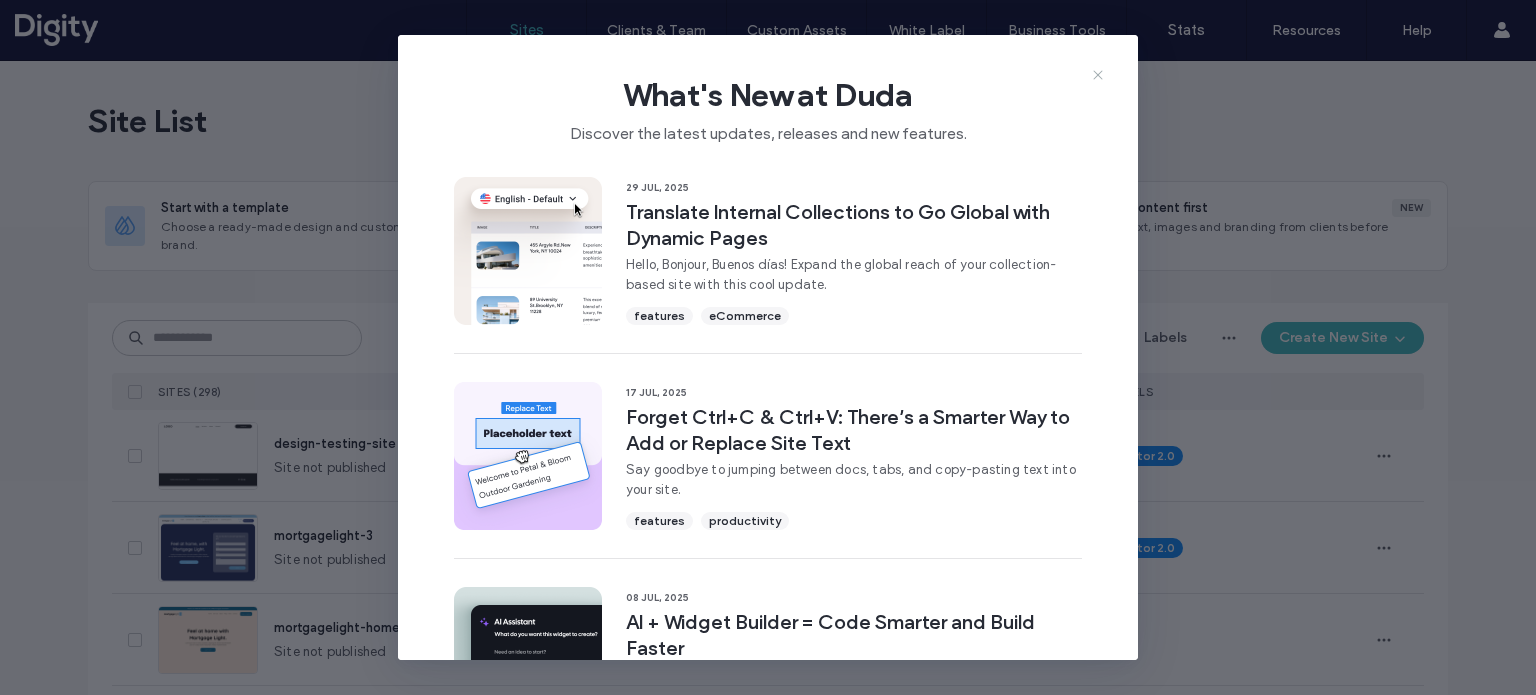 scroll, scrollTop: 0, scrollLeft: 0, axis: both 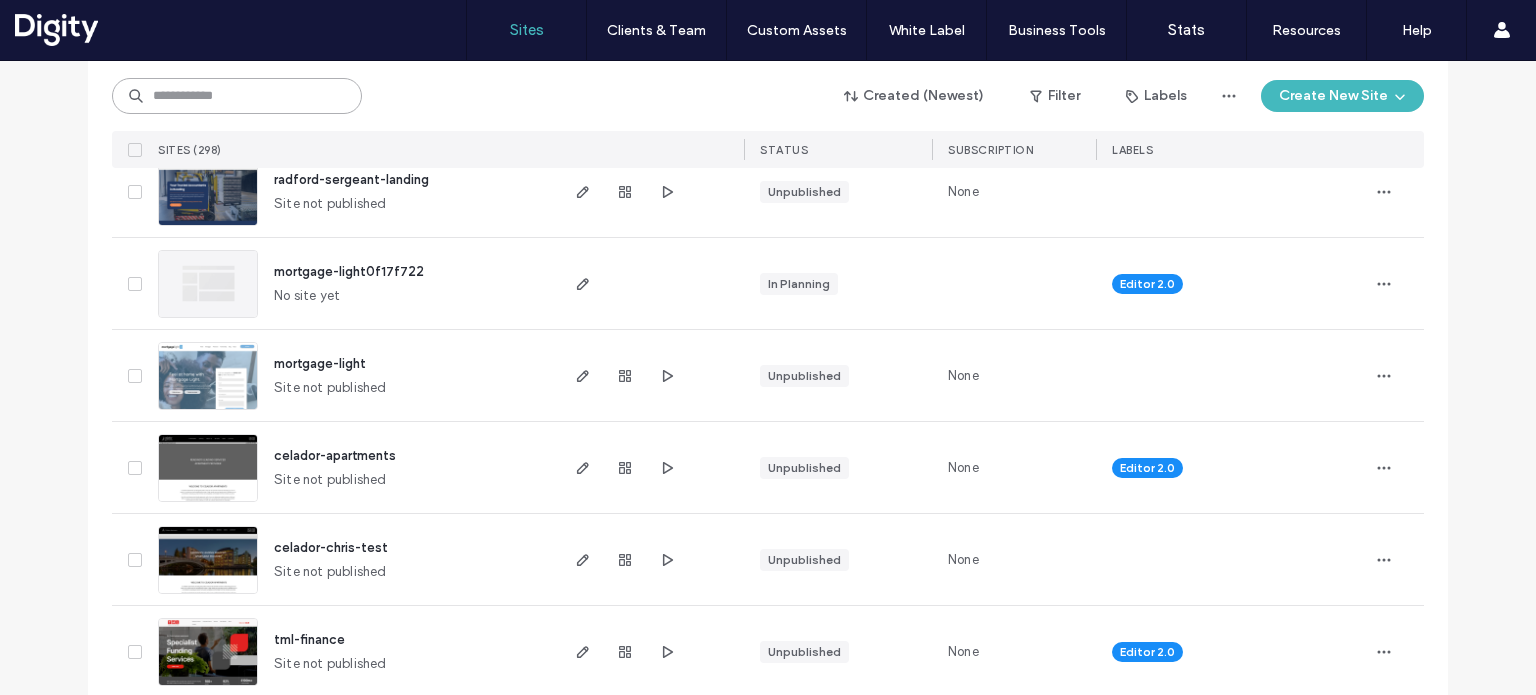 click at bounding box center [237, 96] 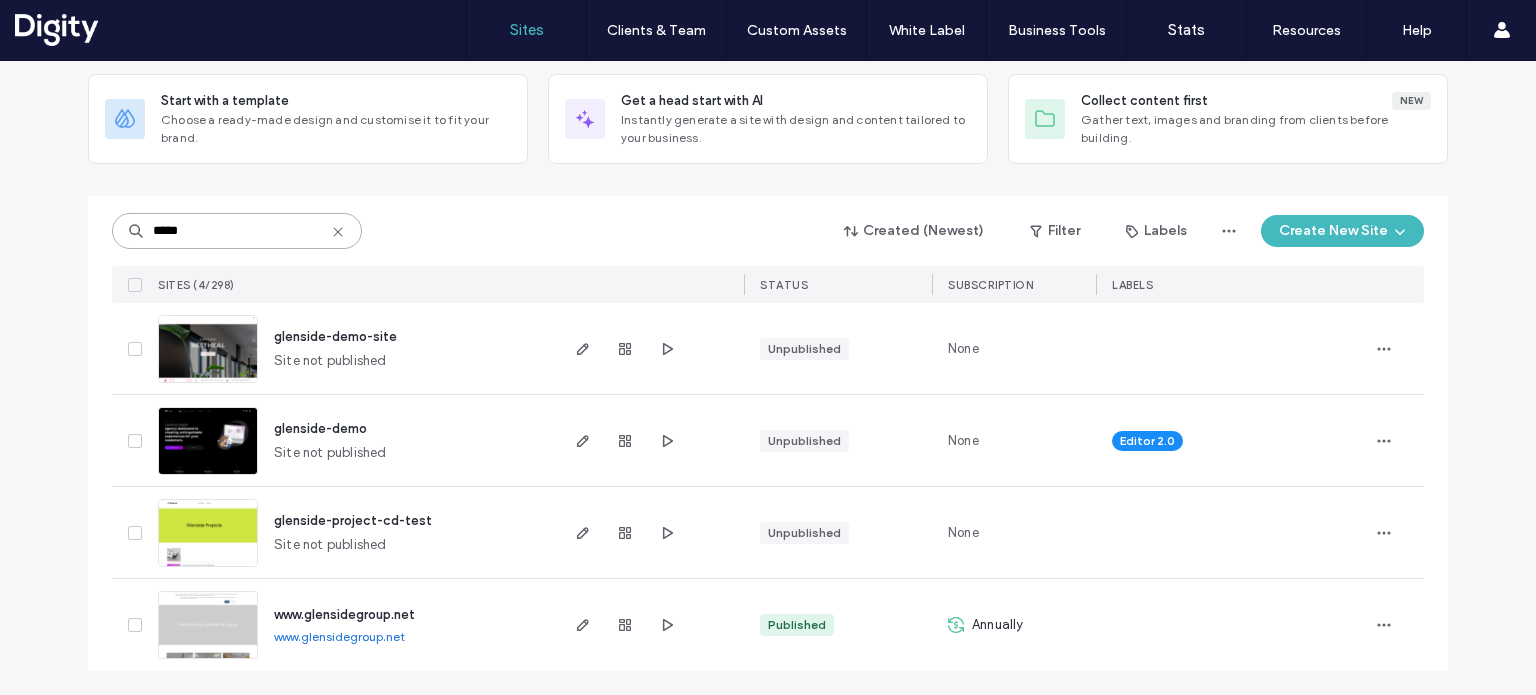 scroll, scrollTop: 106, scrollLeft: 0, axis: vertical 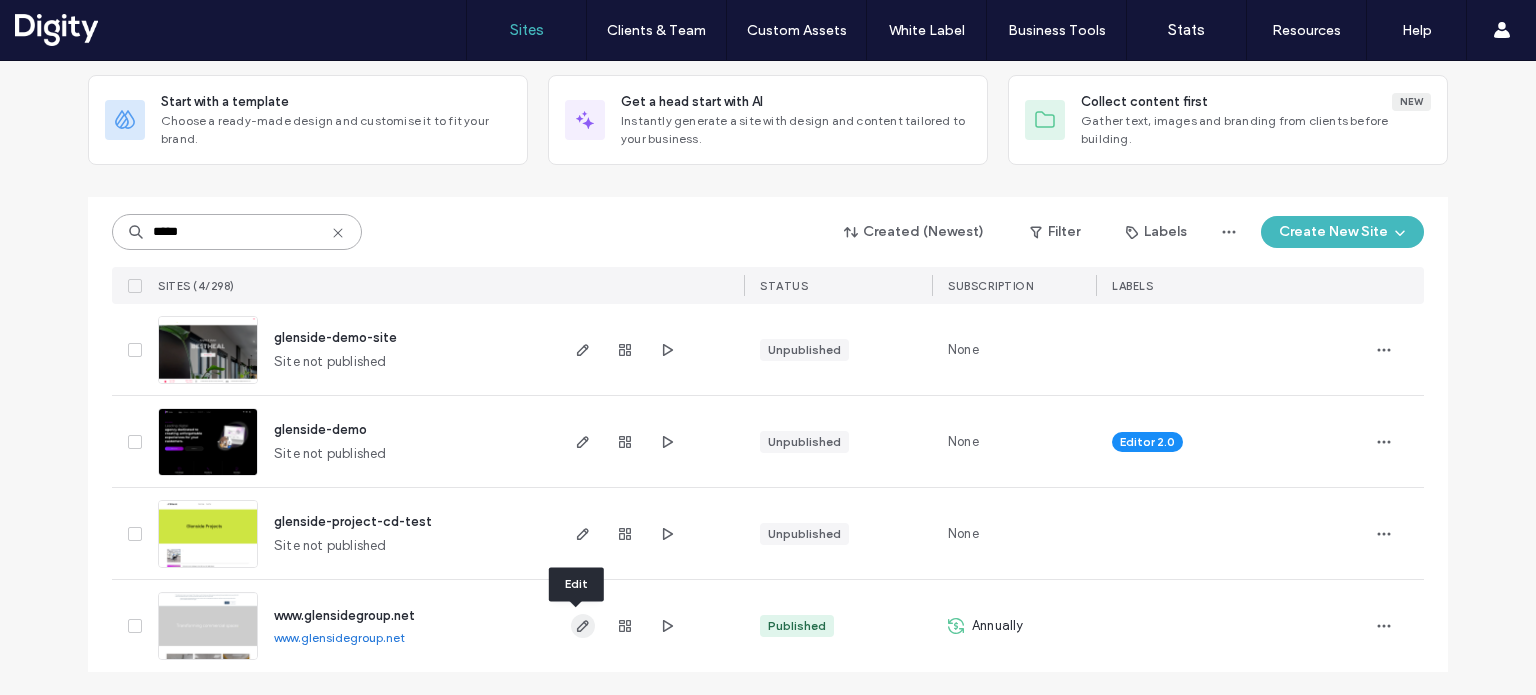 type on "*****" 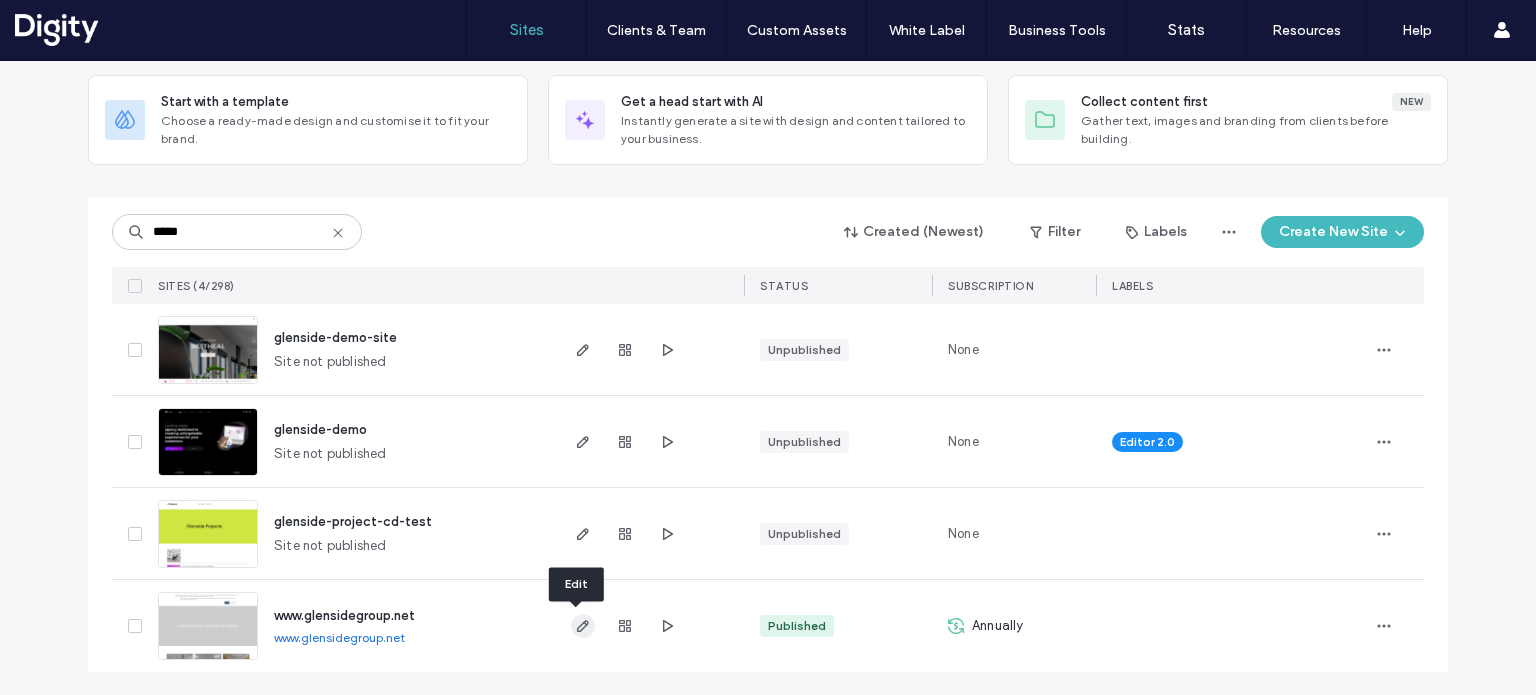click 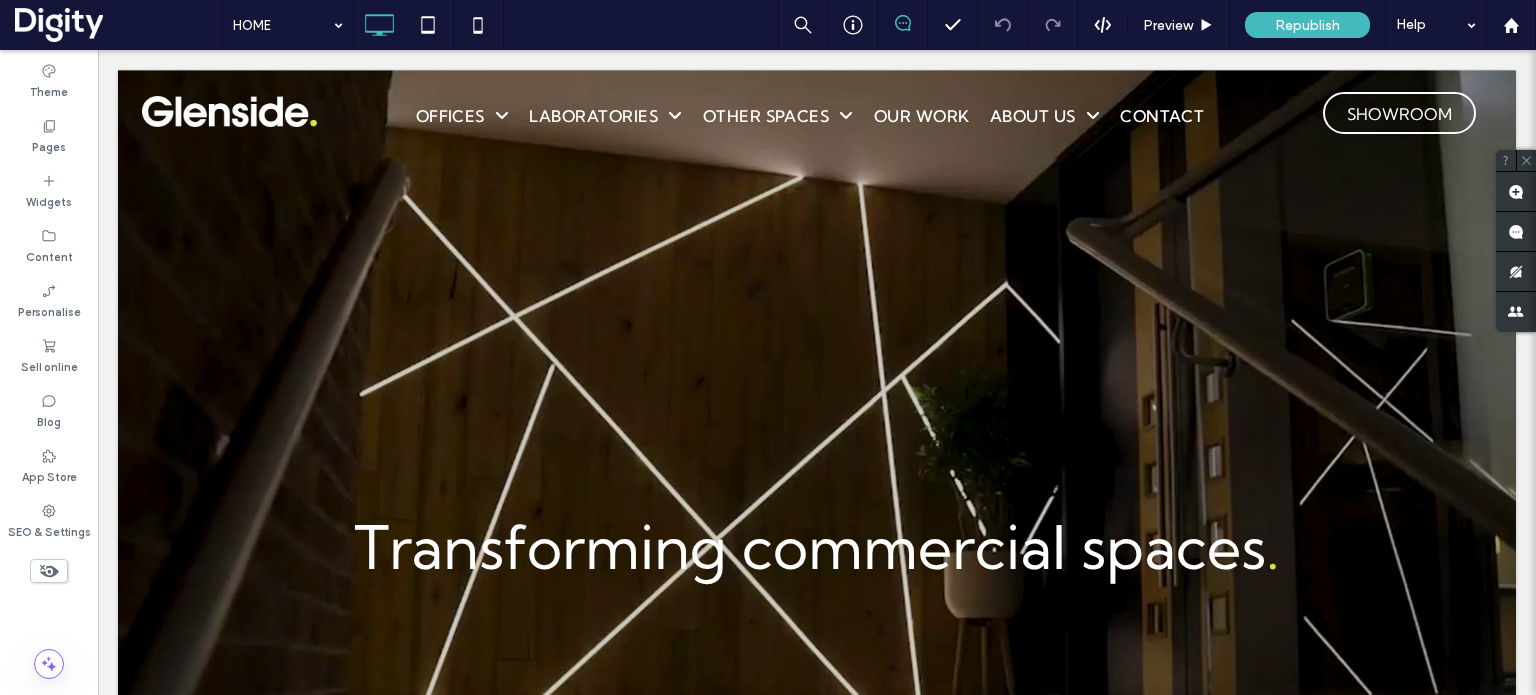 scroll, scrollTop: 0, scrollLeft: 0, axis: both 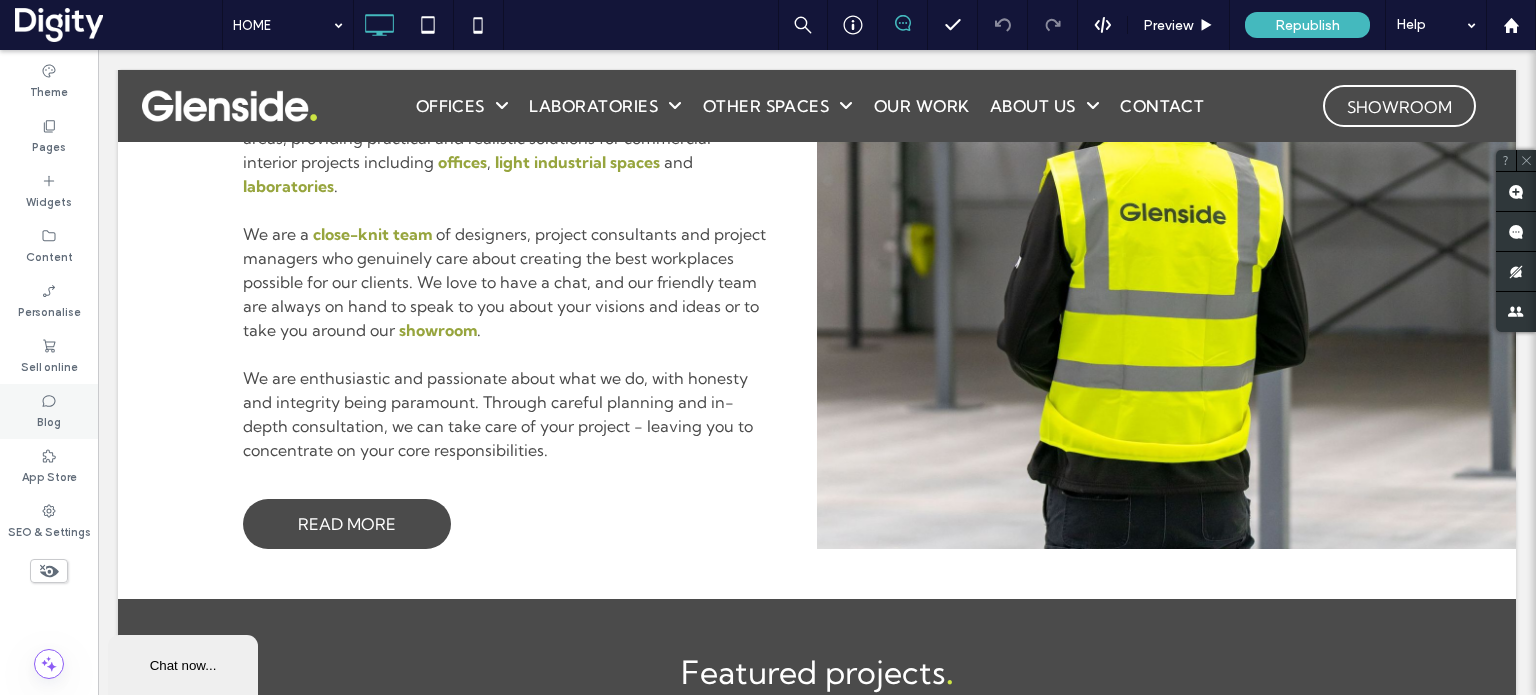 click on "Blog" at bounding box center [49, 420] 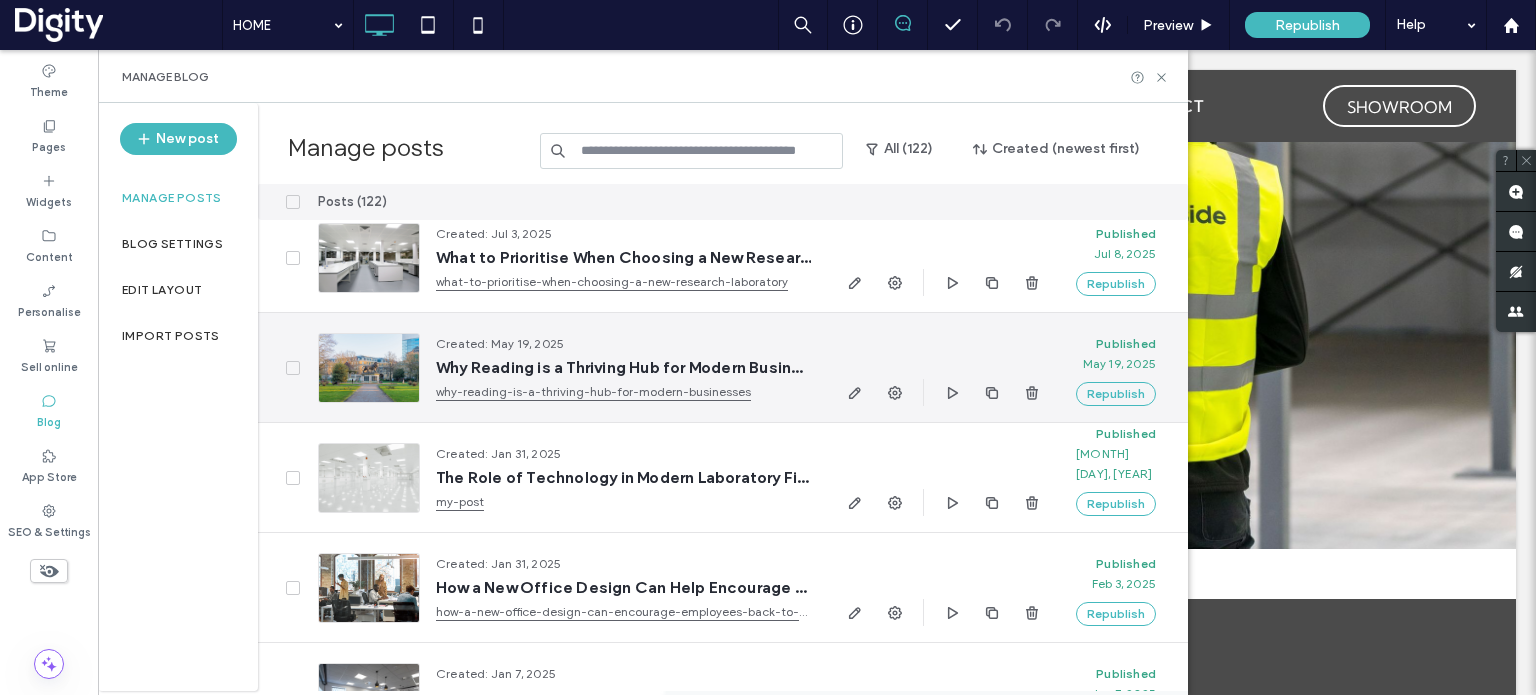 scroll, scrollTop: 0, scrollLeft: 0, axis: both 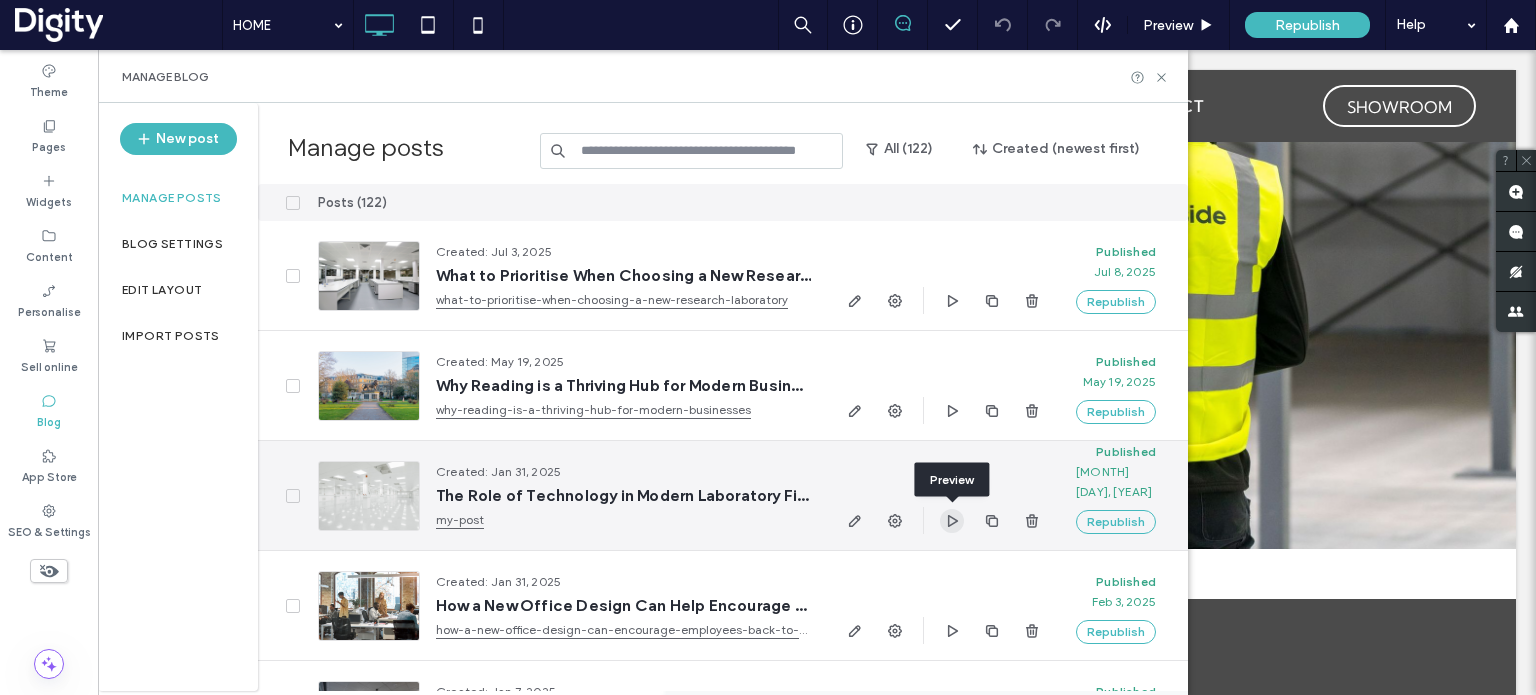 click 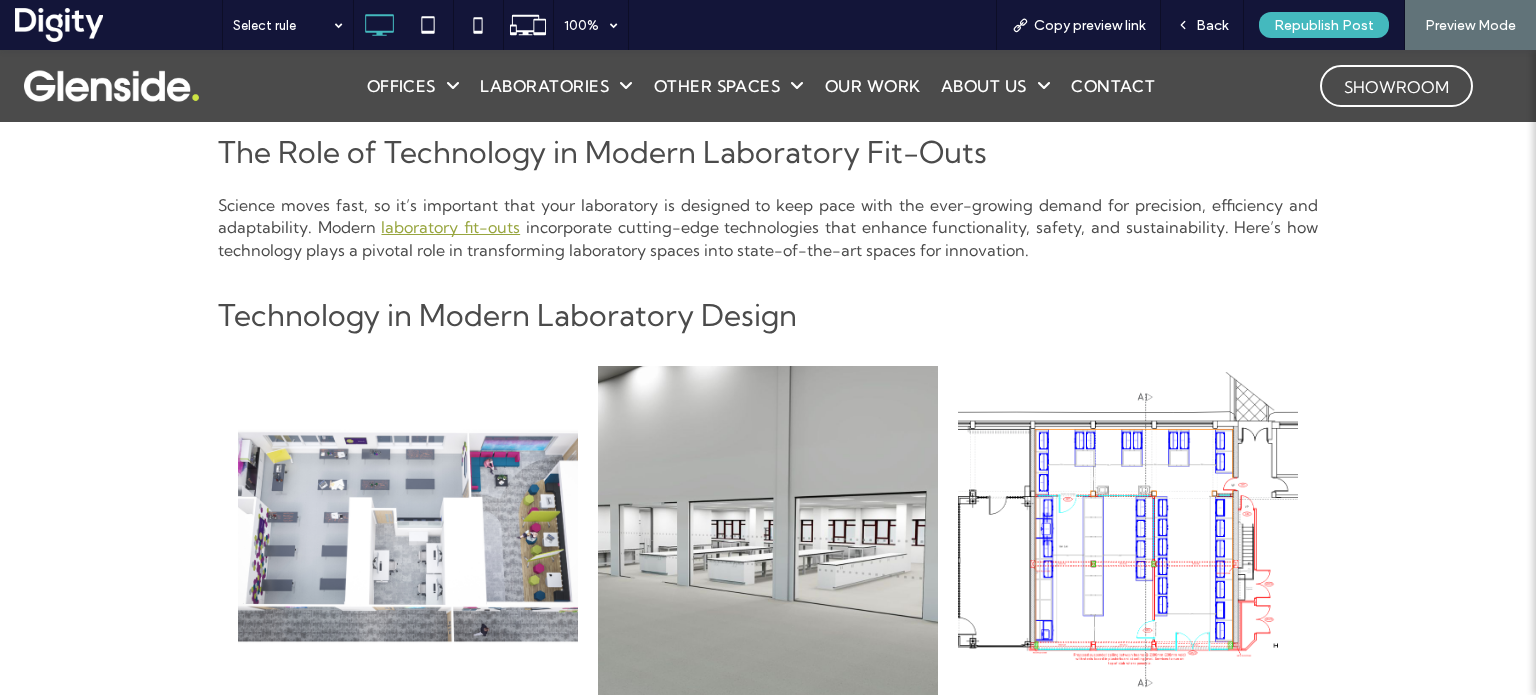 scroll, scrollTop: 702, scrollLeft: 0, axis: vertical 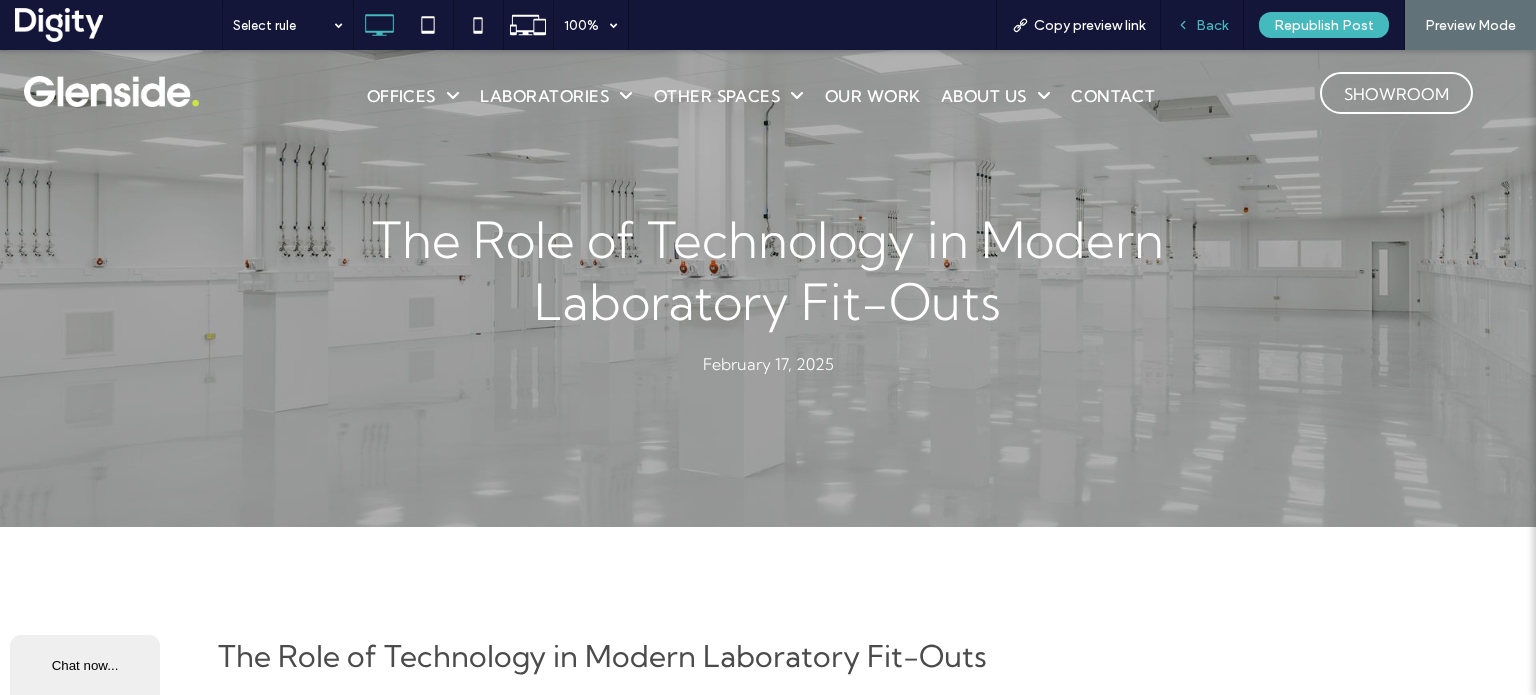 click on "Back" at bounding box center (1202, 25) 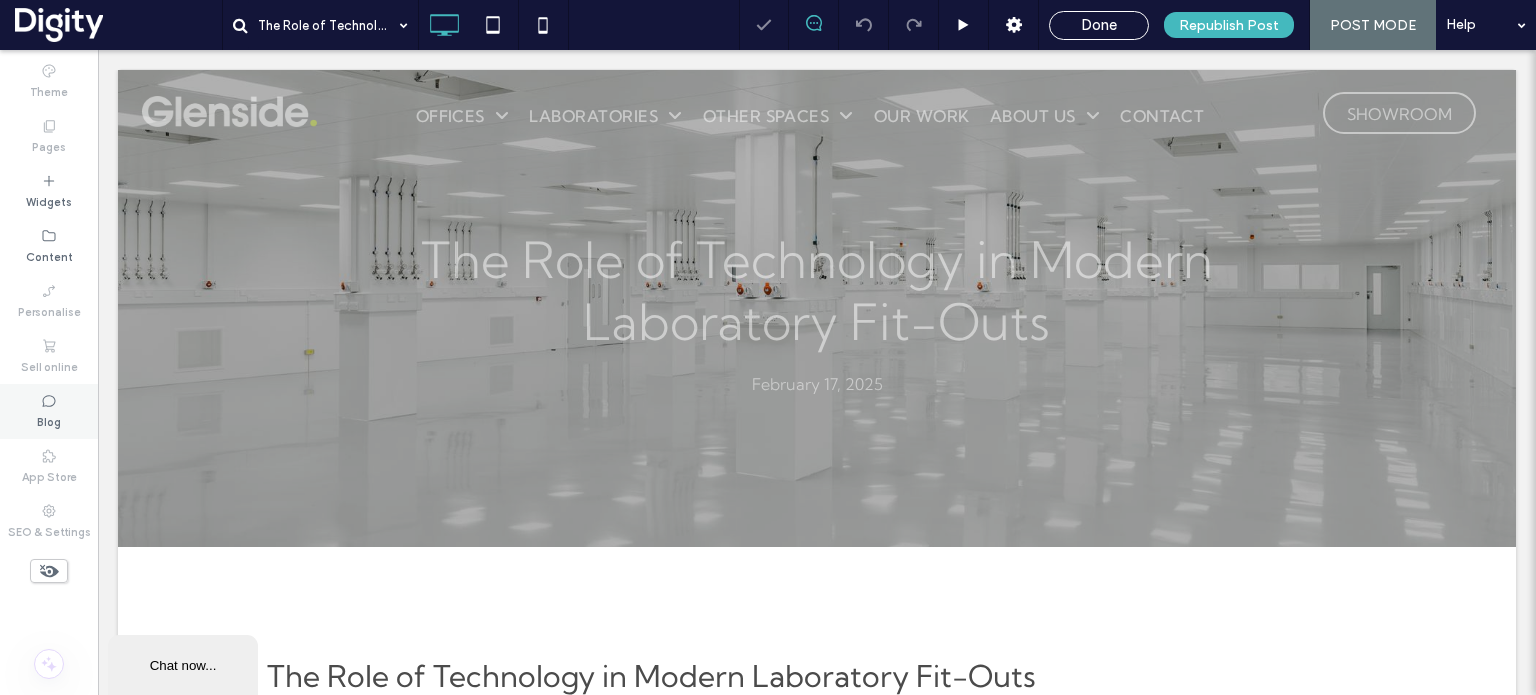 click 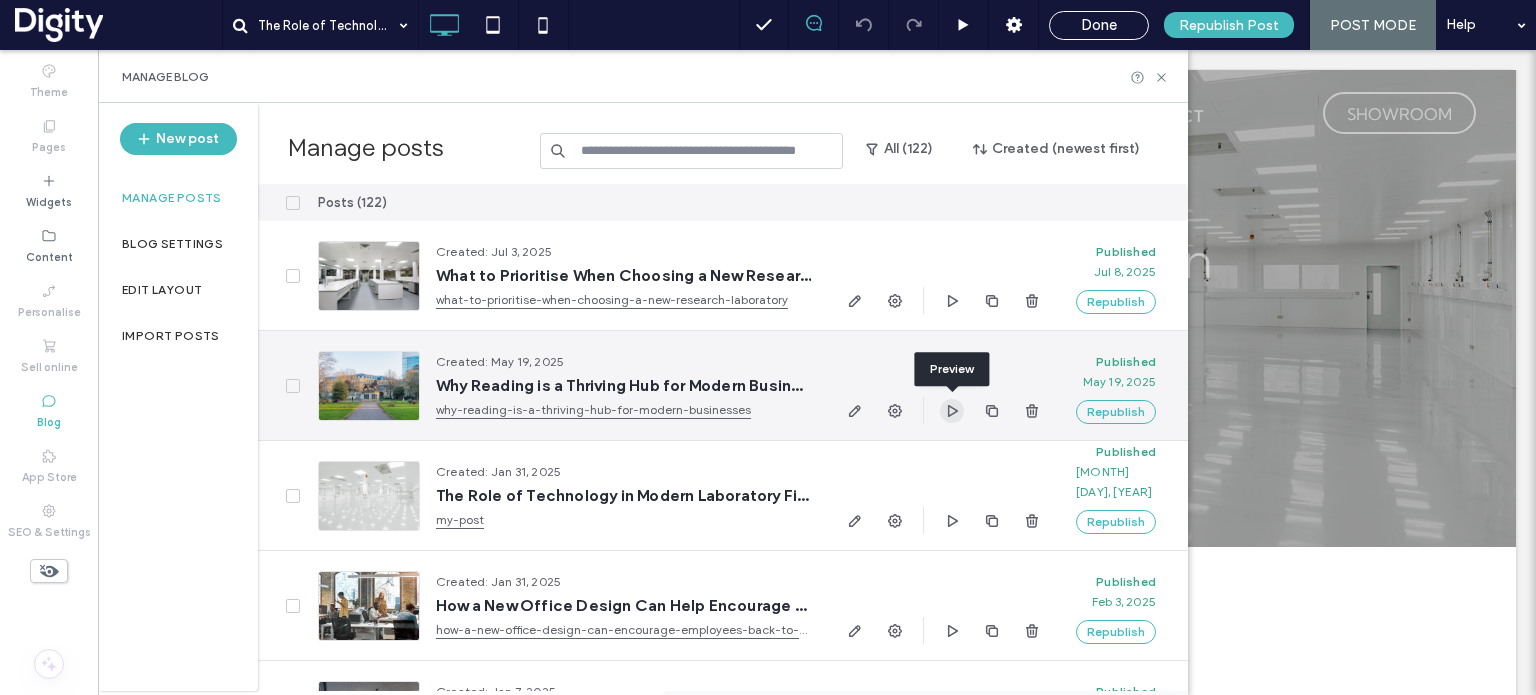 click 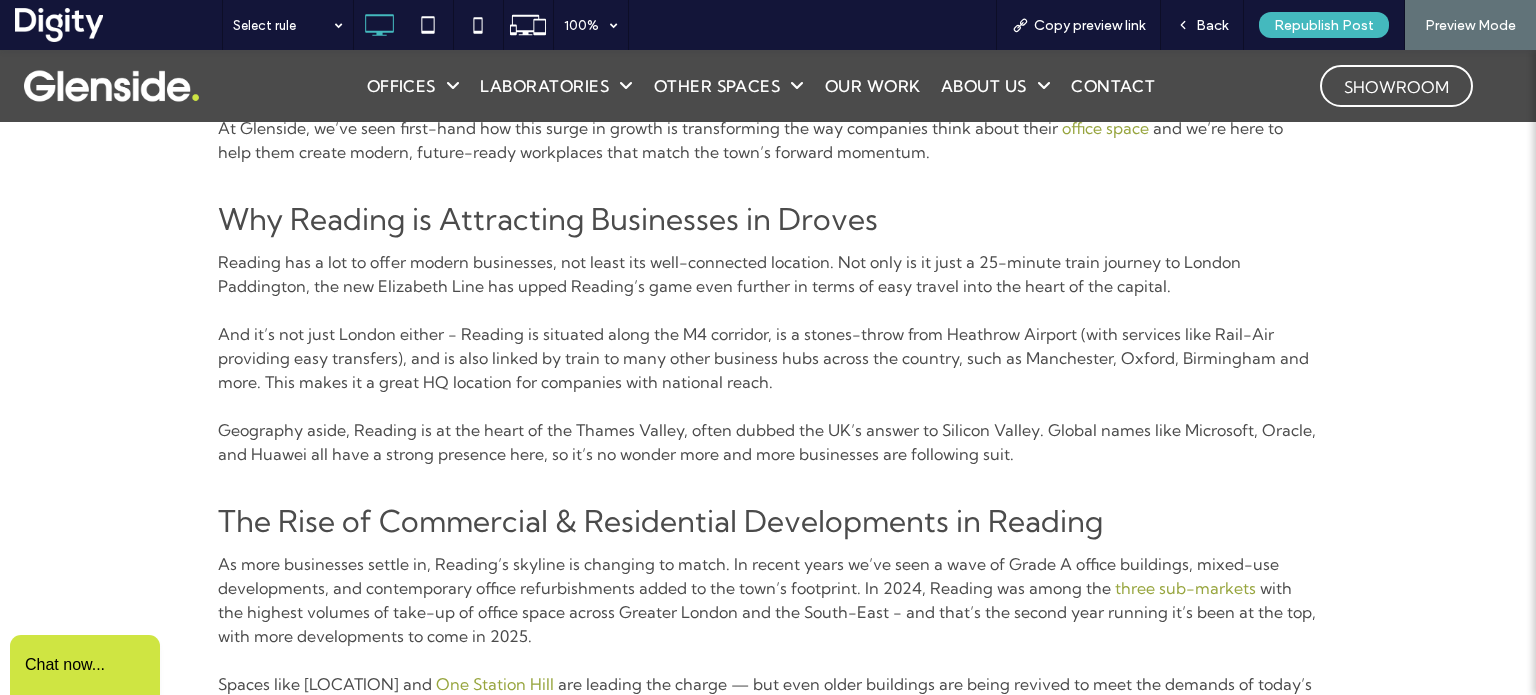 scroll, scrollTop: 0, scrollLeft: 0, axis: both 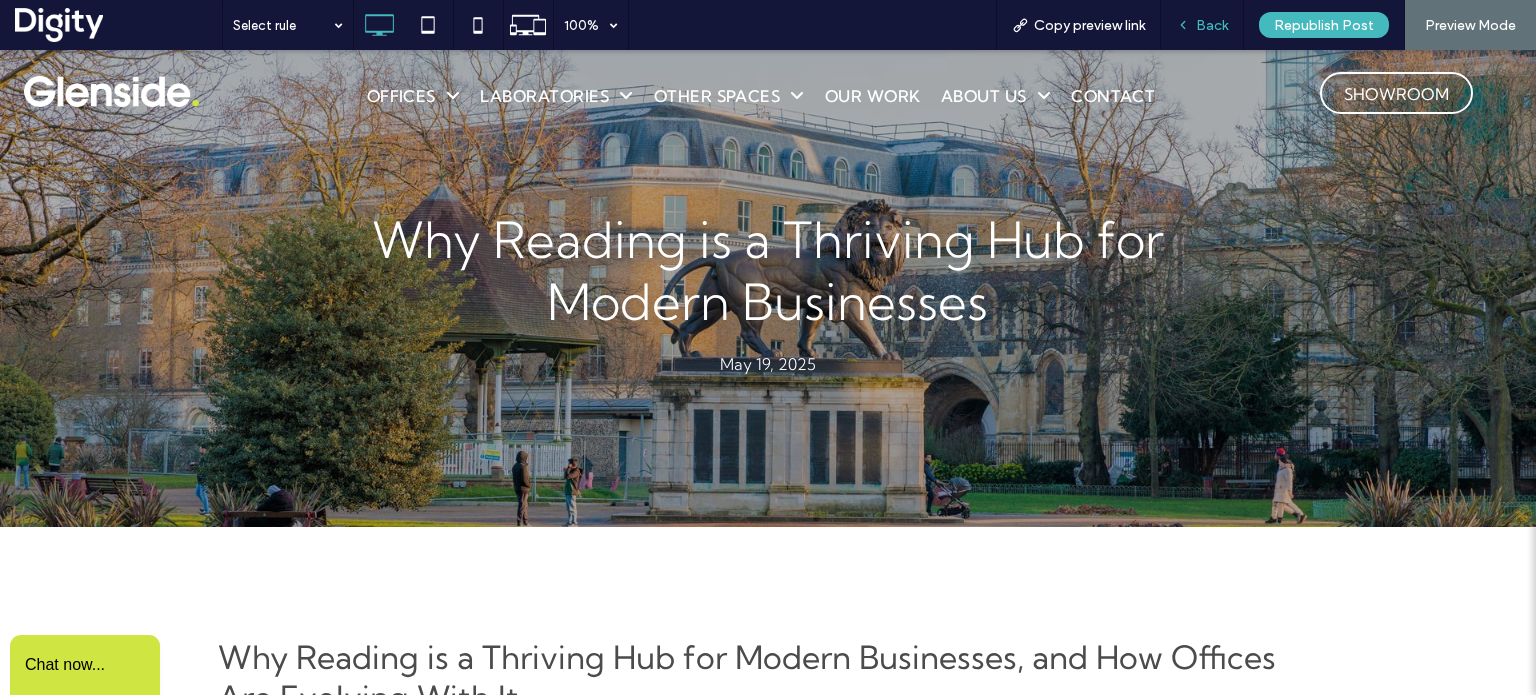 click on "Back" at bounding box center [1212, 25] 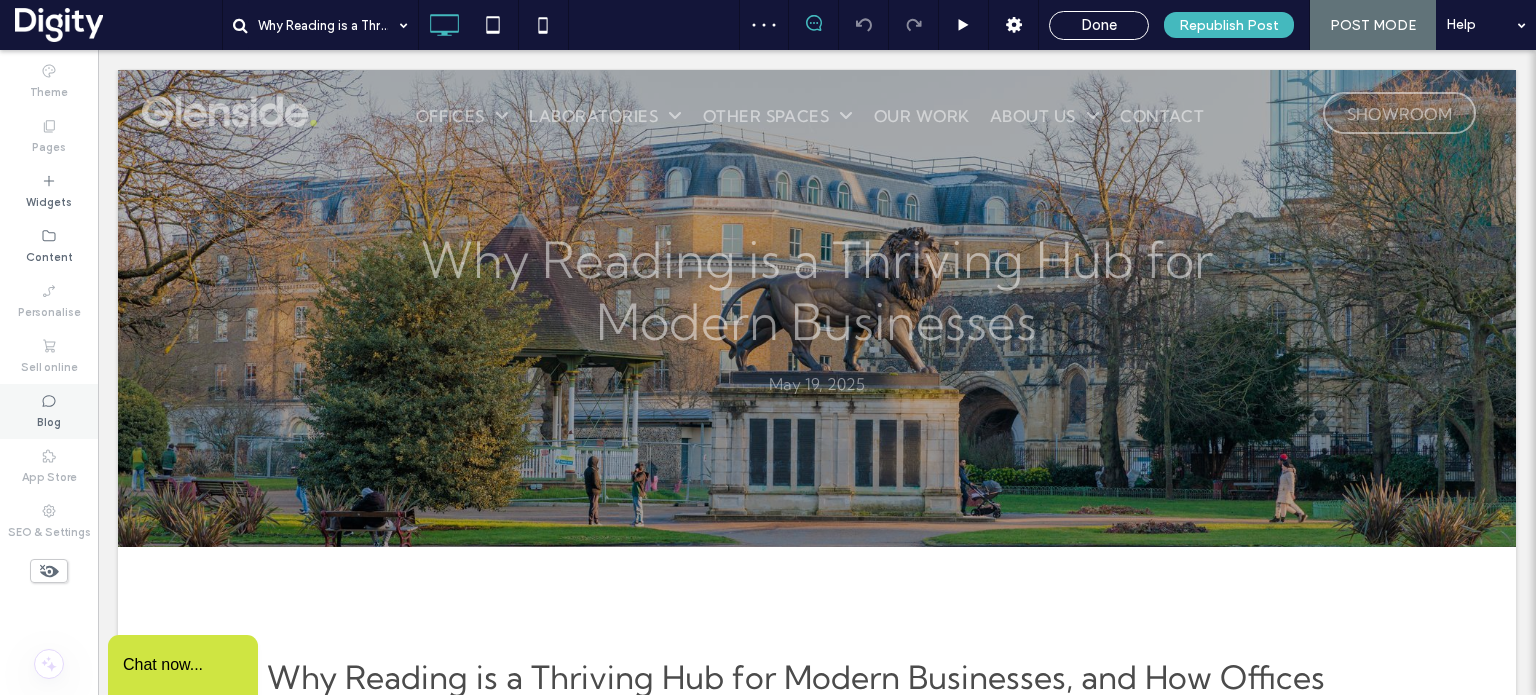 drag, startPoint x: 64, startPoint y: 419, endPoint x: 131, endPoint y: 318, distance: 121.20231 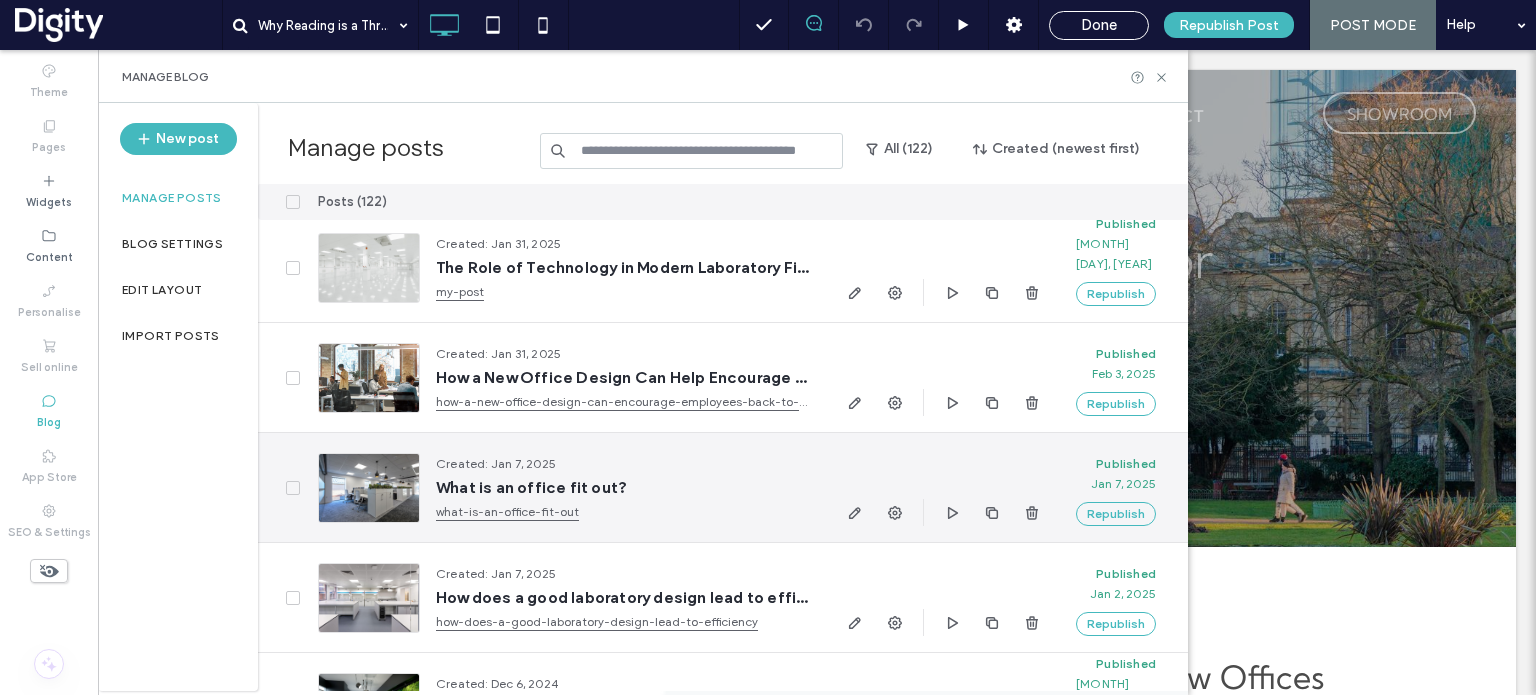 scroll, scrollTop: 256, scrollLeft: 0, axis: vertical 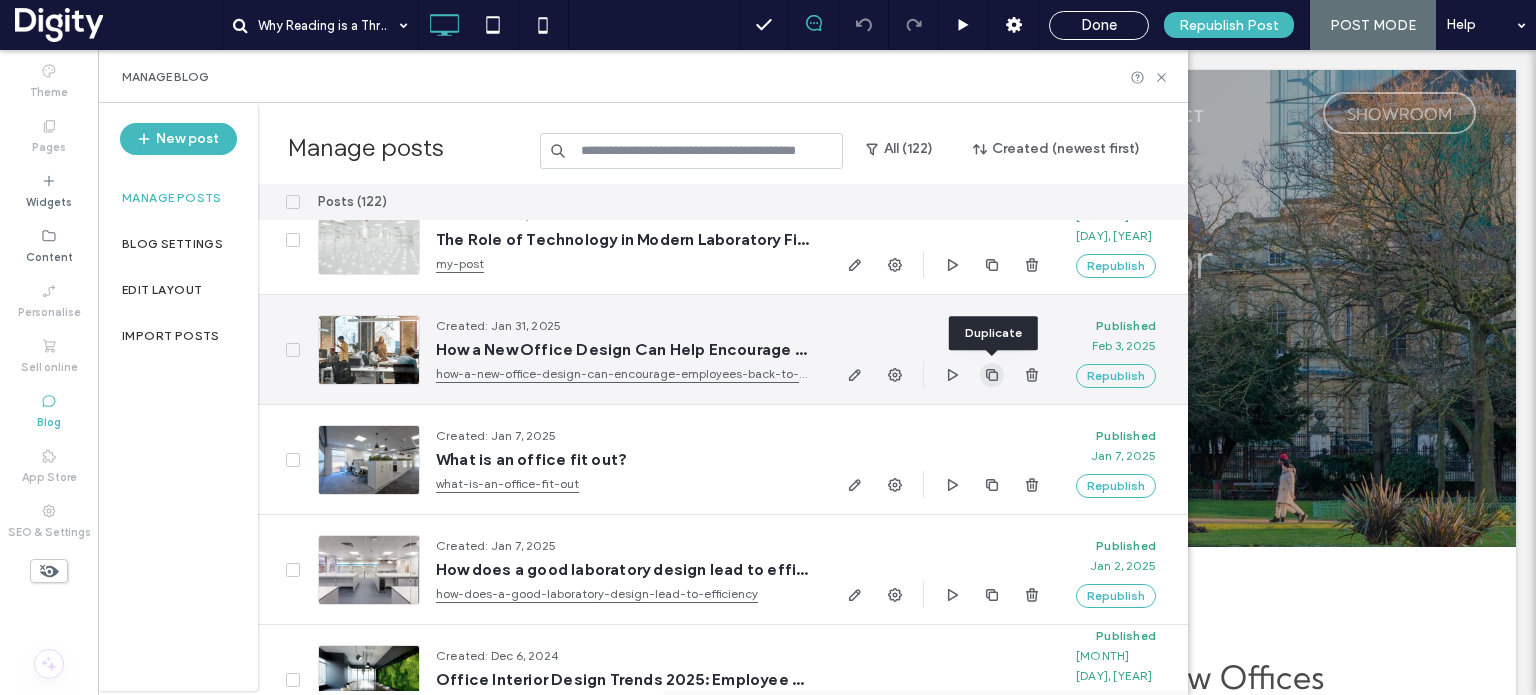 click at bounding box center (992, 375) 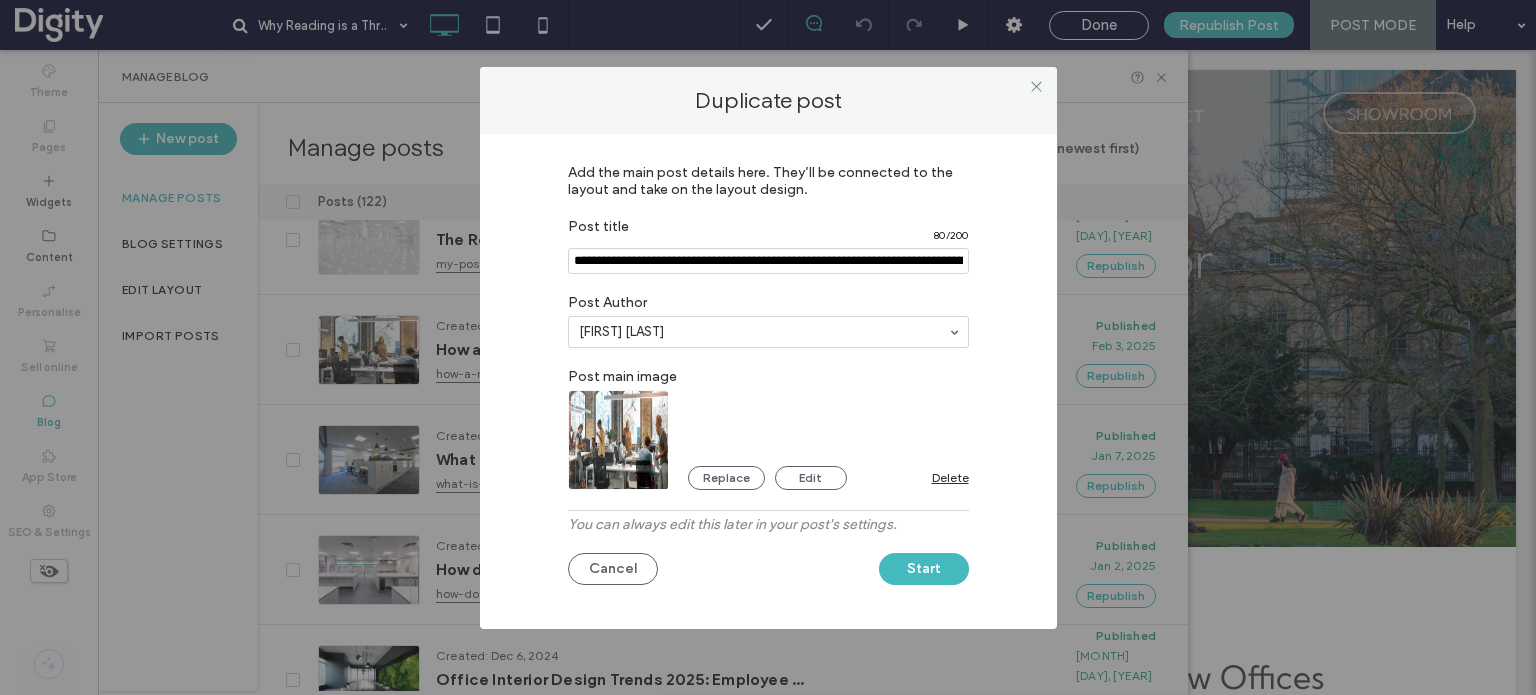 click at bounding box center (768, 261) 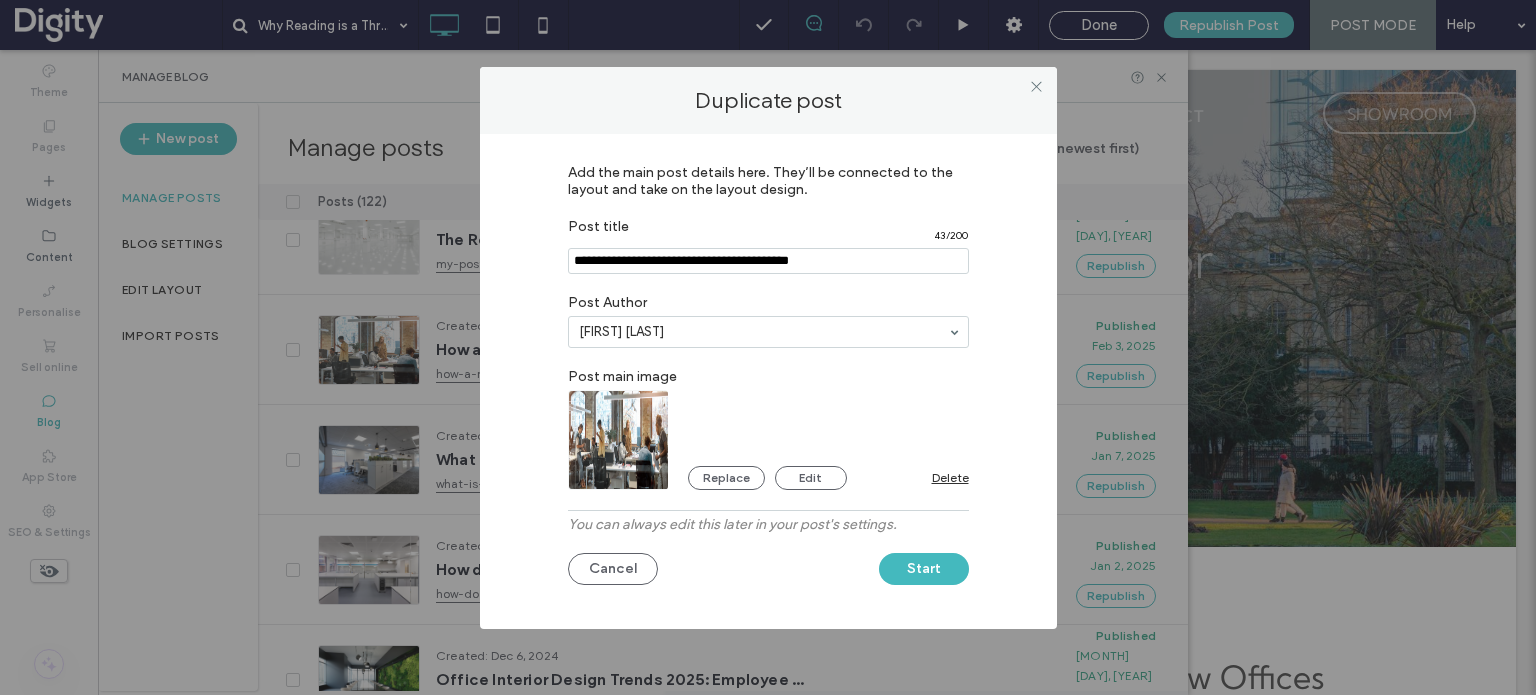 type on "**********" 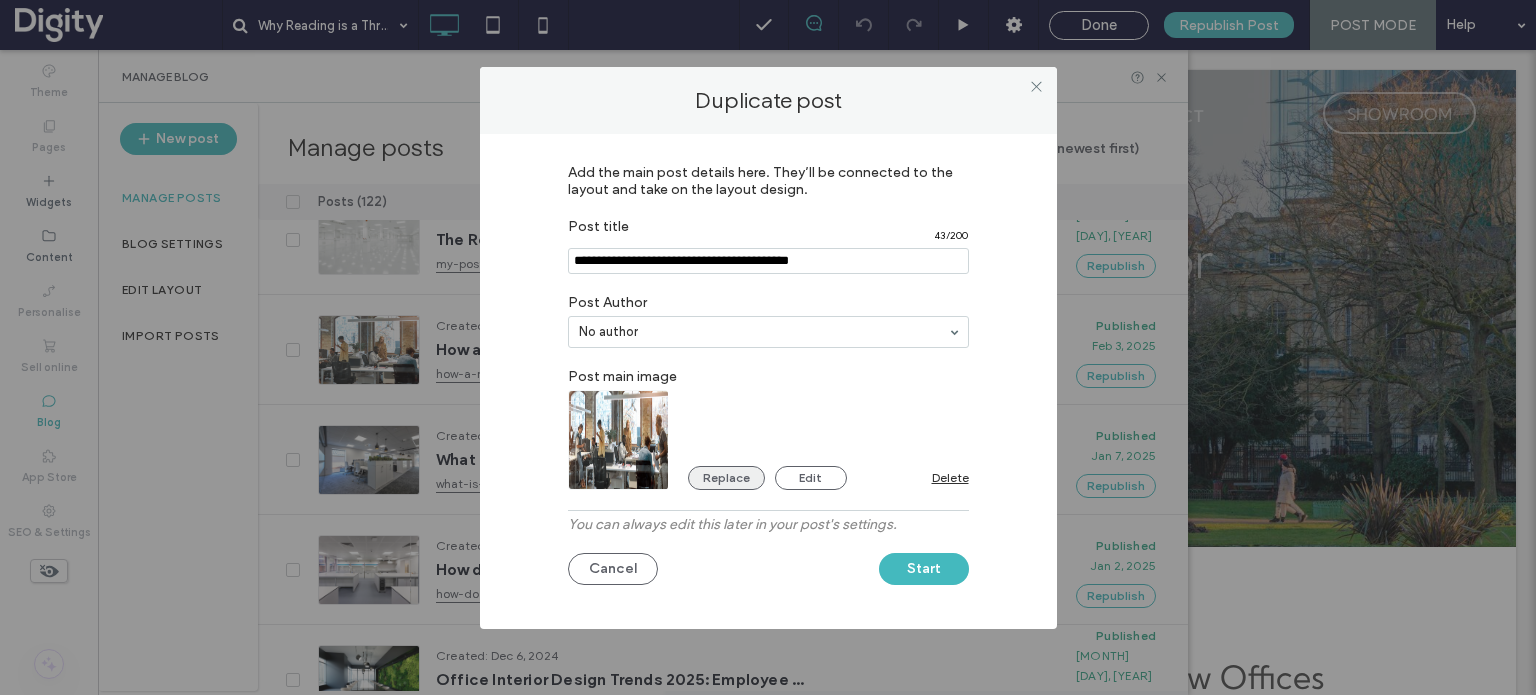 click on "Replace" at bounding box center [726, 478] 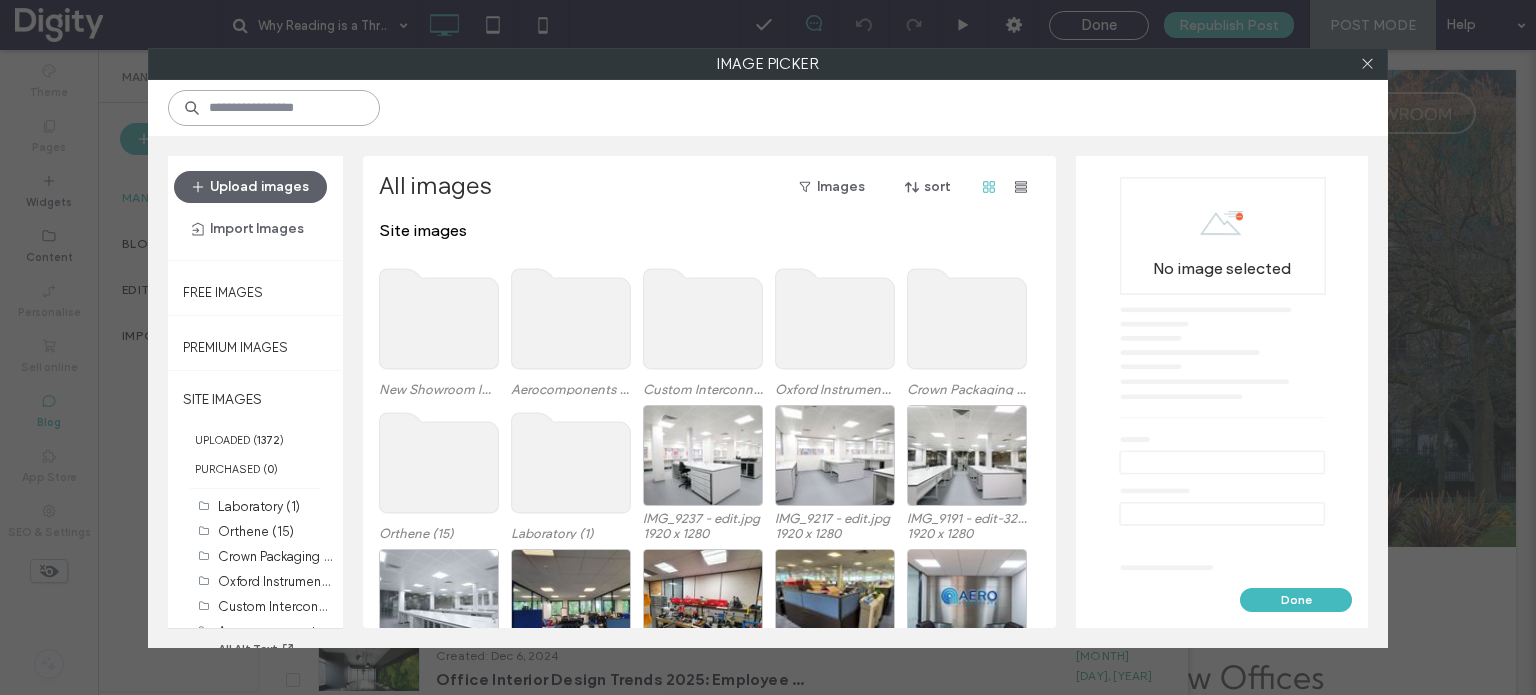 click at bounding box center [274, 108] 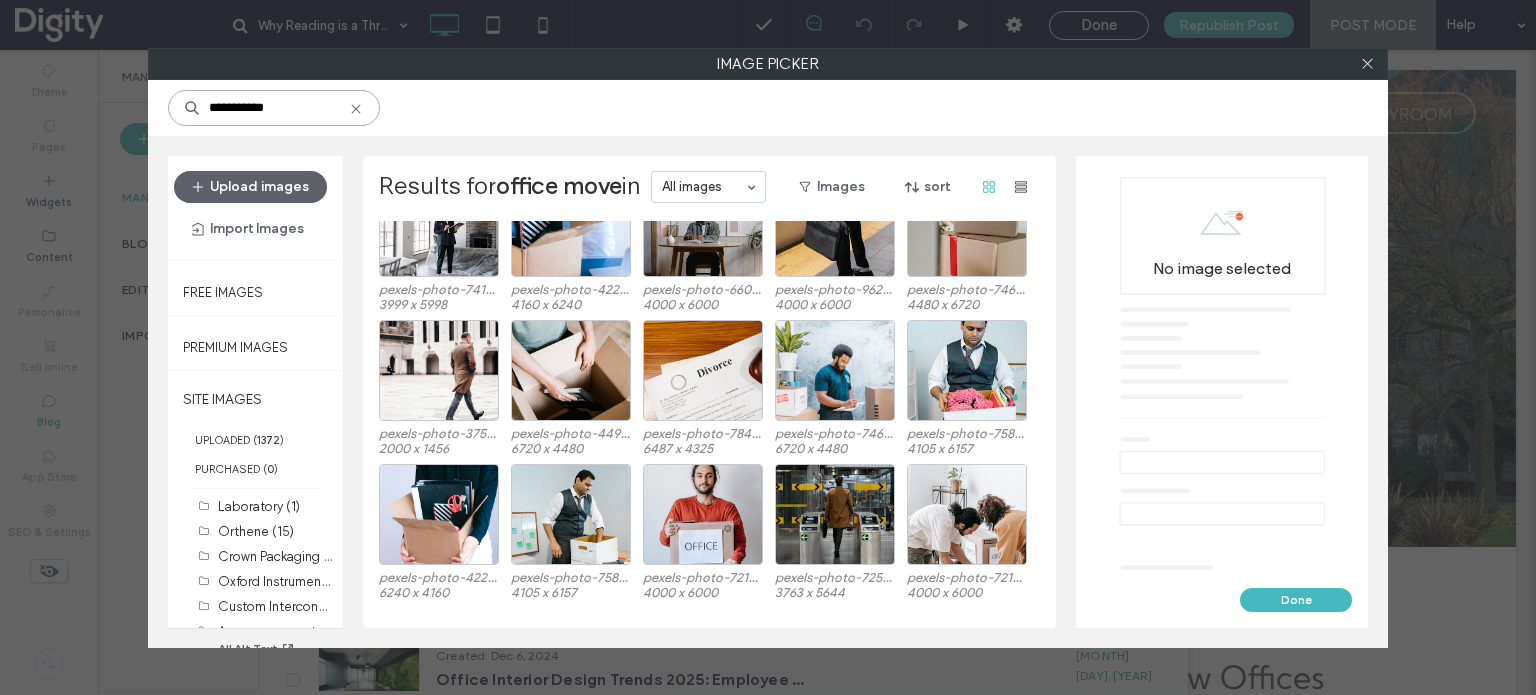 scroll, scrollTop: 0, scrollLeft: 0, axis: both 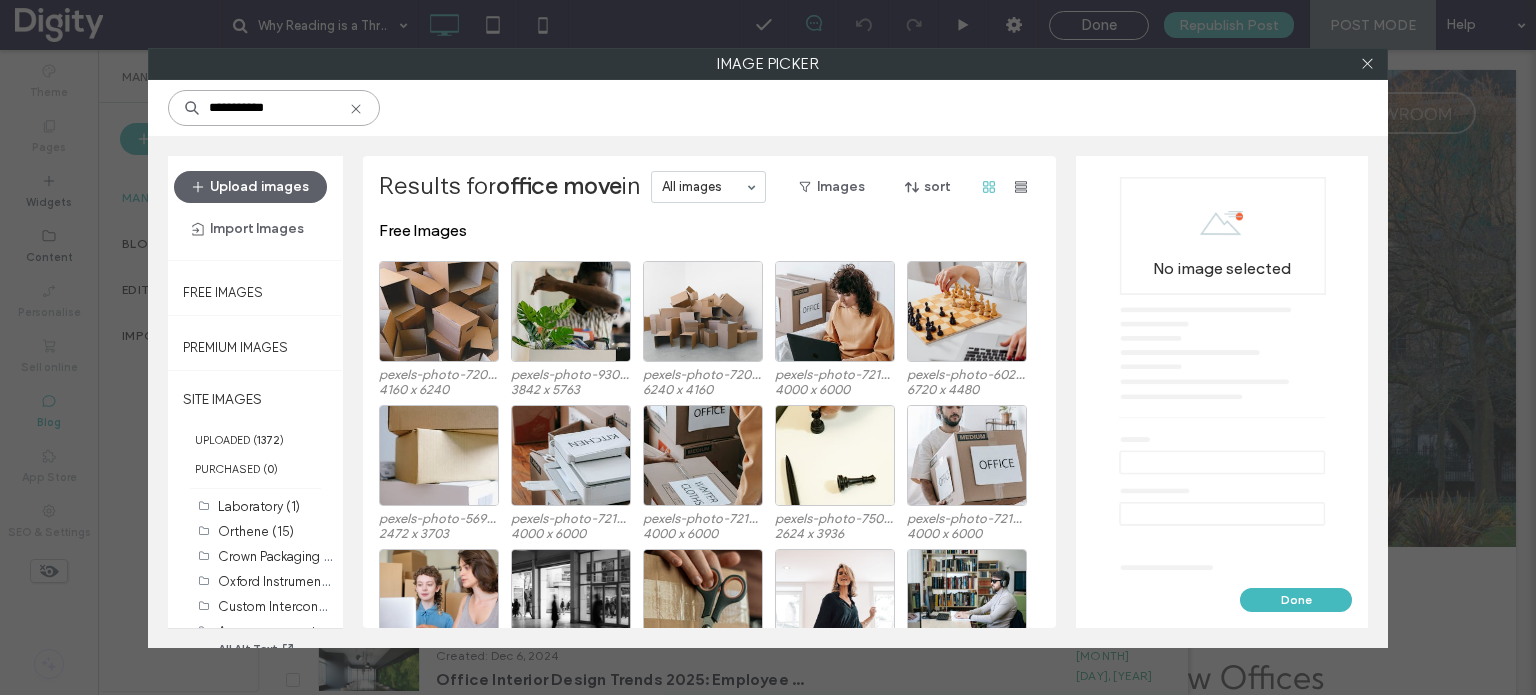 click on "**********" at bounding box center [274, 108] 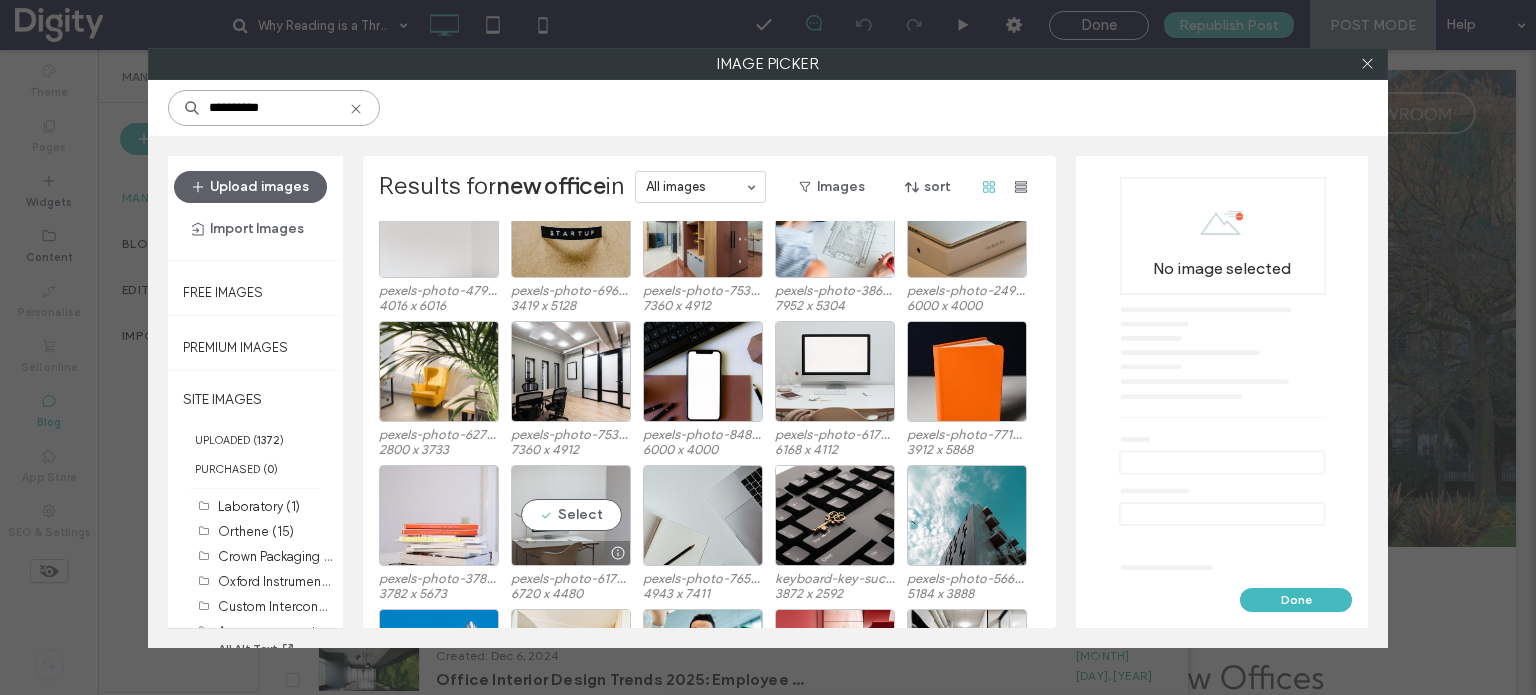 scroll, scrollTop: 0, scrollLeft: 0, axis: both 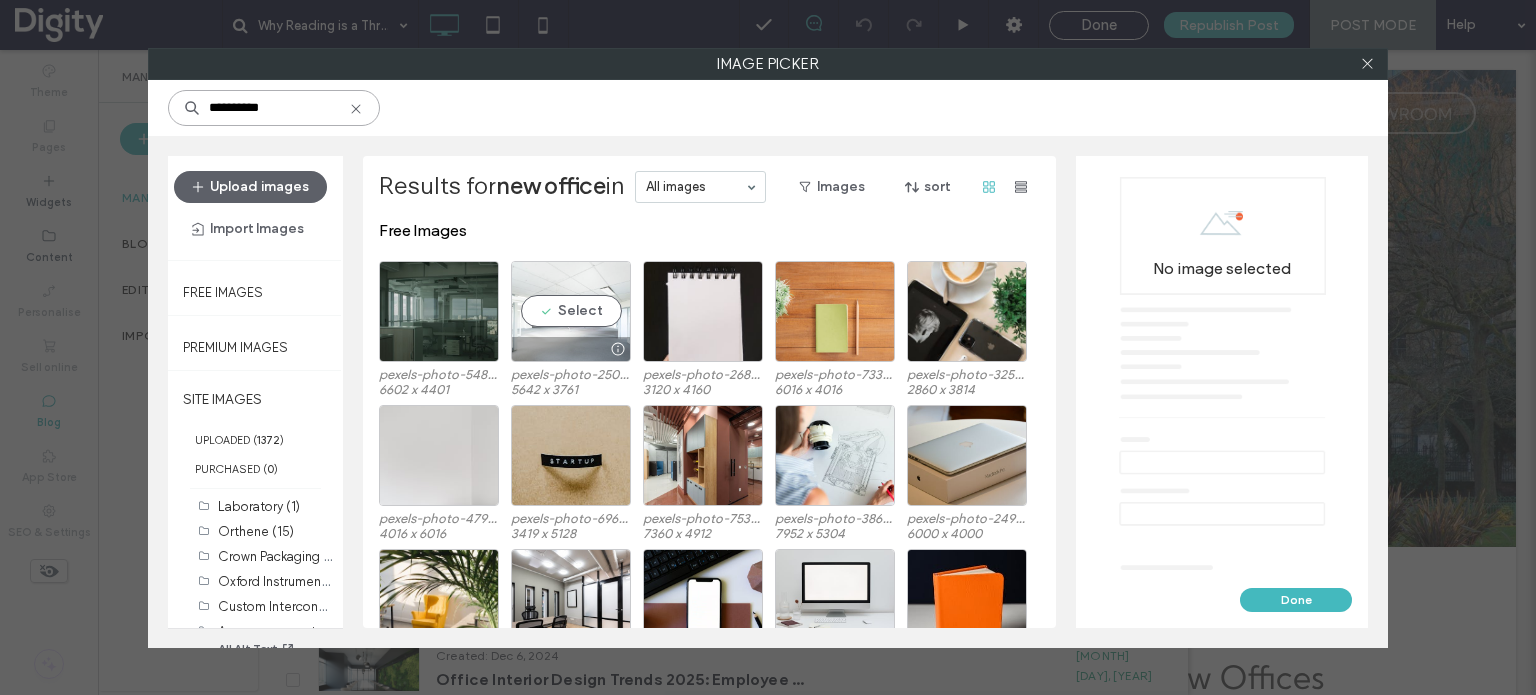 type on "**********" 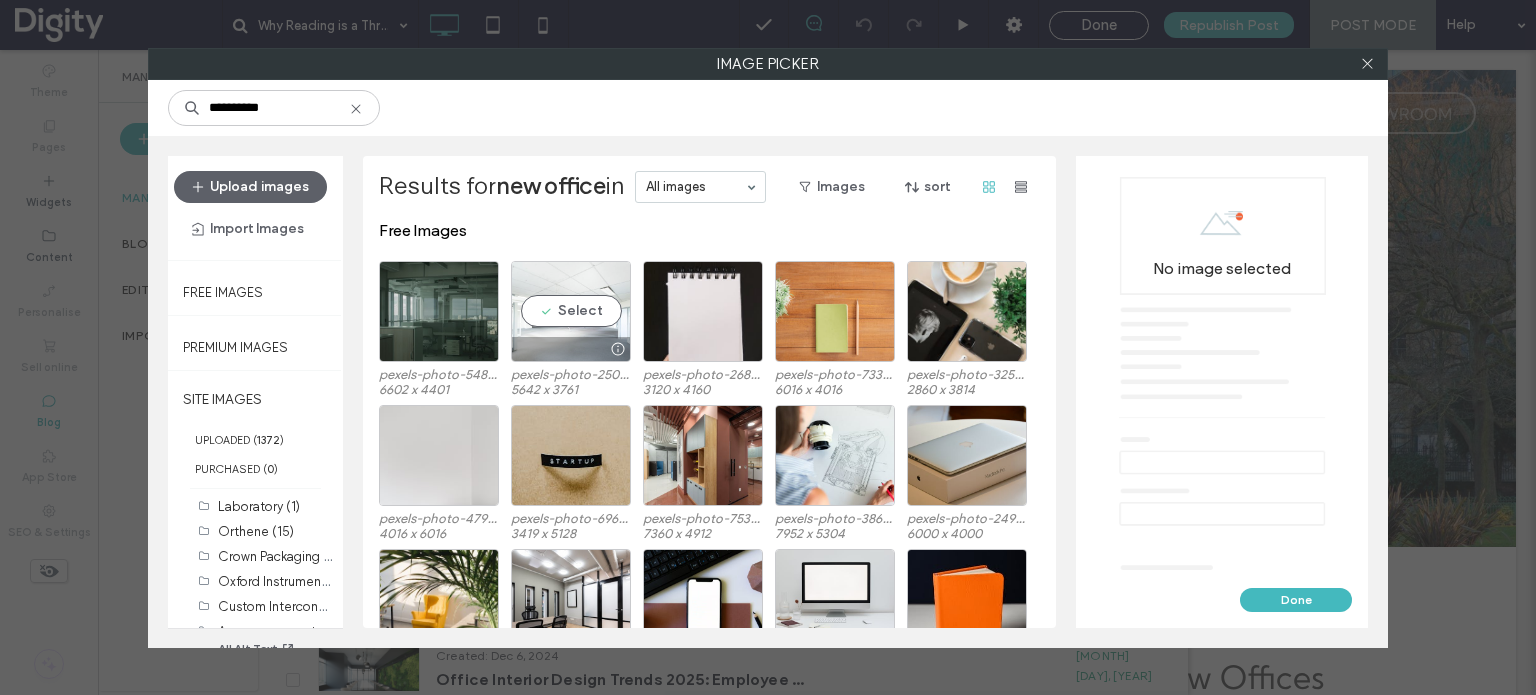 click on "Select" at bounding box center [571, 311] 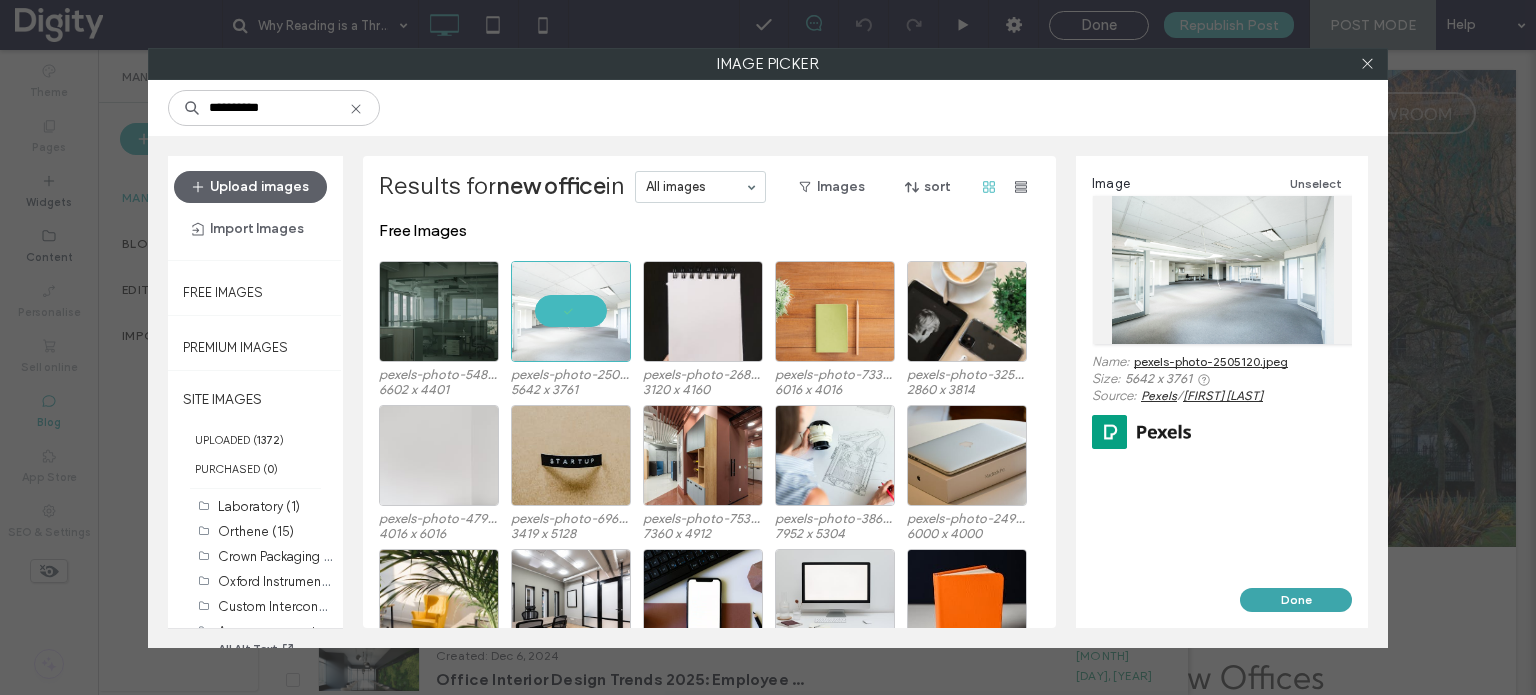 click on "Done" at bounding box center [1296, 600] 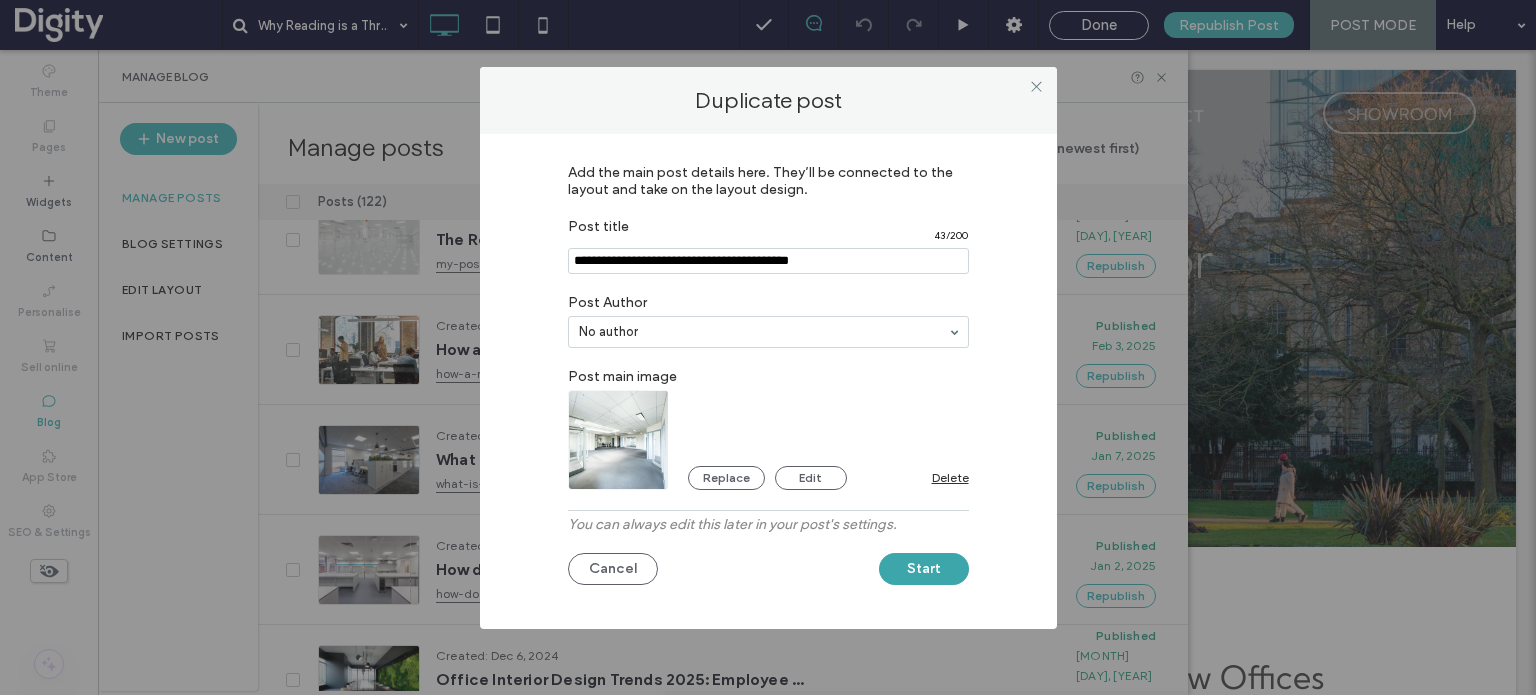 click on "Start" at bounding box center [924, 569] 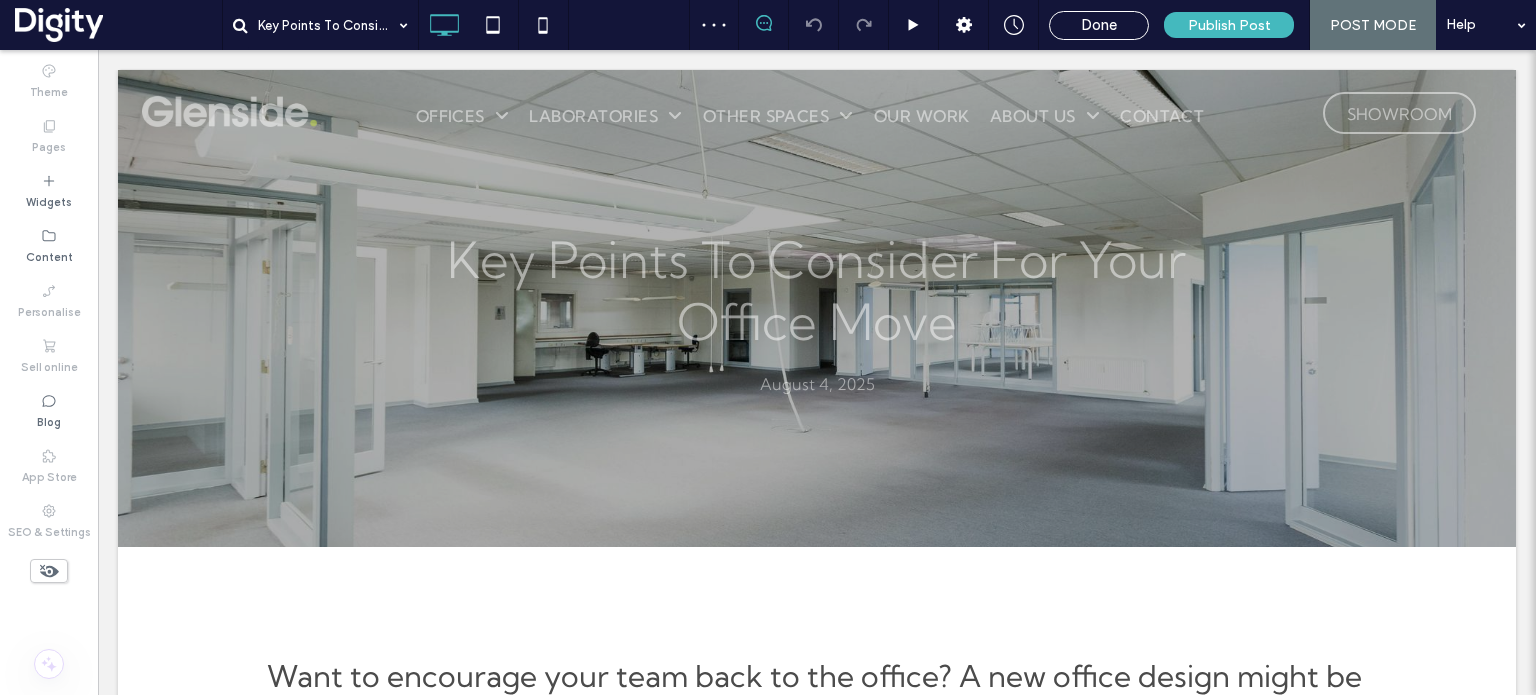 scroll, scrollTop: 0, scrollLeft: 0, axis: both 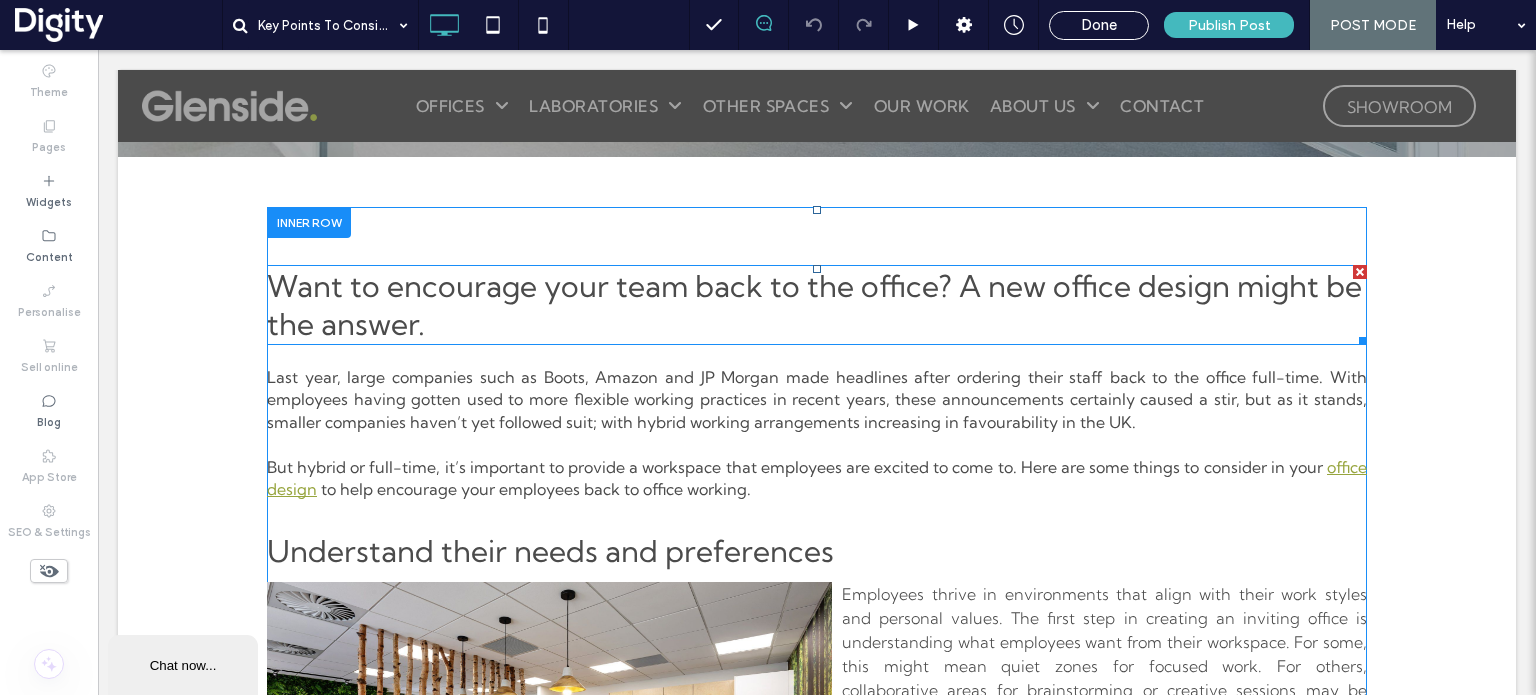 click at bounding box center [1360, 272] 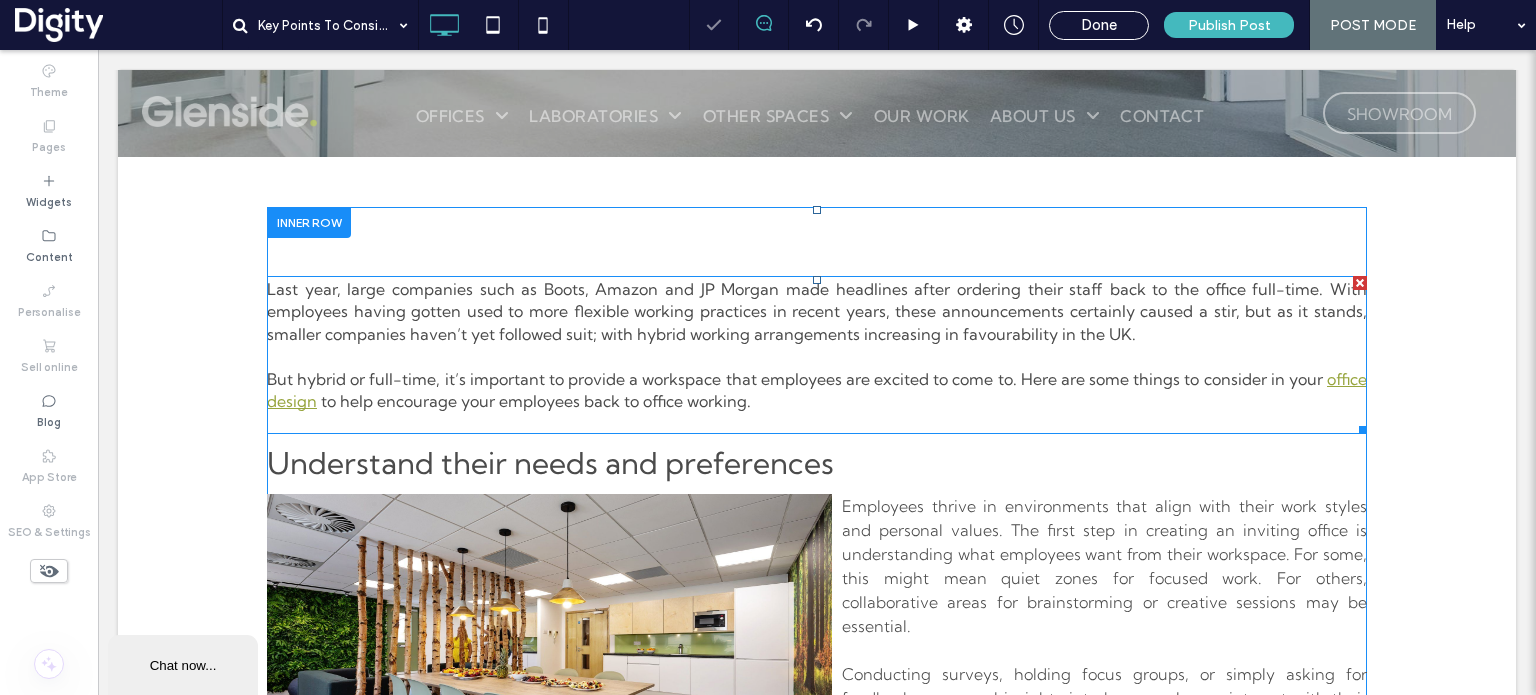 click on "Last year, large companies such as Boots, Amazon and JP Morgan made headlines after ordering their staff back to the office full-time. With employees having gotten used to more flexible working practices in recent years, these announcements certainly caused a stir, but as it stands, smaller companies haven’t yet followed suit; with hybrid working arrangements increasing in favourability in the UK." at bounding box center (817, 311) 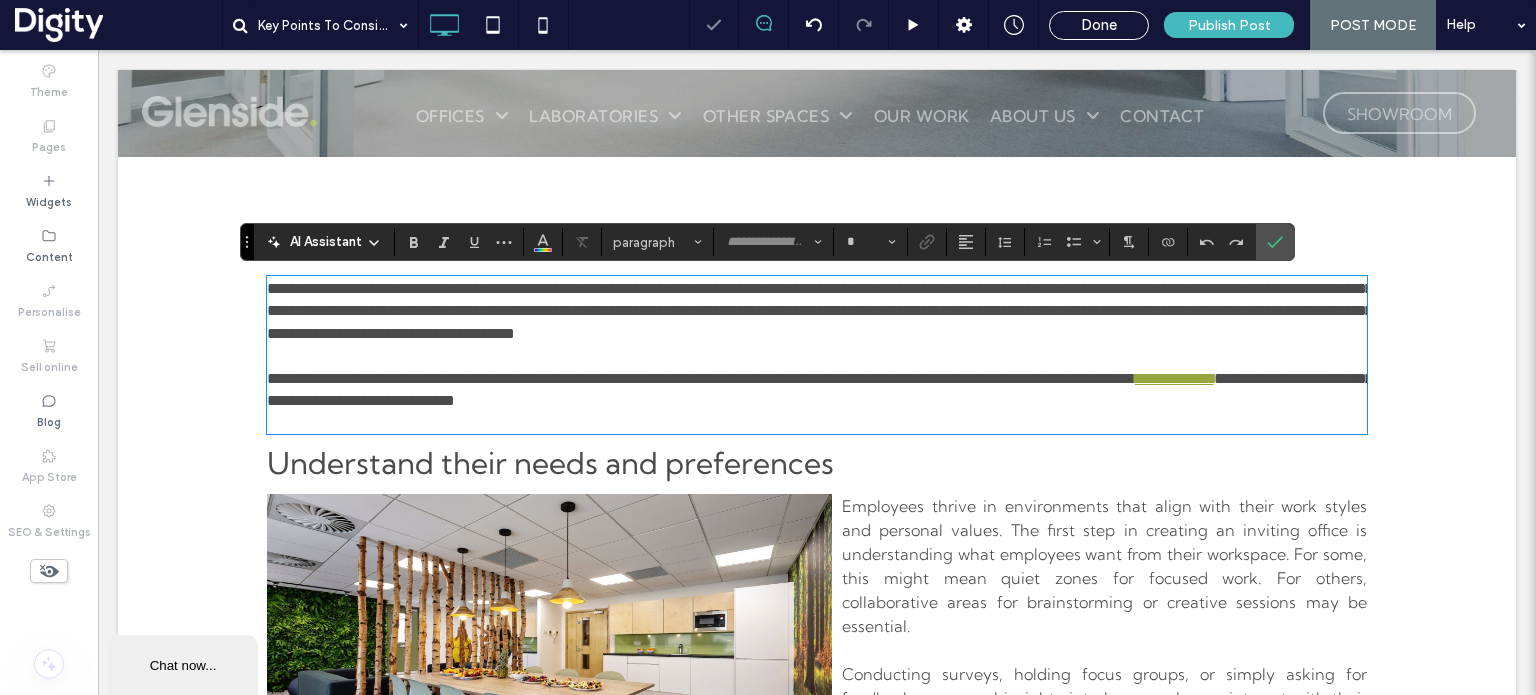 type on "**********" 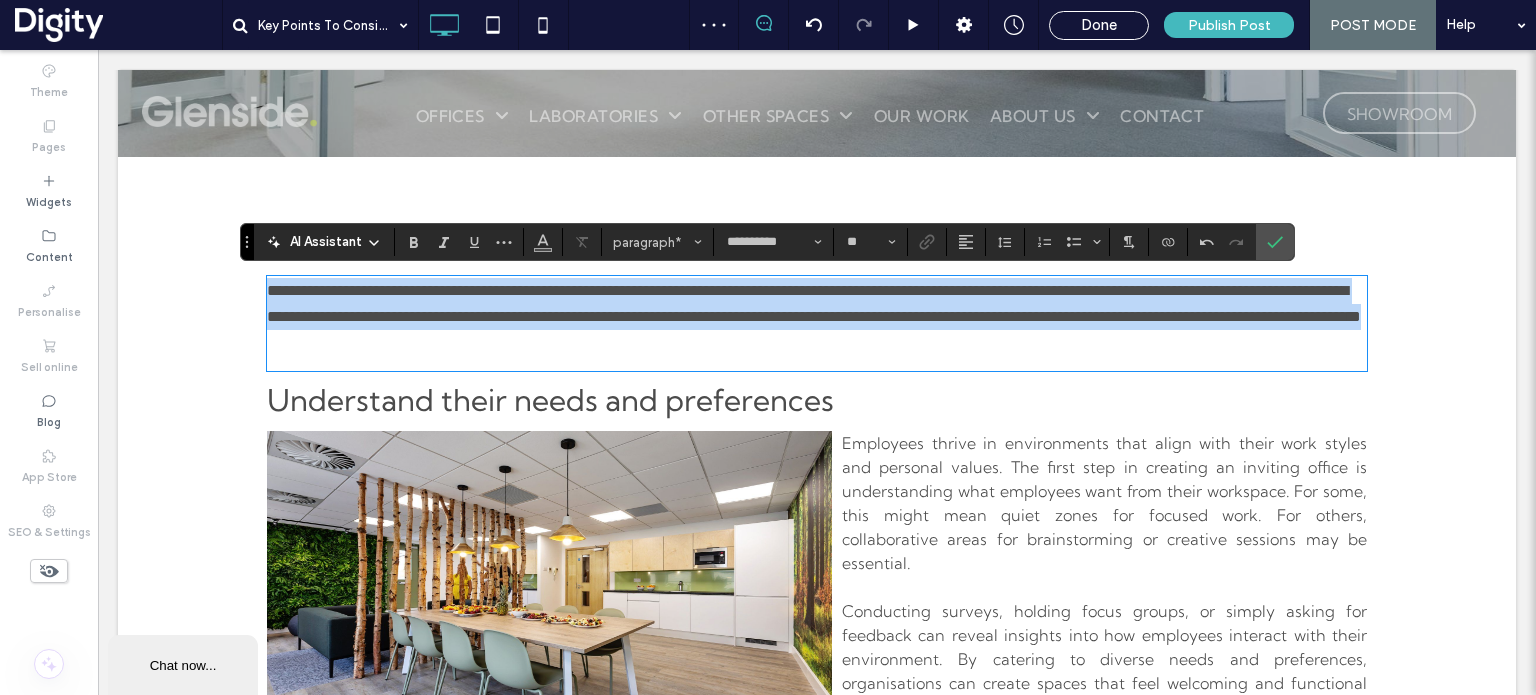 scroll, scrollTop: 0, scrollLeft: 0, axis: both 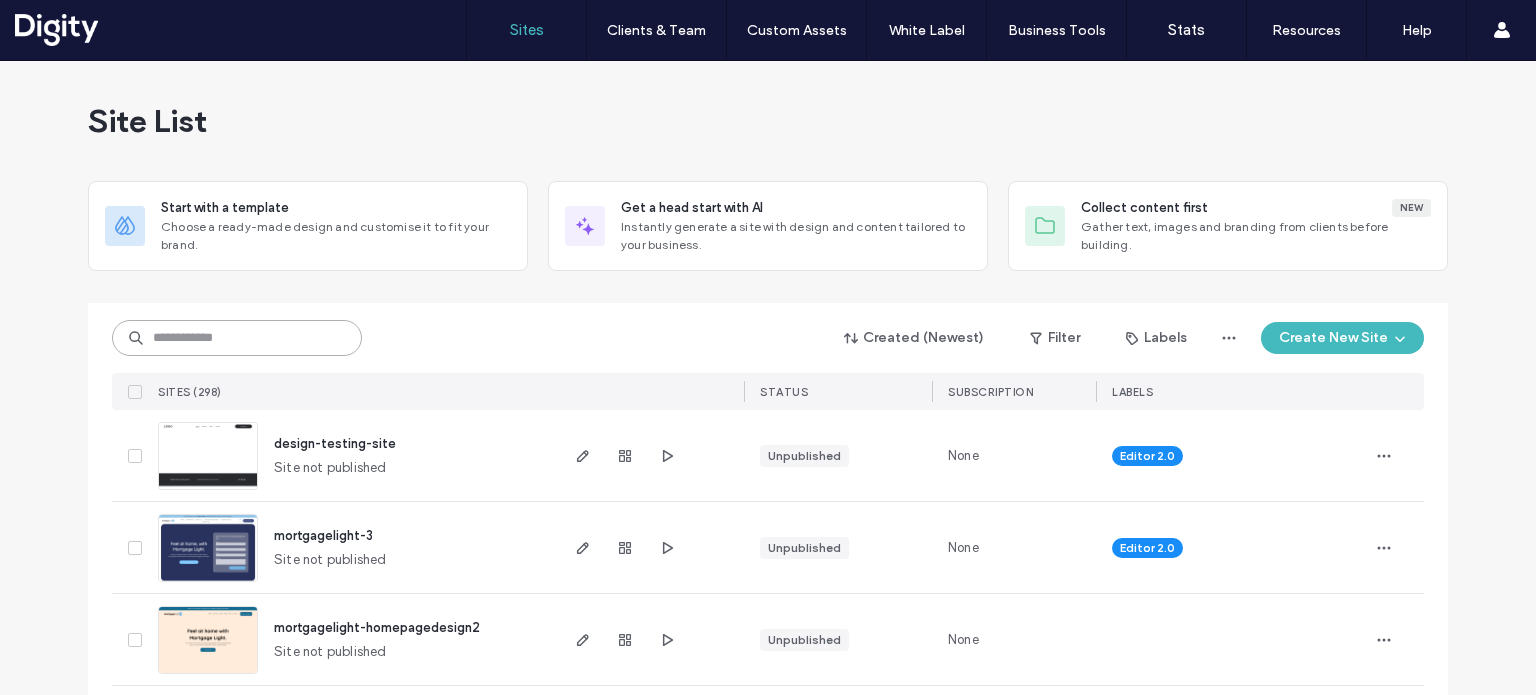 click at bounding box center (237, 338) 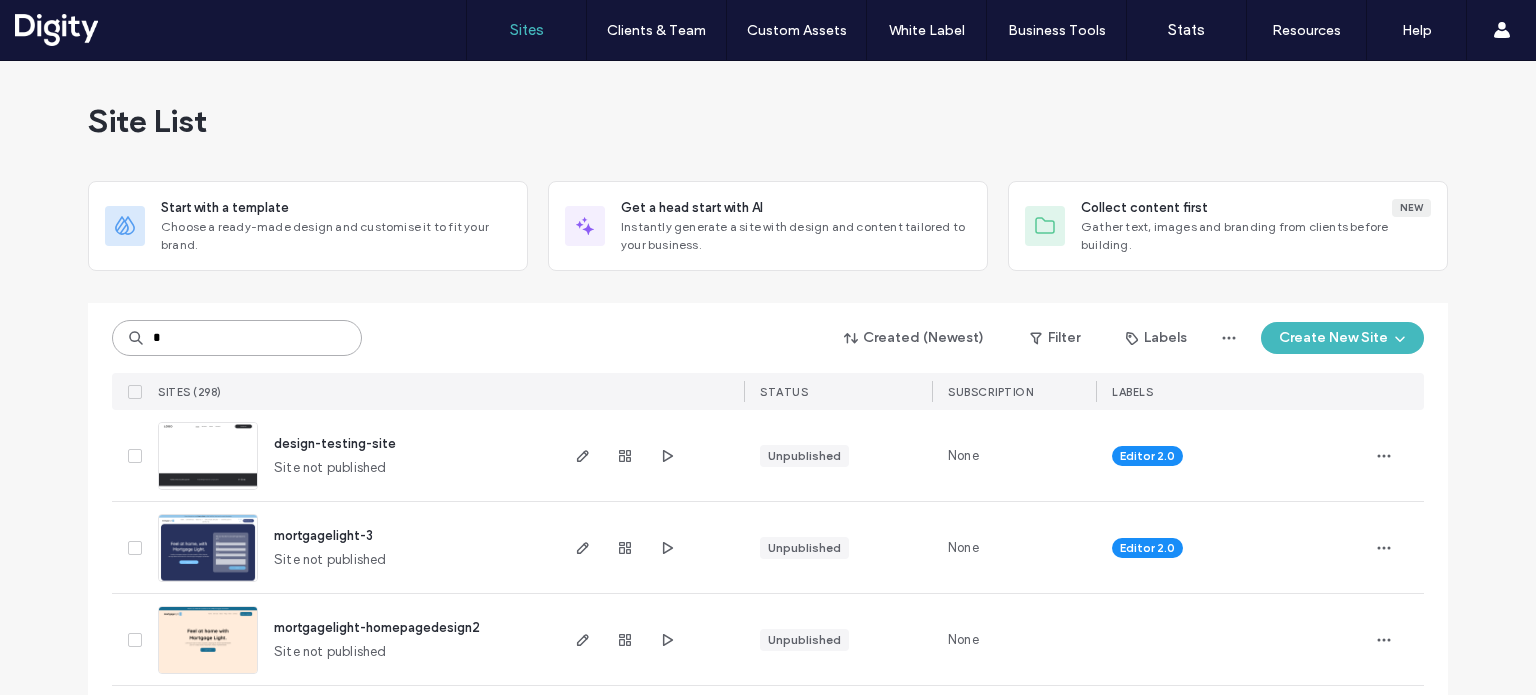 type on "*" 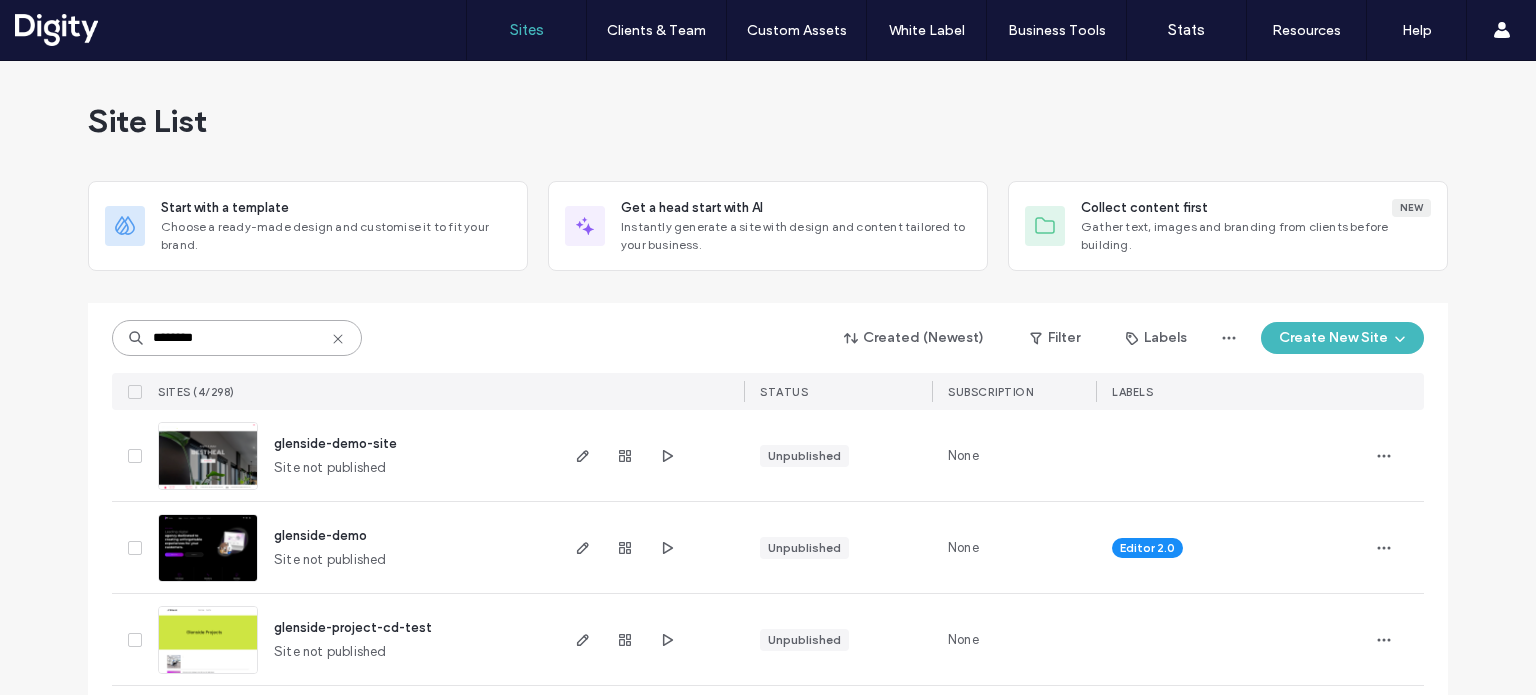 scroll, scrollTop: 106, scrollLeft: 0, axis: vertical 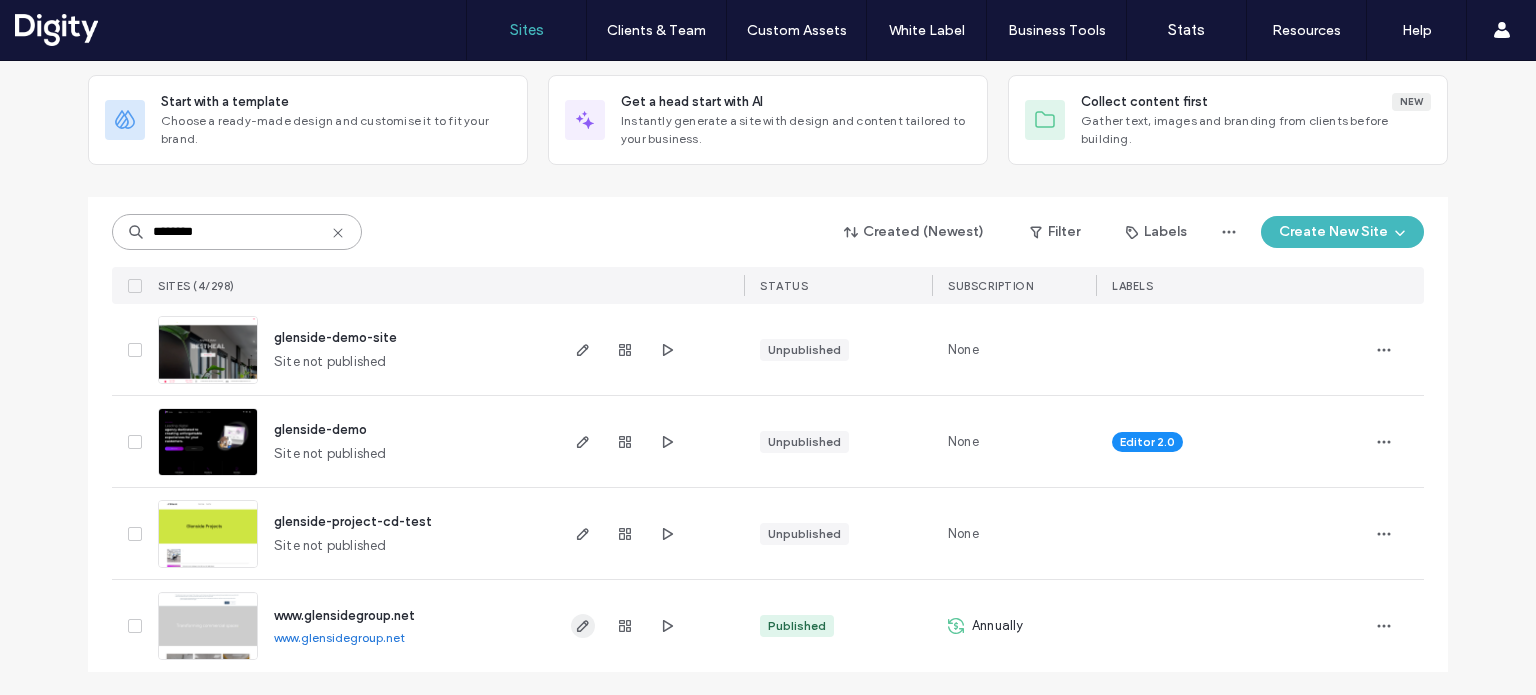 type on "********" 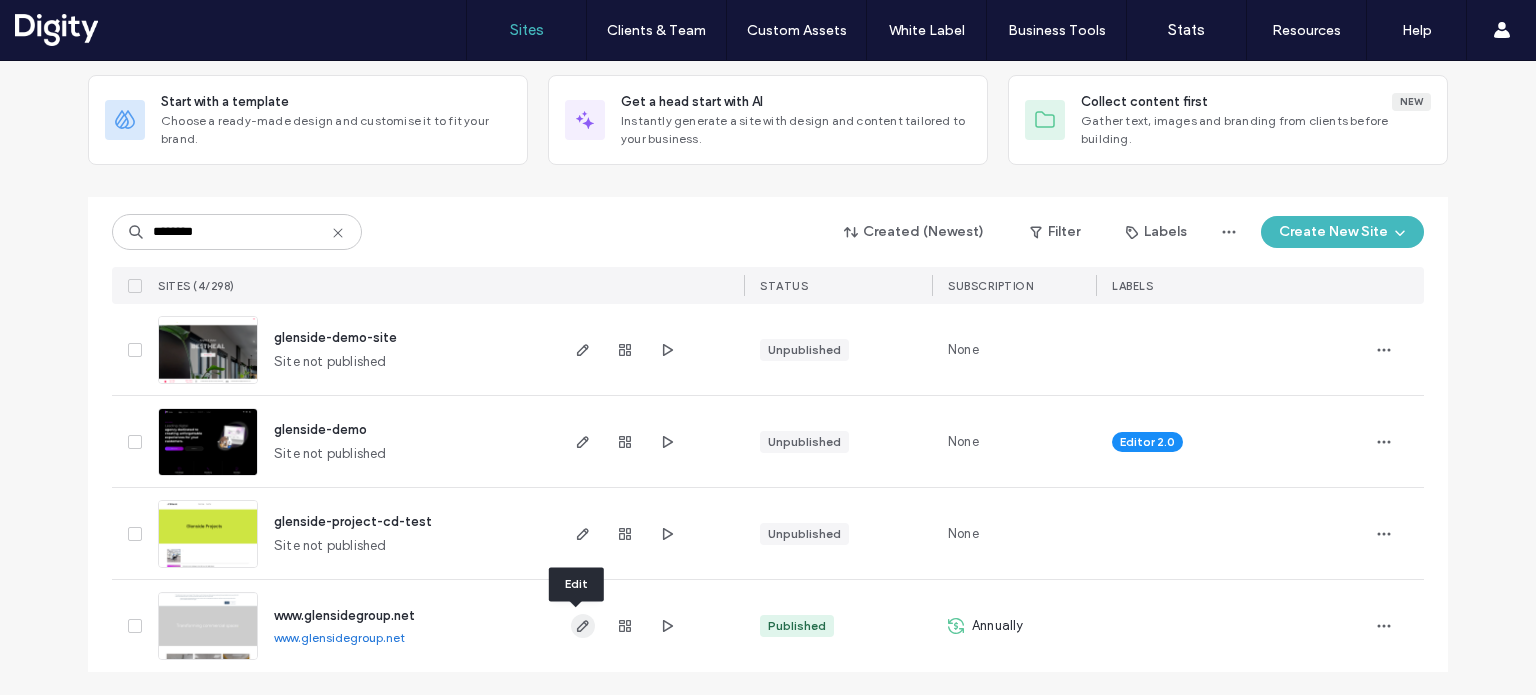 click 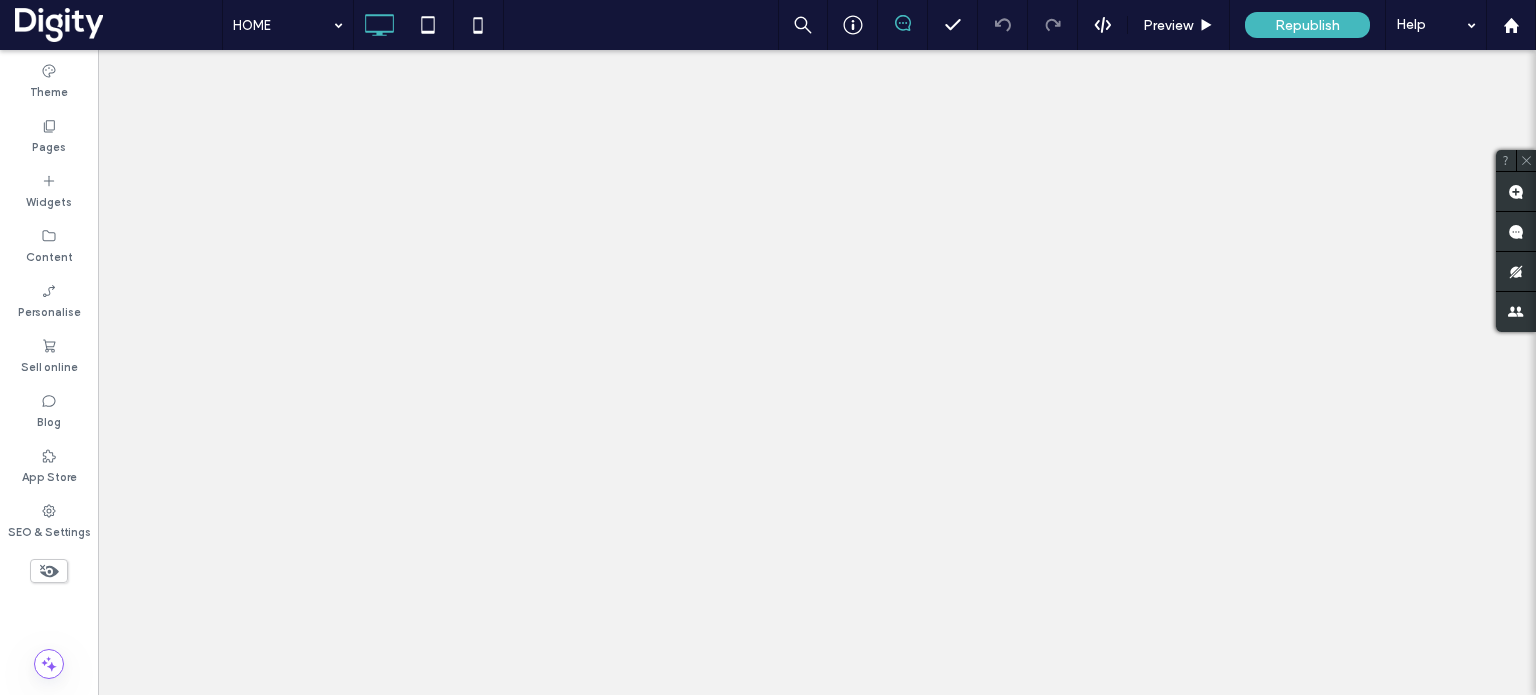 click 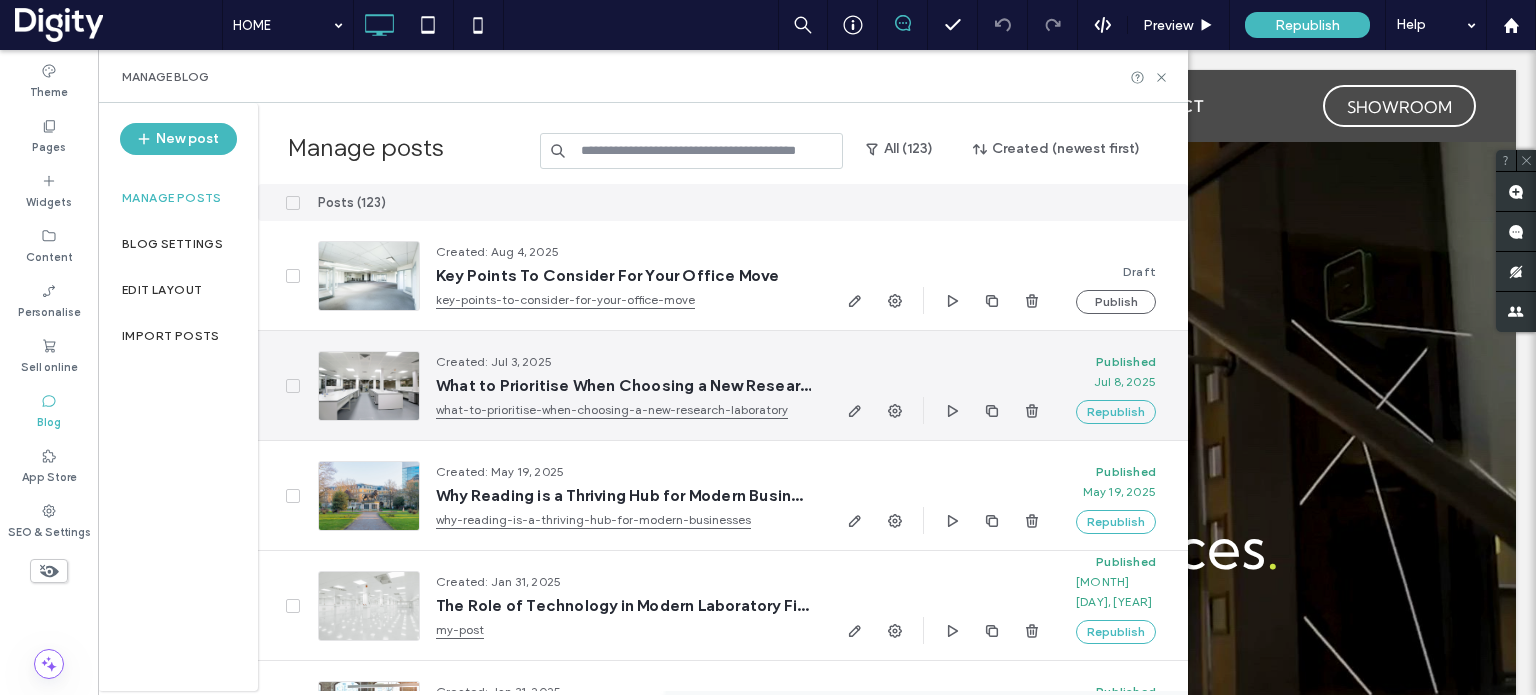 scroll, scrollTop: 1116, scrollLeft: 0, axis: vertical 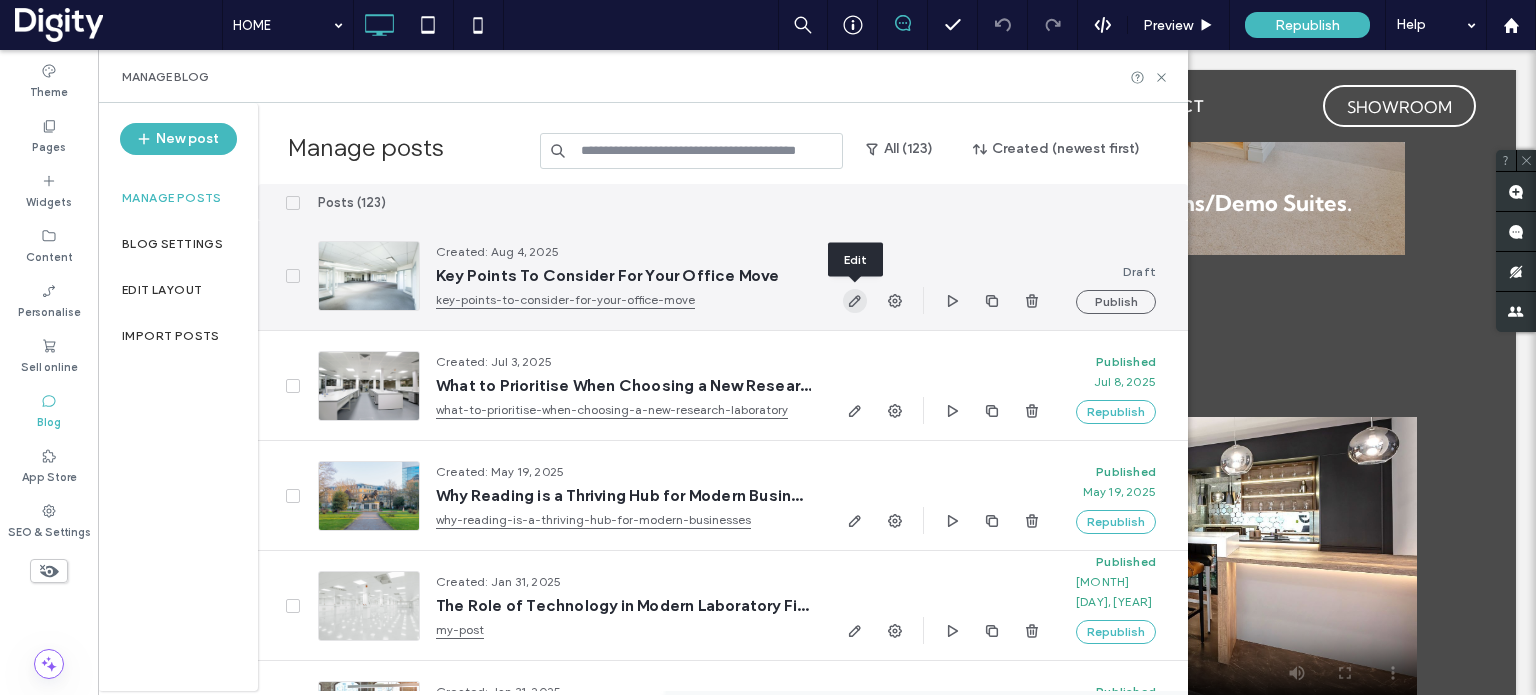 click 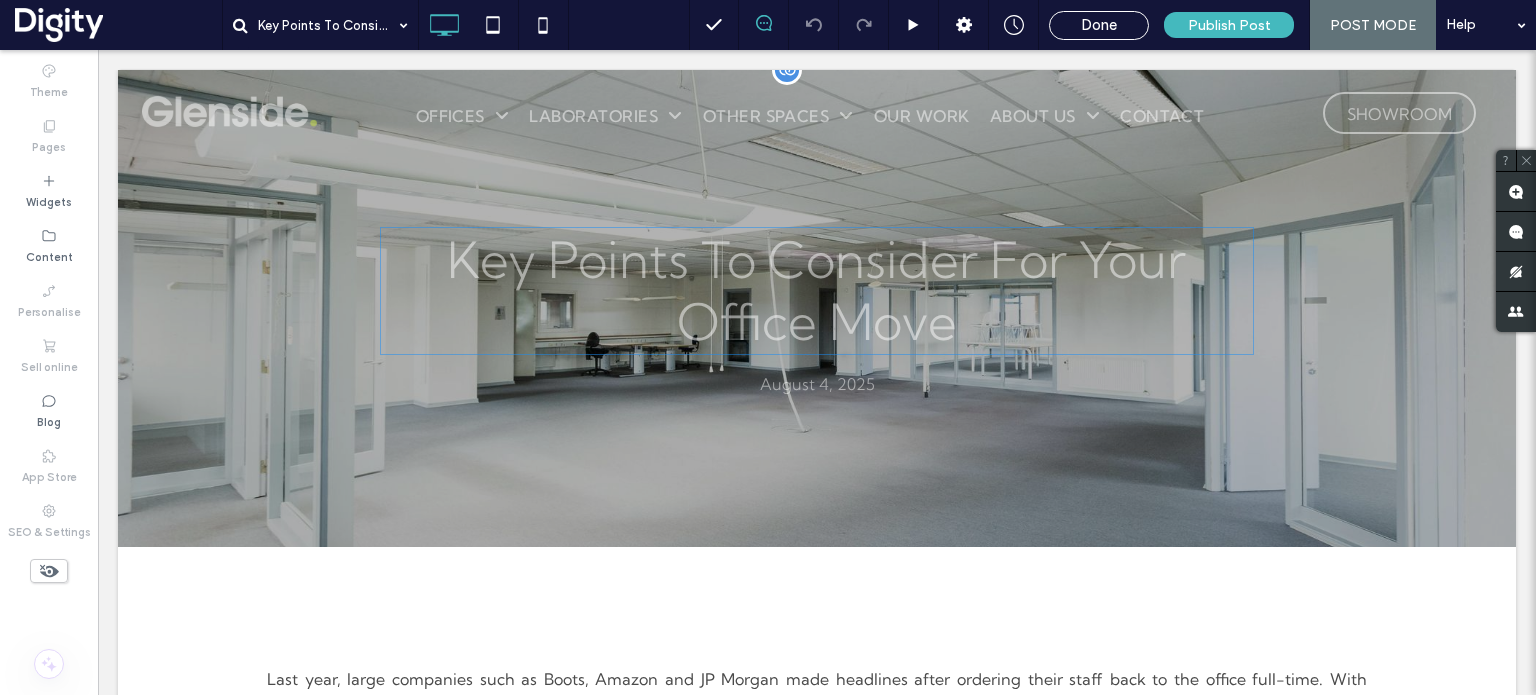 scroll, scrollTop: 0, scrollLeft: 0, axis: both 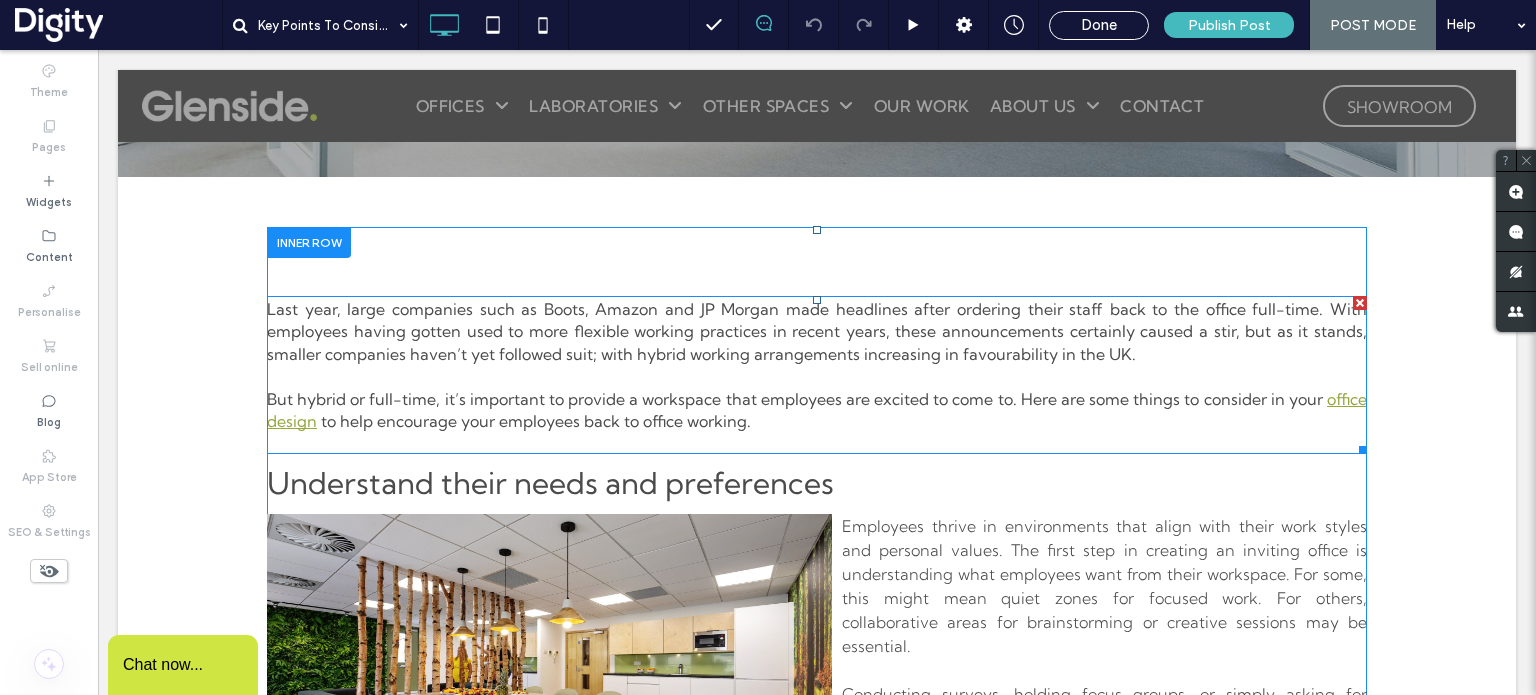 click on "Last year, large companies such as Boots, Amazon and JP Morgan made headlines after ordering their staff back to the office full-time. With employees having gotten used to more flexible working practices in recent years, these announcements certainly caused a stir, but as it stands, smaller companies haven’t yet followed suit; with hybrid working arrangements increasing in favourability in the UK." at bounding box center (817, 331) 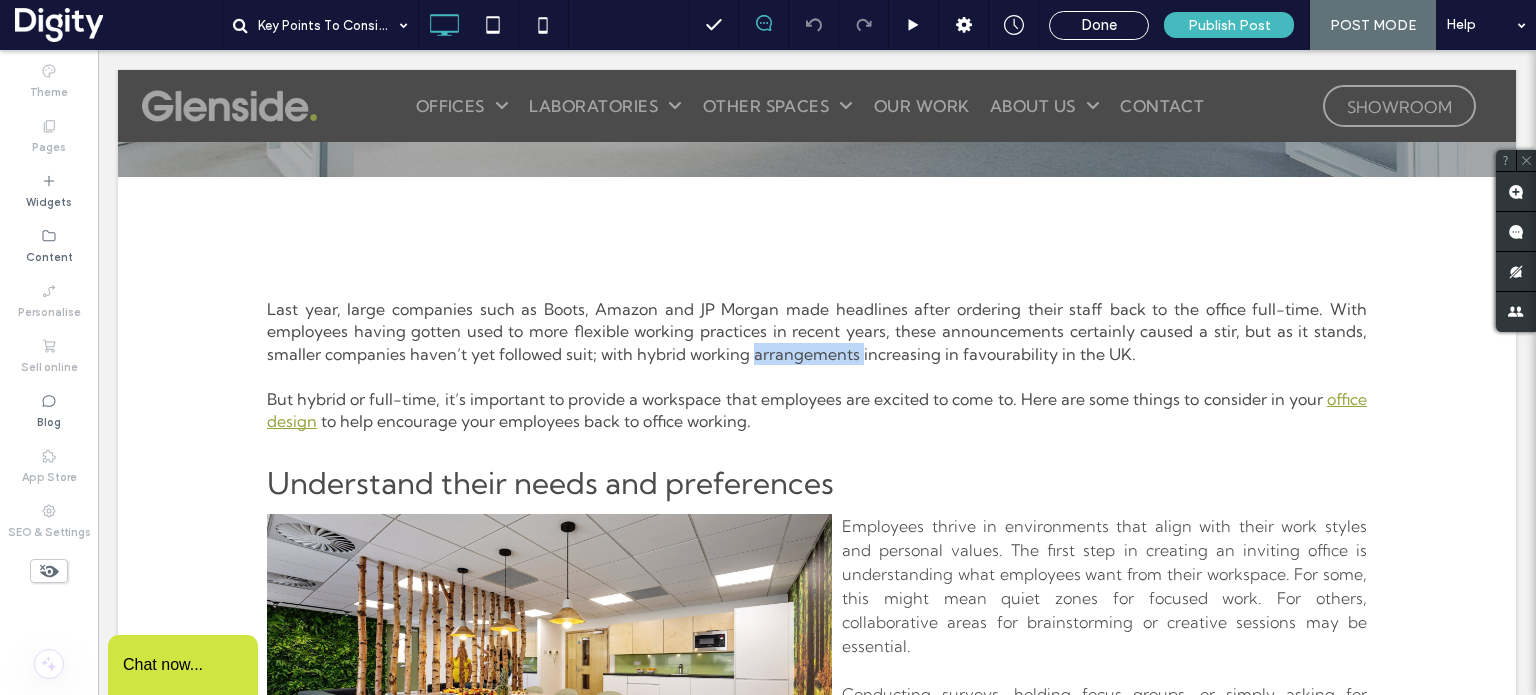 click on "Last year, large companies such as Boots, Amazon and JP Morgan made headlines after ordering their staff back to the office full-time. With employees having gotten used to more flexible working practices in recent years, these announcements certainly caused a stir, but as it stands, smaller companies haven’t yet followed suit; with hybrid working arrangements increasing in favourability in the UK." at bounding box center (817, 331) 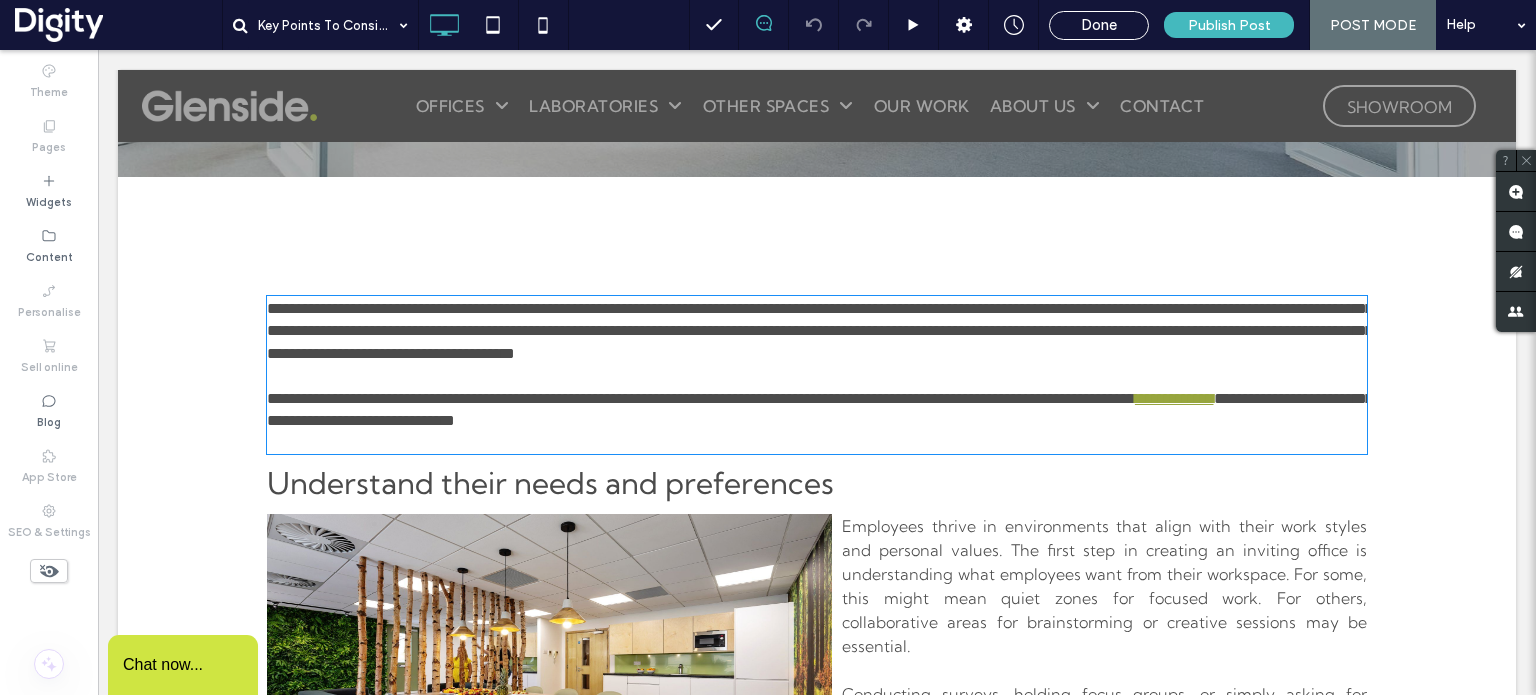 type on "**********" 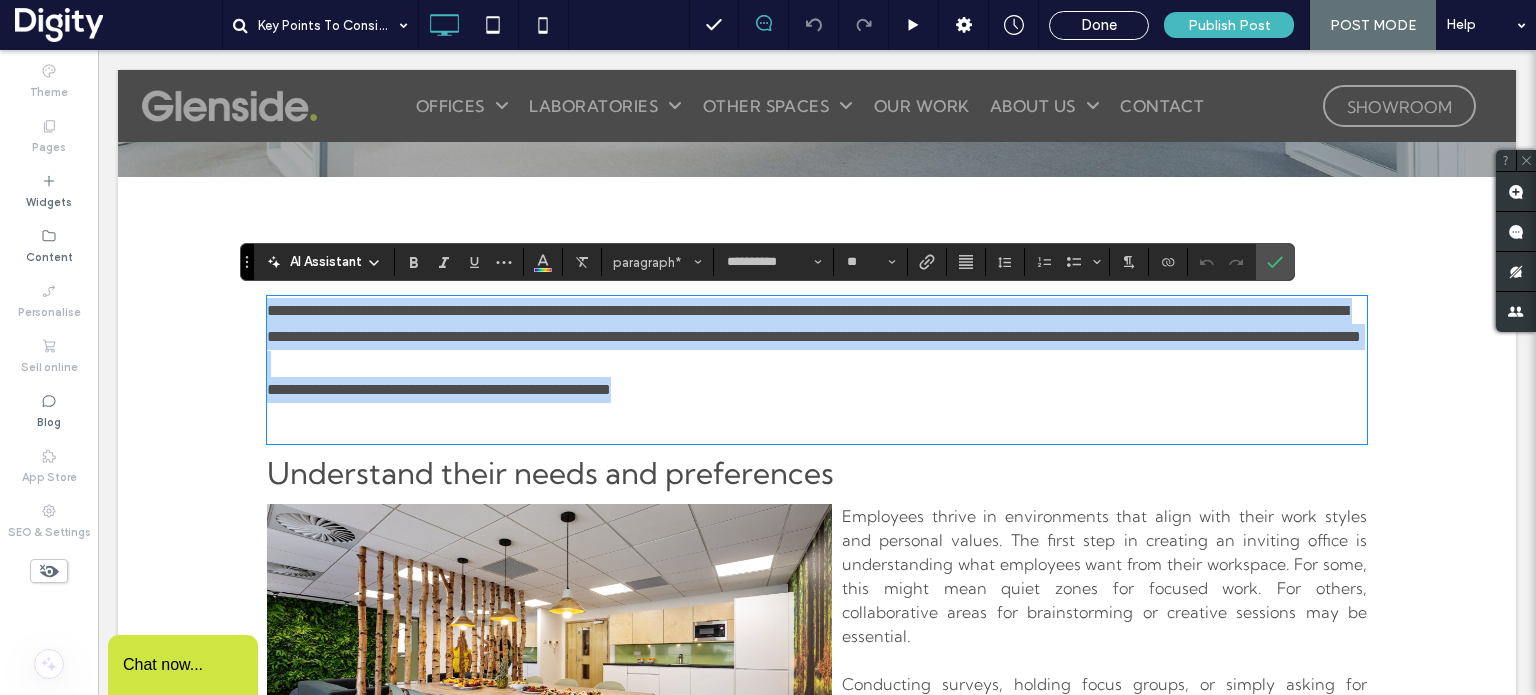 scroll, scrollTop: 0, scrollLeft: 0, axis: both 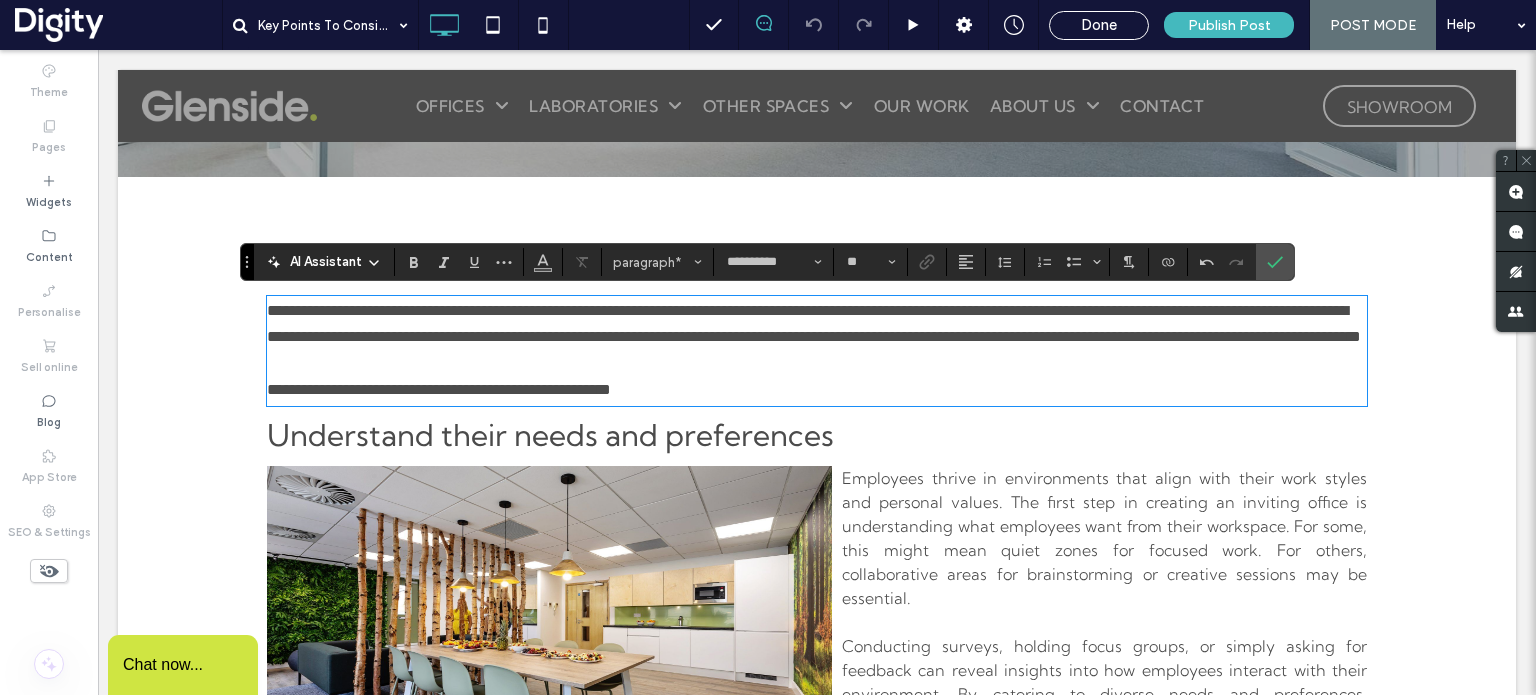 click on "Understand their needs and preferences" at bounding box center [550, 435] 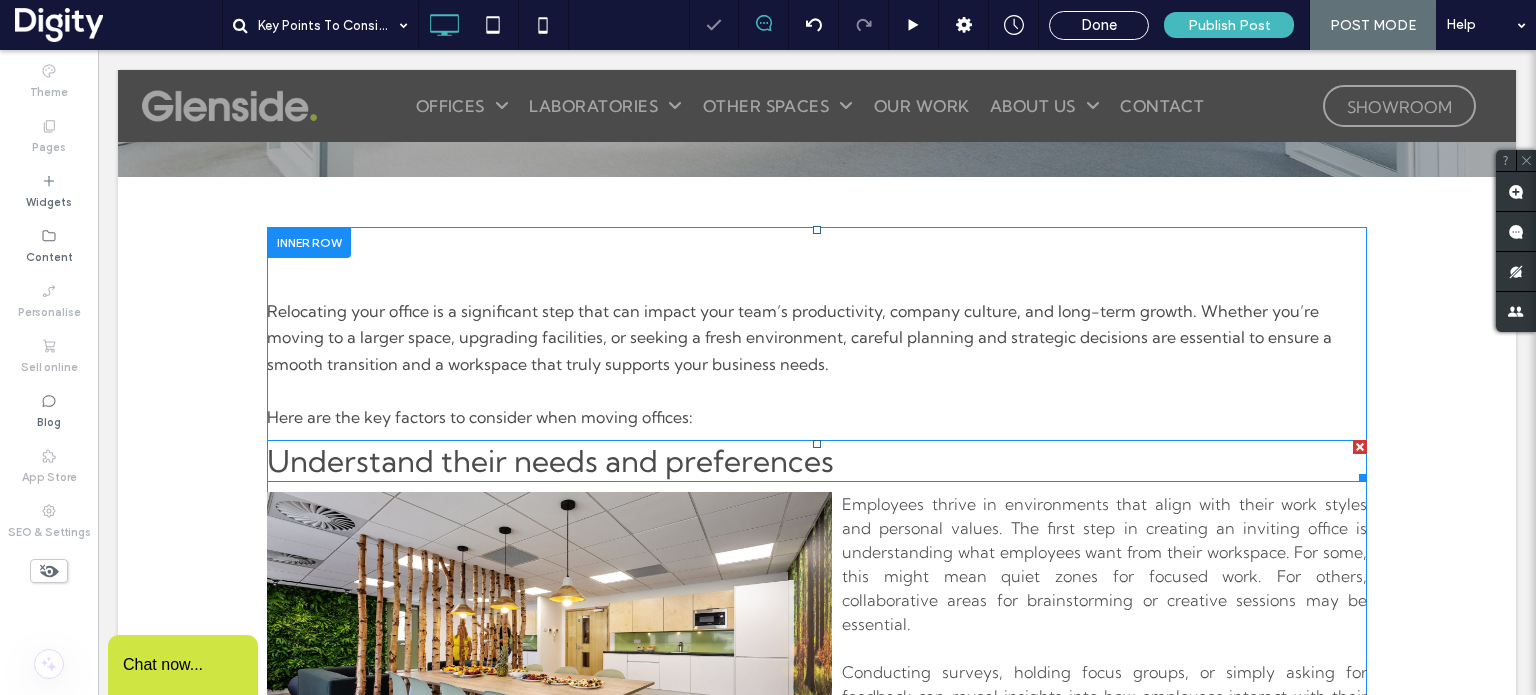 click on "Understand their needs and preferences" at bounding box center (550, 461) 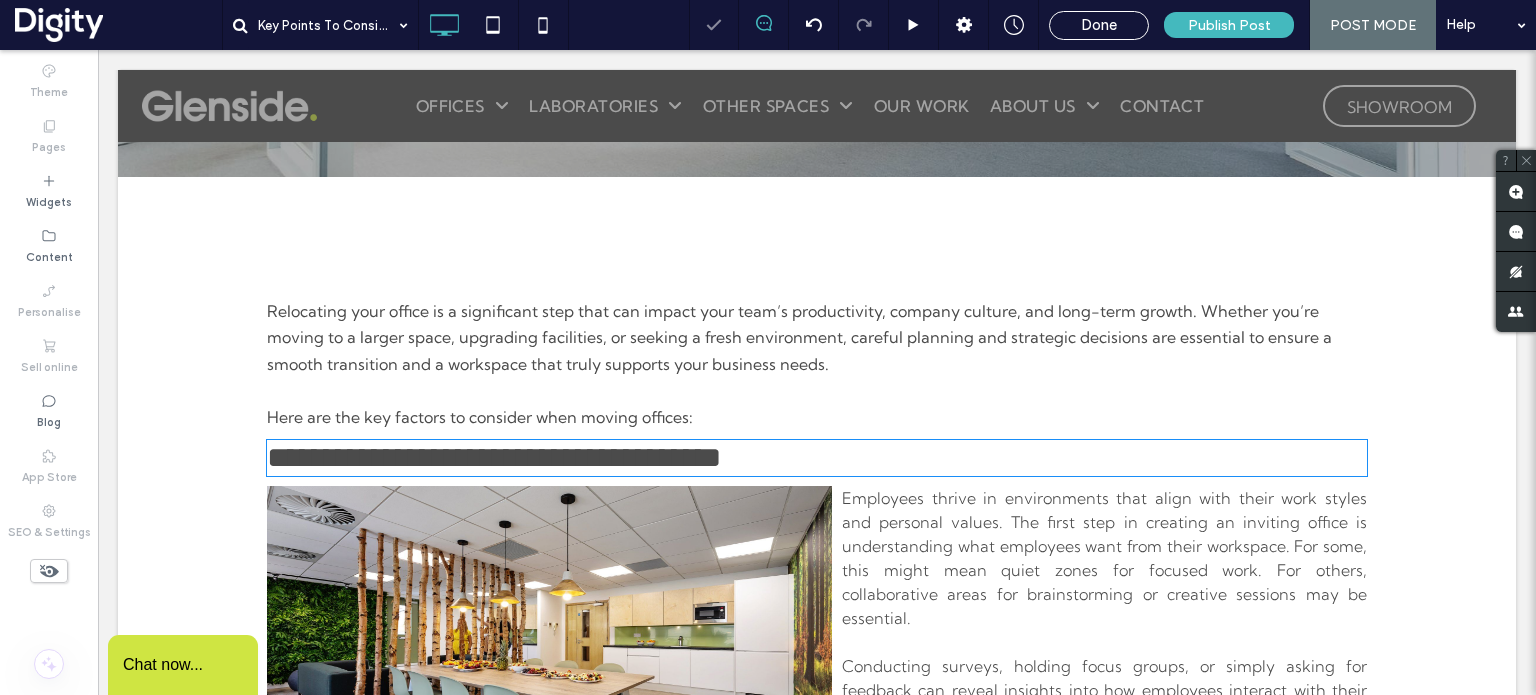 type on "**********" 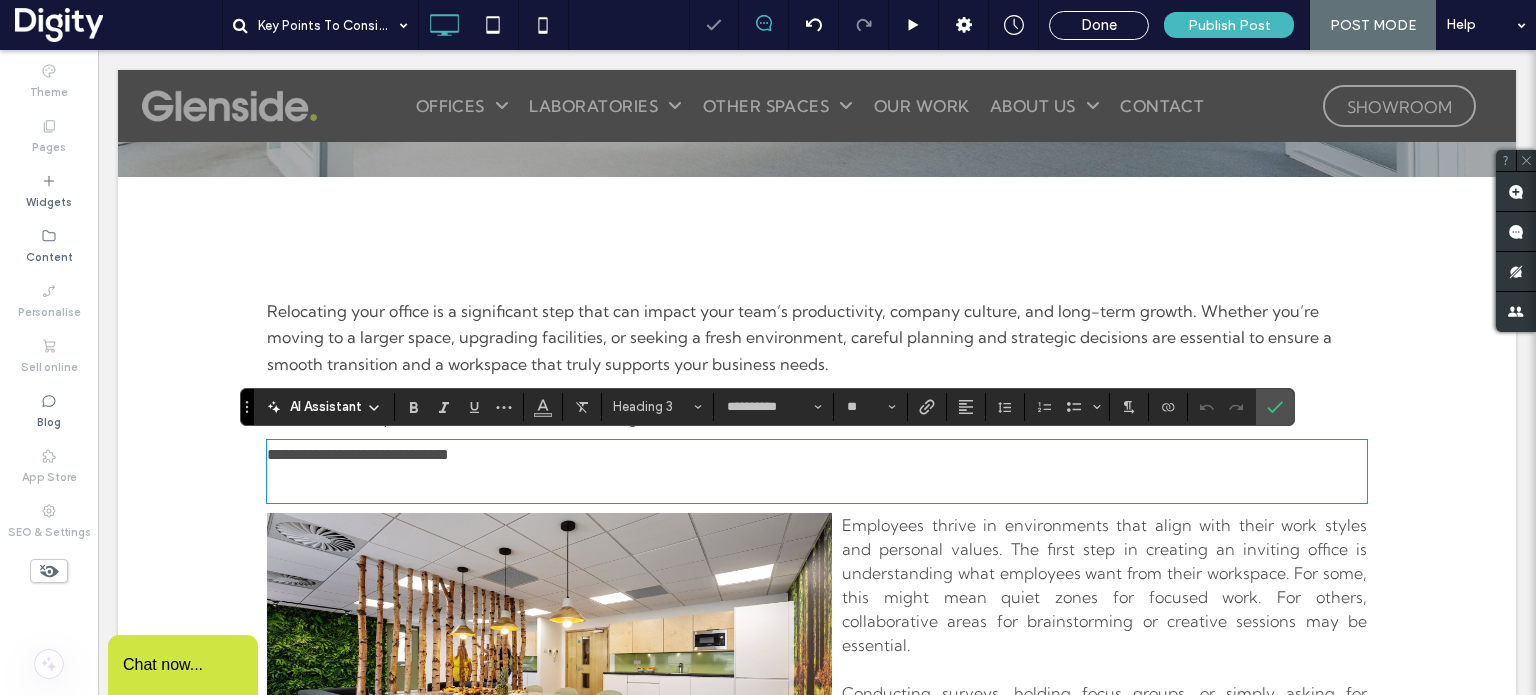 scroll, scrollTop: 0, scrollLeft: 0, axis: both 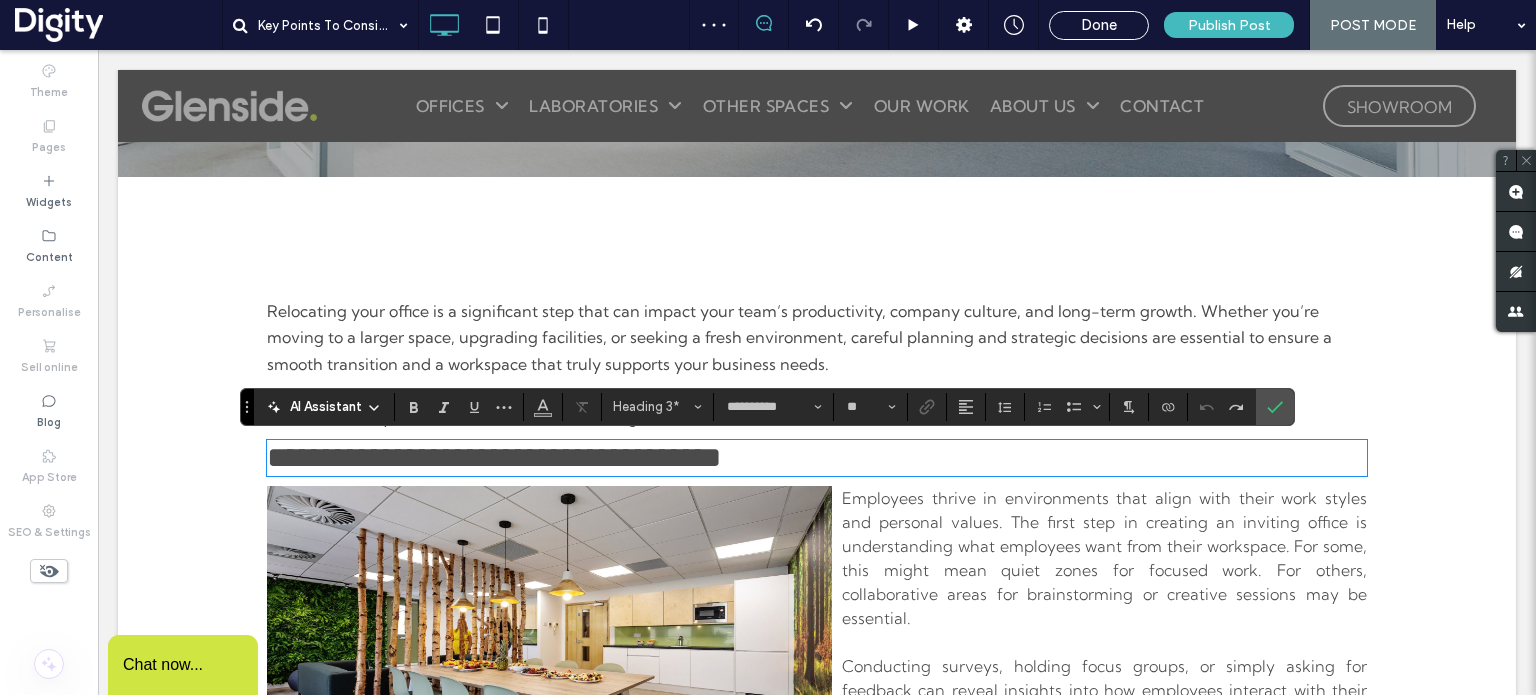 click on "**********" at bounding box center (494, 457) 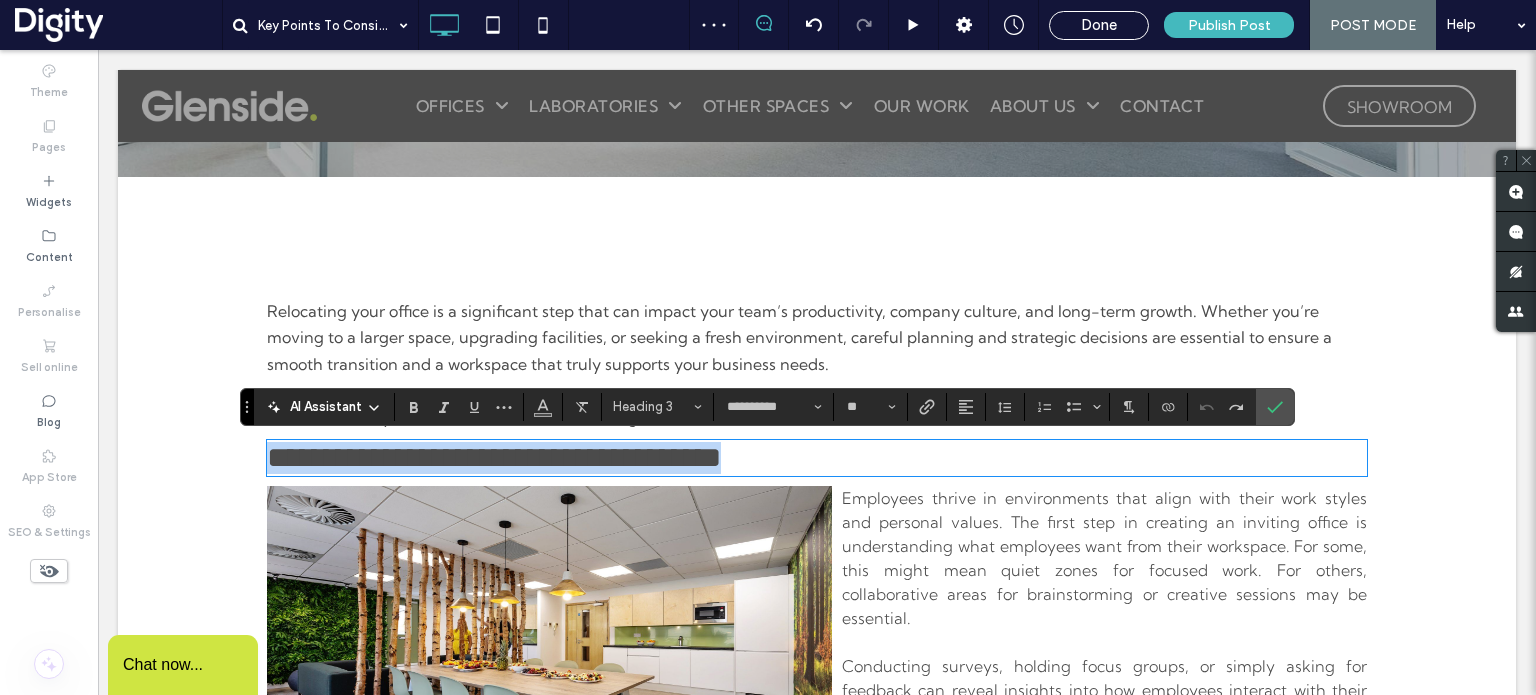 click on "**********" at bounding box center (494, 457) 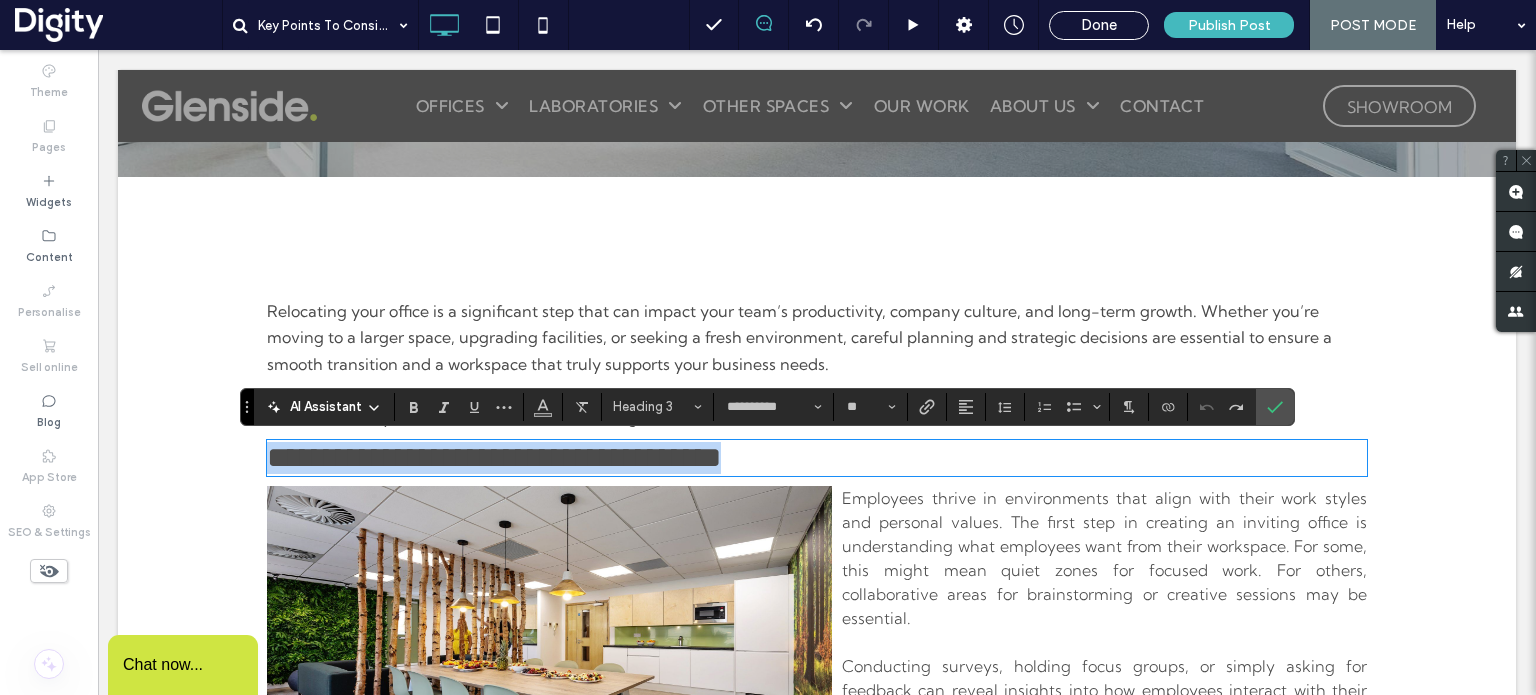 type 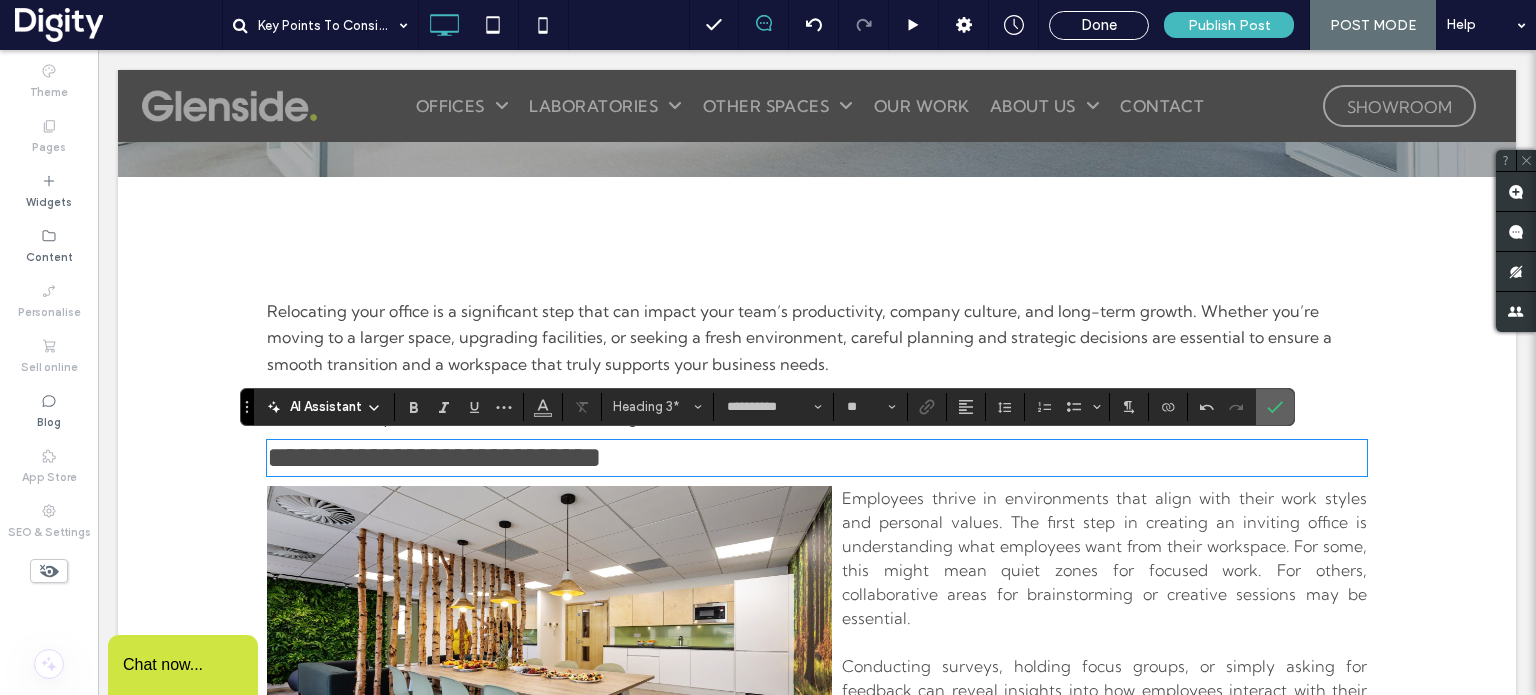 click at bounding box center [1275, 407] 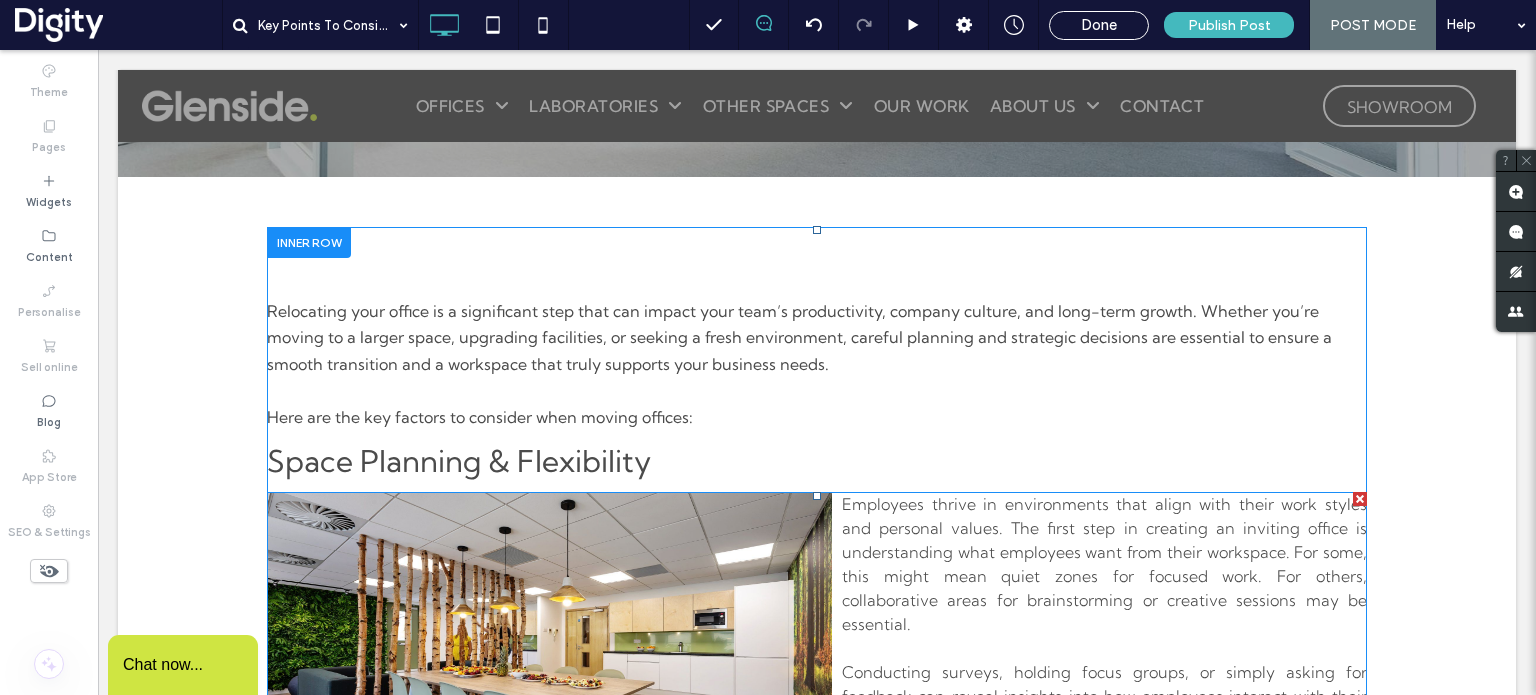 click at bounding box center (817, 650) 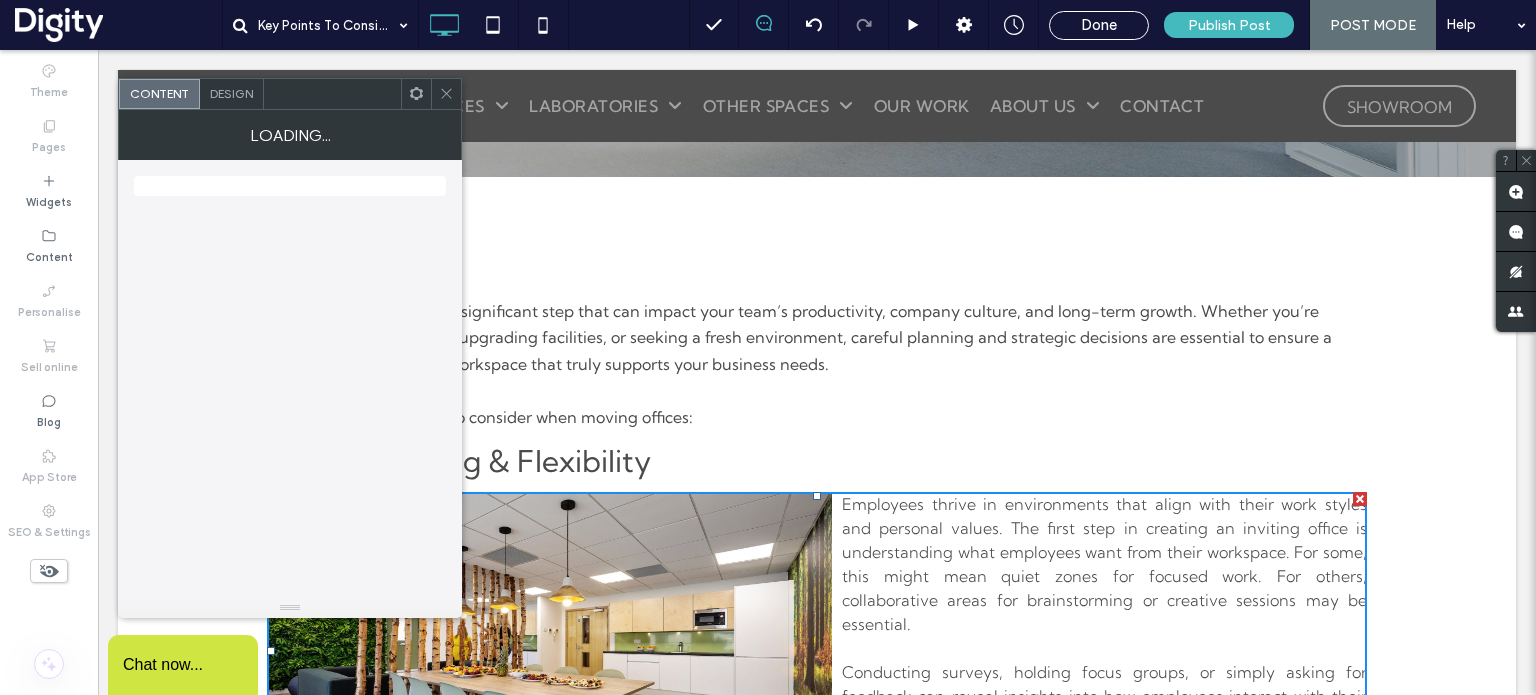 scroll, scrollTop: 563, scrollLeft: 0, axis: vertical 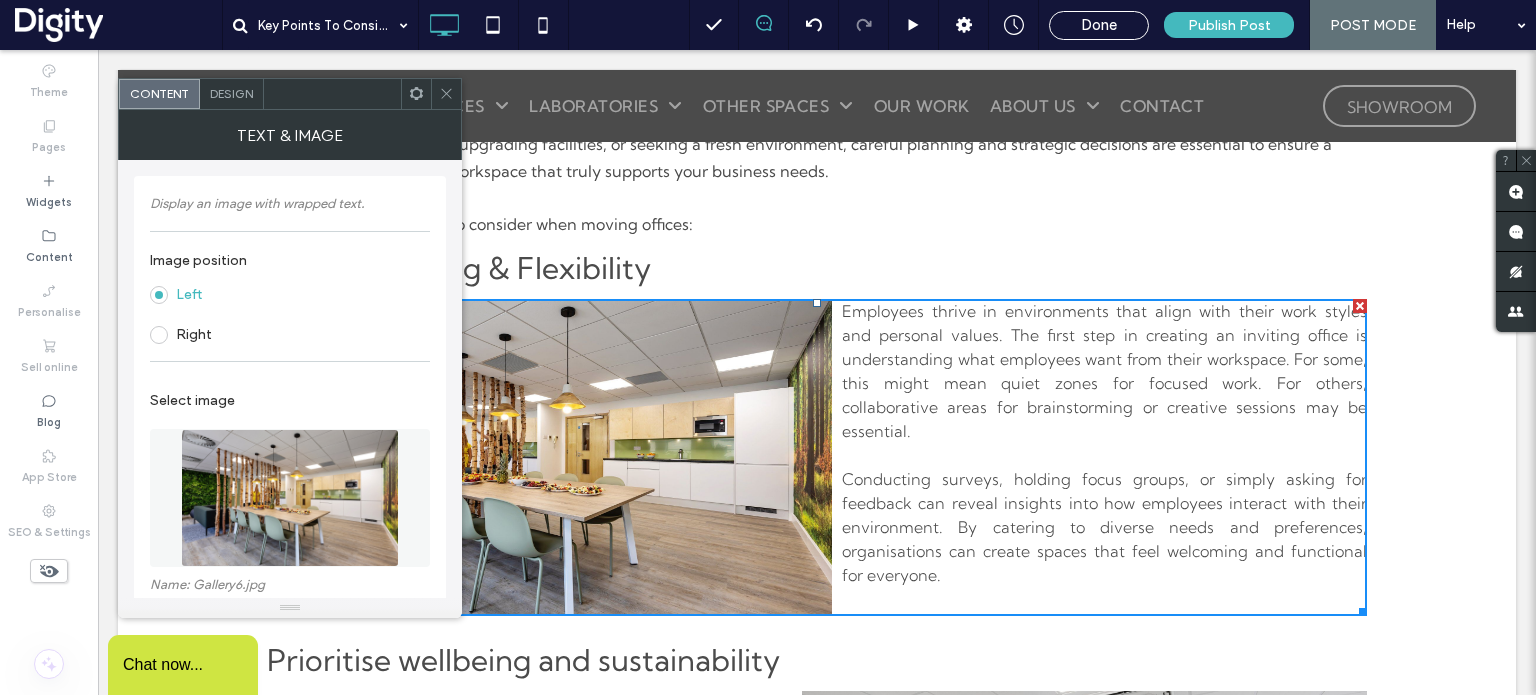 click on "Employees thrive in environments that align with their work styles and personal values. The first step in creating an inviting office is understanding what employees want from their workspace. For some, this might mean quiet zones for focused work. For others, collaborative areas for brainstorming or creative sessions may be essential." at bounding box center [817, 371] 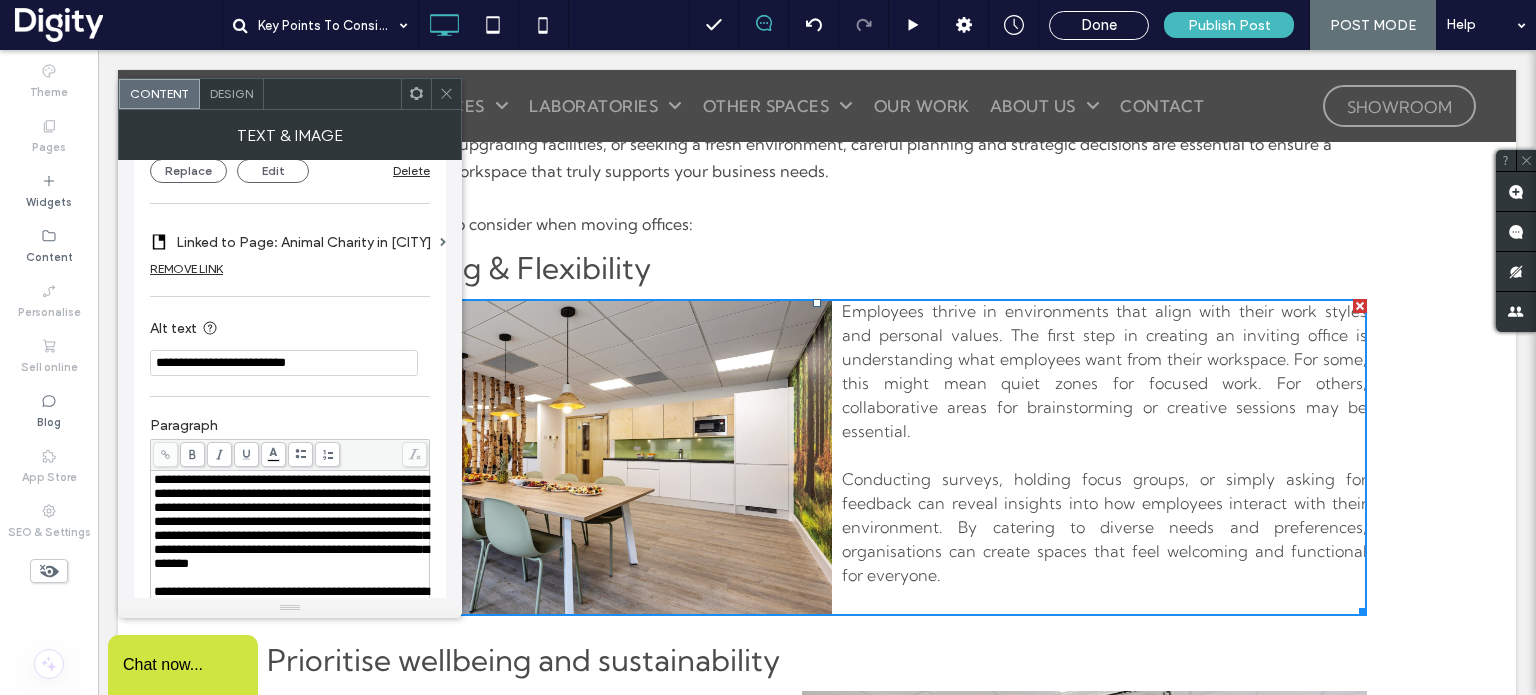 scroll, scrollTop: 611, scrollLeft: 0, axis: vertical 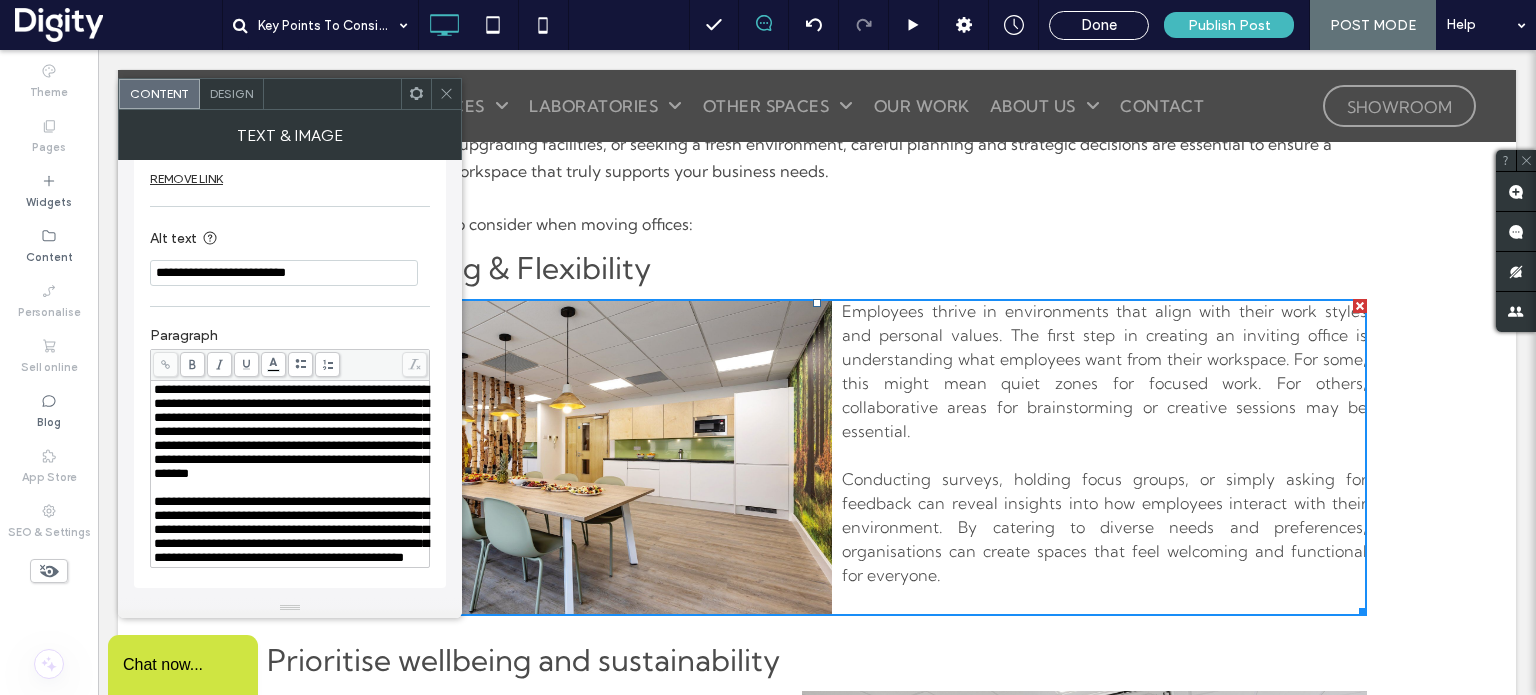 click on "**********" at bounding box center [291, 431] 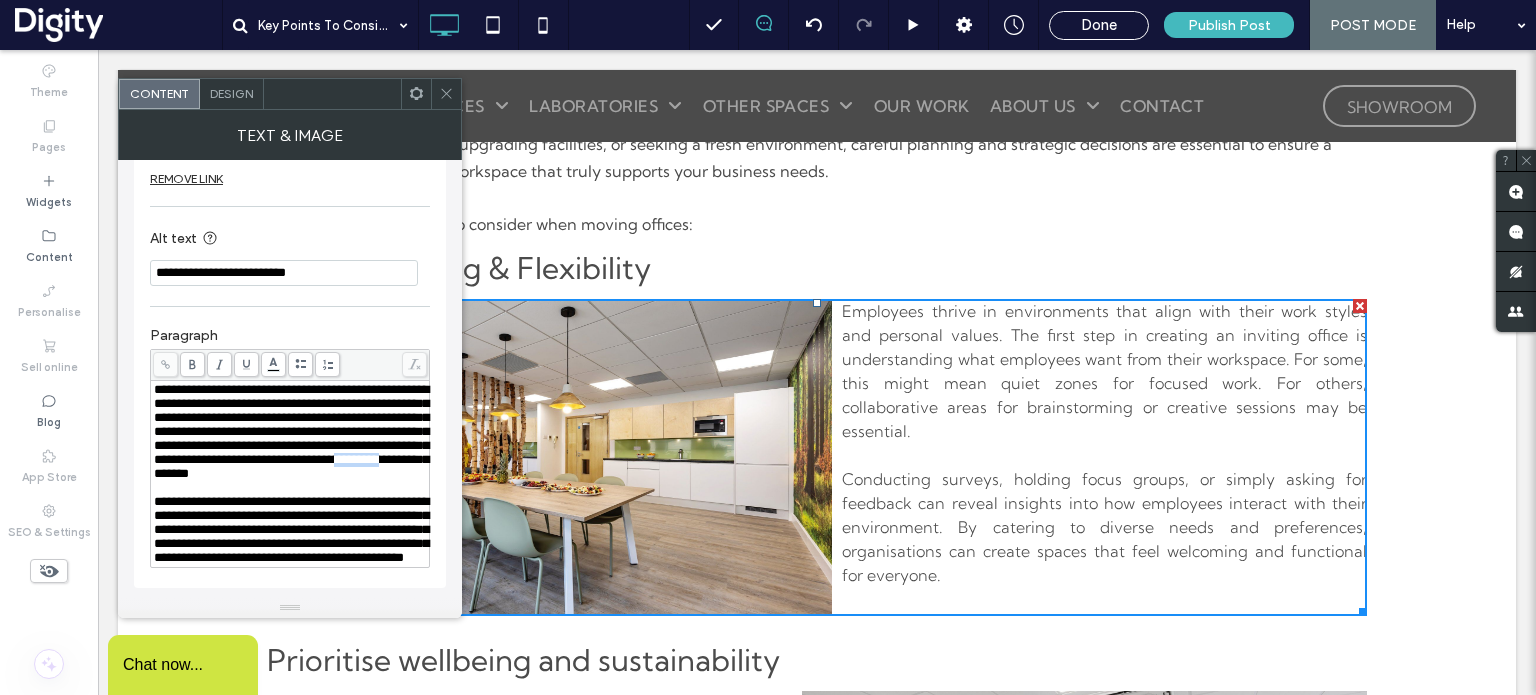 click on "**********" at bounding box center (291, 431) 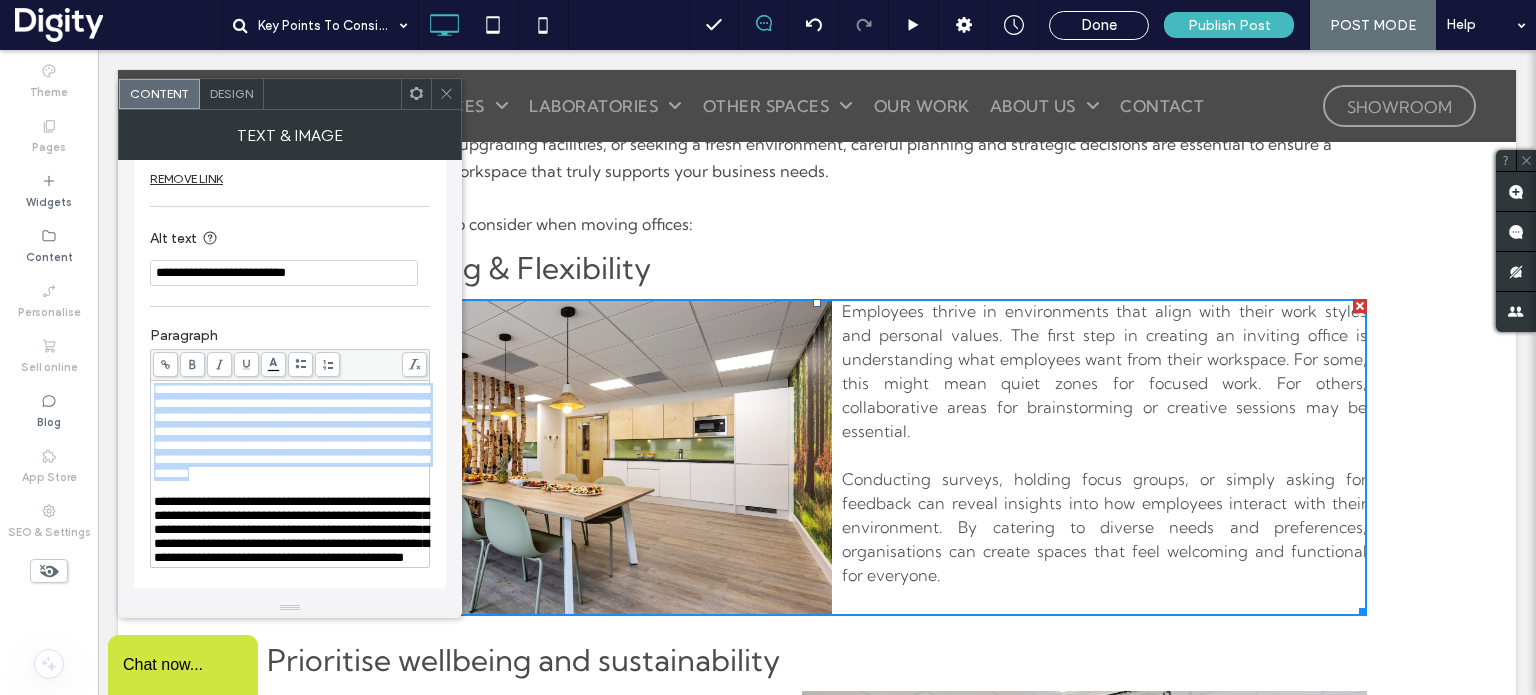 click on "**********" at bounding box center (291, 431) 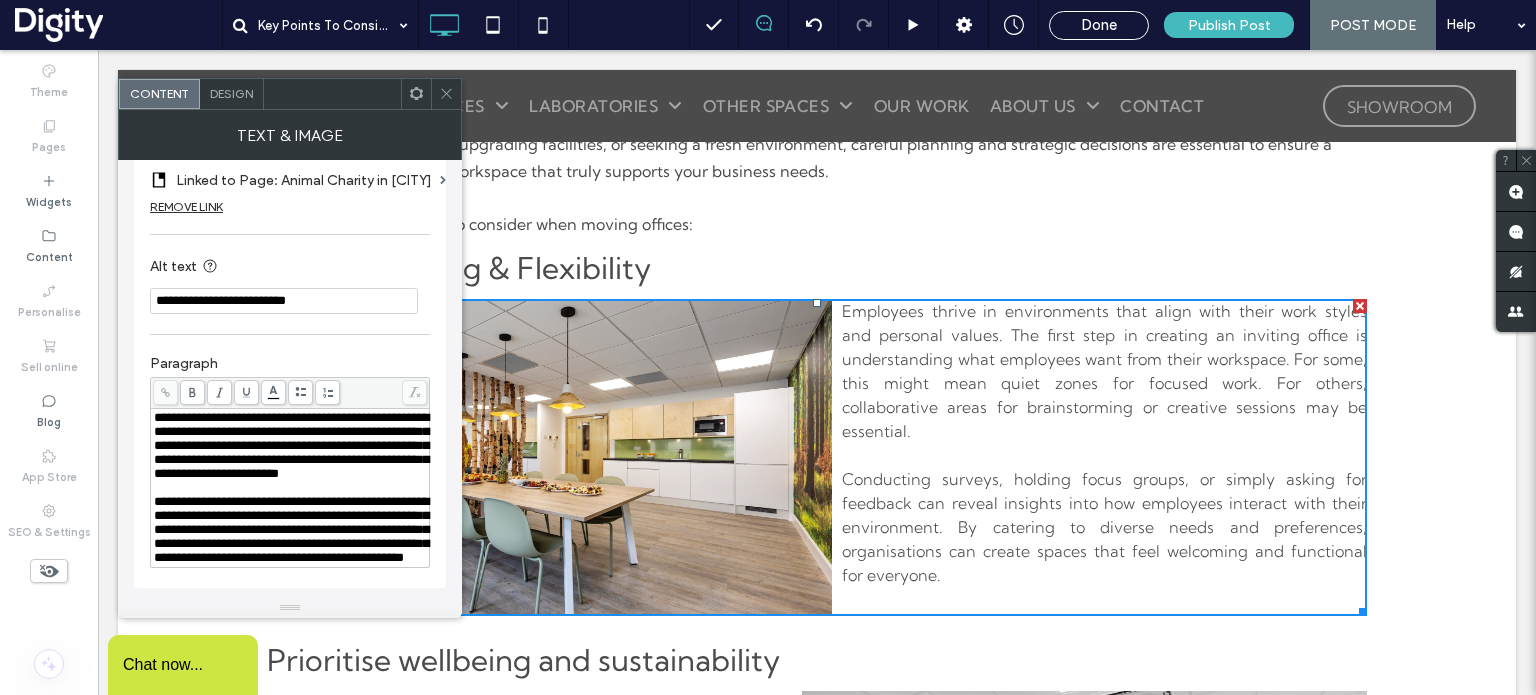 scroll, scrollTop: 610, scrollLeft: 0, axis: vertical 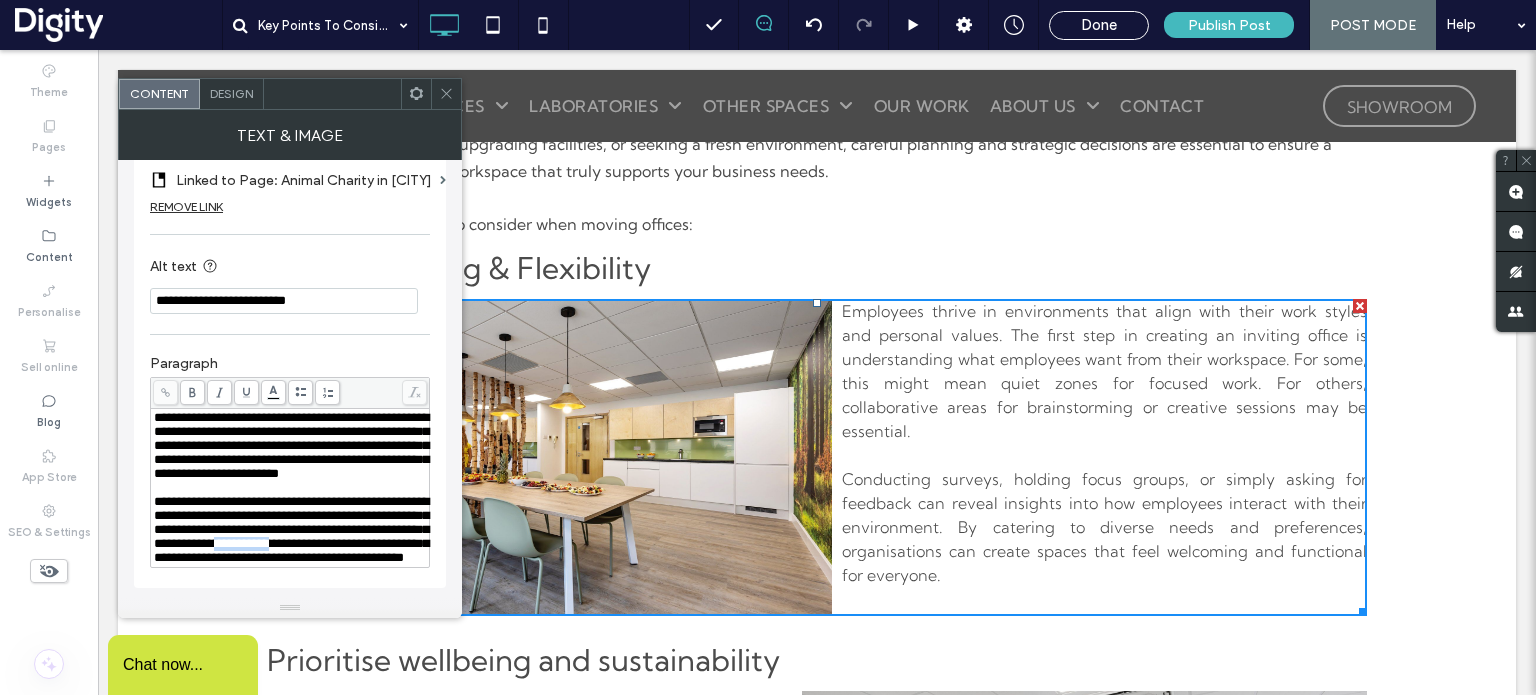 click on "**********" at bounding box center (291, 529) 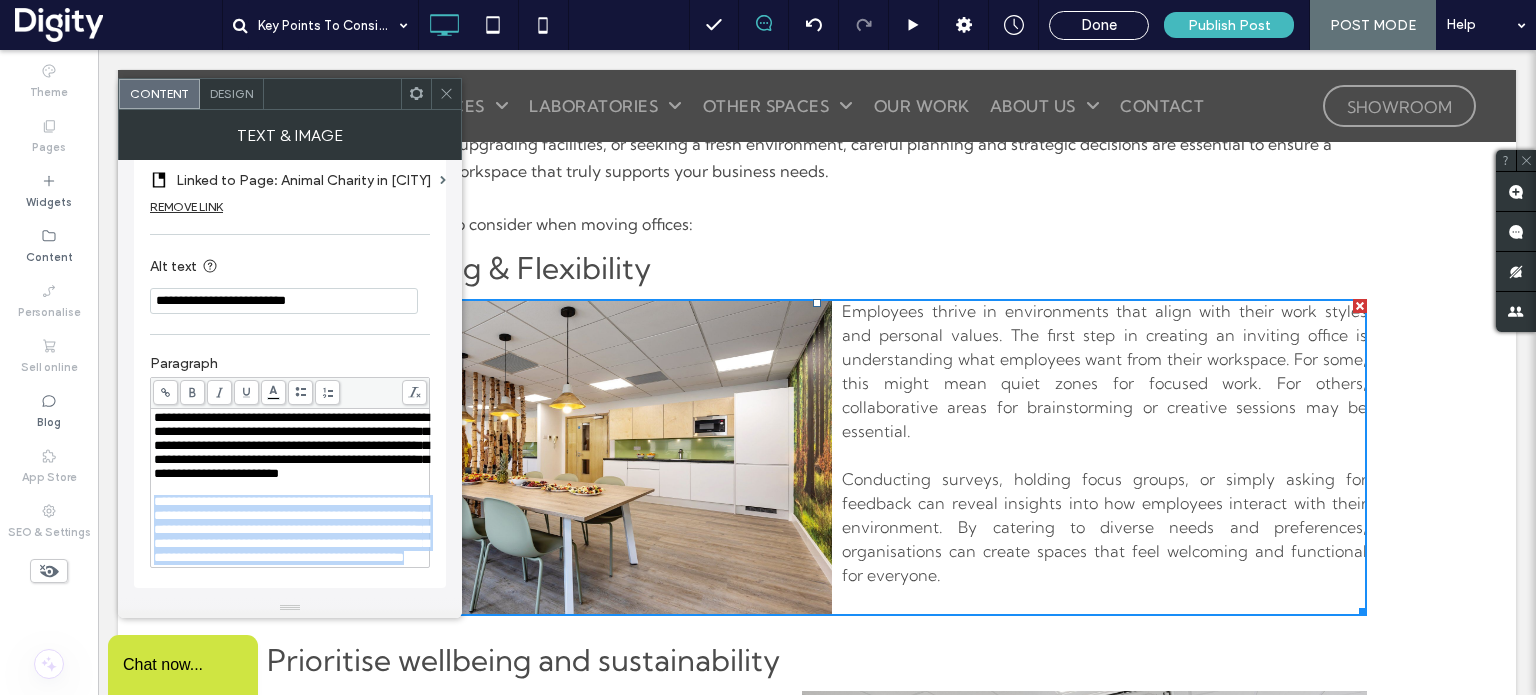 click on "**********" at bounding box center [291, 529] 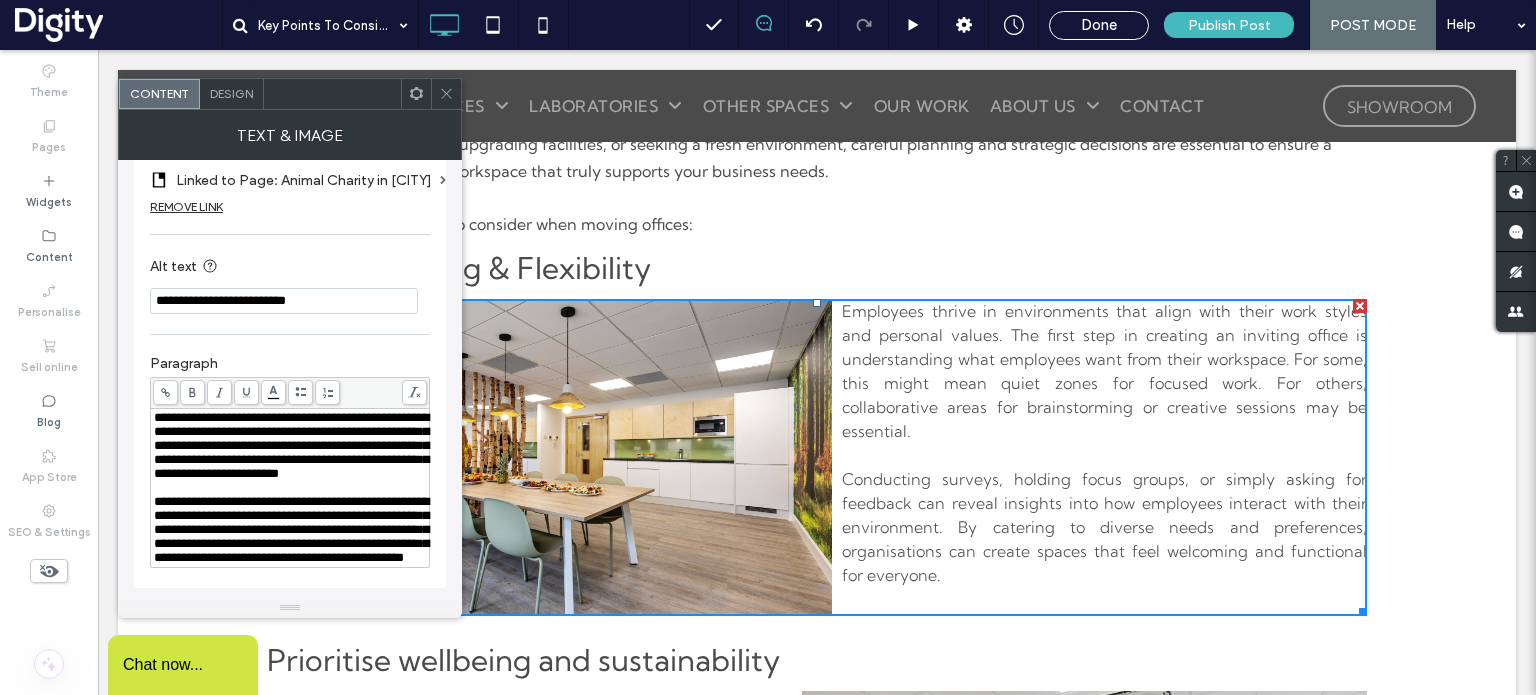 scroll, scrollTop: 514, scrollLeft: 0, axis: vertical 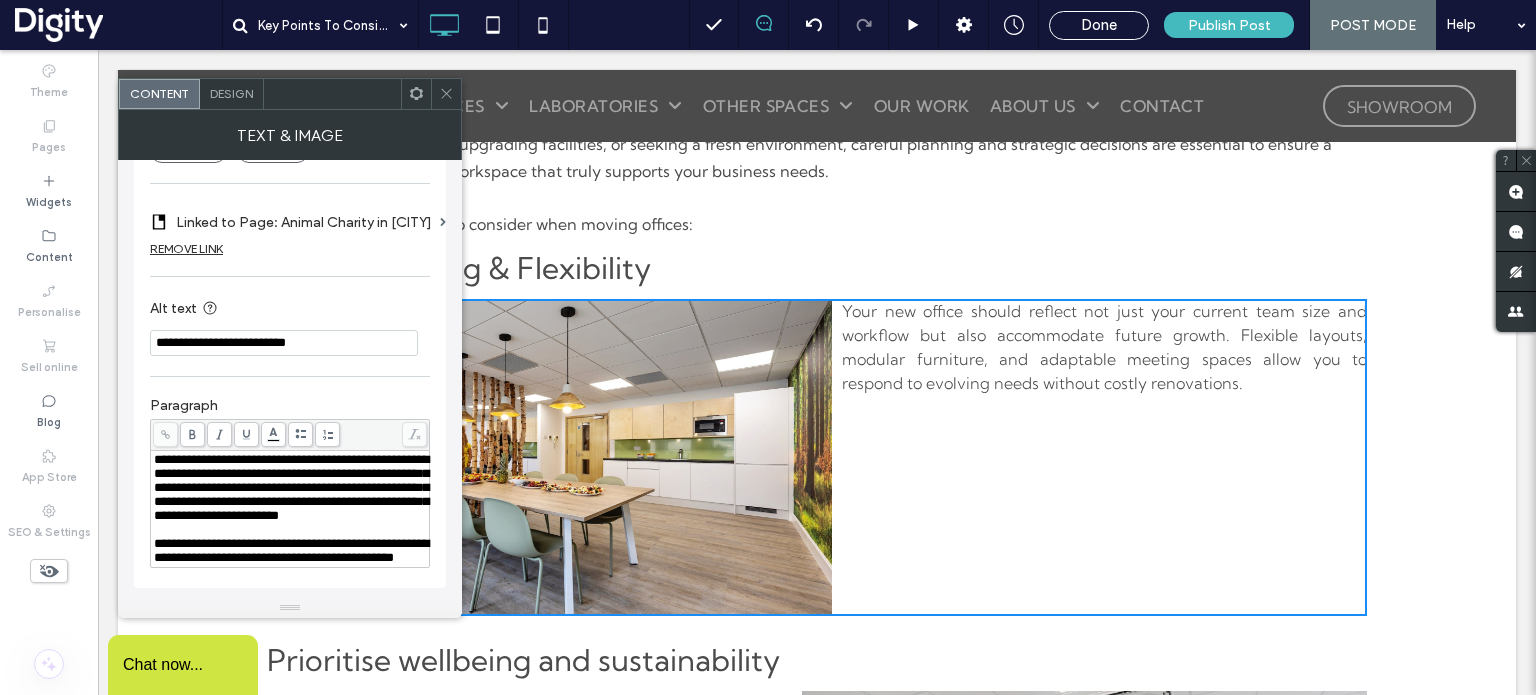 click on "**********" at bounding box center [291, 550] 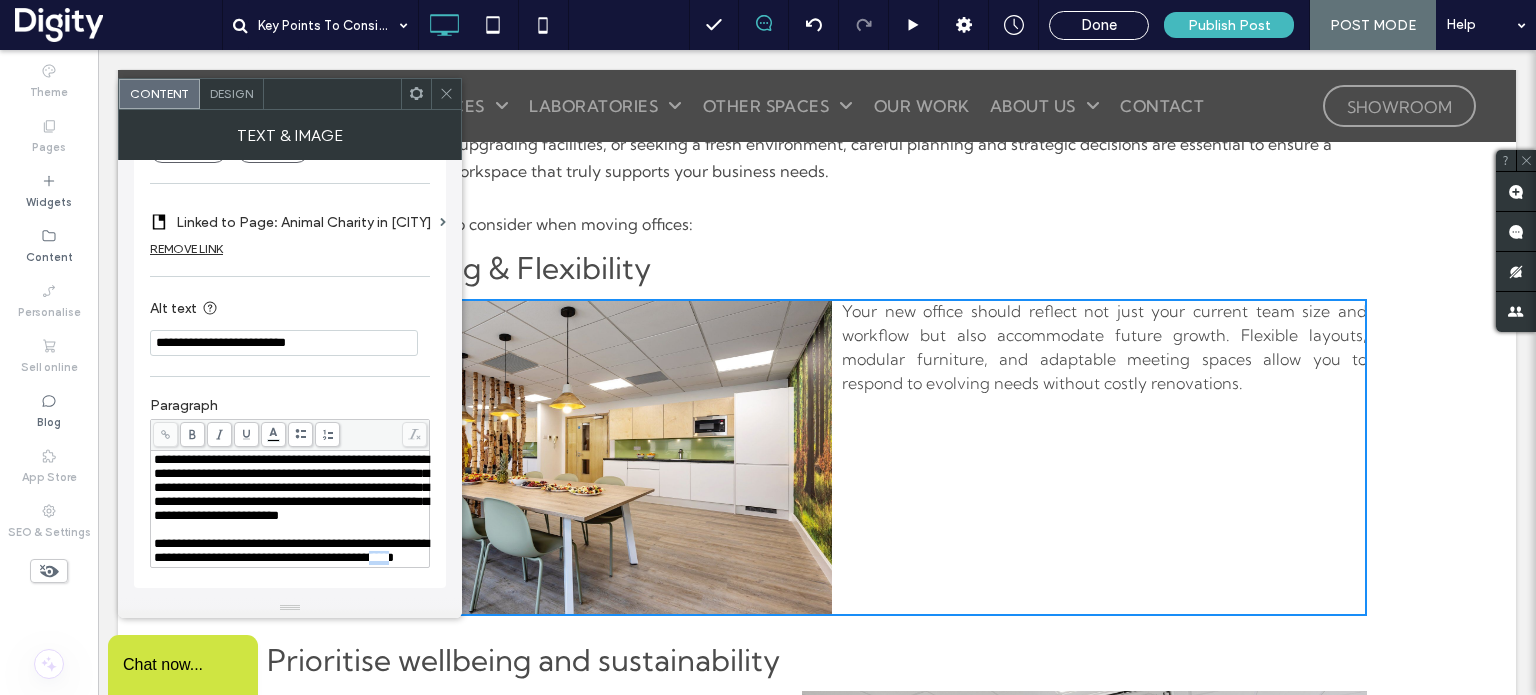 click on "**********" at bounding box center (291, 550) 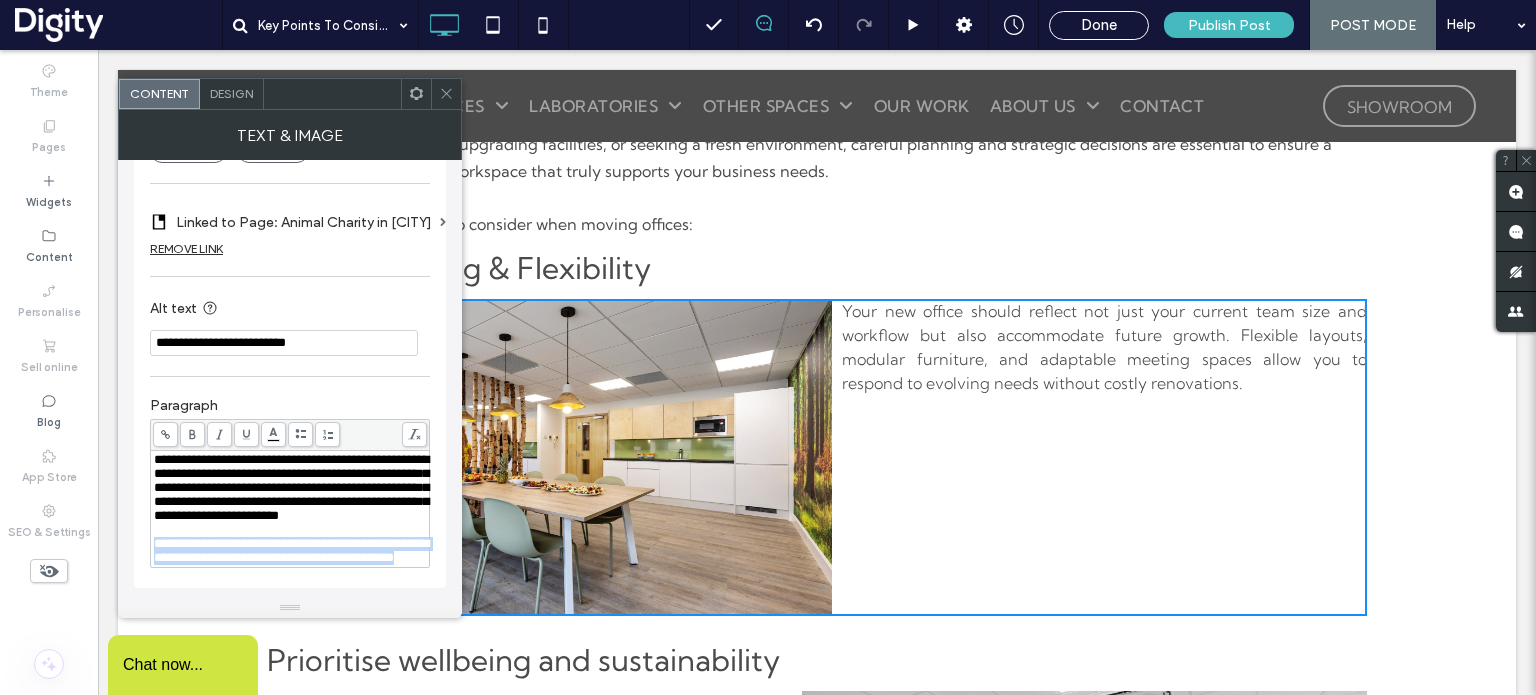 click on "**********" at bounding box center [291, 550] 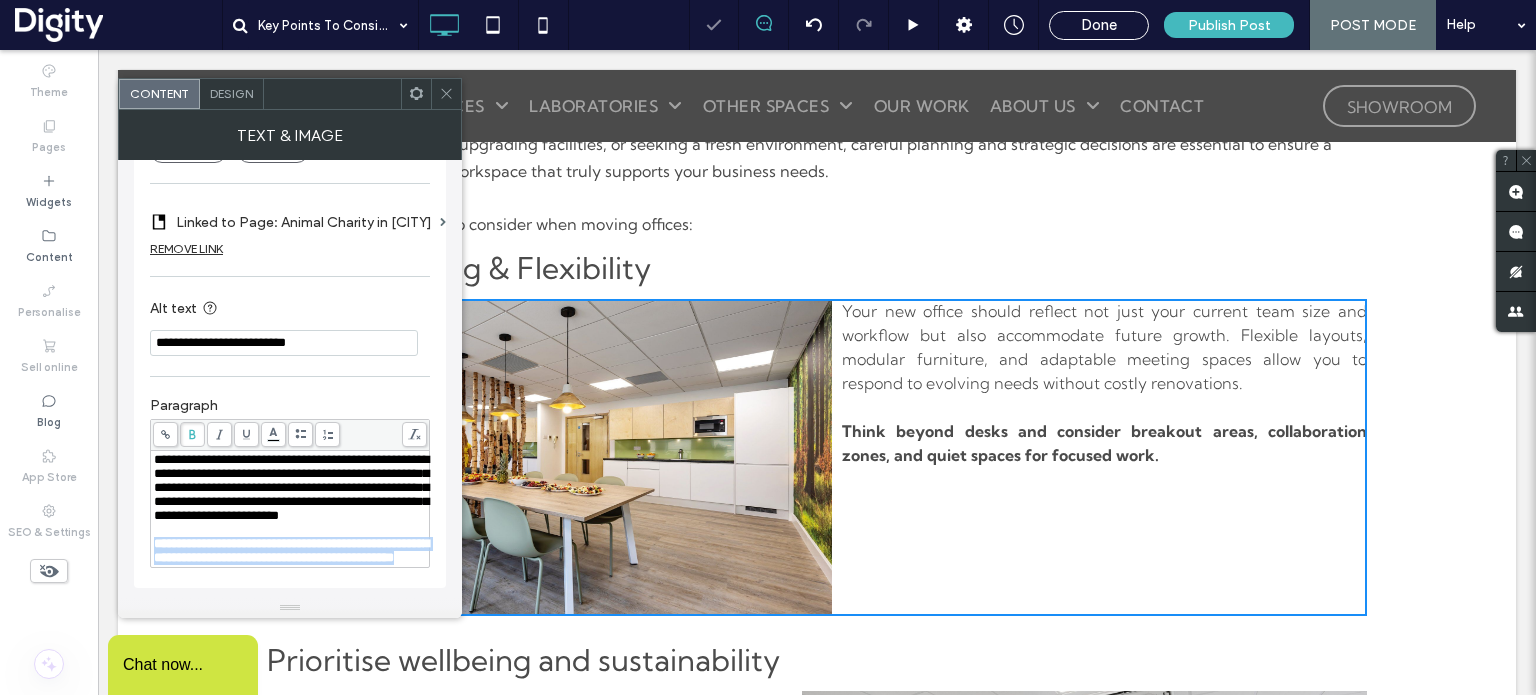 click on "**********" at bounding box center (290, 551) 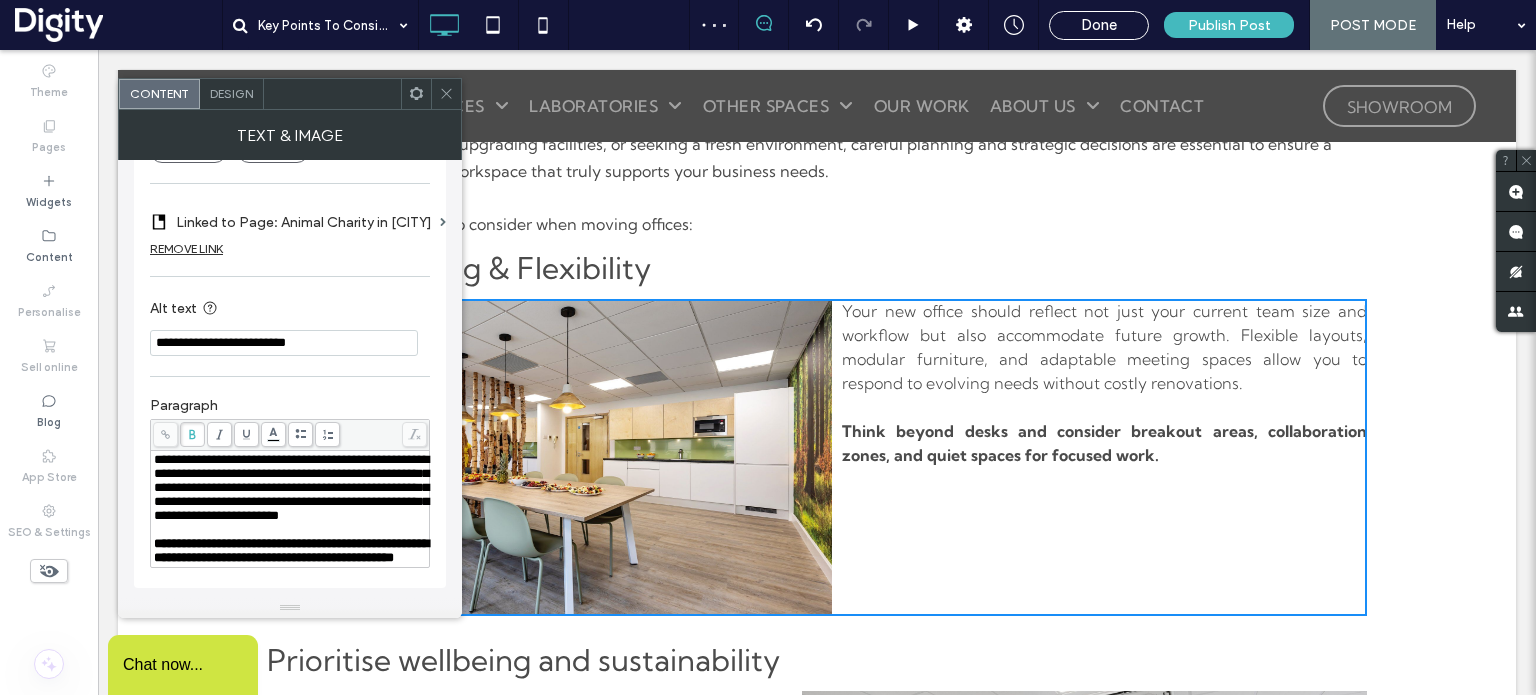 click on "Design" at bounding box center (232, 94) 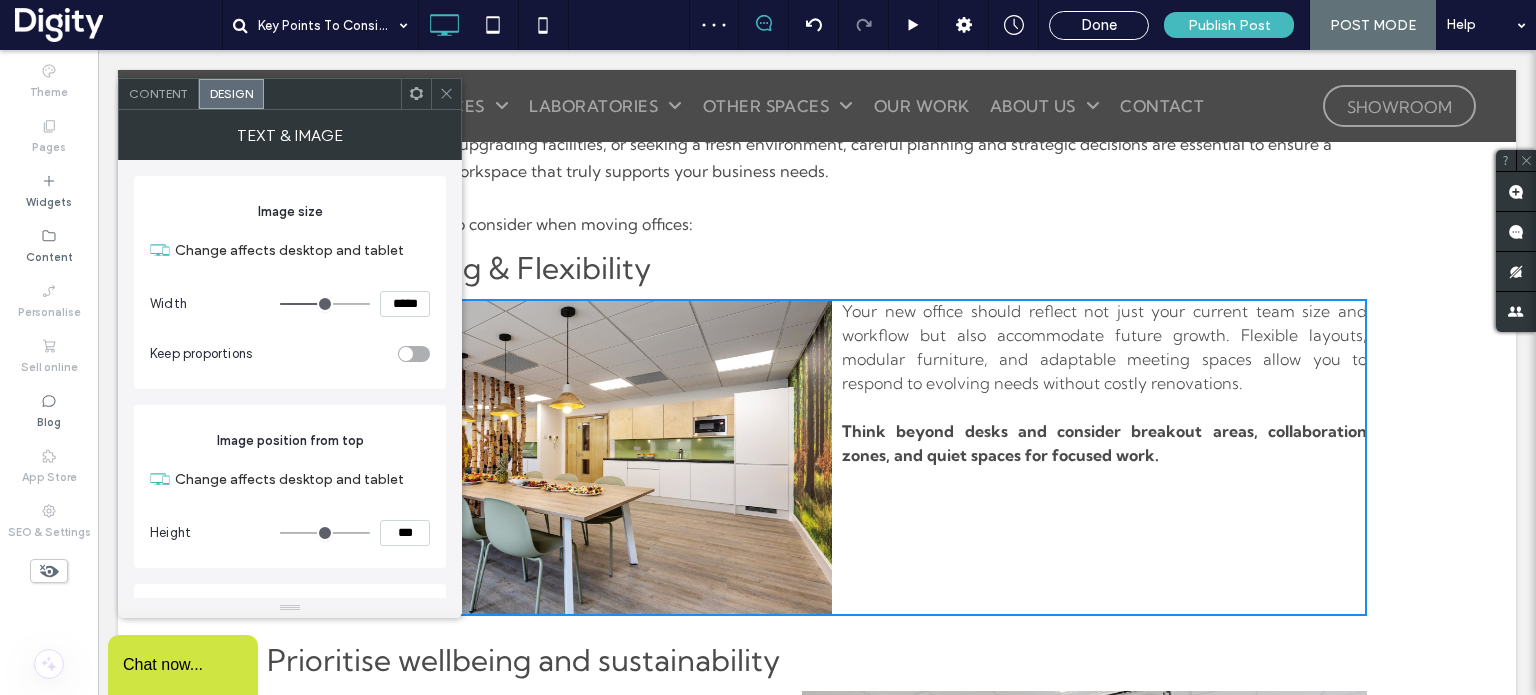 type on "***" 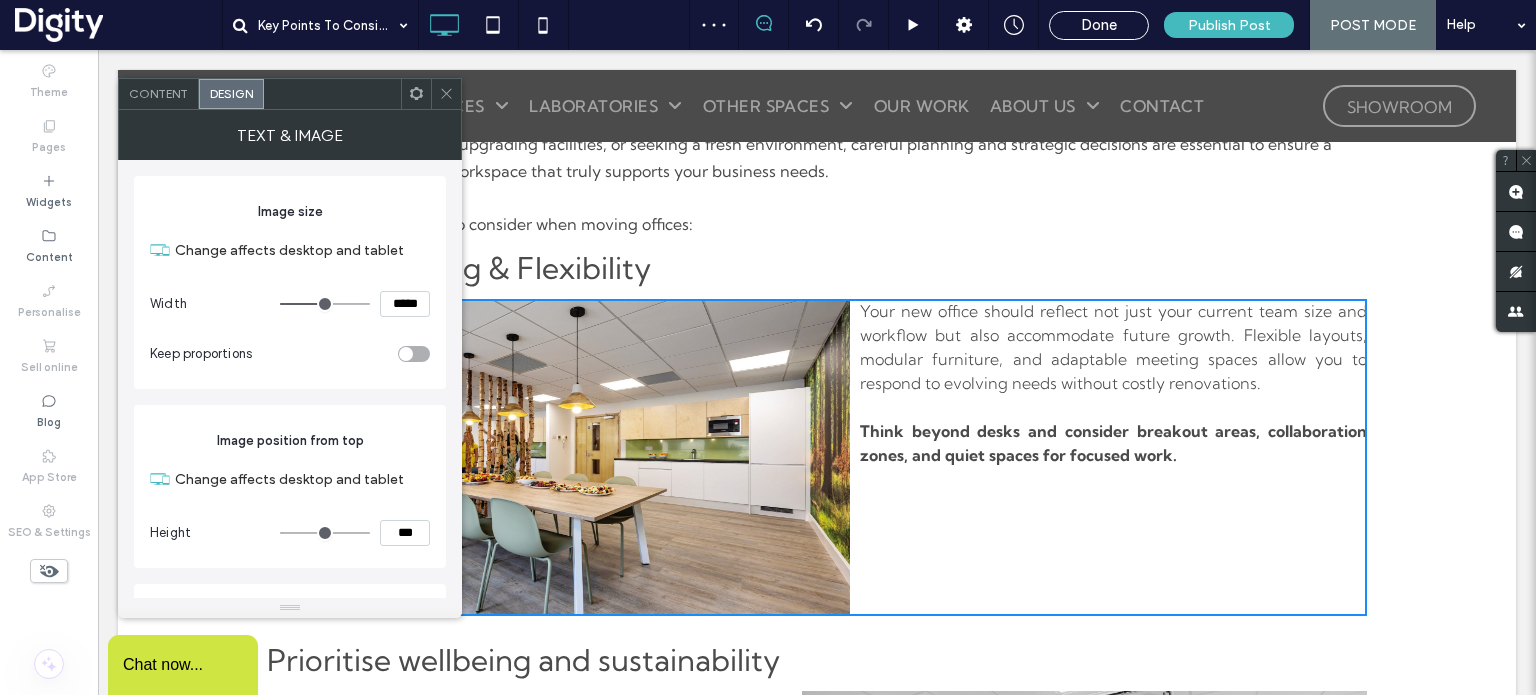 type on "***" 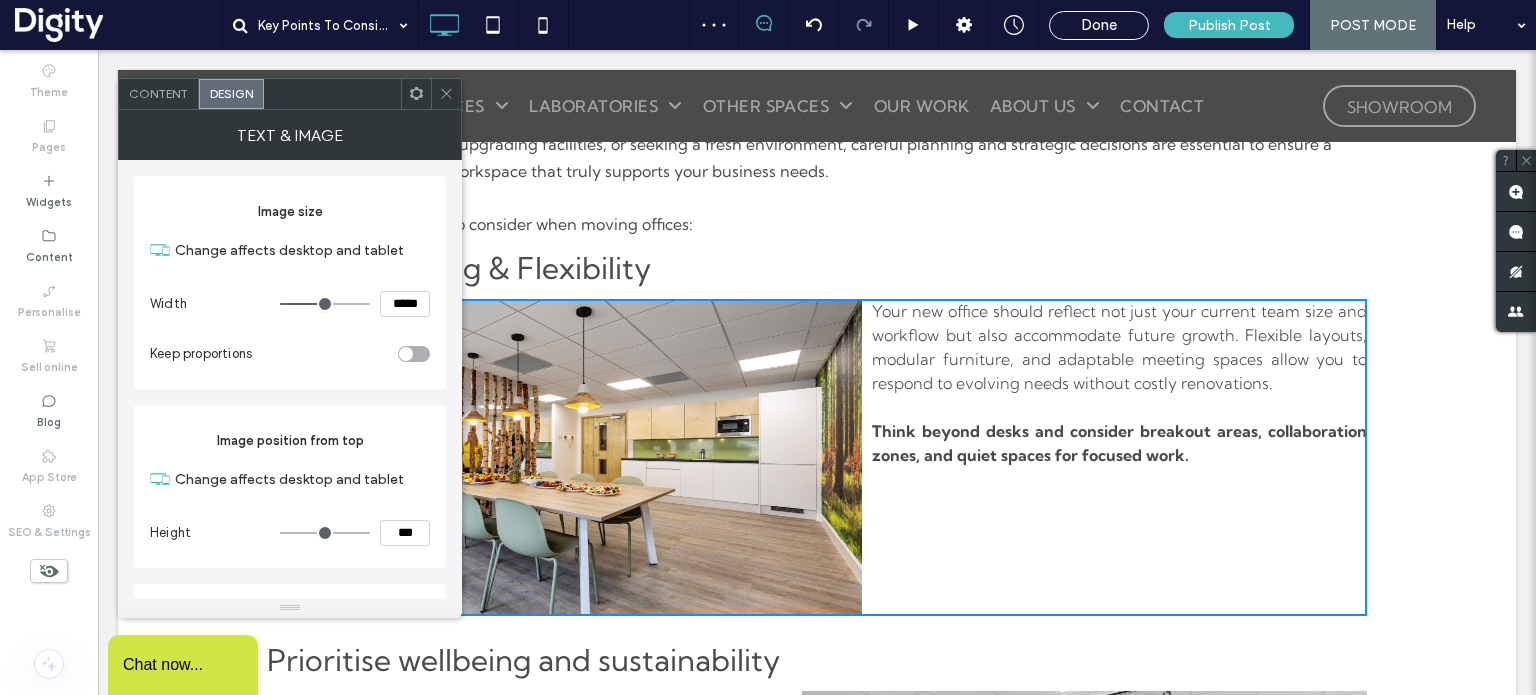 type on "***" 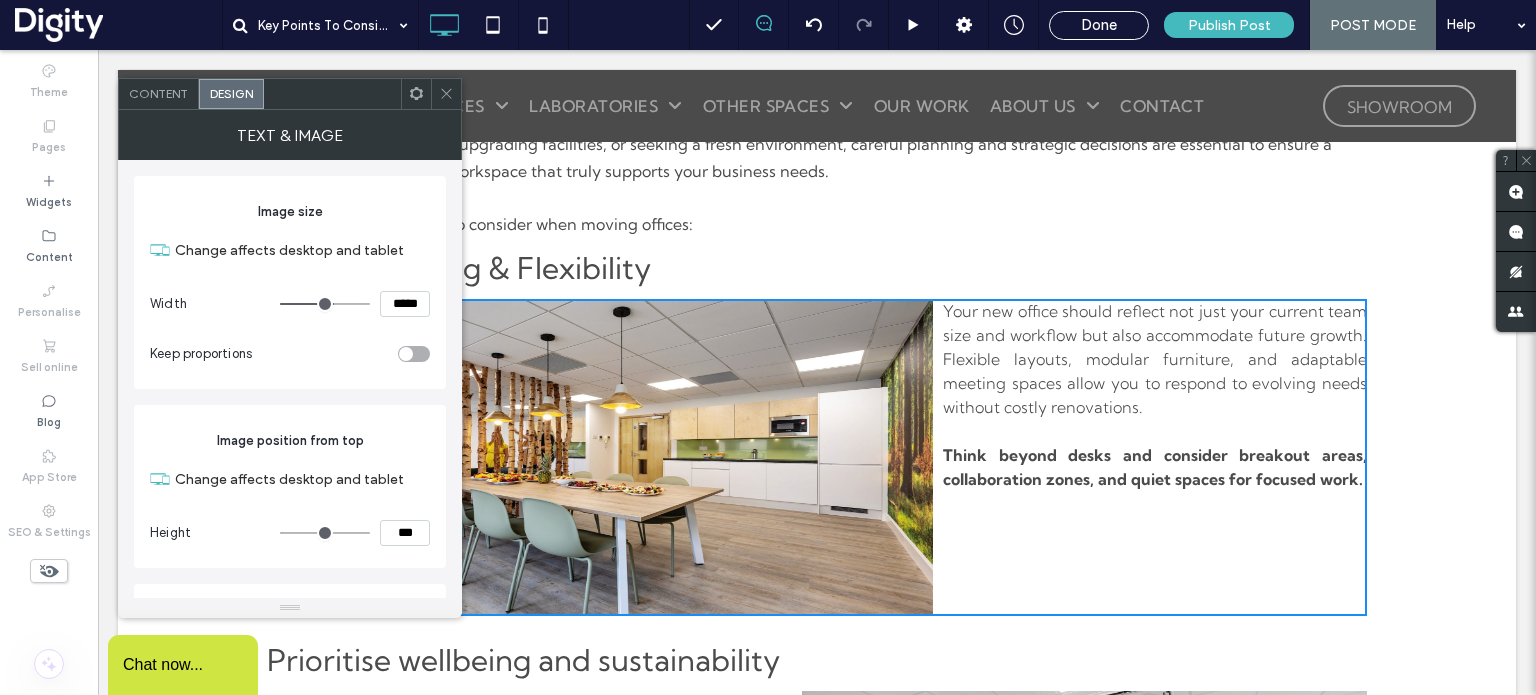 type on "***" 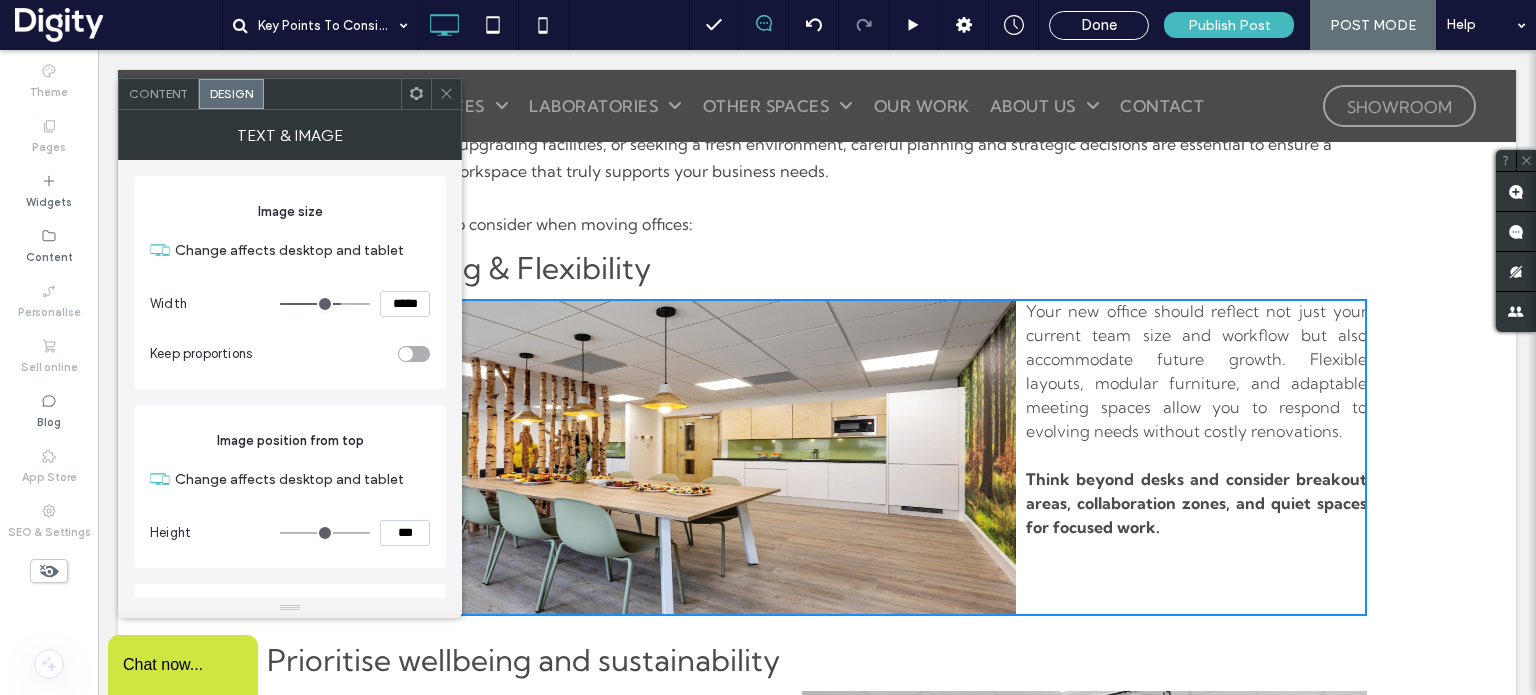 type on "***" 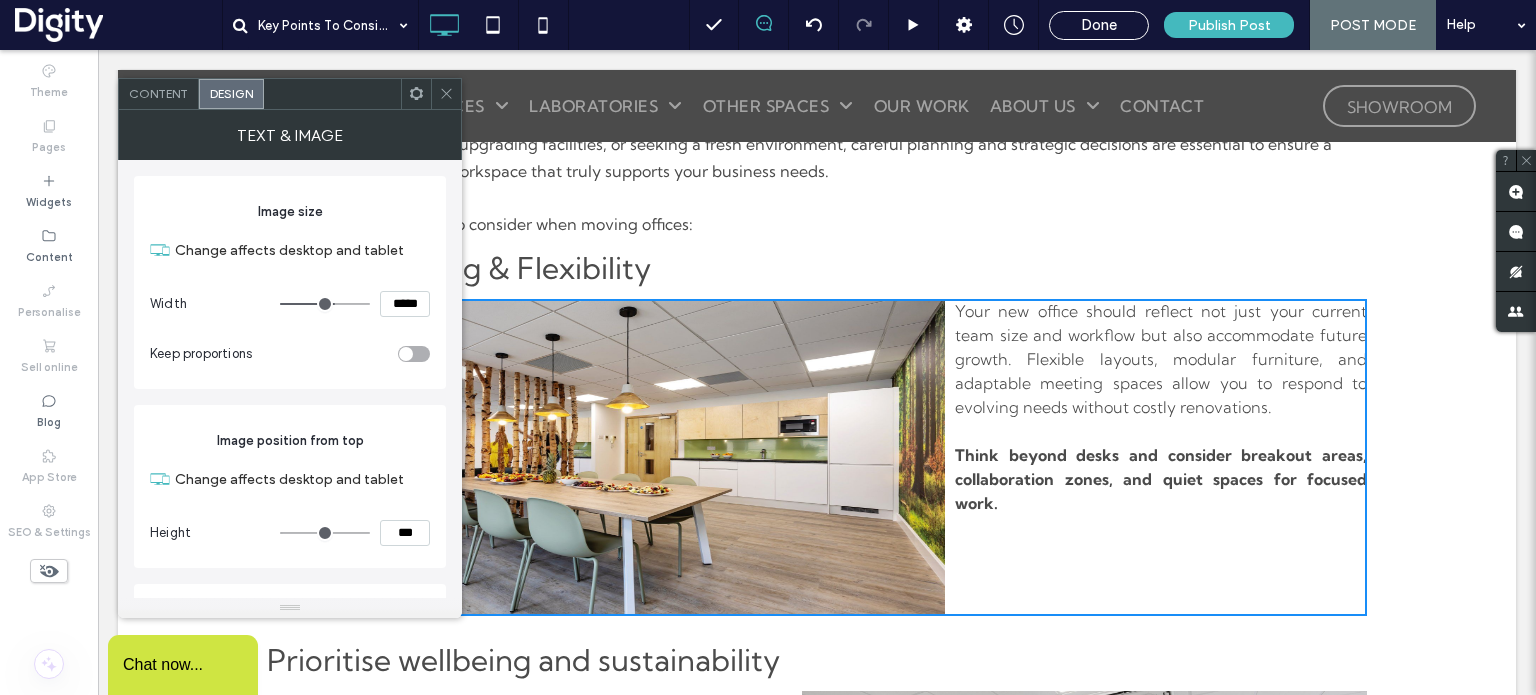 type on "***" 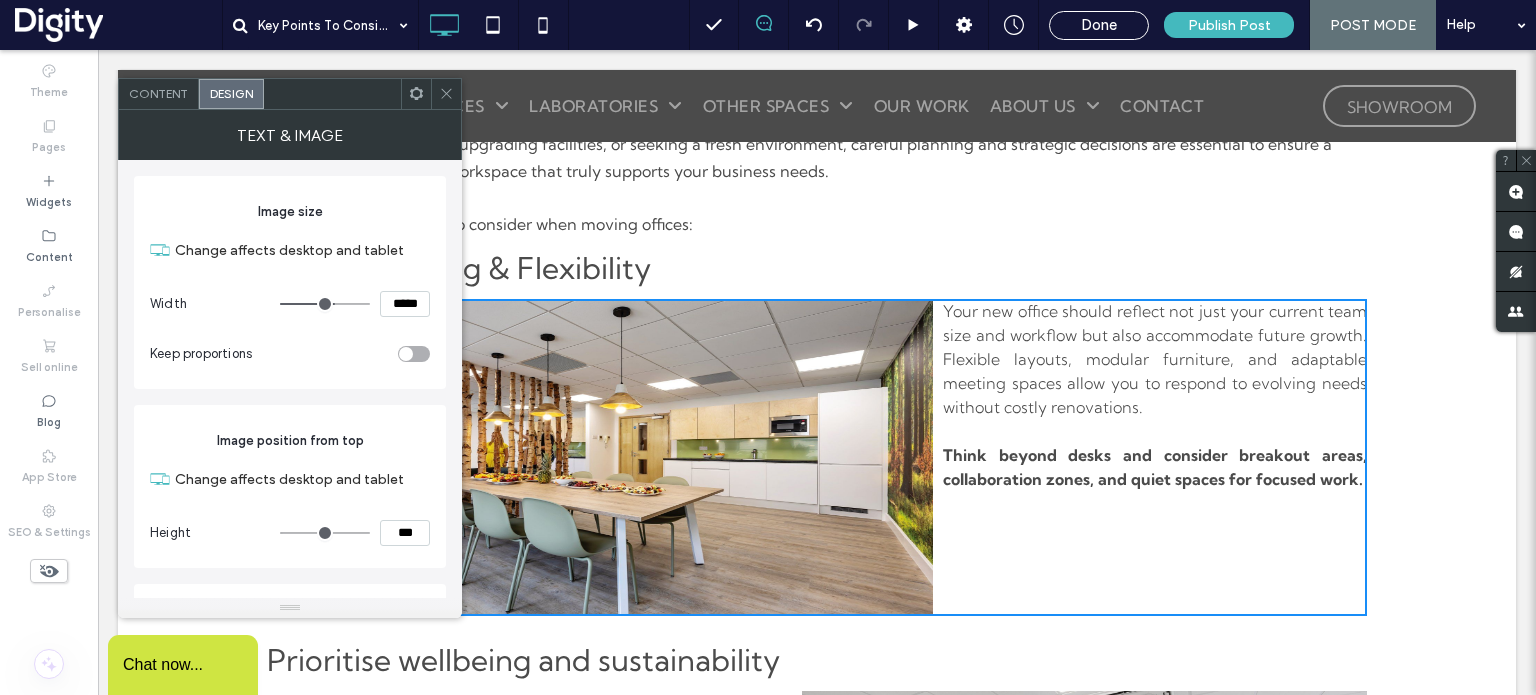 type on "***" 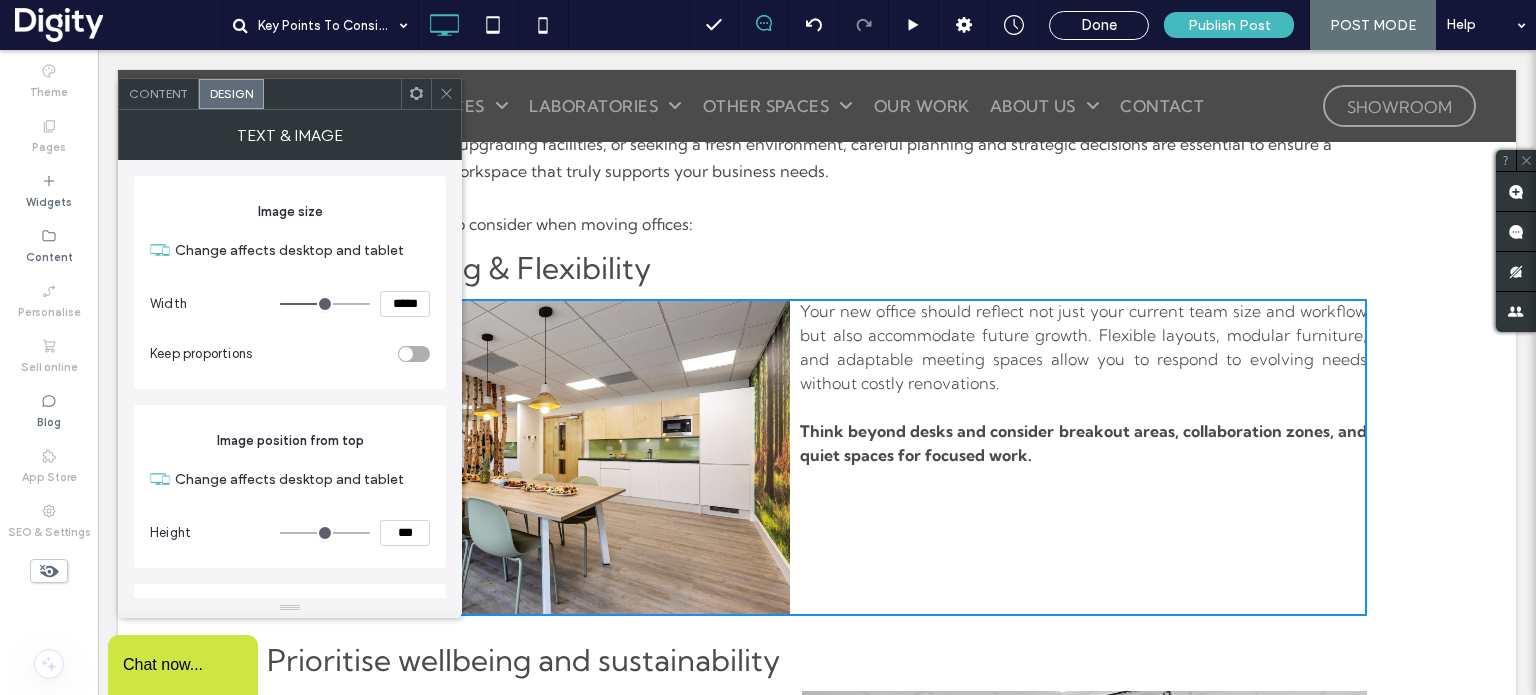 type on "***" 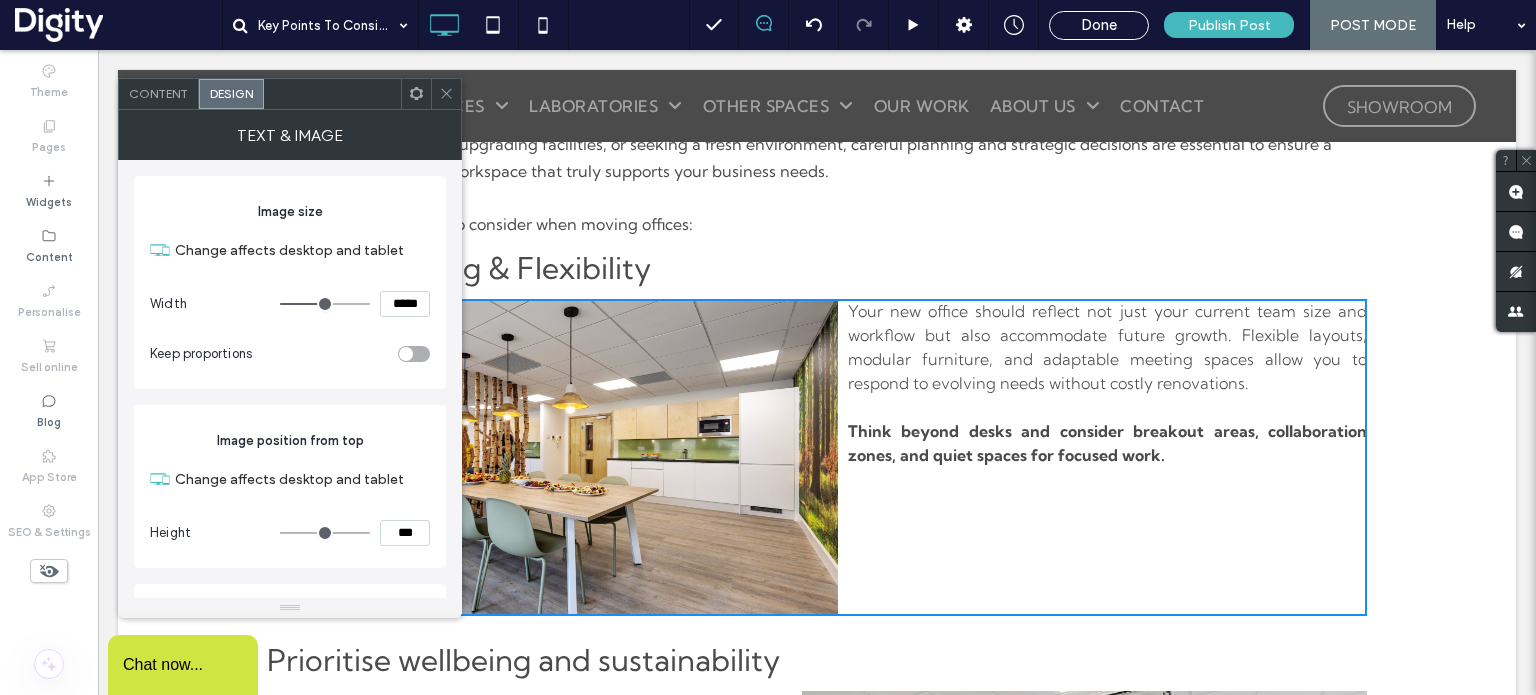 type on "***" 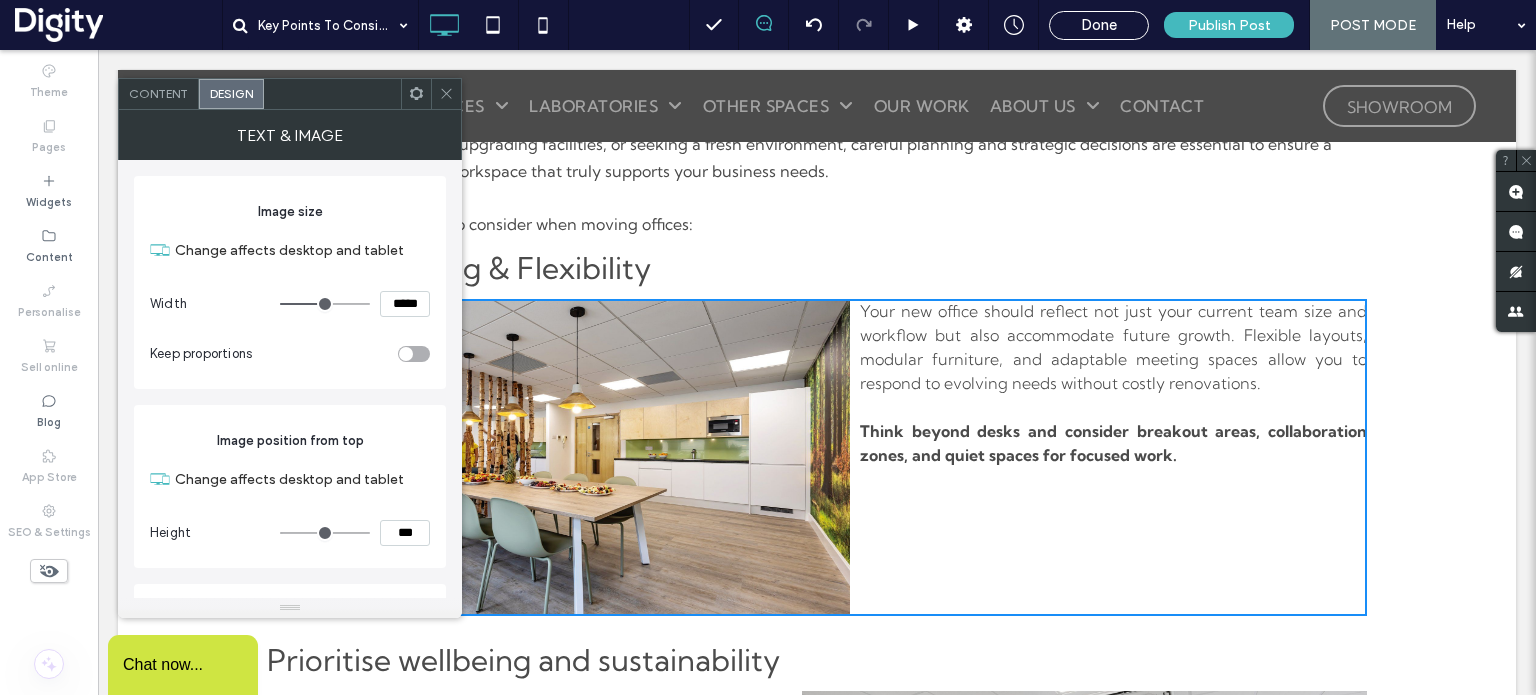 type on "***" 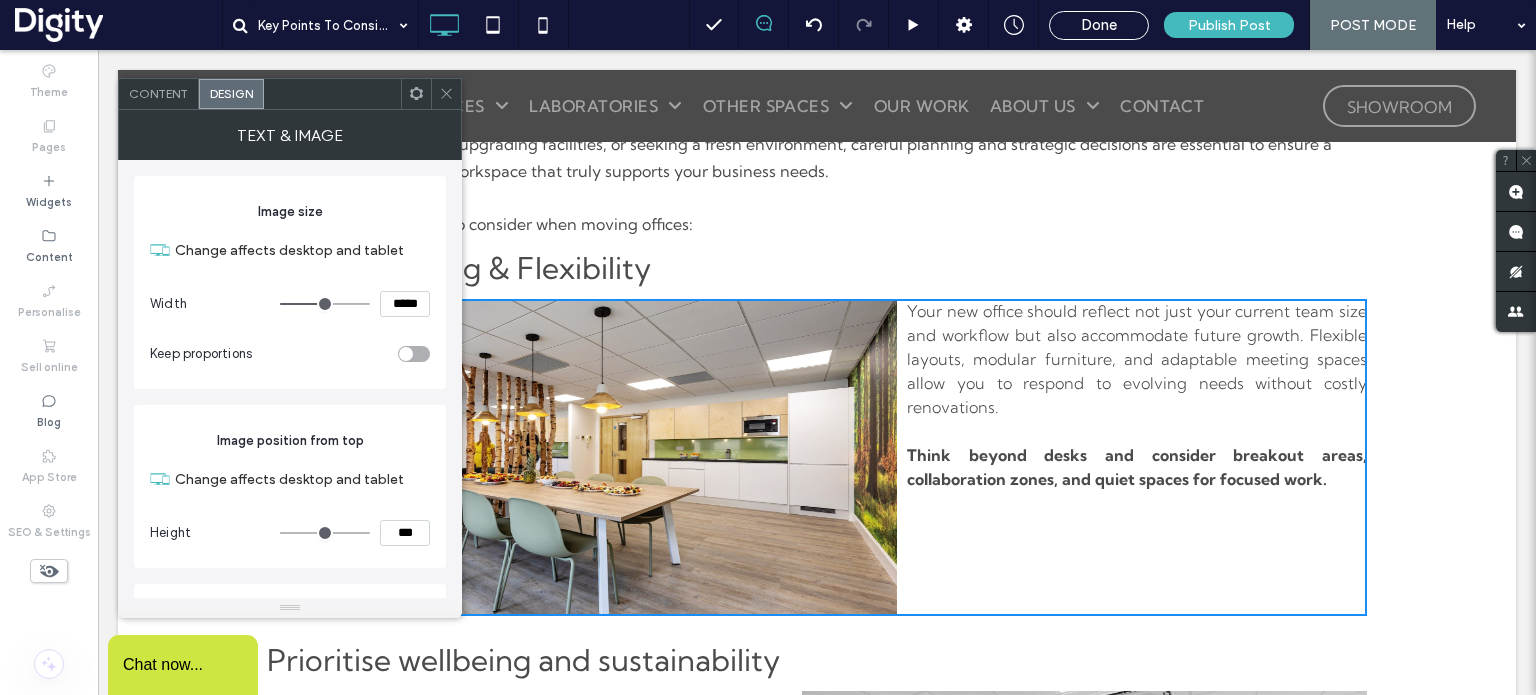 type on "***" 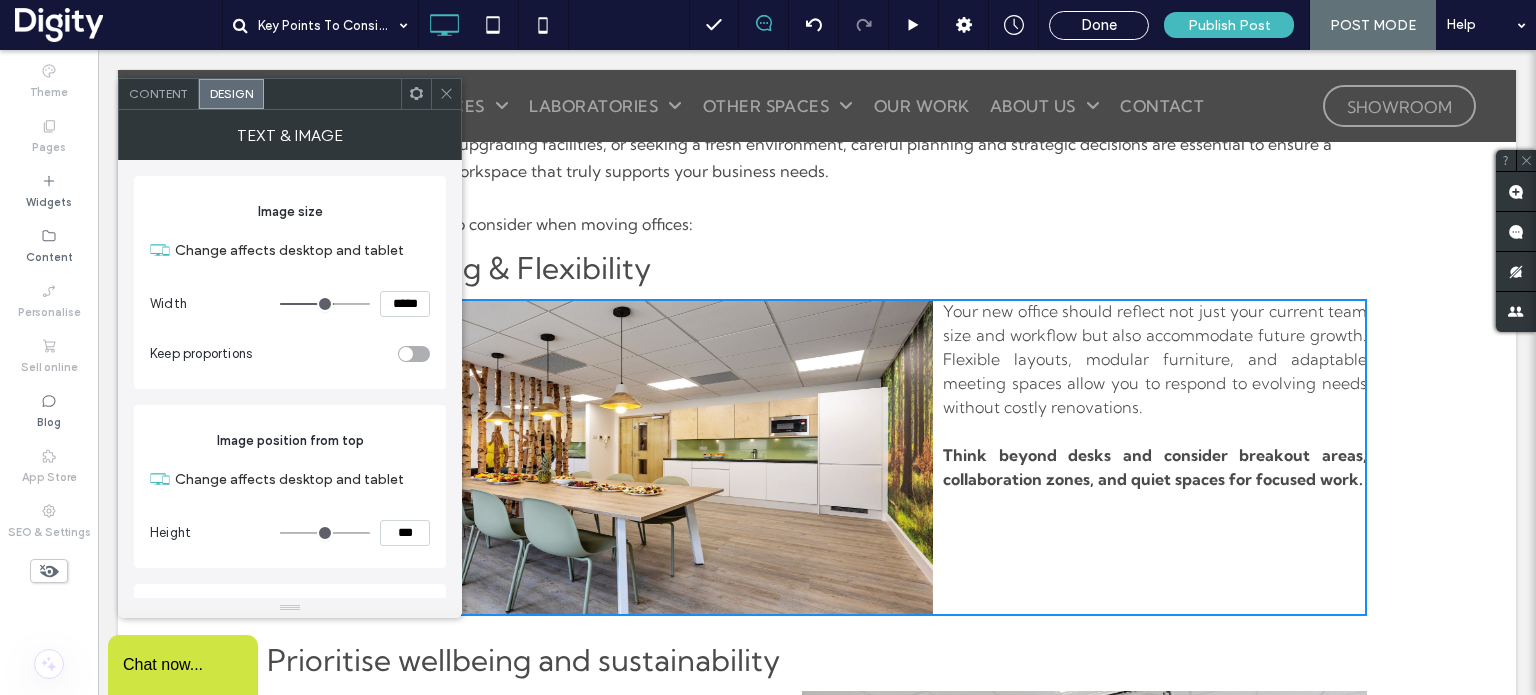 type on "***" 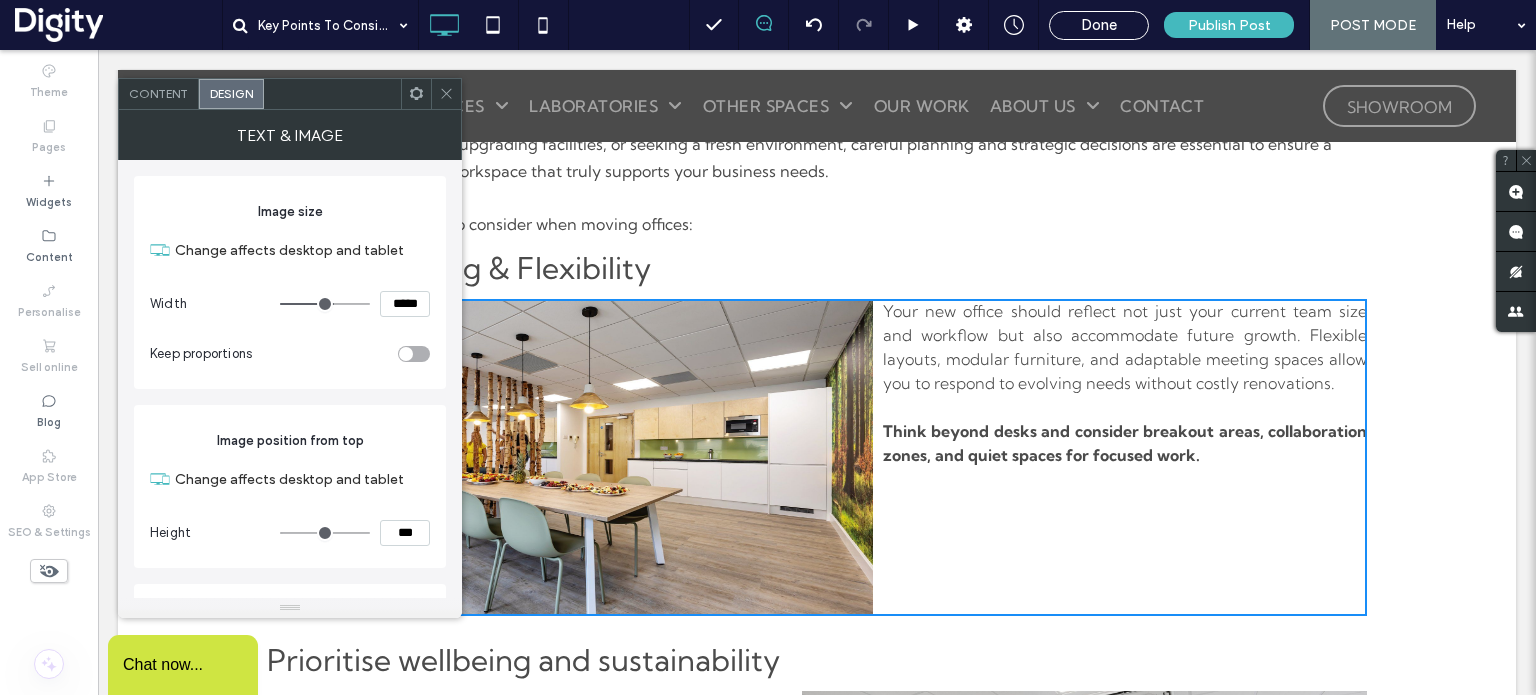 type on "***" 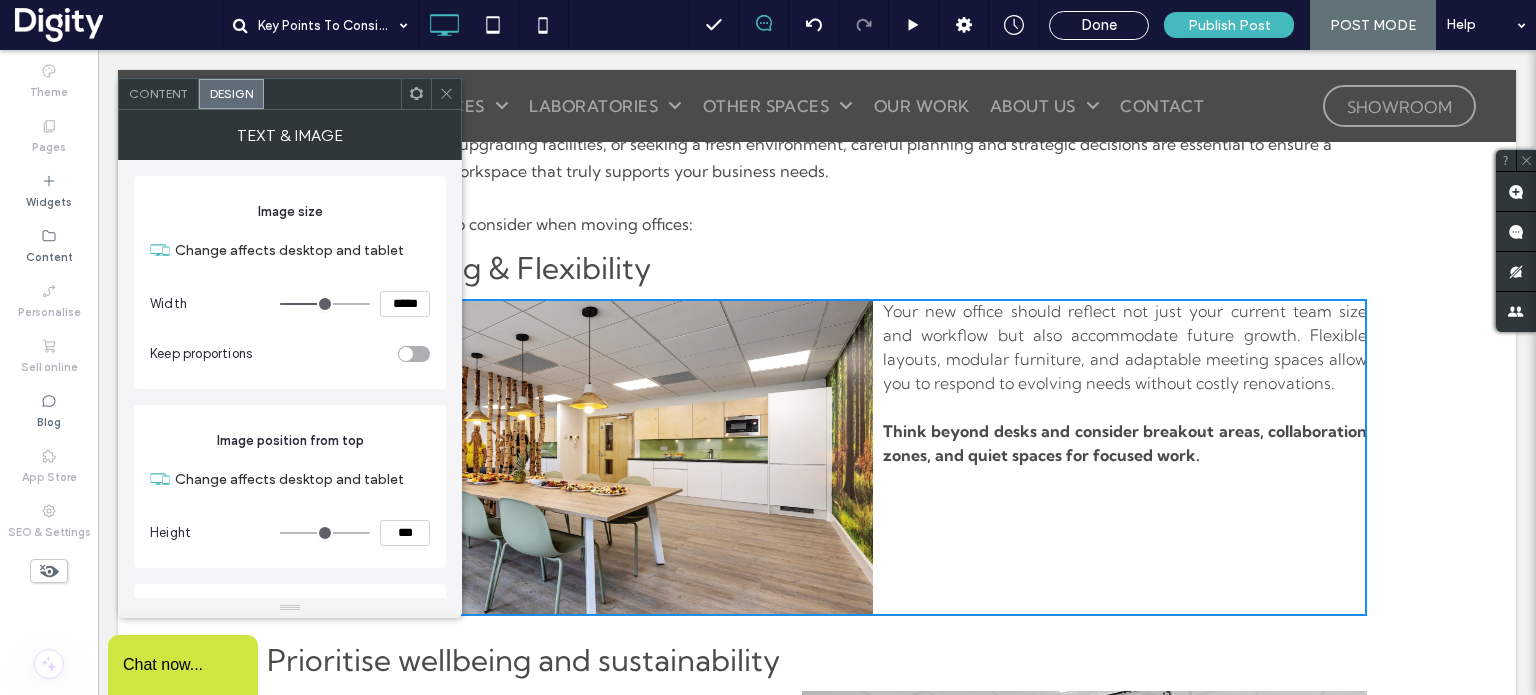 type on "***" 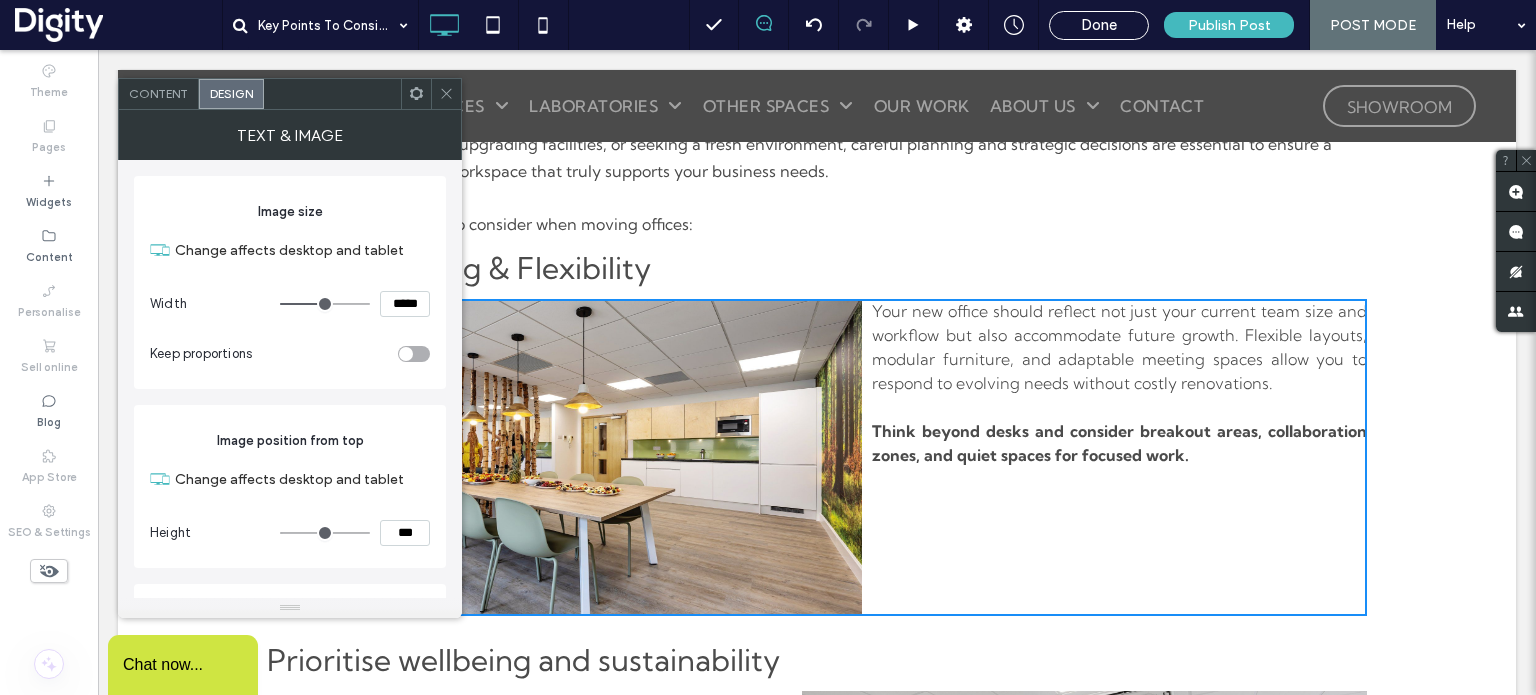 type on "***" 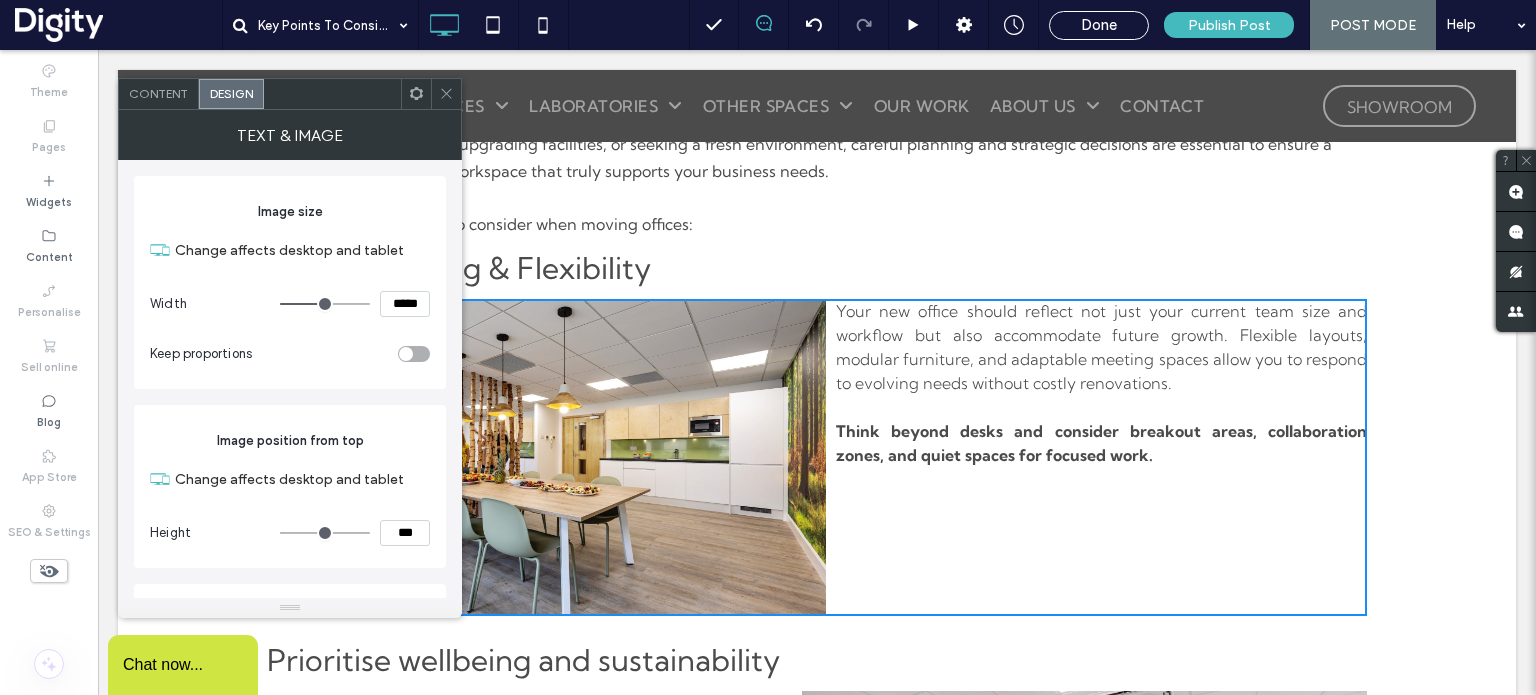 type on "***" 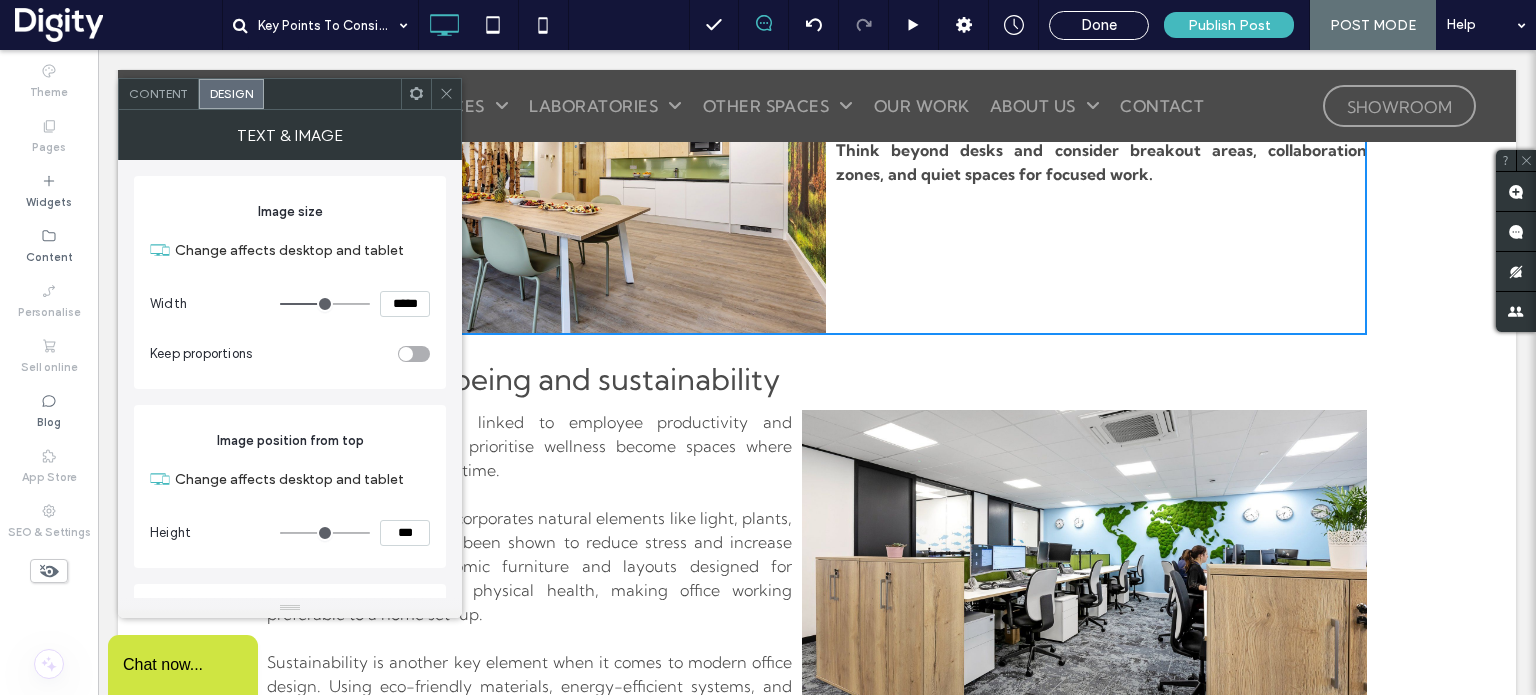 scroll, scrollTop: 843, scrollLeft: 0, axis: vertical 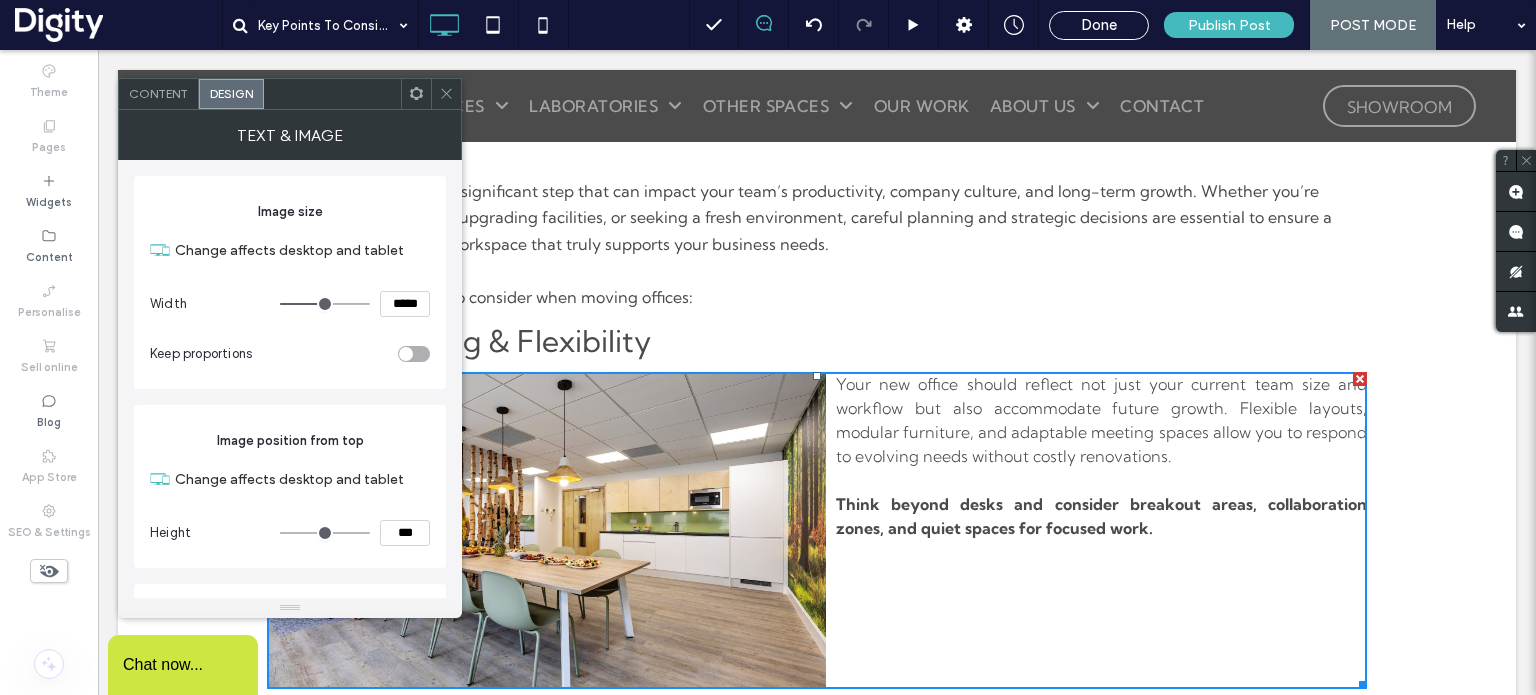 click 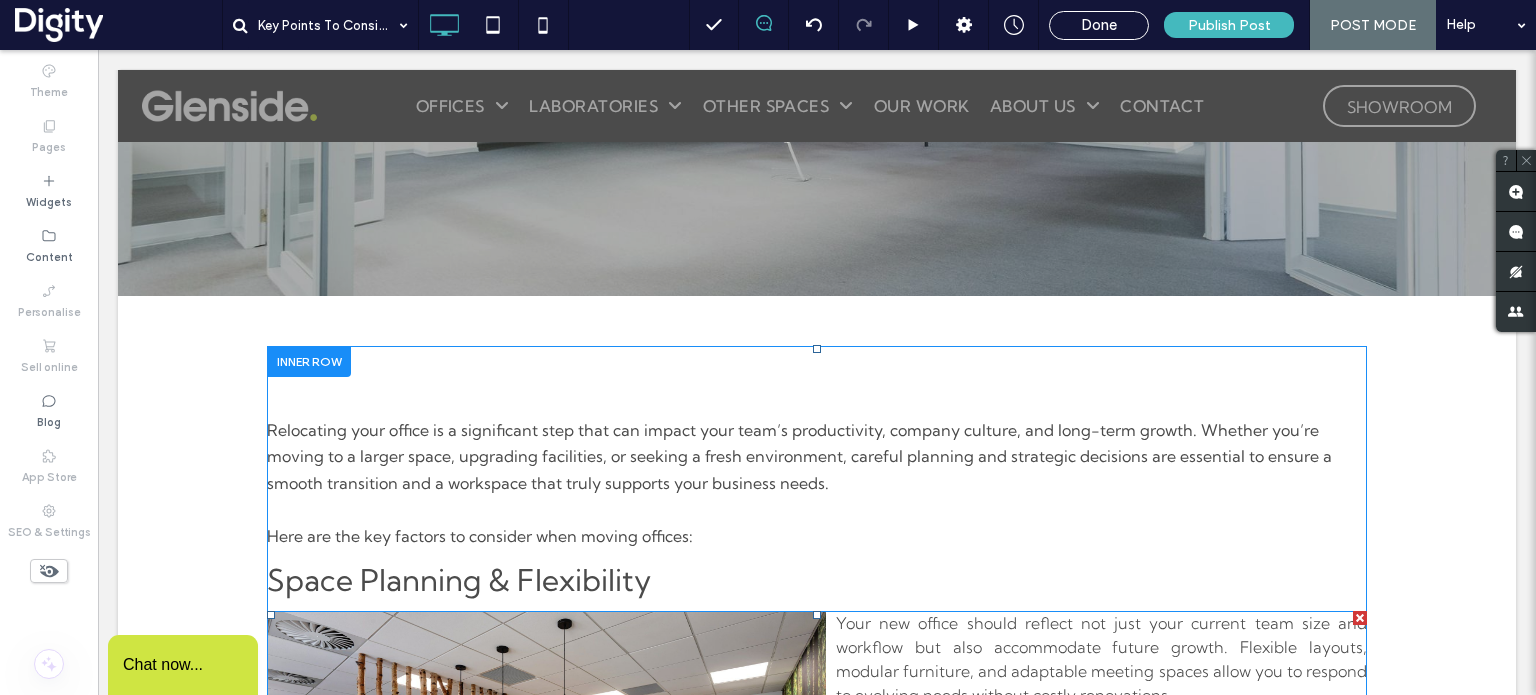 scroll, scrollTop: 254, scrollLeft: 0, axis: vertical 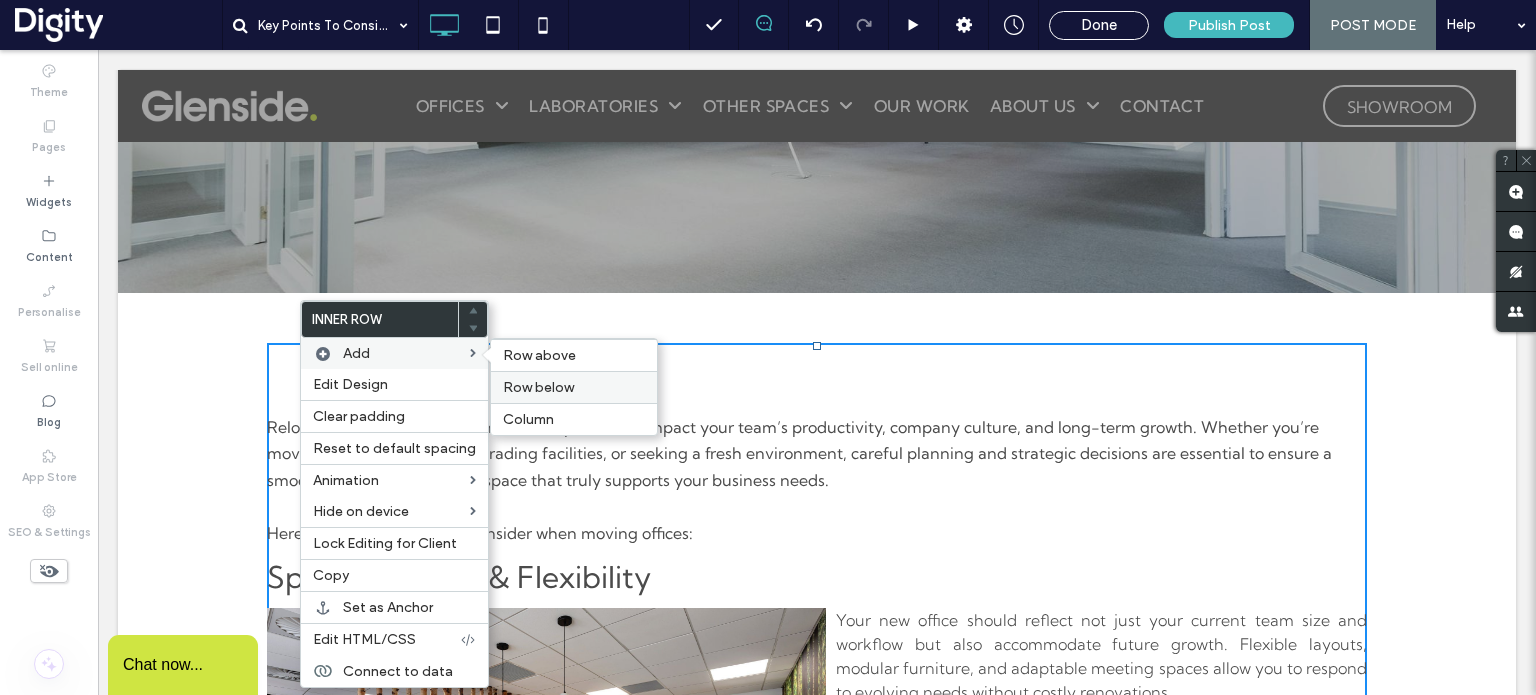 click on "Row below" at bounding box center (538, 387) 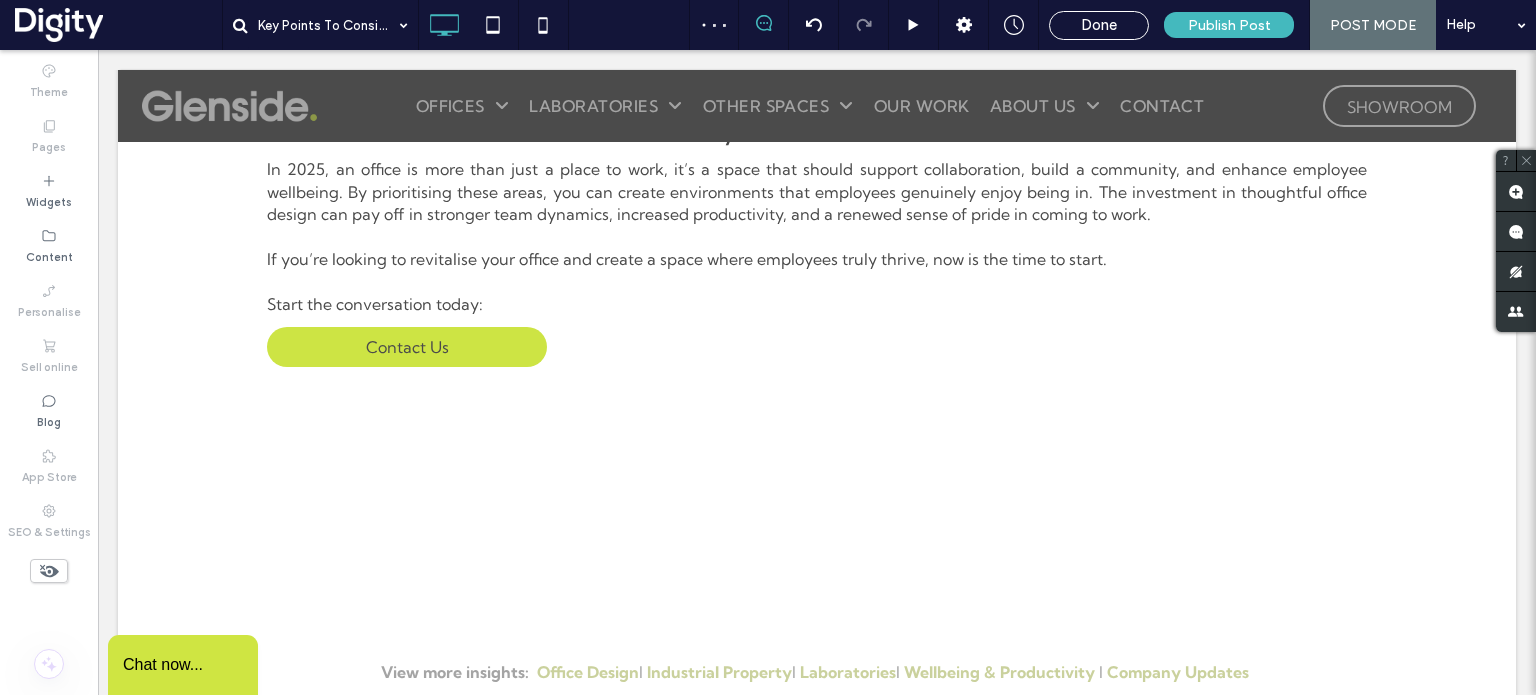 scroll, scrollTop: 2382, scrollLeft: 0, axis: vertical 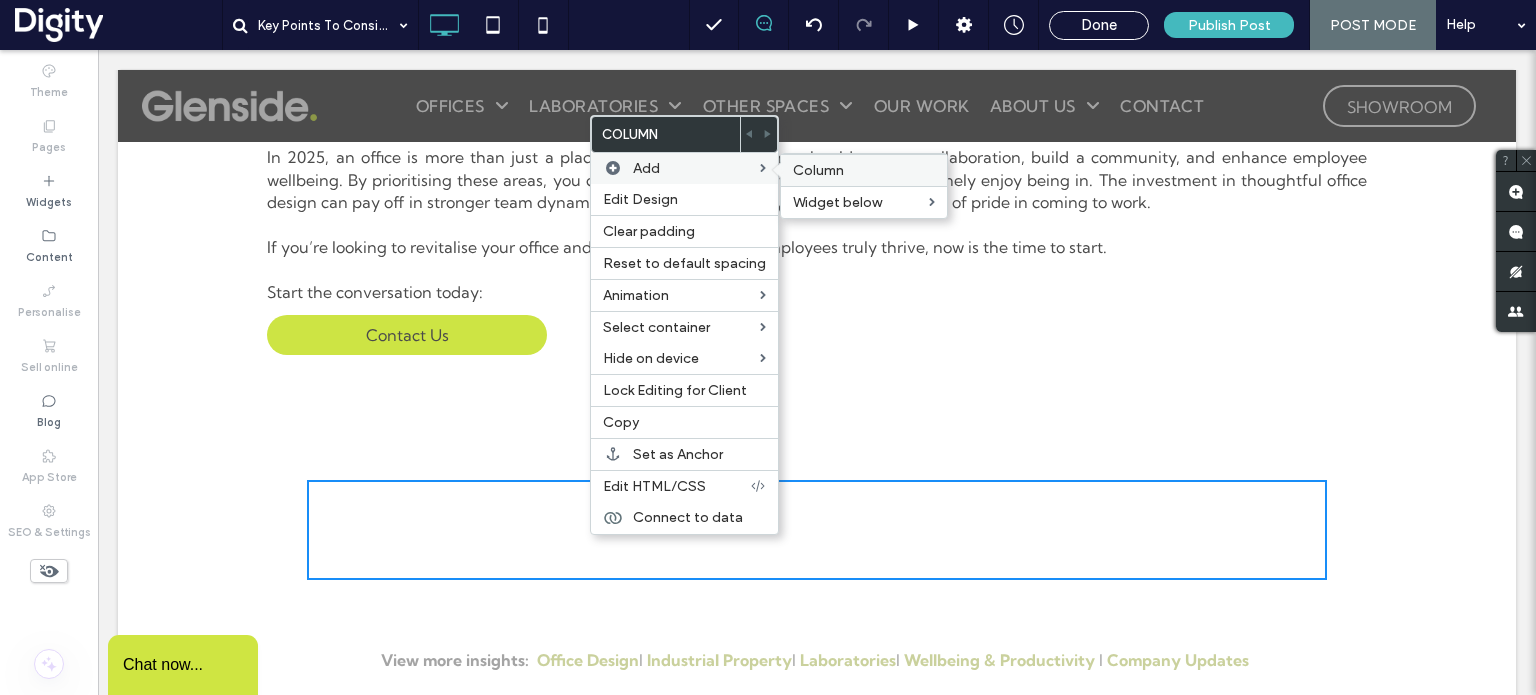click on "Column" at bounding box center (818, 170) 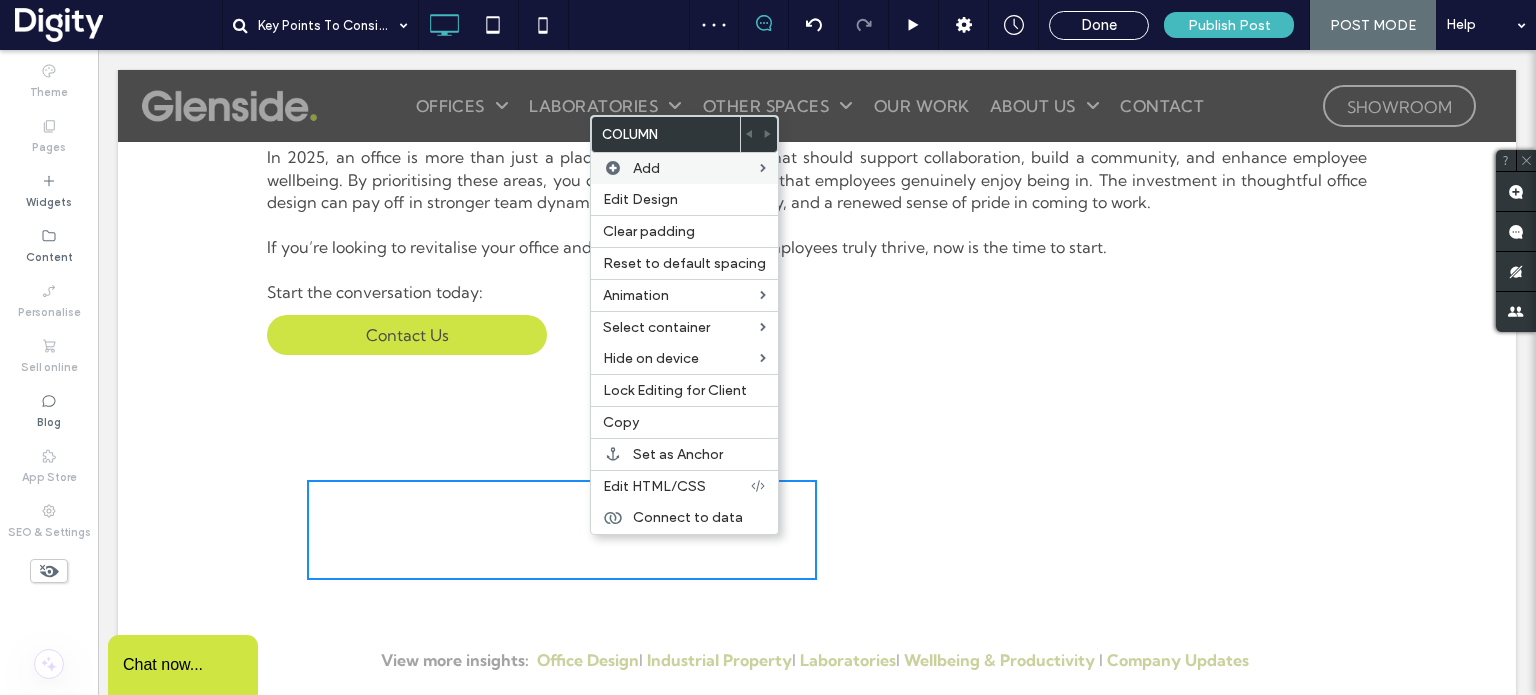 click on "Click To Paste     Click To Paste" at bounding box center (562, 530) 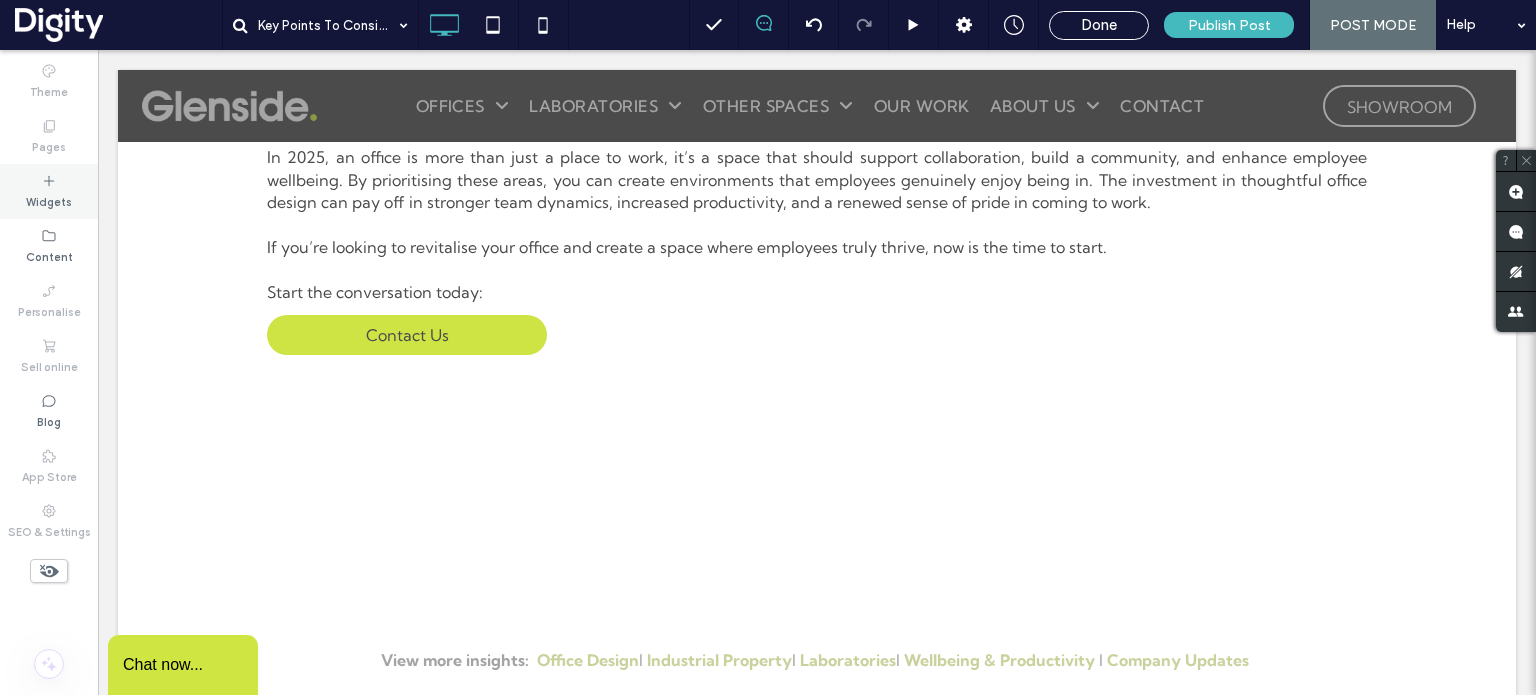 click on "Widgets" at bounding box center (49, 200) 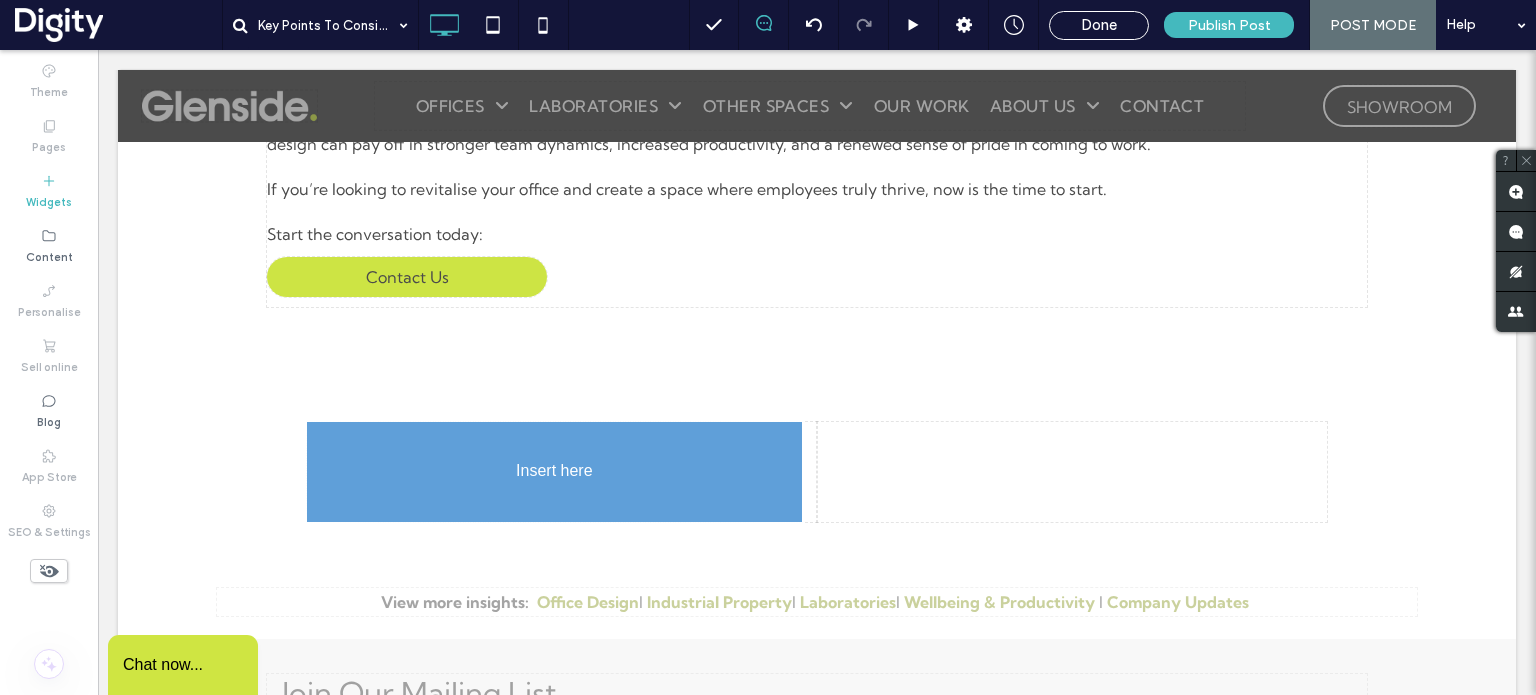 scroll, scrollTop: 2459, scrollLeft: 0, axis: vertical 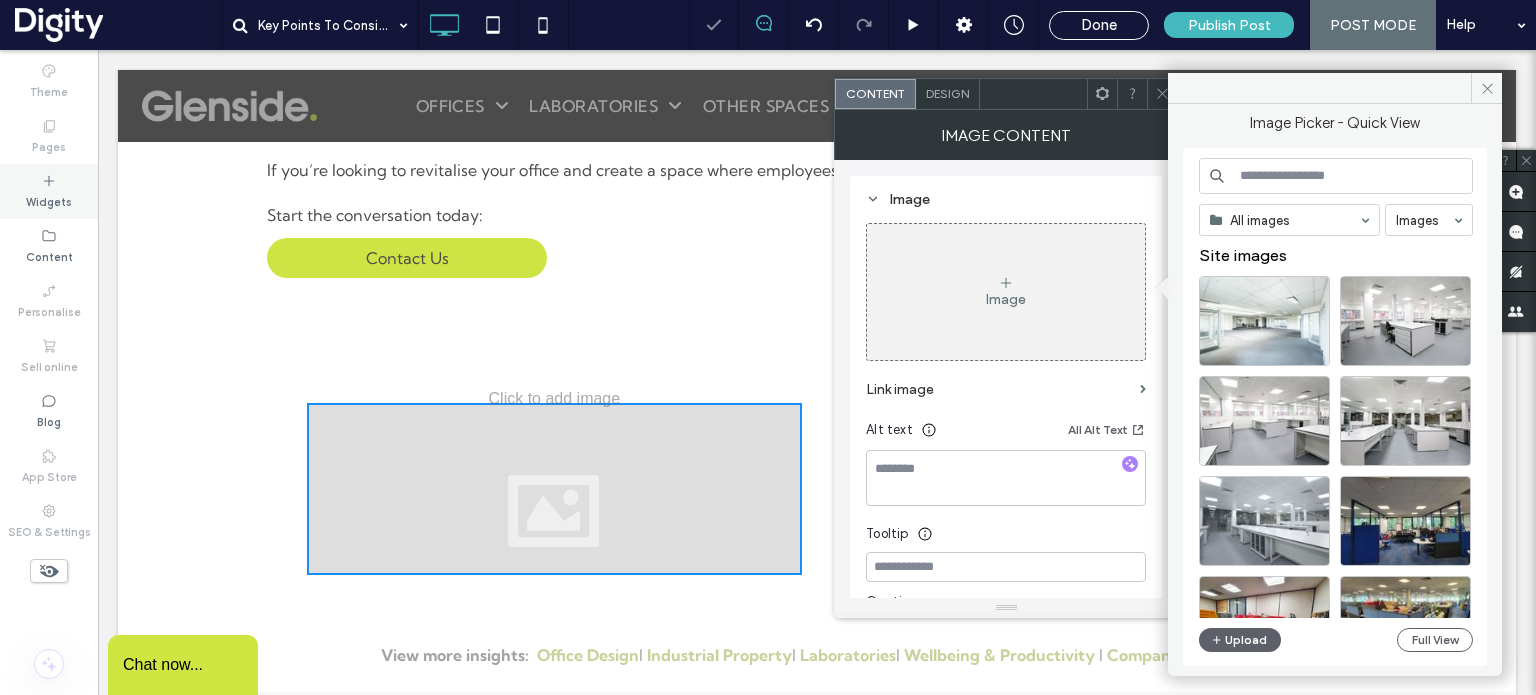 click on "Widgets" at bounding box center [49, 200] 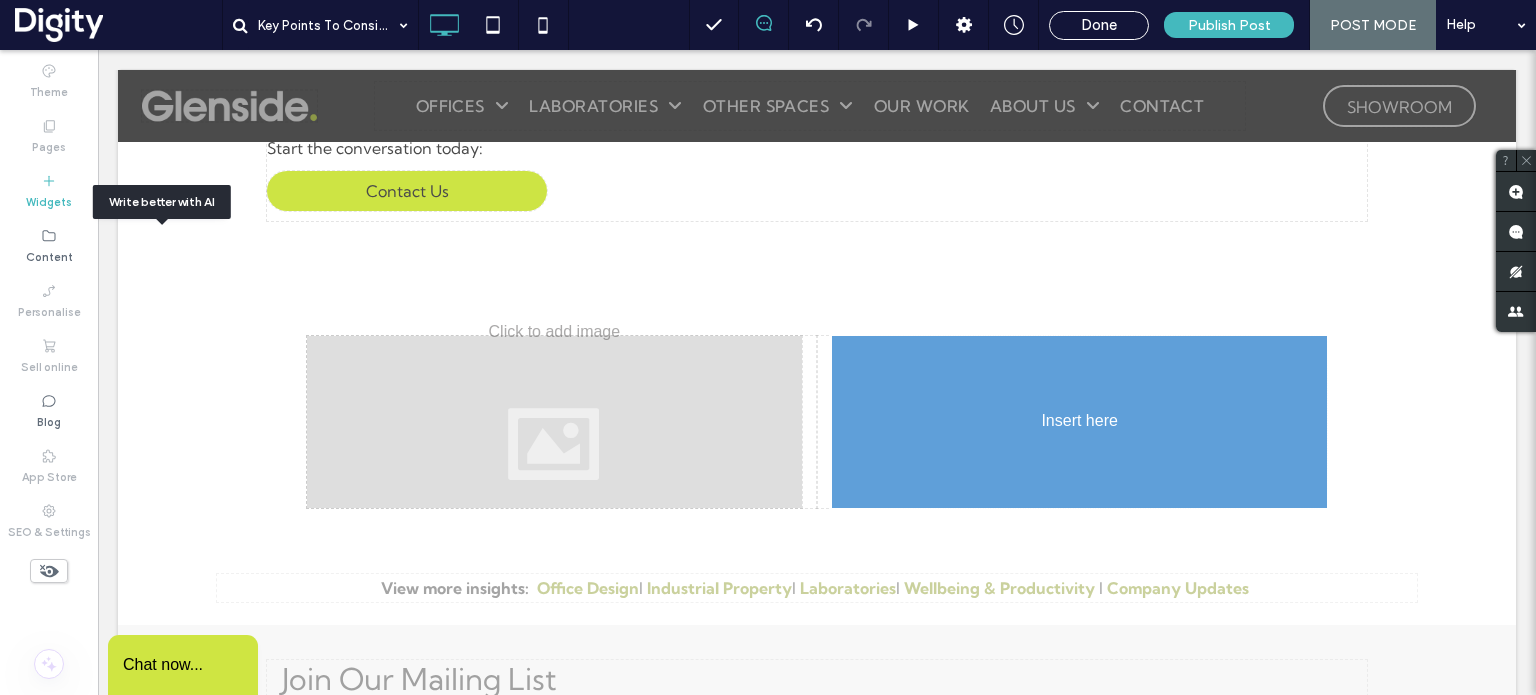 scroll, scrollTop: 2545, scrollLeft: 0, axis: vertical 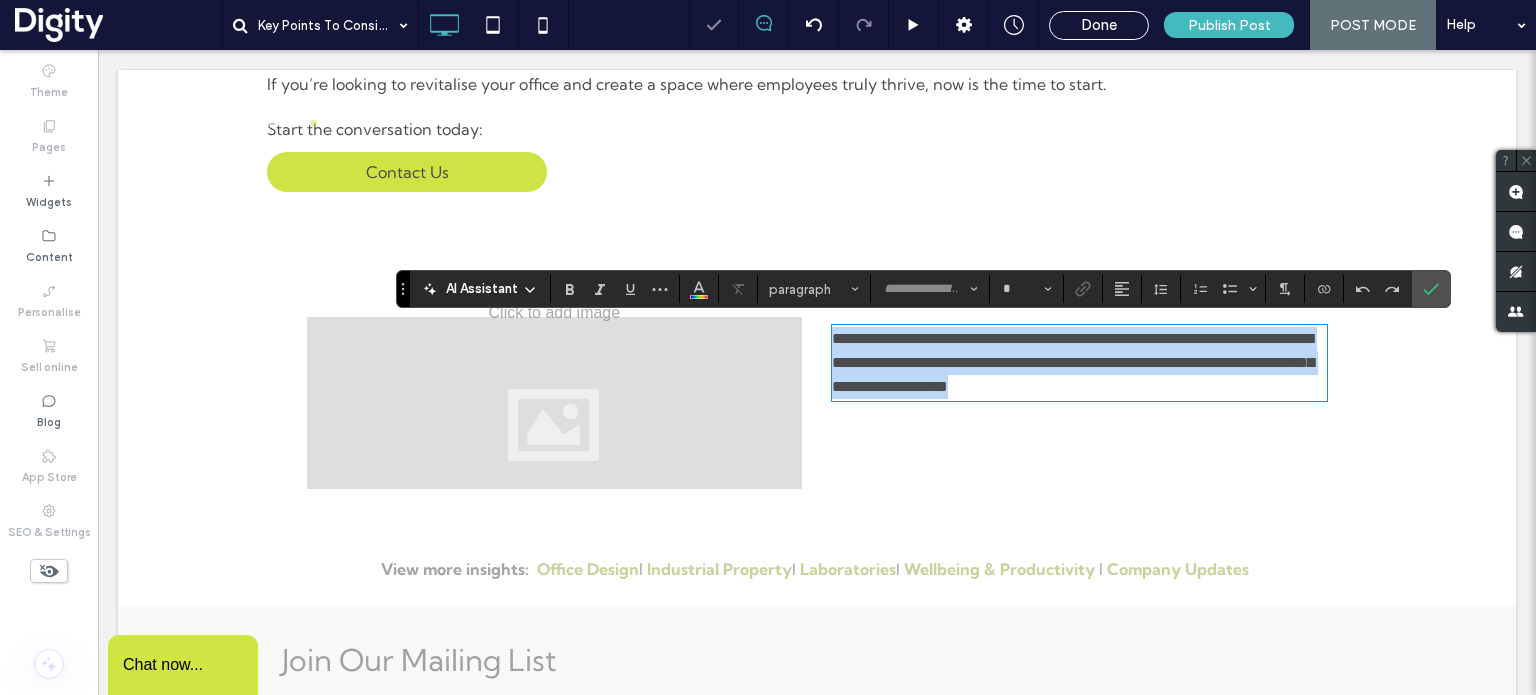 type on "**********" 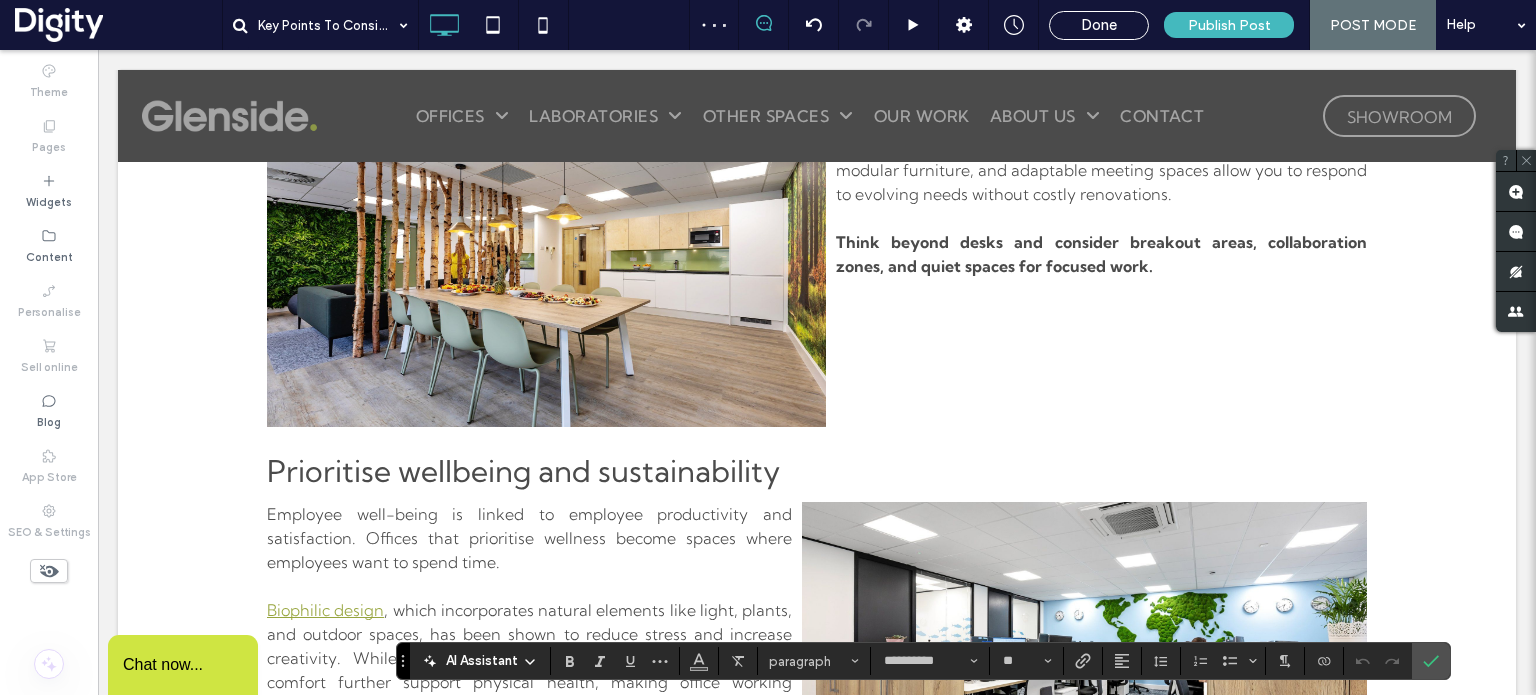 scroll, scrollTop: 745, scrollLeft: 0, axis: vertical 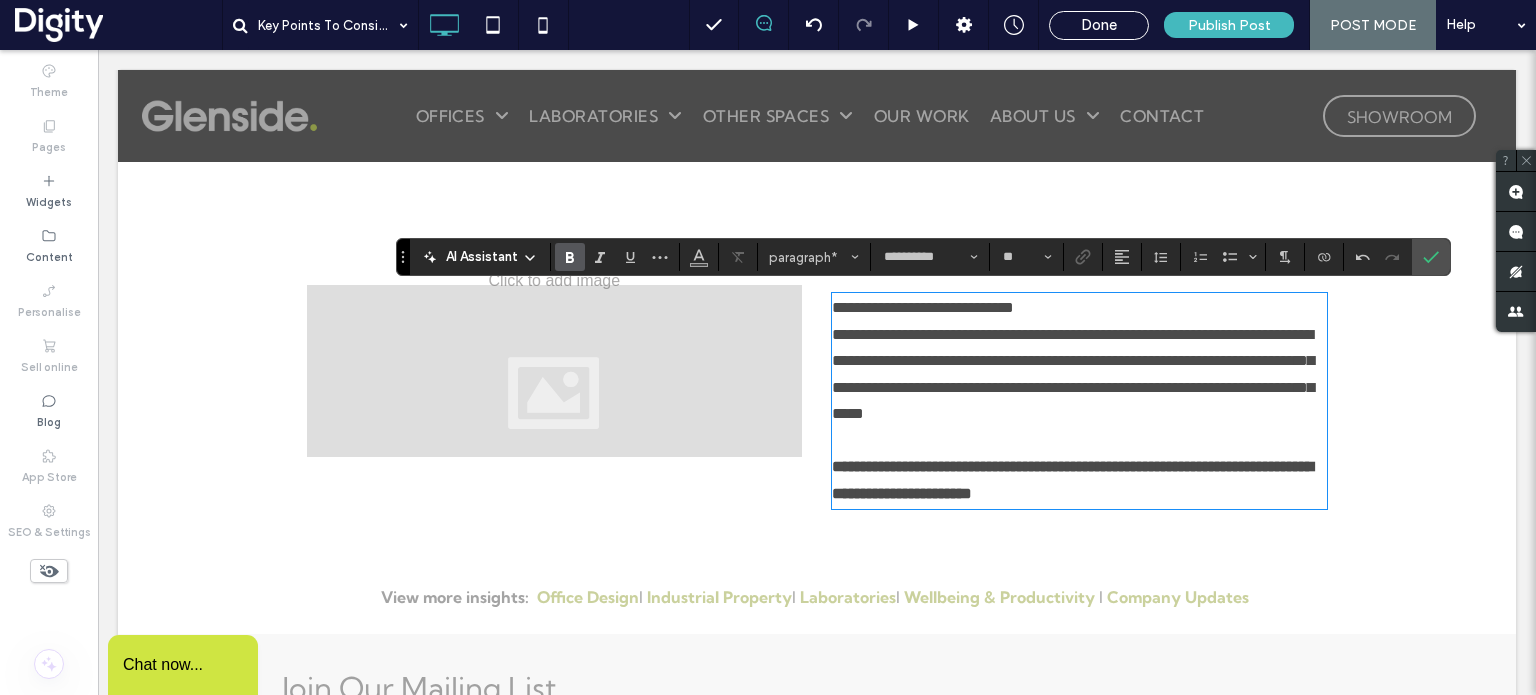 click on "**********" at bounding box center (923, 307) 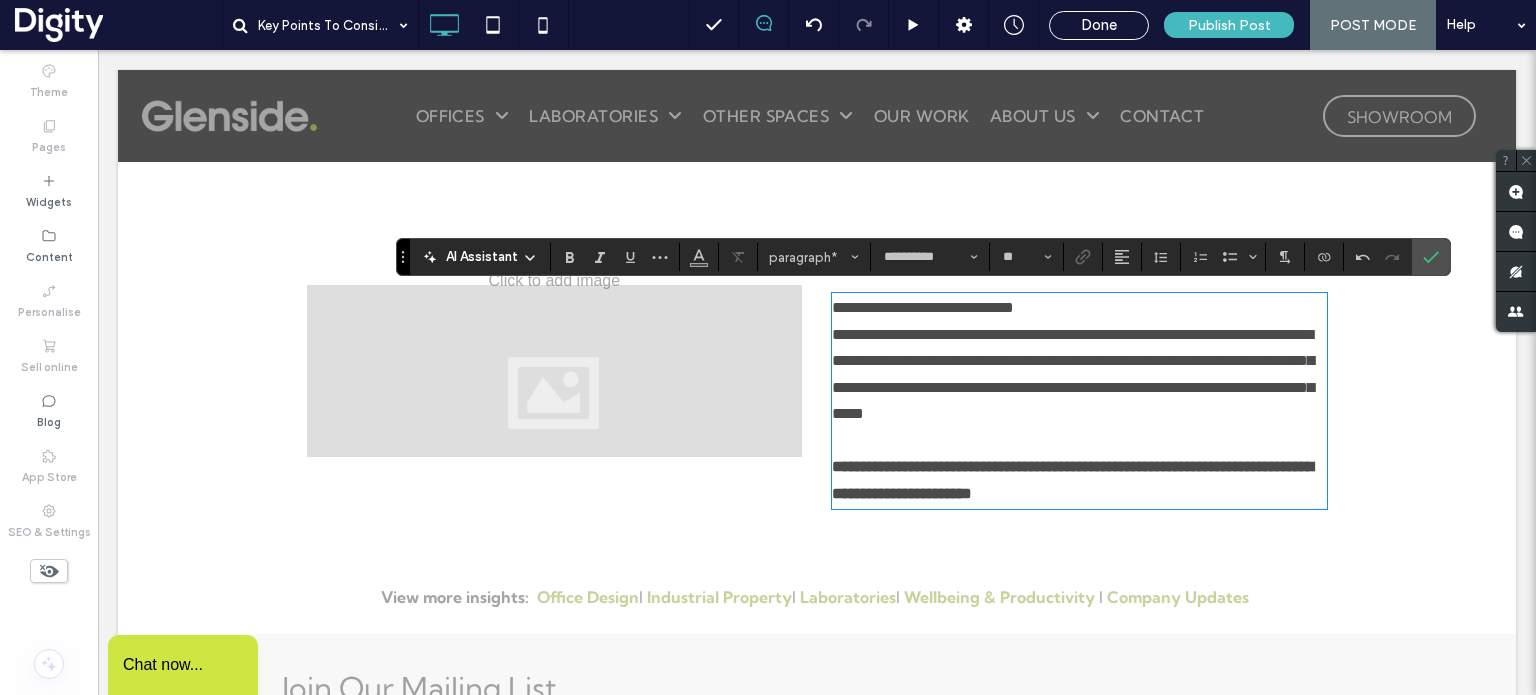 click on "**********" at bounding box center [1079, 308] 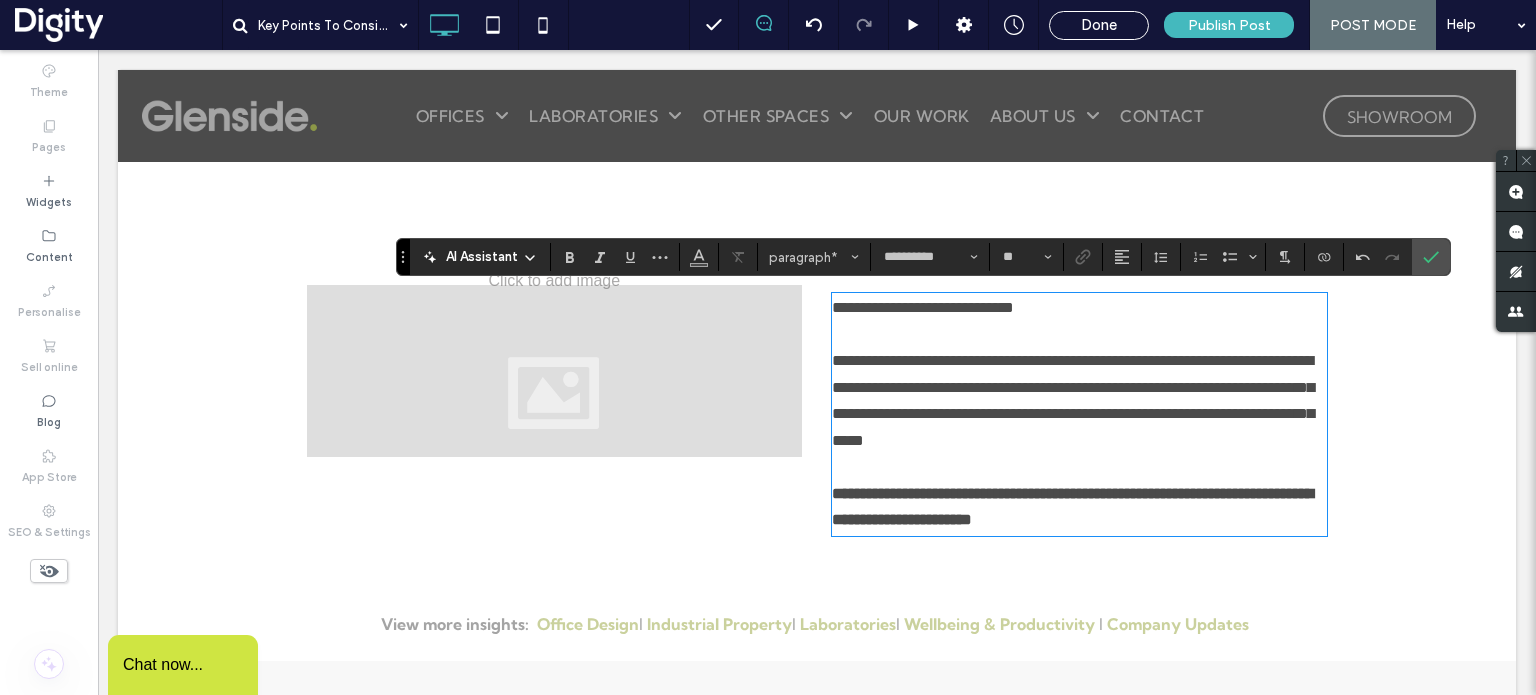 click on "**********" at bounding box center [923, 307] 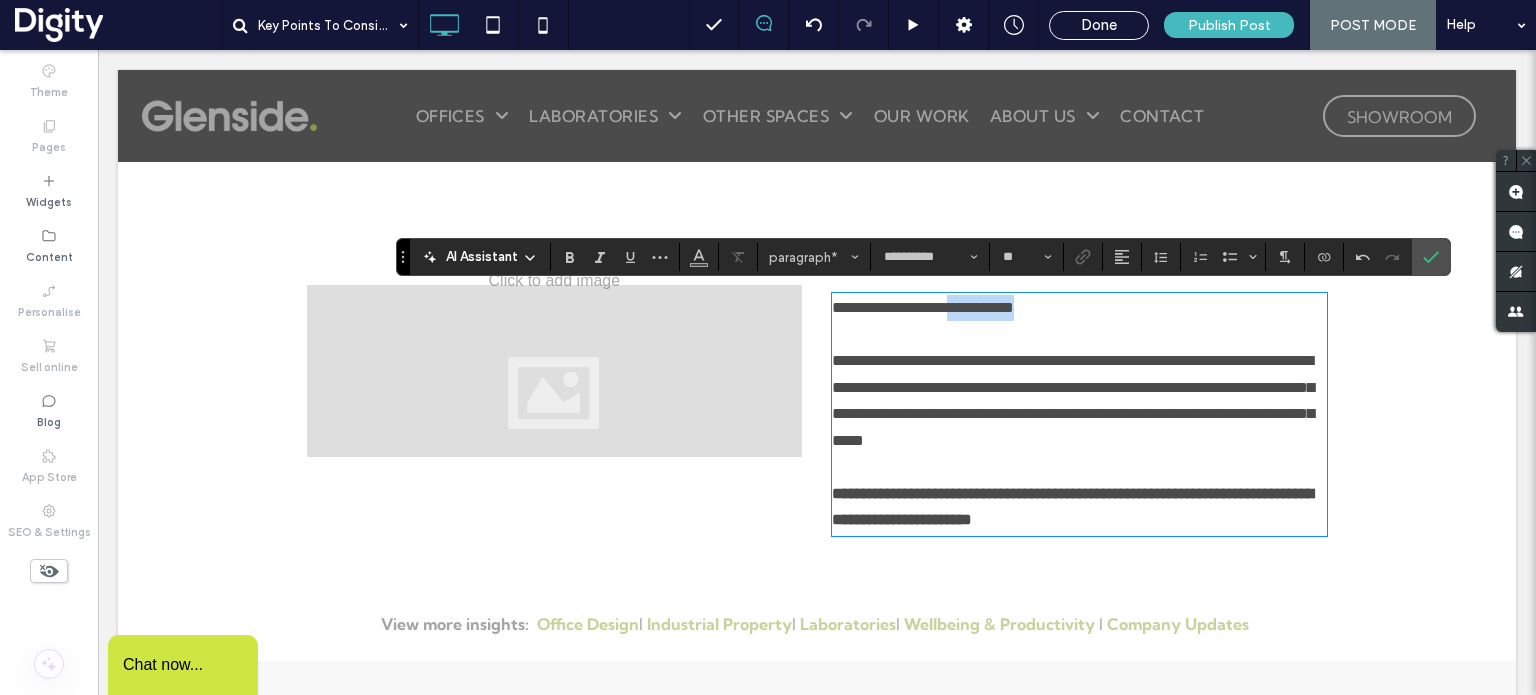 click on "**********" at bounding box center [923, 307] 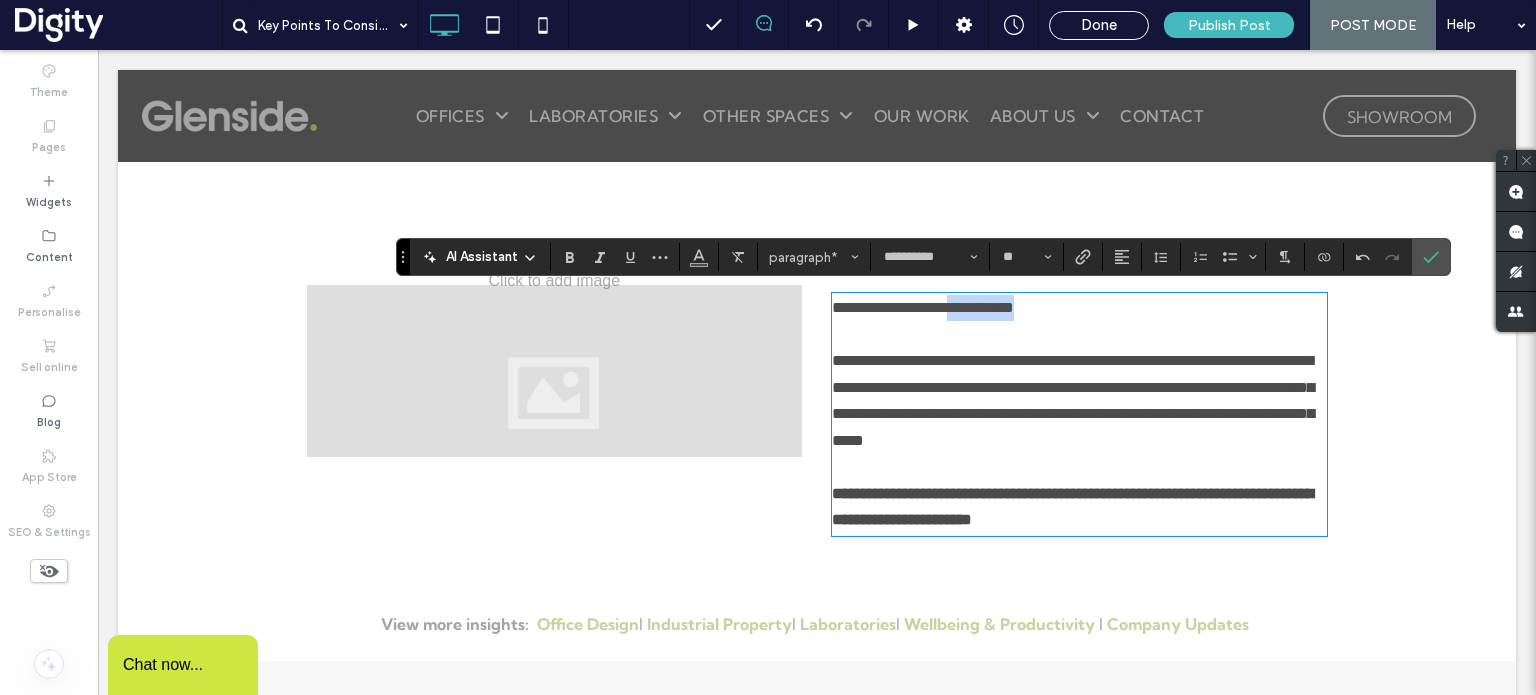 click on "**********" at bounding box center [923, 307] 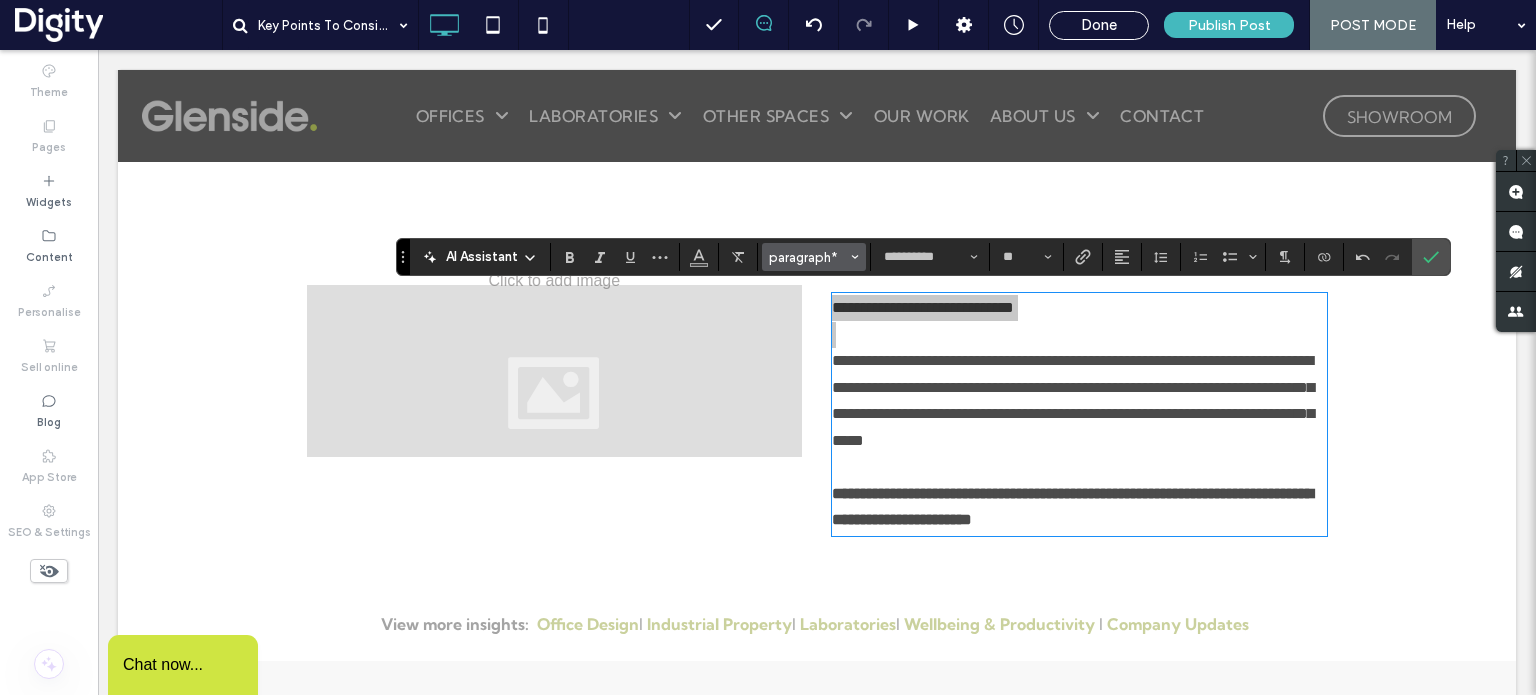 click on "paragraph*" at bounding box center [808, 257] 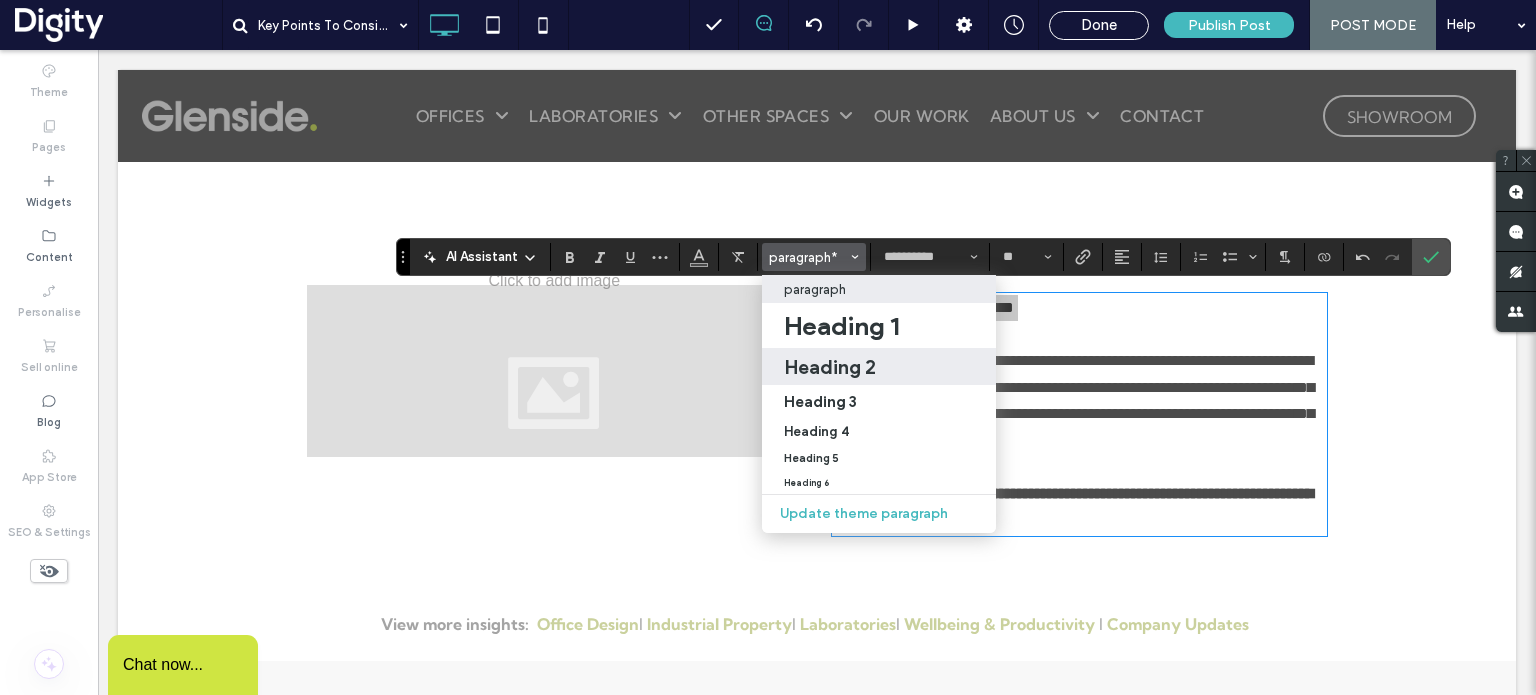 click on "Heading 2" at bounding box center (830, 367) 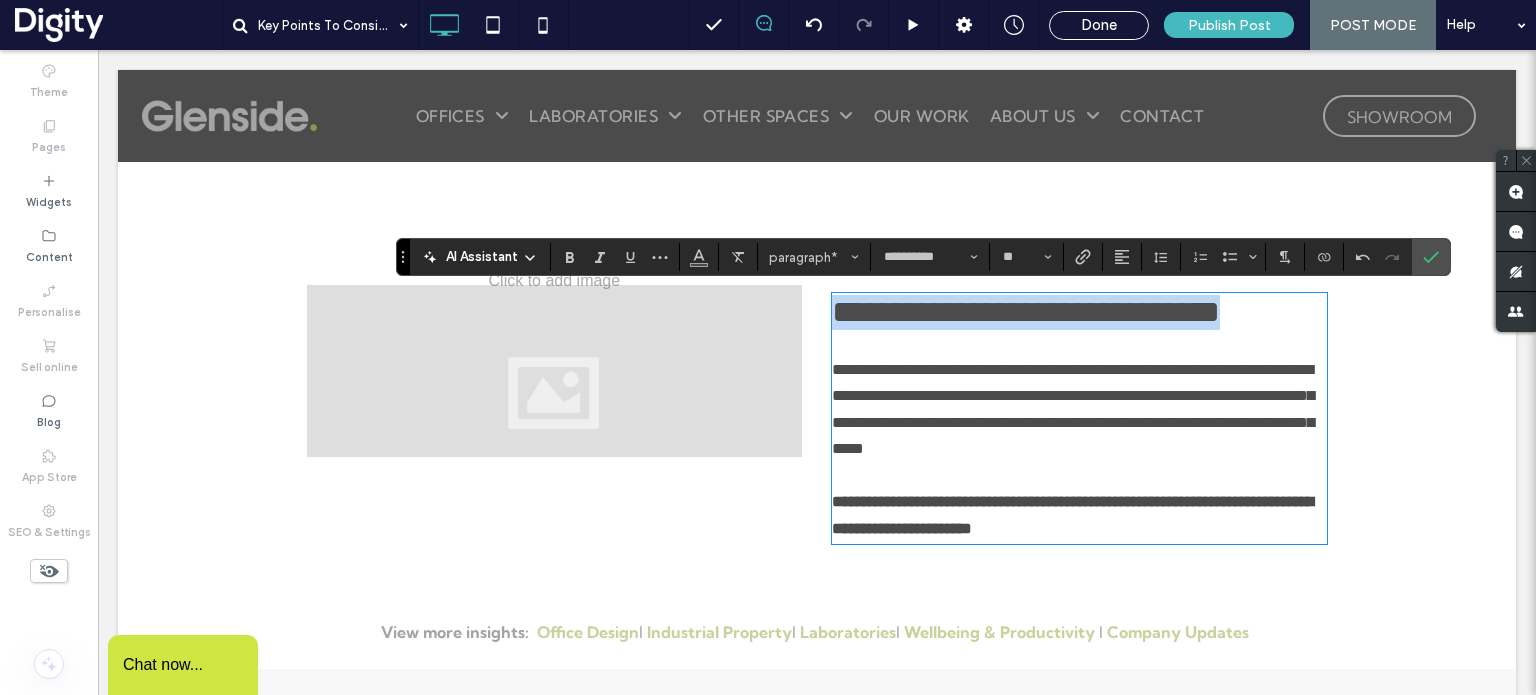 type on "*" 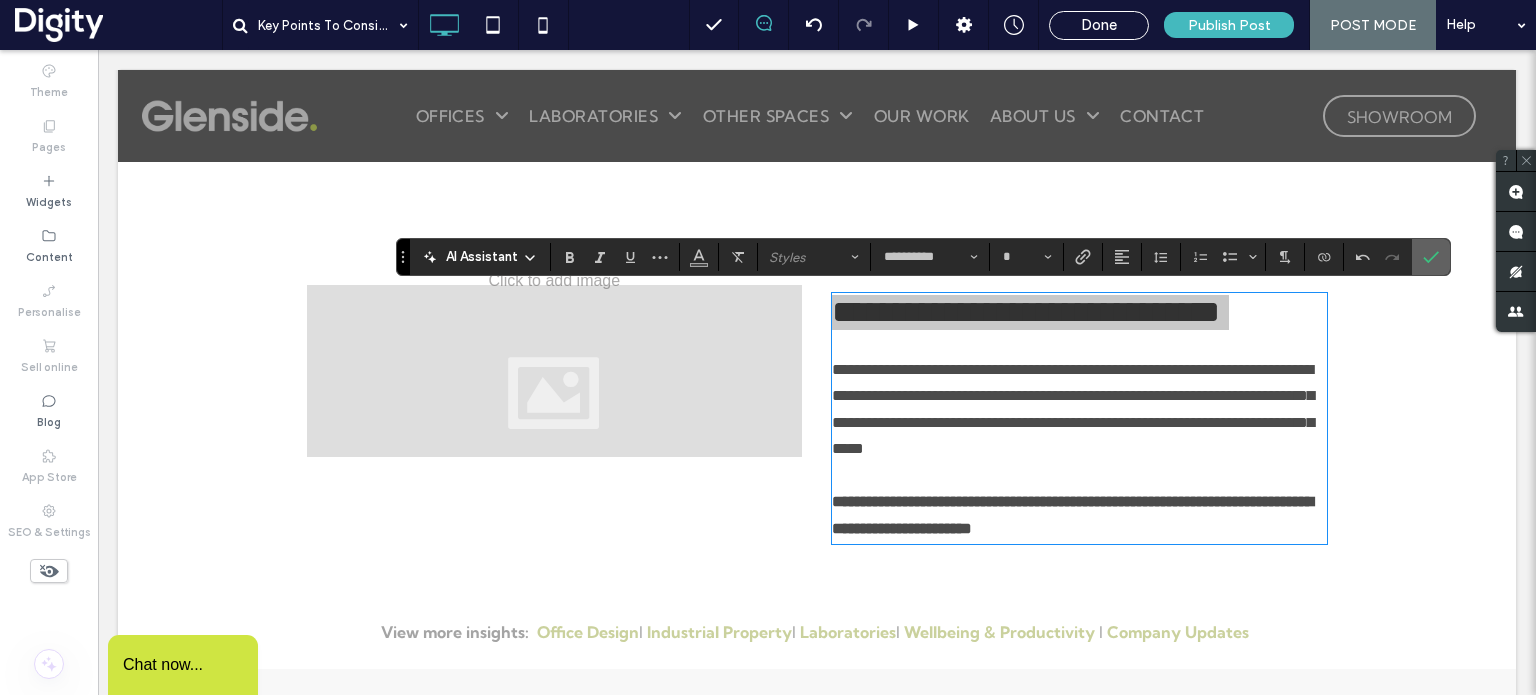 click 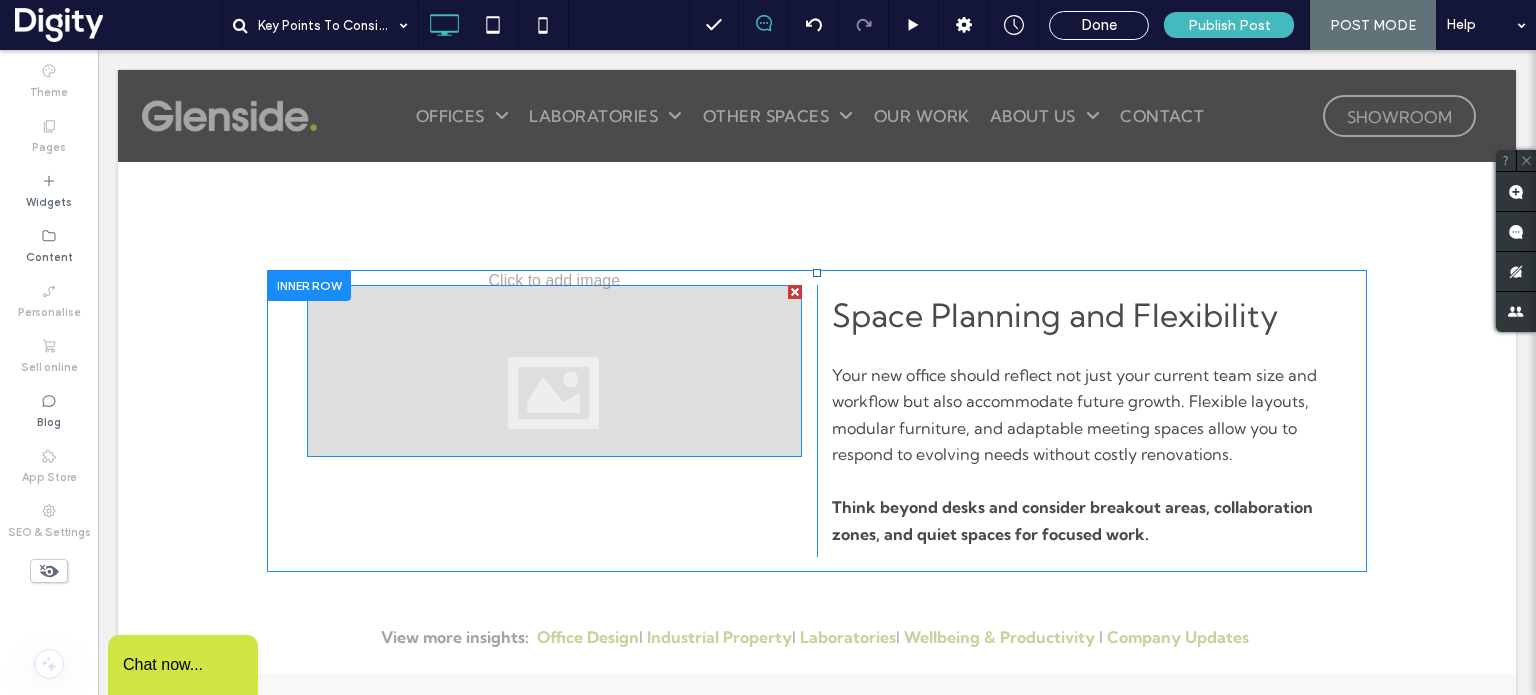 click at bounding box center (554, 371) 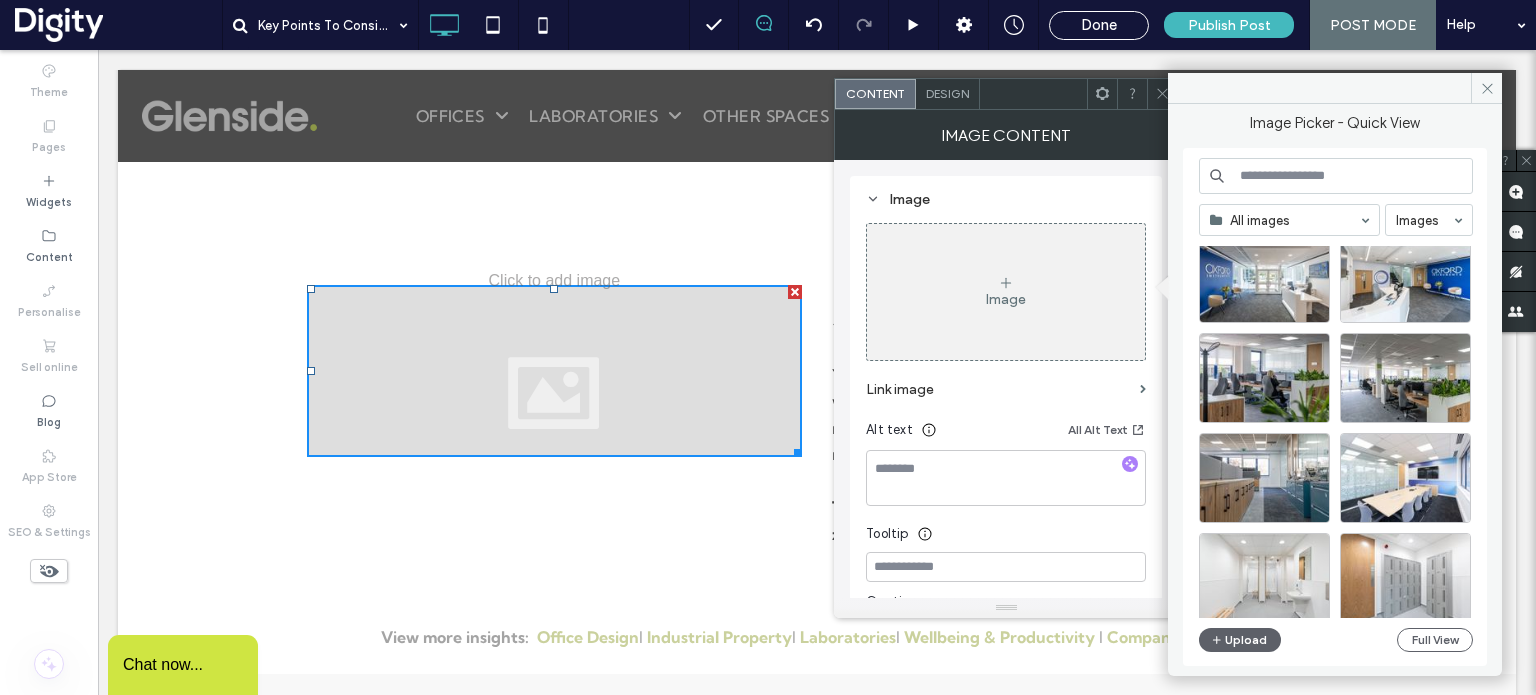 scroll, scrollTop: 2496, scrollLeft: 0, axis: vertical 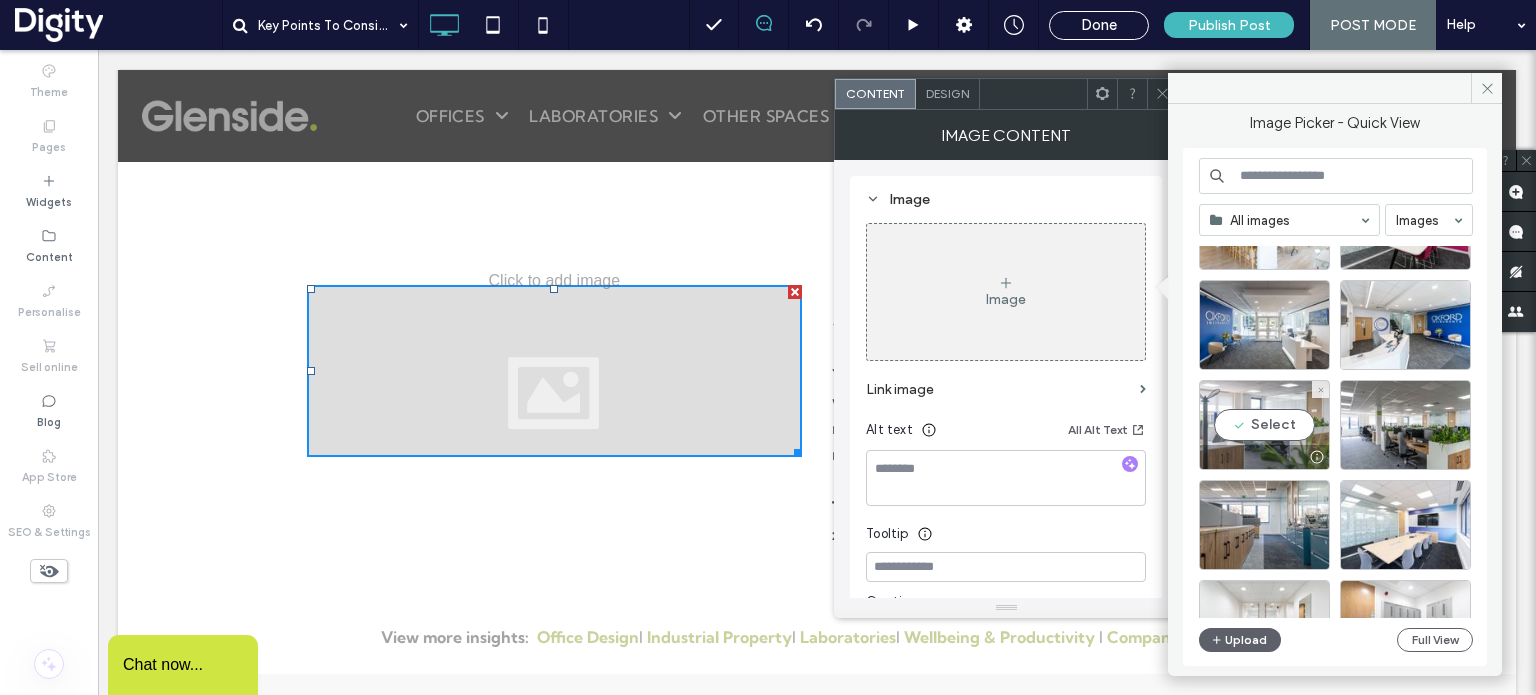 click on "Select" at bounding box center (1264, 425) 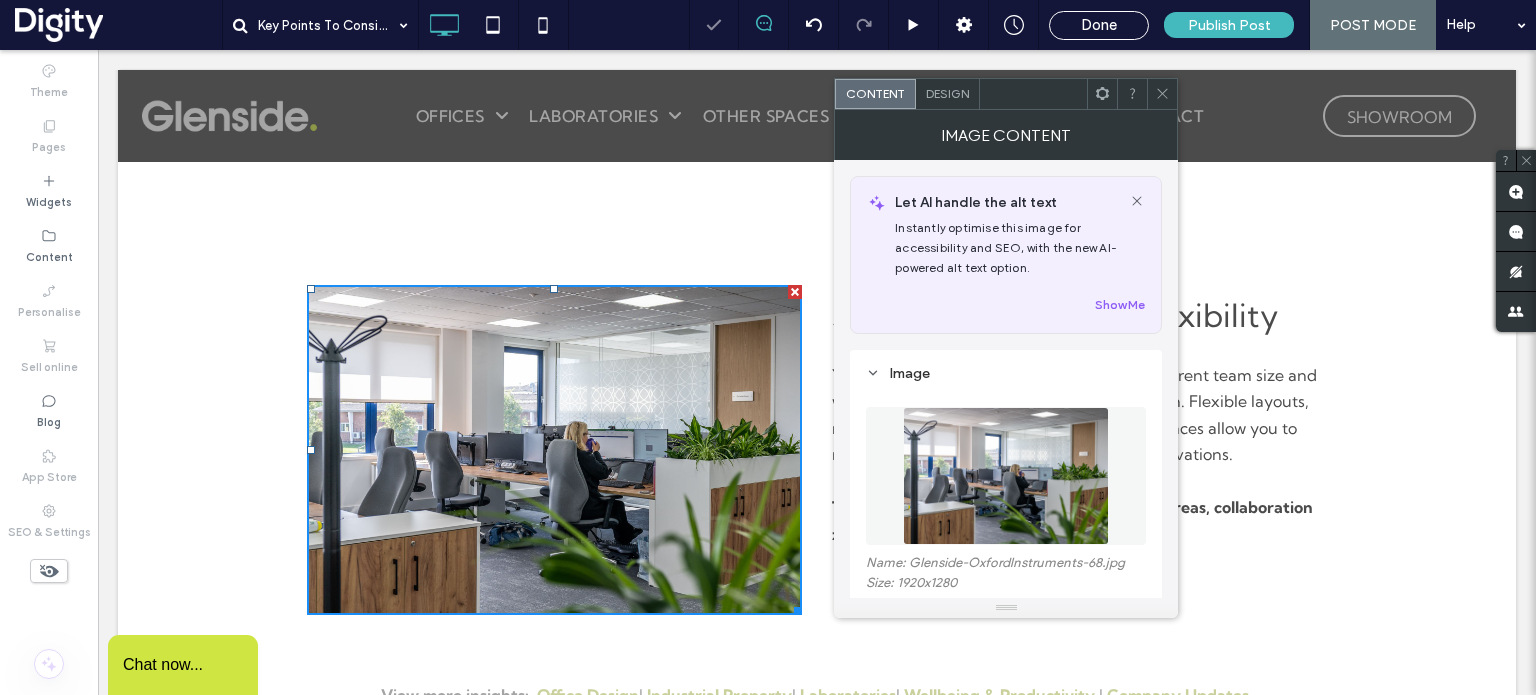 click 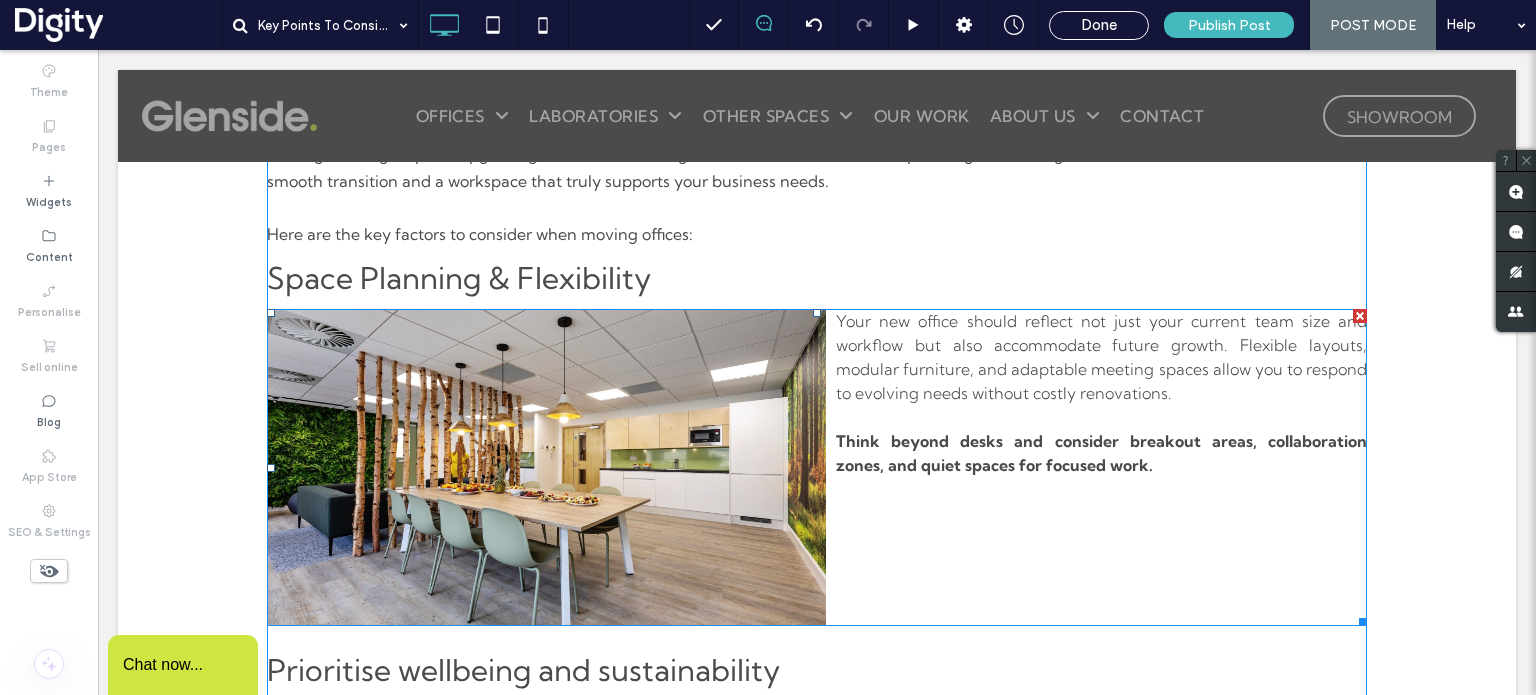 scroll, scrollTop: 558, scrollLeft: 0, axis: vertical 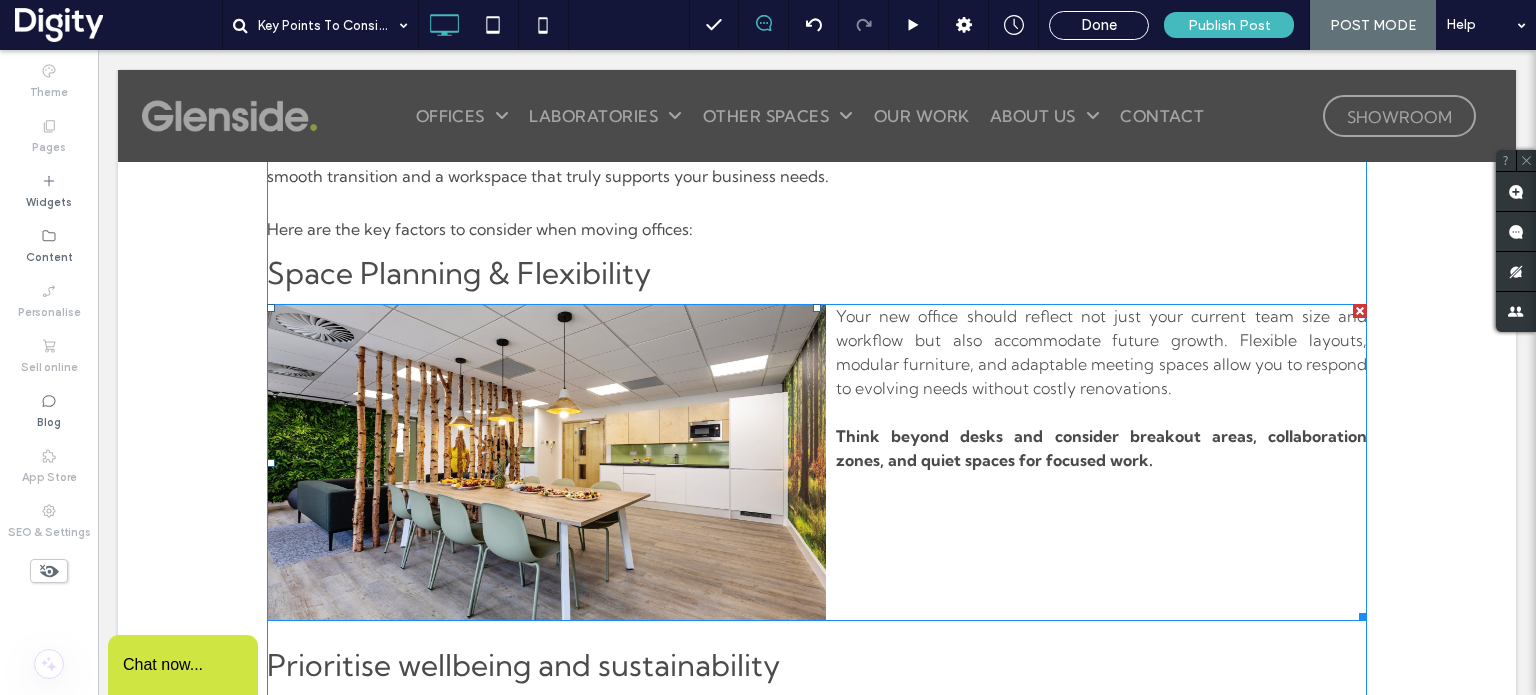 click at bounding box center [1360, 311] 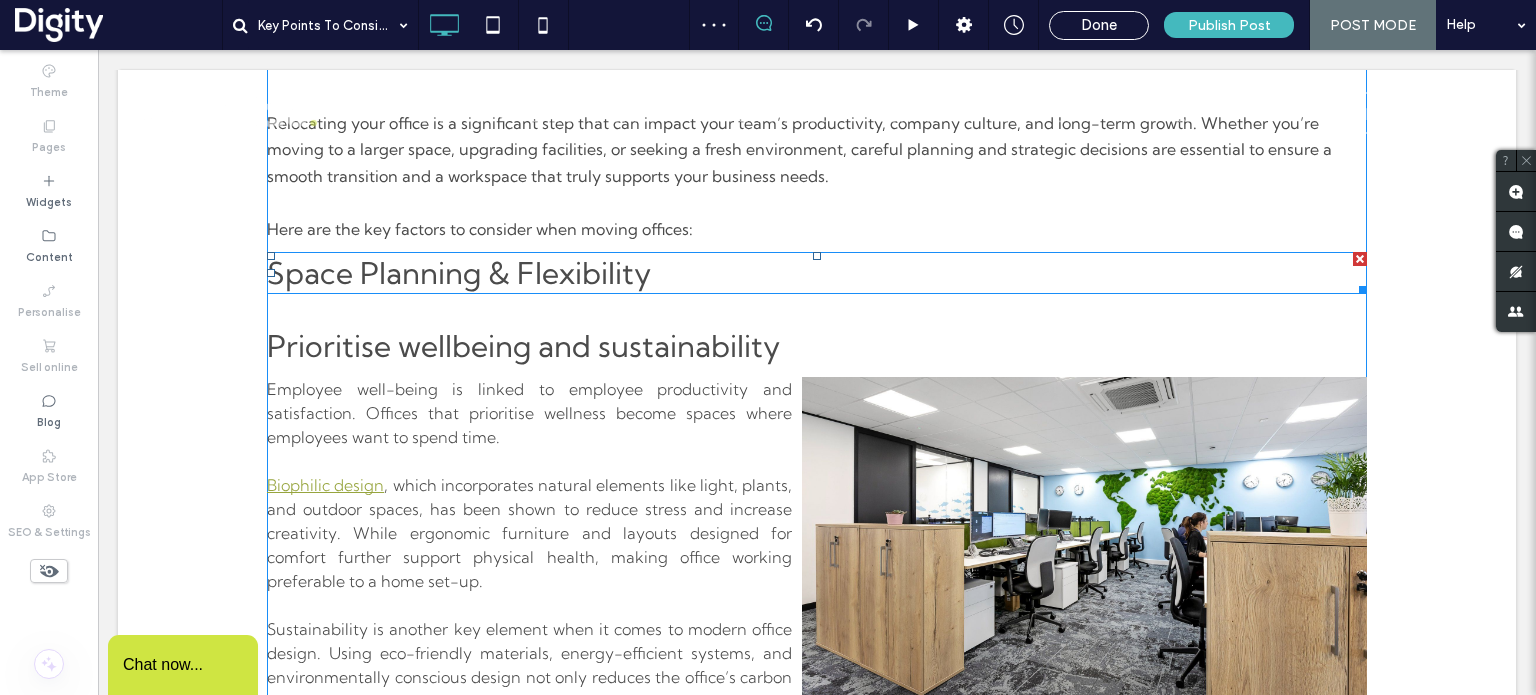 click at bounding box center (1360, 259) 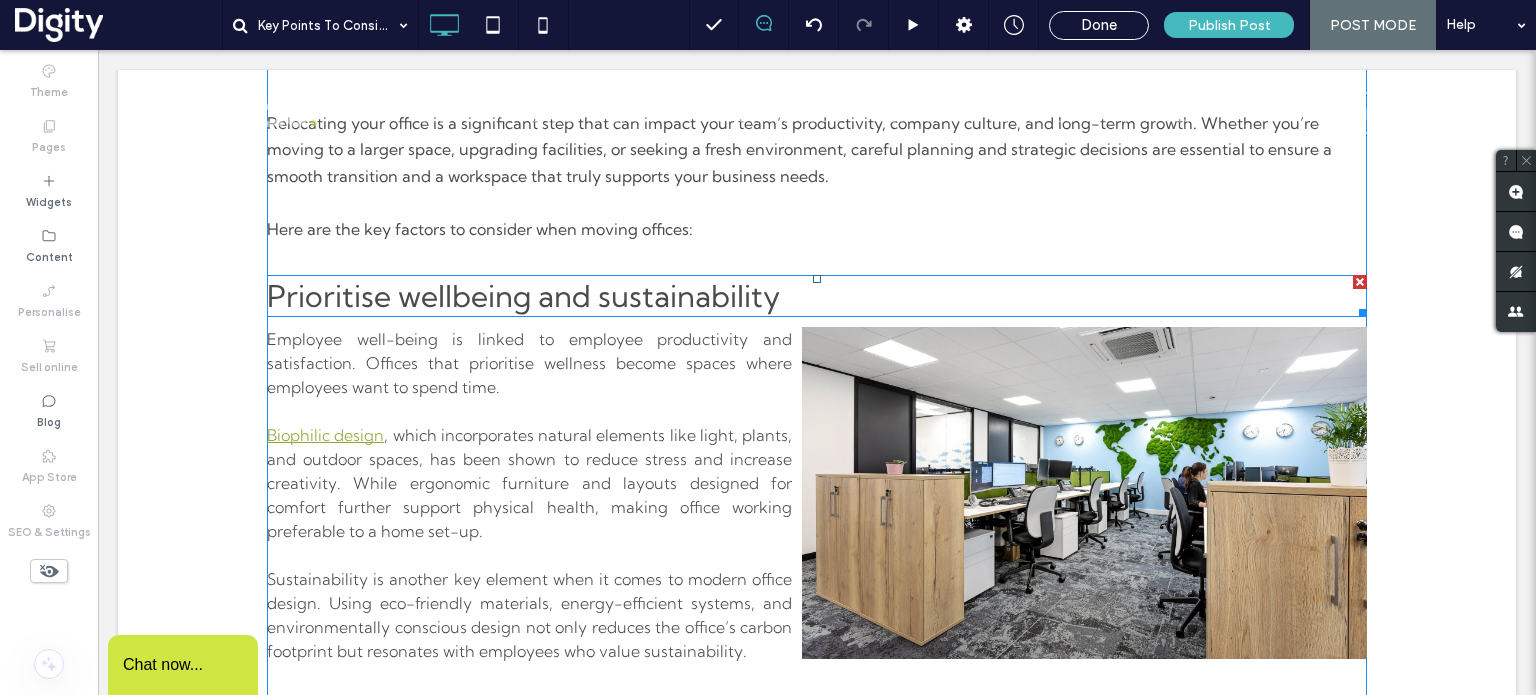 click at bounding box center (1360, 282) 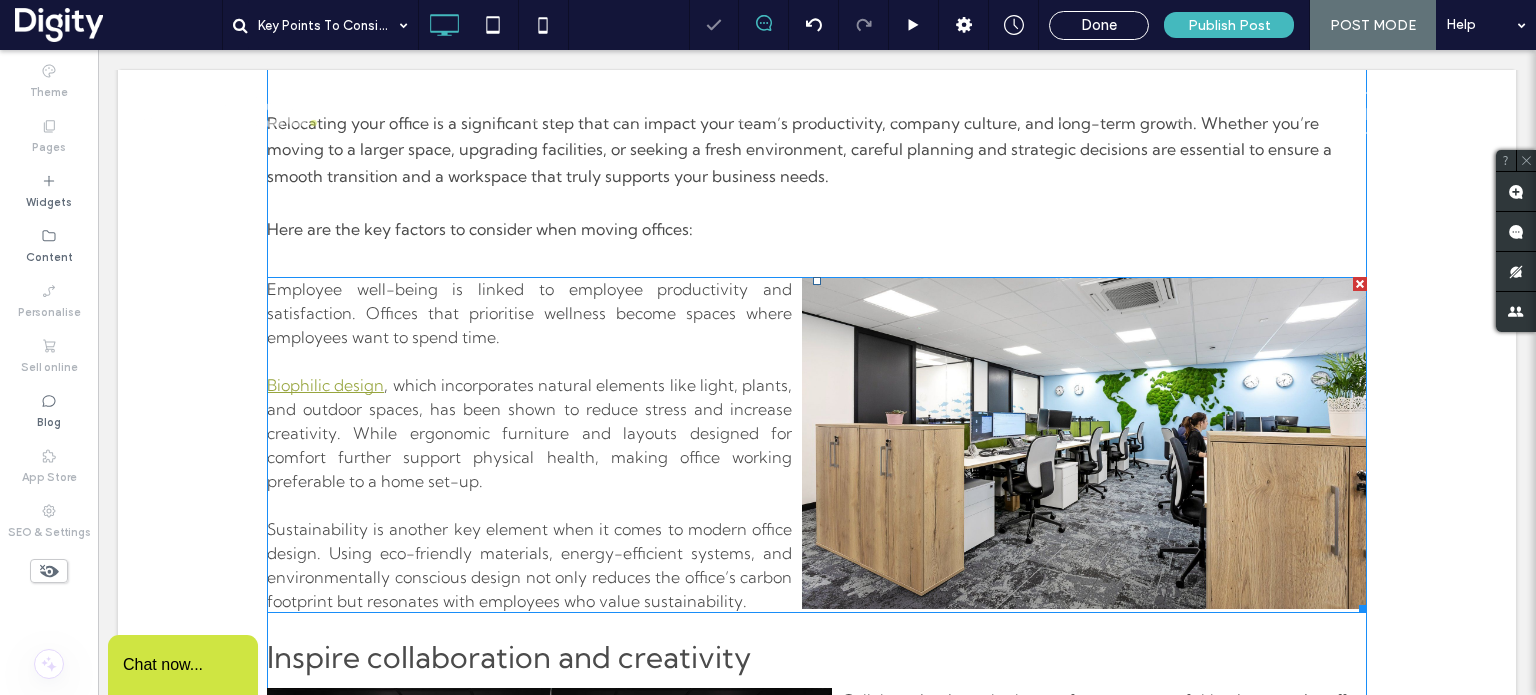 click at bounding box center (1360, 284) 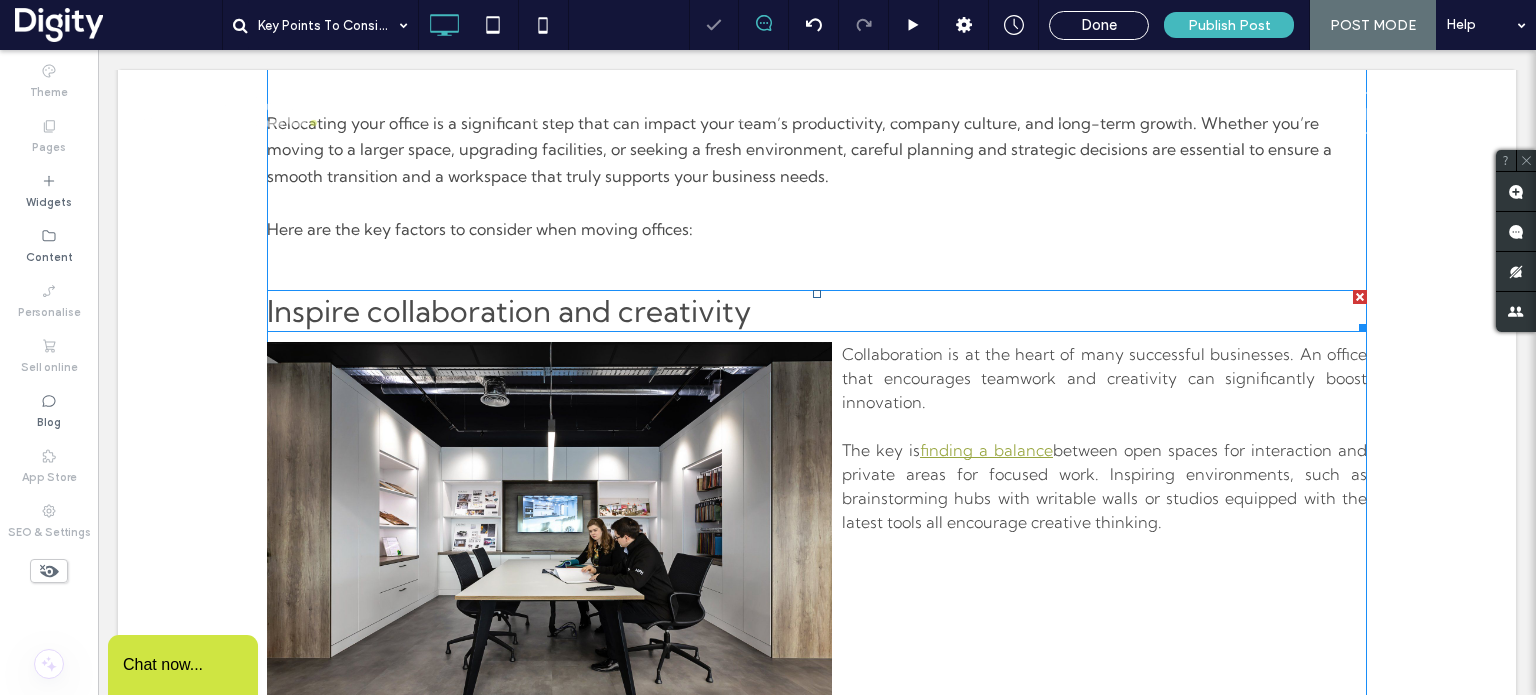 click at bounding box center (1360, 297) 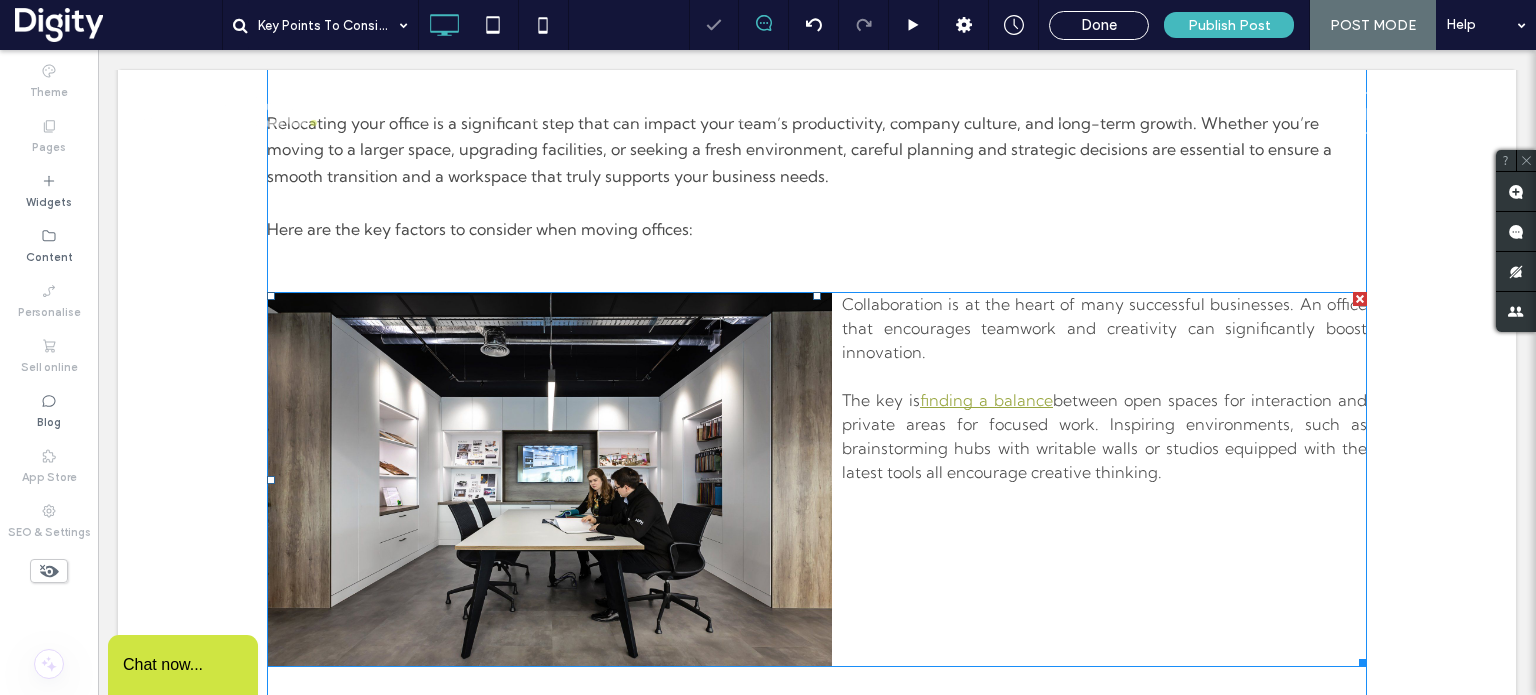 click at bounding box center [1360, 299] 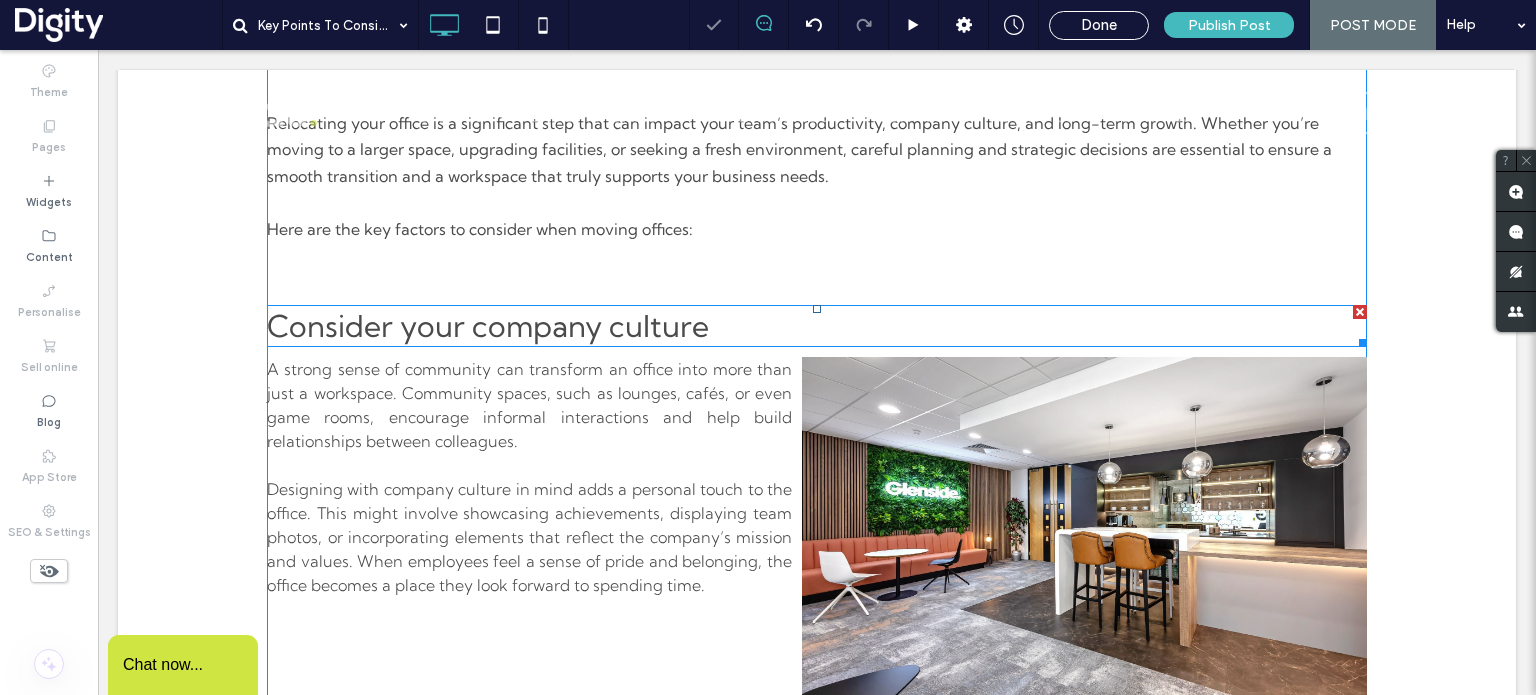 click at bounding box center [1360, 312] 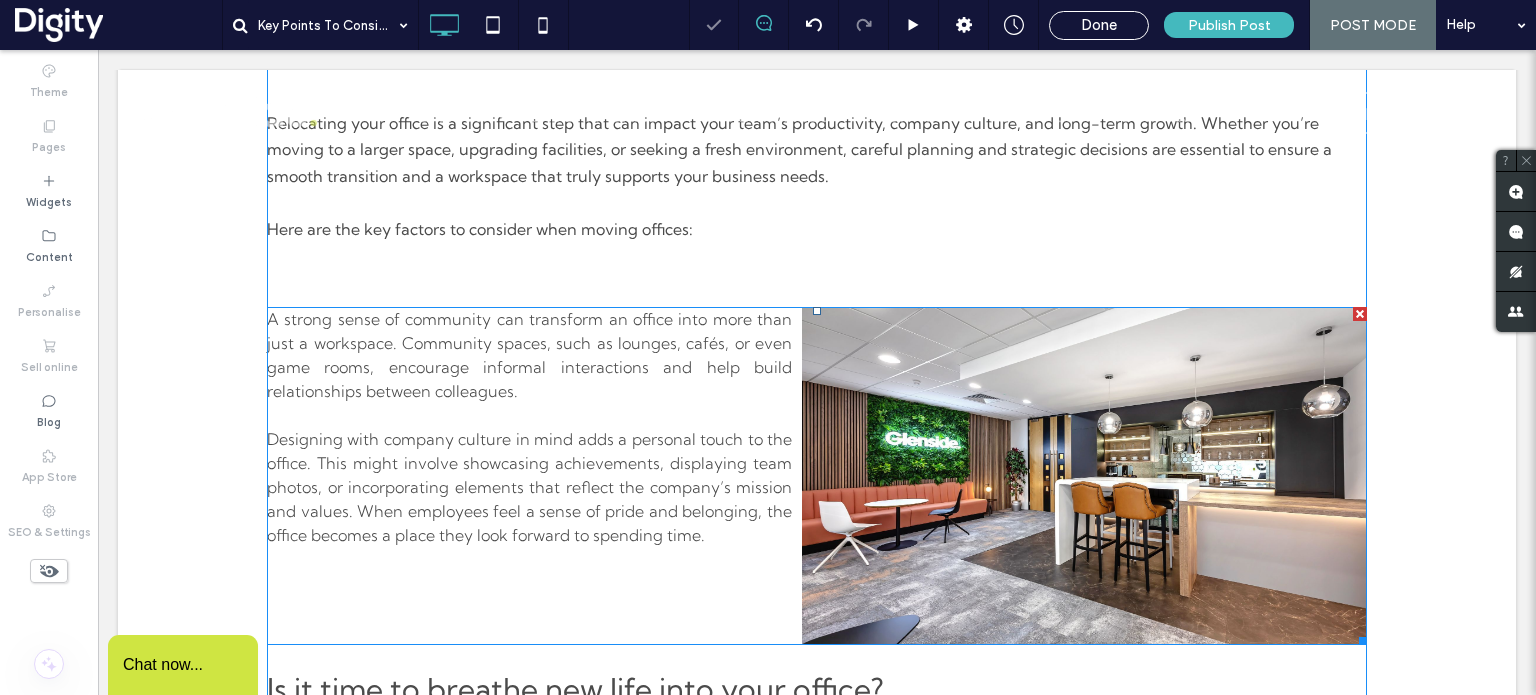 click at bounding box center (1360, 314) 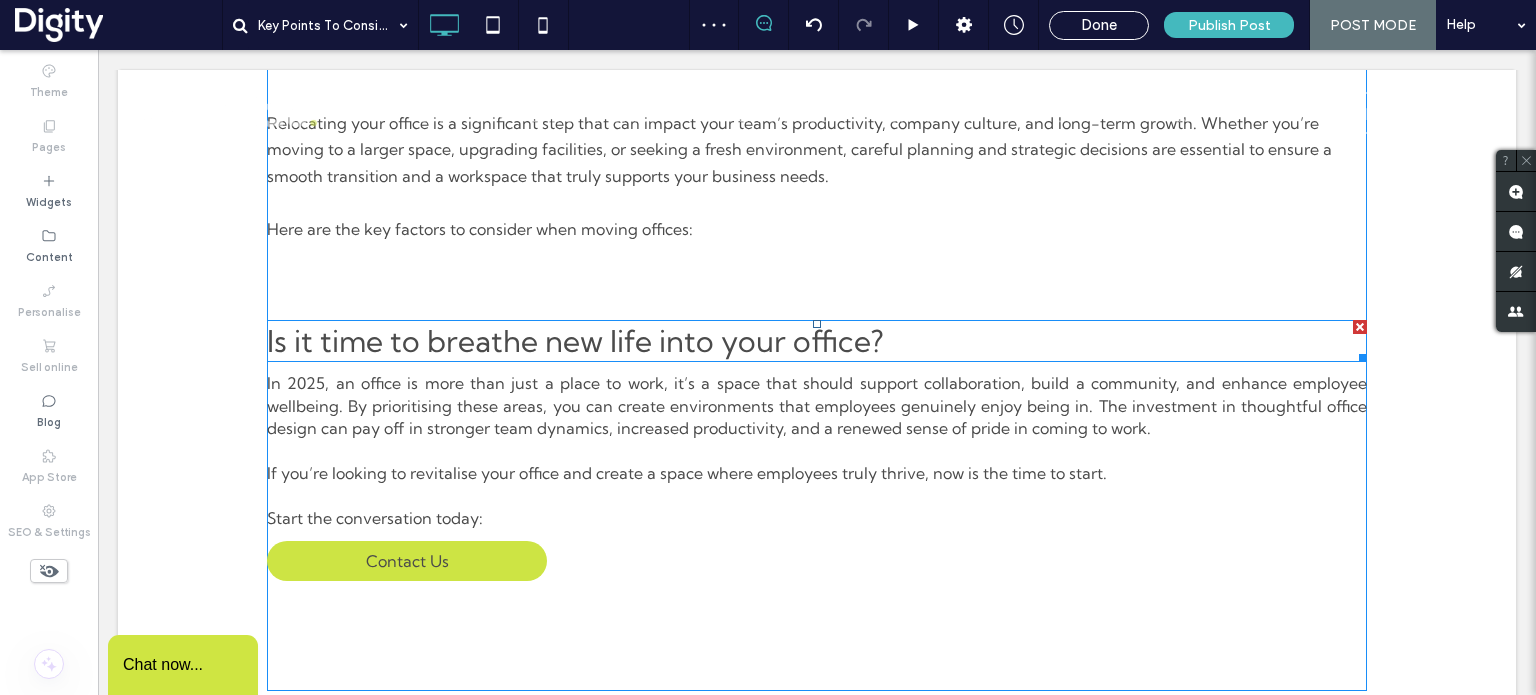 click at bounding box center (1360, 327) 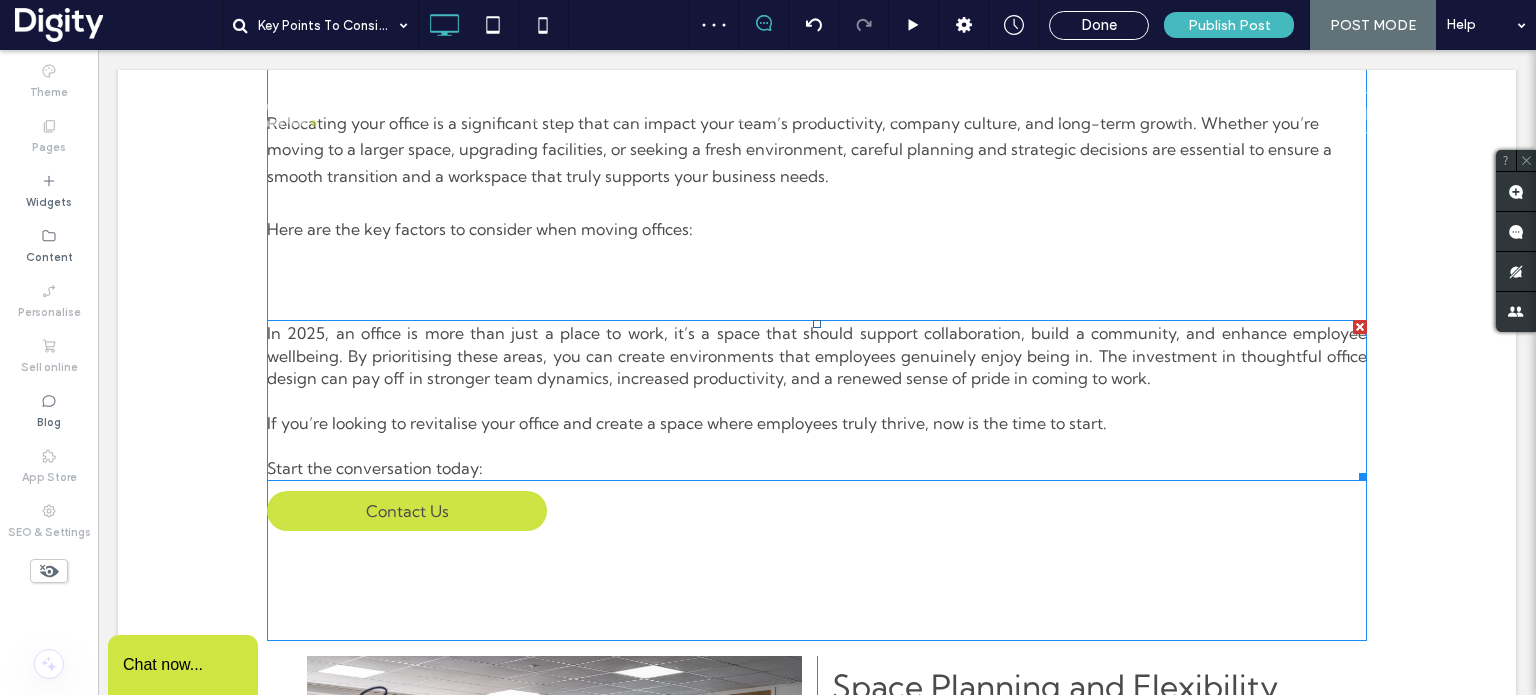 click at bounding box center (1360, 327) 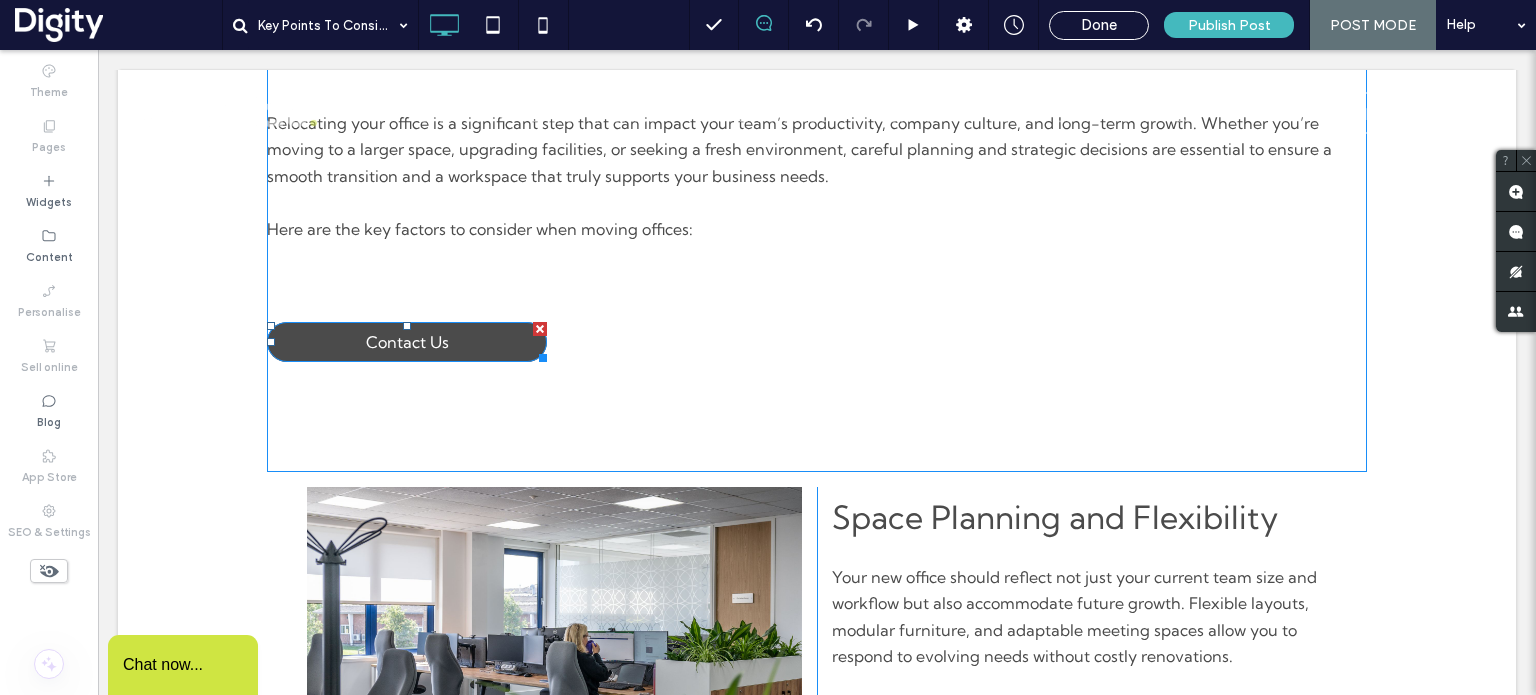 click at bounding box center (540, 329) 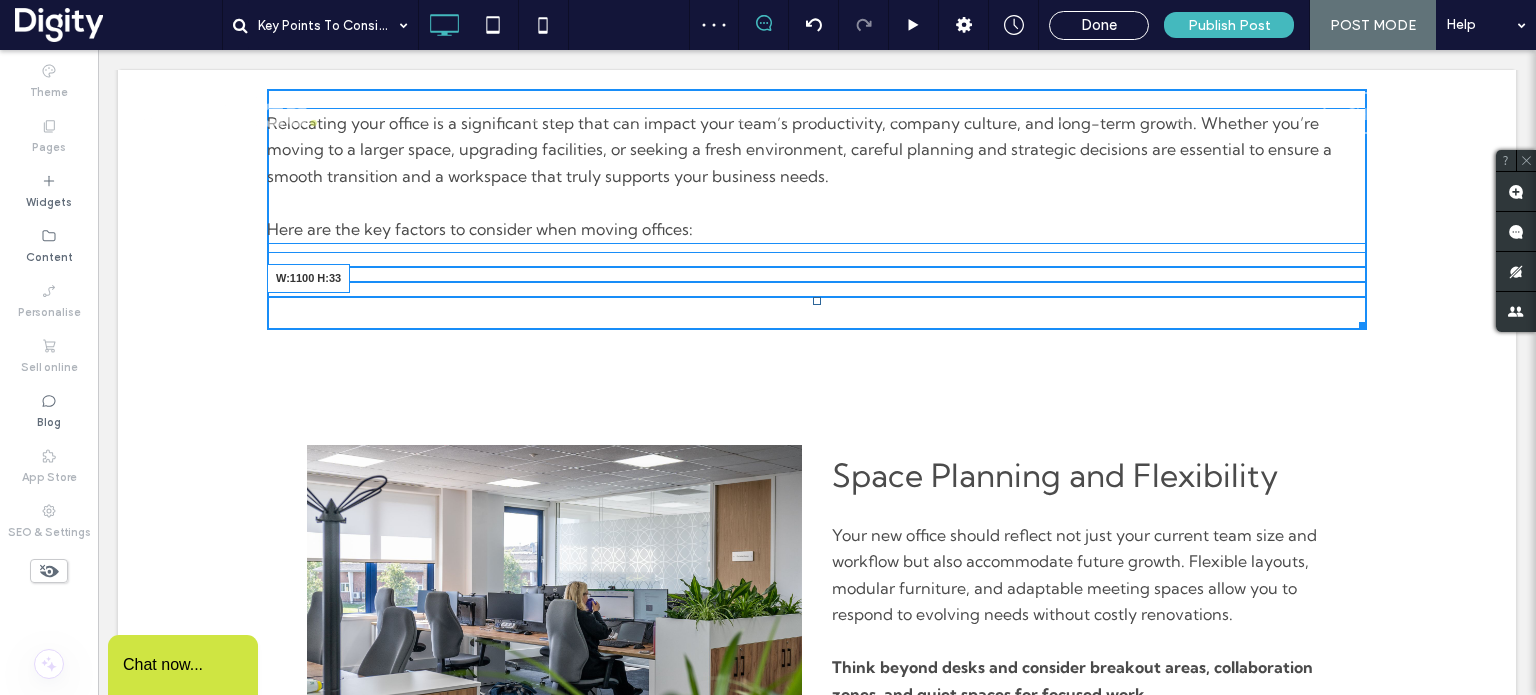 drag, startPoint x: 1353, startPoint y: 307, endPoint x: 1353, endPoint y: 325, distance: 18 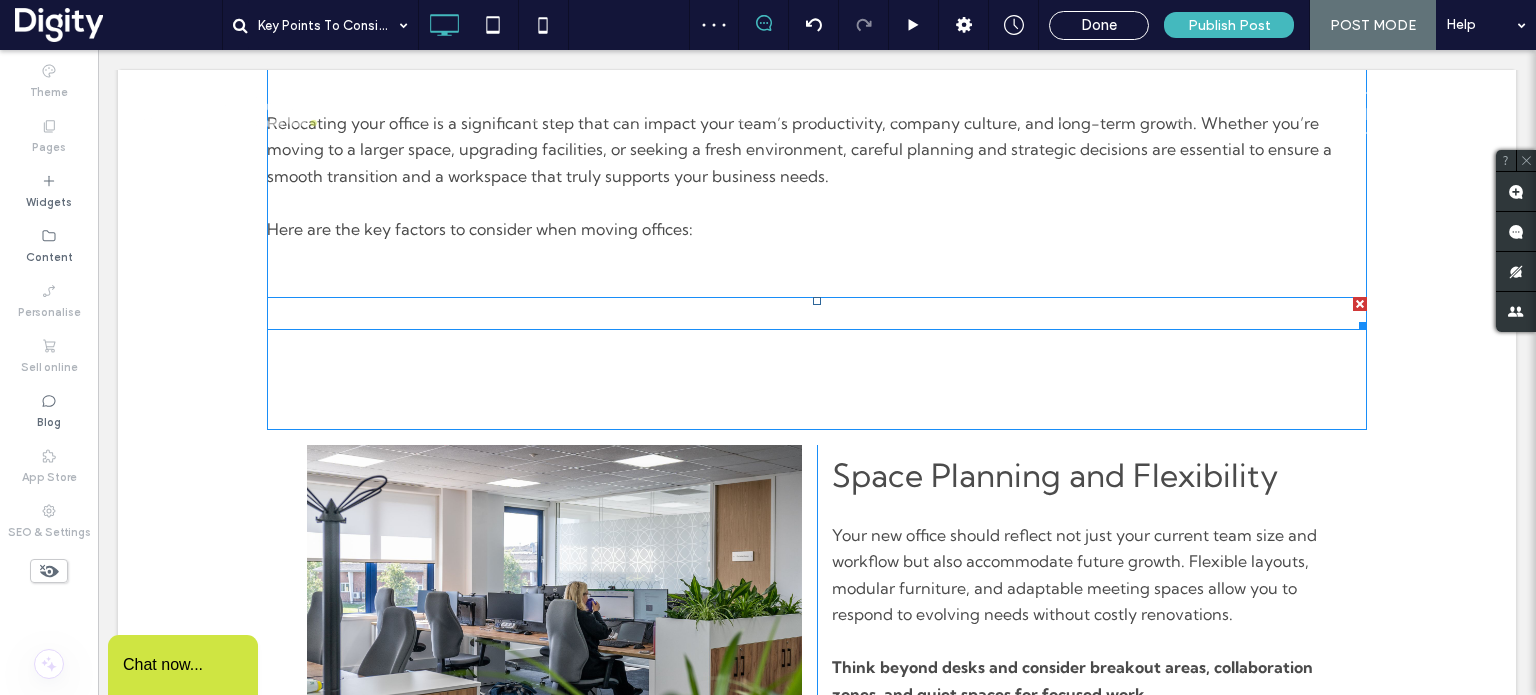 click at bounding box center (1360, 304) 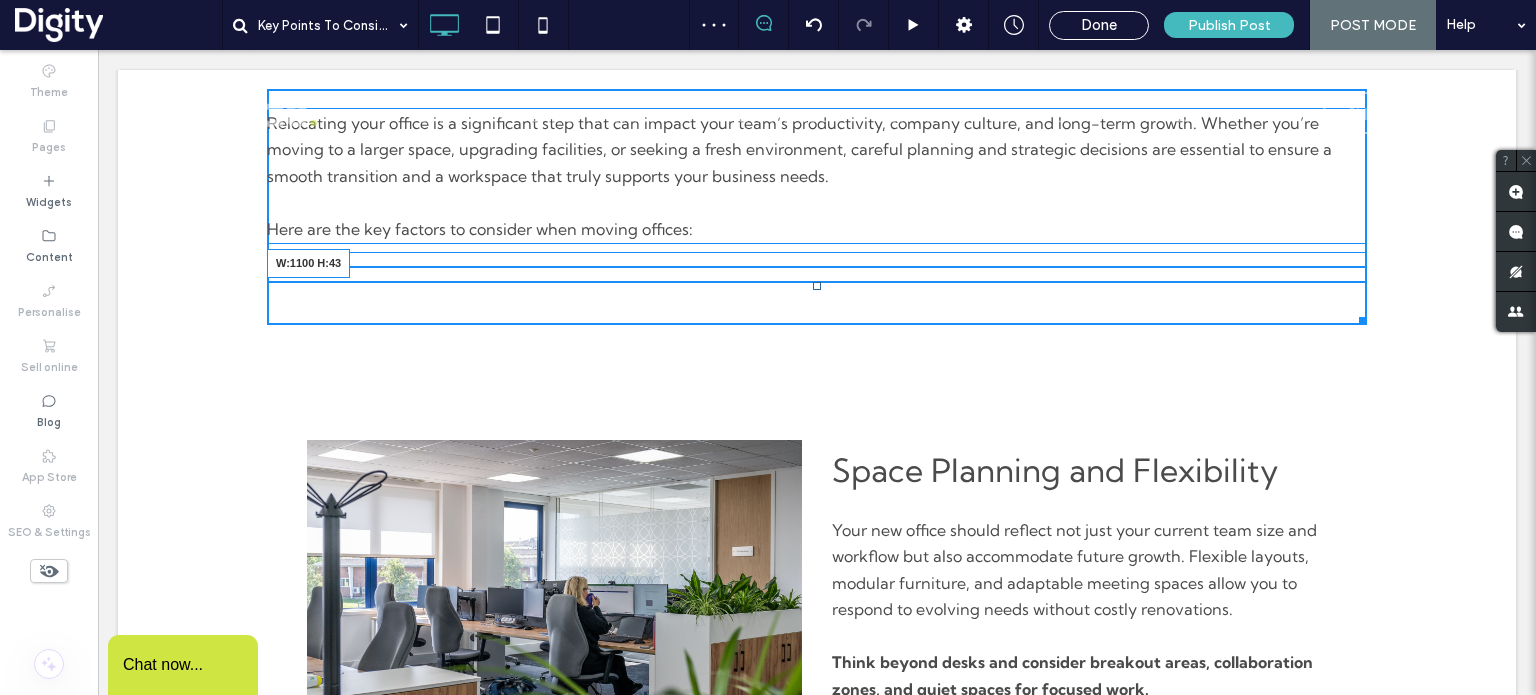 drag, startPoint x: 1348, startPoint y: 288, endPoint x: 1446, endPoint y: 366, distance: 125.25175 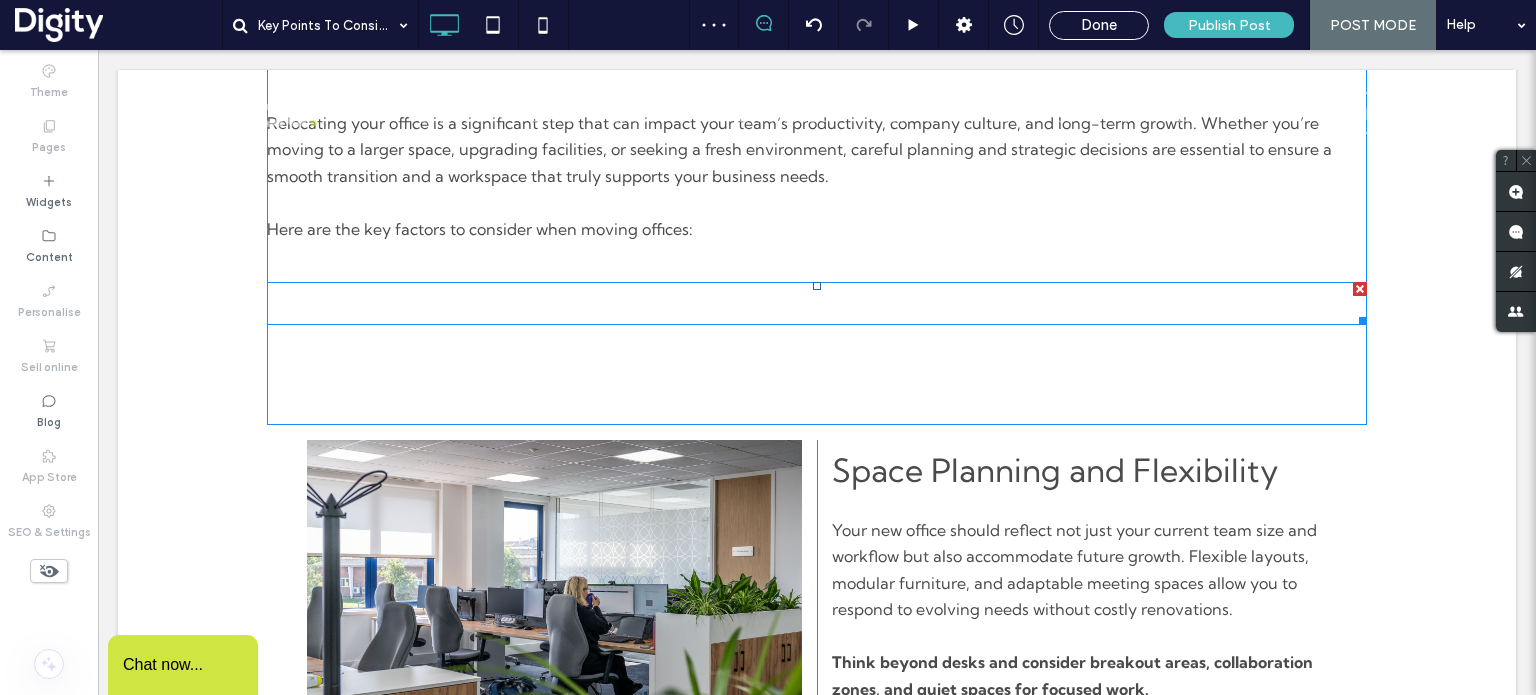 click at bounding box center (1360, 289) 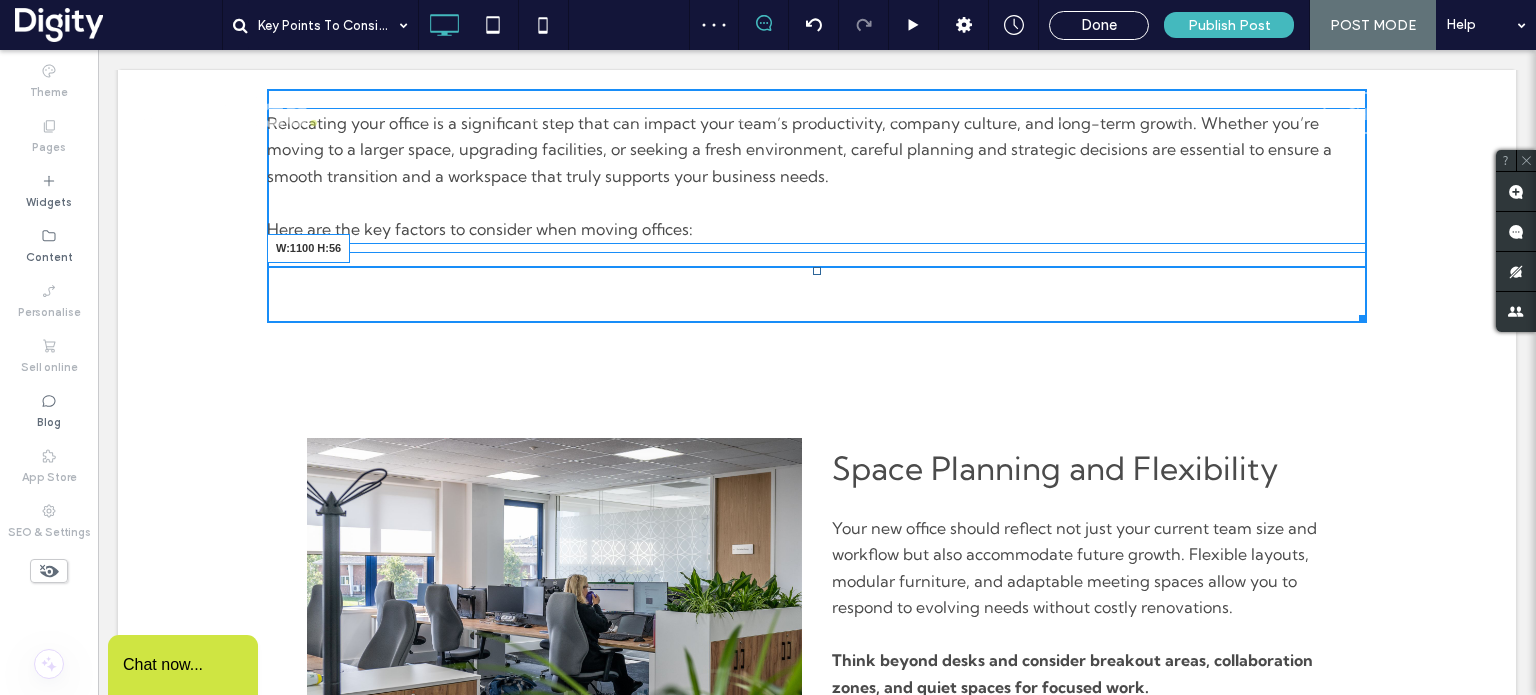 drag, startPoint x: 1349, startPoint y: 278, endPoint x: 1355, endPoint y: 316, distance: 38.470768 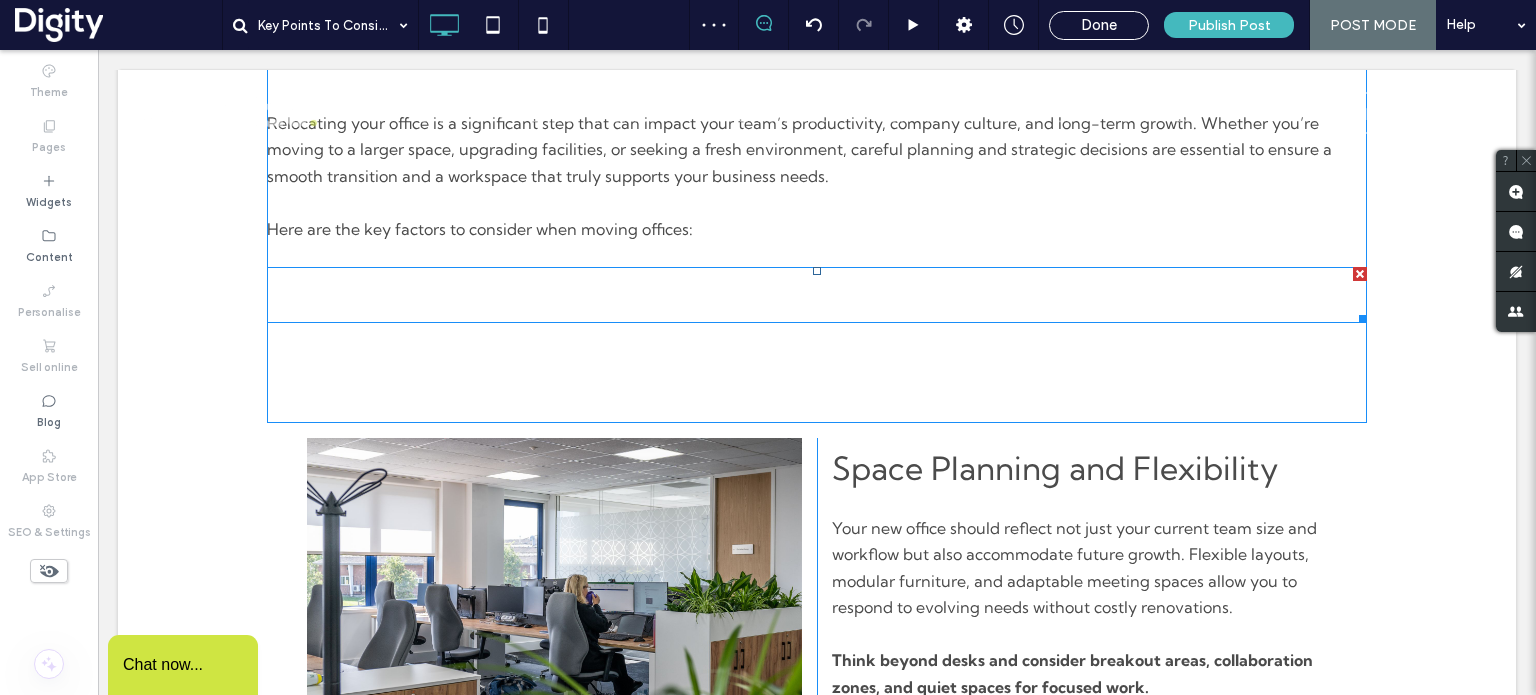click at bounding box center [1360, 274] 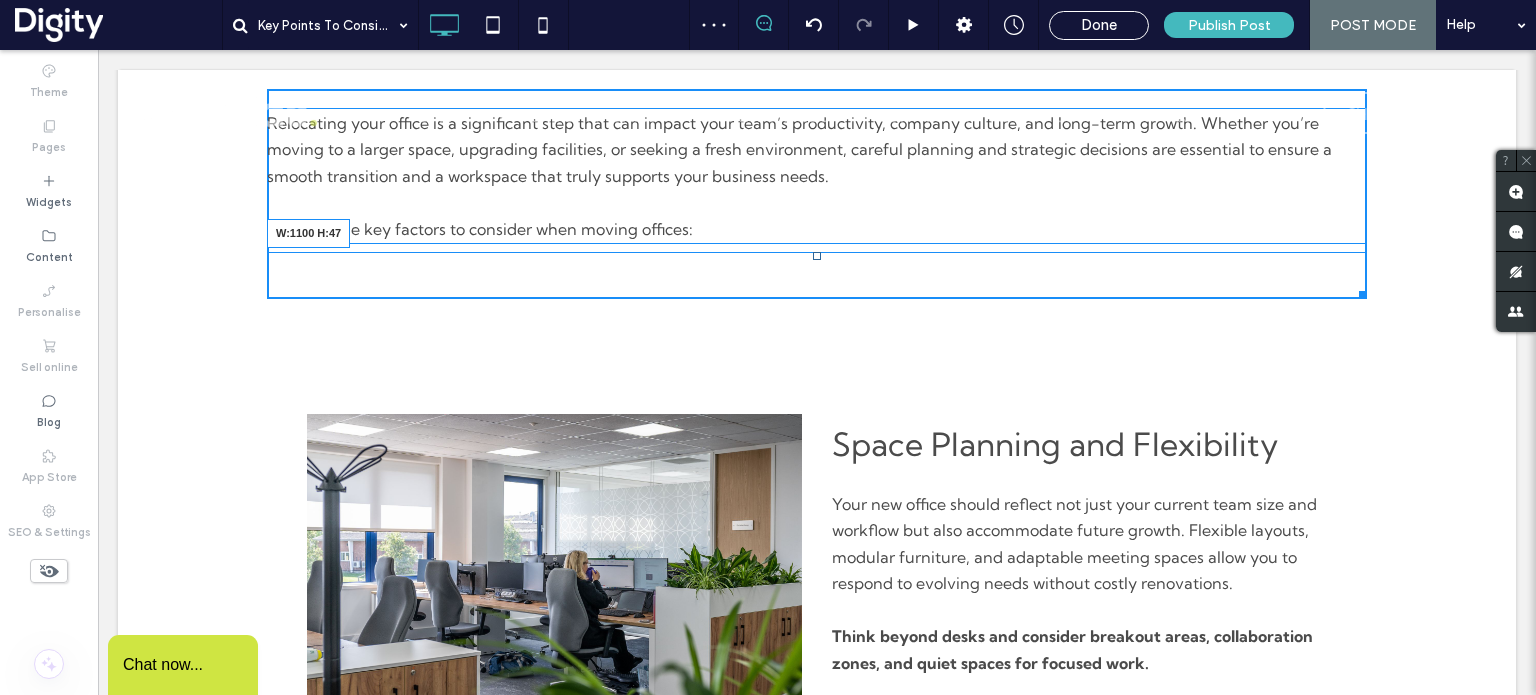 drag, startPoint x: 1348, startPoint y: 257, endPoint x: 1354, endPoint y: 294, distance: 37.48333 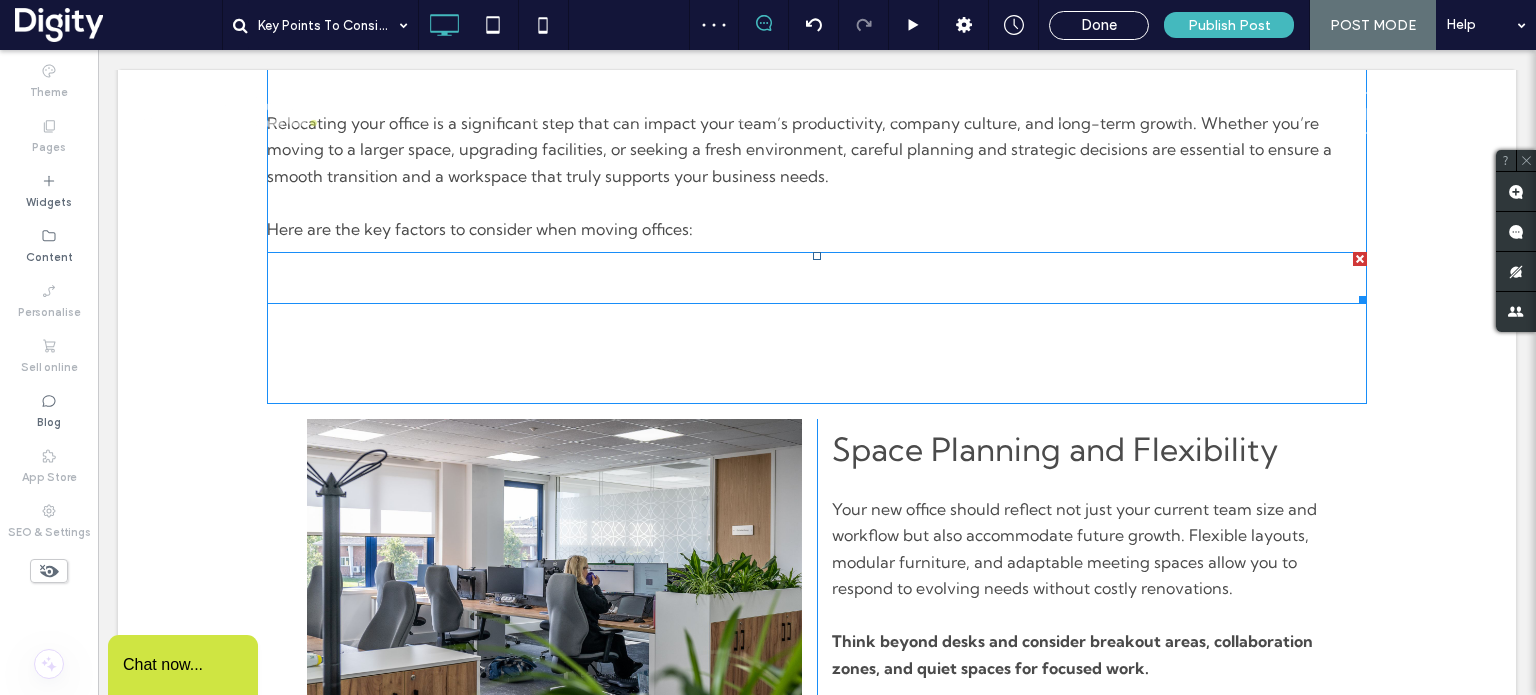 click at bounding box center (1360, 259) 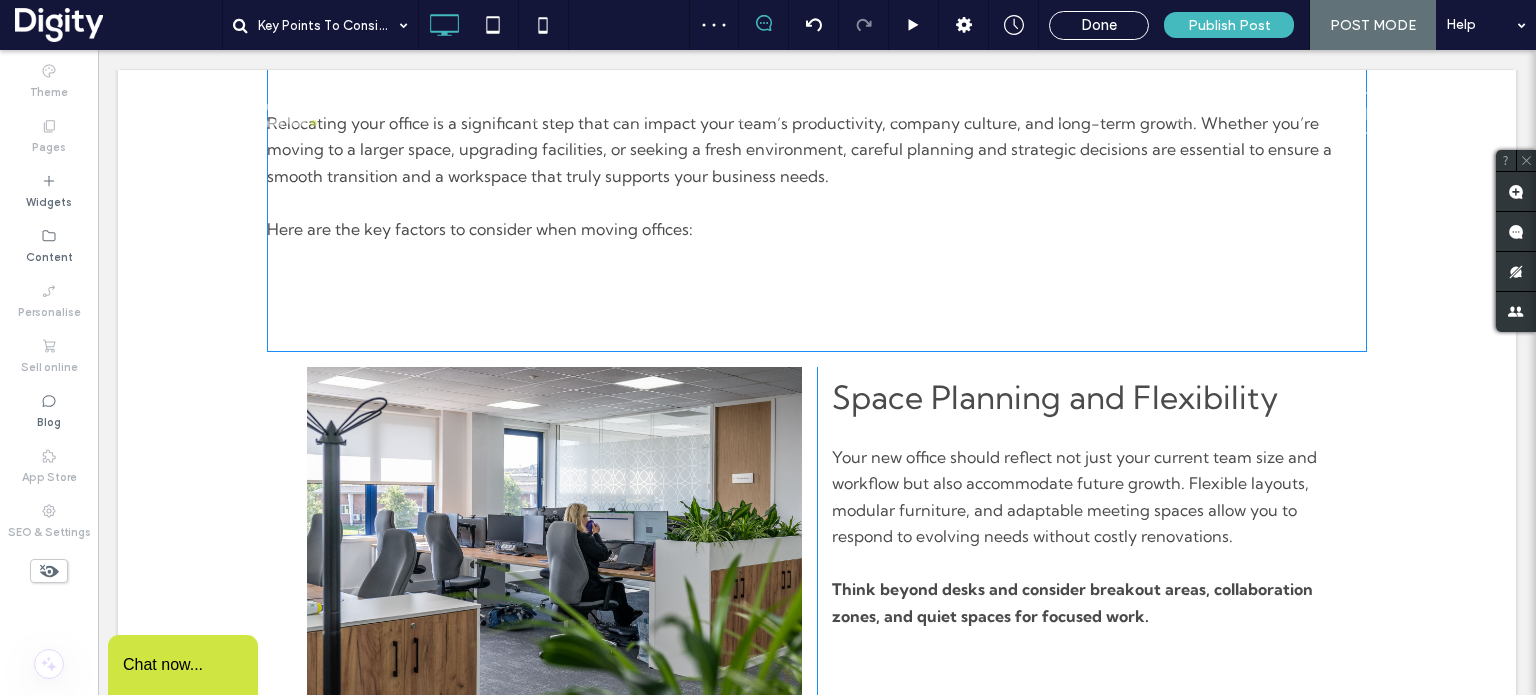 click on "Relocating your office is a significant step that can impact your team’s productivity, company culture, and long-term growth. Whether you’re moving to a larger space, upgrading facilities, or seeking a fresh environment, careful planning and strategic decisions are essential to ensure a smooth transition and a workspace that truly supports your business needs. Here are the key factors to consider when moving offices:
Click To Paste" at bounding box center [817, 195] 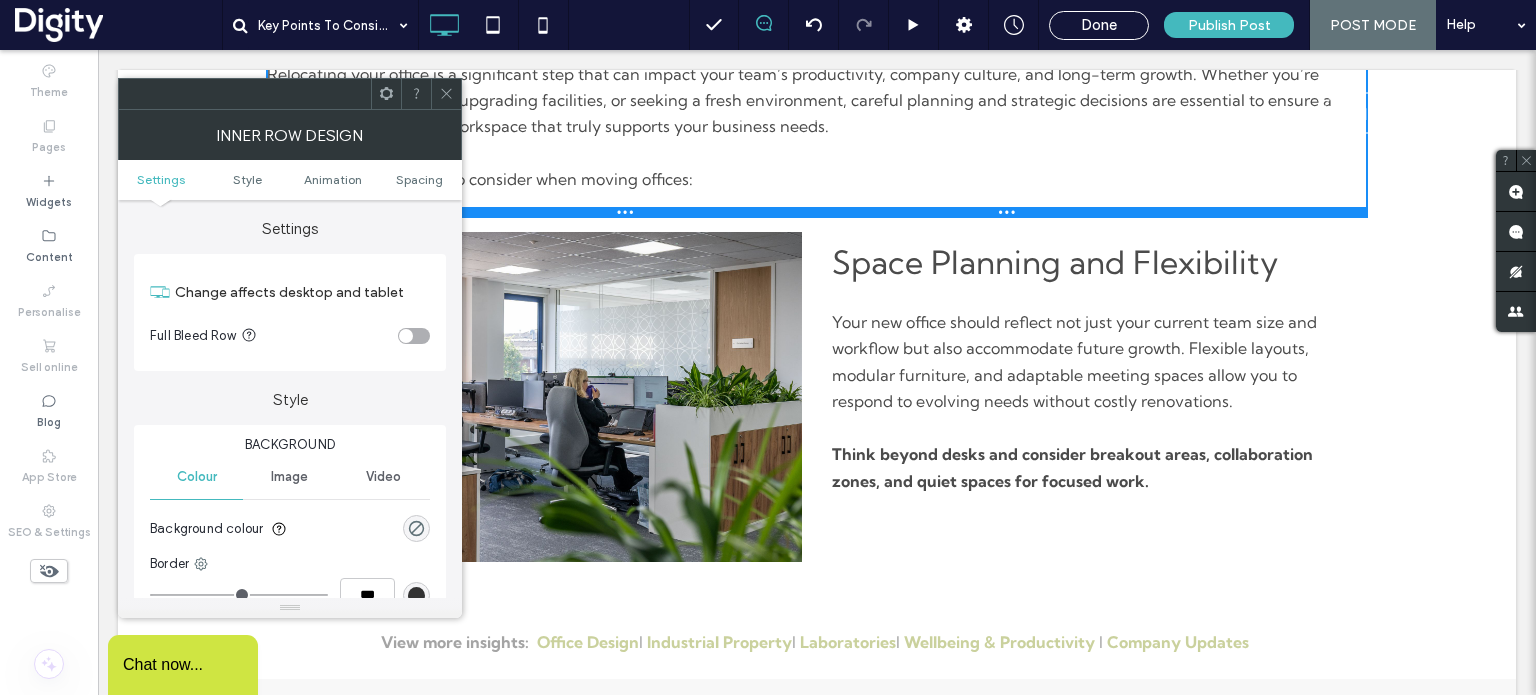 drag, startPoint x: 1332, startPoint y: 351, endPoint x: 1422, endPoint y: 266, distance: 123.79418 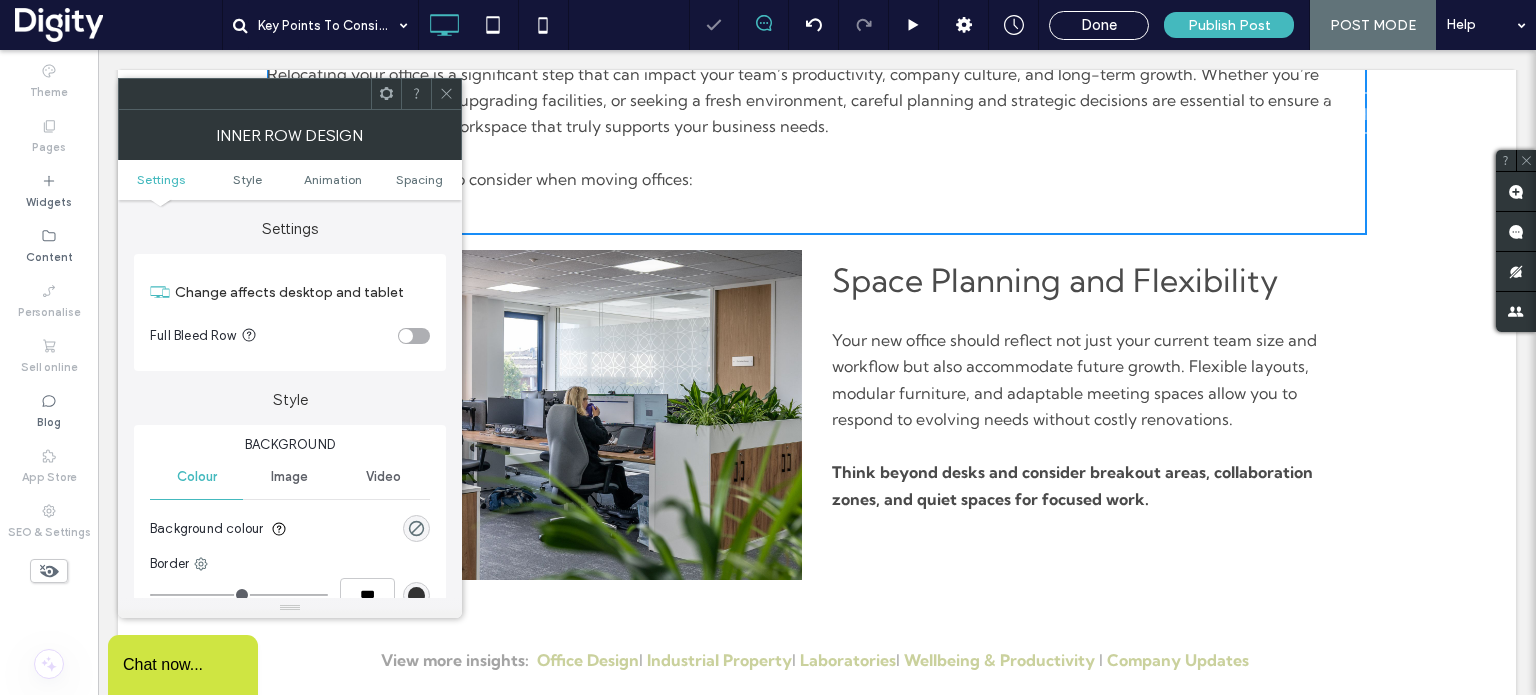 click at bounding box center (446, 94) 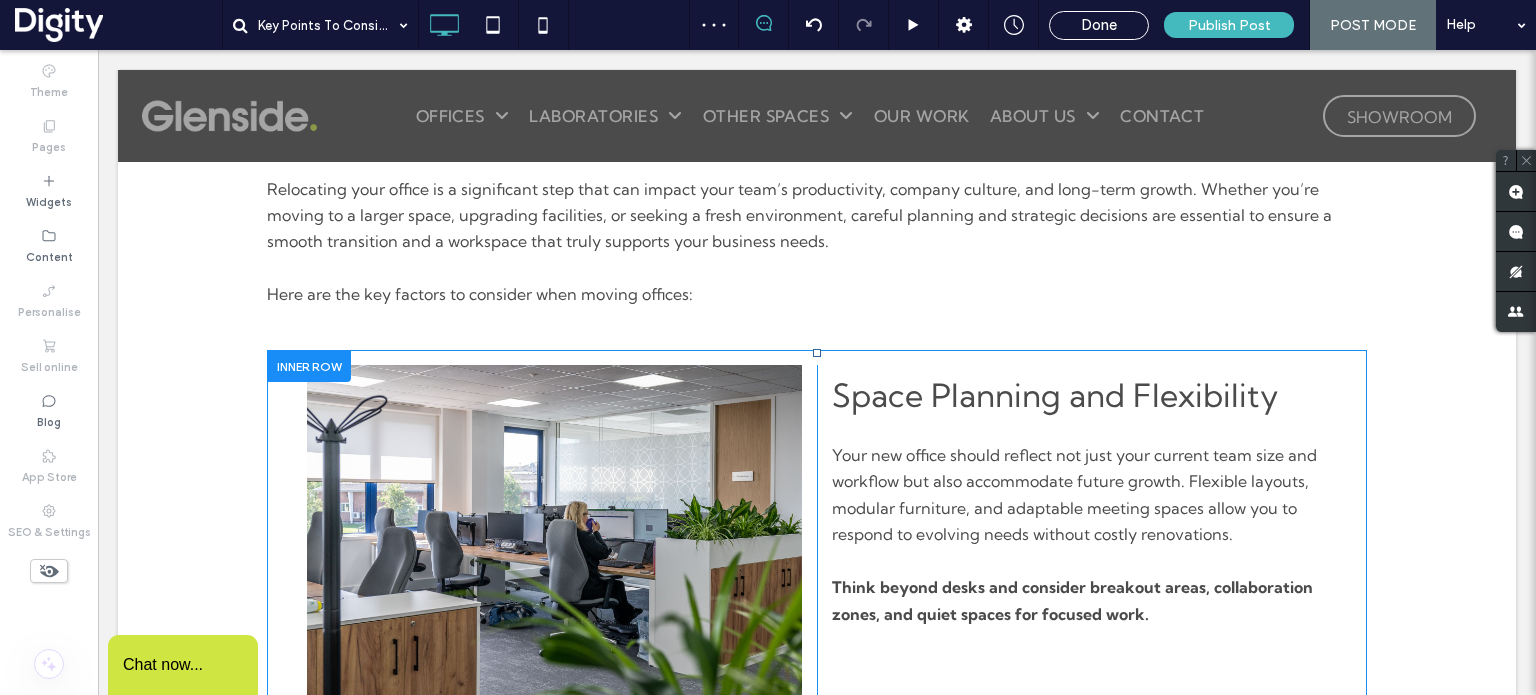 scroll, scrollTop: 442, scrollLeft: 0, axis: vertical 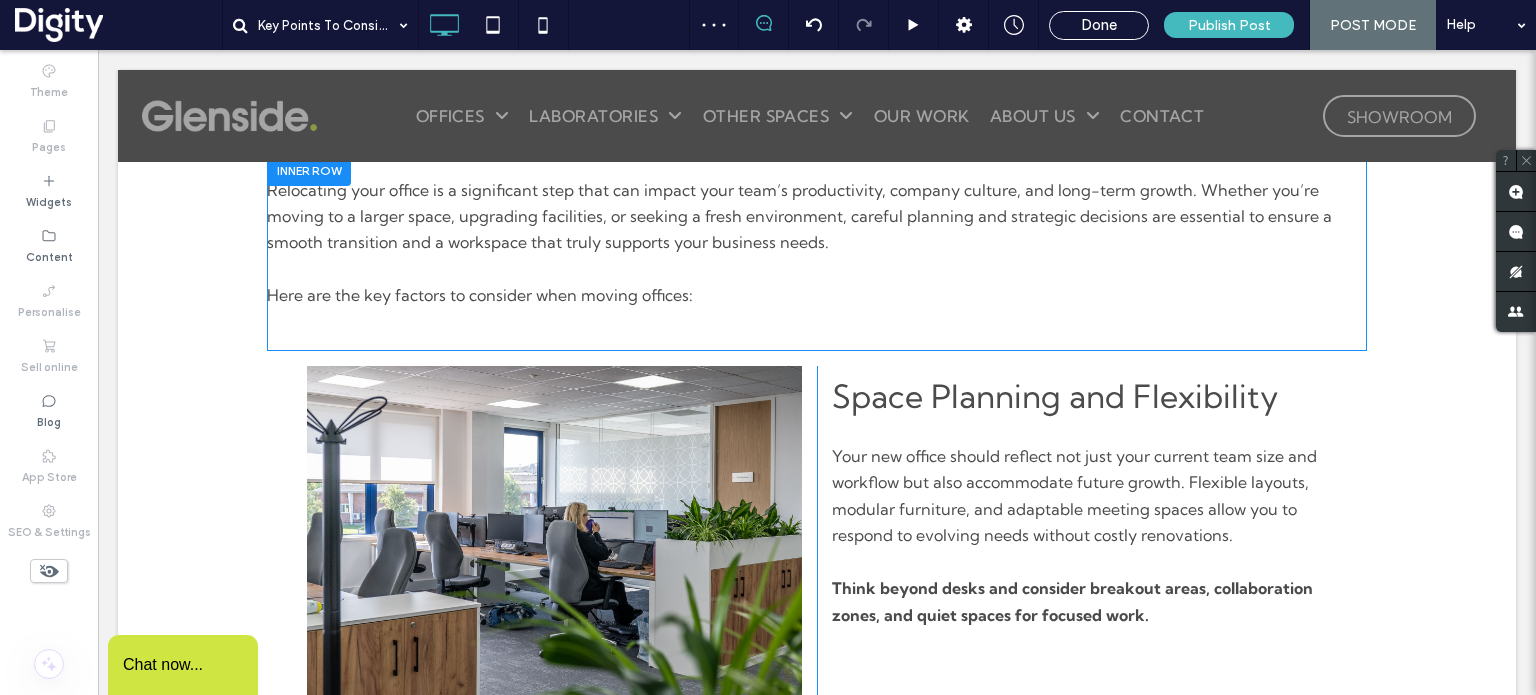 click on "Relocating your office is a significant step that can impact your team’s productivity, company culture, and long-term growth. Whether you’re moving to a larger space, upgrading facilities, or seeking a fresh environment, careful planning and strategic decisions are essential to ensure a smooth transition and a workspace that truly supports your business needs. Here are the key factors to consider when moving offices:
Click To Paste" at bounding box center (817, 253) 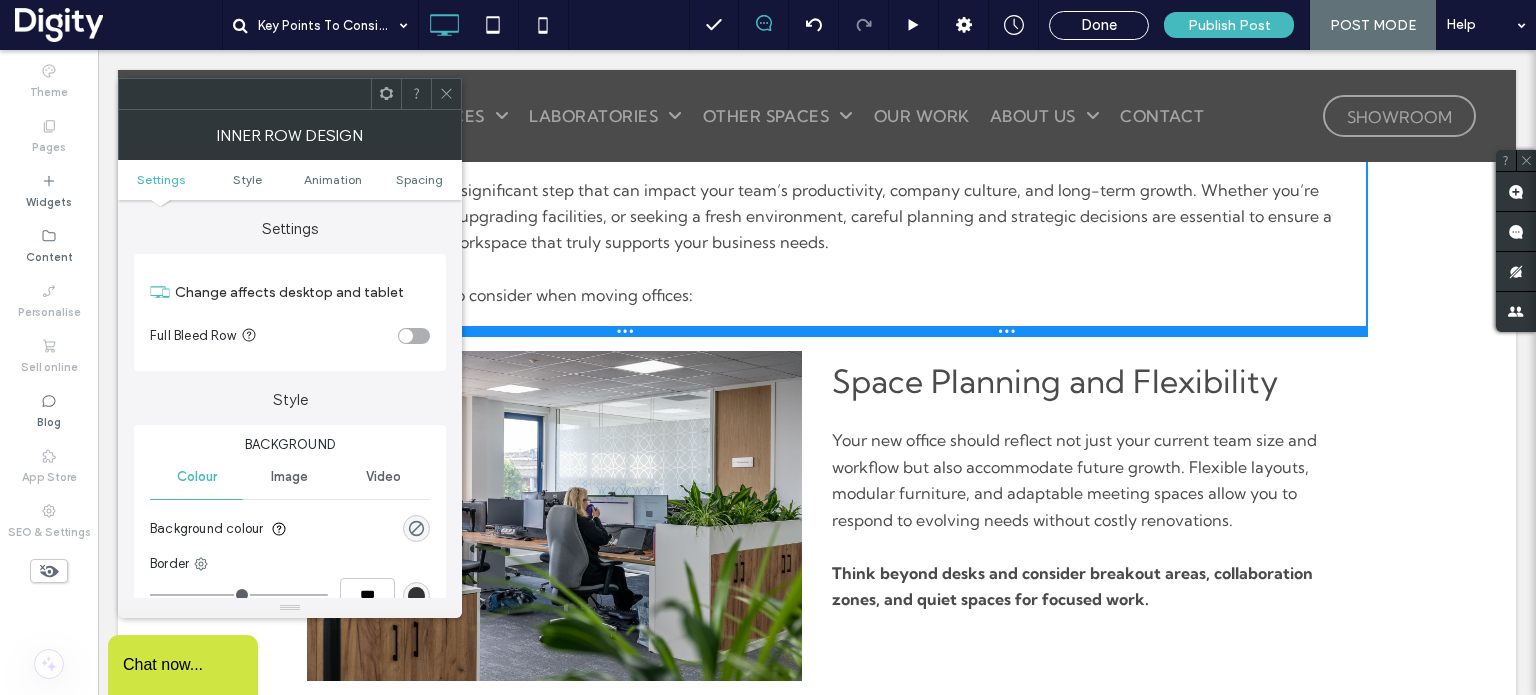 drag, startPoint x: 634, startPoint y: 350, endPoint x: 641, endPoint y: 319, distance: 31.780497 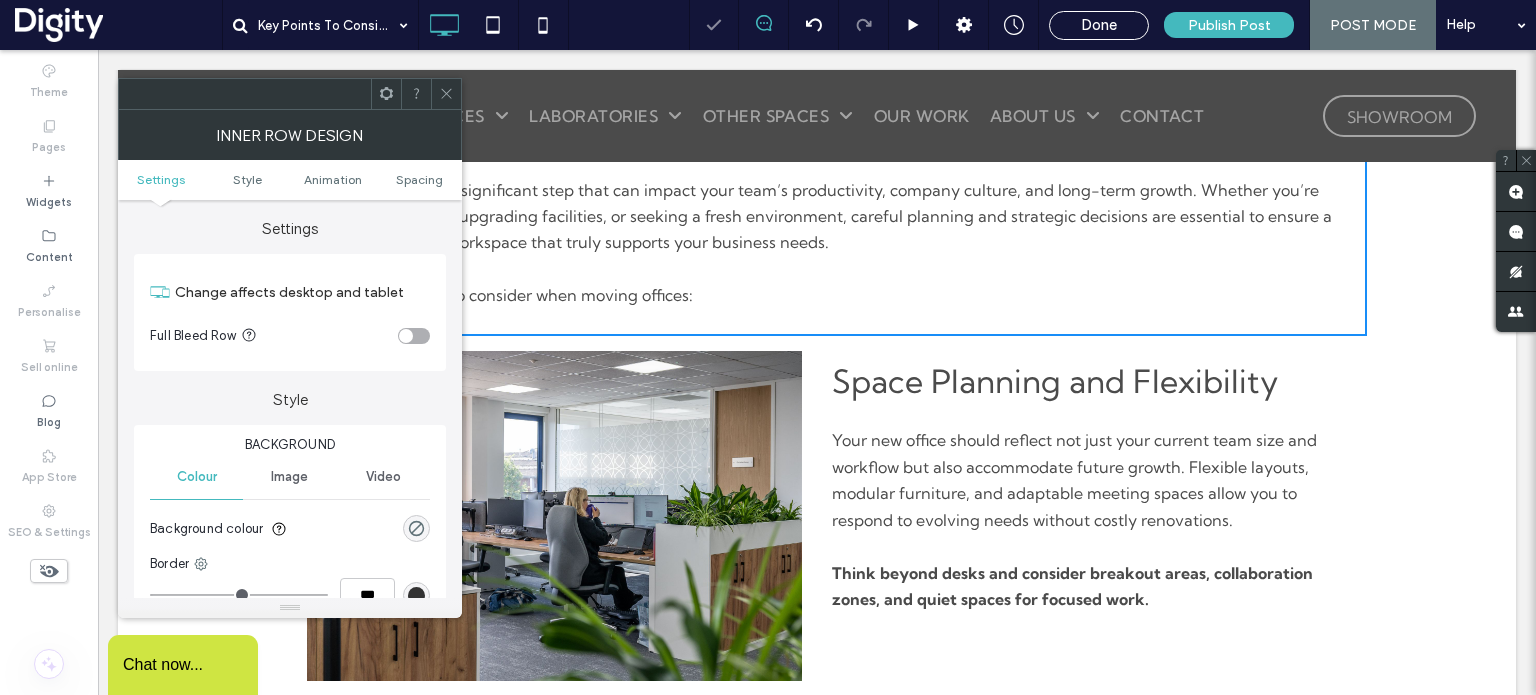 click 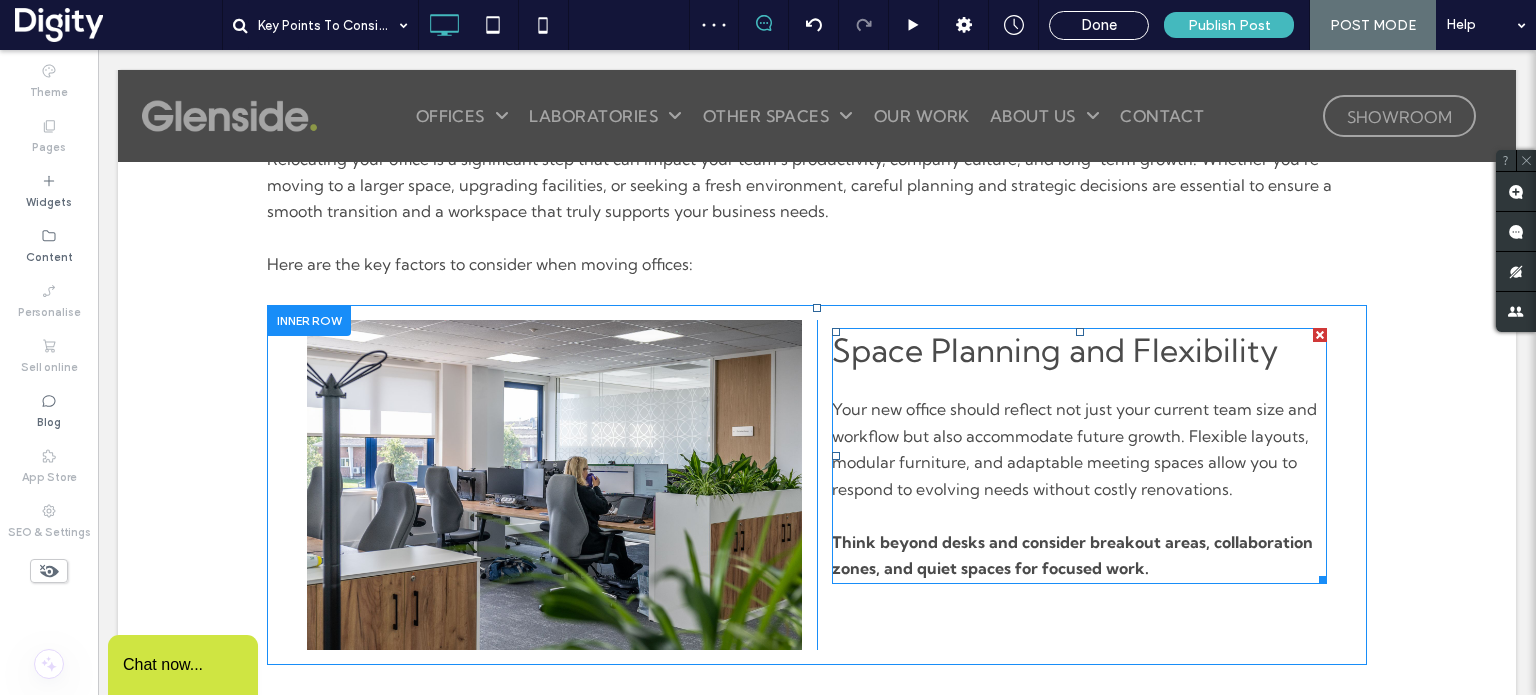 scroll, scrollTop: 475, scrollLeft: 0, axis: vertical 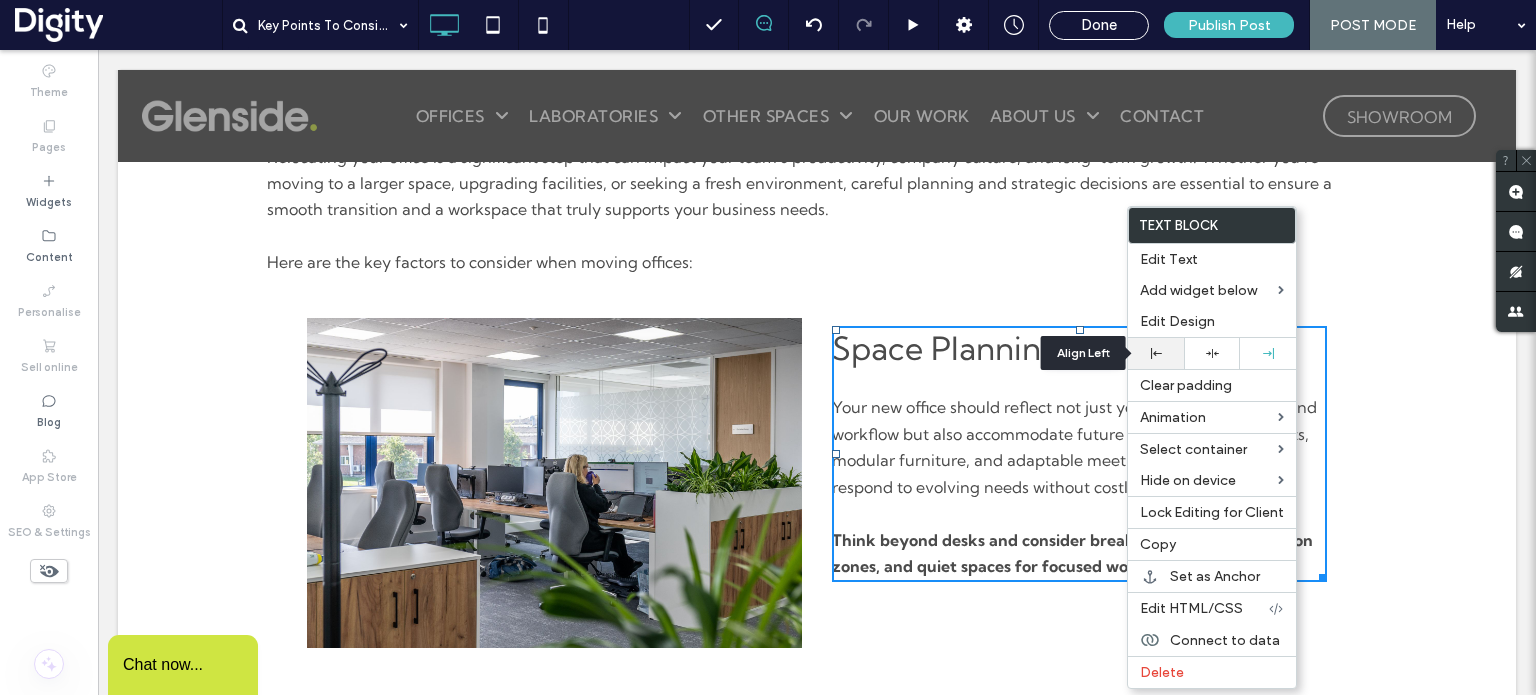 click 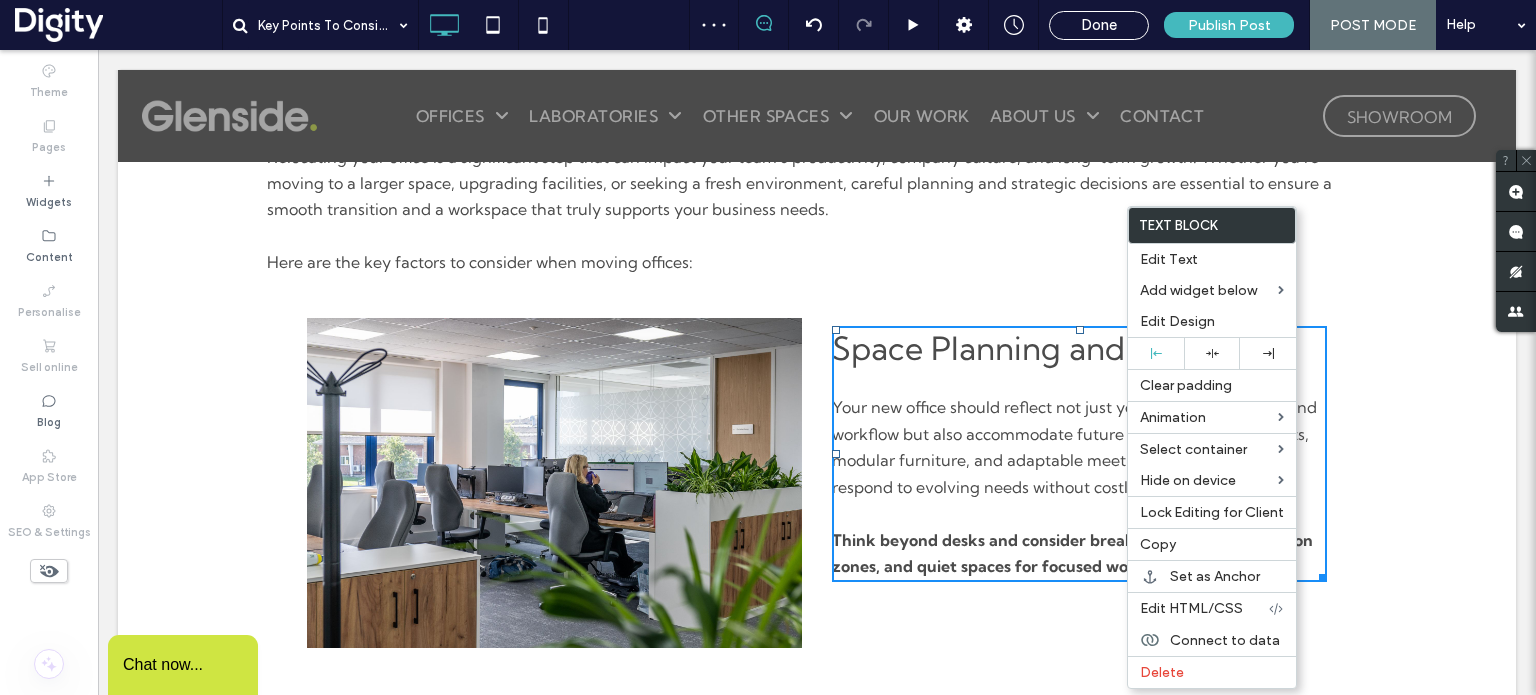 click on "Relocating your office is a significant step that can impact your team’s productivity, company culture, and long-term growth. Whether you’re moving to a larger space, upgrading facilities, or seeking a fresh environment, careful planning and strategic decisions are essential to ensure a smooth transition and a workspace that truly supports your business needs. Here are the key factors to consider when moving offices:
Click To Paste
Click To Paste     Click To Paste
Click To Paste     Click To Paste     Space Planning and Flexibility ﻿ Your new office should reflect not just your current team size and workflow but also accommodate future growth. Flexible layouts, modular furniture, and adaptable meeting spaces allow you to respond to evolving needs without costly renovations.  Think beyond desks and consider breakout areas, collaboration zones, and quiet spaces for focused work.
Click To Paste" at bounding box center [817, 392] 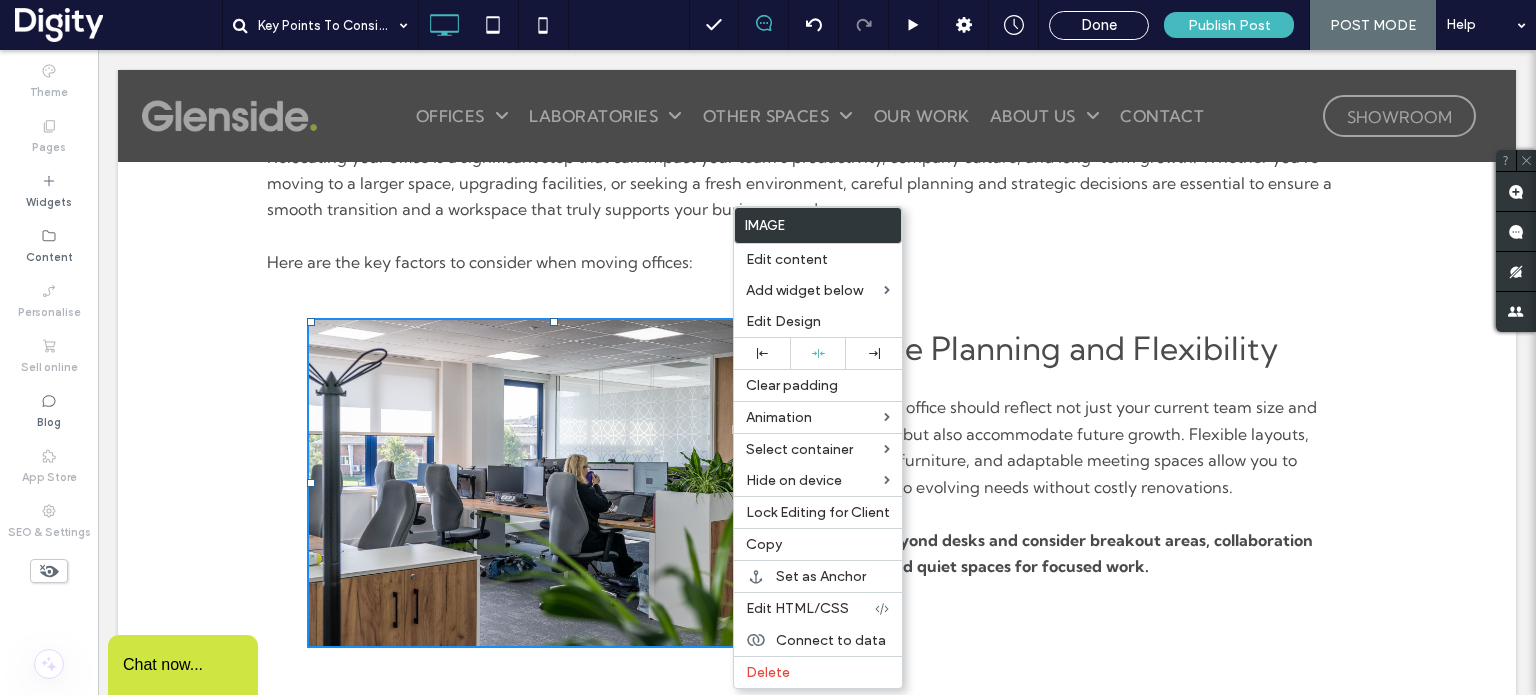 click on "﻿" at bounding box center [1079, 381] 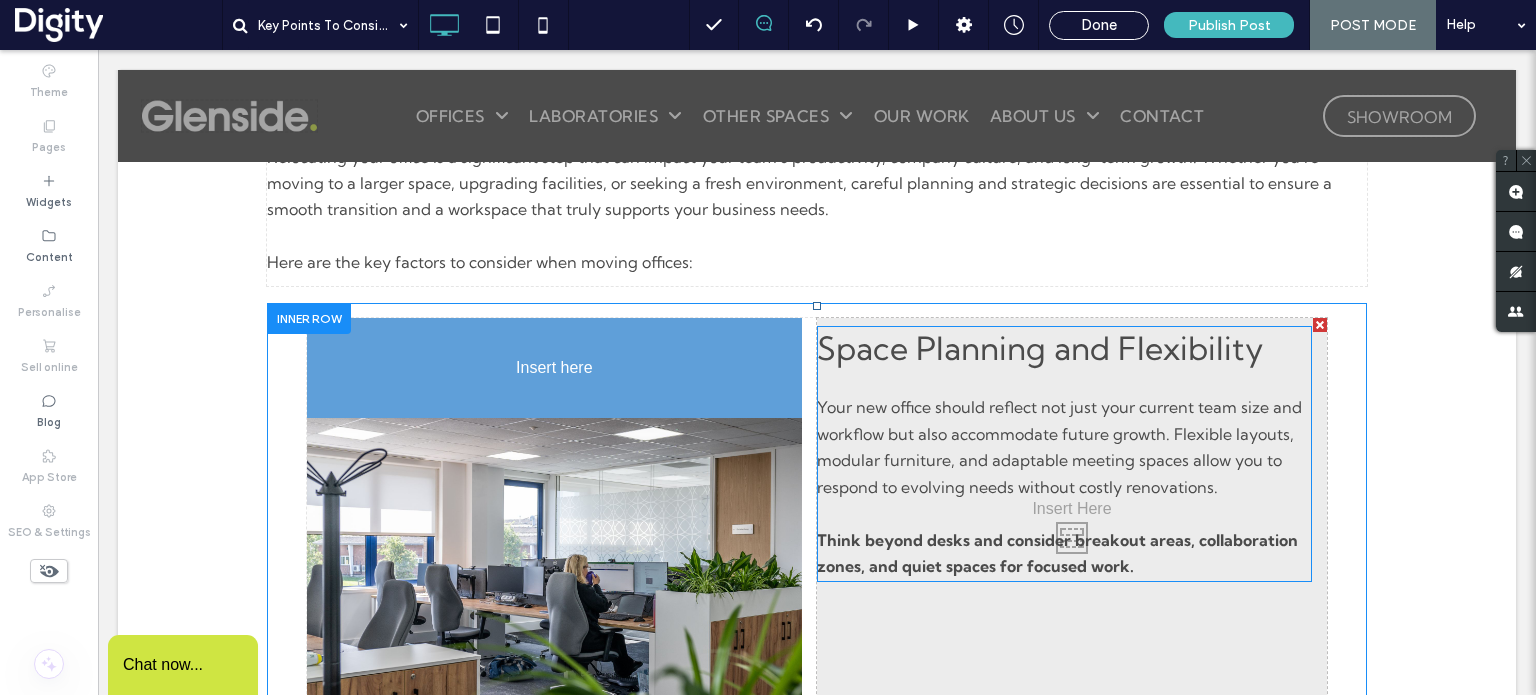drag, startPoint x: 909, startPoint y: 420, endPoint x: 614, endPoint y: 411, distance: 295.13727 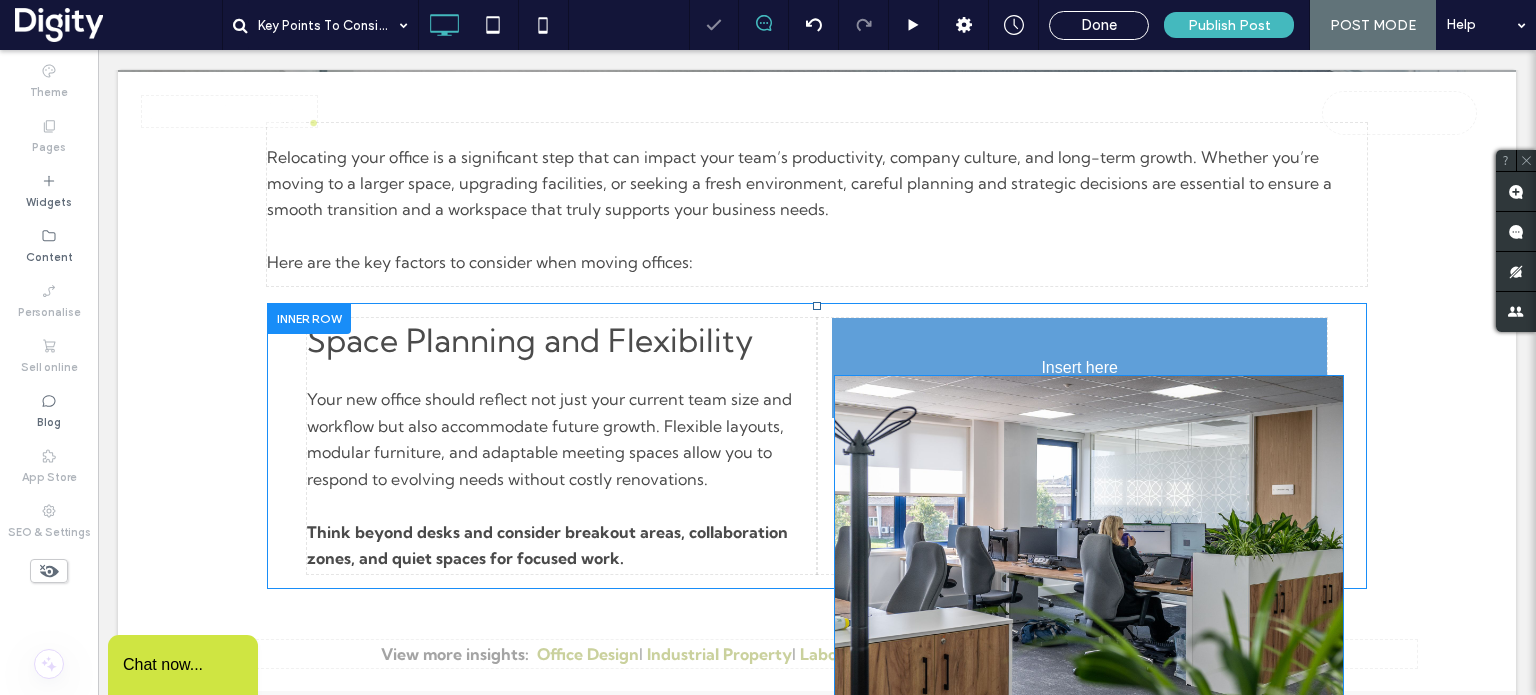 drag, startPoint x: 606, startPoint y: 635, endPoint x: 1078, endPoint y: 488, distance: 494.3612 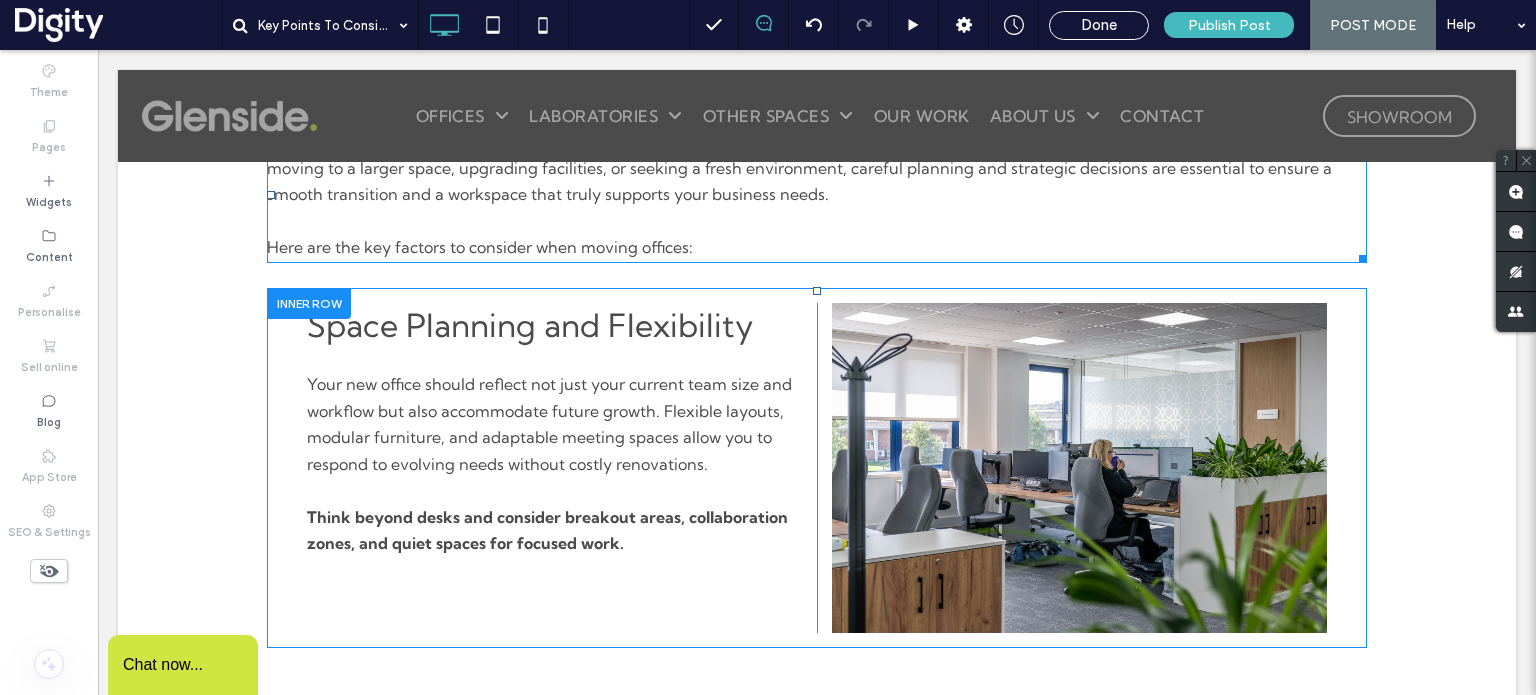 scroll, scrollTop: 489, scrollLeft: 0, axis: vertical 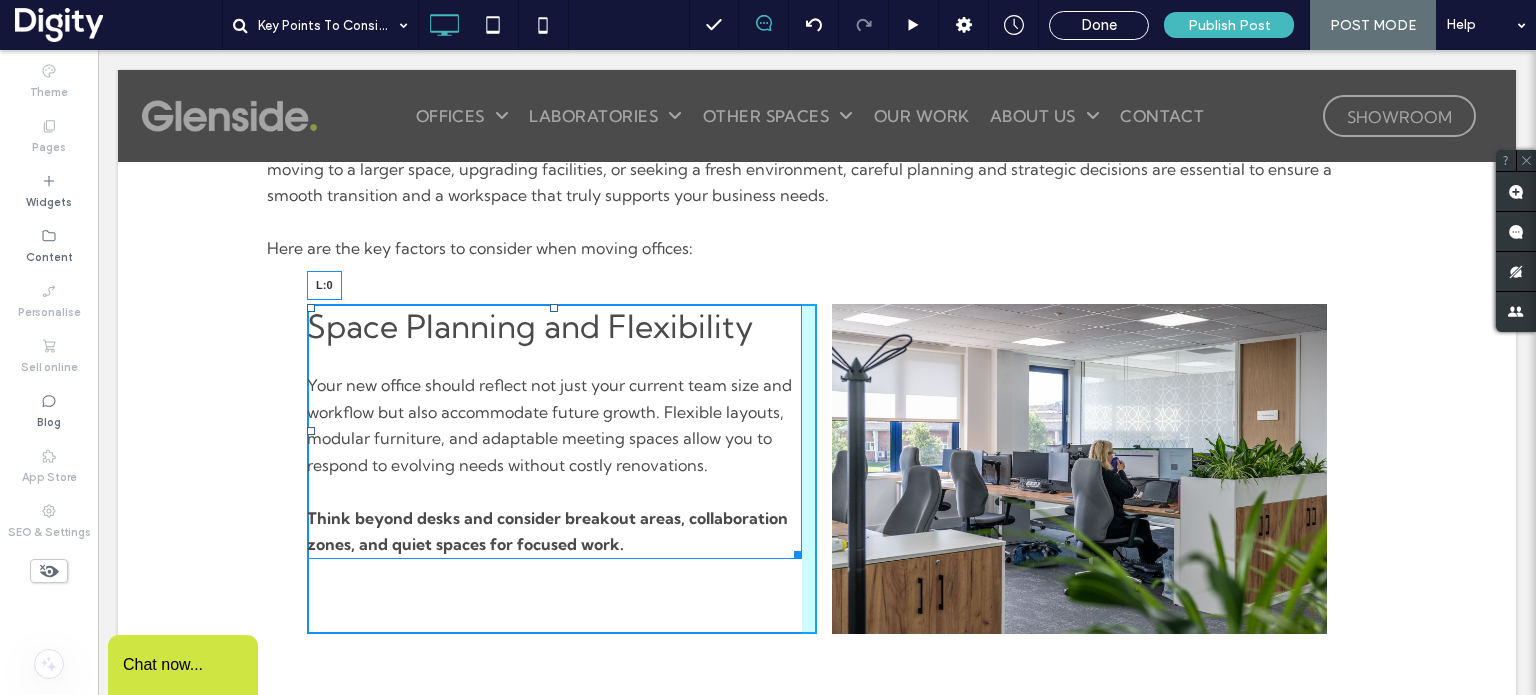 drag, startPoint x: 307, startPoint y: 428, endPoint x: 260, endPoint y: 428, distance: 47 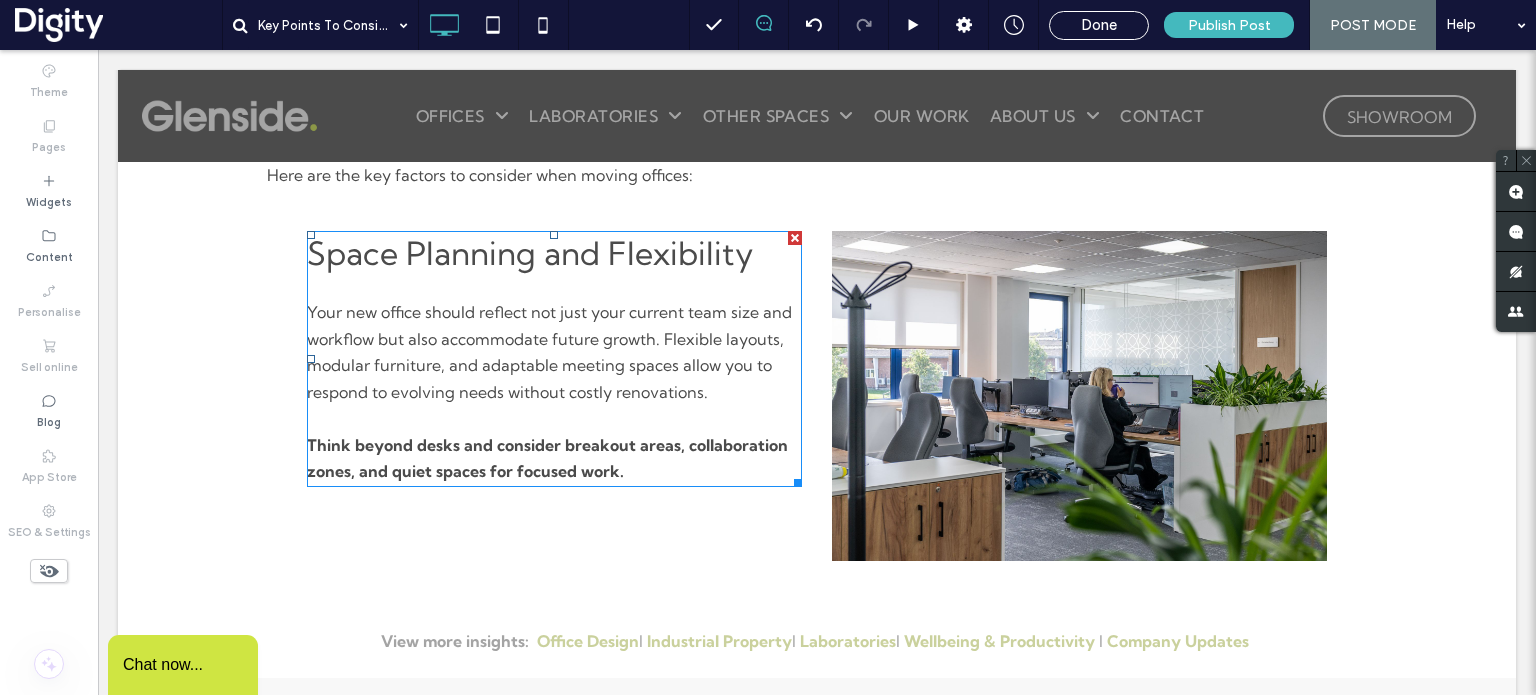 scroll, scrollTop: 561, scrollLeft: 0, axis: vertical 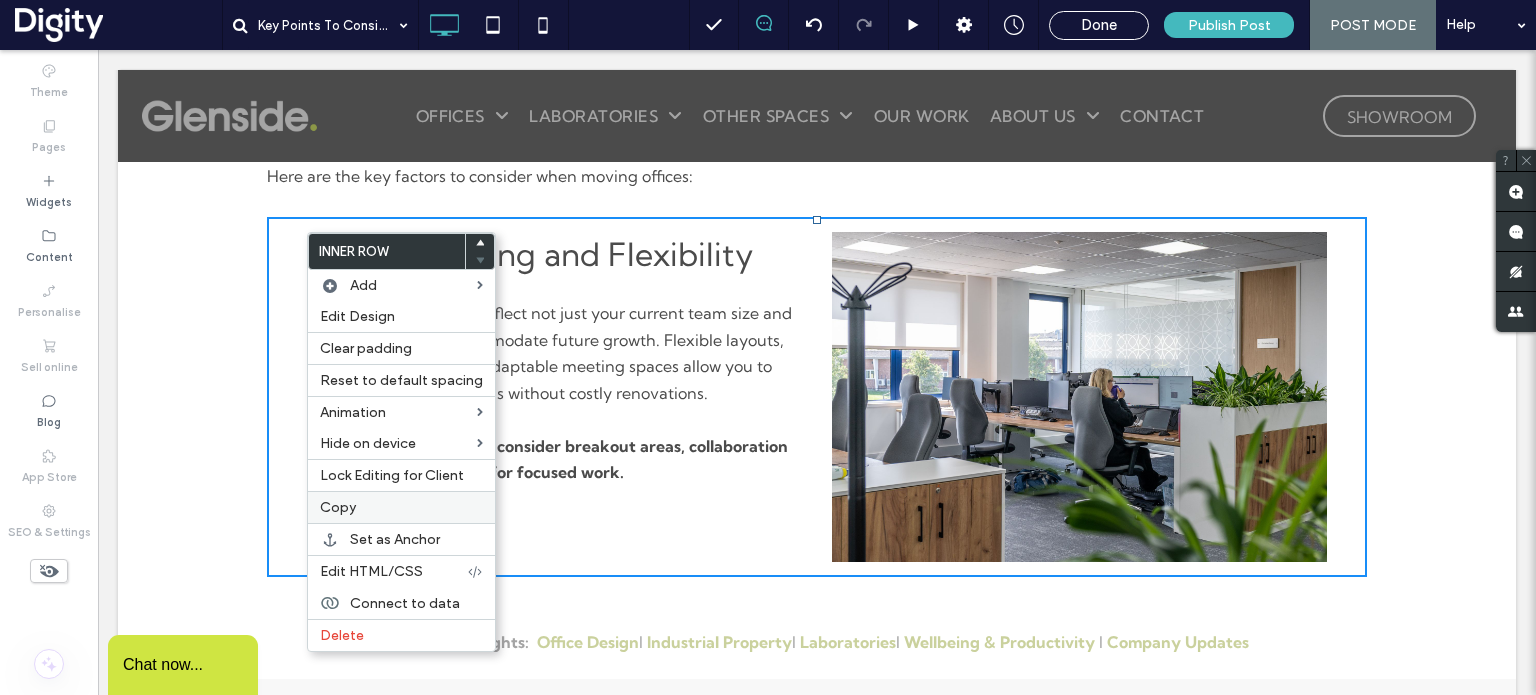 click on "Copy" at bounding box center [401, 507] 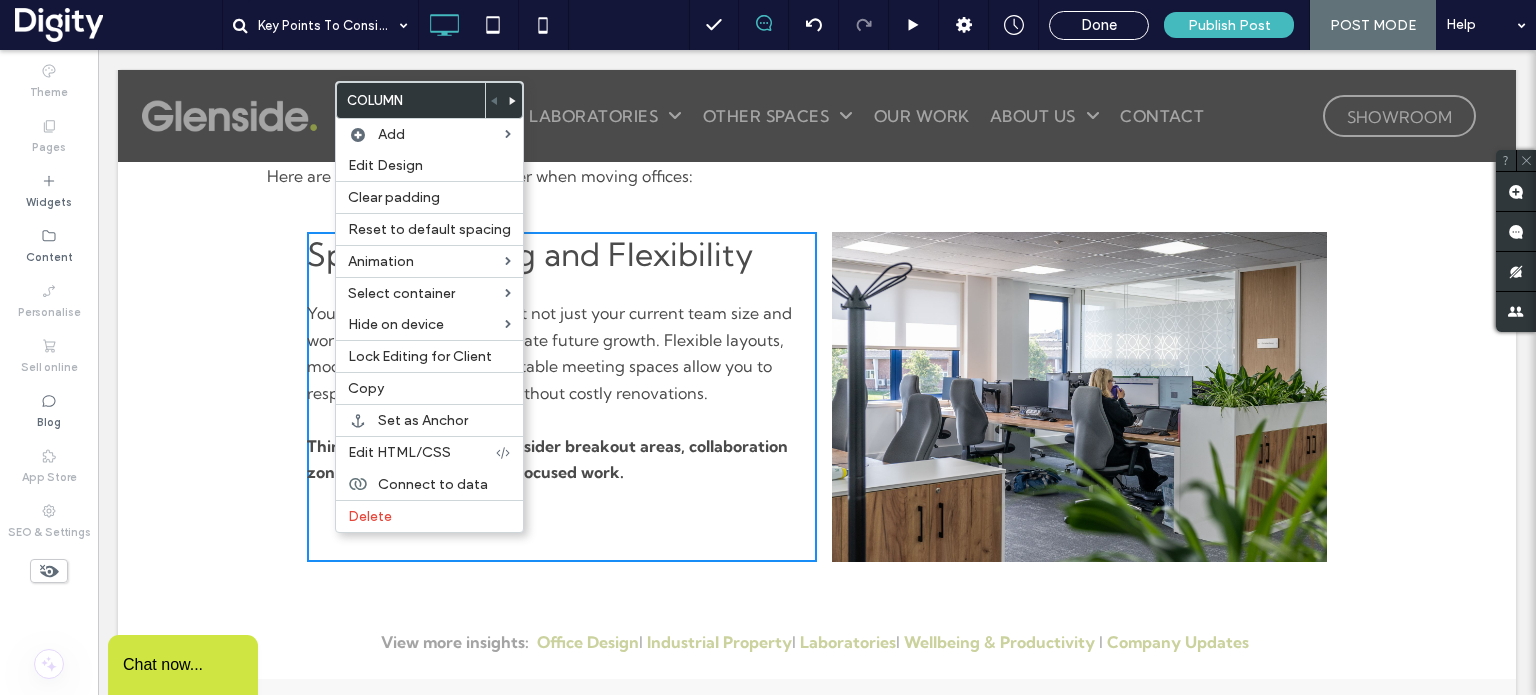 click on "View more insights:
Office Design   I
Industrial Property   I
Laboratories   I
Wellbeing & Productivity   I
Company Updates" at bounding box center (817, 642) 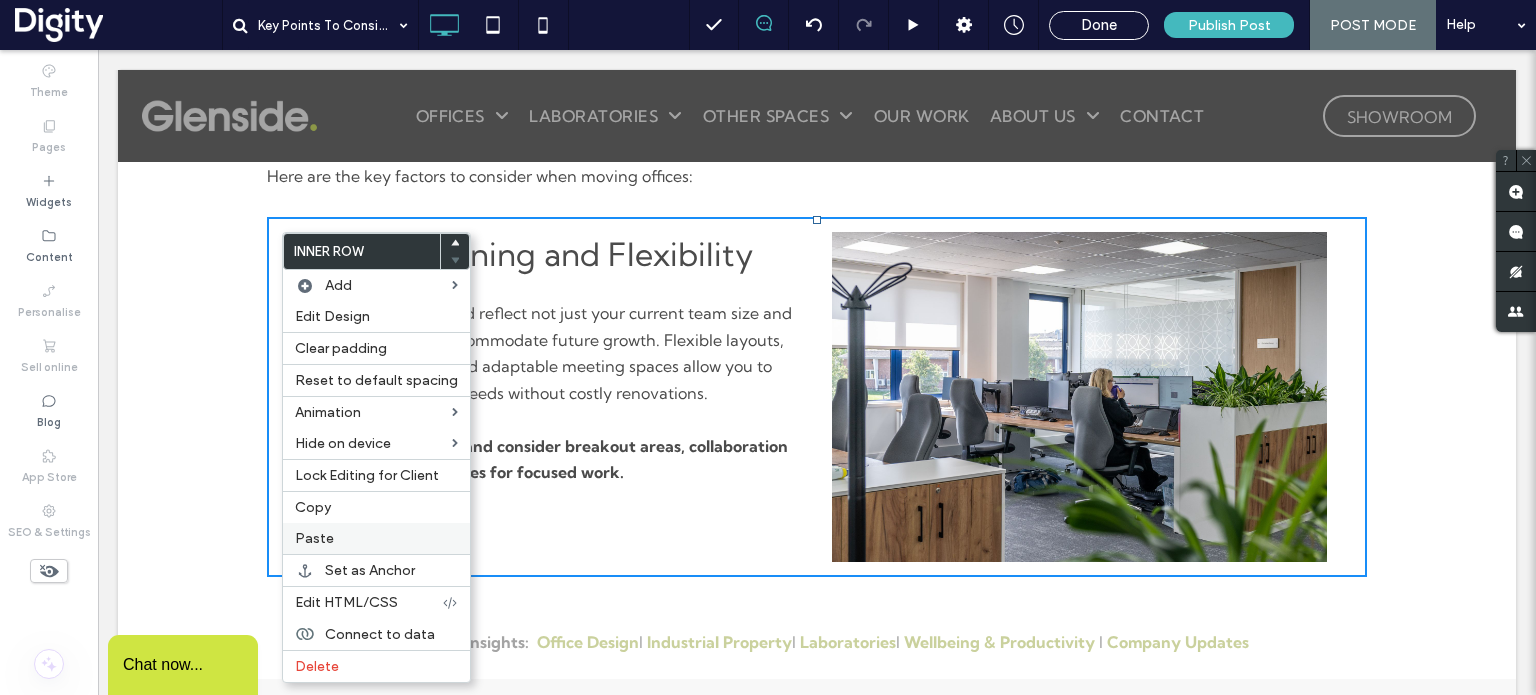 click on "Paste" at bounding box center [314, 538] 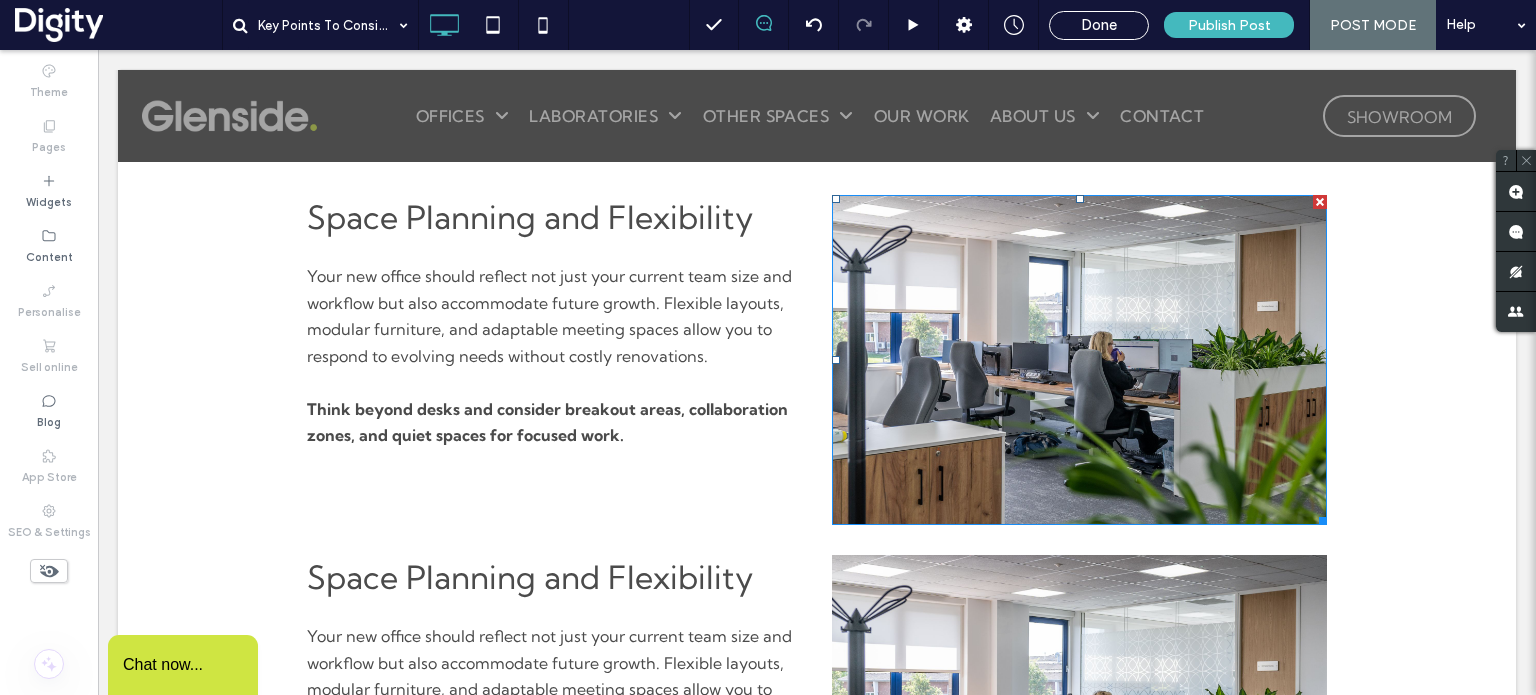 scroll, scrollTop: 599, scrollLeft: 0, axis: vertical 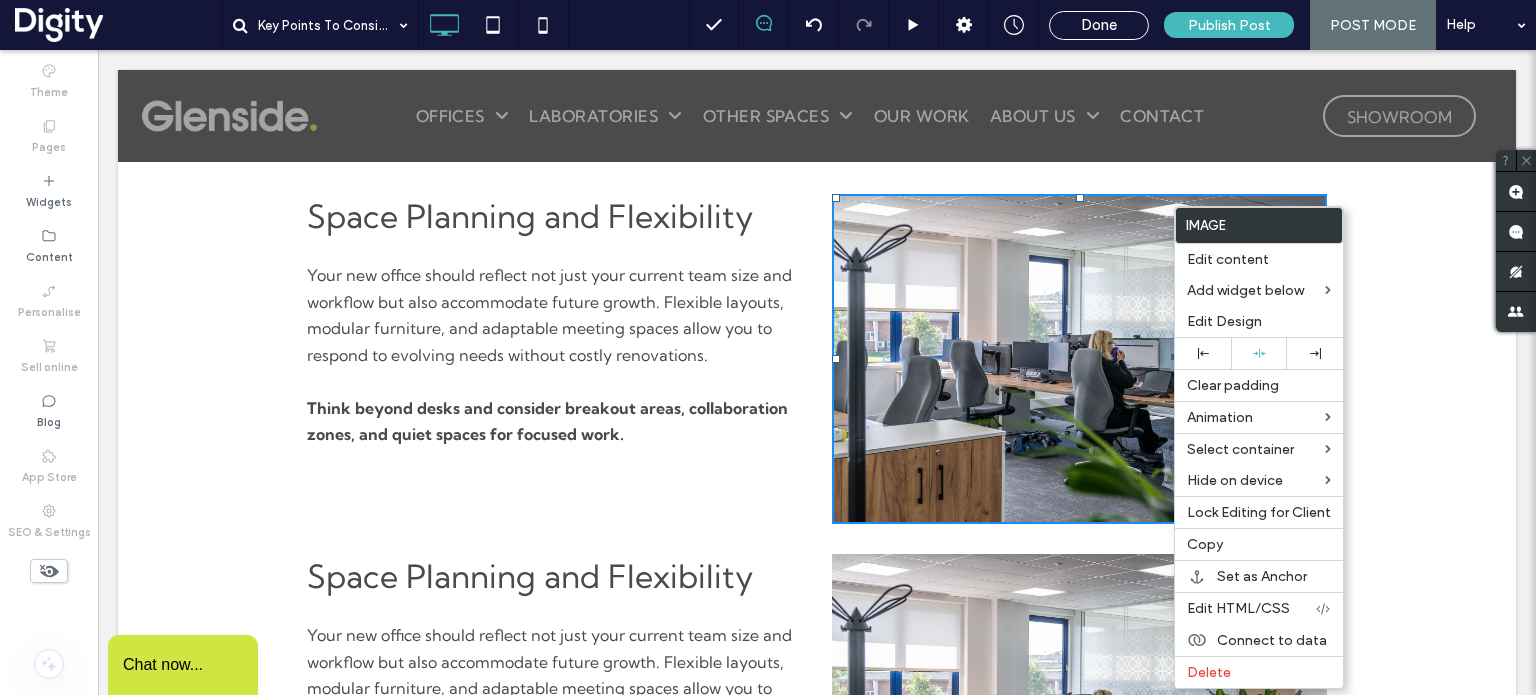click at bounding box center [1079, 359] 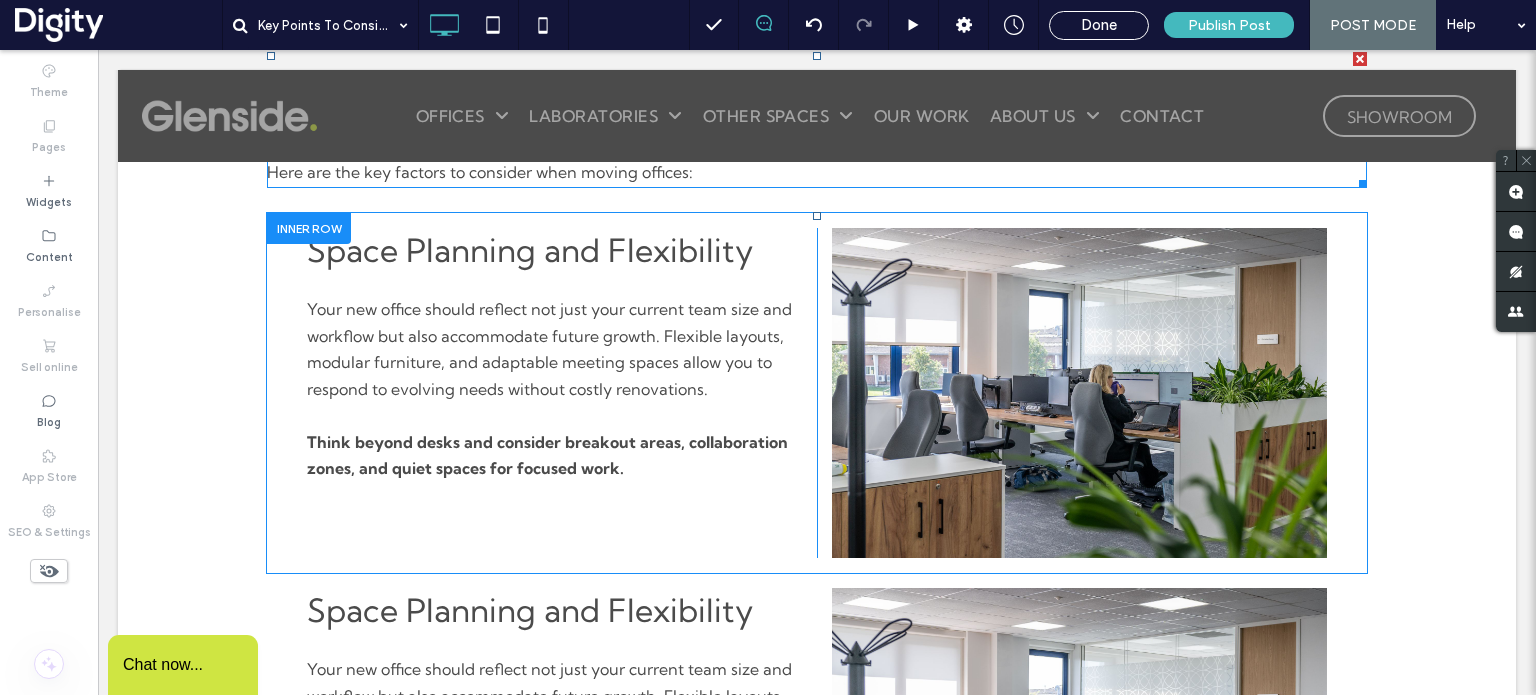scroll, scrollTop: 564, scrollLeft: 0, axis: vertical 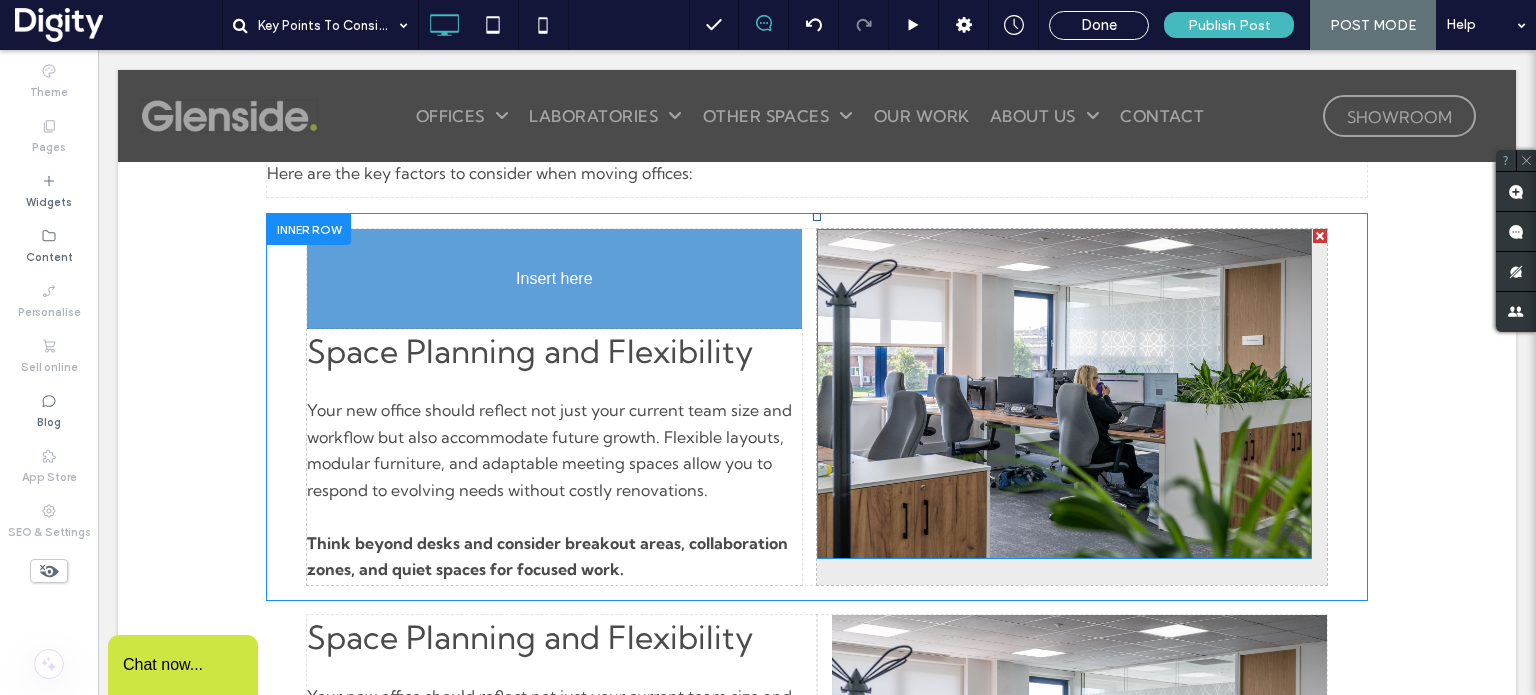 drag, startPoint x: 1067, startPoint y: 334, endPoint x: 453, endPoint y: 304, distance: 614.7325 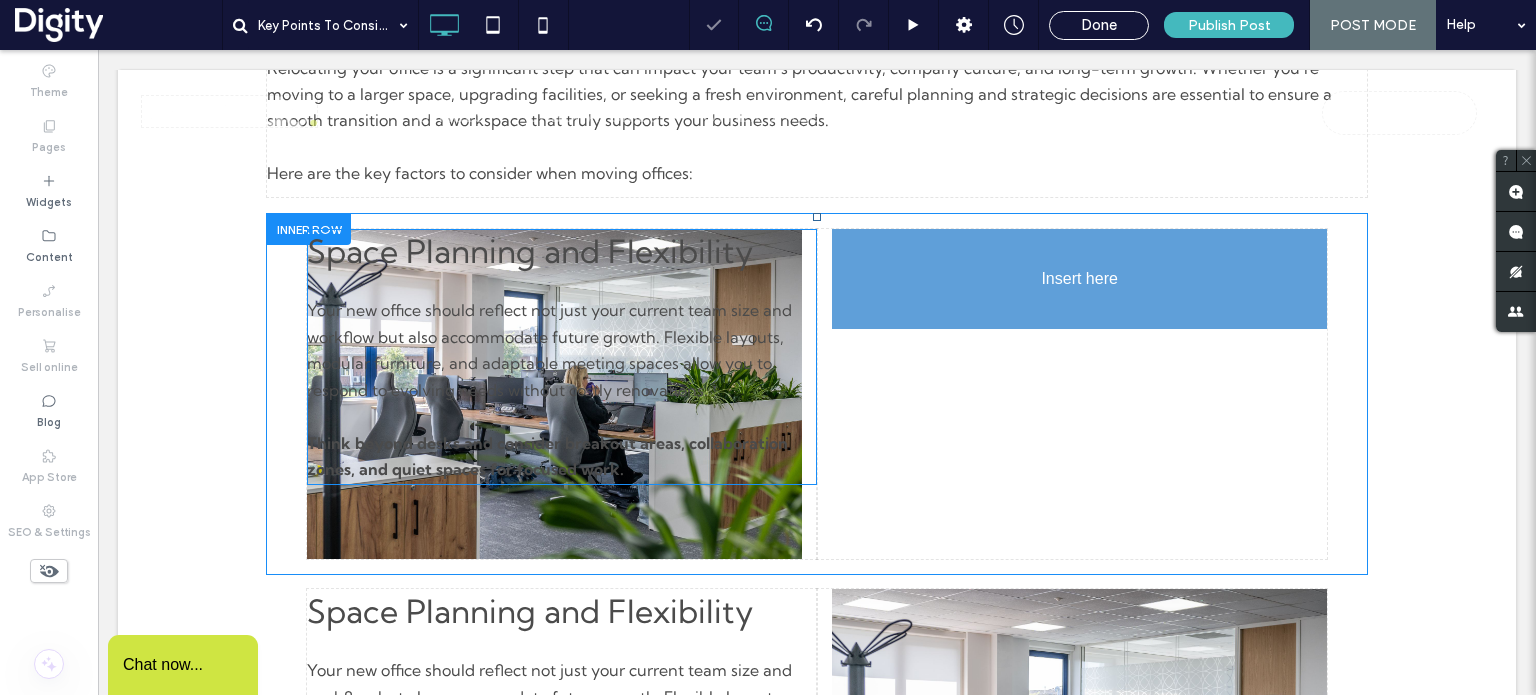 drag, startPoint x: 473, startPoint y: 603, endPoint x: 1162, endPoint y: 402, distance: 717.72 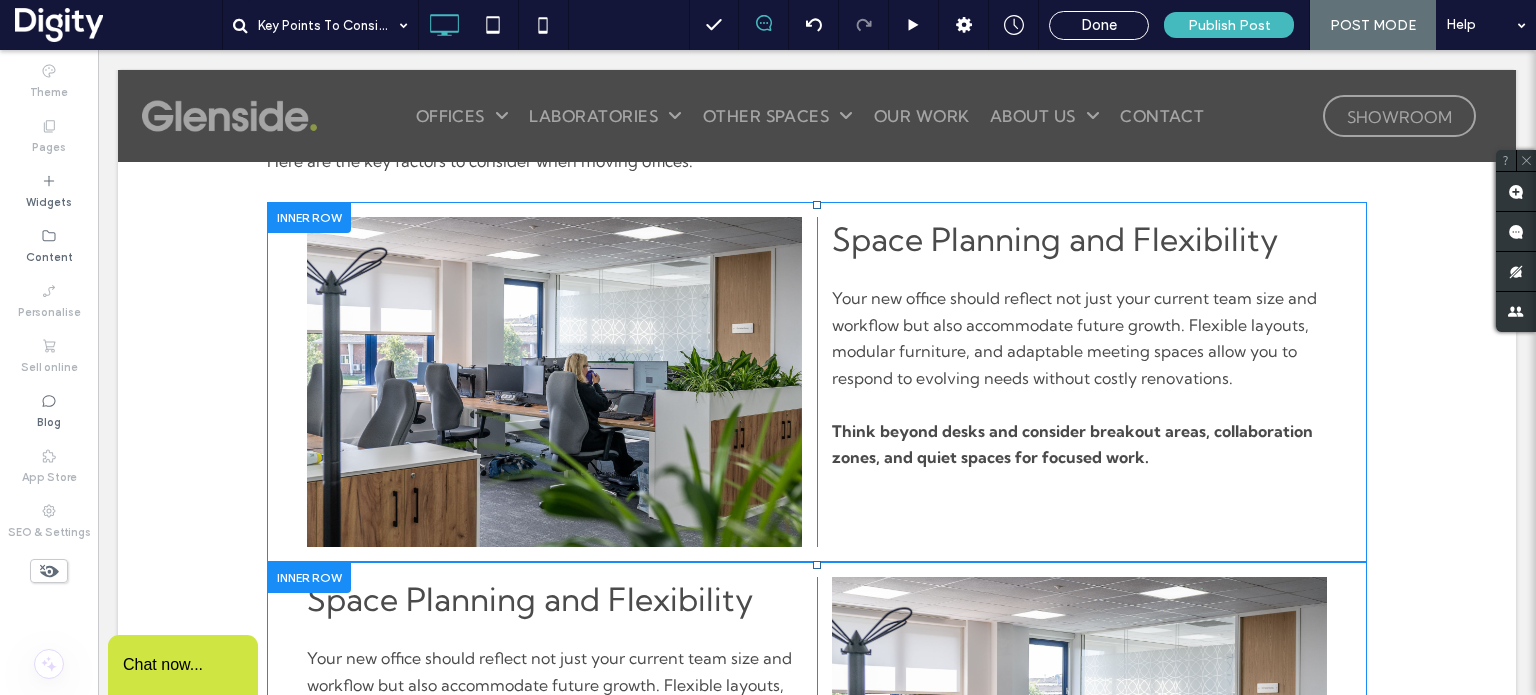 scroll, scrollTop: 573, scrollLeft: 0, axis: vertical 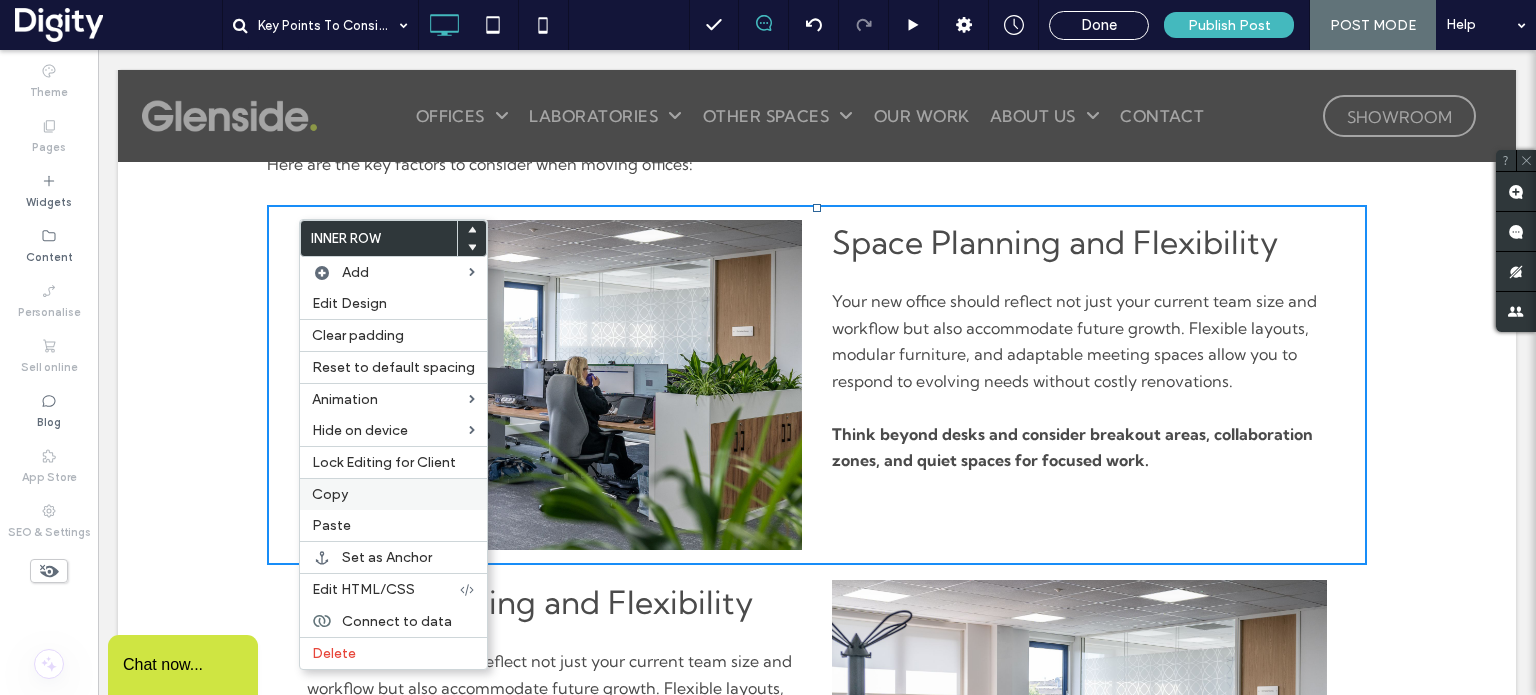 click on "Copy" at bounding box center (330, 494) 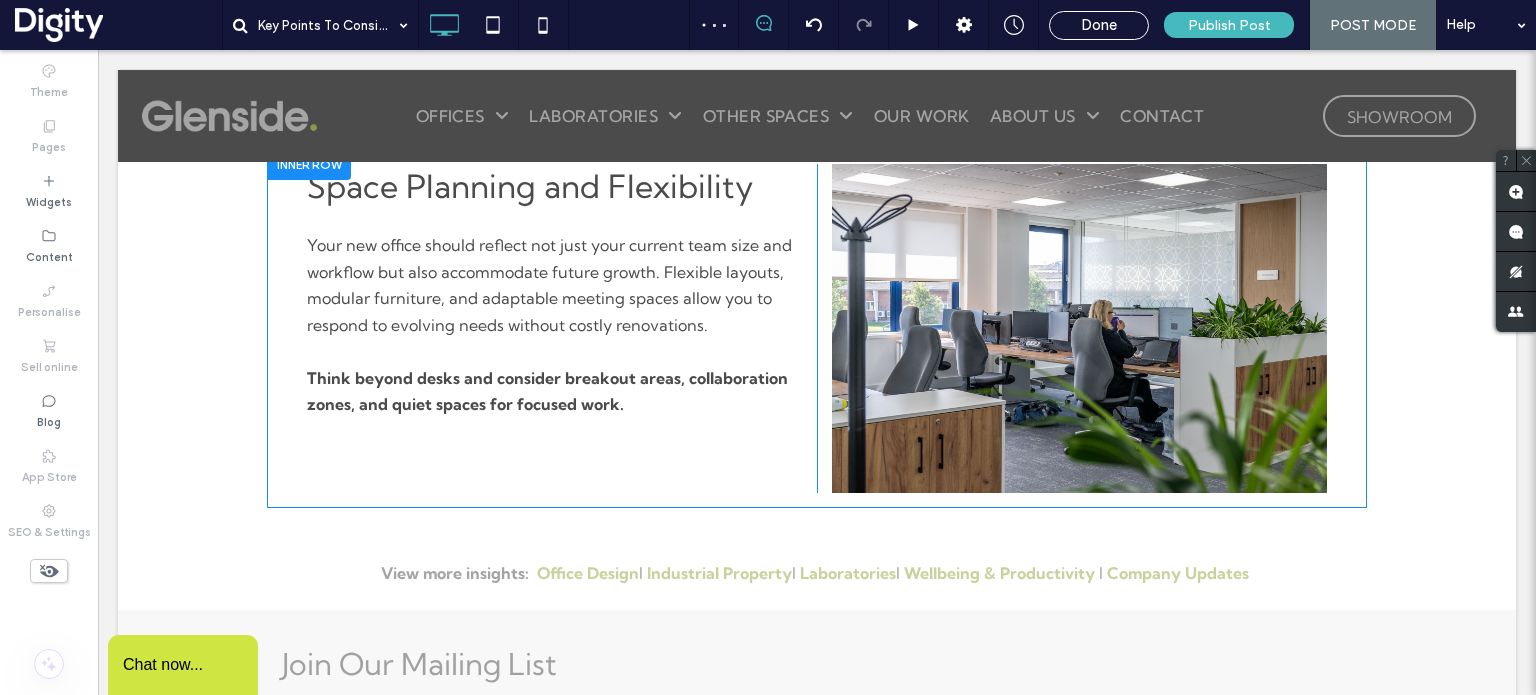 scroll, scrollTop: 990, scrollLeft: 0, axis: vertical 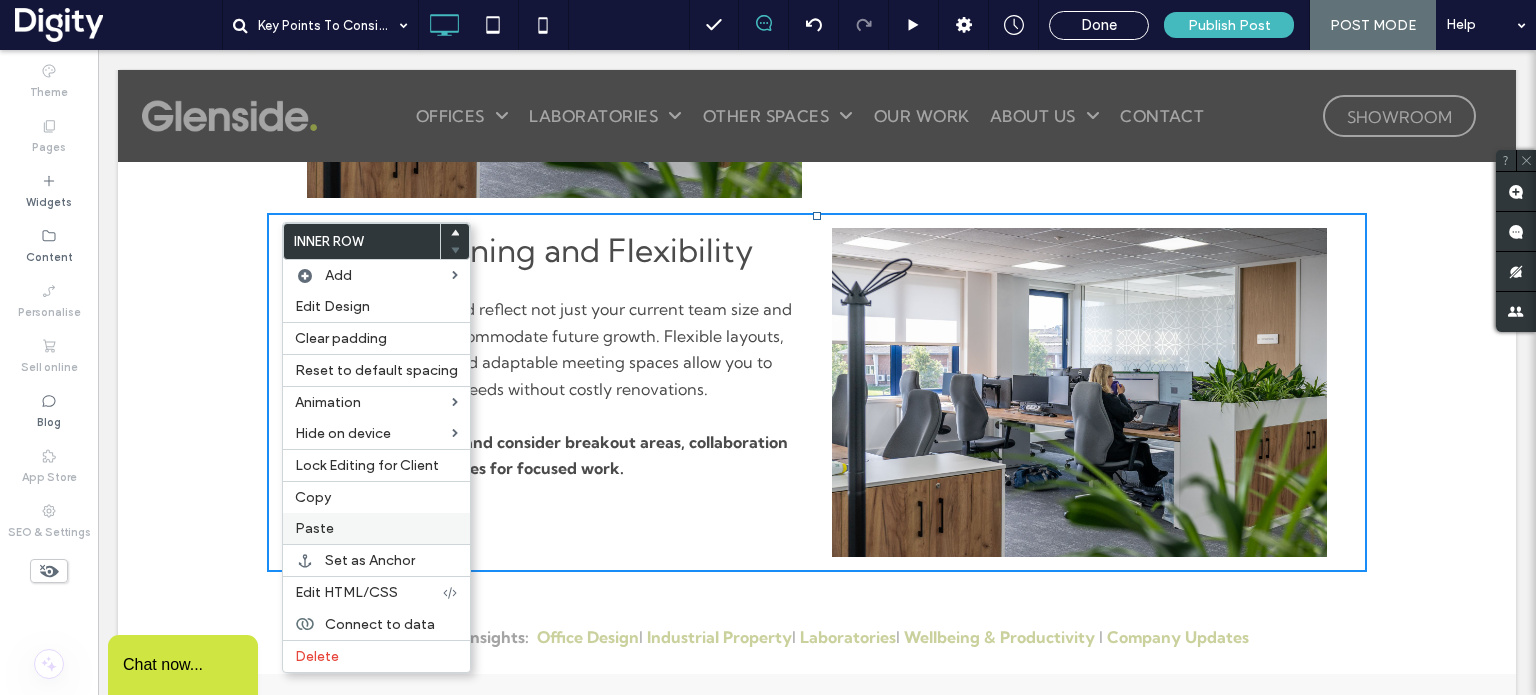 click on "Paste" at bounding box center (376, 528) 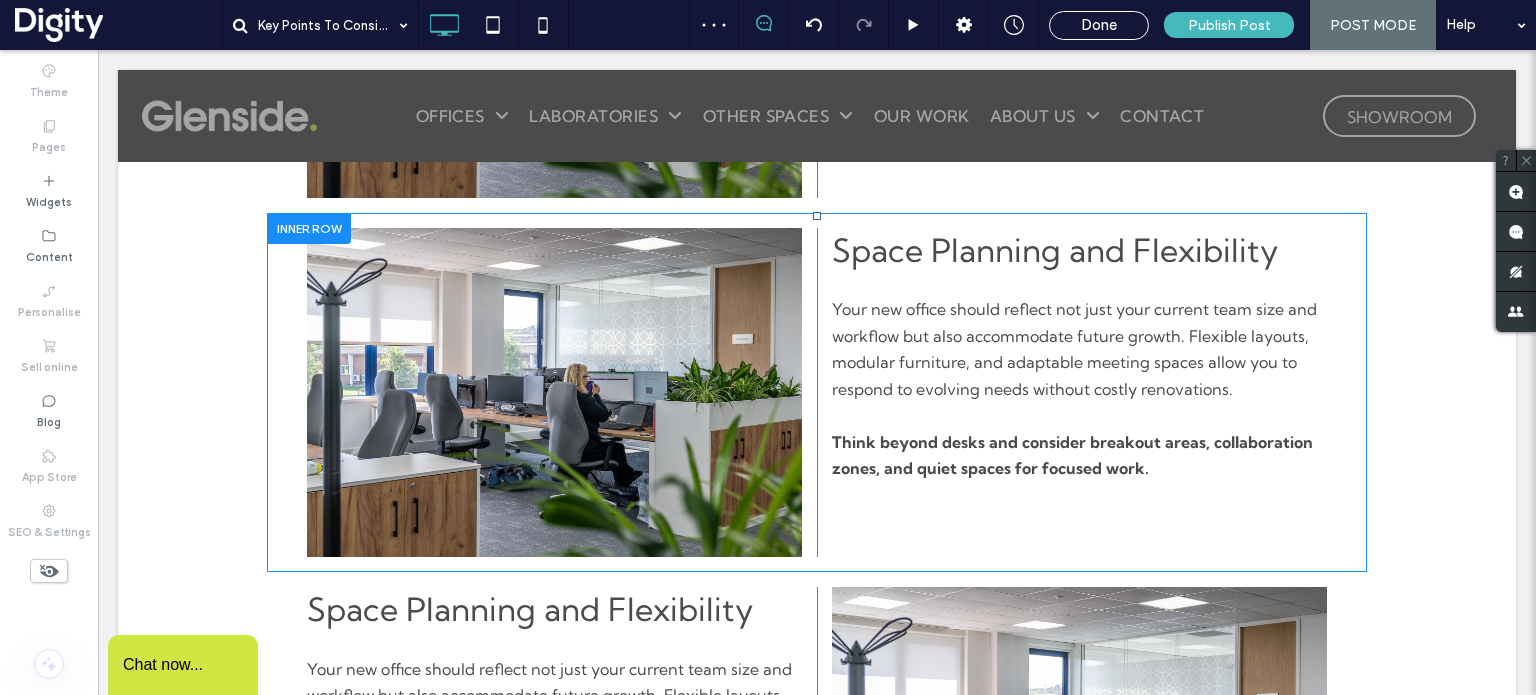 drag, startPoint x: 278, startPoint y: 218, endPoint x: 295, endPoint y: 528, distance: 310.4658 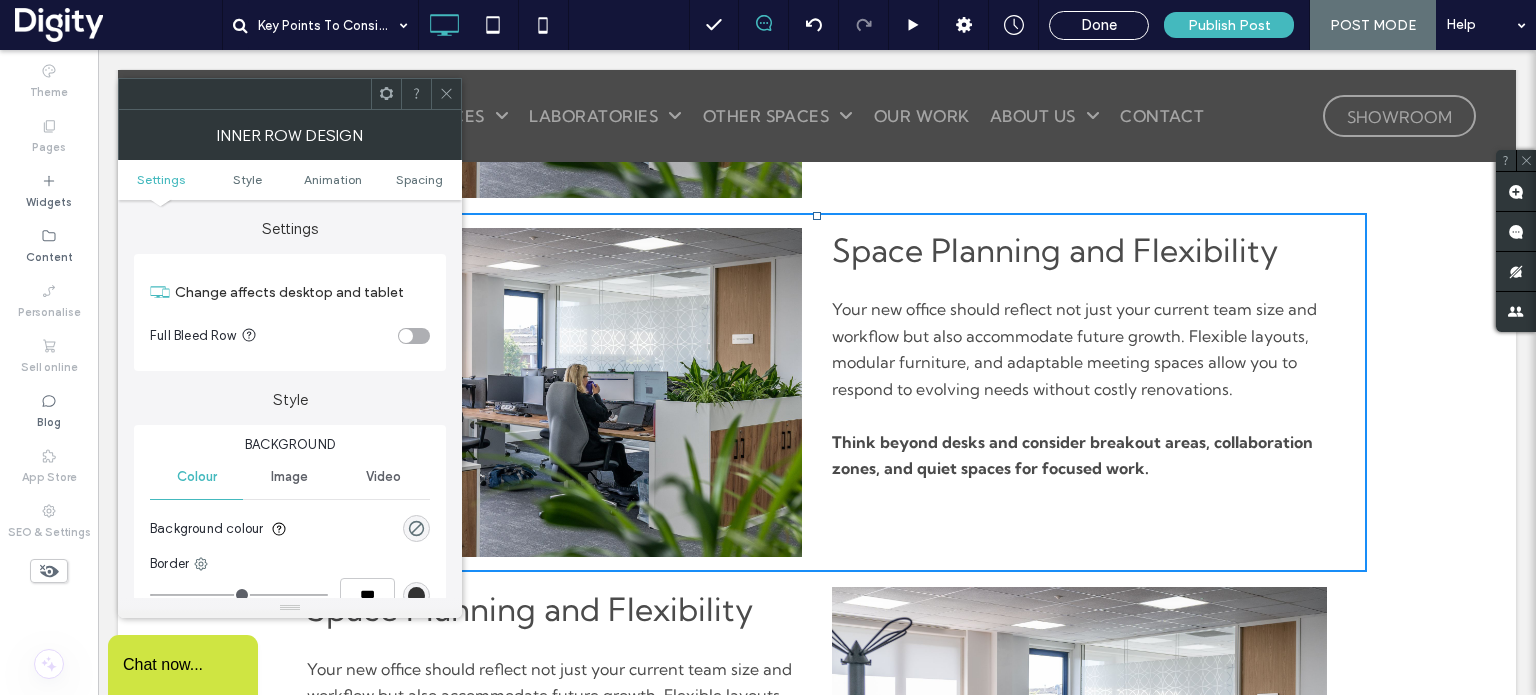 click 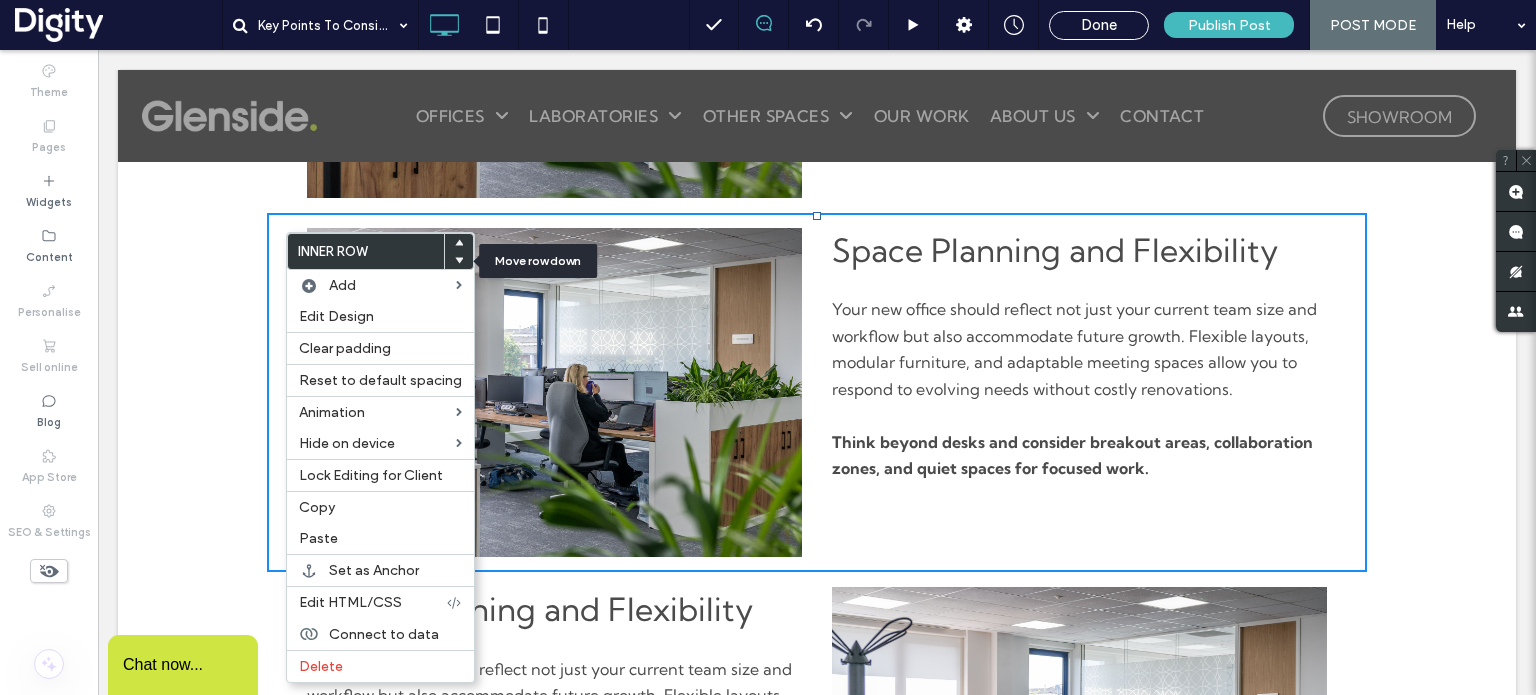 click 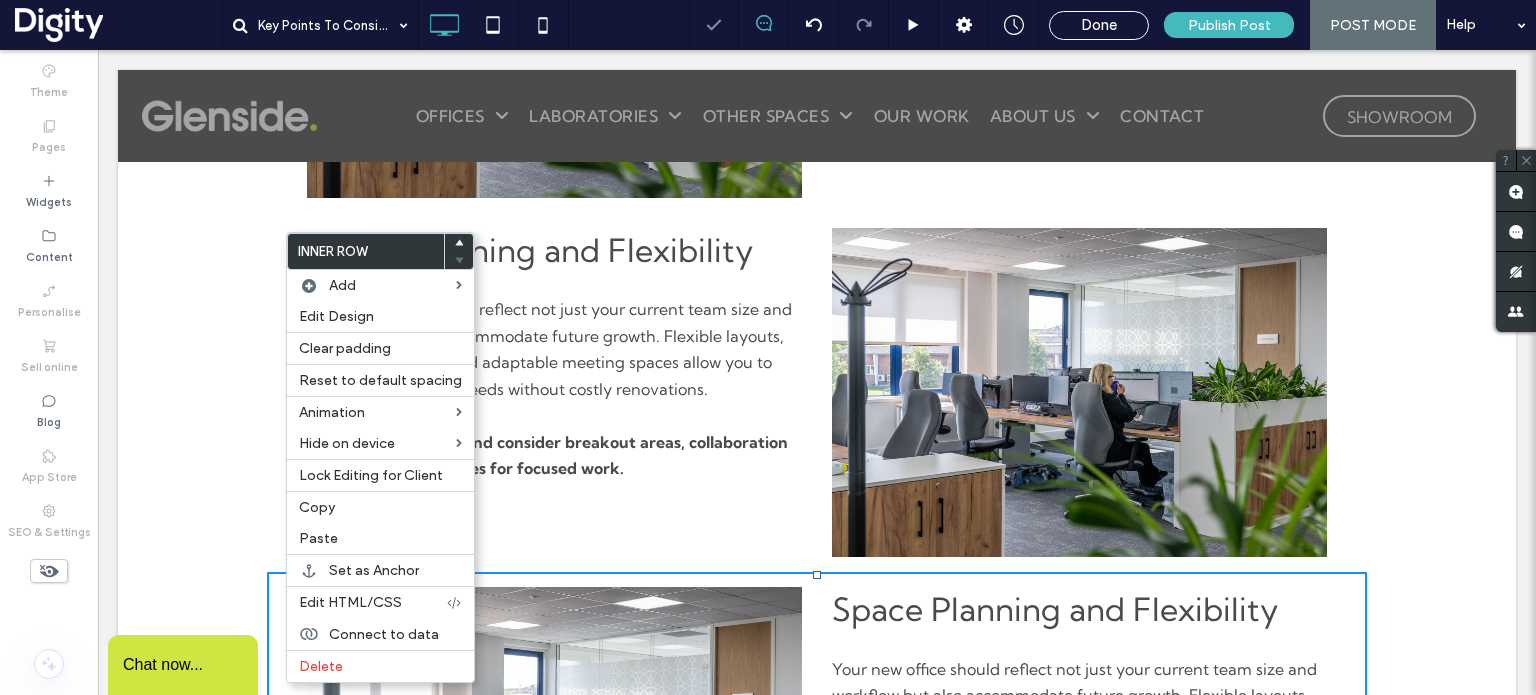 click on "Relocating your office is a significant step that can impact your team’s productivity, company culture, and long-term growth. Whether you’re moving to a larger space, upgrading facilities, or seeking a fresh environment, careful planning and strategic decisions are essential to ensure a smooth transition and a workspace that truly supports your business needs. Here are the key factors to consider when moving offices:
Click To Paste
Click To Paste     Click To Paste
Click To Paste     Click To Paste       Space Planning and Flexibility
﻿ Your new office should reflect not just your current team size and workflow but also accommodate future growth. Flexible layouts, modular furniture, and adaptable meeting spaces allow you to respond to evolving needs without costly renovations.  Think beyond desks and consider breakout areas, collaboration zones, and quiet spaces for focused work." at bounding box center [817, 302] 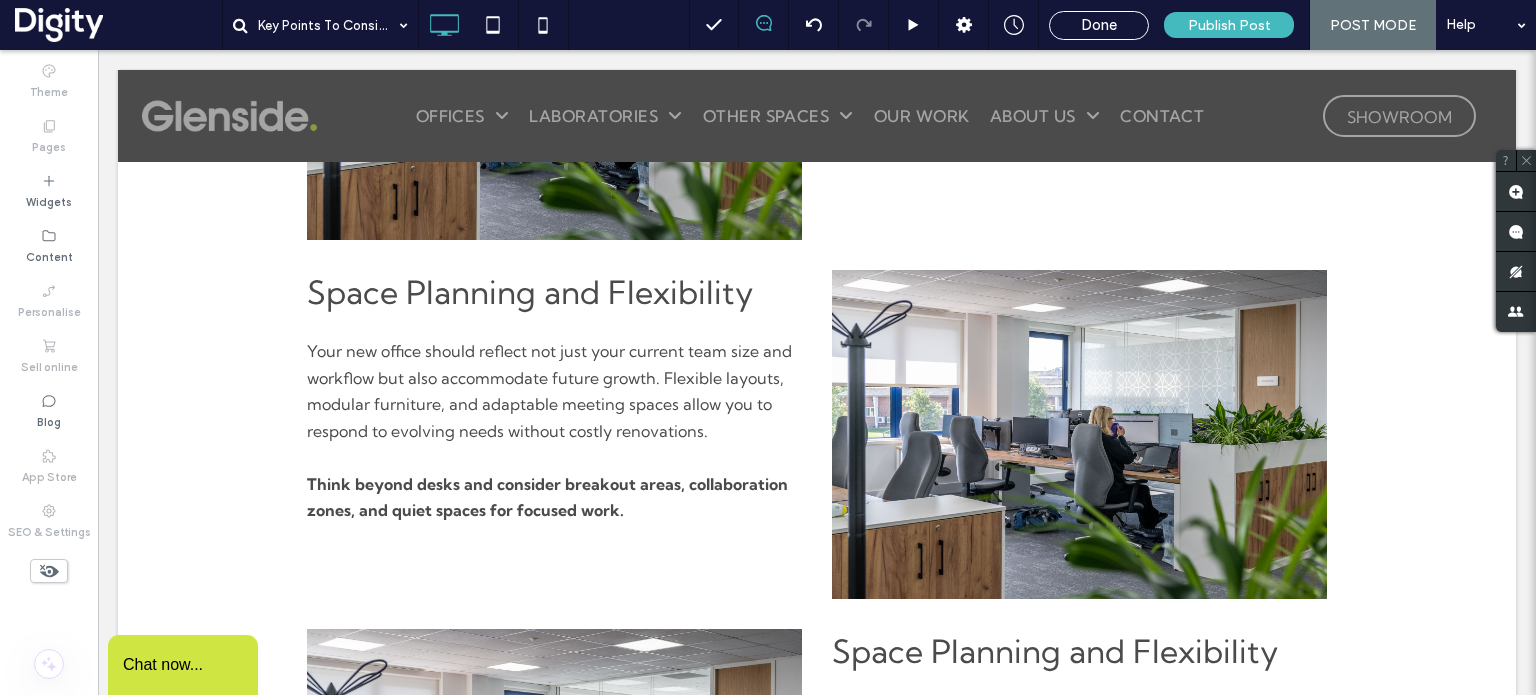 scroll, scrollTop: 885, scrollLeft: 0, axis: vertical 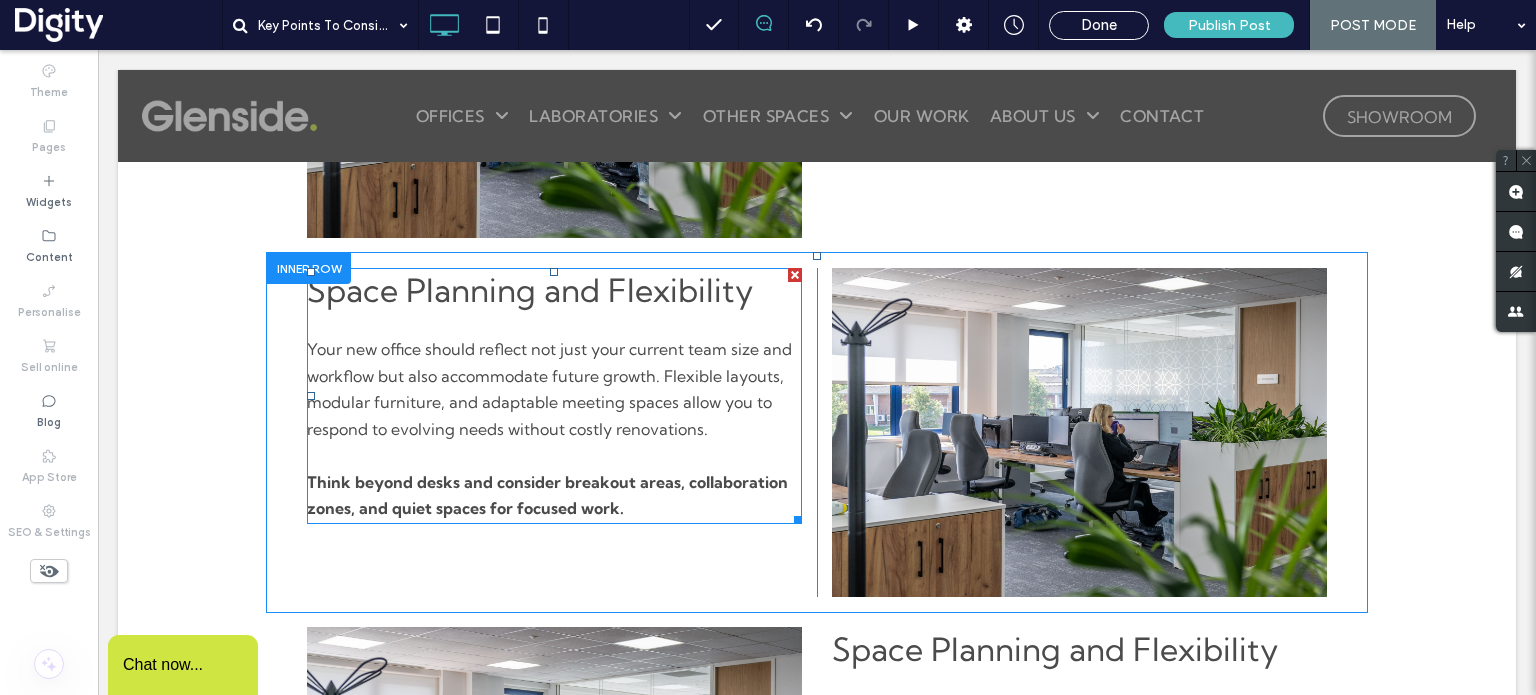 click on "Your new office should reflect not just your current team size and workflow but also accommodate future growth. Flexible layouts, modular furniture, and adaptable meeting spaces allow you to respond to evolving needs without costly renovations." at bounding box center (549, 388) 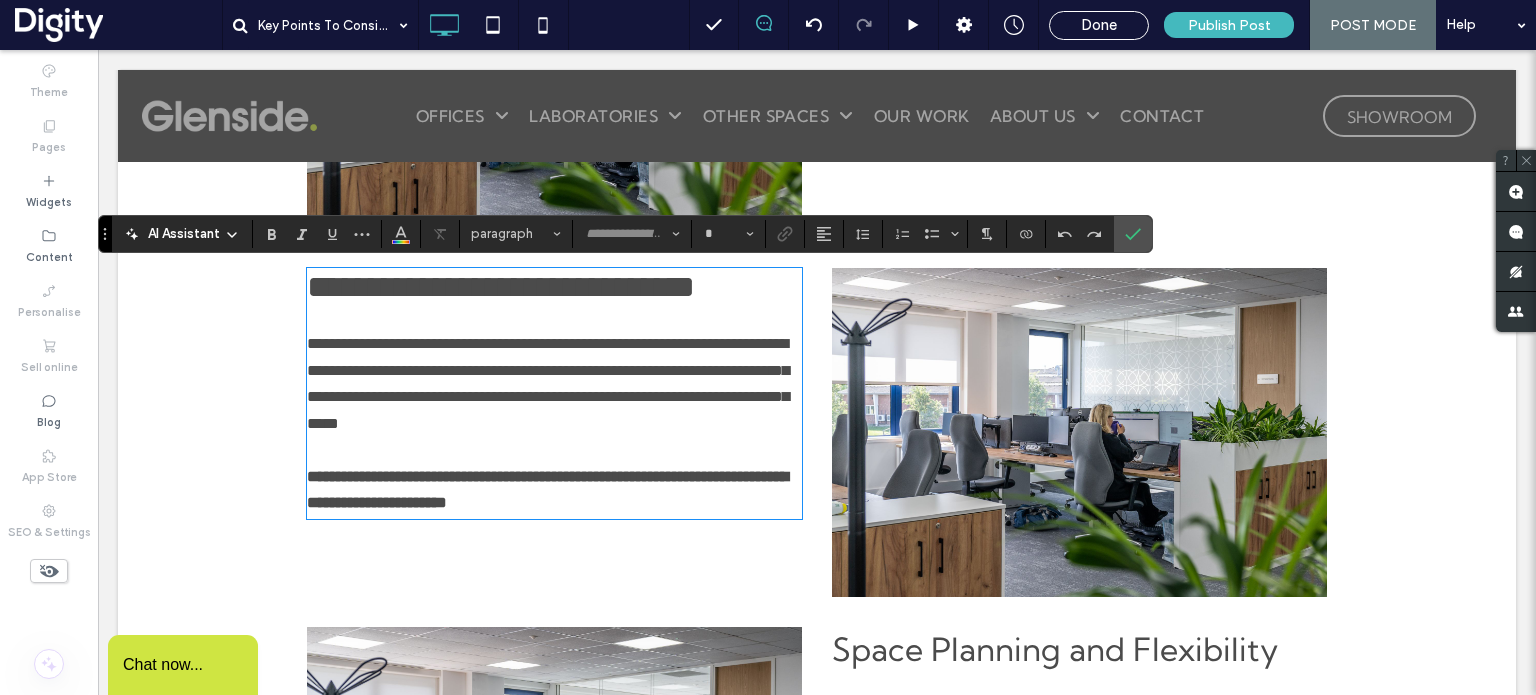 type on "**********" 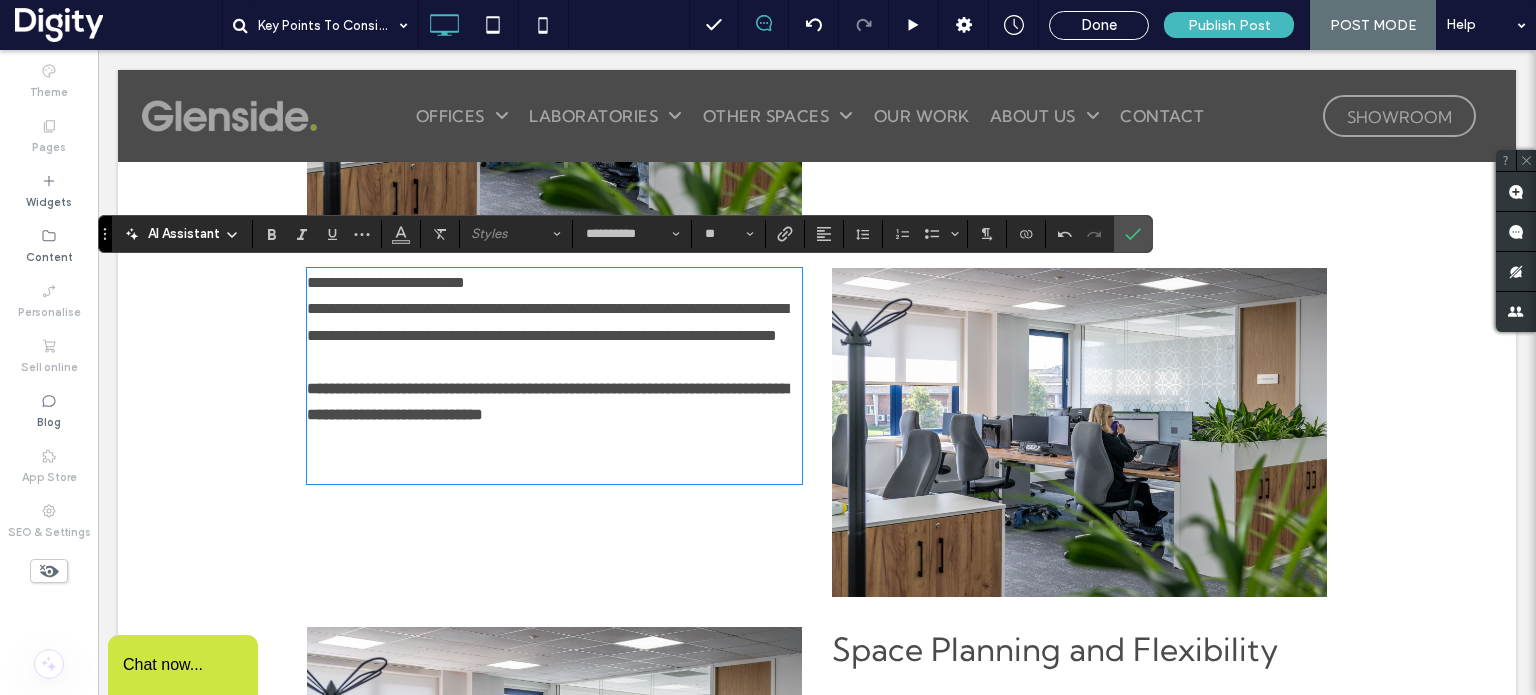 scroll, scrollTop: 0, scrollLeft: 0, axis: both 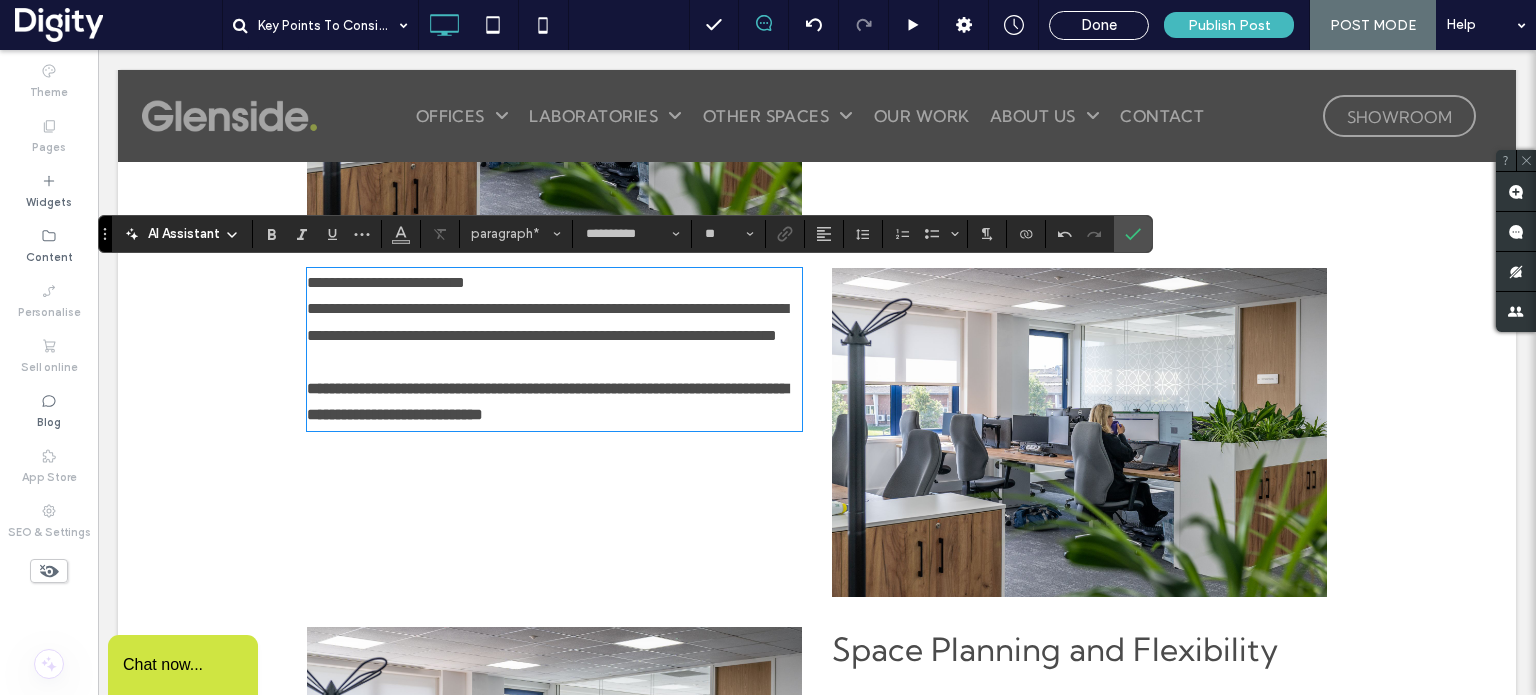click on "**********" at bounding box center (554, 283) 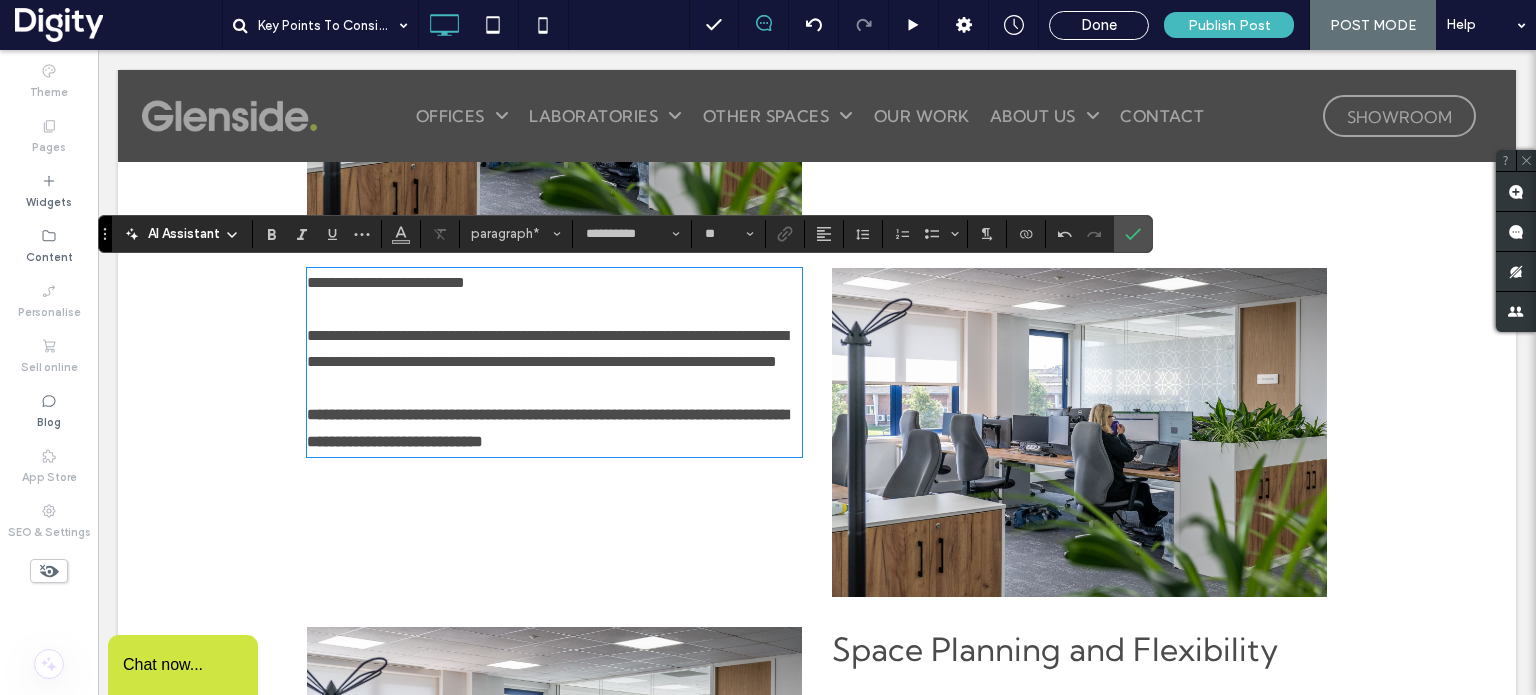 click on "**********" at bounding box center [554, 283] 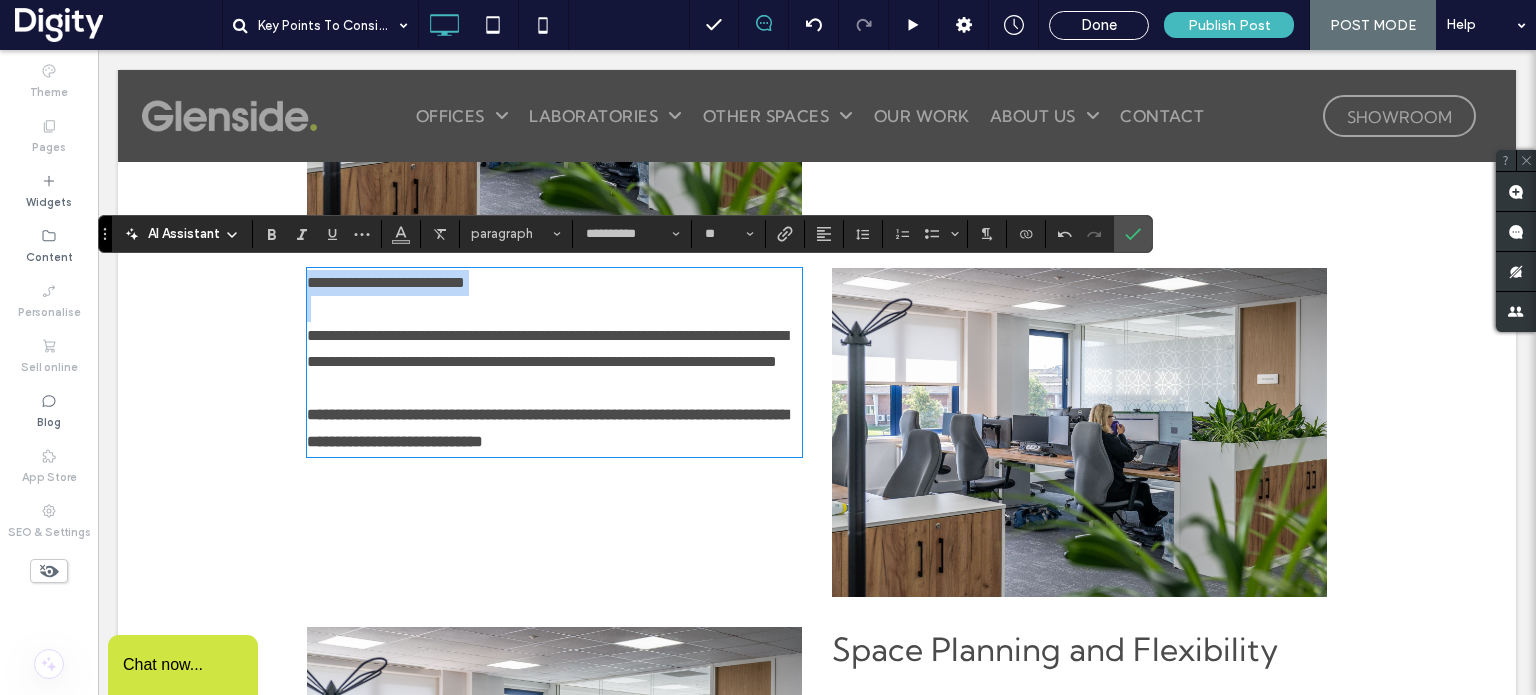 click on "**********" at bounding box center (554, 283) 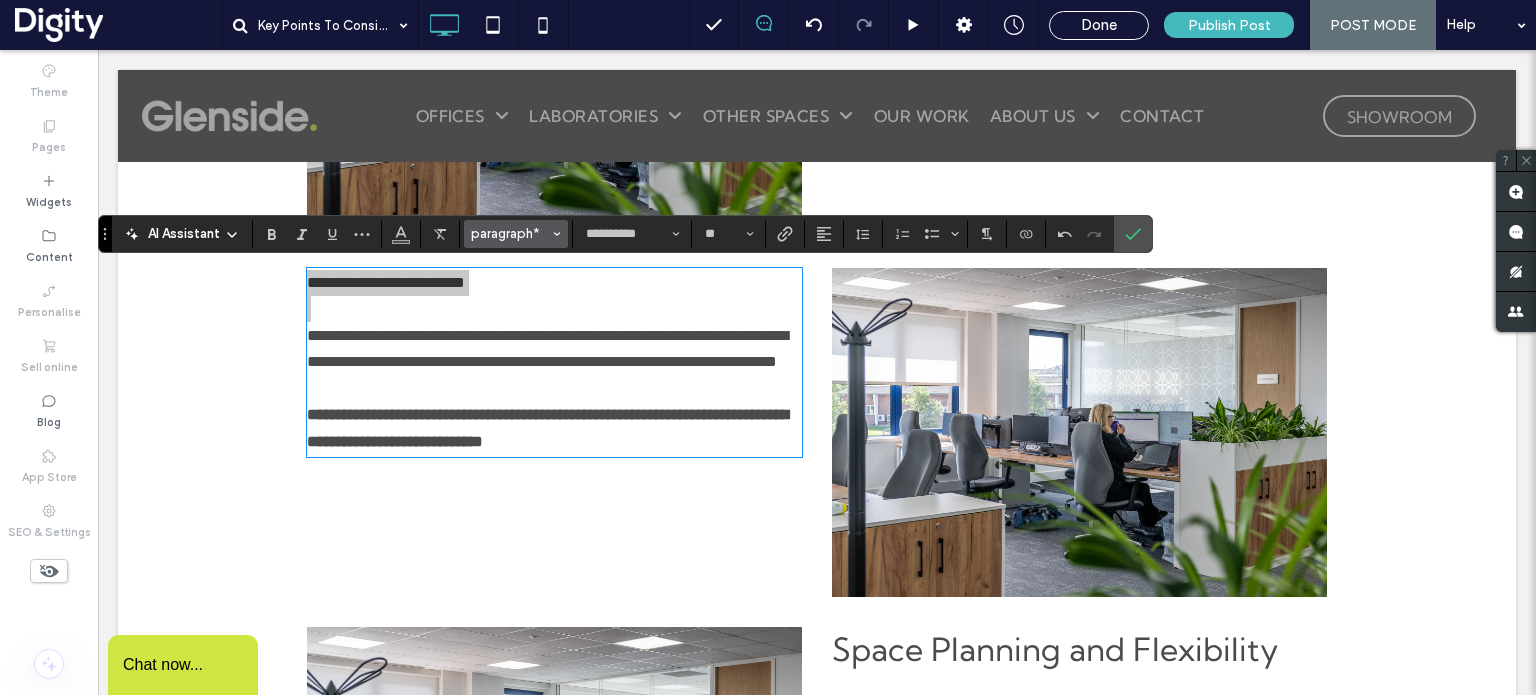click on "paragraph*" at bounding box center [516, 234] 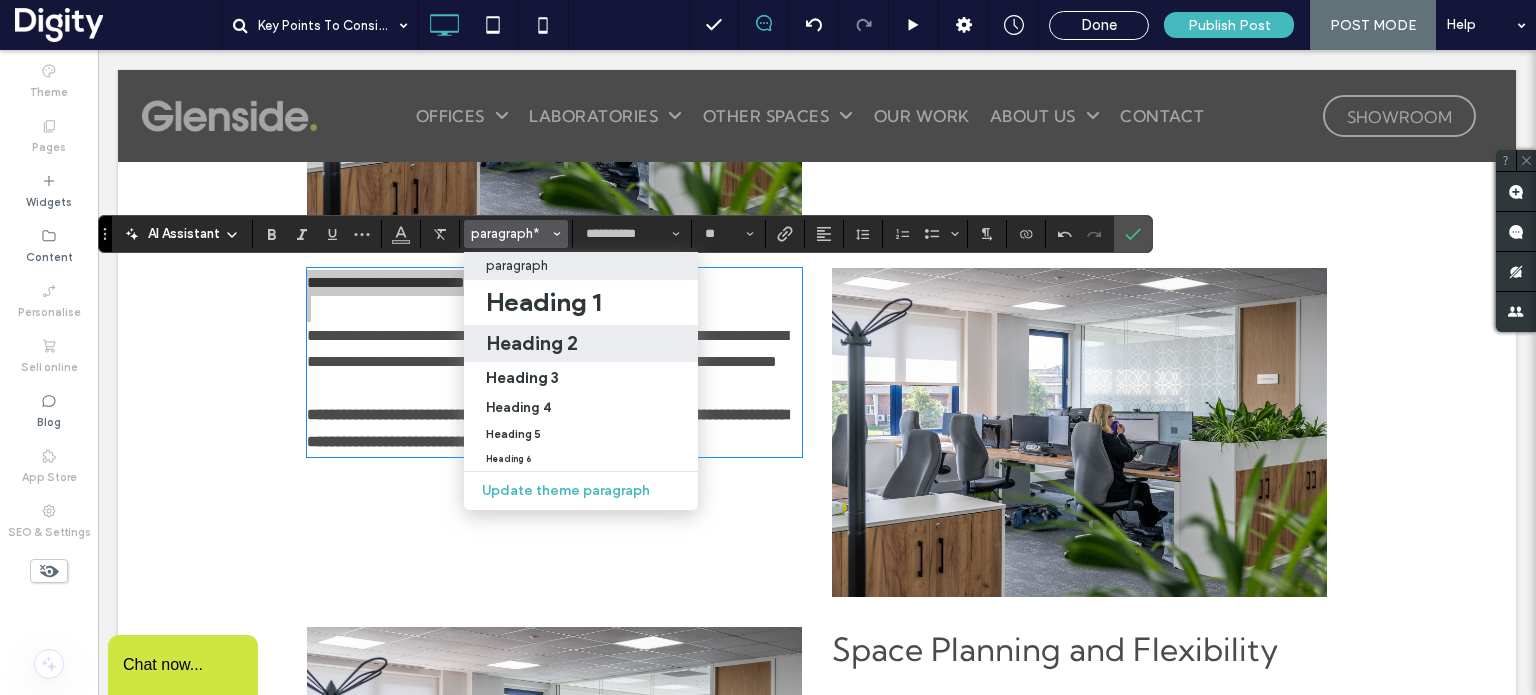 click on "Heading 2" at bounding box center (532, 343) 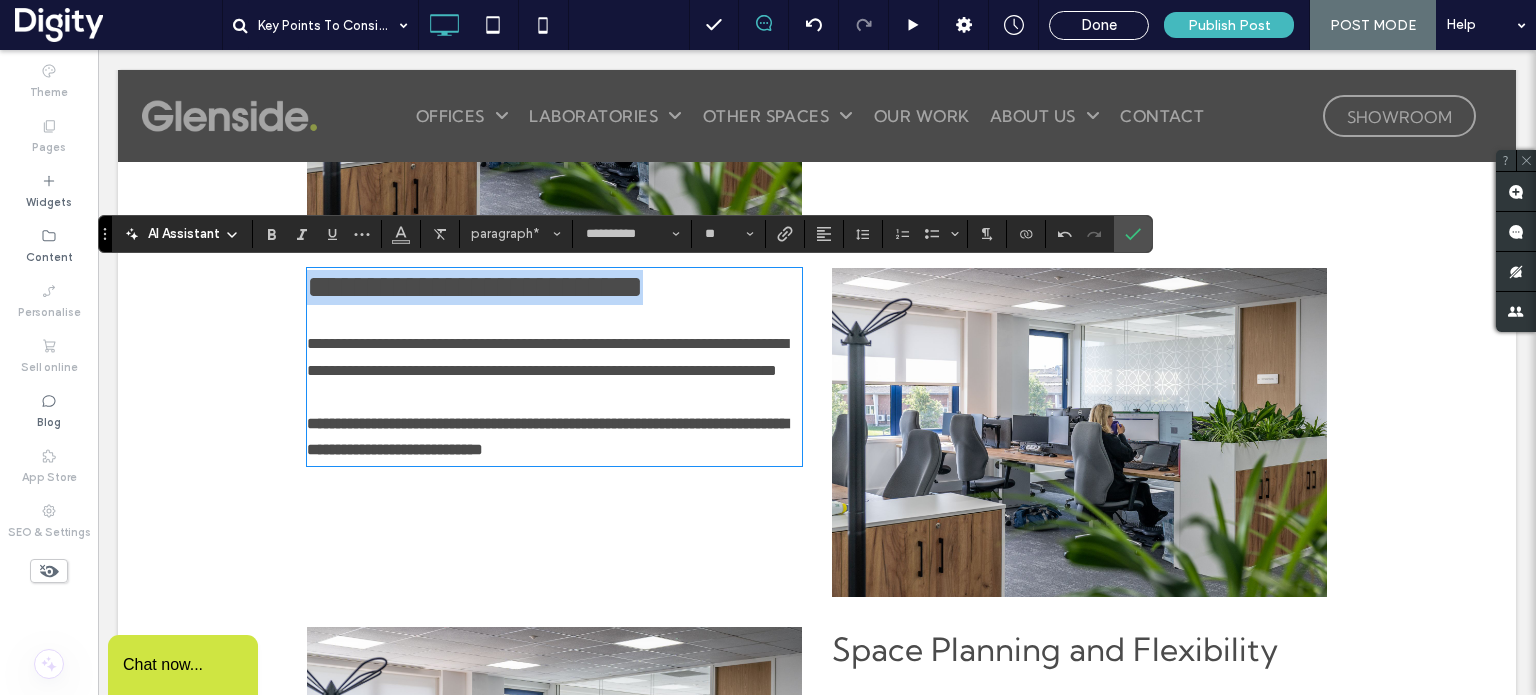 type on "*" 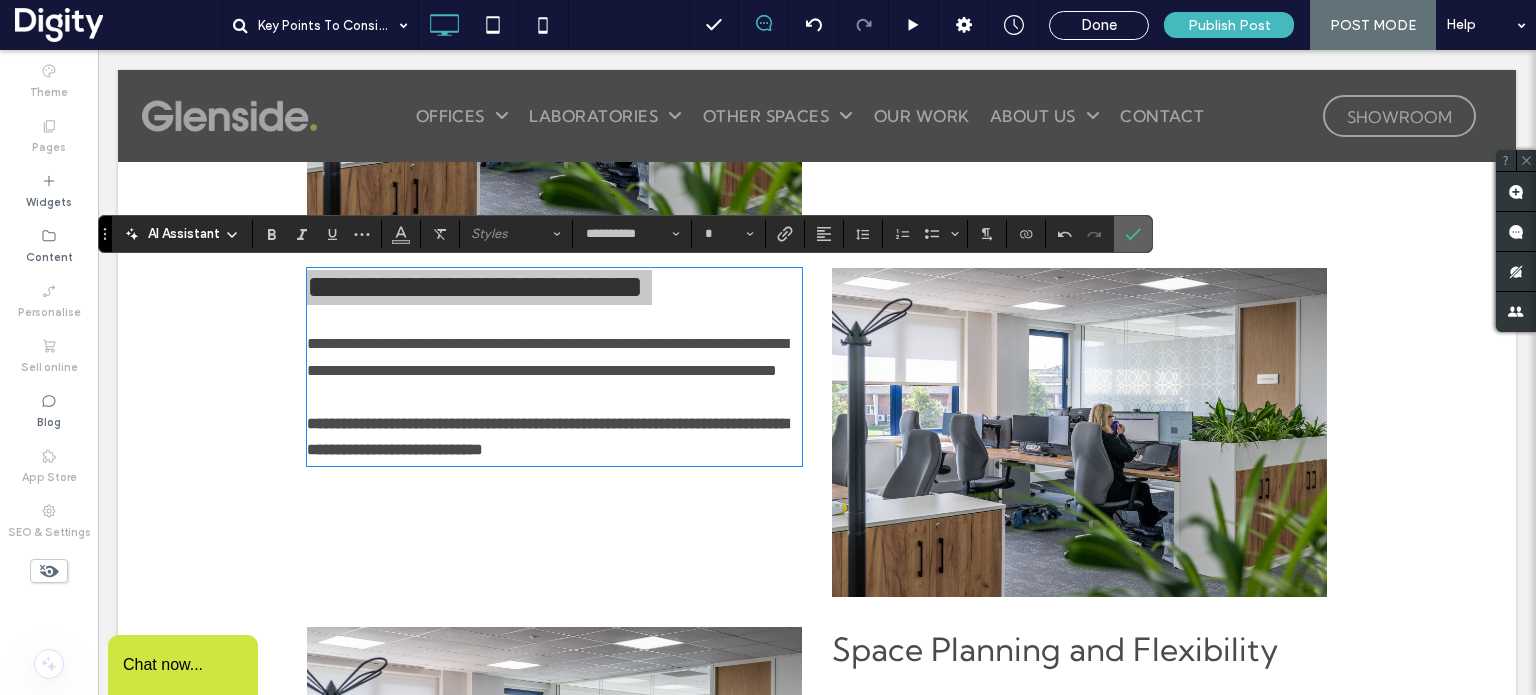 click at bounding box center (1133, 234) 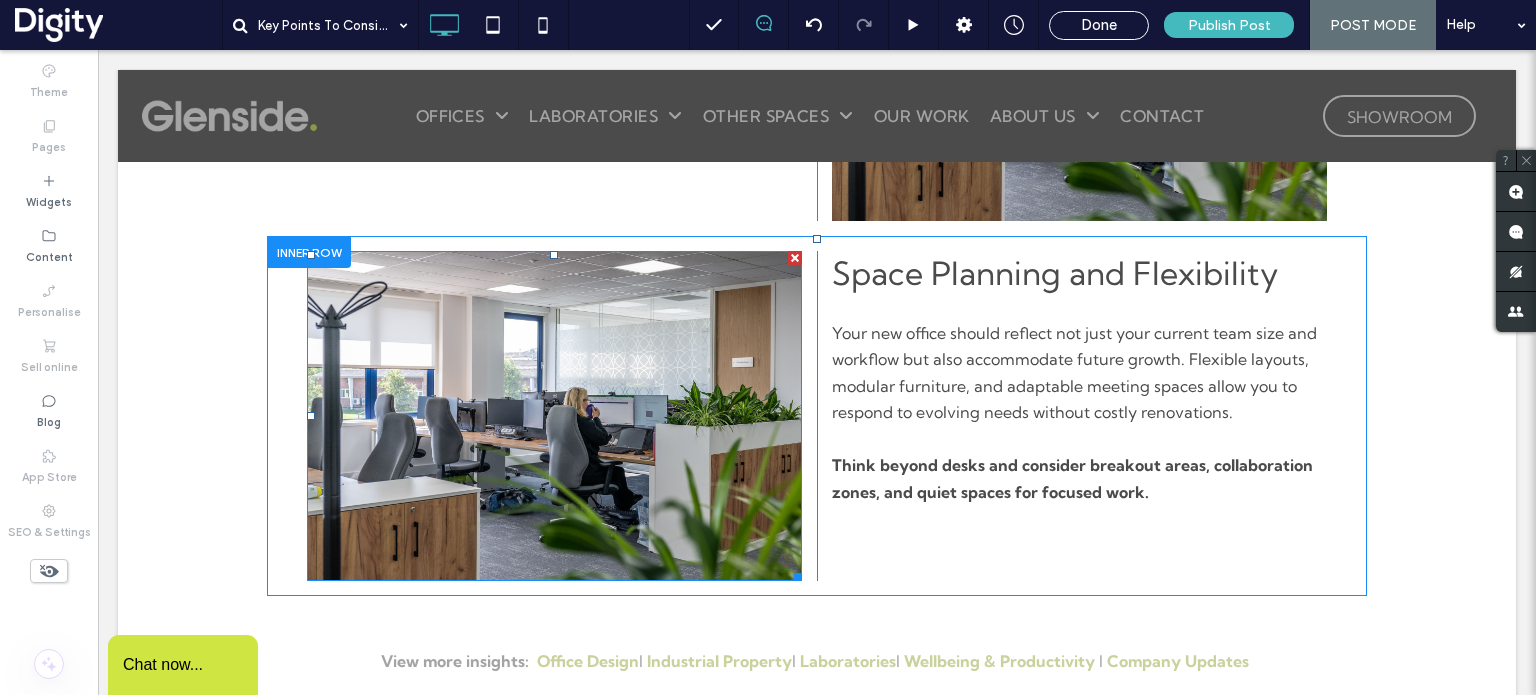 scroll, scrollTop: 1263, scrollLeft: 0, axis: vertical 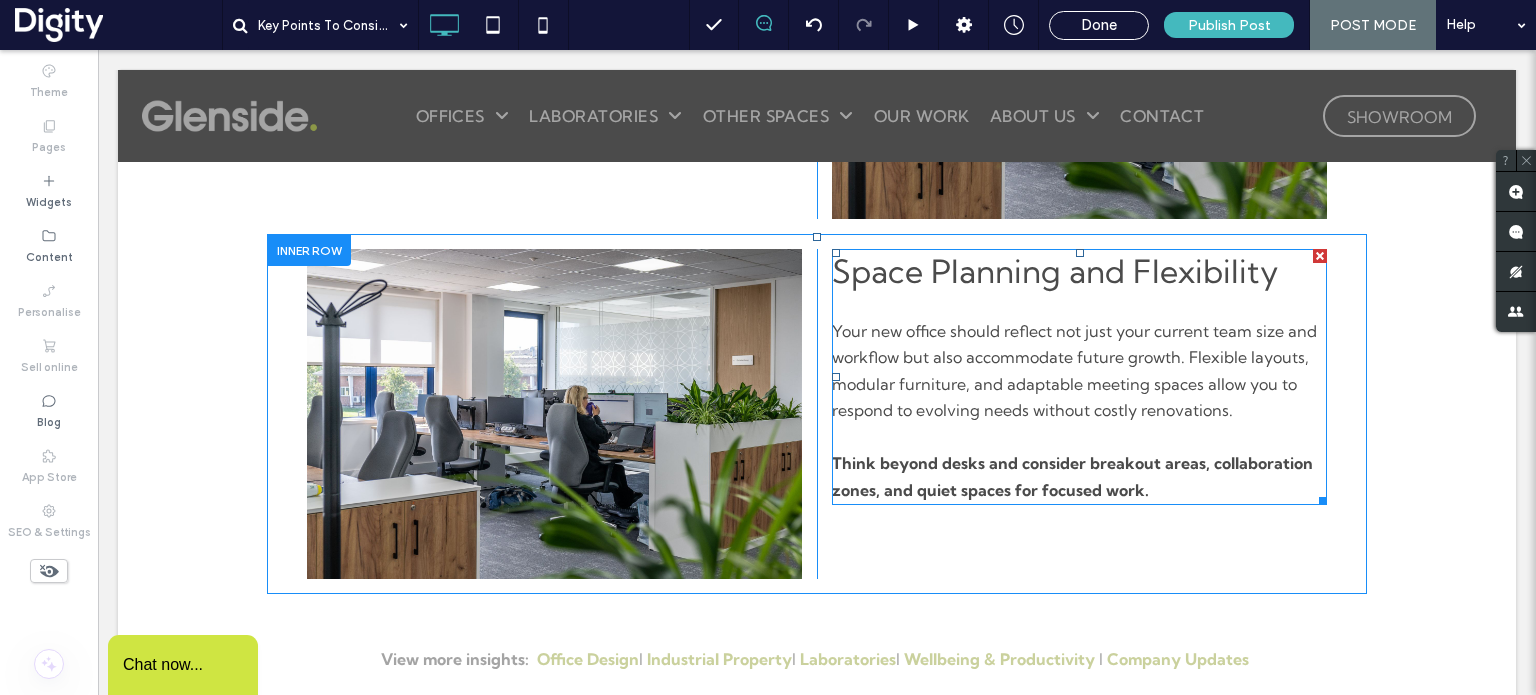 click on "Space Planning and Flexibility" at bounding box center [1055, 271] 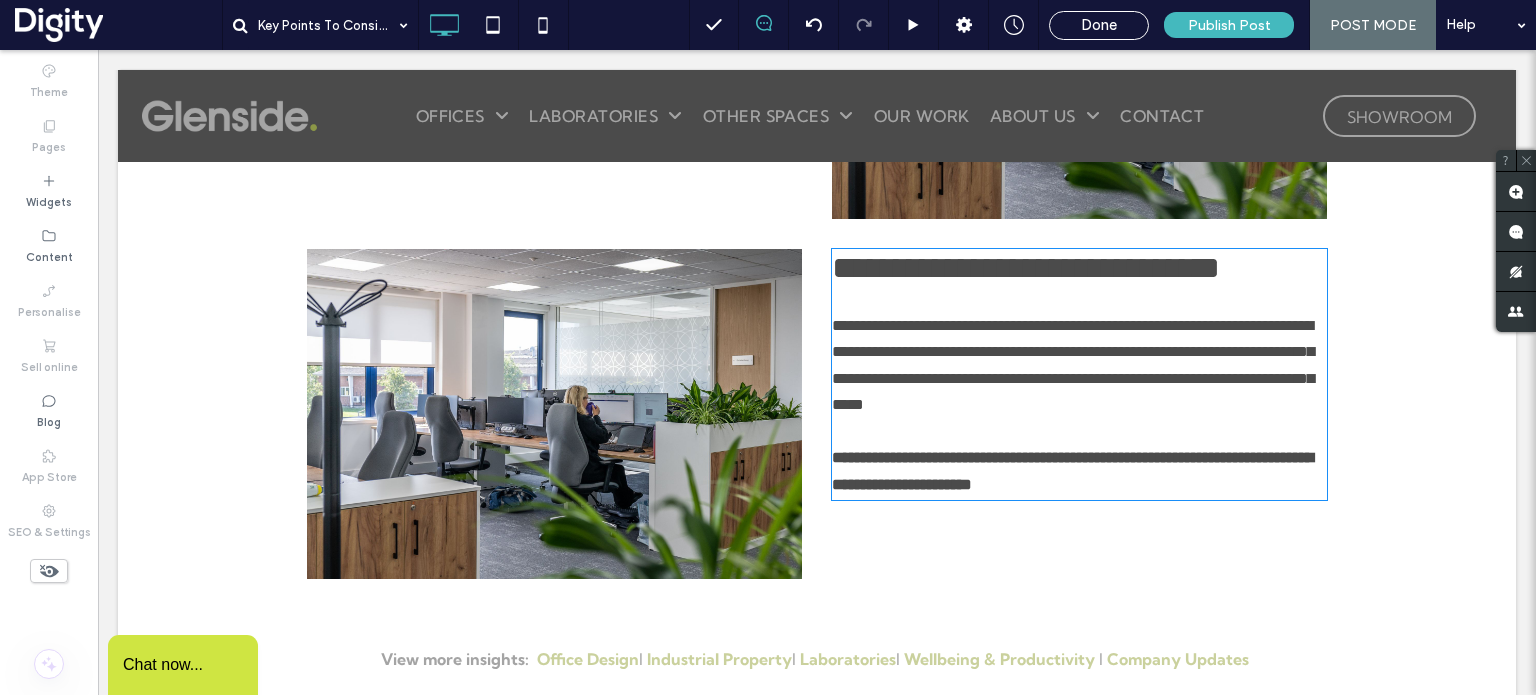 type on "**********" 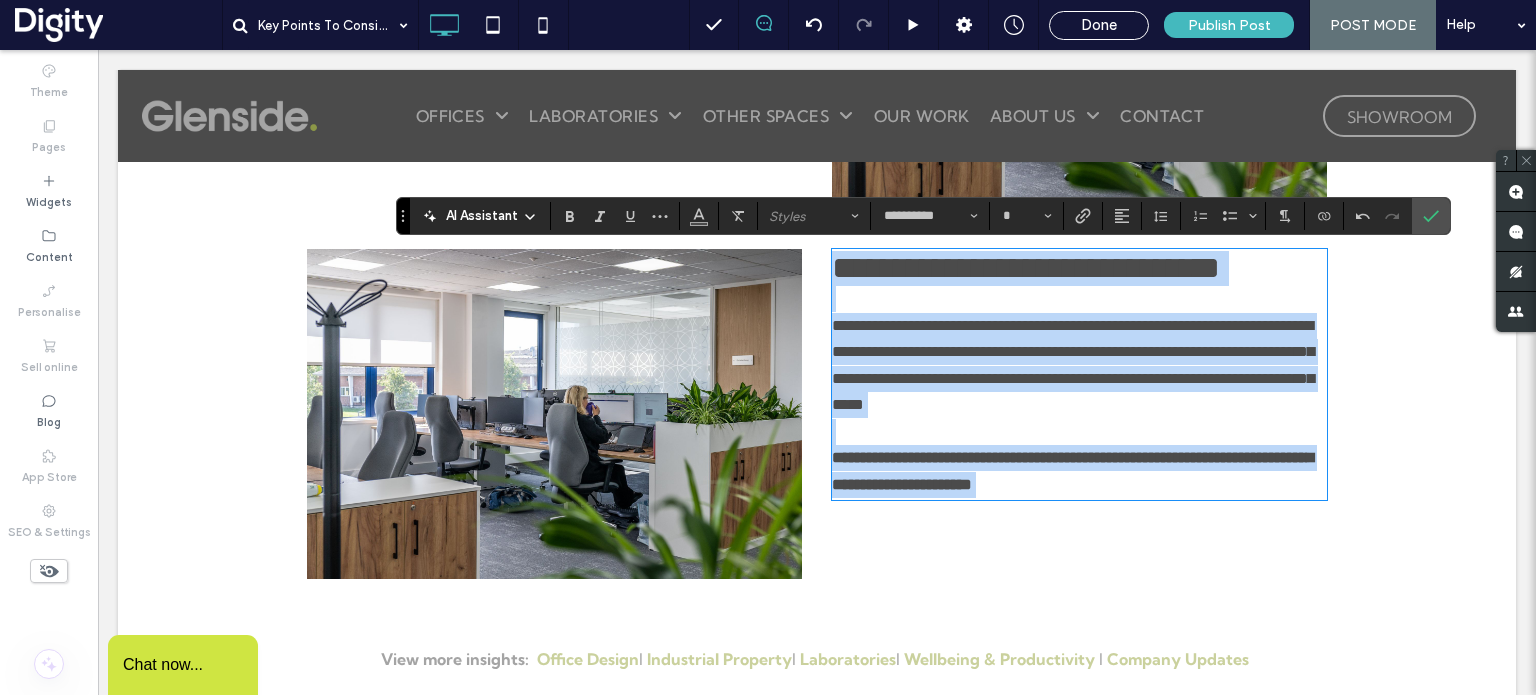 paste 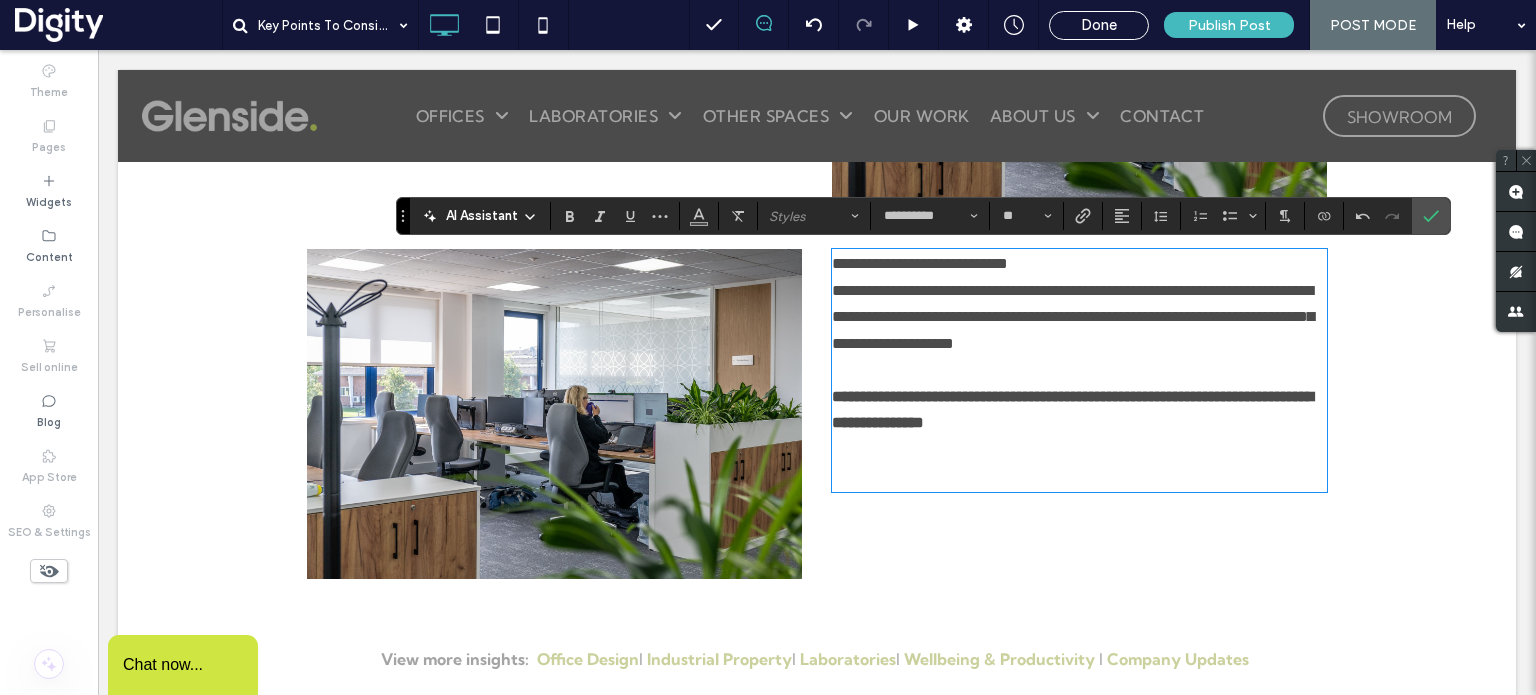 scroll, scrollTop: 0, scrollLeft: 0, axis: both 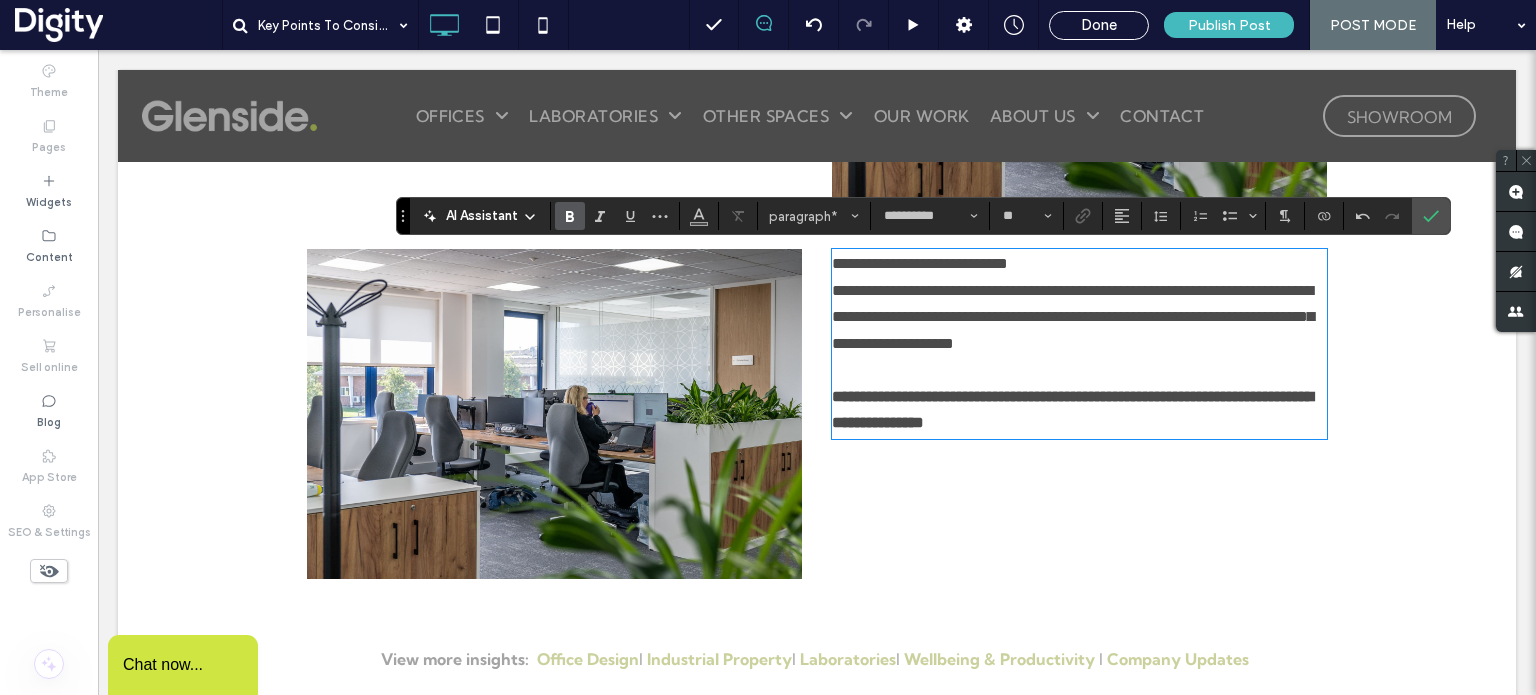 click on "**********" at bounding box center [1079, 264] 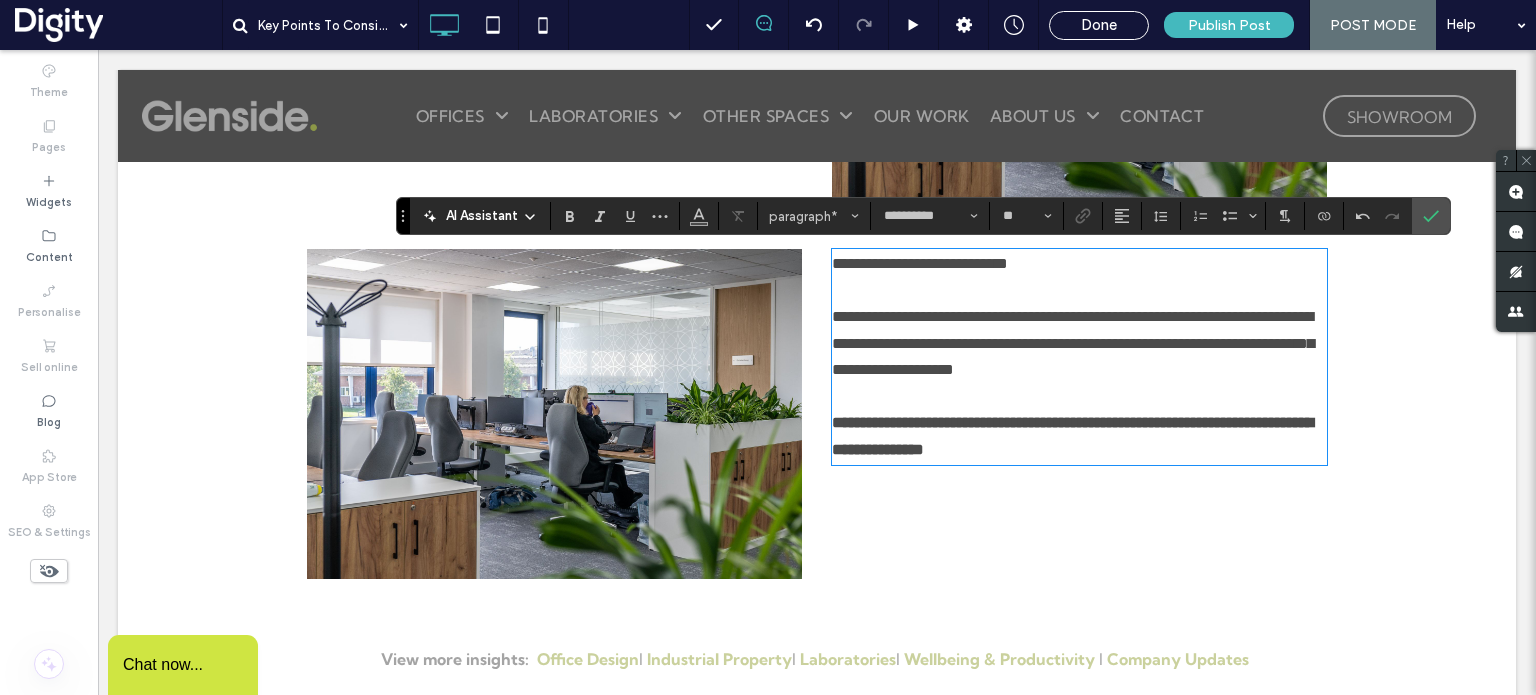 click on "**********" at bounding box center (920, 263) 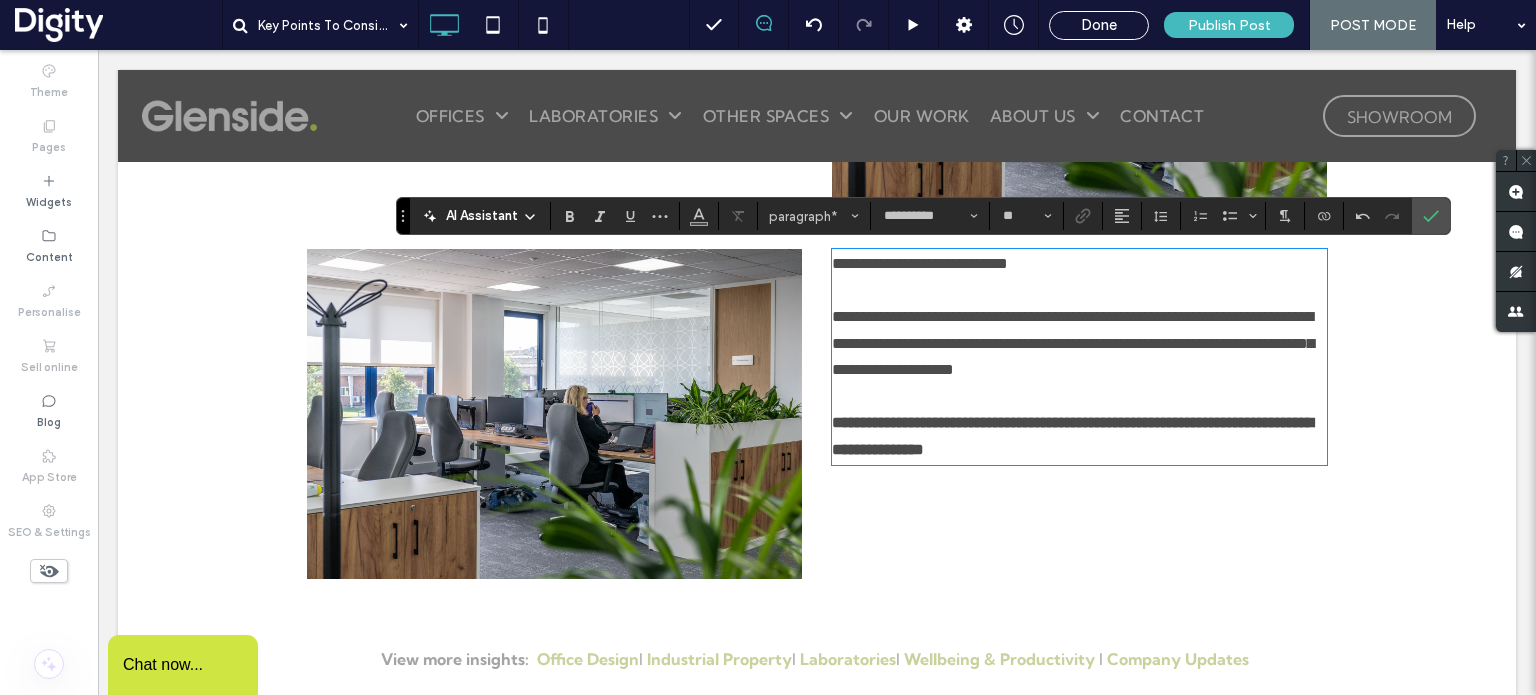 click on "**********" at bounding box center [920, 263] 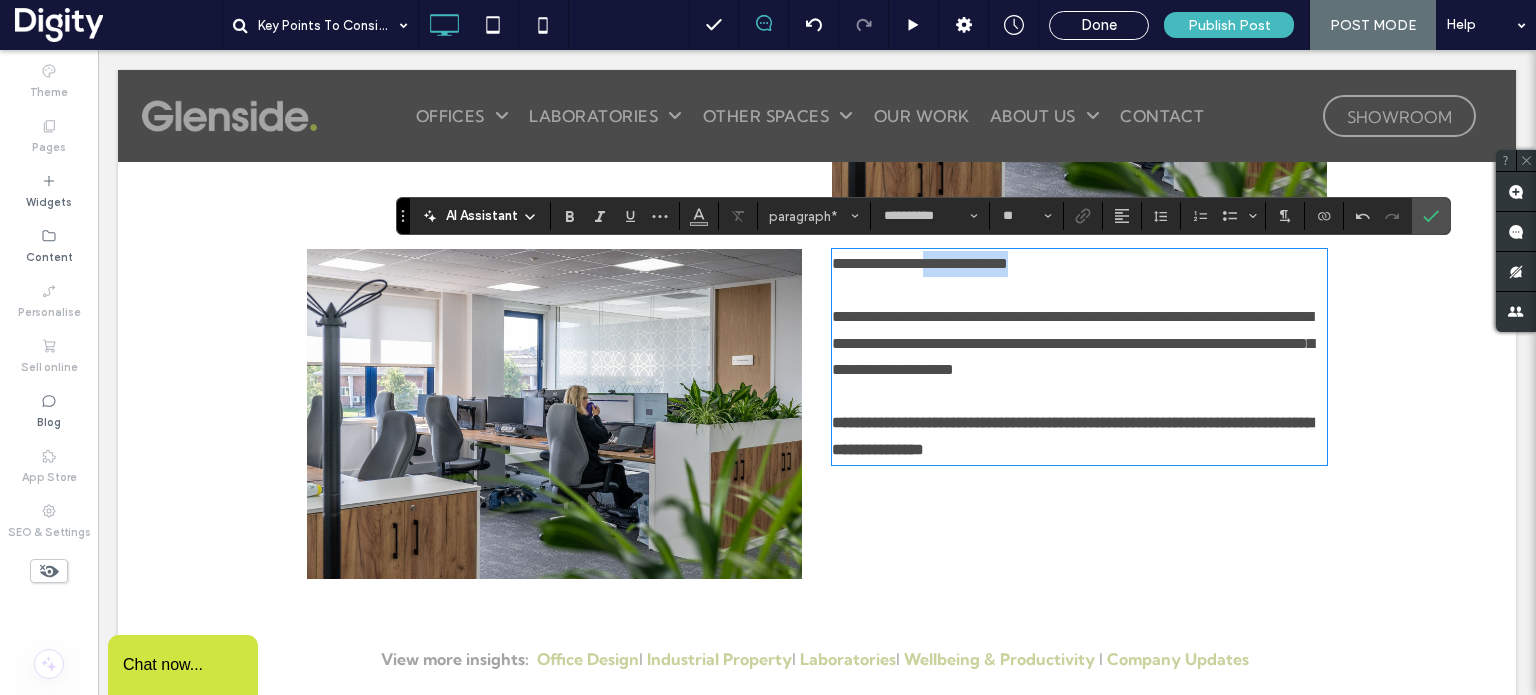 click on "**********" at bounding box center (920, 263) 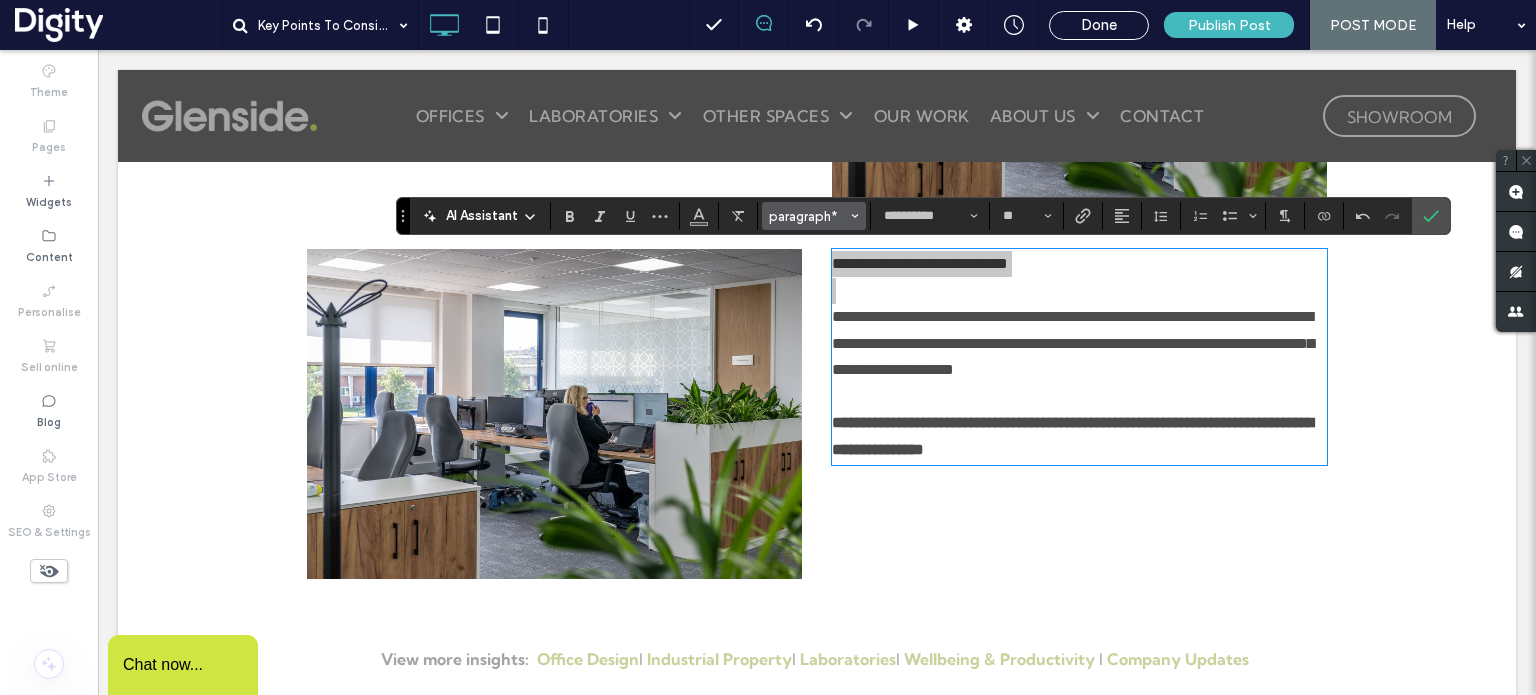 click on "paragraph*" at bounding box center [808, 216] 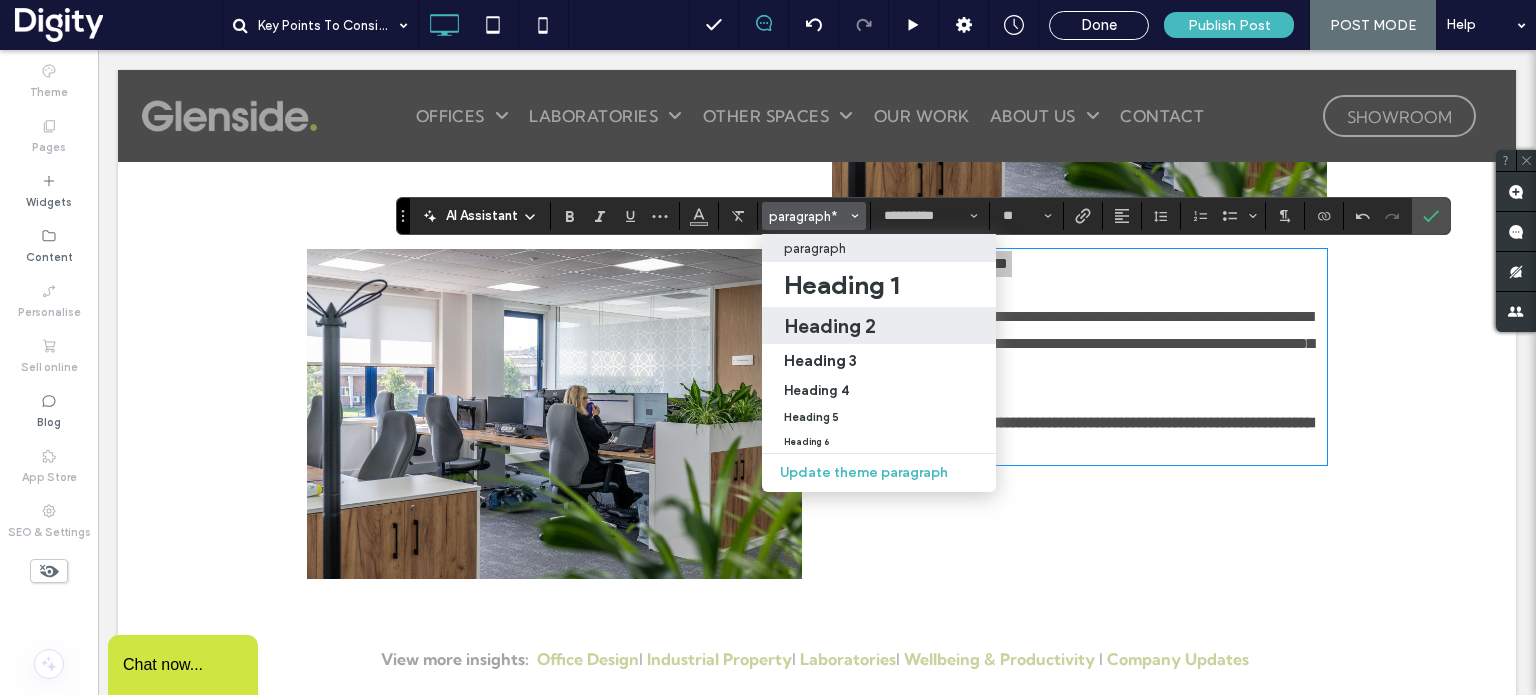 click on "Heading 2" at bounding box center (830, 326) 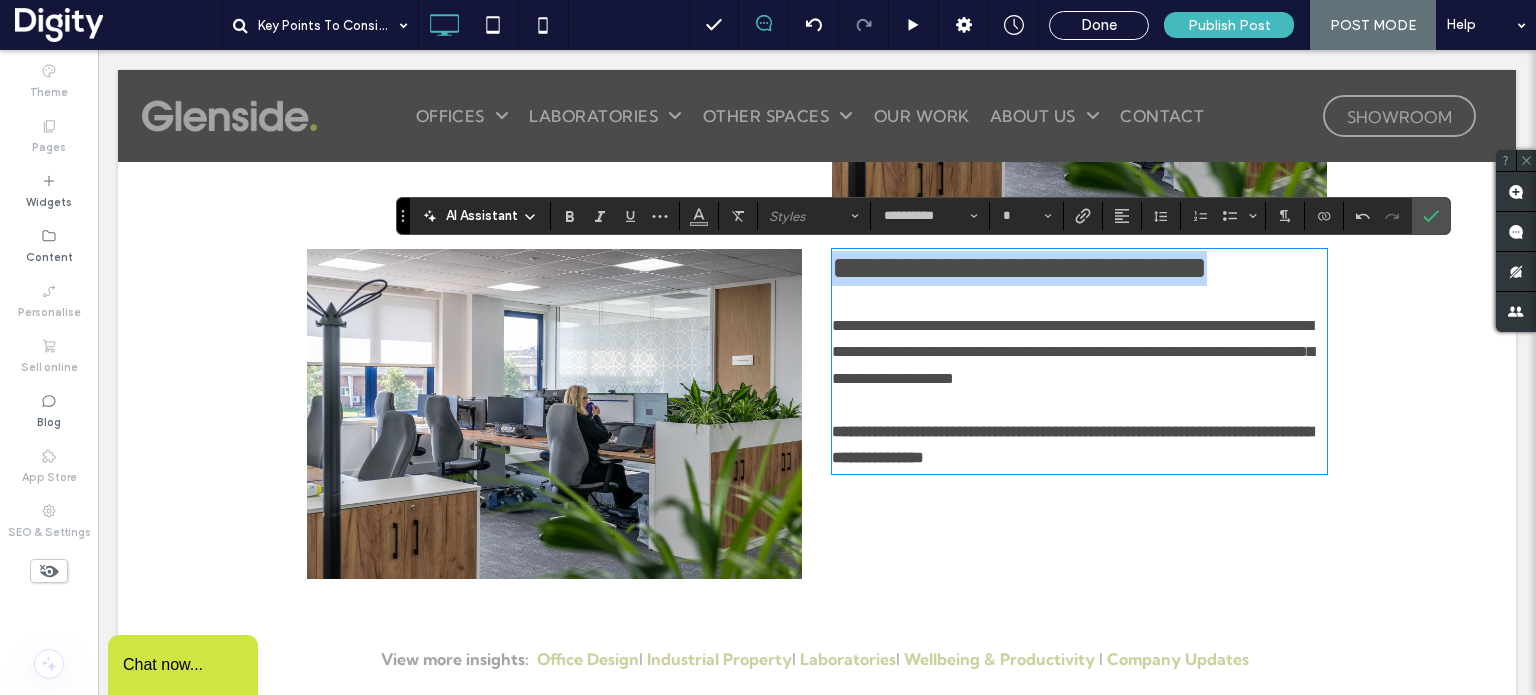 click on "**********" at bounding box center [1073, 352] 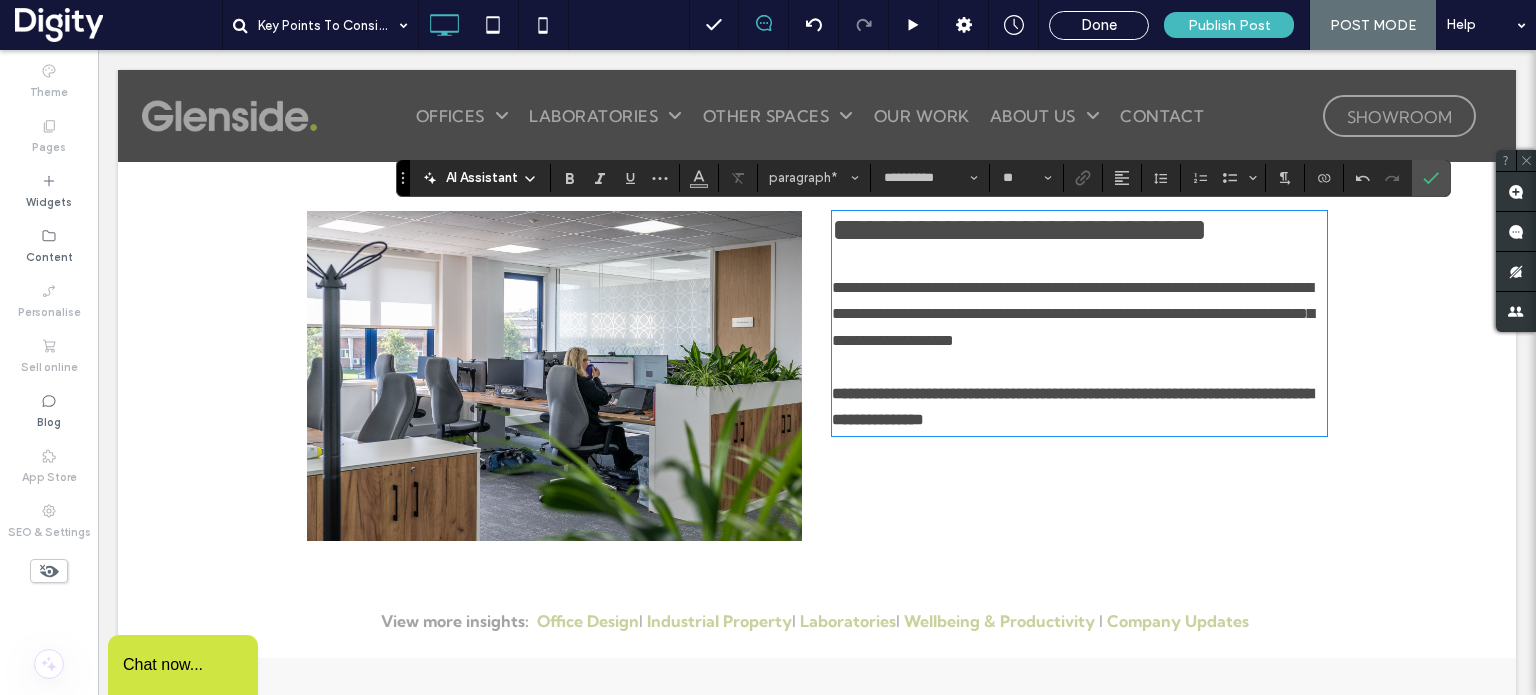 scroll, scrollTop: 1302, scrollLeft: 0, axis: vertical 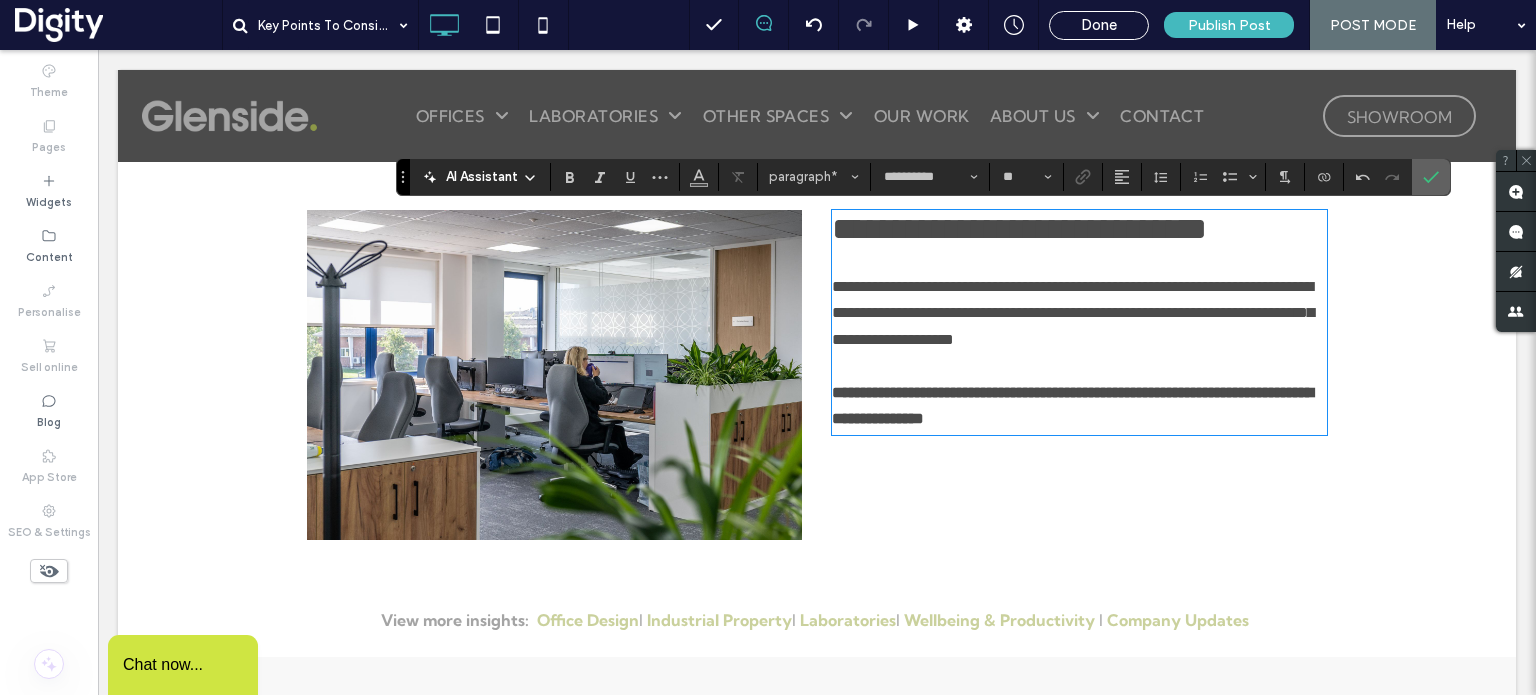 click at bounding box center (1431, 177) 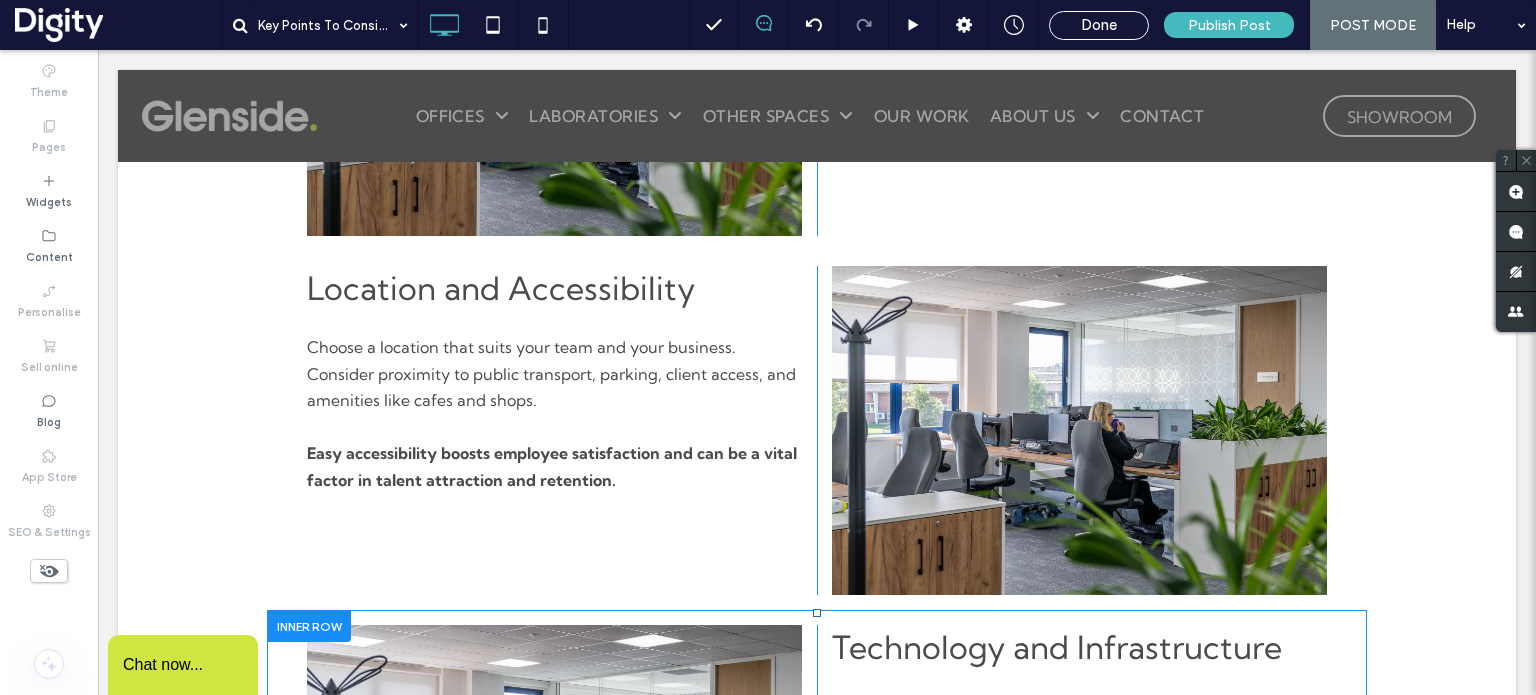 scroll, scrollTop: 886, scrollLeft: 0, axis: vertical 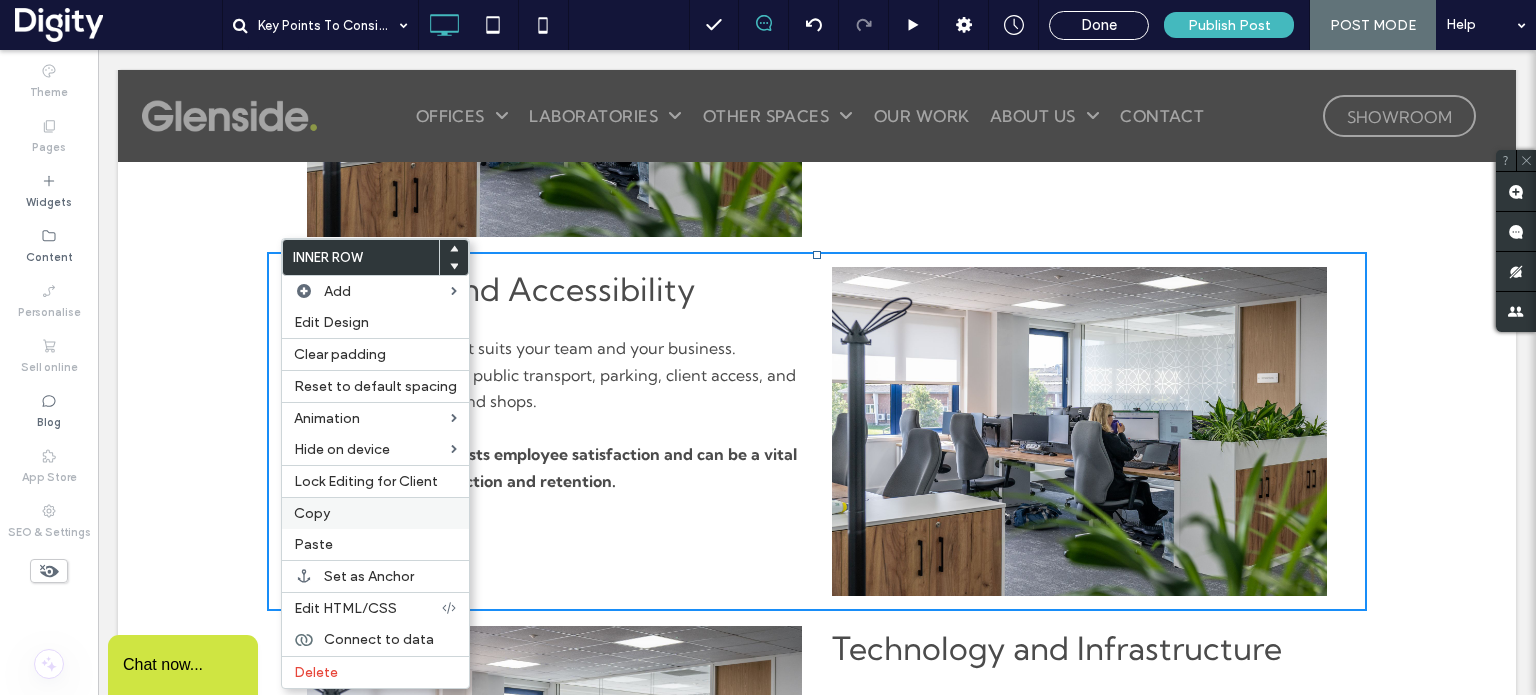 click on "Copy" at bounding box center (375, 513) 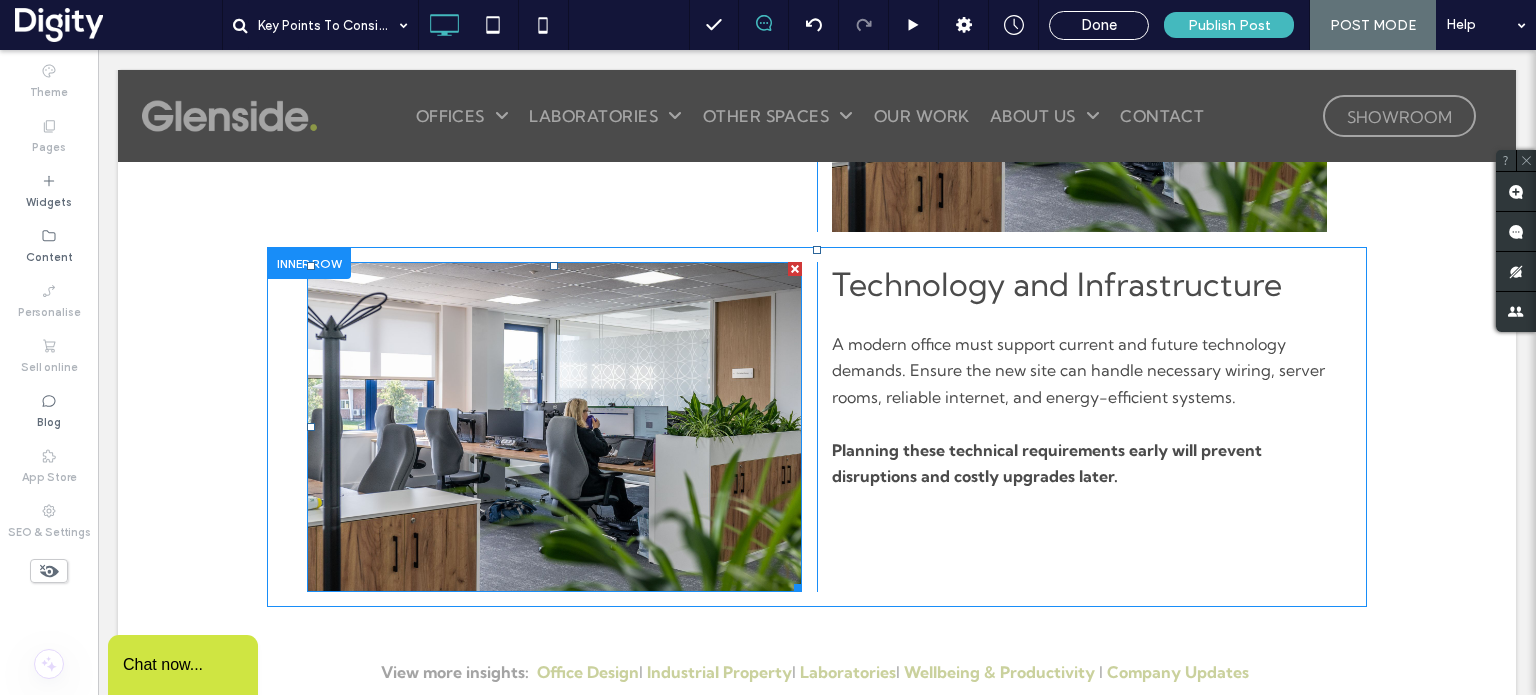 scroll, scrollTop: 1243, scrollLeft: 0, axis: vertical 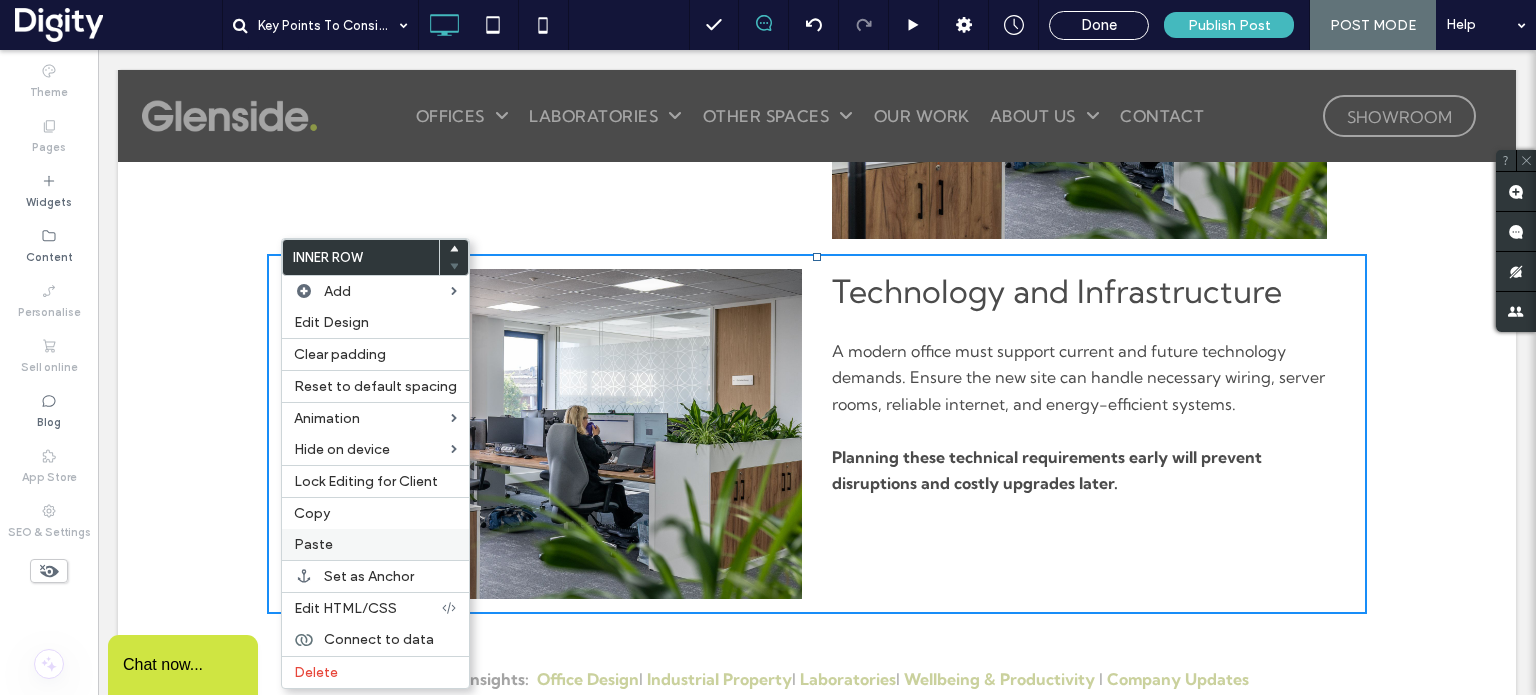 click on "Paste" at bounding box center [313, 544] 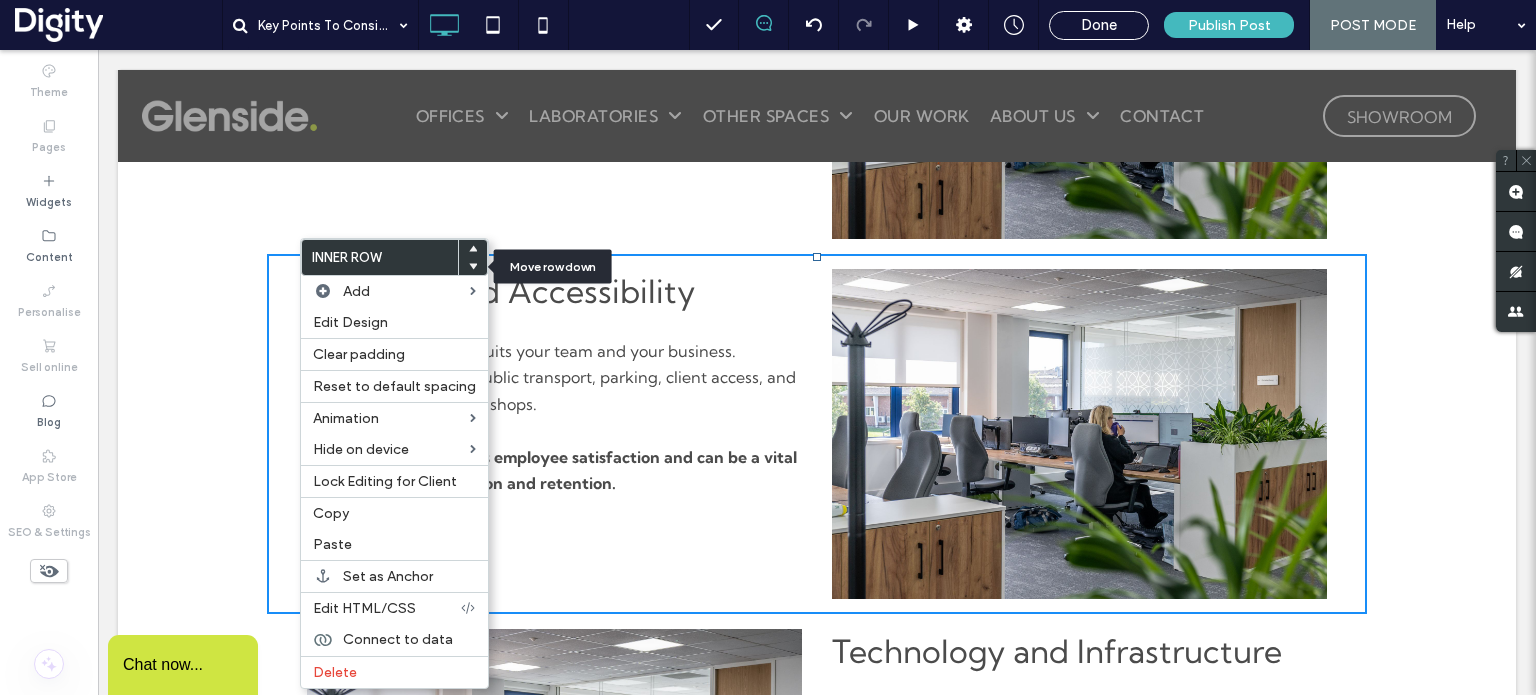 click 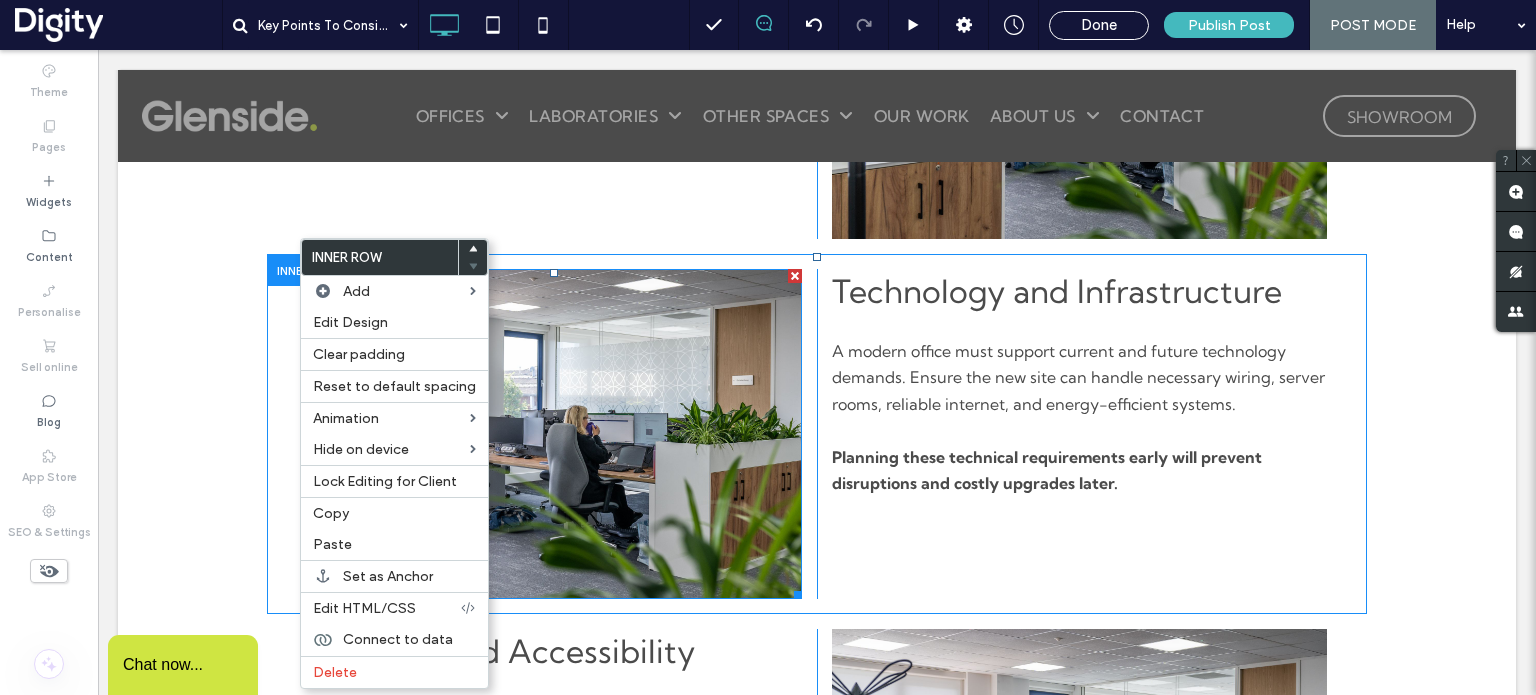 scroll, scrollTop: 1500, scrollLeft: 0, axis: vertical 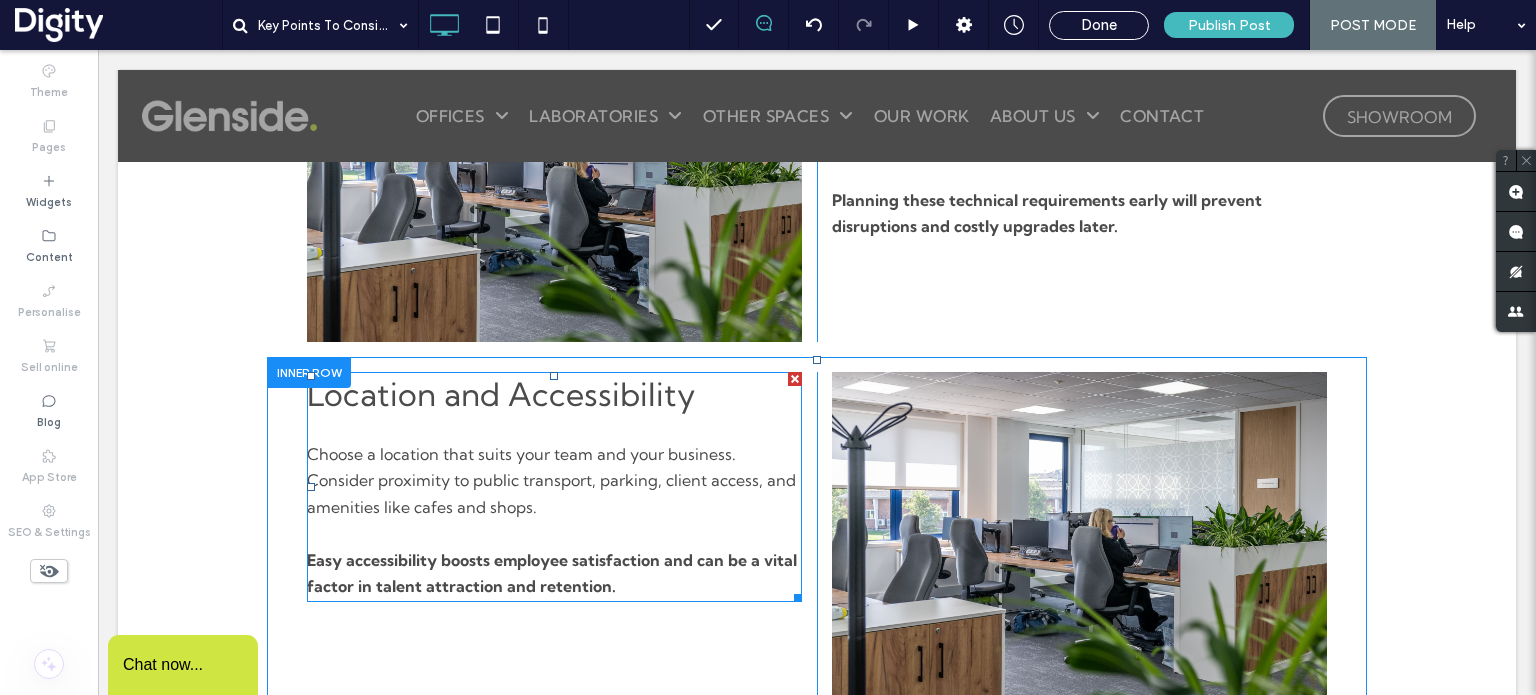 click on "Choose a location that suits your team and your business. Consider proximity to public transport, parking, client access, and amenities like cafes and shops." at bounding box center (551, 480) 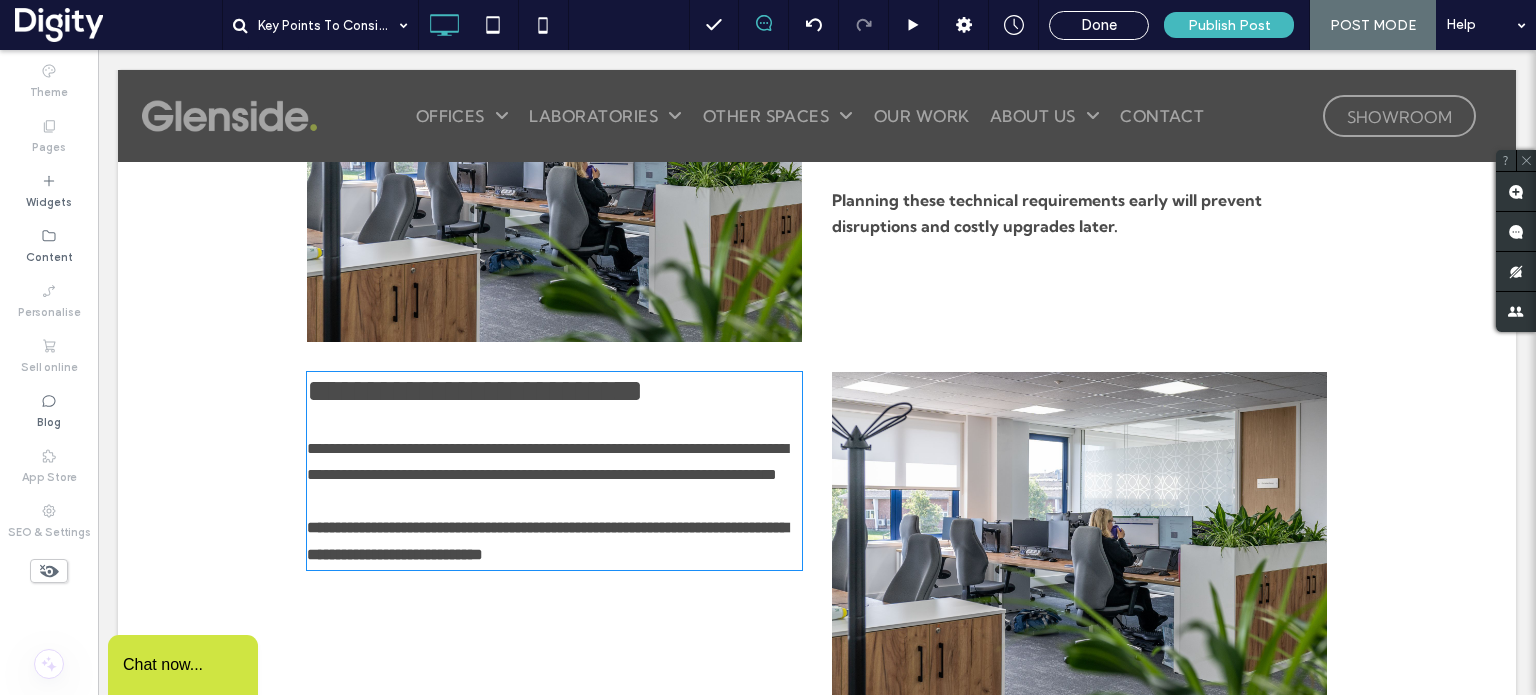 type on "**********" 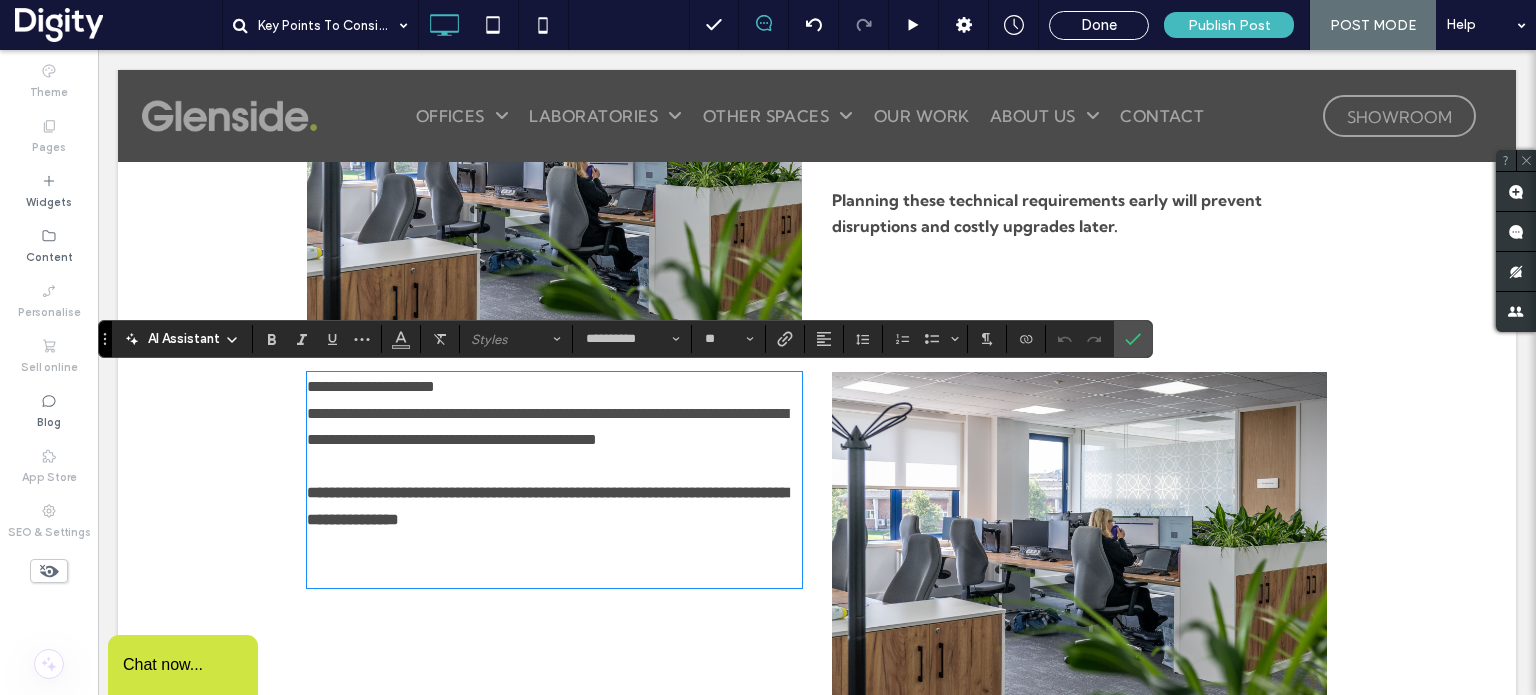 scroll, scrollTop: 0, scrollLeft: 0, axis: both 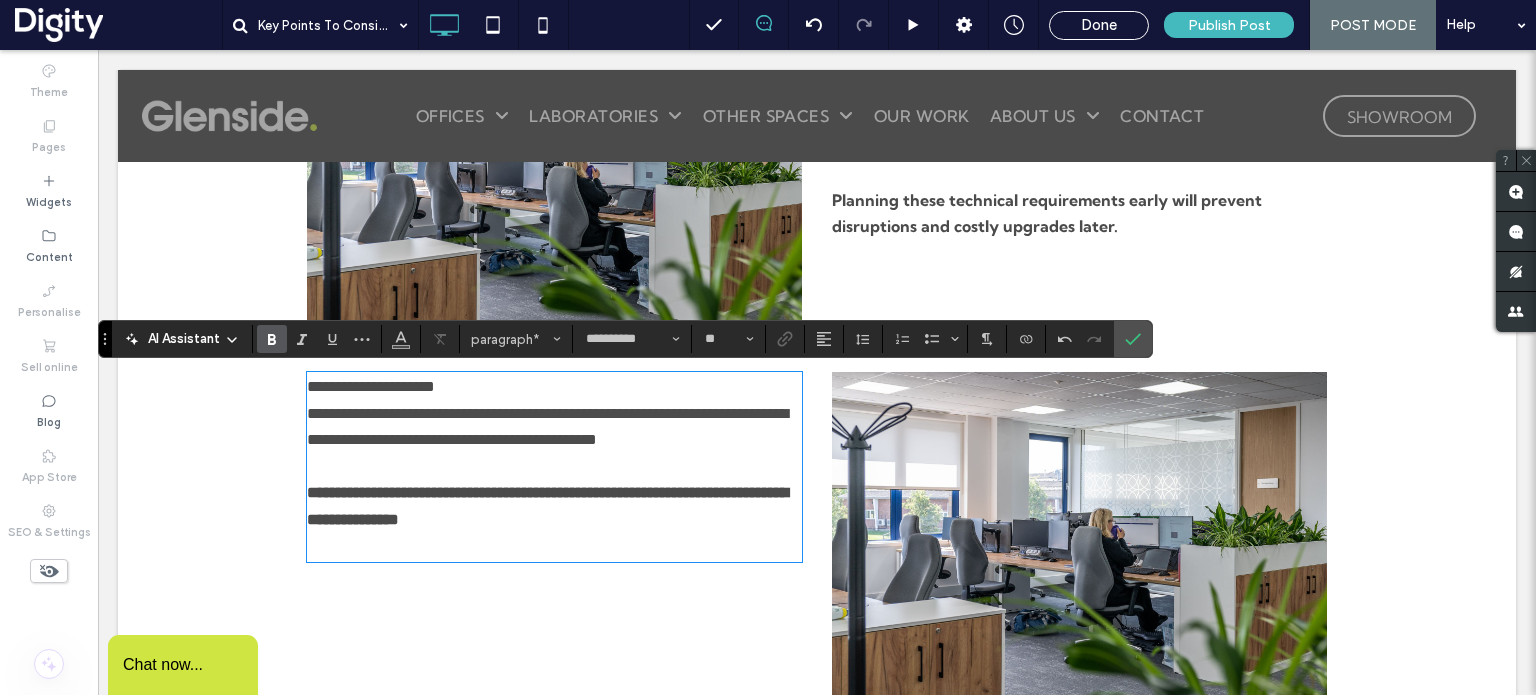 click on "**********" at bounding box center [547, 505] 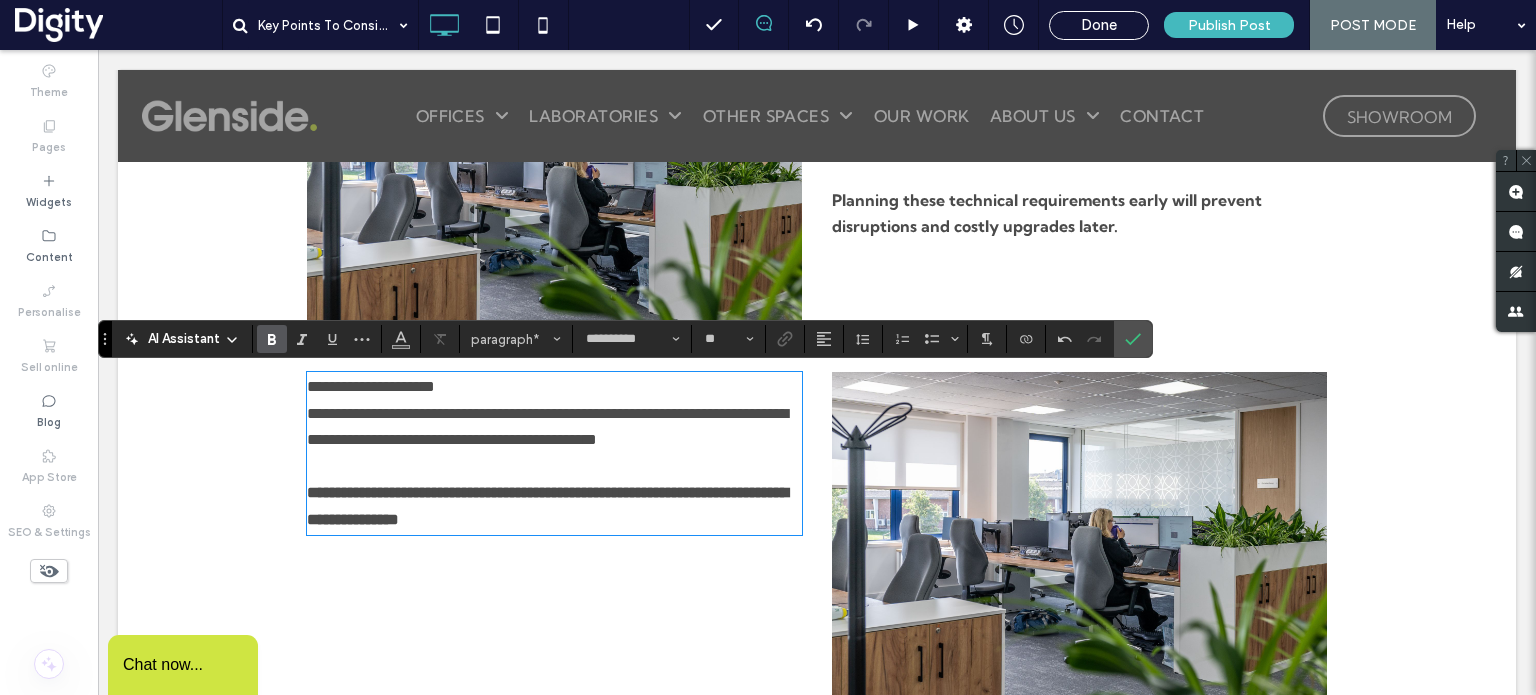 click on "**********" at bounding box center [547, 426] 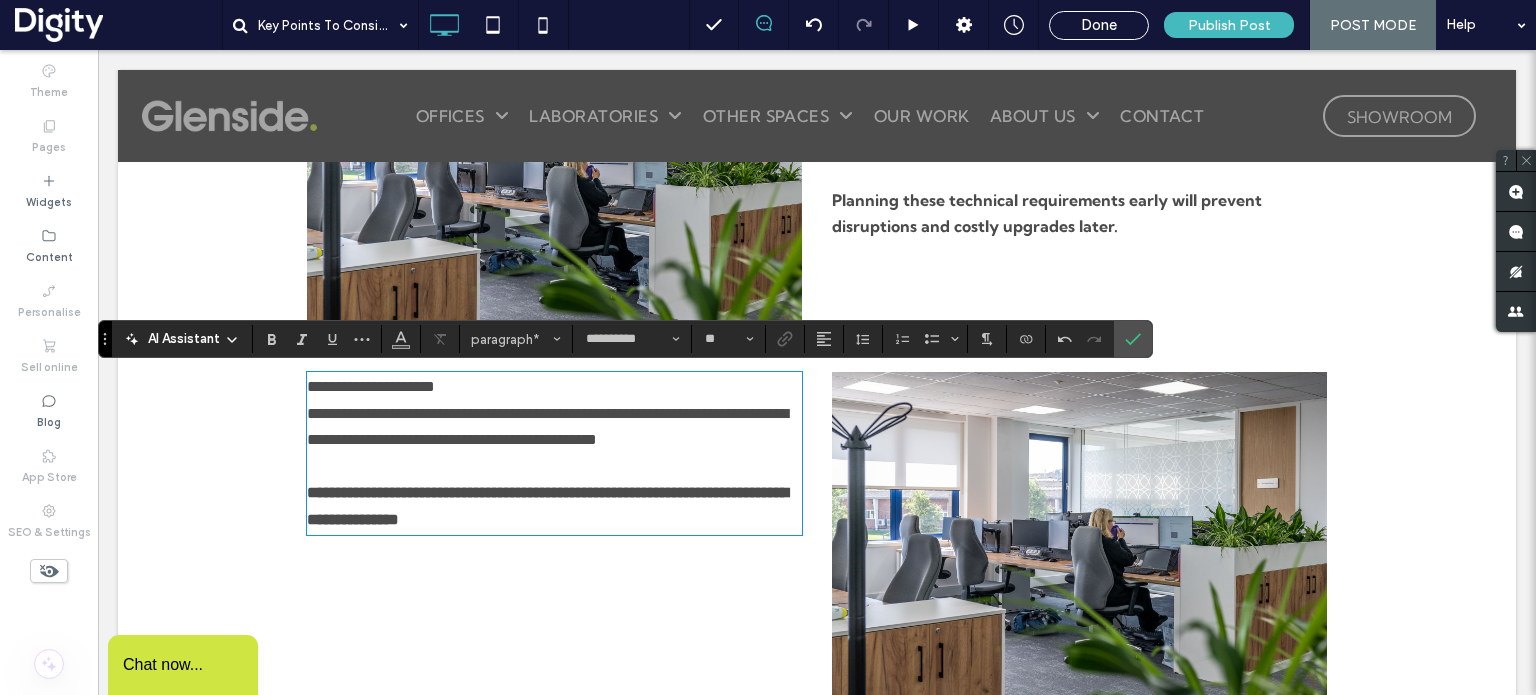click on "**********" at bounding box center [554, 387] 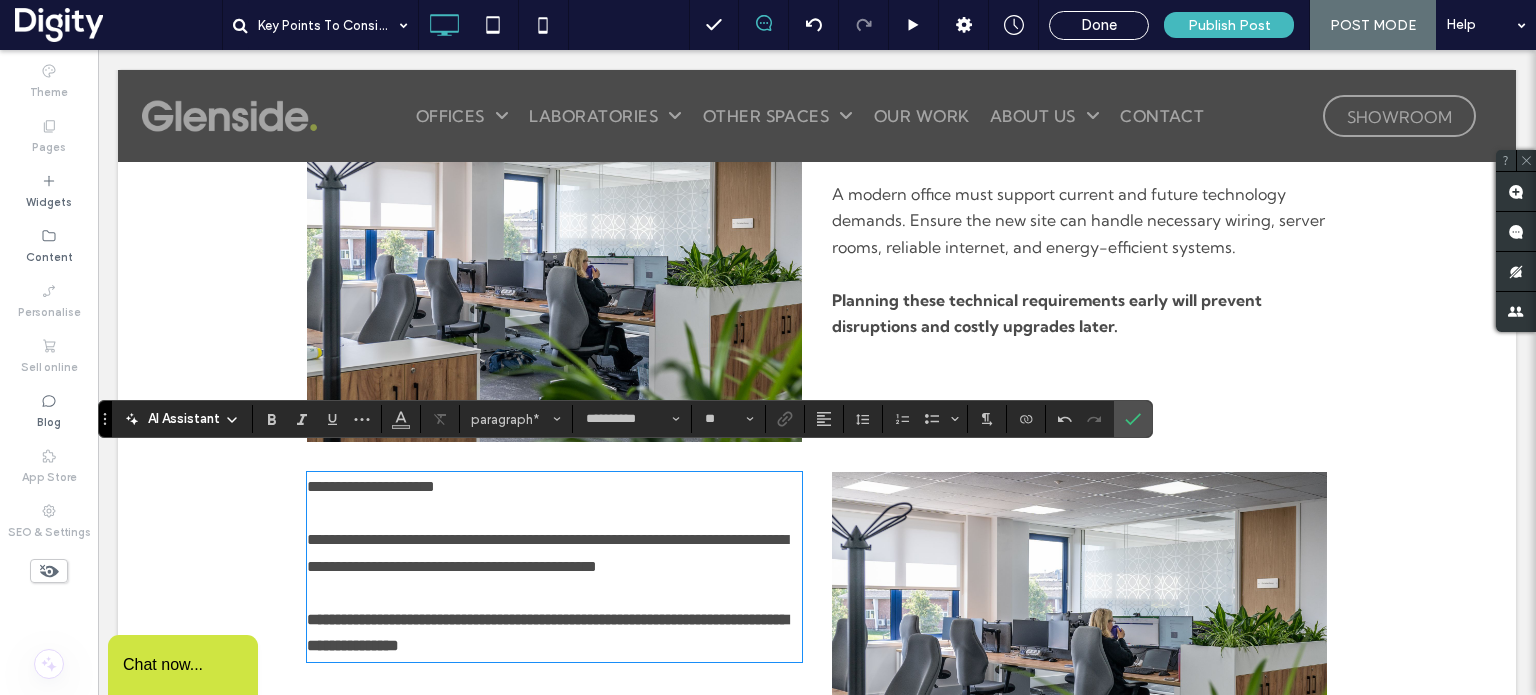 scroll, scrollTop: 1446, scrollLeft: 0, axis: vertical 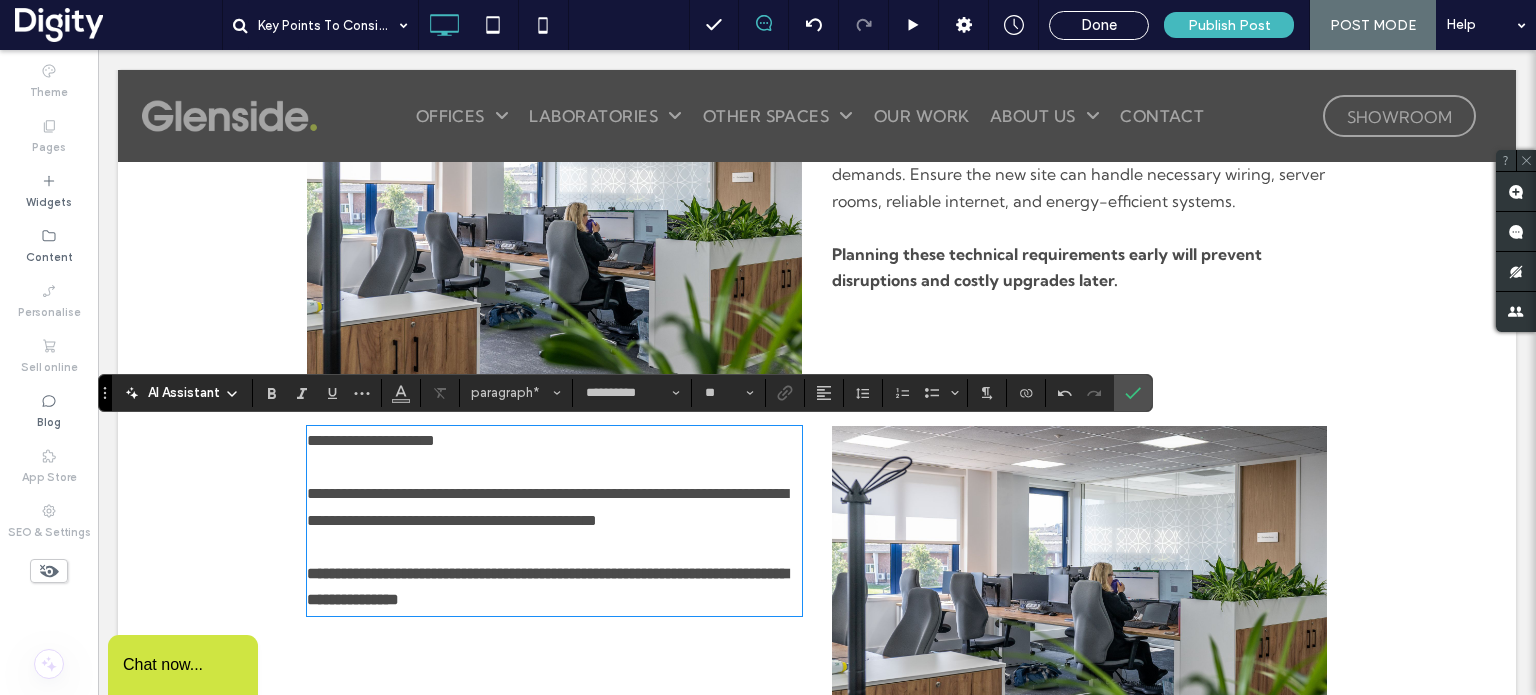 click on "**********" at bounding box center [371, 440] 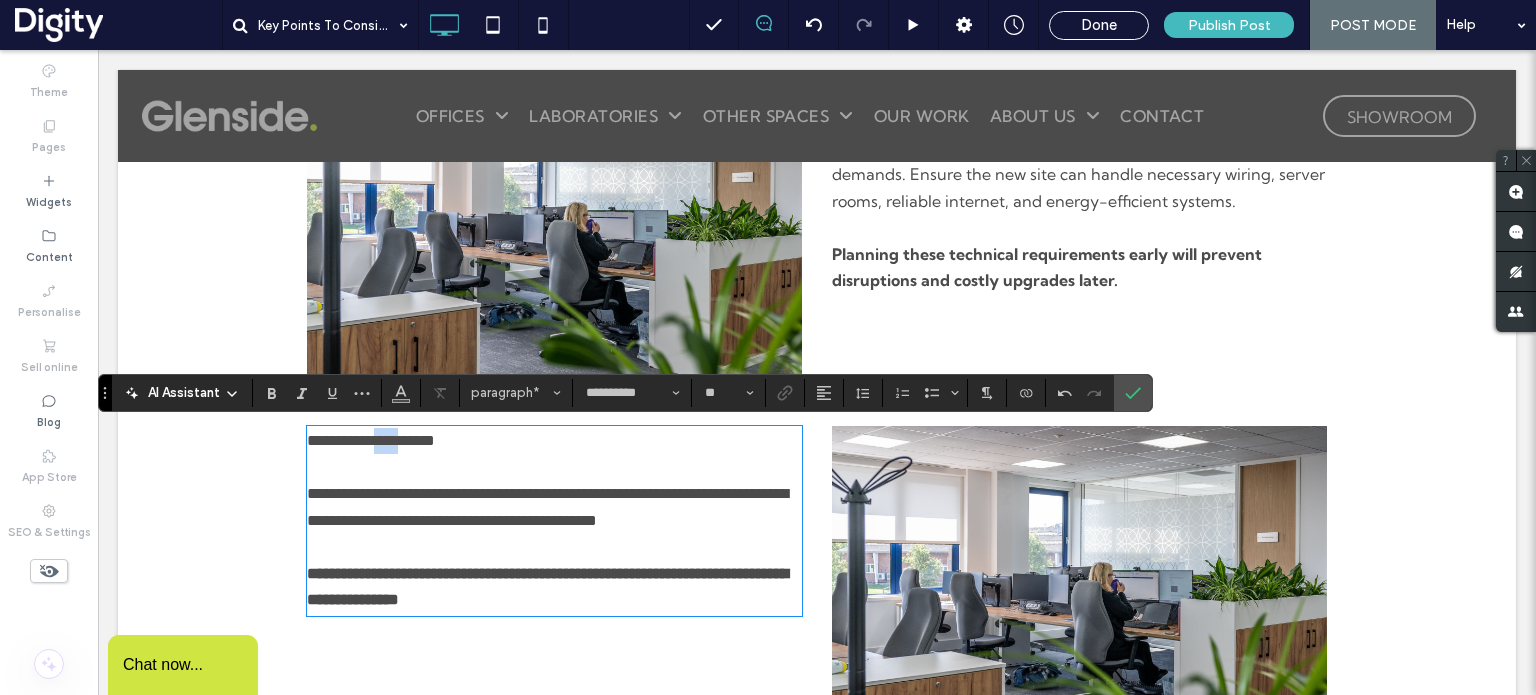 click on "**********" at bounding box center (371, 440) 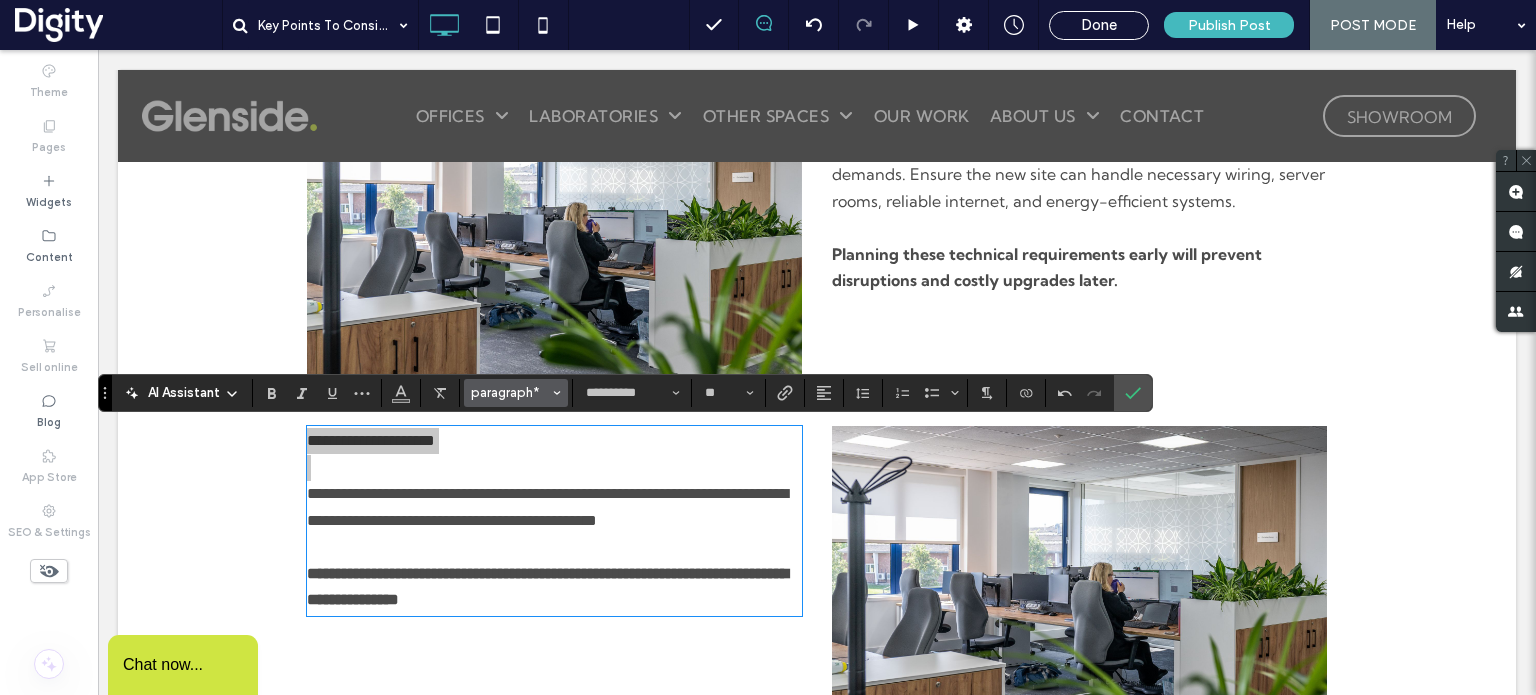 click on "paragraph*" at bounding box center (510, 392) 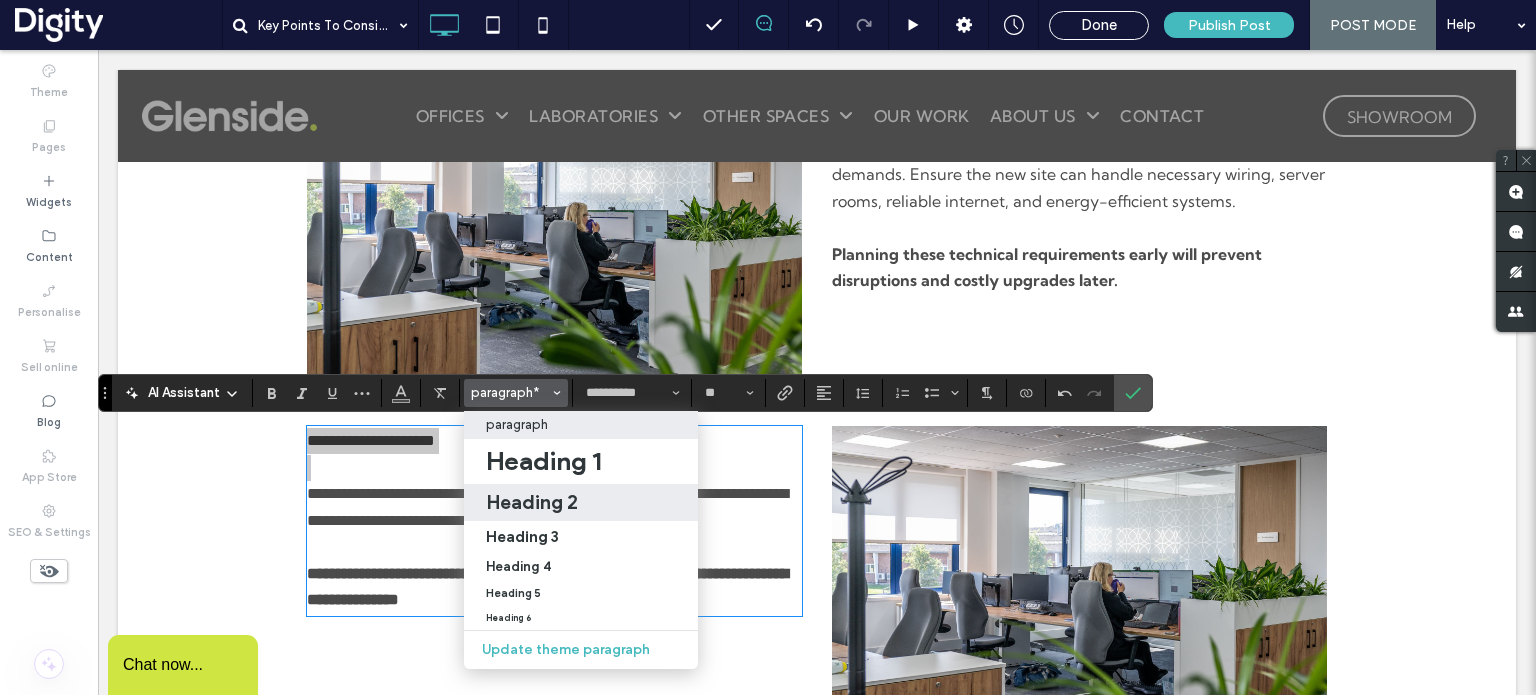 click on "Heading 2" at bounding box center [532, 502] 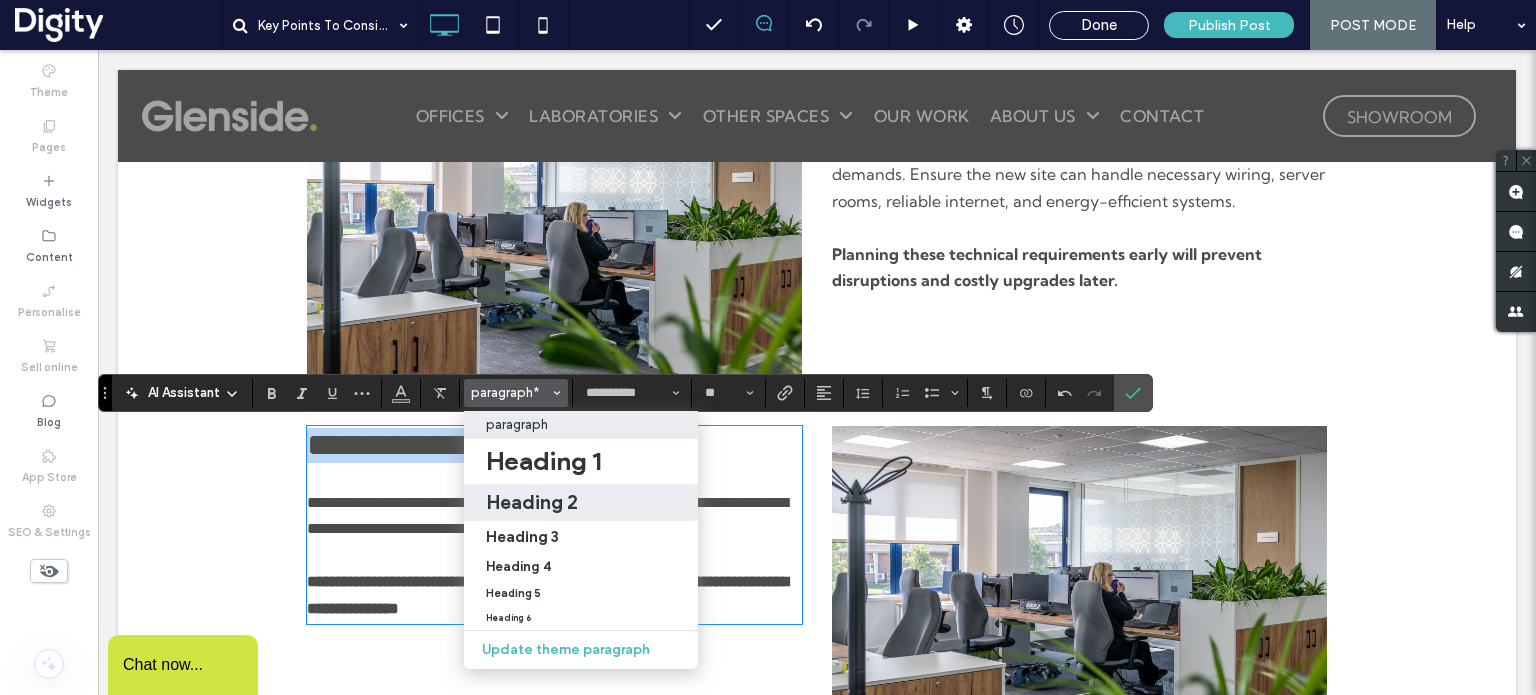 type on "*" 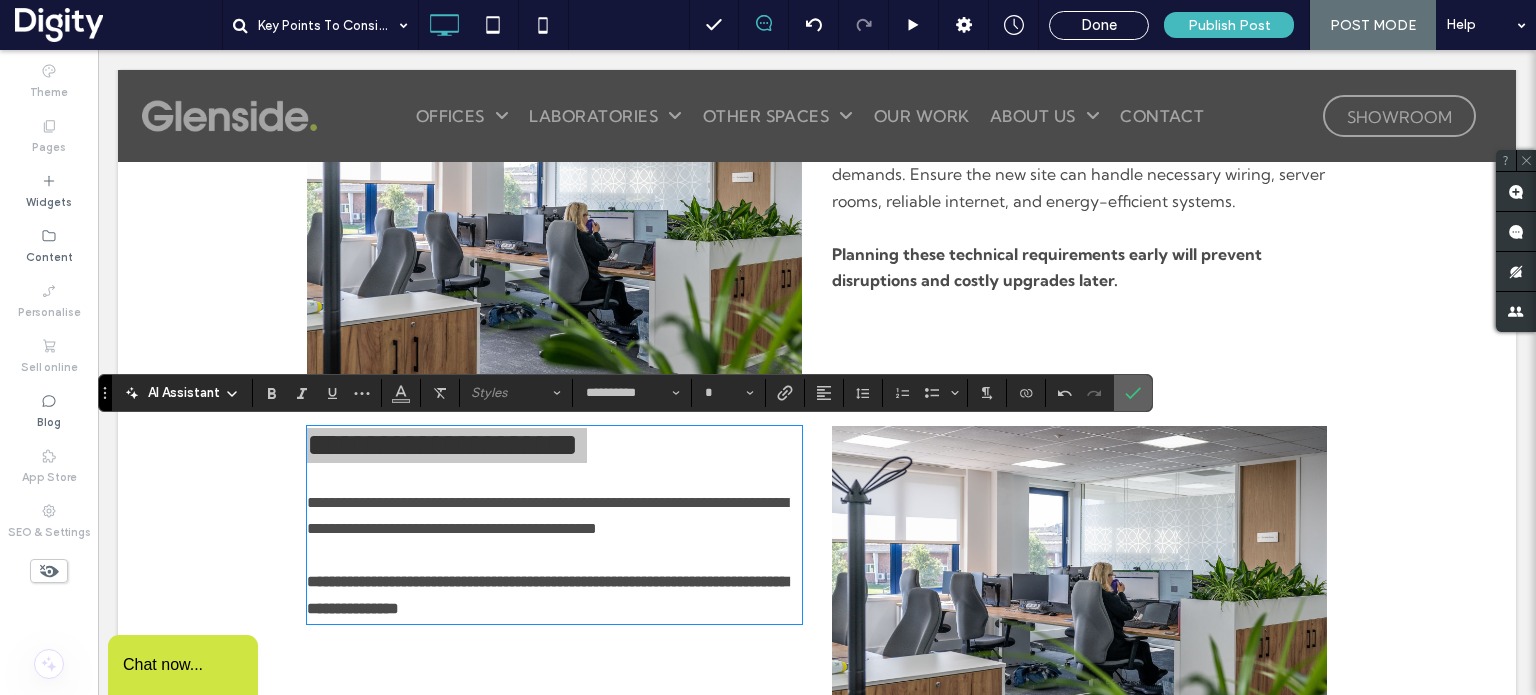 click 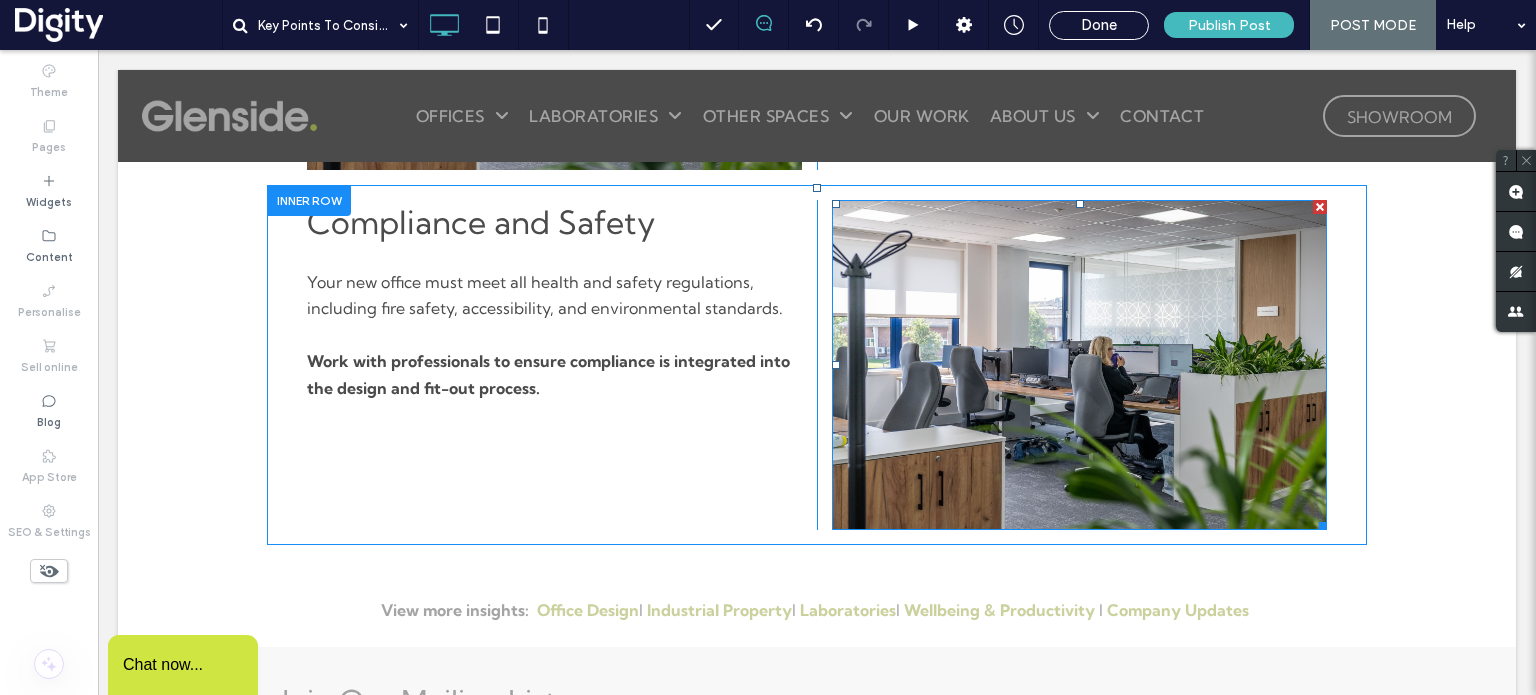 scroll, scrollTop: 1673, scrollLeft: 0, axis: vertical 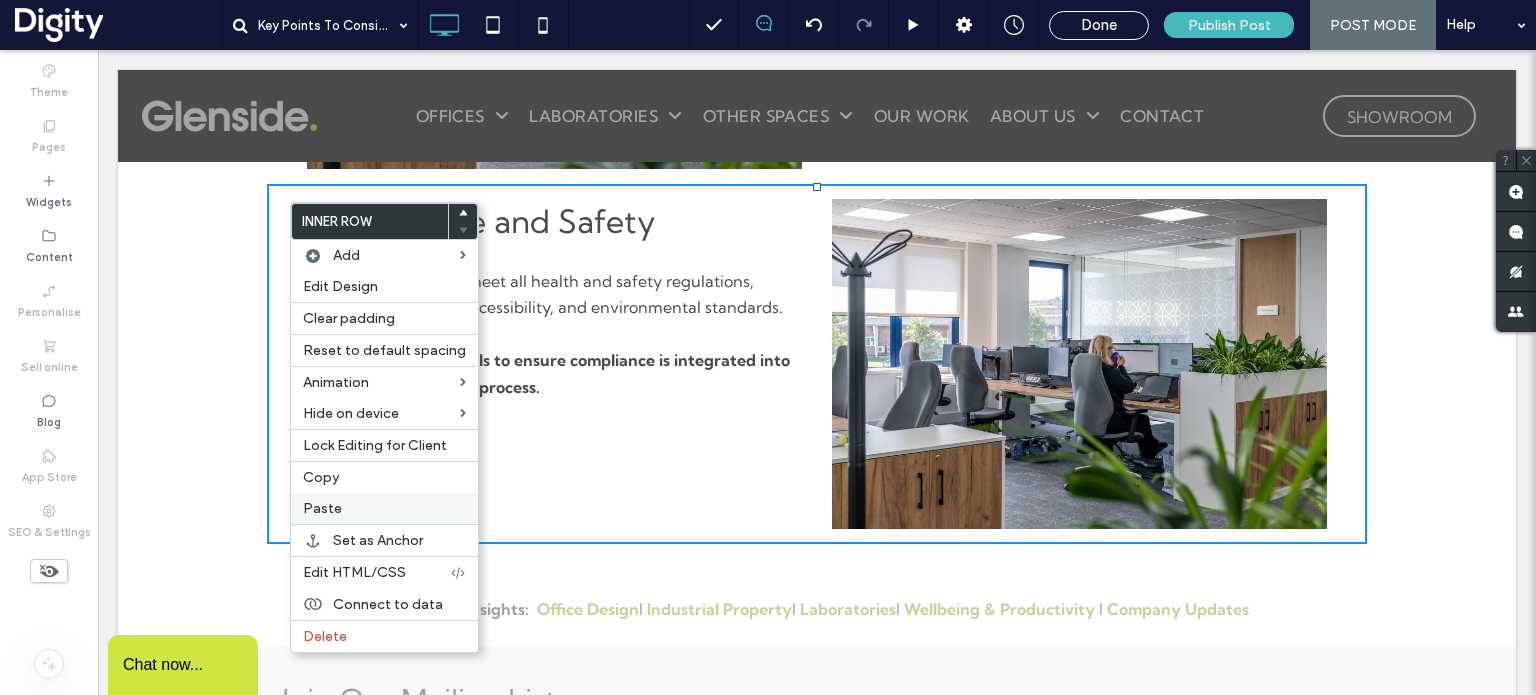 click on "Paste" at bounding box center (322, 508) 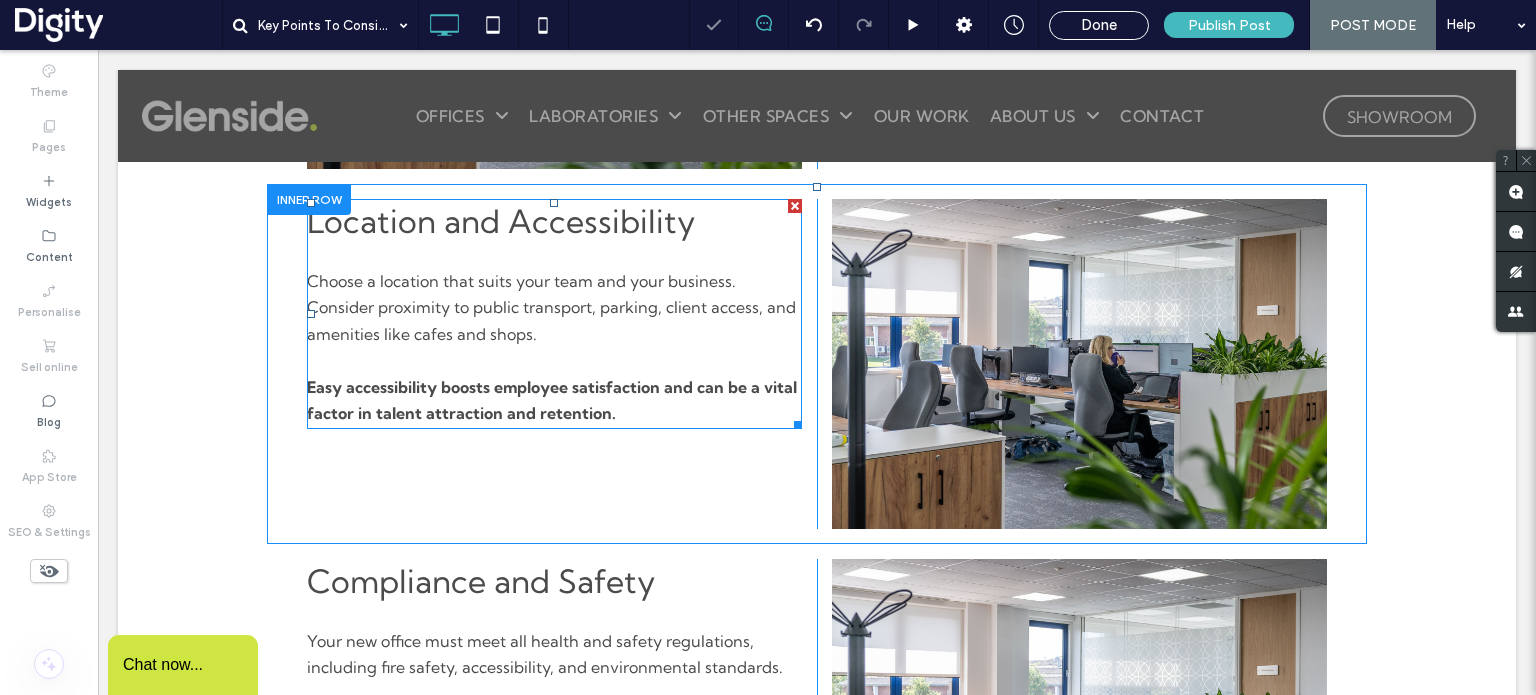 scroll, scrollTop: 1643, scrollLeft: 0, axis: vertical 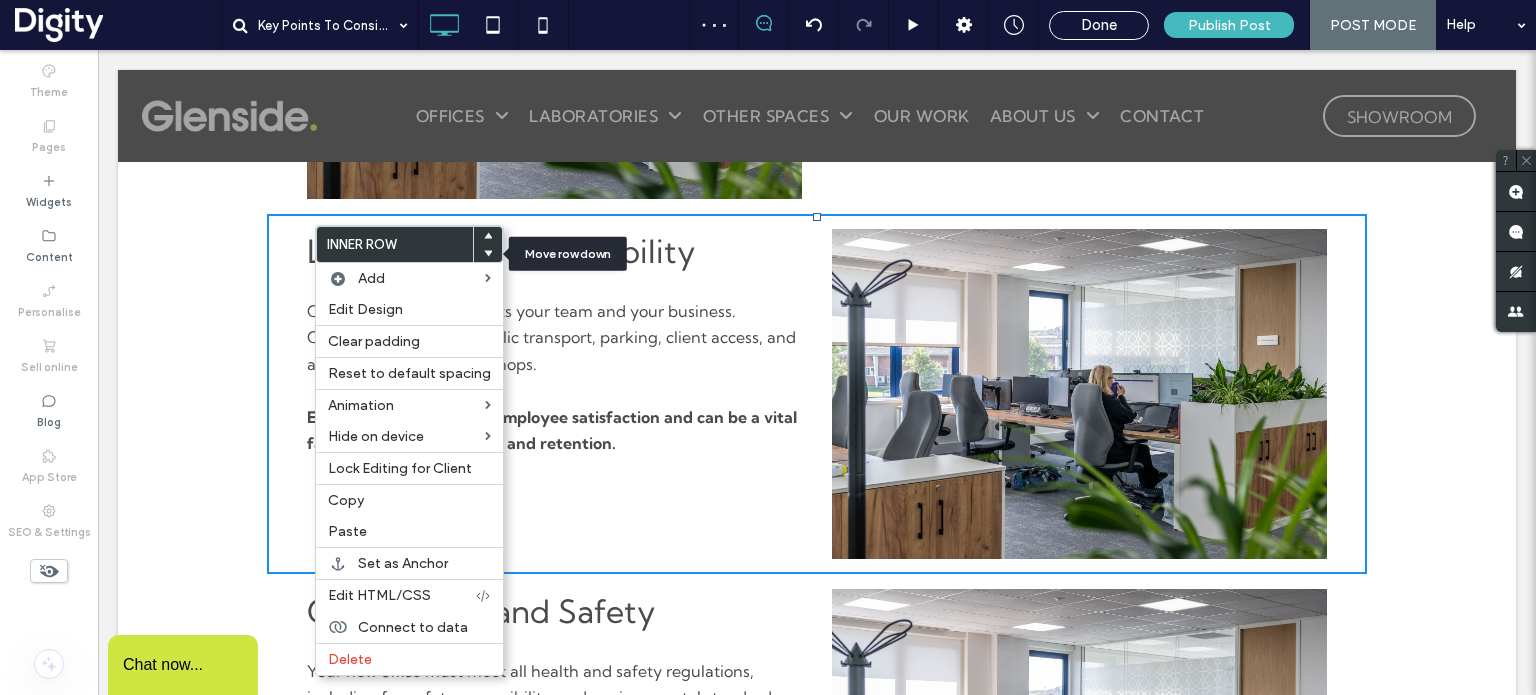click 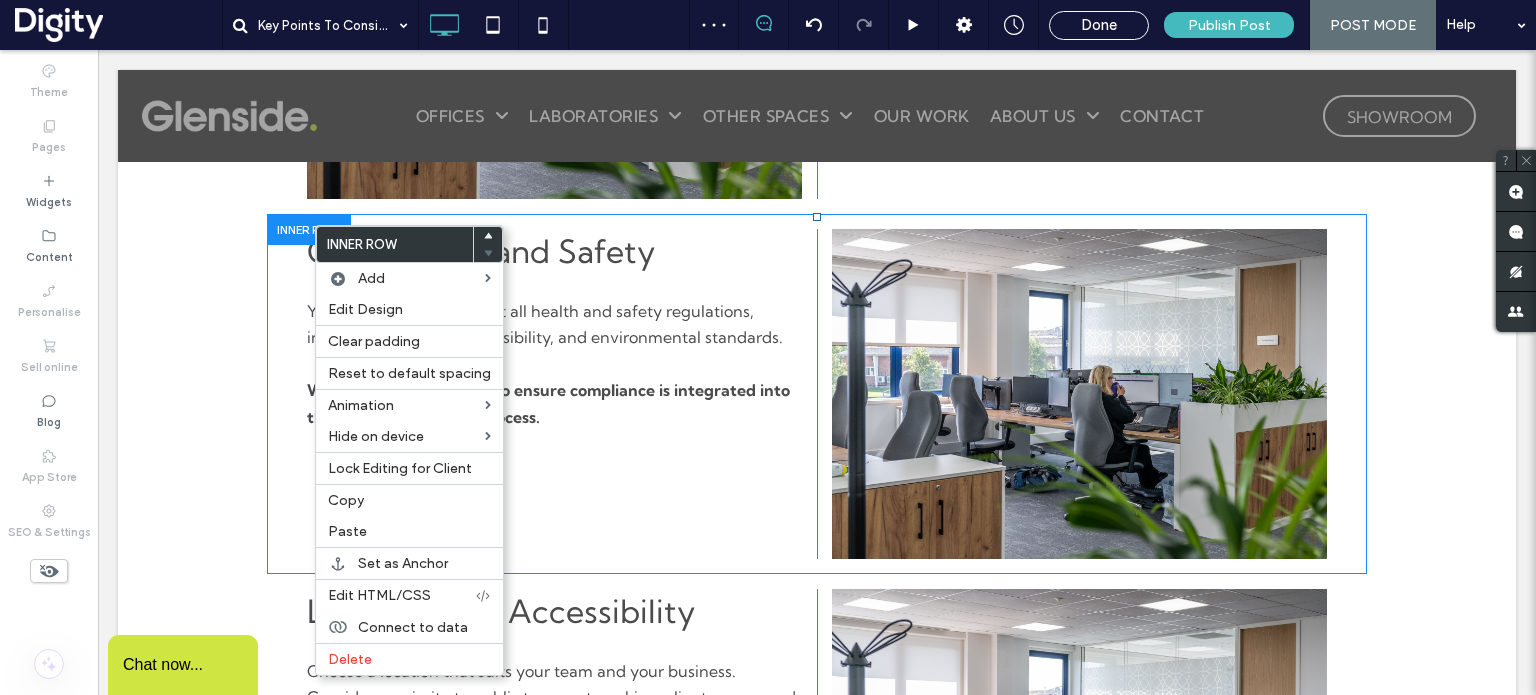 scroll, scrollTop: 1923, scrollLeft: 0, axis: vertical 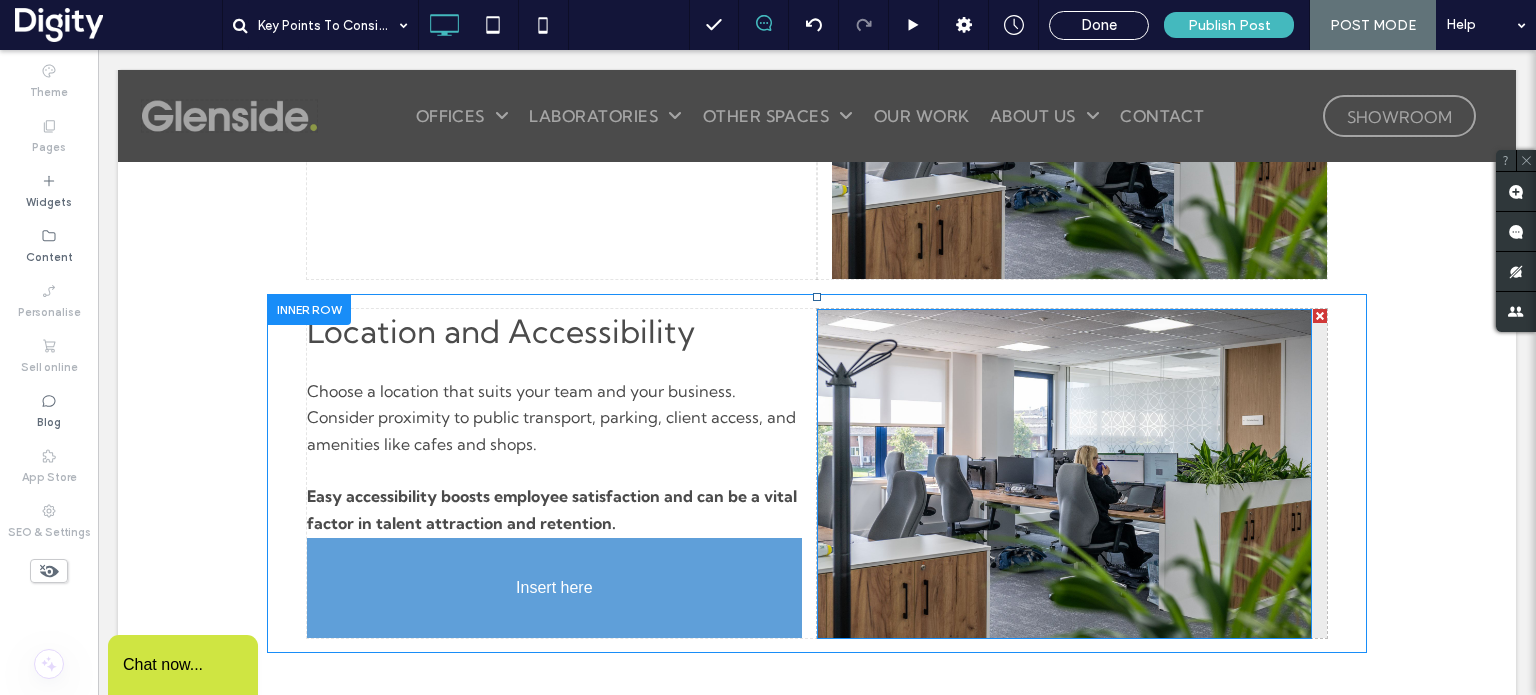 drag, startPoint x: 1004, startPoint y: 517, endPoint x: 546, endPoint y: 525, distance: 458.06985 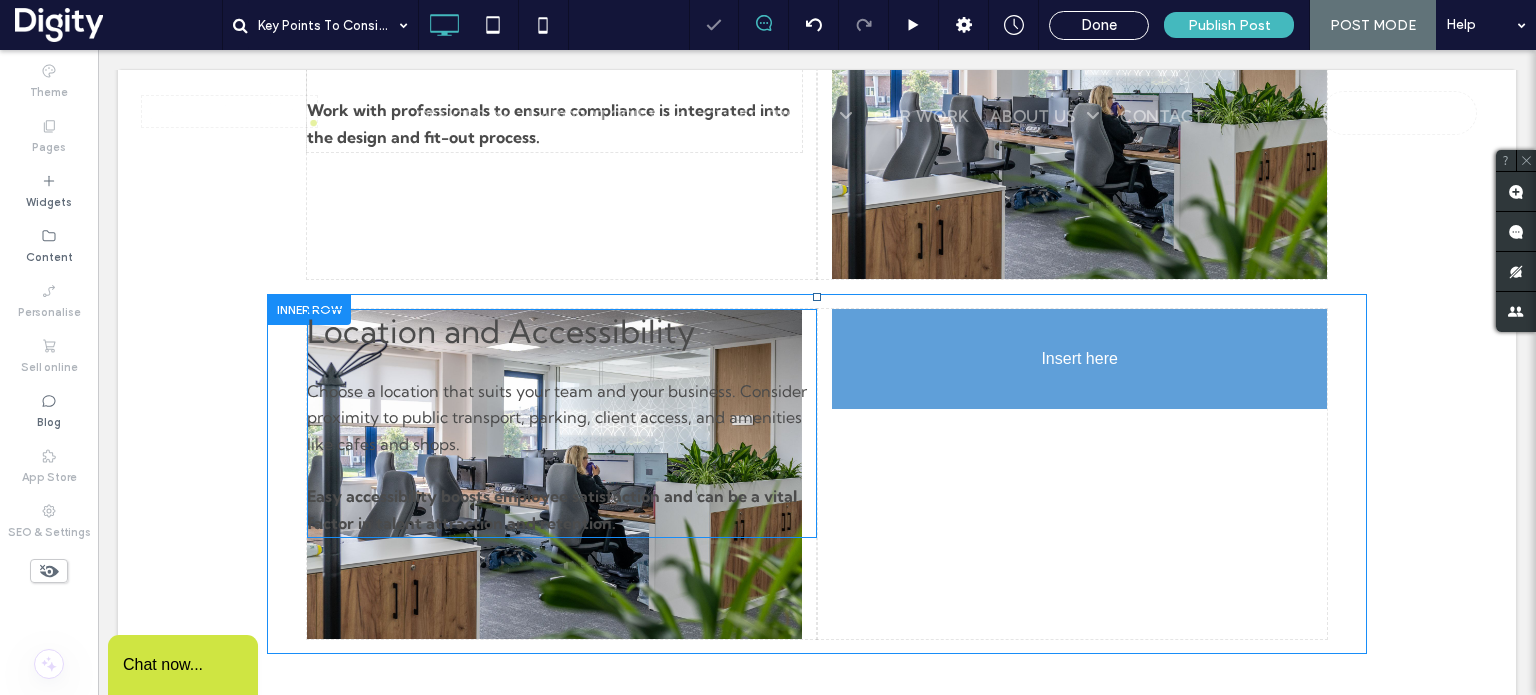 drag, startPoint x: 403, startPoint y: 375, endPoint x: 851, endPoint y: 389, distance: 448.2187 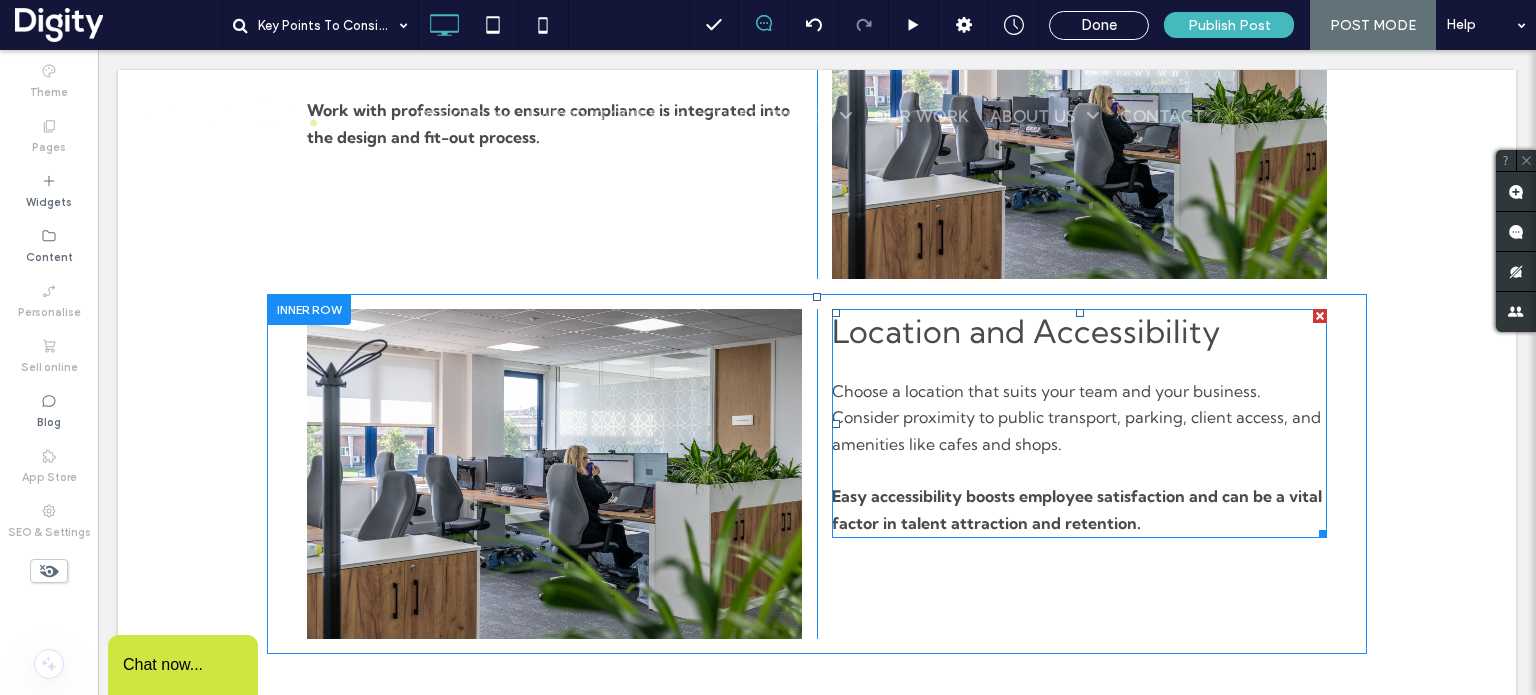 click on "﻿" at bounding box center (1079, 364) 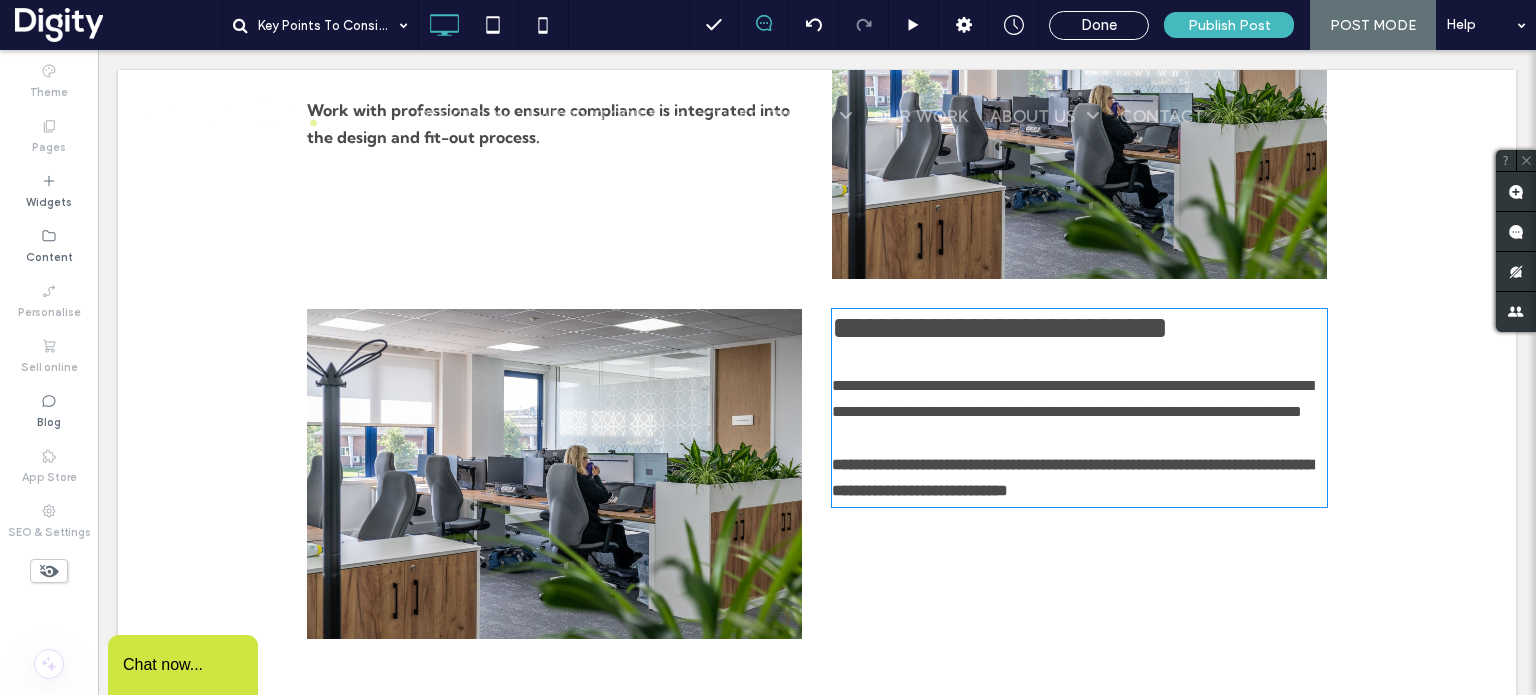 type on "**********" 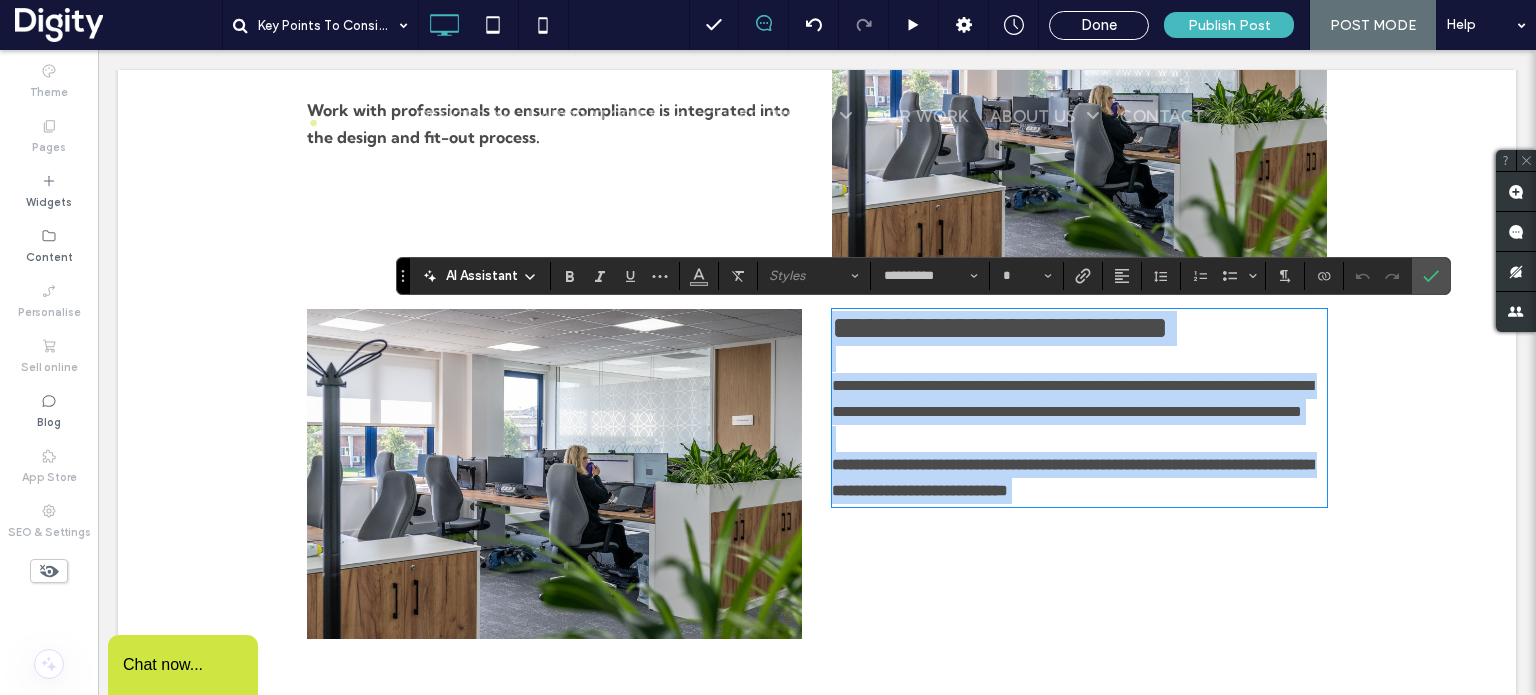 paste 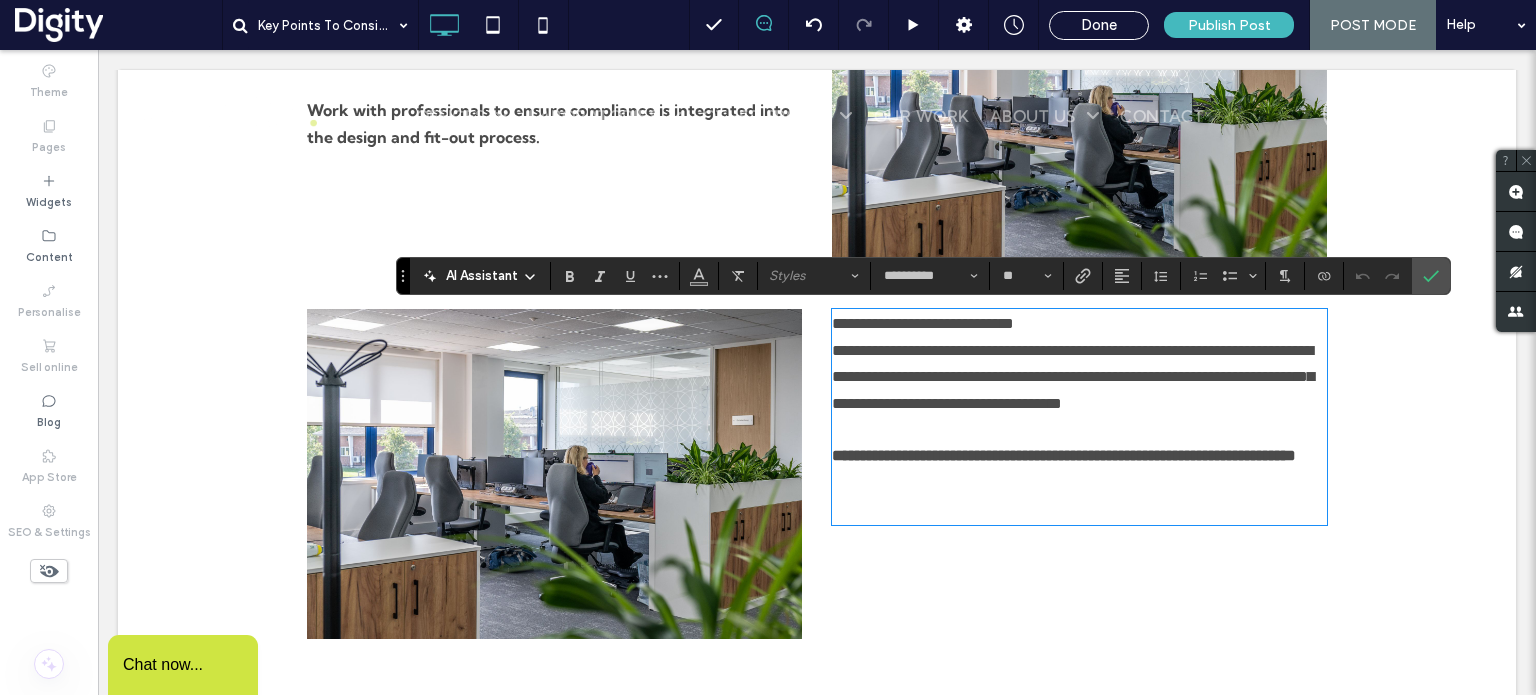 scroll, scrollTop: 0, scrollLeft: 0, axis: both 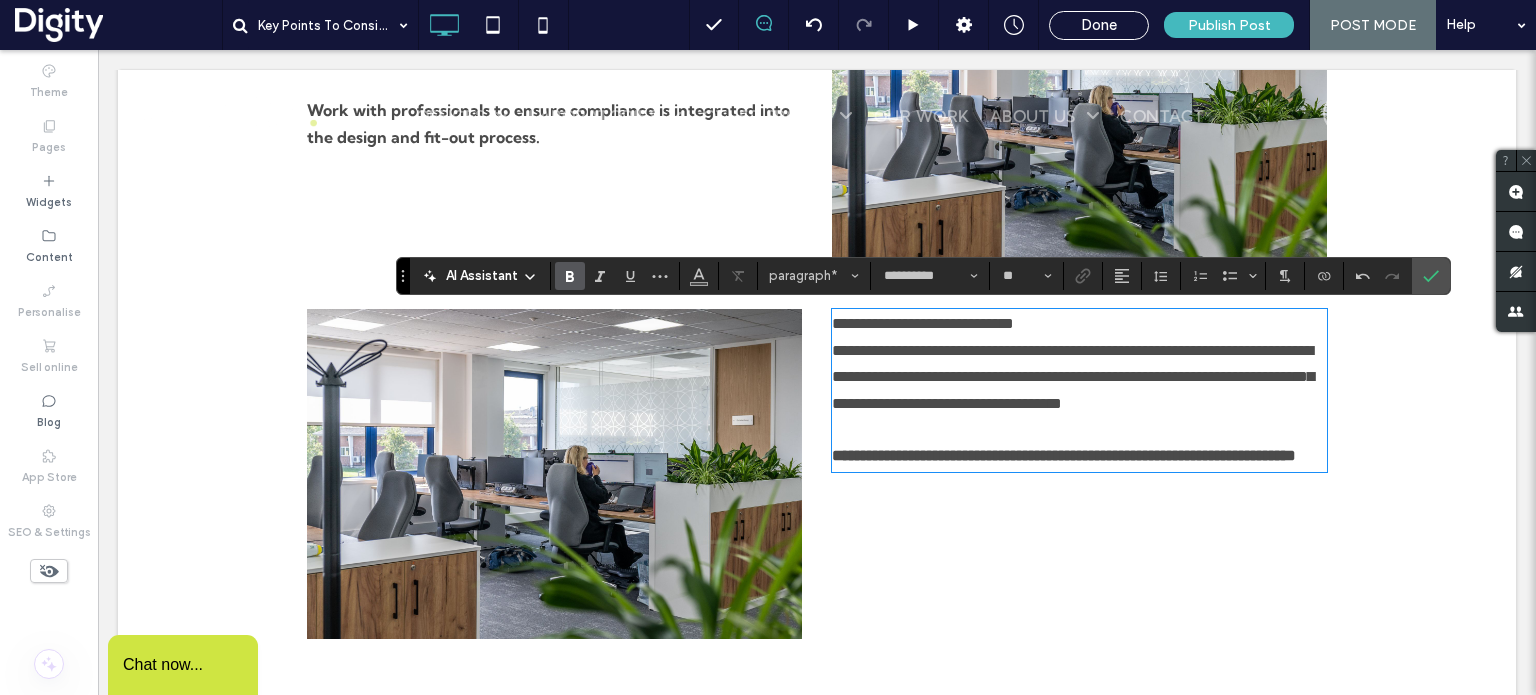 click on "**********" at bounding box center (1079, 324) 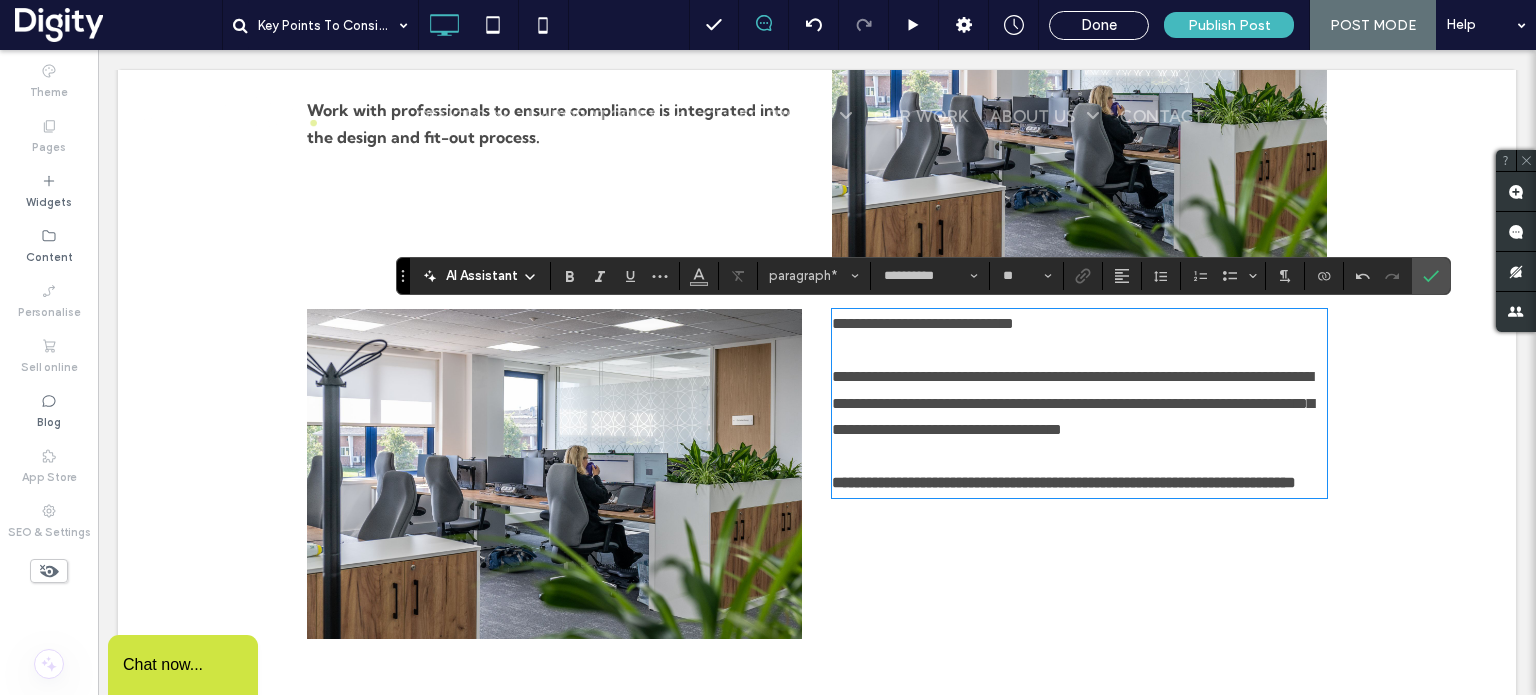 click on "**********" at bounding box center [923, 323] 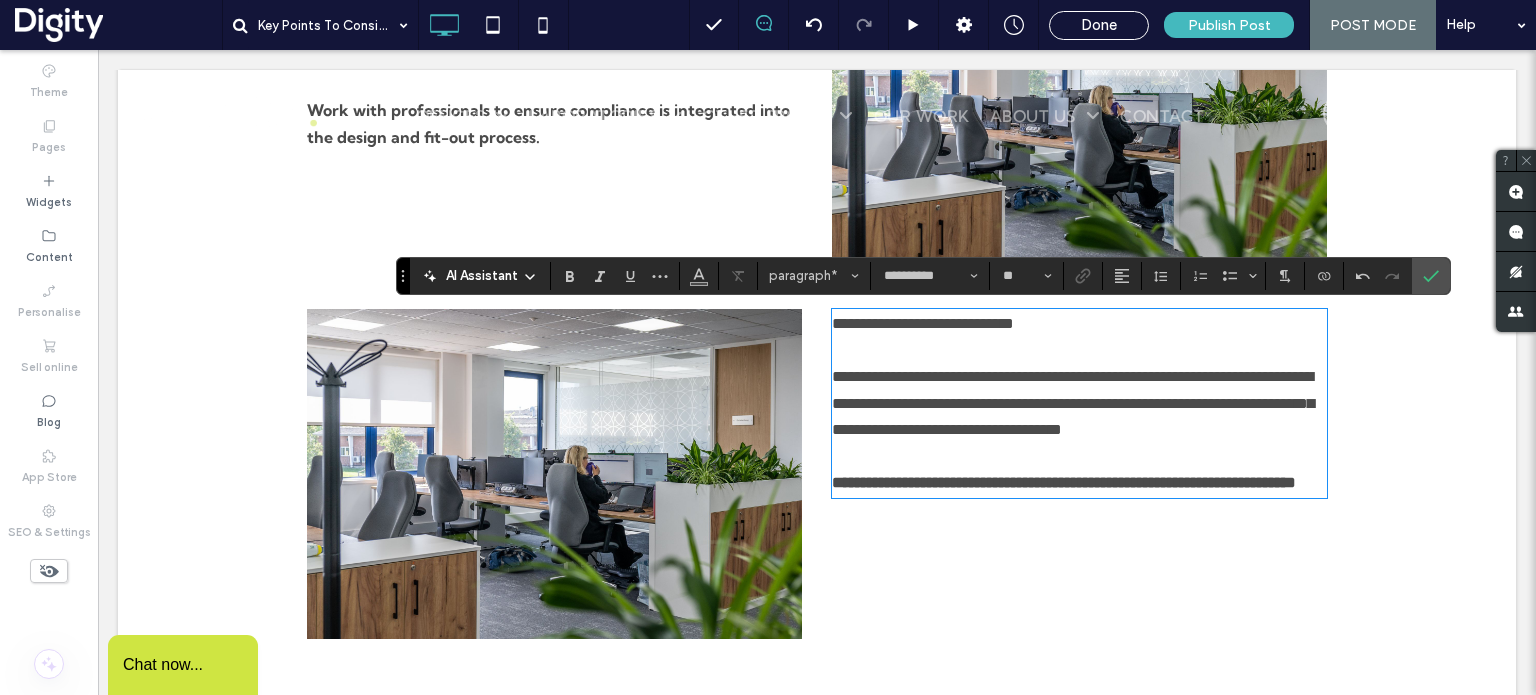click on "**********" at bounding box center (923, 323) 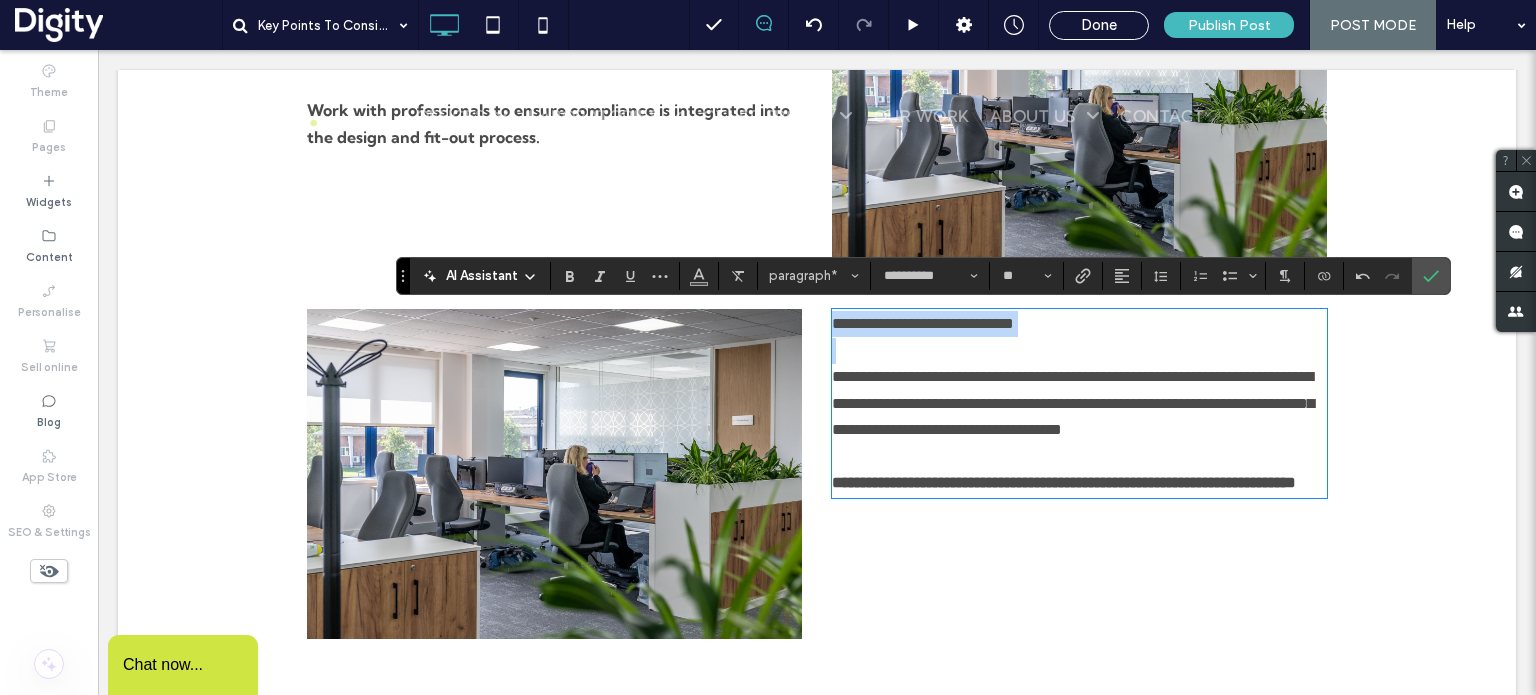 click on "**********" at bounding box center (923, 323) 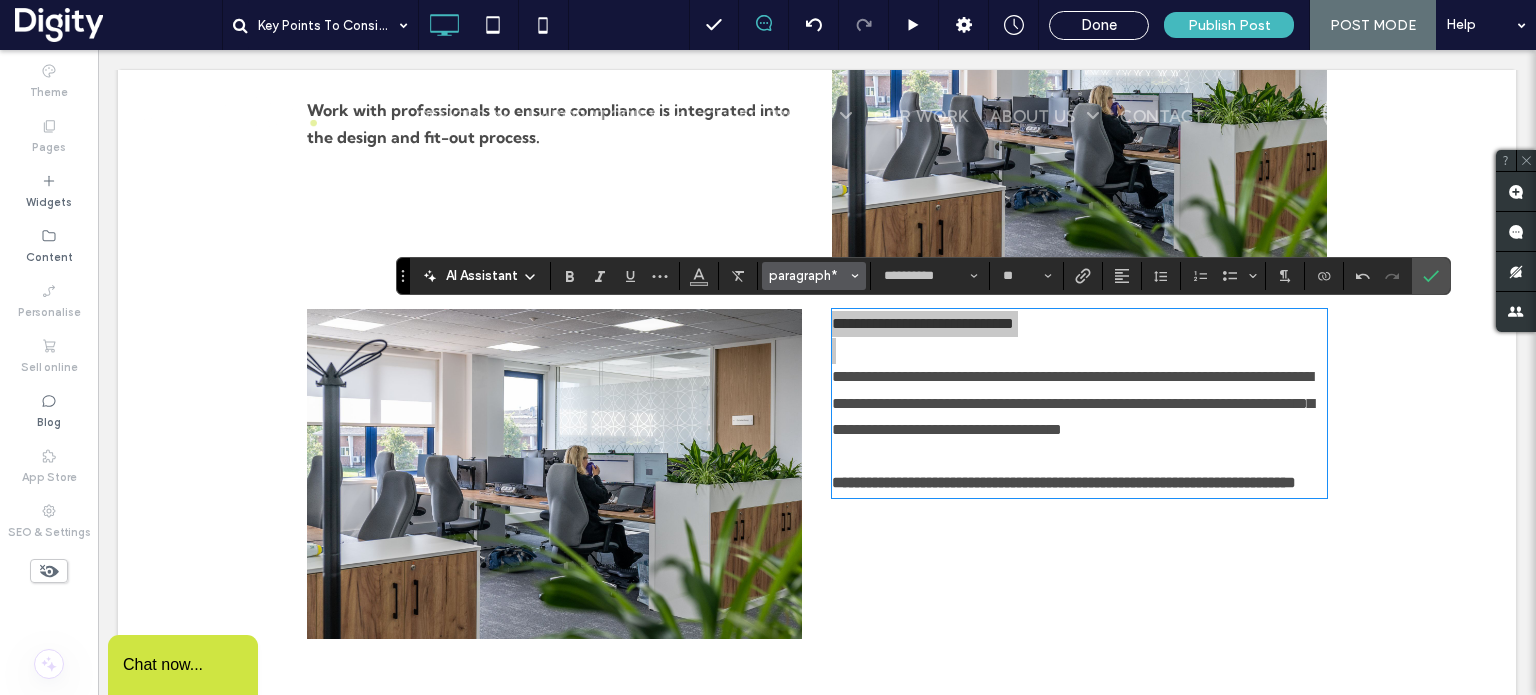 click on "paragraph*" at bounding box center [808, 275] 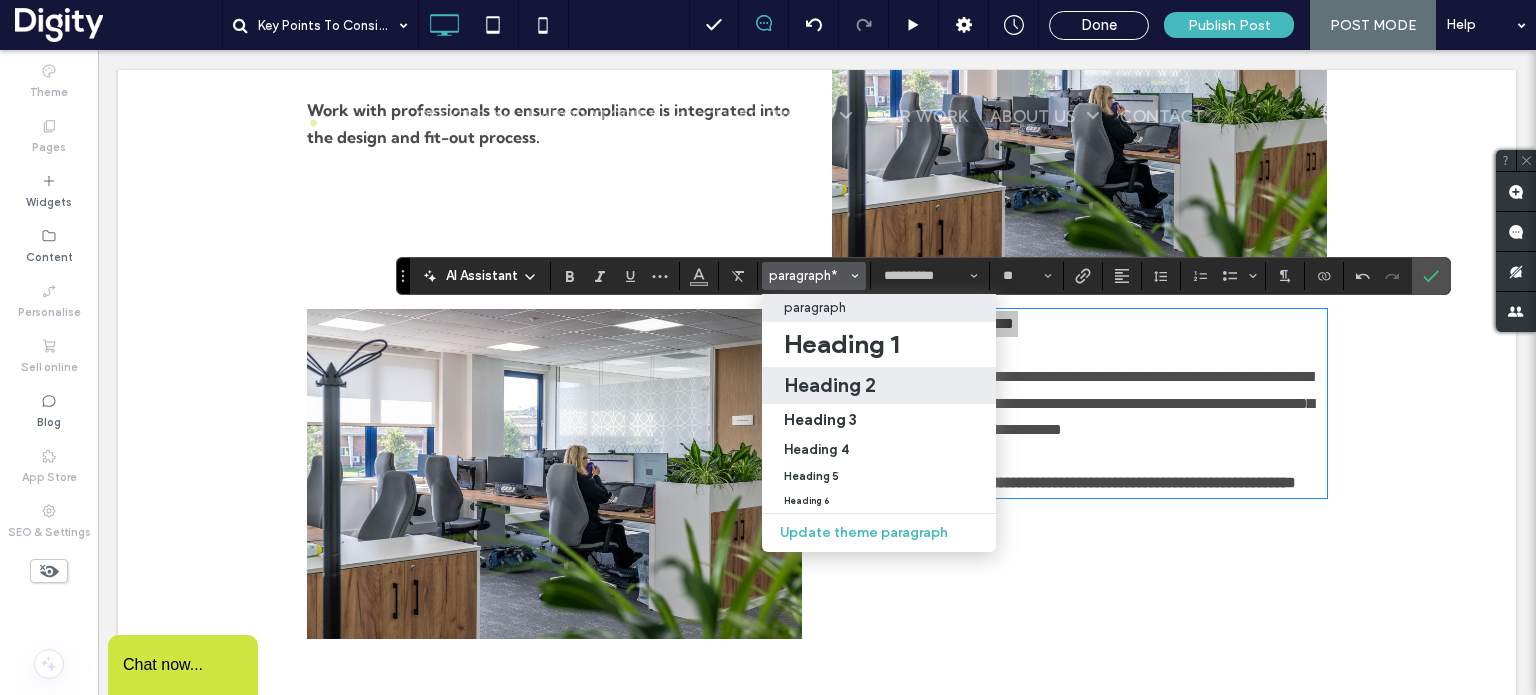 click on "Heading 2" at bounding box center (830, 385) 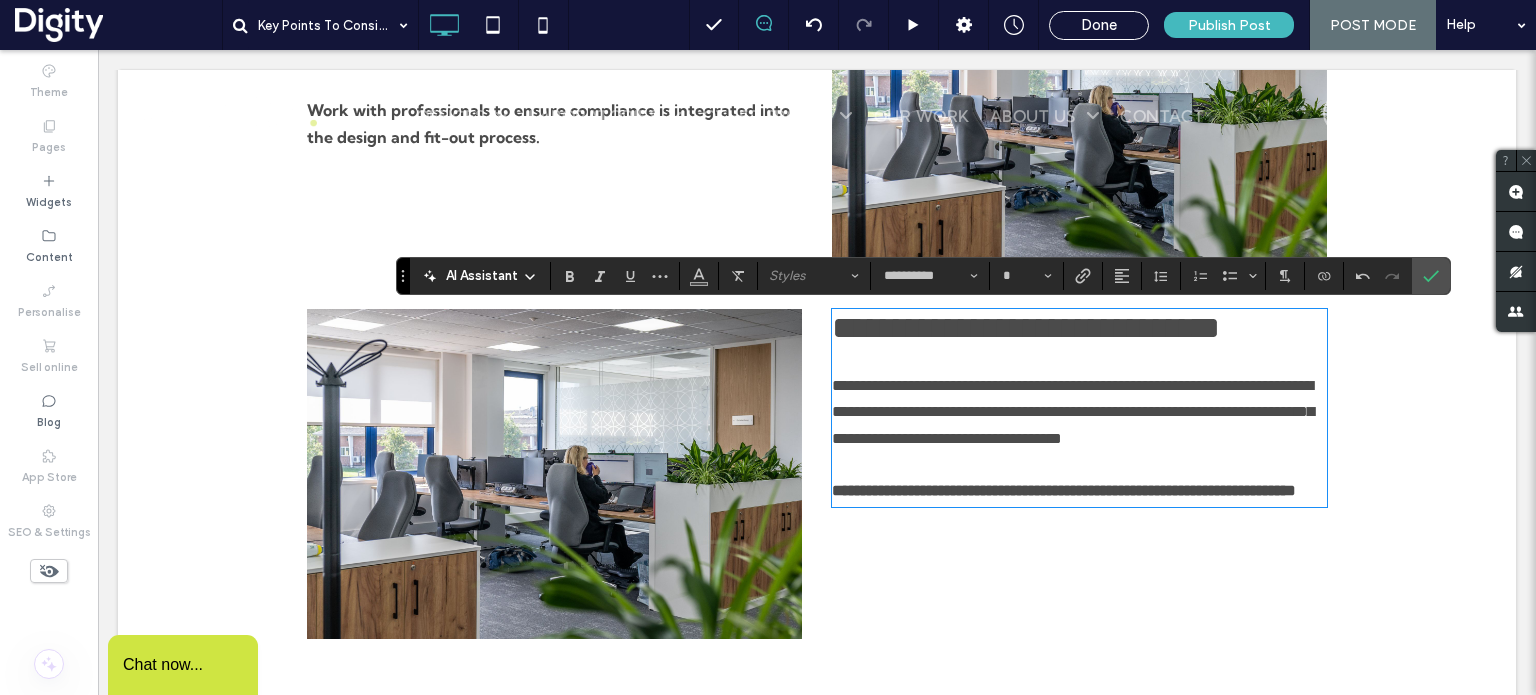click on "**********" at bounding box center [1073, 412] 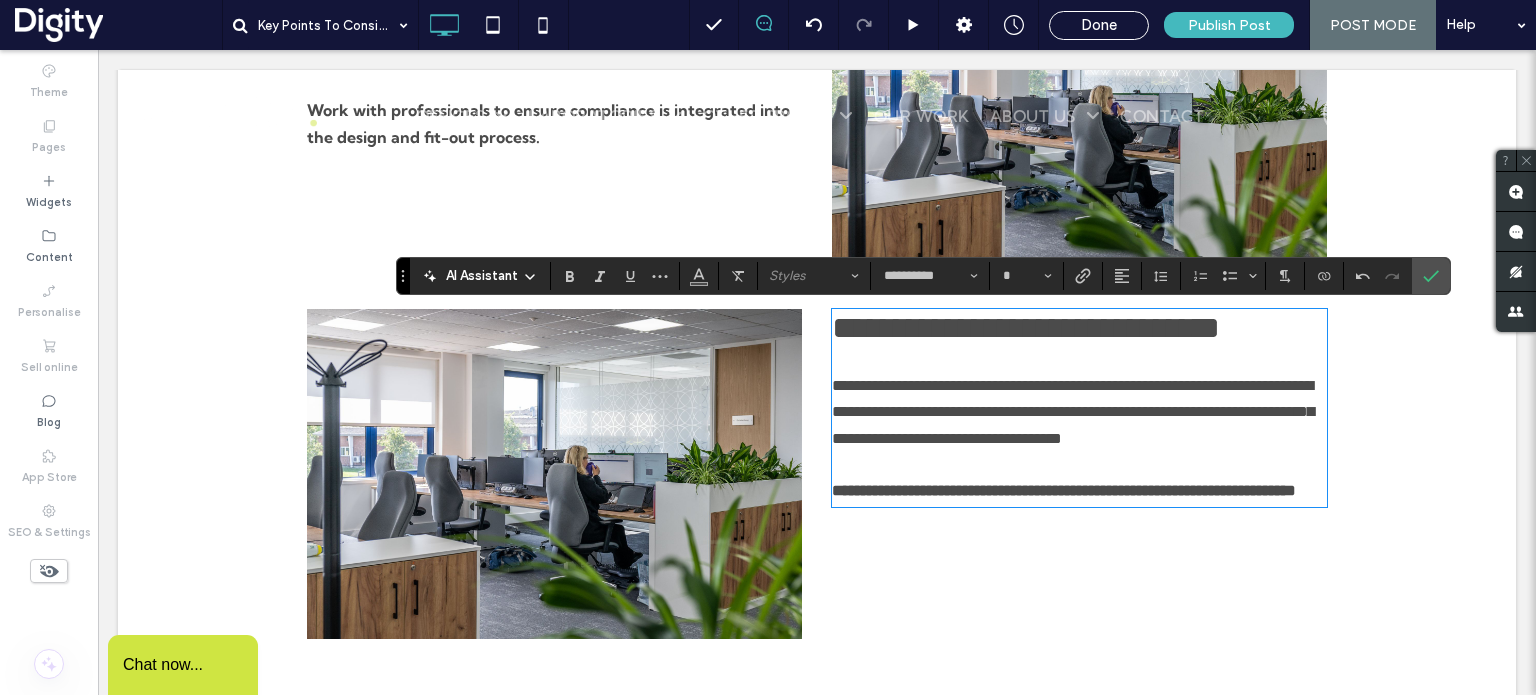 type on "**" 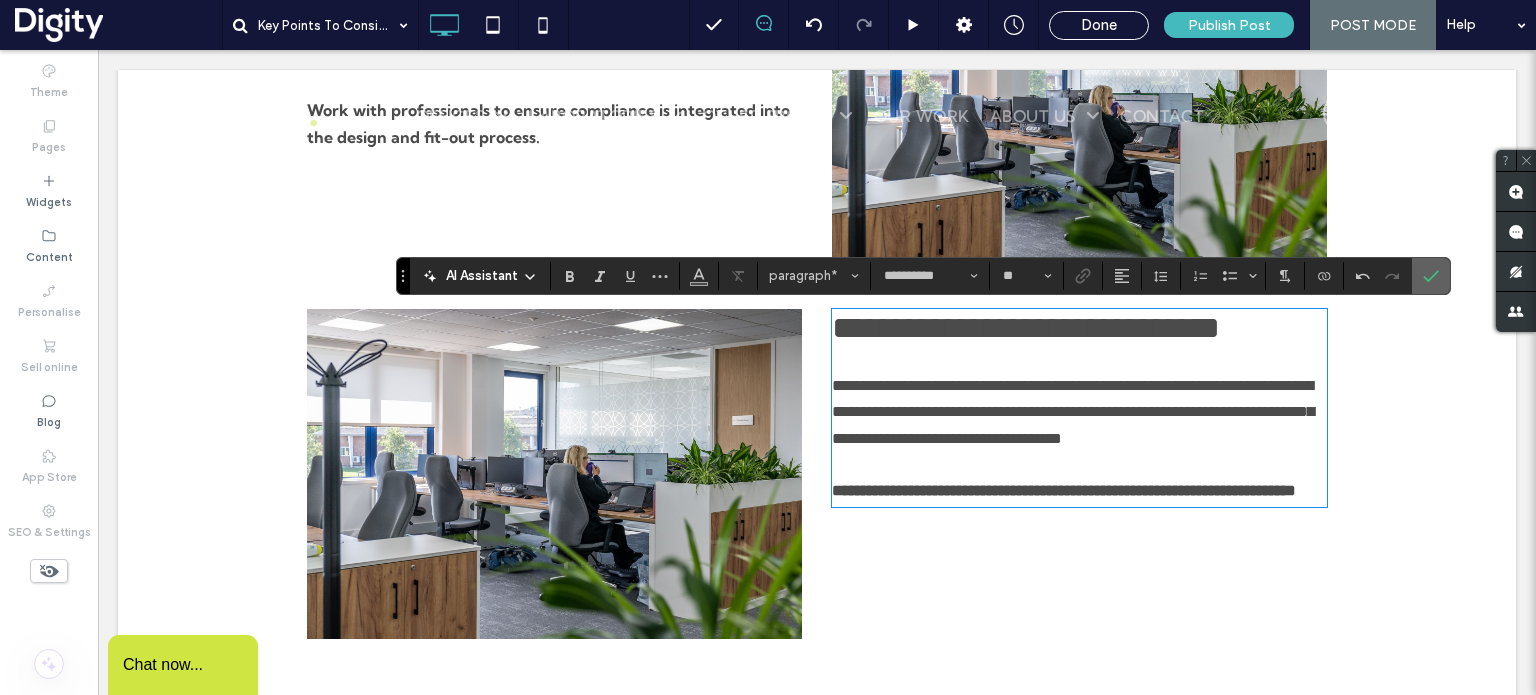 click at bounding box center [1427, 276] 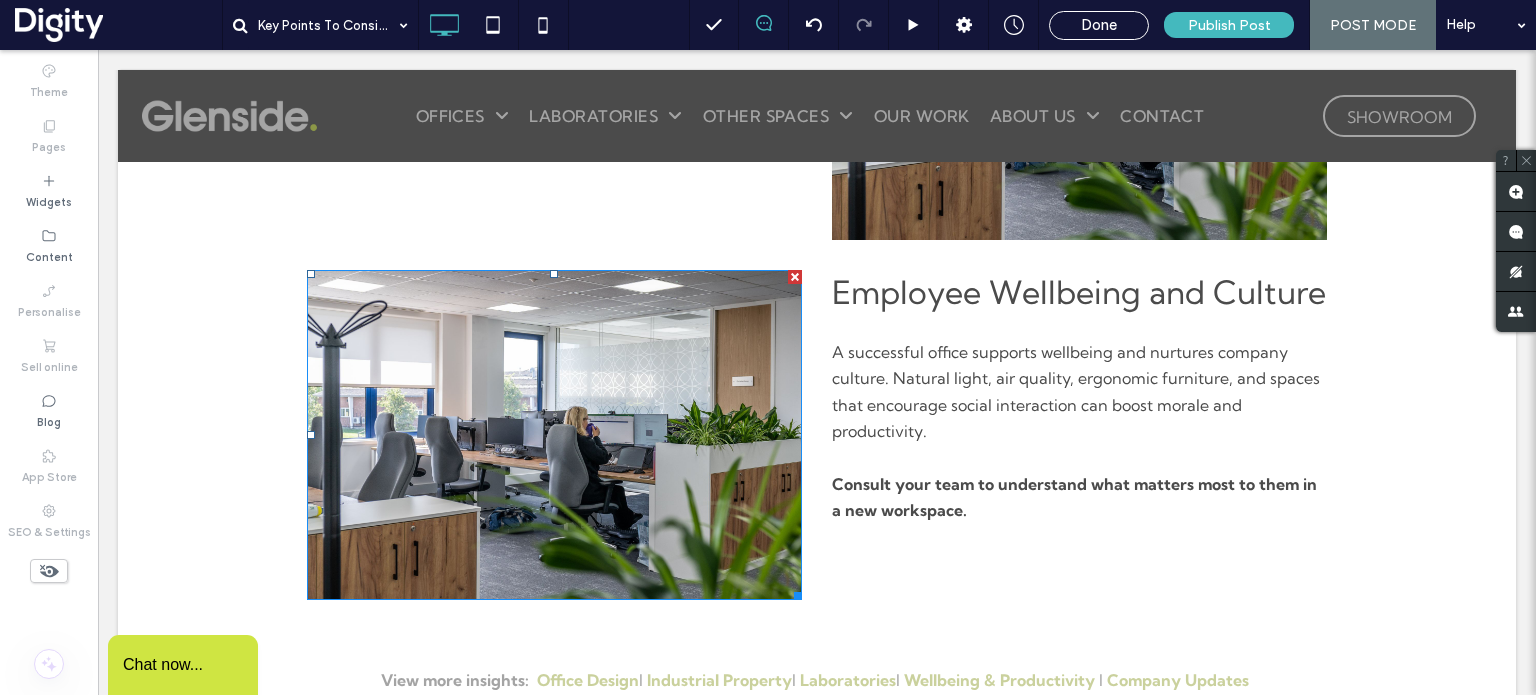 scroll, scrollTop: 1973, scrollLeft: 0, axis: vertical 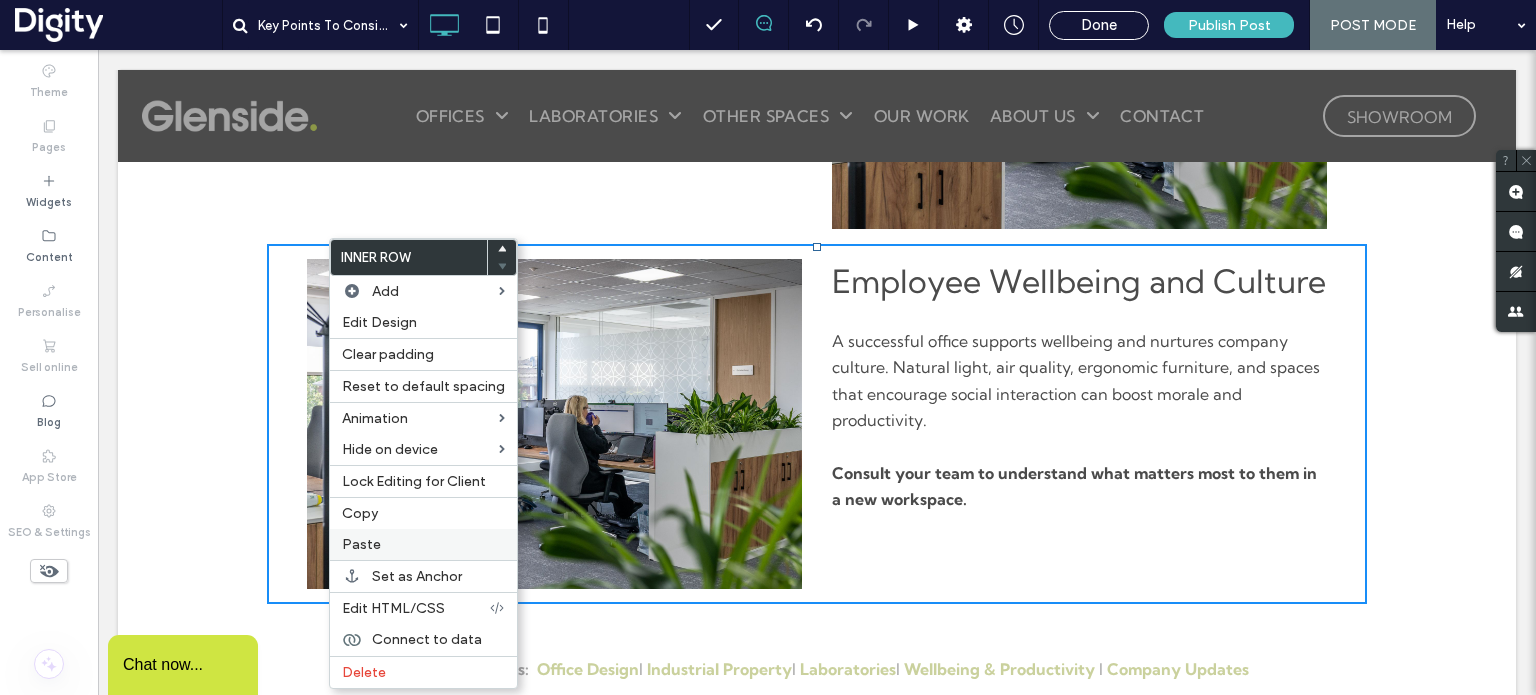 click on "Paste" at bounding box center [423, 544] 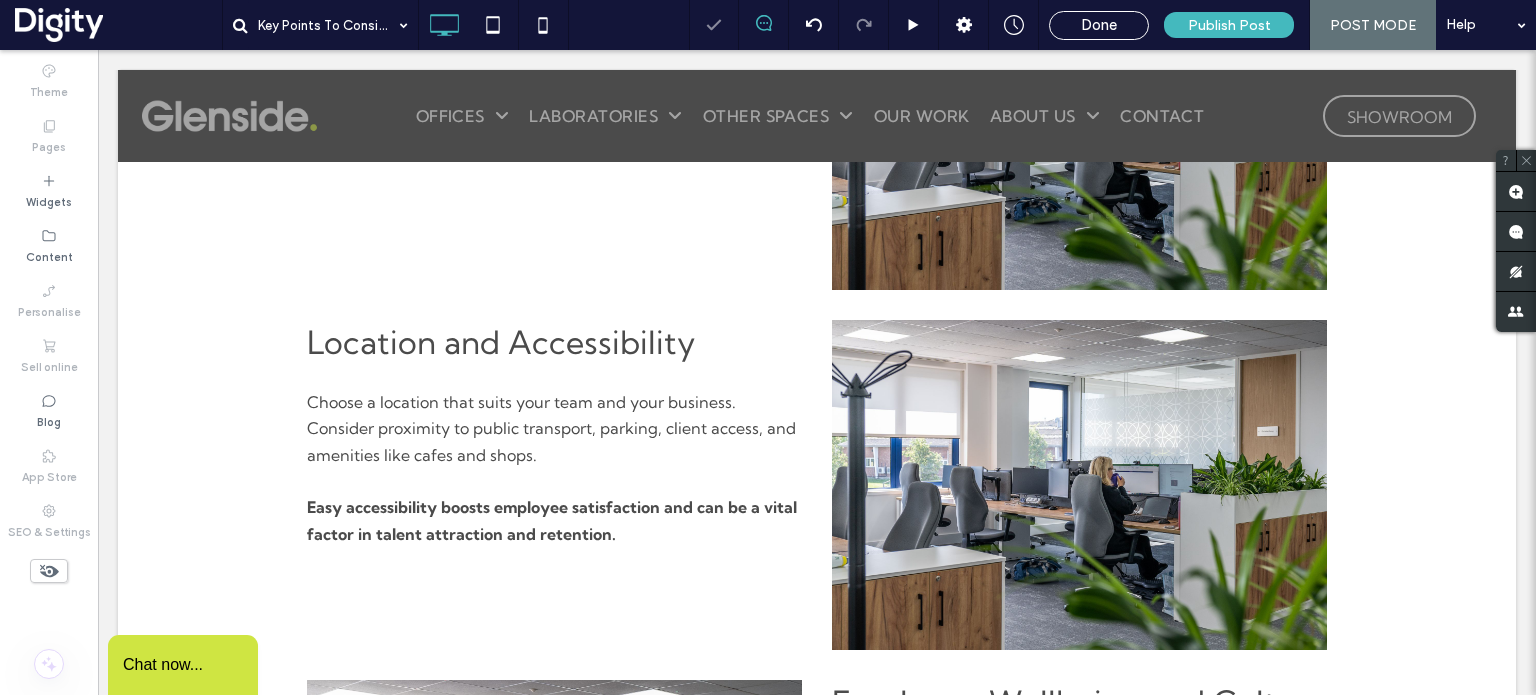 scroll, scrollTop: 1897, scrollLeft: 0, axis: vertical 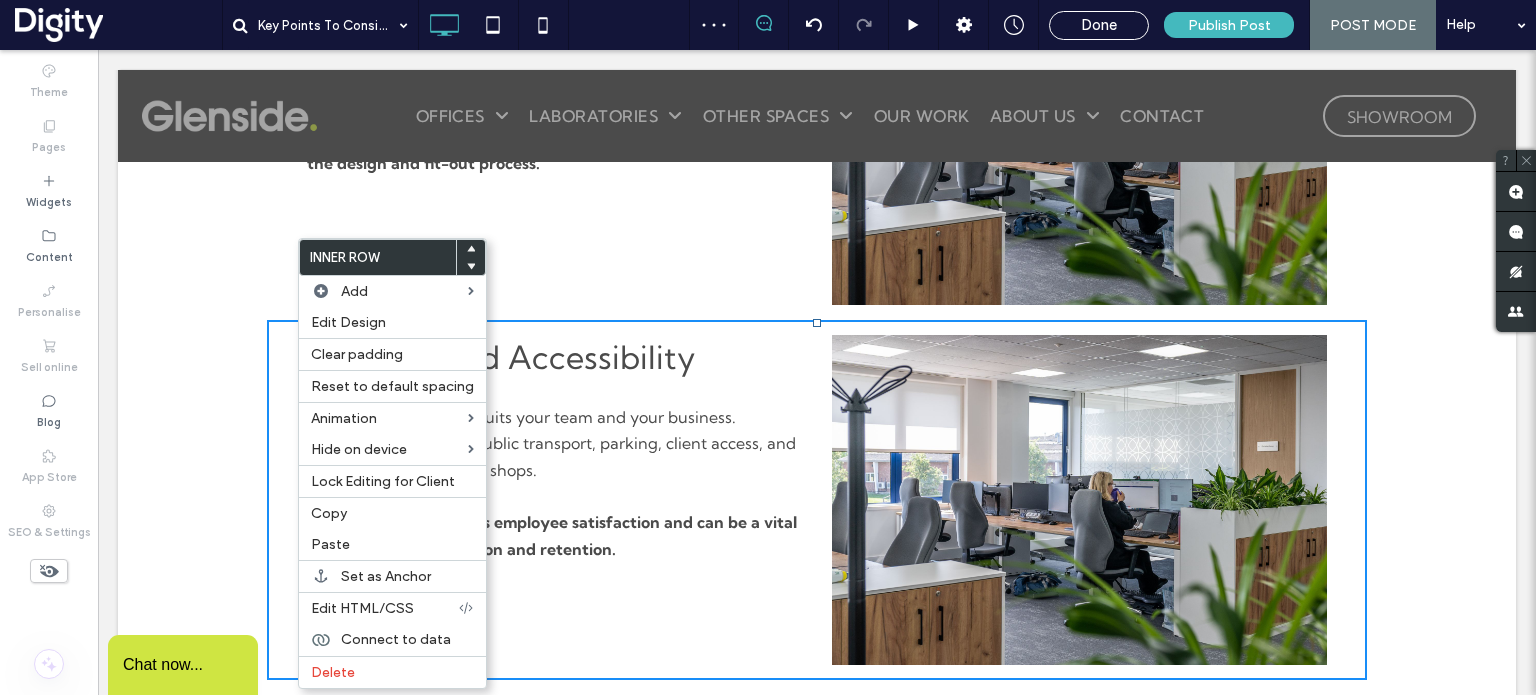 click 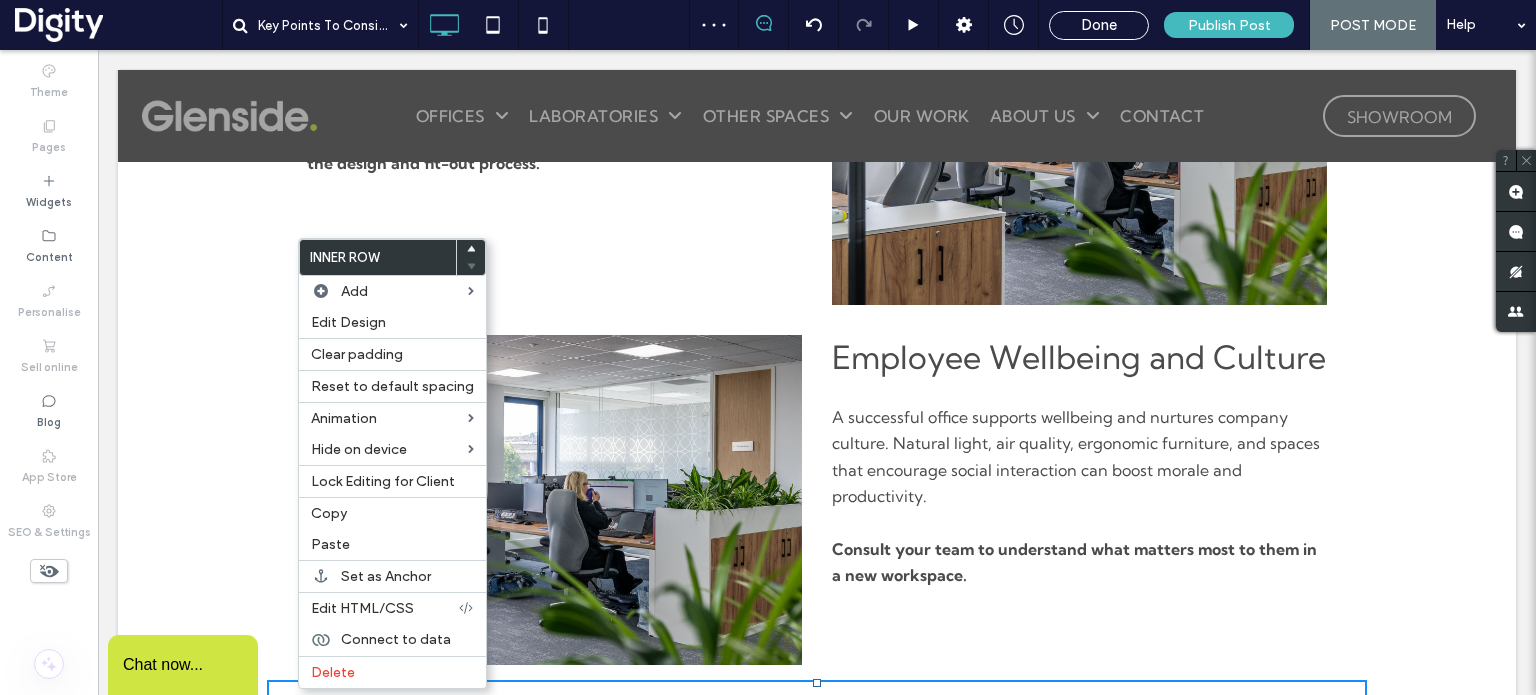 click at bounding box center (1079, 390) 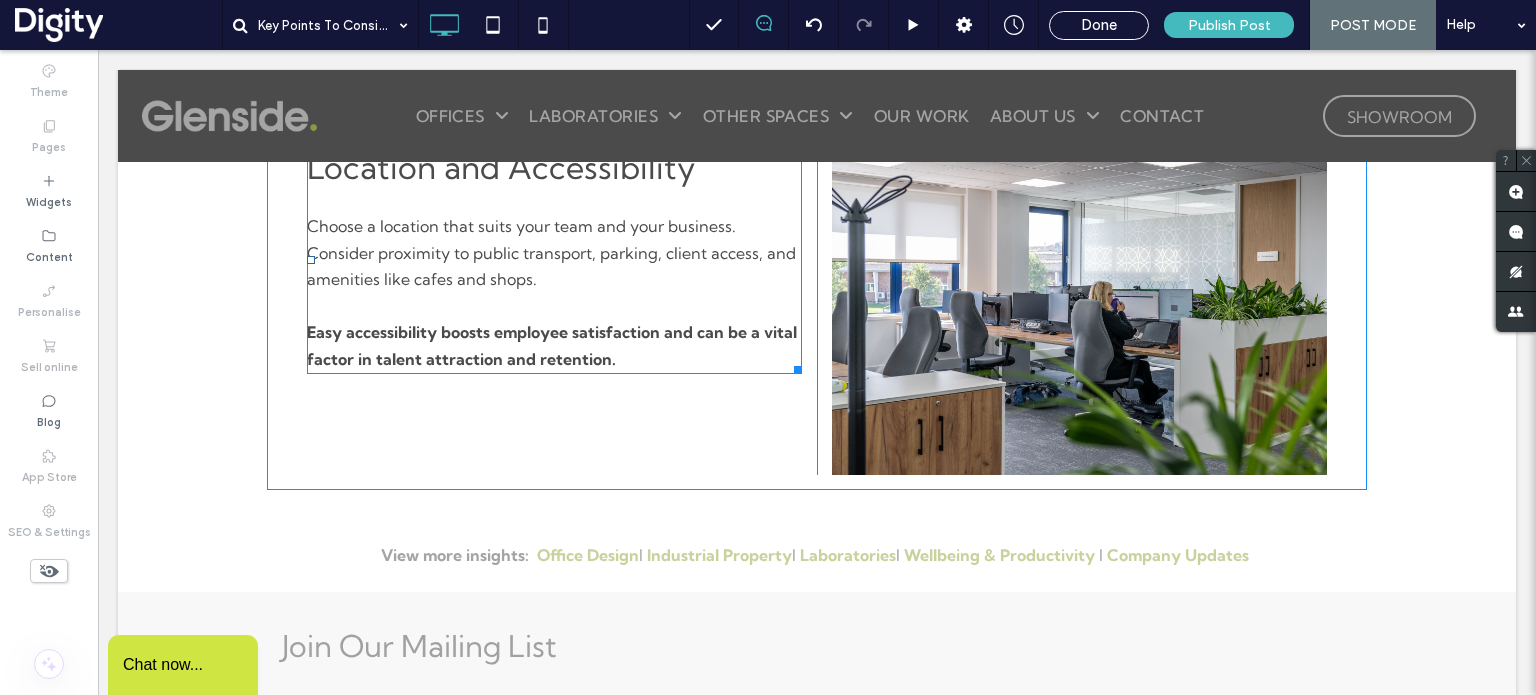 scroll, scrollTop: 2448, scrollLeft: 0, axis: vertical 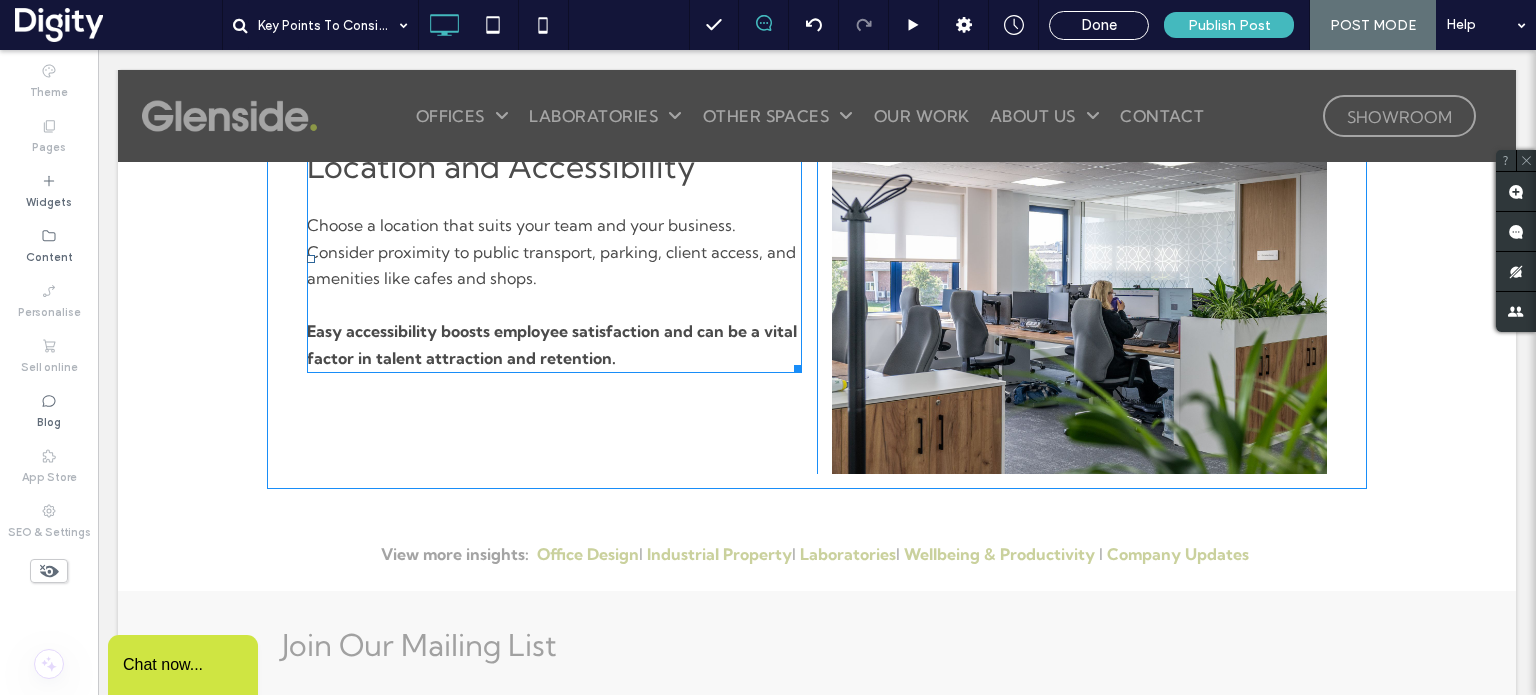 click on "Choose a location that suits your team and your business. Consider proximity to public transport, parking, client access, and amenities like cafes and shops." at bounding box center [554, 251] 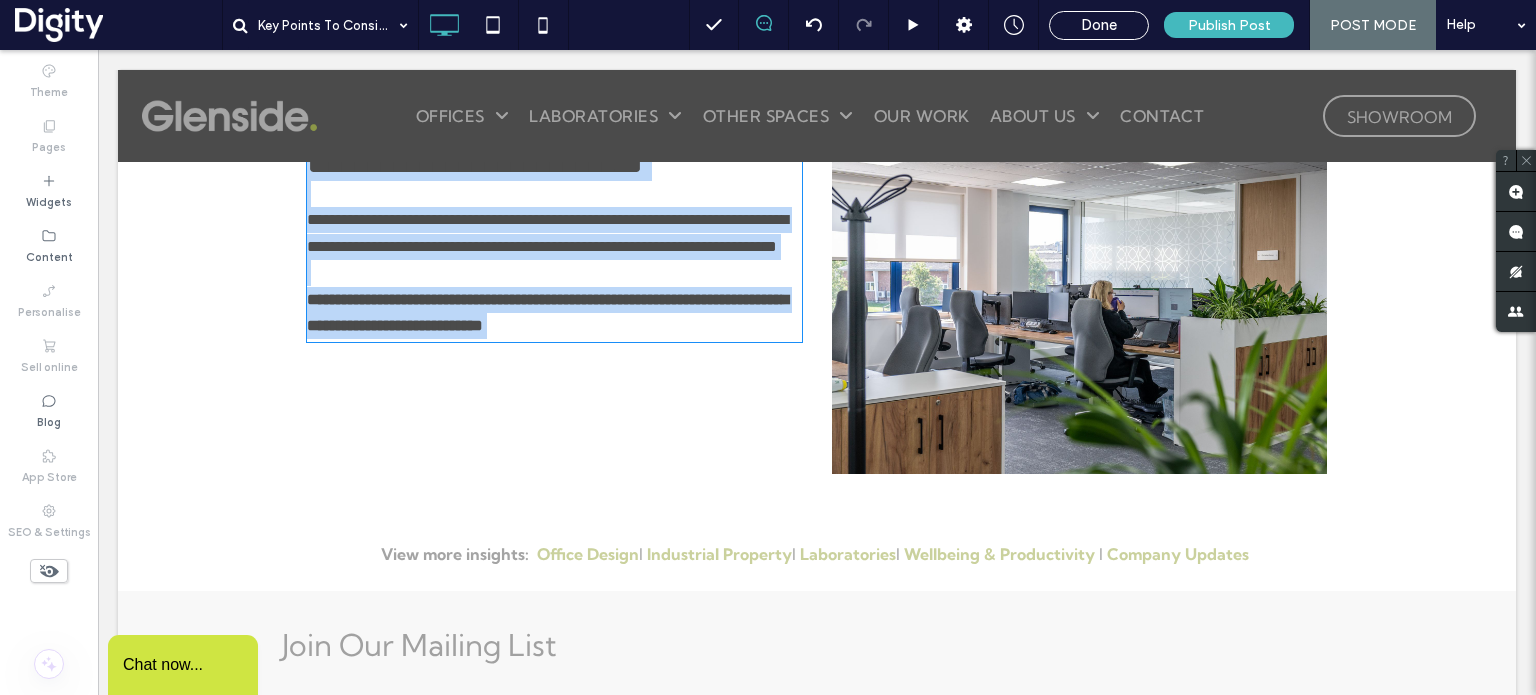 type on "**********" 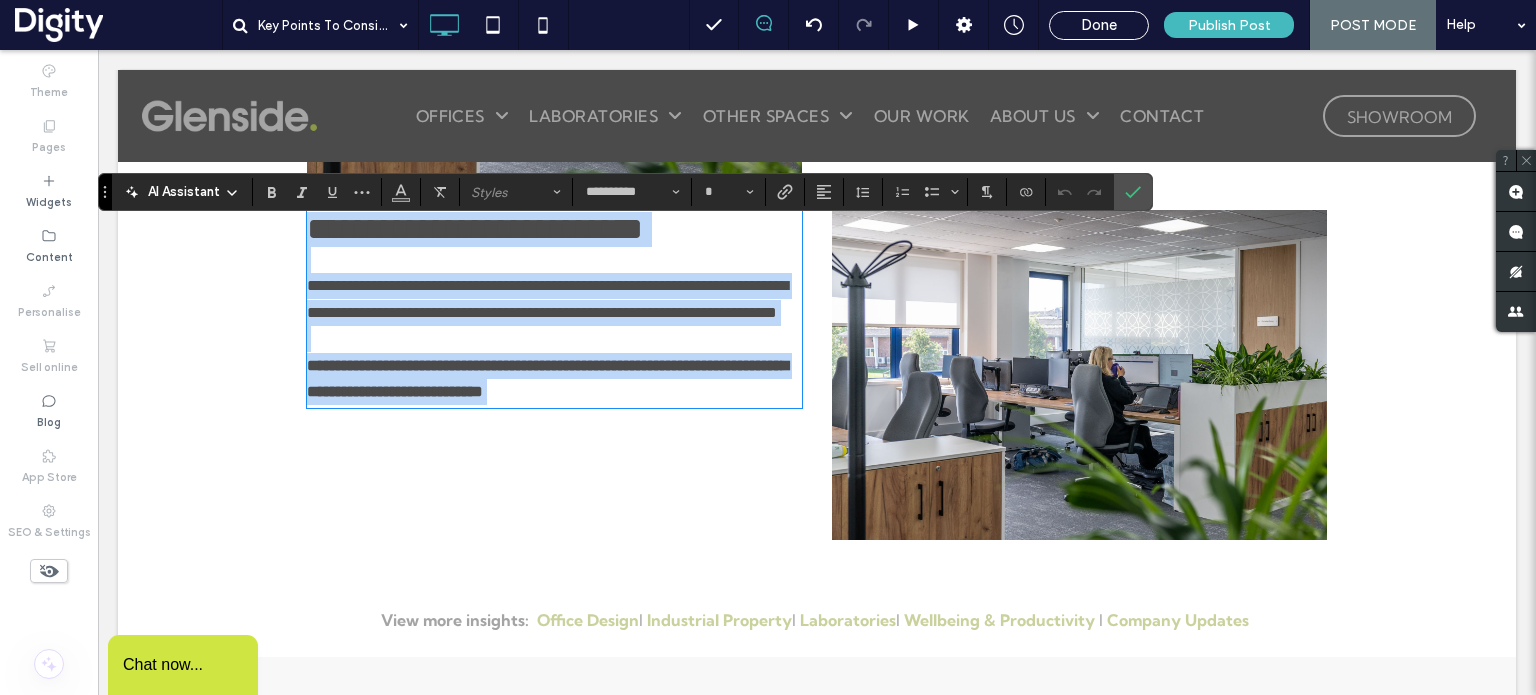 scroll, scrollTop: 2364, scrollLeft: 0, axis: vertical 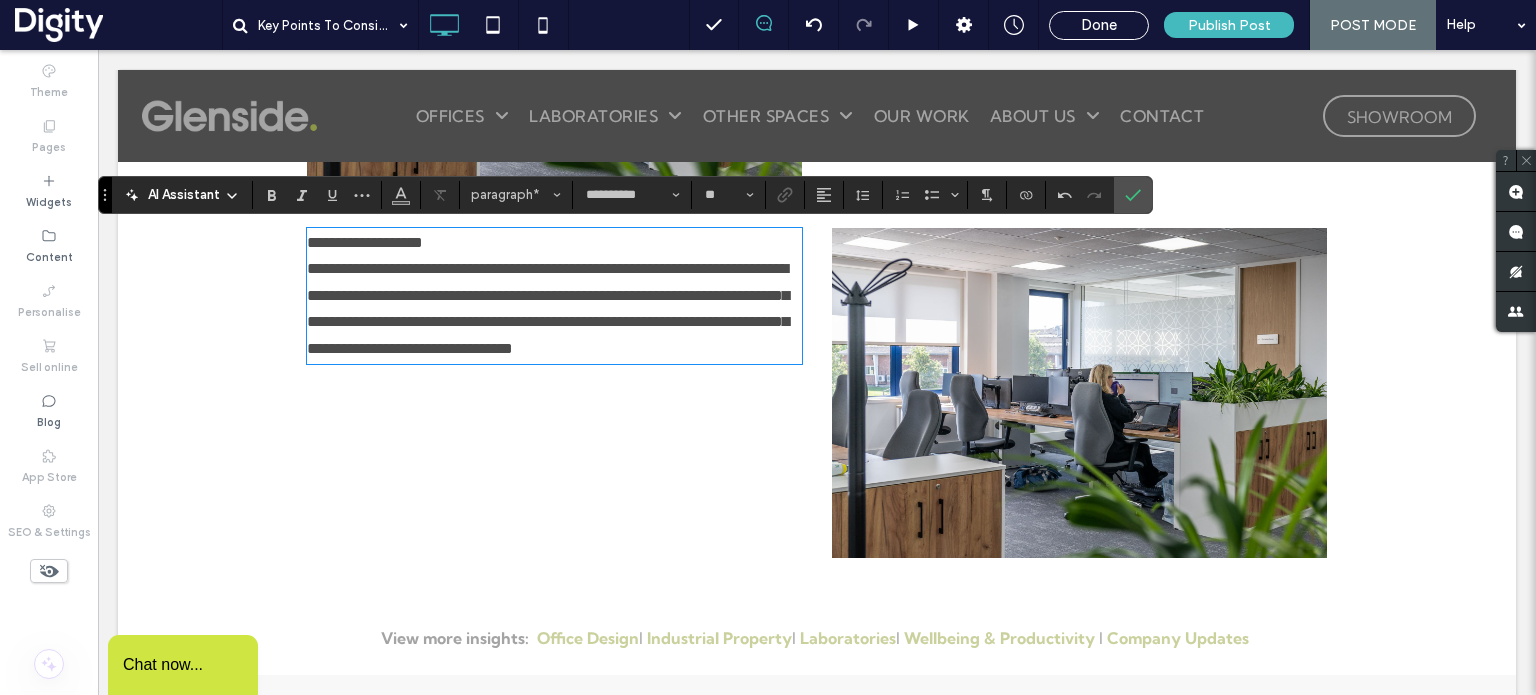 click on "**********" at bounding box center [554, 243] 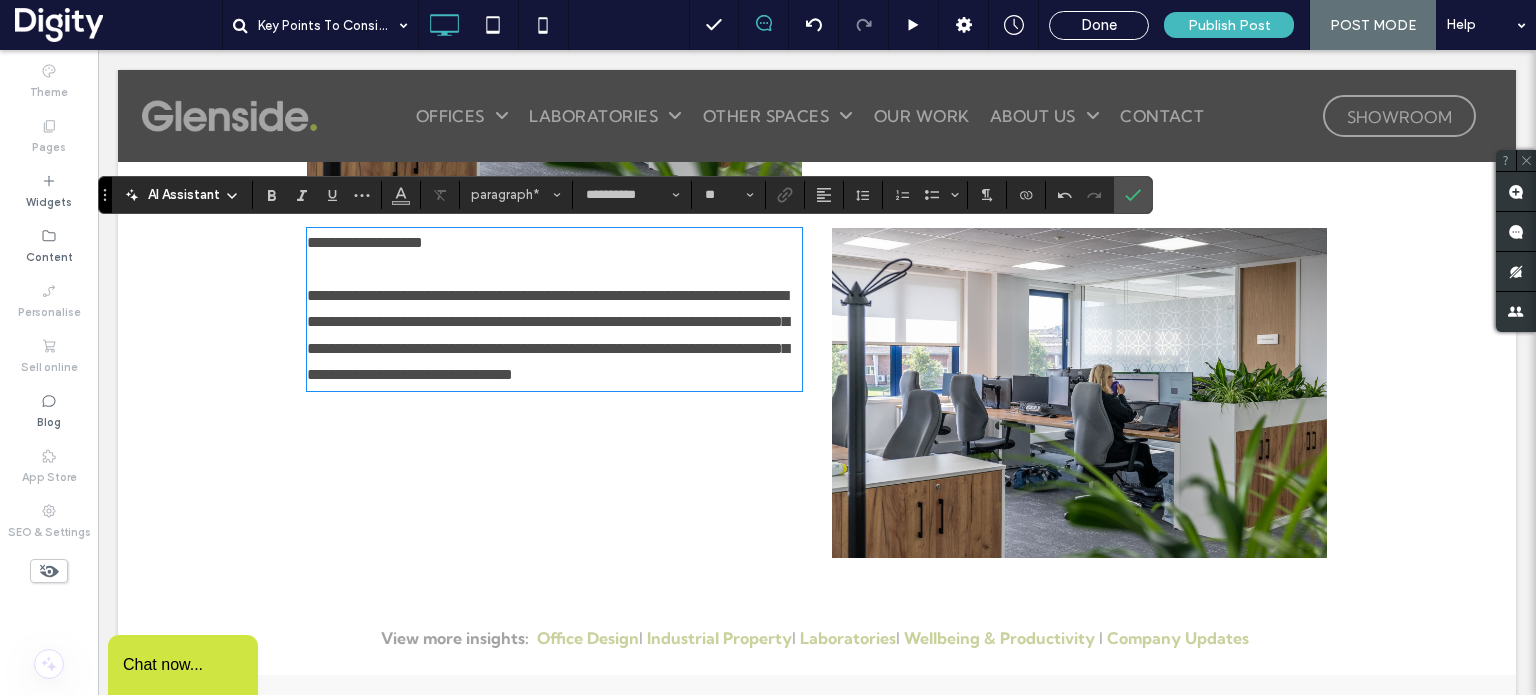 click on "**********" at bounding box center [365, 242] 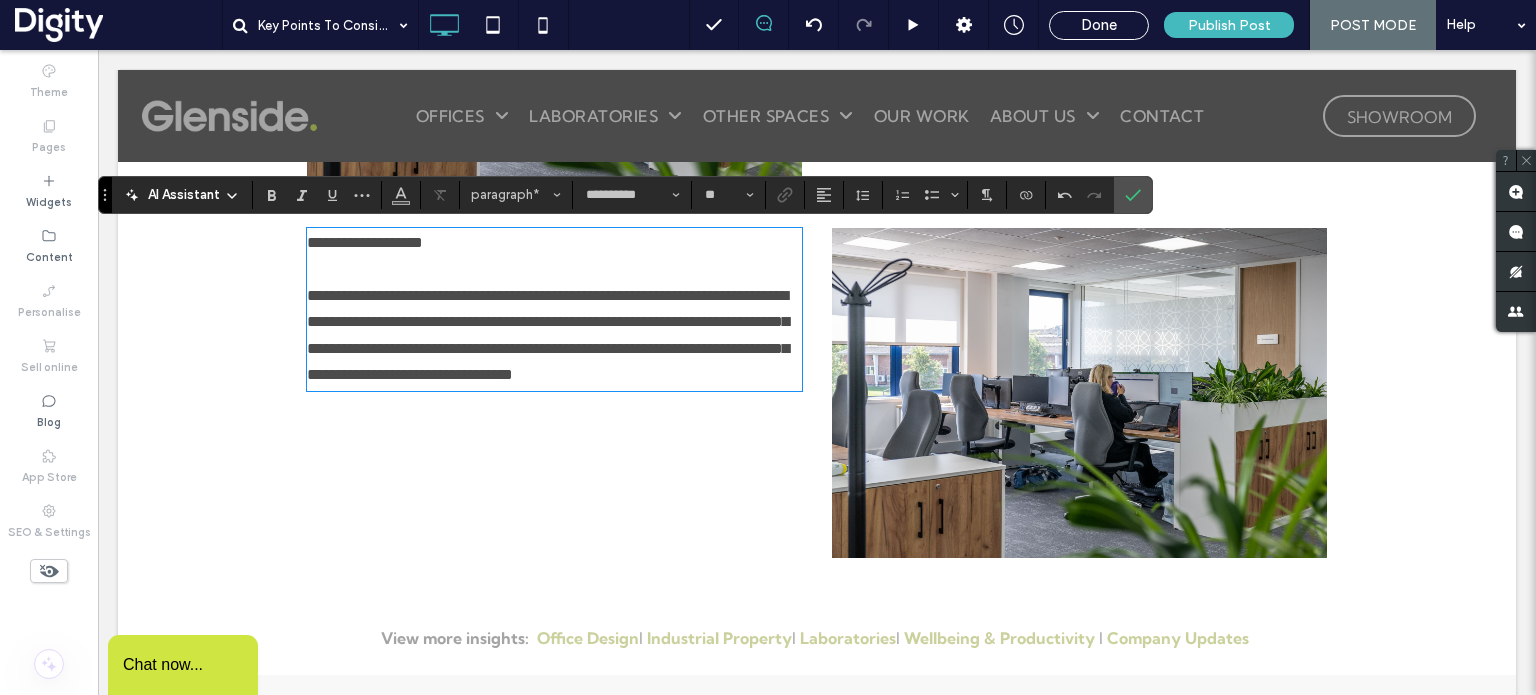 click on "**********" at bounding box center (365, 242) 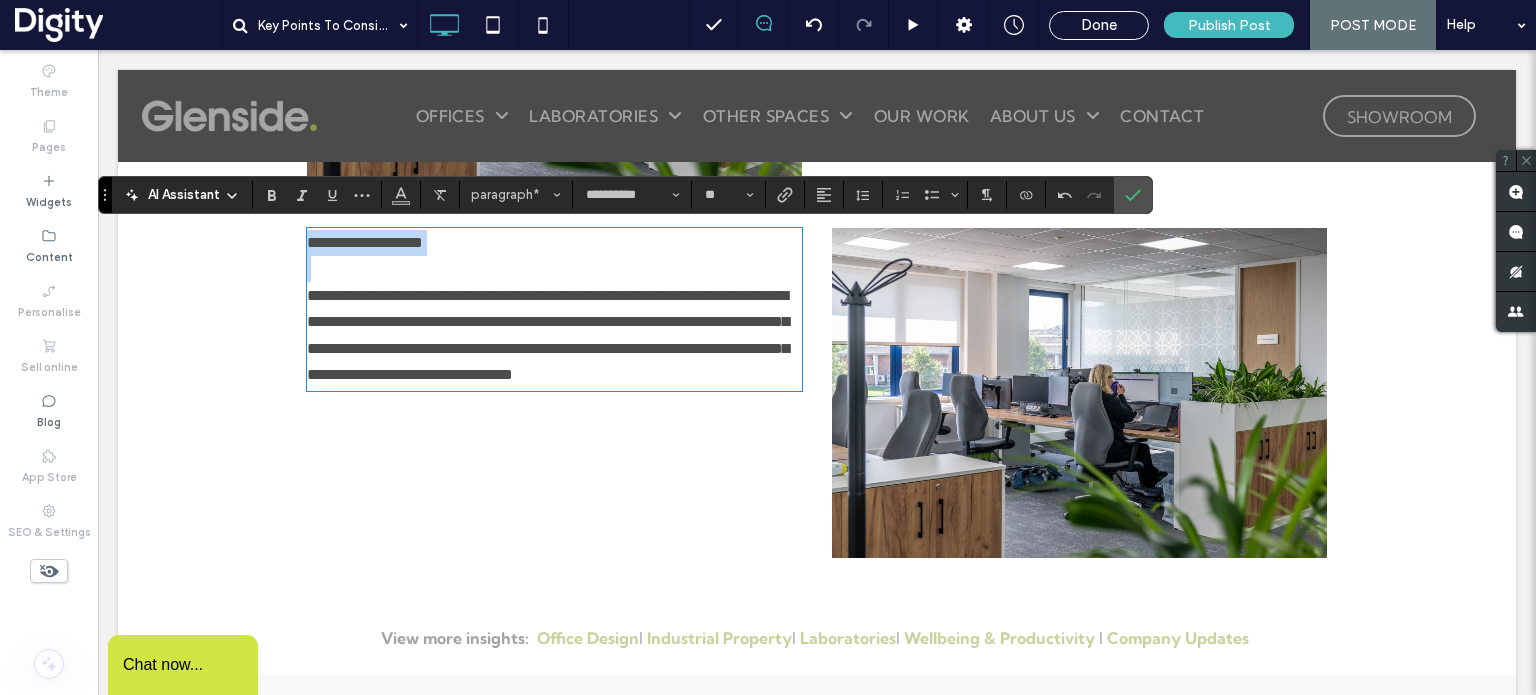 click on "**********" at bounding box center [365, 242] 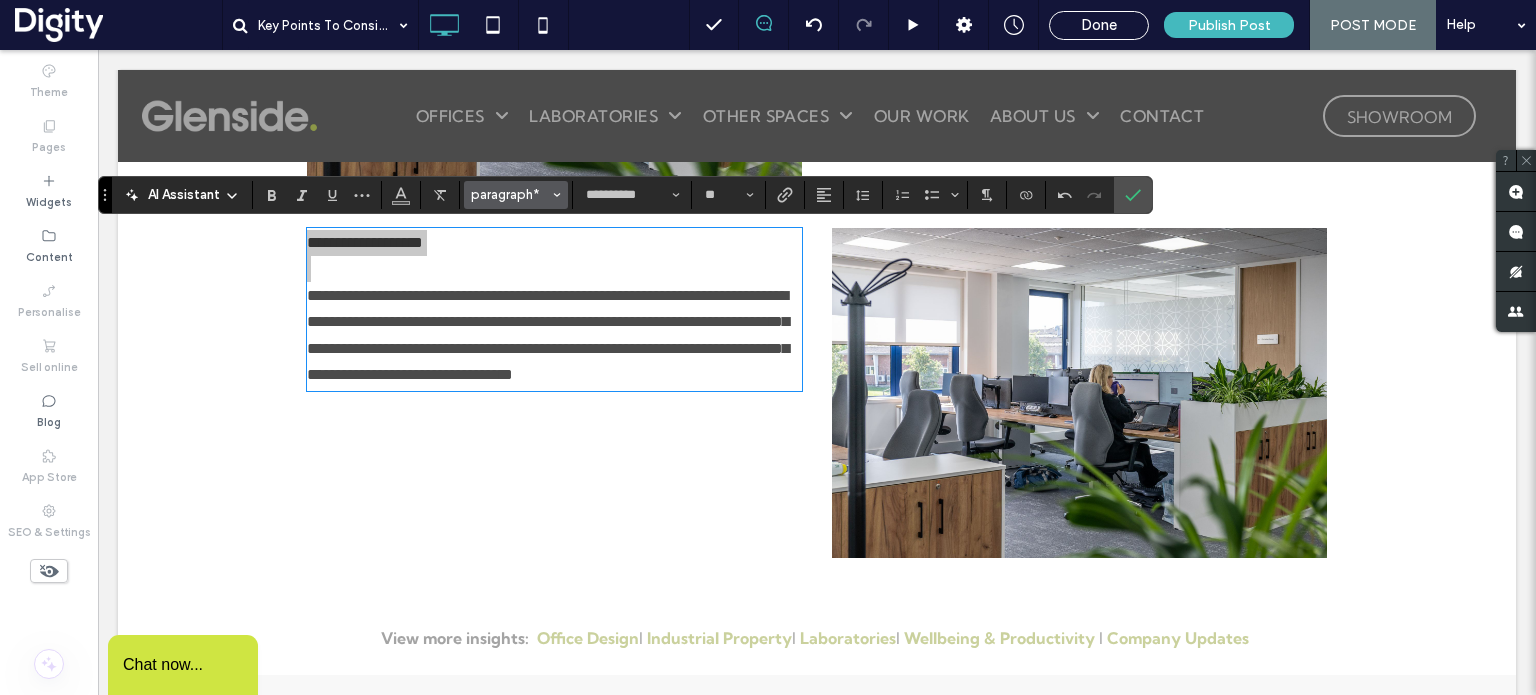 click on "paragraph*" at bounding box center [510, 194] 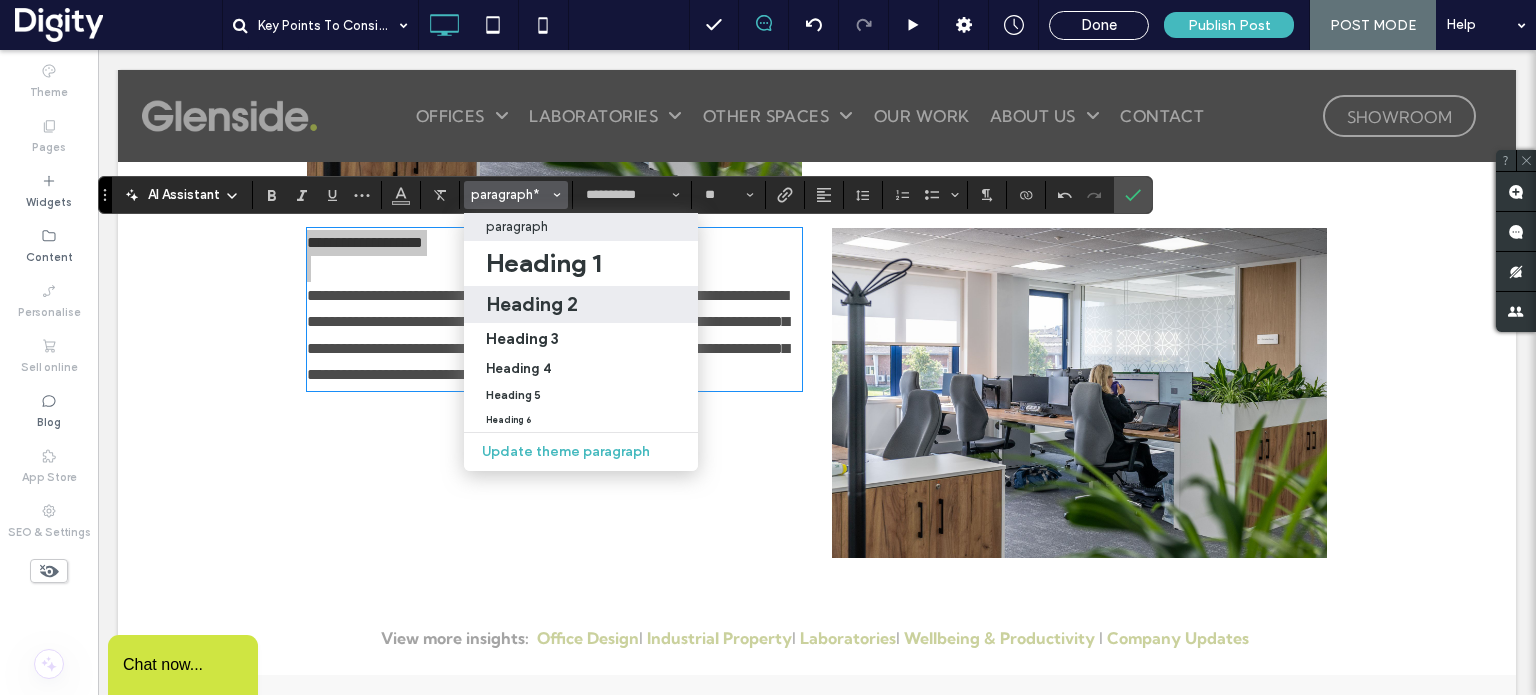 click on "Heading 2" at bounding box center [532, 304] 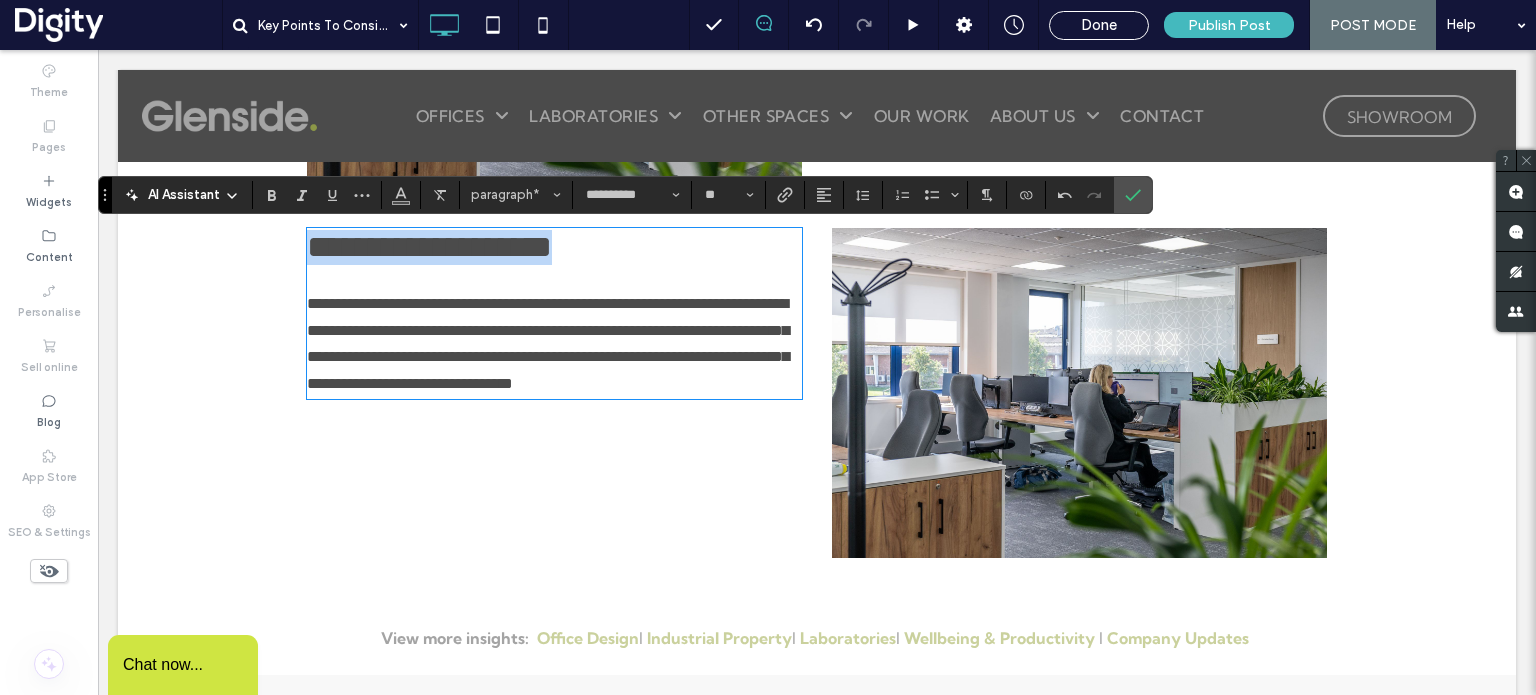 type on "*" 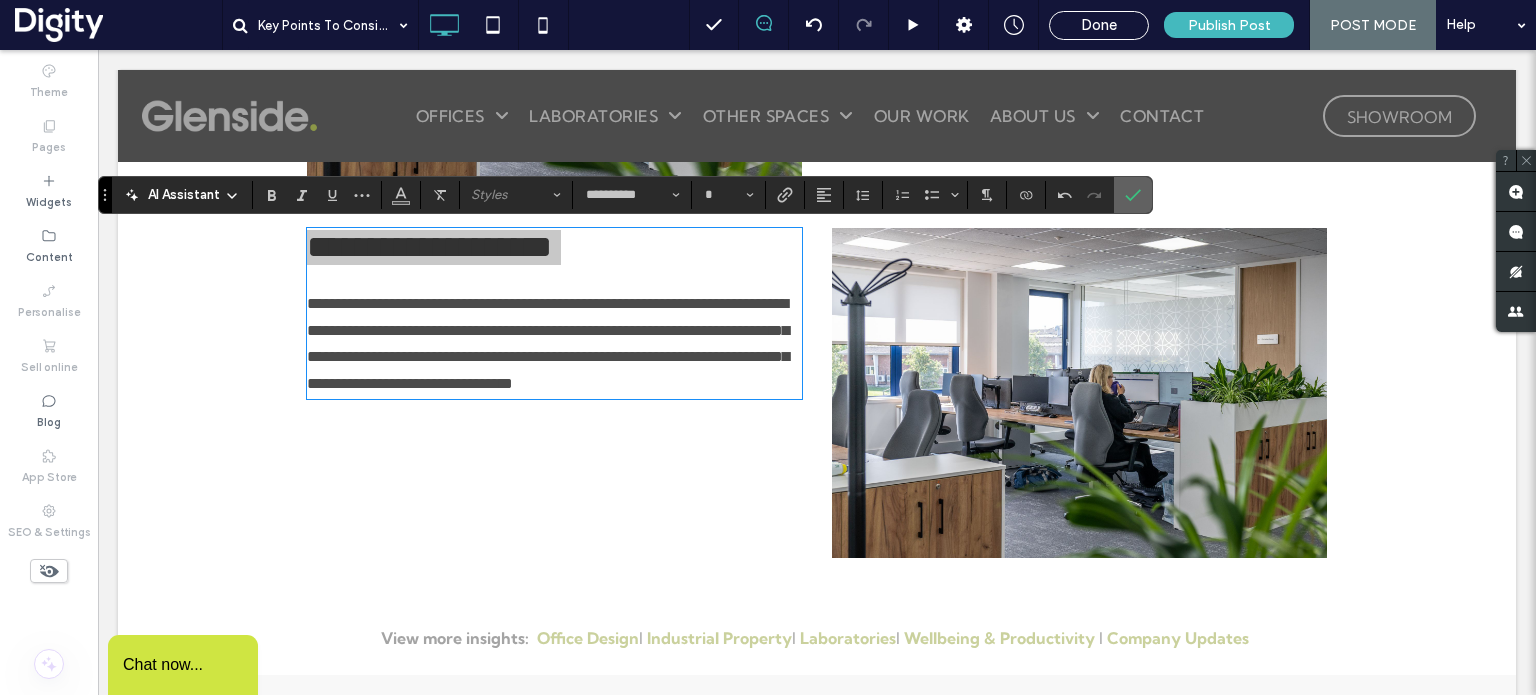 click 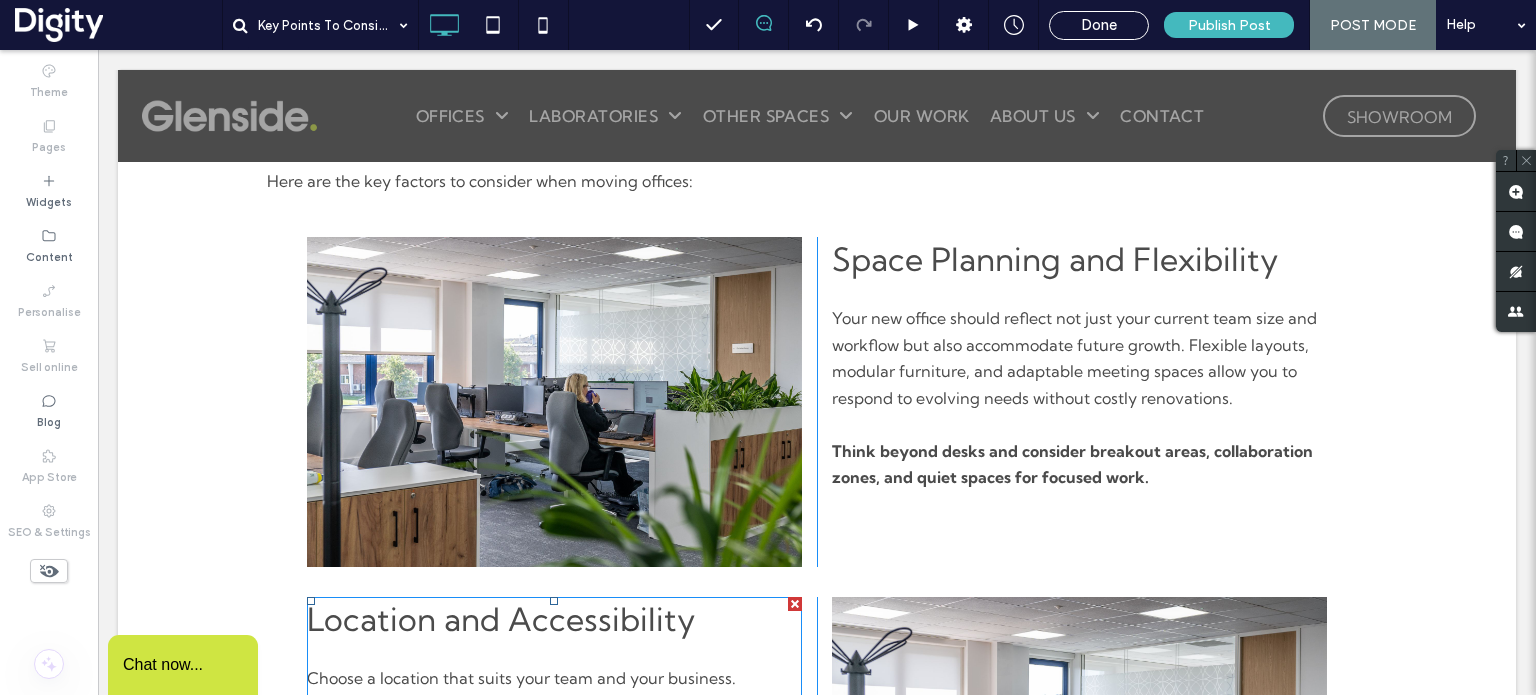 scroll, scrollTop: 553, scrollLeft: 0, axis: vertical 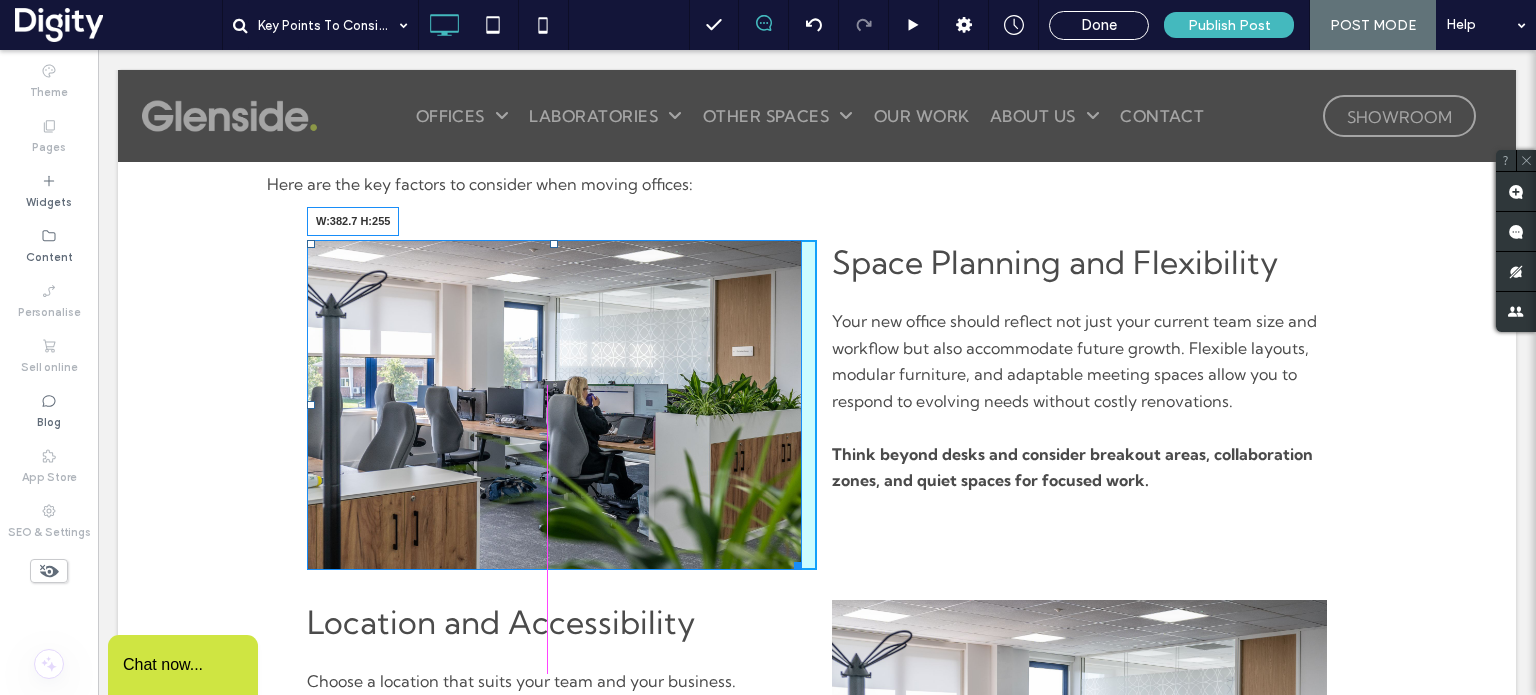 drag, startPoint x: 788, startPoint y: 564, endPoint x: 829, endPoint y: 573, distance: 41.976185 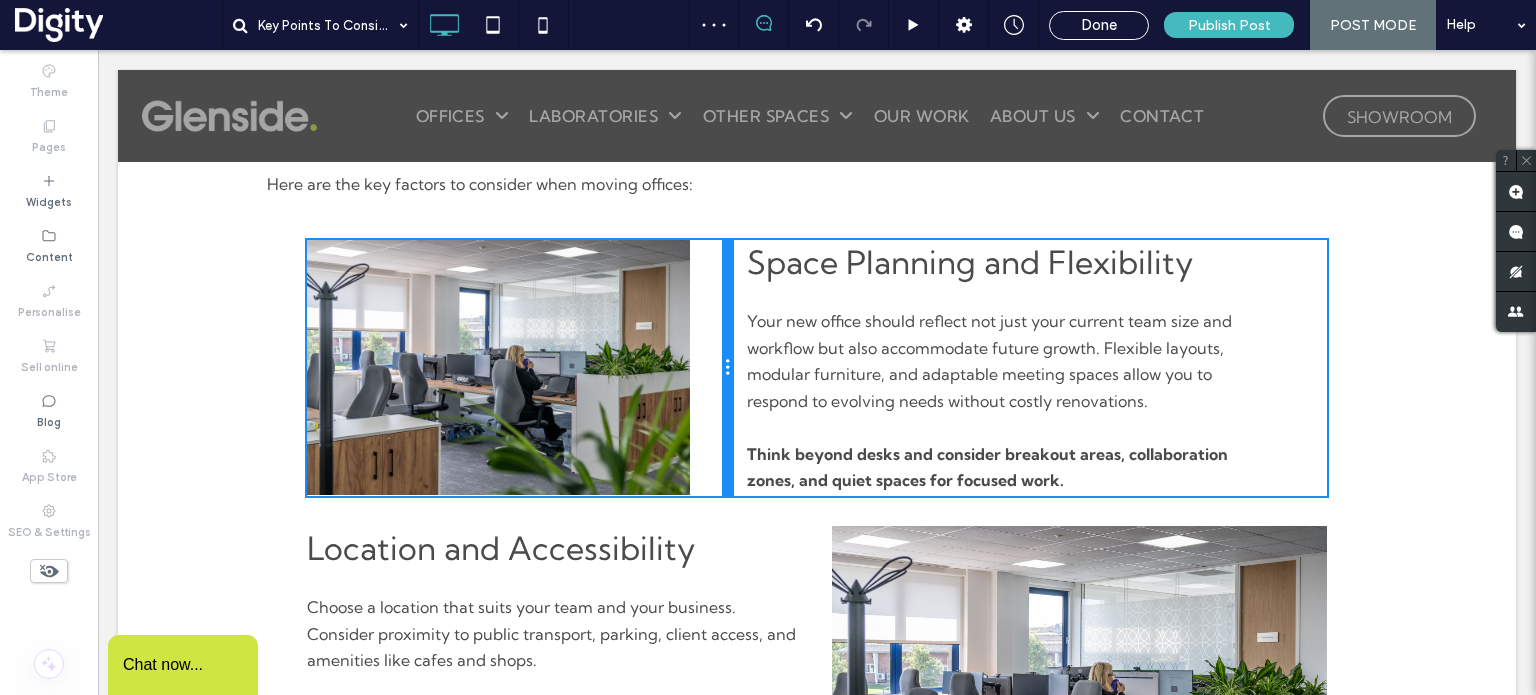 drag, startPoint x: 804, startPoint y: 404, endPoint x: 802, endPoint y: 455, distance: 51.0392 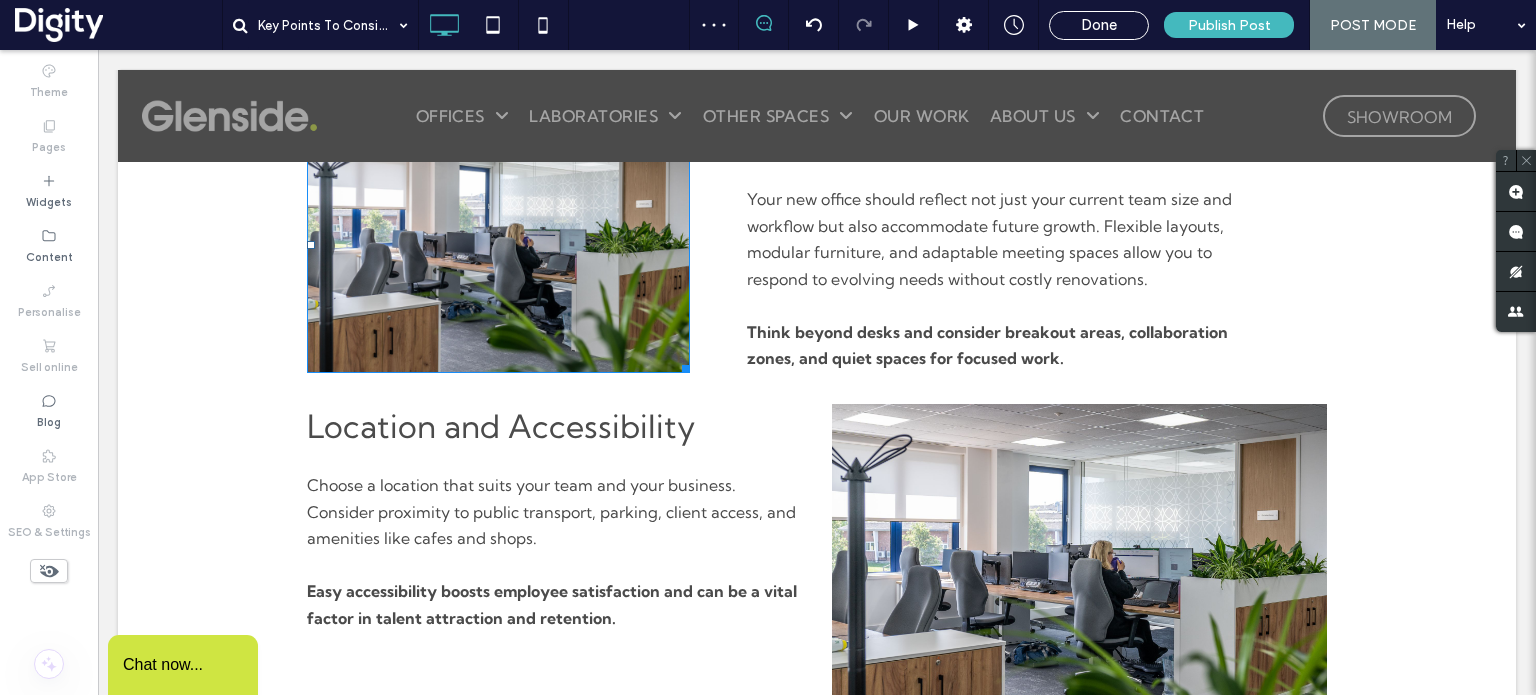 scroll, scrollTop: 694, scrollLeft: 0, axis: vertical 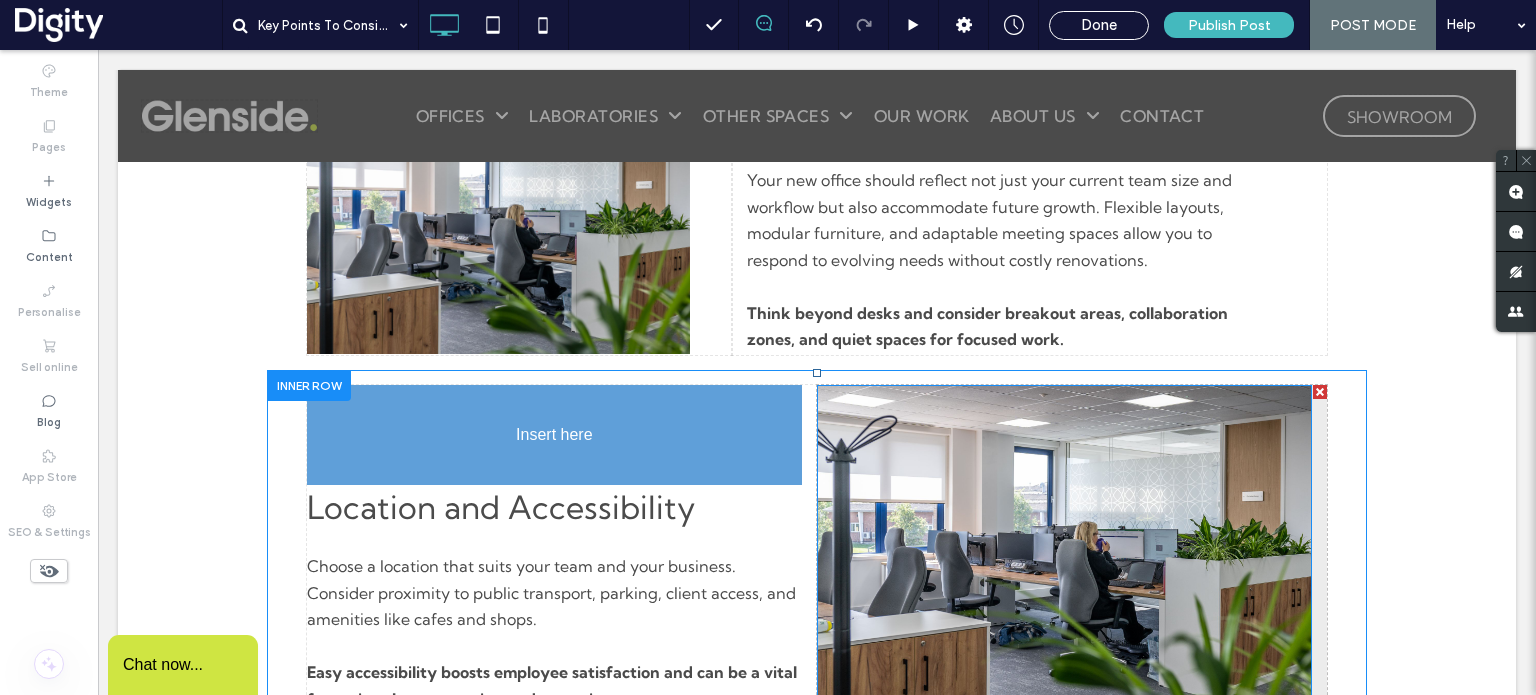 drag, startPoint x: 951, startPoint y: 518, endPoint x: 528, endPoint y: 521, distance: 423.01065 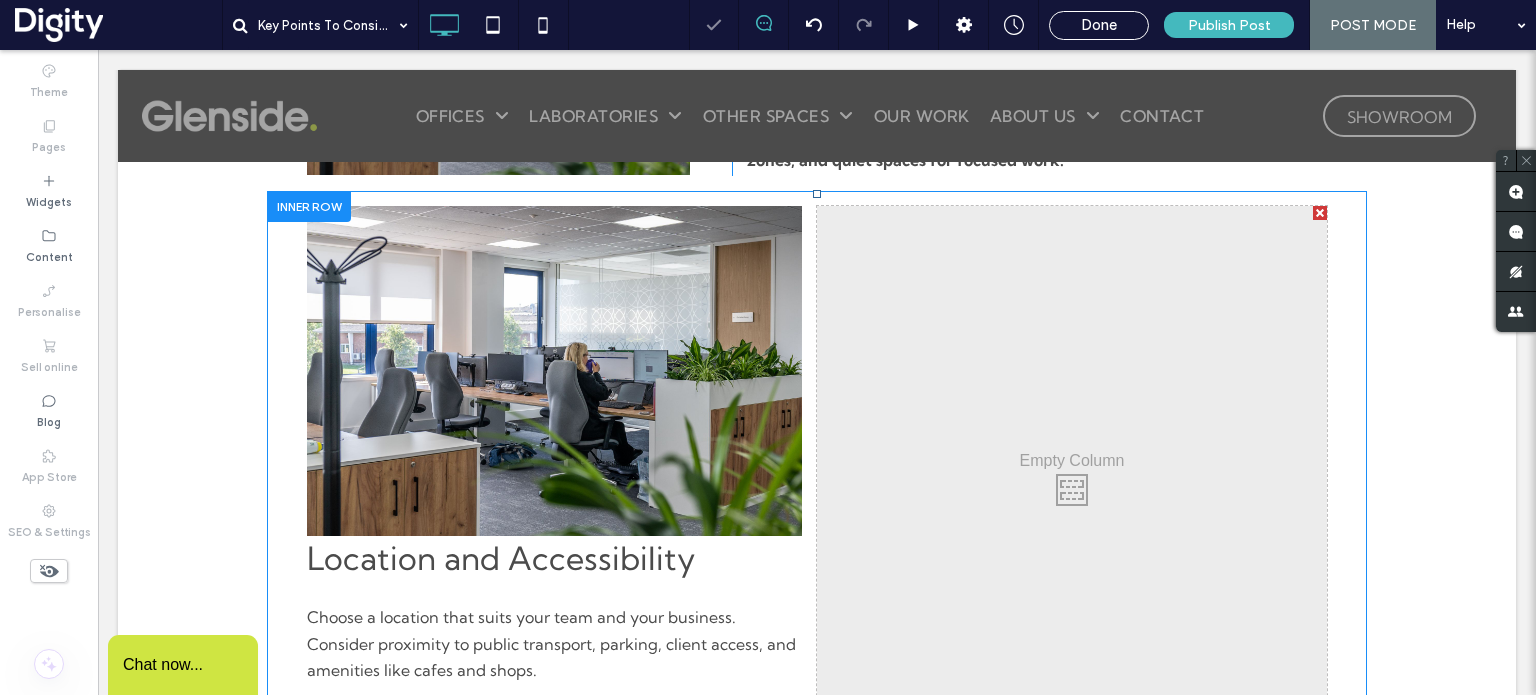 scroll, scrollTop: 881, scrollLeft: 0, axis: vertical 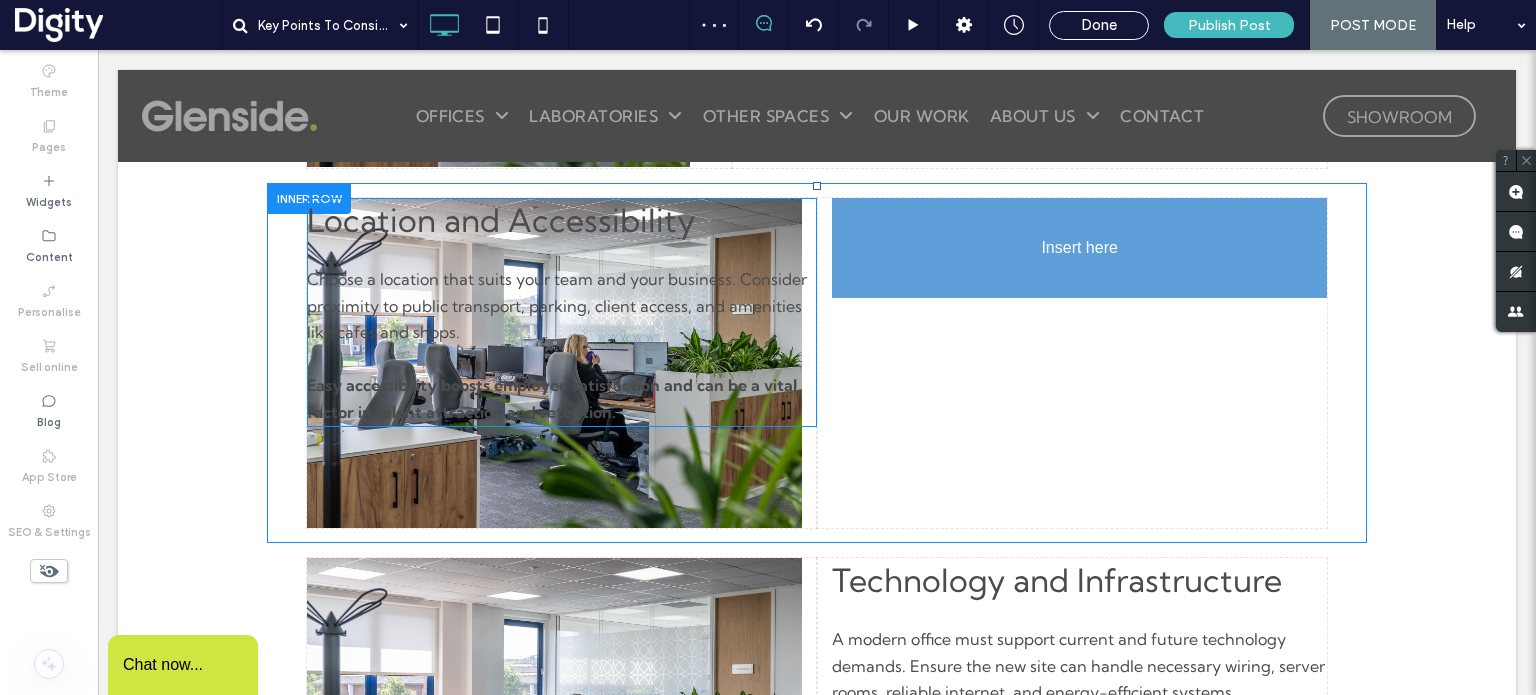 drag, startPoint x: 690, startPoint y: 603, endPoint x: 1160, endPoint y: 466, distance: 489.56 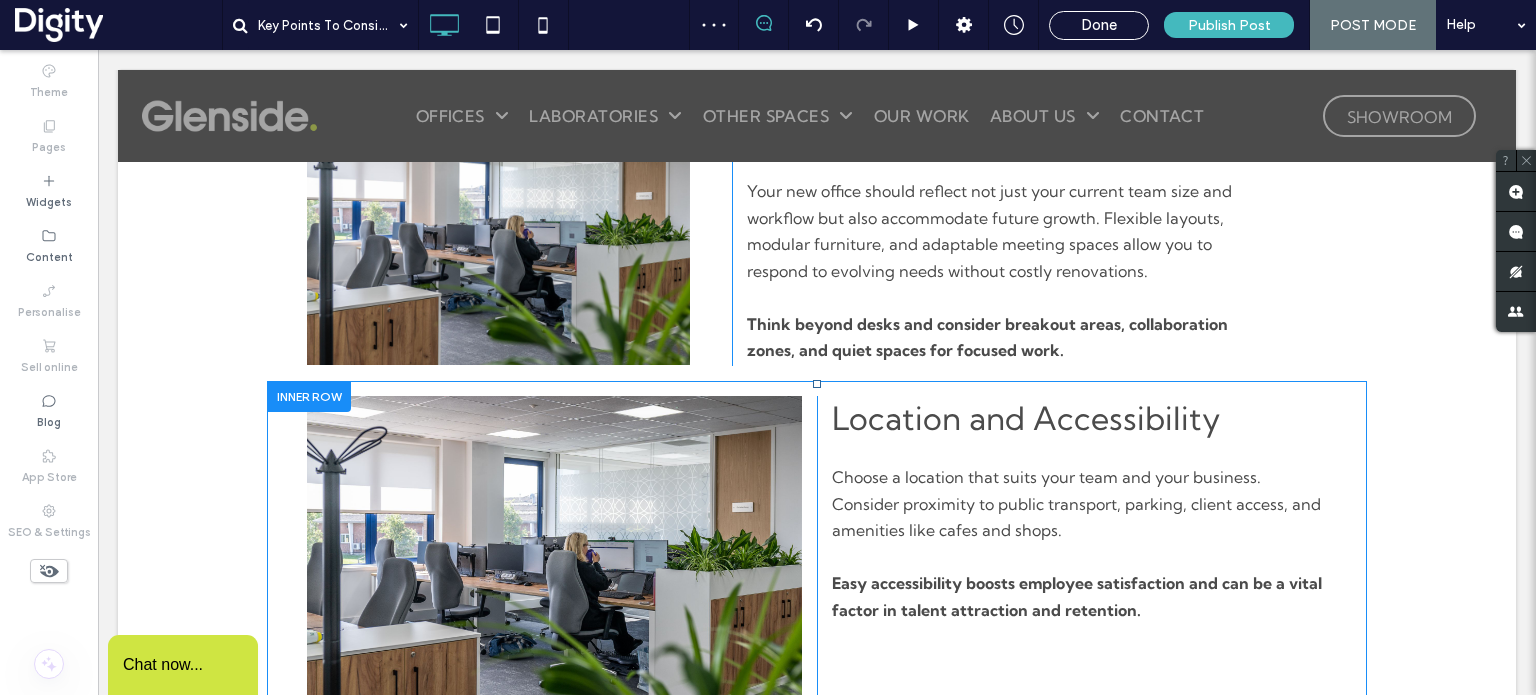 scroll, scrollTop: 639, scrollLeft: 0, axis: vertical 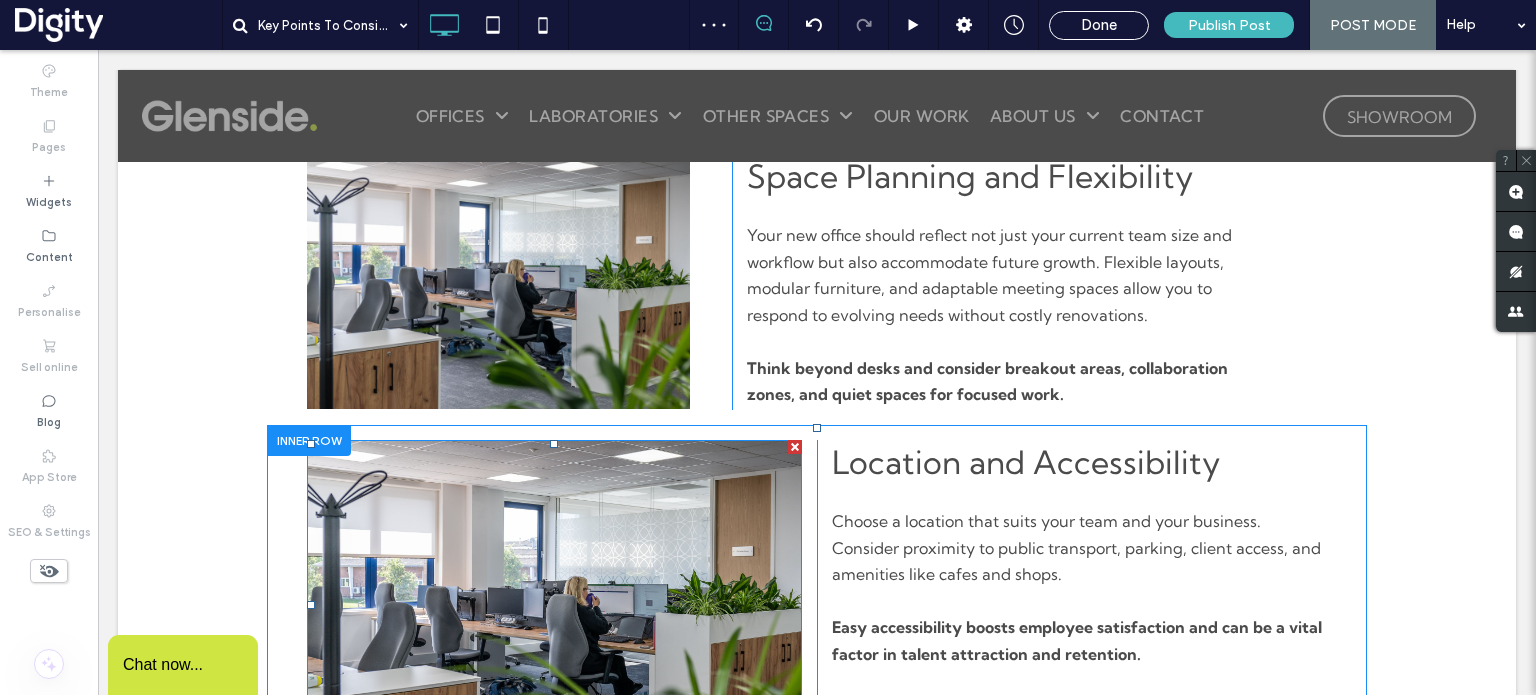 click at bounding box center (554, 605) 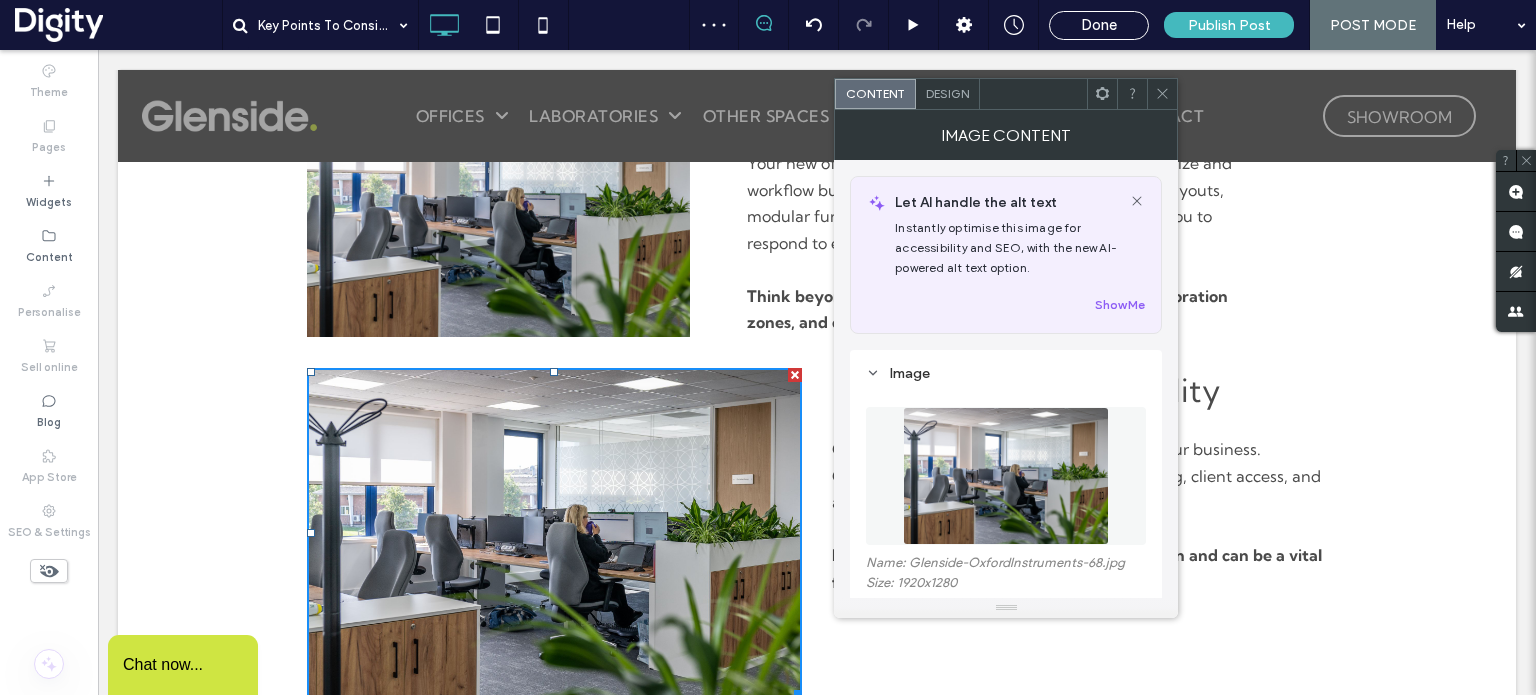 scroll, scrollTop: 714, scrollLeft: 0, axis: vertical 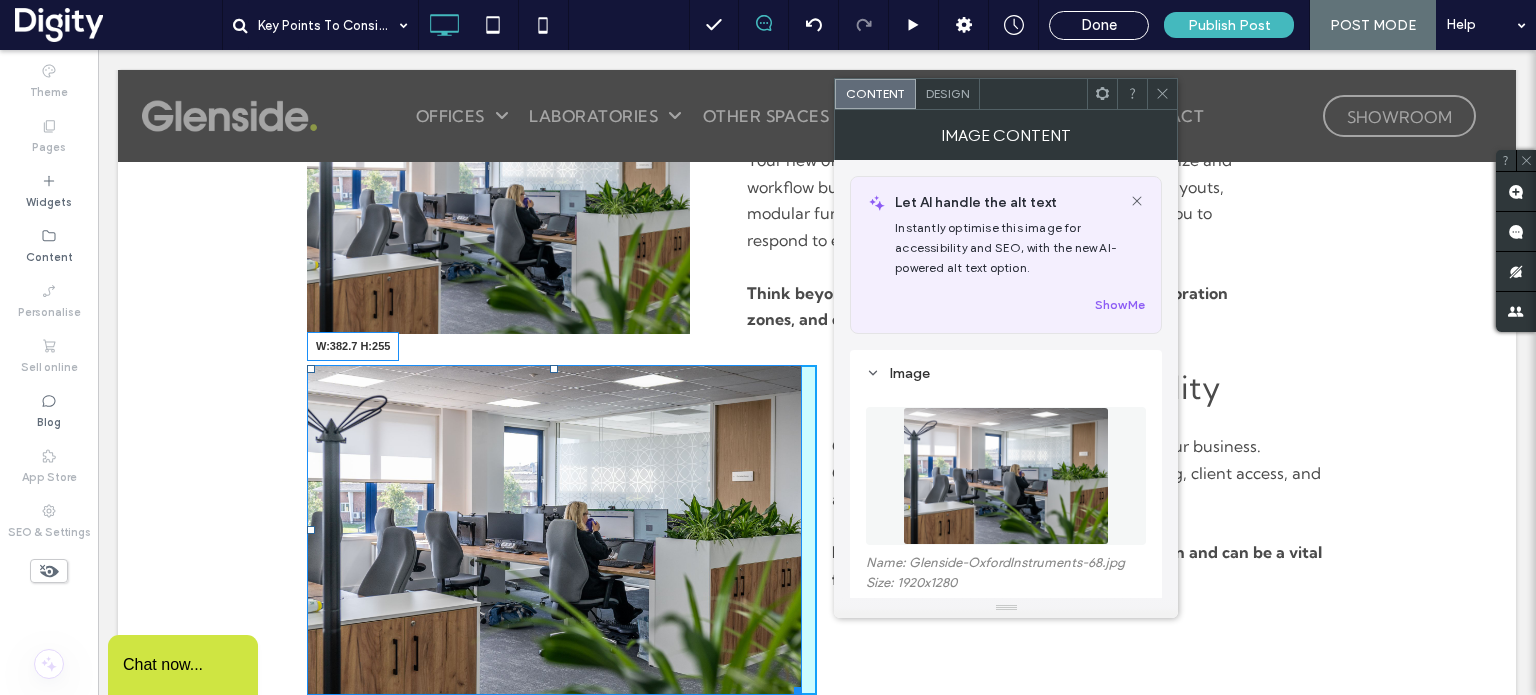 drag, startPoint x: 790, startPoint y: 684, endPoint x: 833, endPoint y: 641, distance: 60.811184 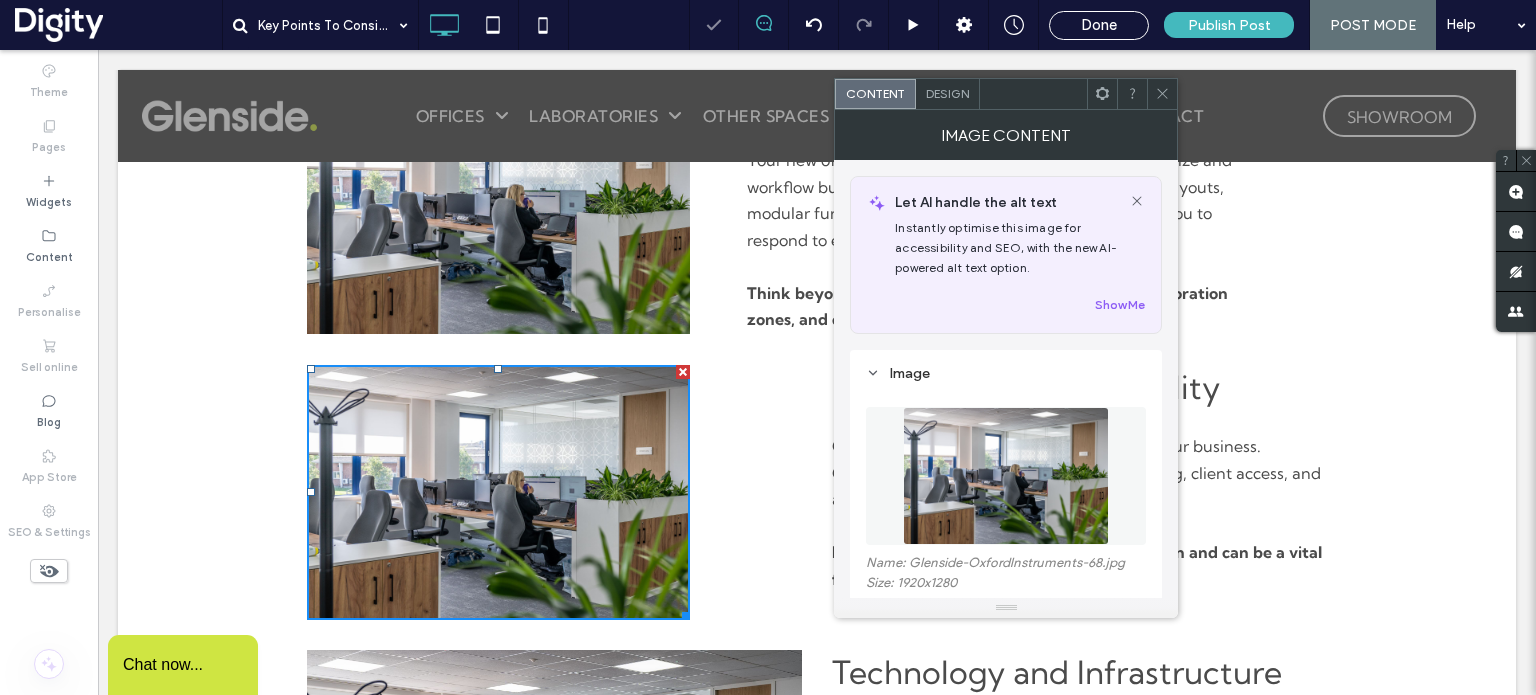click on "Easy accessibility boosts employee satisfaction and can be a vital factor in talent attraction and retention." at bounding box center (1079, 552) 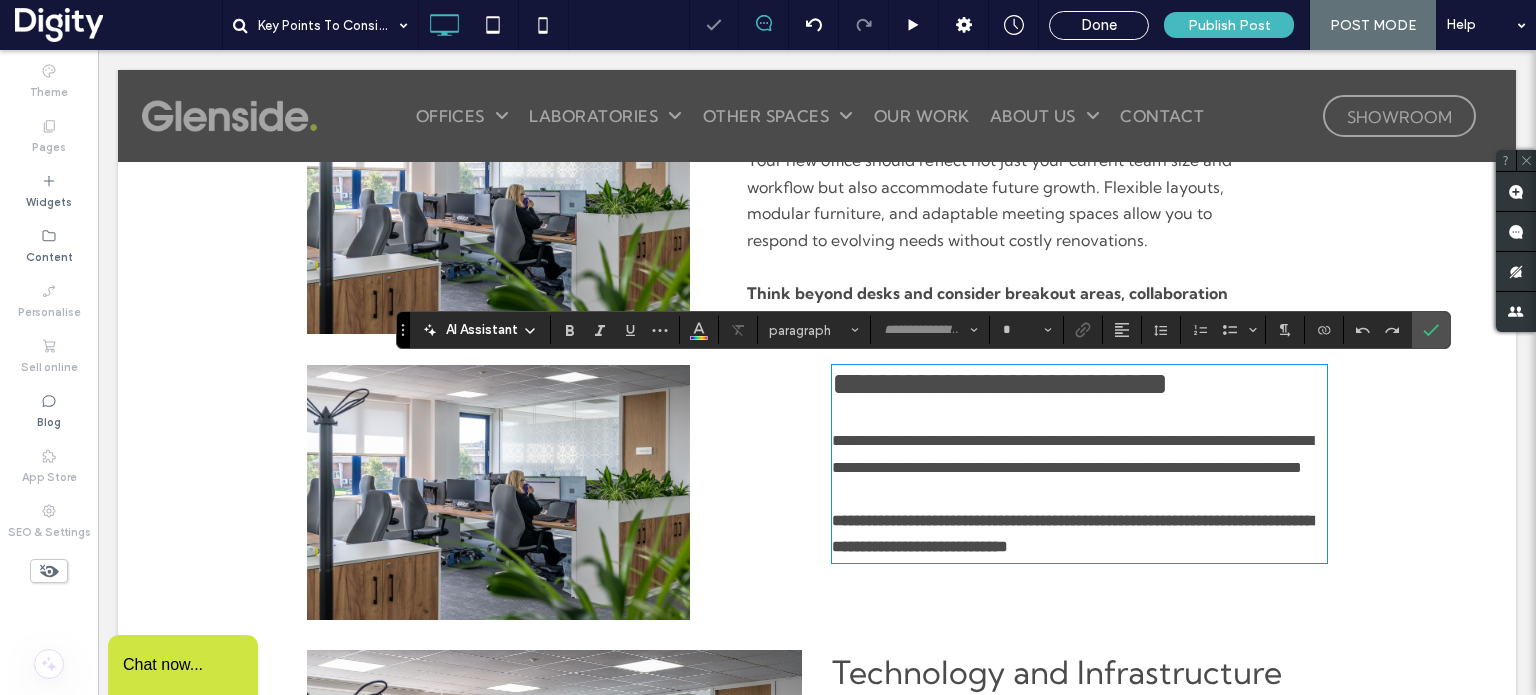 type on "**********" 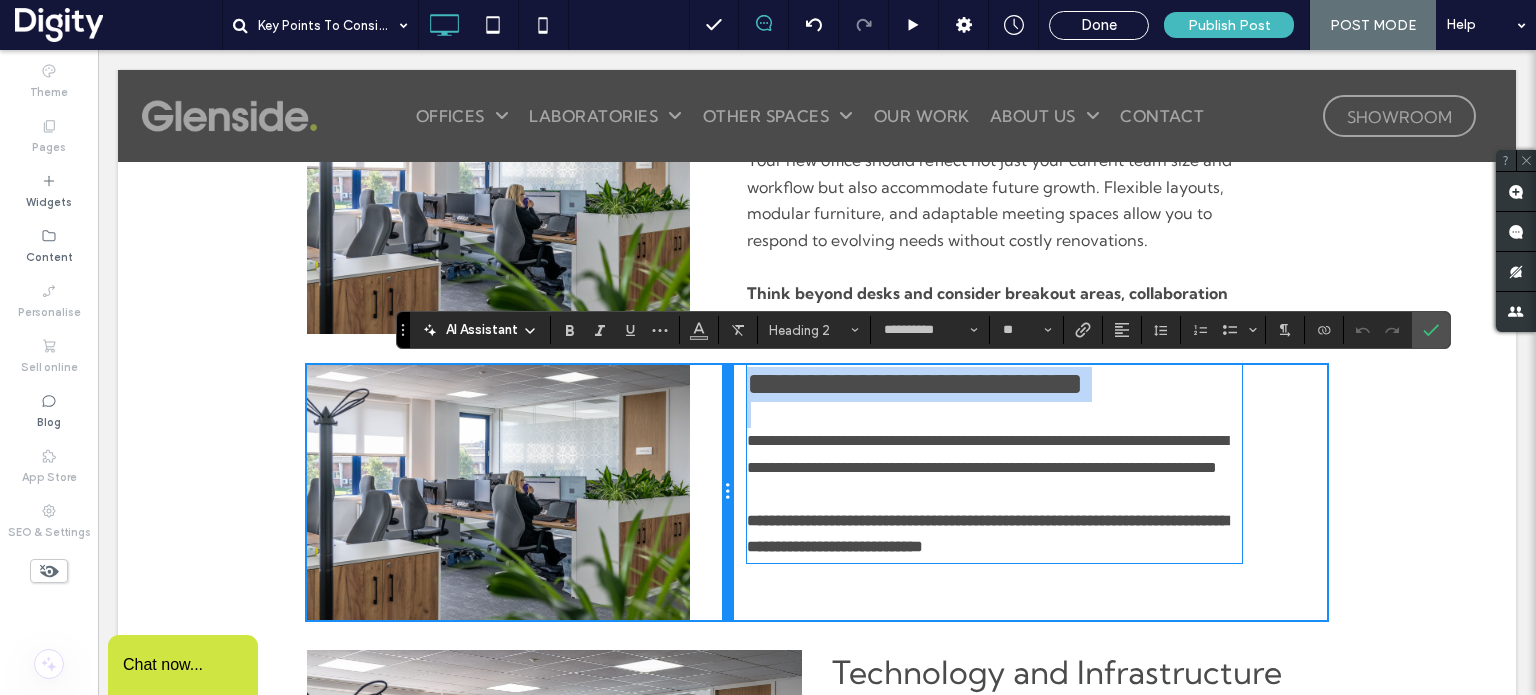 drag, startPoint x: 805, startPoint y: 519, endPoint x: 834, endPoint y: 569, distance: 57.801384 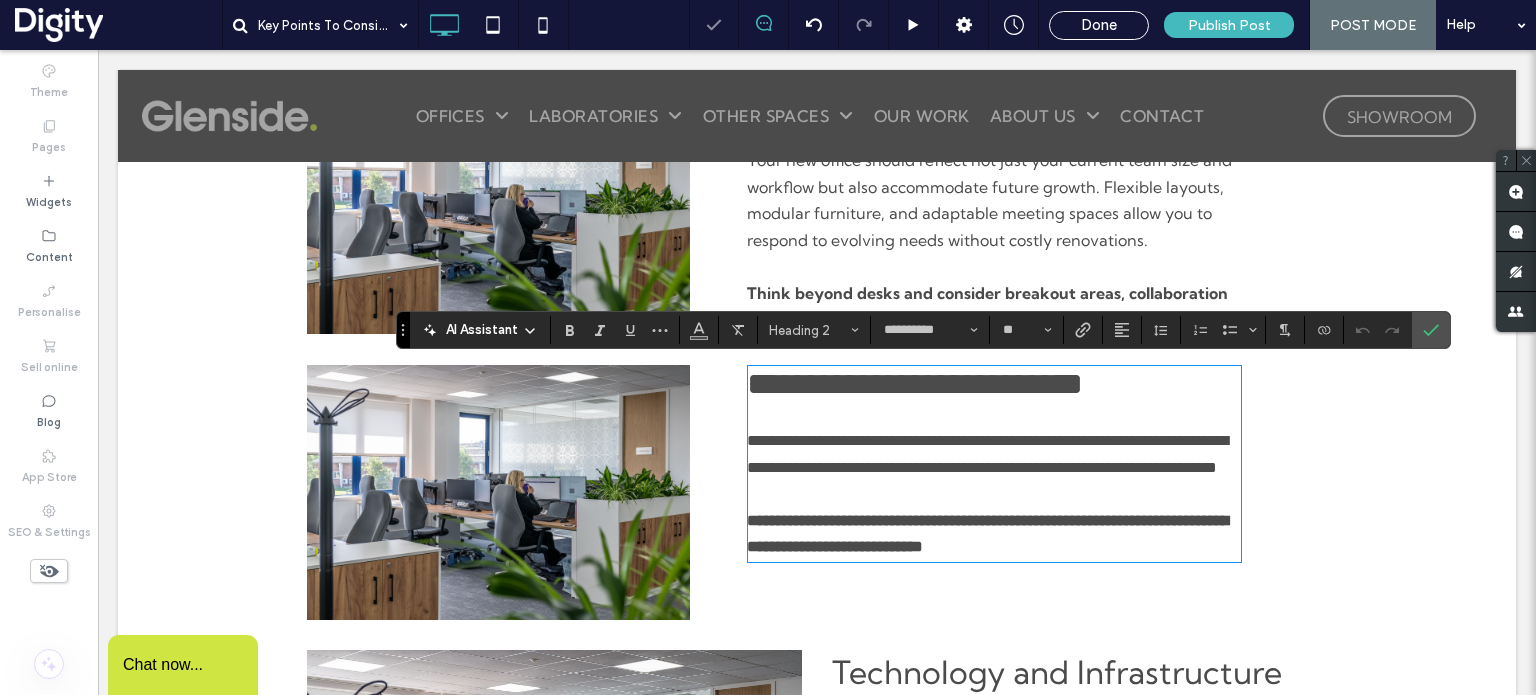 type on "**" 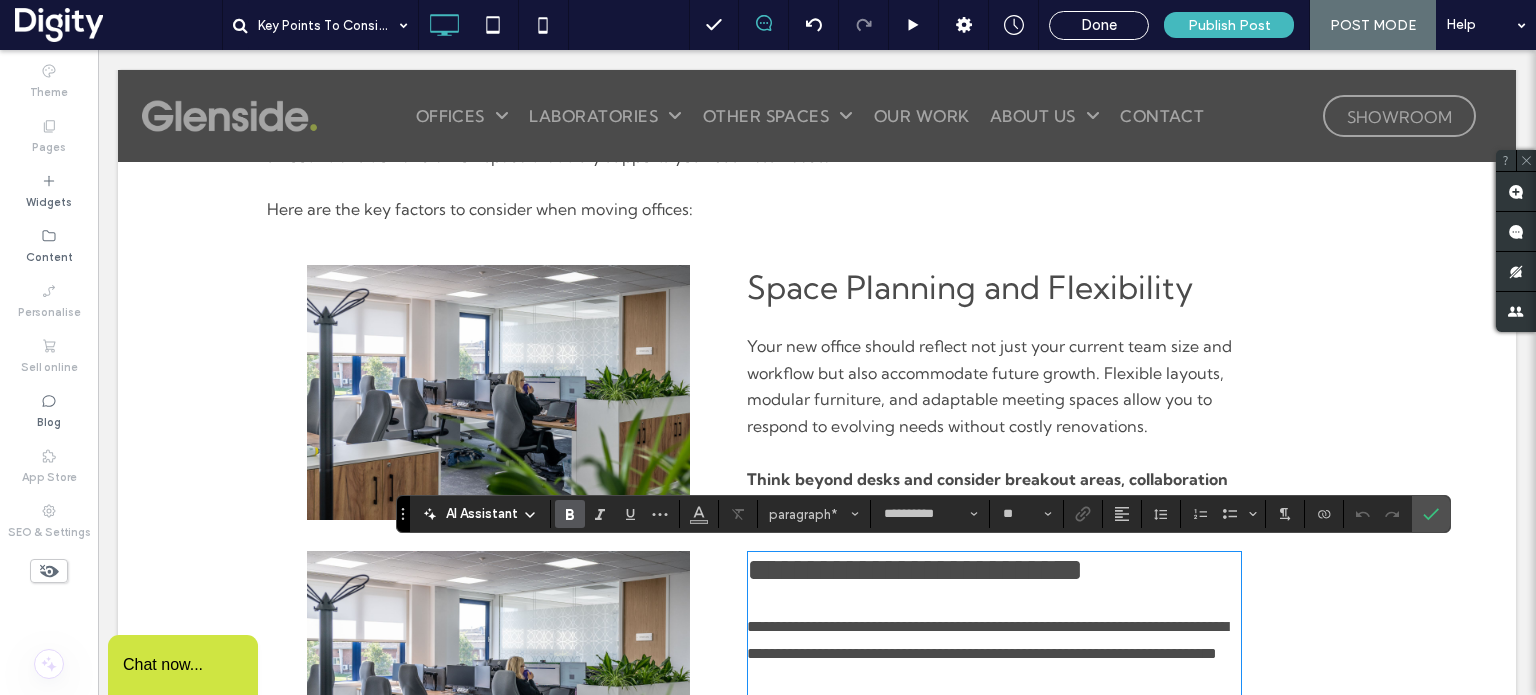 scroll, scrollTop: 572, scrollLeft: 0, axis: vertical 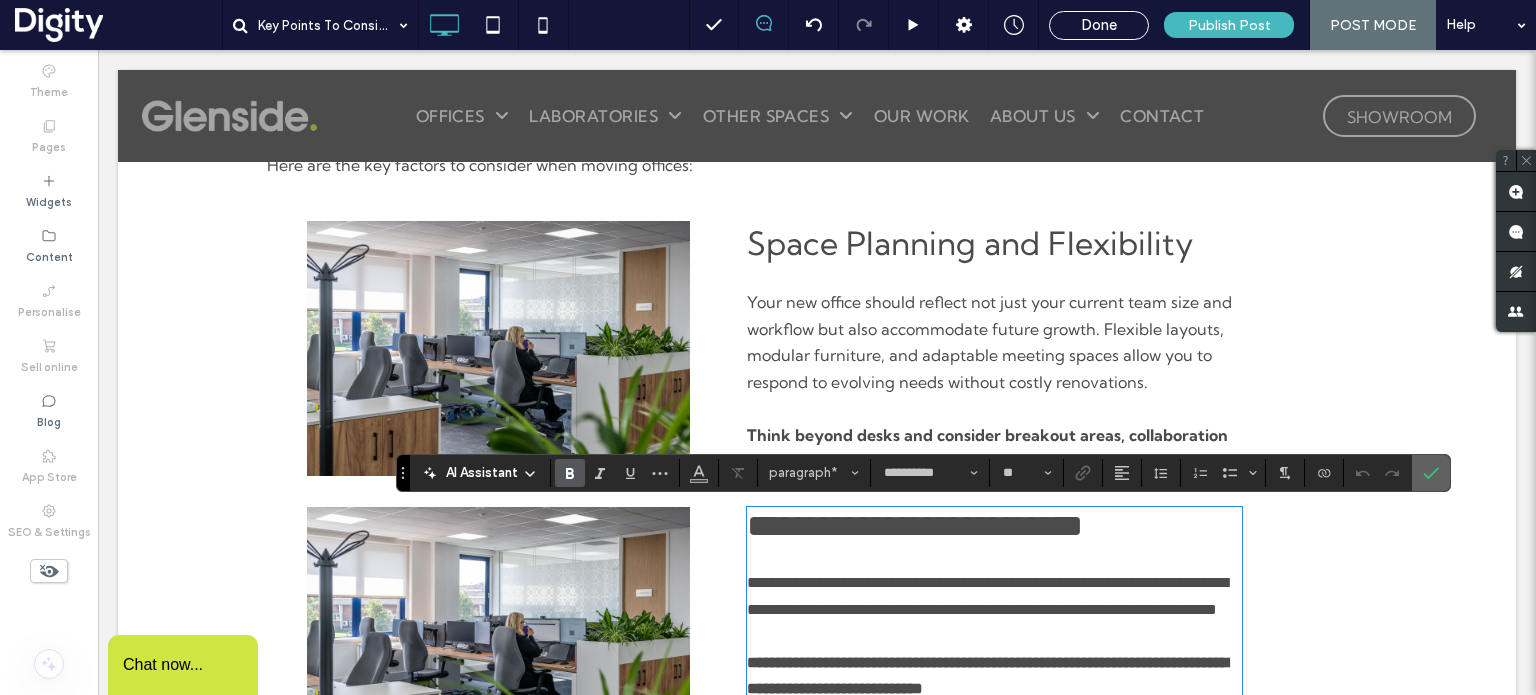 drag, startPoint x: 1429, startPoint y: 471, endPoint x: 1178, endPoint y: 395, distance: 262.2537 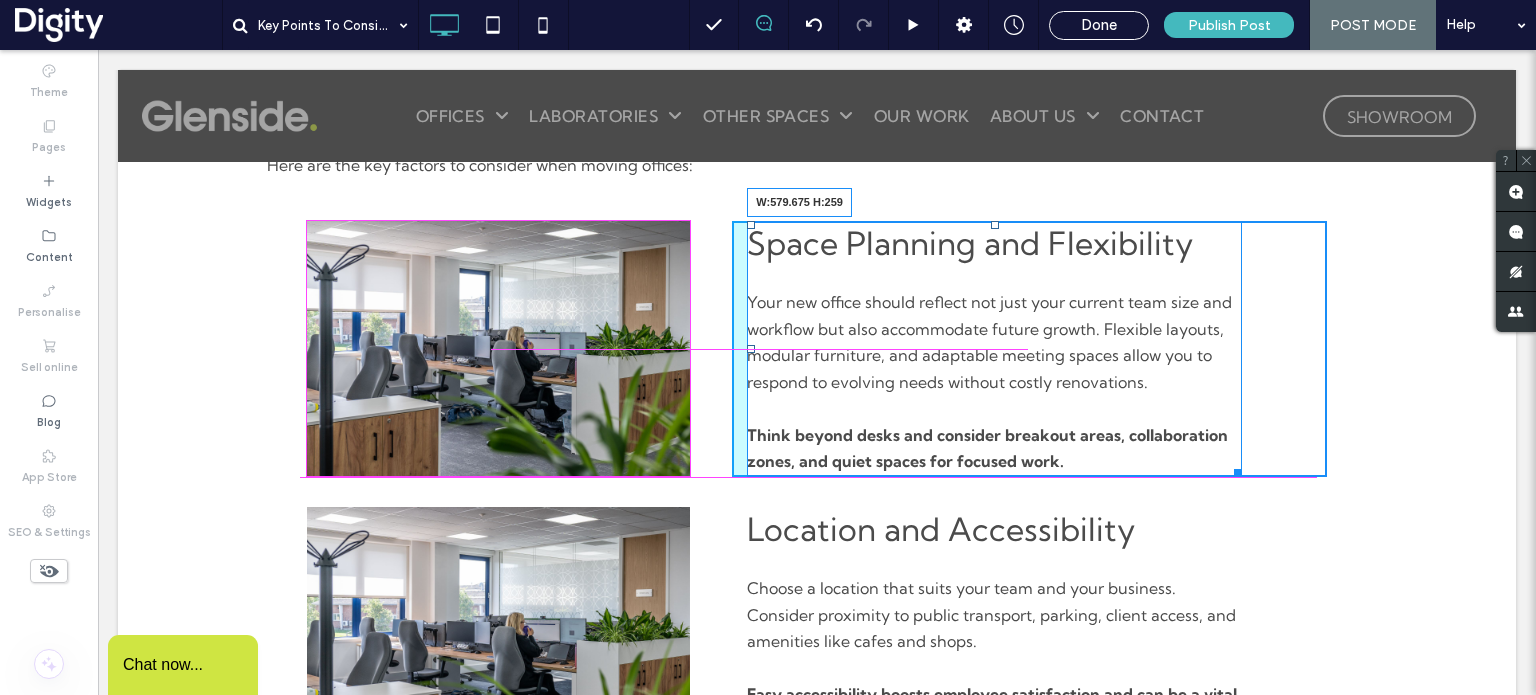 drag, startPoint x: 1228, startPoint y: 469, endPoint x: 1411, endPoint y: 510, distance: 187.53667 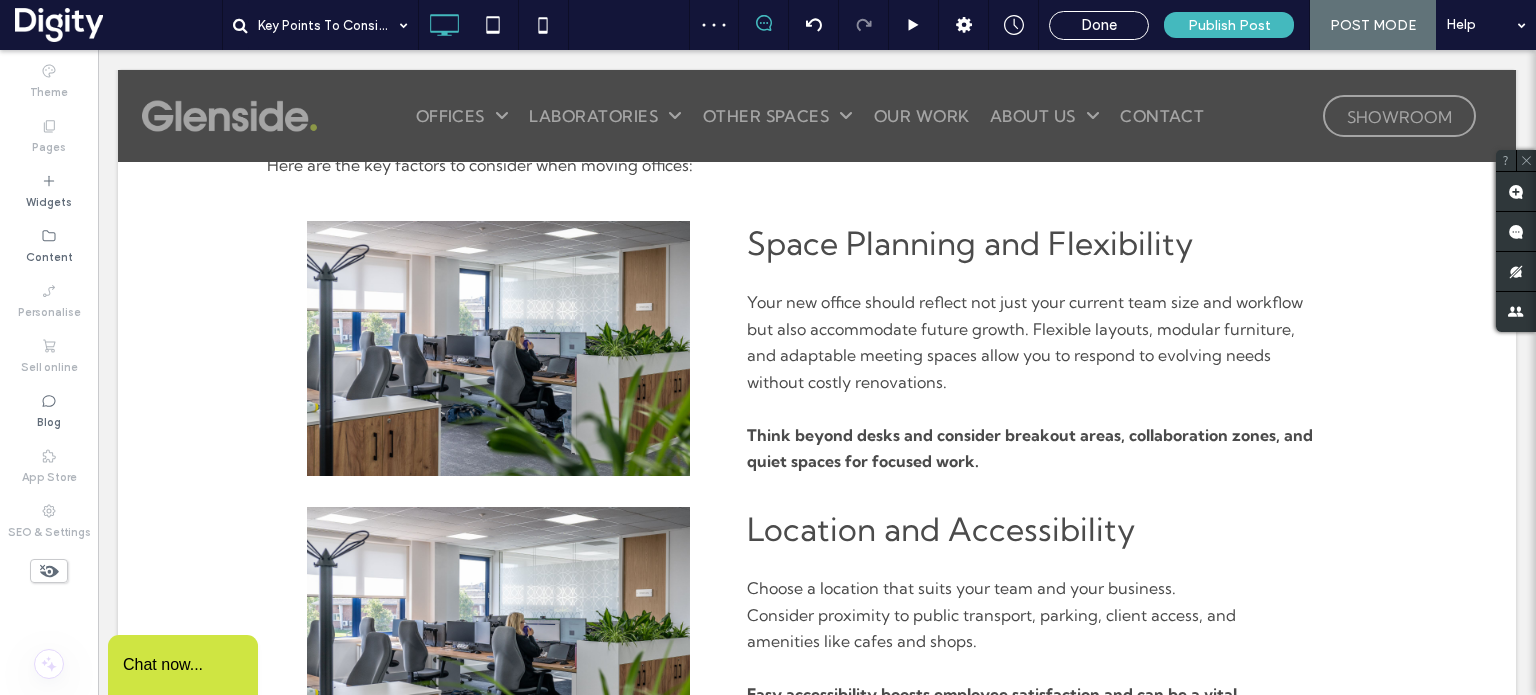 click on "Relocating your office is a significant step that can impact your team’s productivity, company culture, and long-term growth. Whether you’re moving to a larger space, upgrading facilities, or seeking a fresh environment, careful planning and strategic decisions are essential to ensure a smooth transition and a workspace that truly supports your business needs. Here are the key factors to consider when moving offices:
Click To Paste
Click To Paste     Click To Paste
Click To Paste     Click To Paste       Space Planning and Flexibility
﻿ Your new office should reflect not just your current team size and workflow but also accommodate future growth. Flexible layouts, modular furniture, and adaptable meeting spaces allow you to respond to evolving needs without costly renovations.  Think beyond desks and consider breakout areas, collaboration zones, and quiet spaces for focused work." at bounding box center [817, 1103] 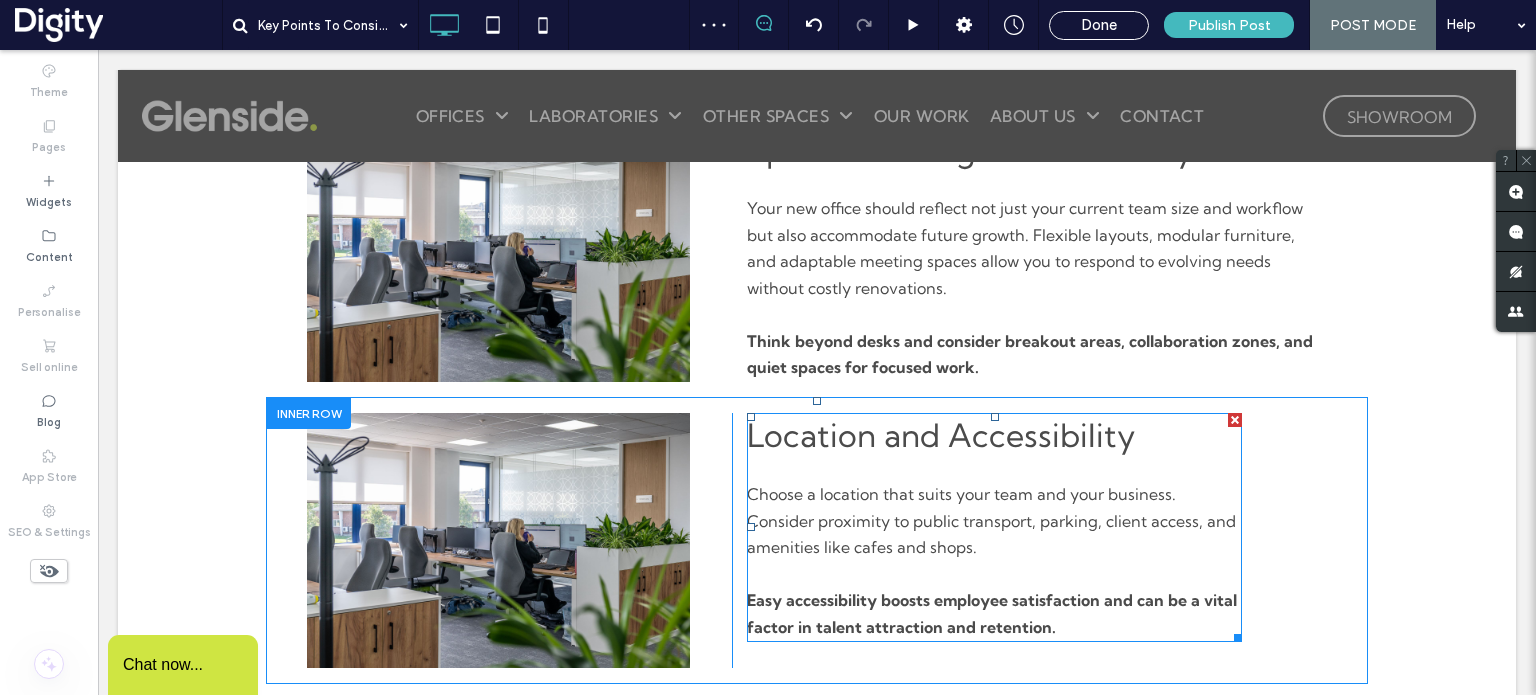 scroll, scrollTop: 679, scrollLeft: 0, axis: vertical 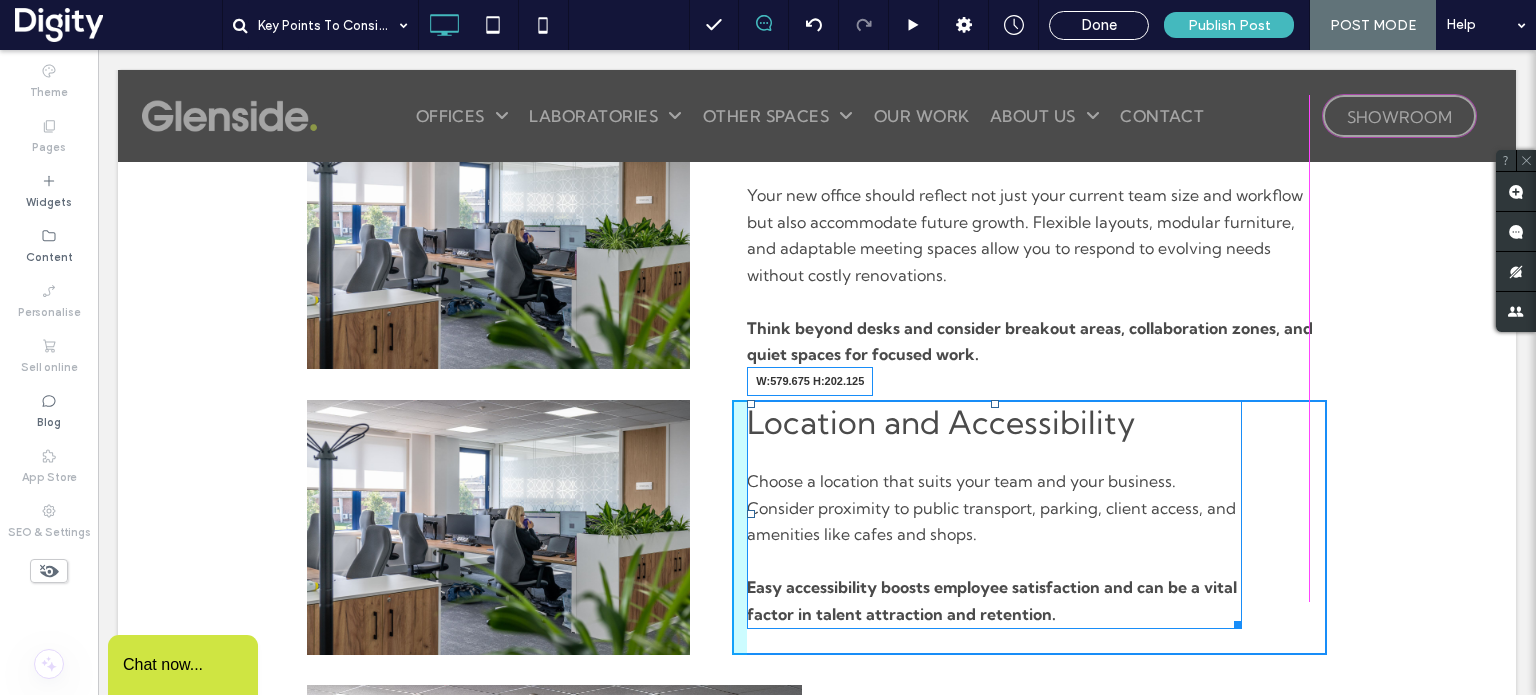 drag, startPoint x: 1227, startPoint y: 623, endPoint x: 1450, endPoint y: 668, distance: 227.49506 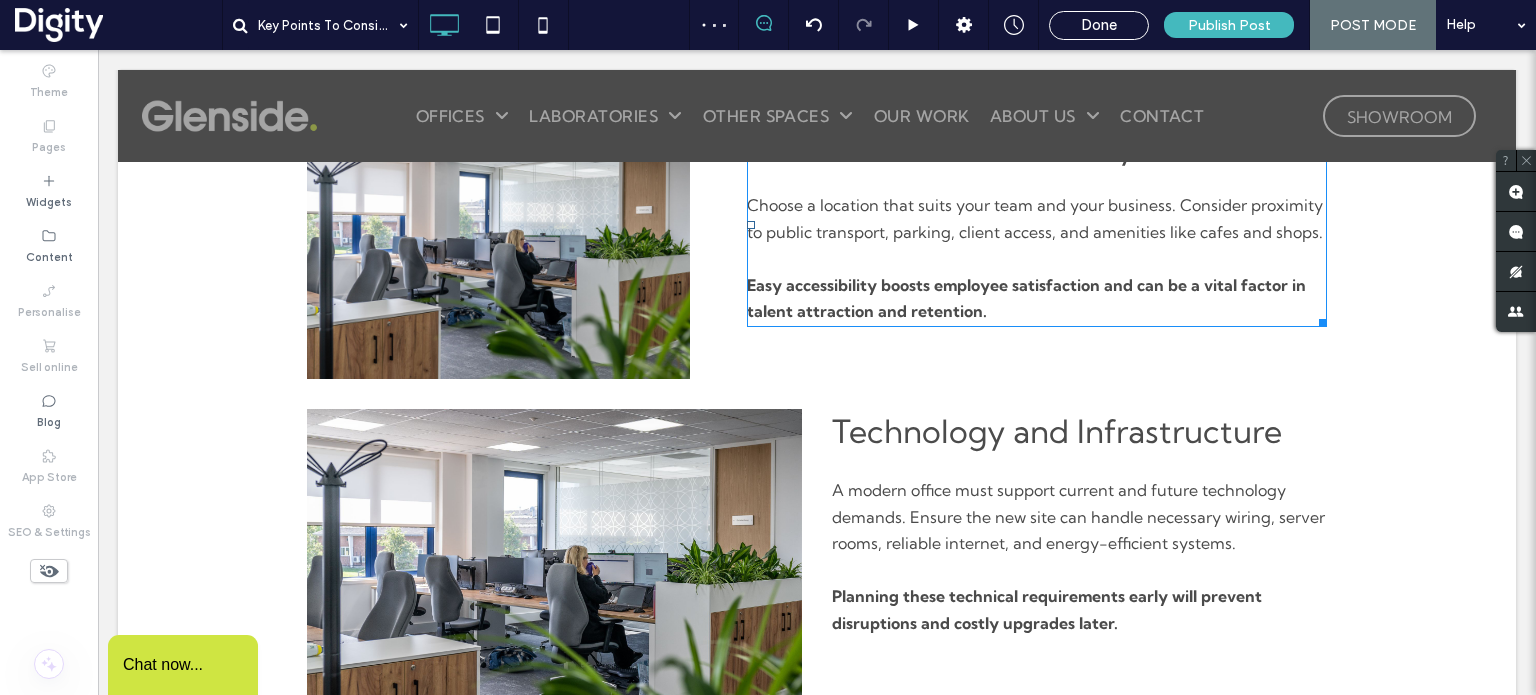 scroll, scrollTop: 956, scrollLeft: 0, axis: vertical 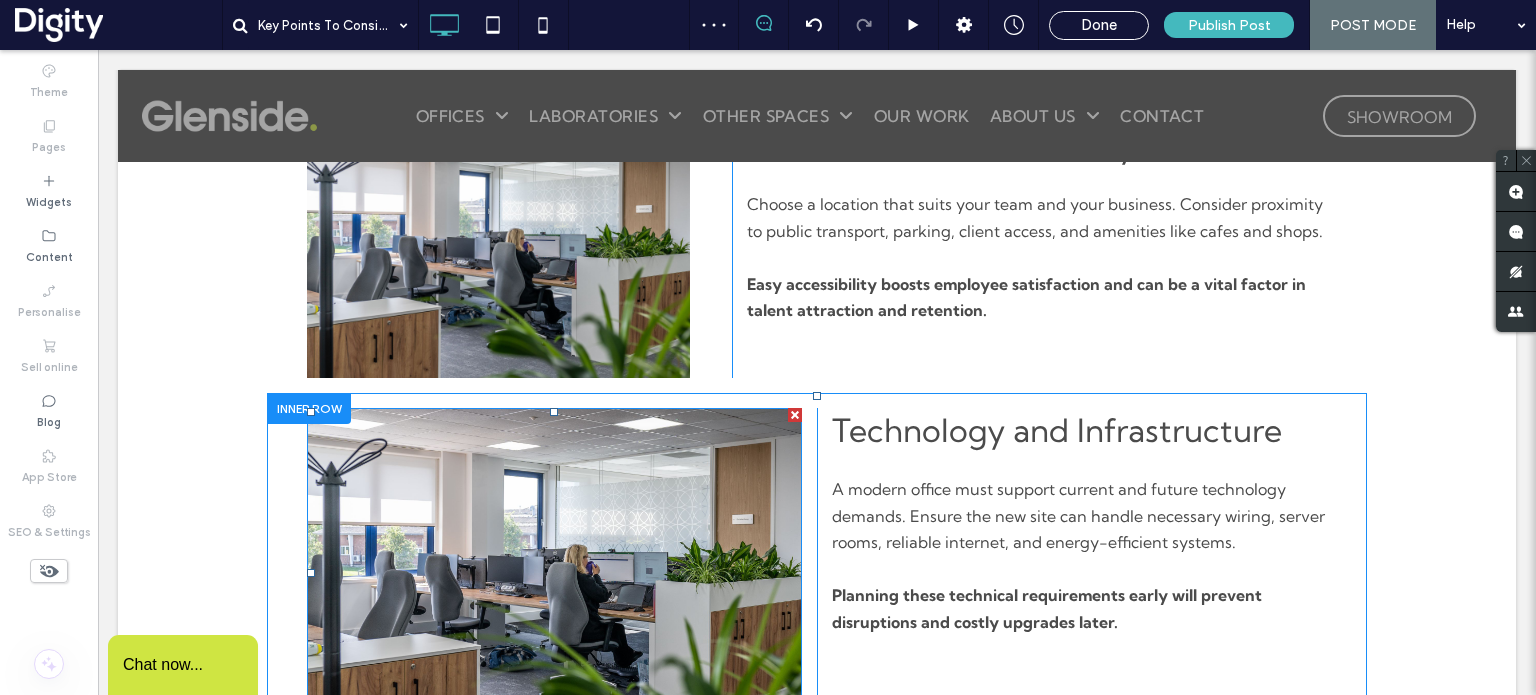 click at bounding box center (554, 573) 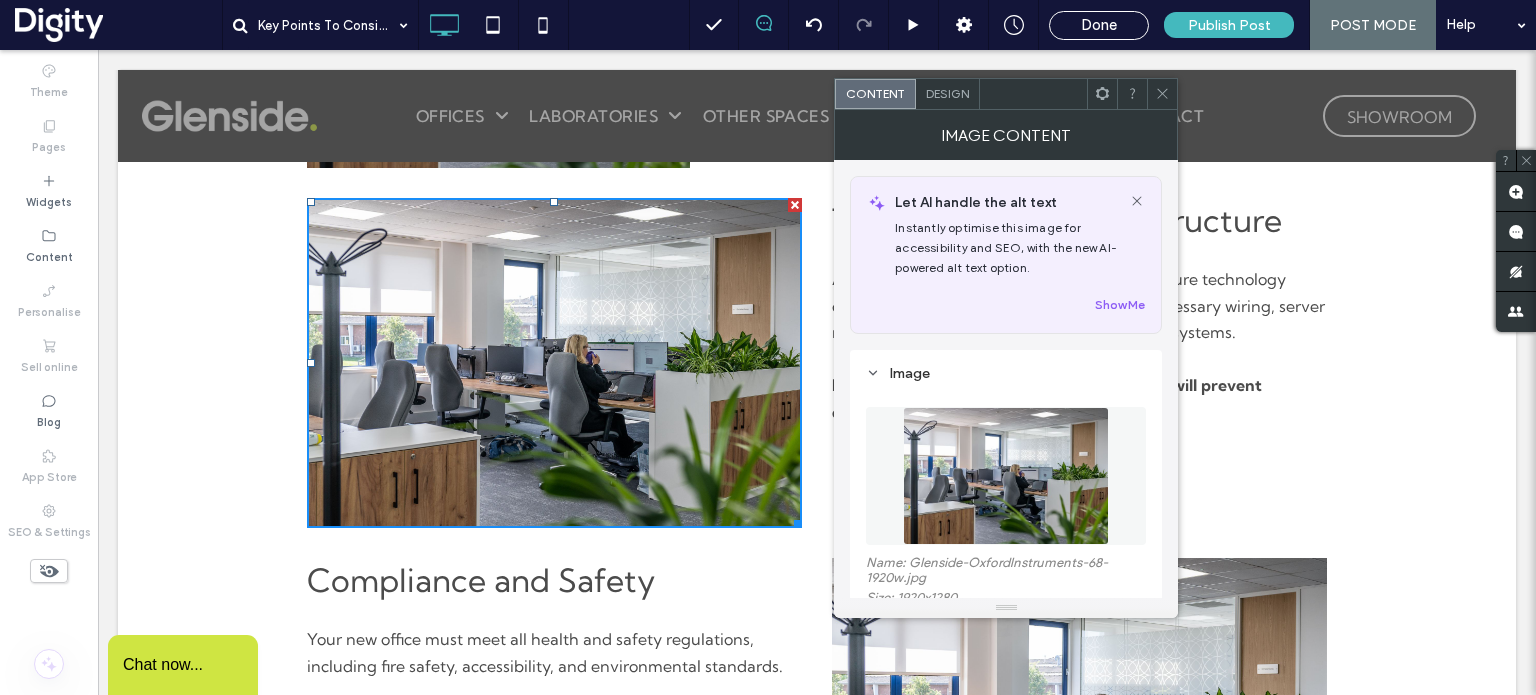 scroll, scrollTop: 1174, scrollLeft: 0, axis: vertical 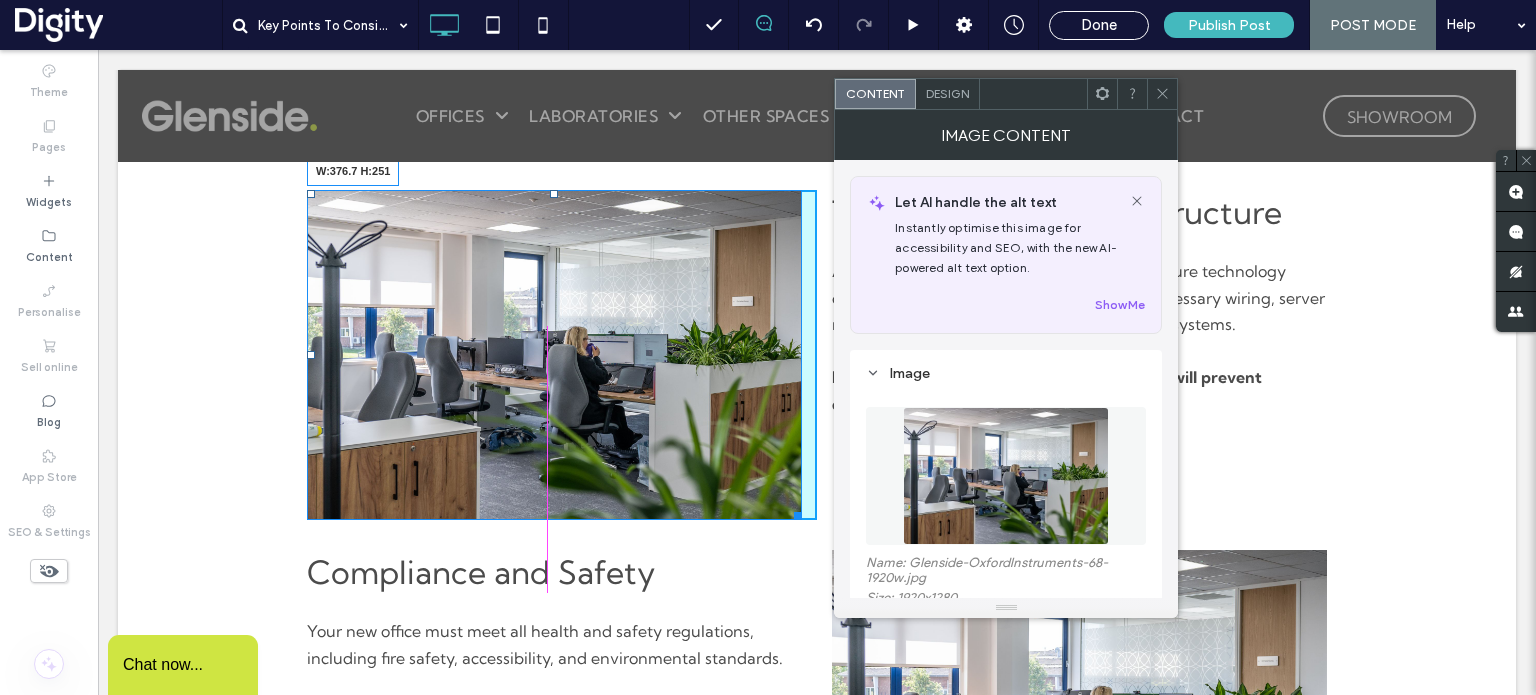 drag, startPoint x: 792, startPoint y: 516, endPoint x: 732, endPoint y: 457, distance: 84.14868 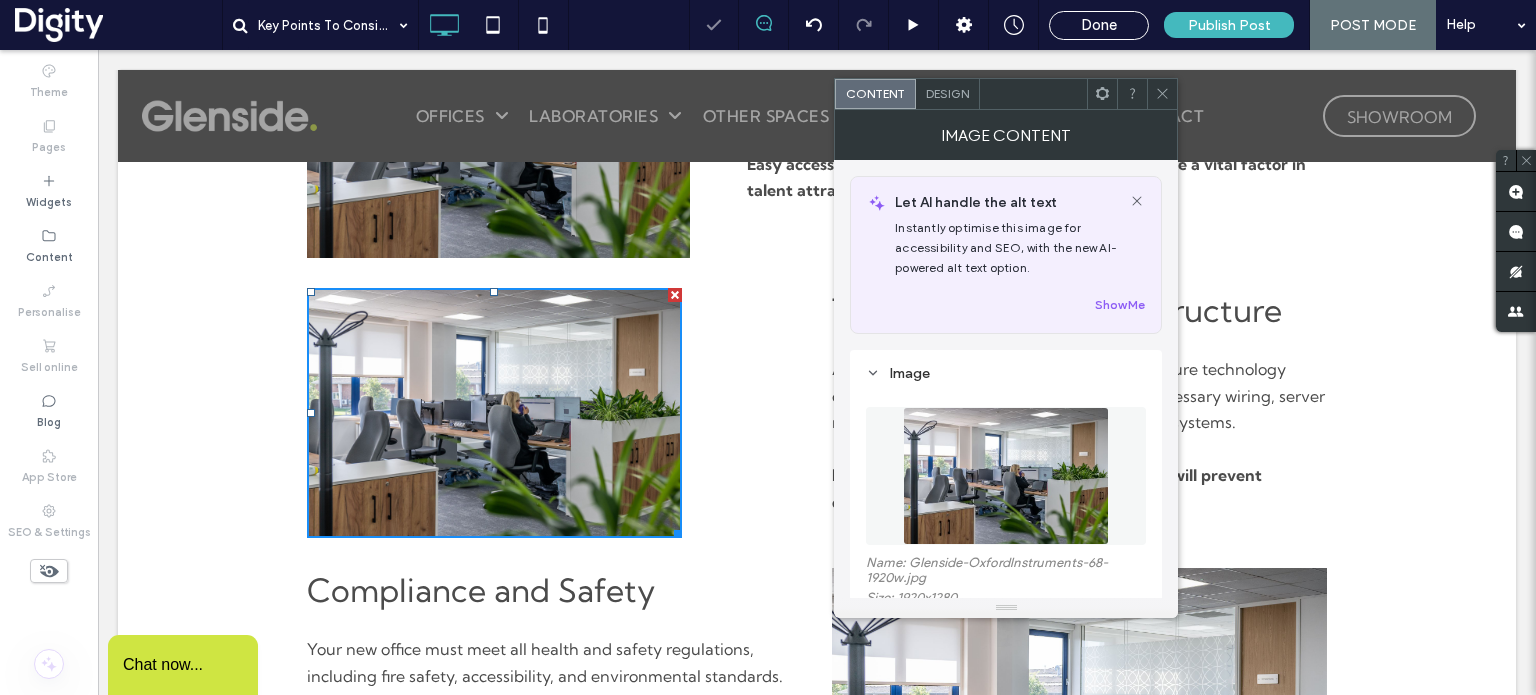 scroll, scrollTop: 1066, scrollLeft: 0, axis: vertical 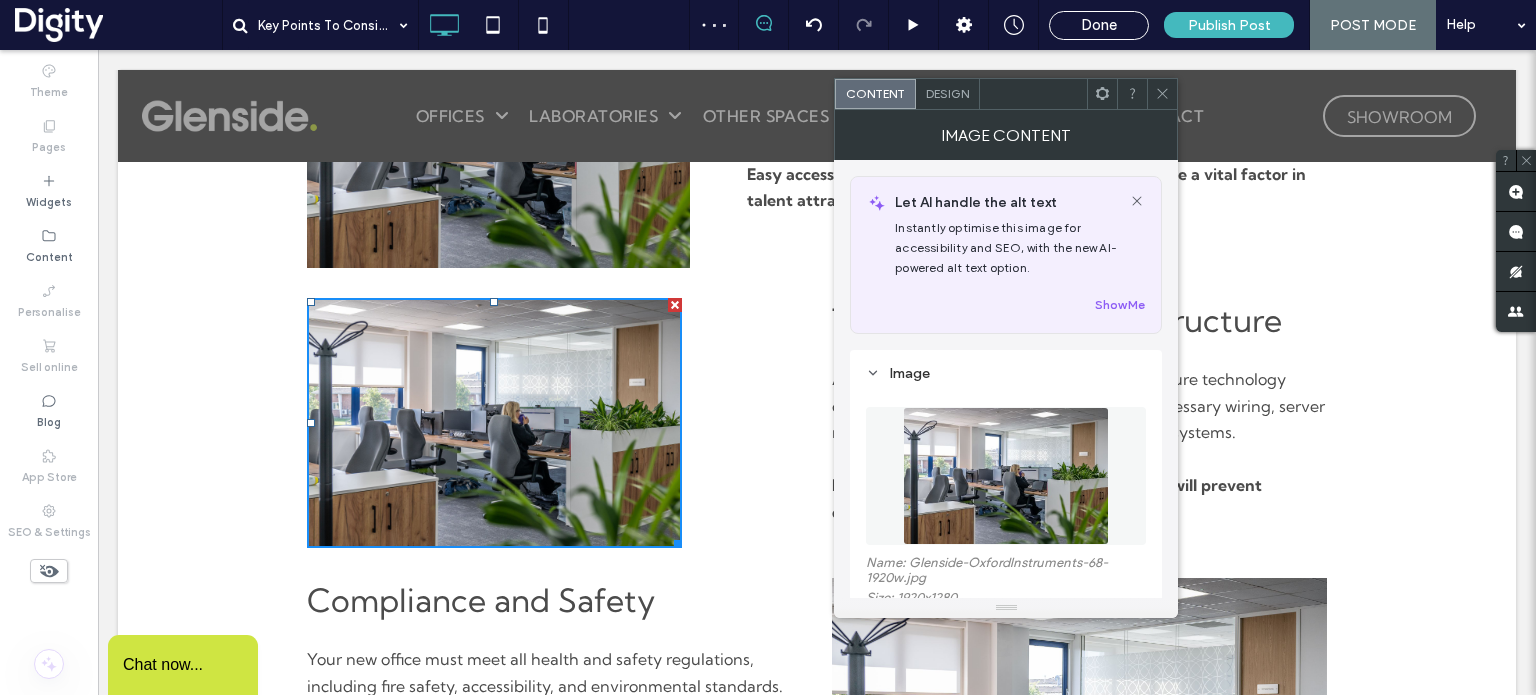click on "Click To Paste     Click To Paste
Technology and Infrastructure A modern office must support current and future technology demands. Ensure the new site can handle necessary wiring, server rooms, reliable internet, and energy-efficient systems.  Planning these technical requirements early will prevent disruptions and costly upgrades later.
Click To Paste     Click To Paste" at bounding box center (817, 423) 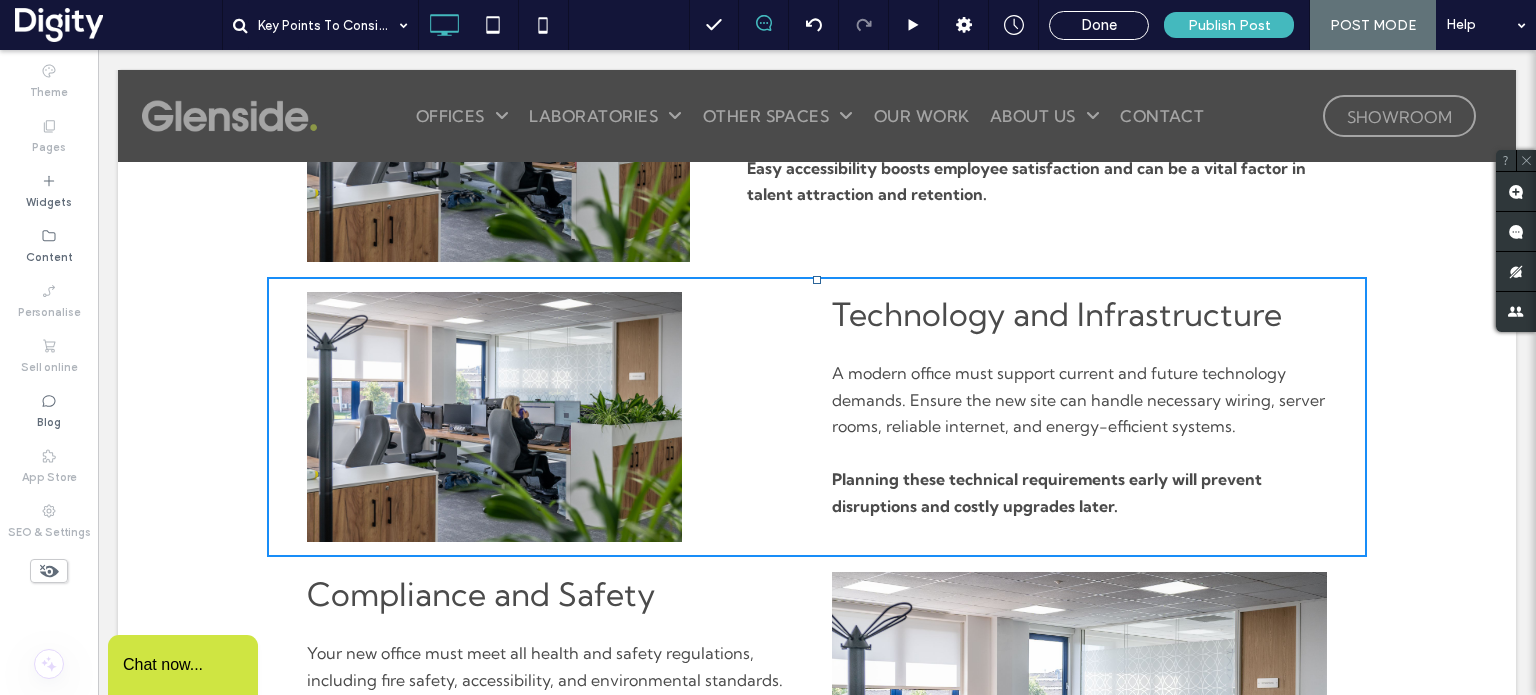 scroll, scrollTop: 1071, scrollLeft: 0, axis: vertical 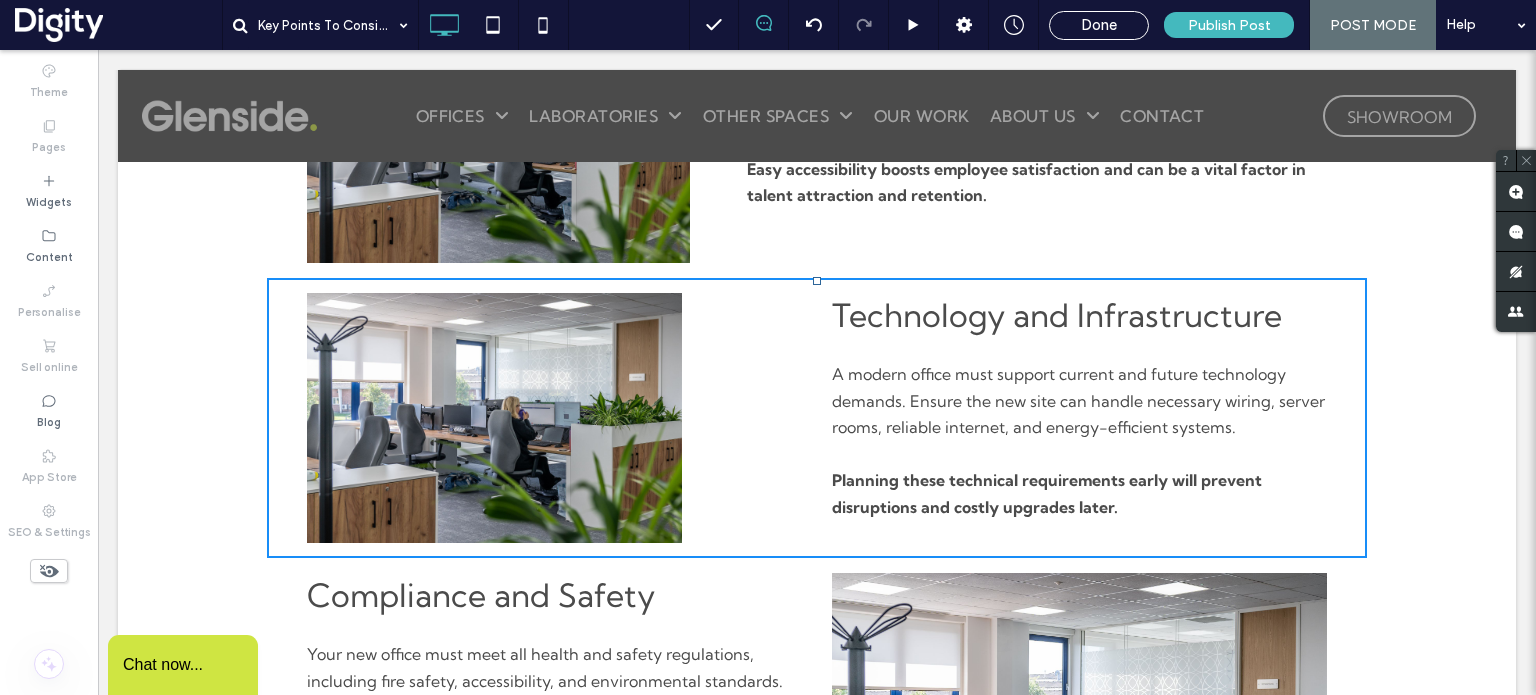 click at bounding box center (494, 418) 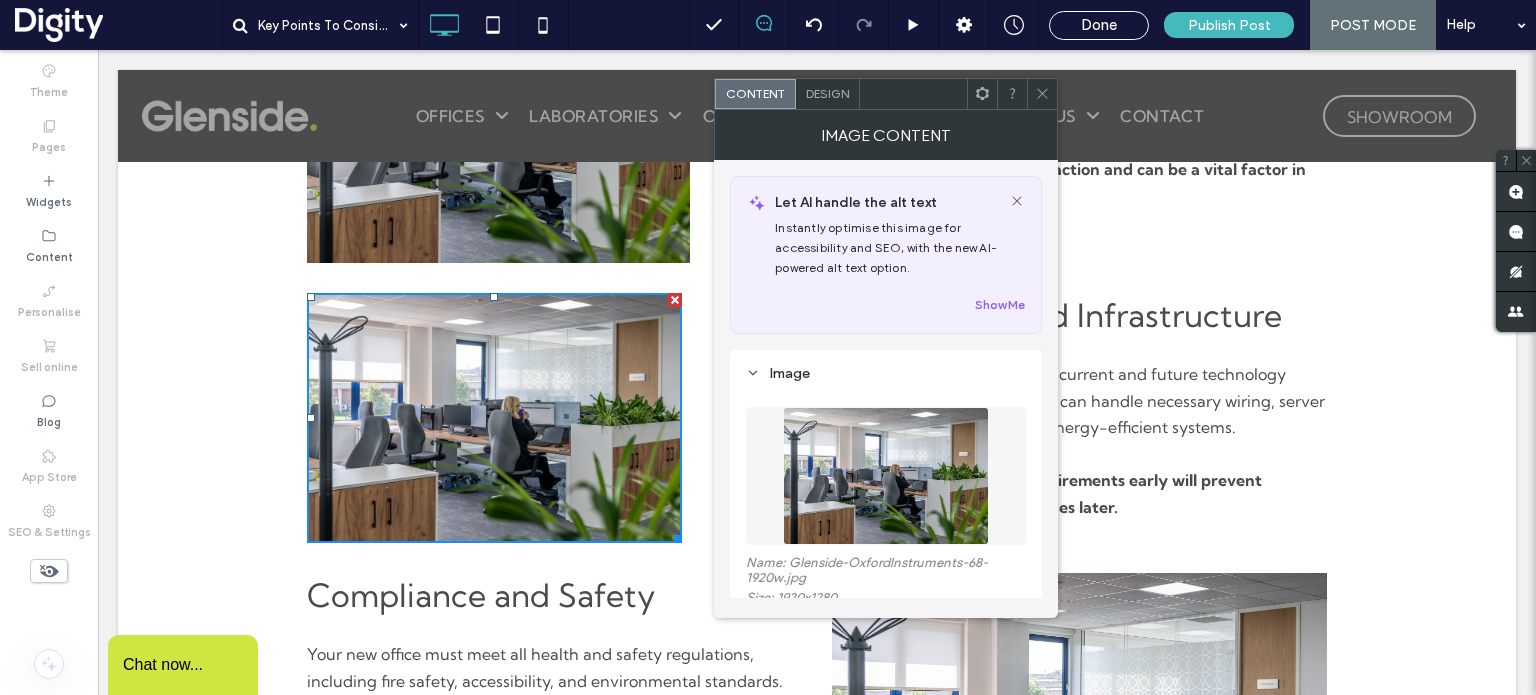 drag, startPoint x: 672, startPoint y: 543, endPoint x: 682, endPoint y: 550, distance: 12.206555 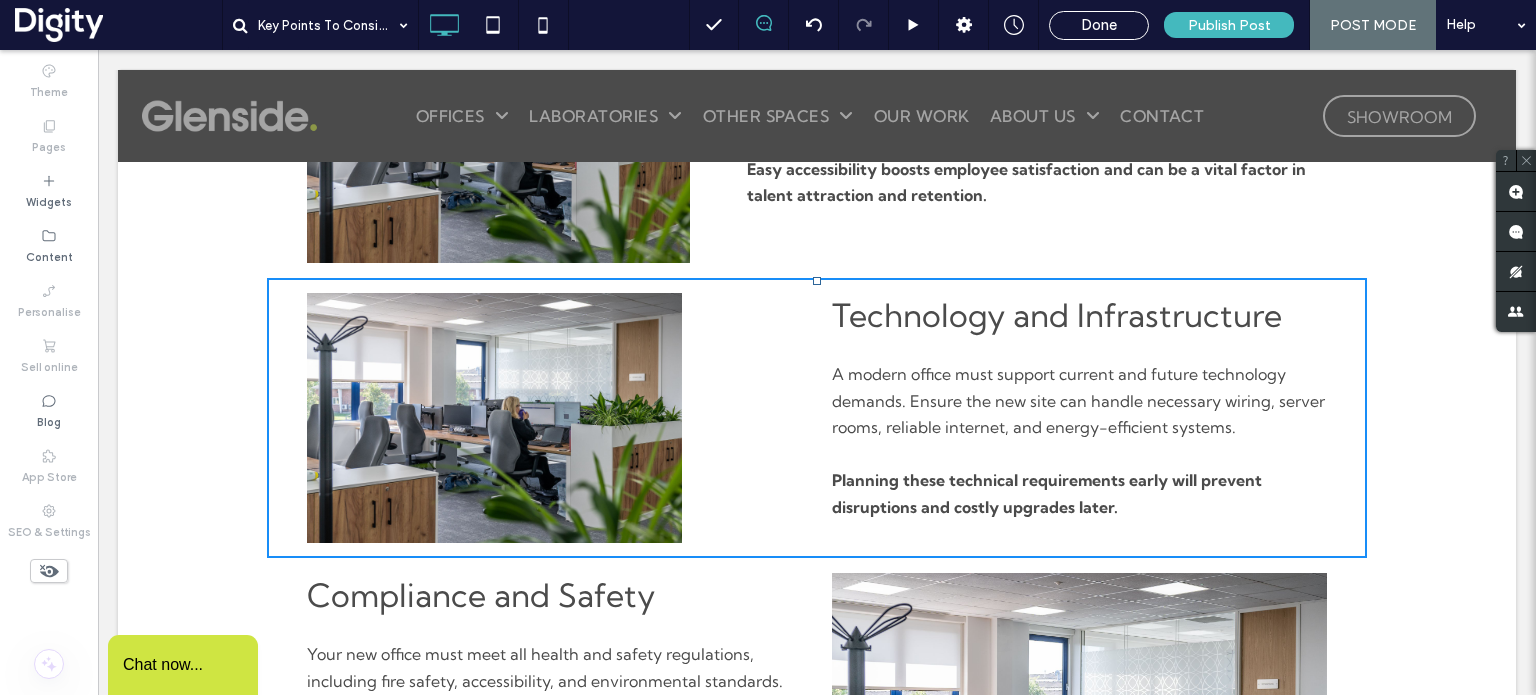 click at bounding box center [494, 418] 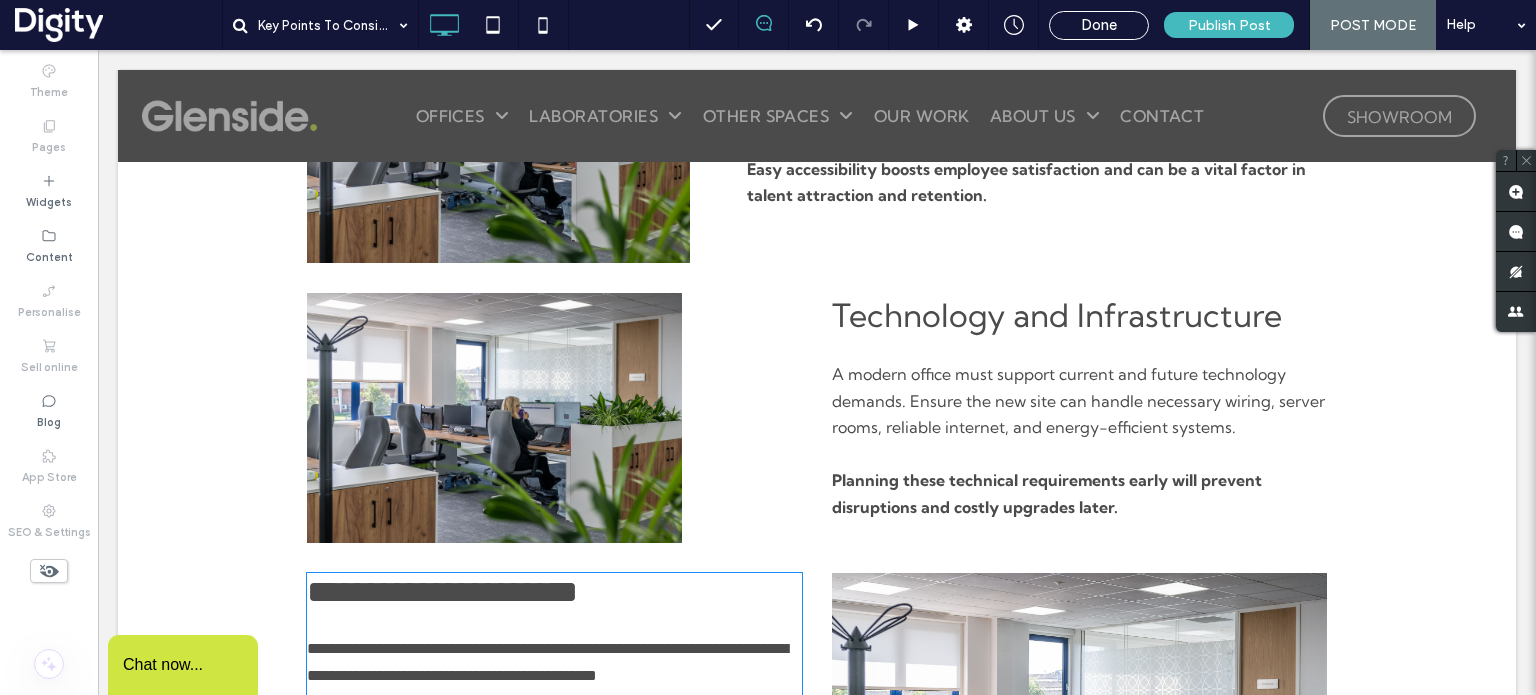 type on "**********" 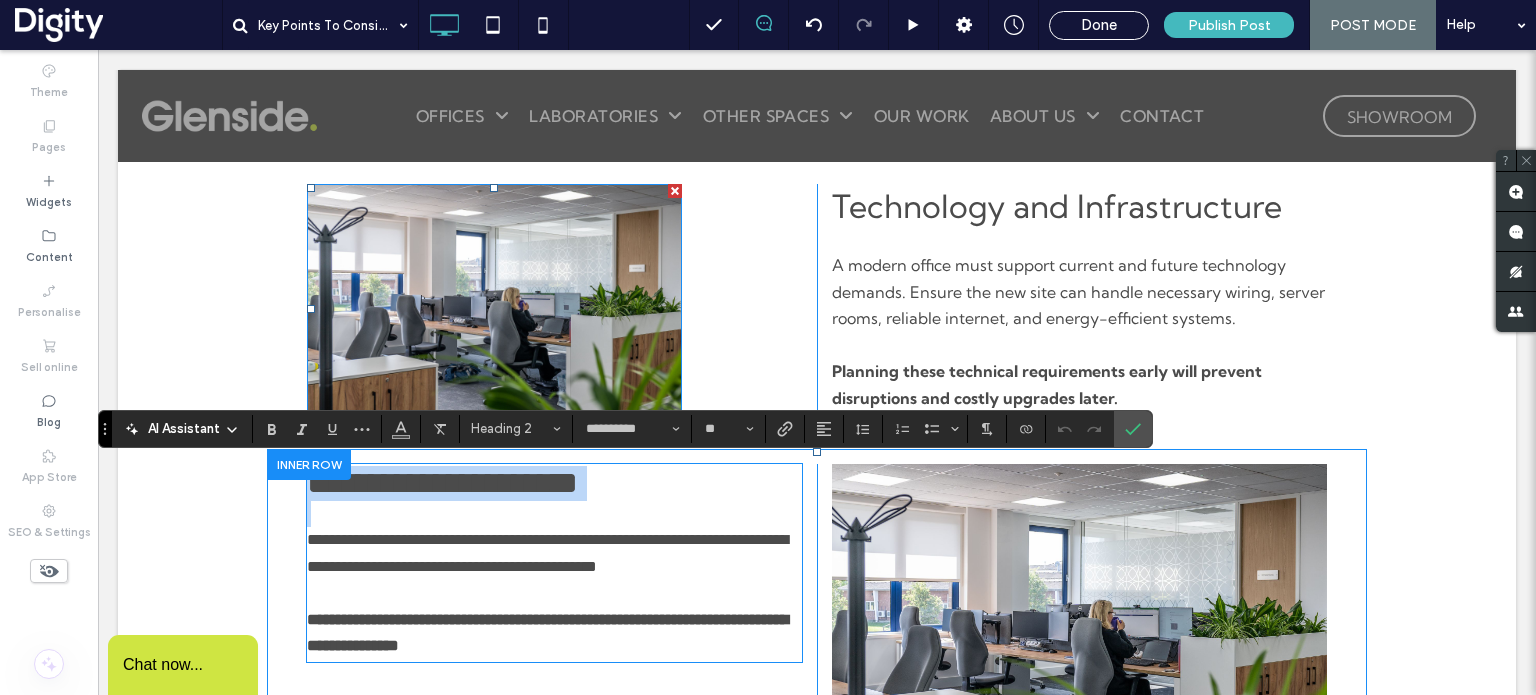 scroll, scrollTop: 1214, scrollLeft: 0, axis: vertical 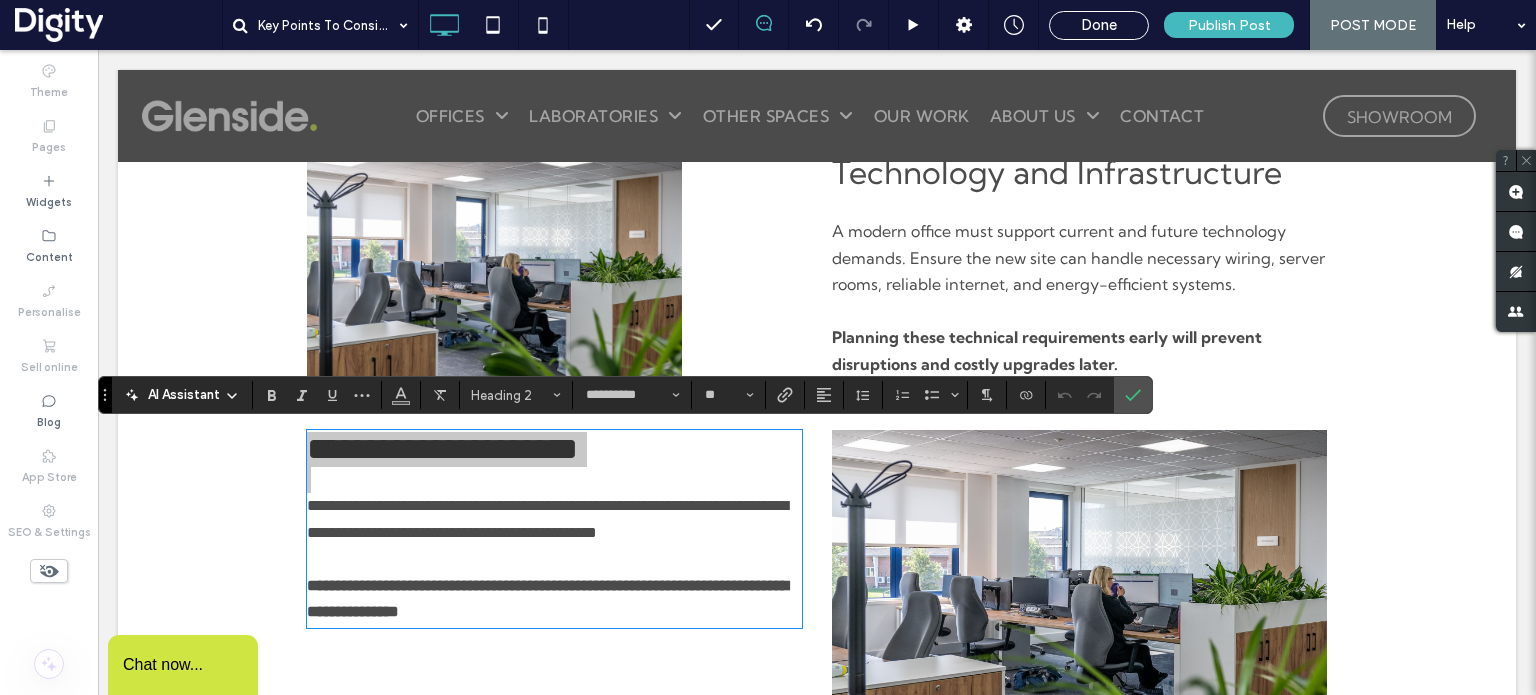 click on "**********" at bounding box center (625, 395) 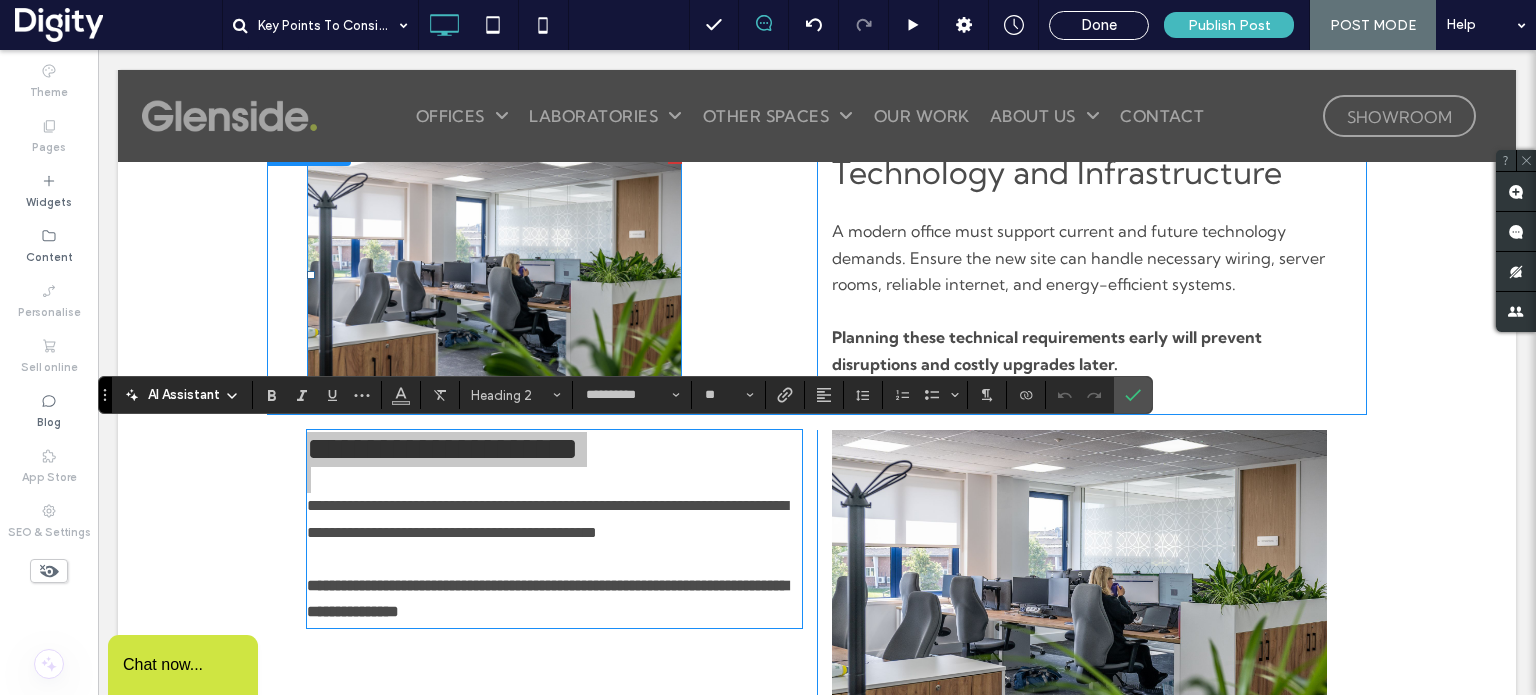 click at bounding box center [494, 275] 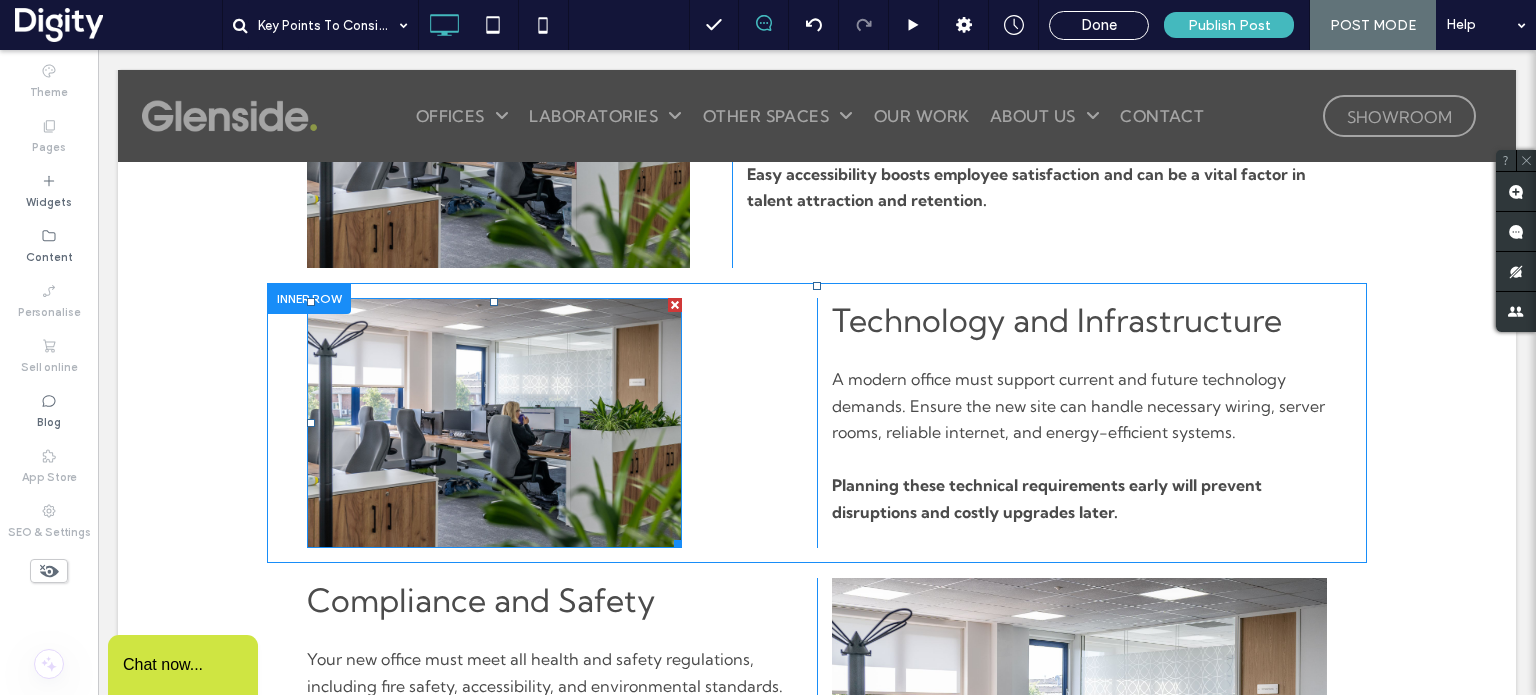 scroll, scrollTop: 1044, scrollLeft: 0, axis: vertical 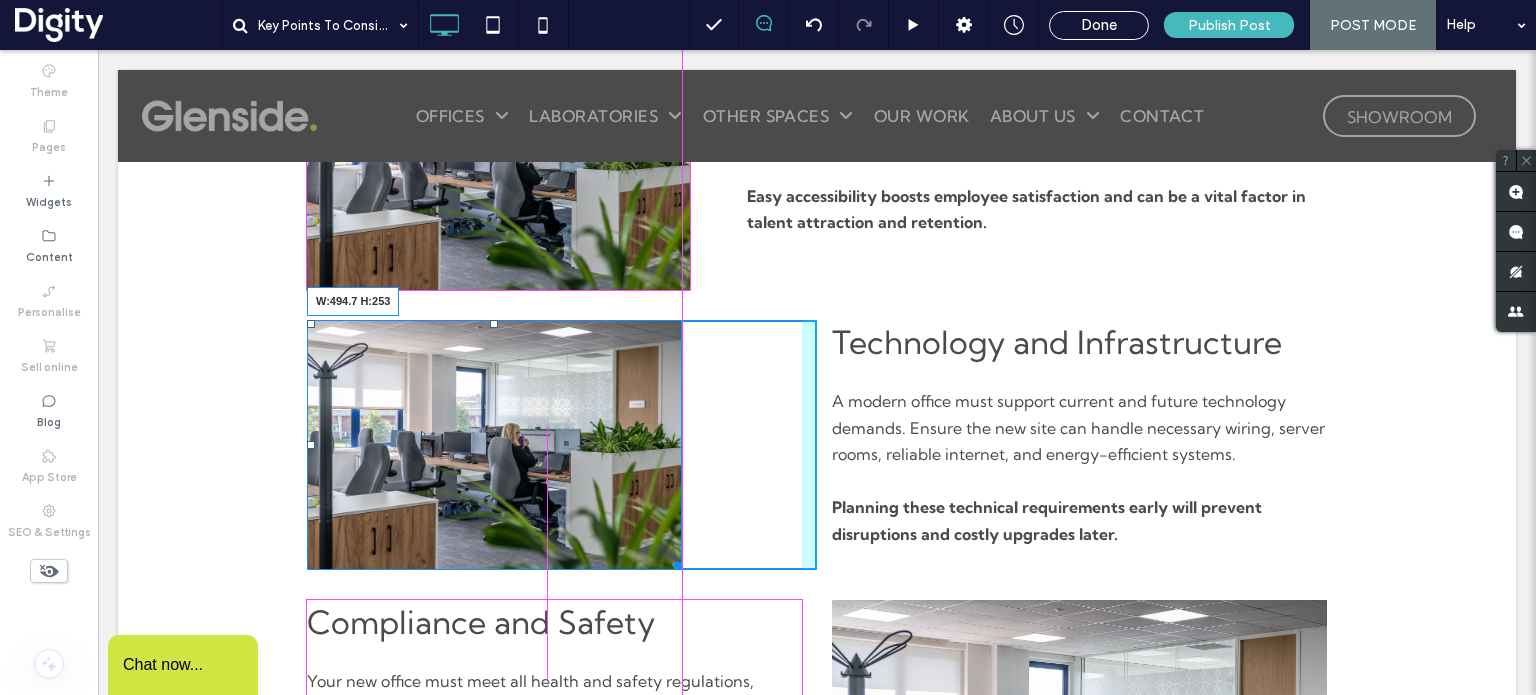 drag, startPoint x: 669, startPoint y: 563, endPoint x: 770, endPoint y: 577, distance: 101.96568 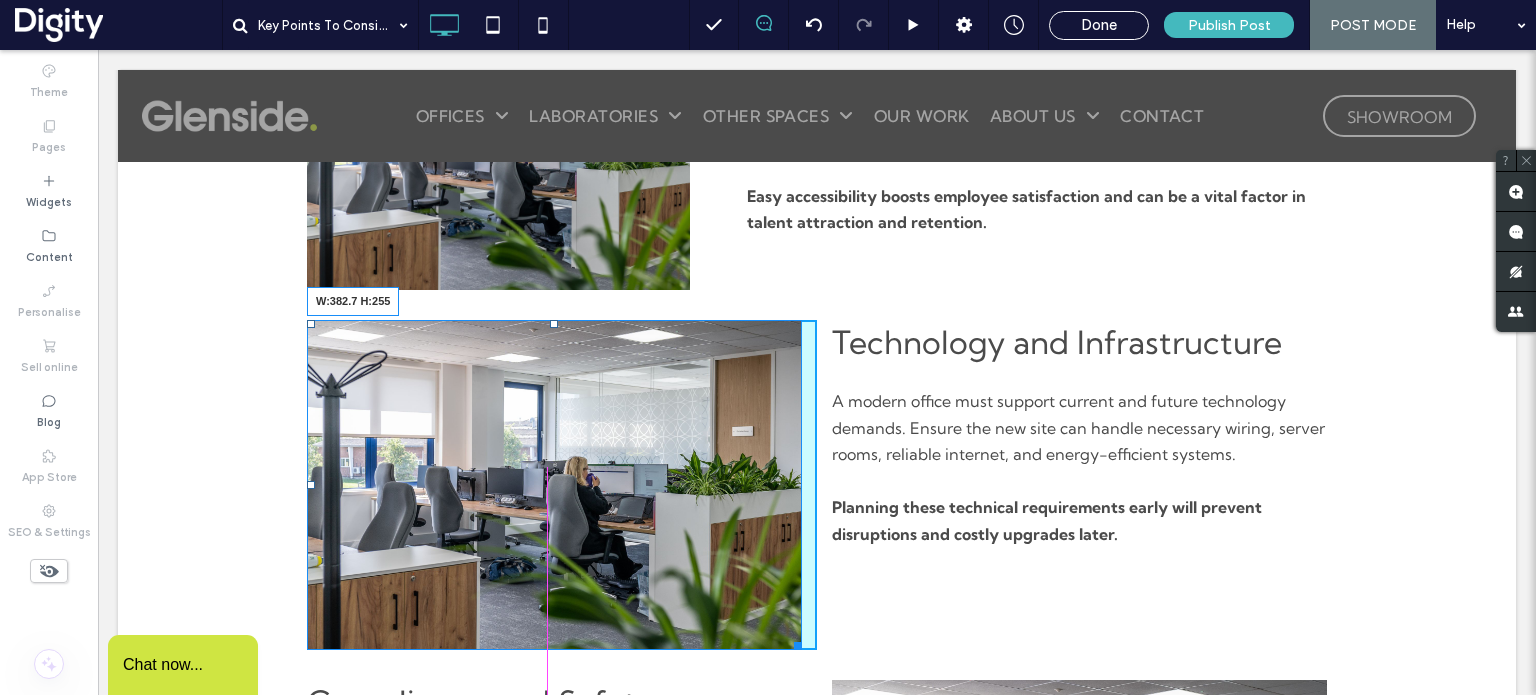 drag, startPoint x: 788, startPoint y: 641, endPoint x: 830, endPoint y: 656, distance: 44.598206 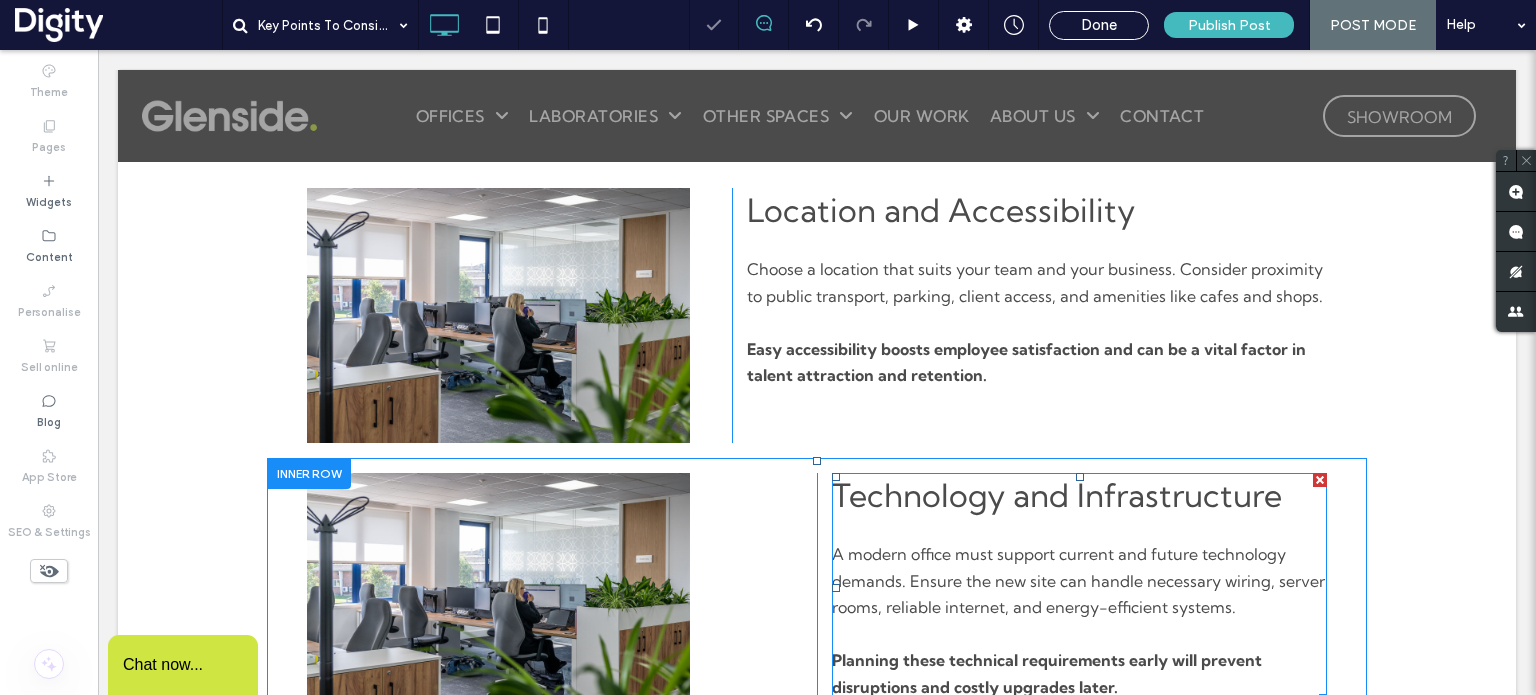 scroll, scrollTop: 876, scrollLeft: 0, axis: vertical 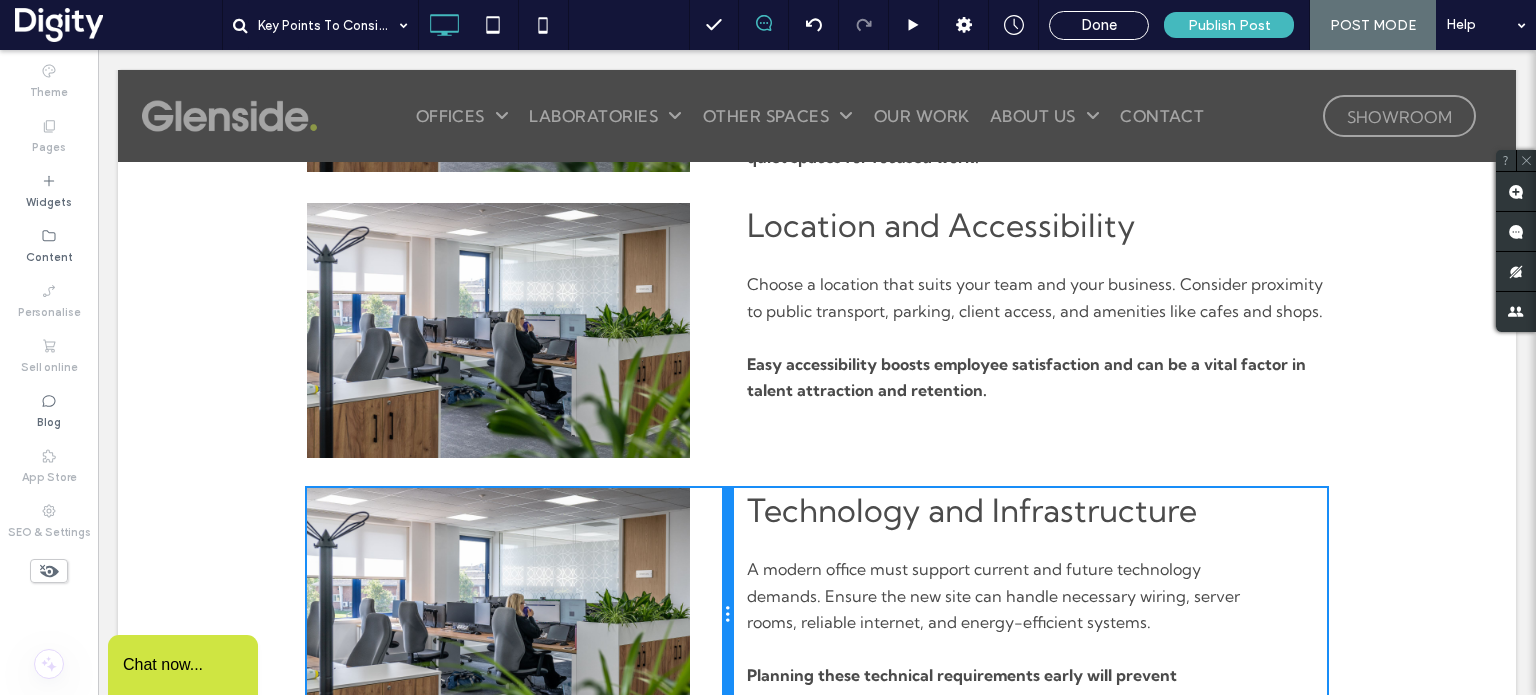 drag, startPoint x: 807, startPoint y: 603, endPoint x: 743, endPoint y: 603, distance: 64 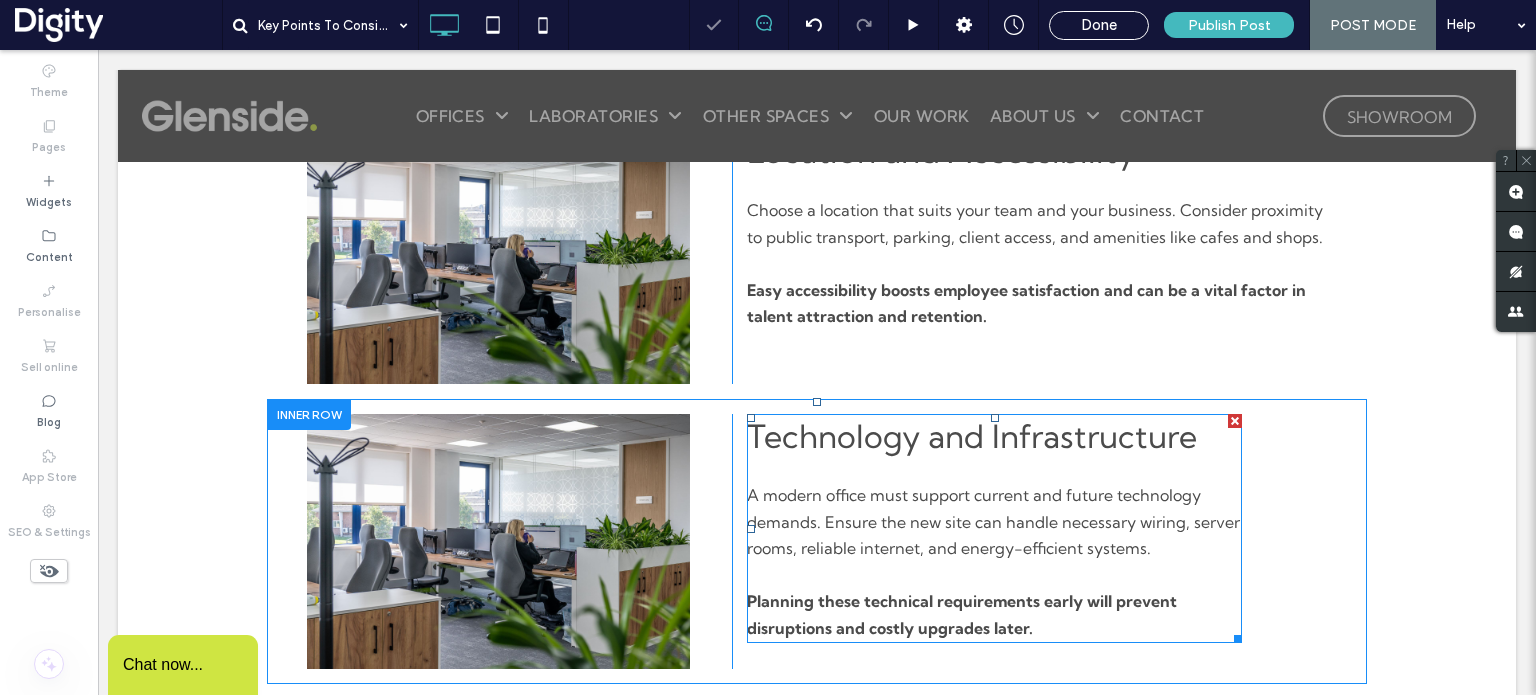 scroll, scrollTop: 948, scrollLeft: 0, axis: vertical 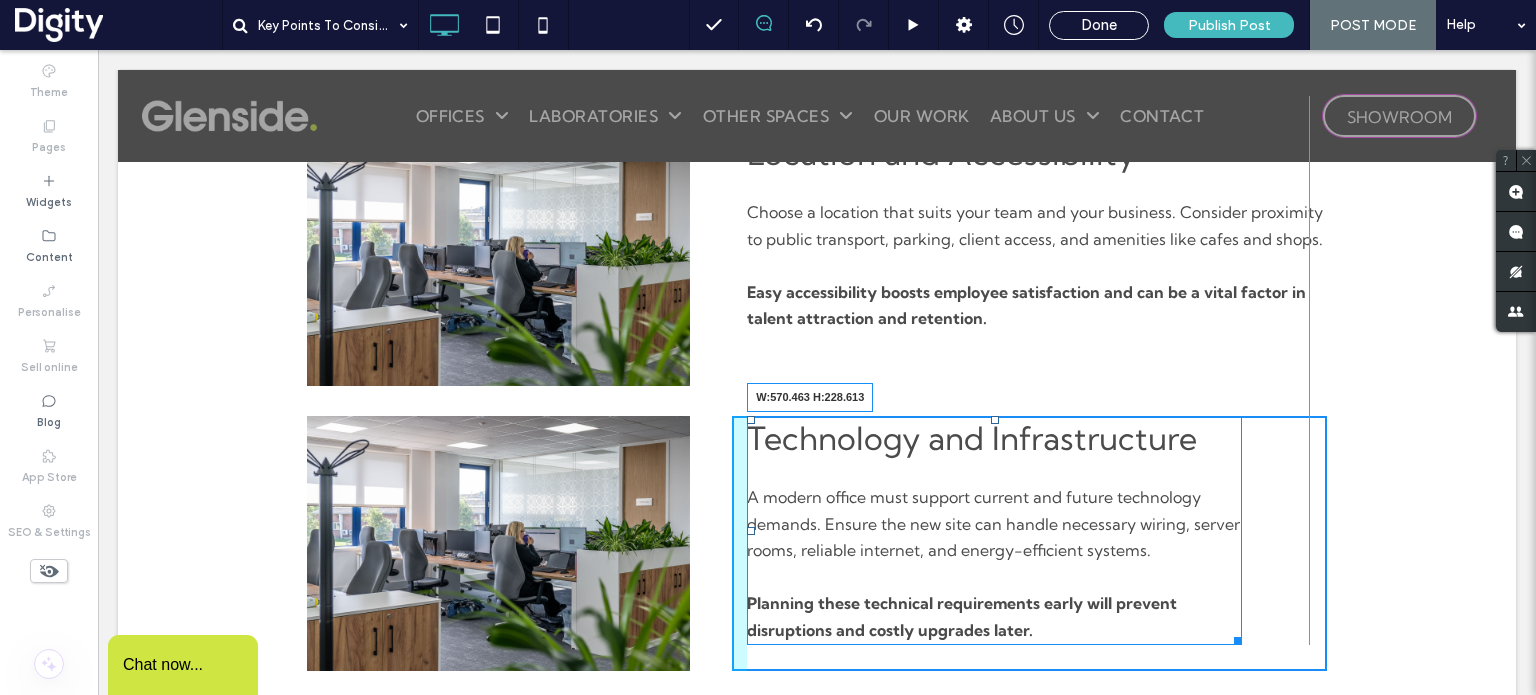 drag, startPoint x: 1232, startPoint y: 642, endPoint x: 1403, endPoint y: 688, distance: 177.07907 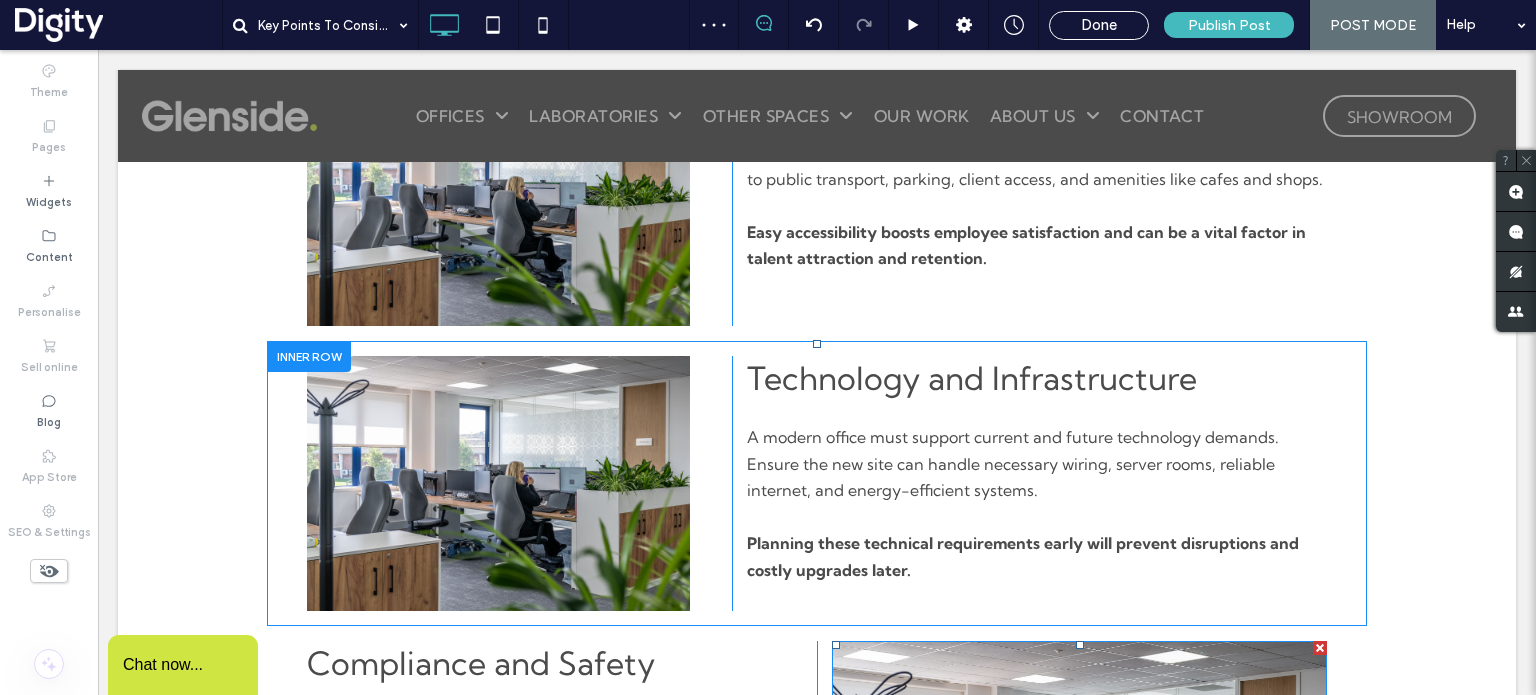 scroll, scrollTop: 1019, scrollLeft: 0, axis: vertical 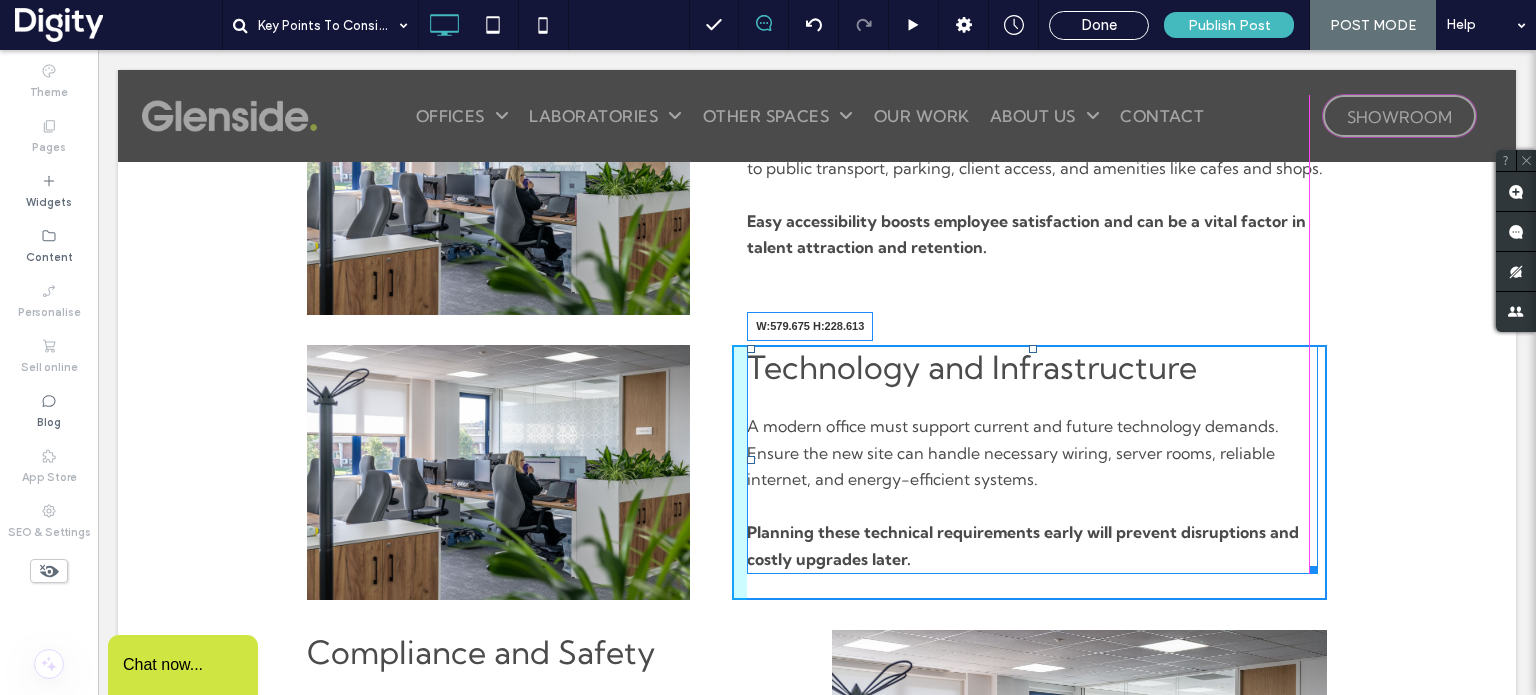 drag, startPoint x: 1309, startPoint y: 561, endPoint x: 1364, endPoint y: 555, distance: 55.326305 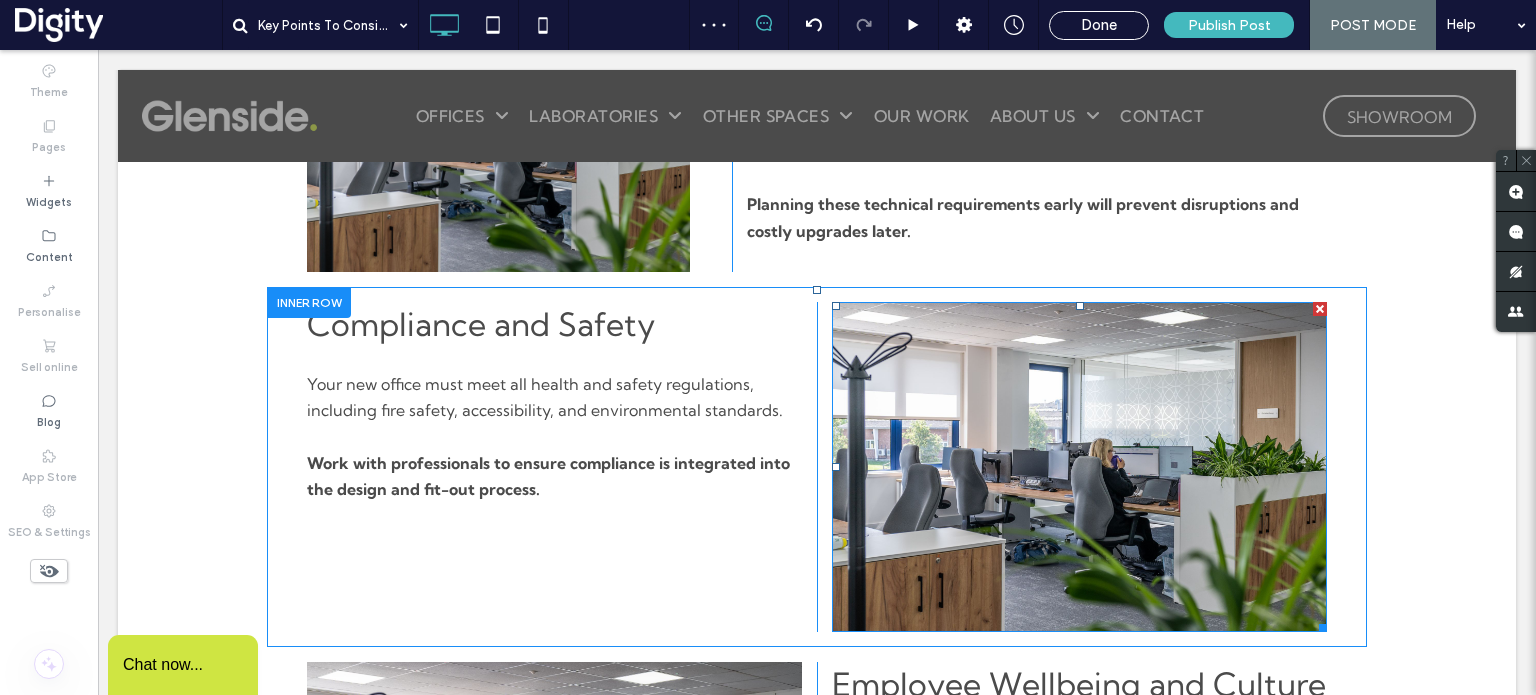 scroll, scrollTop: 1348, scrollLeft: 0, axis: vertical 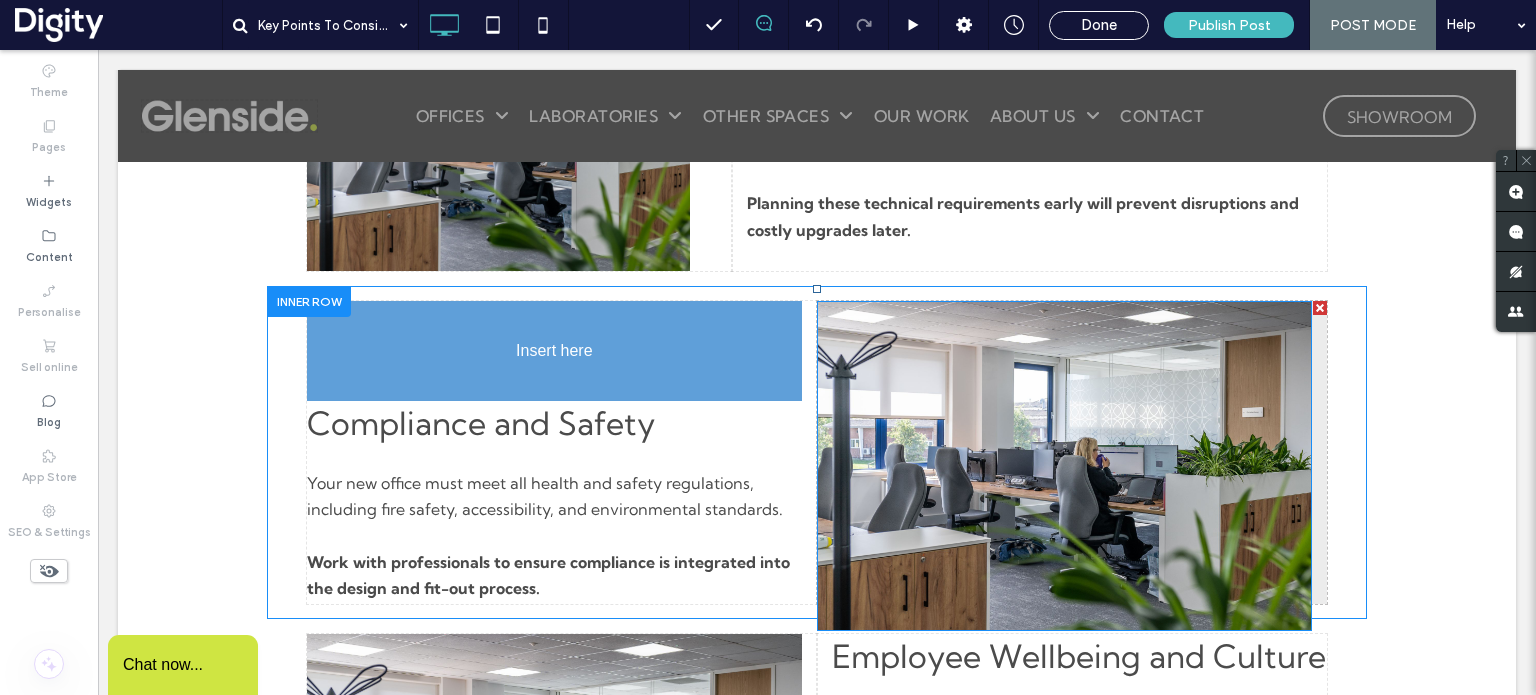 drag, startPoint x: 1016, startPoint y: 514, endPoint x: 572, endPoint y: 537, distance: 444.5953 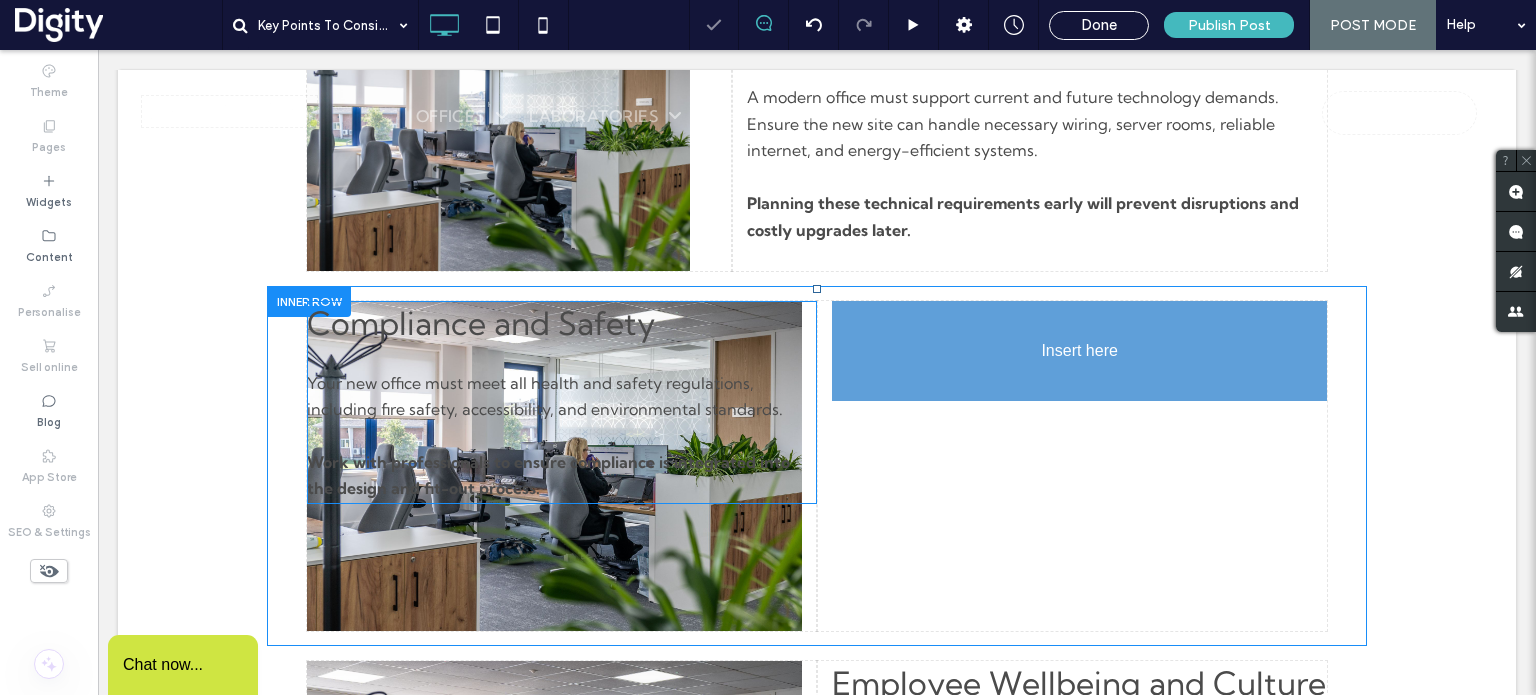 drag, startPoint x: 469, startPoint y: 671, endPoint x: 1042, endPoint y: 541, distance: 587.5619 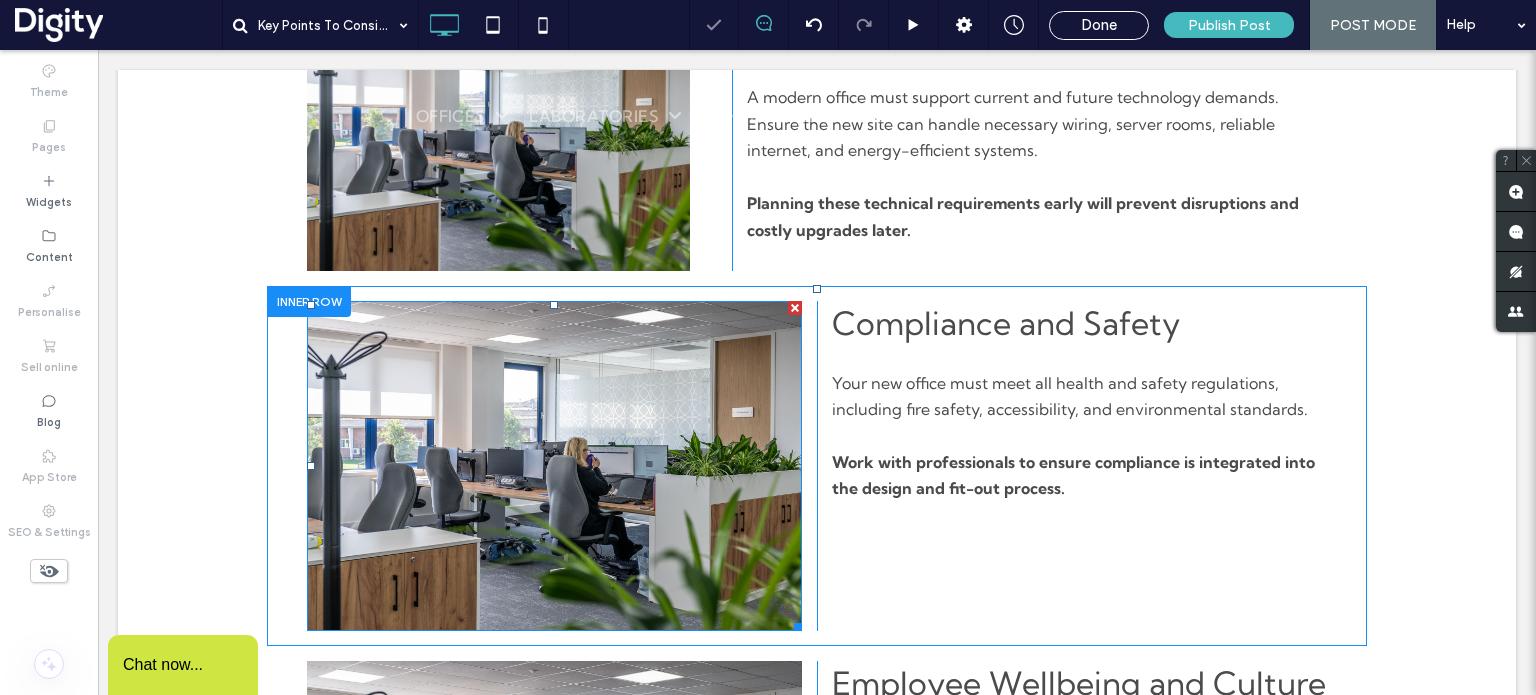 click at bounding box center [554, 466] 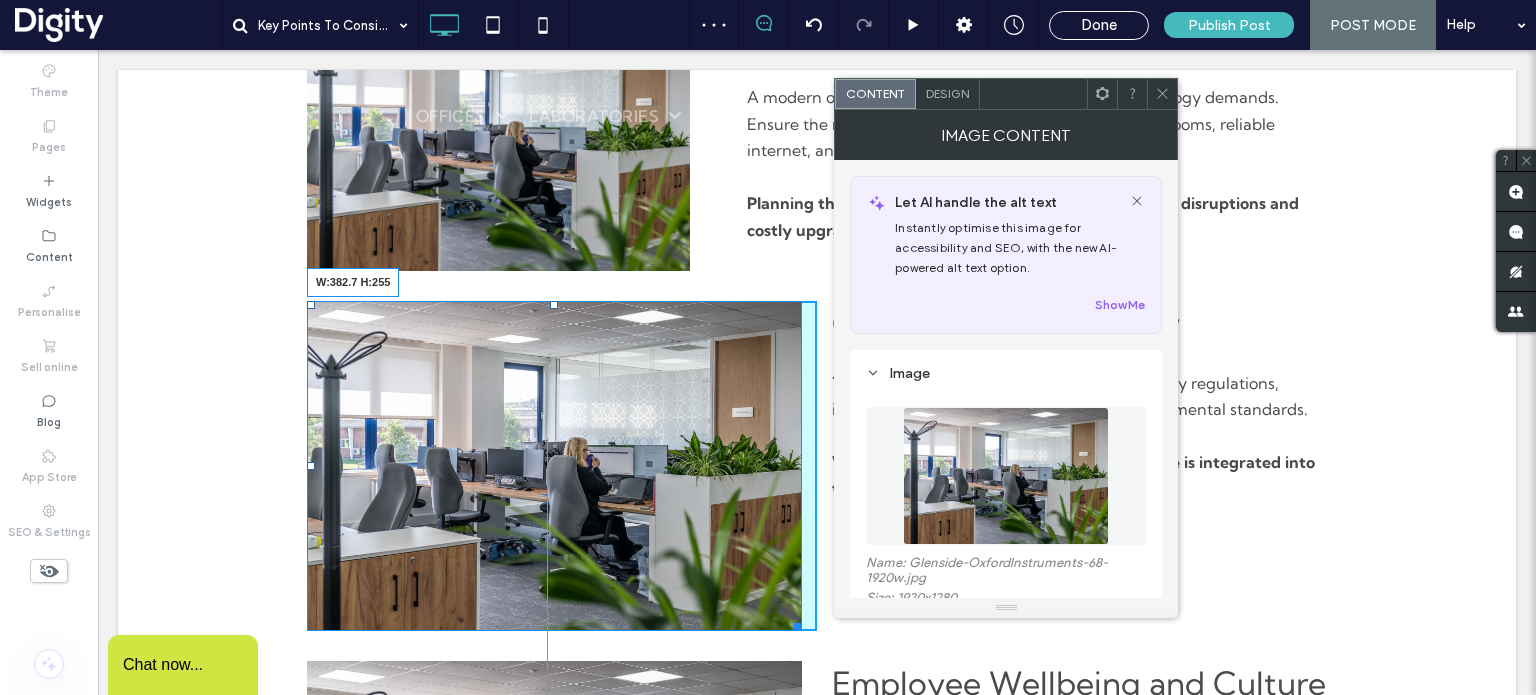 drag, startPoint x: 792, startPoint y: 624, endPoint x: 735, endPoint y: 568, distance: 79.9062 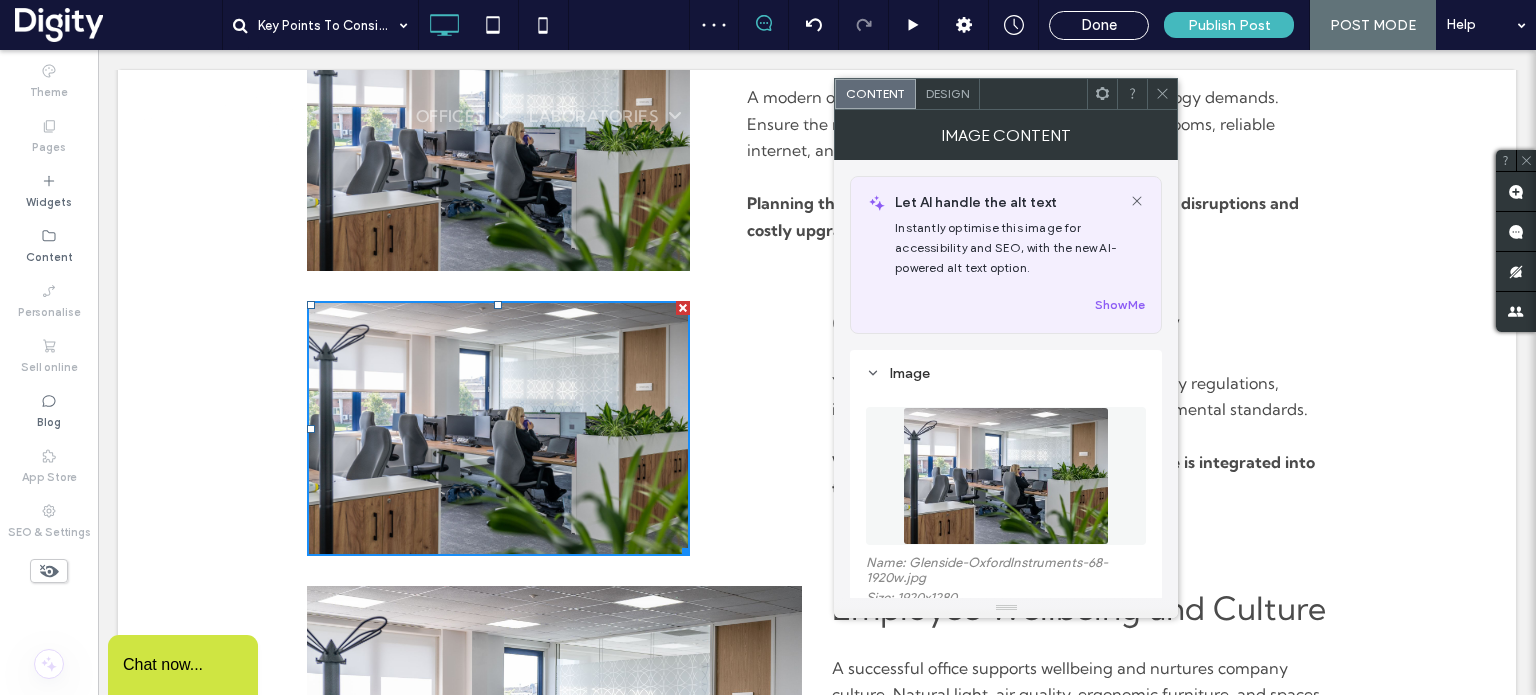 click on "Your new office must meet all health and safety regulations, including fire safety, accessibility, and environmental standards." at bounding box center [1070, 396] 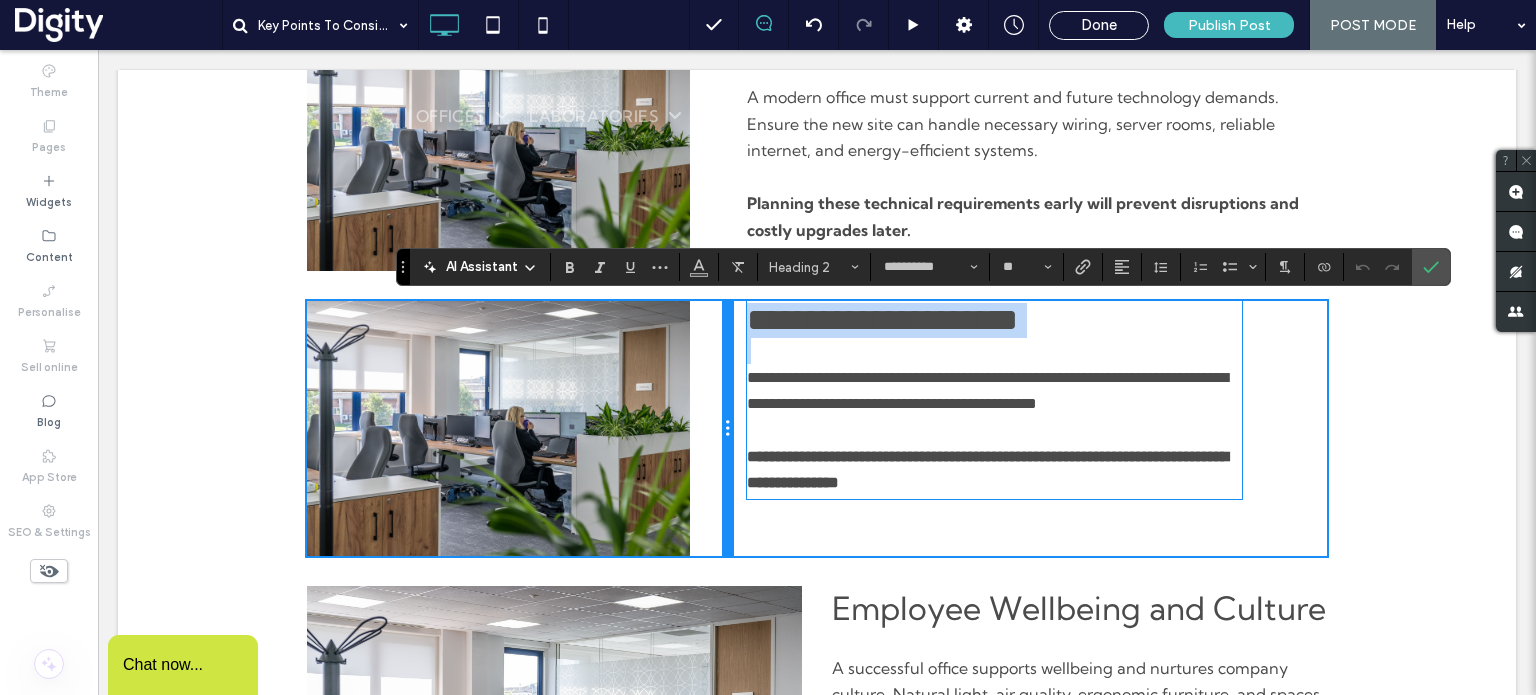 drag, startPoint x: 804, startPoint y: 416, endPoint x: 842, endPoint y: 465, distance: 62.008064 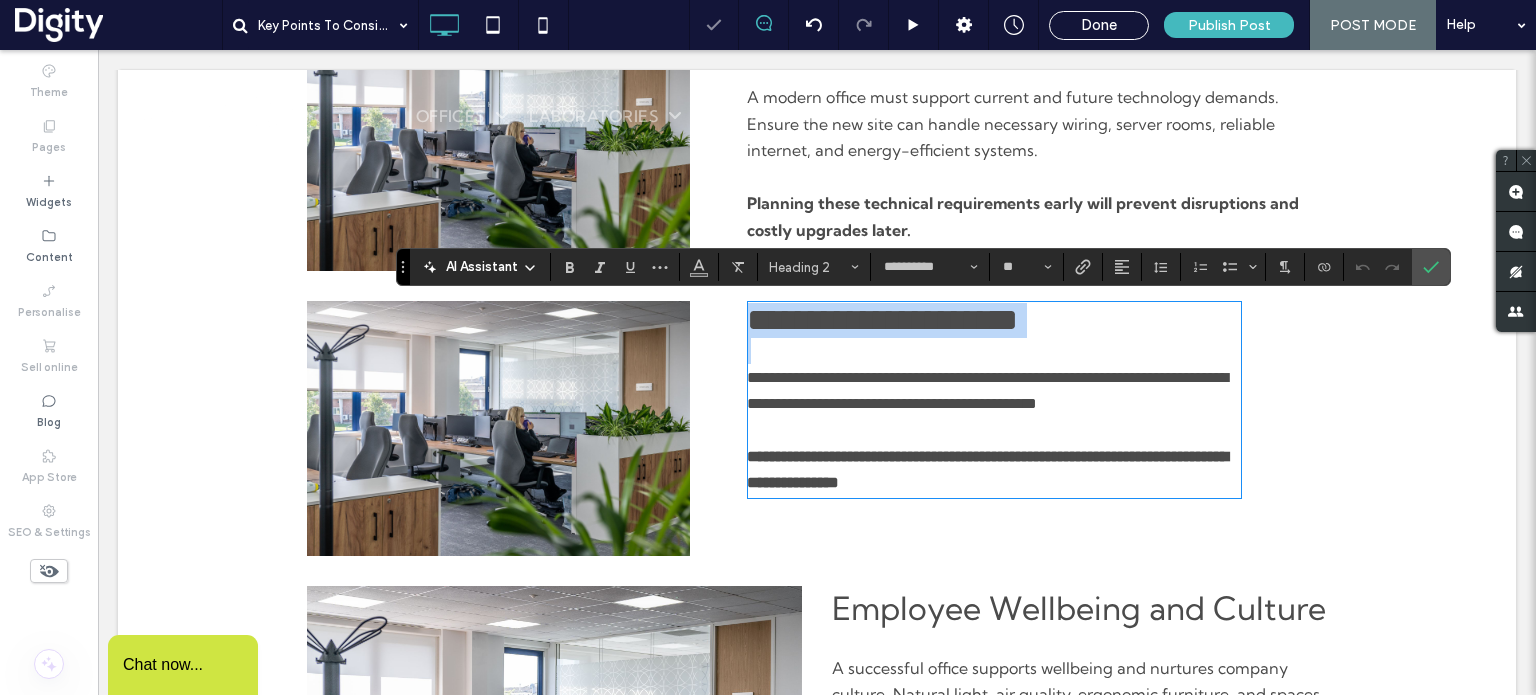 click on "**********" at bounding box center (1029, 428) 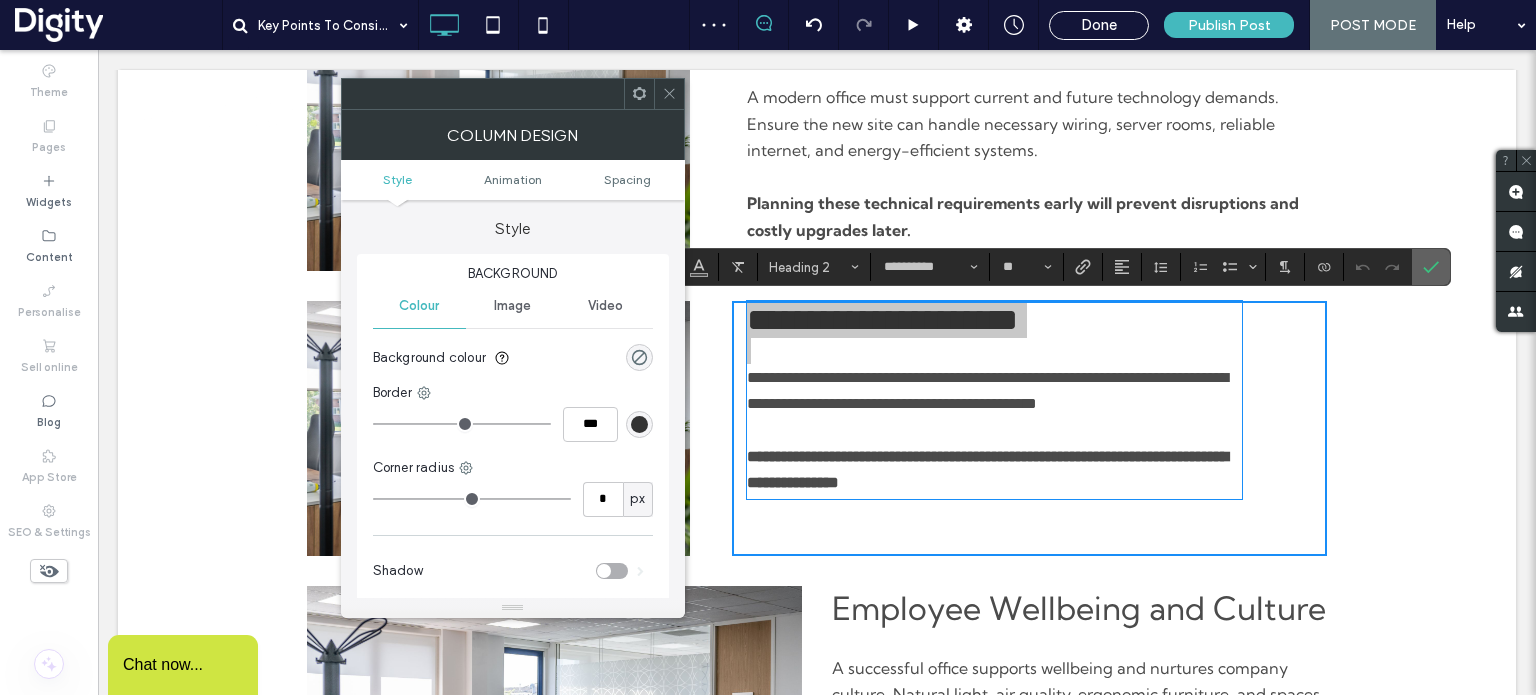 click 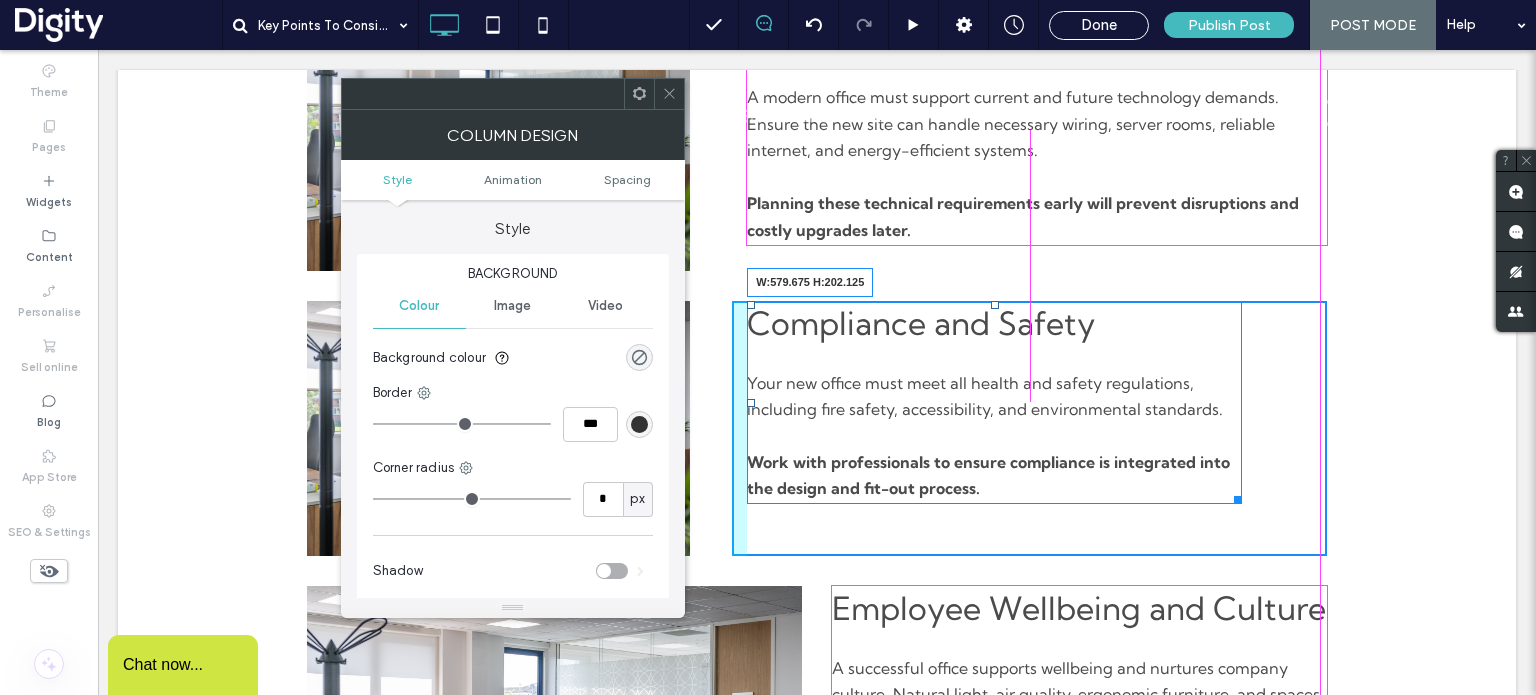 drag, startPoint x: 1229, startPoint y: 499, endPoint x: 1316, endPoint y: 479, distance: 89.26926 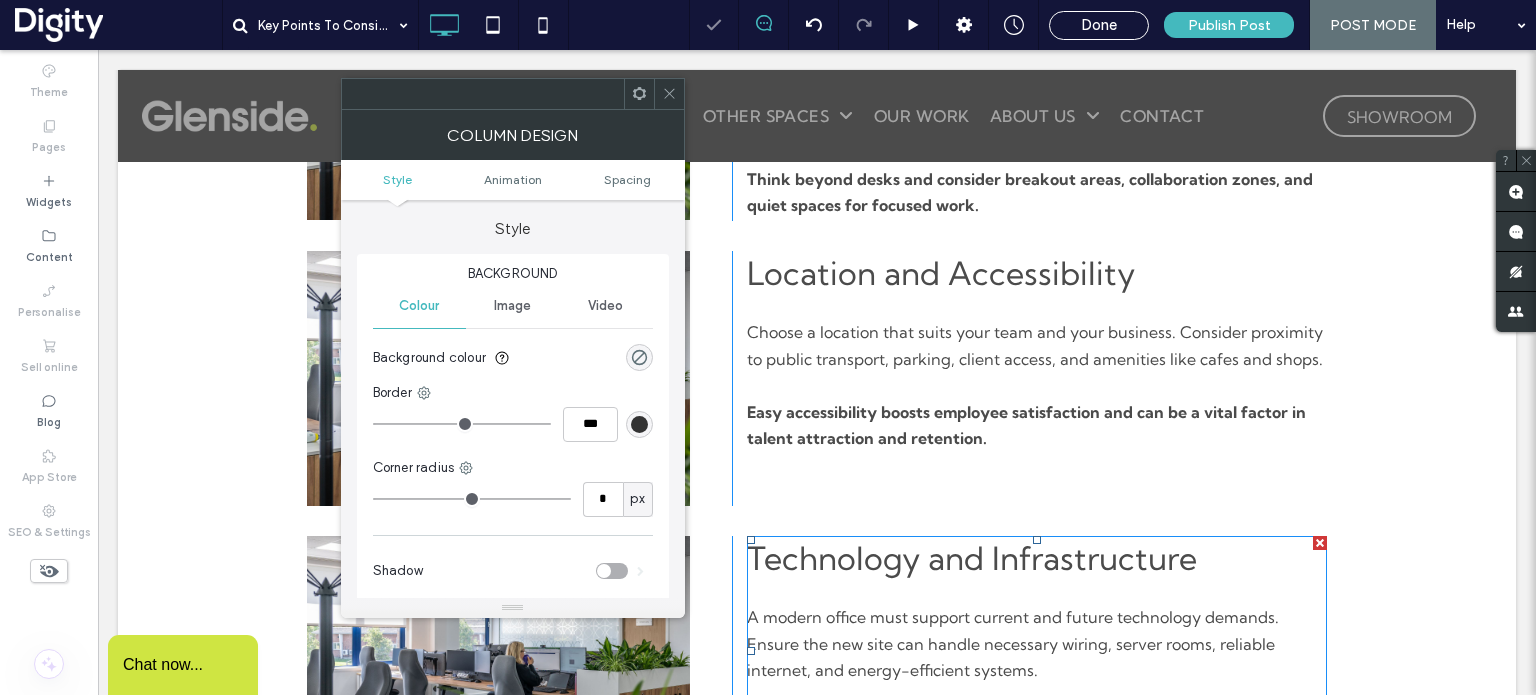 scroll, scrollTop: 828, scrollLeft: 0, axis: vertical 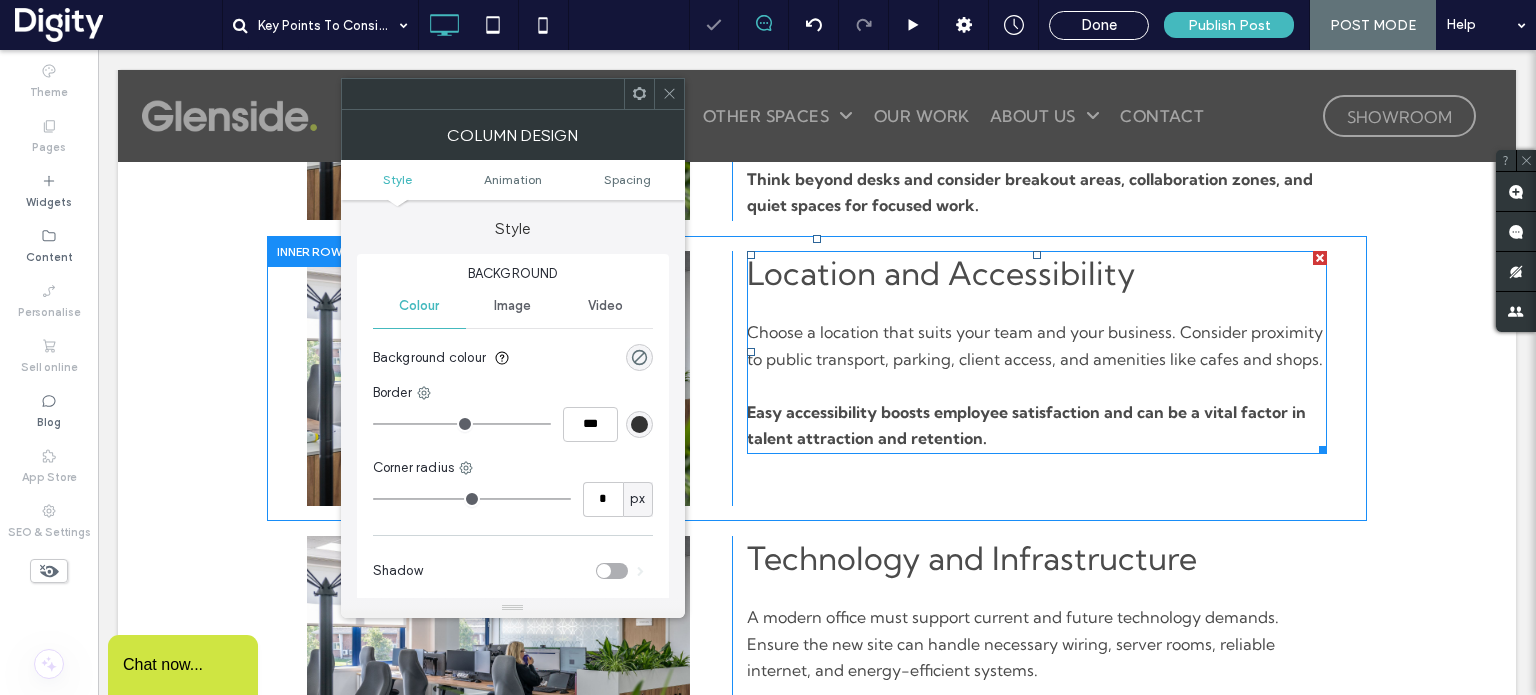 click on "Choose a location that suits your team and your business. Consider proximity to public transport, parking, client access, and amenities like cafes and shops." at bounding box center [1035, 345] 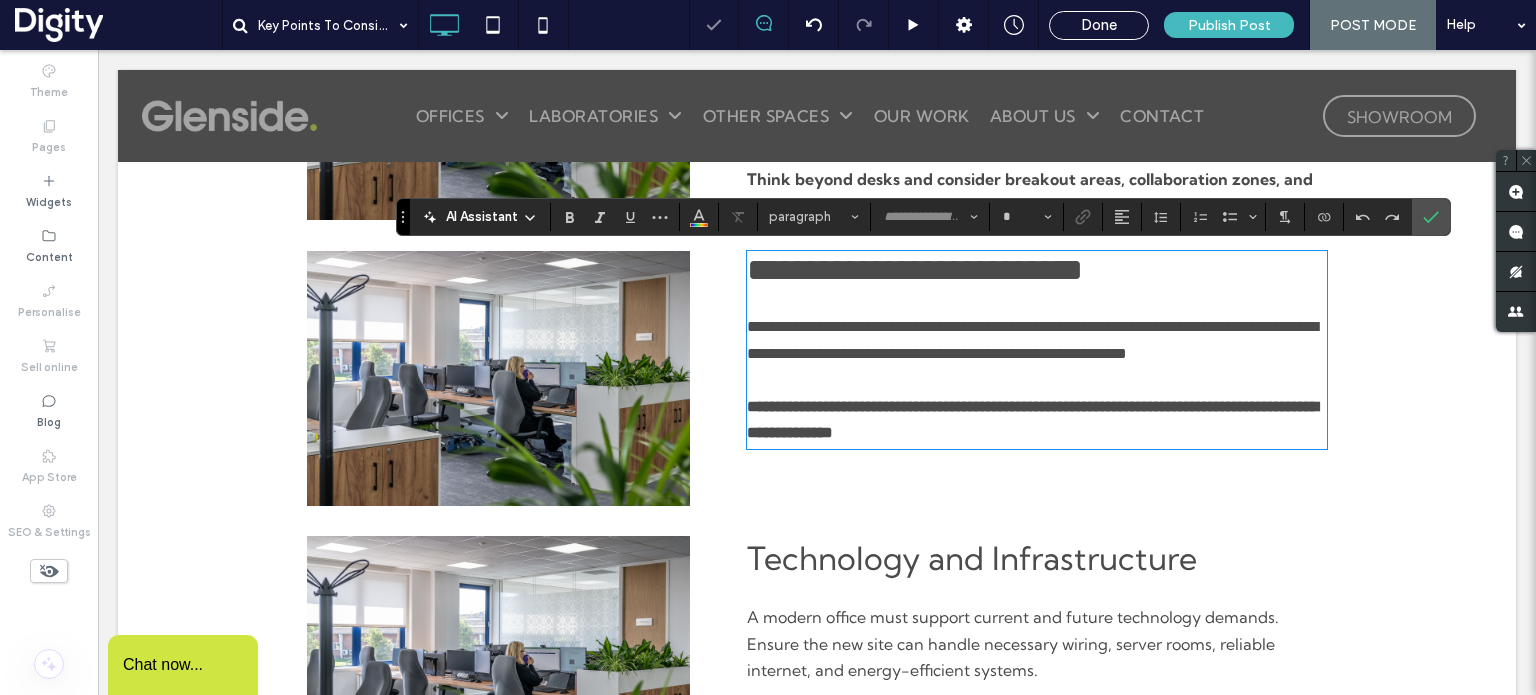 type on "**********" 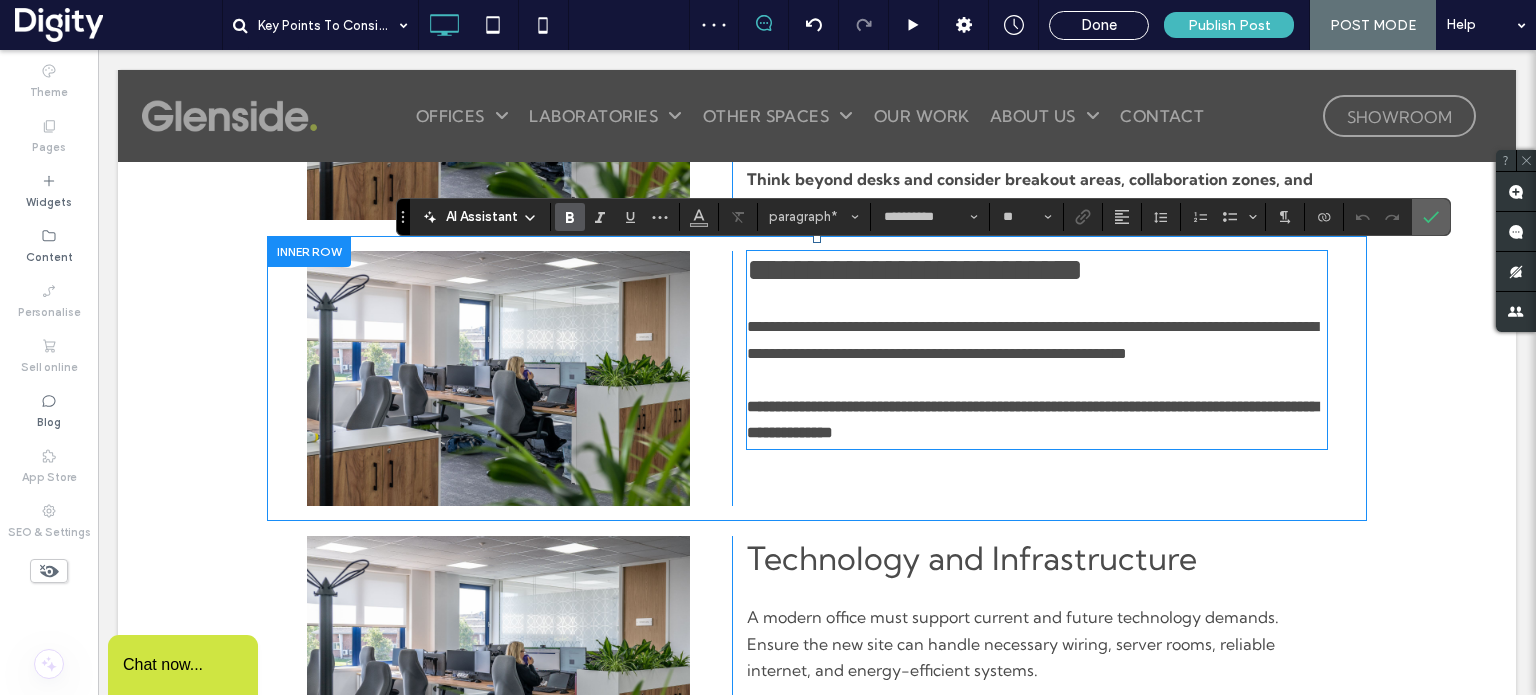 drag, startPoint x: 1423, startPoint y: 209, endPoint x: 1231, endPoint y: 313, distance: 218.3575 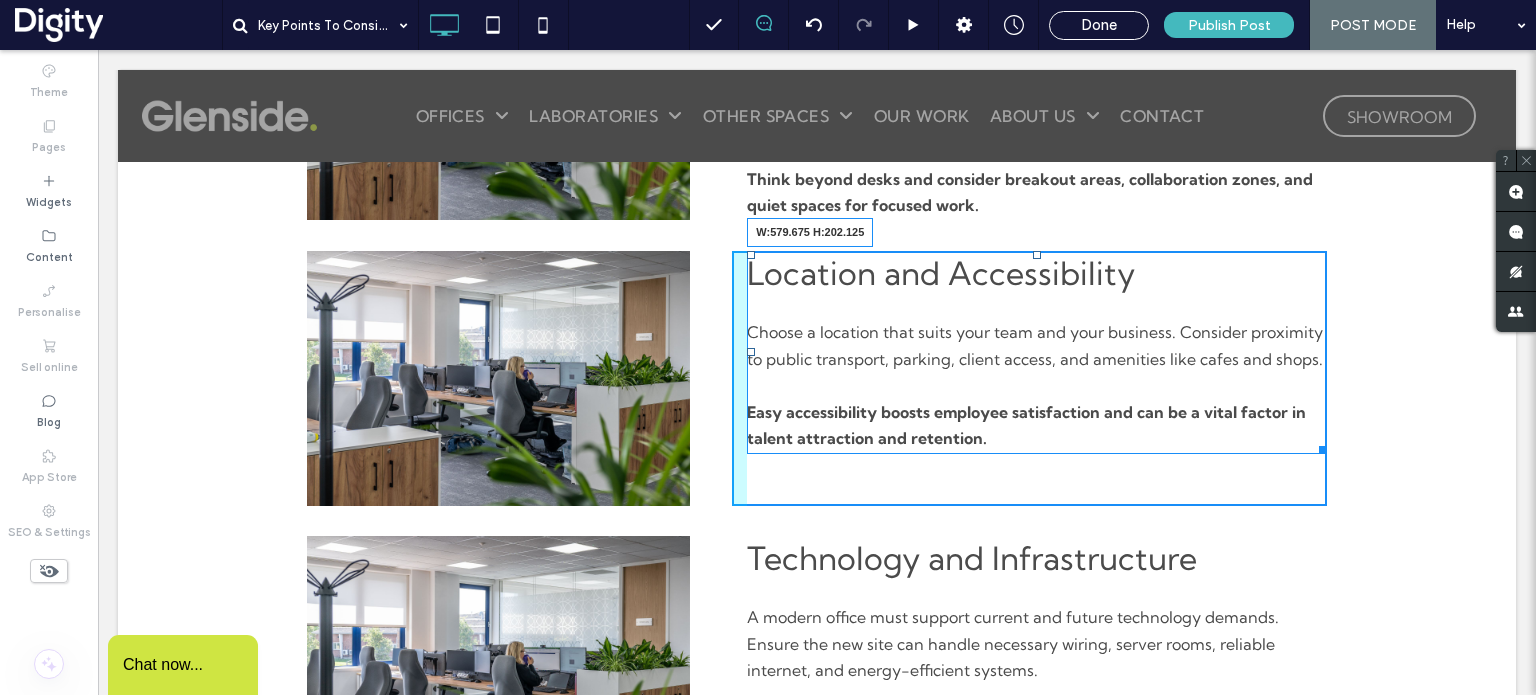 drag, startPoint x: 1311, startPoint y: 443, endPoint x: 1450, endPoint y: 489, distance: 146.4138 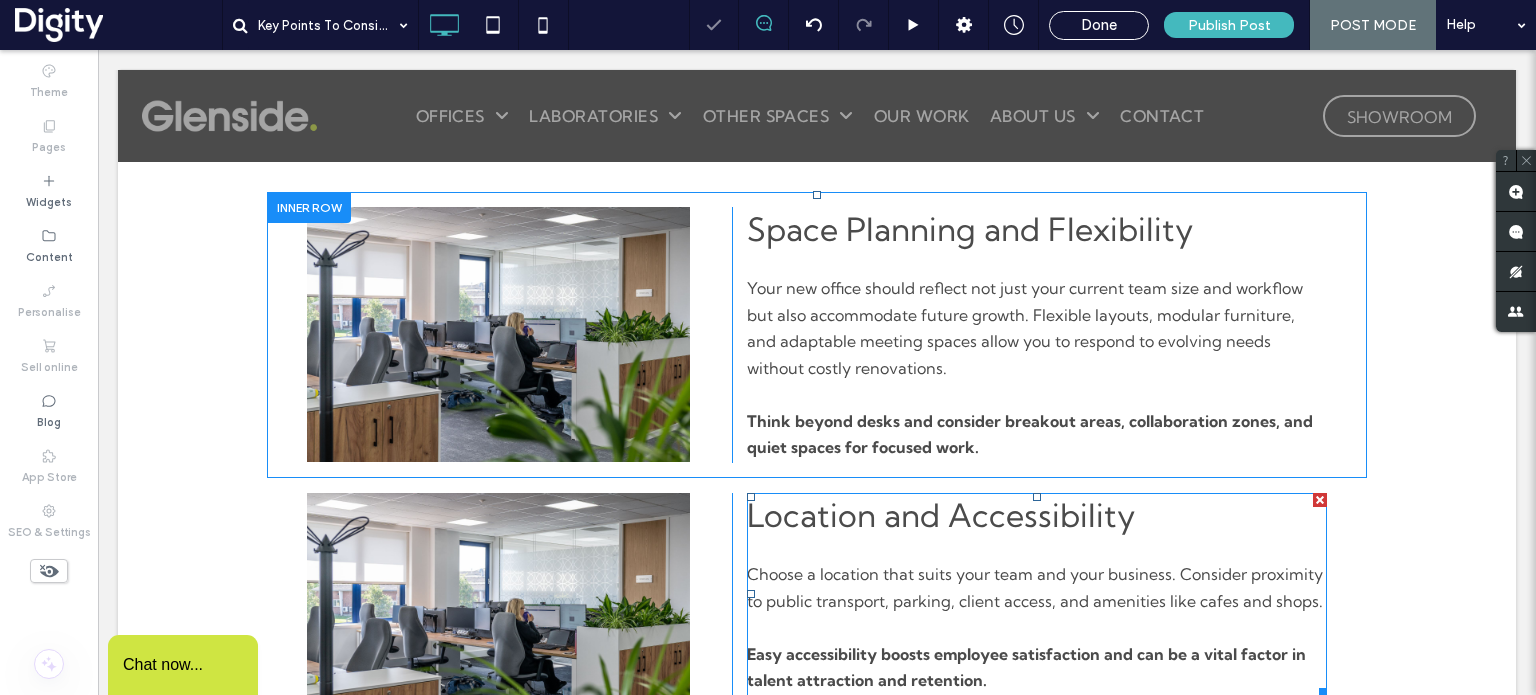 scroll, scrollTop: 619, scrollLeft: 0, axis: vertical 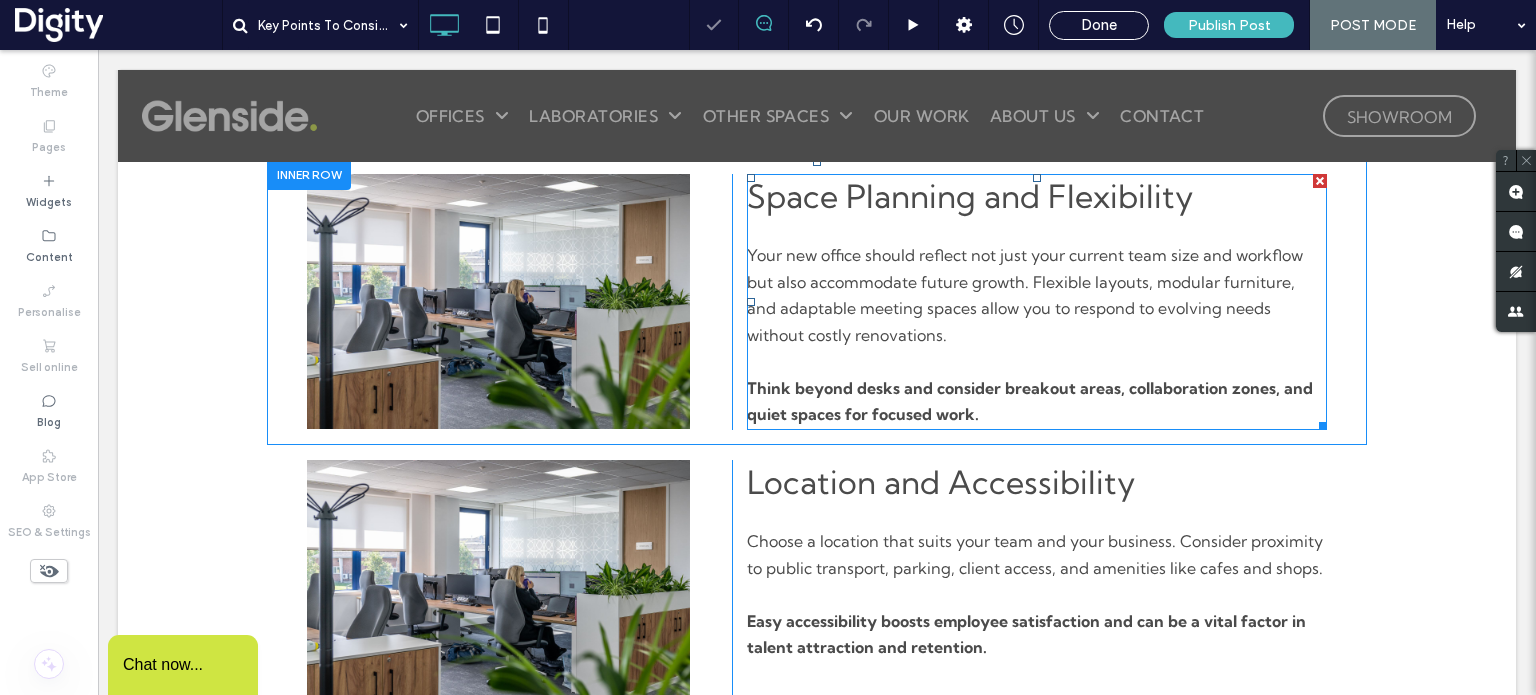 click on "Your new office should reflect not just your current team size and workflow but also accommodate future growth. Flexible layouts, modular furniture, and adaptable meeting spaces allow you to respond to evolving needs without costly renovations." at bounding box center (1037, 295) 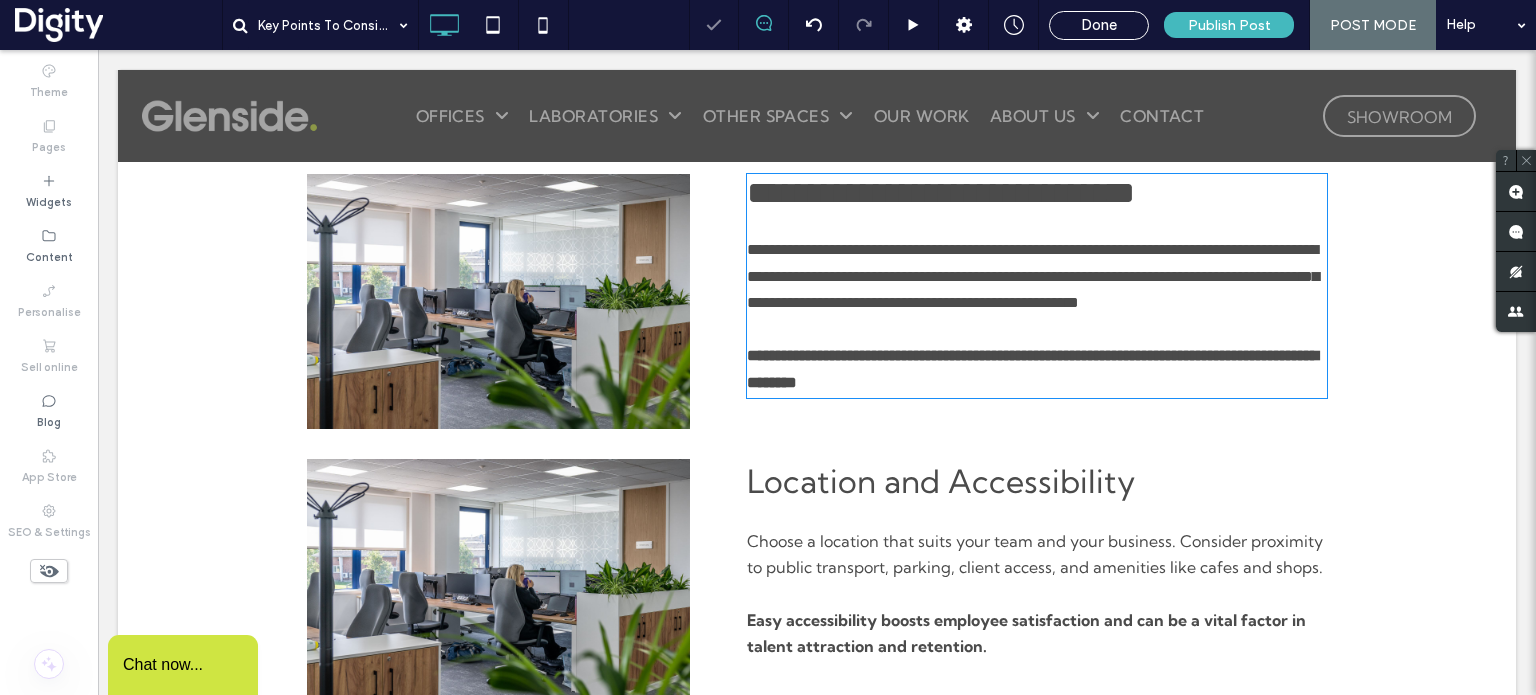 type on "**********" 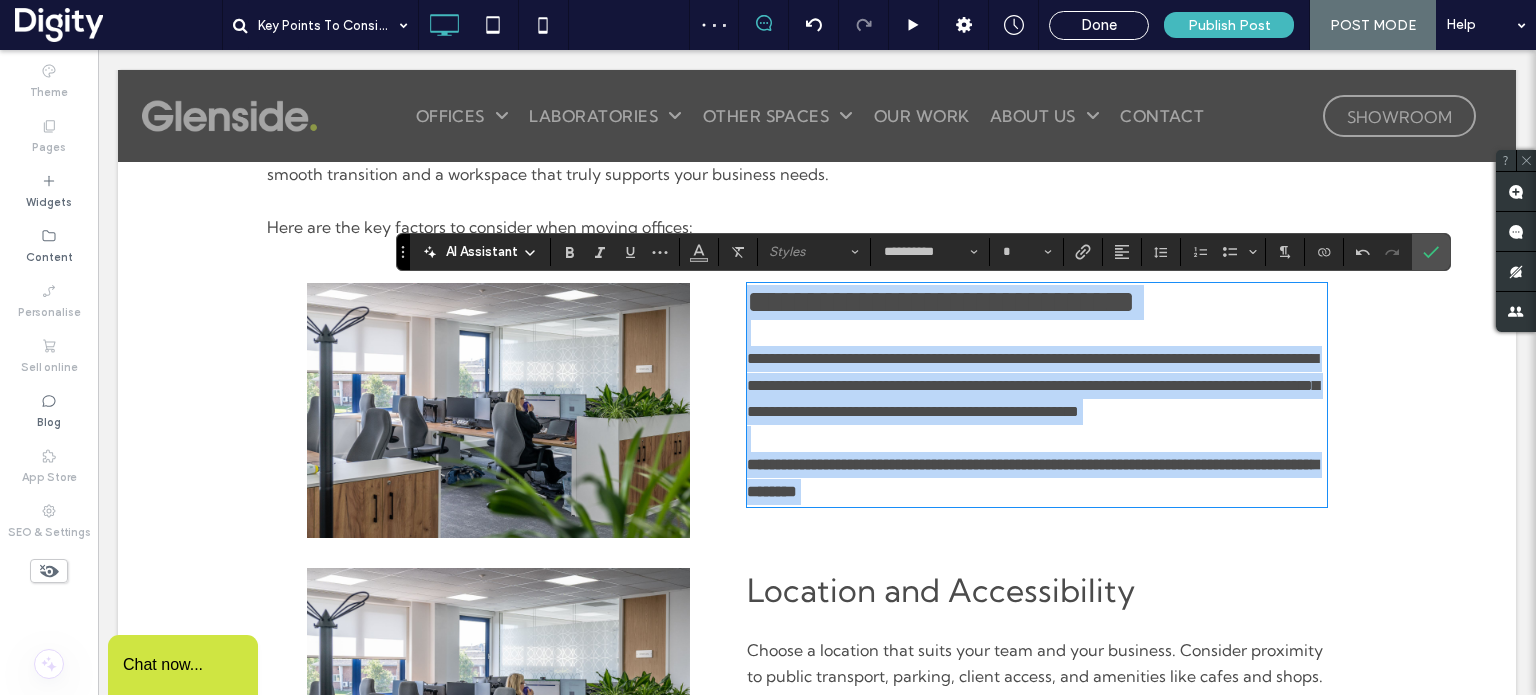 scroll, scrollTop: 508, scrollLeft: 0, axis: vertical 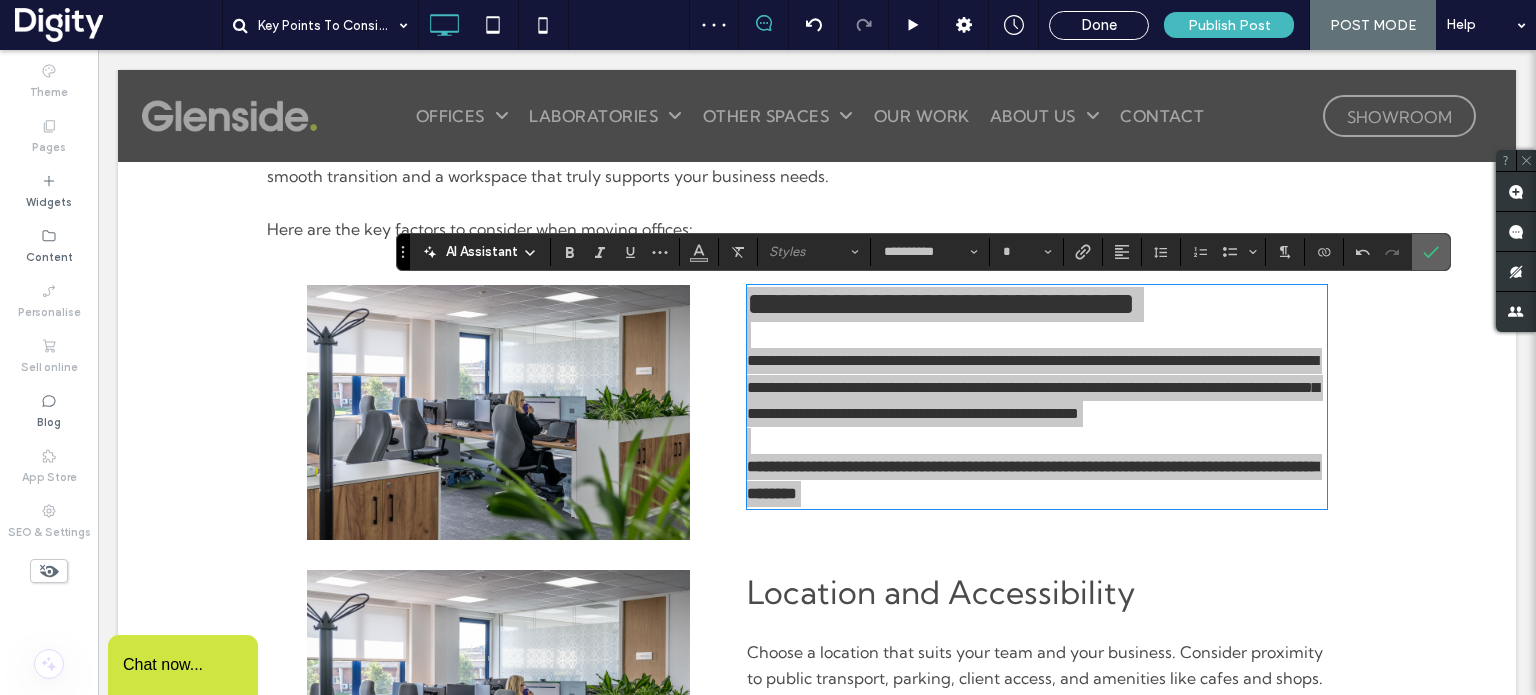 click at bounding box center (1427, 252) 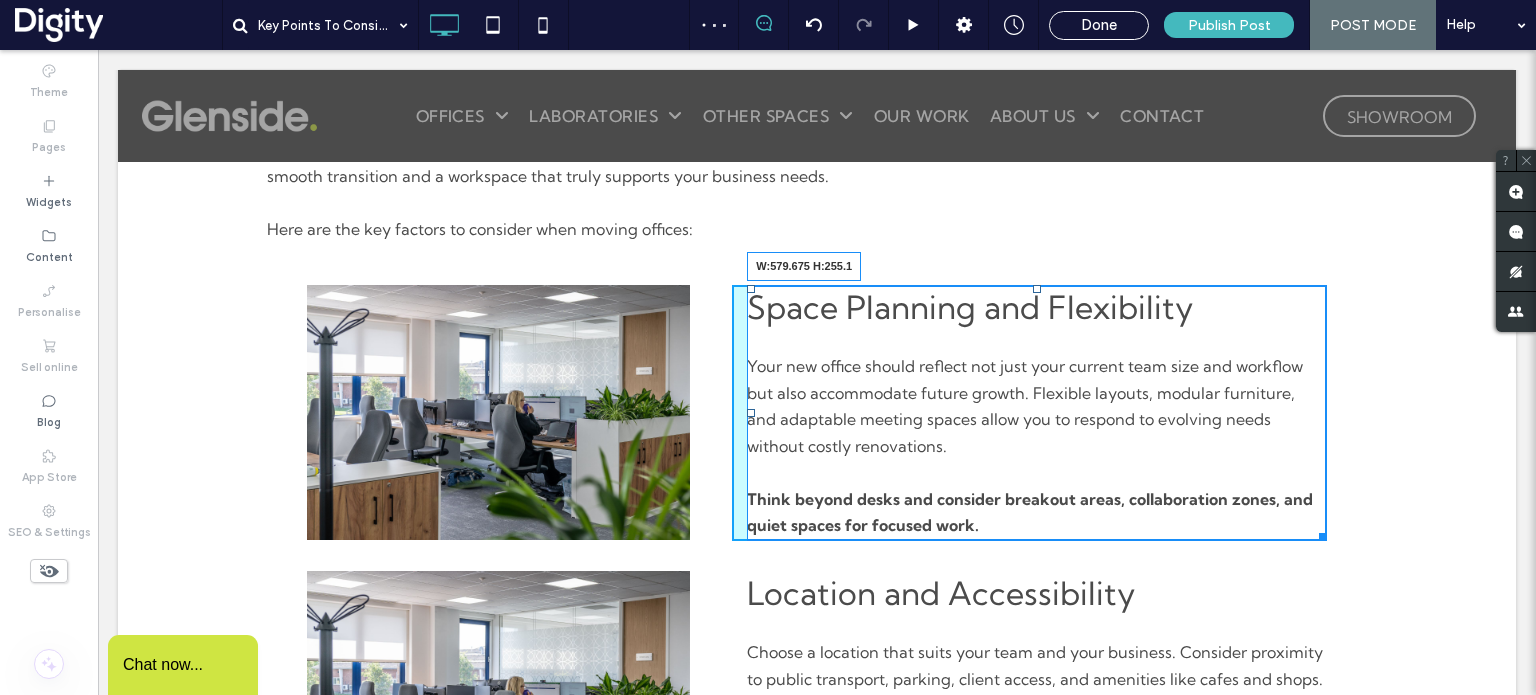 drag, startPoint x: 1313, startPoint y: 538, endPoint x: 1352, endPoint y: 529, distance: 40.024994 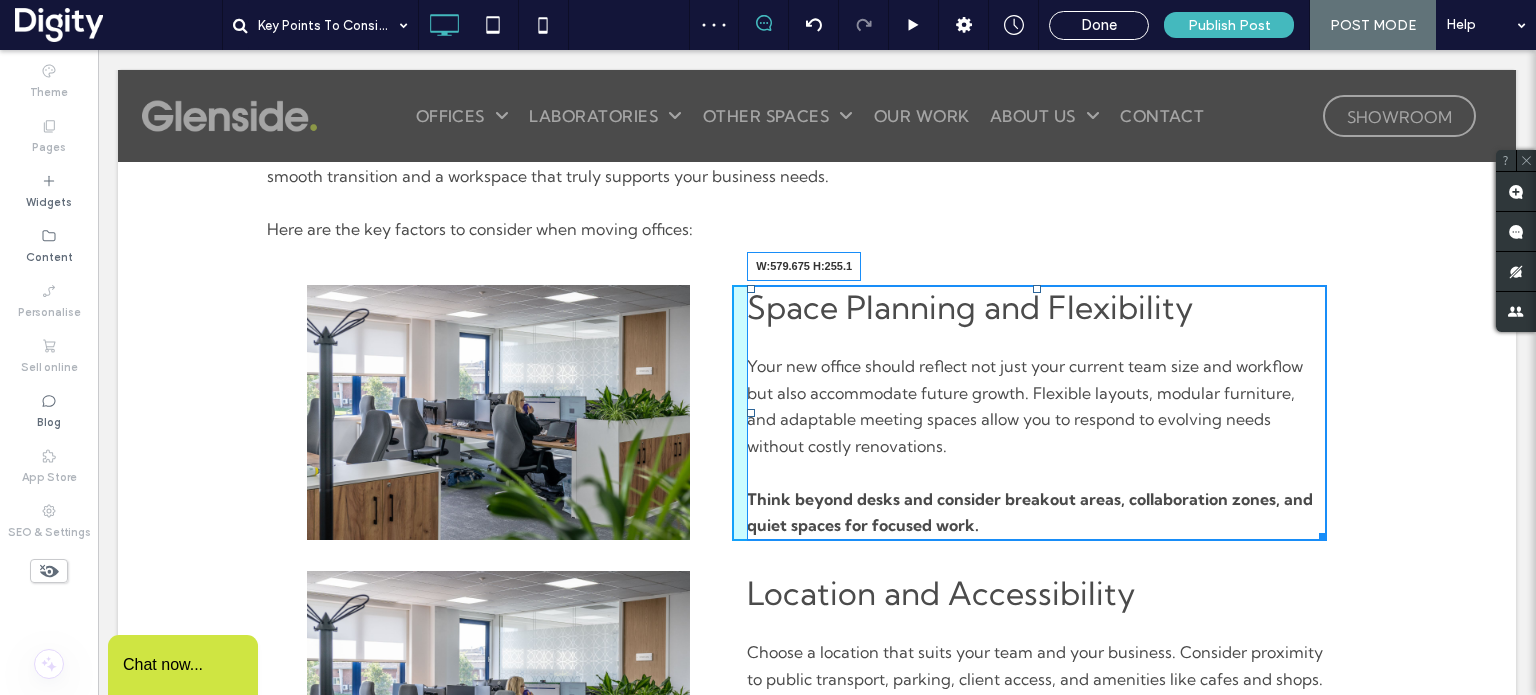 click on "Click To Paste     Click To Paste
Click To Paste     Click To Paste     Space Planning and Flexibility Your new office should reflect not just your current team size and workflow but also accommodate future growth. Flexible layouts, modular furniture, and adaptable meeting spaces allow you to respond to evolving needs without costly renovations.  Think beyond desks and consider breakout areas, collaboration zones, and quiet spaces for focused work. W:579.675 H:255.1" at bounding box center (817, 413) 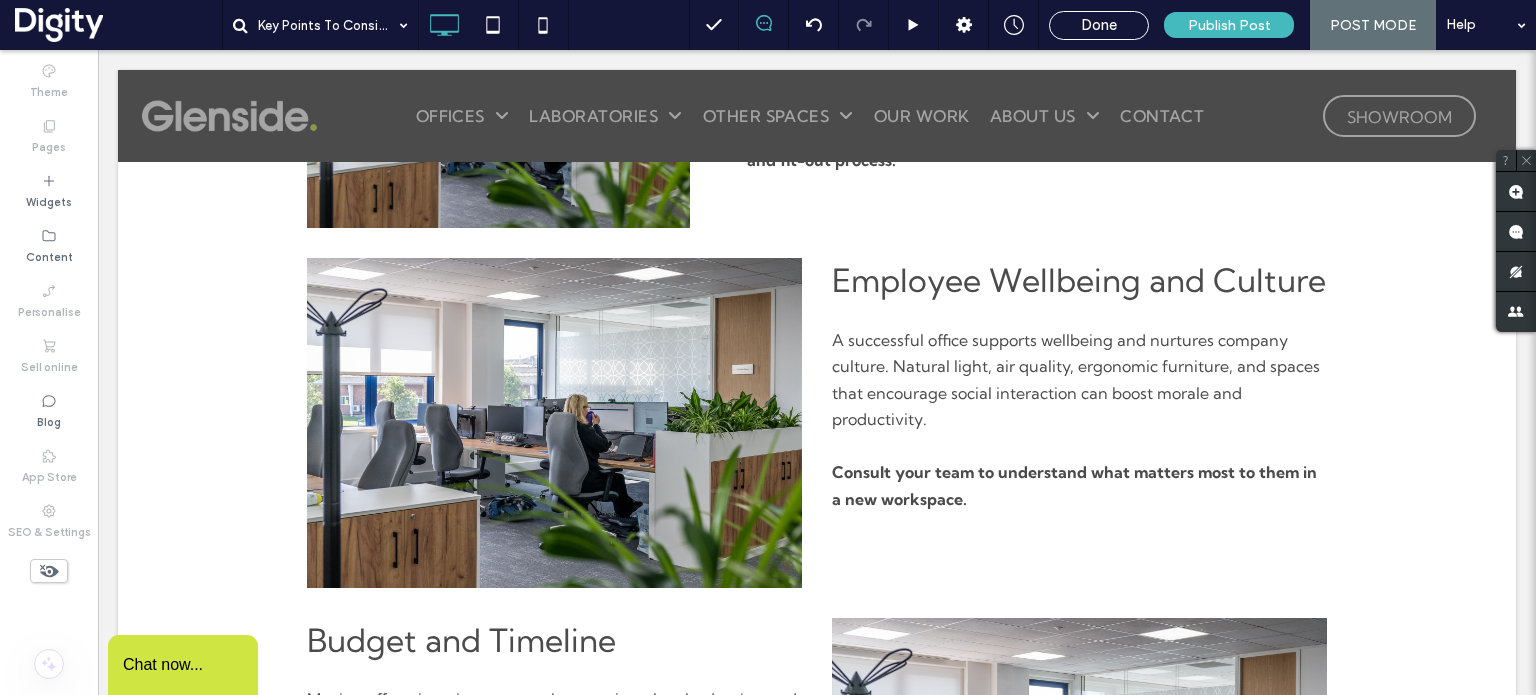 scroll, scrollTop: 1620, scrollLeft: 0, axis: vertical 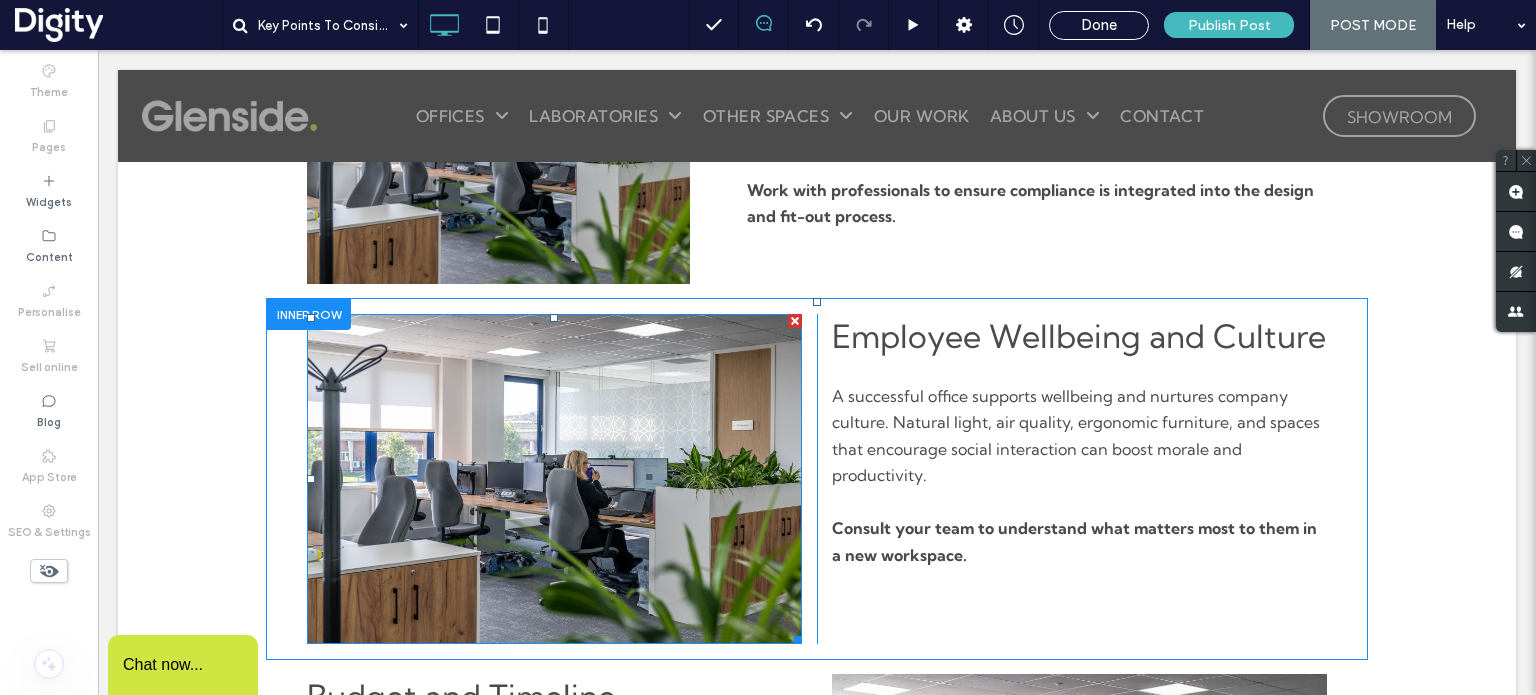 click at bounding box center [554, 479] 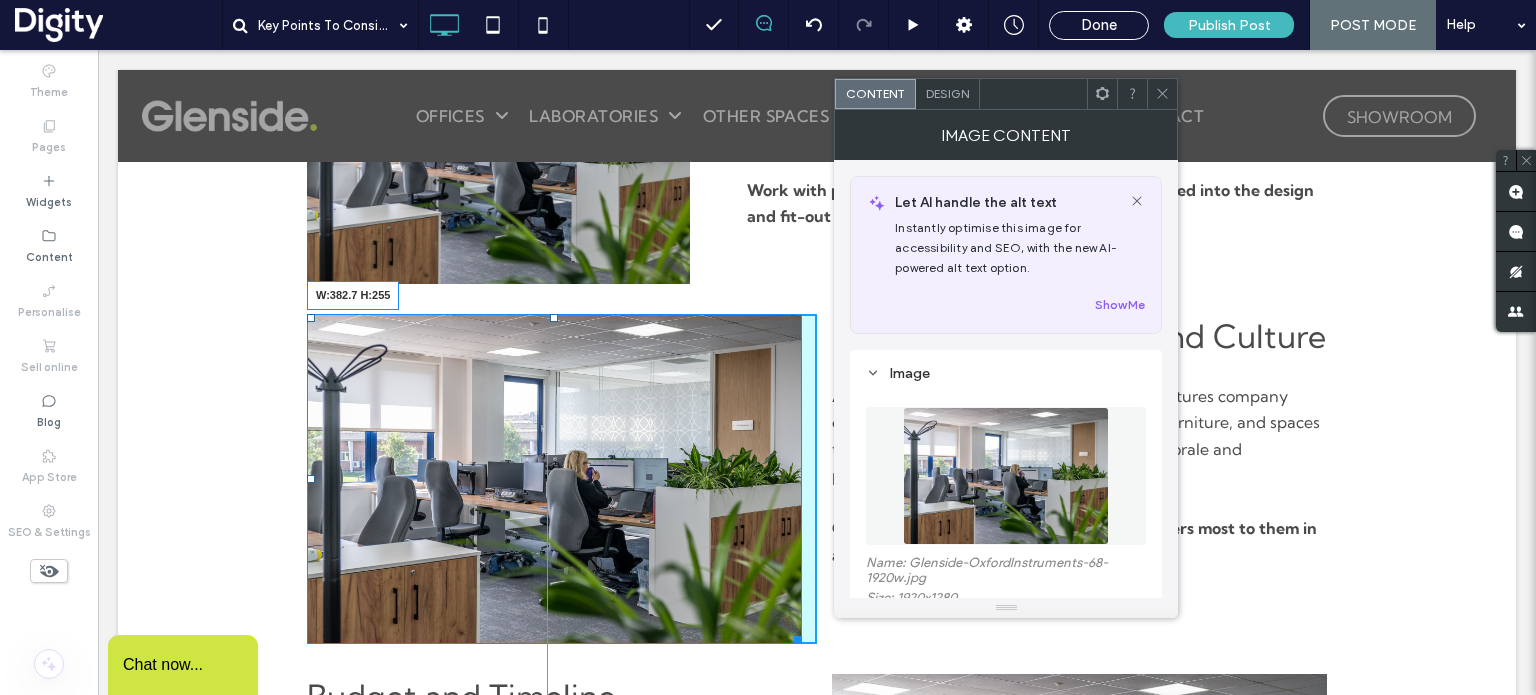 drag, startPoint x: 788, startPoint y: 640, endPoint x: 831, endPoint y: 642, distance: 43.046486 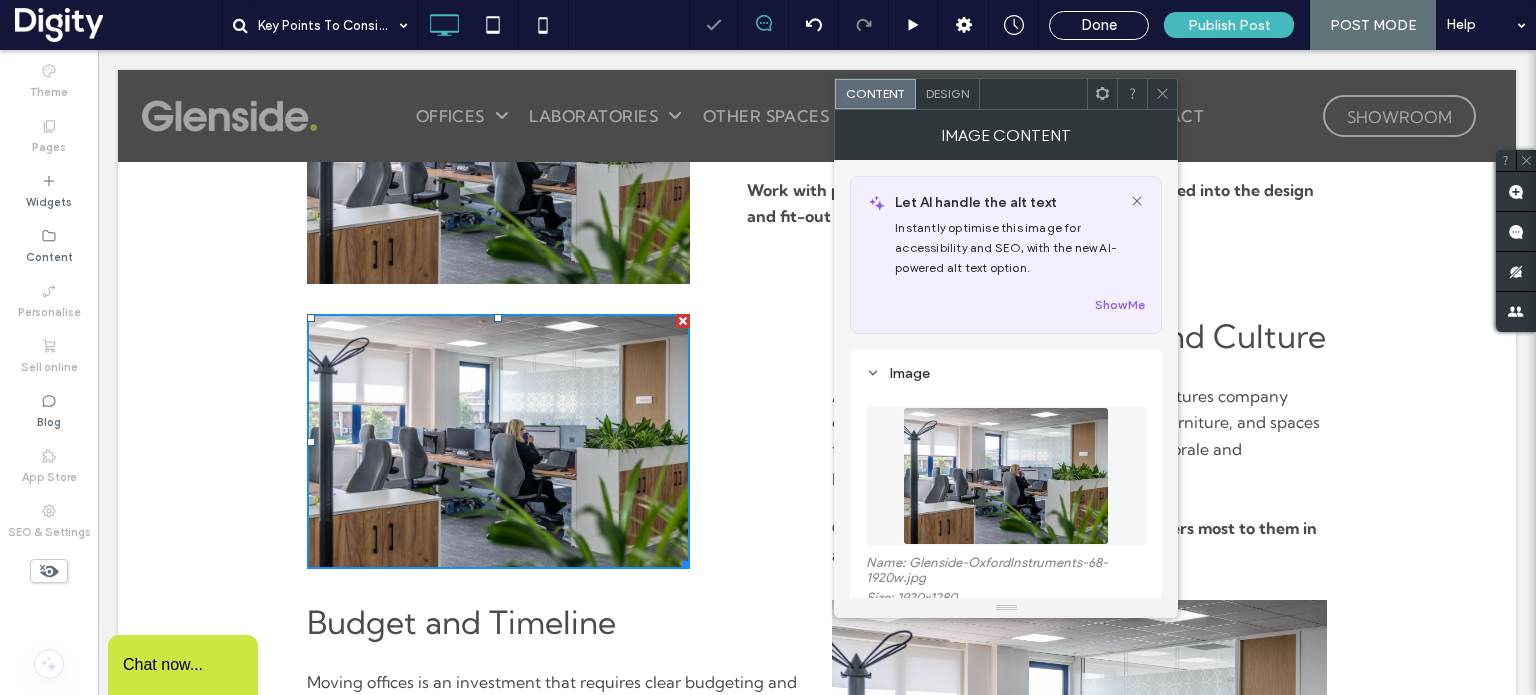scroll, scrollTop: 54, scrollLeft: 0, axis: vertical 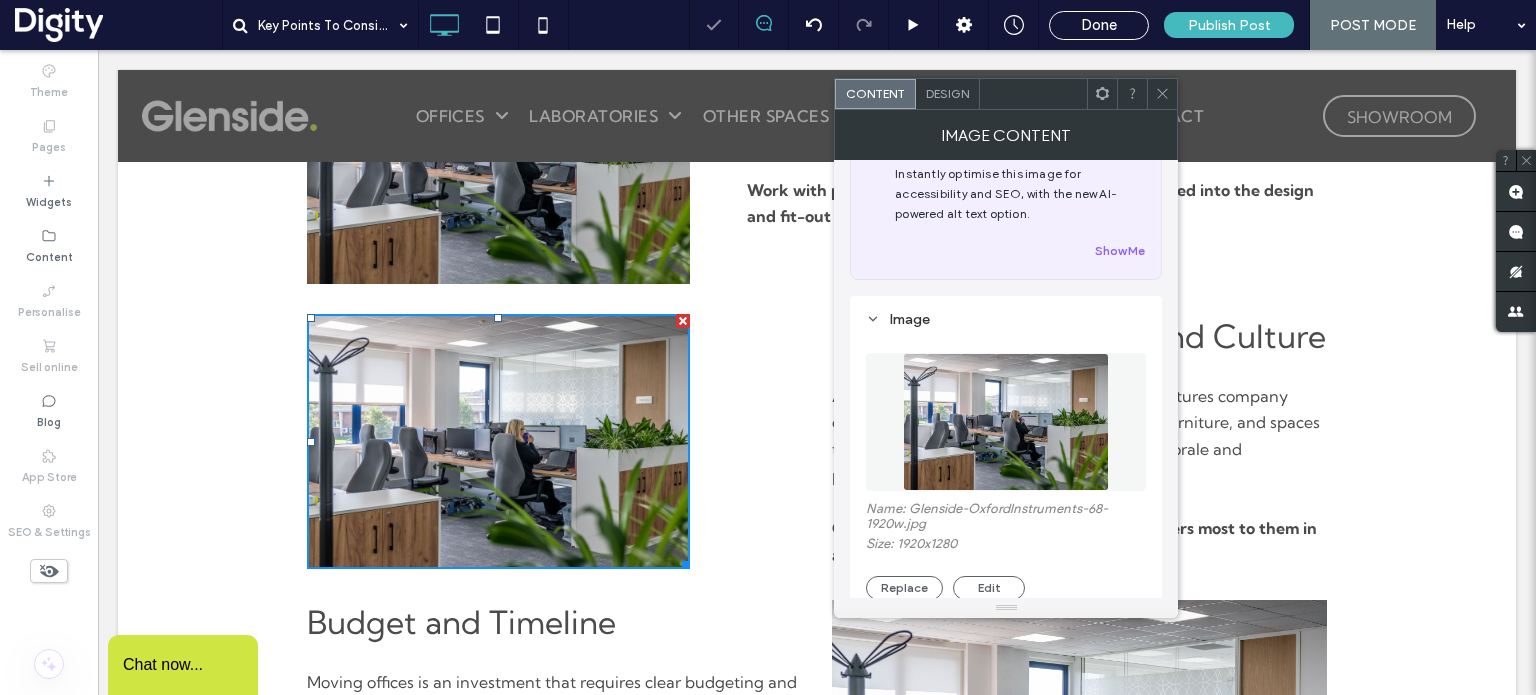click at bounding box center (1079, 369) 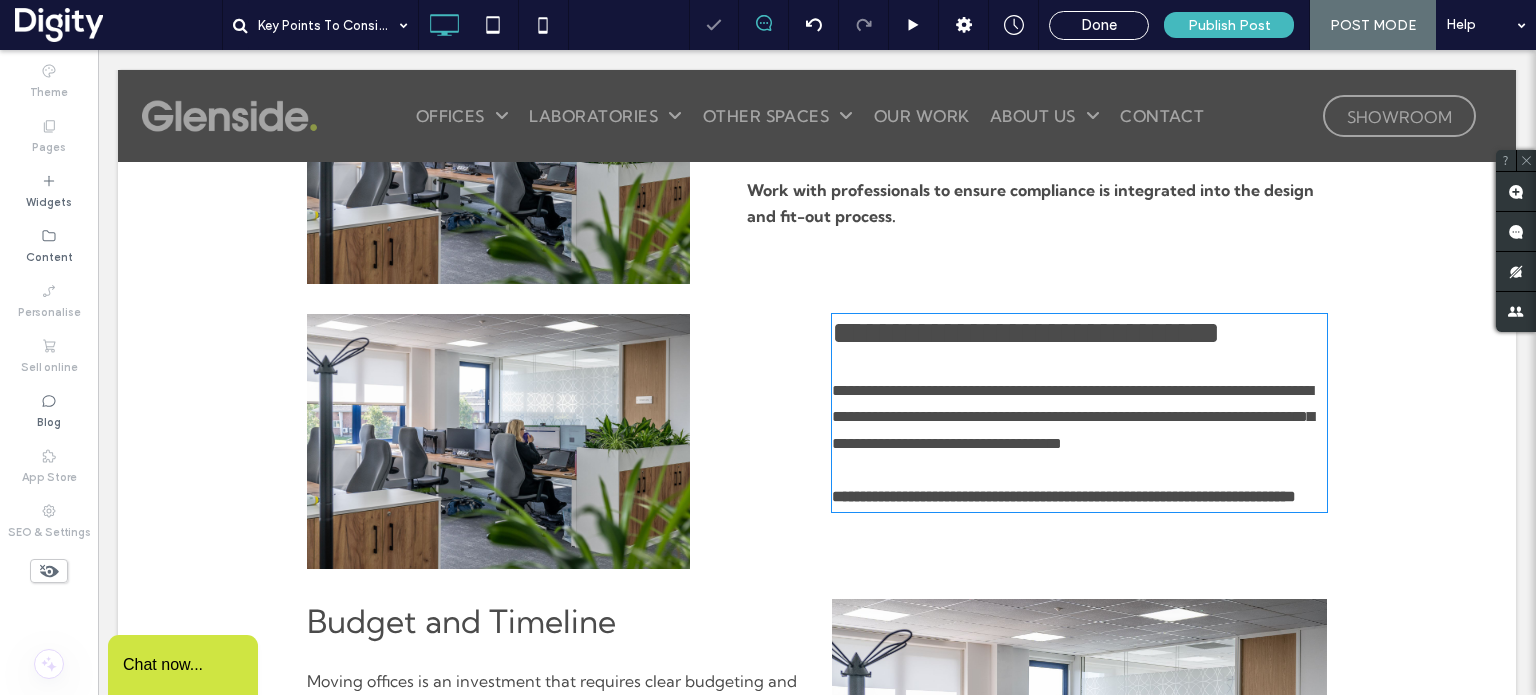 type on "**********" 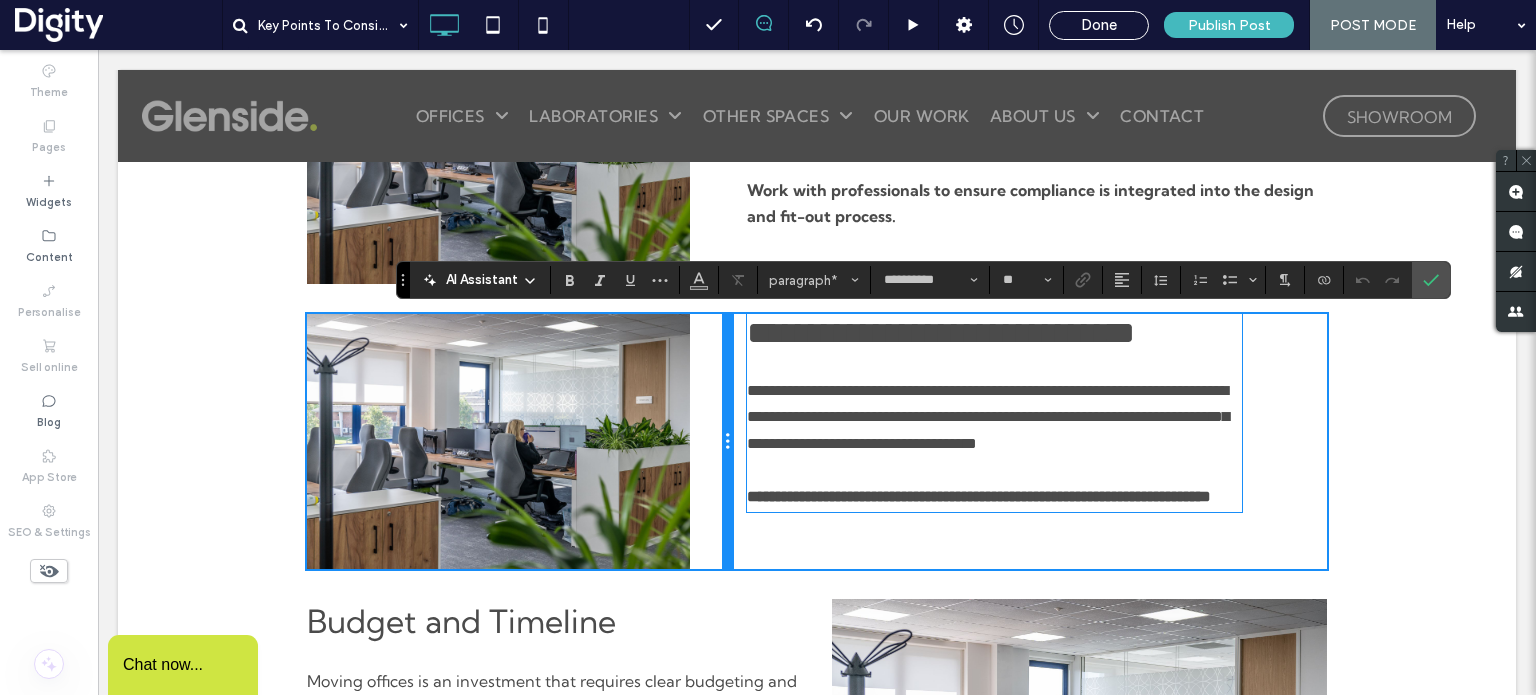 drag, startPoint x: 804, startPoint y: 442, endPoint x: 814, endPoint y: 487, distance: 46.09772 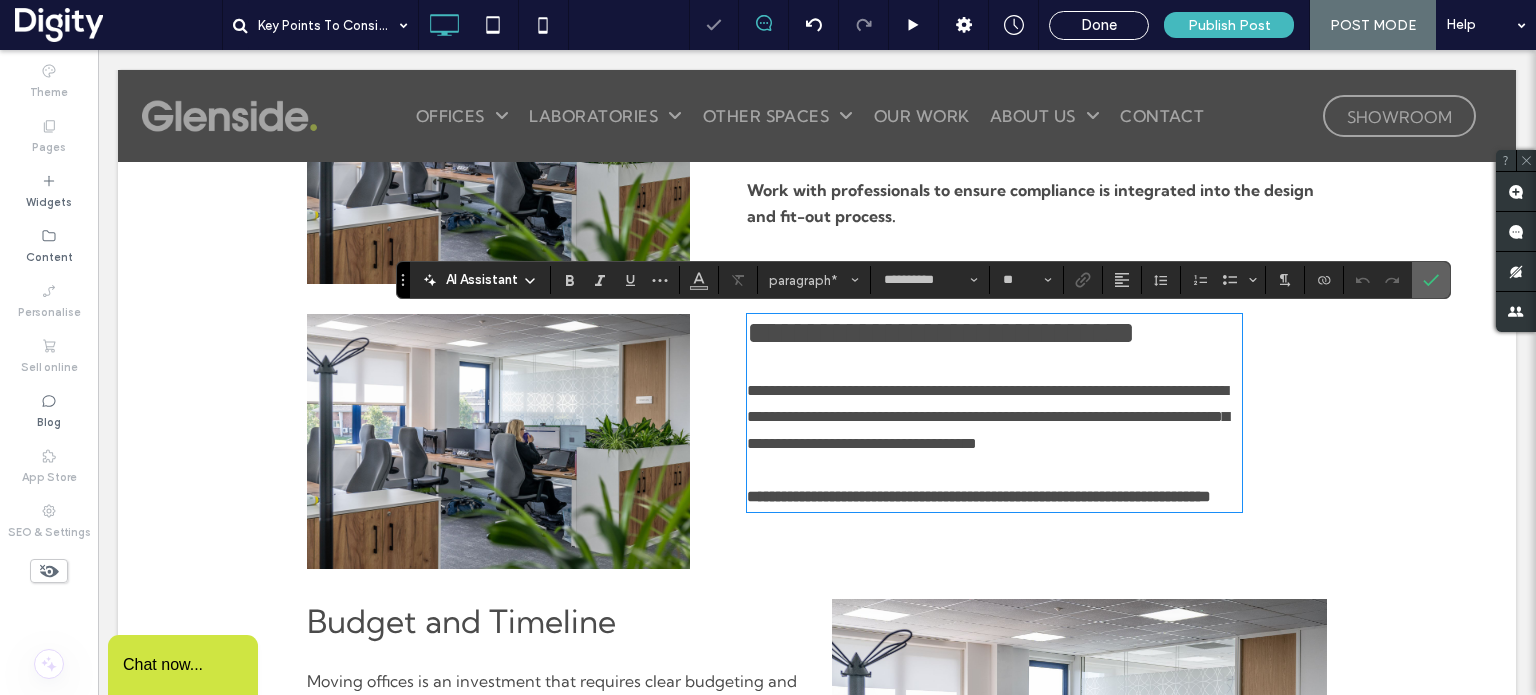 click 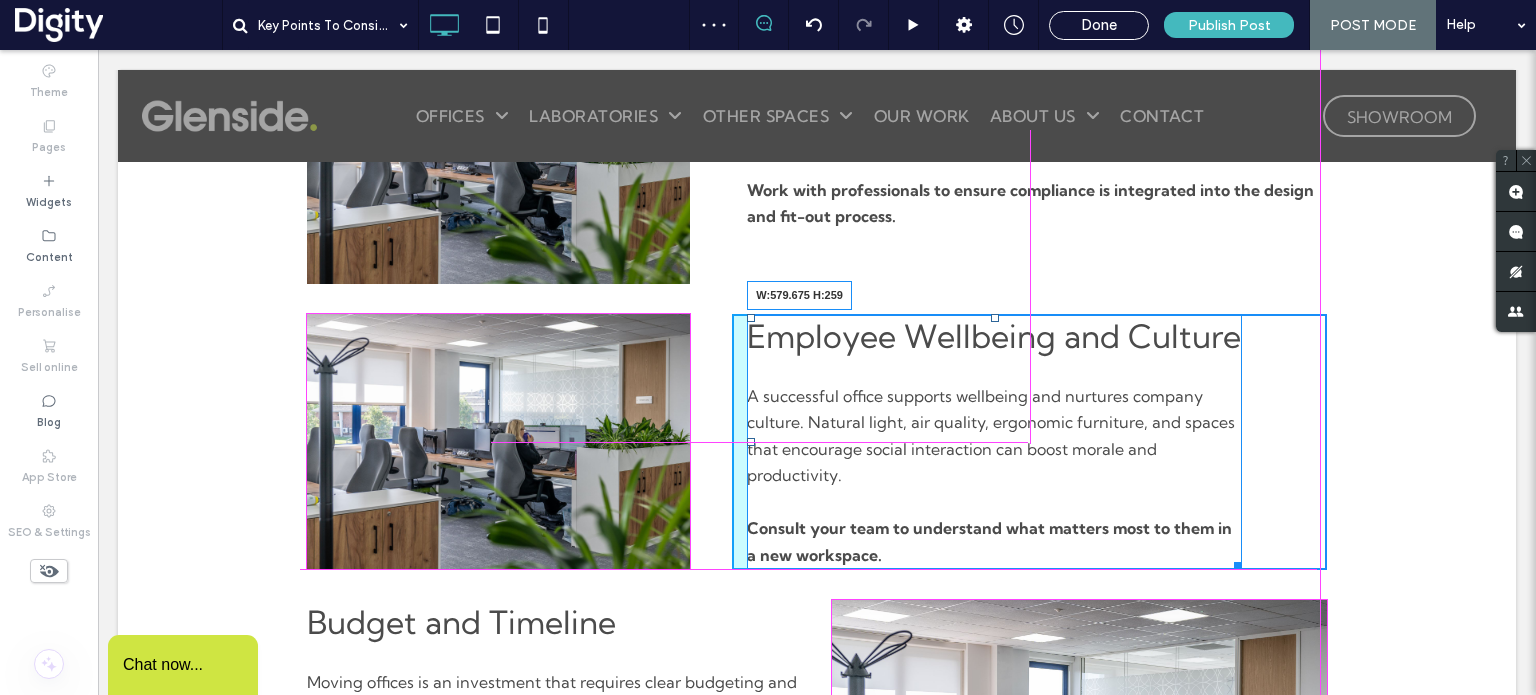 drag, startPoint x: 1220, startPoint y: 560, endPoint x: 1320, endPoint y: 542, distance: 101.607086 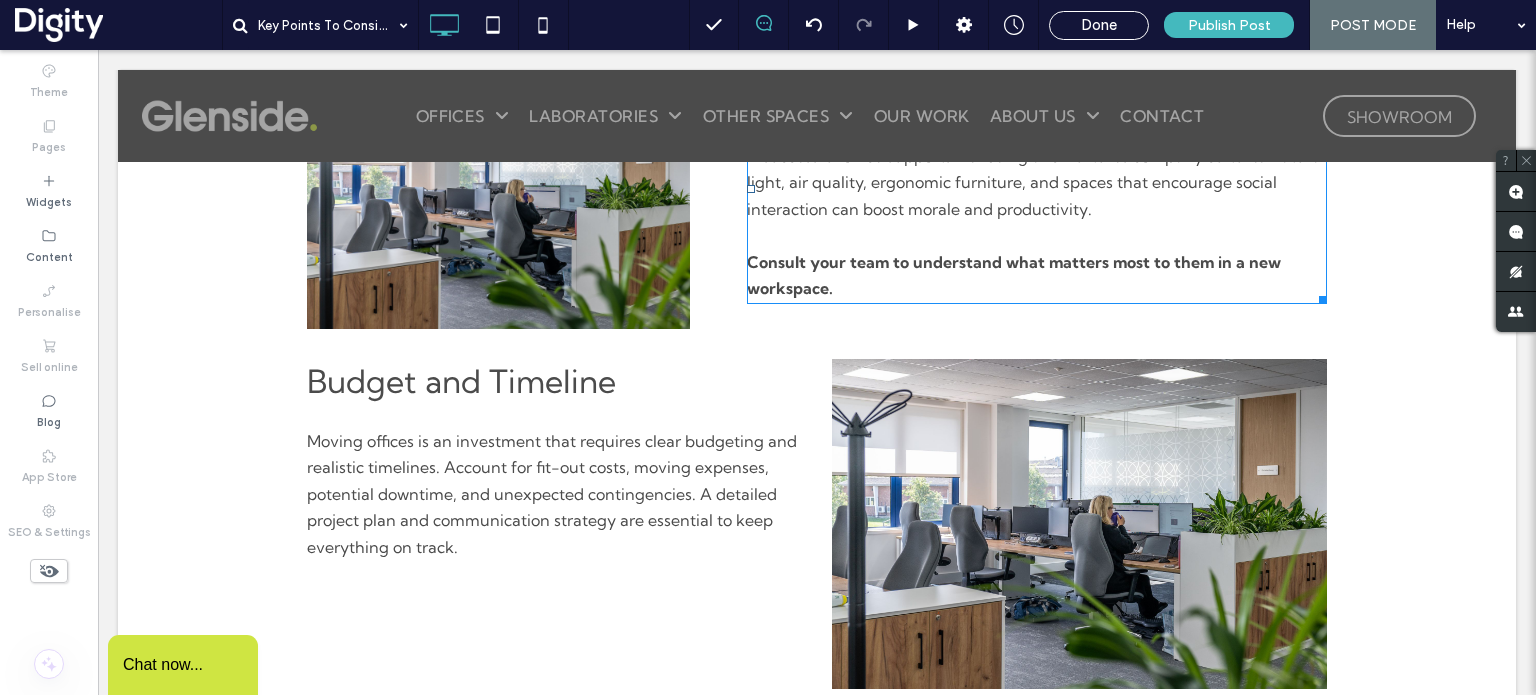 scroll, scrollTop: 1880, scrollLeft: 0, axis: vertical 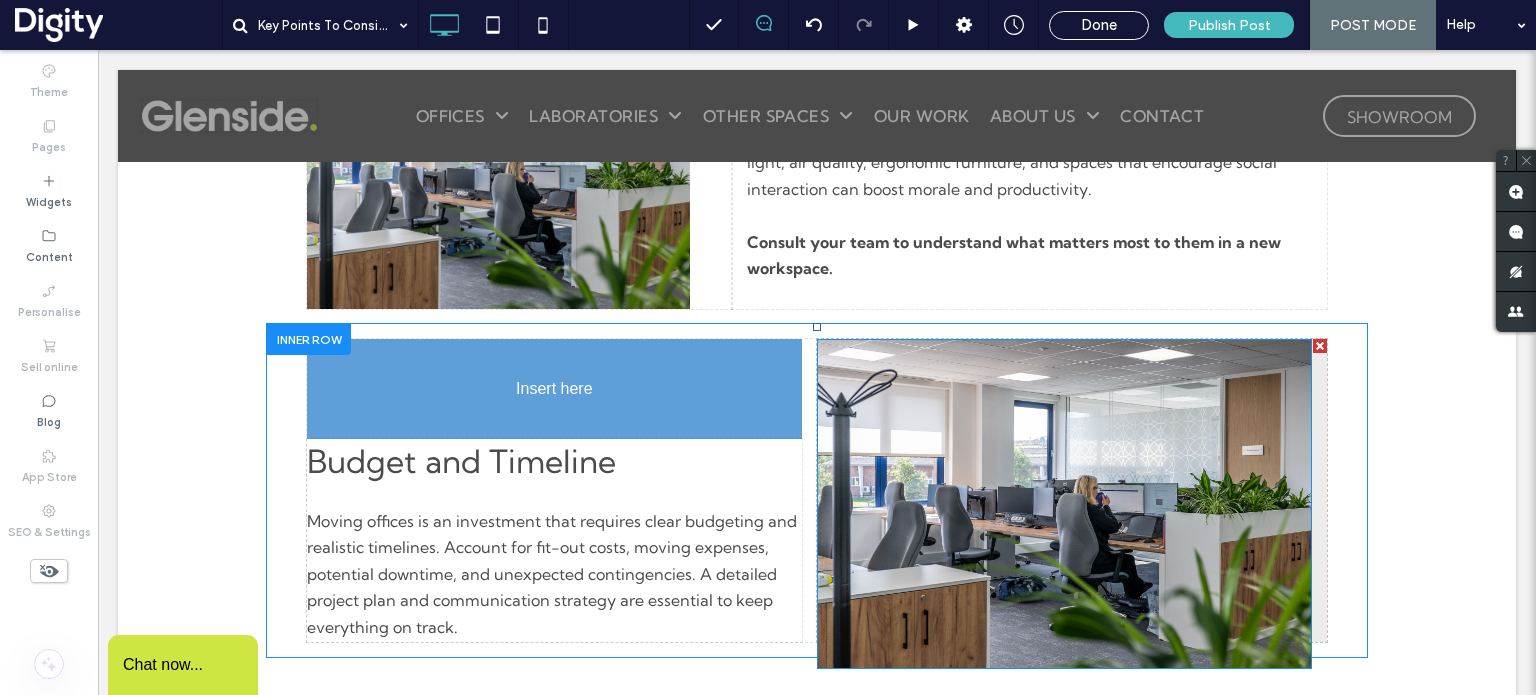 drag, startPoint x: 934, startPoint y: 411, endPoint x: 582, endPoint y: 450, distance: 354.15393 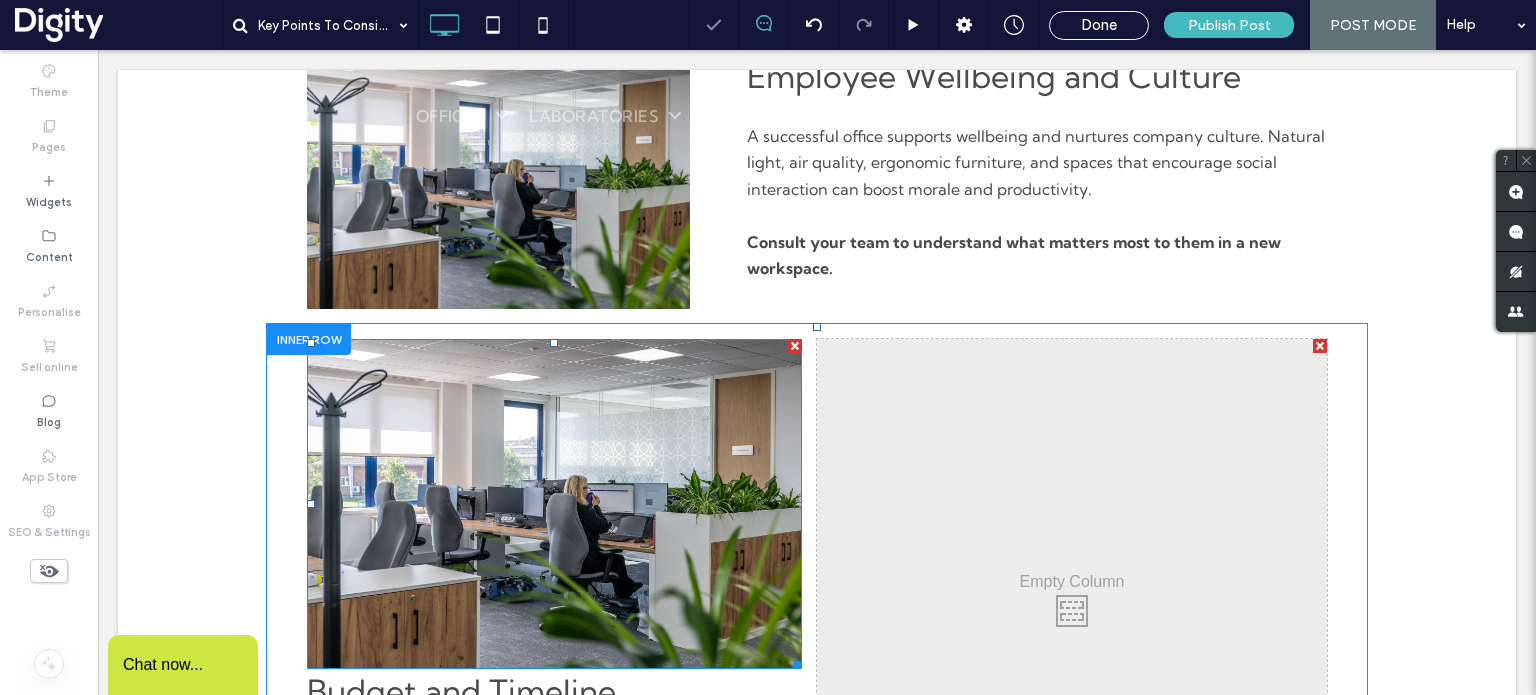 scroll, scrollTop: 1998, scrollLeft: 0, axis: vertical 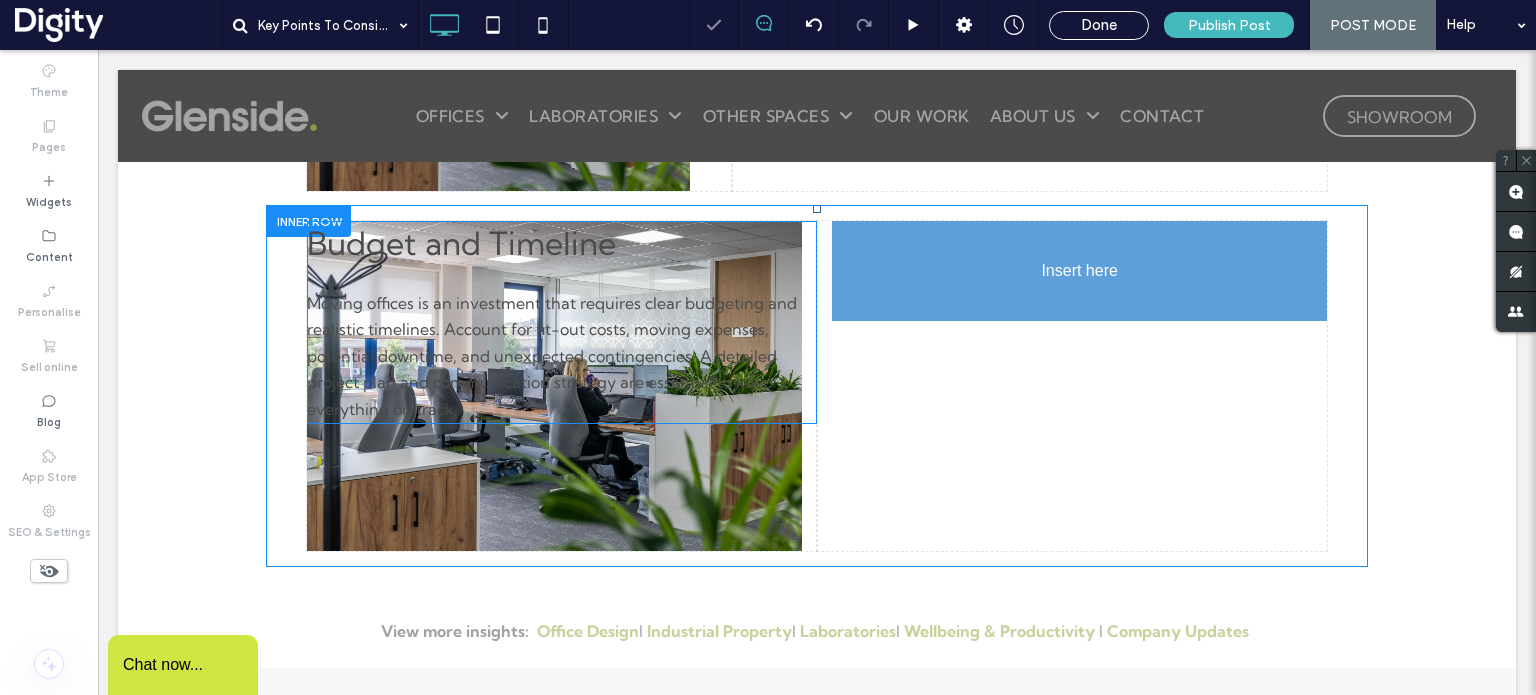 drag, startPoint x: 512, startPoint y: 603, endPoint x: 1047, endPoint y: 461, distance: 553.5242 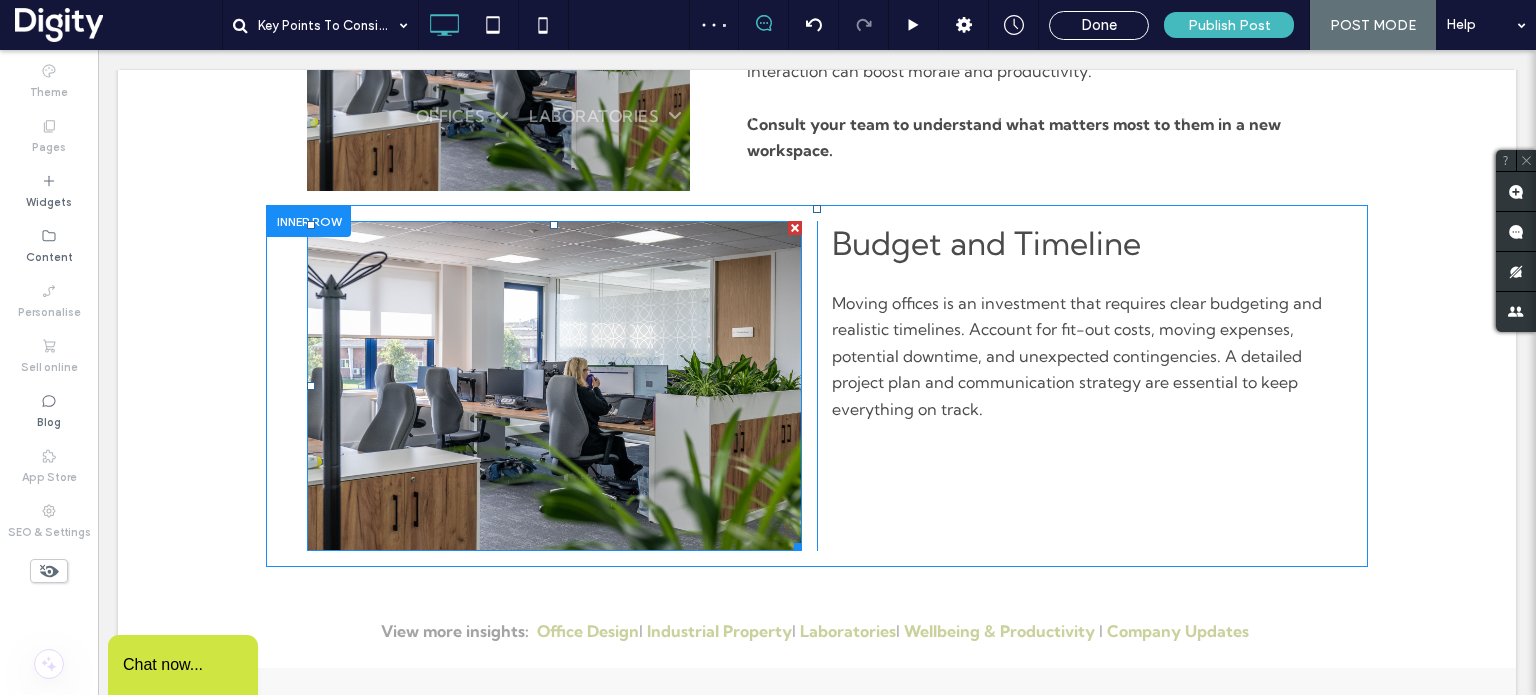 click at bounding box center (554, 386) 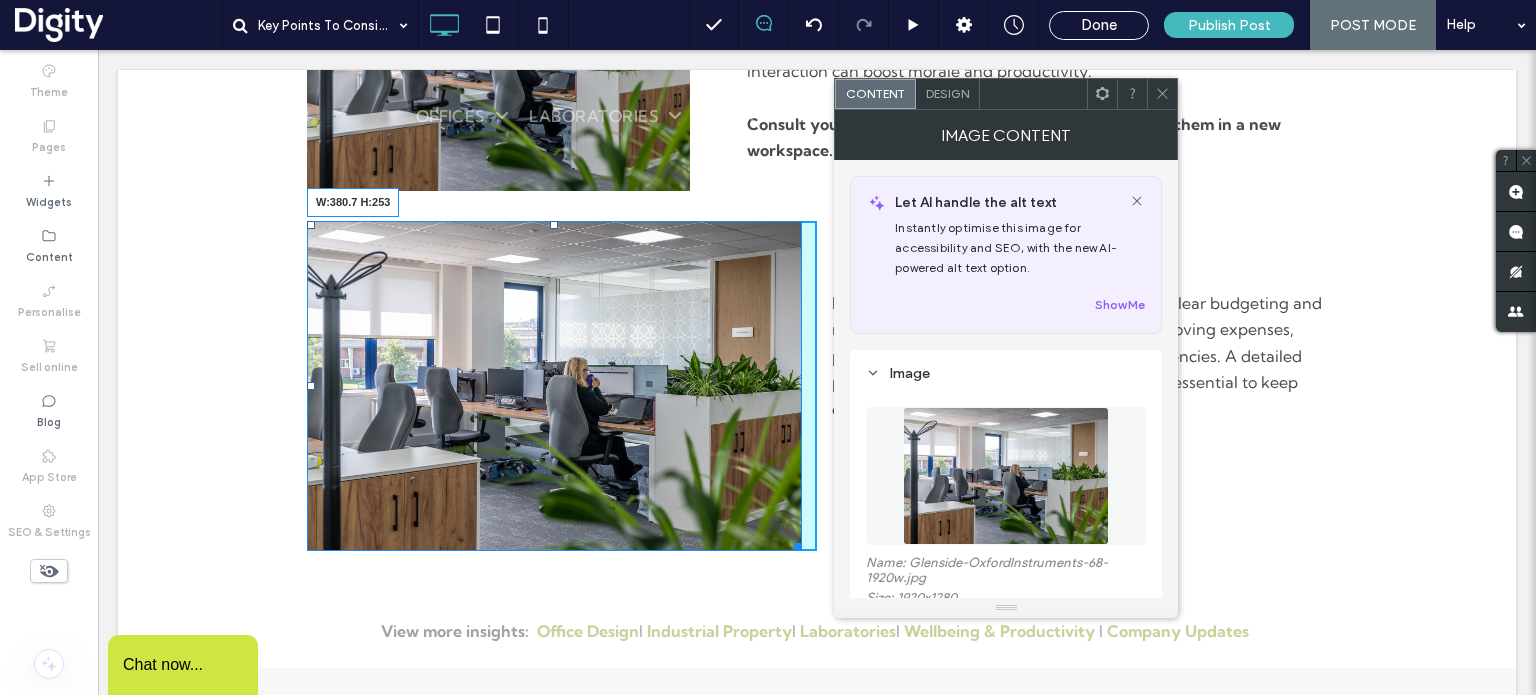 drag, startPoint x: 785, startPoint y: 543, endPoint x: 825, endPoint y: 536, distance: 40.60788 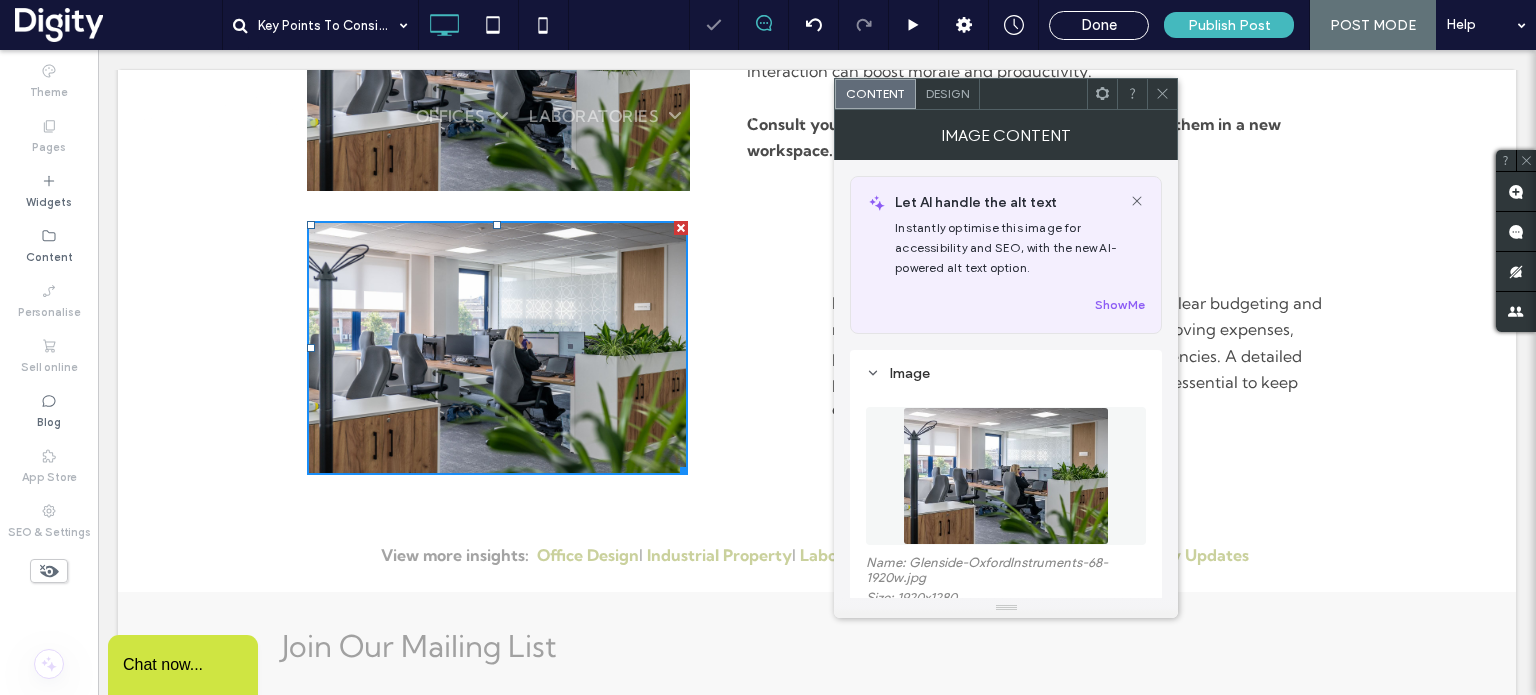 click 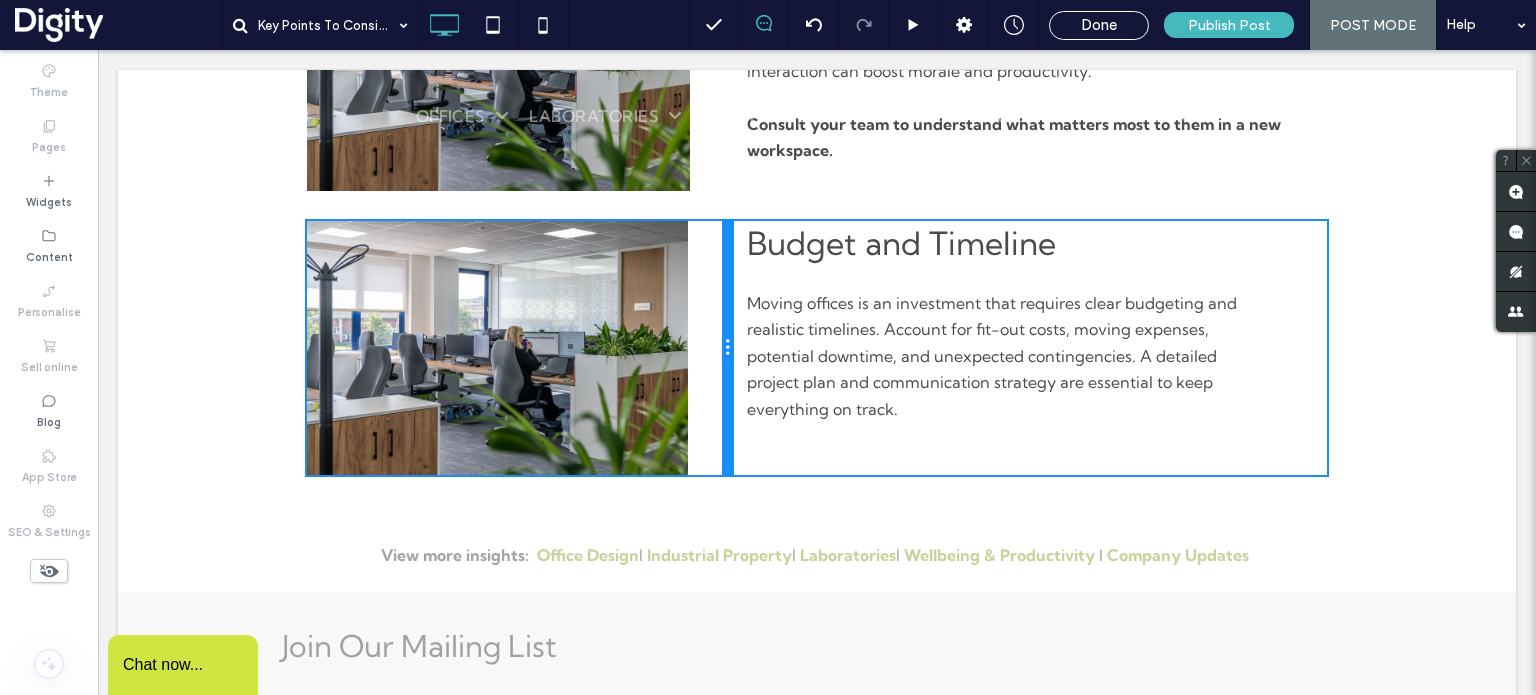 drag, startPoint x: 808, startPoint y: 348, endPoint x: 827, endPoint y: 400, distance: 55.362442 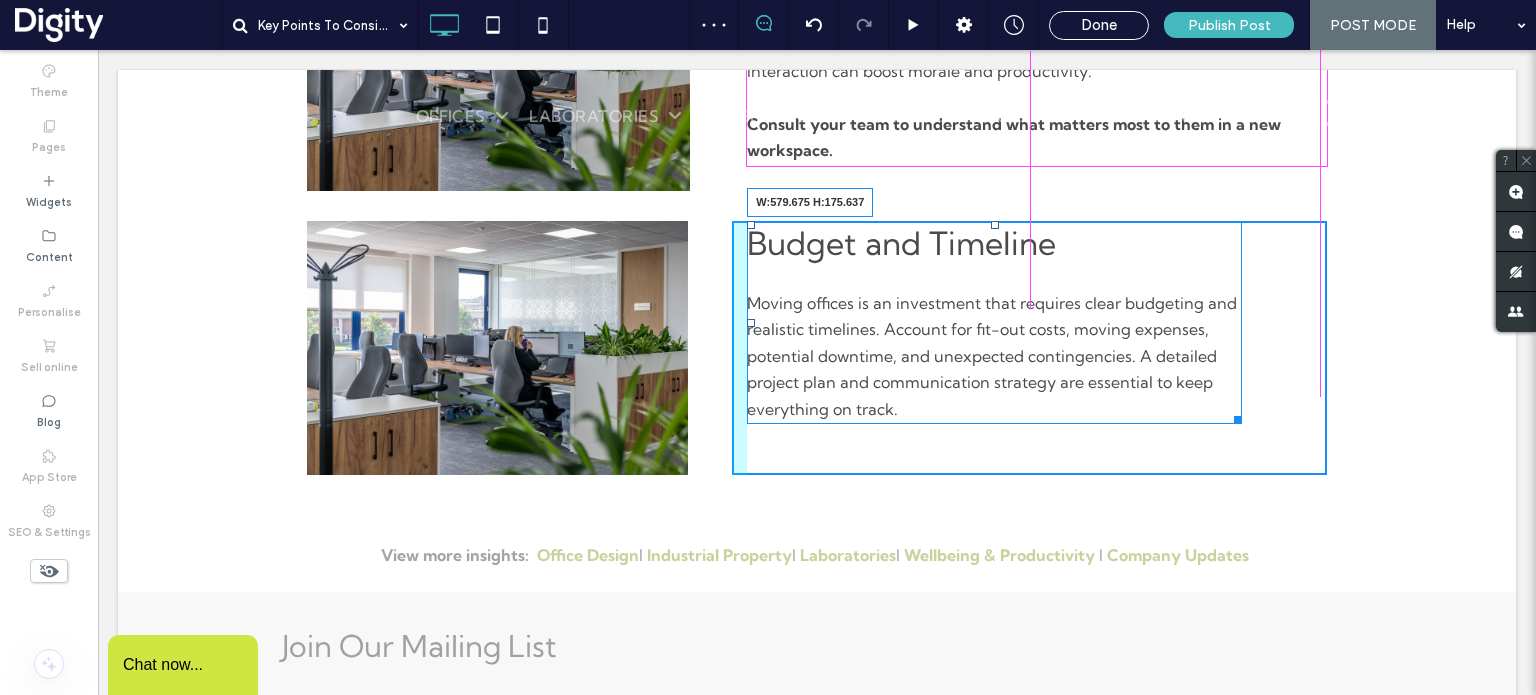 drag, startPoint x: 1234, startPoint y: 422, endPoint x: 1324, endPoint y: 419, distance: 90.04999 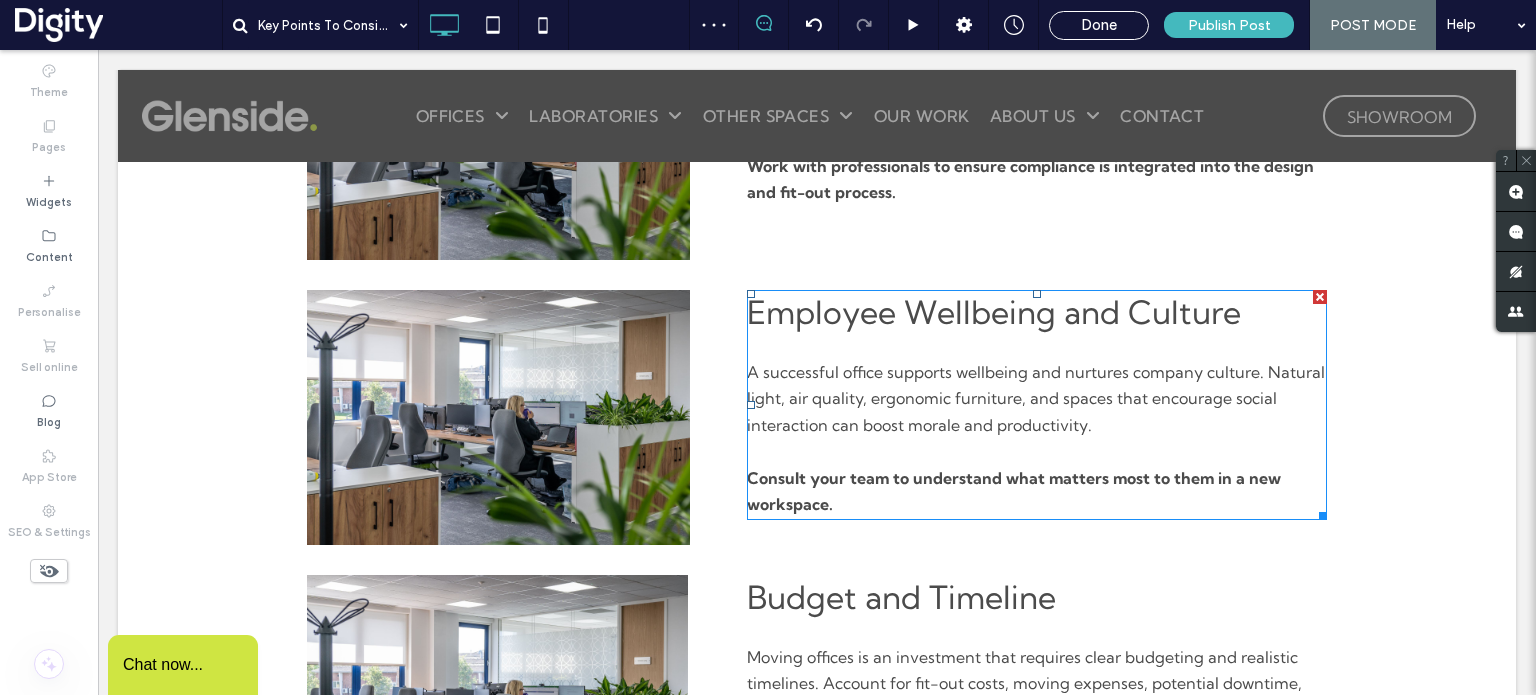 scroll, scrollTop: 1642, scrollLeft: 0, axis: vertical 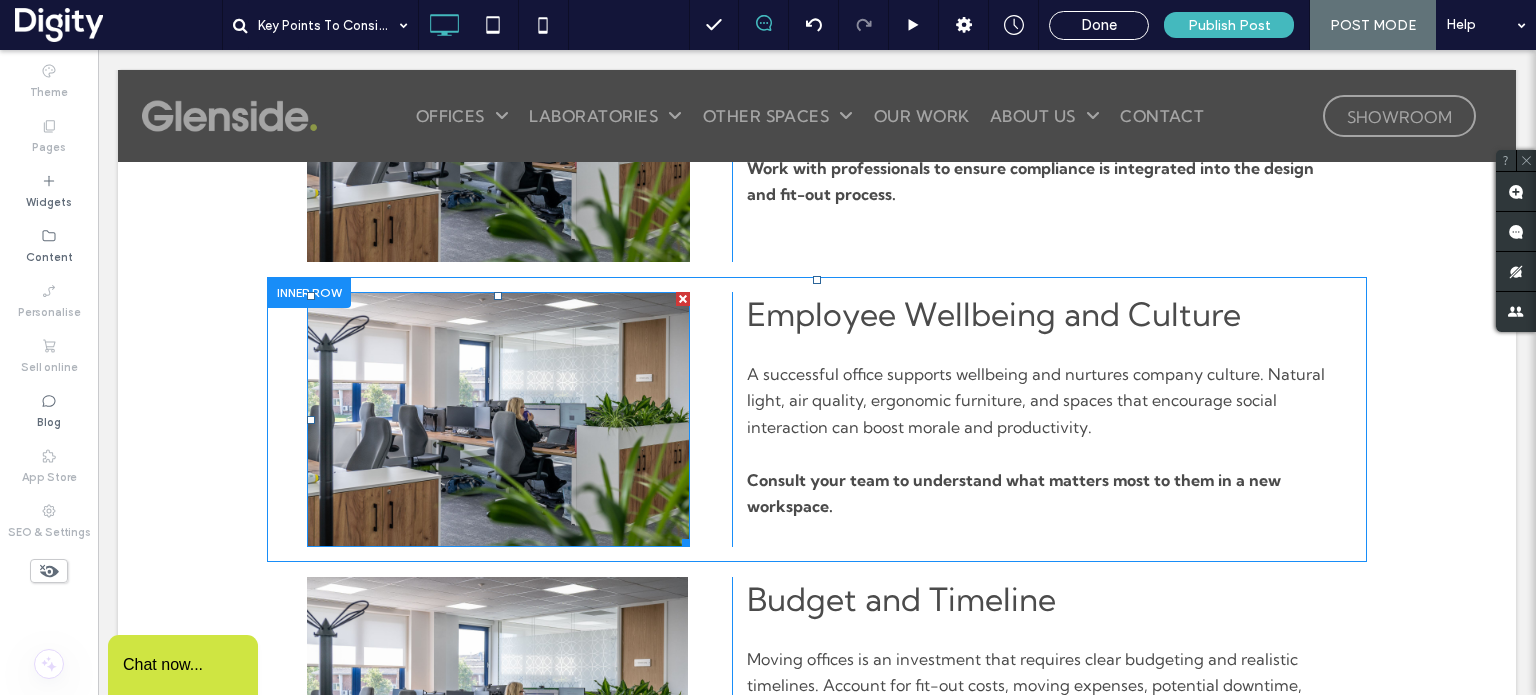 click at bounding box center (498, 419) 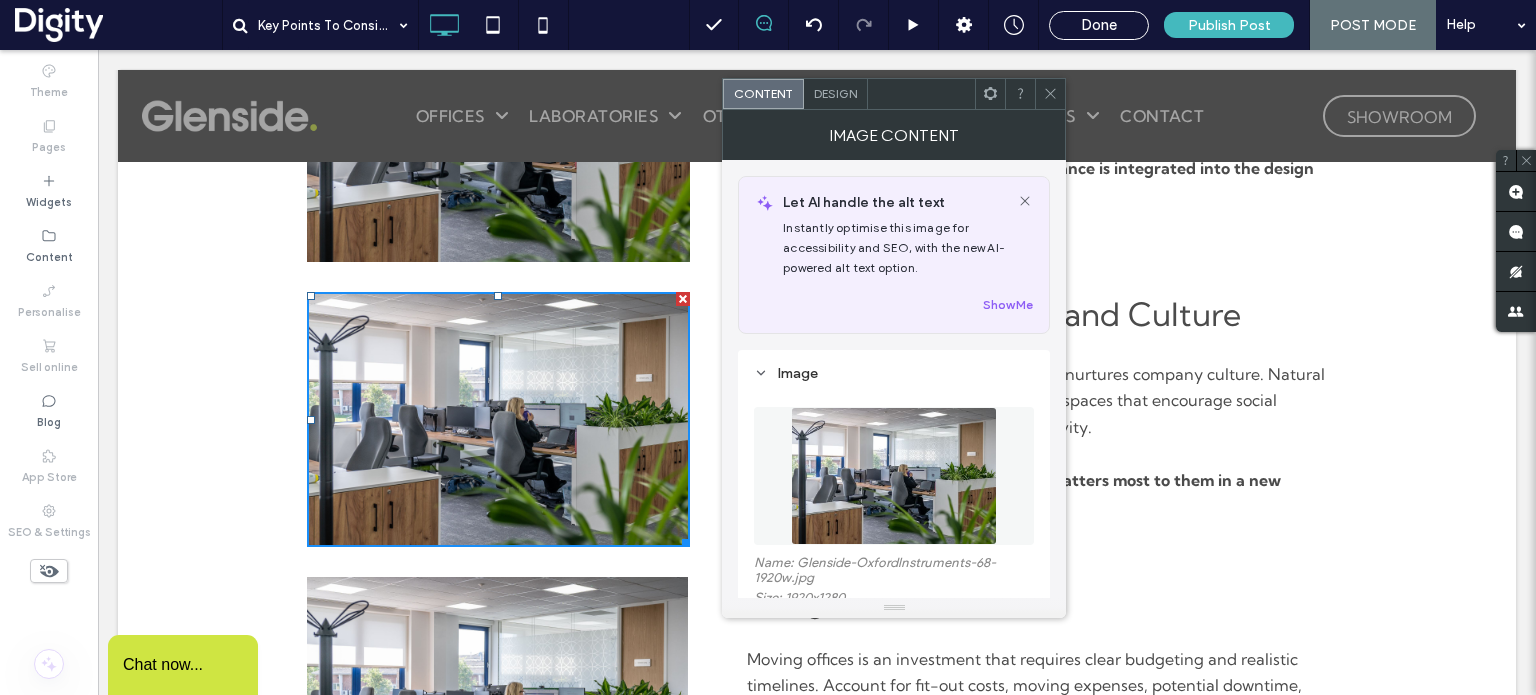 click on "Design" at bounding box center [835, 93] 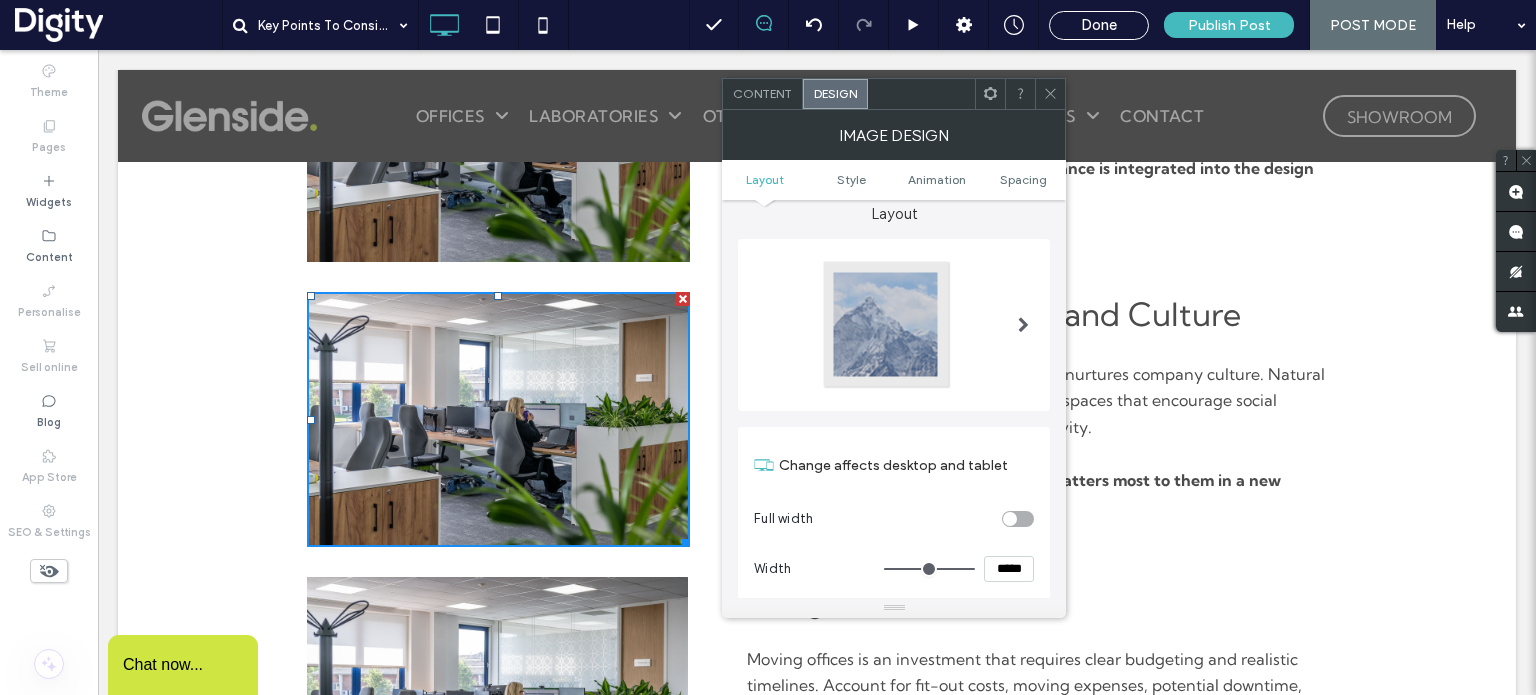 scroll, scrollTop: 16, scrollLeft: 0, axis: vertical 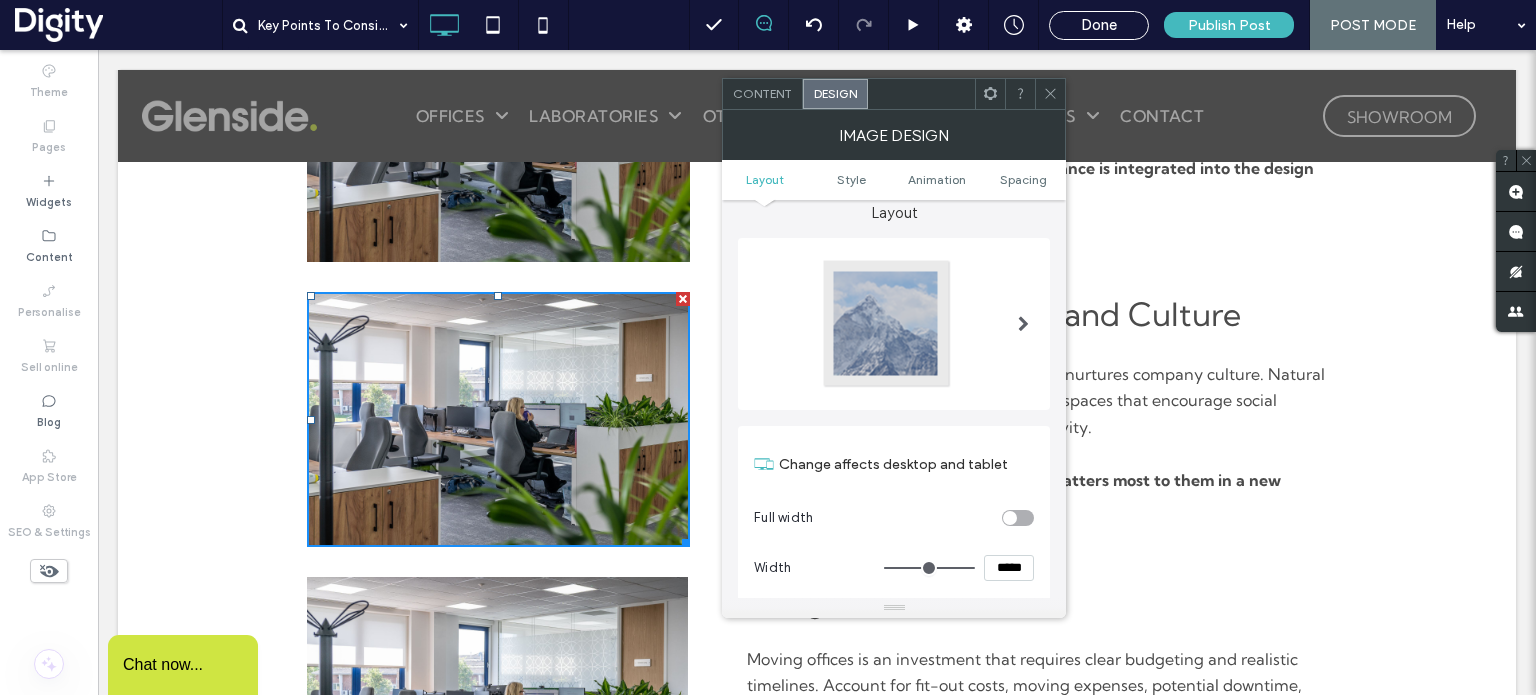 click at bounding box center [497, 704] 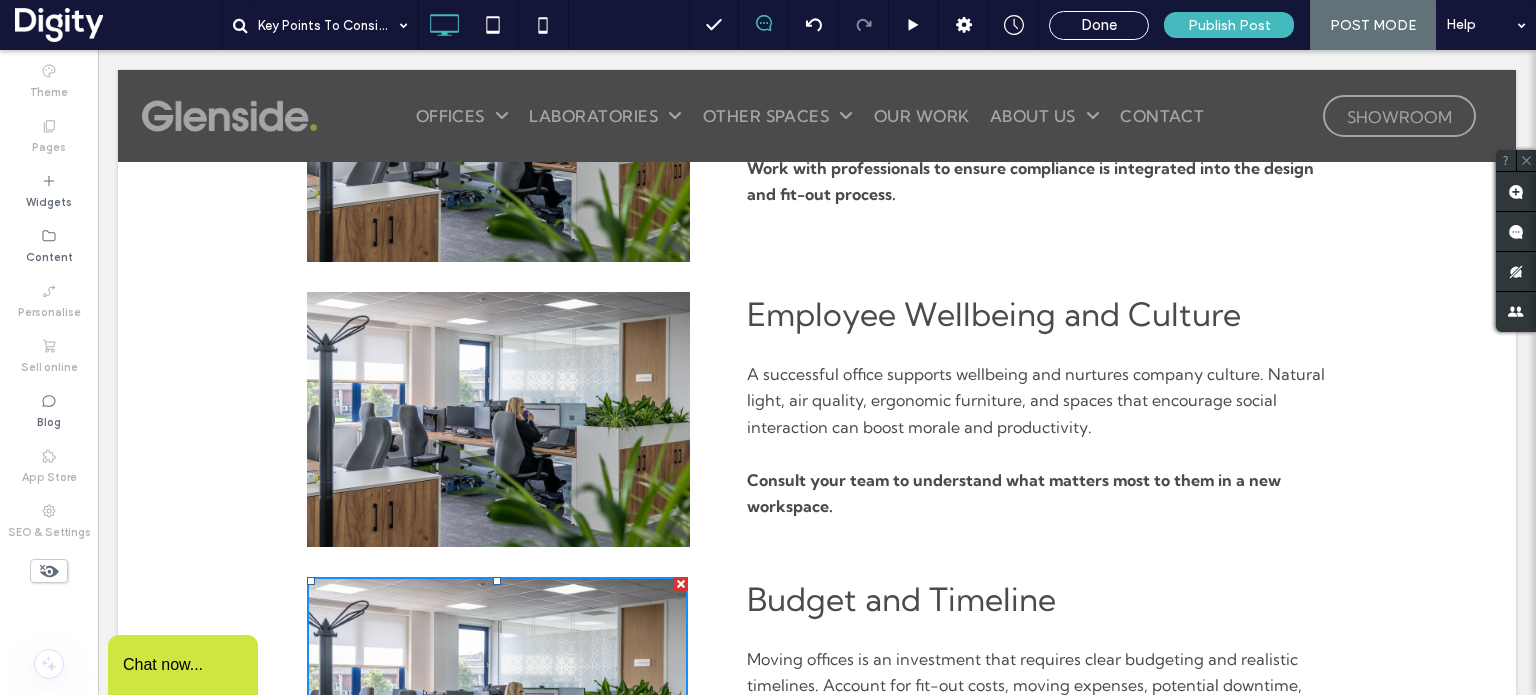 click at bounding box center [497, 704] 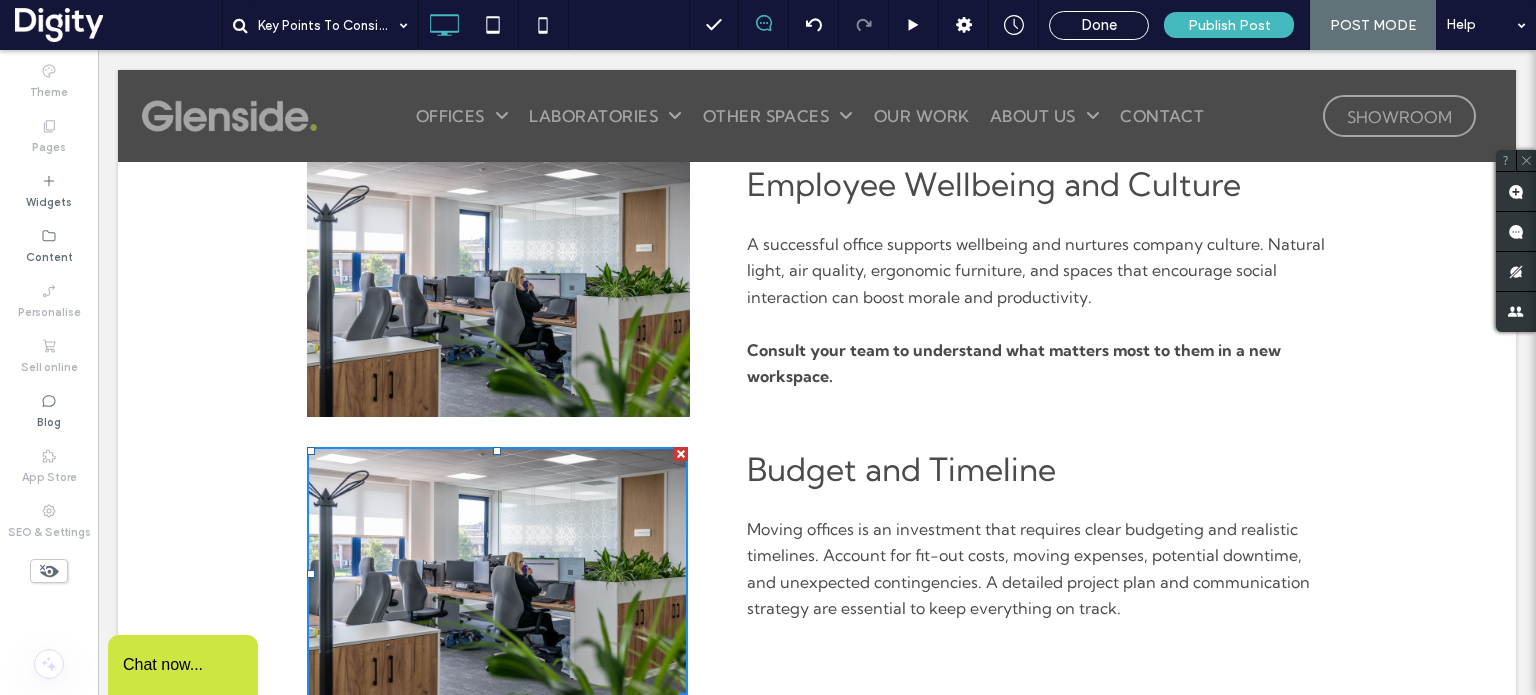 scroll, scrollTop: 1774, scrollLeft: 0, axis: vertical 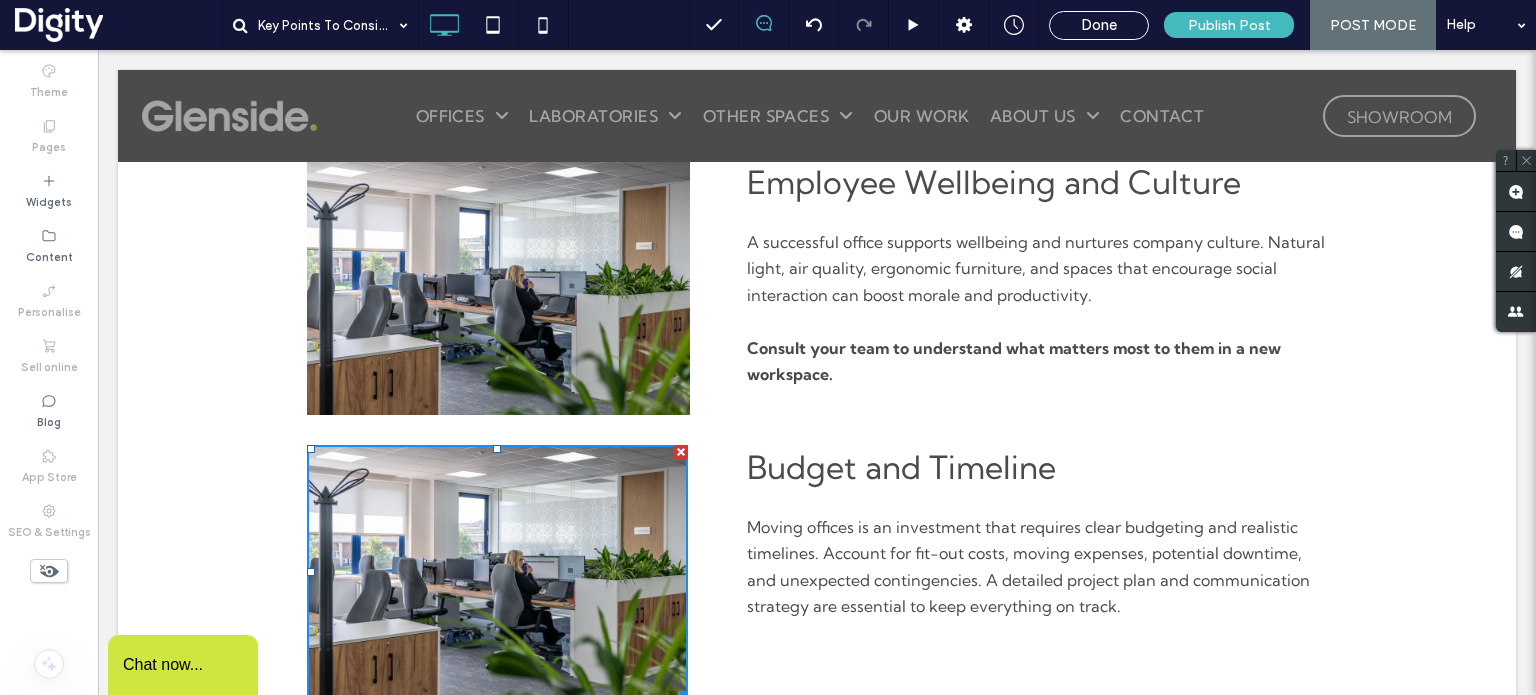 click at bounding box center (497, 572) 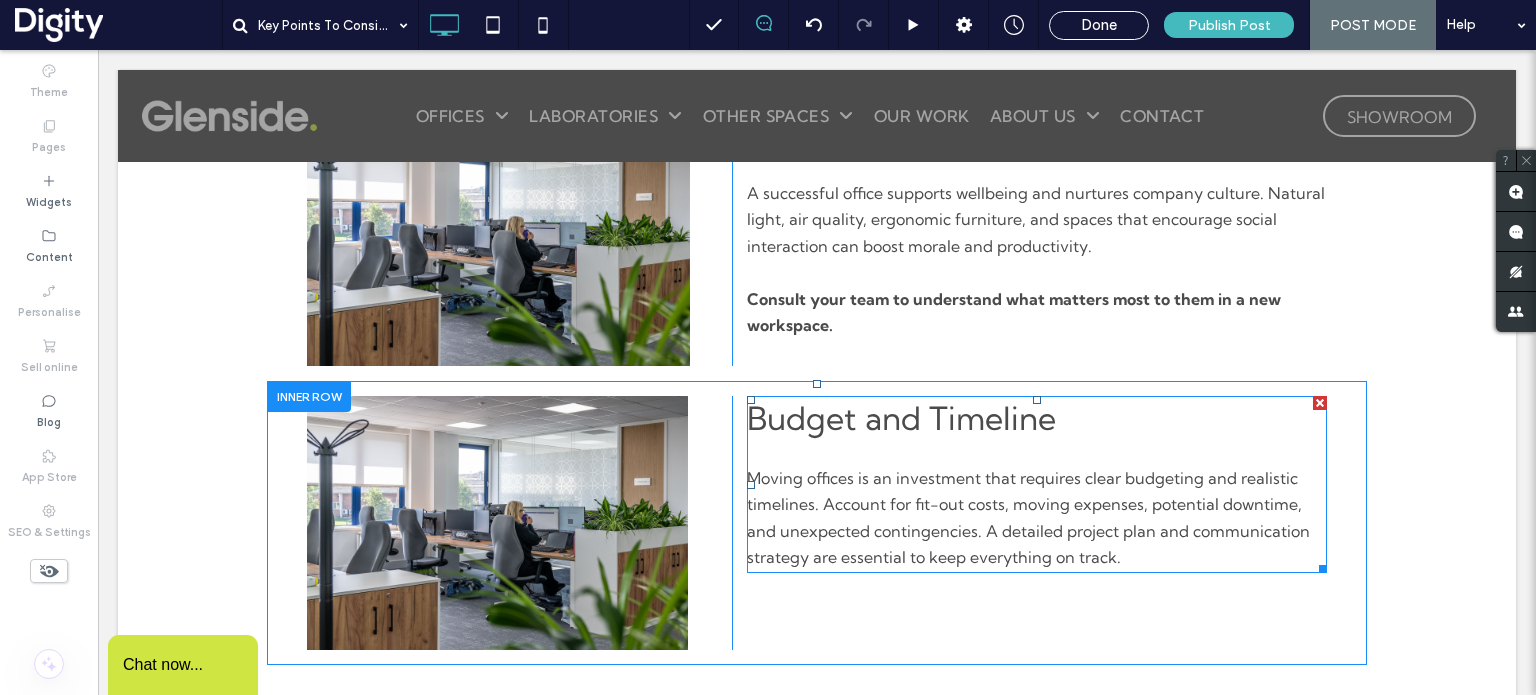 scroll, scrollTop: 1848, scrollLeft: 0, axis: vertical 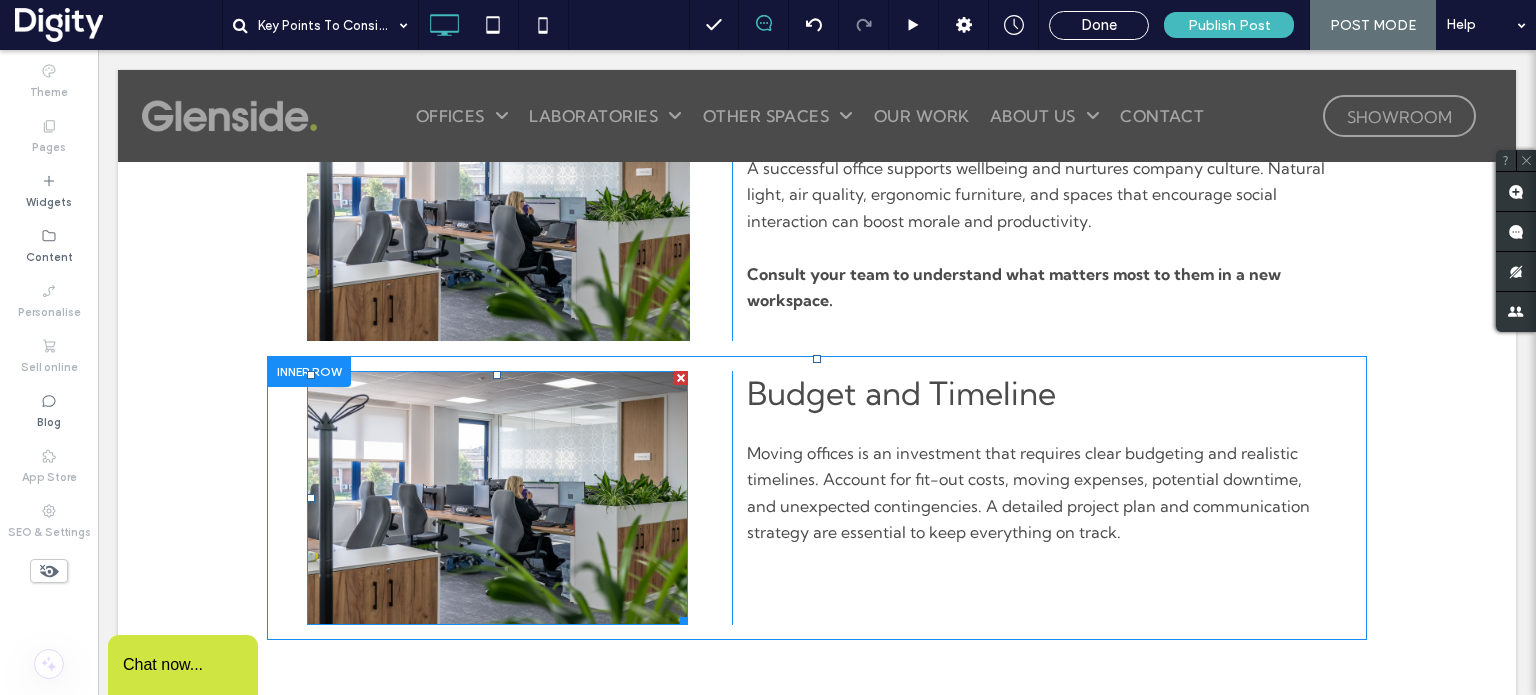 click at bounding box center (497, 498) 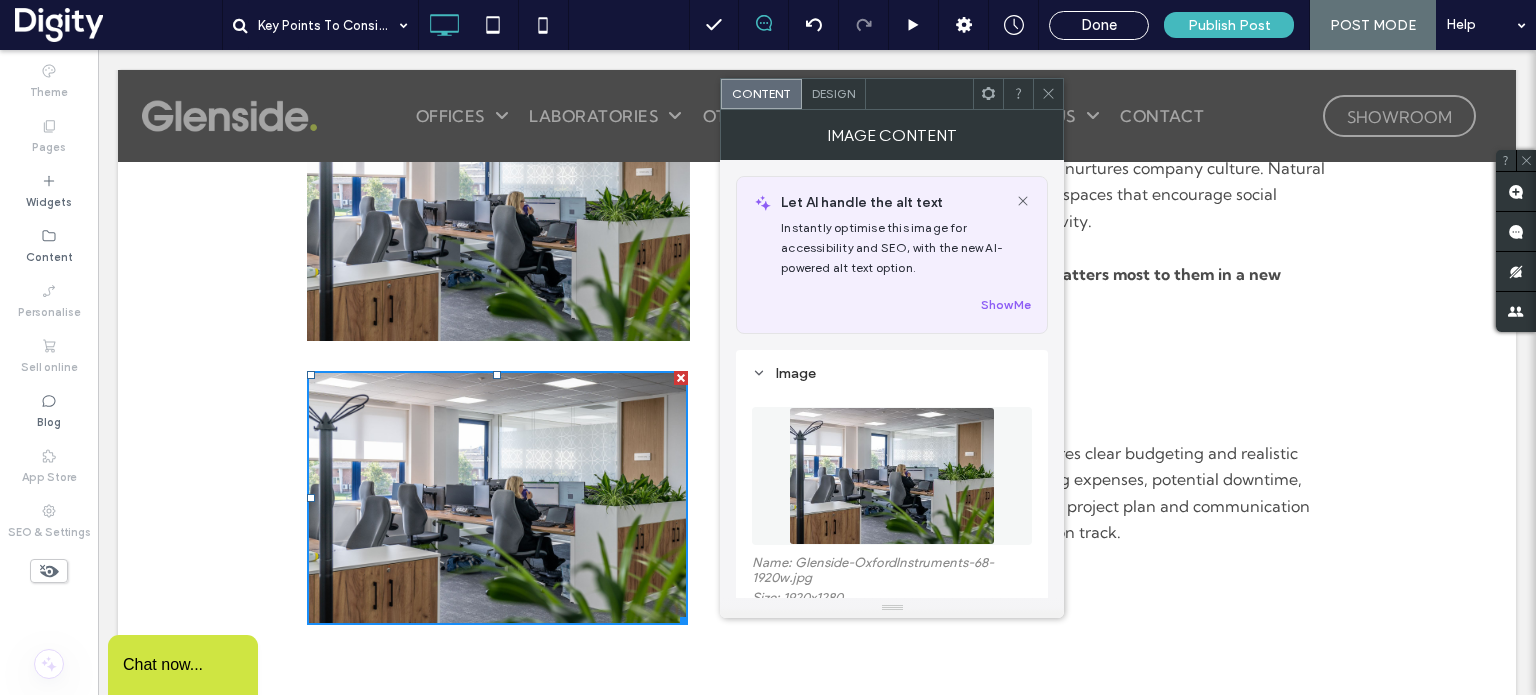 click on "Design" at bounding box center (833, 93) 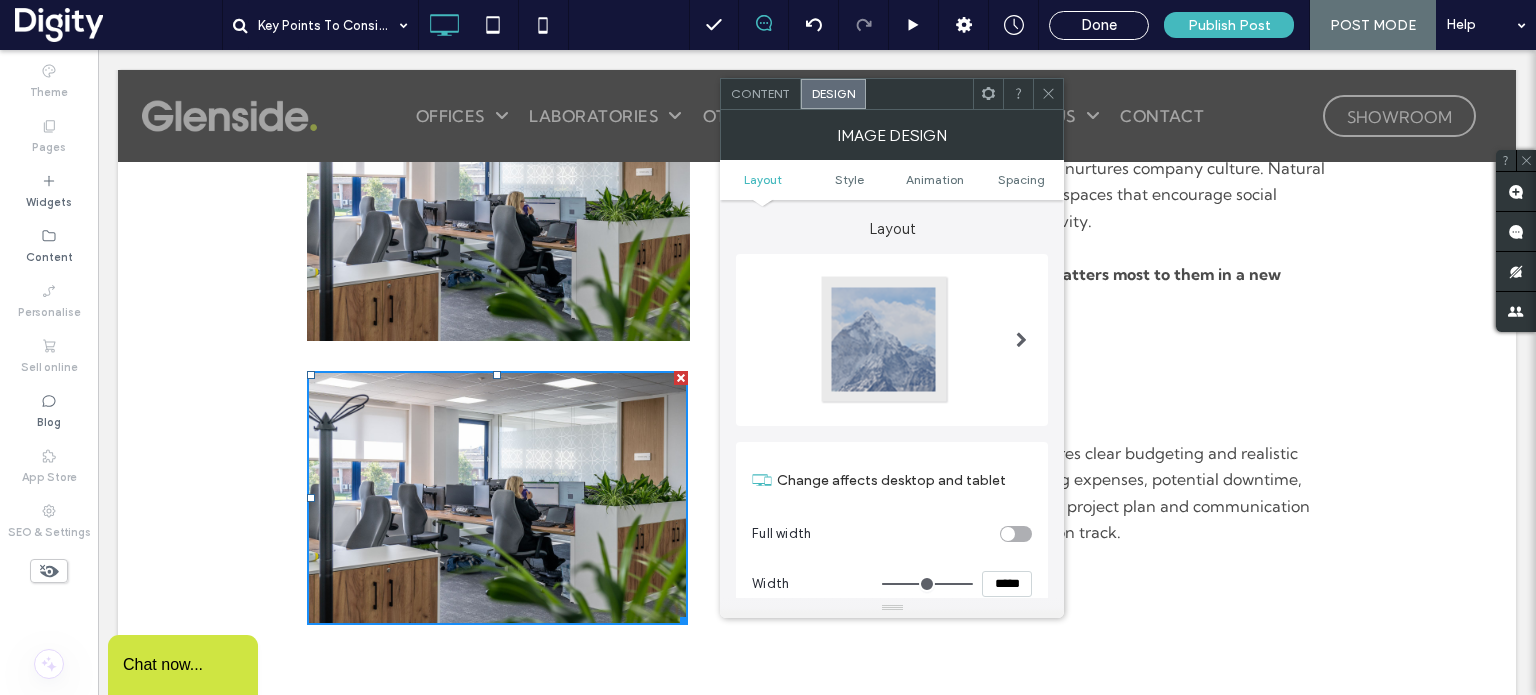 click on "*****" at bounding box center (1007, 584) 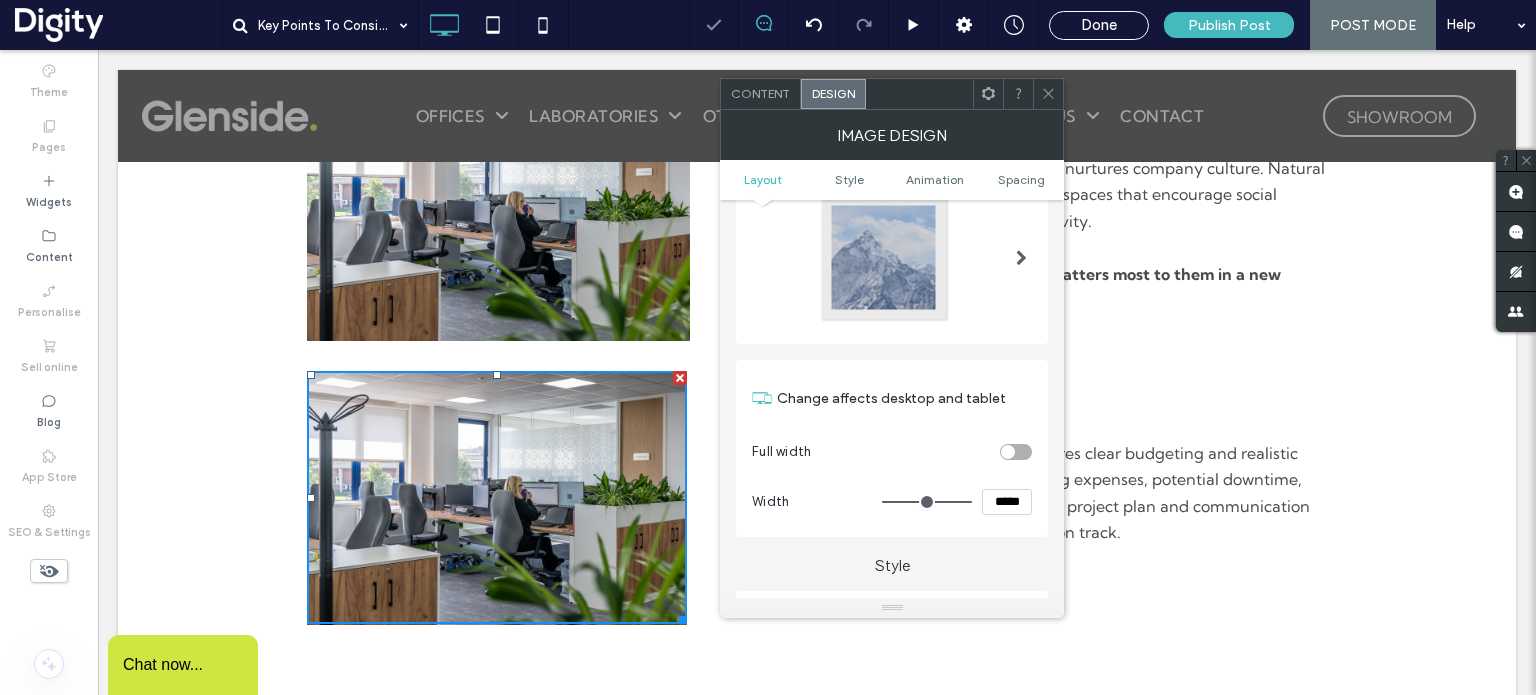 scroll, scrollTop: 88, scrollLeft: 0, axis: vertical 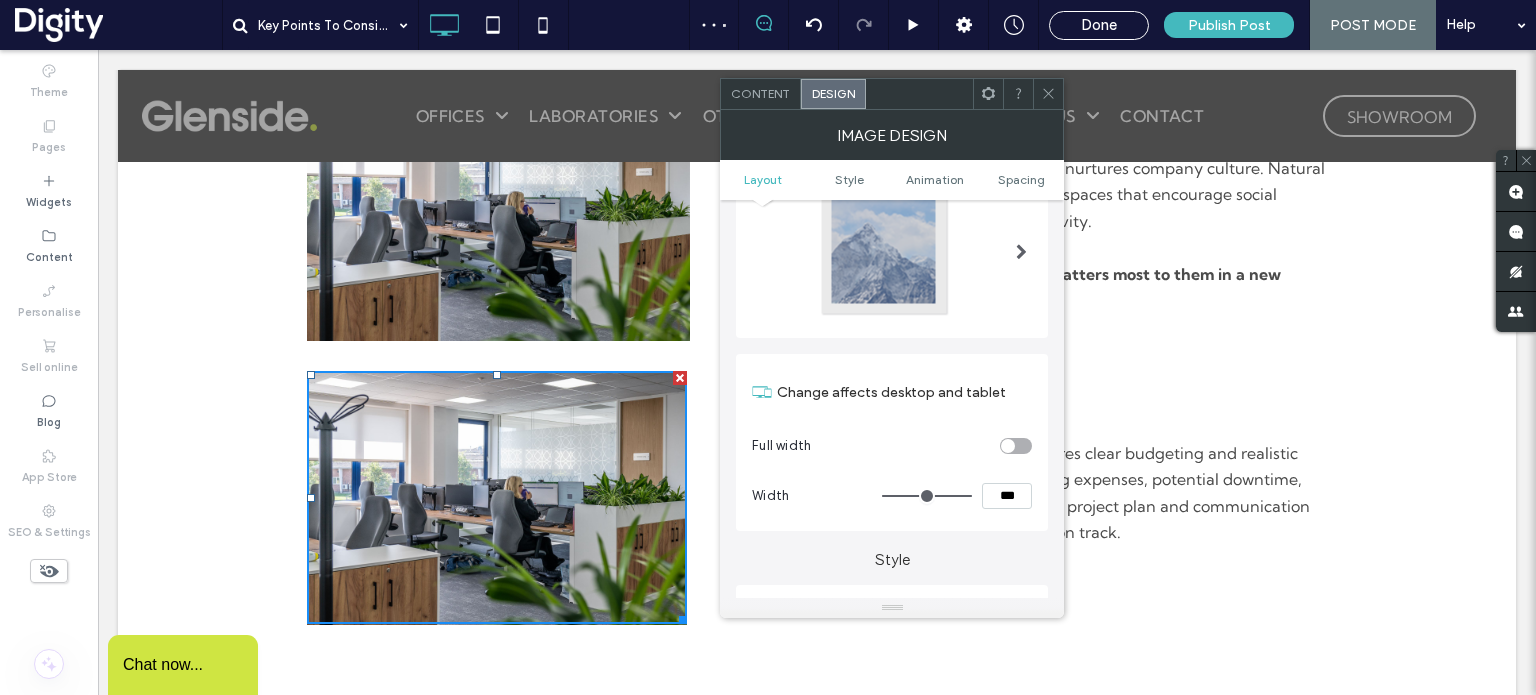 click on "Style" at bounding box center [892, 550] 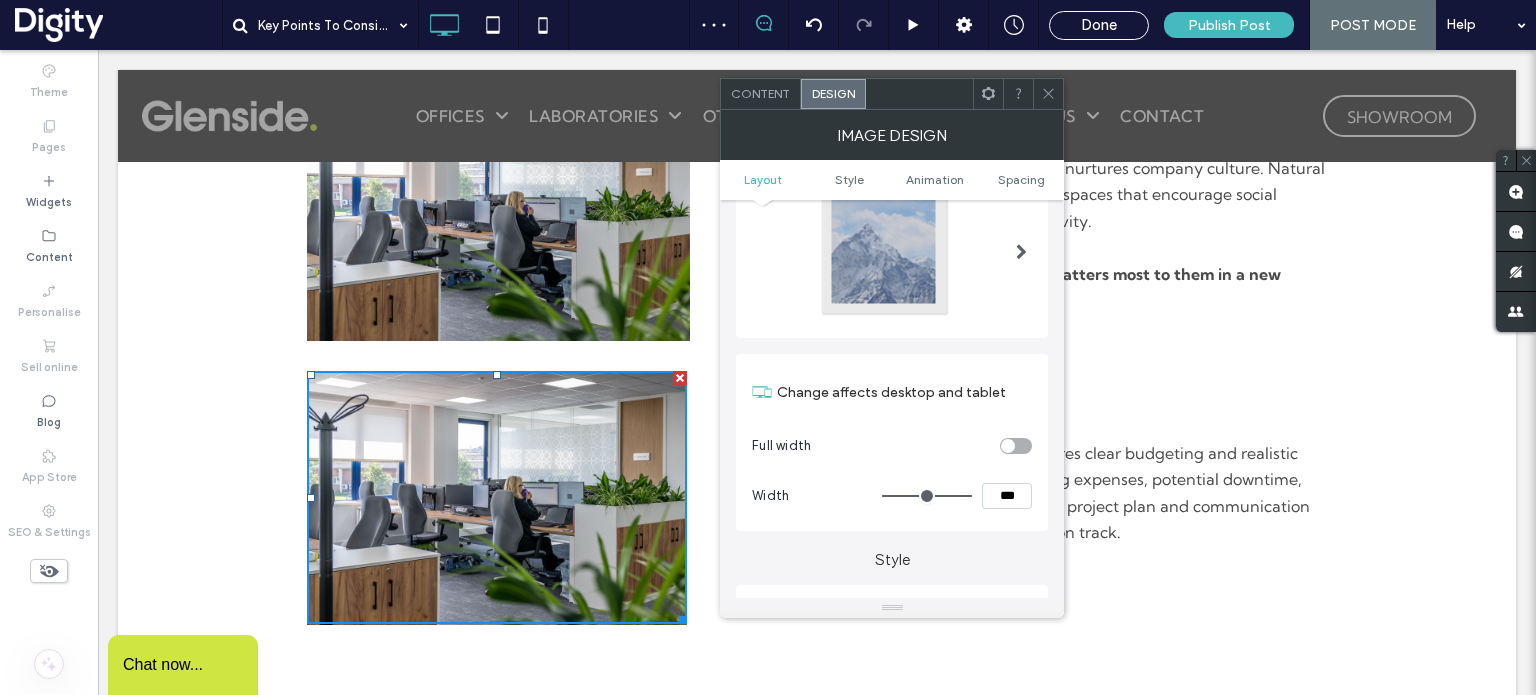 click on "Width ***" at bounding box center [892, 496] 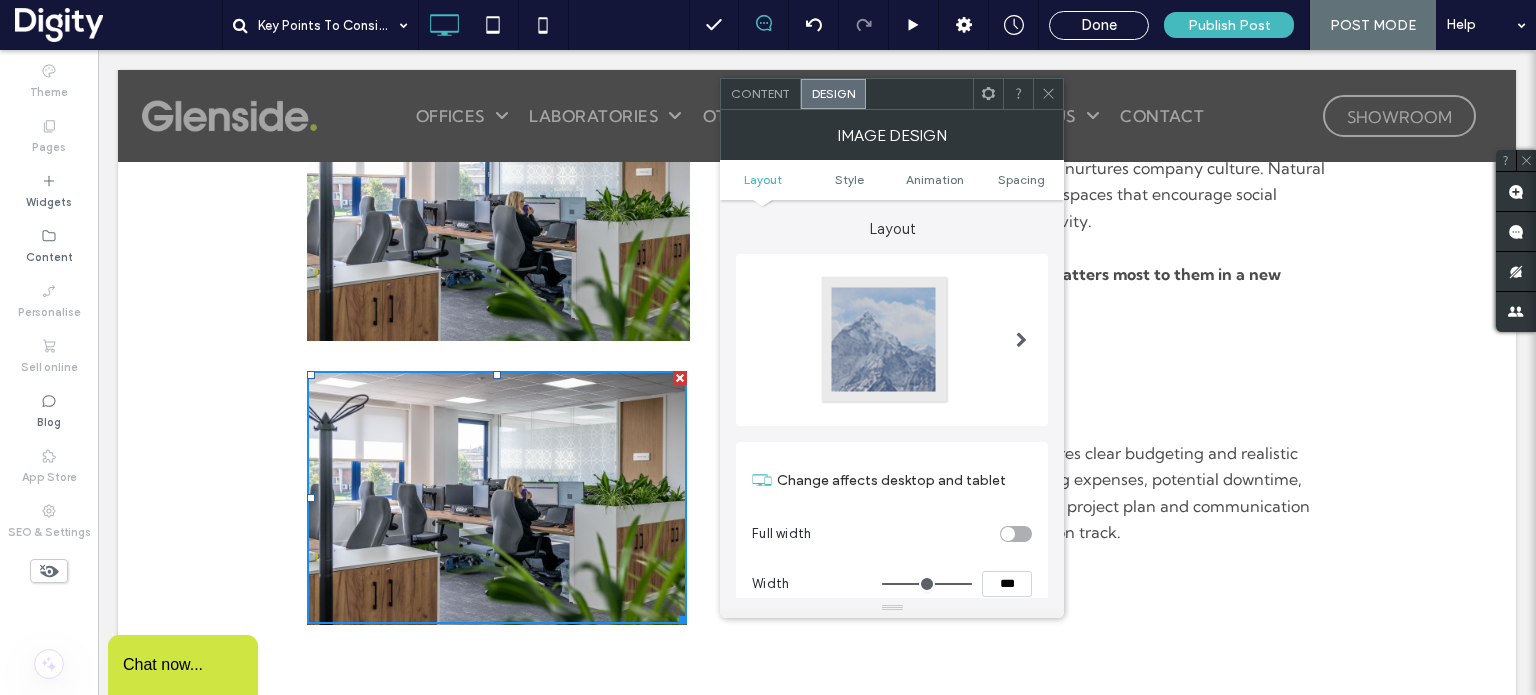 click on "***" at bounding box center [1007, 584] 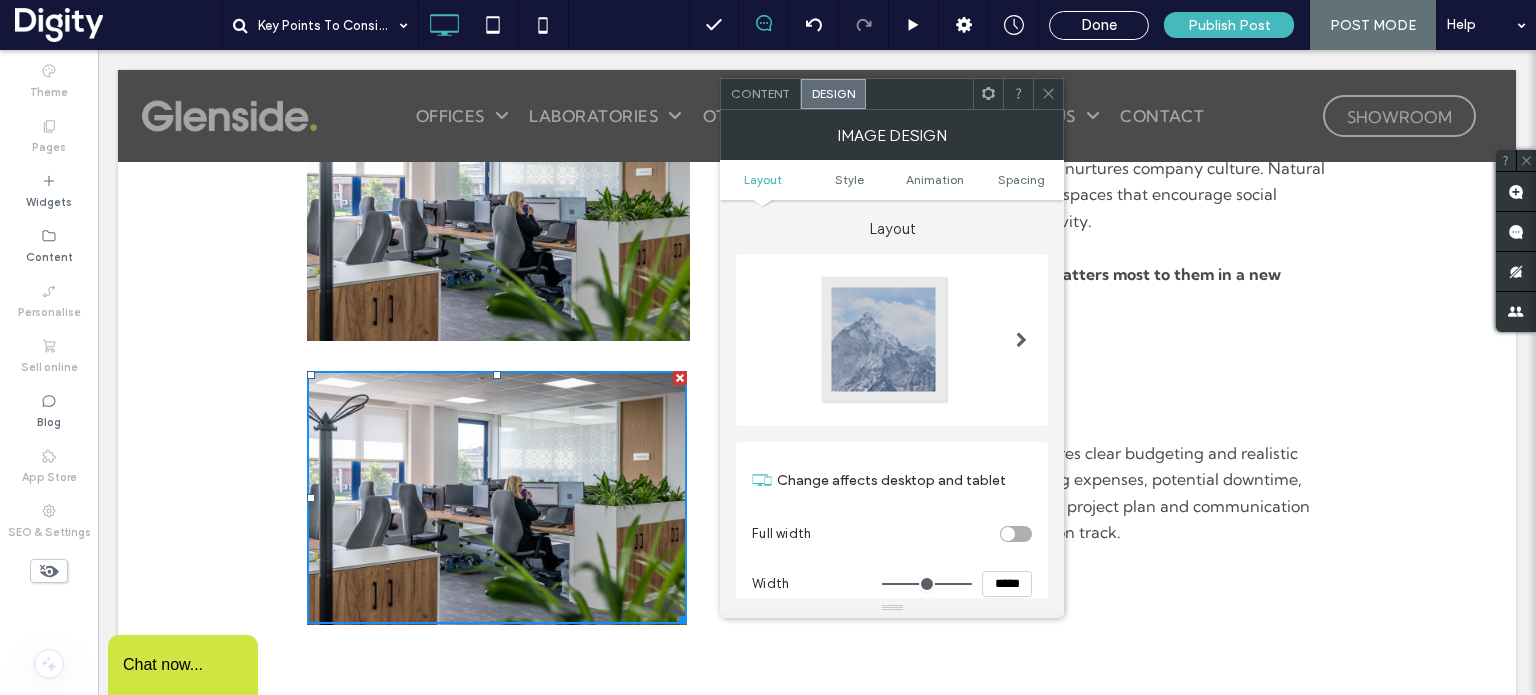 type on "*****" 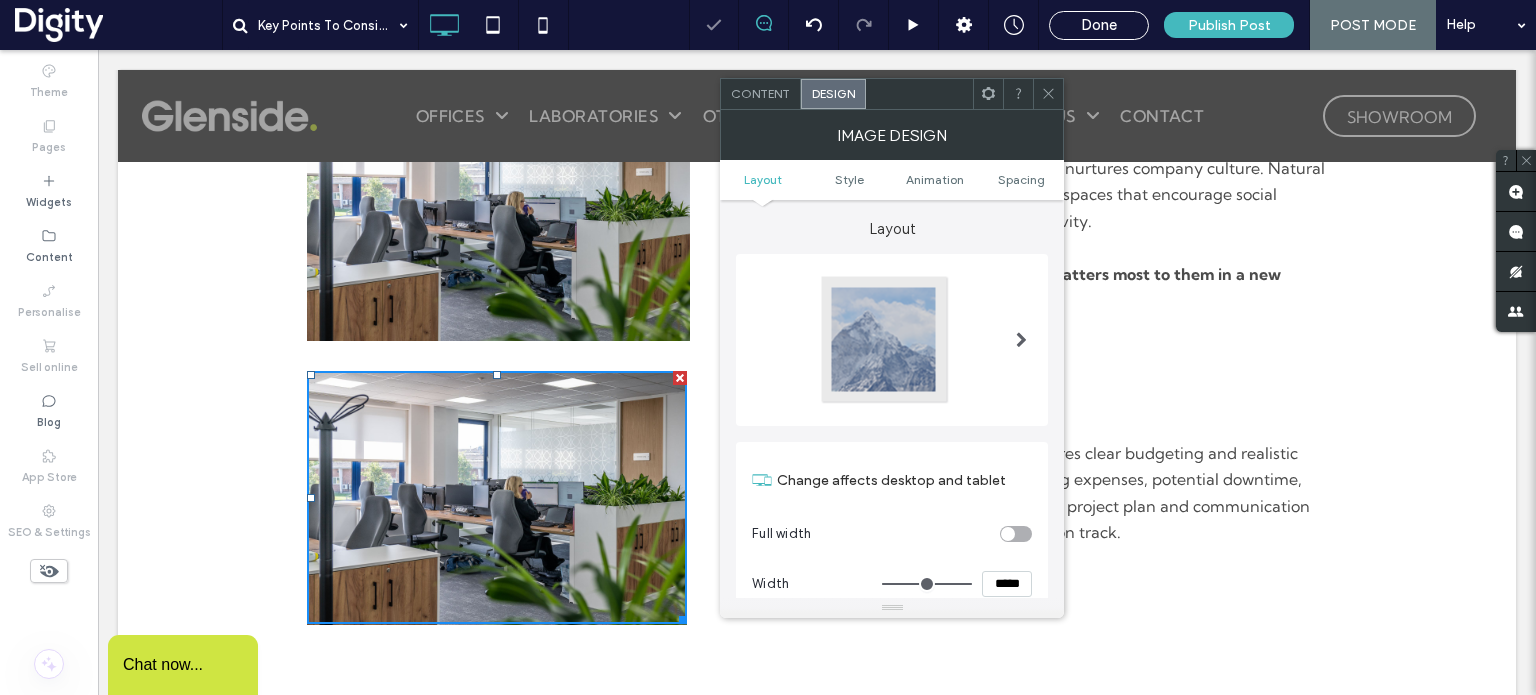 click at bounding box center [1048, 94] 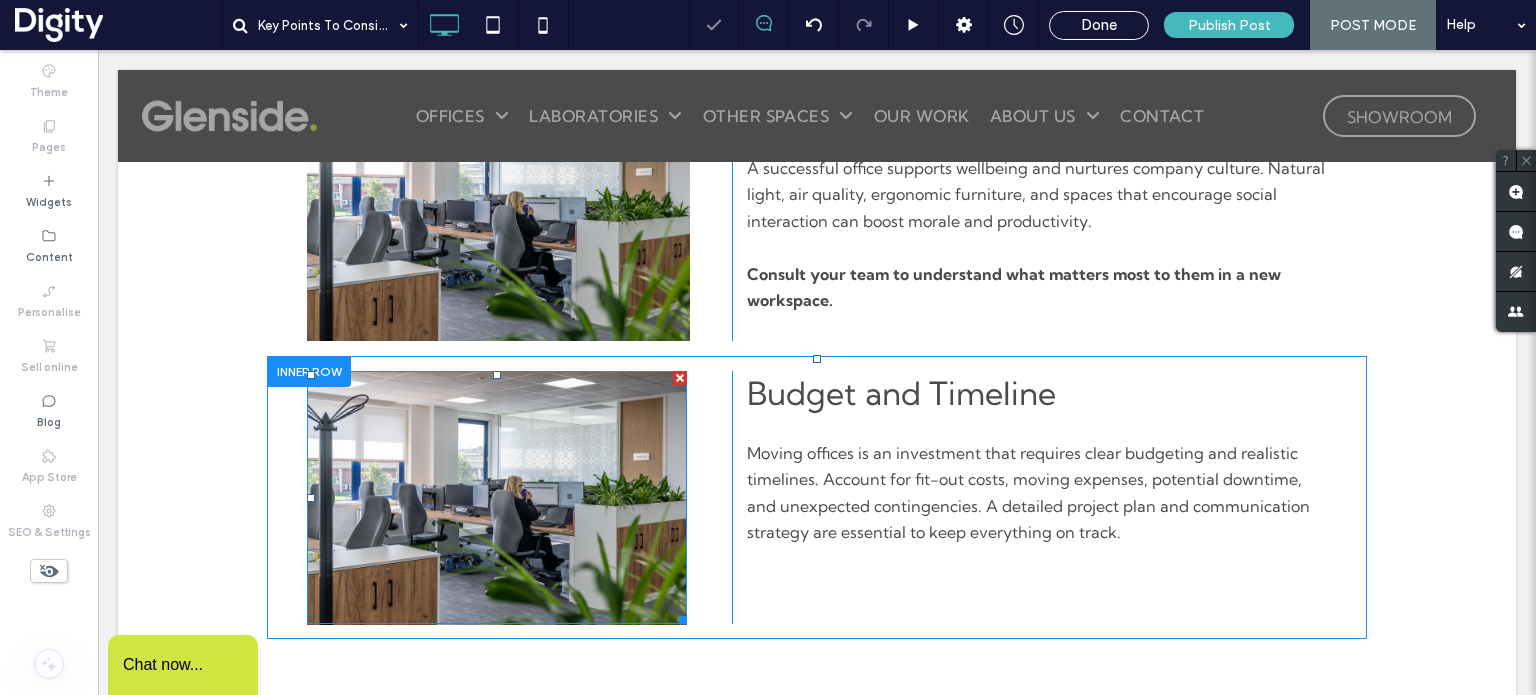 click at bounding box center [497, 497] 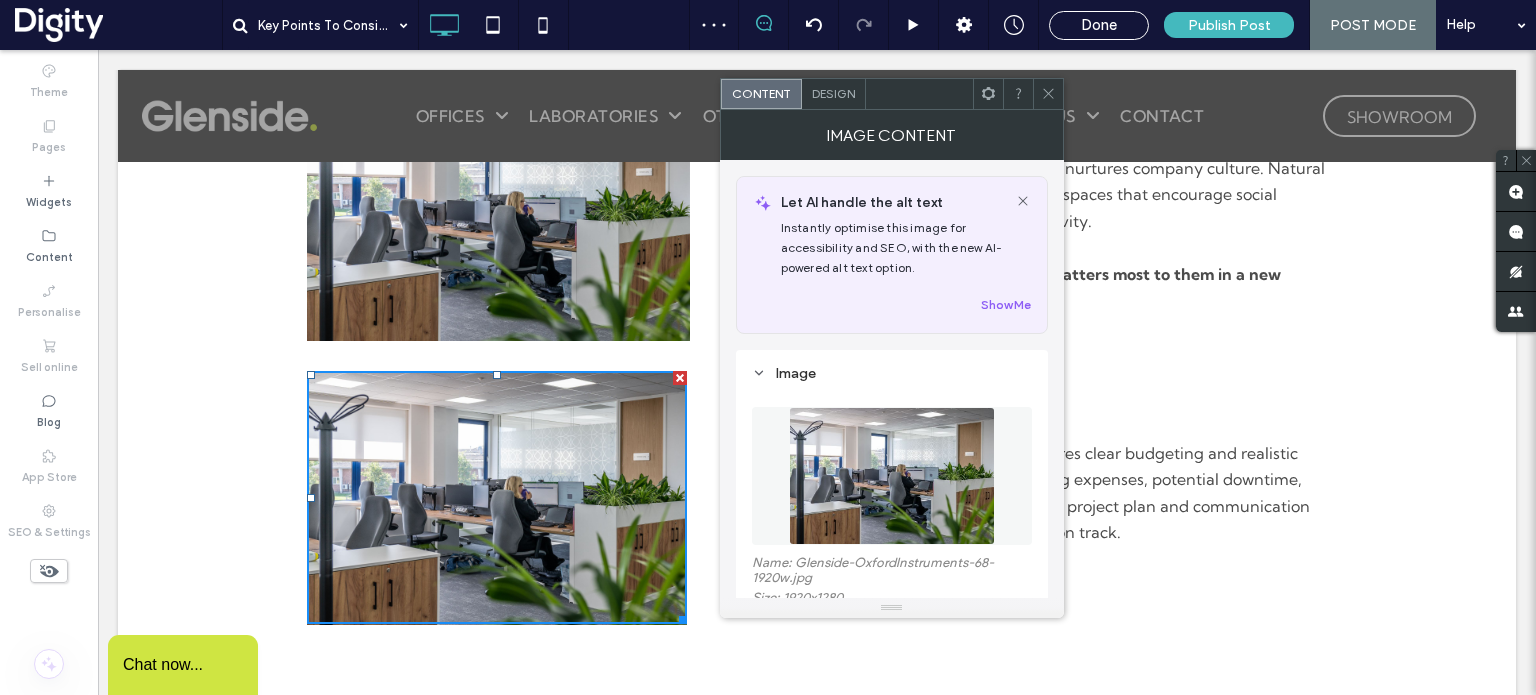 scroll, scrollTop: 118, scrollLeft: 0, axis: vertical 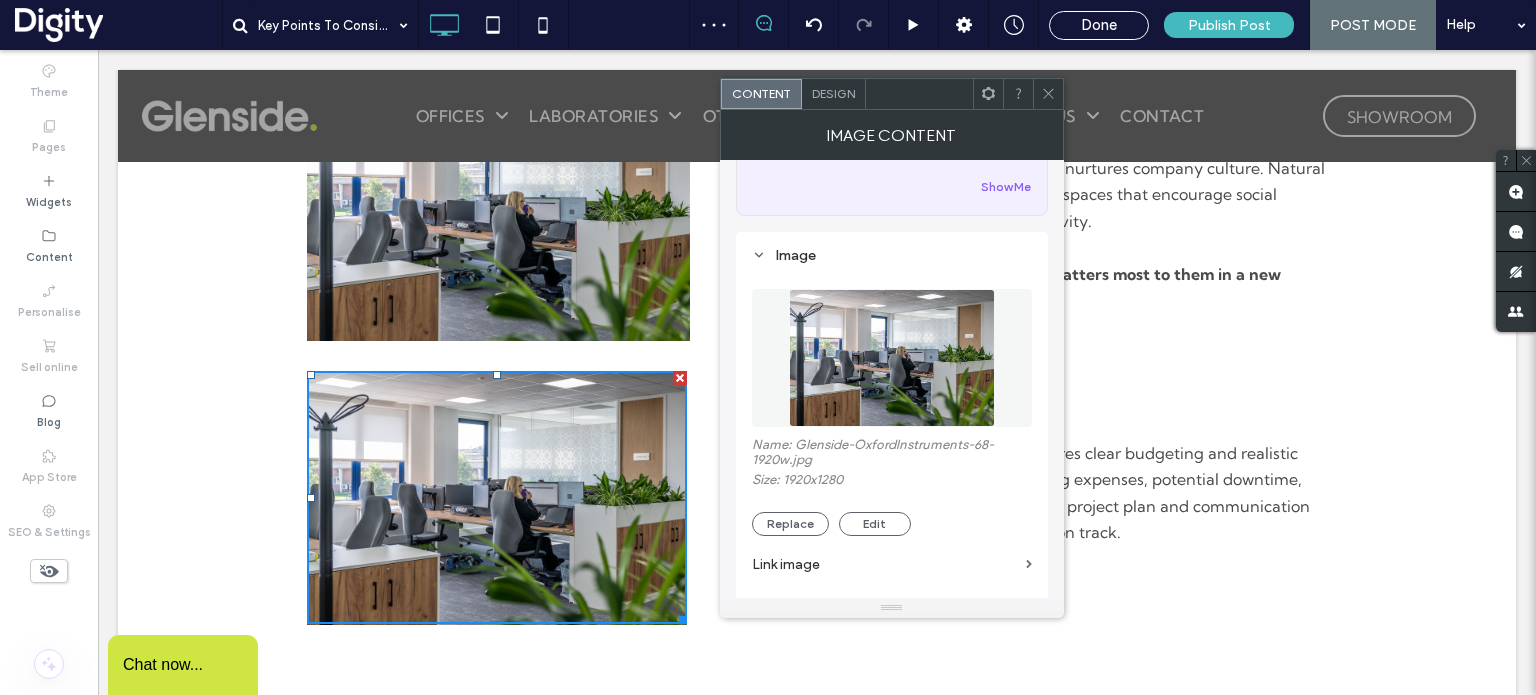 click on "Design" at bounding box center [833, 93] 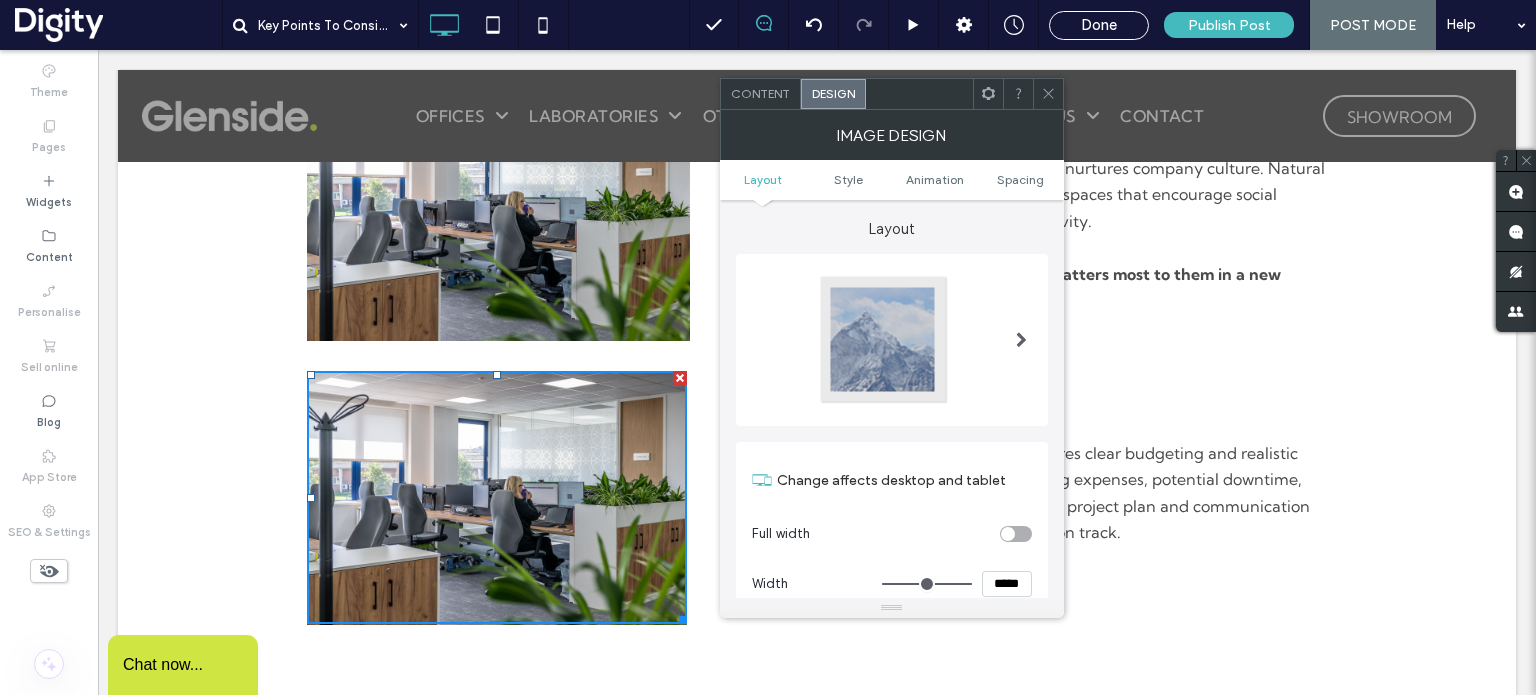 click on "*****" at bounding box center [1007, 584] 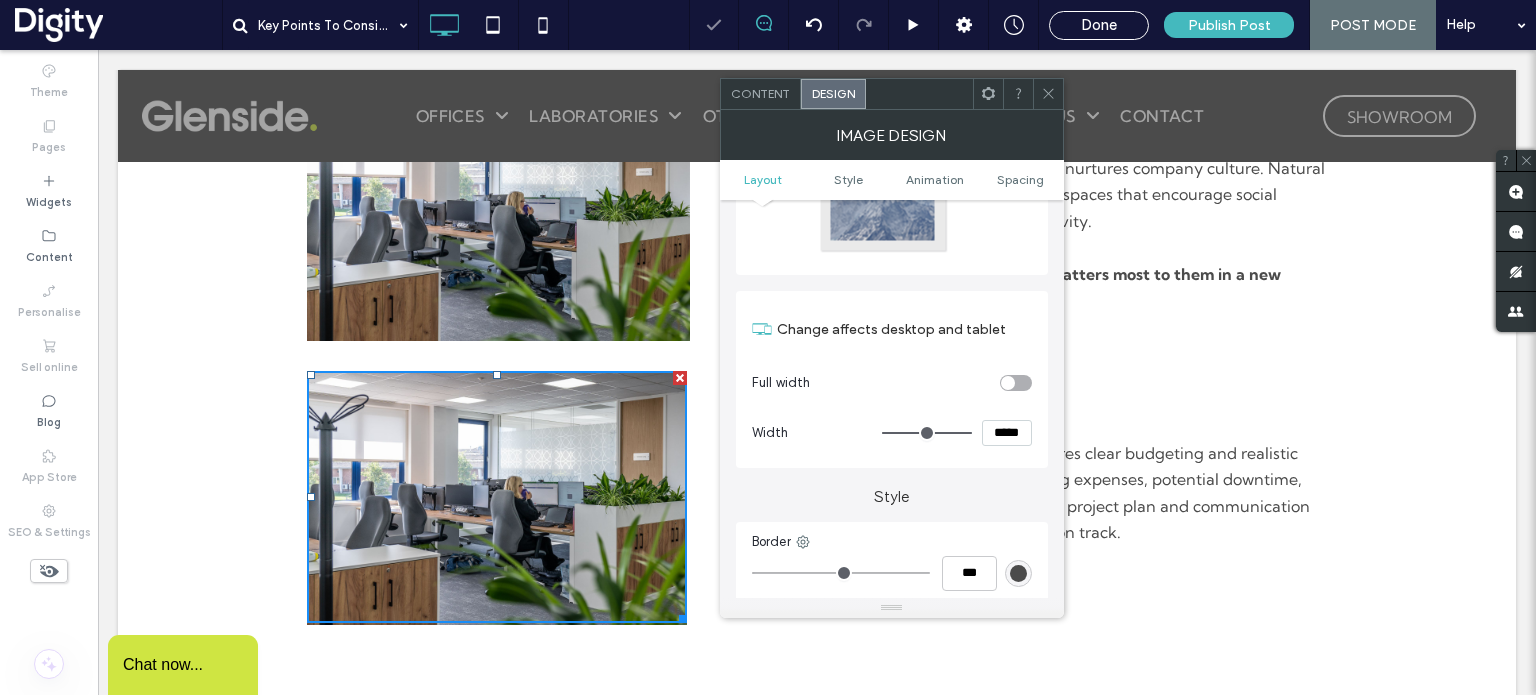 scroll, scrollTop: 152, scrollLeft: 0, axis: vertical 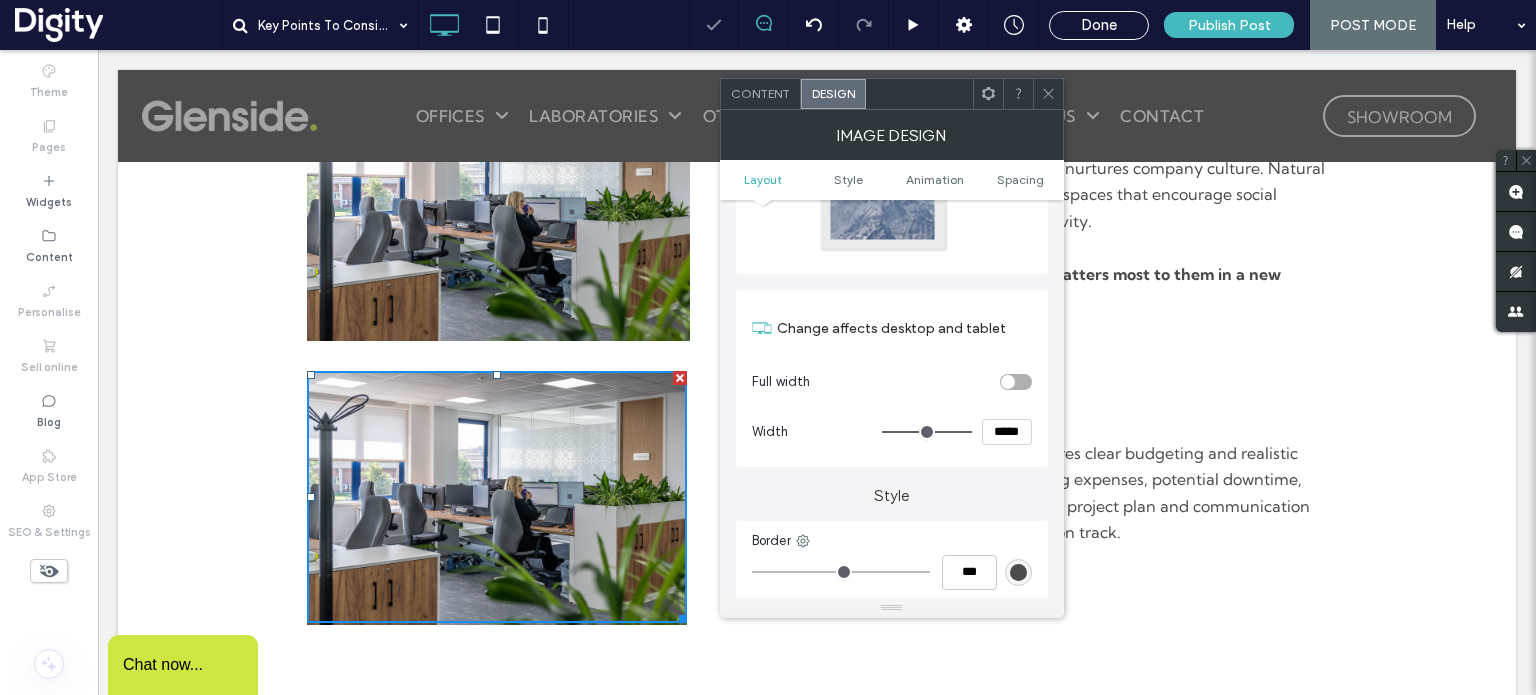 click on "Style Border *** Corner radius * px Shadow Do not optimise this image Hover effect for desktop None Zoom out Opacity Float Forward Grayscale Reverse grayscale Blur Blur and Grayscale" at bounding box center (892, 729) 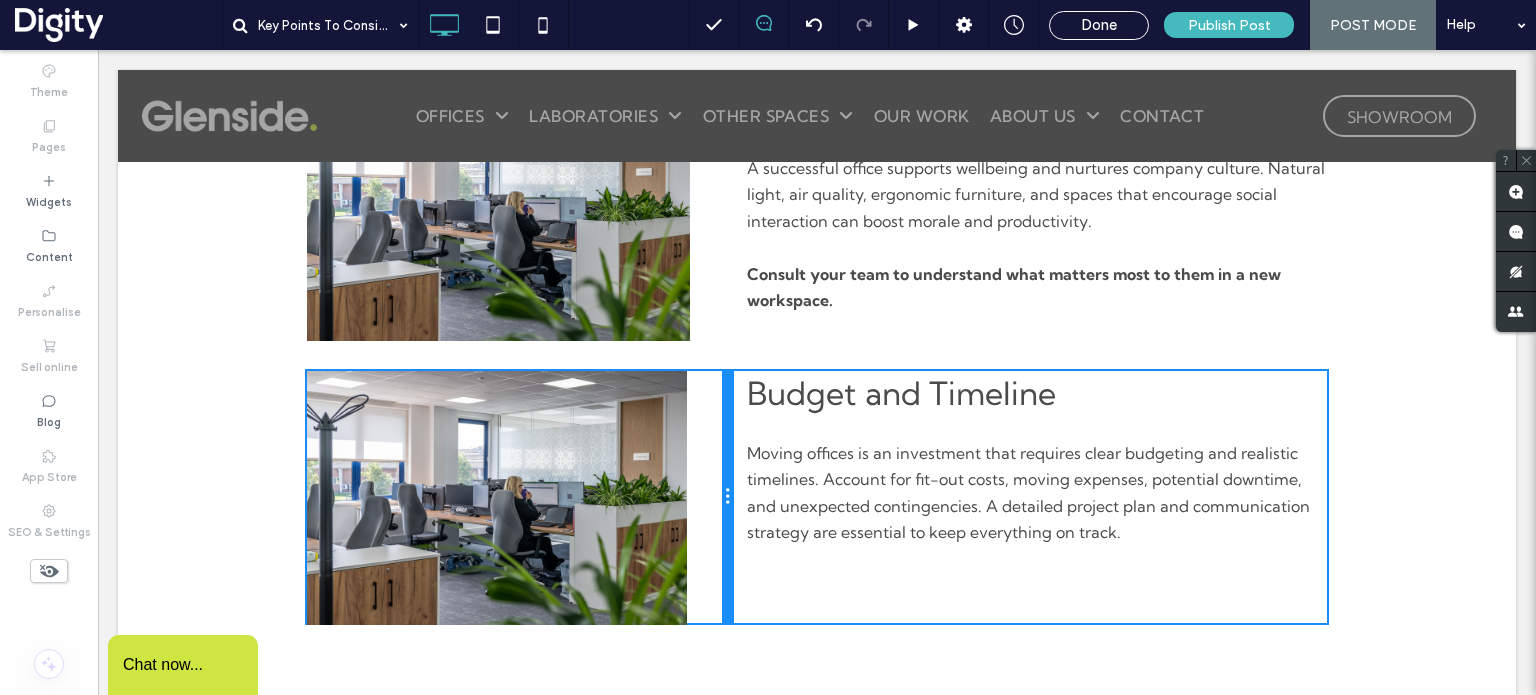 drag, startPoint x: 722, startPoint y: 499, endPoint x: 839, endPoint y: 533, distance: 121.84006 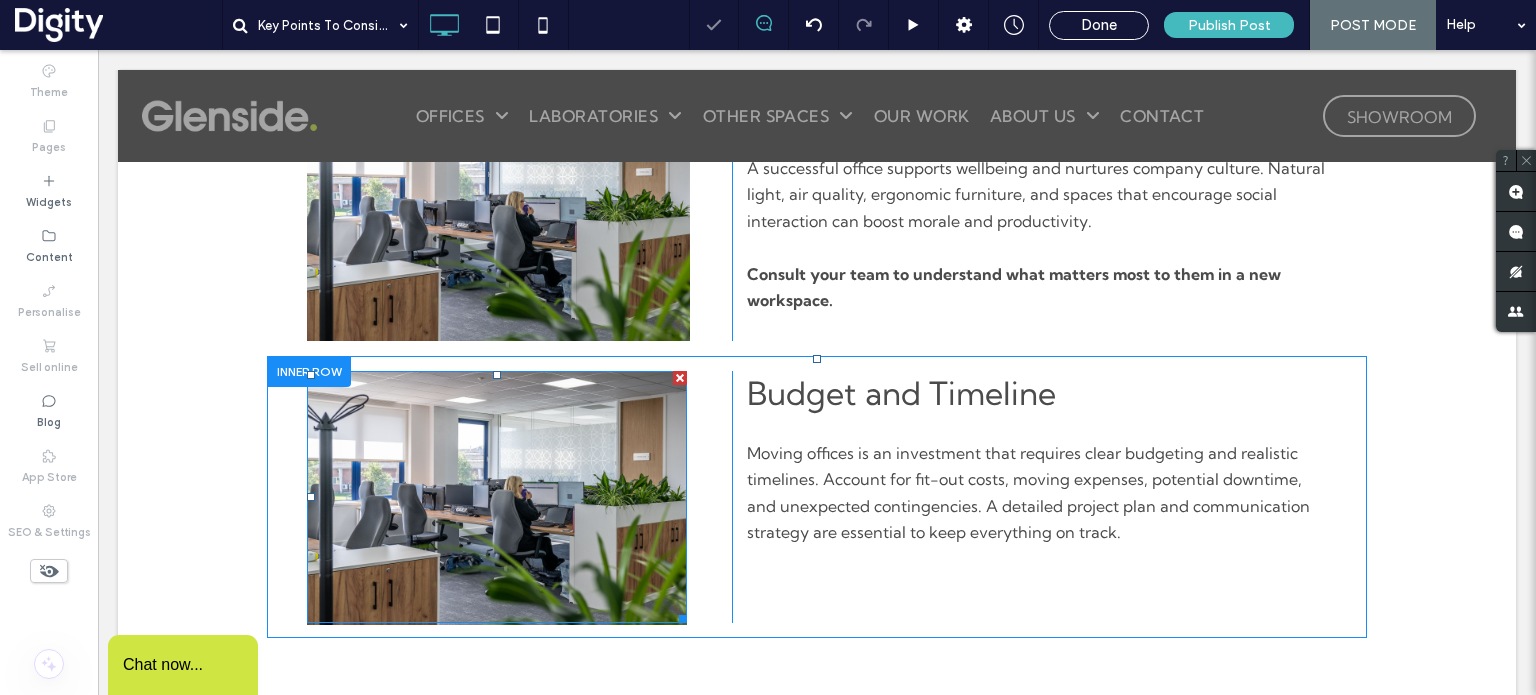 click at bounding box center [497, 497] 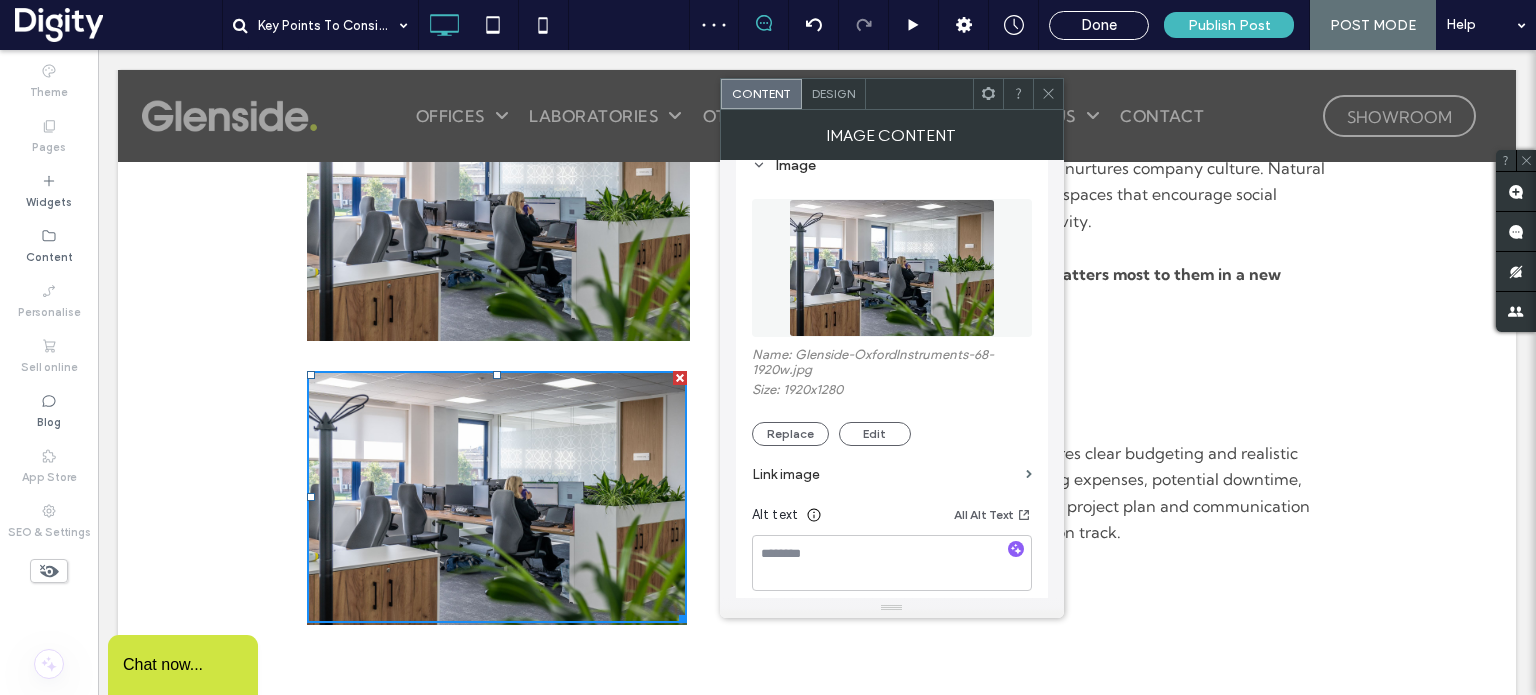 scroll, scrollTop: 212, scrollLeft: 0, axis: vertical 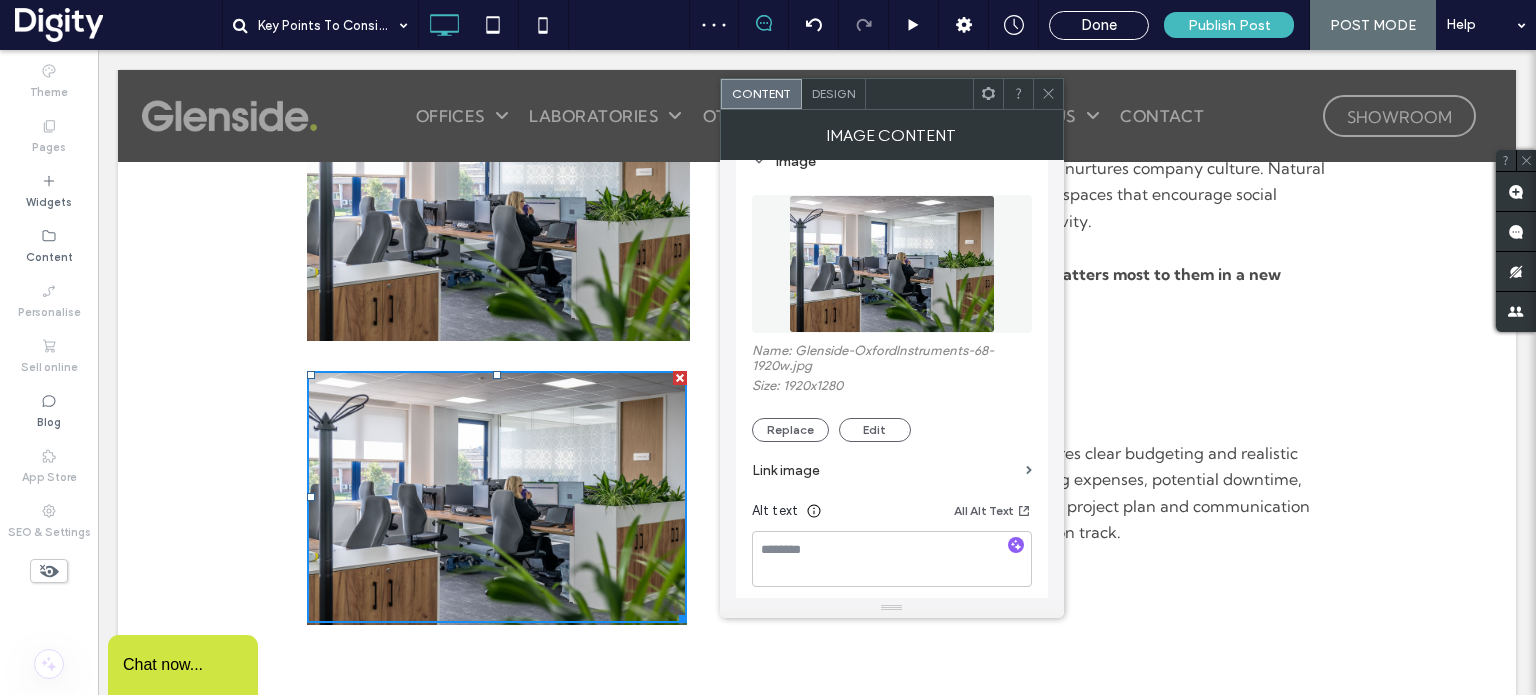 click on "Design" at bounding box center (833, 93) 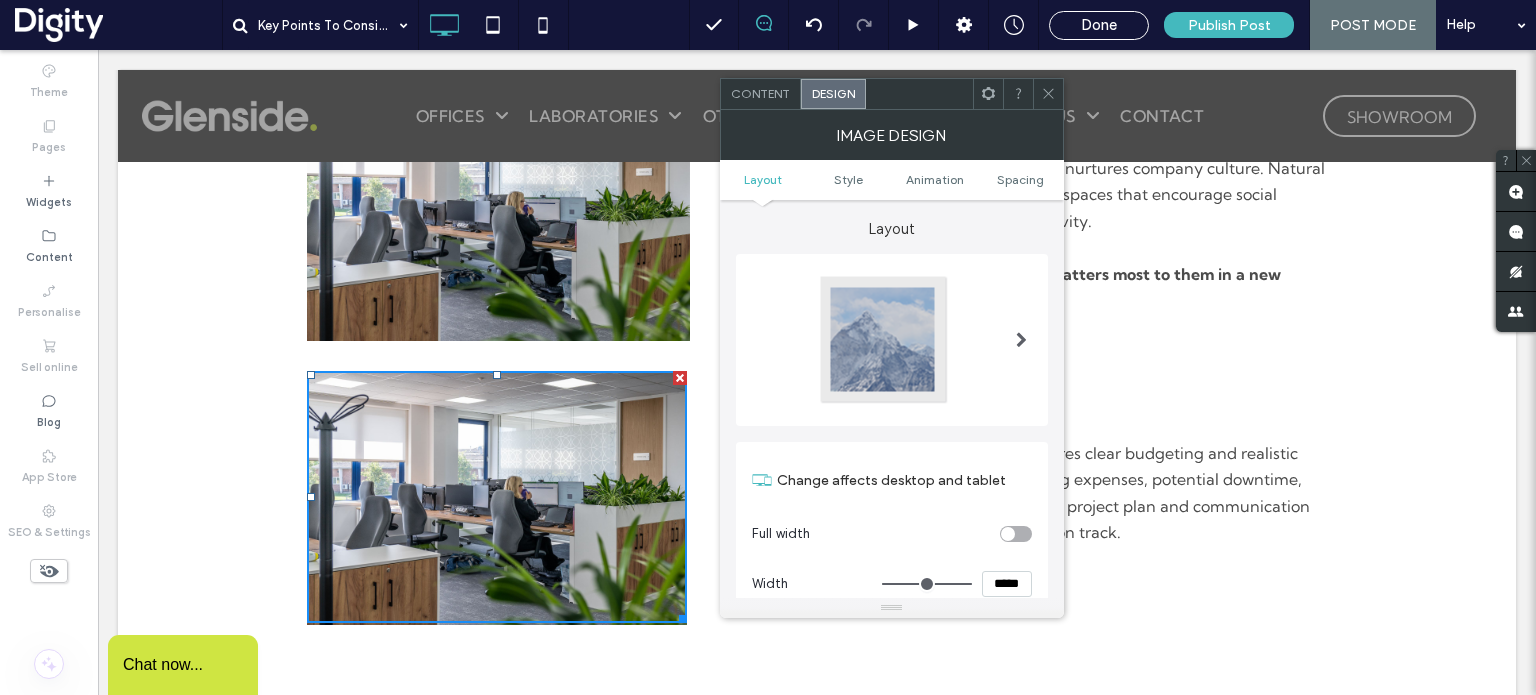 click on "*****" at bounding box center (1007, 584) 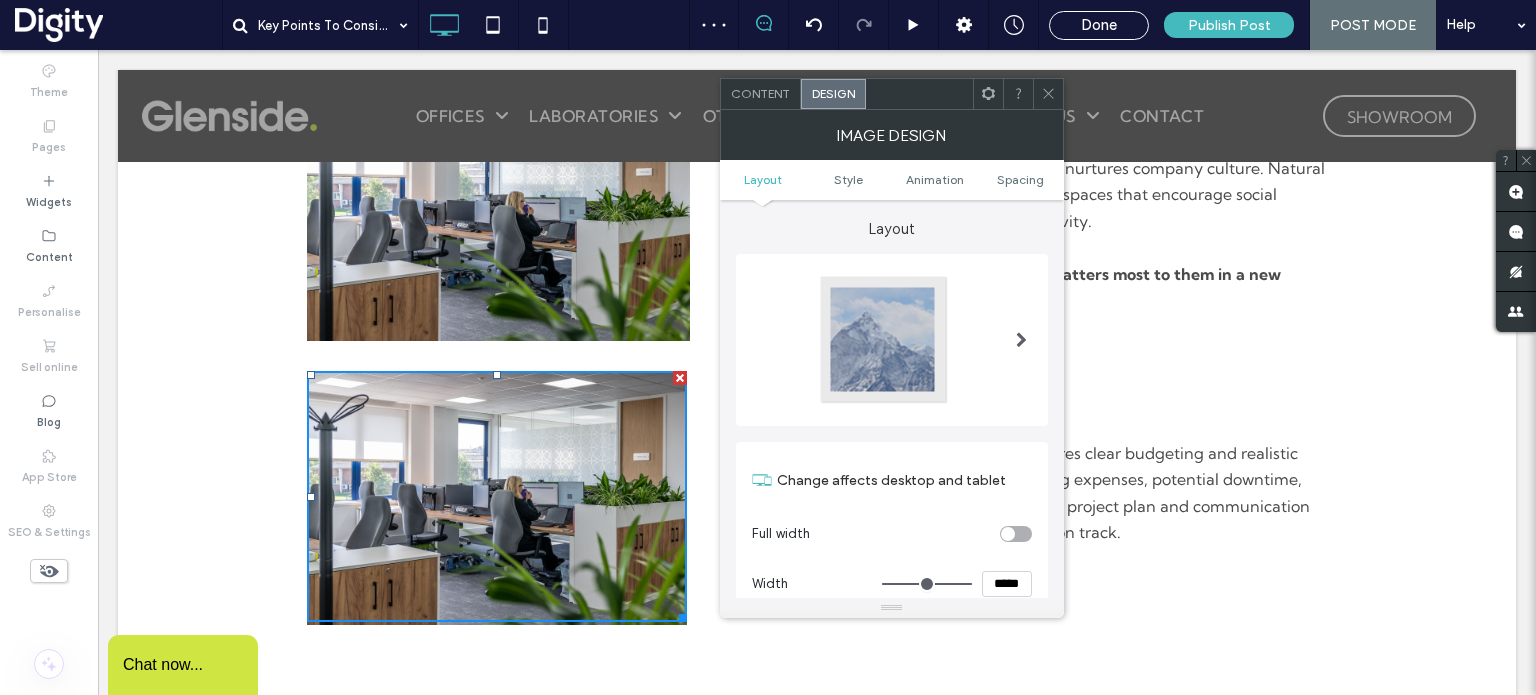 type on "*****" 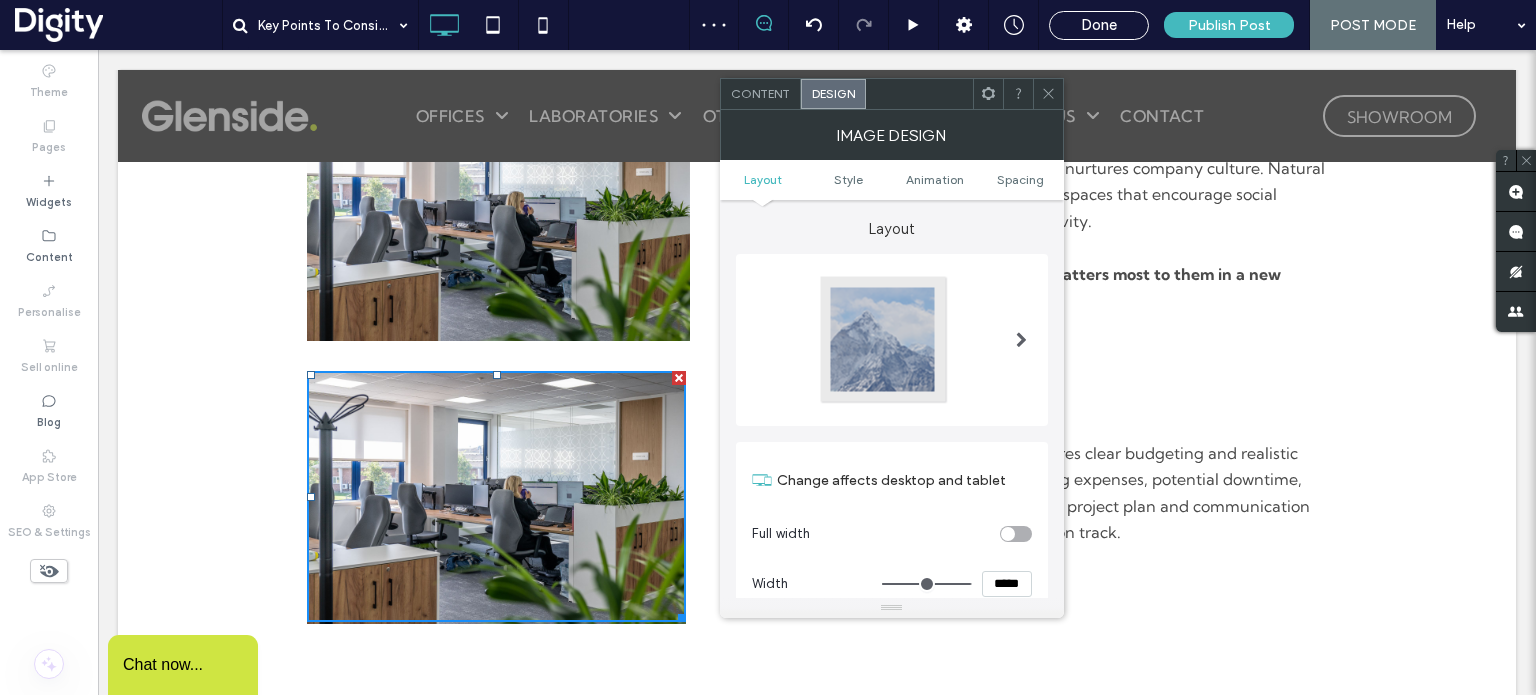 type on "*****" 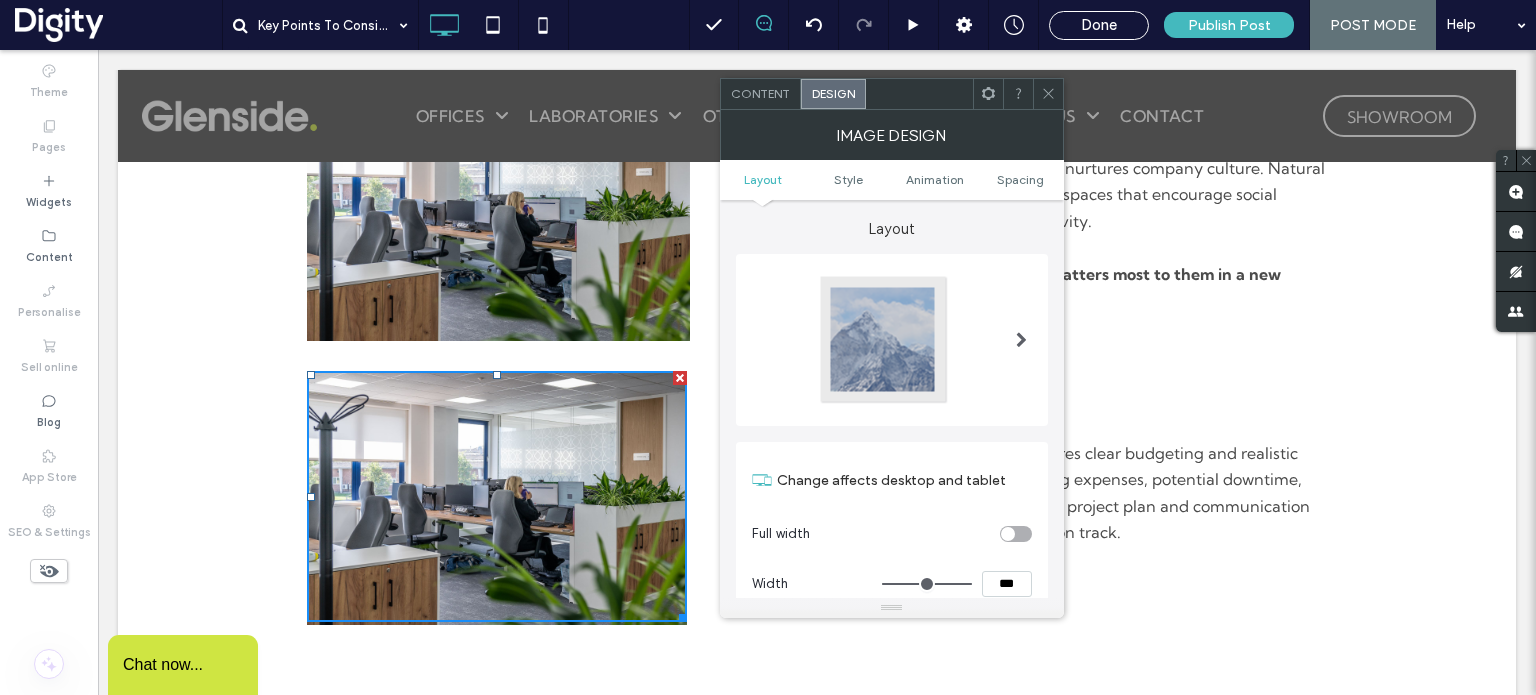 type on "***" 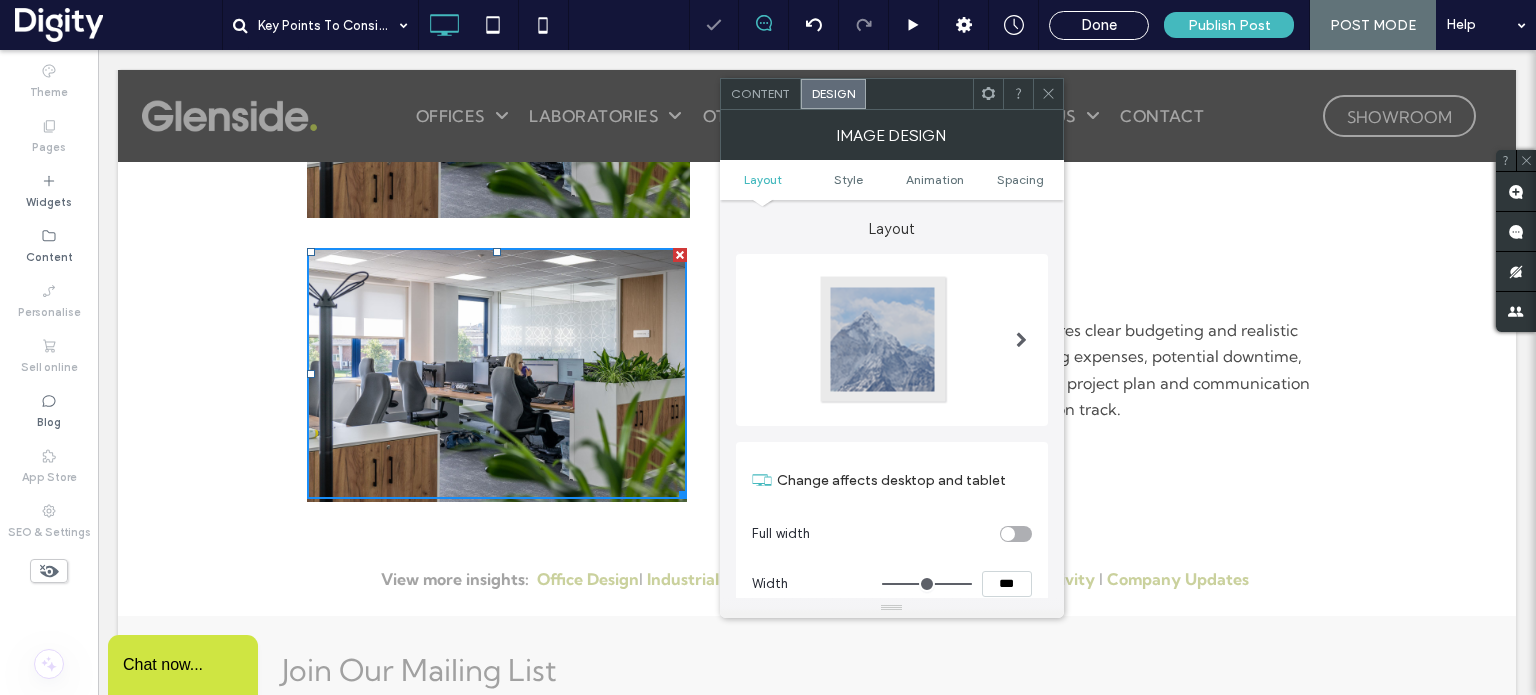 scroll, scrollTop: 2002, scrollLeft: 0, axis: vertical 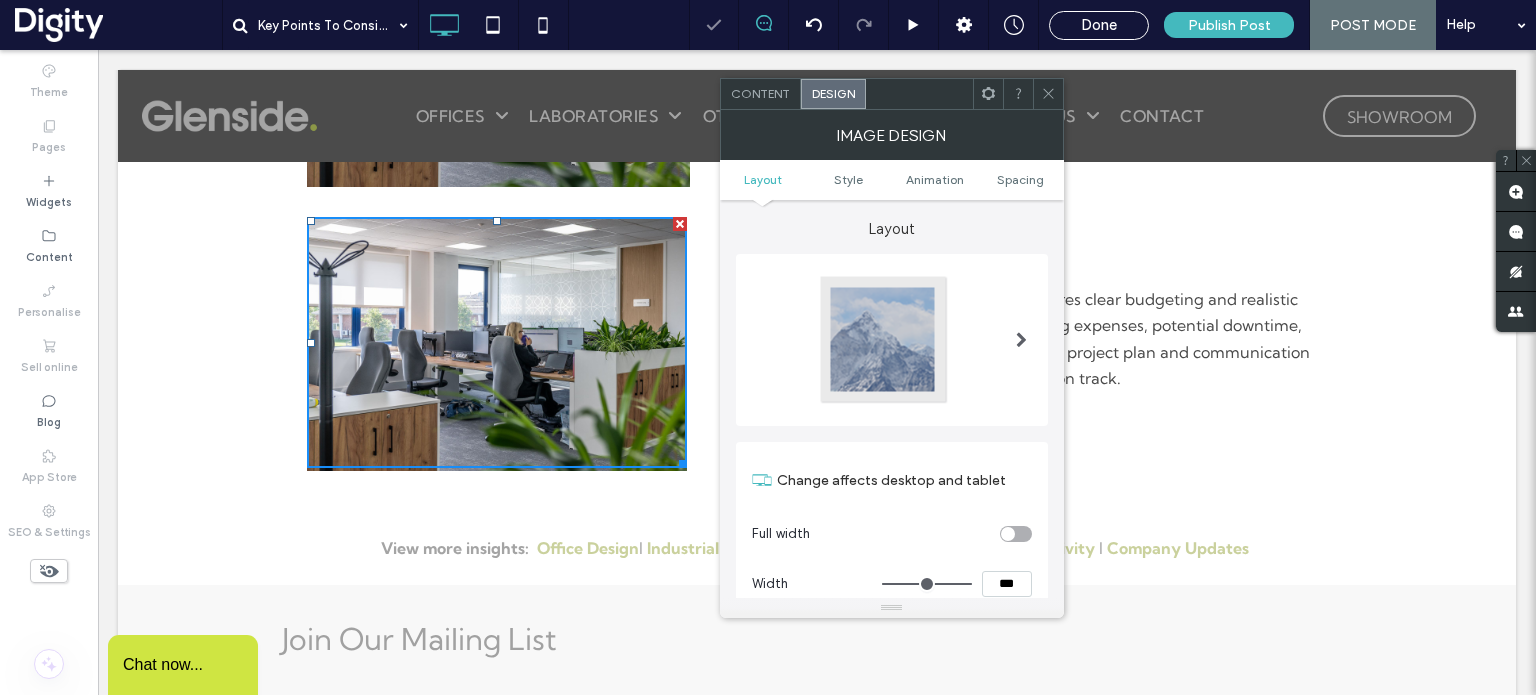 click at bounding box center [1048, 94] 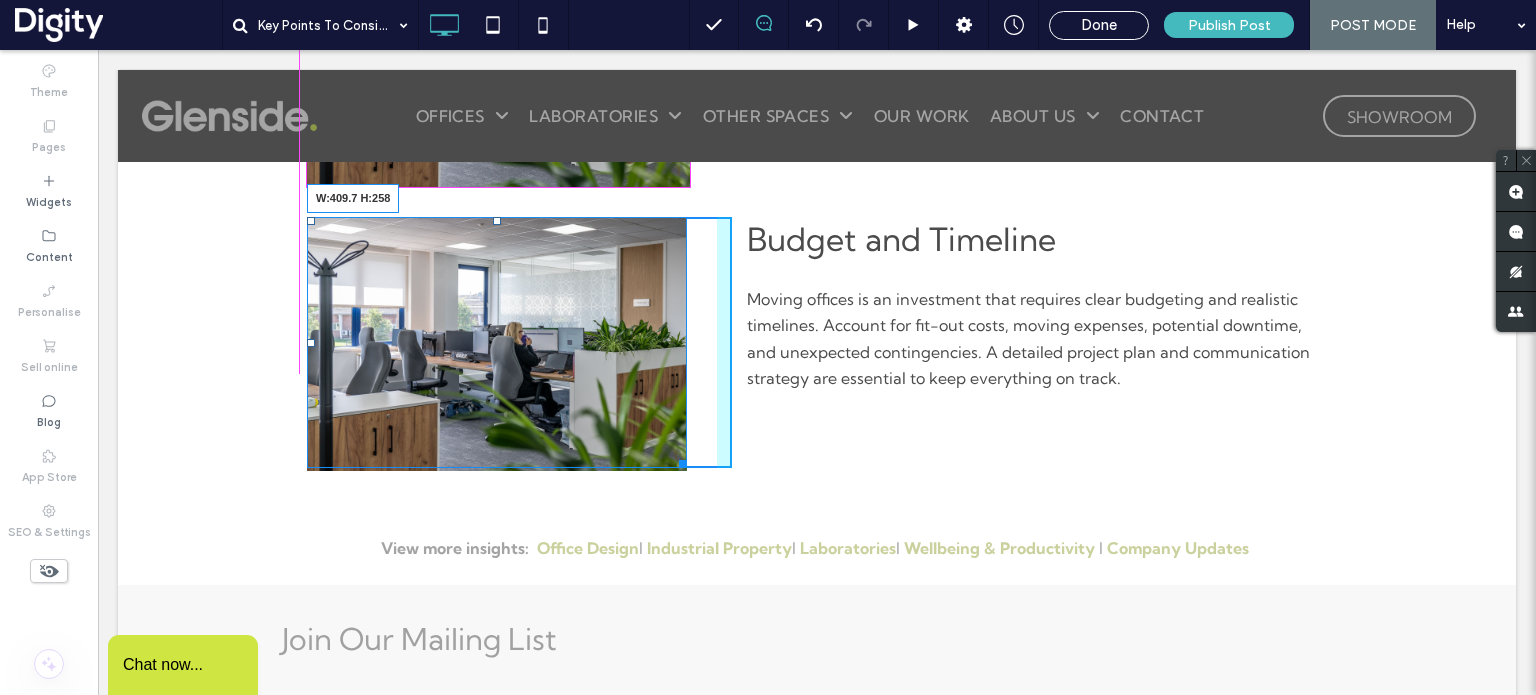 drag, startPoint x: 677, startPoint y: 462, endPoint x: 779, endPoint y: 414, distance: 112.72977 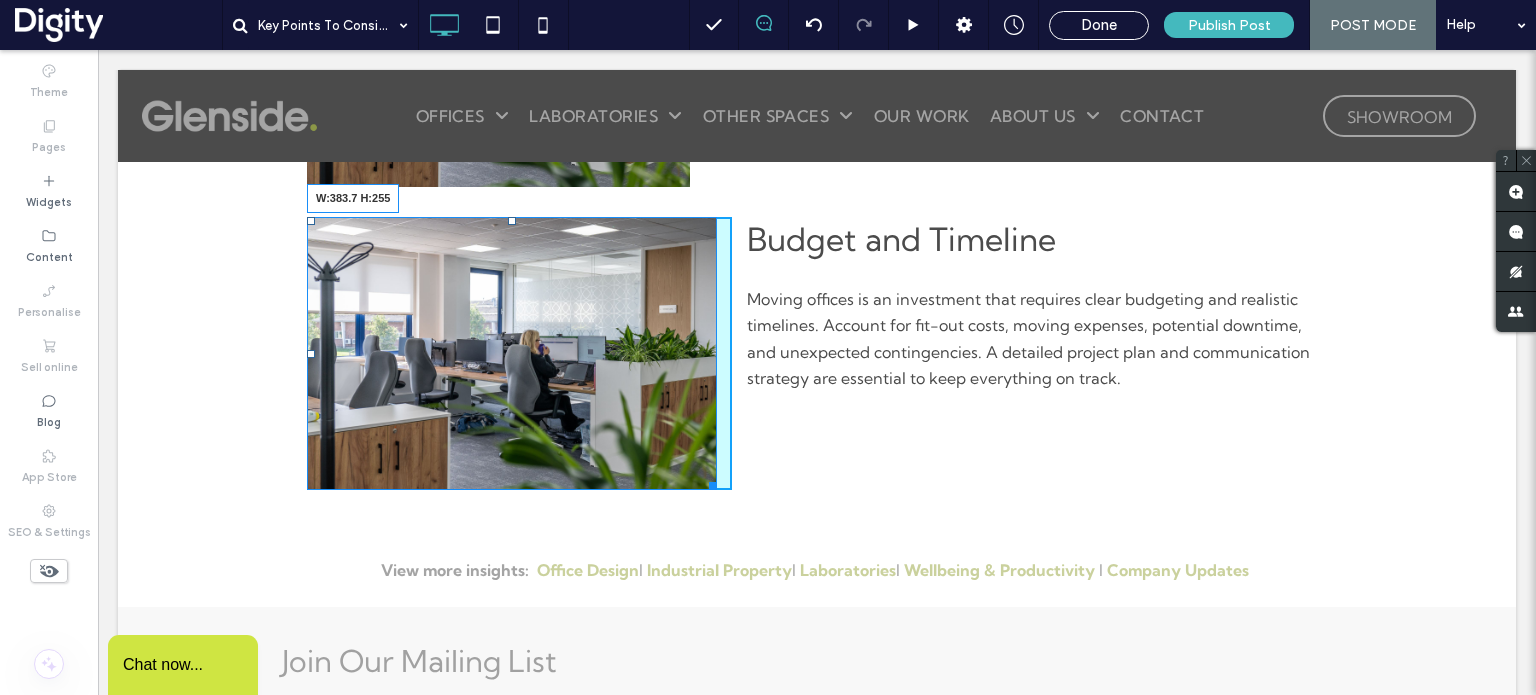 drag, startPoint x: 700, startPoint y: 483, endPoint x: 785, endPoint y: 499, distance: 86.492775 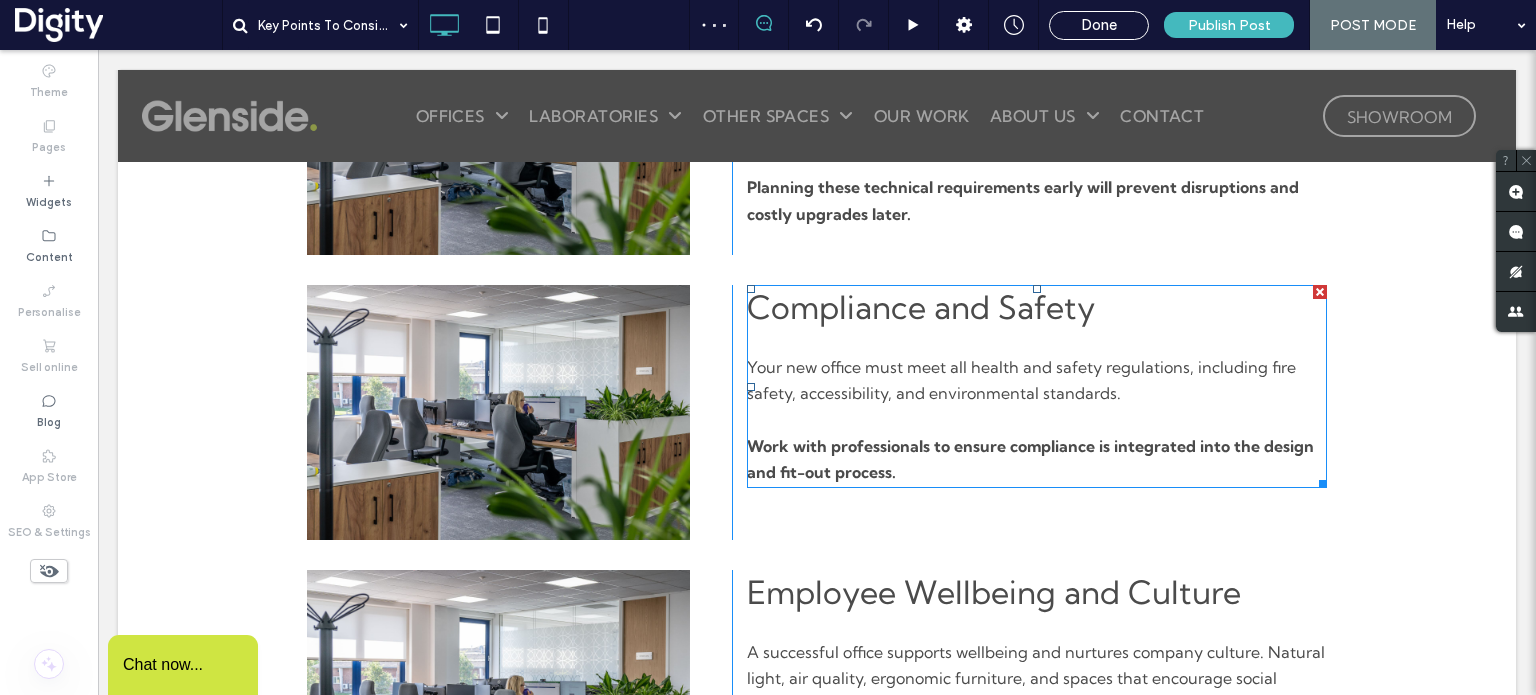 scroll, scrollTop: 1364, scrollLeft: 0, axis: vertical 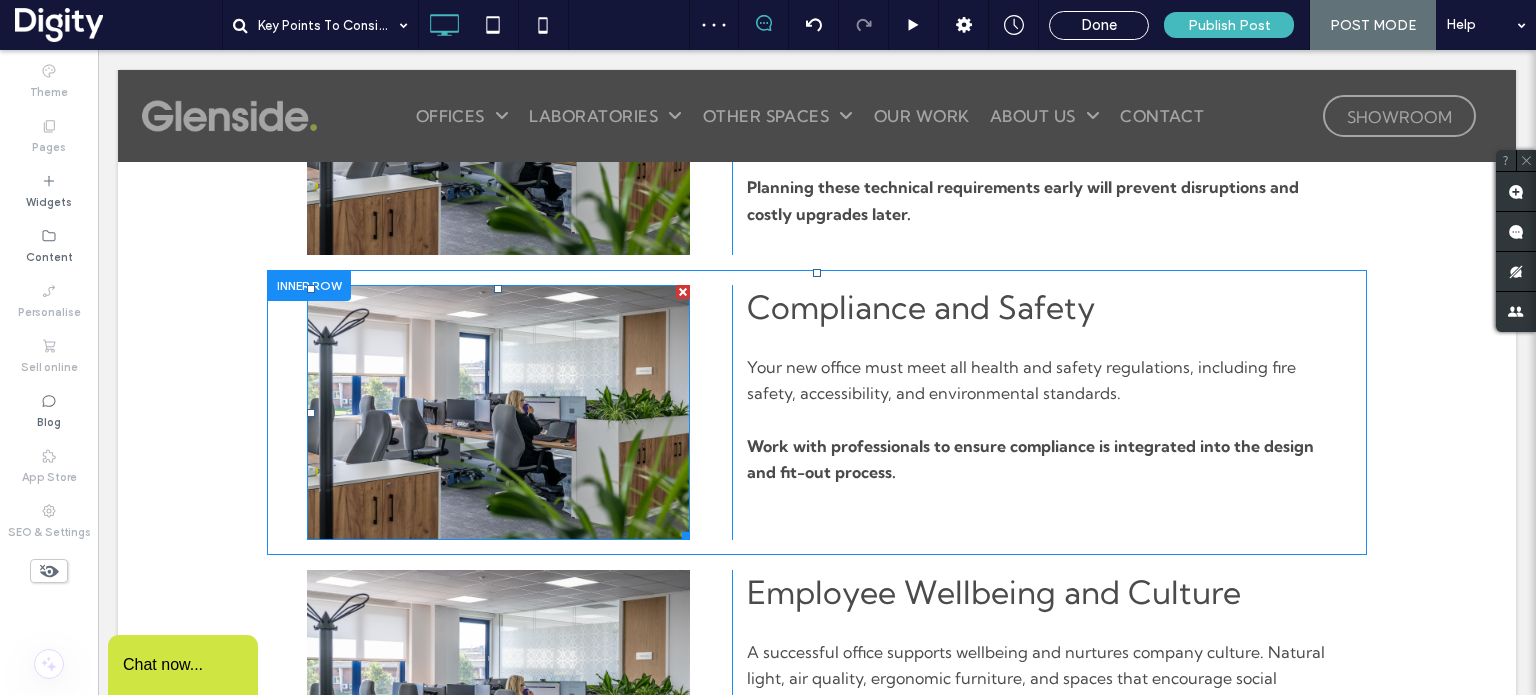 click at bounding box center [498, 412] 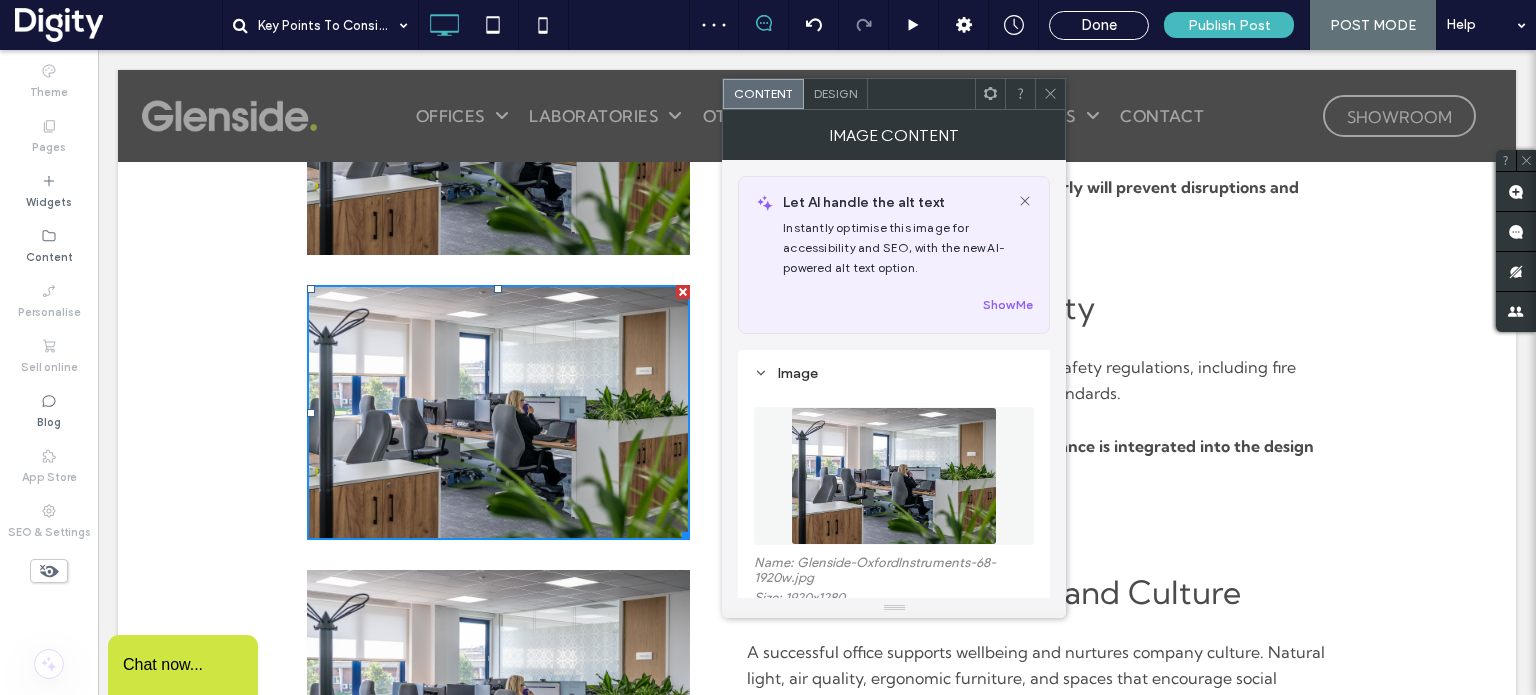 click on "Design" at bounding box center [835, 93] 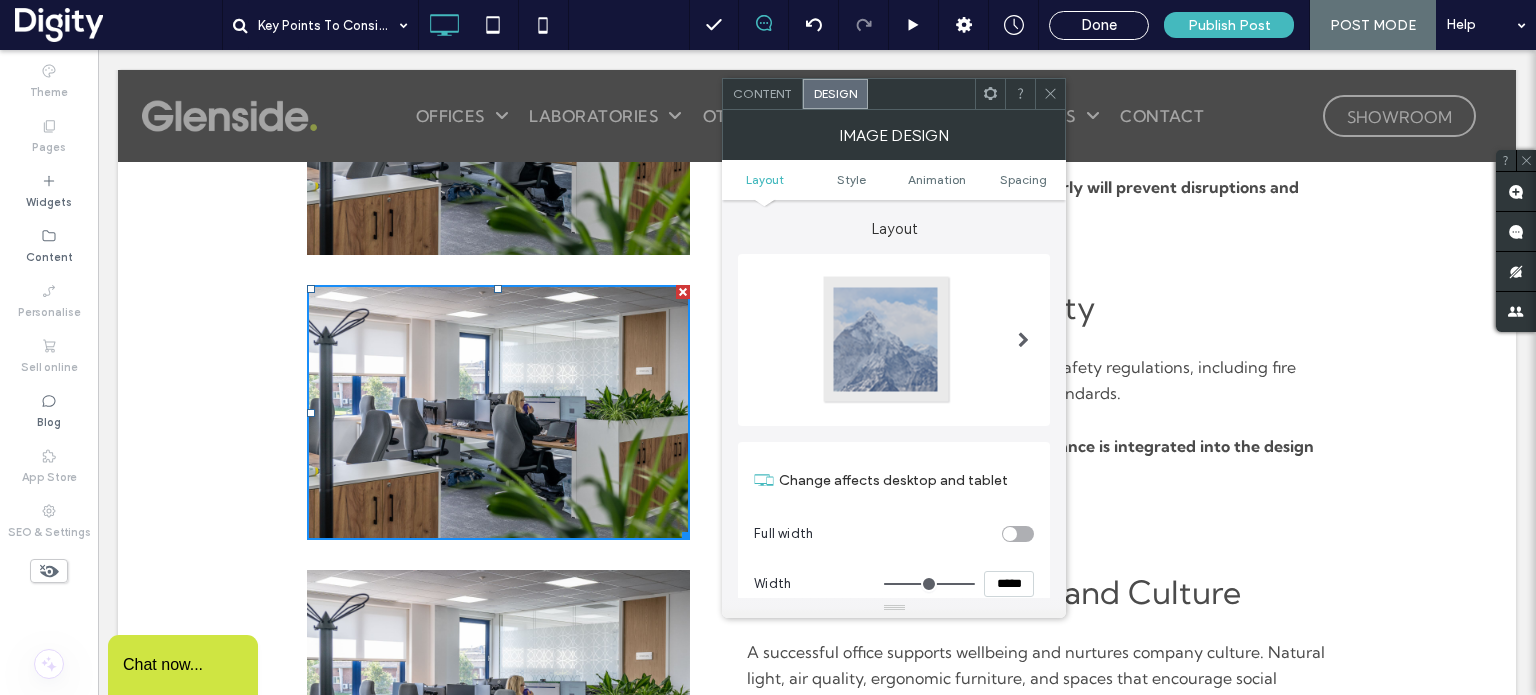 click on "Image design" at bounding box center [894, 135] 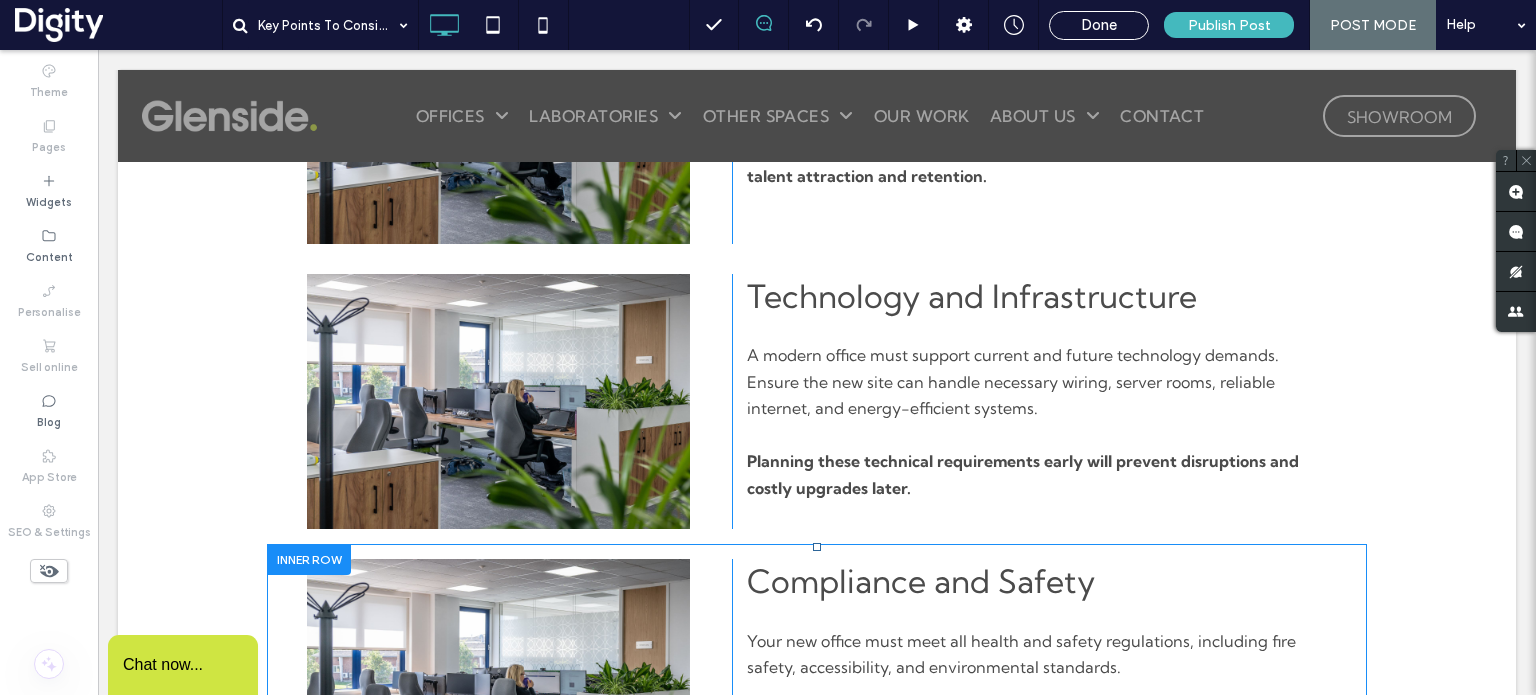 scroll, scrollTop: 1088, scrollLeft: 0, axis: vertical 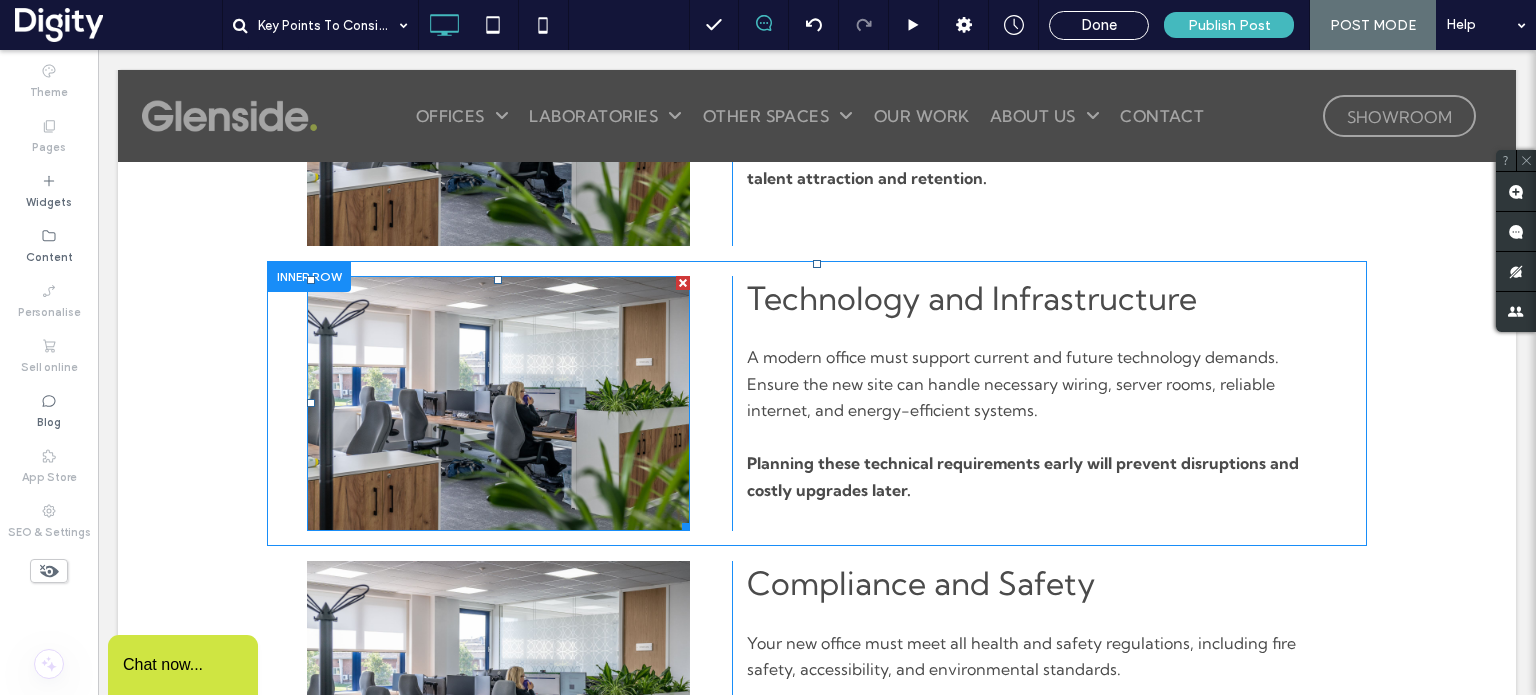 click at bounding box center [498, 403] 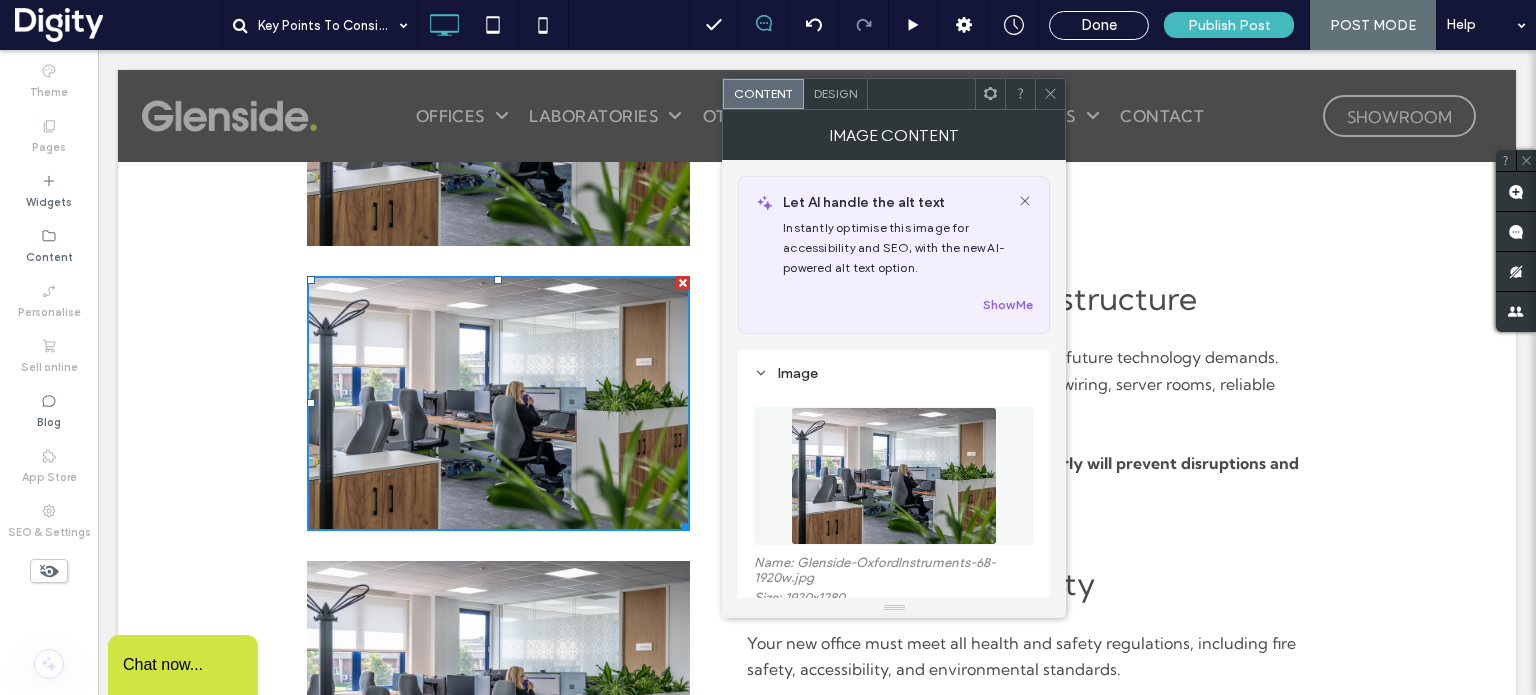 click on "Design" at bounding box center (835, 93) 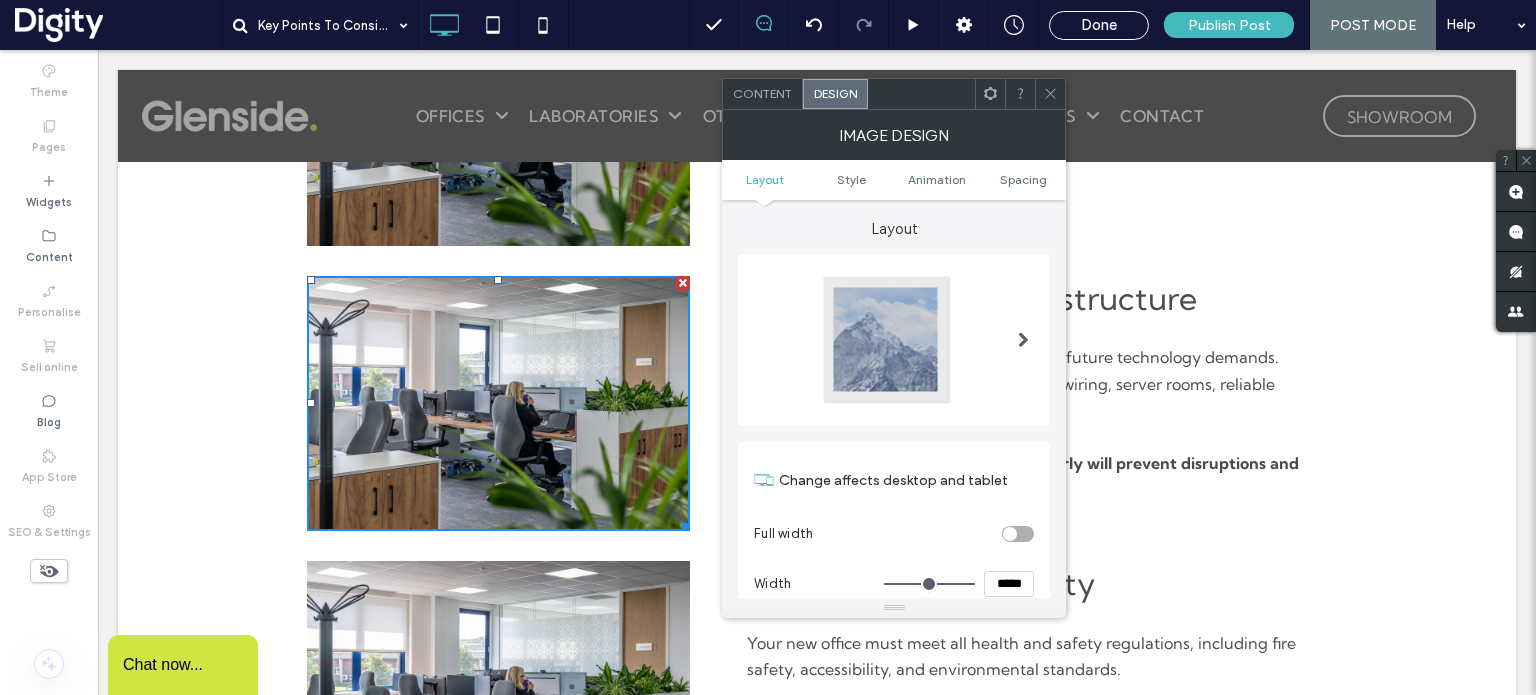 click 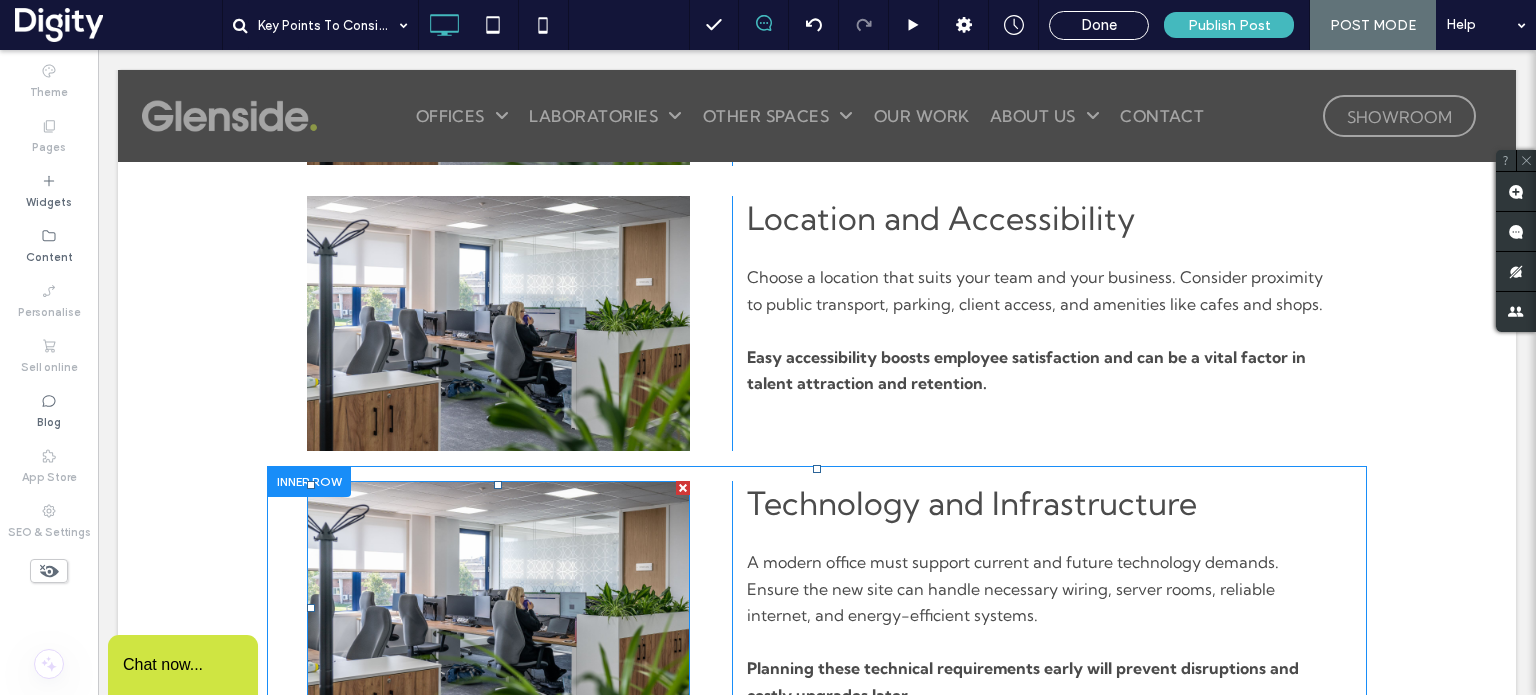 scroll, scrollTop: 904, scrollLeft: 0, axis: vertical 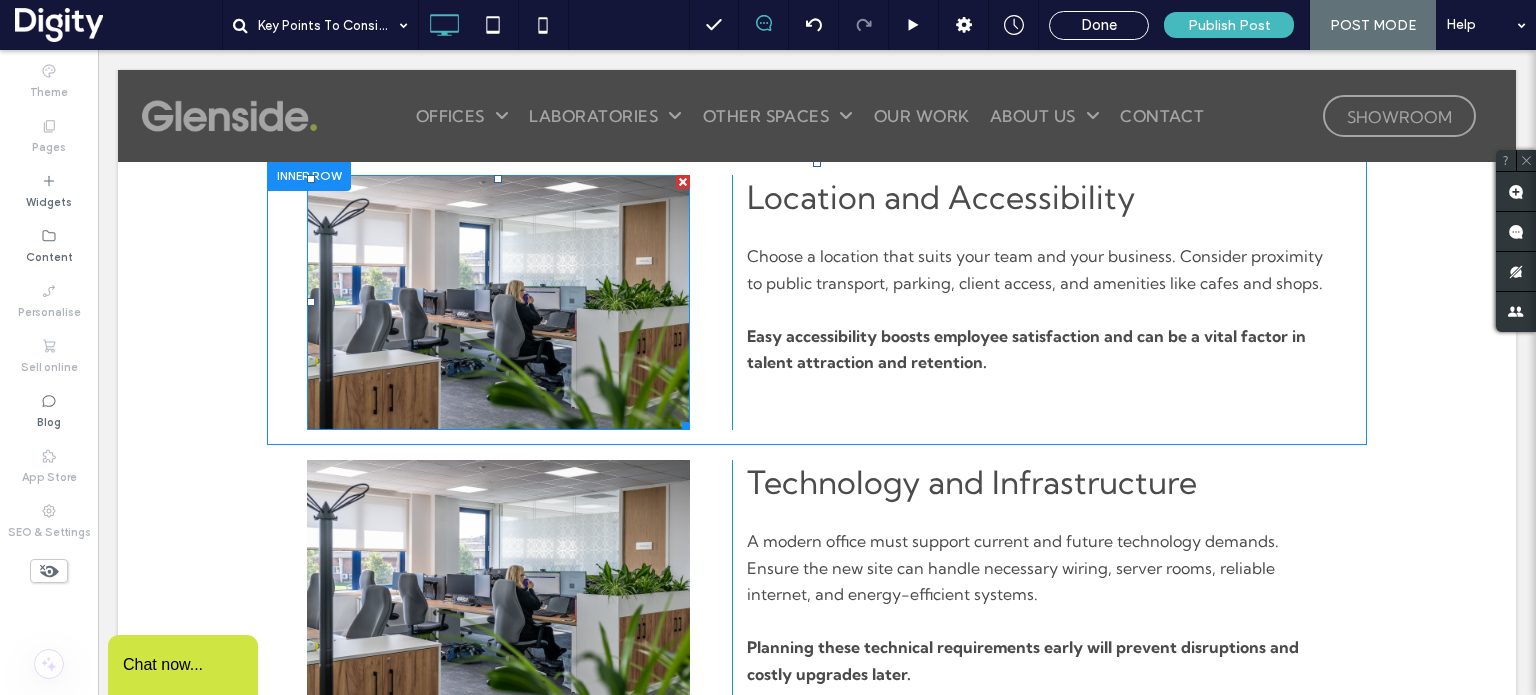 click at bounding box center (498, 302) 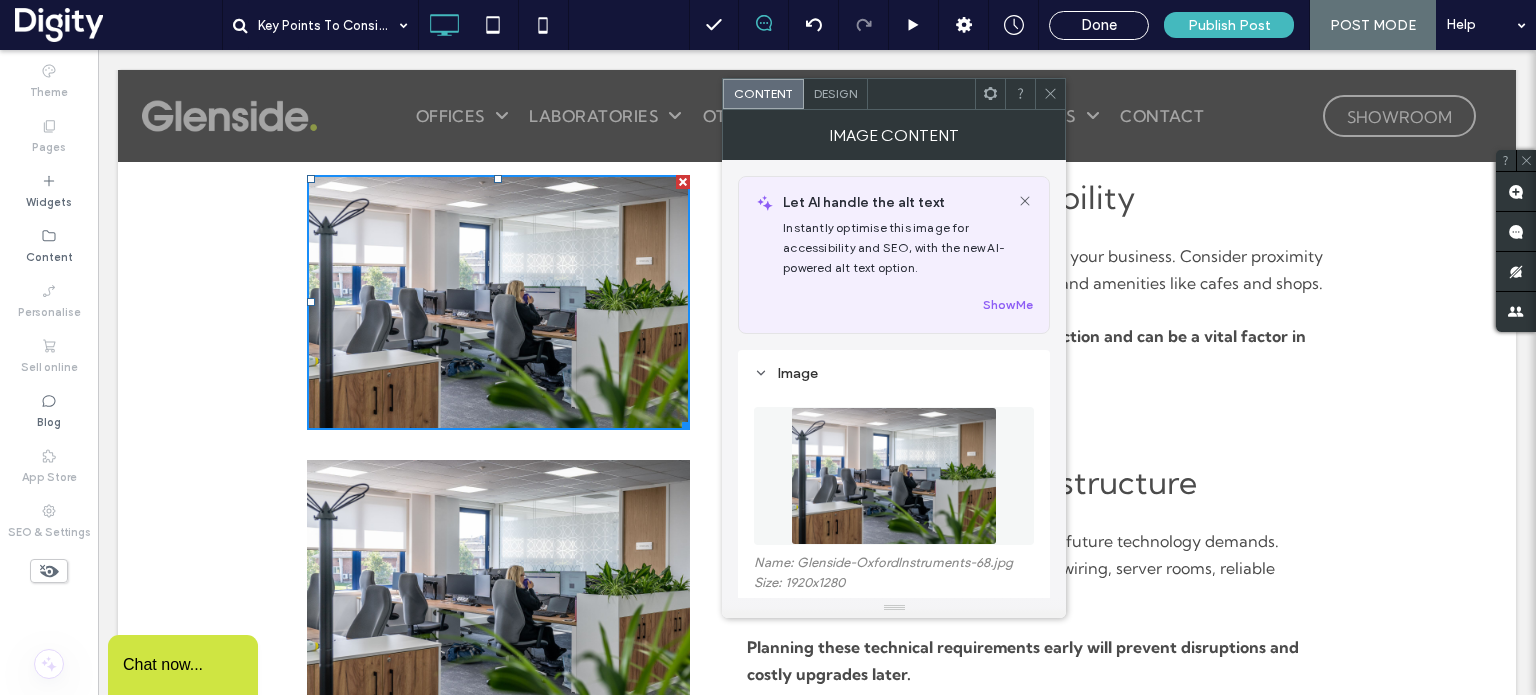 click on "Design" at bounding box center [835, 93] 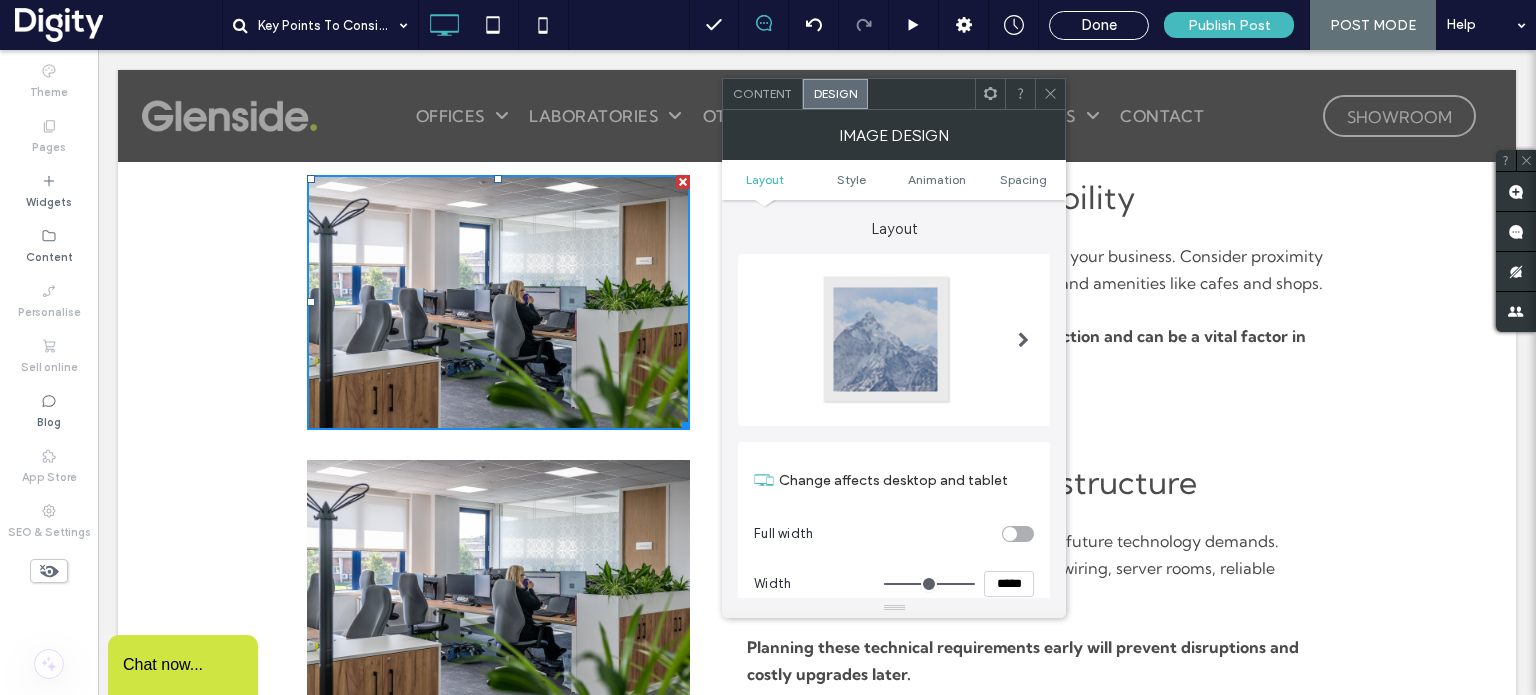 click 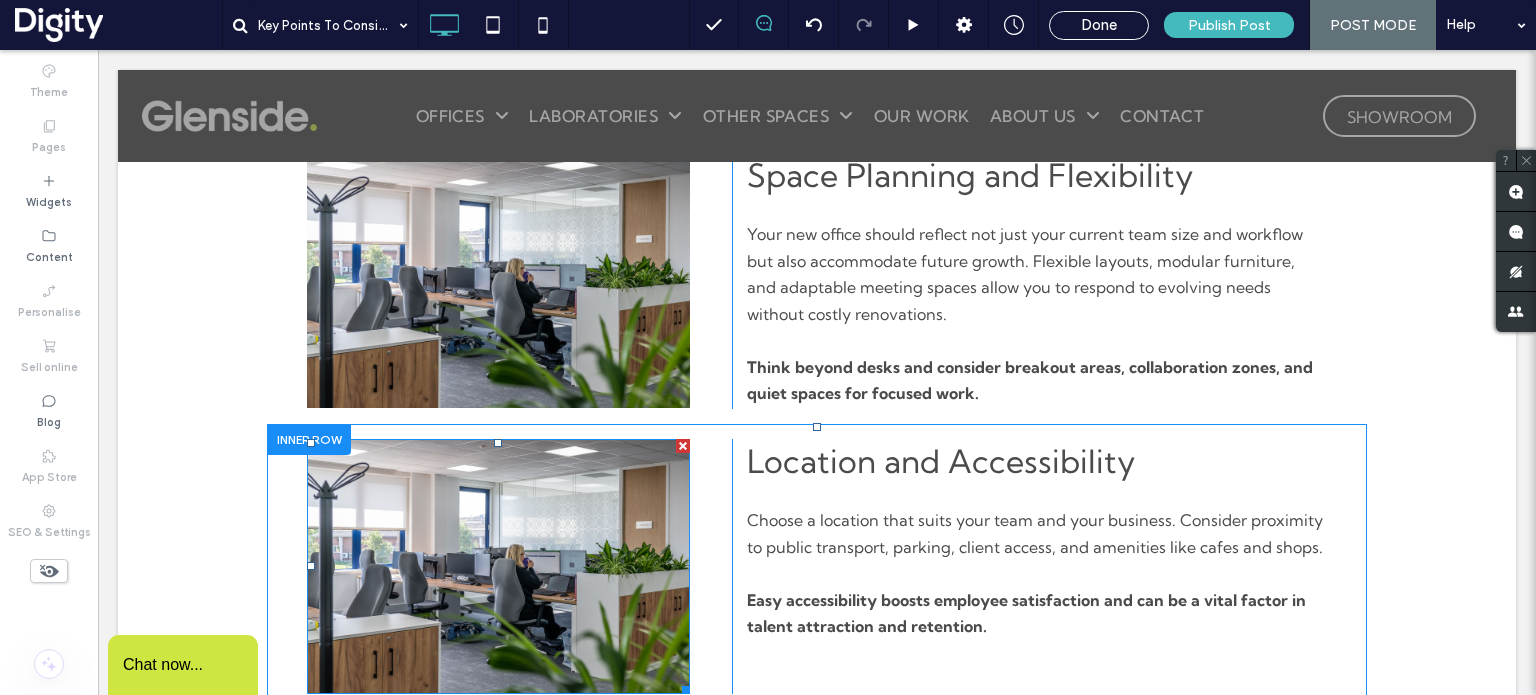 scroll, scrollTop: 644, scrollLeft: 0, axis: vertical 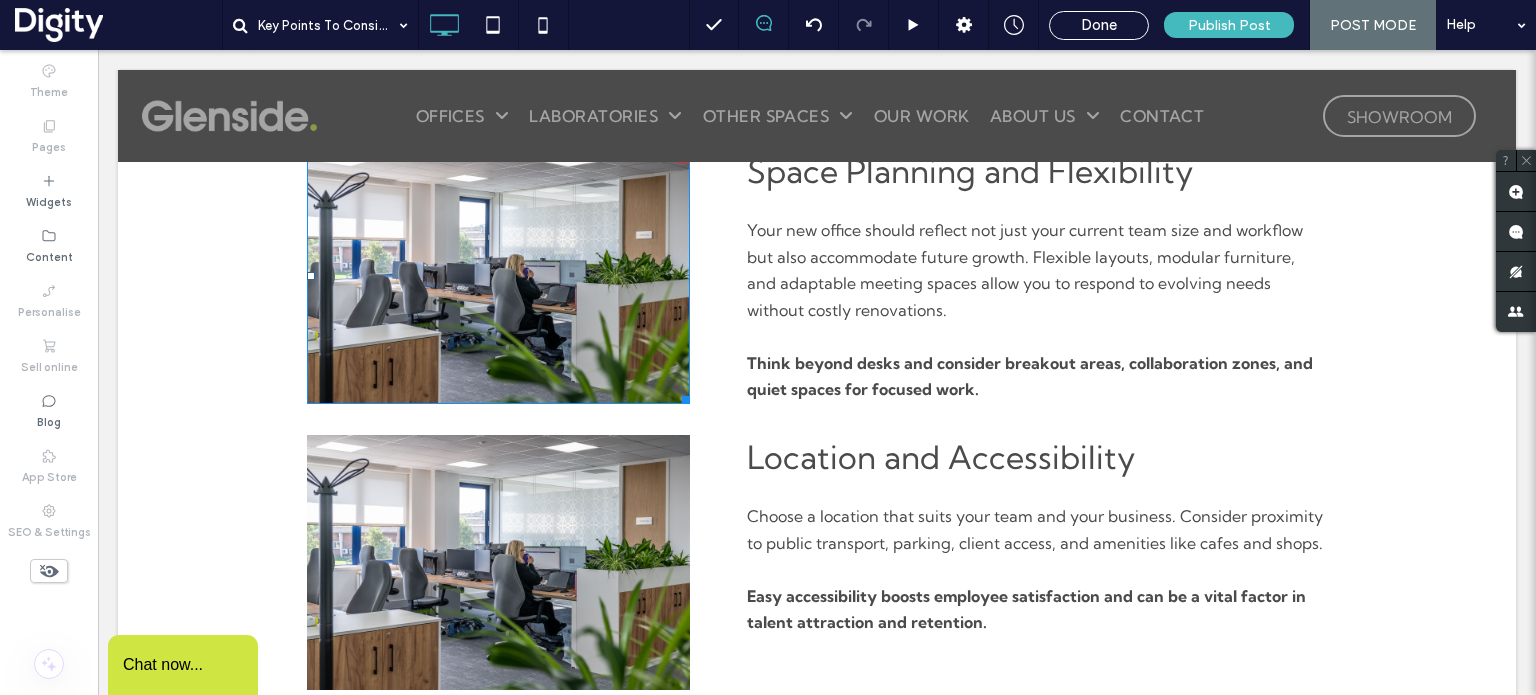 click at bounding box center [498, 276] 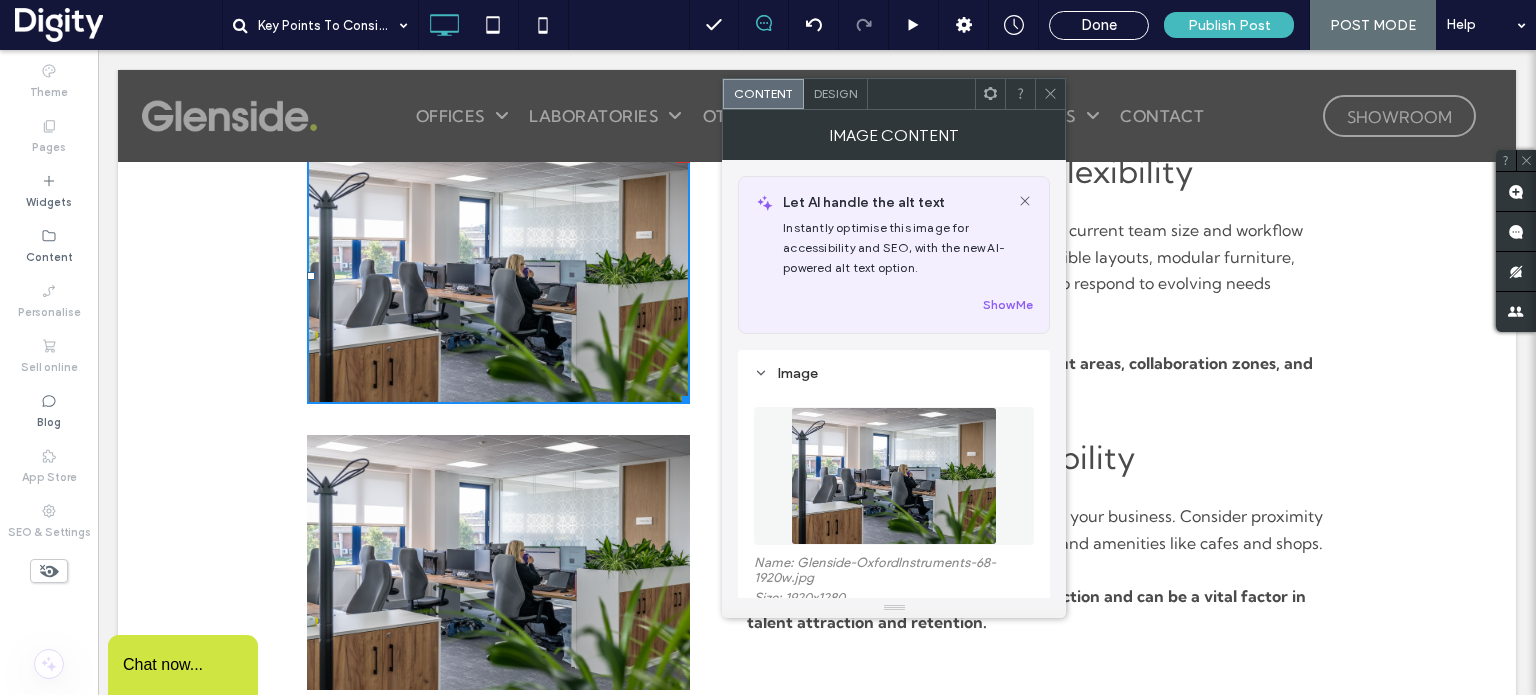 click on "Design" at bounding box center (835, 93) 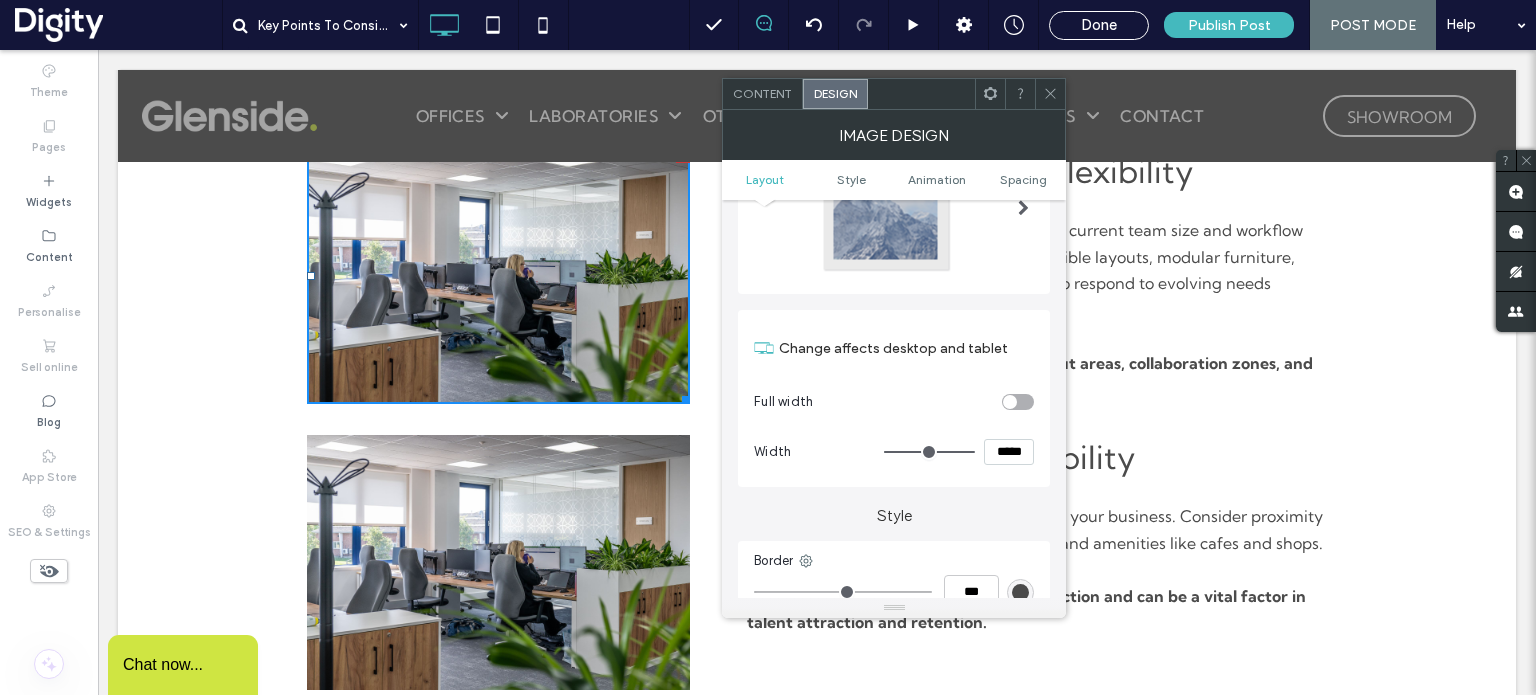scroll, scrollTop: 138, scrollLeft: 0, axis: vertical 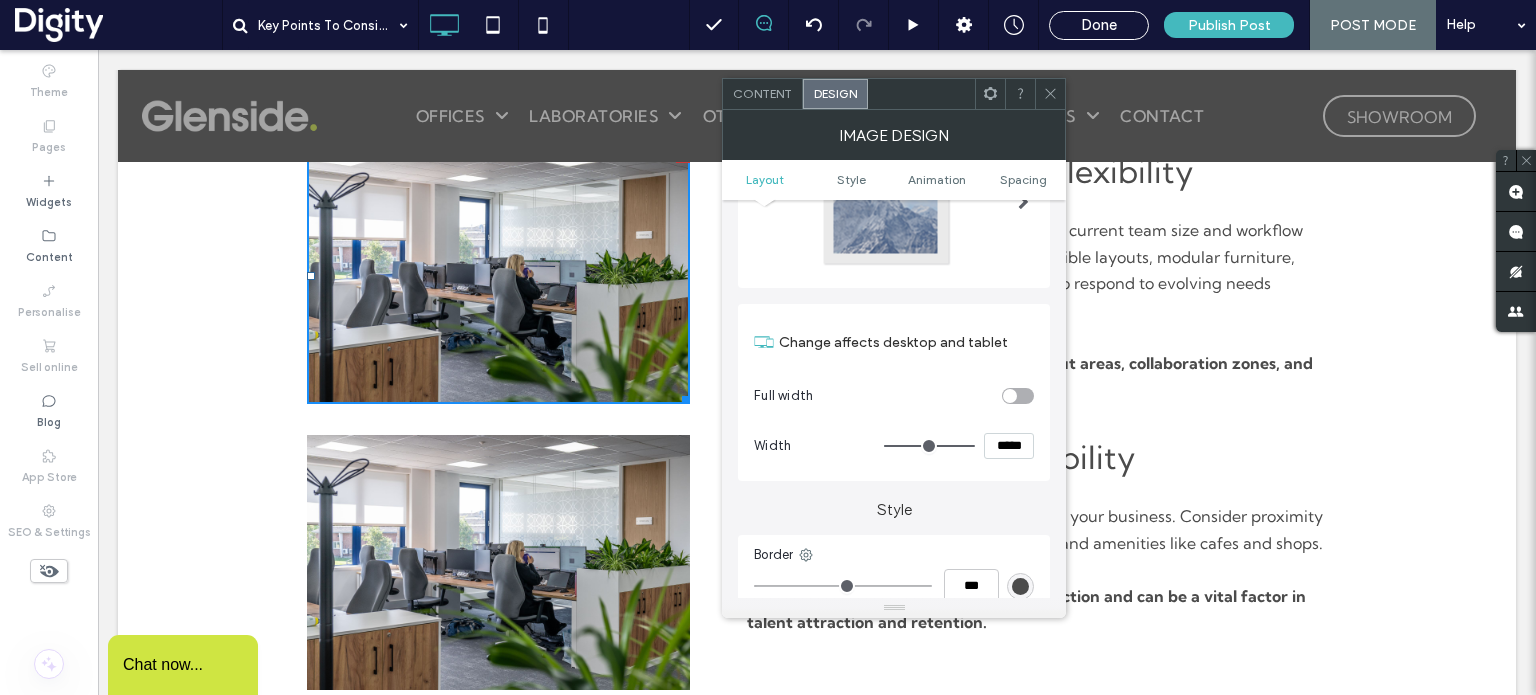 click 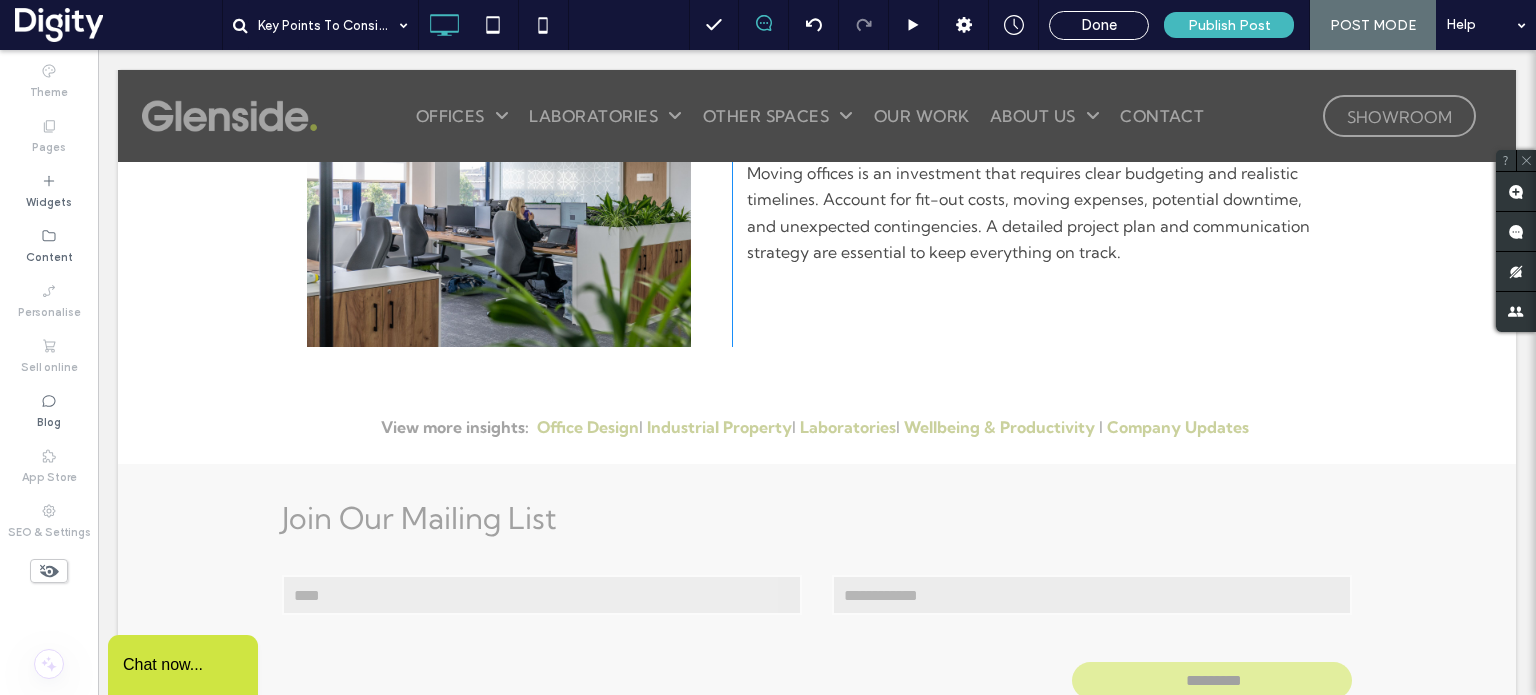 scroll, scrollTop: 2131, scrollLeft: 0, axis: vertical 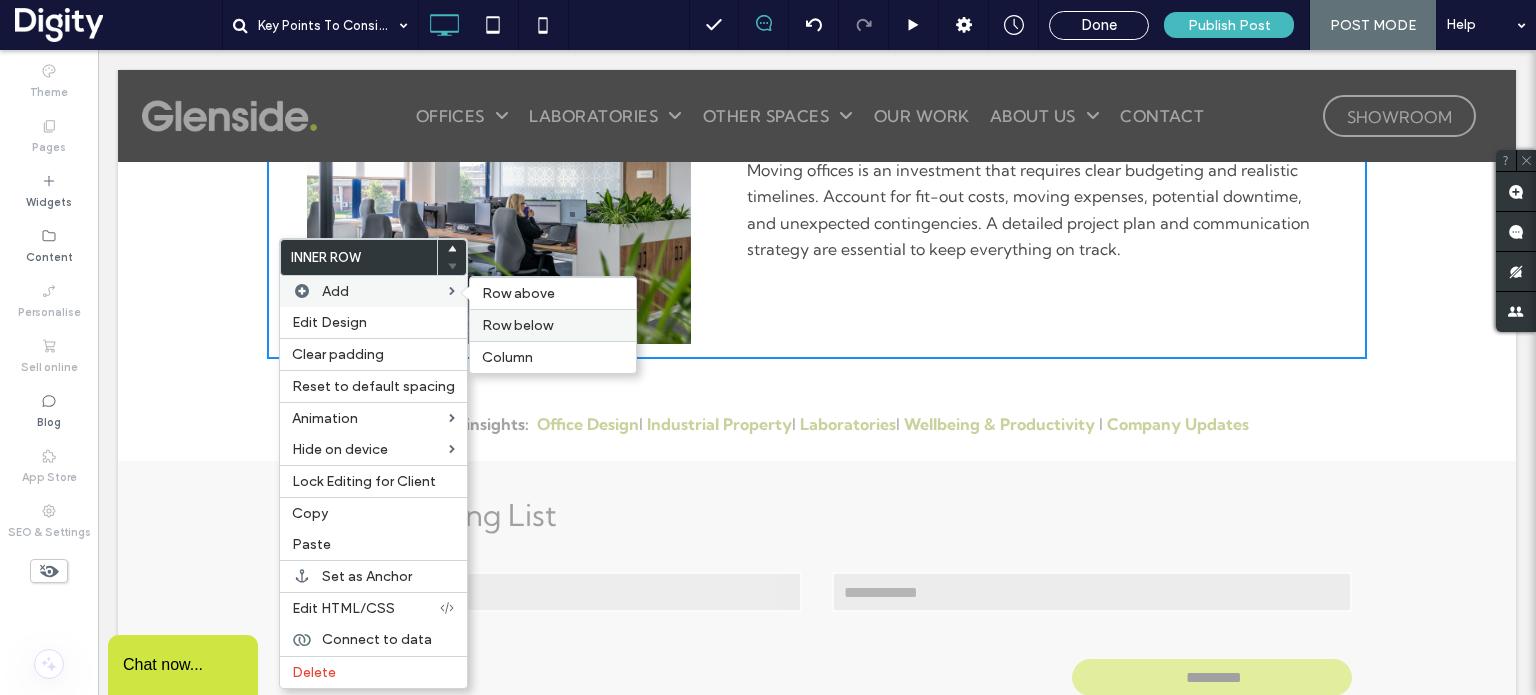 click on "Row below" at bounding box center [517, 325] 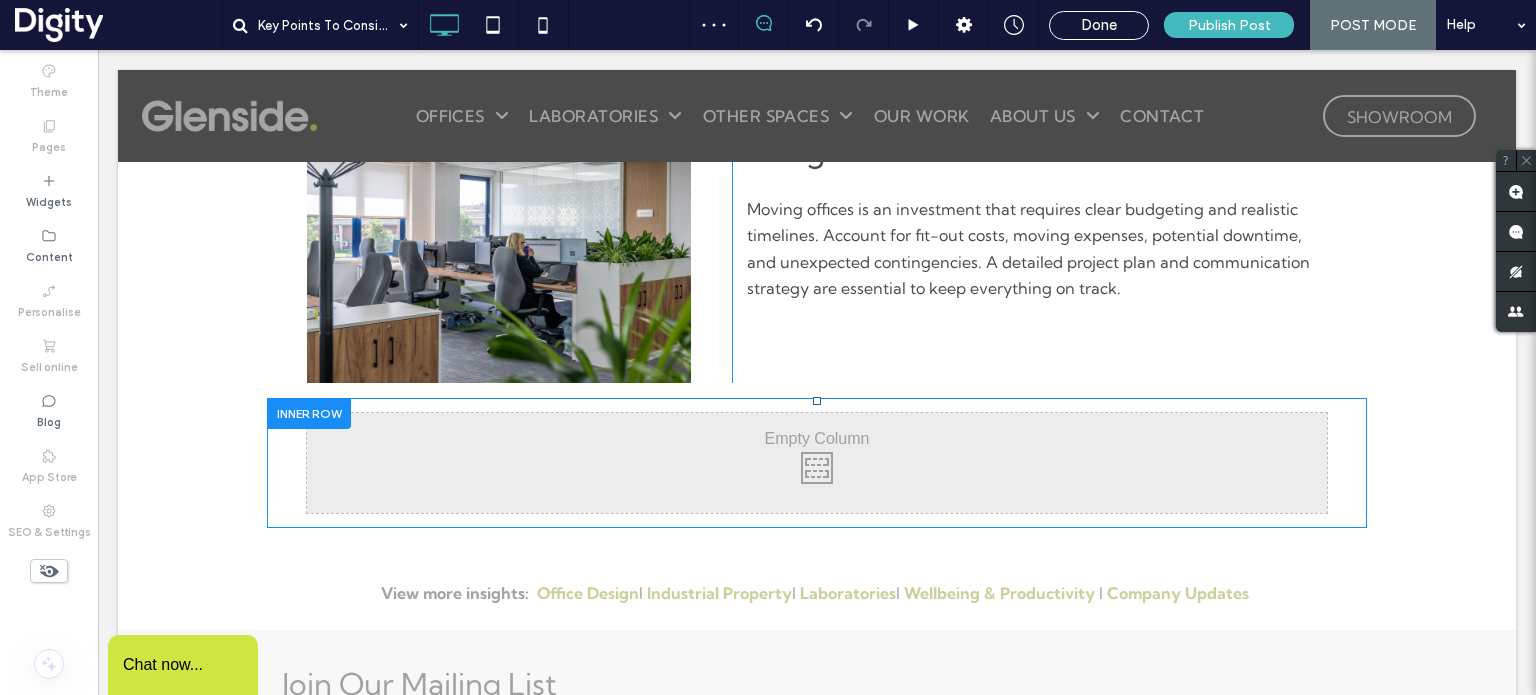 scroll, scrollTop: 2091, scrollLeft: 0, axis: vertical 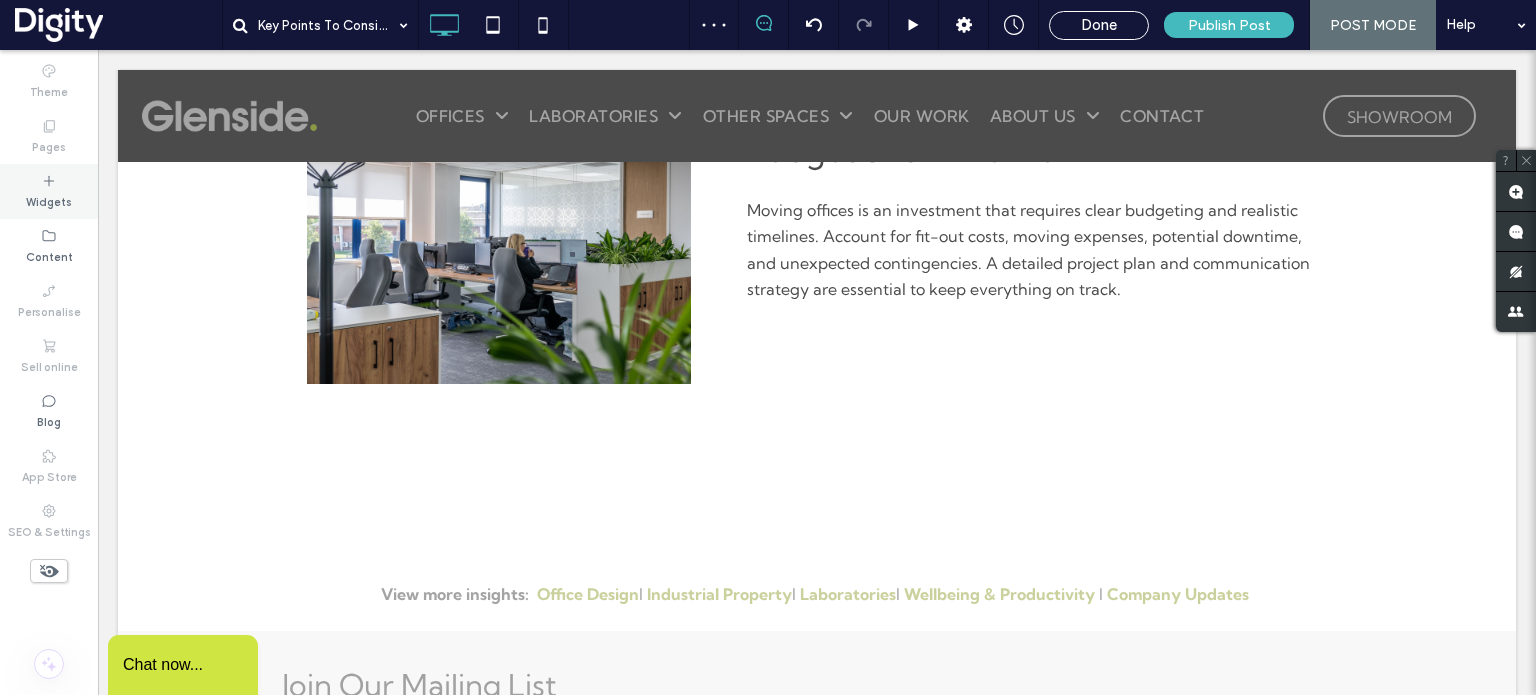click on "Widgets" at bounding box center (49, 200) 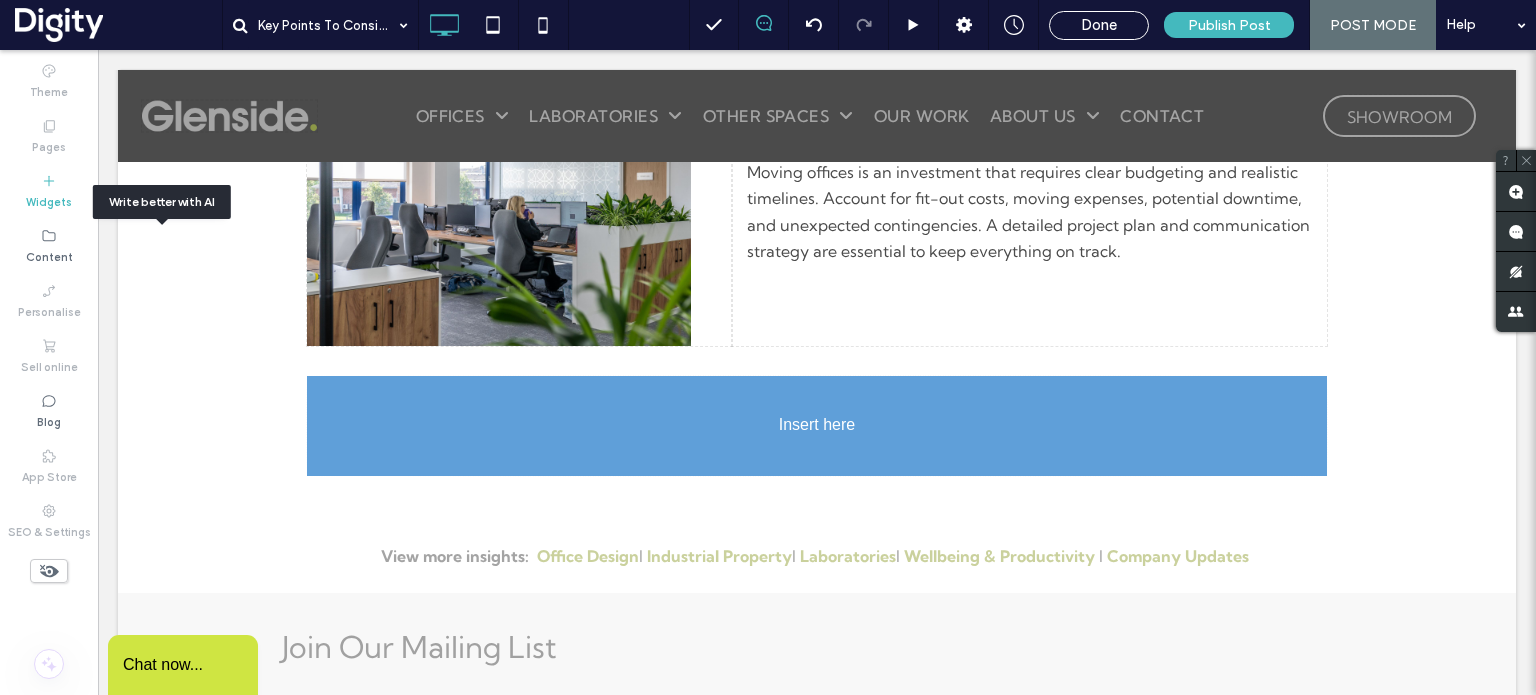 scroll, scrollTop: 2172, scrollLeft: 0, axis: vertical 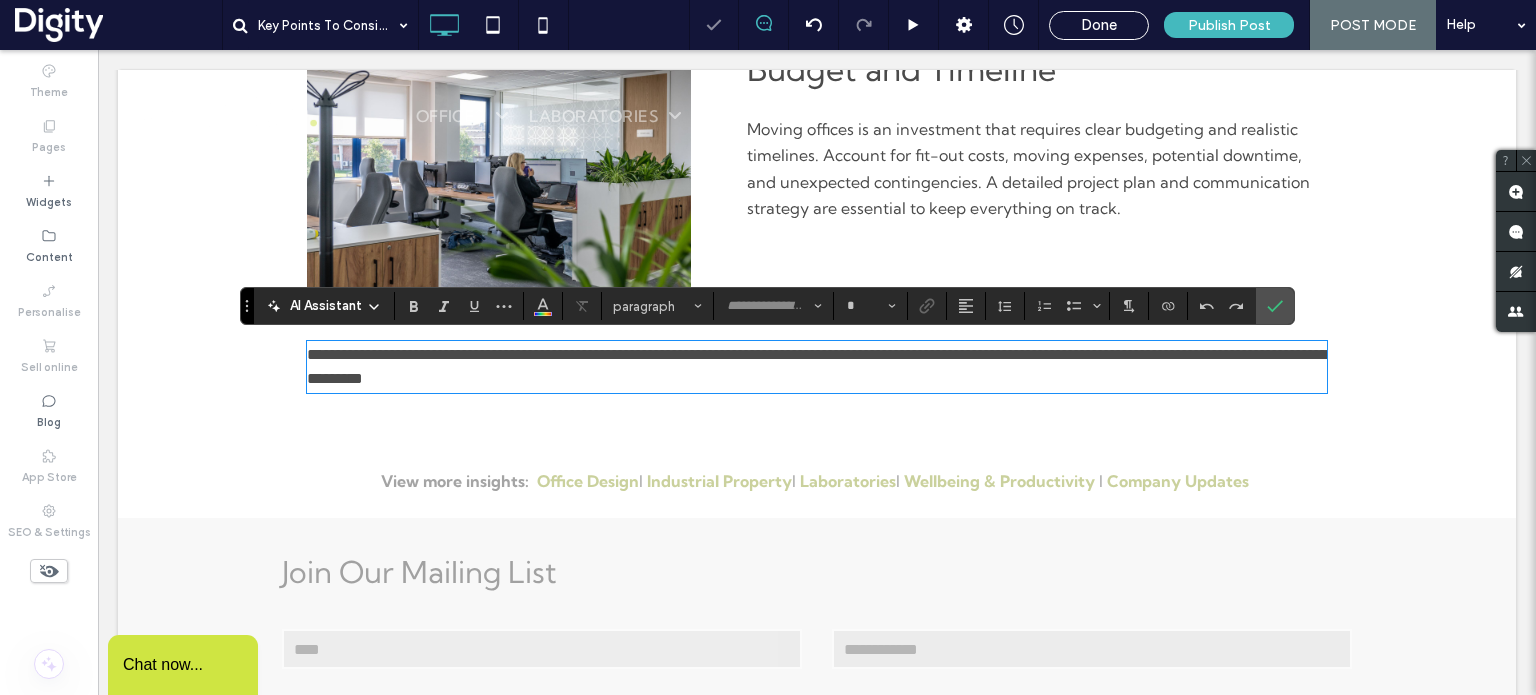 type on "**********" 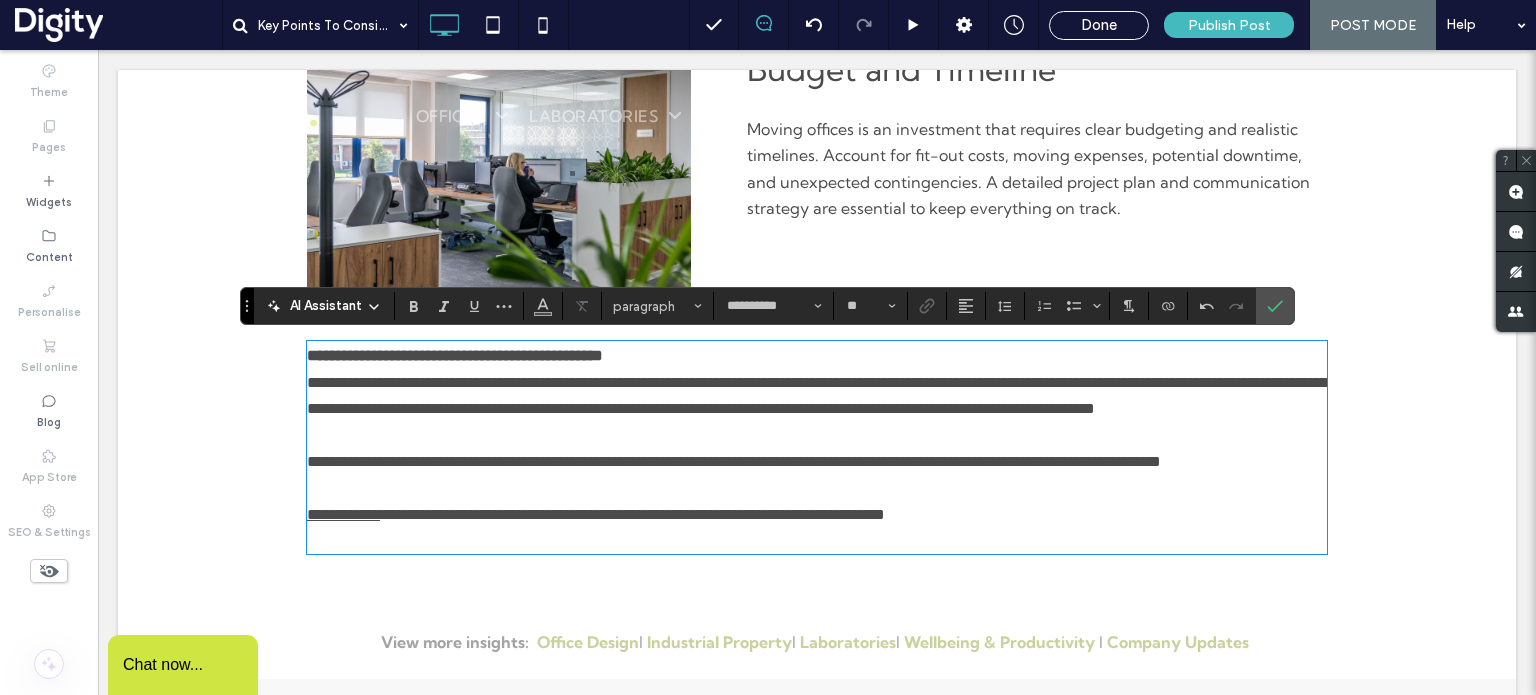 scroll, scrollTop: 0, scrollLeft: 0, axis: both 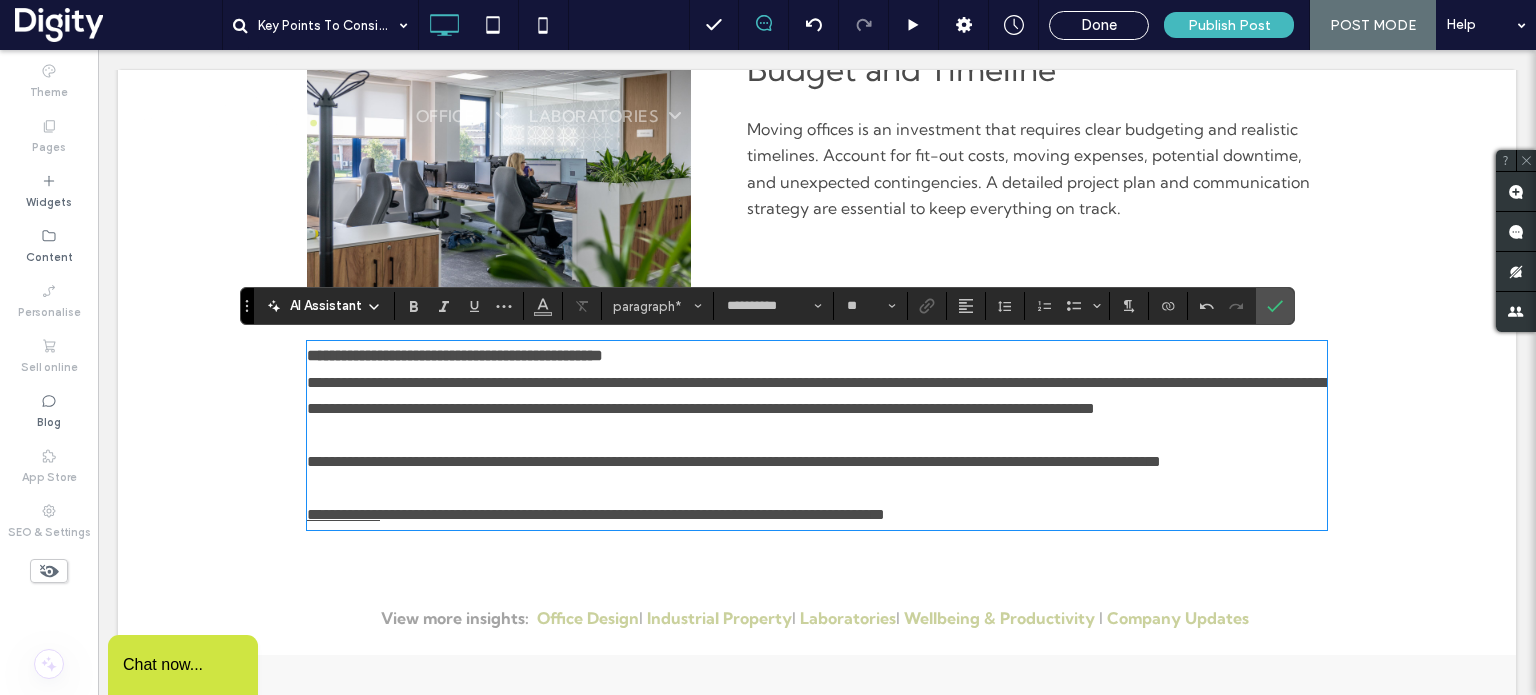 click on "**********" at bounding box center [817, 356] 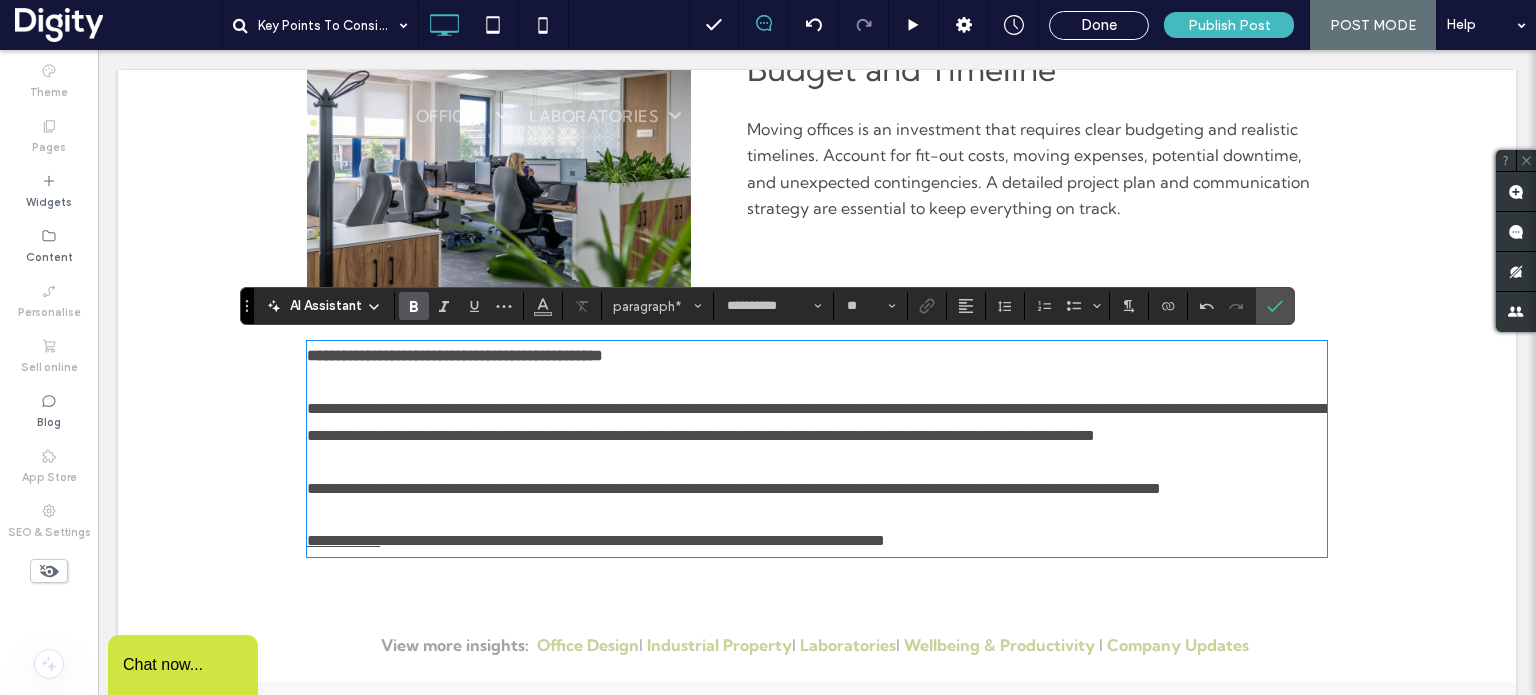 click on "**********" at bounding box center (455, 355) 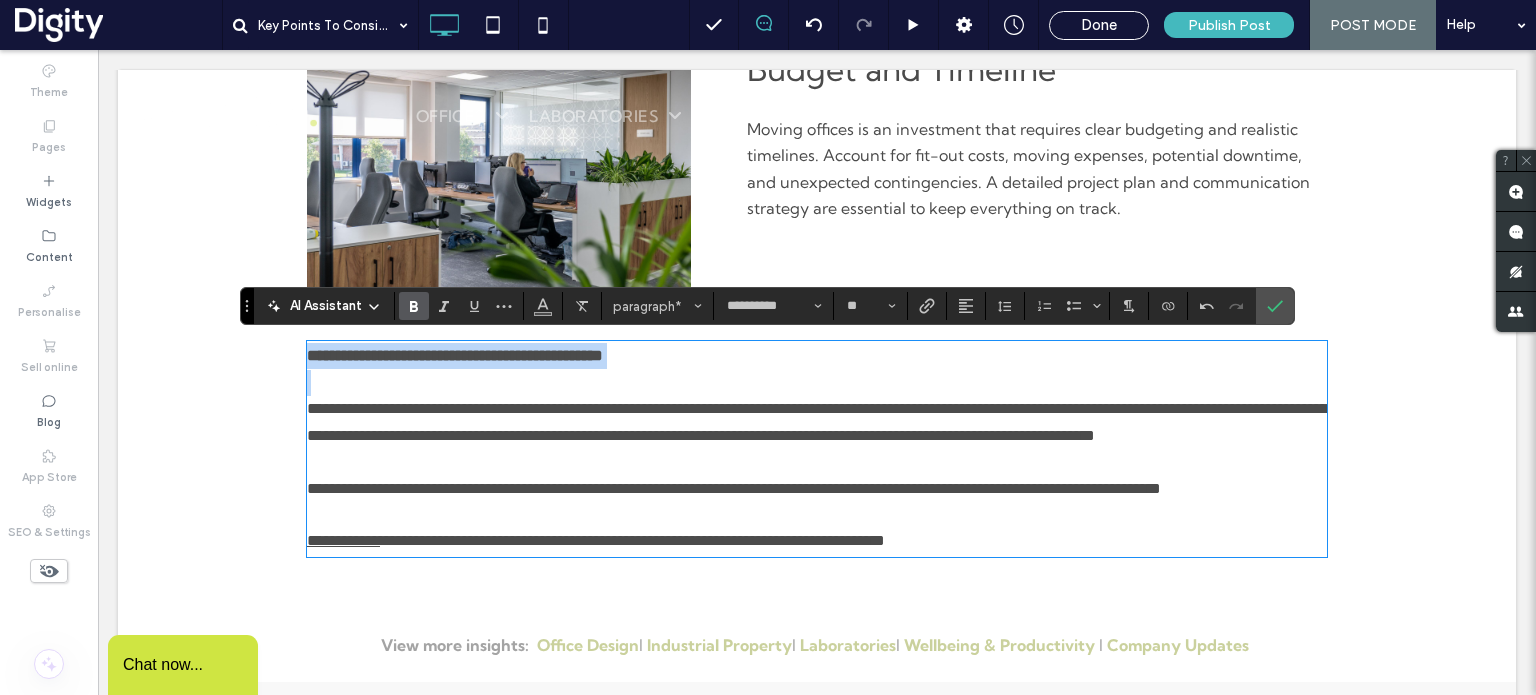 click on "**********" at bounding box center (455, 355) 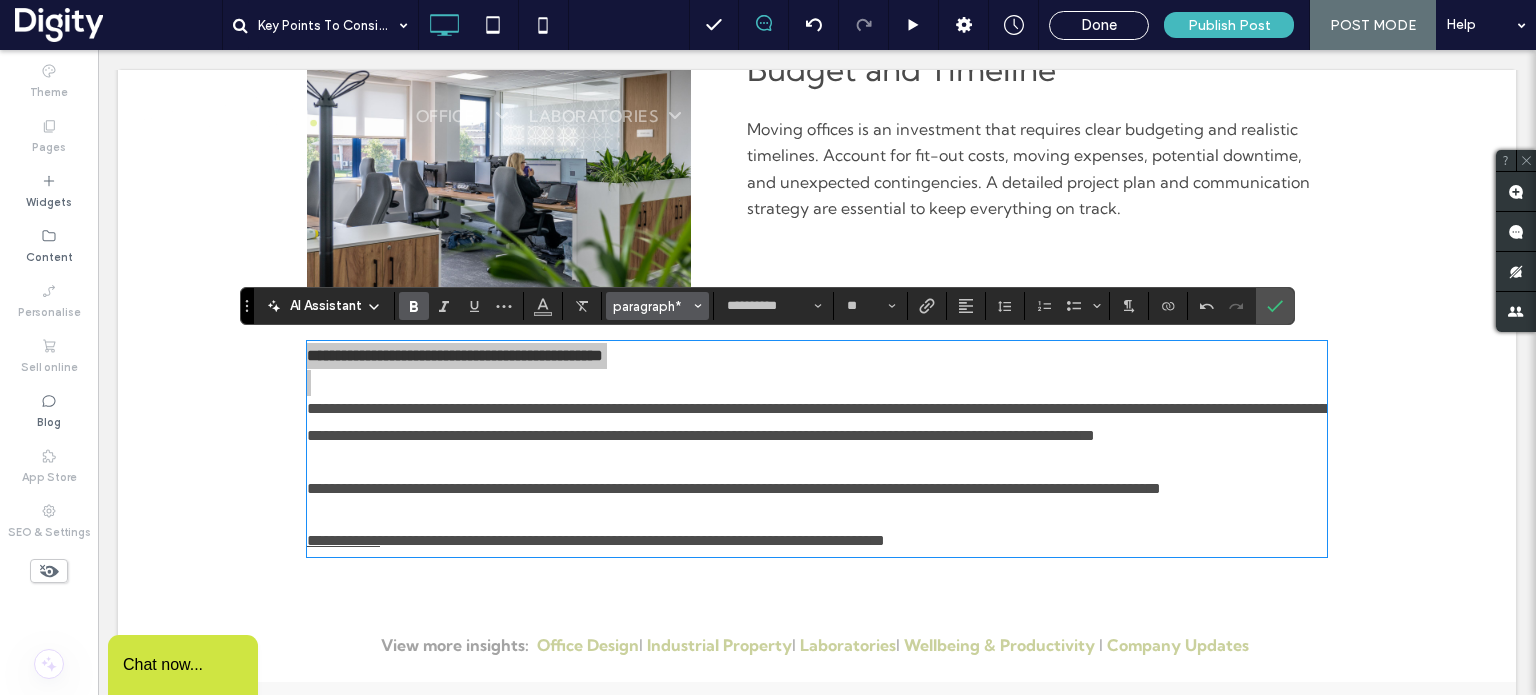 click on "paragraph*" at bounding box center [658, 306] 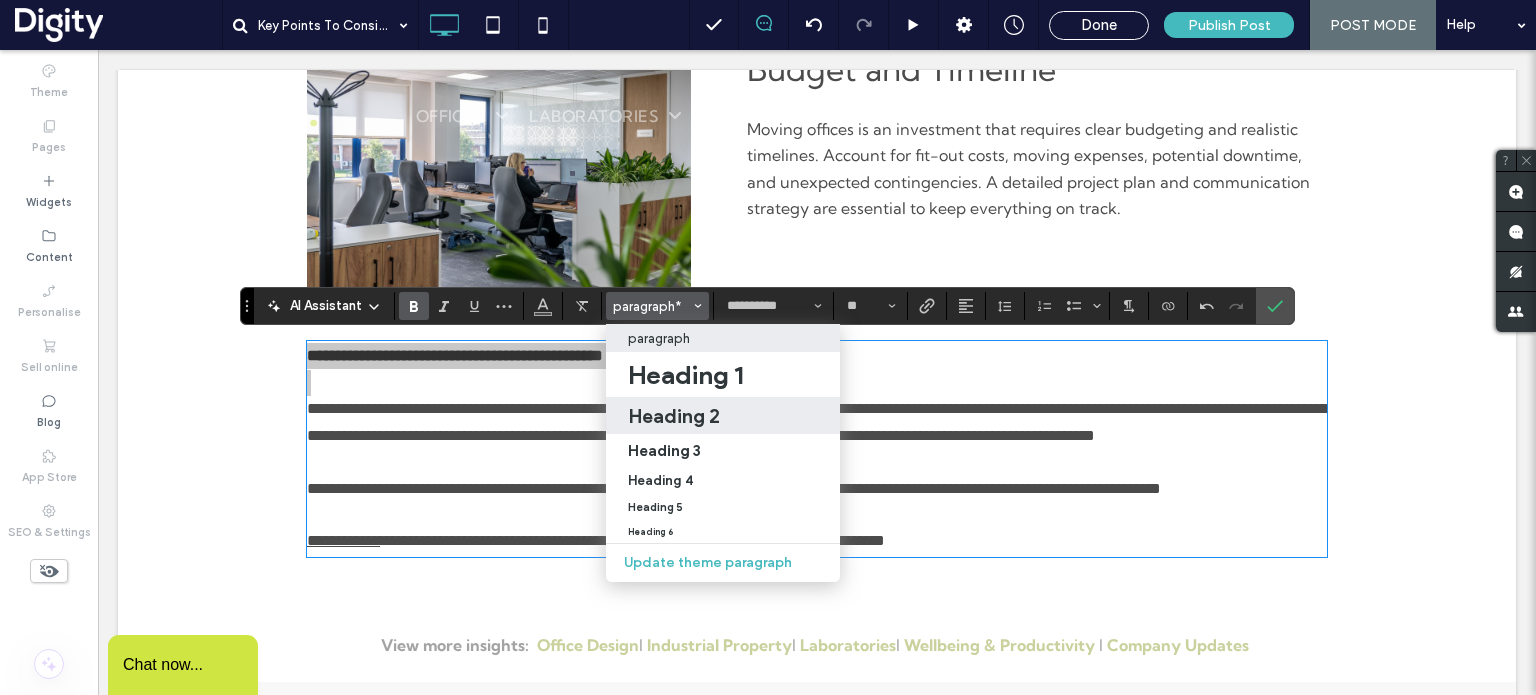 click on "Heading 2" at bounding box center (674, 416) 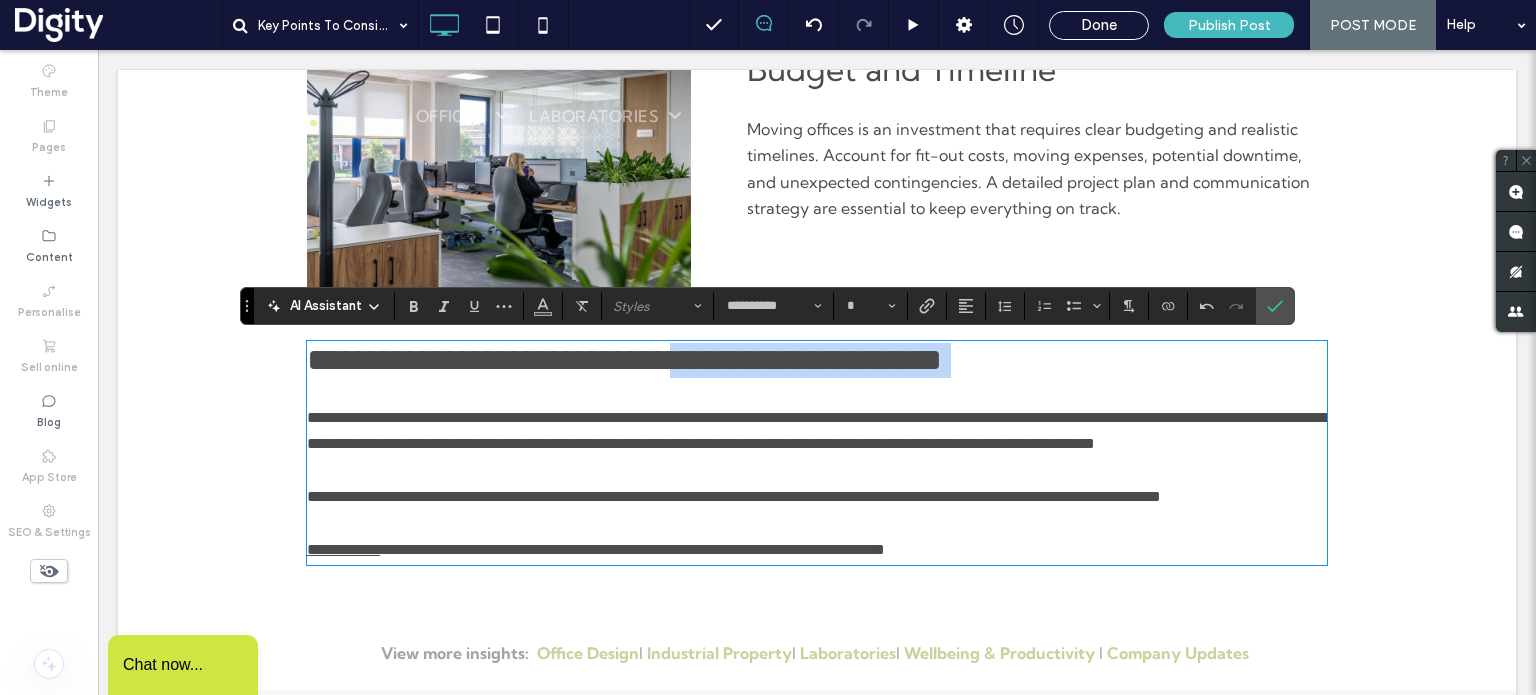 type on "**" 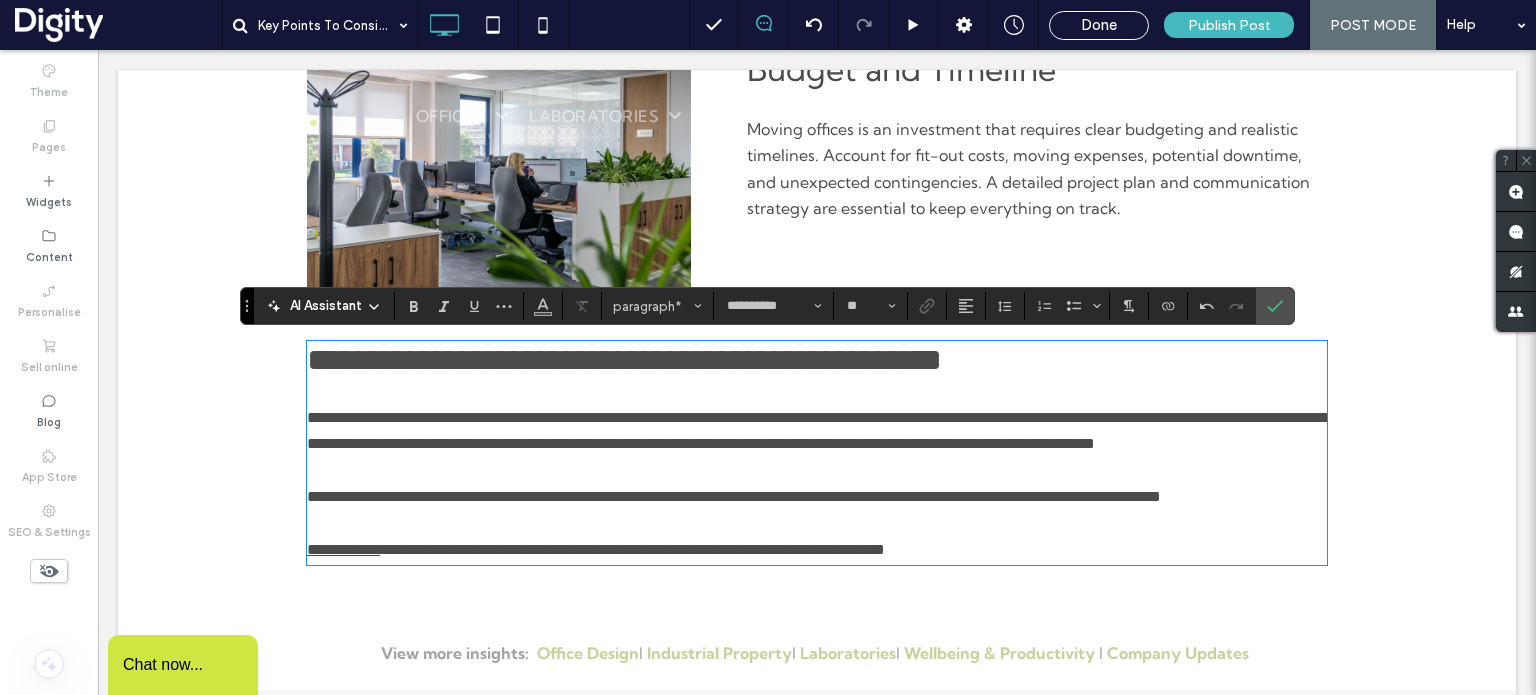 drag, startPoint x: 782, startPoint y: 461, endPoint x: 748, endPoint y: 407, distance: 63.812225 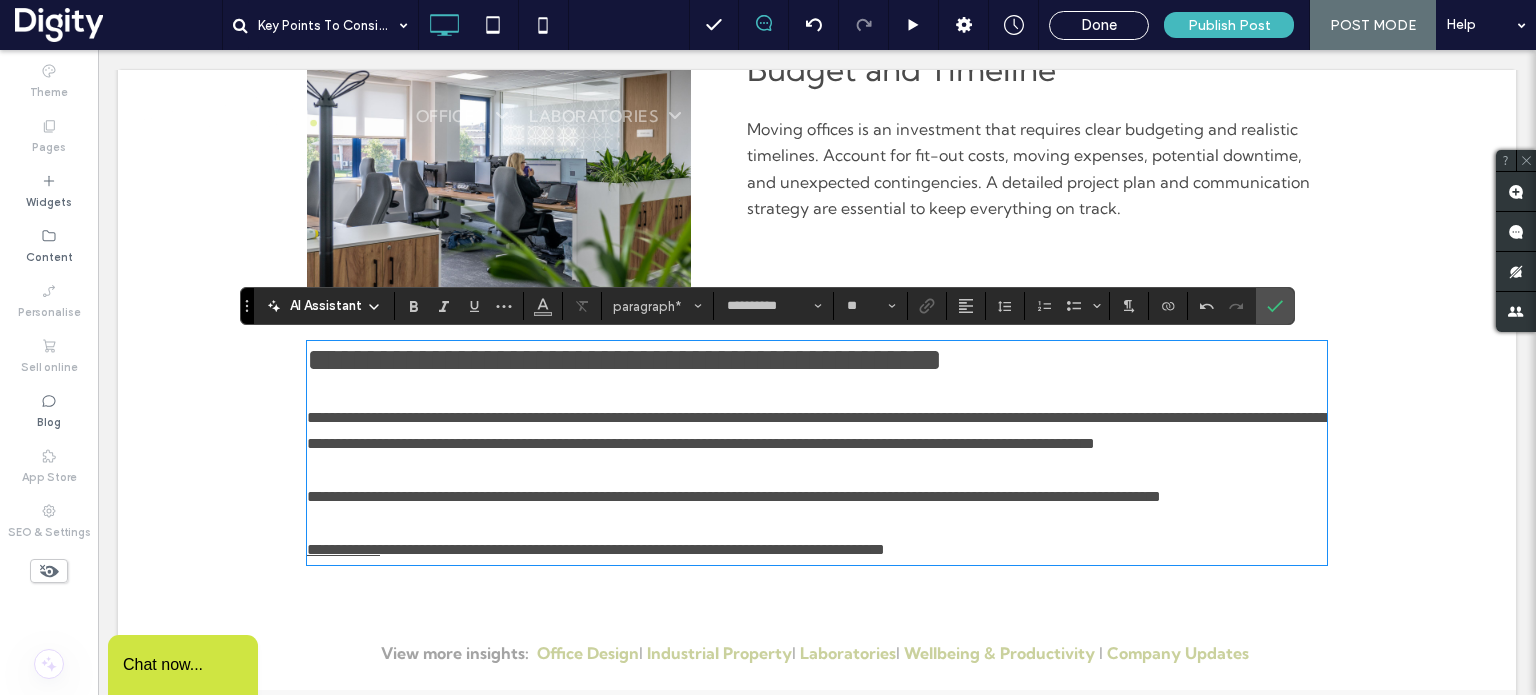 click on "**********" at bounding box center [817, 431] 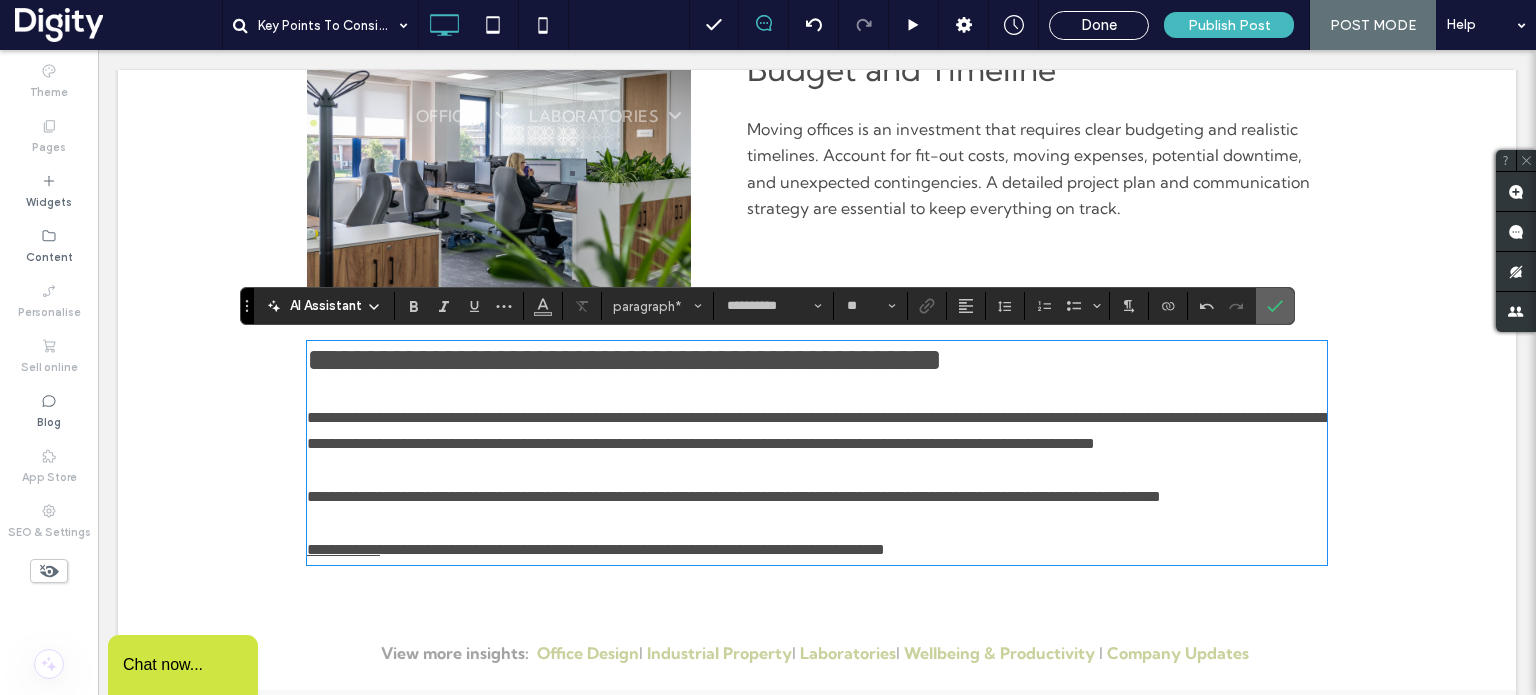 click 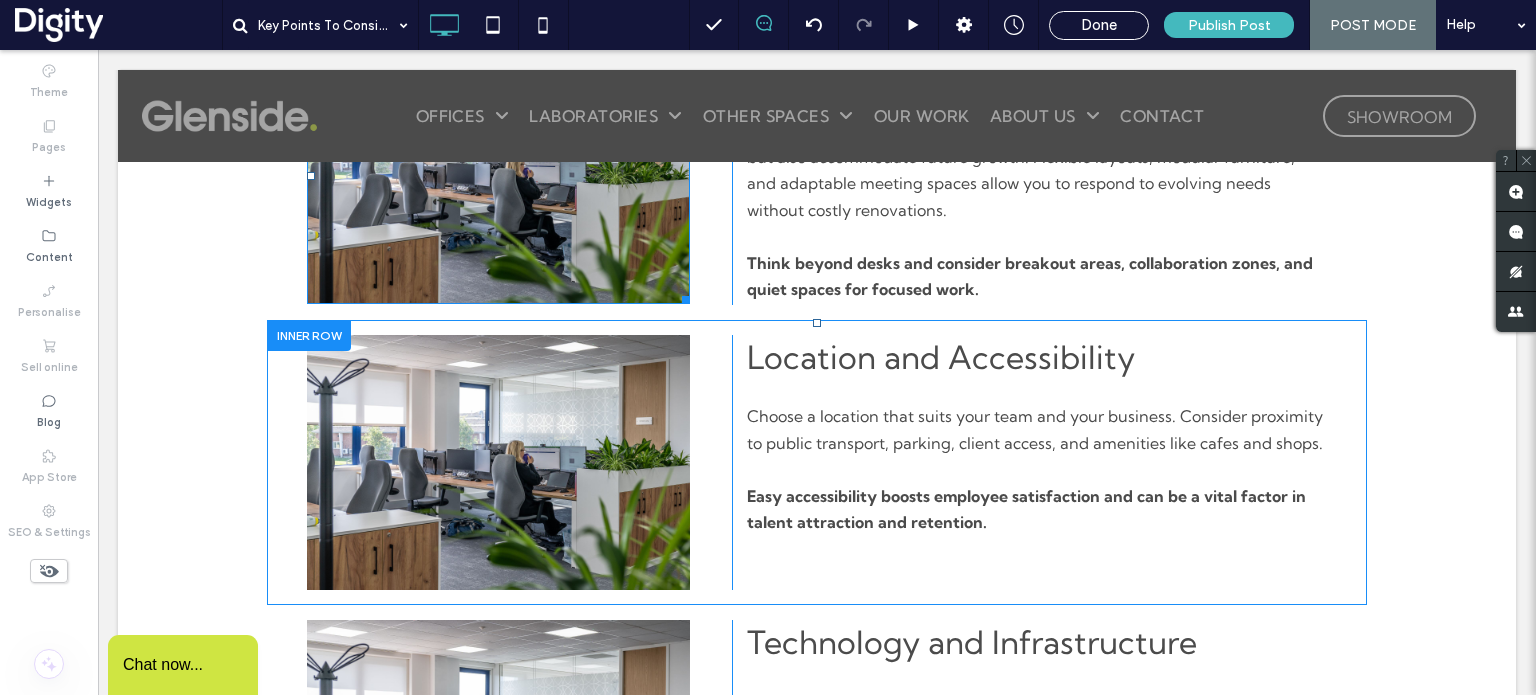 scroll, scrollTop: 744, scrollLeft: 0, axis: vertical 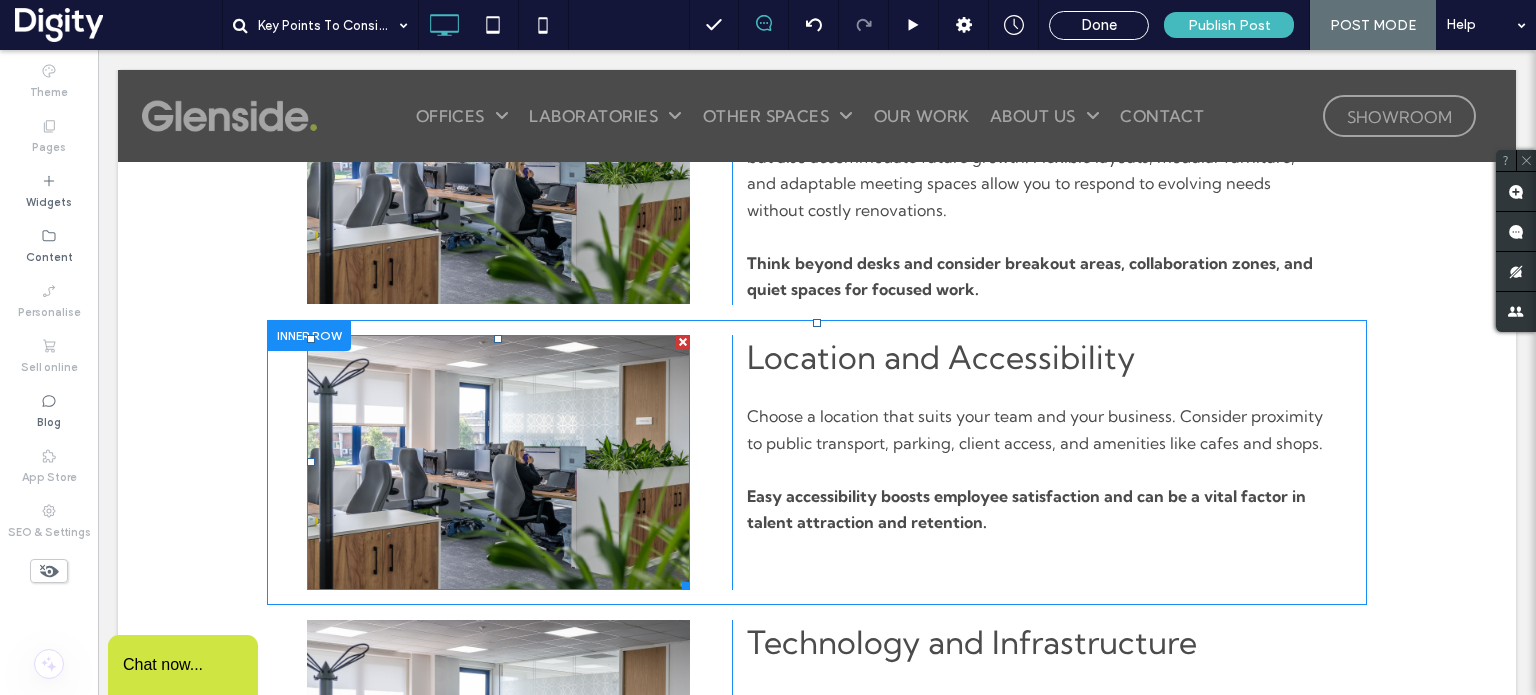click at bounding box center (498, 462) 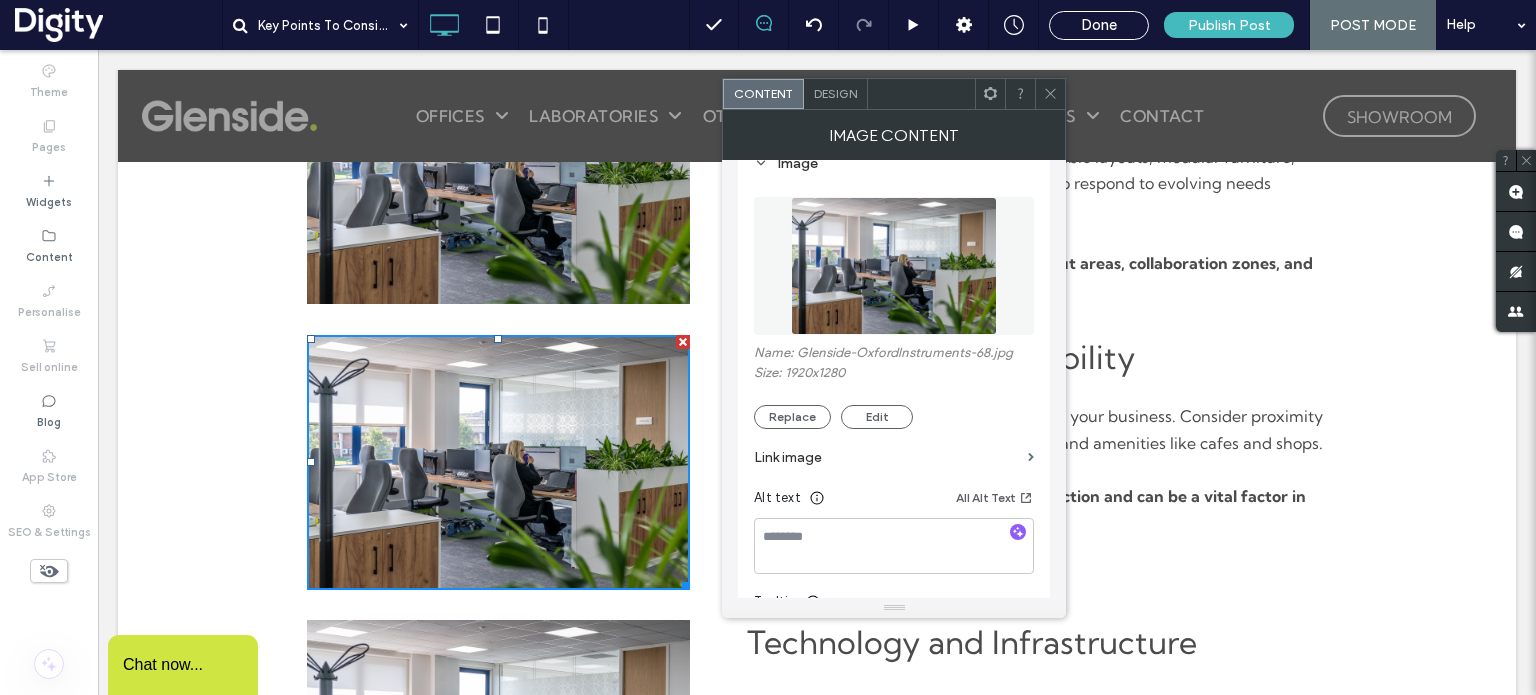 scroll, scrollTop: 214, scrollLeft: 0, axis: vertical 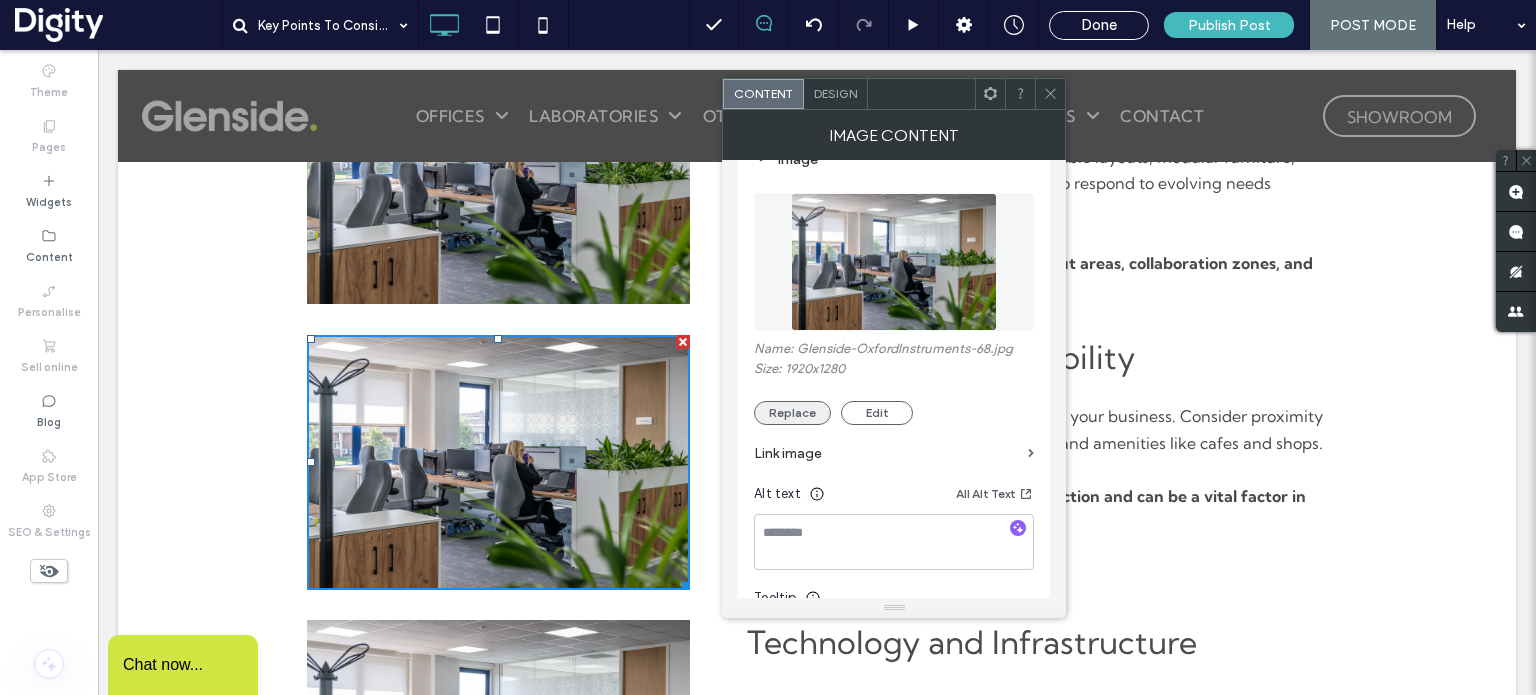 click on "Replace" at bounding box center (792, 413) 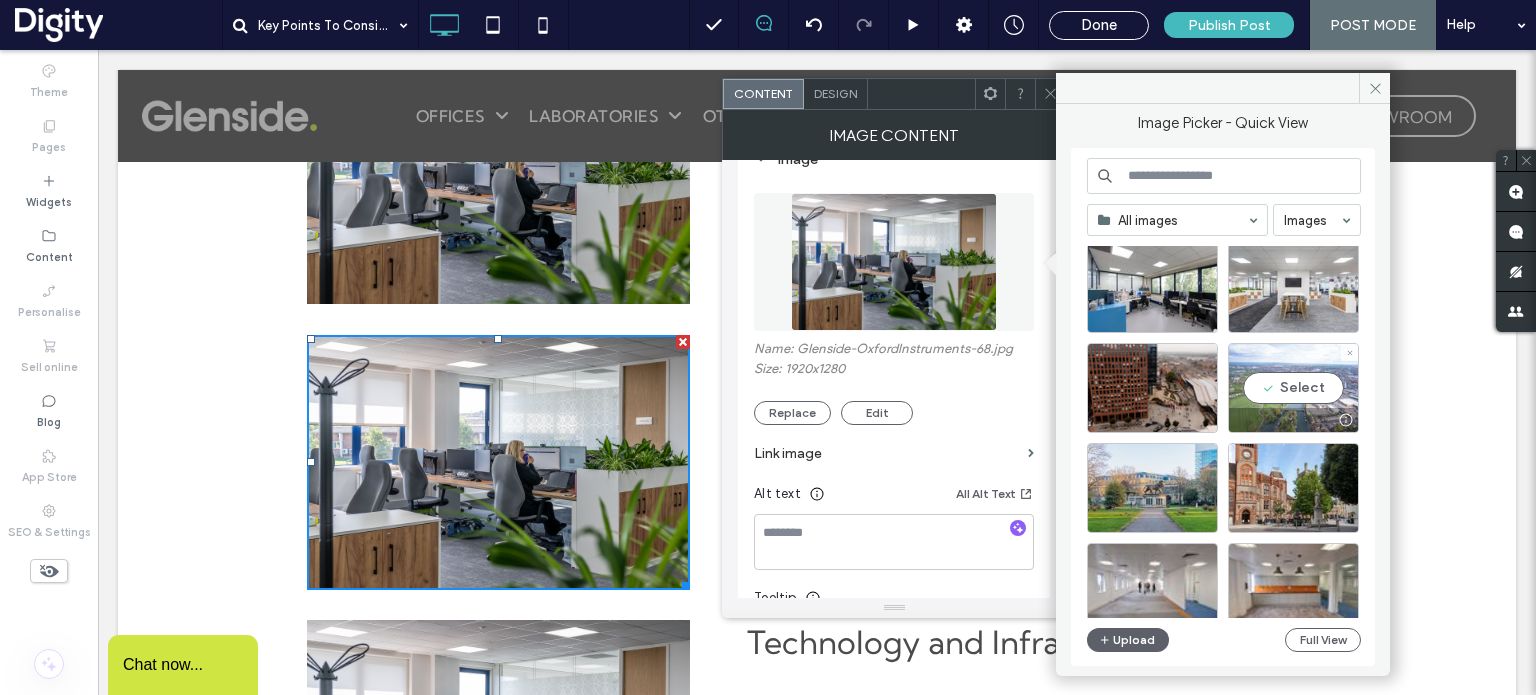 scroll, scrollTop: 3024, scrollLeft: 0, axis: vertical 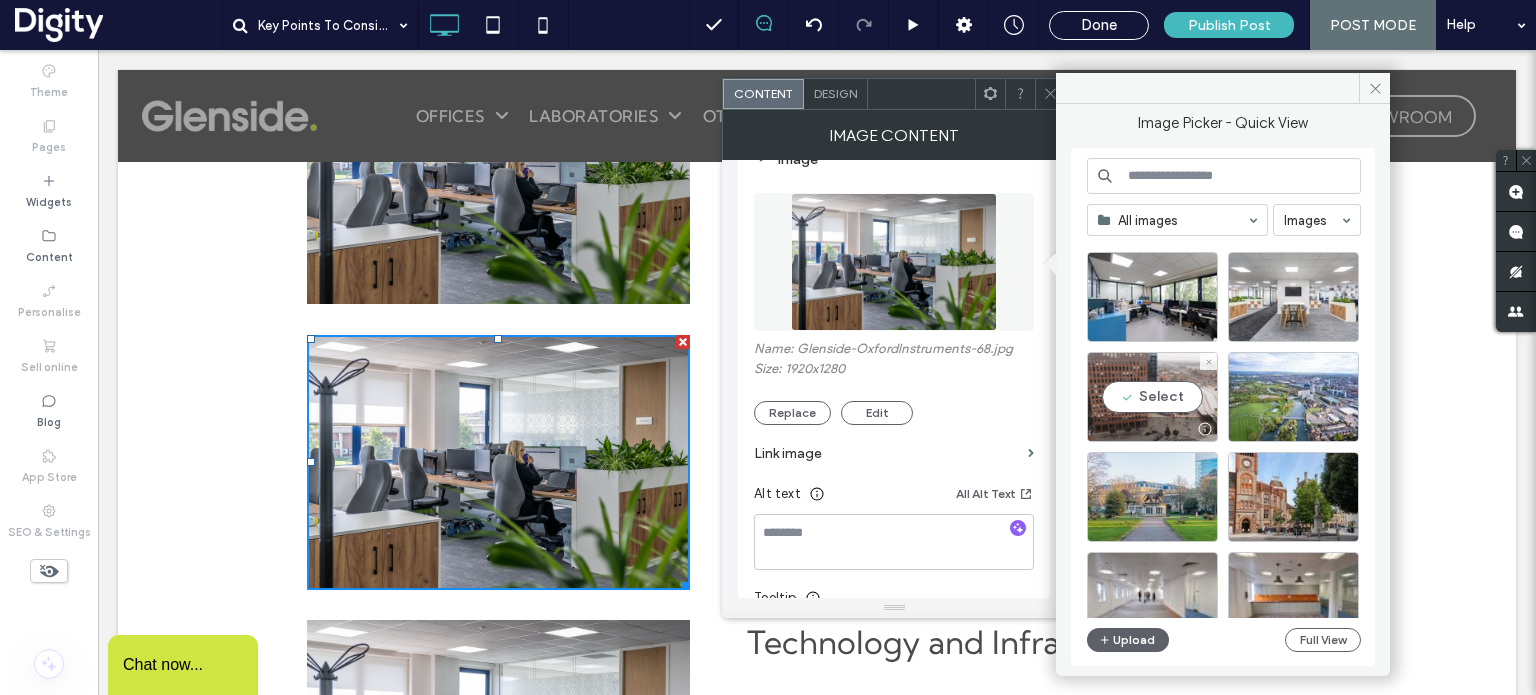 click on "Select" at bounding box center (1152, 397) 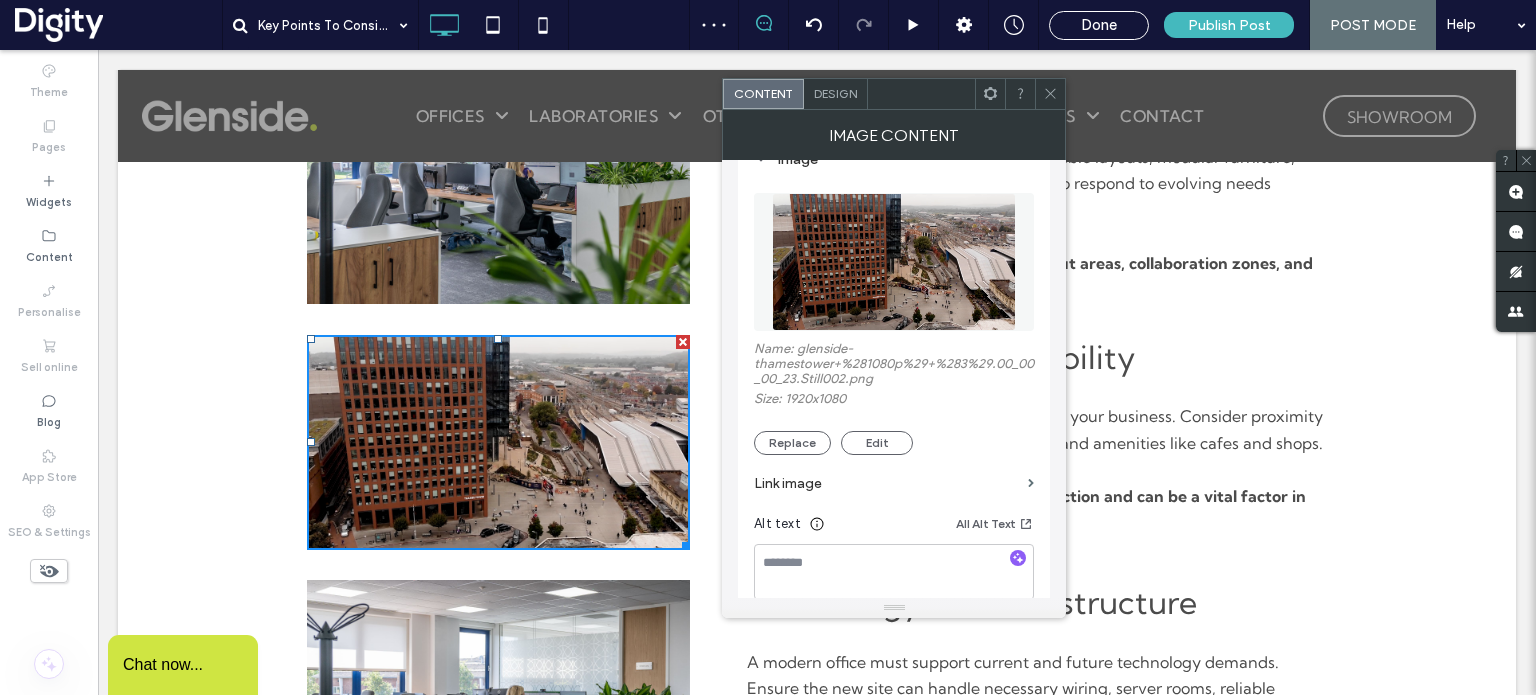 click 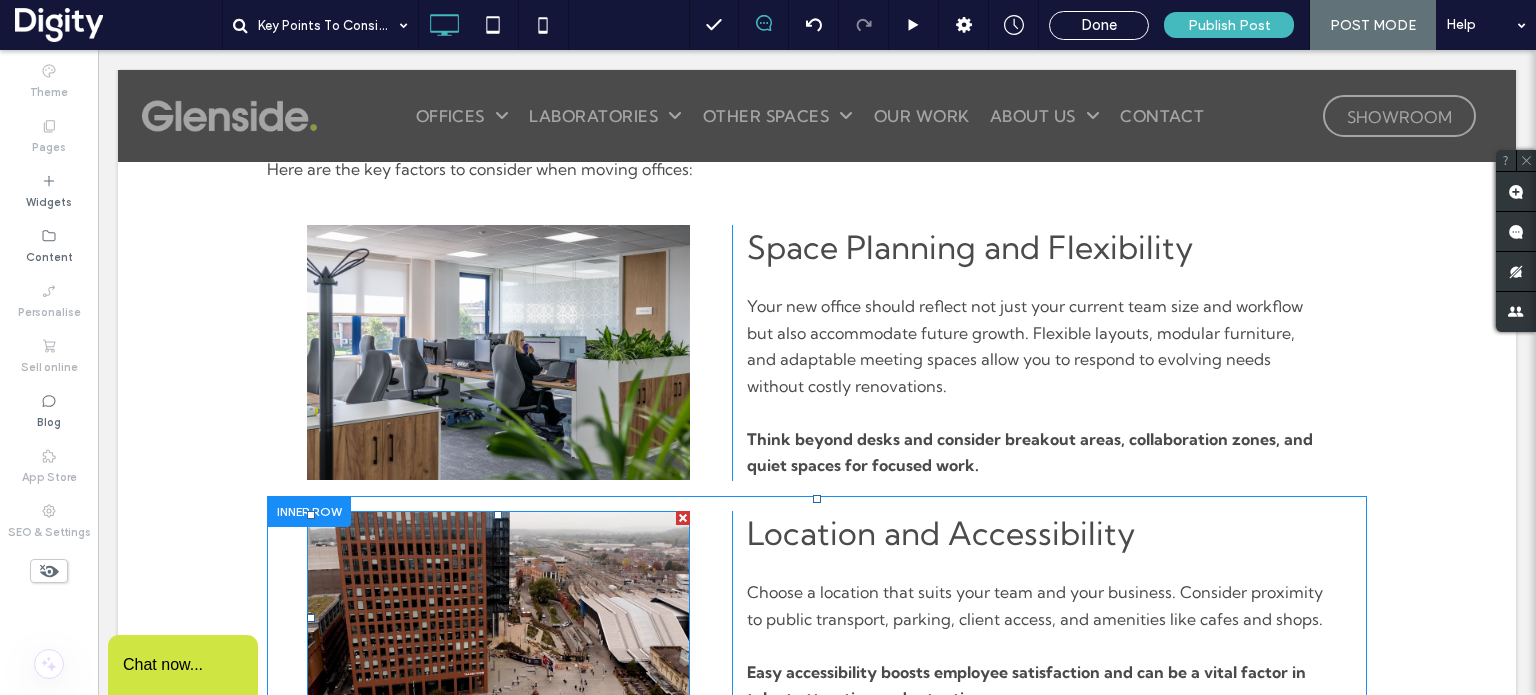 scroll, scrollTop: 496, scrollLeft: 0, axis: vertical 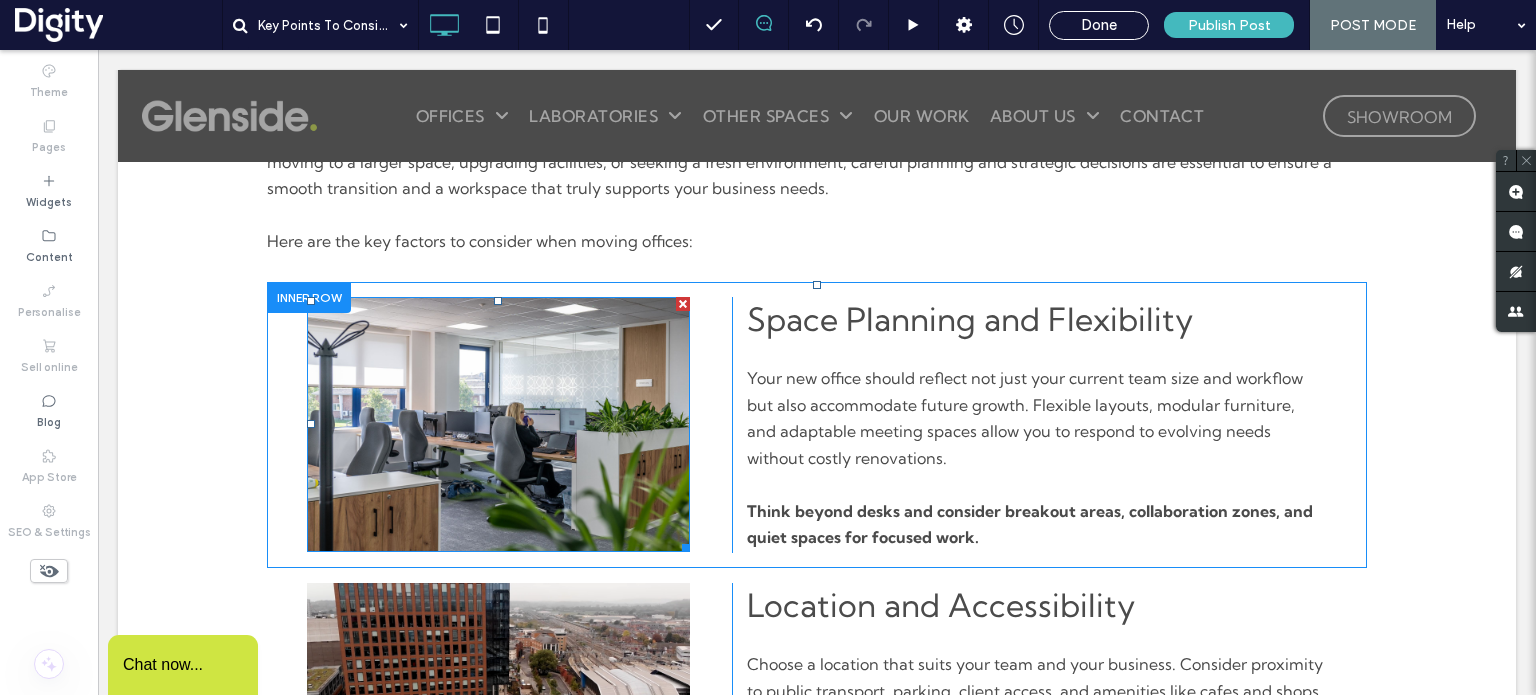 click at bounding box center (498, 424) 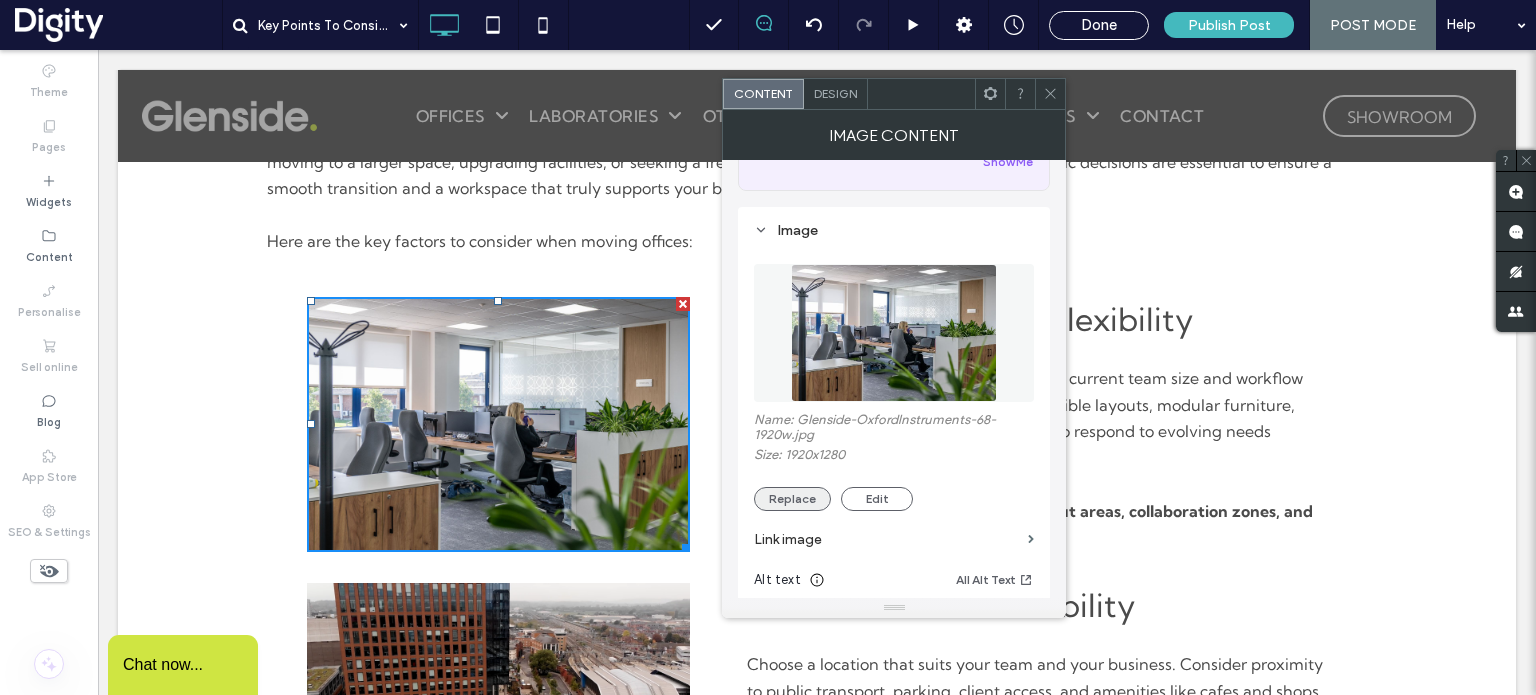 scroll, scrollTop: 146, scrollLeft: 0, axis: vertical 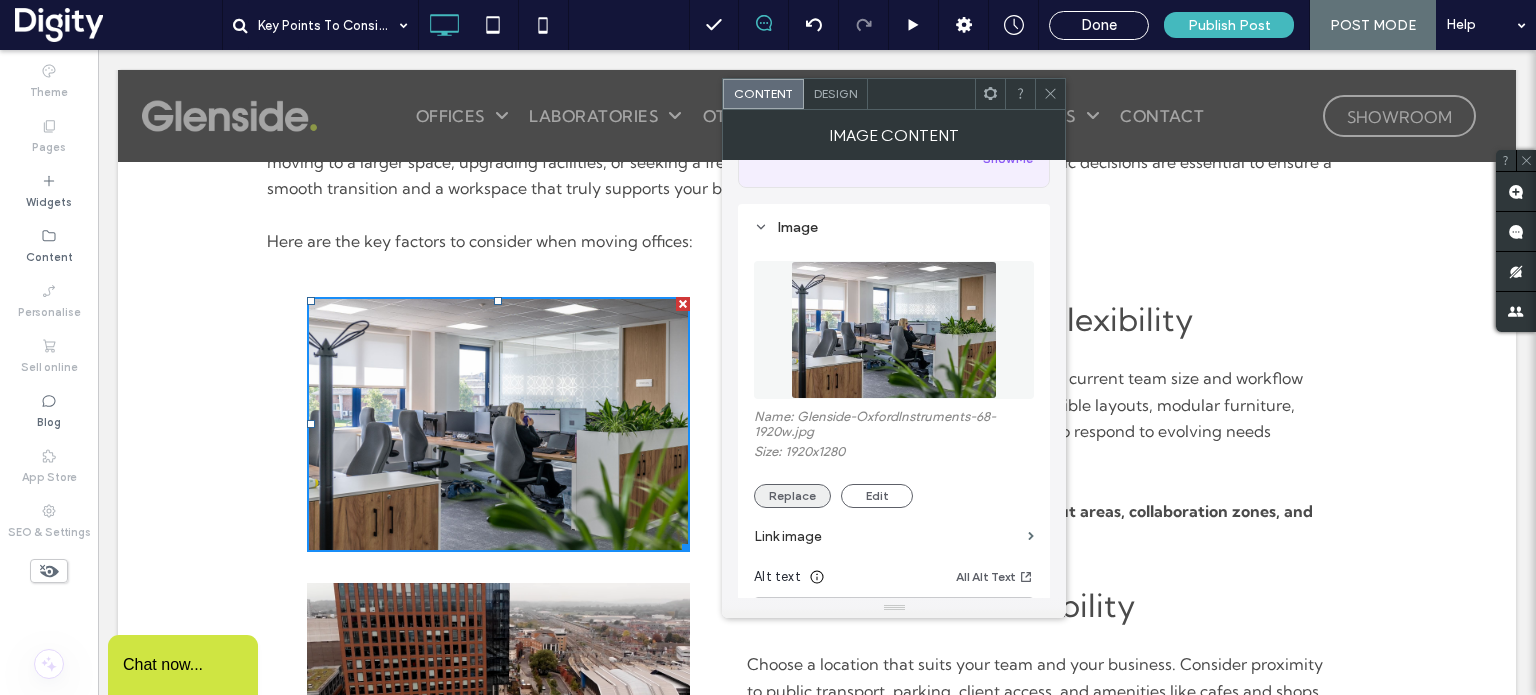 click on "Replace" at bounding box center (792, 496) 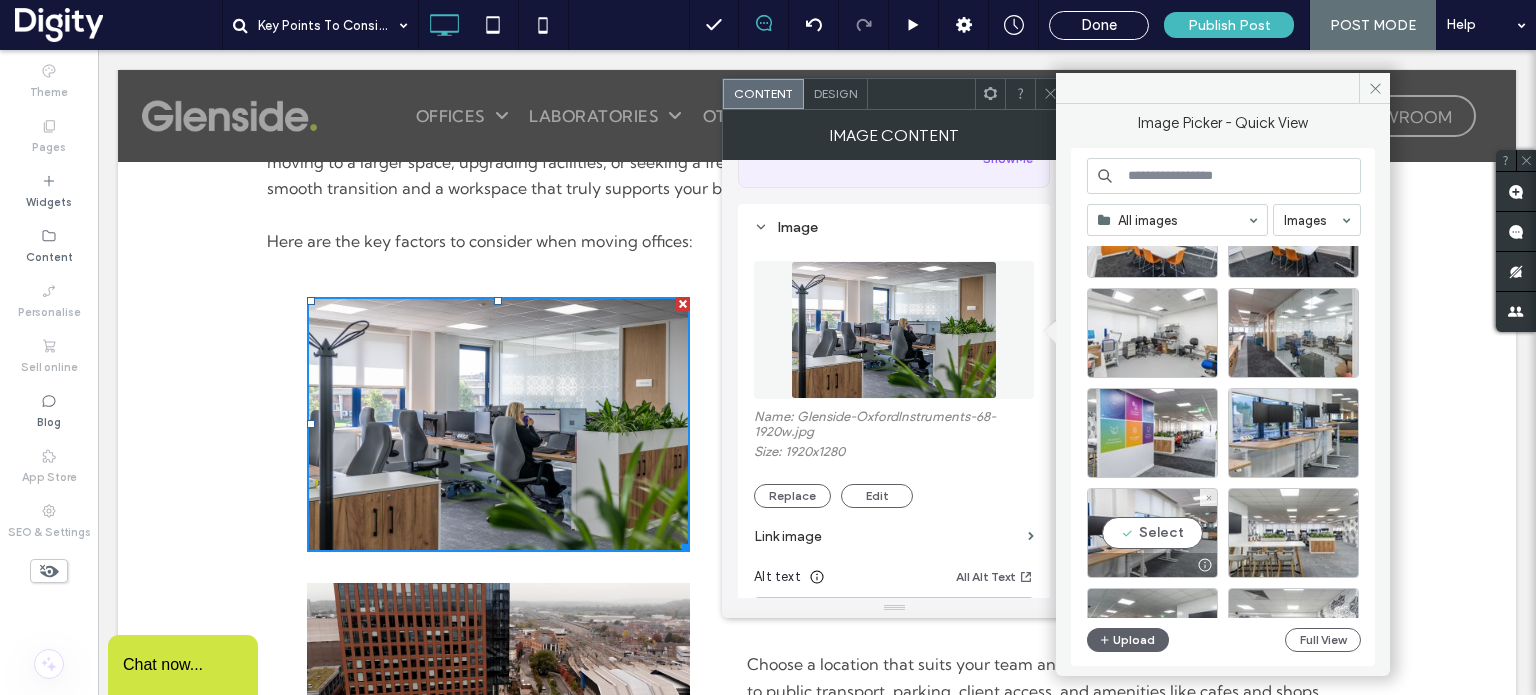 scroll, scrollTop: 976, scrollLeft: 0, axis: vertical 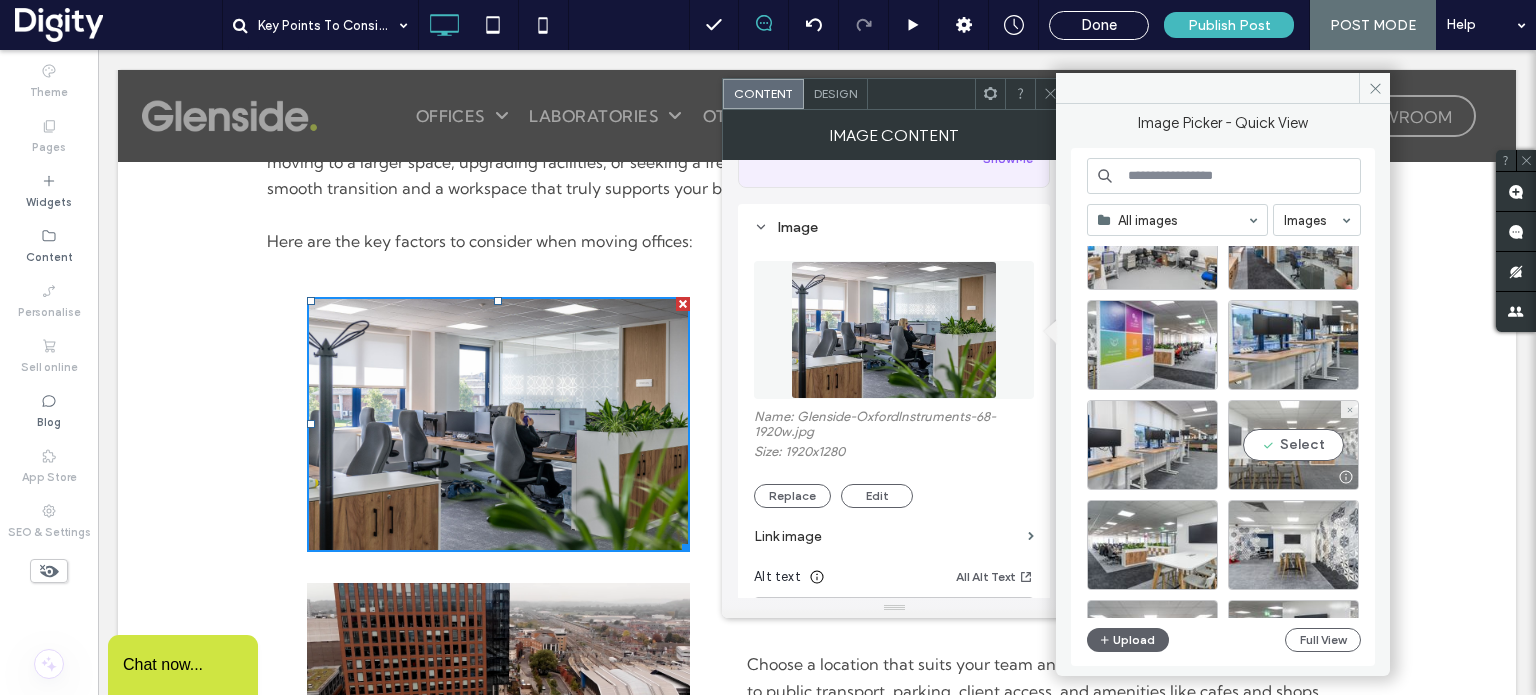 click on "Select" at bounding box center (1293, 445) 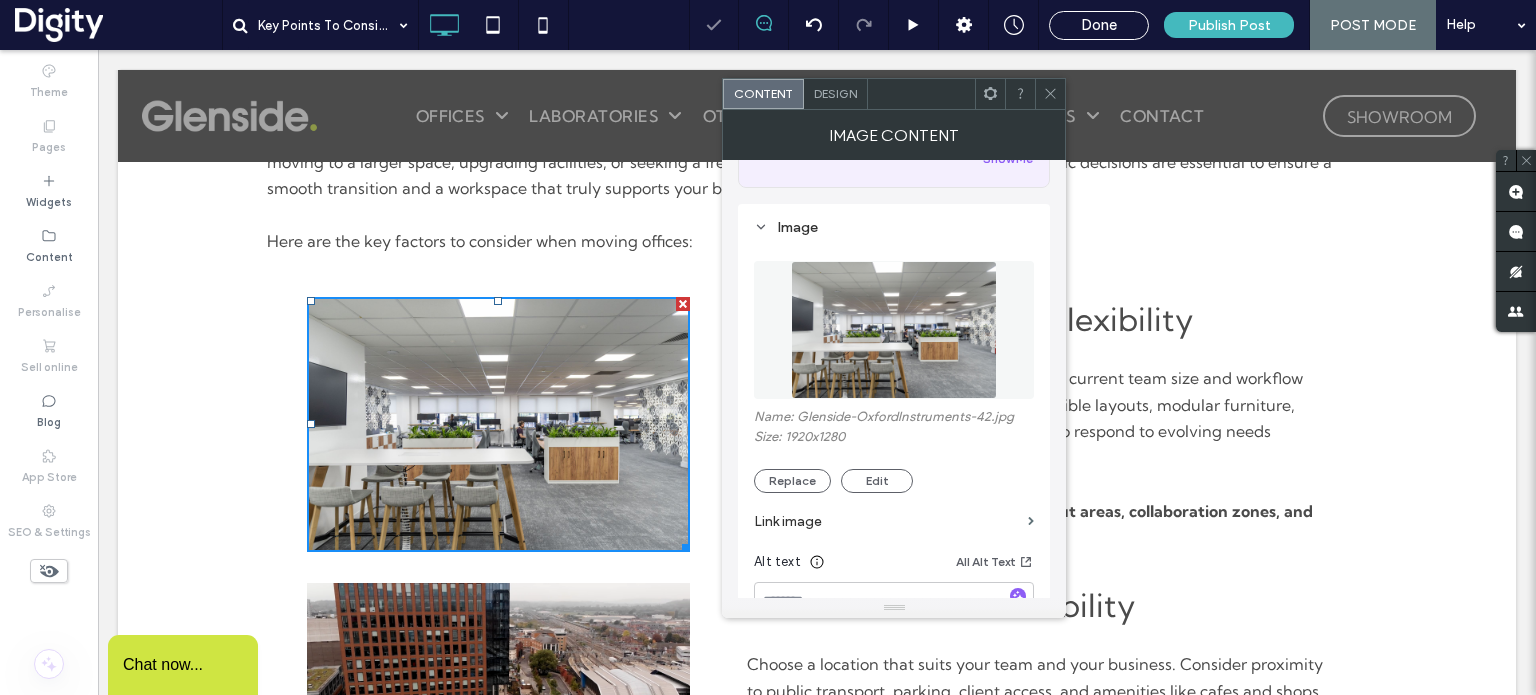 click 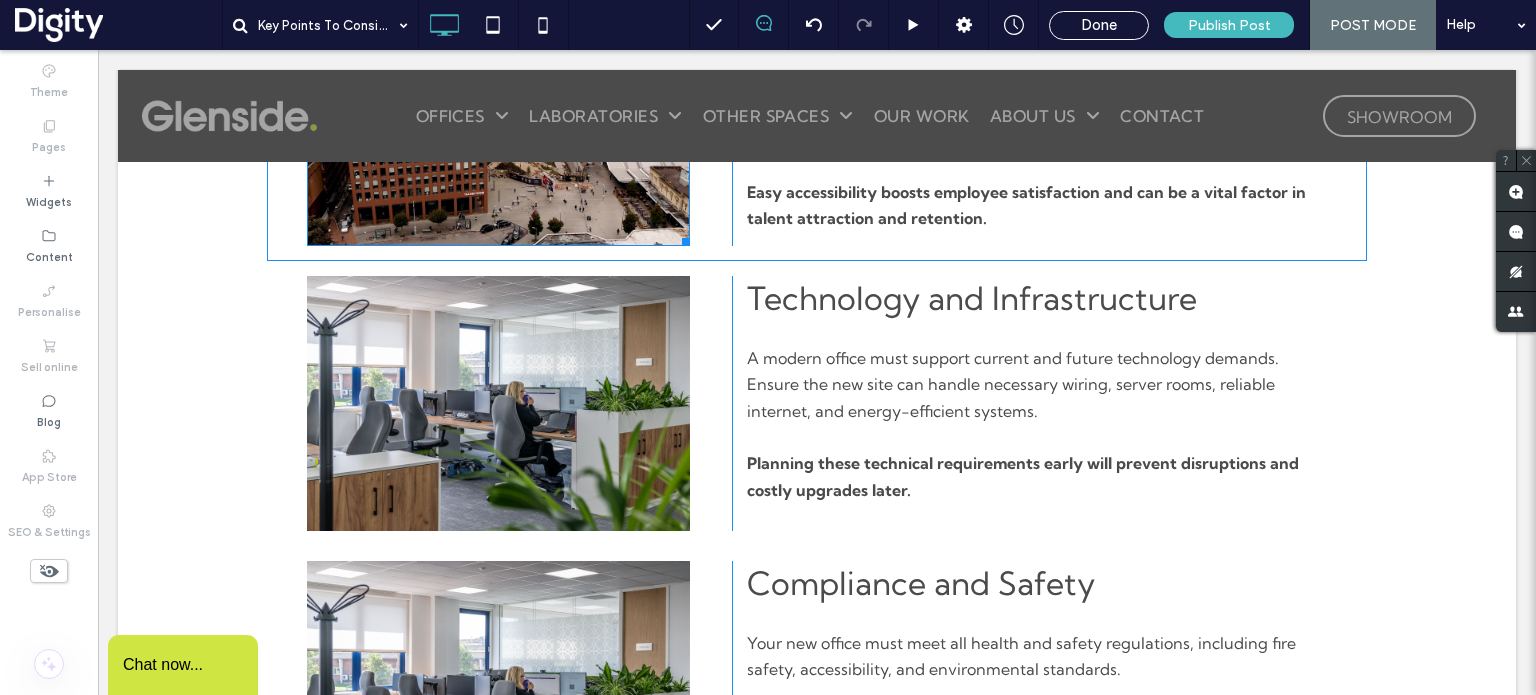 scroll, scrollTop: 1056, scrollLeft: 0, axis: vertical 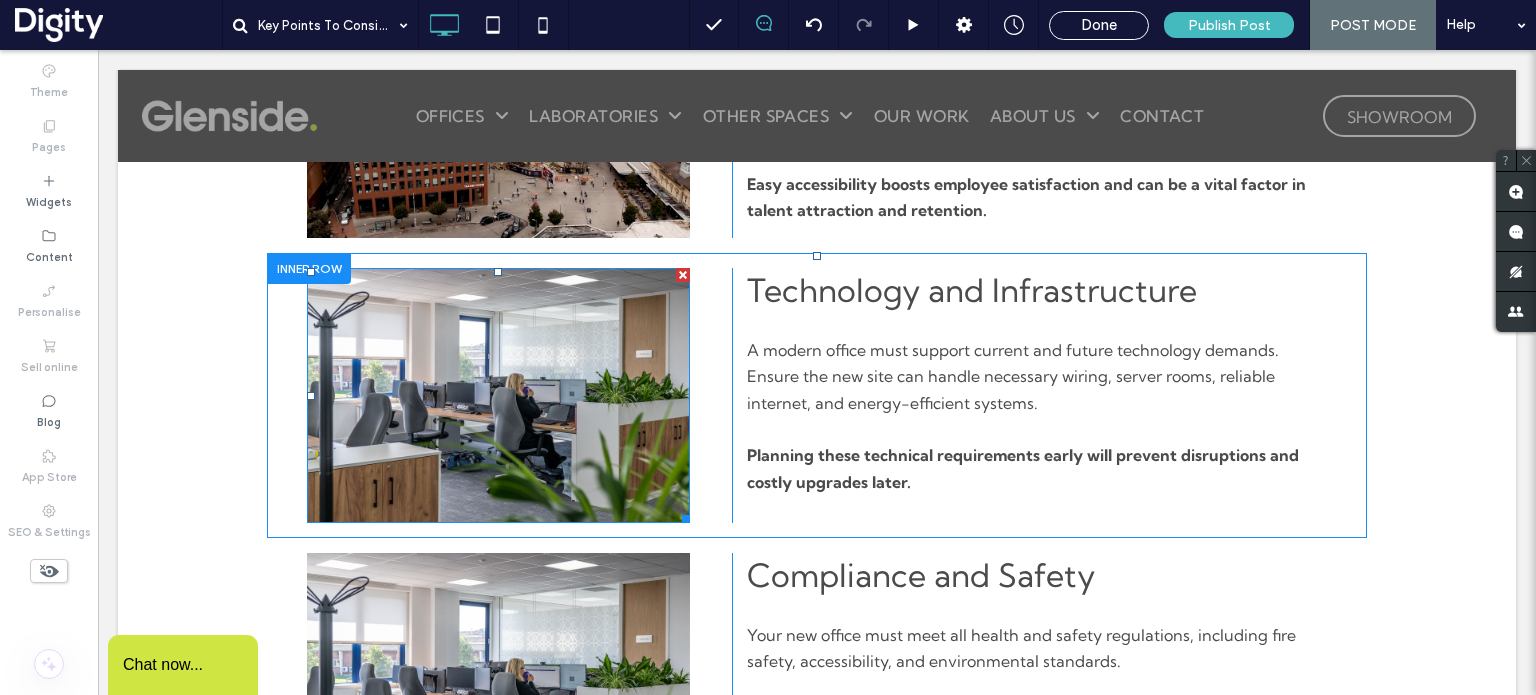 click at bounding box center [498, 395] 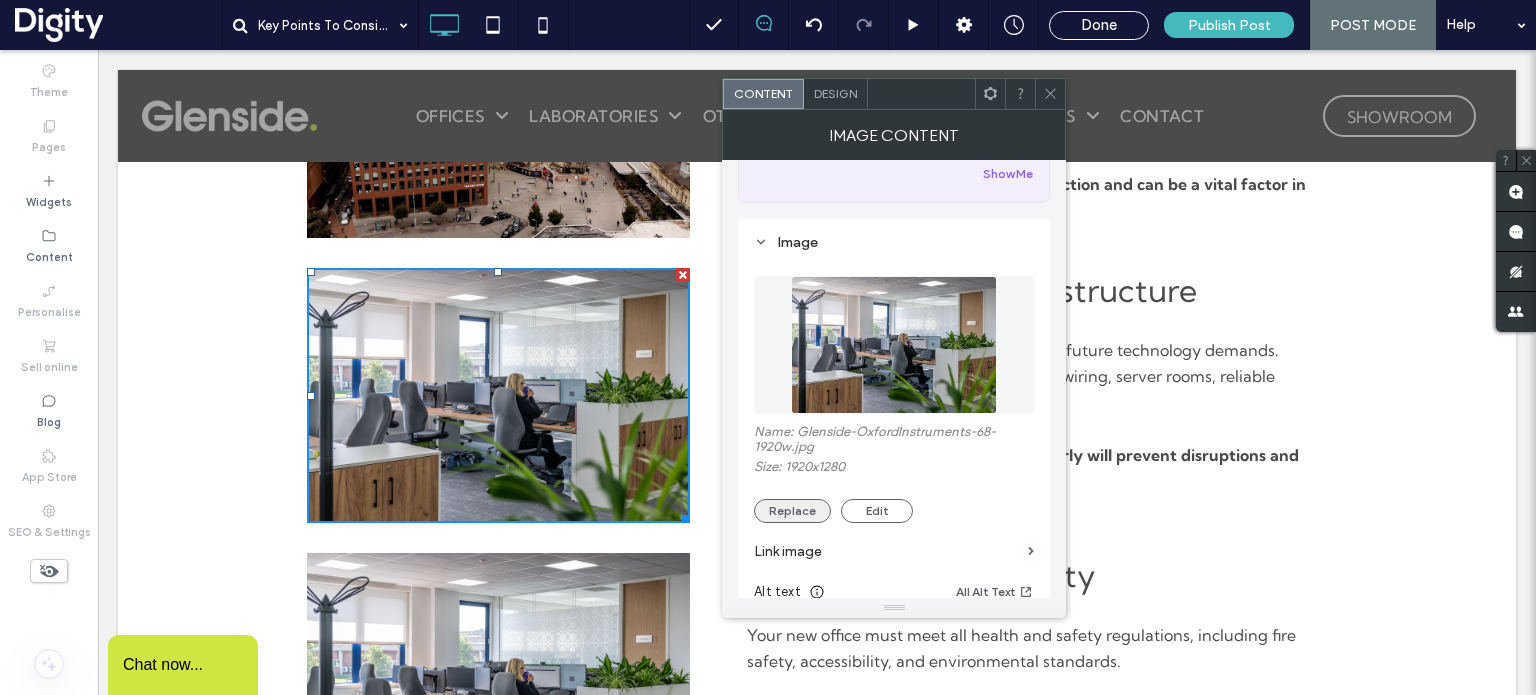 scroll, scrollTop: 136, scrollLeft: 0, axis: vertical 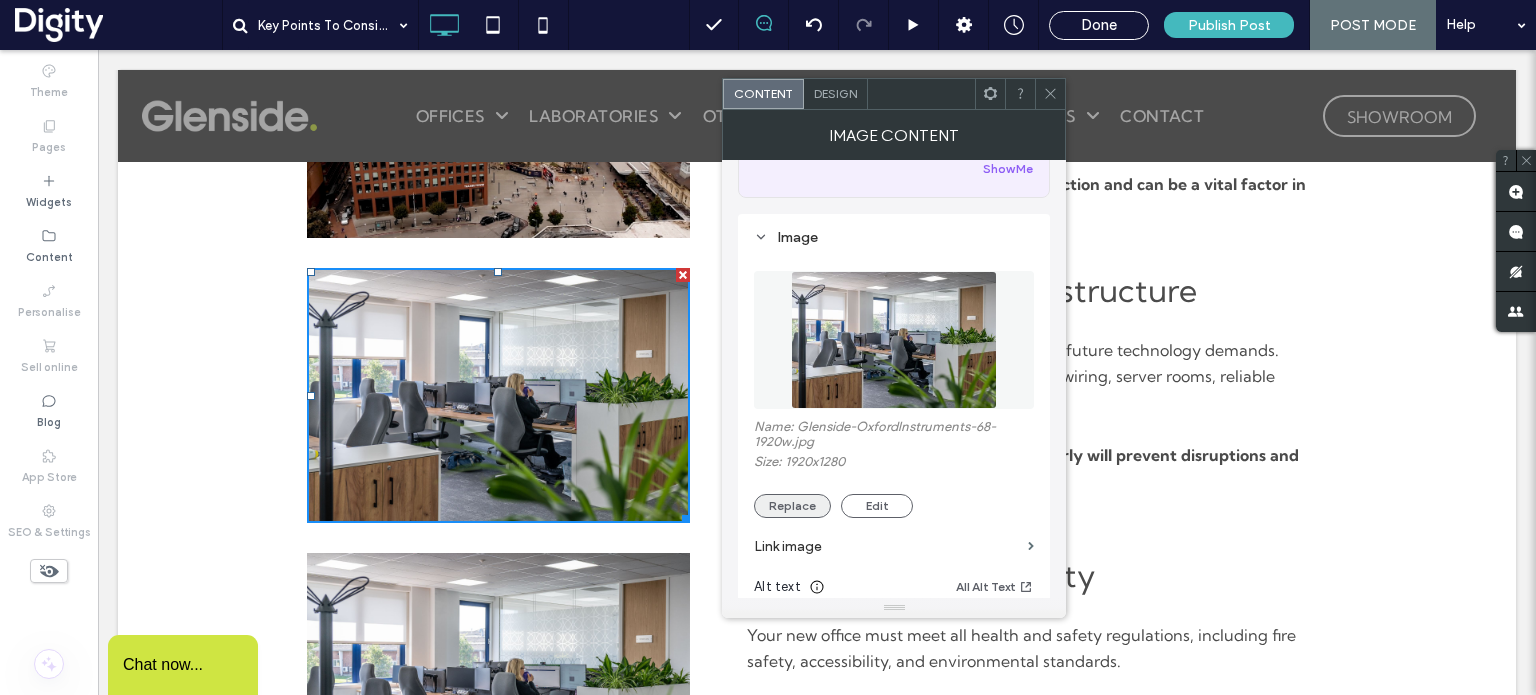 click on "Replace" at bounding box center (792, 506) 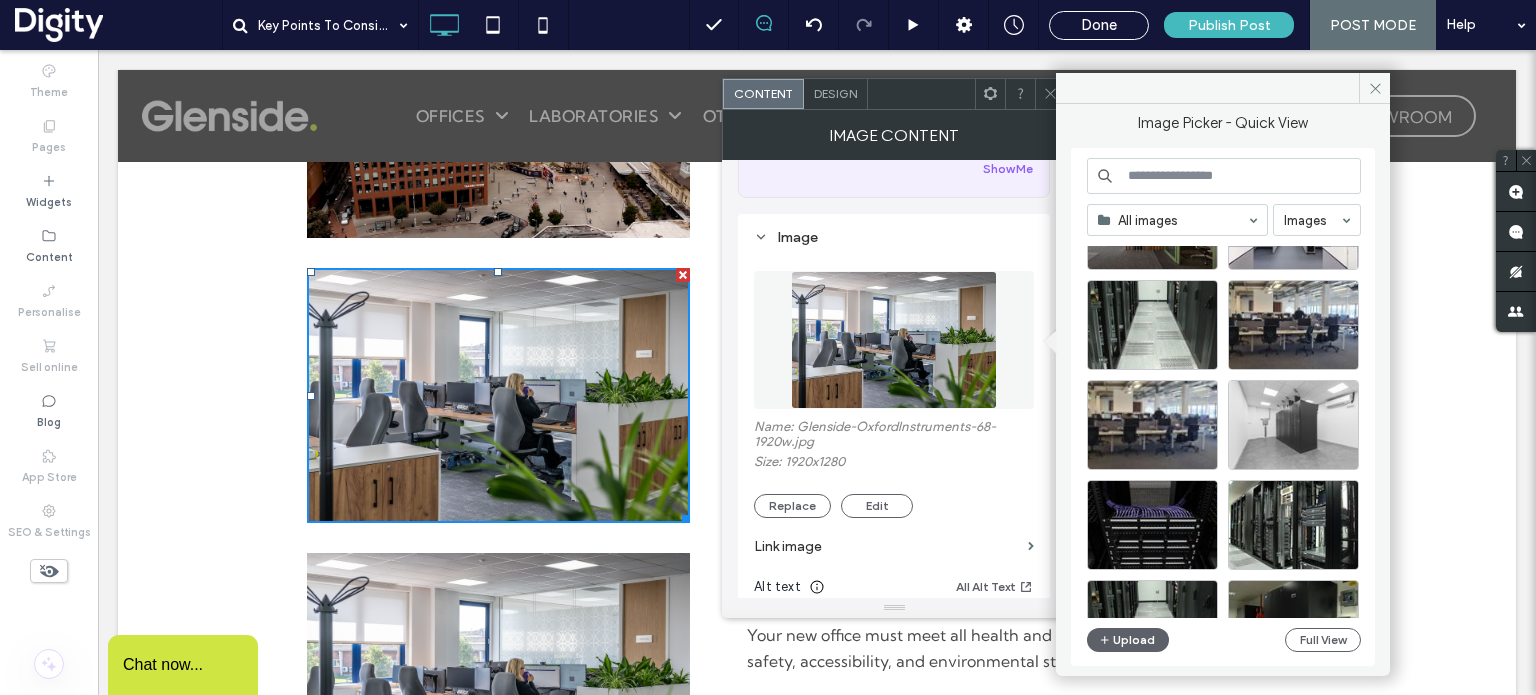 scroll, scrollTop: 11796, scrollLeft: 0, axis: vertical 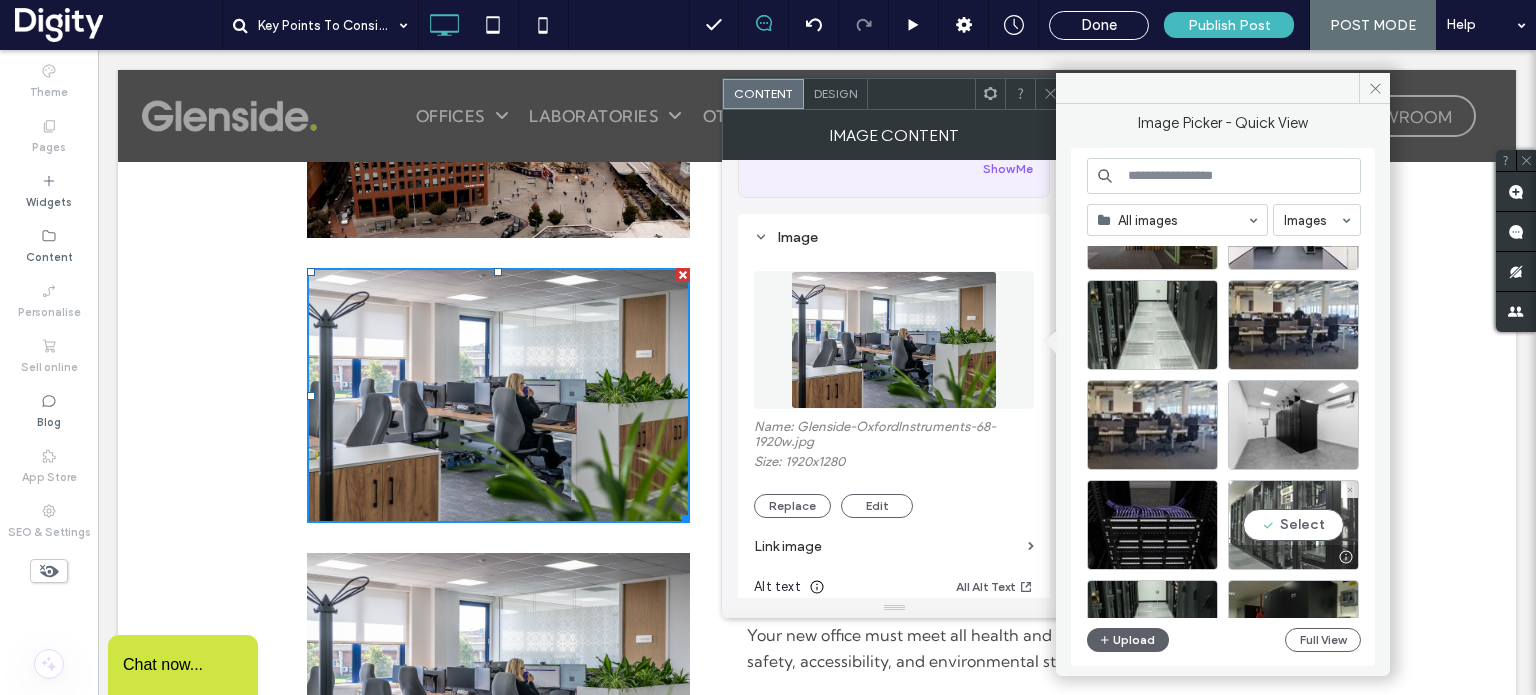 click on "Select" at bounding box center (1293, 525) 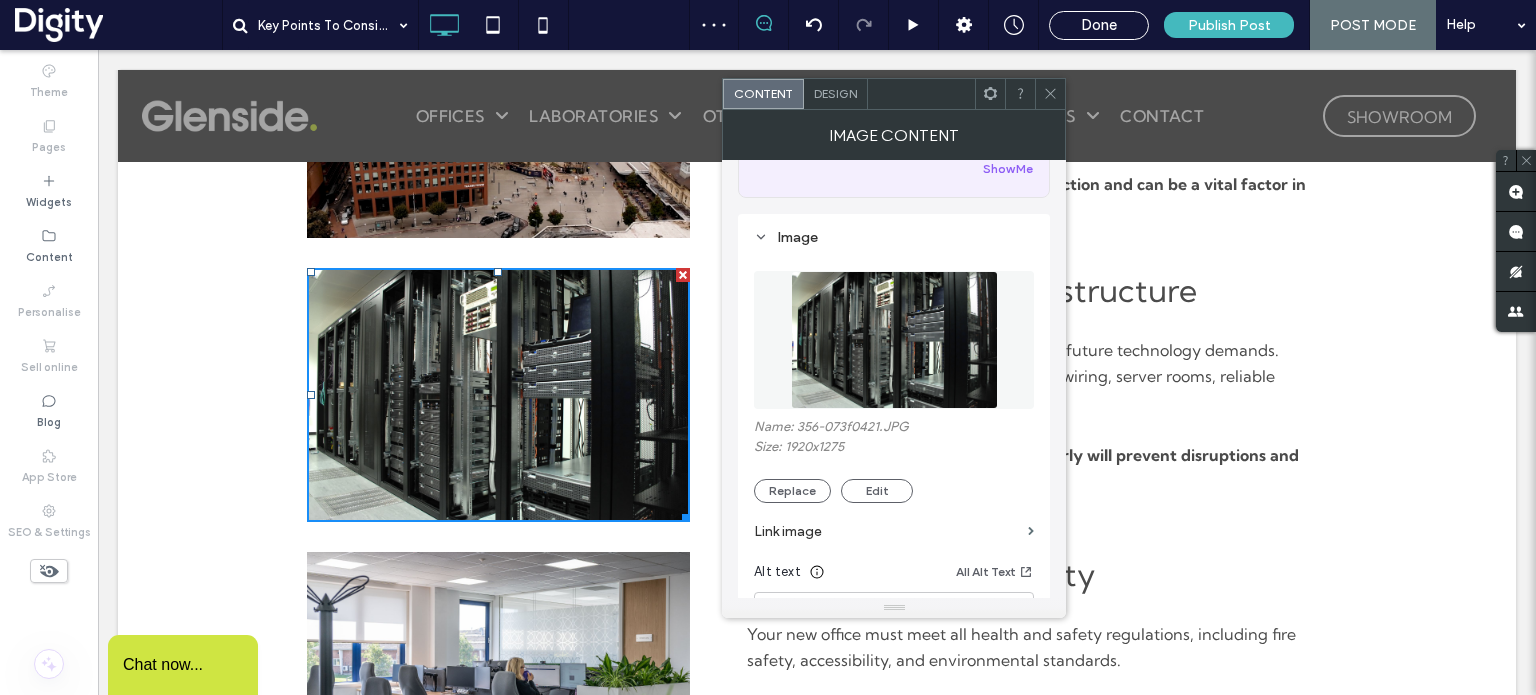 click 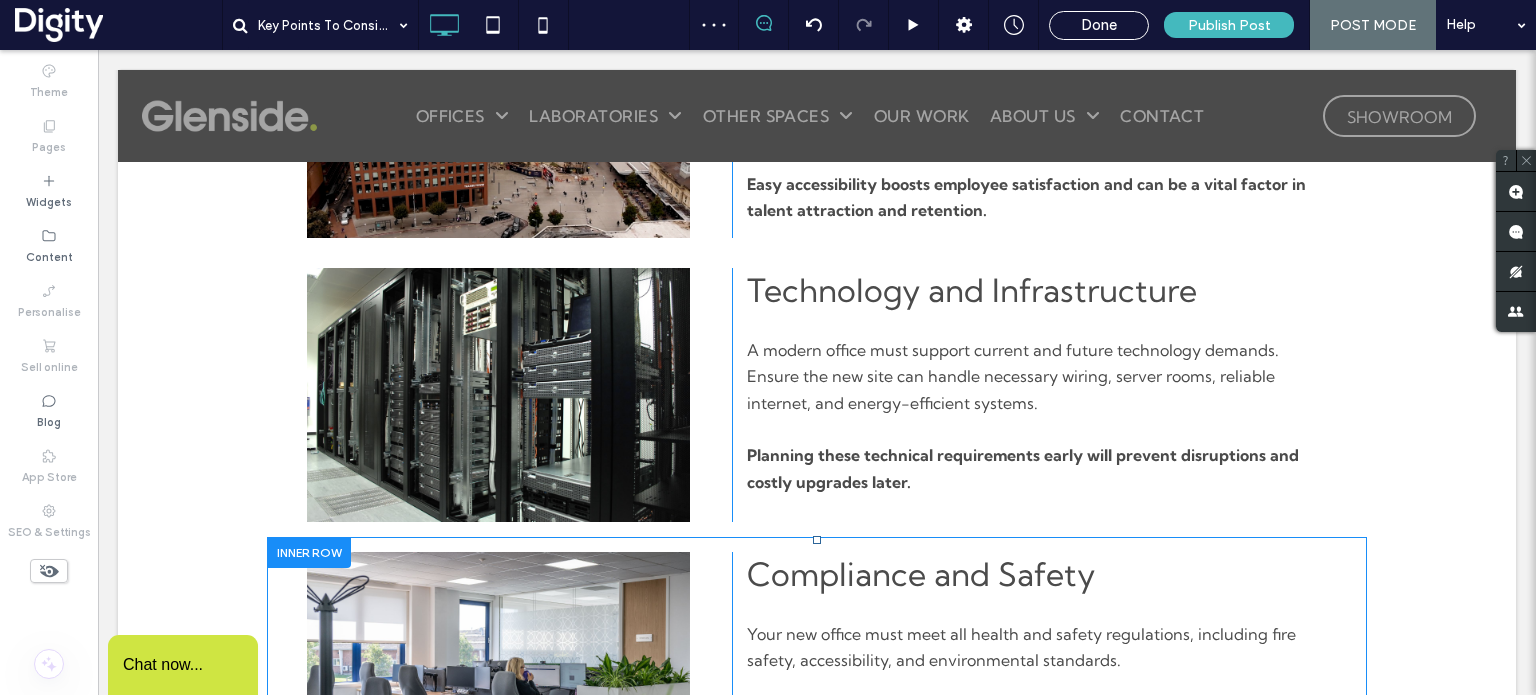 scroll, scrollTop: 1312, scrollLeft: 0, axis: vertical 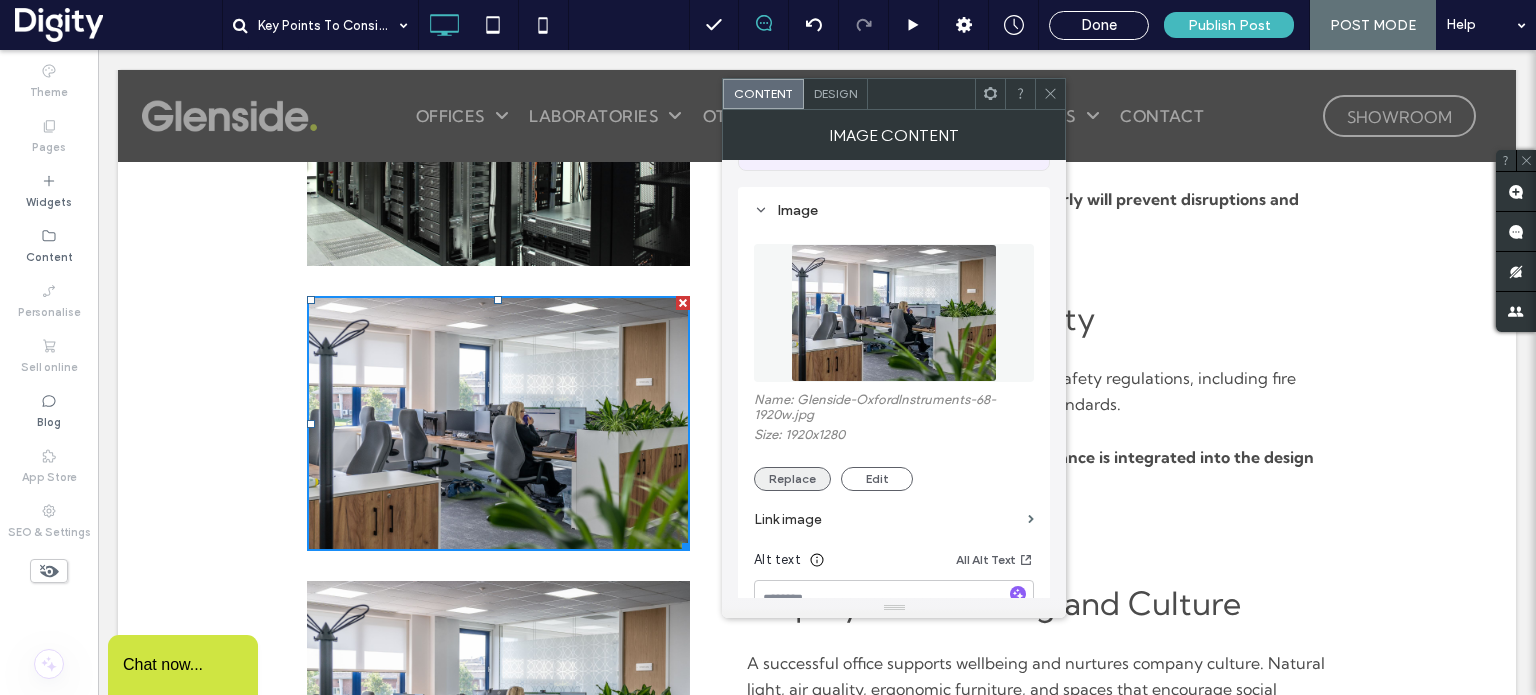 click on "Replace" at bounding box center (792, 479) 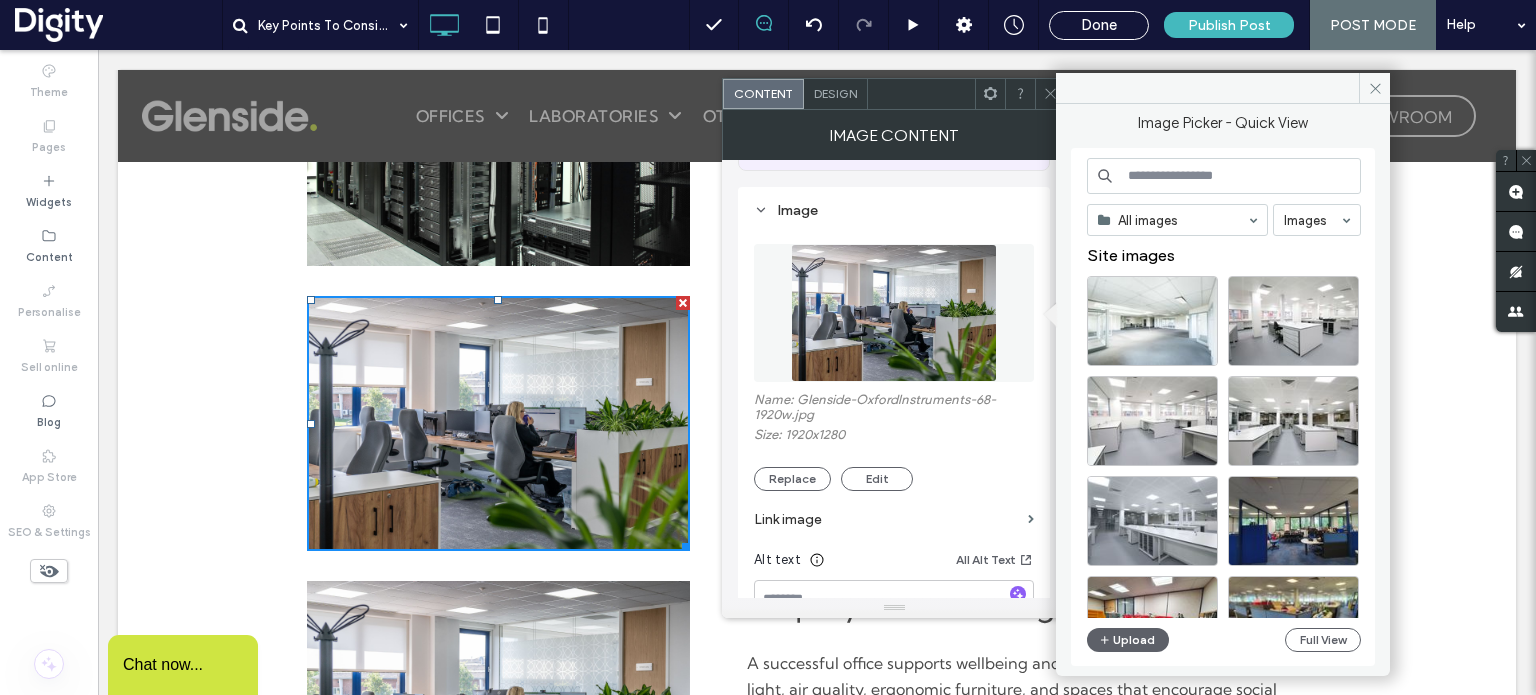 click at bounding box center (1224, 176) 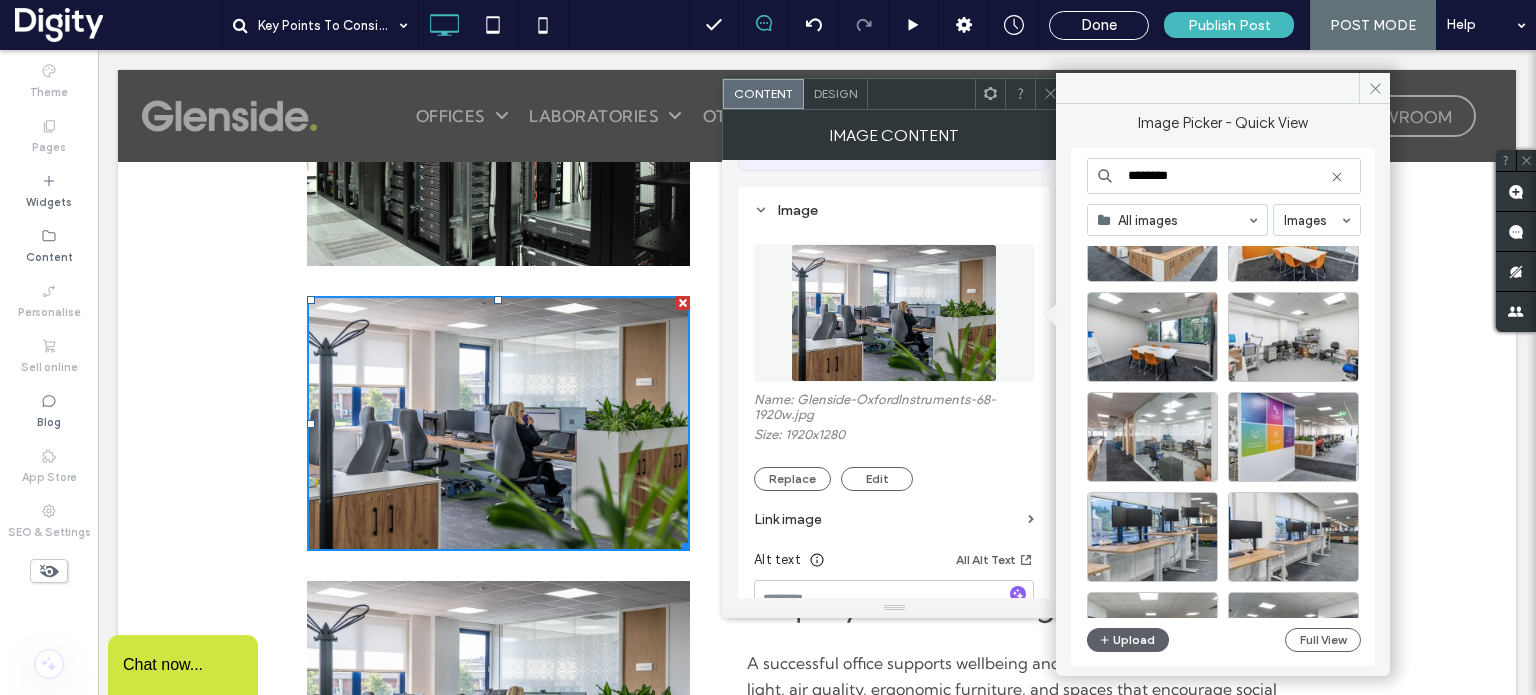 scroll, scrollTop: 0, scrollLeft: 0, axis: both 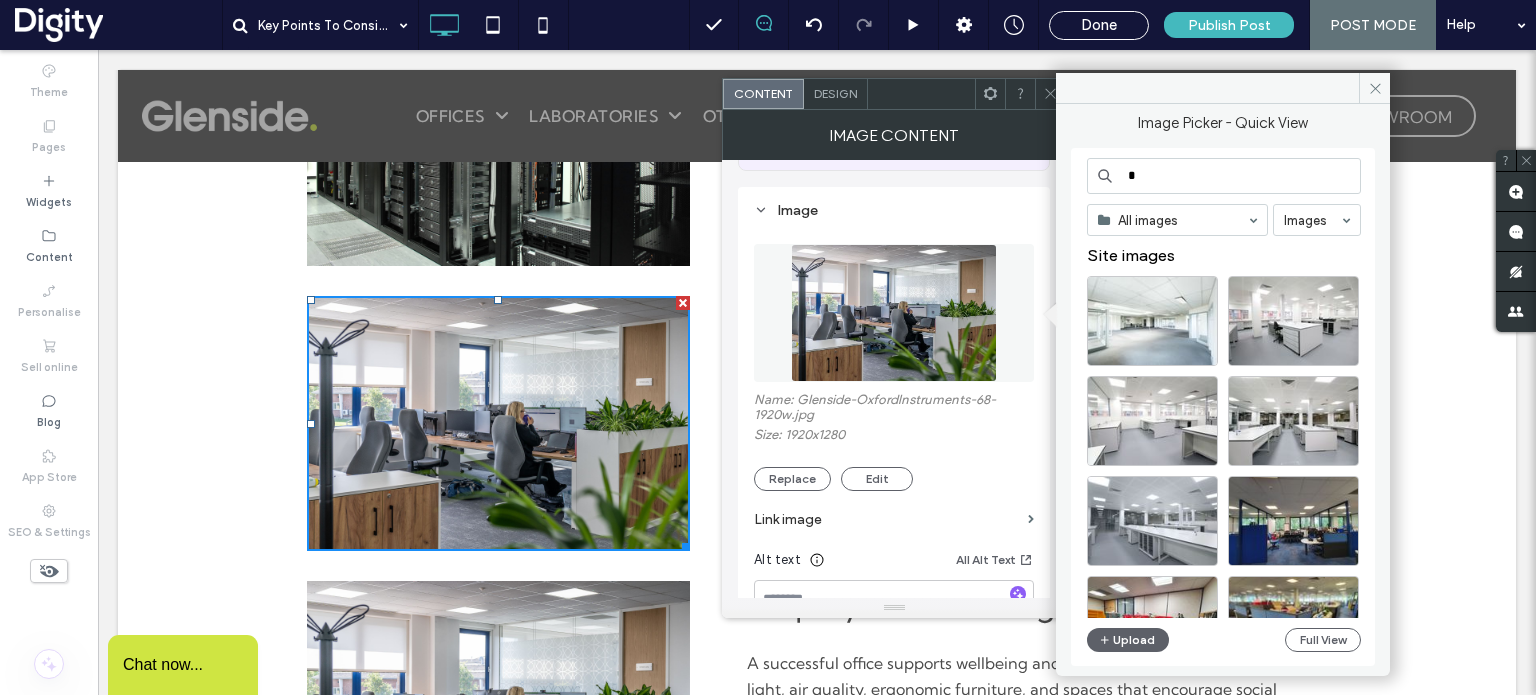 type on "*" 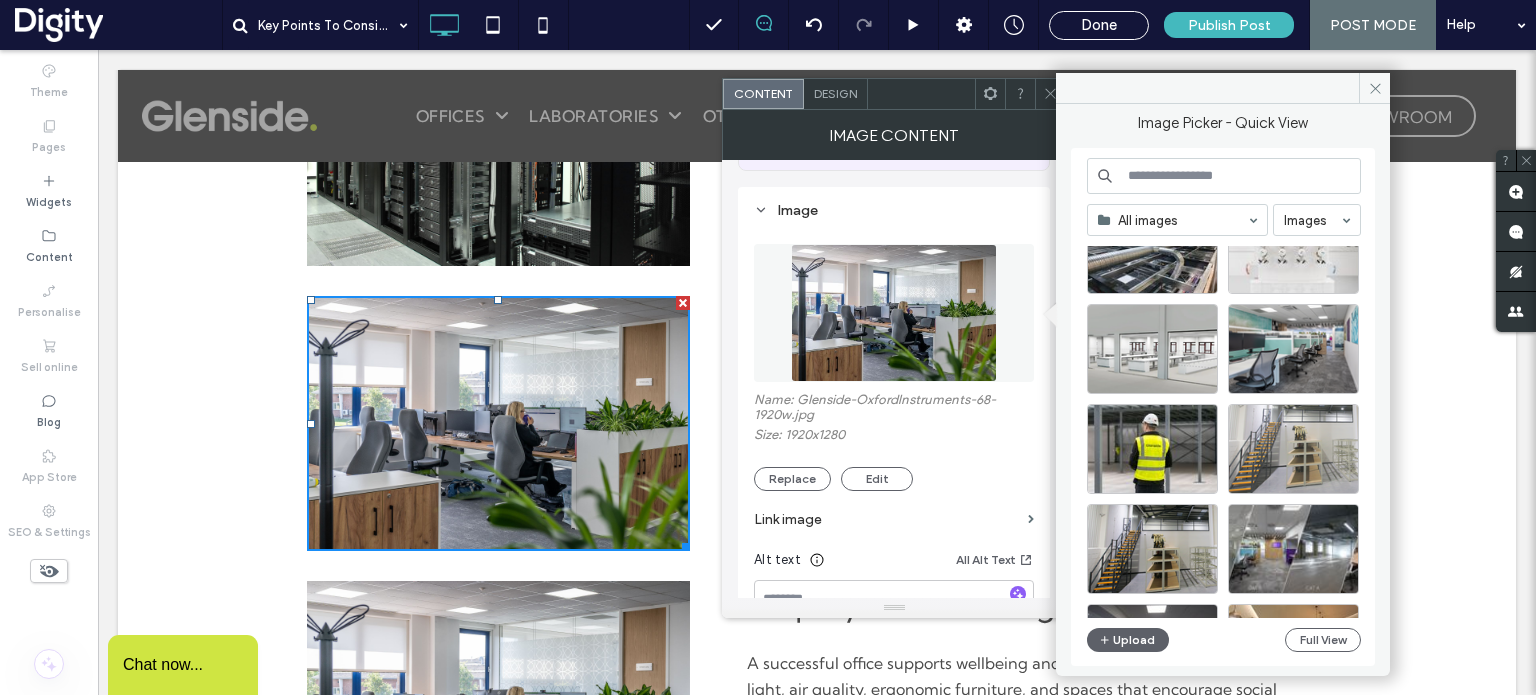 scroll, scrollTop: 11180, scrollLeft: 0, axis: vertical 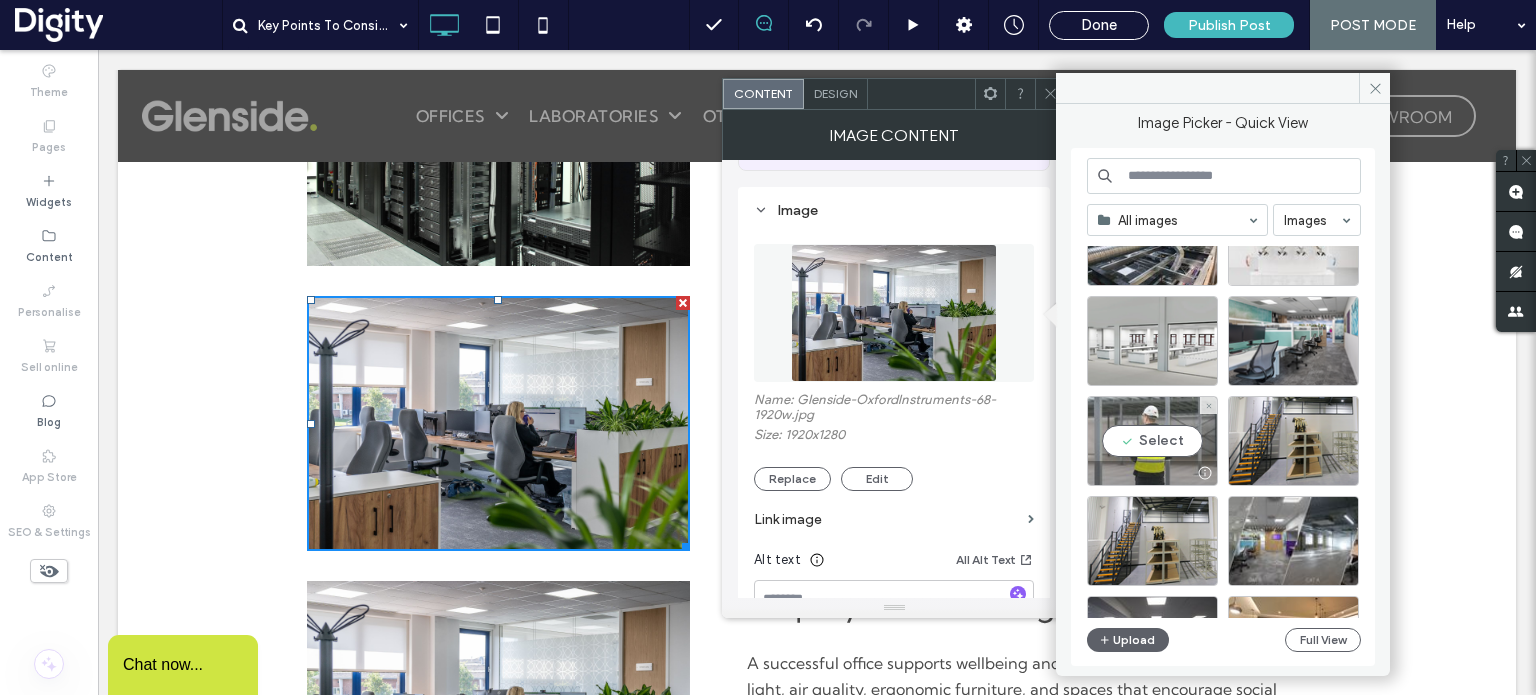 type 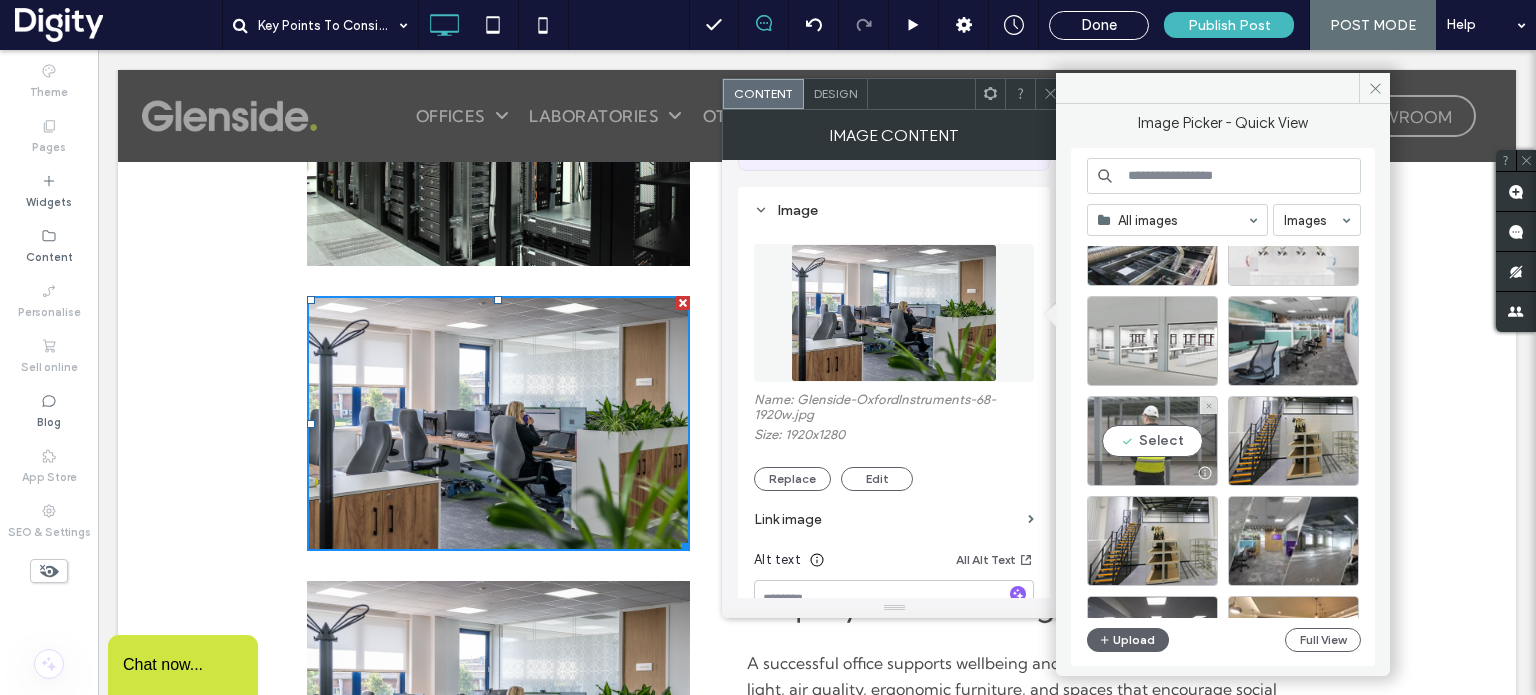 click on "Select" at bounding box center (1152, 441) 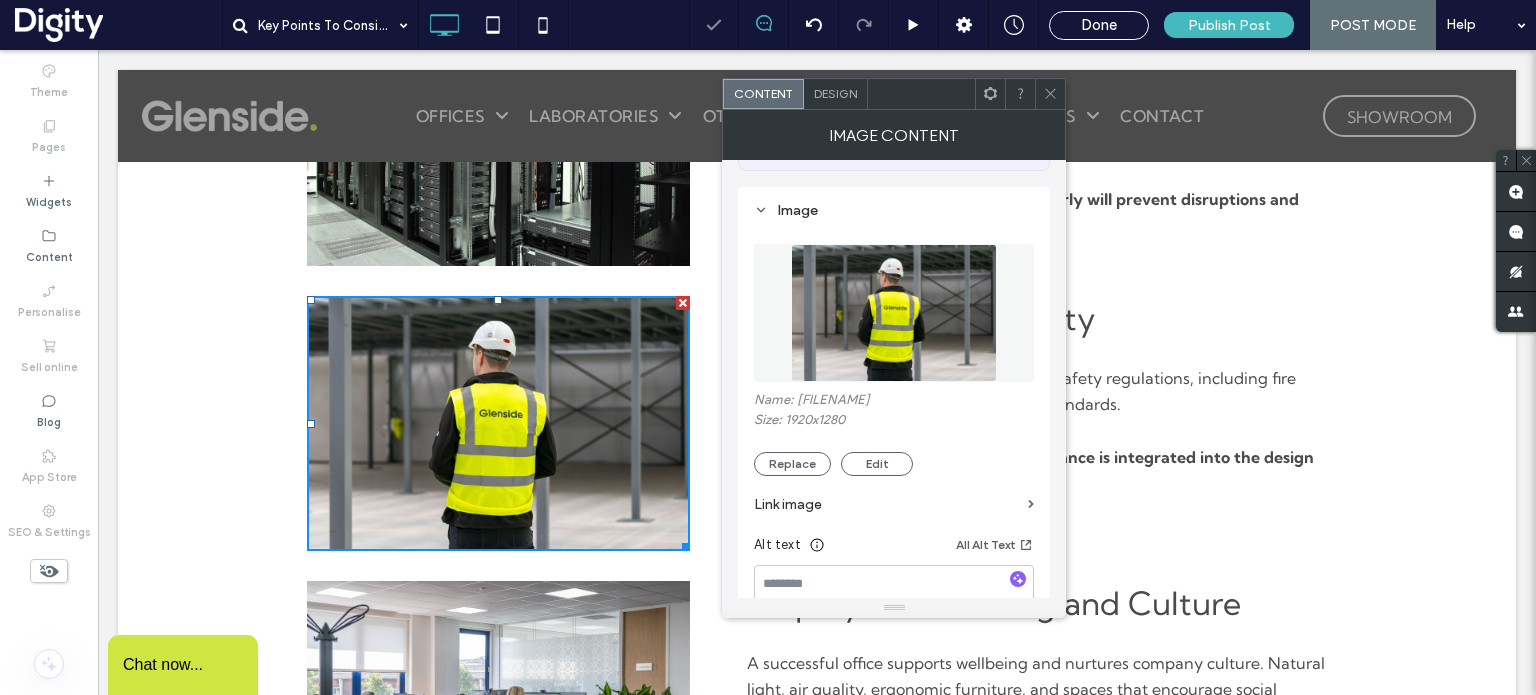 click 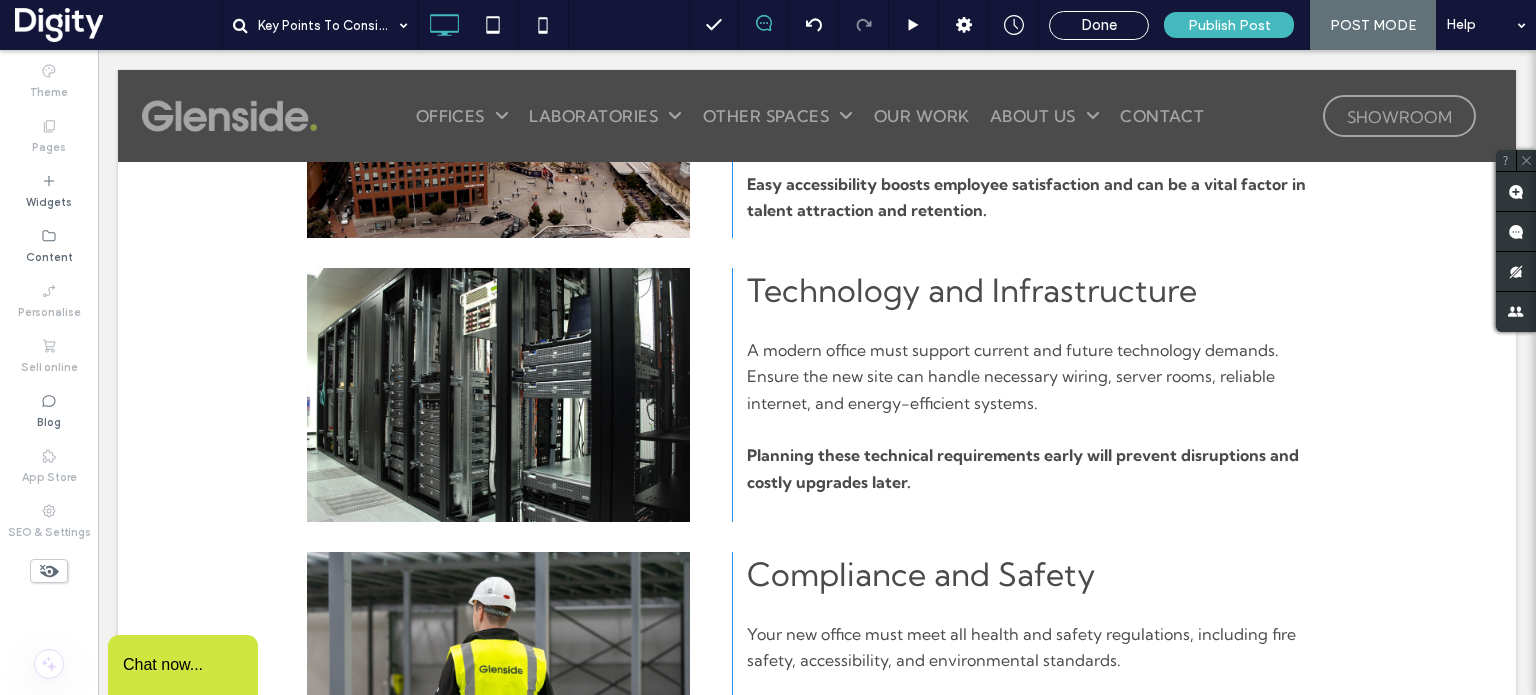 scroll, scrollTop: 980, scrollLeft: 0, axis: vertical 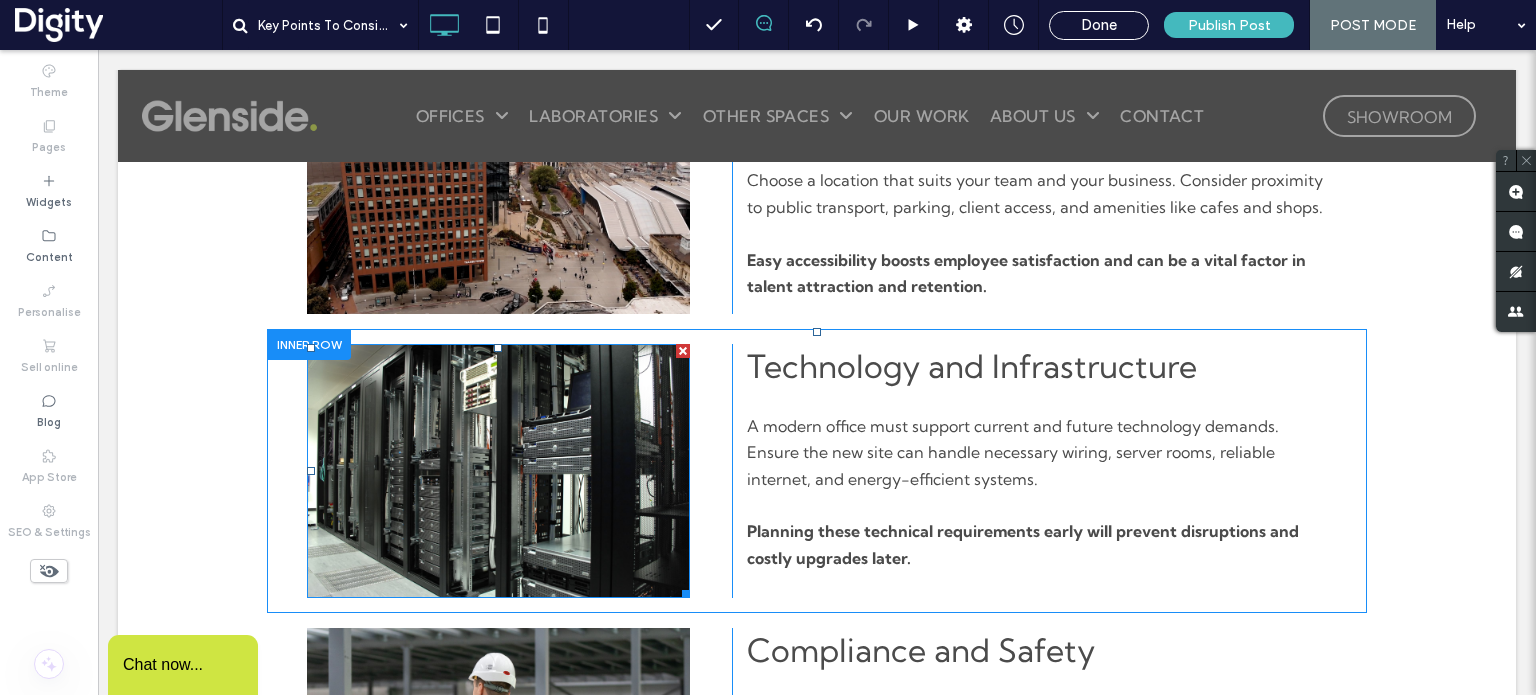 click at bounding box center (498, 471) 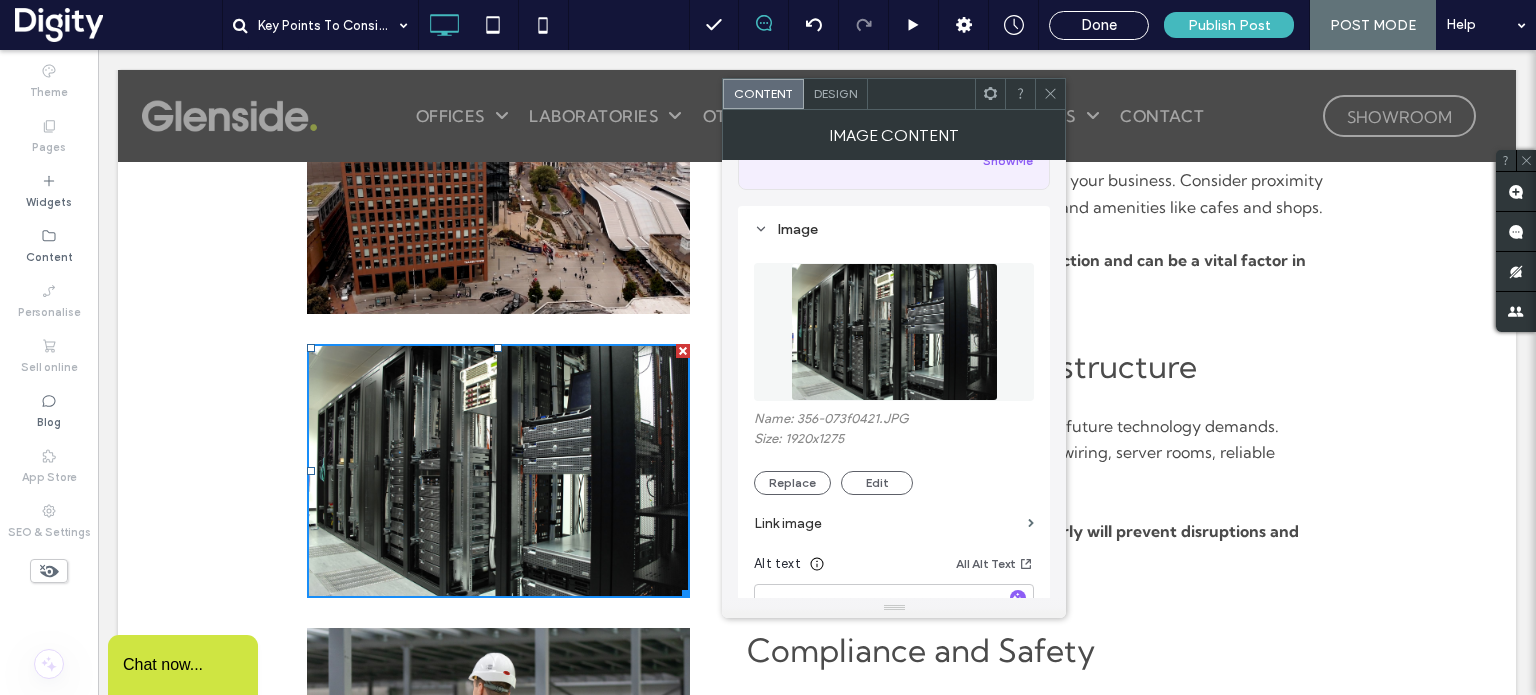 scroll, scrollTop: 148, scrollLeft: 0, axis: vertical 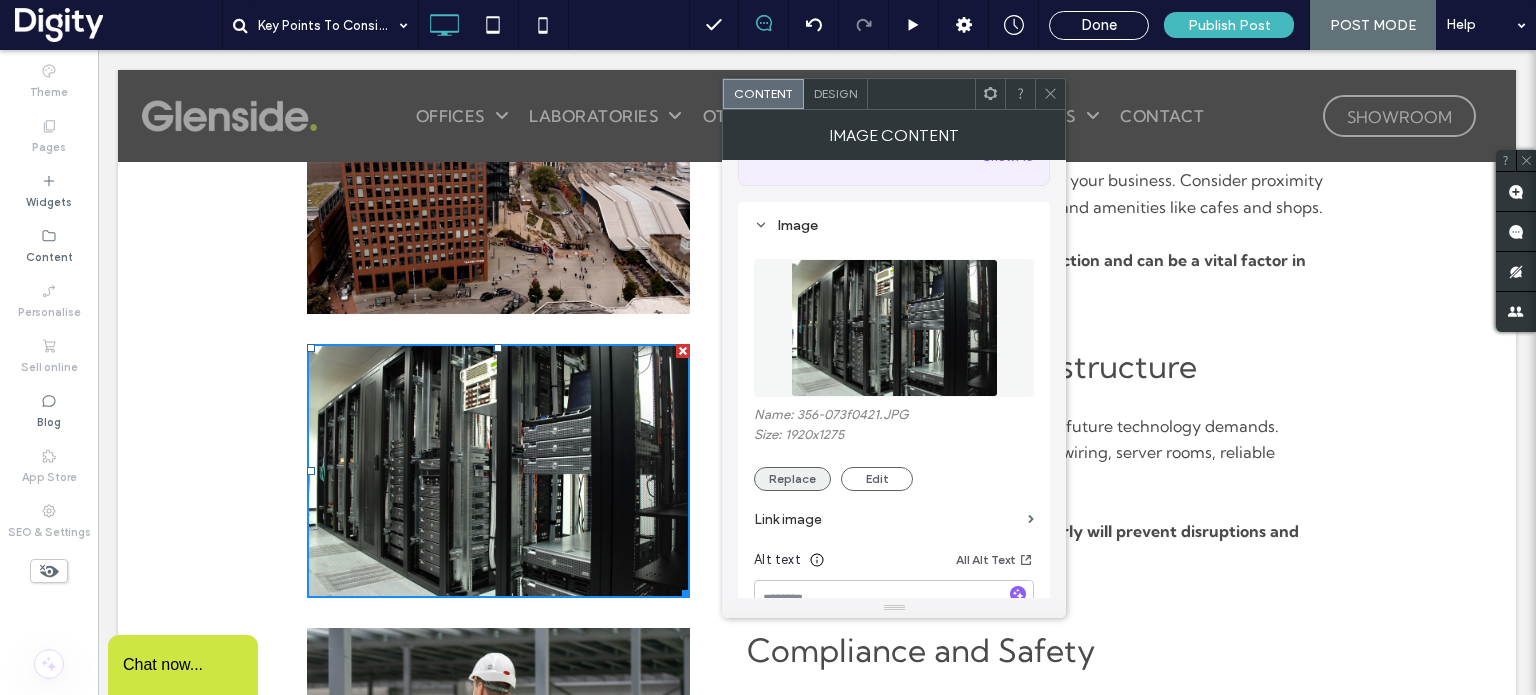click on "Replace" at bounding box center [792, 479] 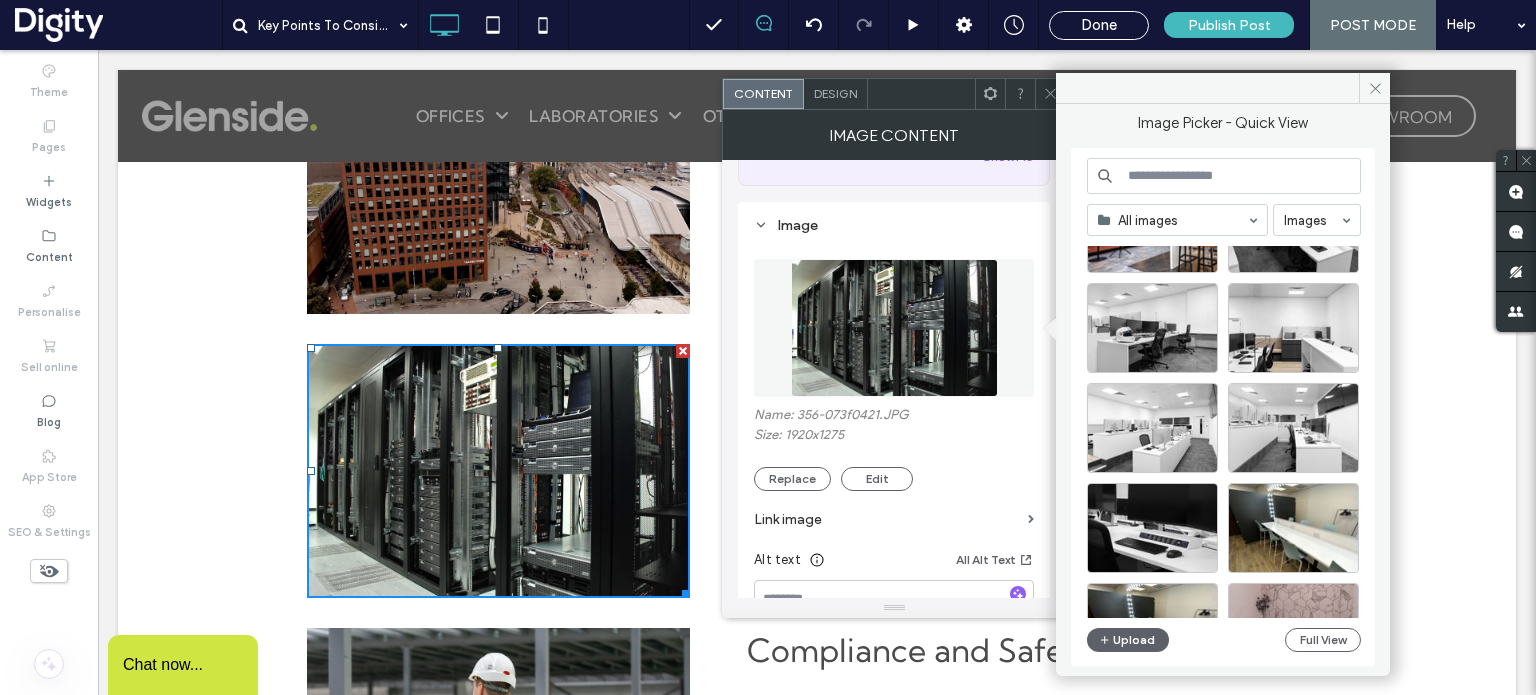 scroll, scrollTop: 19903, scrollLeft: 0, axis: vertical 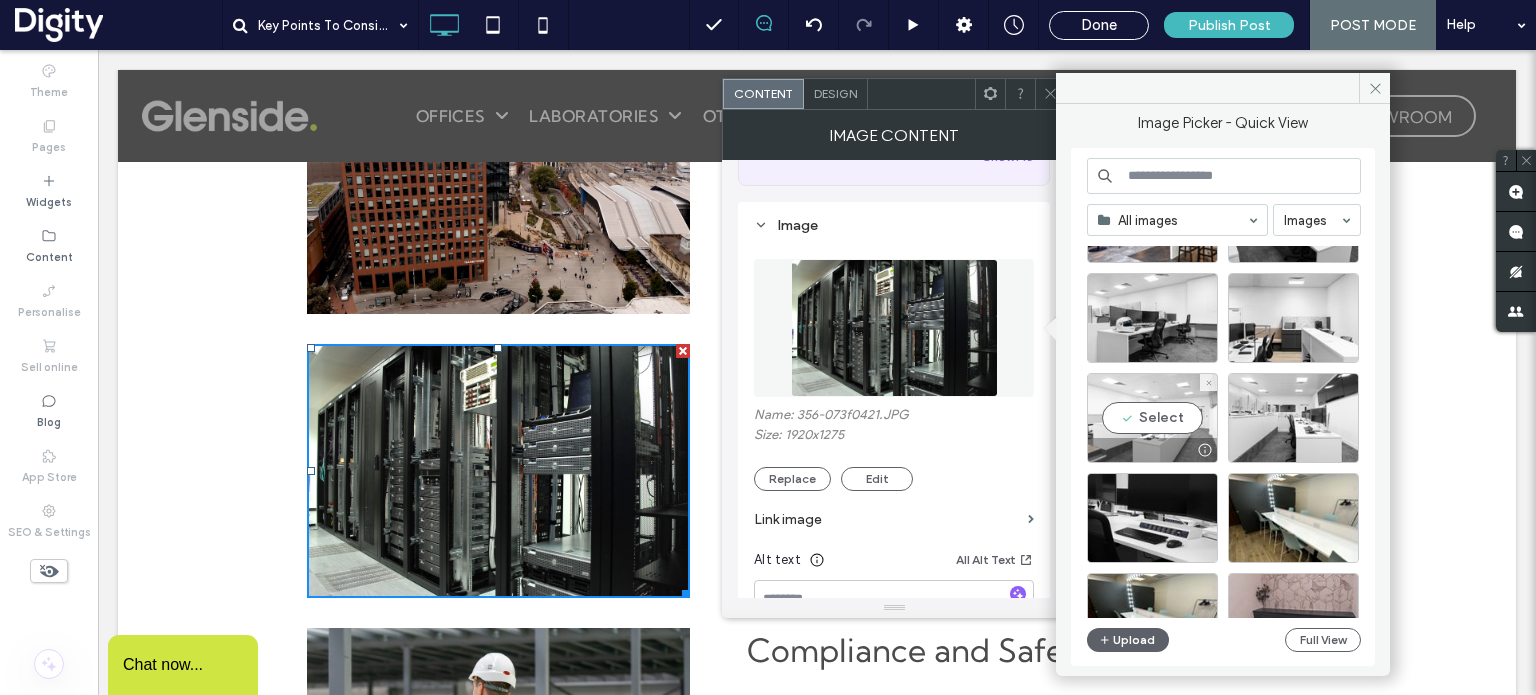 click on "Select" at bounding box center [1152, 418] 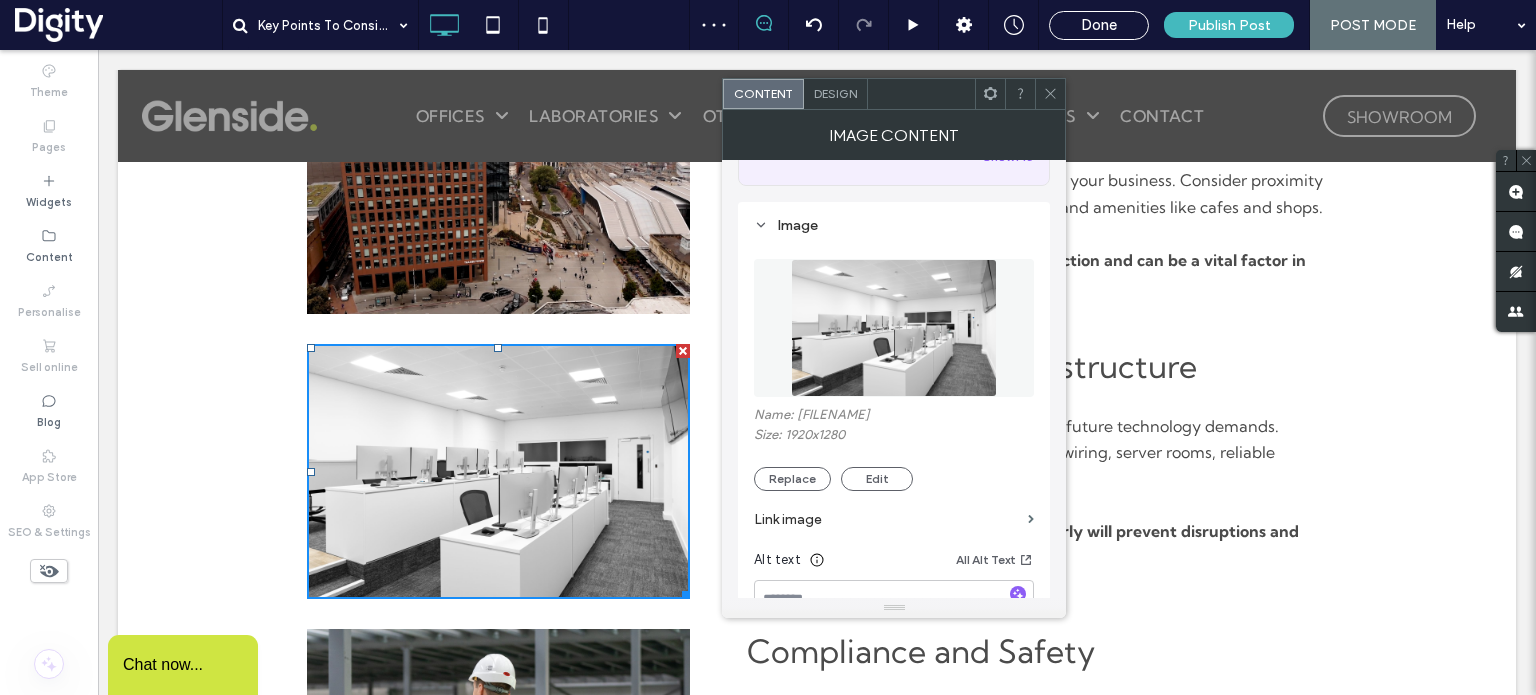 click 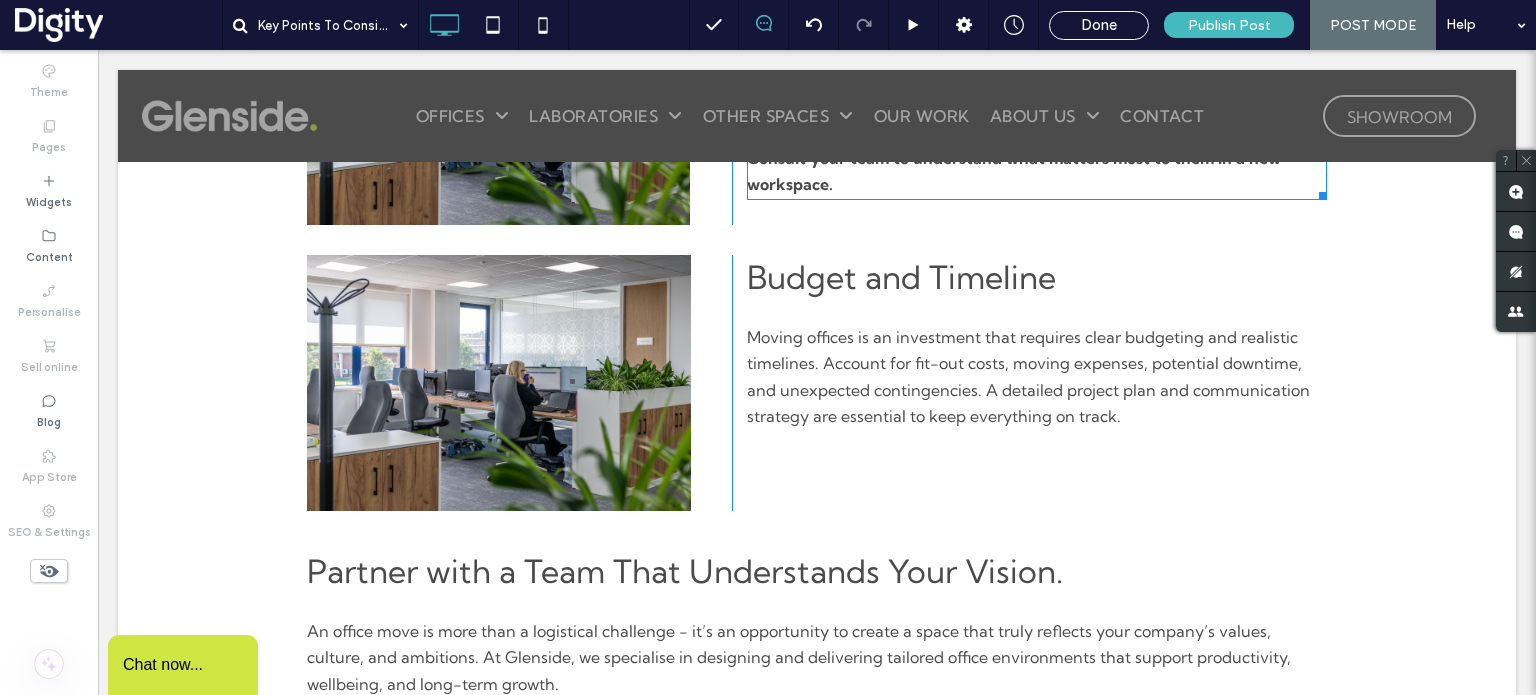 scroll, scrollTop: 1924, scrollLeft: 0, axis: vertical 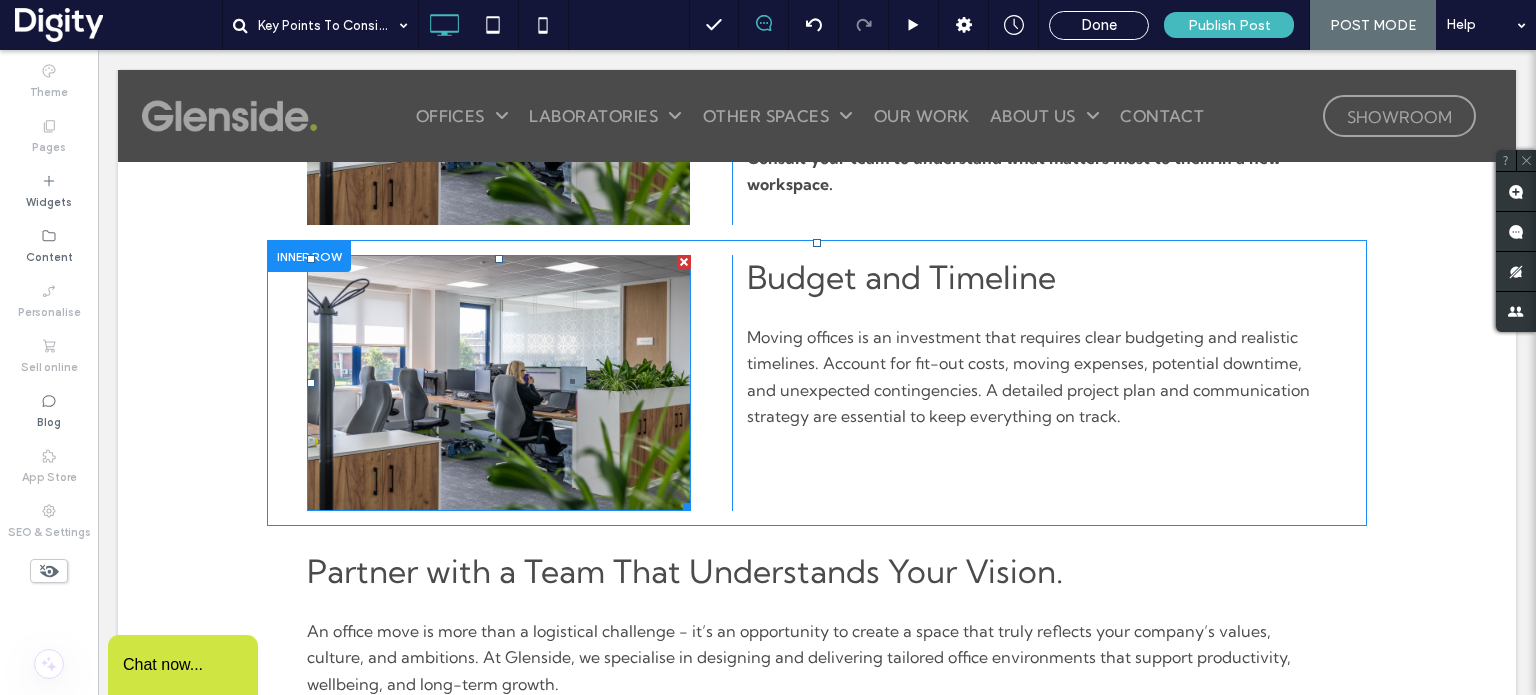 click at bounding box center [499, 383] 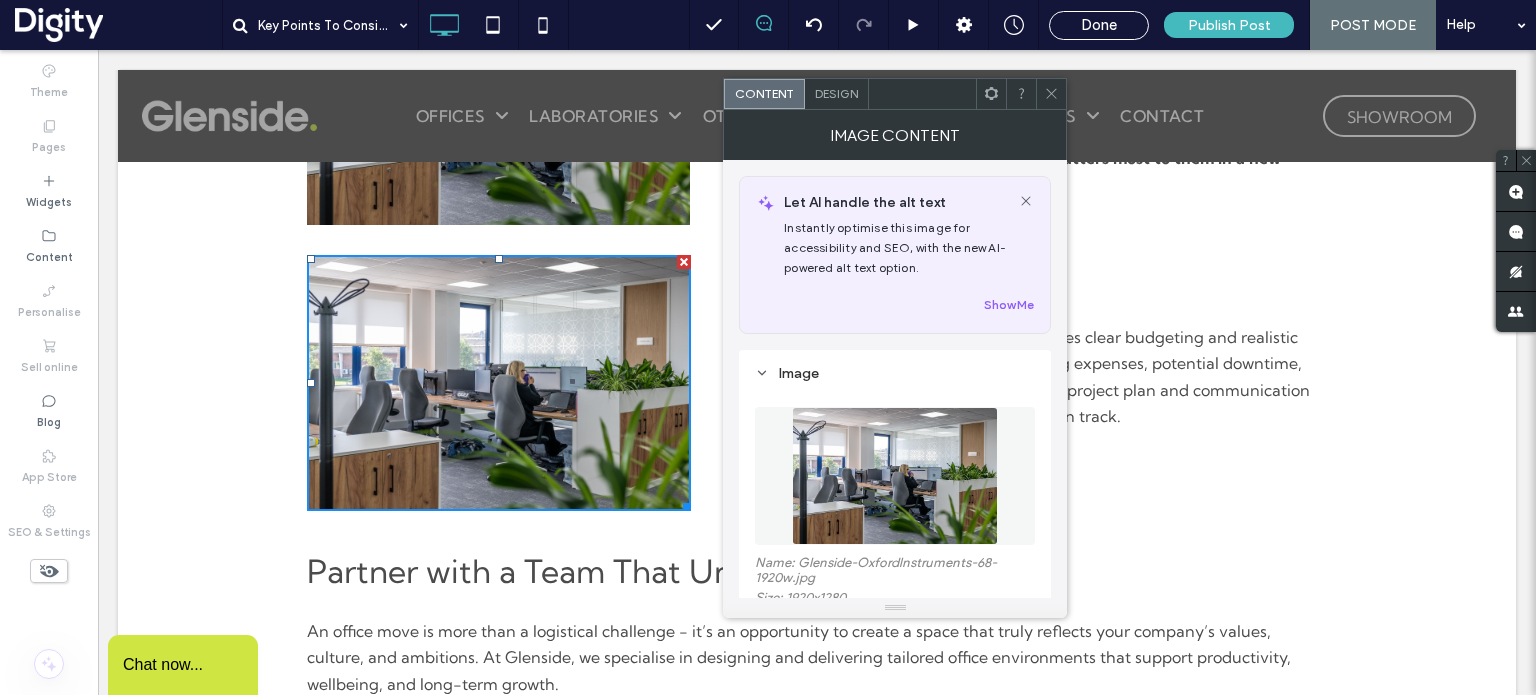 scroll, scrollTop: 175, scrollLeft: 0, axis: vertical 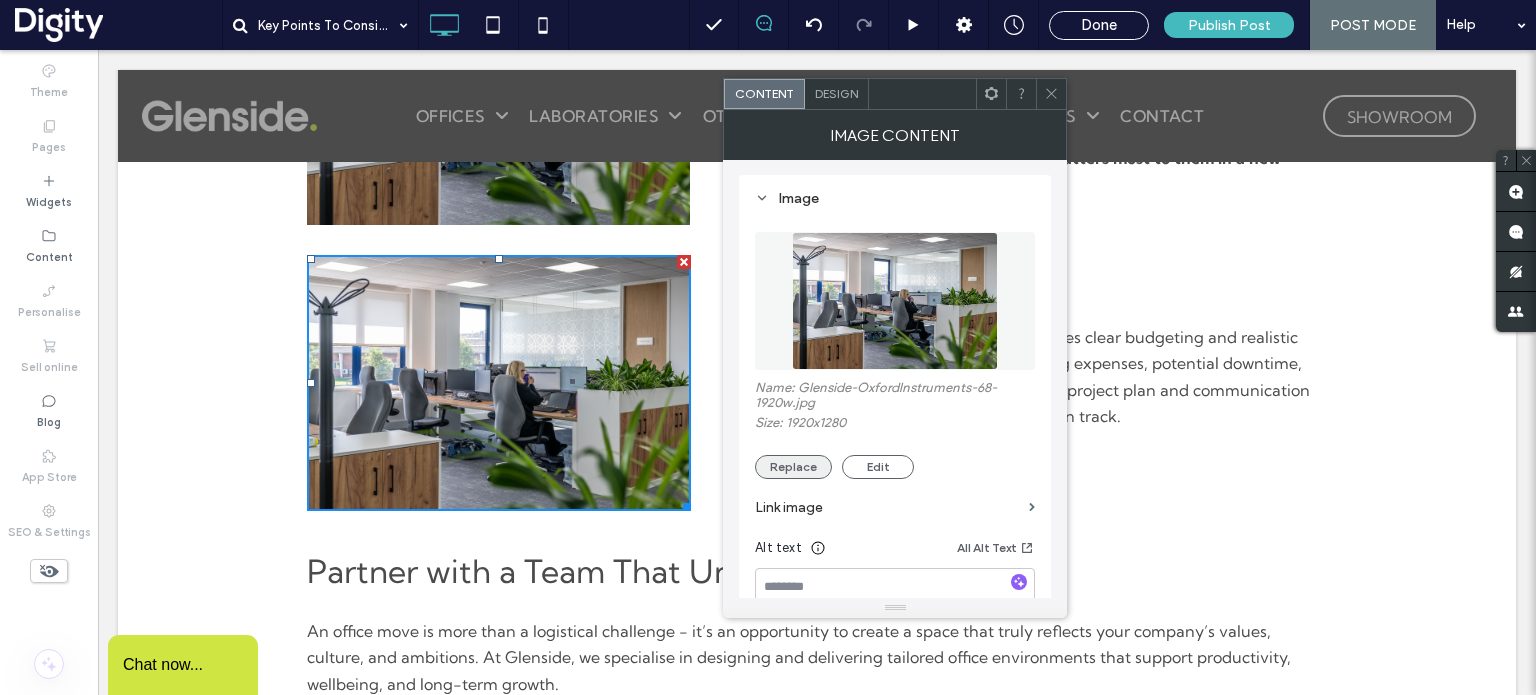 click on "Replace" at bounding box center [793, 467] 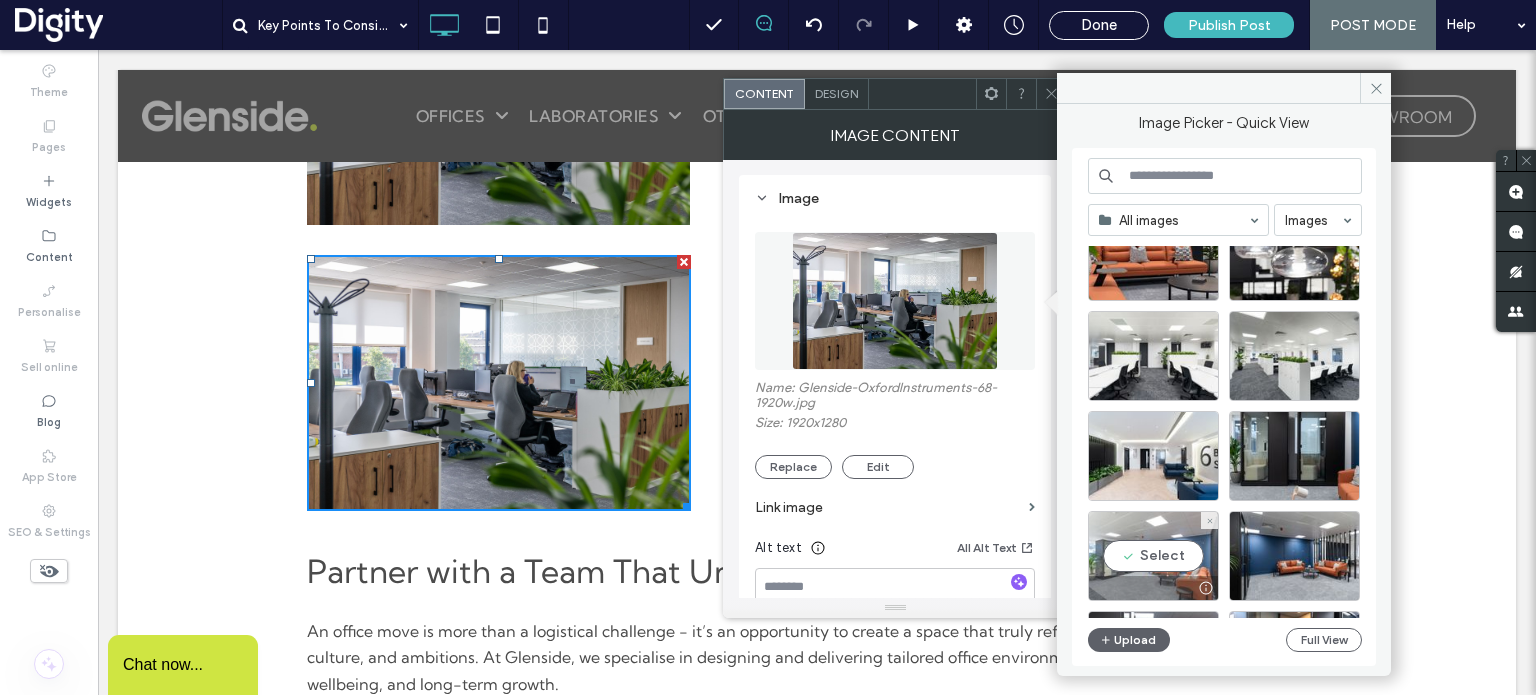 scroll, scrollTop: 3884, scrollLeft: 0, axis: vertical 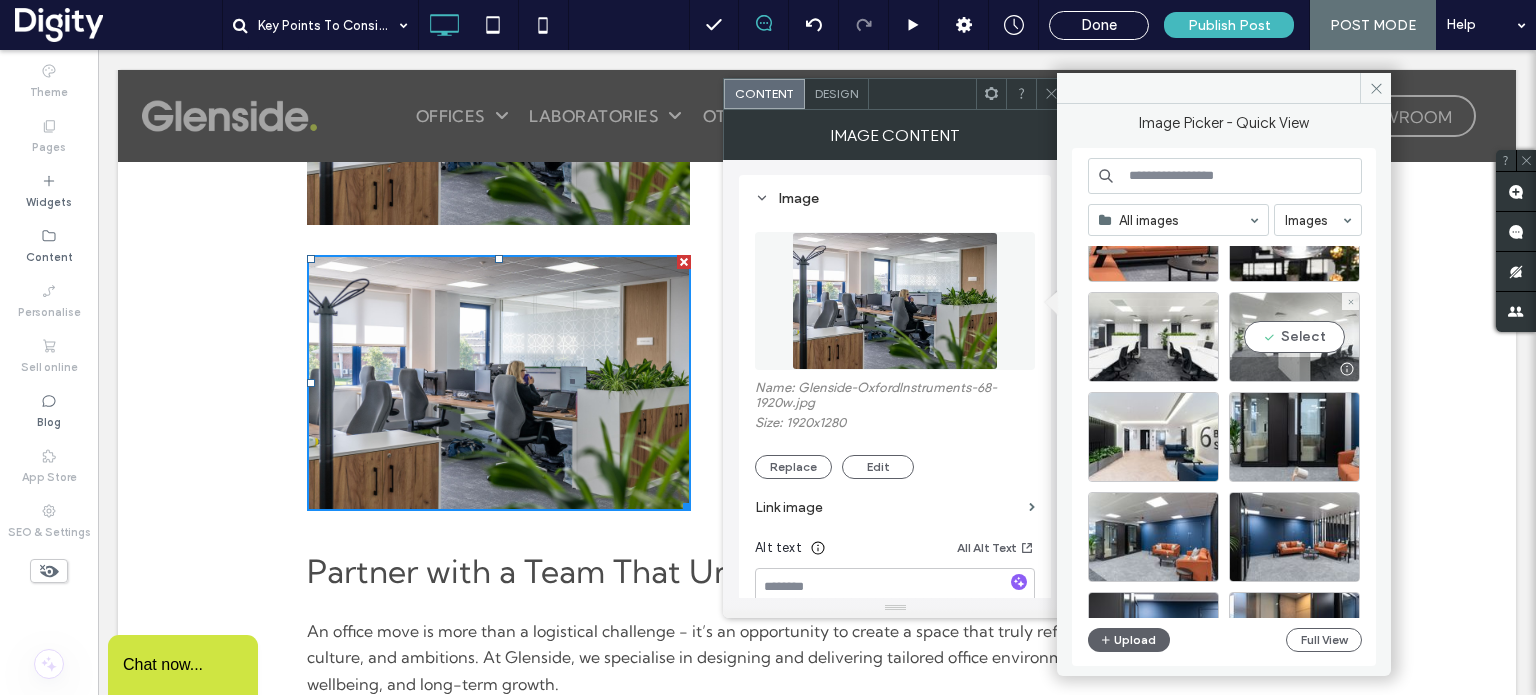 click on "Select" at bounding box center (1294, 337) 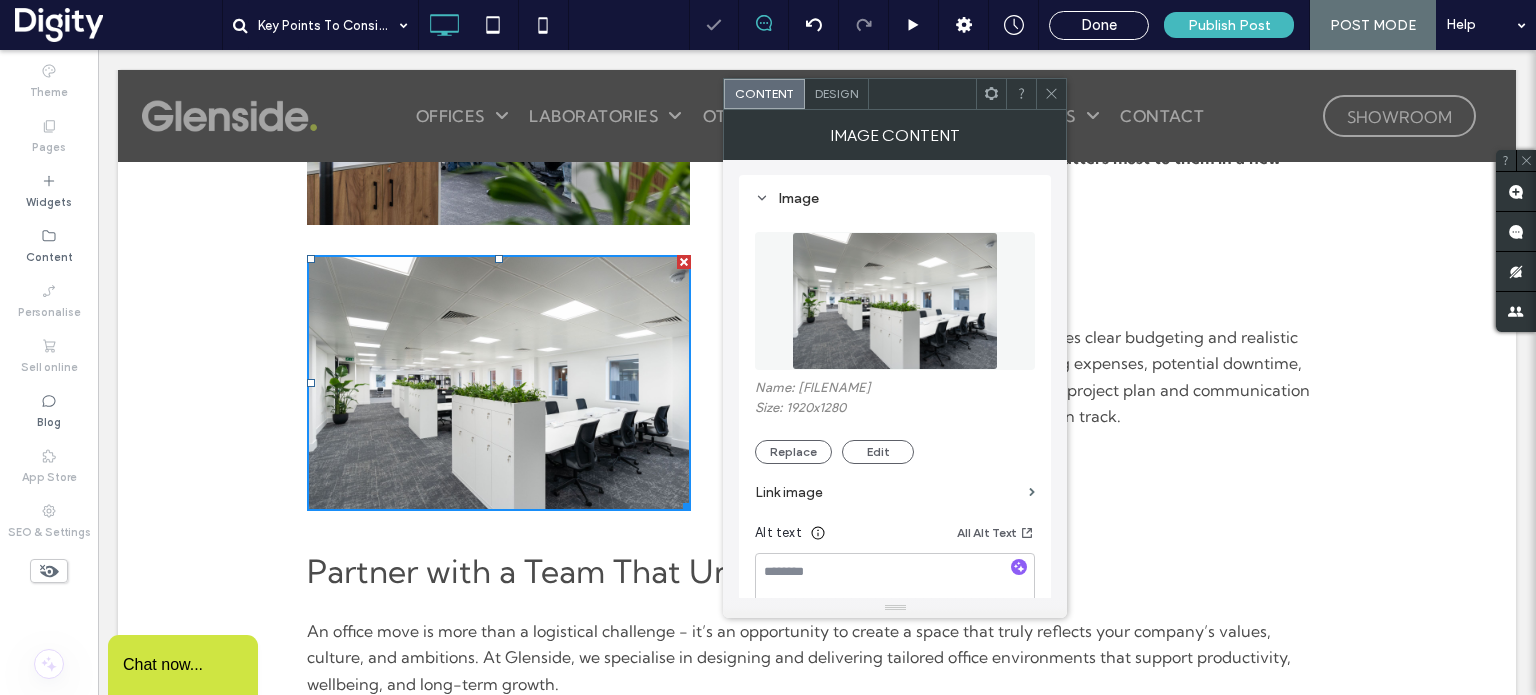 click 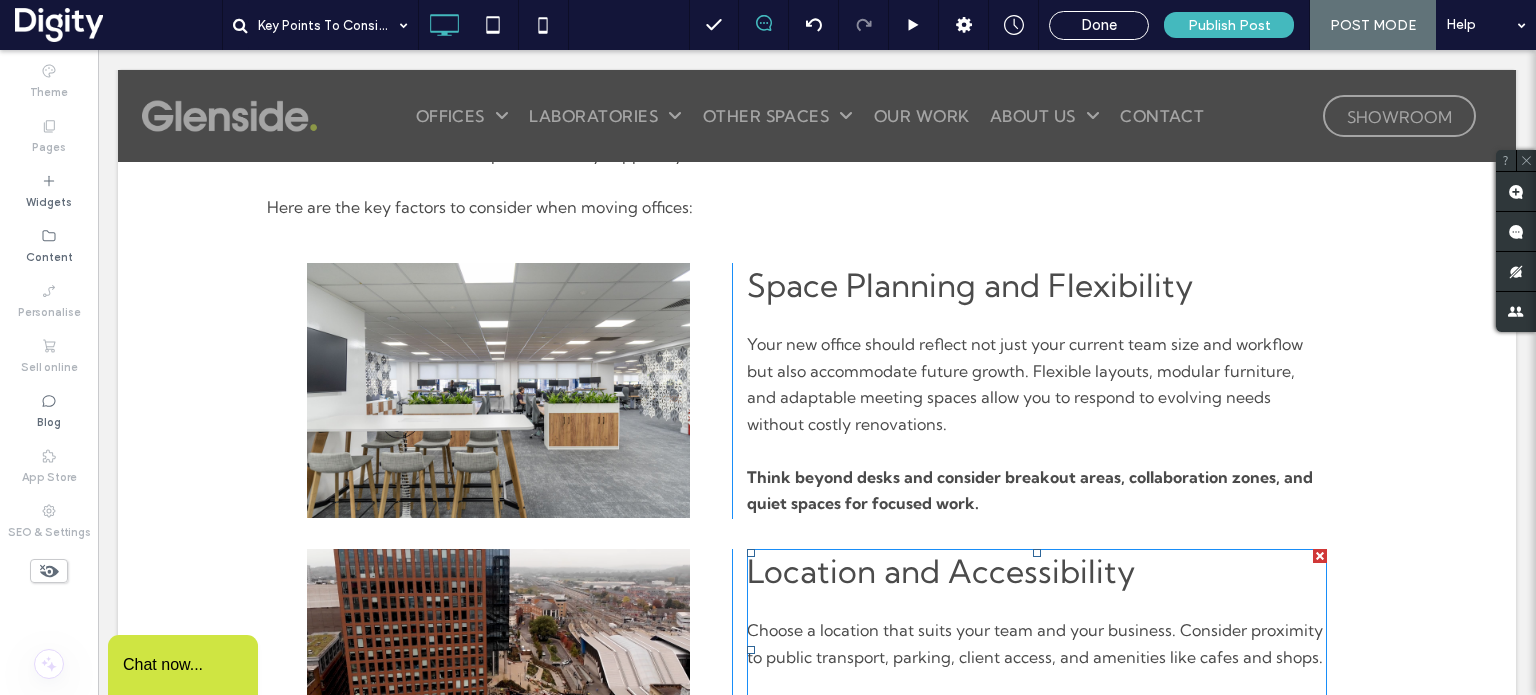 scroll, scrollTop: 520, scrollLeft: 0, axis: vertical 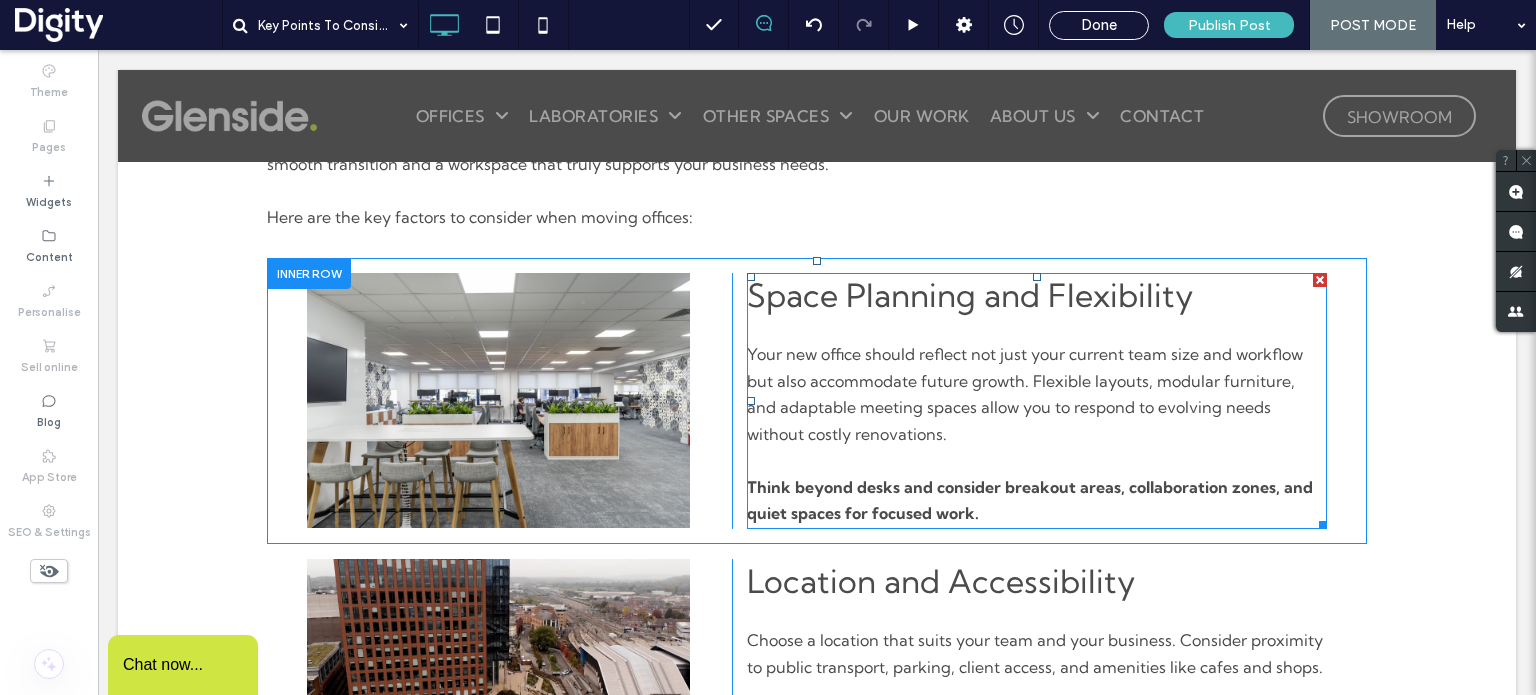 click on "Your new office should reflect not just your current team size and workflow but also accommodate future growth. Flexible layouts, modular furniture, and adaptable meeting spaces allow you to respond to evolving needs without costly renovations." at bounding box center [1025, 393] 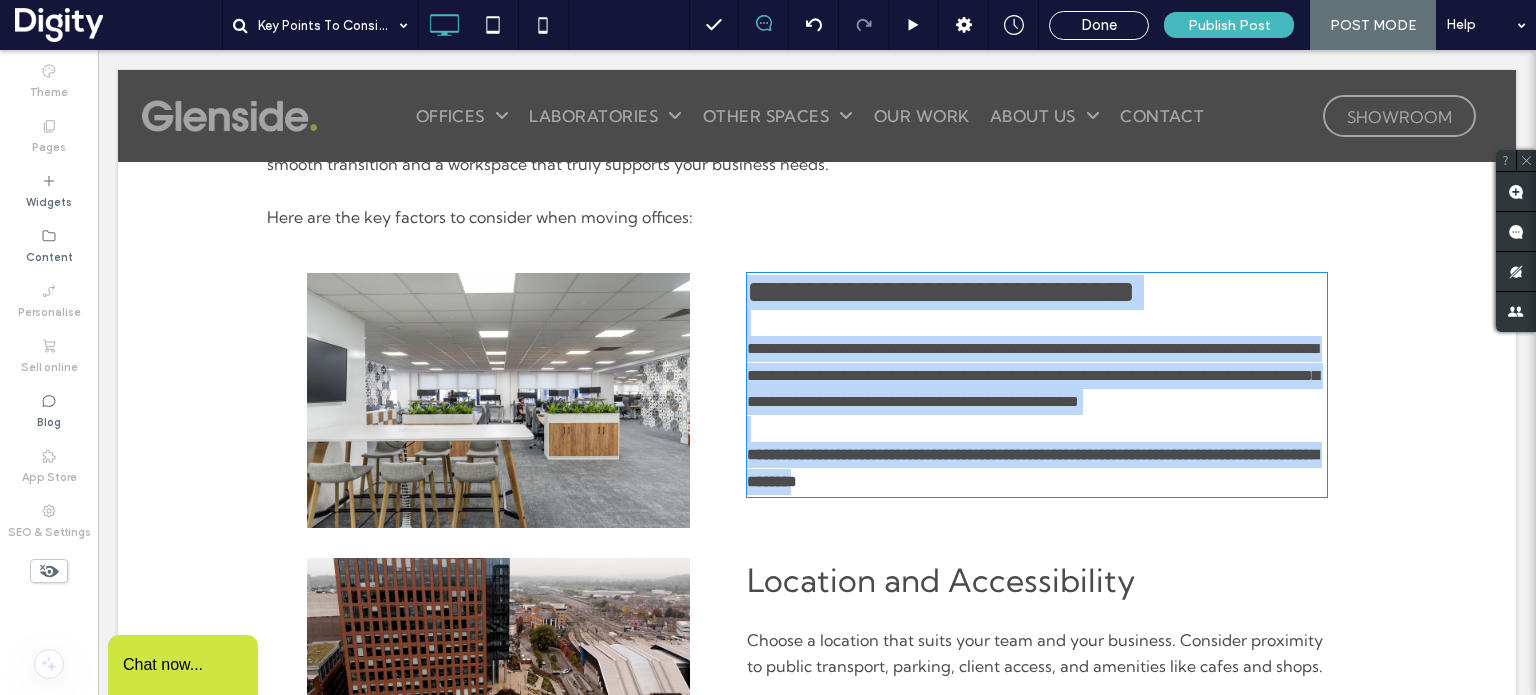 type on "**********" 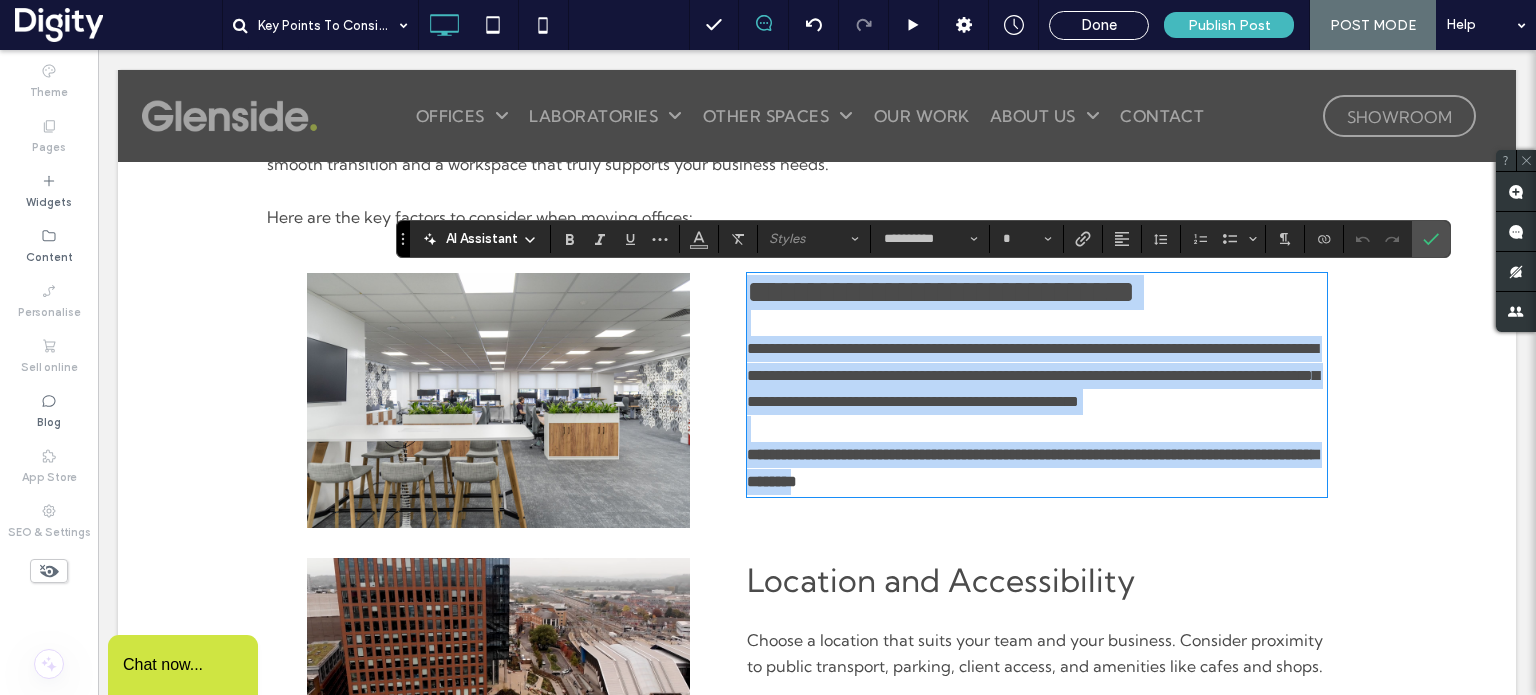 click on "**********" at bounding box center (1037, 375) 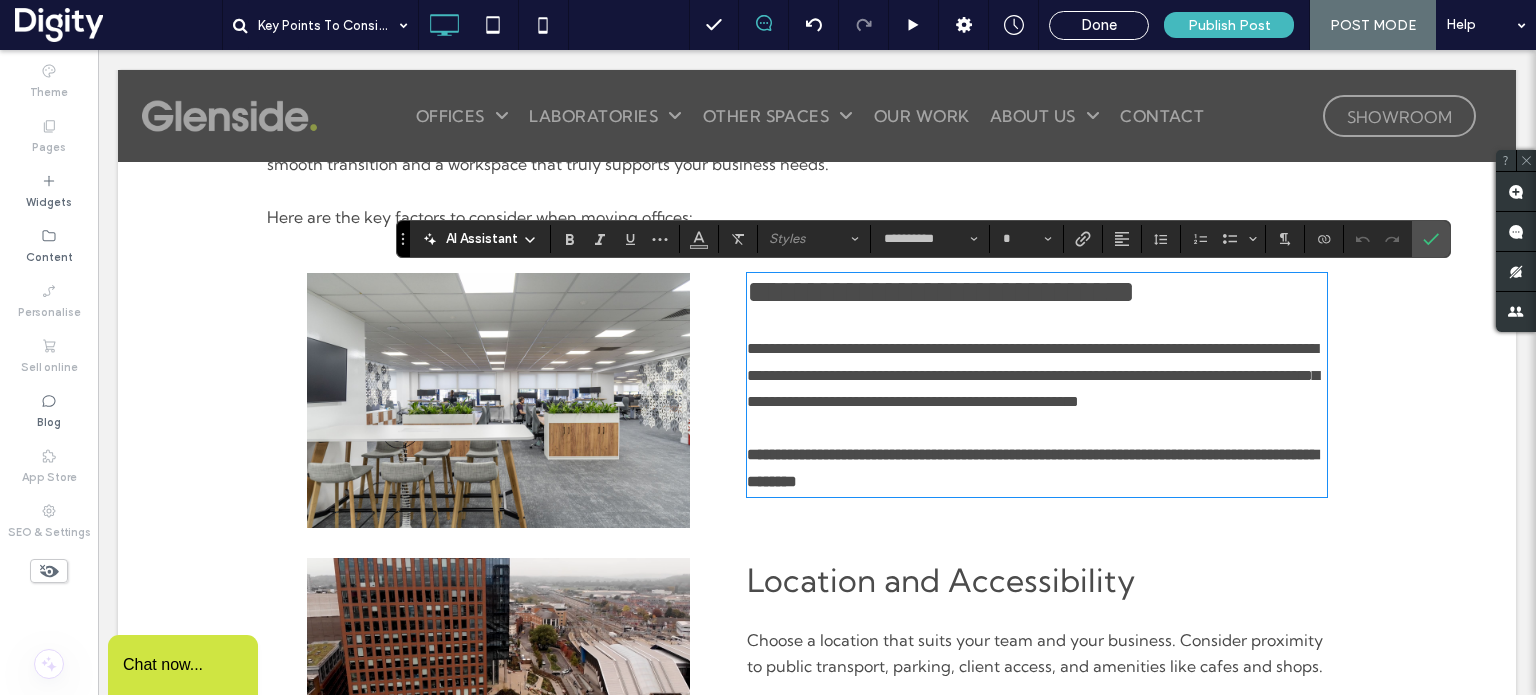 type on "**" 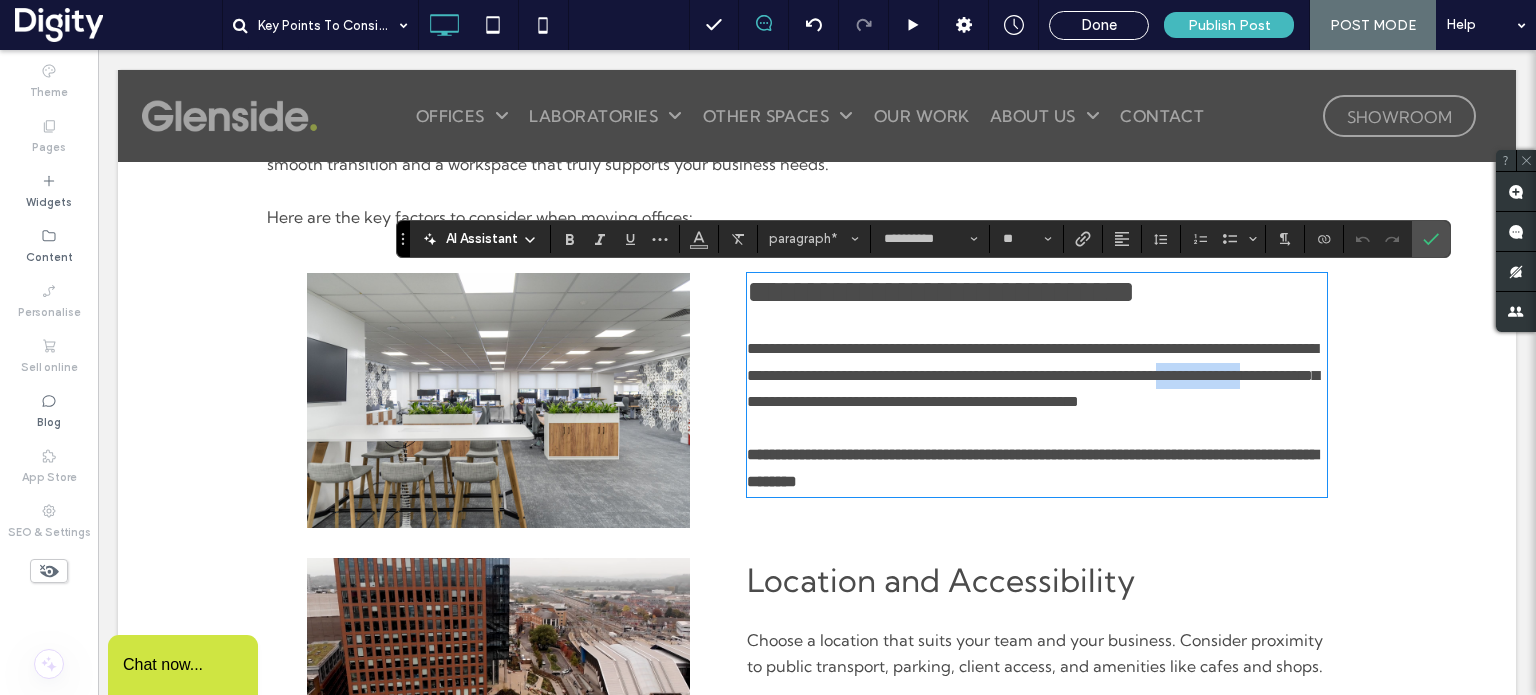 drag, startPoint x: 819, startPoint y: 408, endPoint x: 932, endPoint y: 401, distance: 113.216606 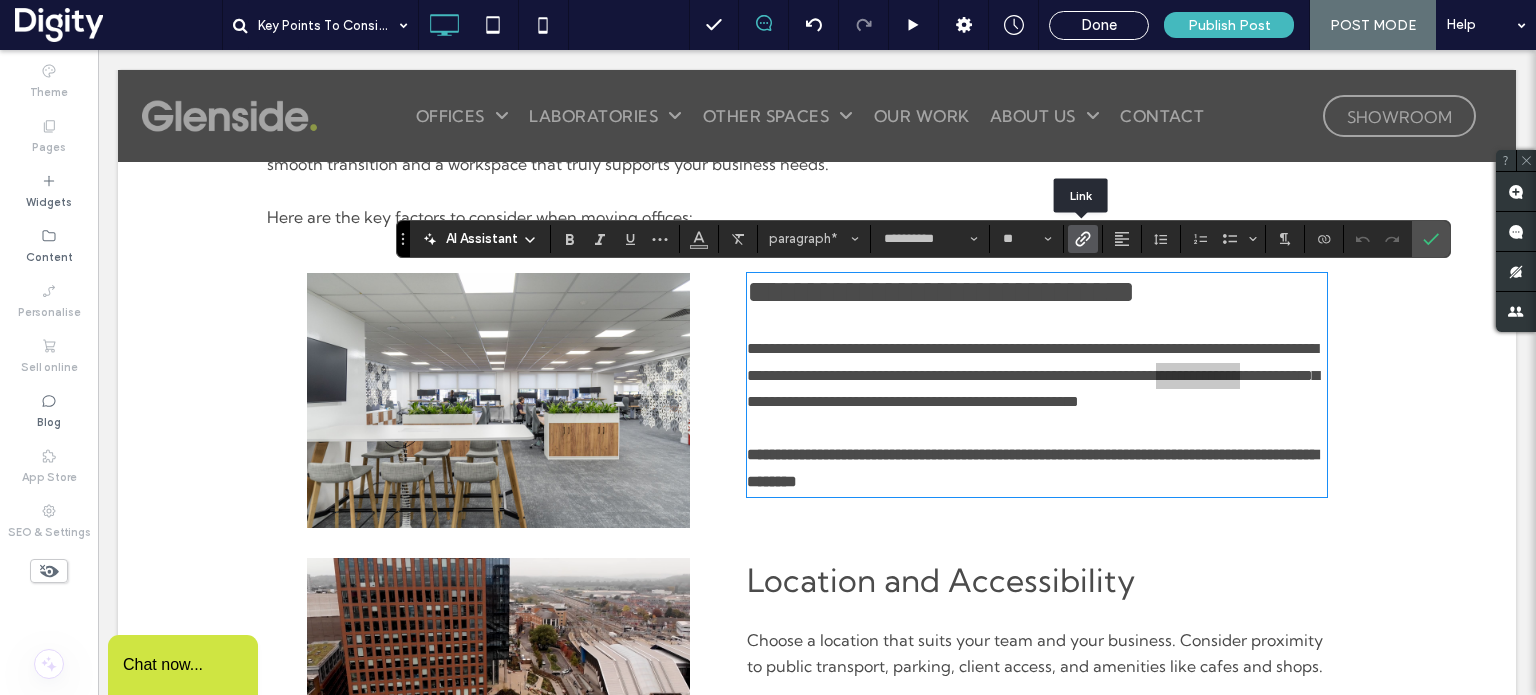 click at bounding box center [1083, 239] 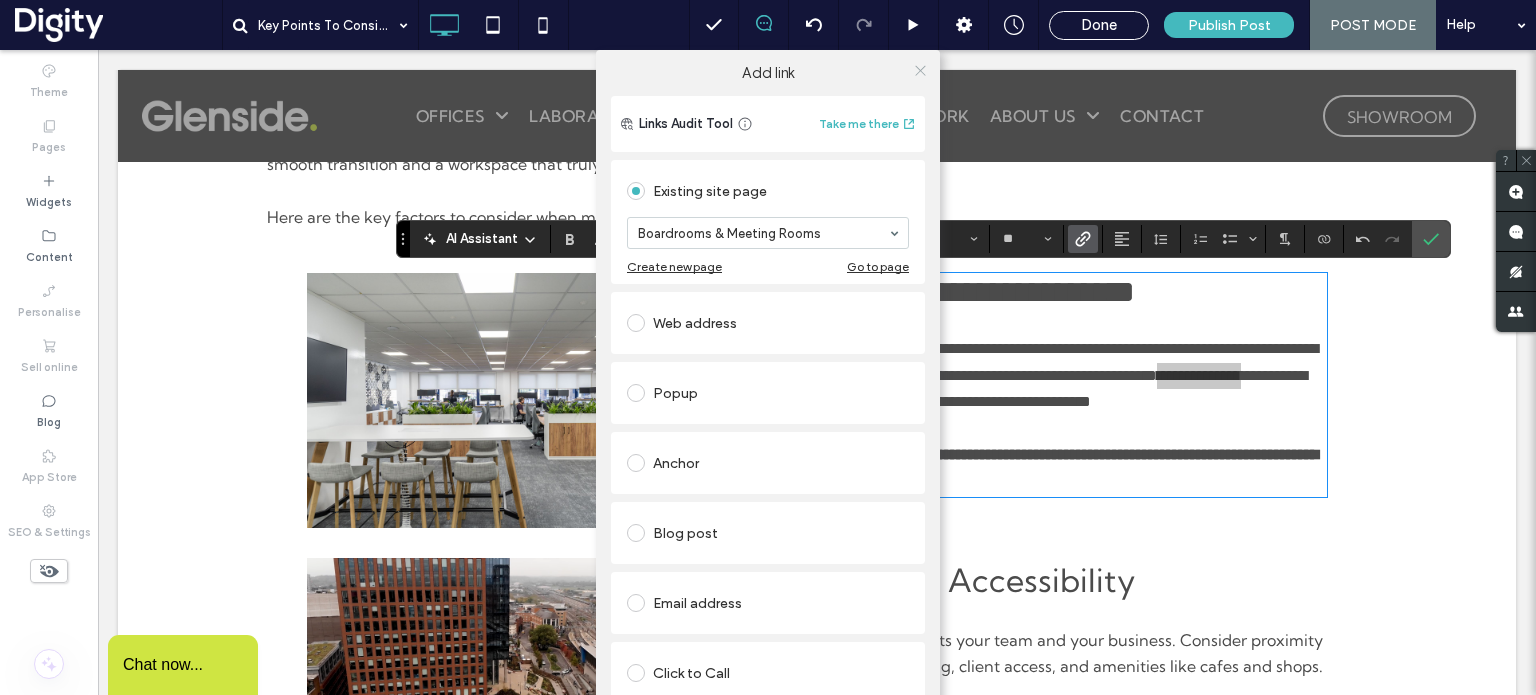 click 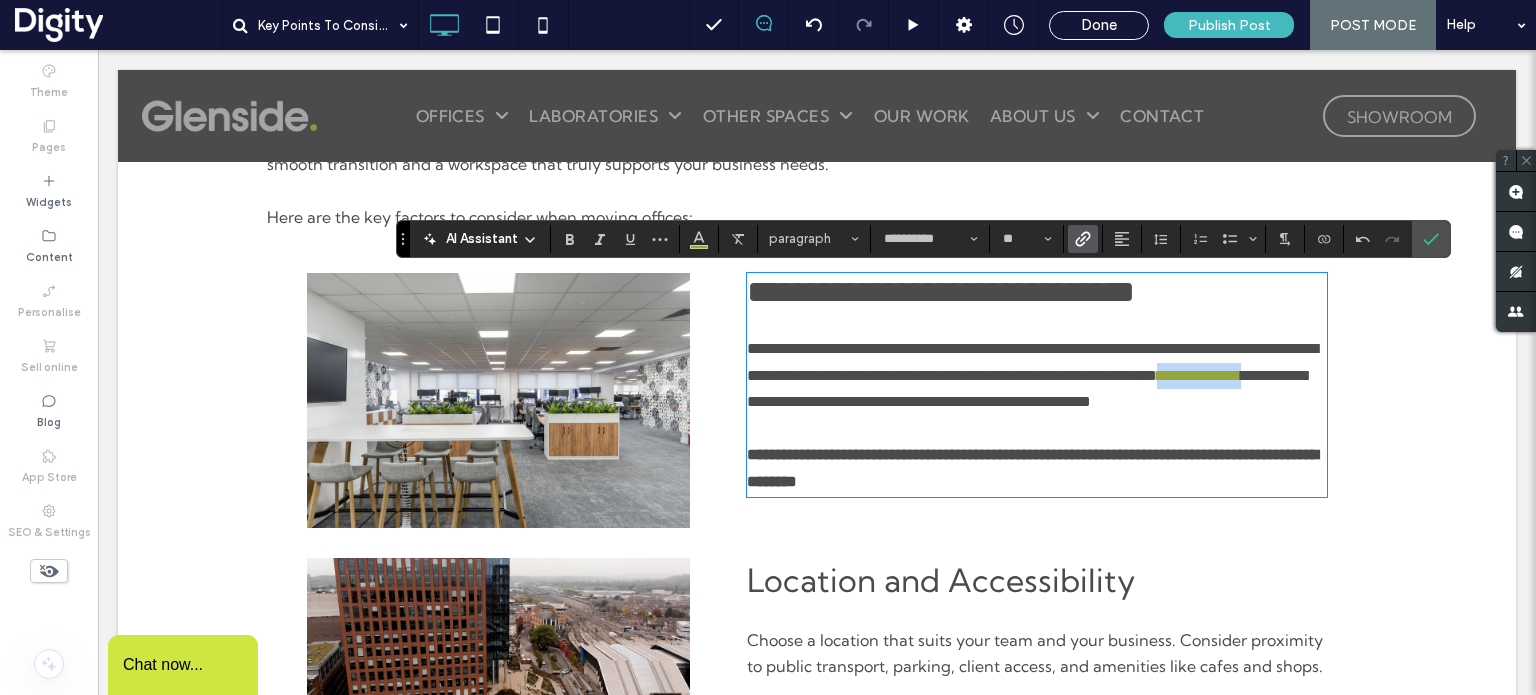 click on "**********" at bounding box center [1032, 361] 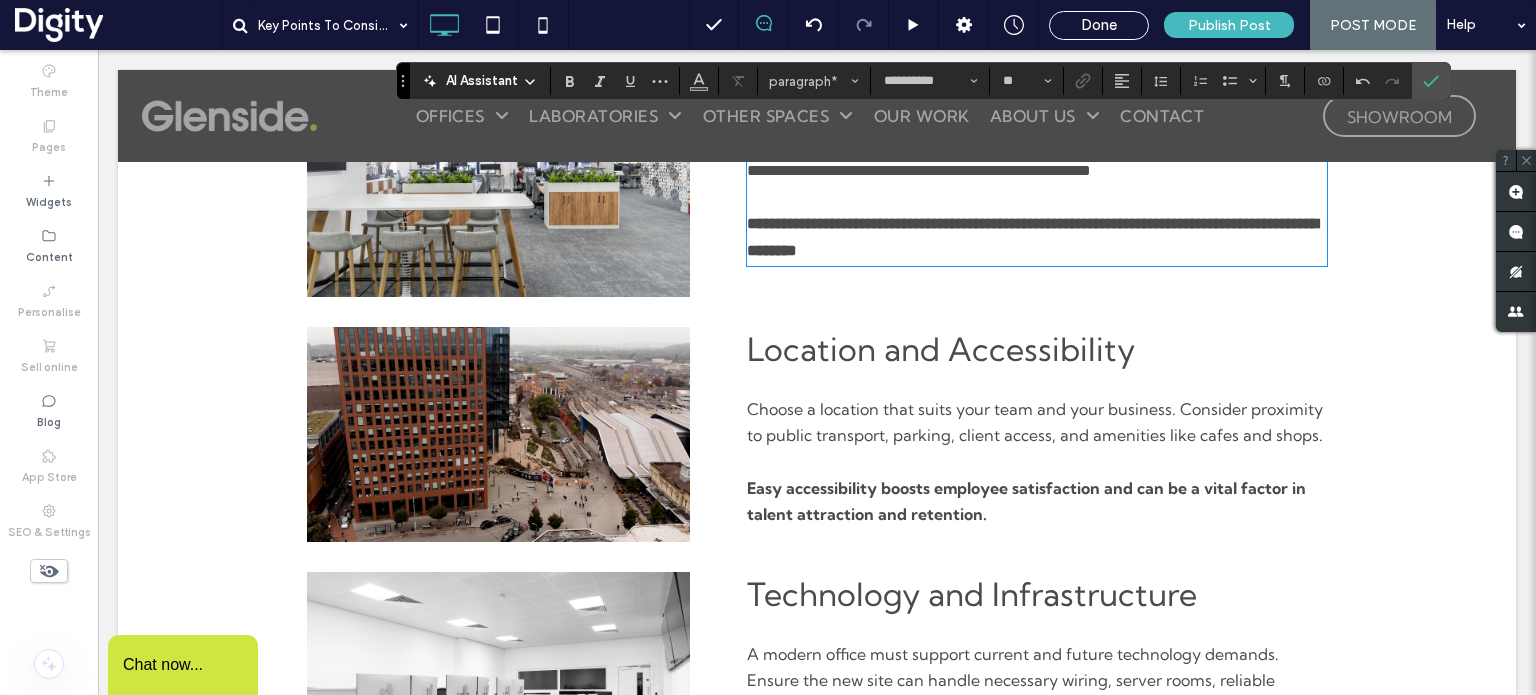 scroll, scrollTop: 766, scrollLeft: 0, axis: vertical 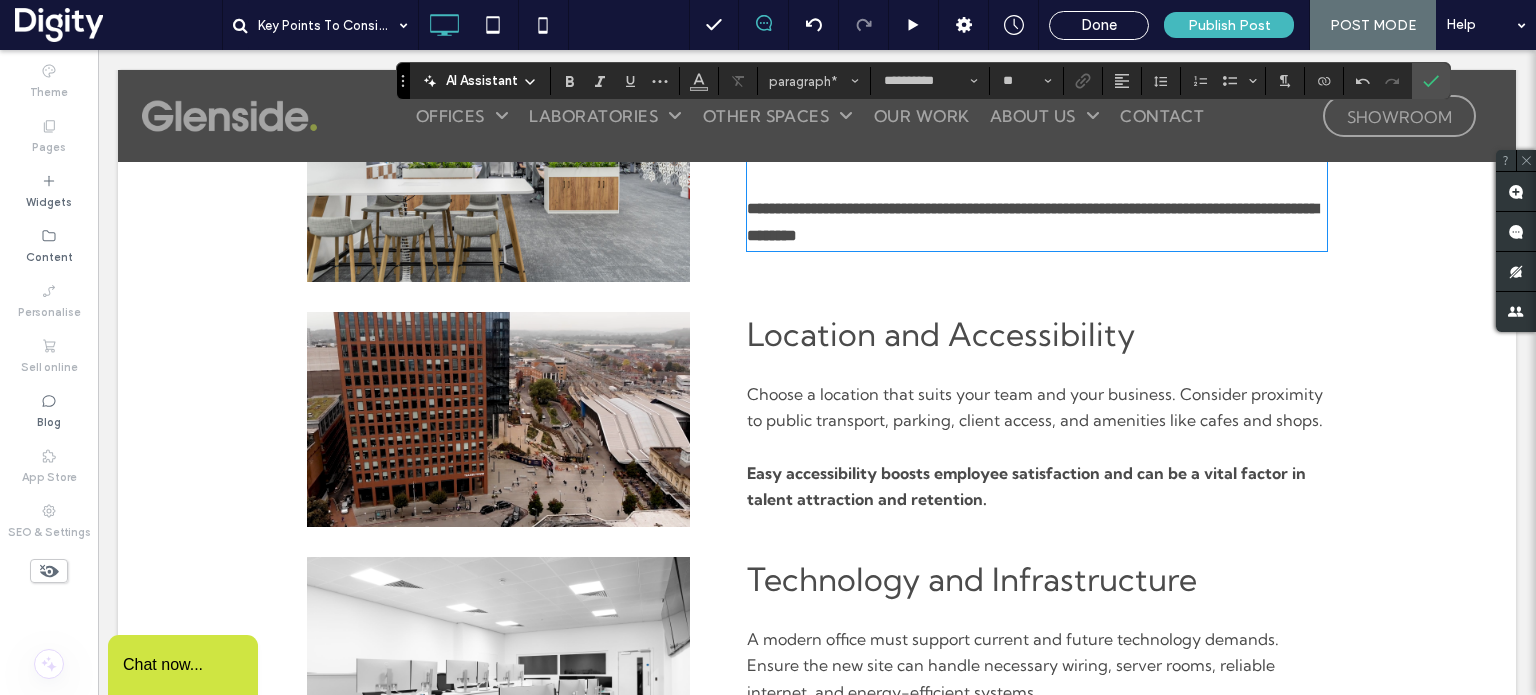 click on "Choose a location that suits your team and your business. Consider proximity to public transport, parking, client access, and amenities like cafes and shops." at bounding box center (1035, 407) 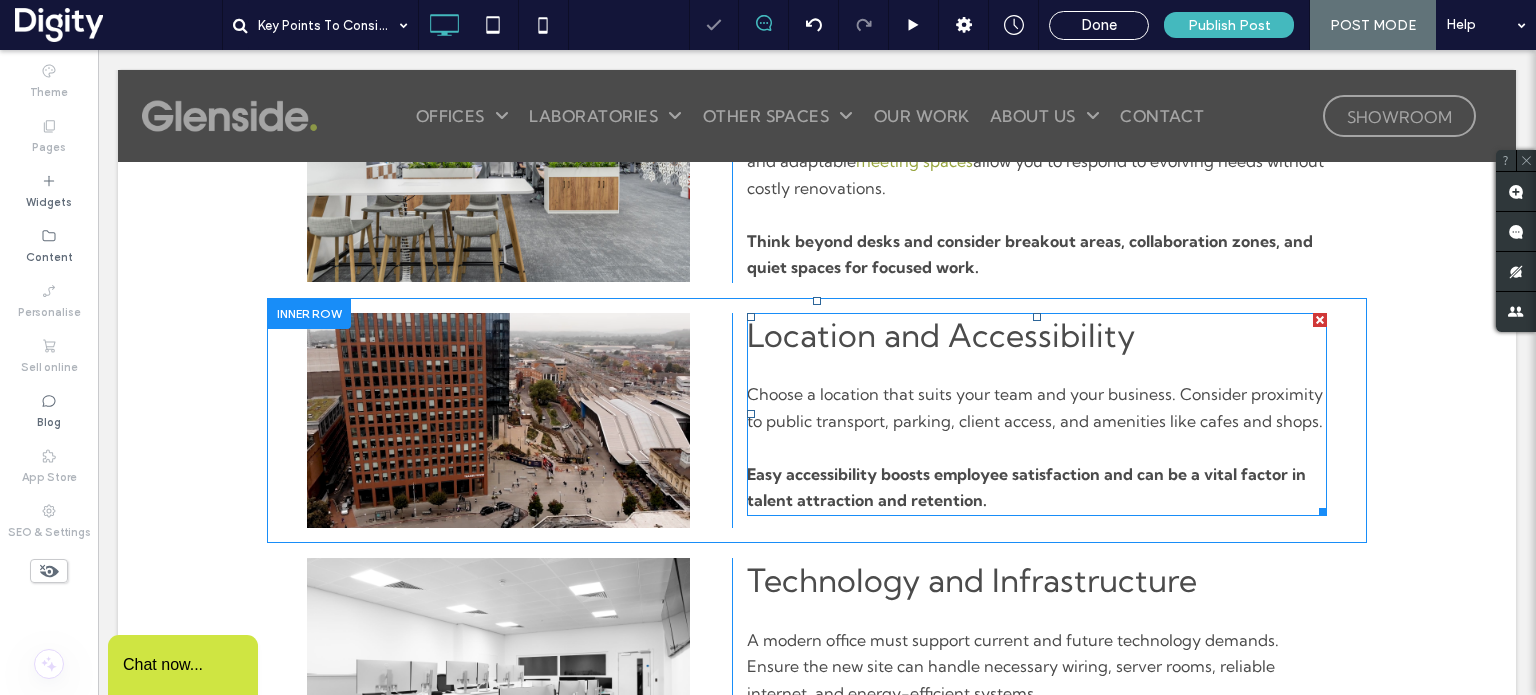 click on "Choose a location that suits your team and your business. Consider proximity to public transport, parking, client access, and amenities like cafes and shops." at bounding box center (1035, 407) 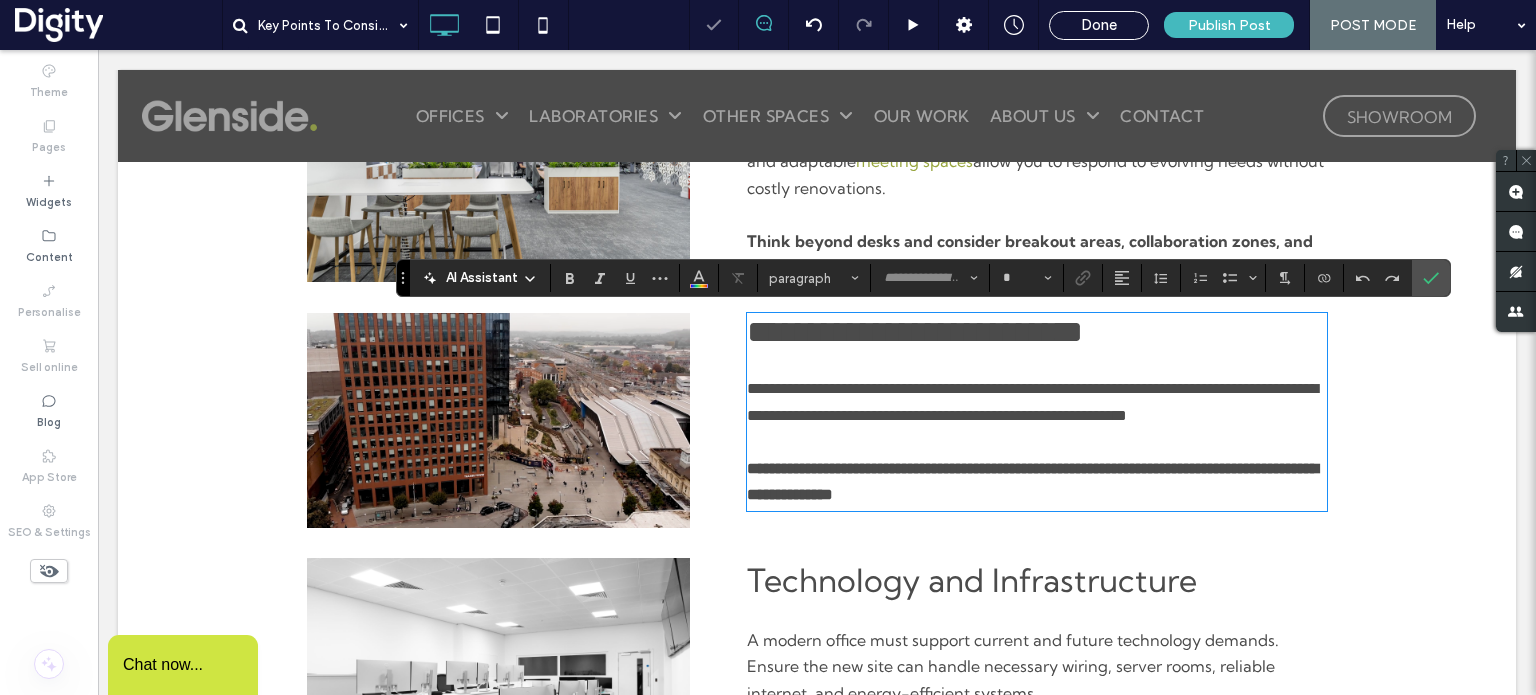 type on "**********" 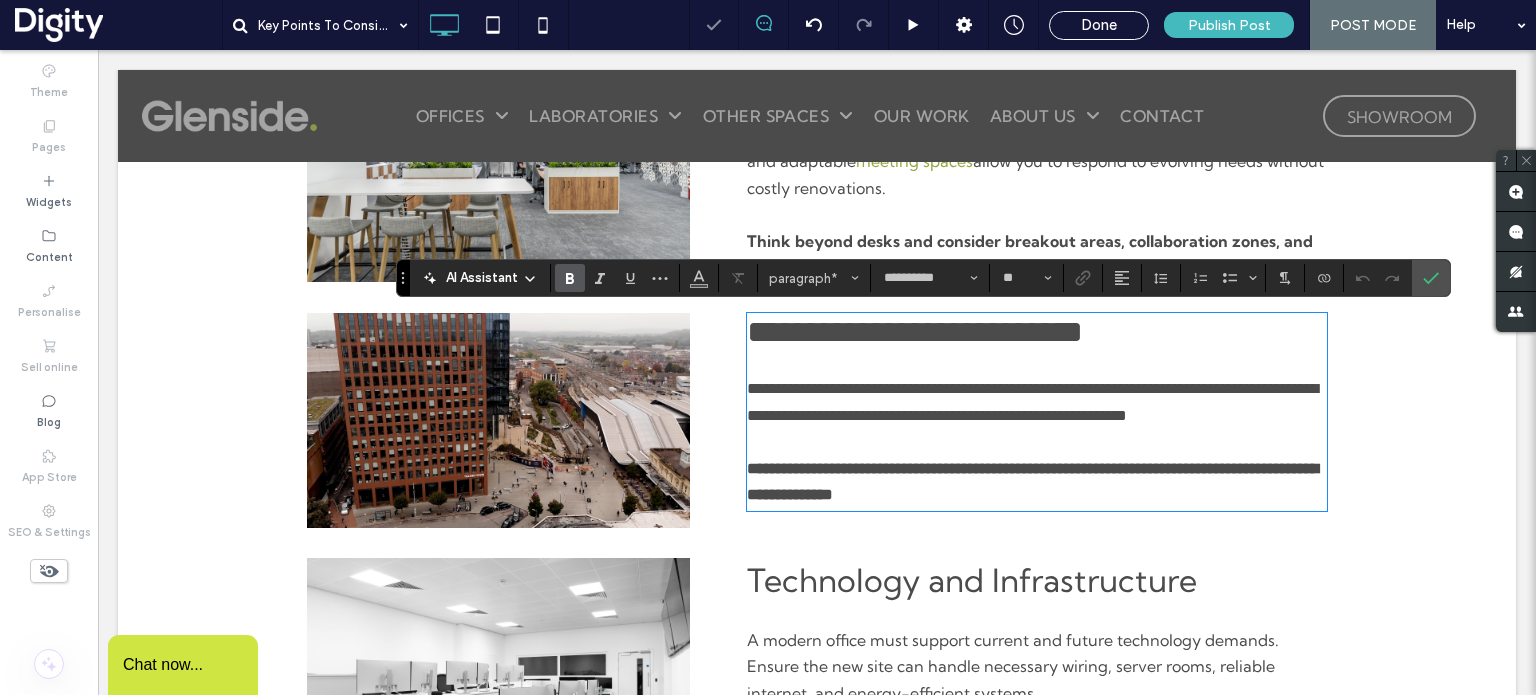 click on "**********" at bounding box center [1032, 401] 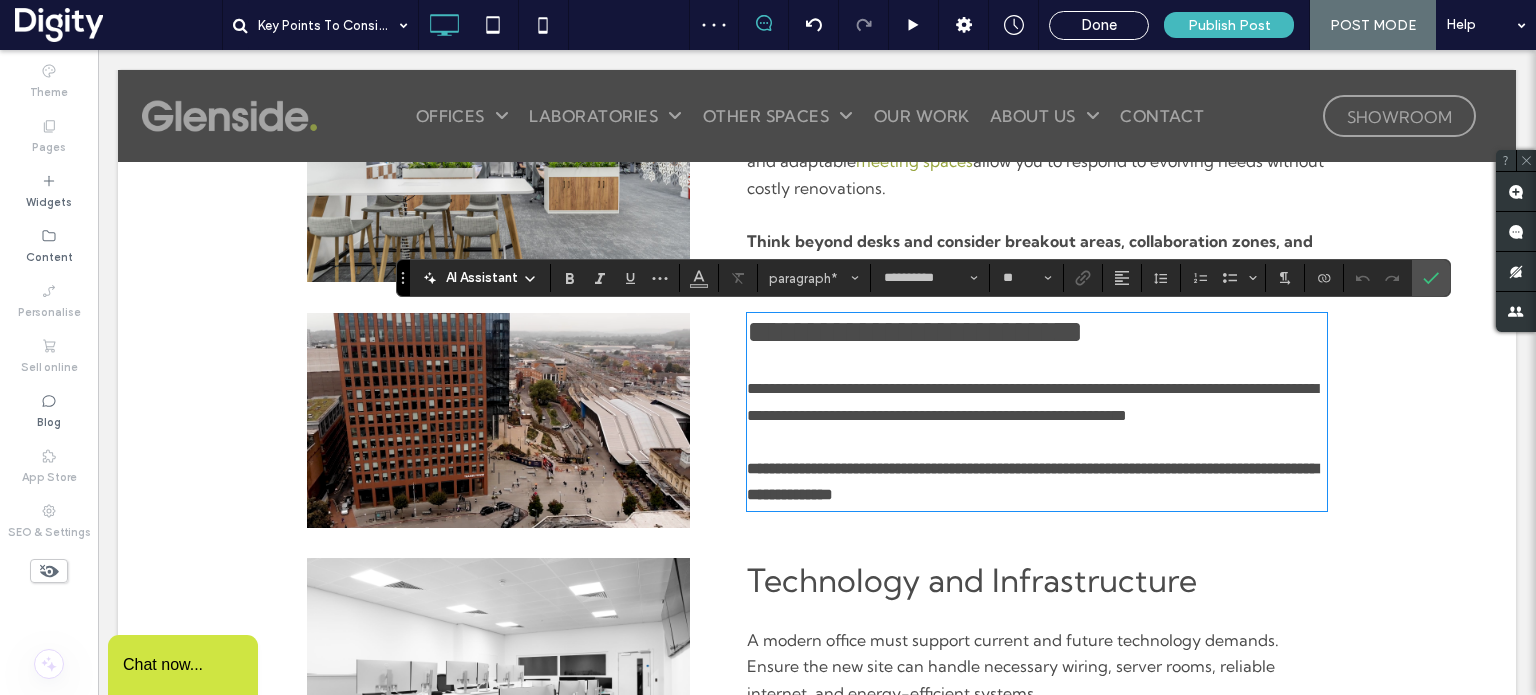 click on "**********" at bounding box center [817, 420] 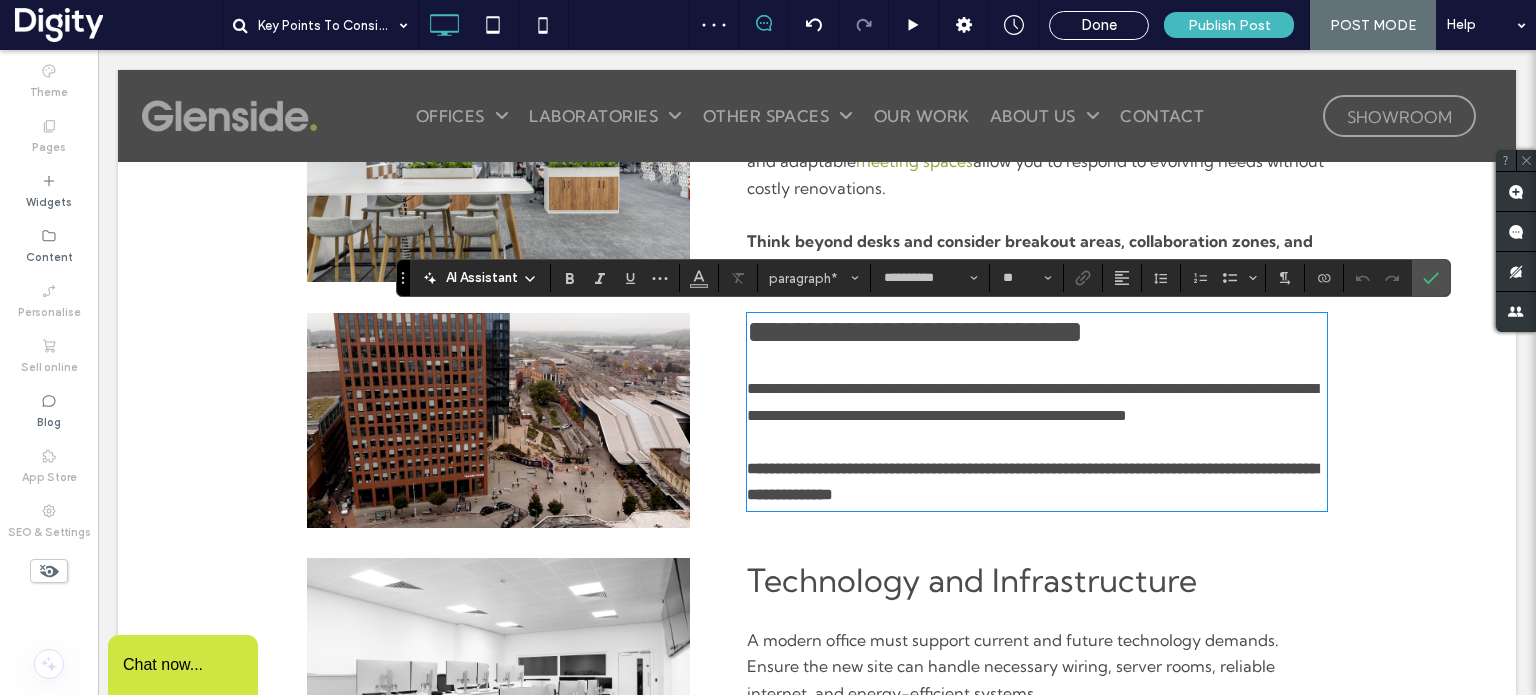 click on "**********" at bounding box center (1037, 402) 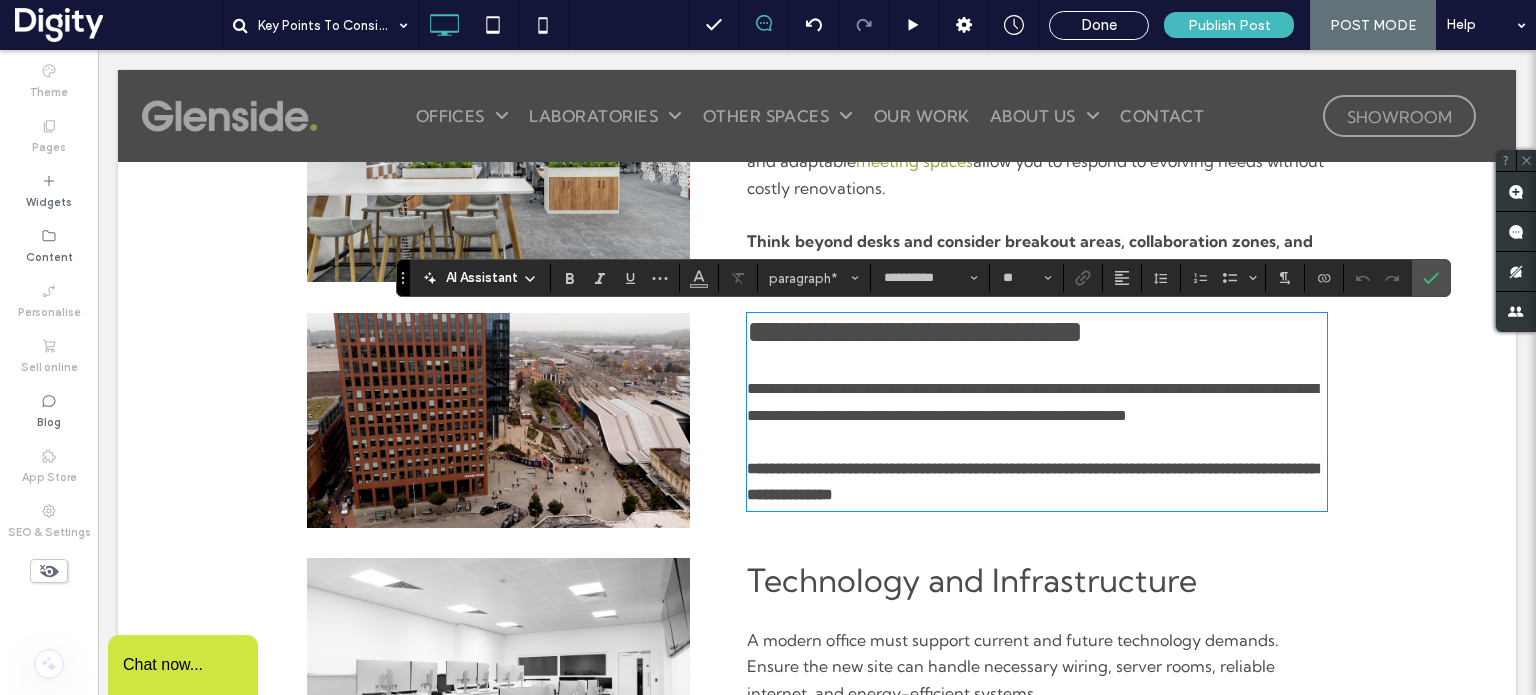 click on "**********" at bounding box center [1037, 468] 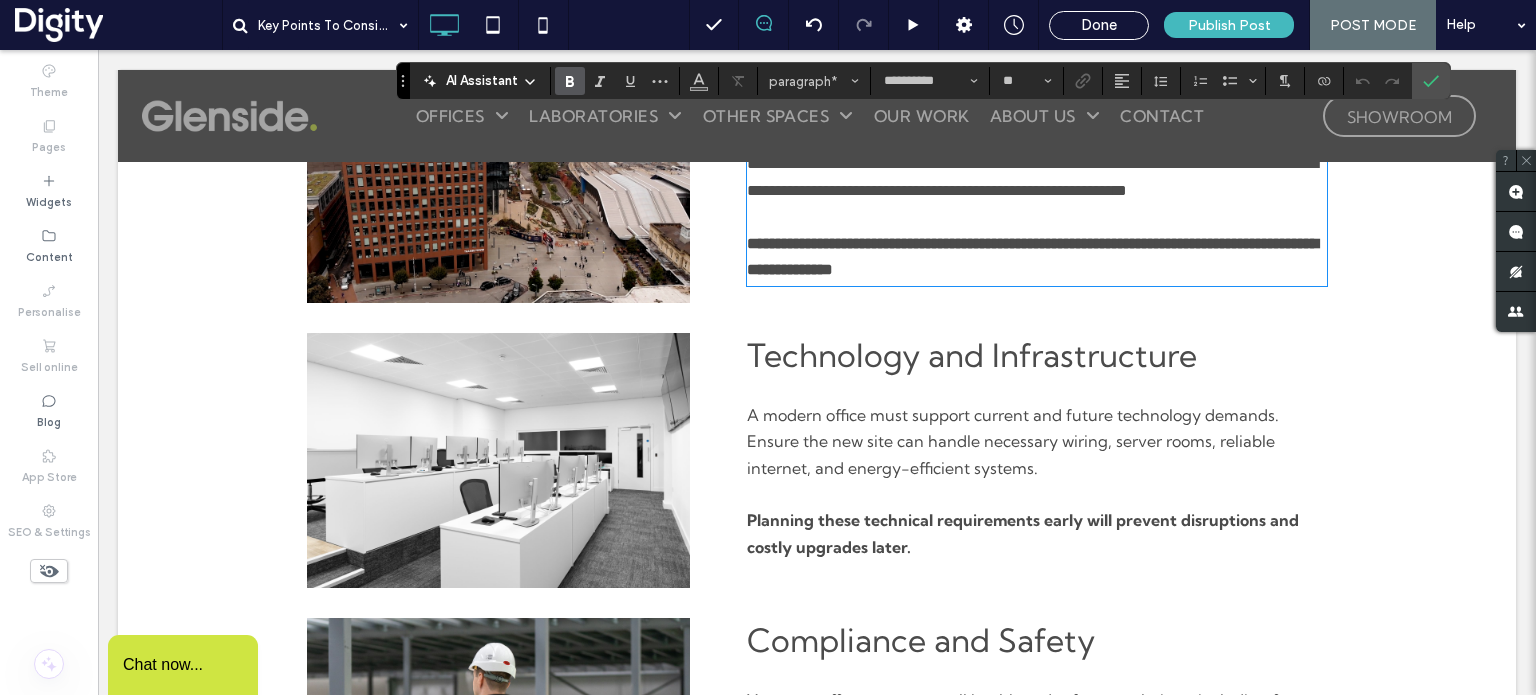 scroll, scrollTop: 990, scrollLeft: 0, axis: vertical 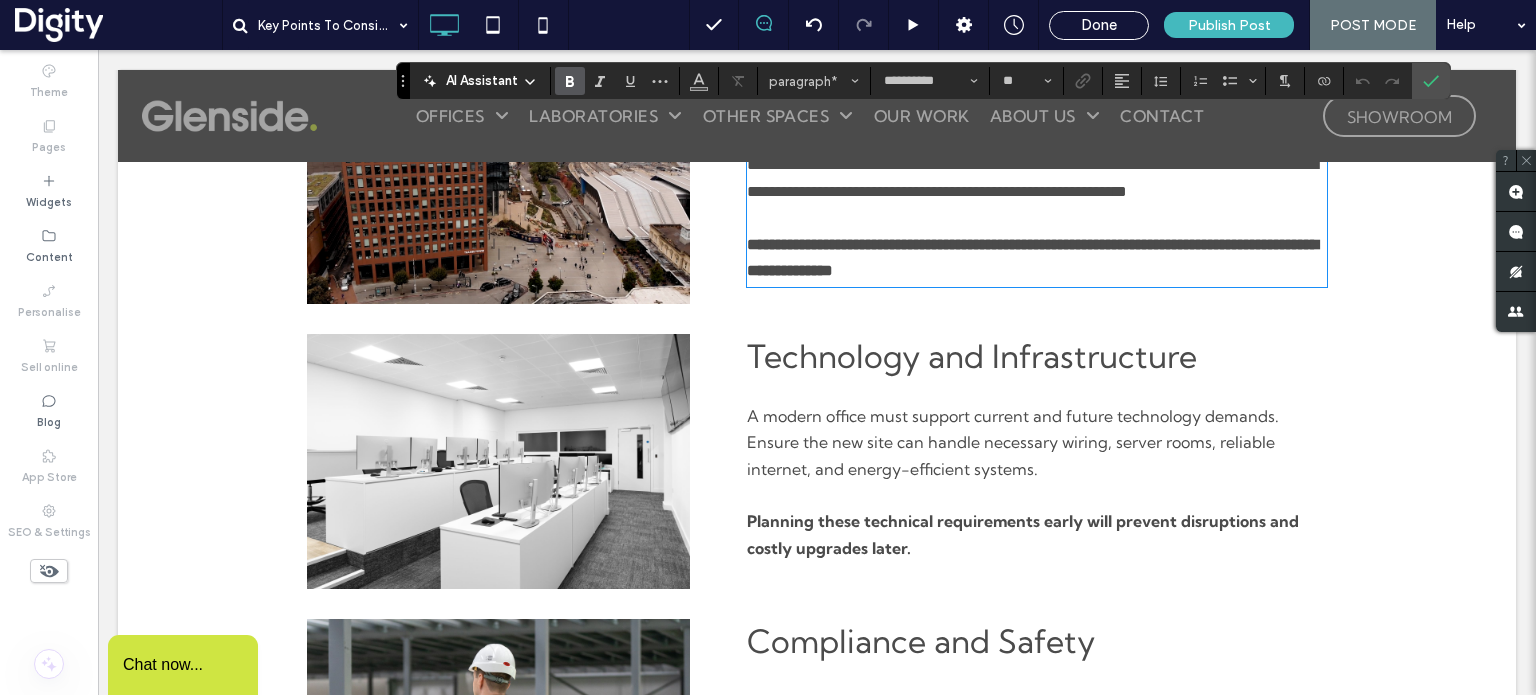 click on "A modern office must support current and future technology demands. Ensure the new site can handle necessary wiring, server rooms, reliable internet, and energy-efficient systems." at bounding box center [1013, 442] 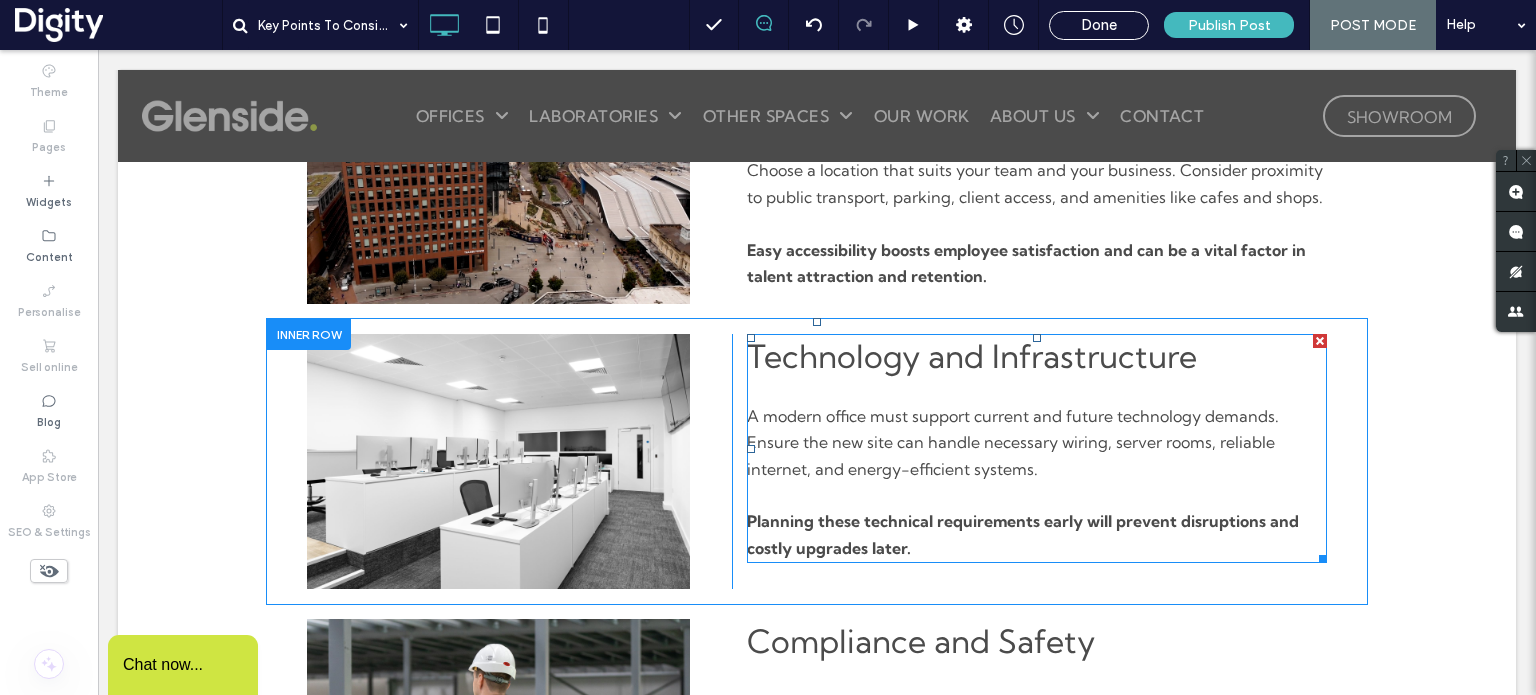 click on "A modern office must support current and future technology demands. Ensure the new site can handle necessary wiring, server rooms, reliable internet, and energy-efficient systems." at bounding box center [1013, 442] 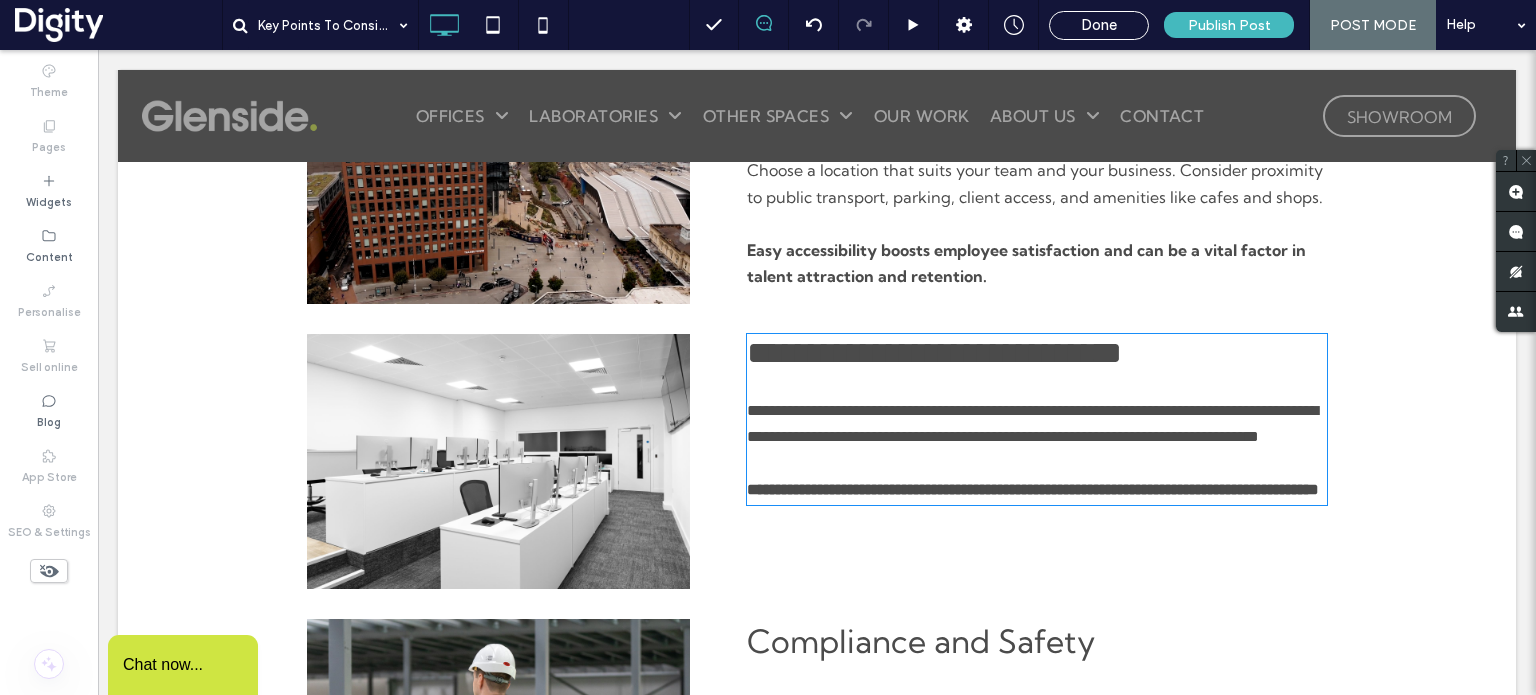 type on "**********" 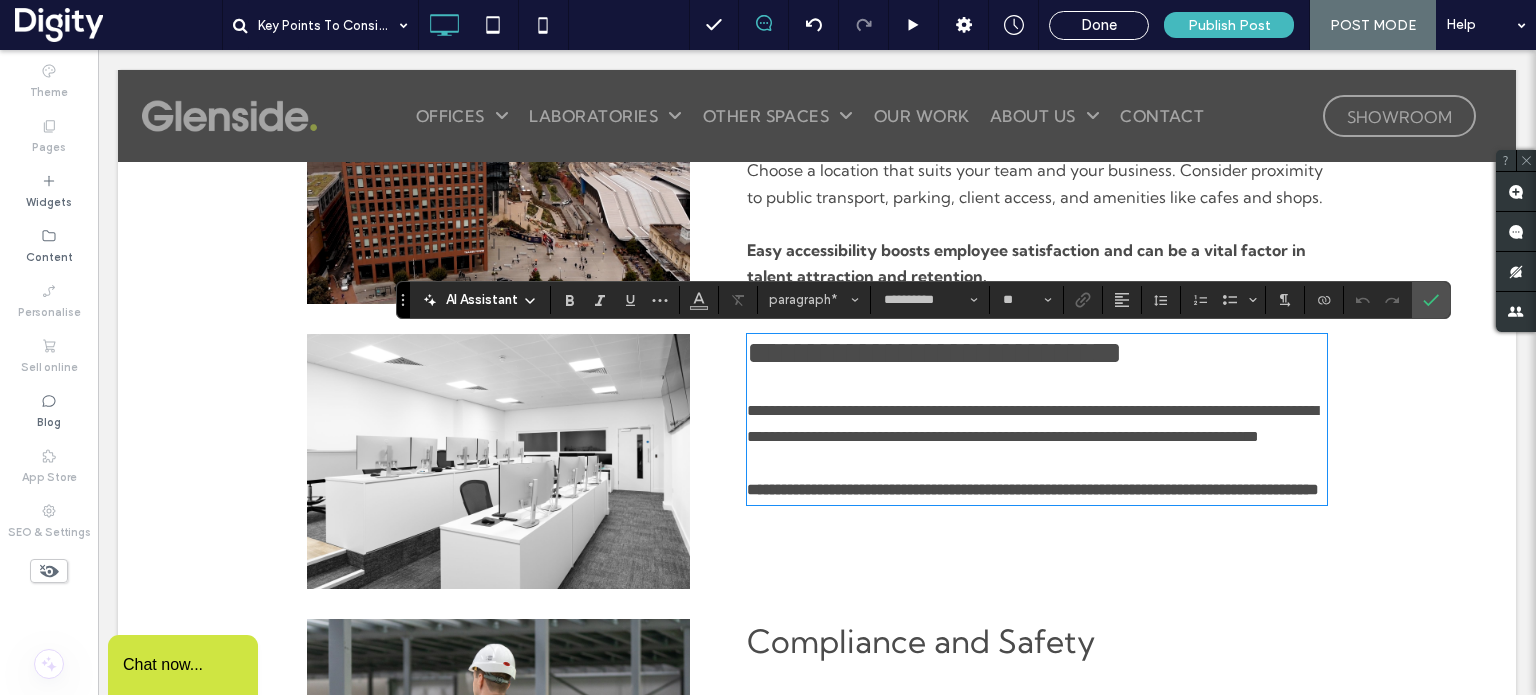 click on "**********" at bounding box center (1032, 423) 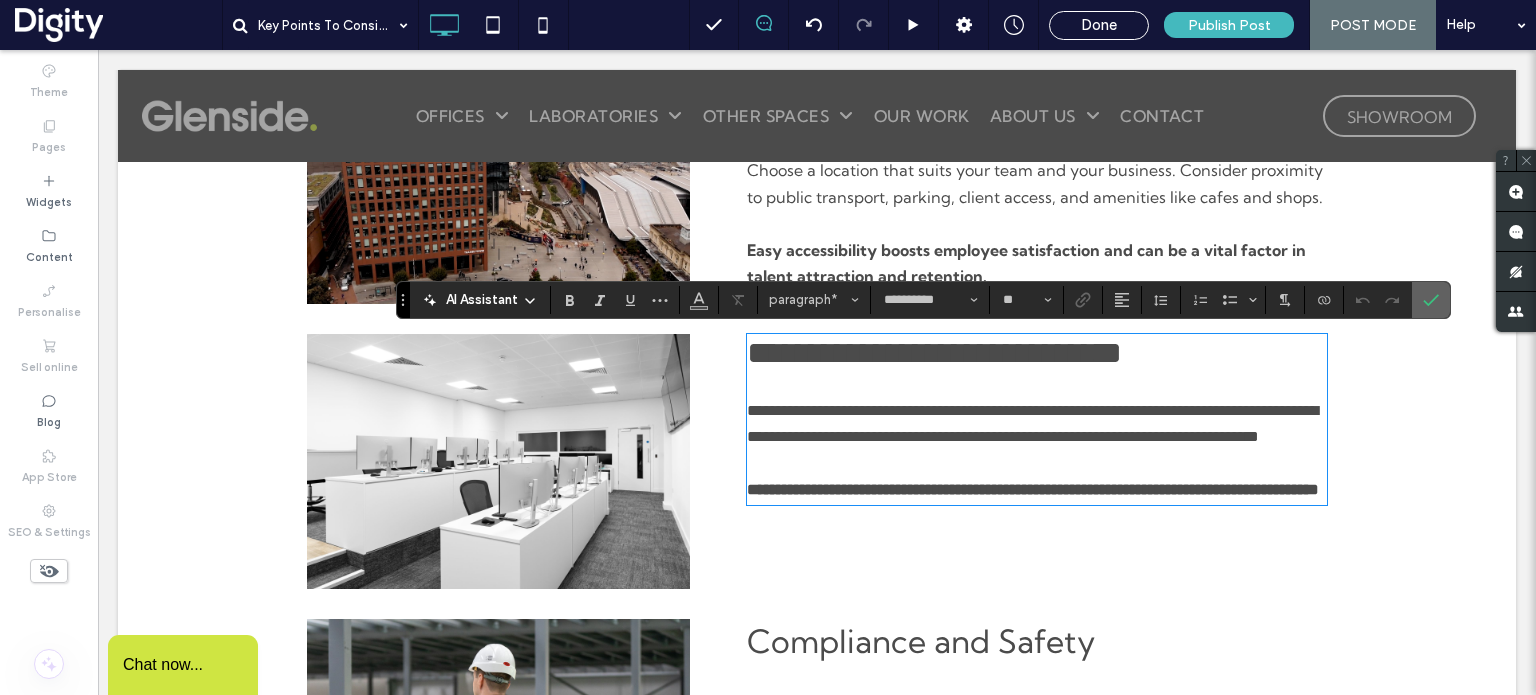click 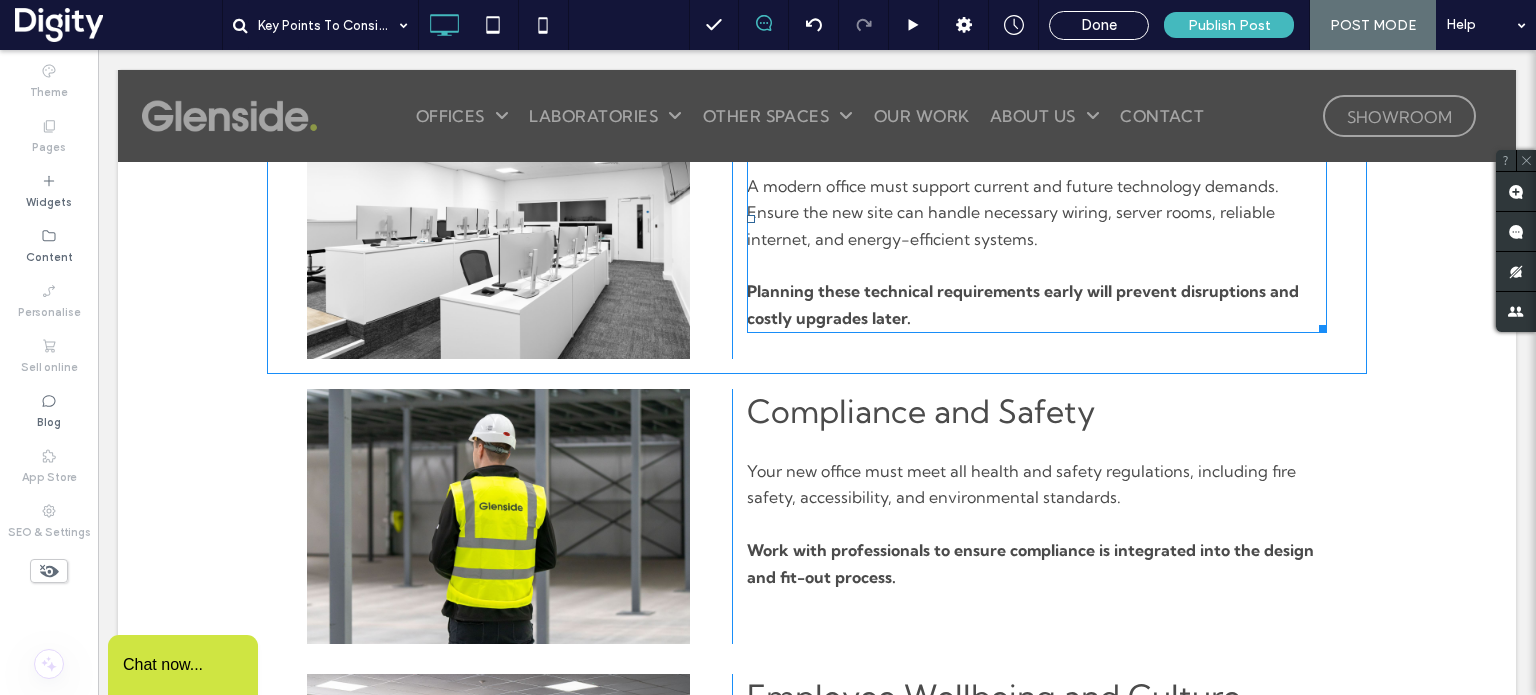 scroll, scrollTop: 1275, scrollLeft: 0, axis: vertical 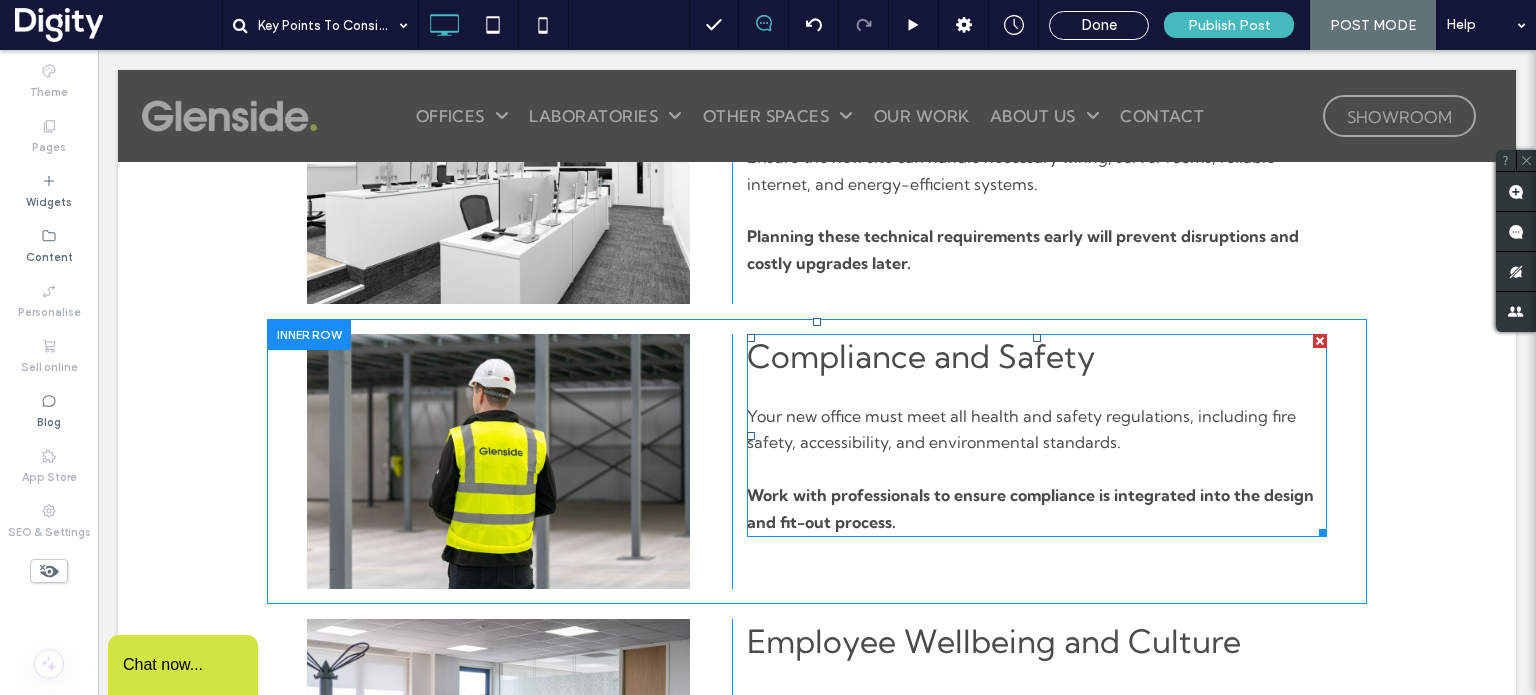click on "Your new office must meet all health and safety regulations, including fire safety, accessibility, and environmental standards." at bounding box center [1021, 429] 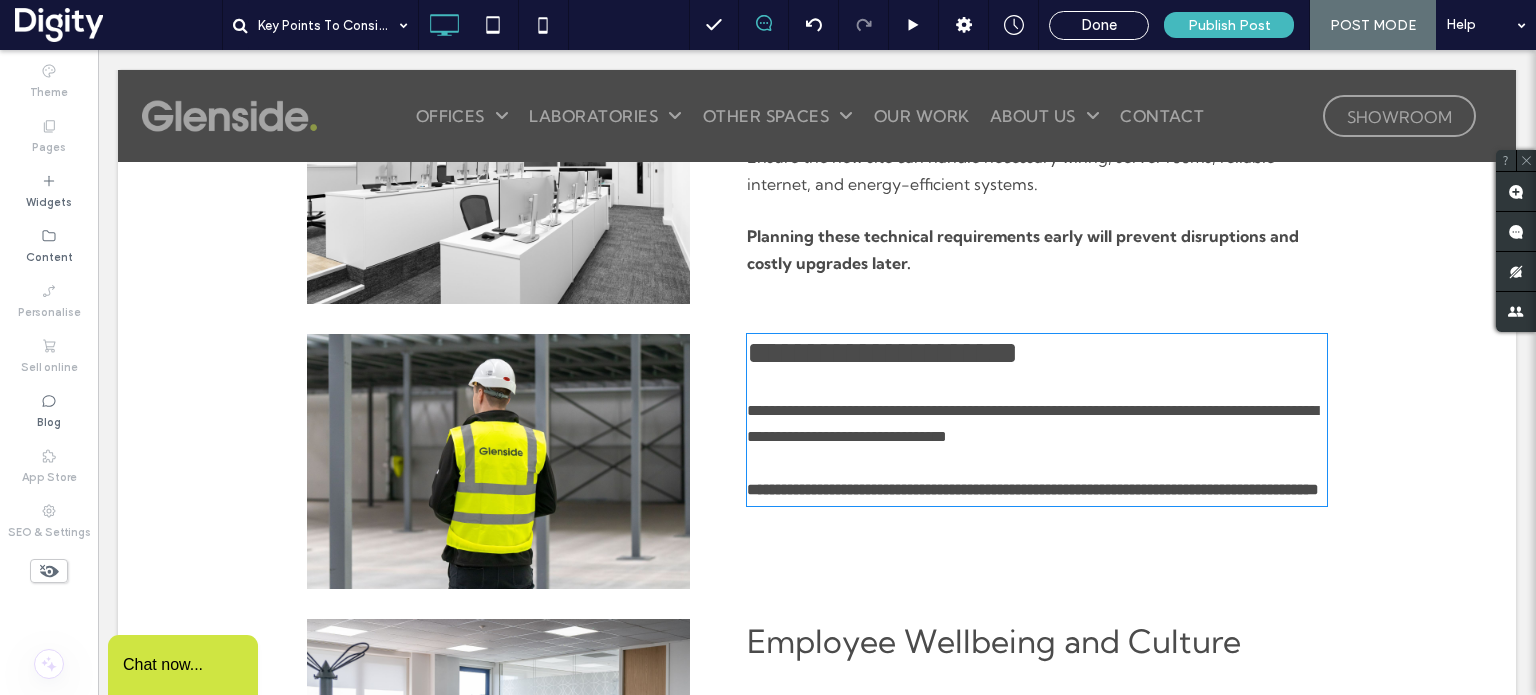 type on "**********" 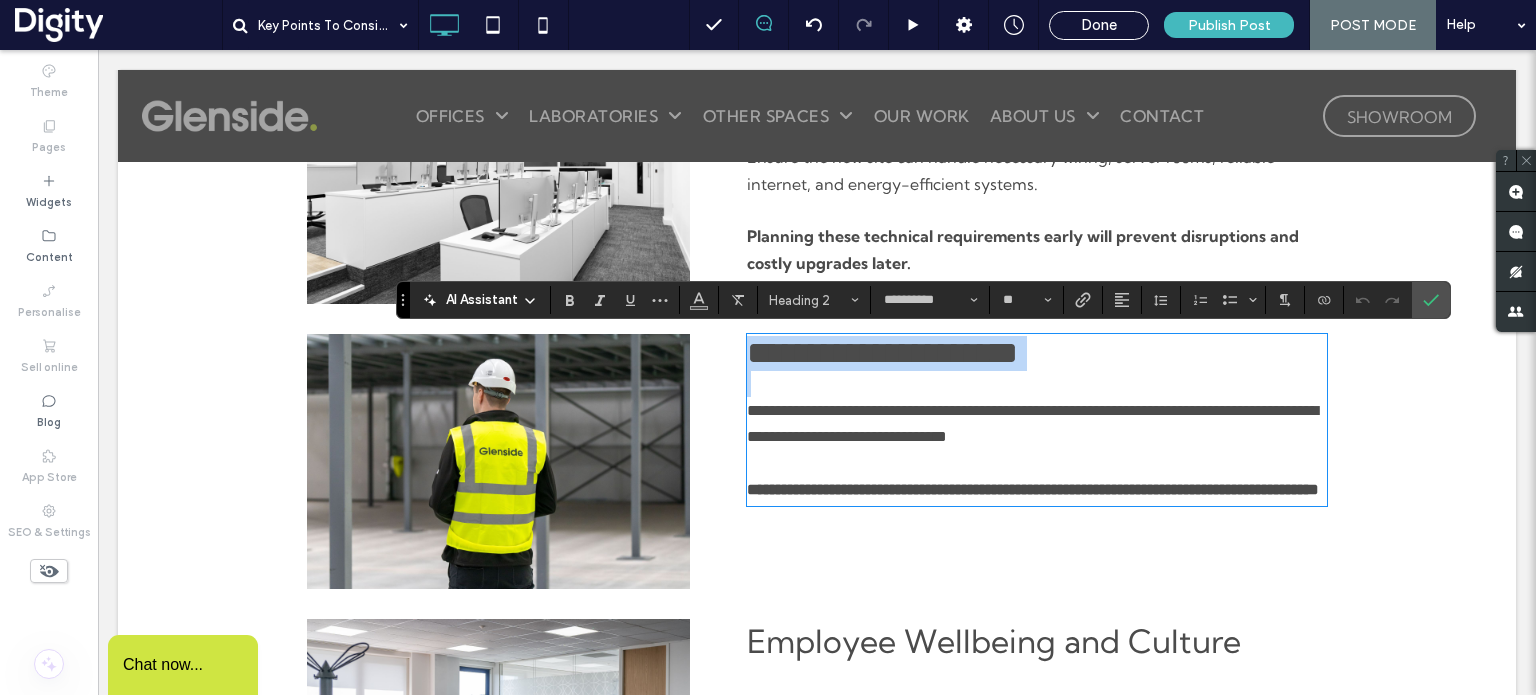 click on "**********" at bounding box center (1032, 423) 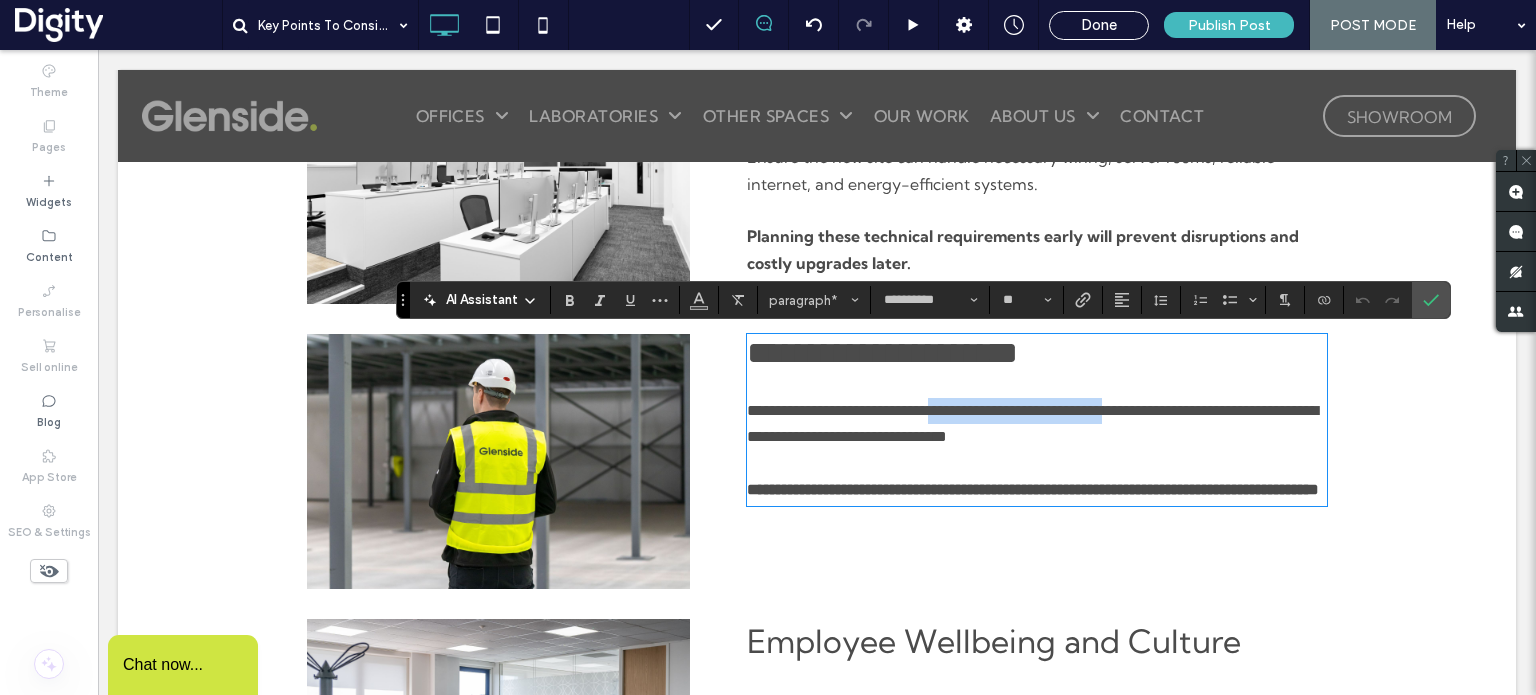 drag, startPoint x: 964, startPoint y: 414, endPoint x: 1176, endPoint y: 415, distance: 212.00237 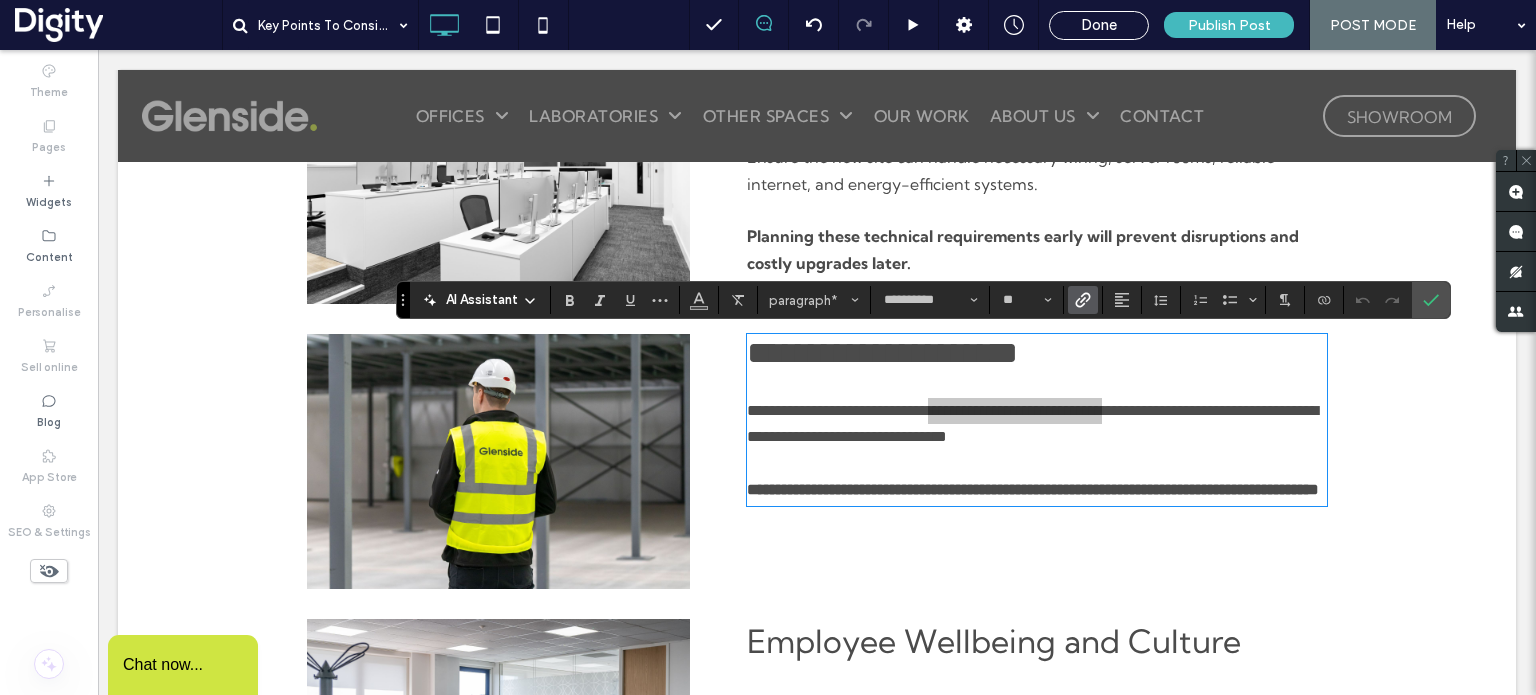 click 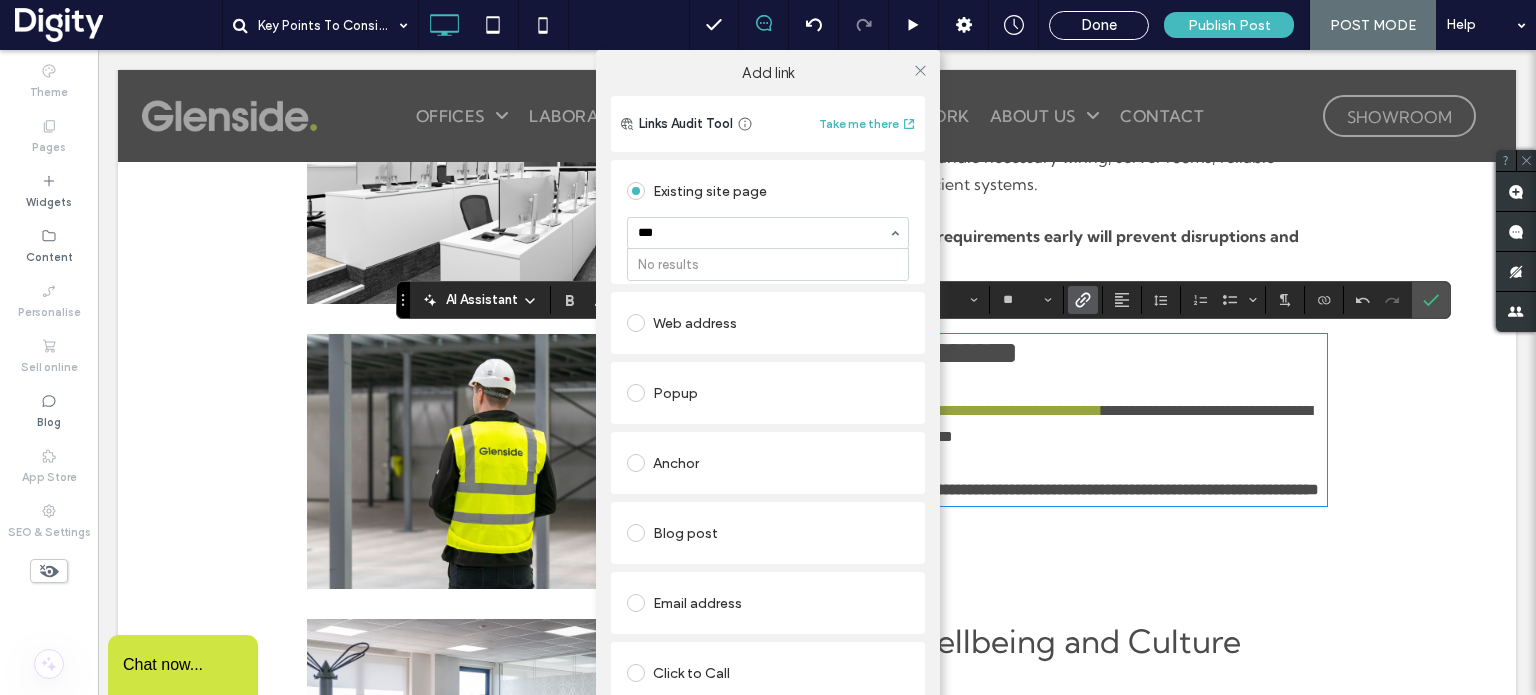 scroll, scrollTop: 0, scrollLeft: 0, axis: both 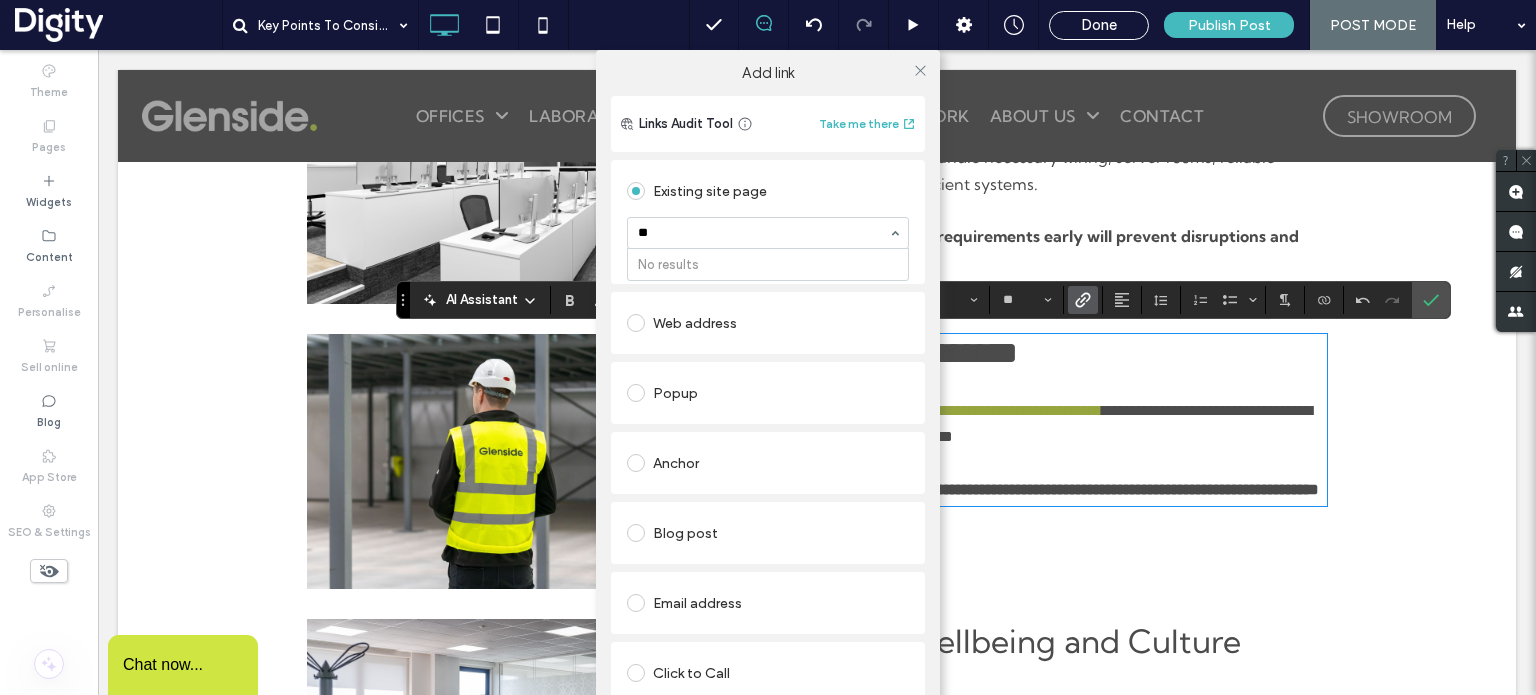 type on "*" 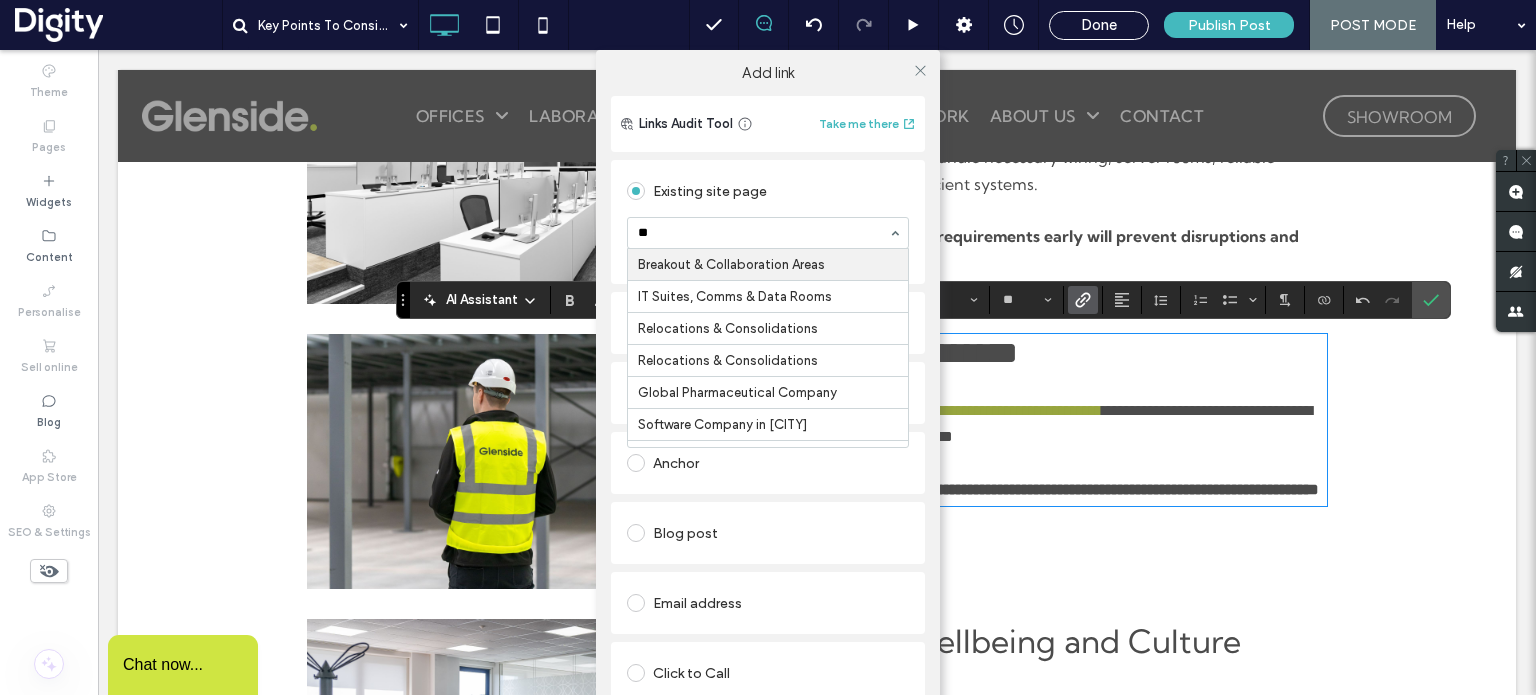 type on "*" 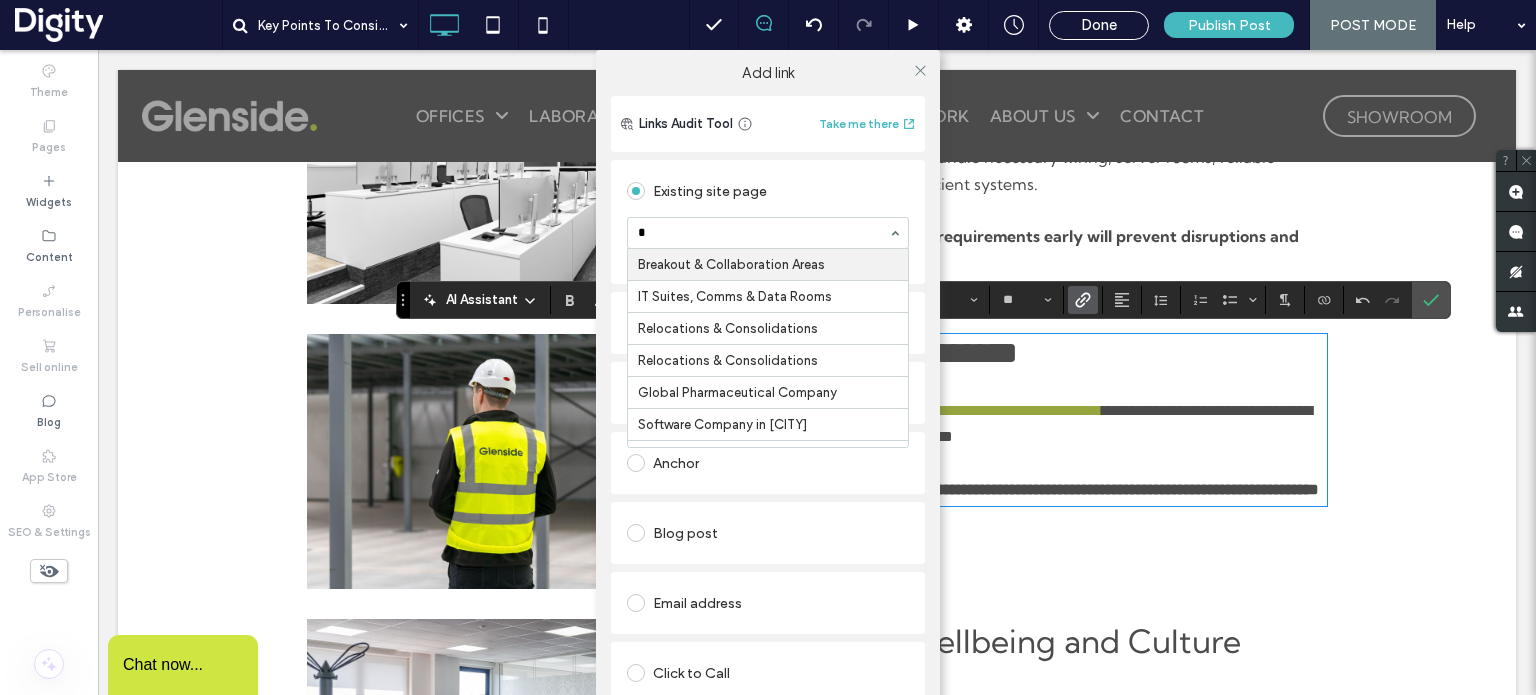 type 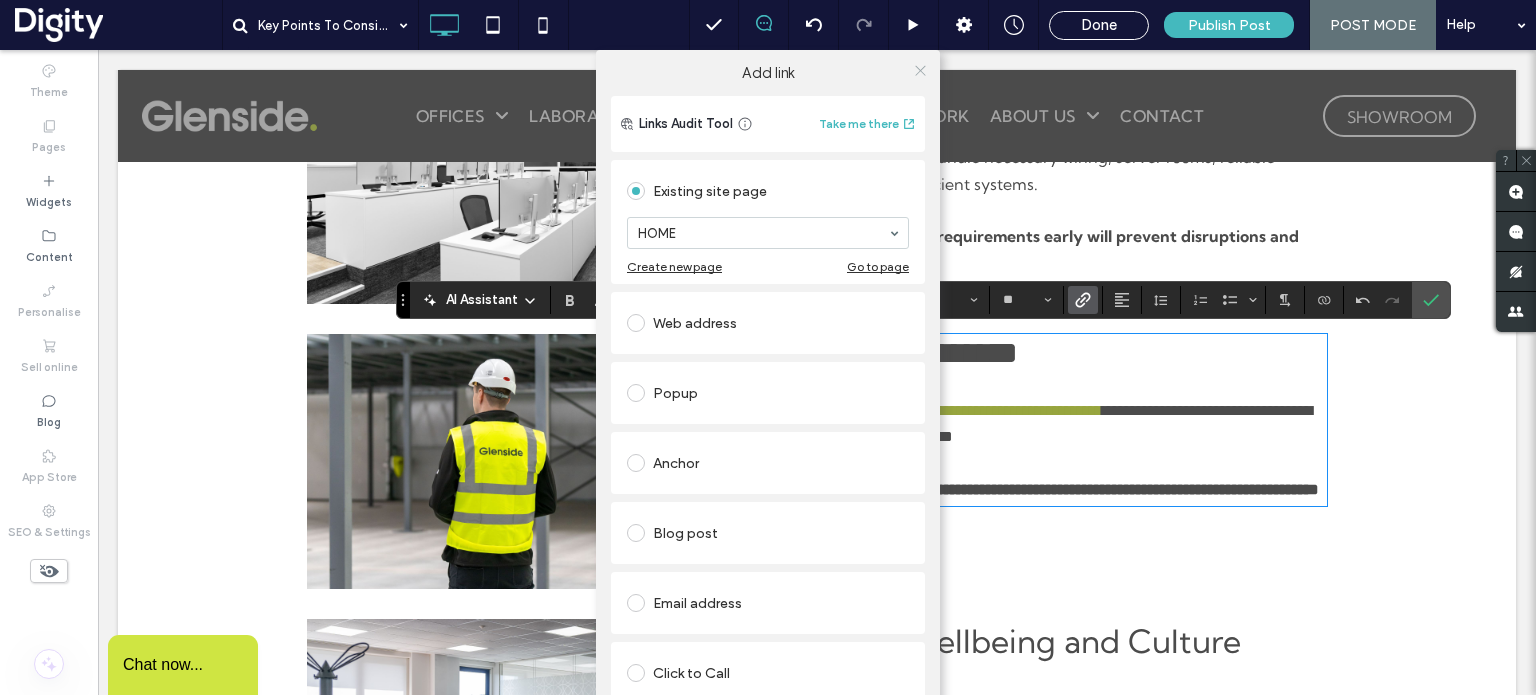 click 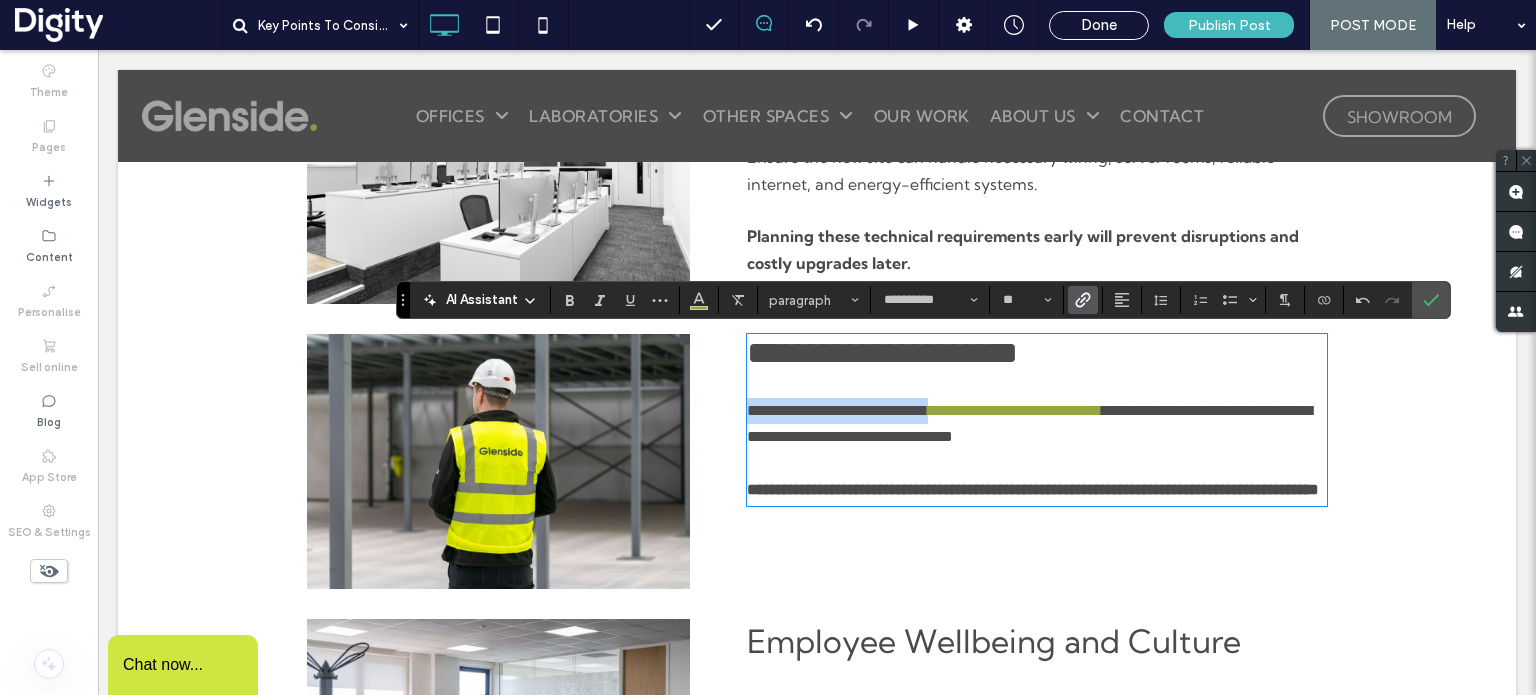 click on "**********" at bounding box center [1037, 477] 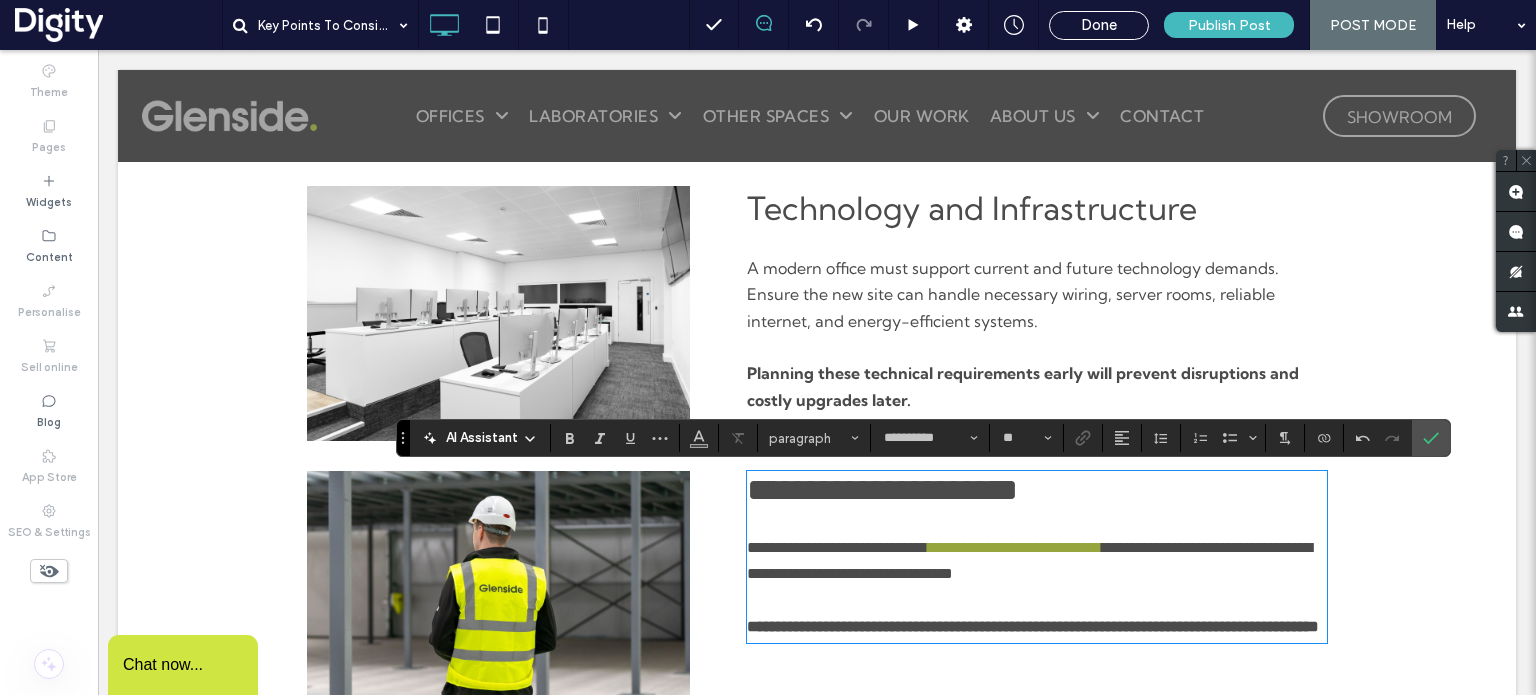 scroll, scrollTop: 1136, scrollLeft: 0, axis: vertical 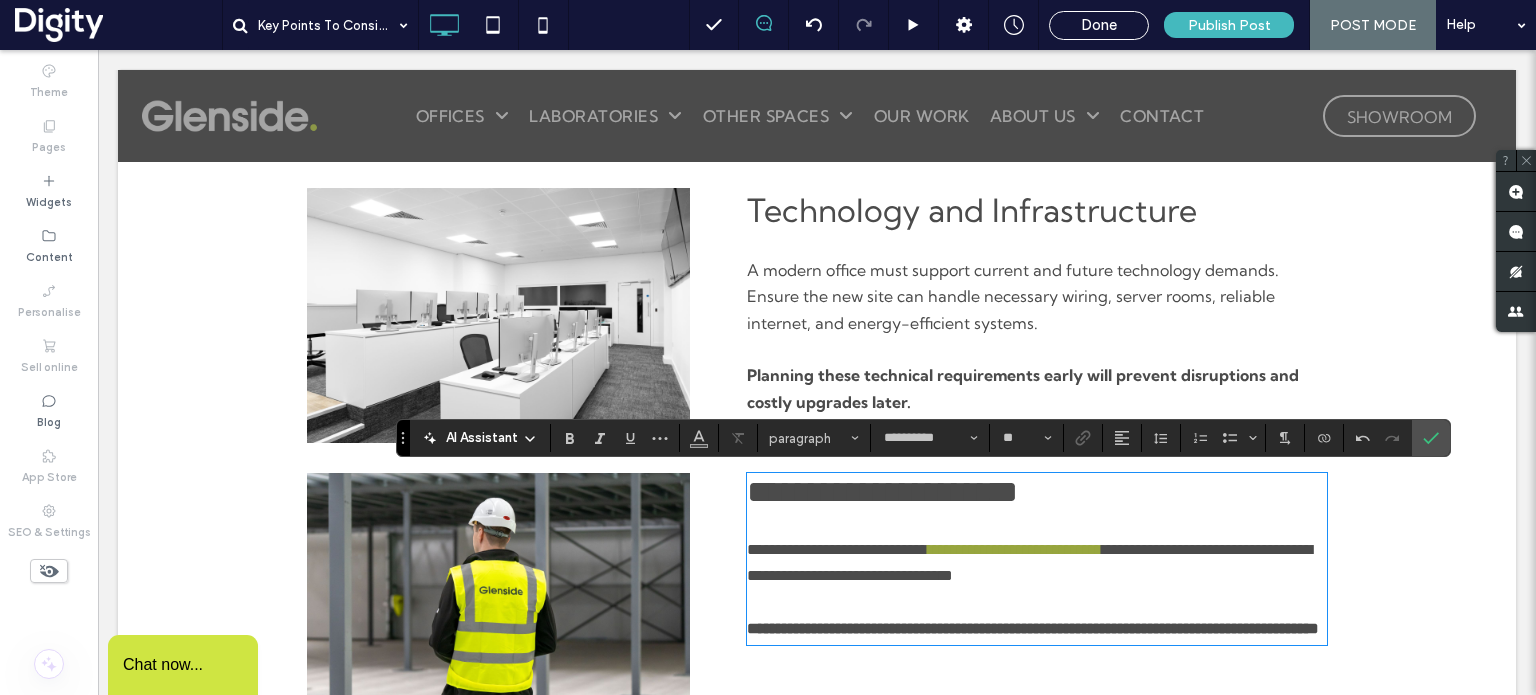 click on "A modern office must support current and future technology demands. Ensure the new site can handle necessary wiring, server rooms, reliable internet, and energy-efficient systems." at bounding box center (1013, 296) 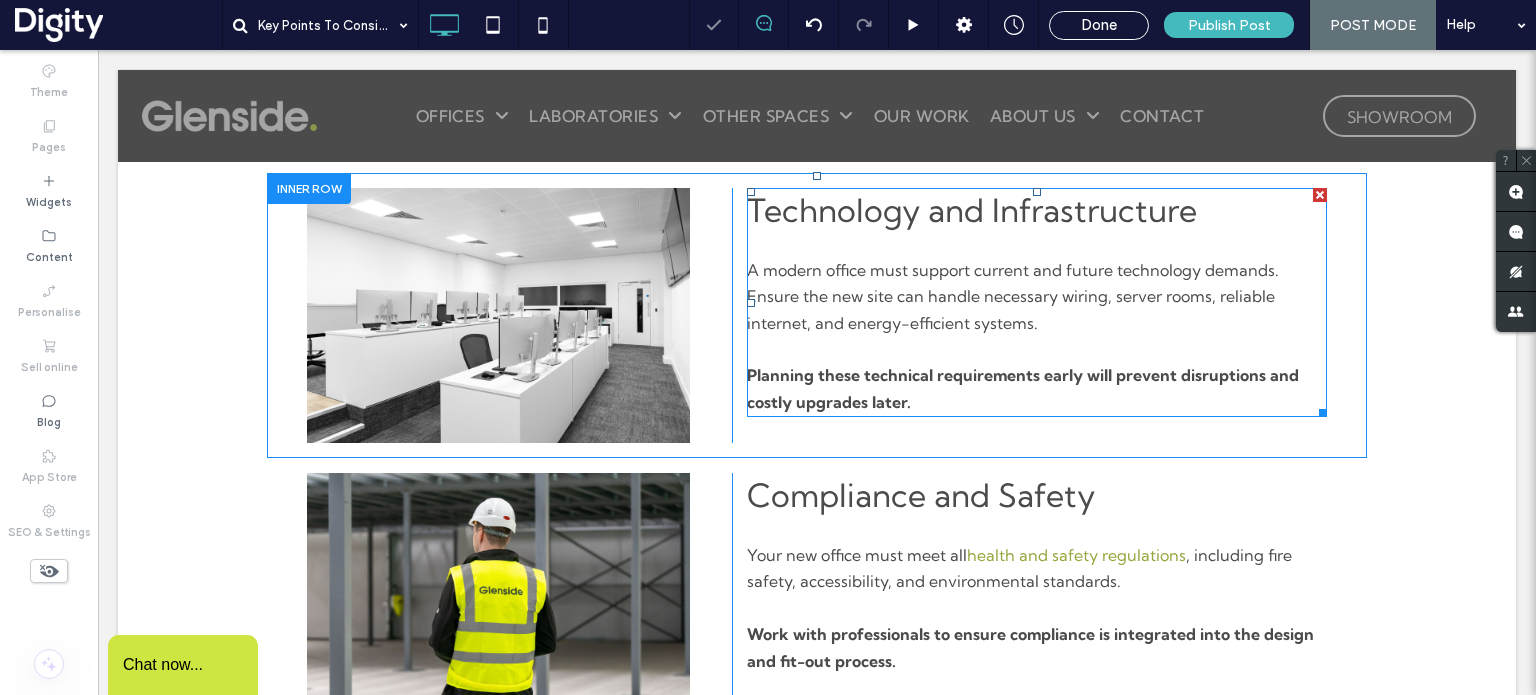 click on "A modern office must support current and future technology demands. Ensure the new site can handle necessary wiring, server rooms, reliable internet, and energy-efficient systems." at bounding box center (1013, 296) 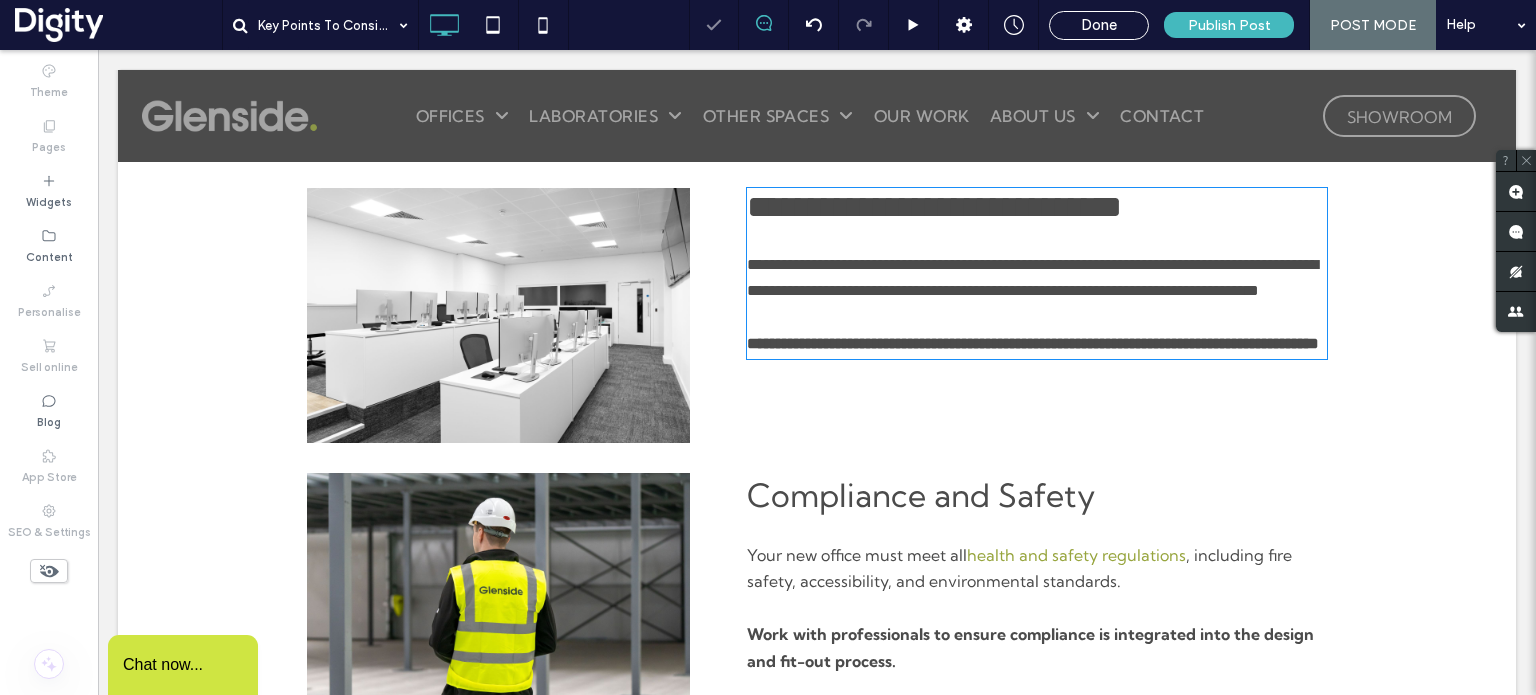 type on "**********" 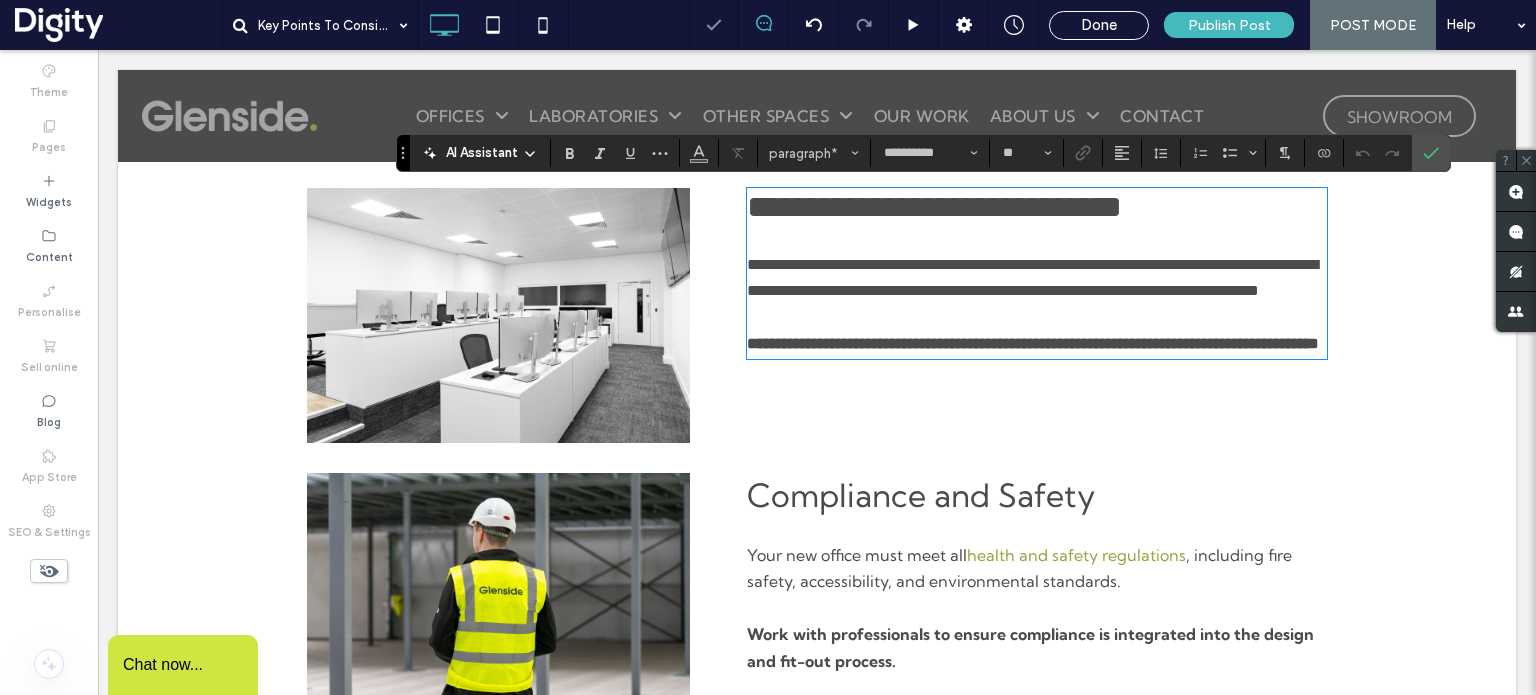 click on "**********" at bounding box center (1032, 277) 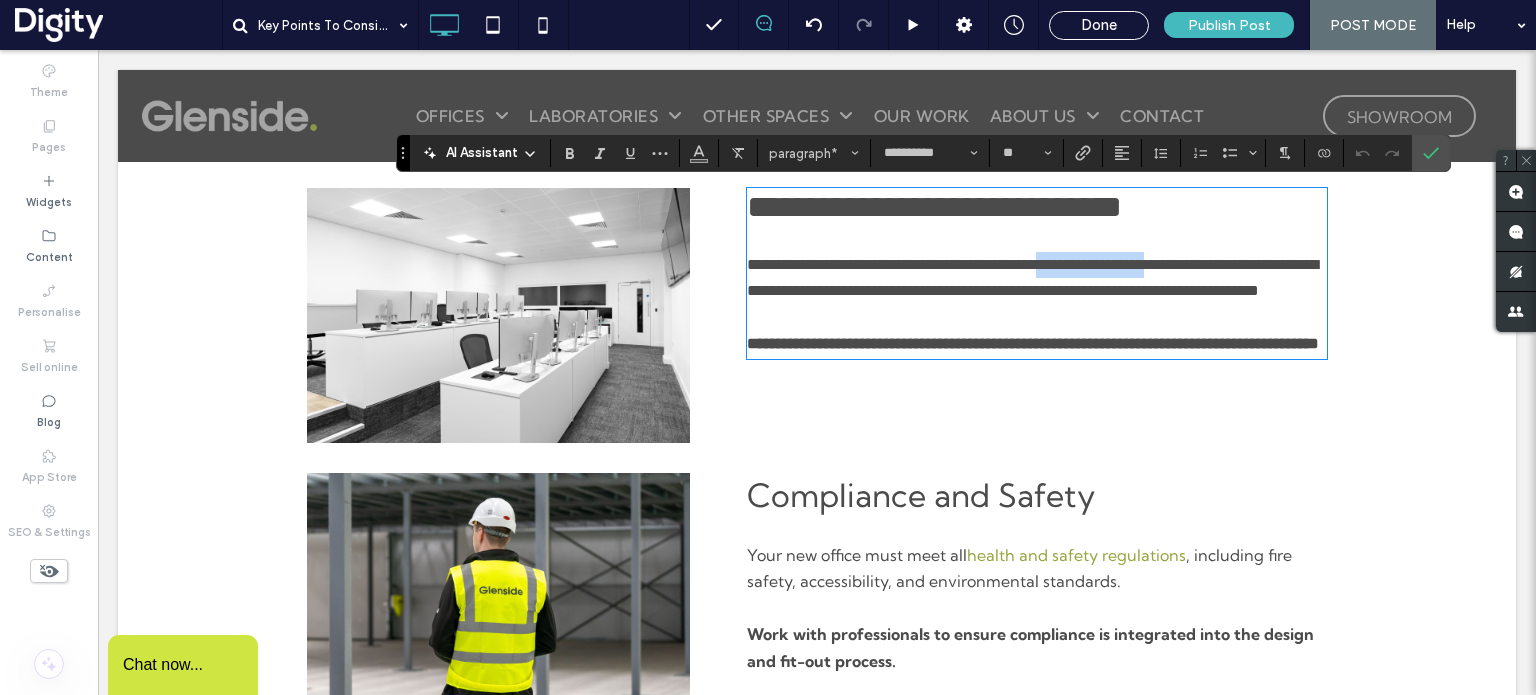 drag, startPoint x: 1110, startPoint y: 267, endPoint x: 1262, endPoint y: 275, distance: 152.21039 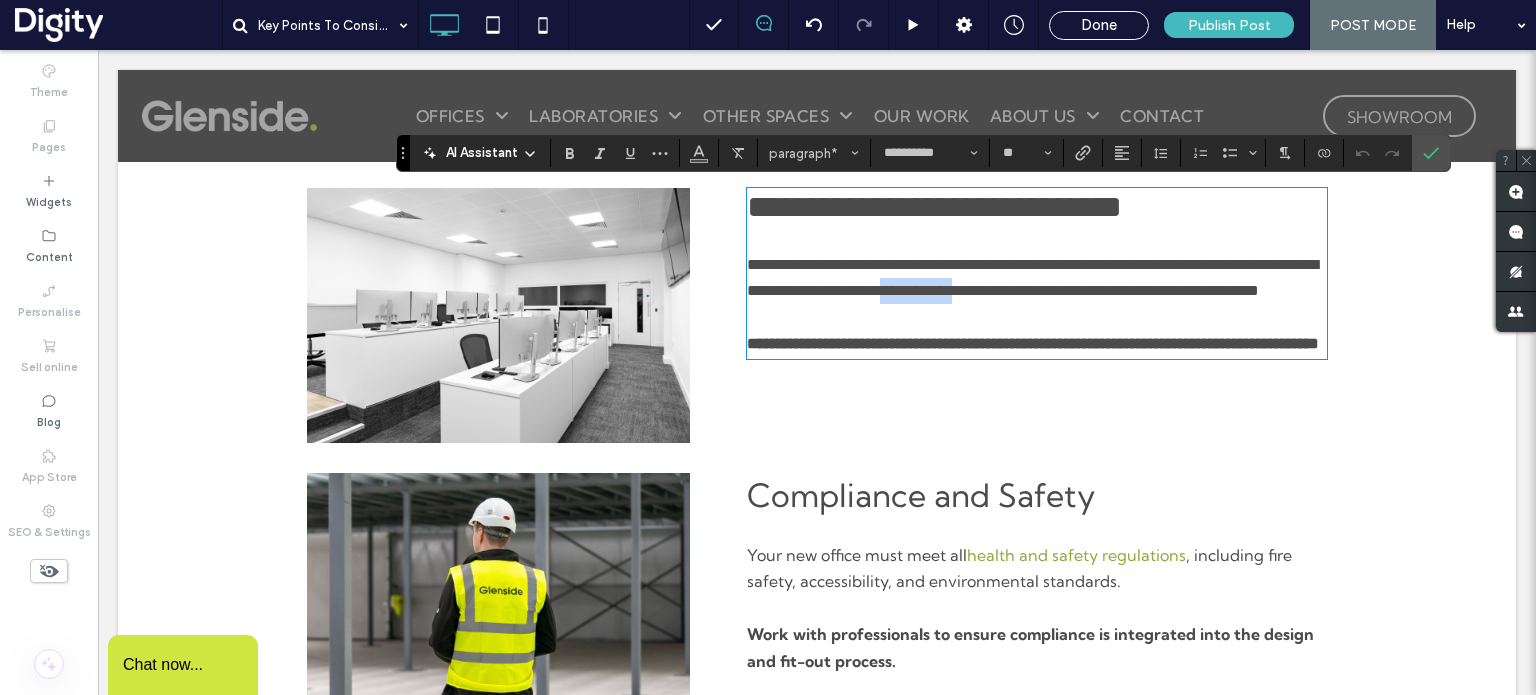 drag, startPoint x: 1106, startPoint y: 291, endPoint x: 1199, endPoint y: 294, distance: 93.04838 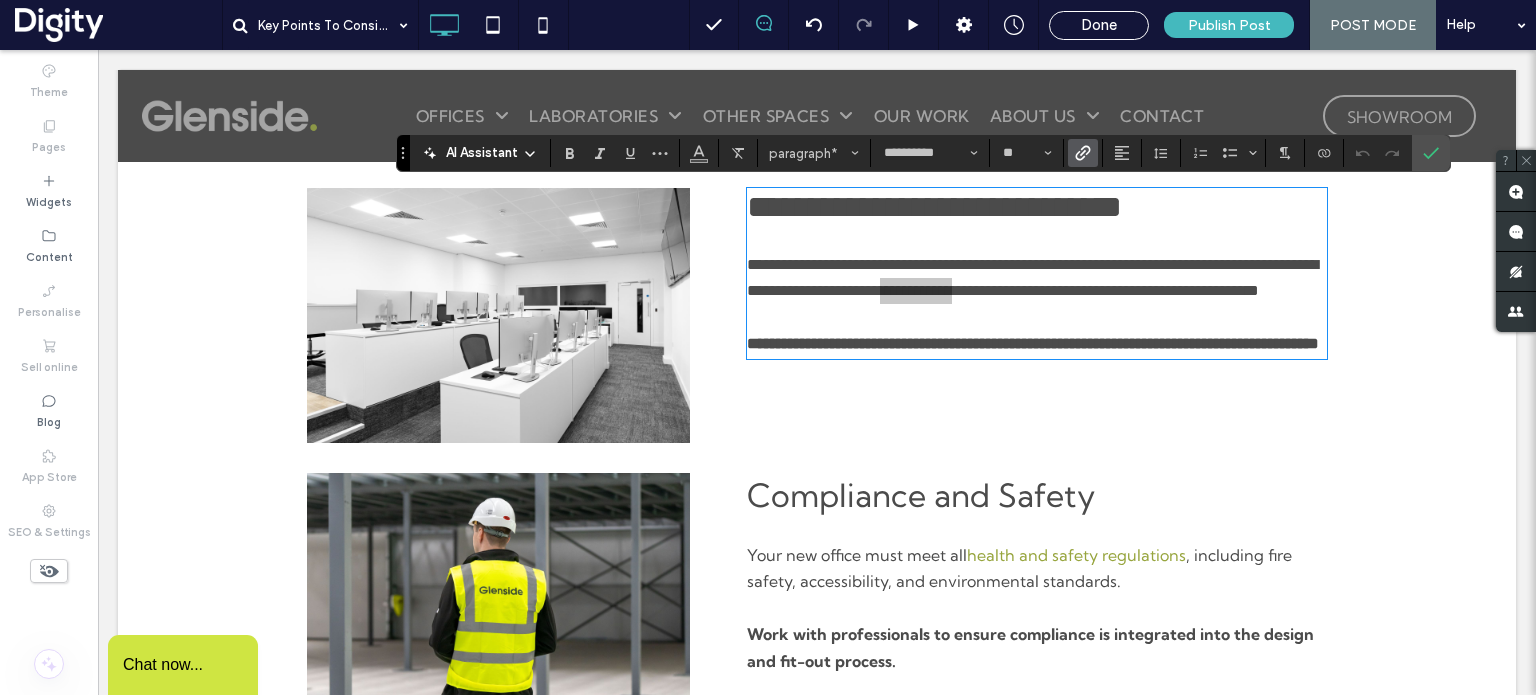 click at bounding box center [1083, 153] 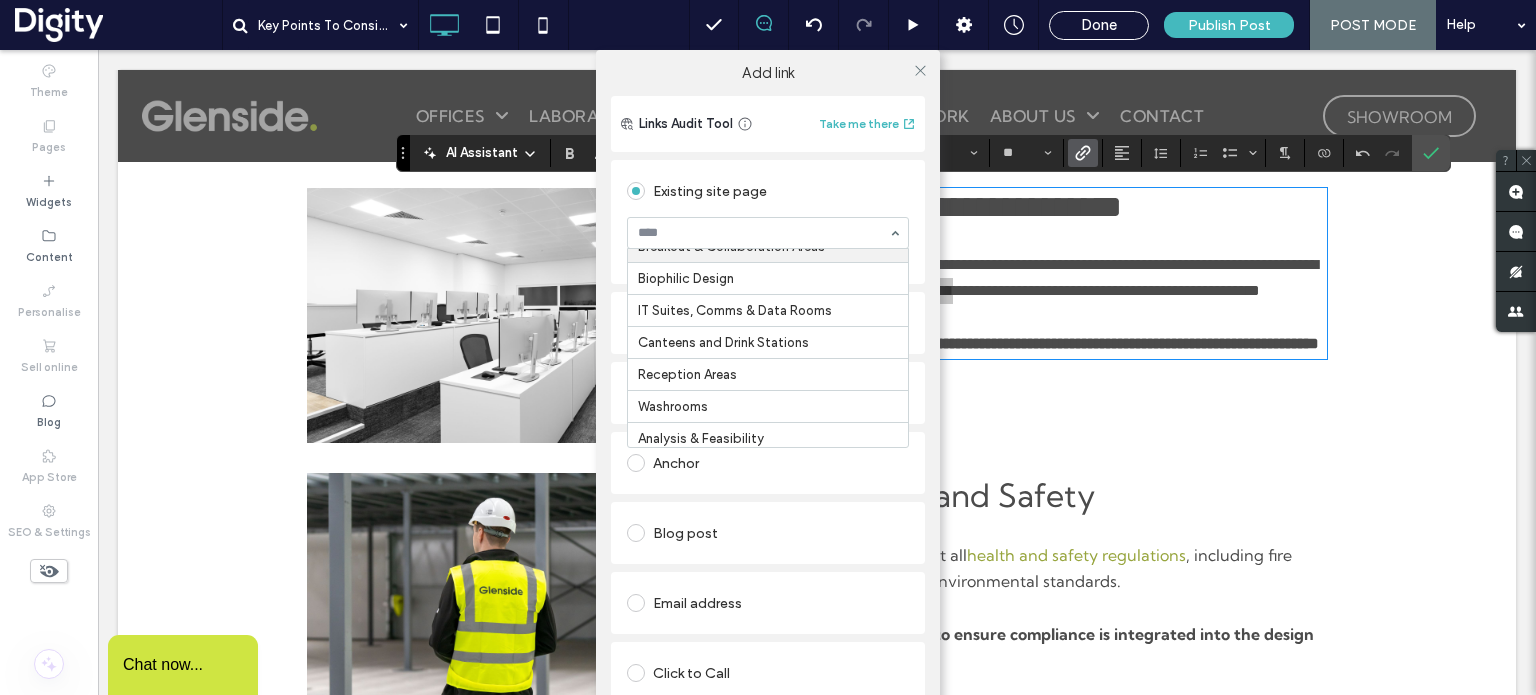 scroll, scrollTop: 168, scrollLeft: 0, axis: vertical 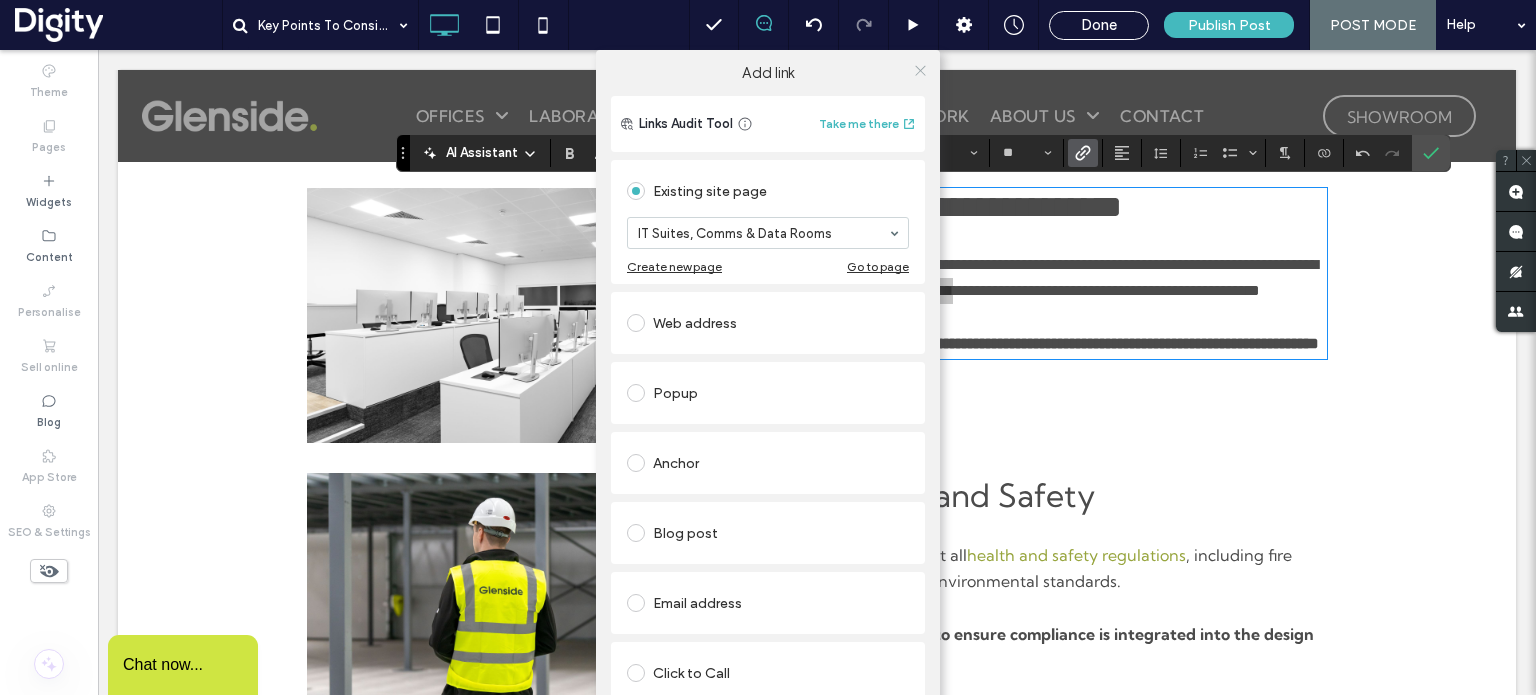 click 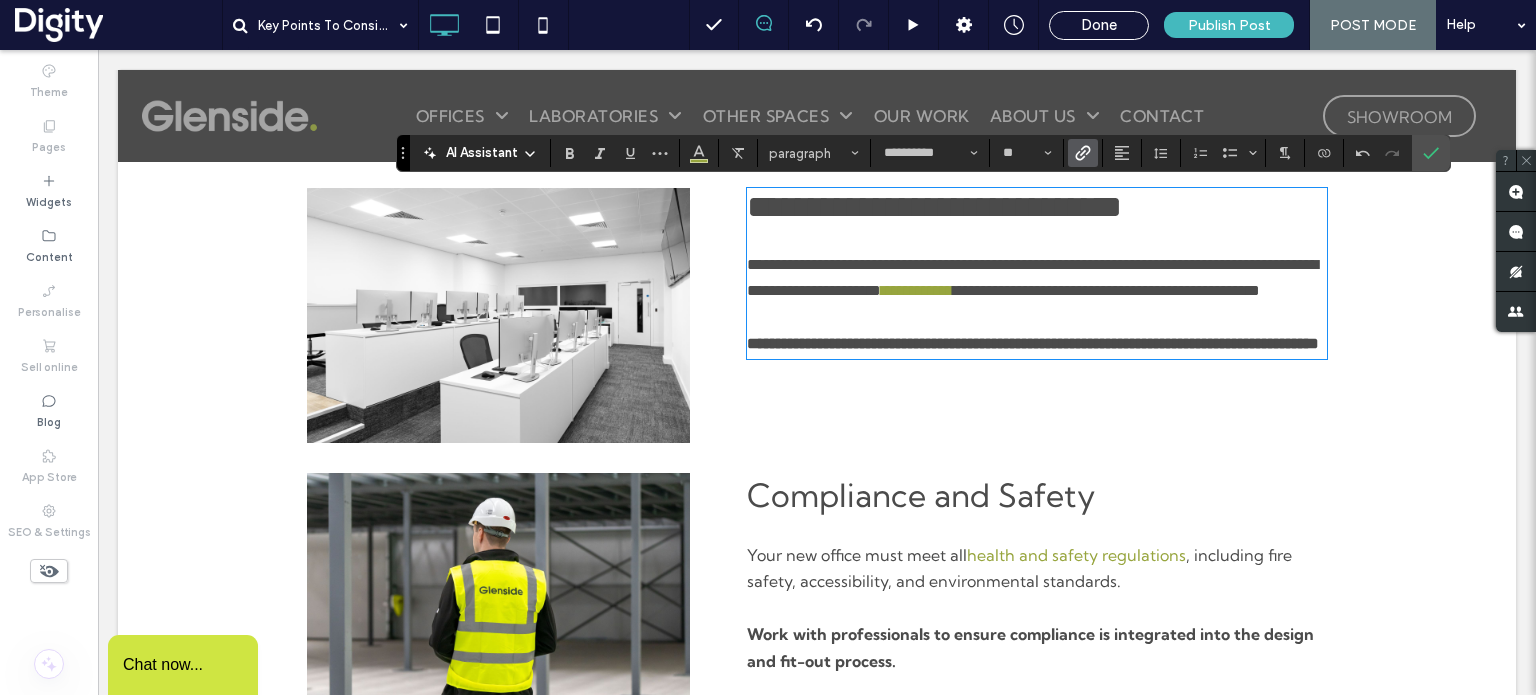click on "**********" at bounding box center [1037, 331] 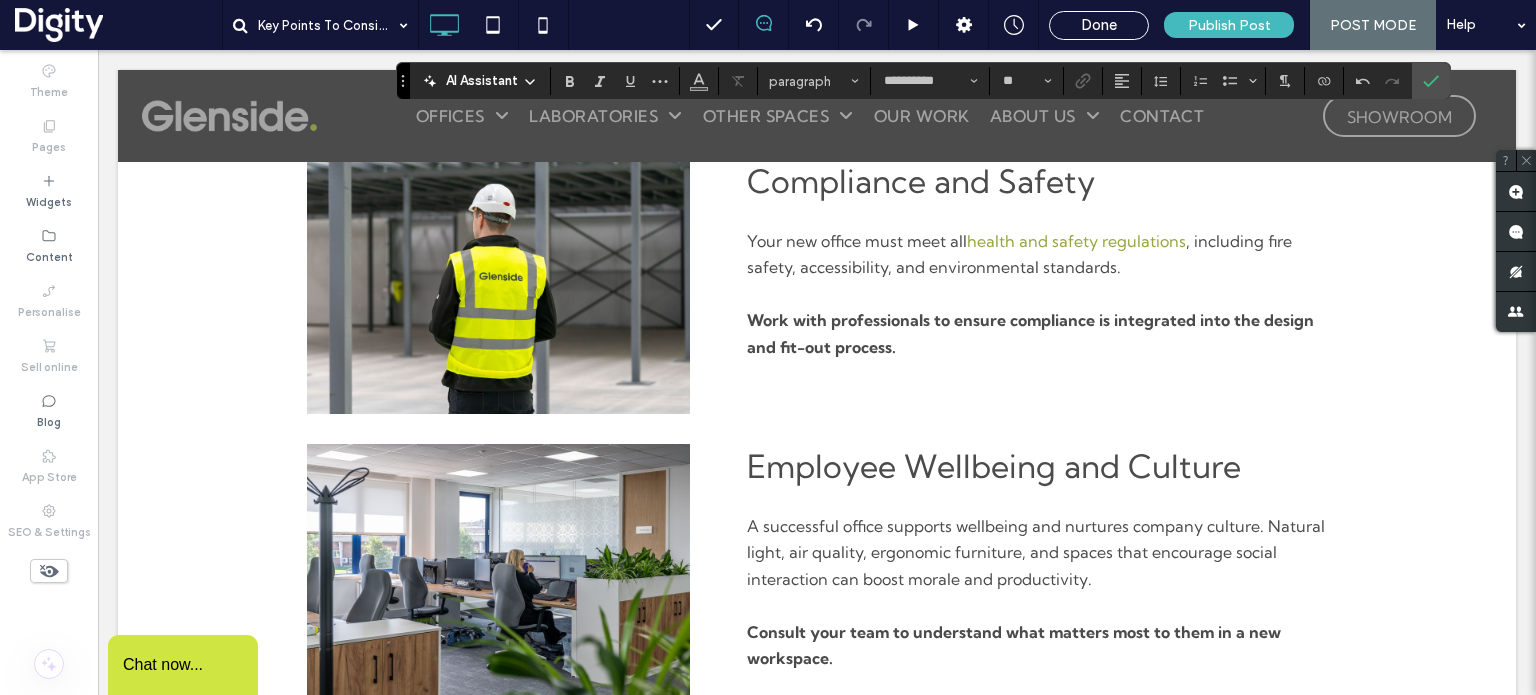scroll, scrollTop: 1408, scrollLeft: 0, axis: vertical 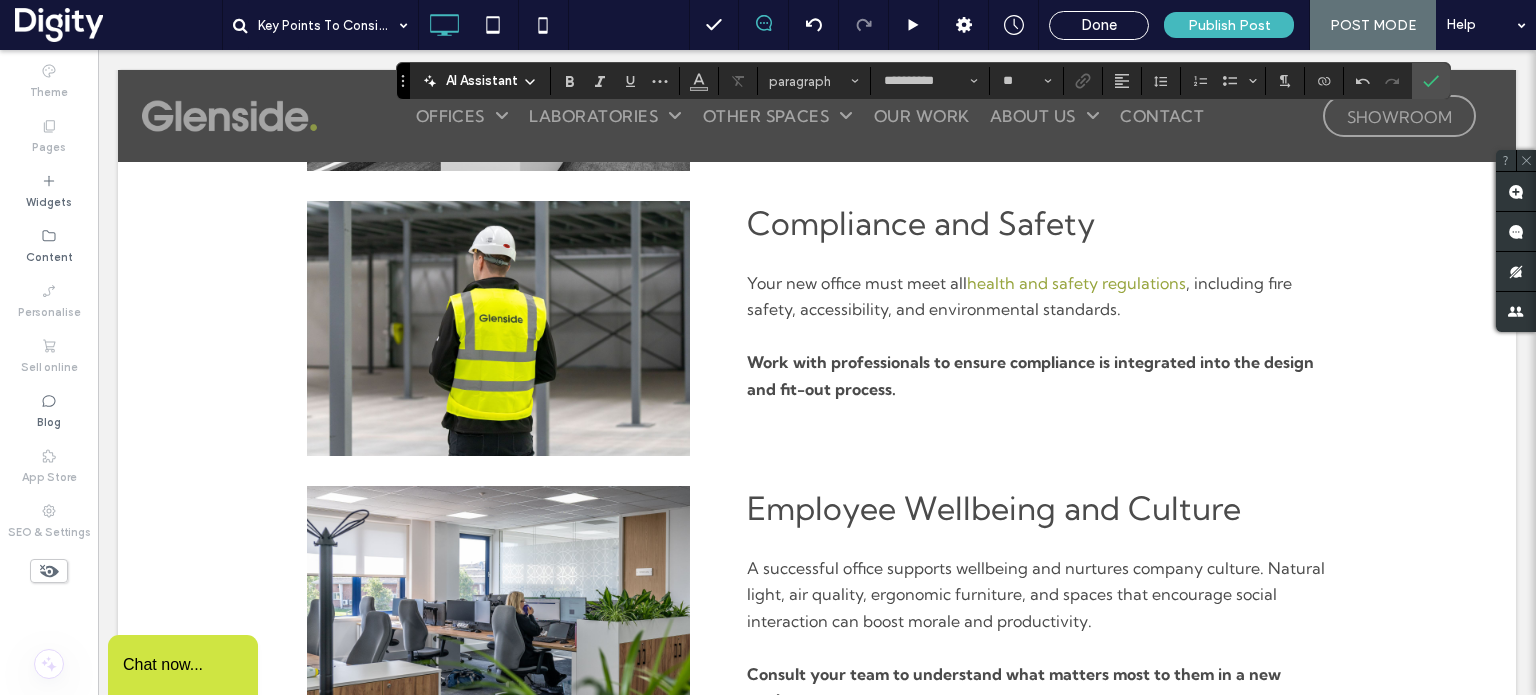 click on "health and safety regulations" at bounding box center [1076, 283] 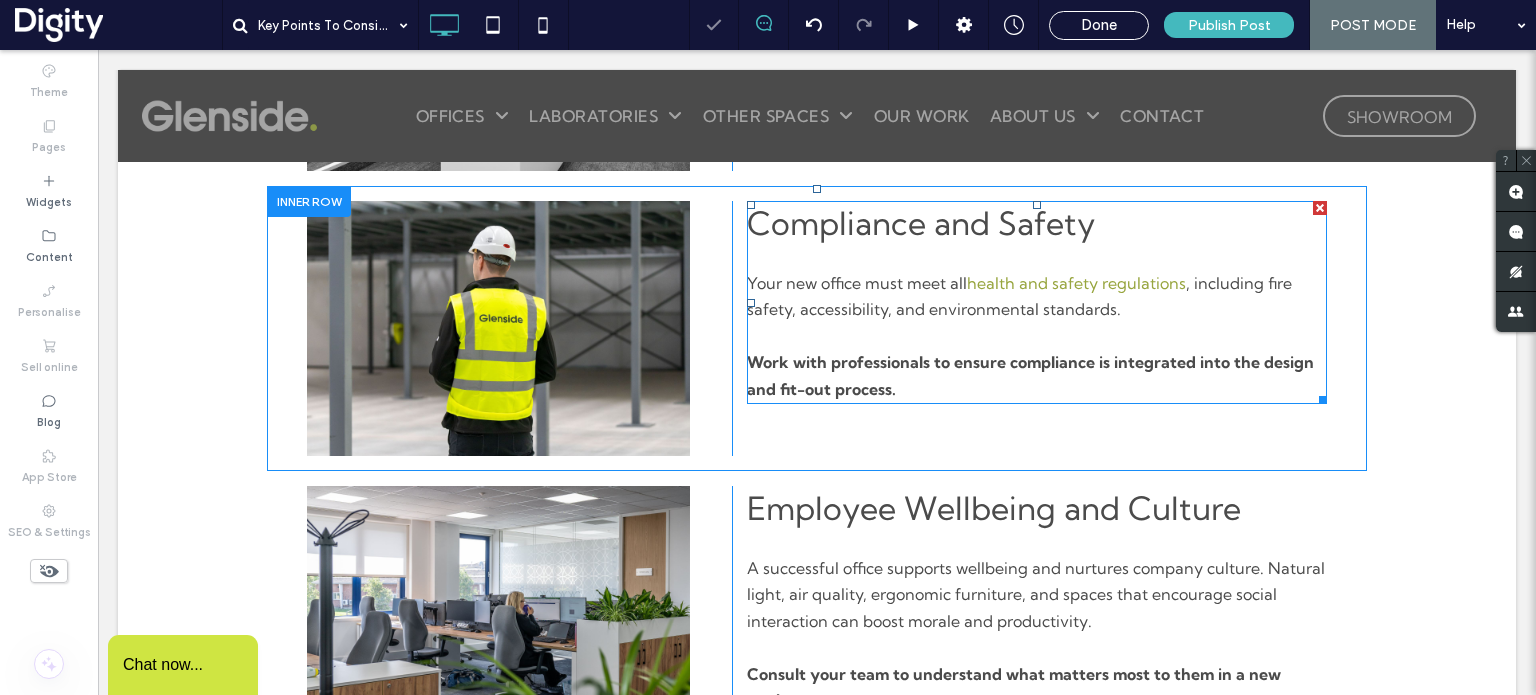 click on "health and safety regulations" at bounding box center [1076, 283] 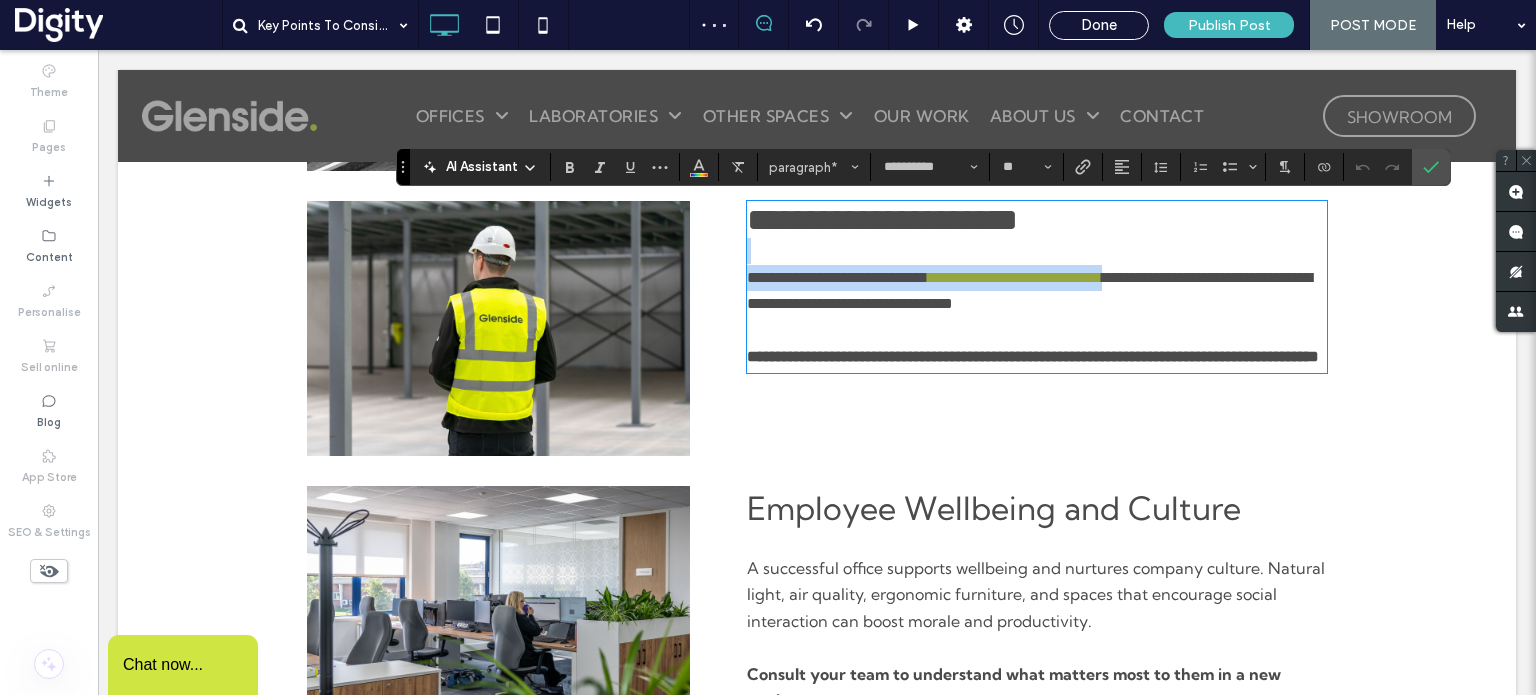 drag, startPoint x: 964, startPoint y: 281, endPoint x: 1176, endPoint y: 279, distance: 212.00943 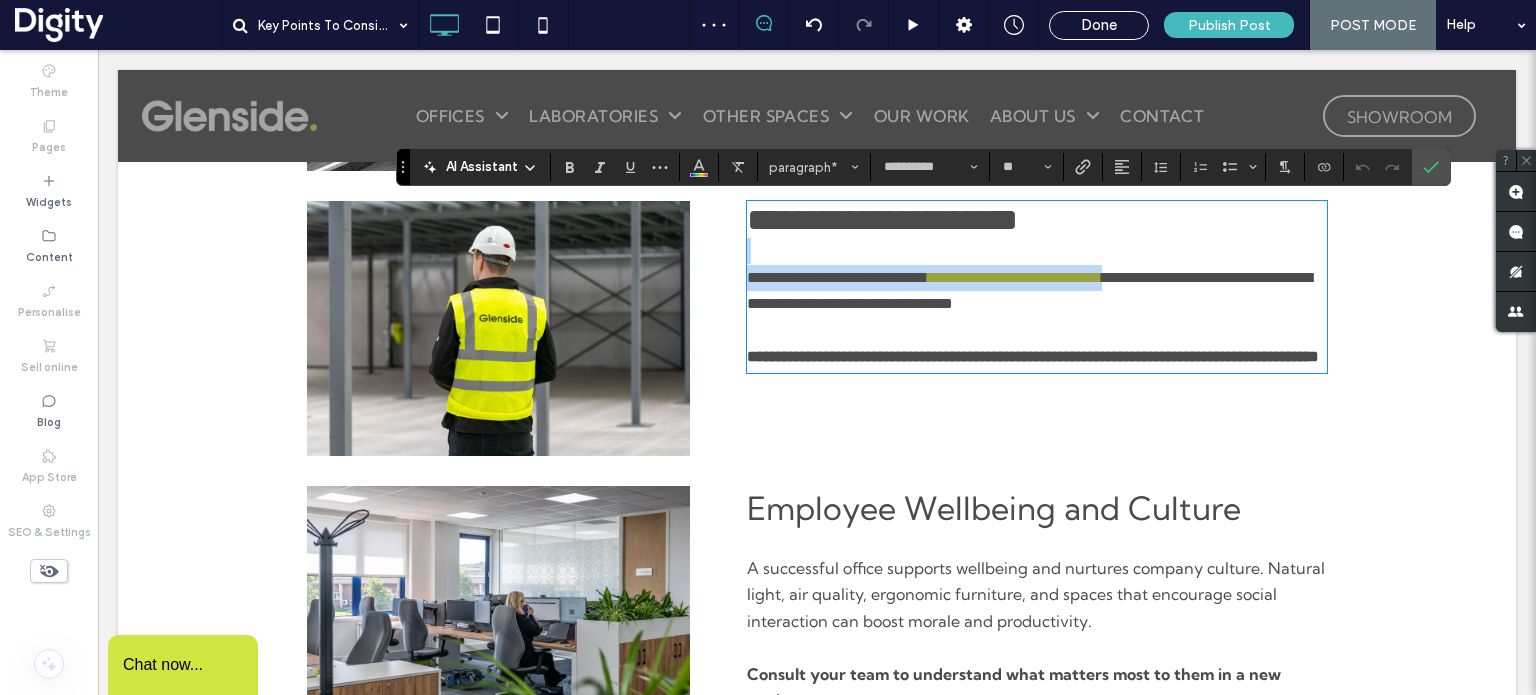 click on "**********" at bounding box center (1037, 291) 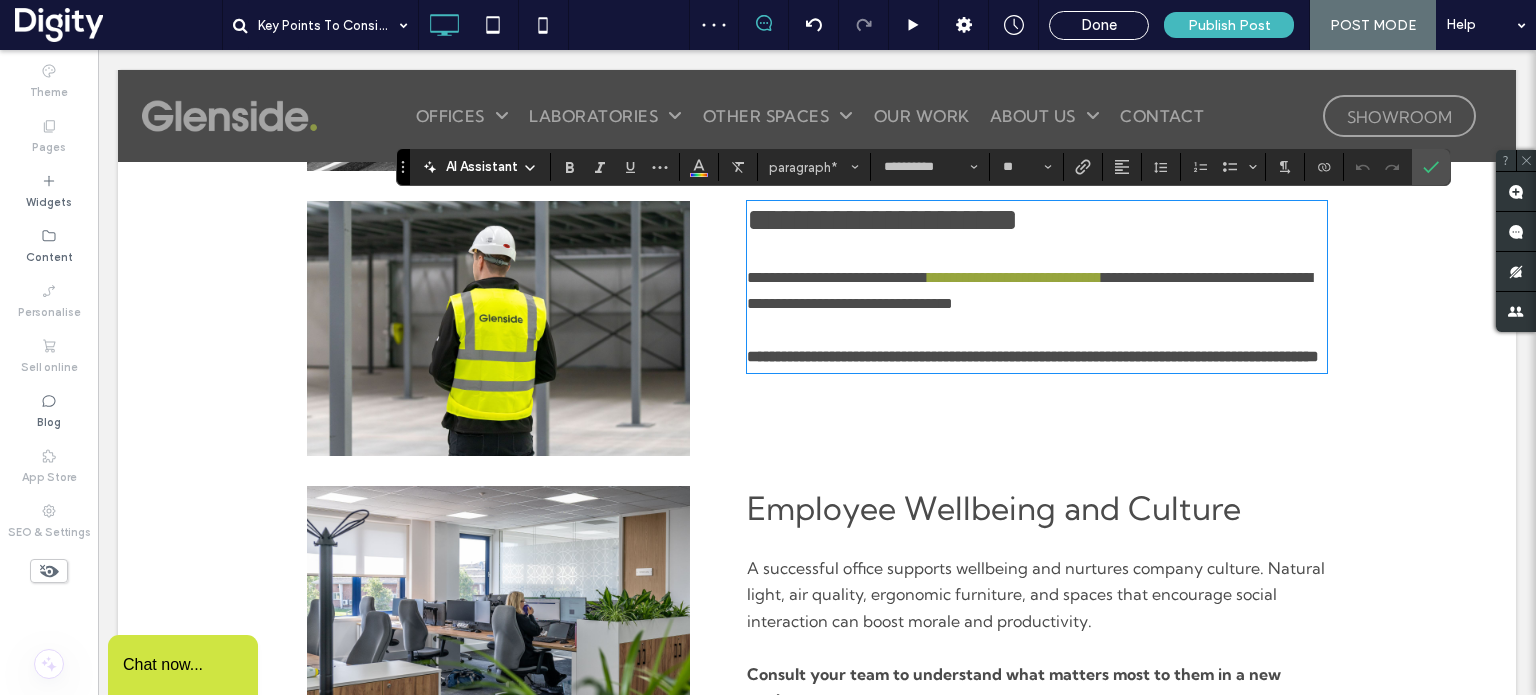 click on "**********" at bounding box center (1029, 290) 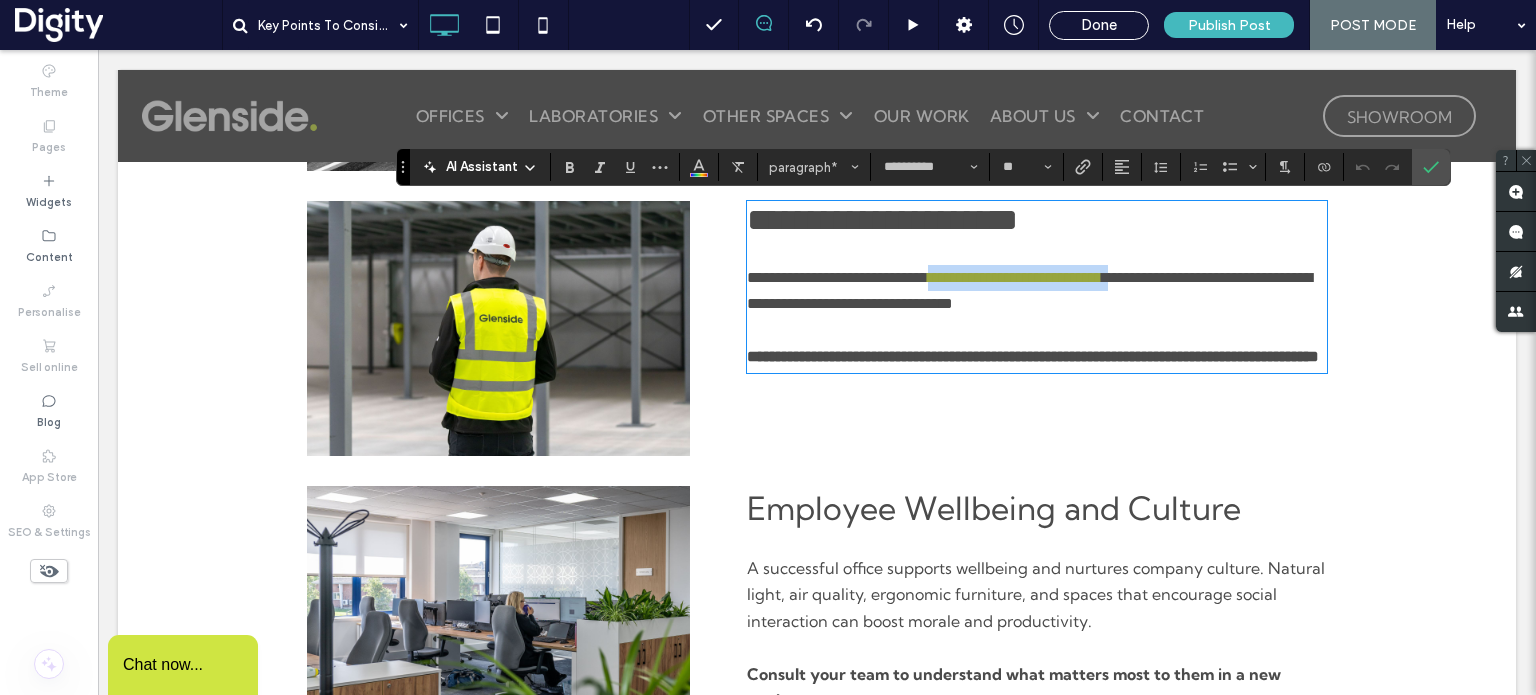 drag, startPoint x: 1176, startPoint y: 279, endPoint x: 968, endPoint y: 290, distance: 208.29066 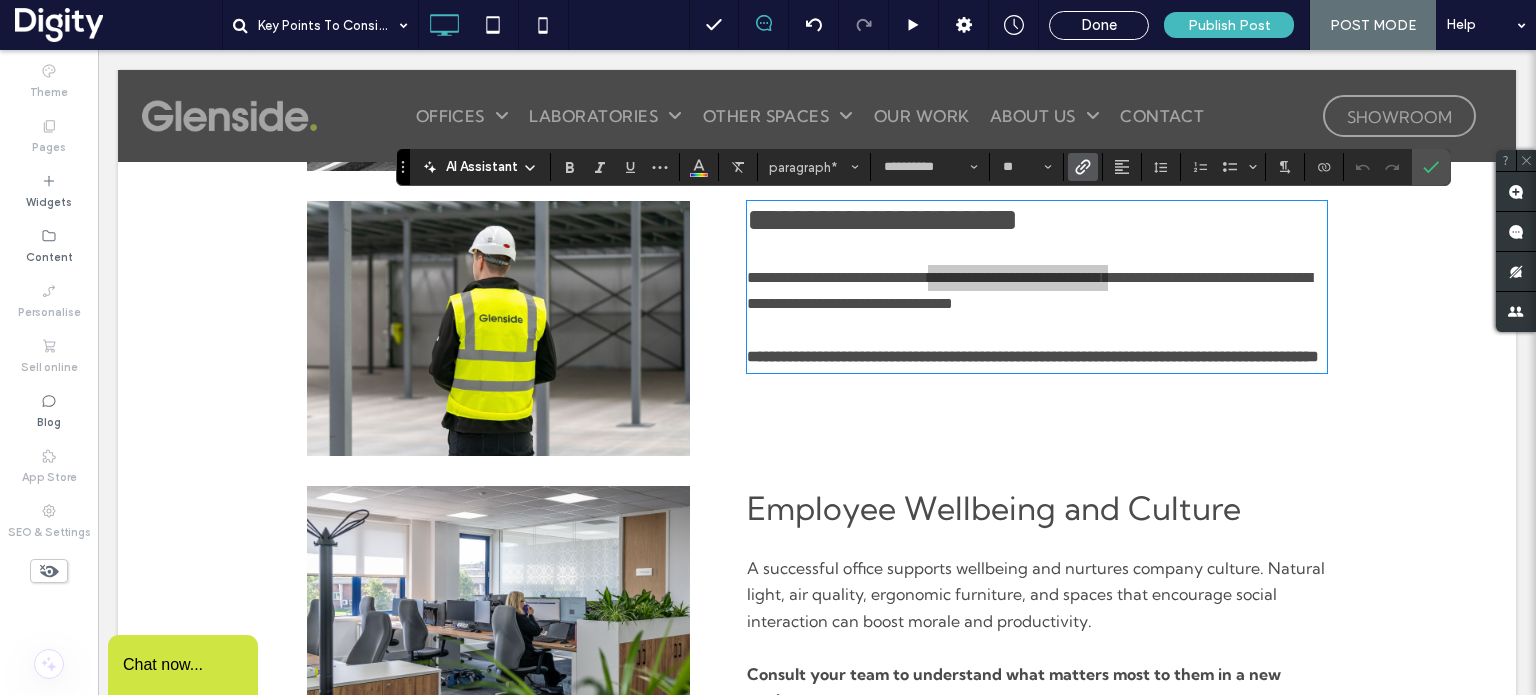 click at bounding box center [1079, 167] 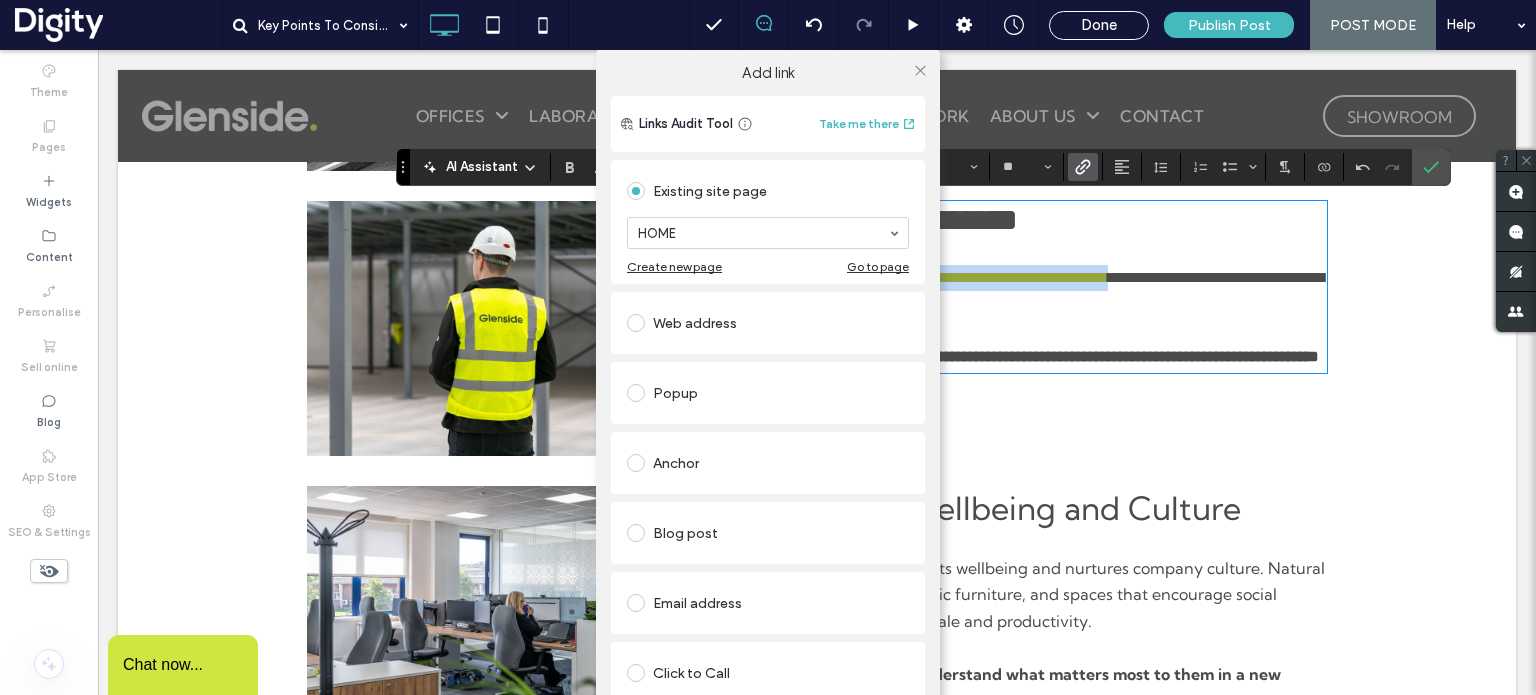 scroll, scrollTop: 99, scrollLeft: 0, axis: vertical 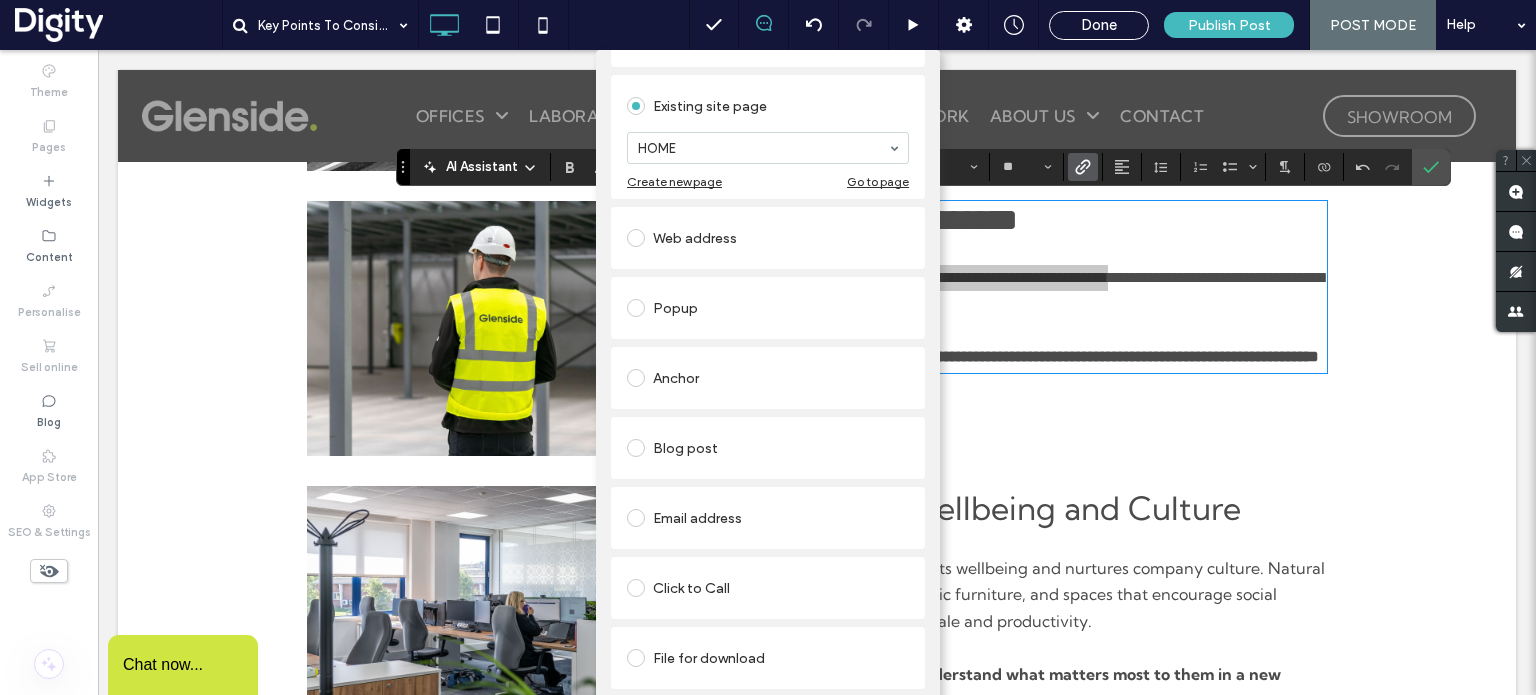 click on "REMOVE LINK" at bounding box center [768, 707] 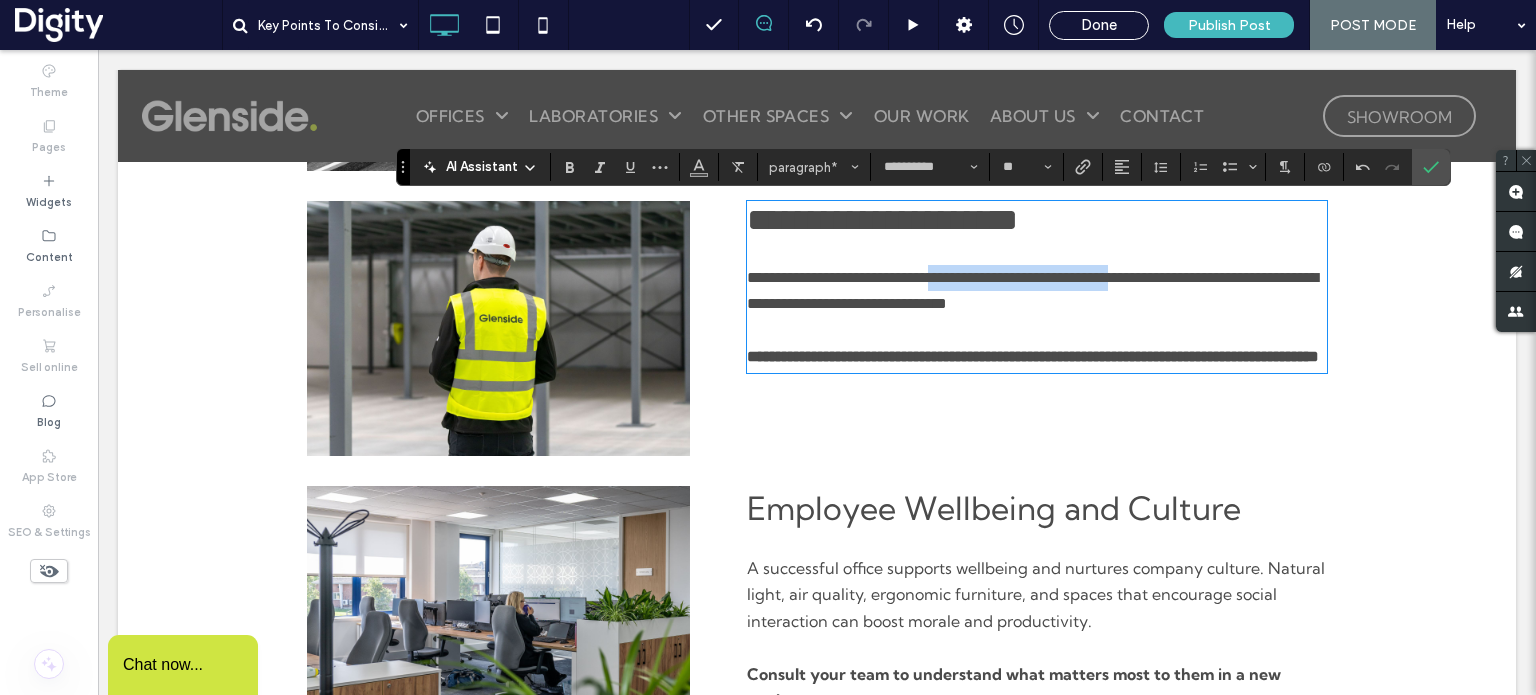 click on "**********" at bounding box center [1032, 290] 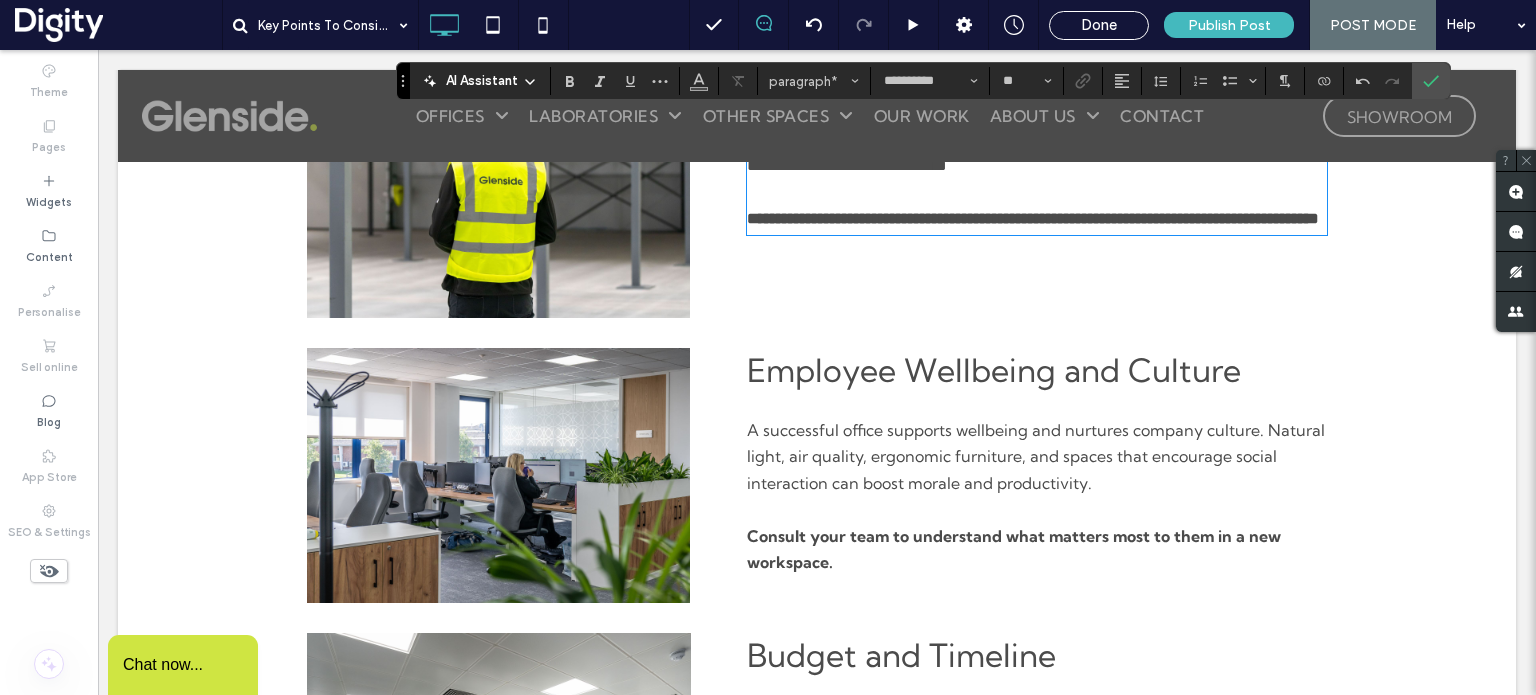 scroll, scrollTop: 1550, scrollLeft: 0, axis: vertical 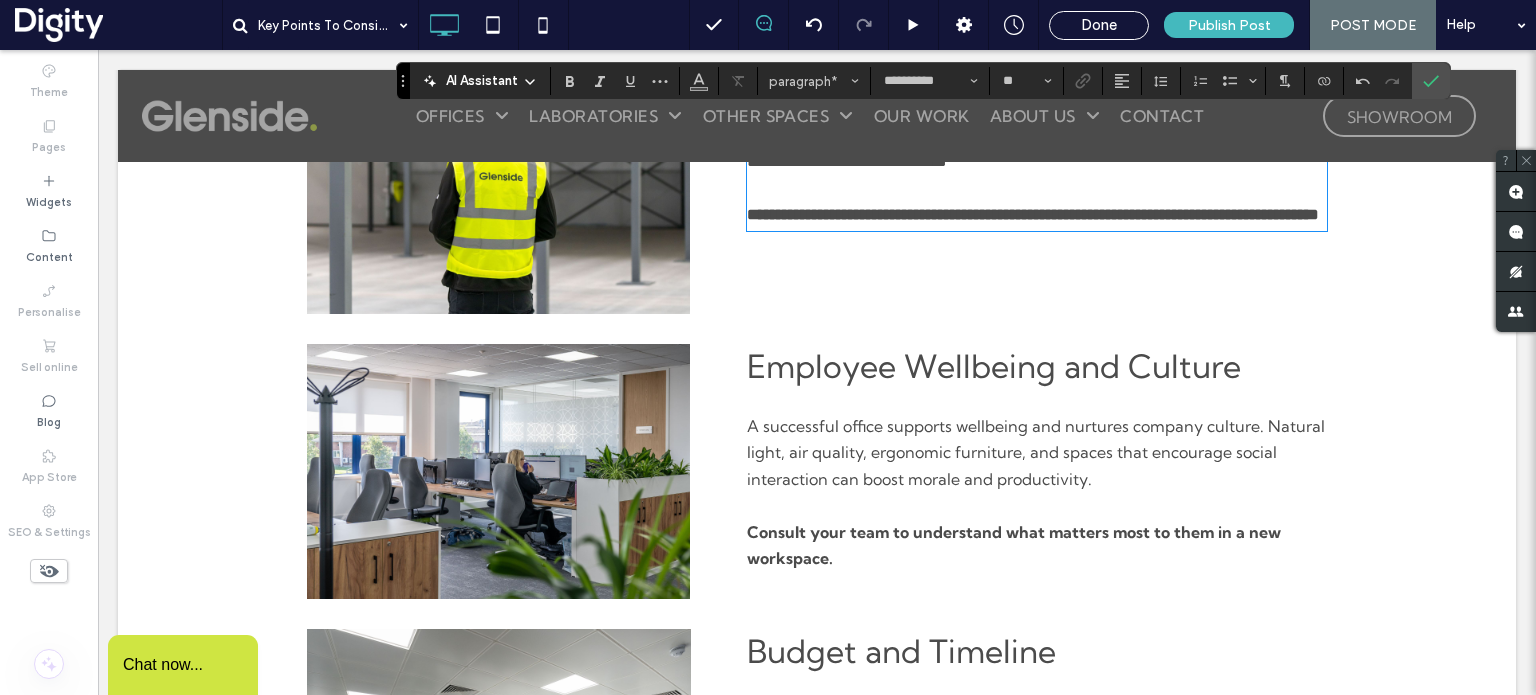 click on "A successful office supports wellbeing and nurtures company culture. Natural light, air quality, ergonomic furniture, and spaces that encourage social interaction can boost morale and productivity." at bounding box center [1036, 452] 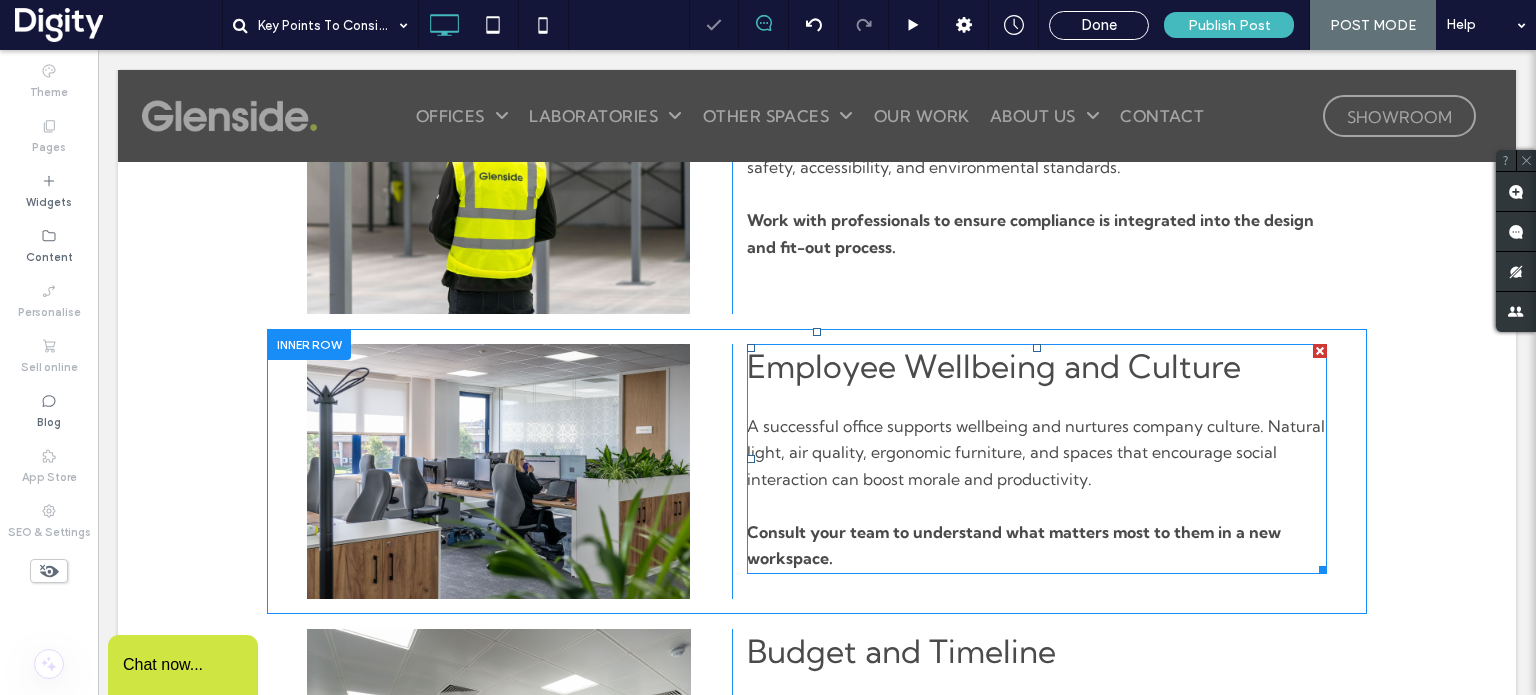click on "A successful office supports wellbeing and nurtures company culture. Natural light, air quality, ergonomic furniture, and spaces that encourage social interaction can boost morale and productivity." at bounding box center [1036, 452] 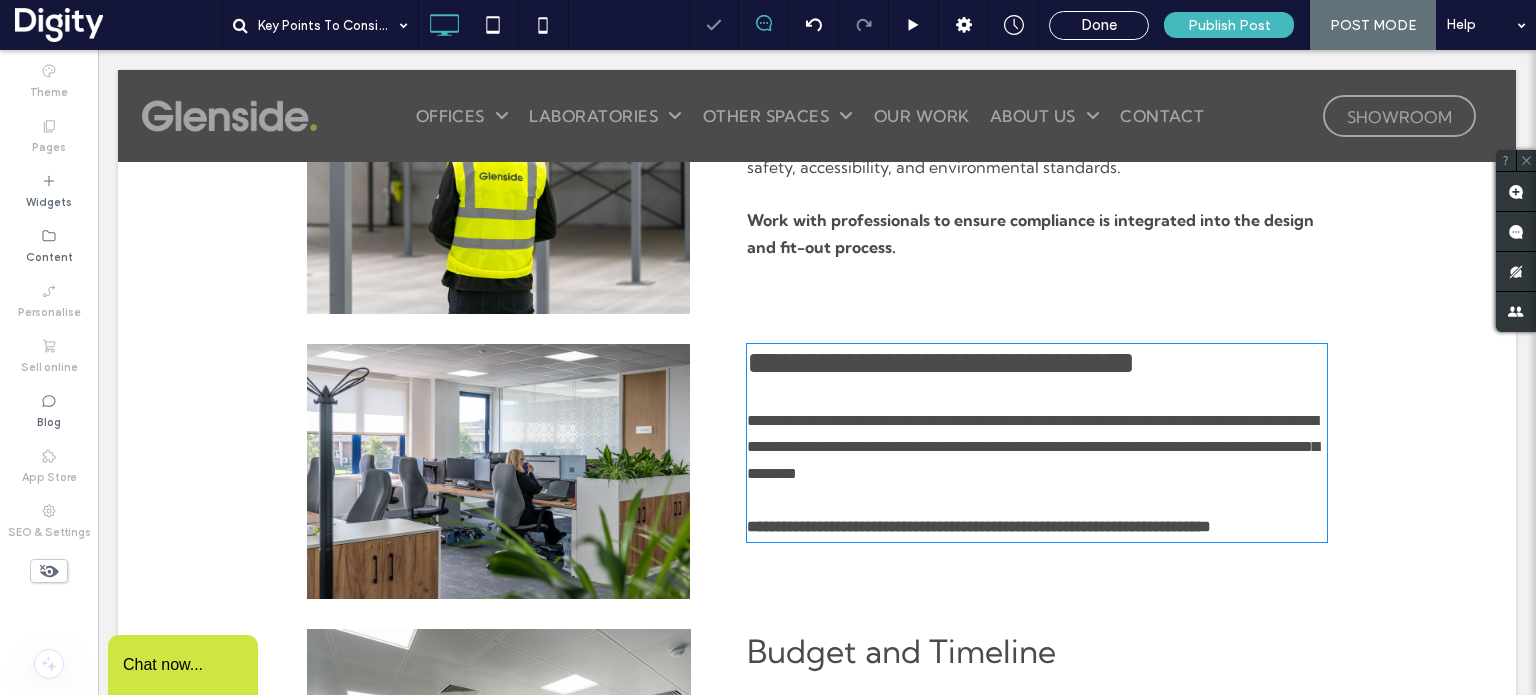 type on "**********" 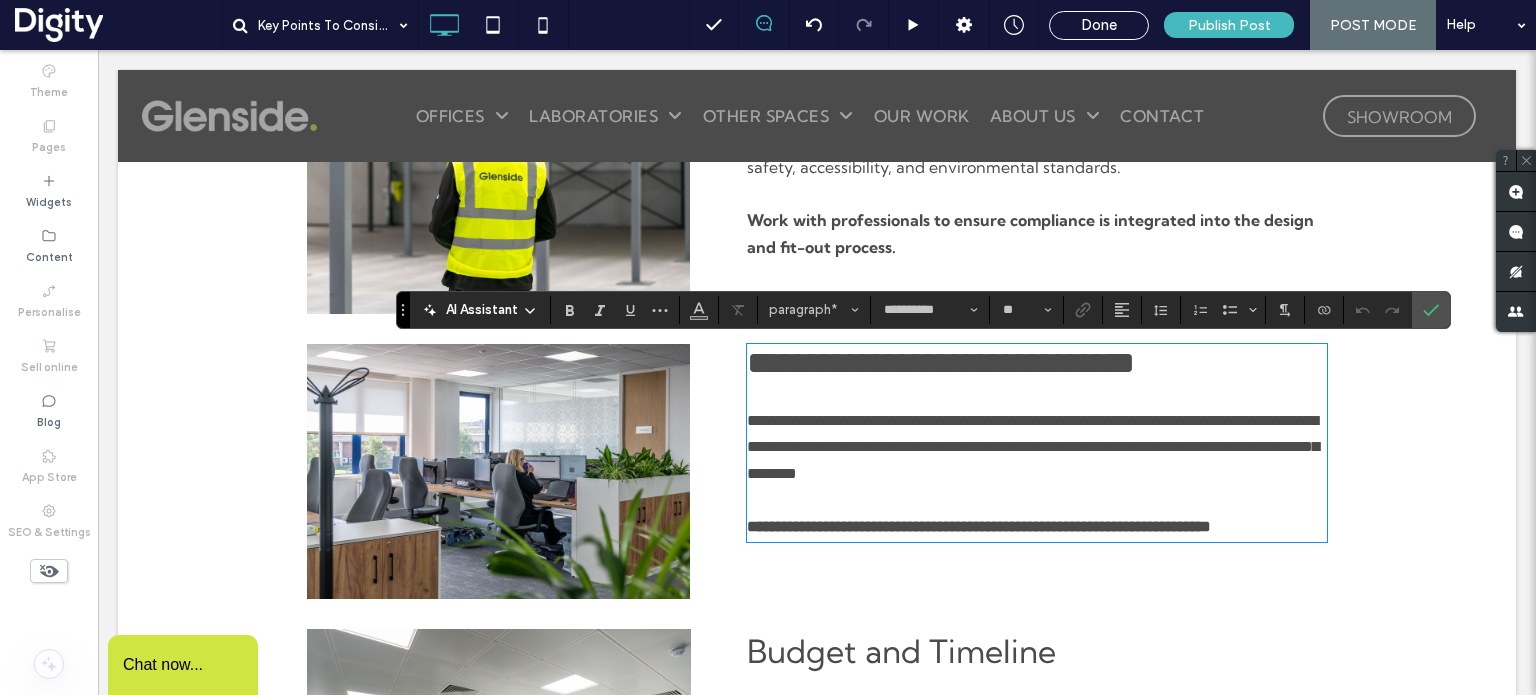 click on "**********" at bounding box center [1033, 447] 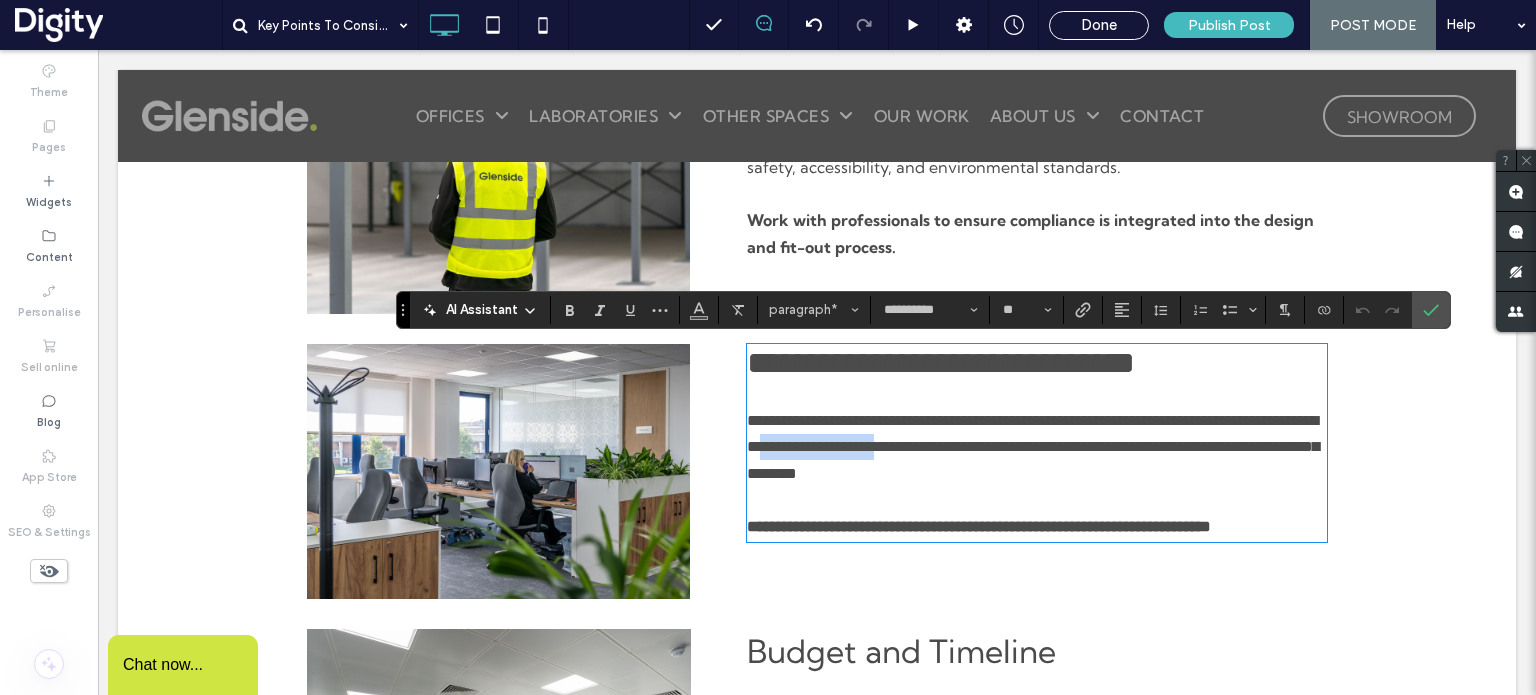 drag, startPoint x: 858, startPoint y: 455, endPoint x: 1011, endPoint y: 452, distance: 153.0294 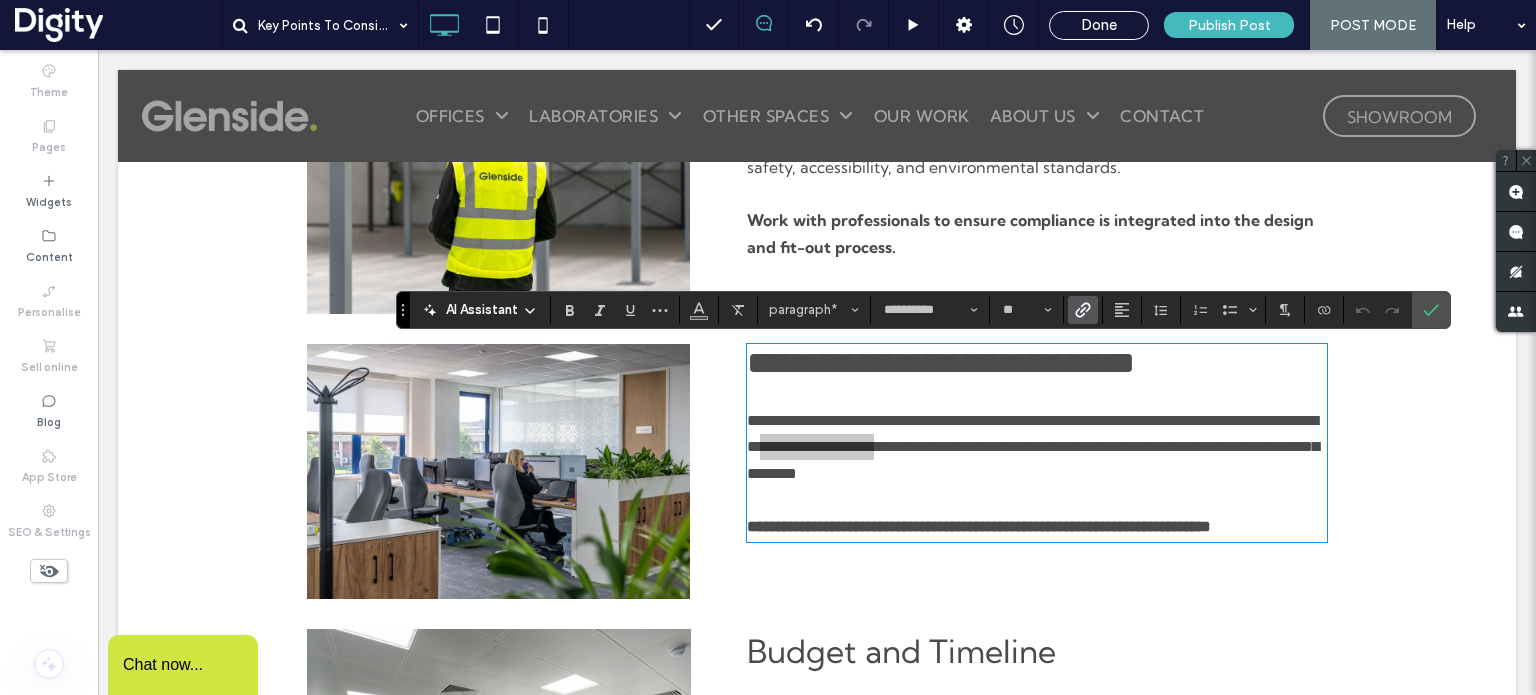 click 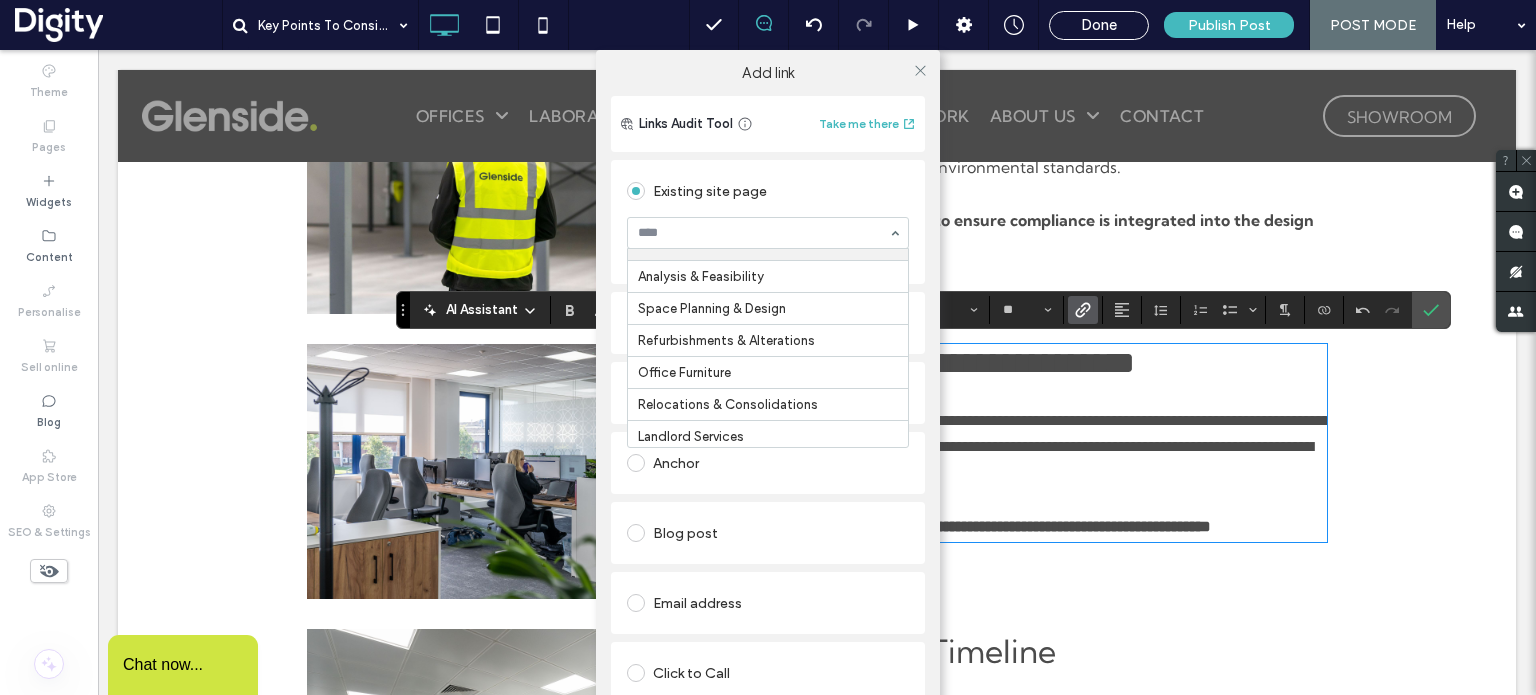 scroll, scrollTop: 312, scrollLeft: 0, axis: vertical 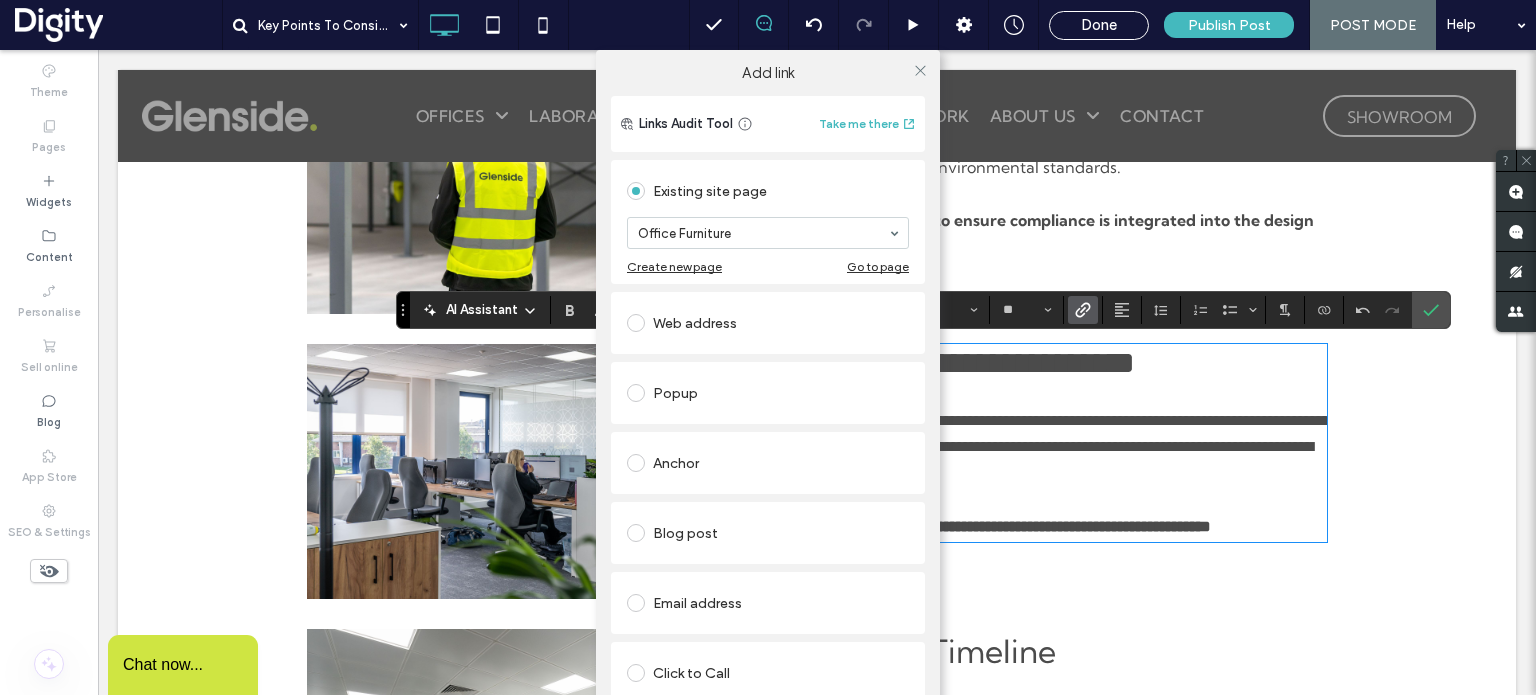 click on "Add link Links Audit Tool Take me there Existing site page Office Furniture Create new page Go to page Web address Popup Anchor Blog post Email address Click to Call File for download REMOVE LINK" at bounding box center [768, 397] 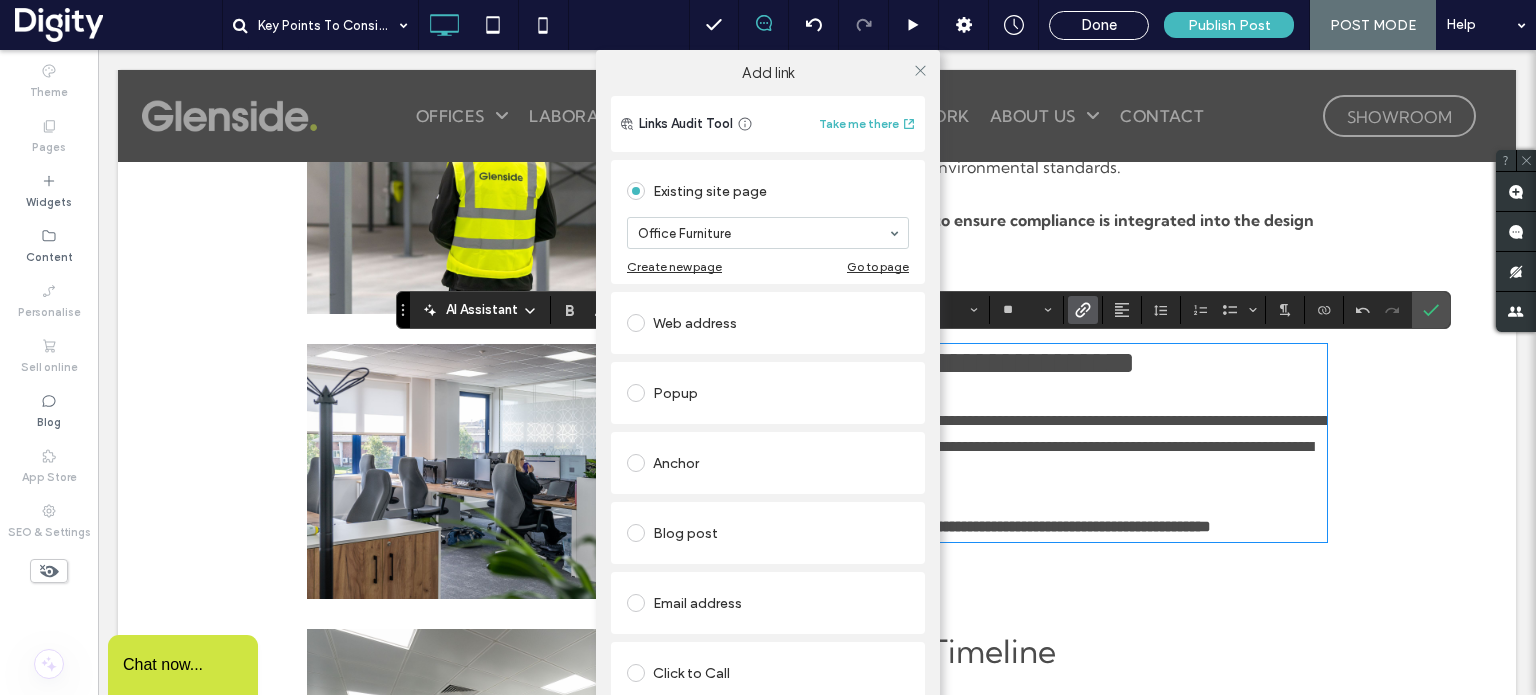 click on "Add link Links Audit Tool Take me there Existing site page Office Furniture Create new page Go to page Web address Popup Anchor Blog post Email address Click to Call File for download REMOVE LINK" at bounding box center [768, 397] 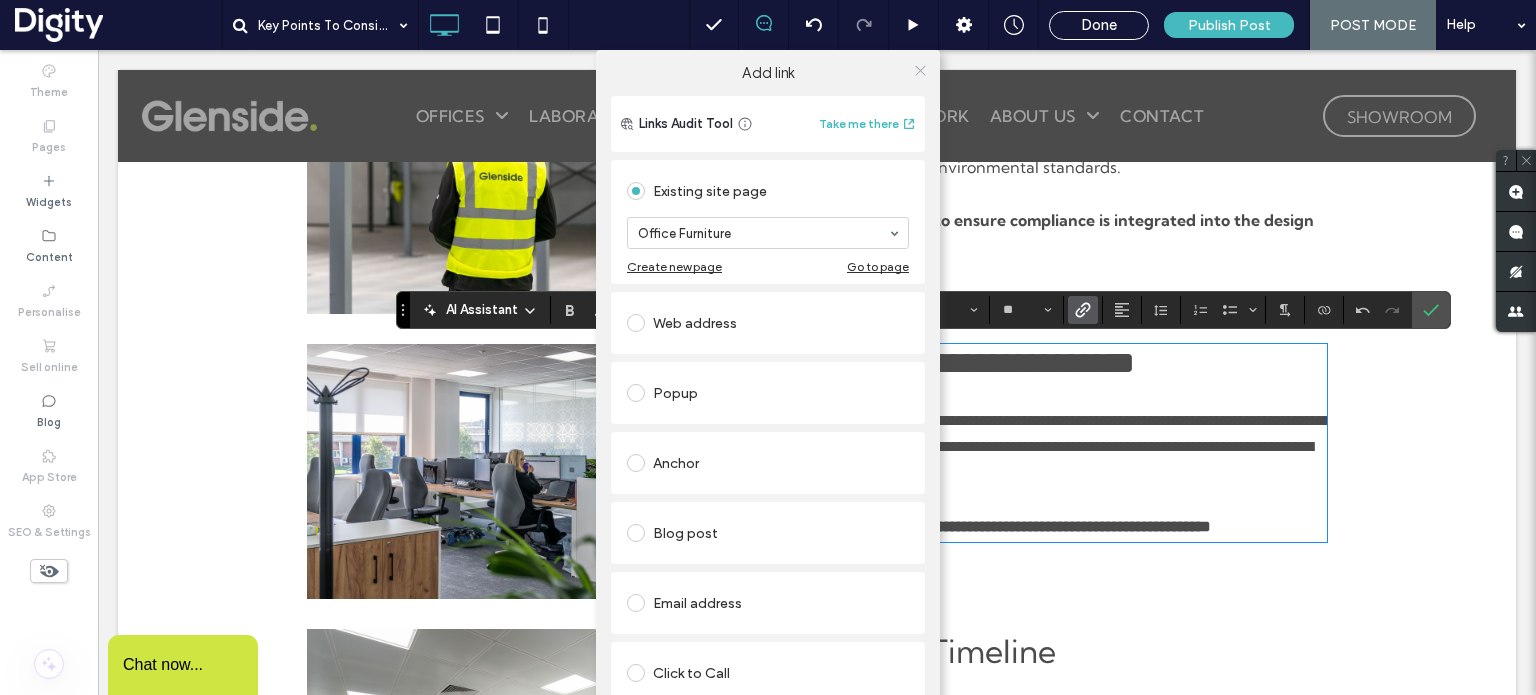 click 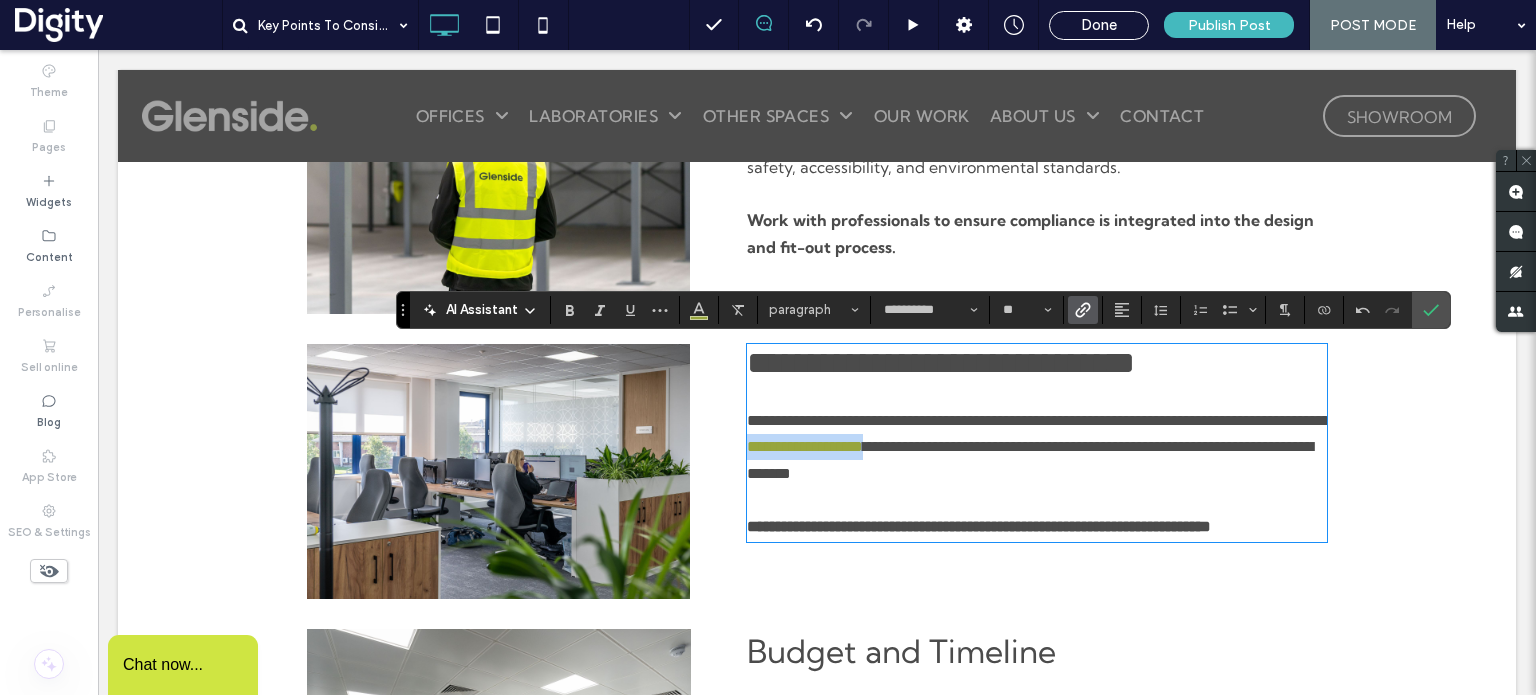 click on "**********" at bounding box center [1030, 459] 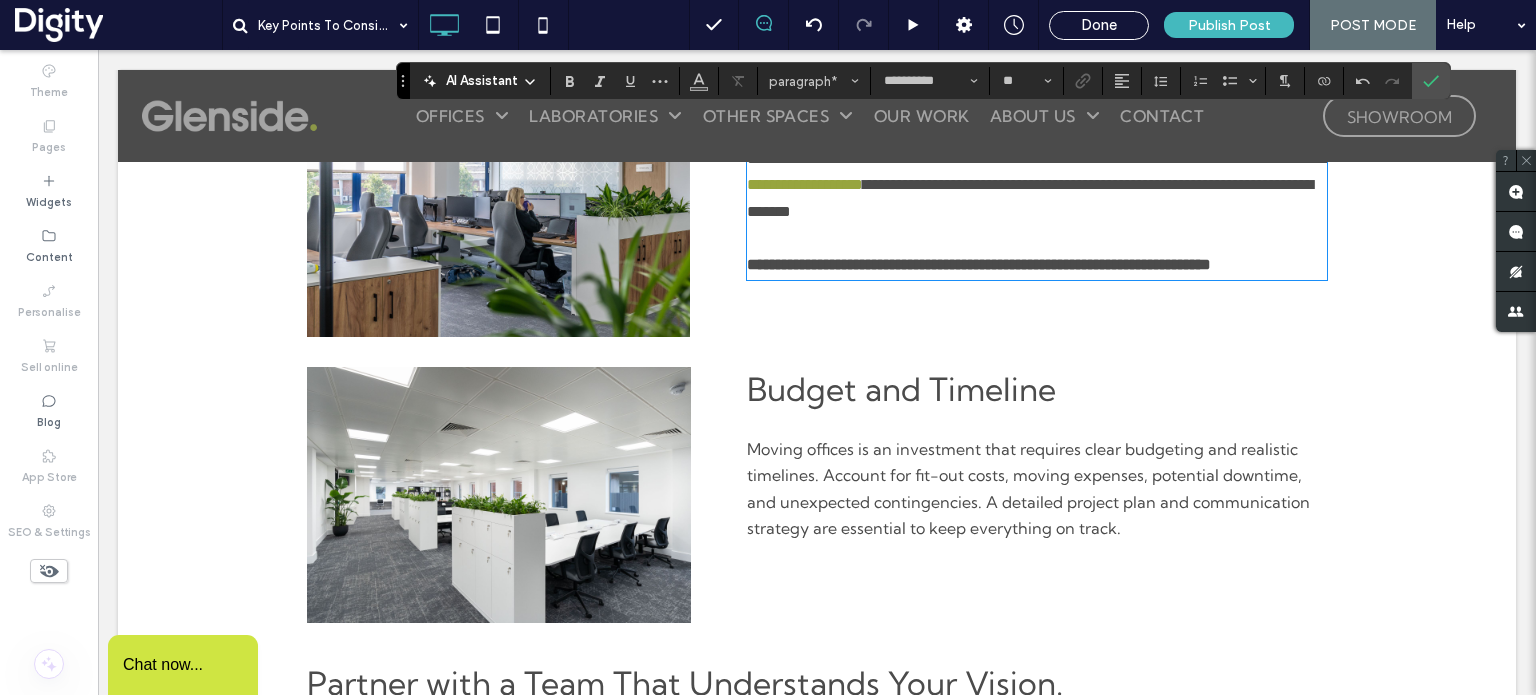 scroll, scrollTop: 1818, scrollLeft: 0, axis: vertical 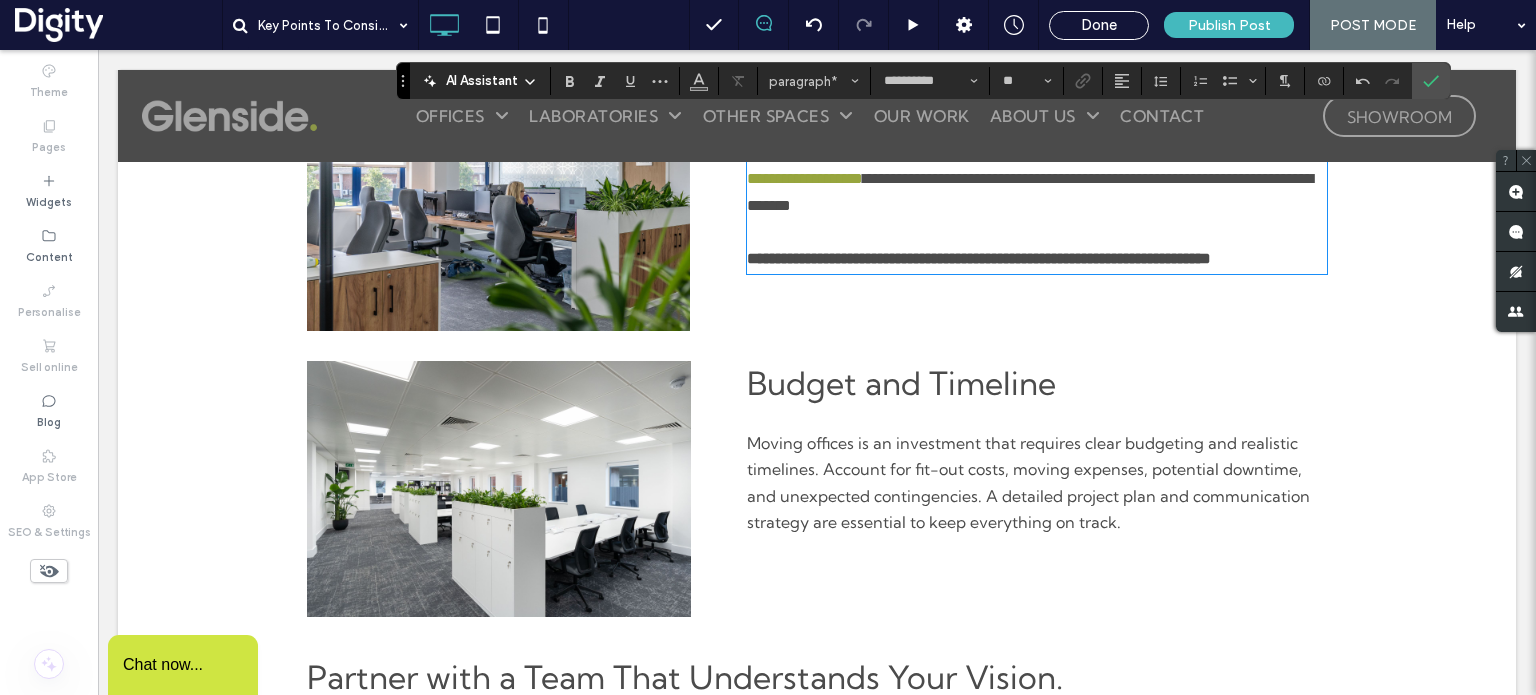 click on "Moving offices is an investment that requires clear budgeting and realistic timelines. Account for fit-out costs, moving expenses, potential downtime, and unexpected contingencies. A detailed project plan and communication strategy are essential to keep everything on track." at bounding box center [1037, 483] 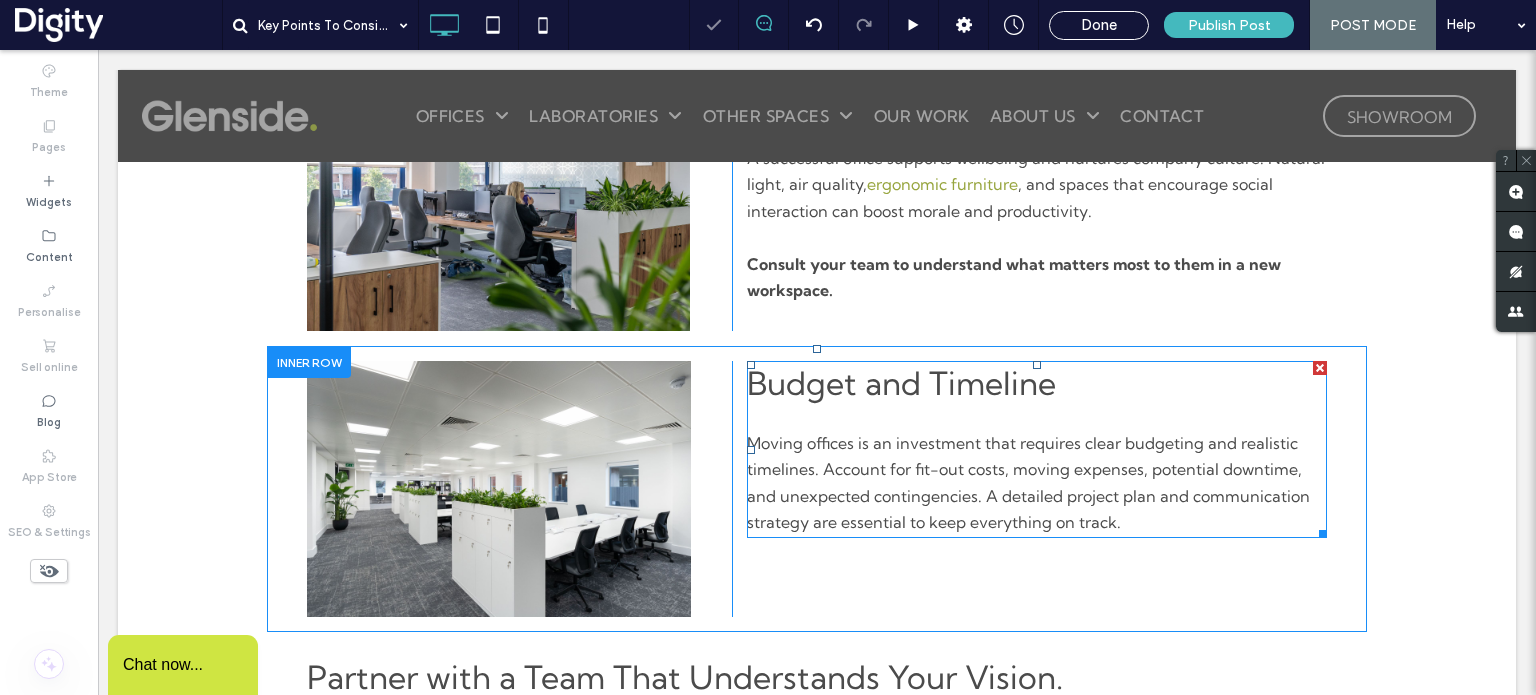 click on "Moving offices is an investment that requires clear budgeting and realistic timelines. Account for fit-out costs, moving expenses, potential downtime, and unexpected contingencies. A detailed project plan and communication strategy are essential to keep everything on track." at bounding box center [1028, 482] 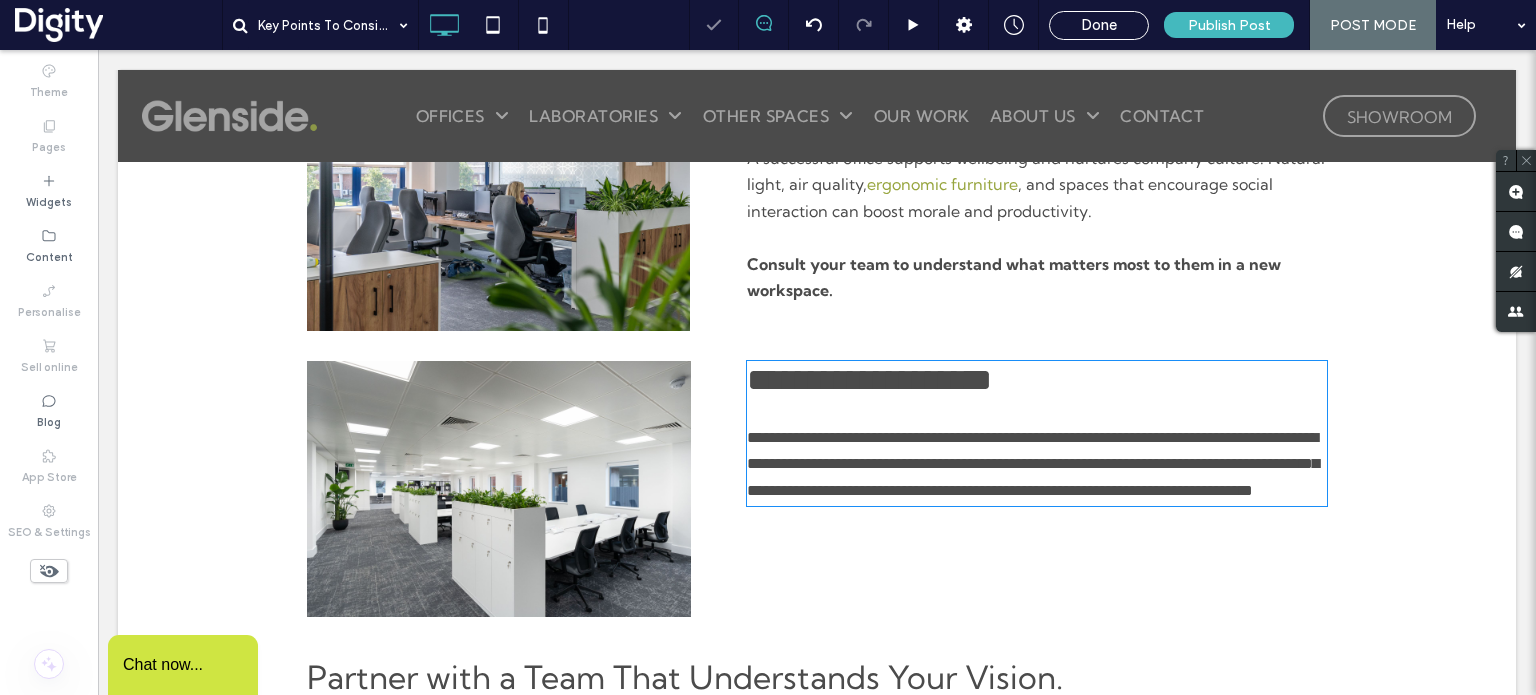 type on "**********" 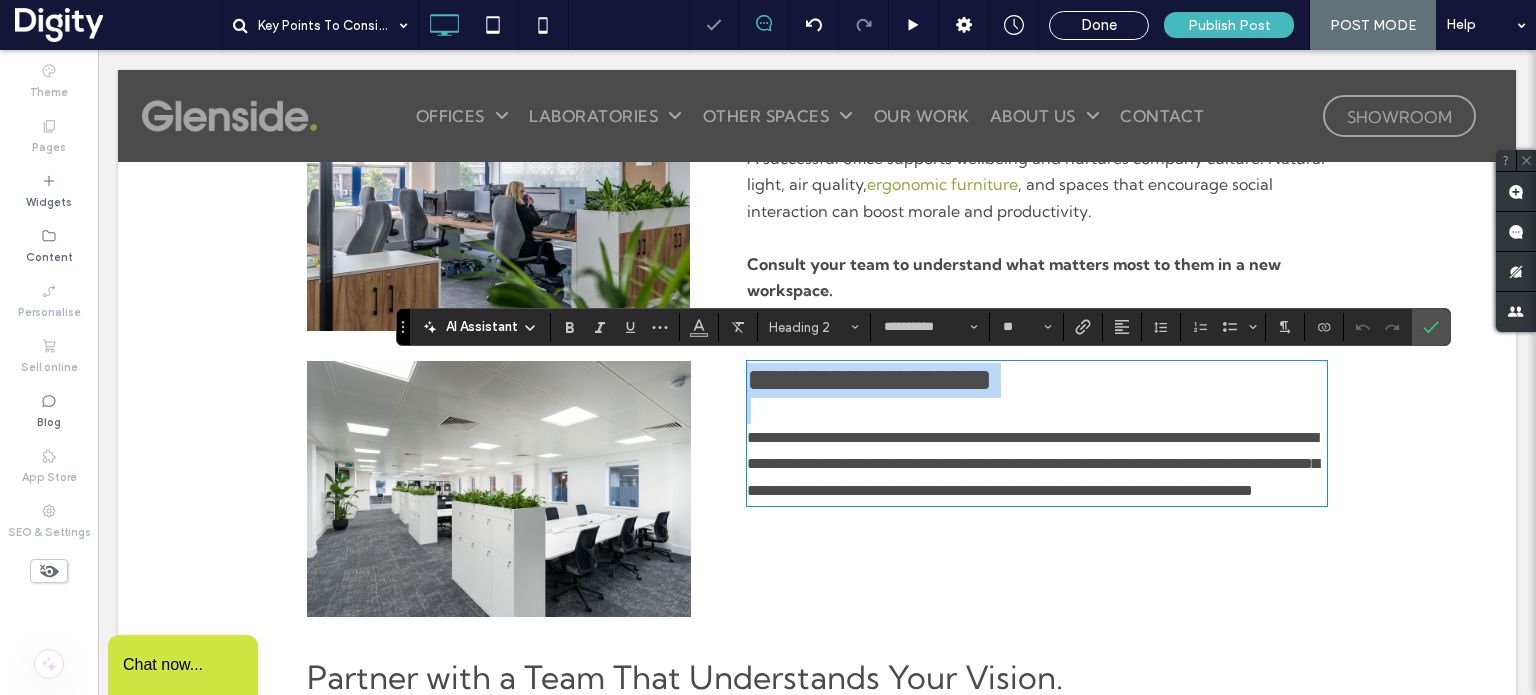 click on "**********" at bounding box center (1033, 464) 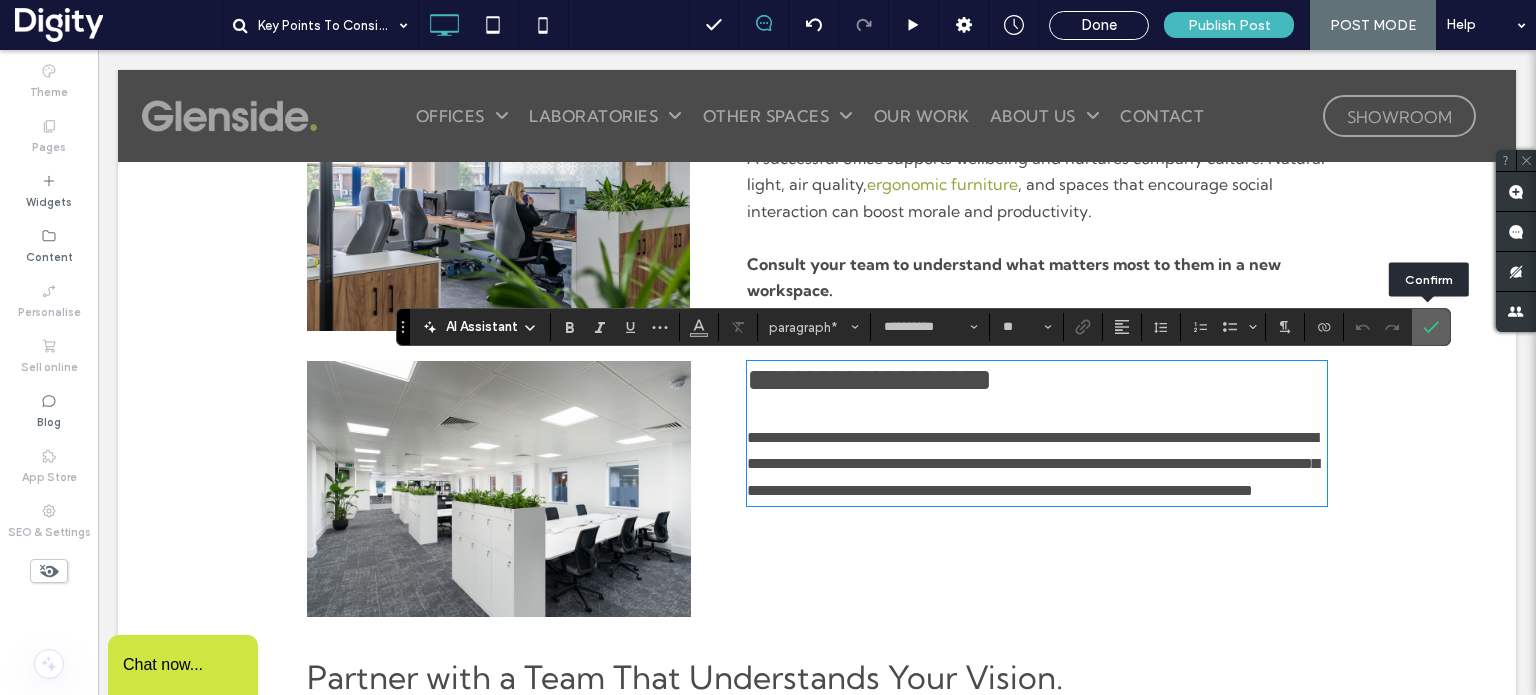 click 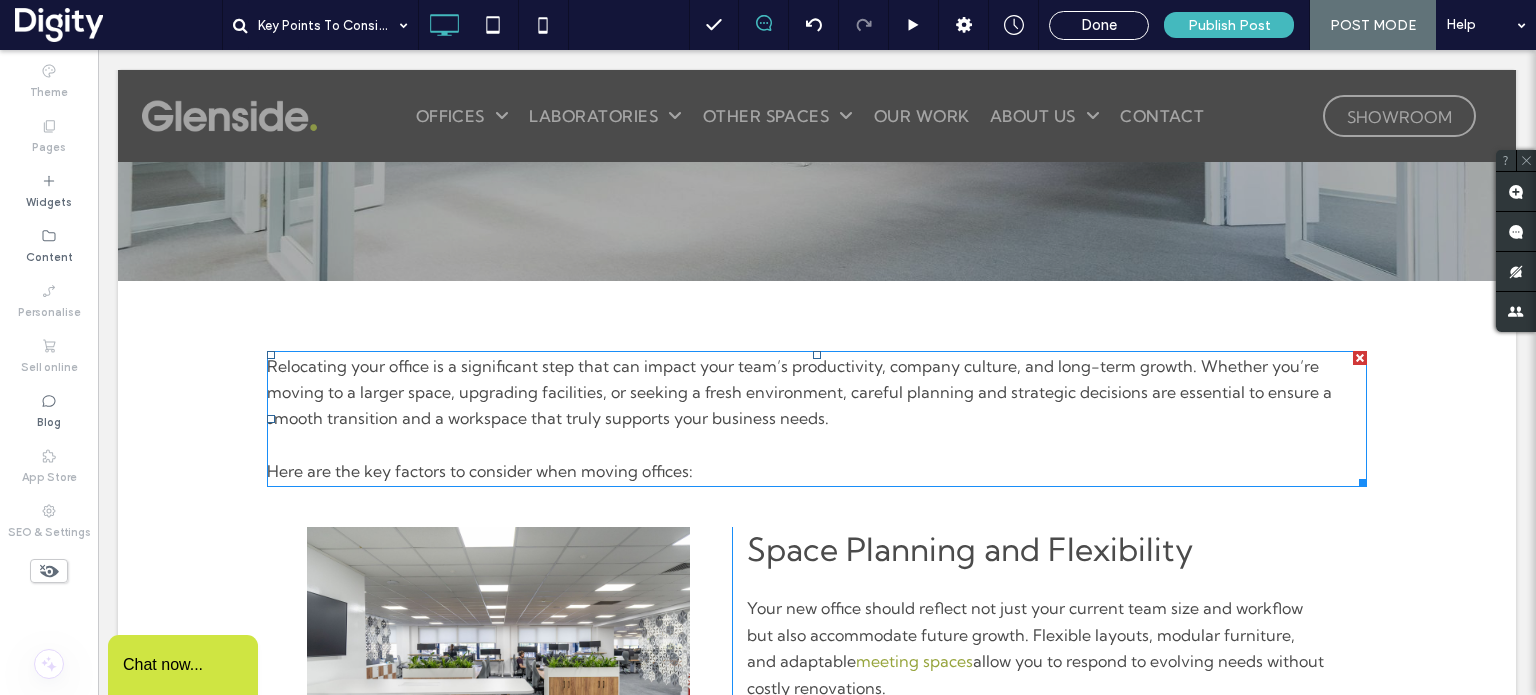scroll, scrollTop: 264, scrollLeft: 0, axis: vertical 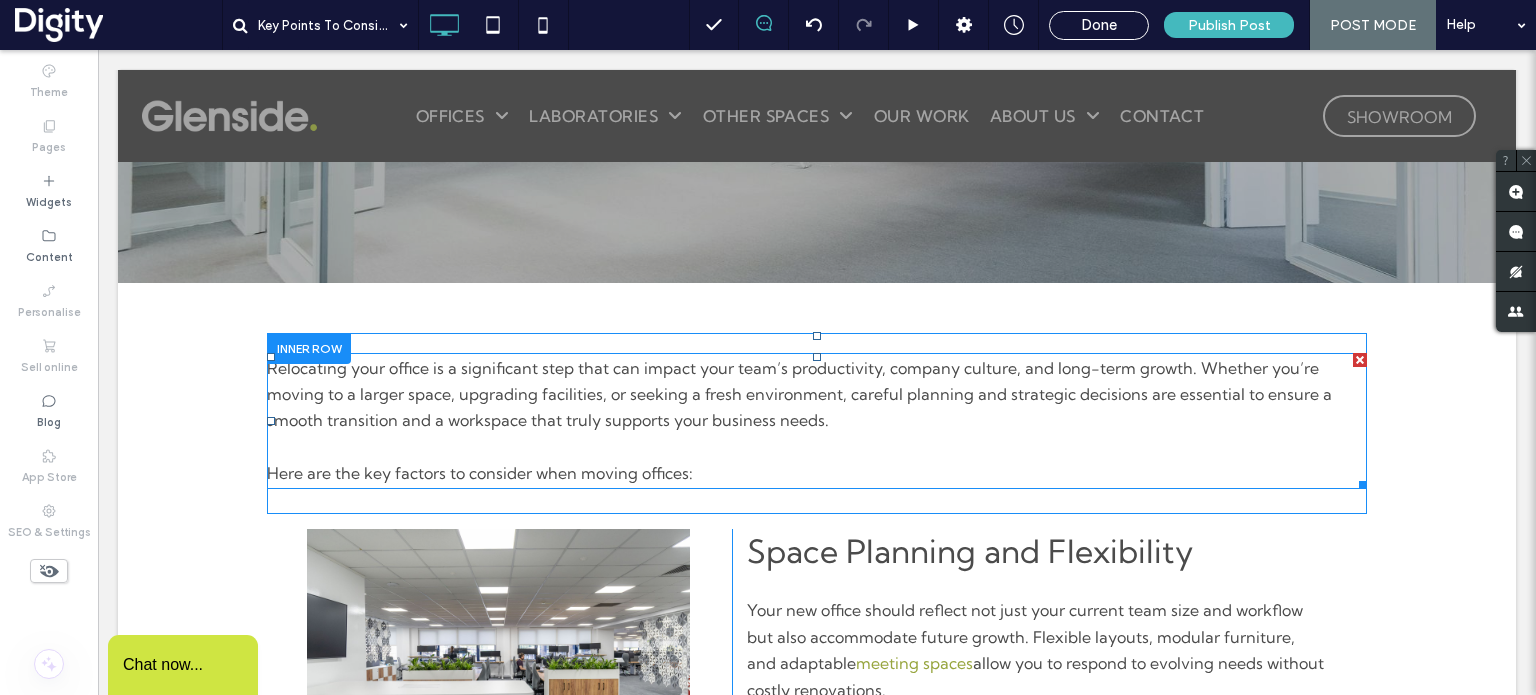 click on "Relocating your office is a significant step that can impact your team’s productivity, company culture, and long-term growth. Whether you’re moving to a larger space, upgrading facilities, or seeking a fresh environment, careful planning and strategic decisions are essential to ensure a smooth transition and a workspace that truly supports your business needs." at bounding box center (799, 394) 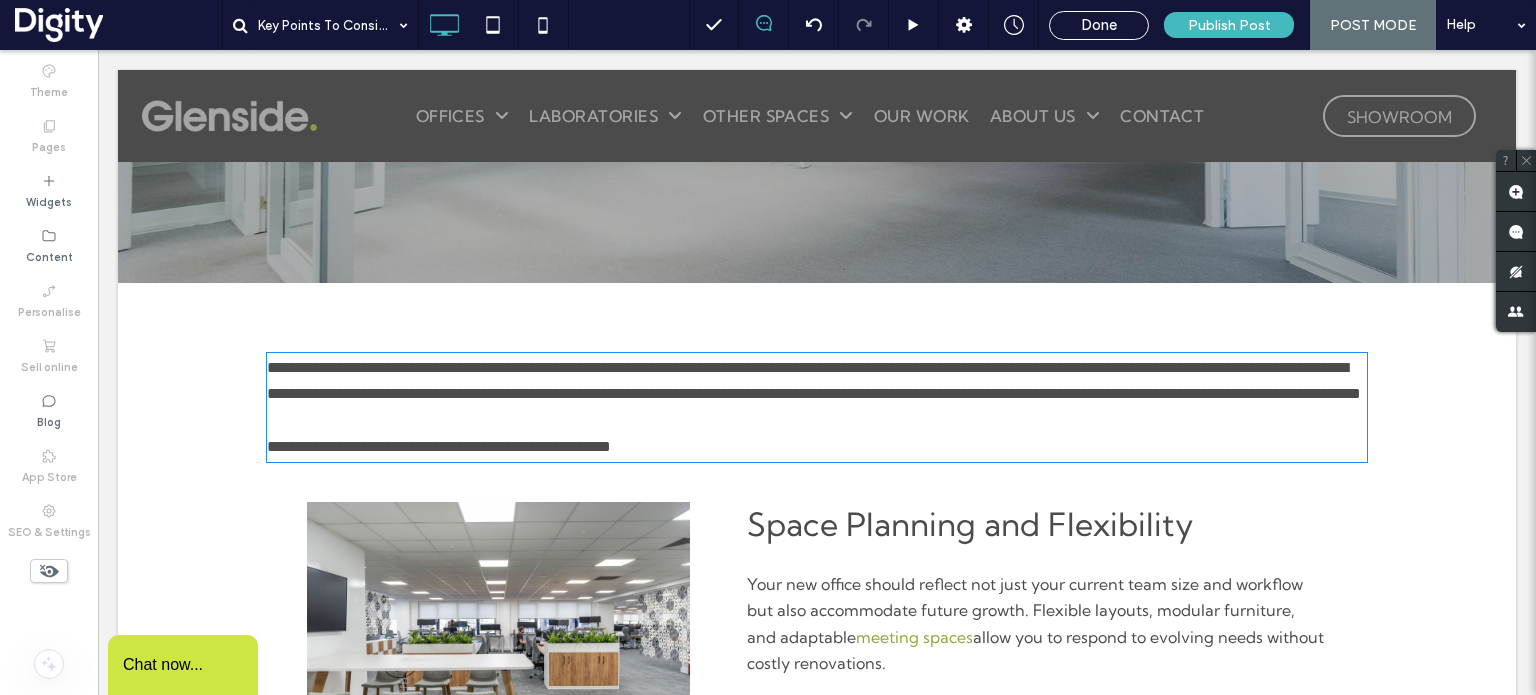 type on "**********" 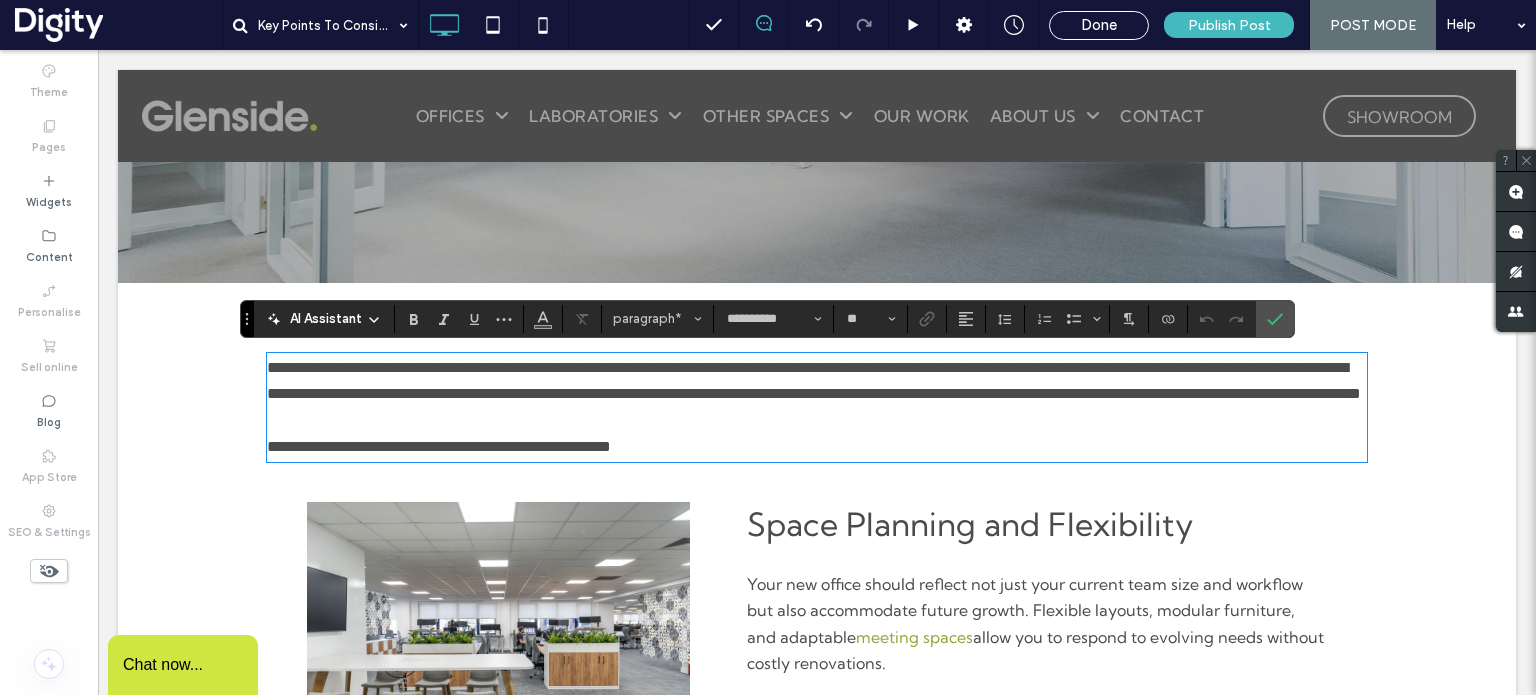 click on "**********" at bounding box center (814, 380) 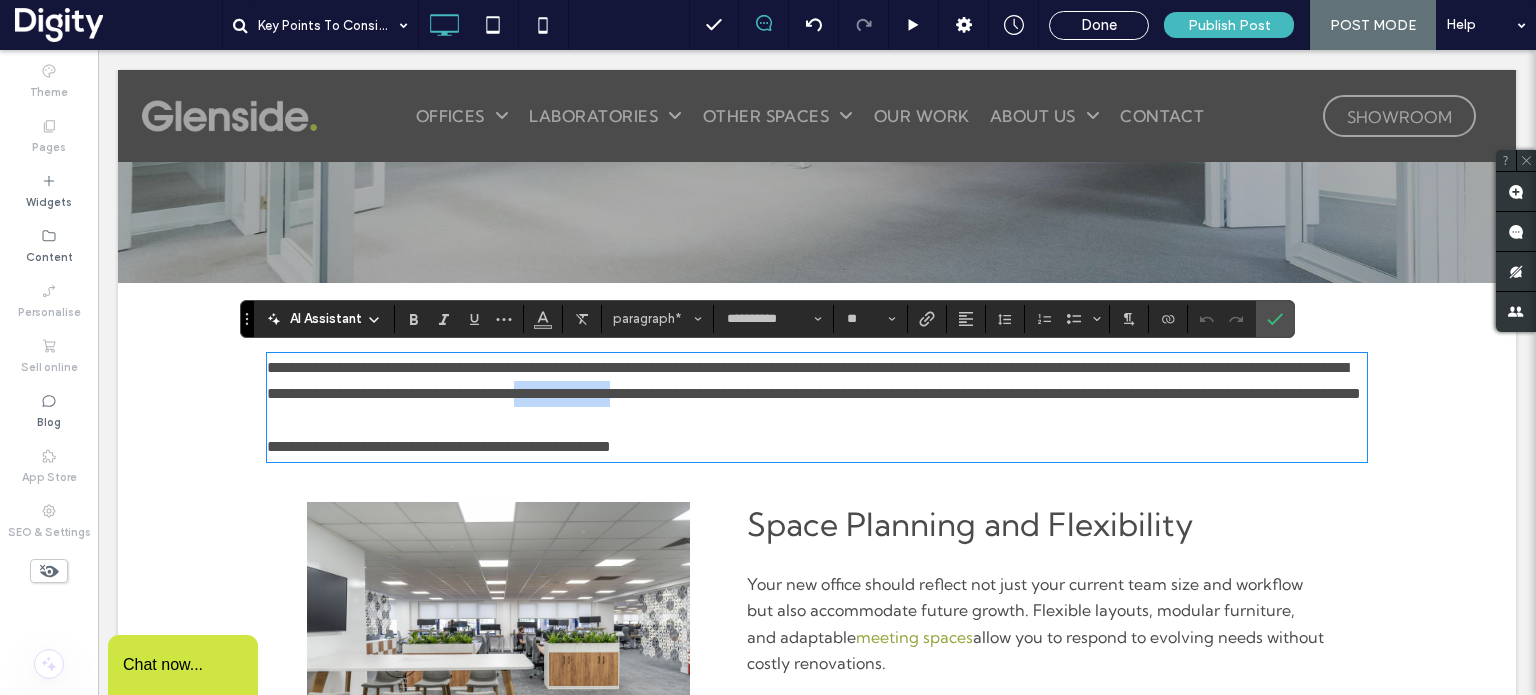 drag, startPoint x: 834, startPoint y: 398, endPoint x: 956, endPoint y: 403, distance: 122.10242 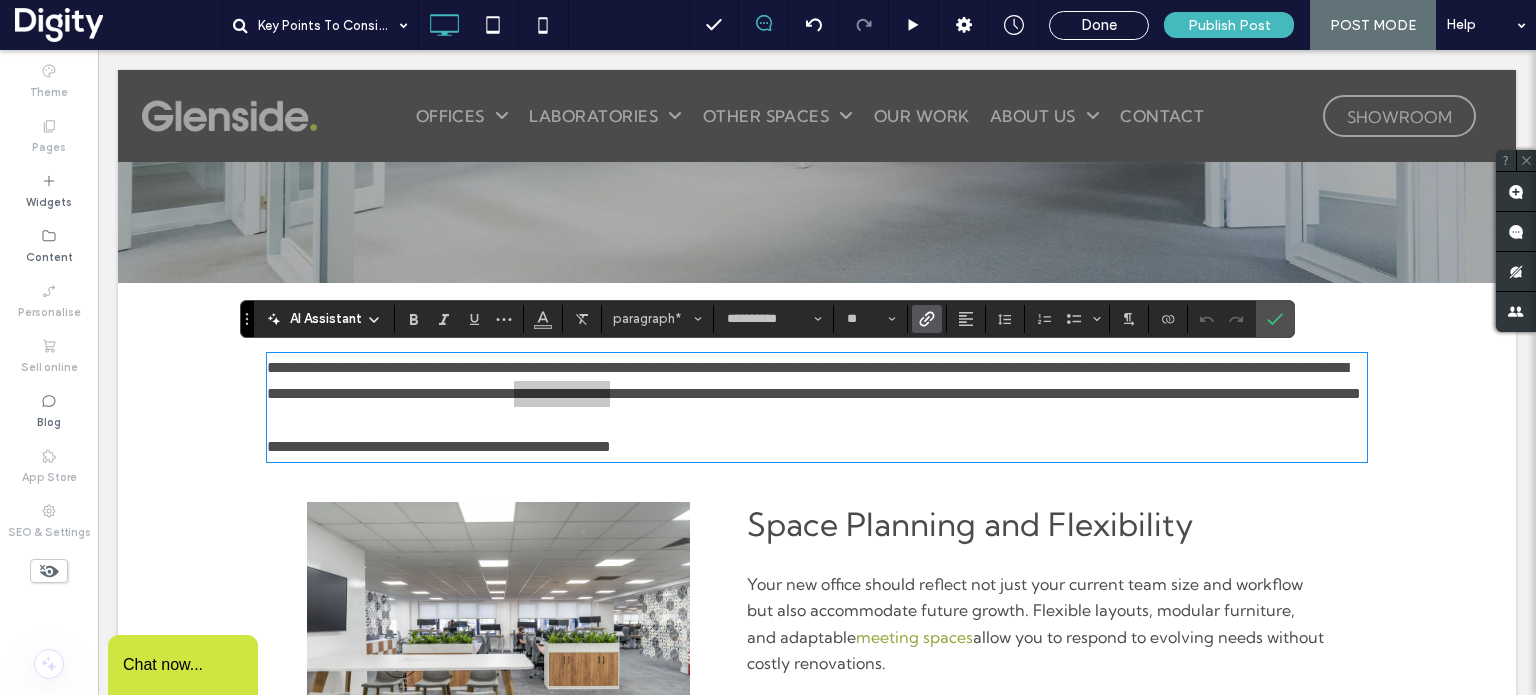 click 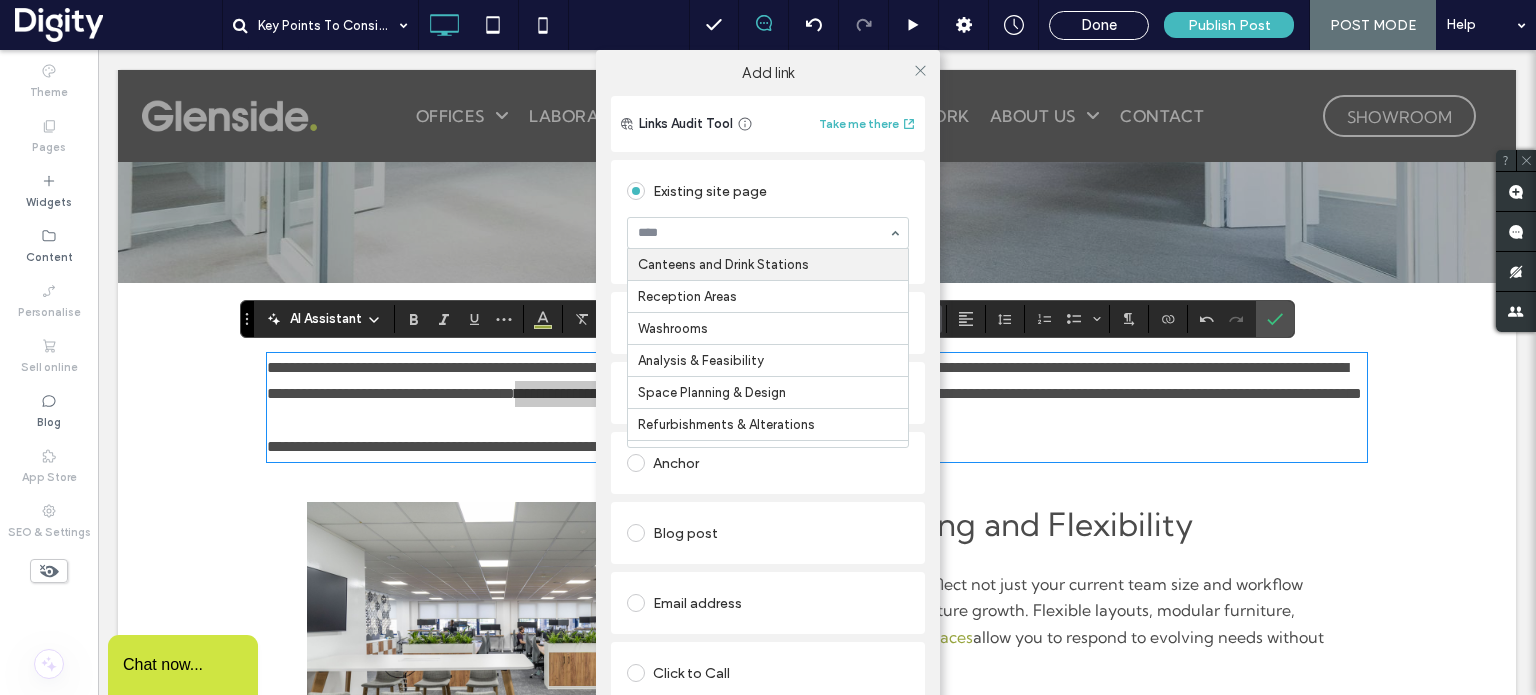 scroll, scrollTop: 231, scrollLeft: 0, axis: vertical 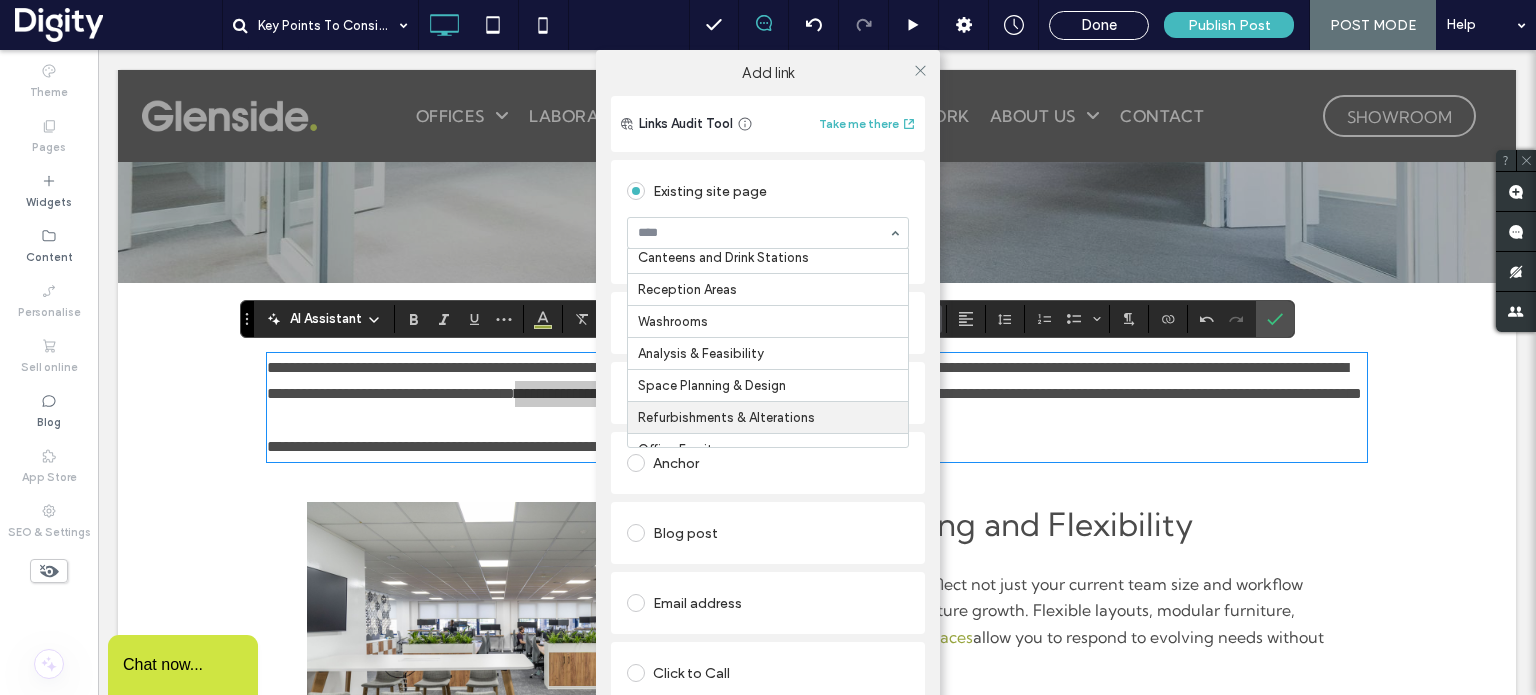 click on "Add link Links Audit Tool Take me there Existing site page HOME OFFICES Agile & Hybrid Working Boardrooms & Meeting Rooms Breakout & Collaboration Areas Biophilic Design IT Suites, Comms & Data Rooms Canteens and Drink Stations Reception Areas Washrooms Analysis & Feasibility Space Planning & Design Refurbishments & Alterations Office Furniture Relocations & Consolidations Landlord Services Landlord Licence Assistance LABORATORIES Analysis & Feasibility Space Planning & Design Refurbishments & Upgrades Laboratory Furniture, Fixtures & Fittings Relocations & Consolidations OTHER SPACES Light Industrial & Manufacturing Mezzanine Floors Showrooms & Demo Suites WHAT WE DO Brochure Brochure Download OUR WORK Global Pharmaceutical Company Food Supplier in Berkshire Software Company in London Pump Manufacturer in Oxfordshire Toy Retailer in Buckinghamshire Fire & Security Specialist in Oxfordshire Media Company in Harrow Marketing Agency in Buckinghamshire Agile Working Zone in Oxfordshire Barn Fit Out in Berkshire" at bounding box center [768, 397] 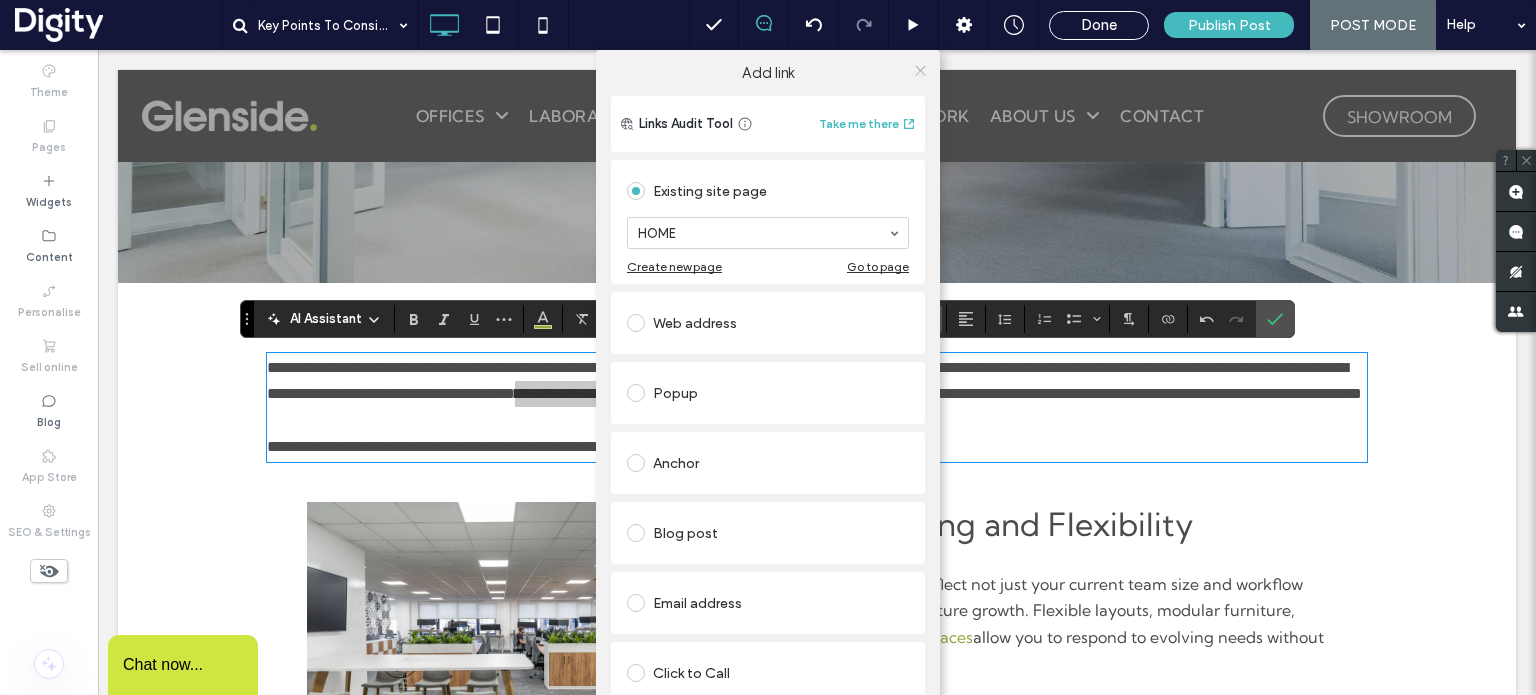 click 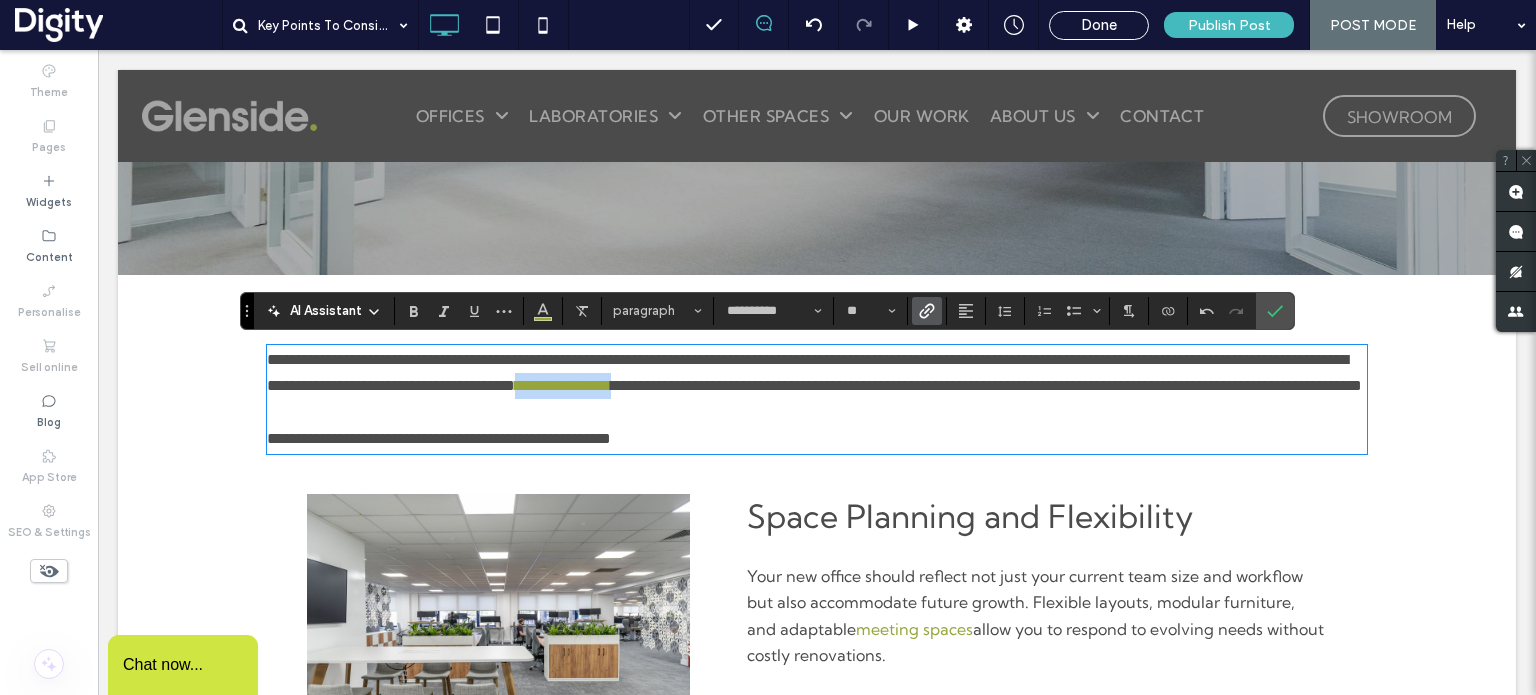 scroll, scrollTop: 291, scrollLeft: 0, axis: vertical 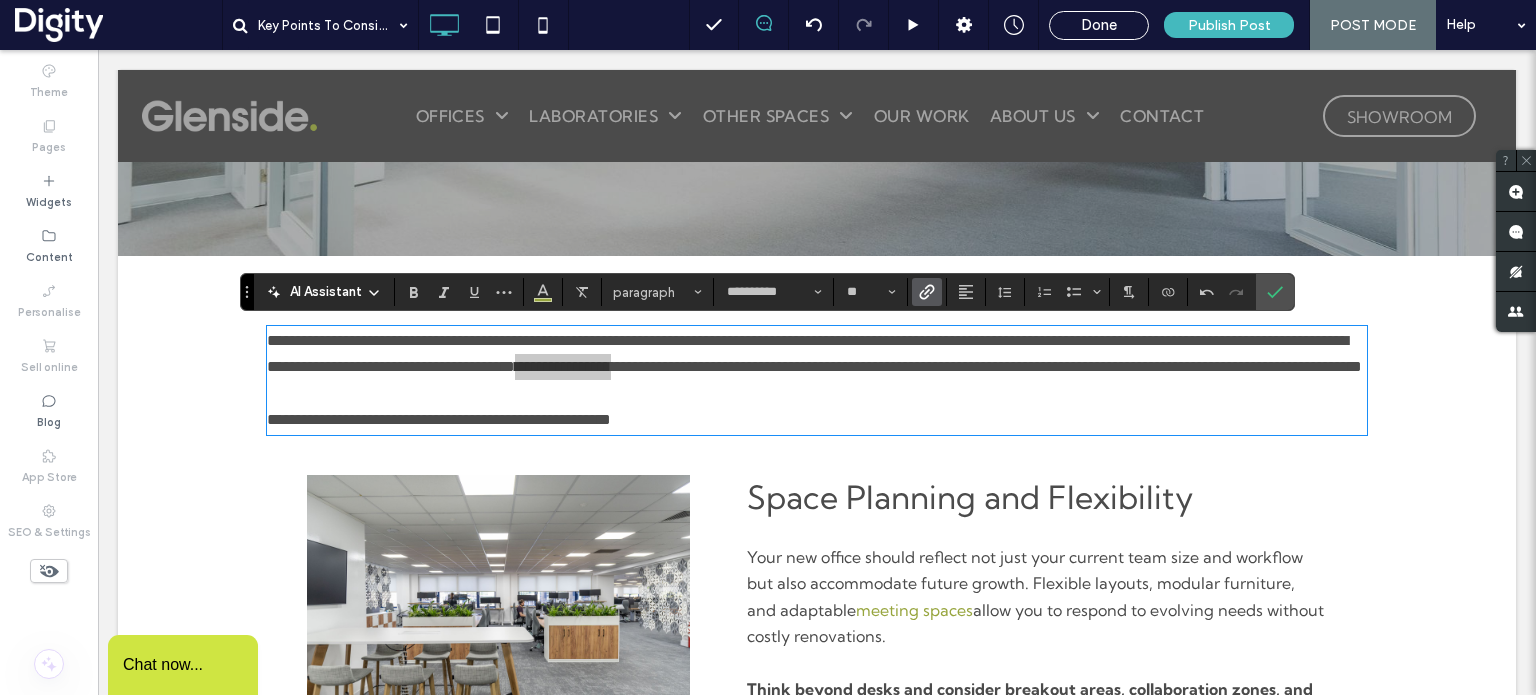 click 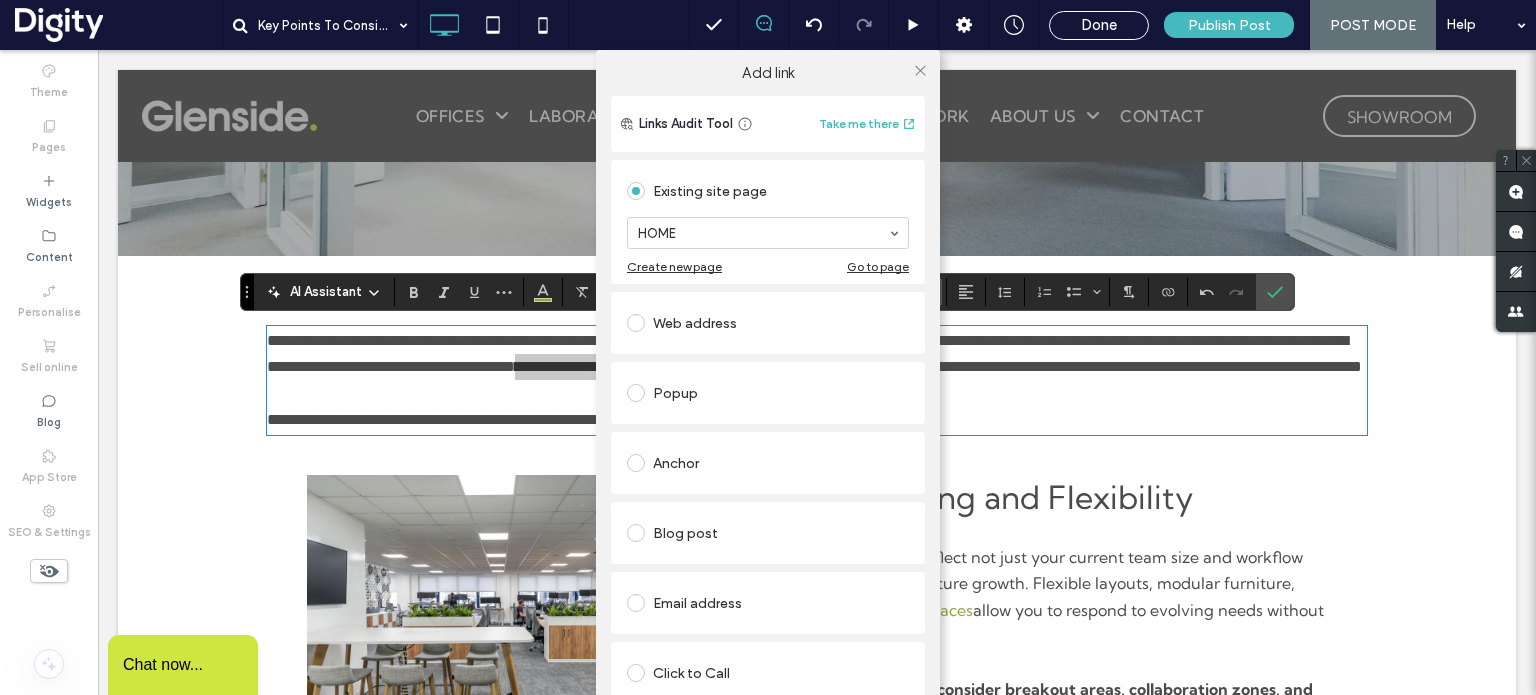 click on "HOME" at bounding box center [768, 233] 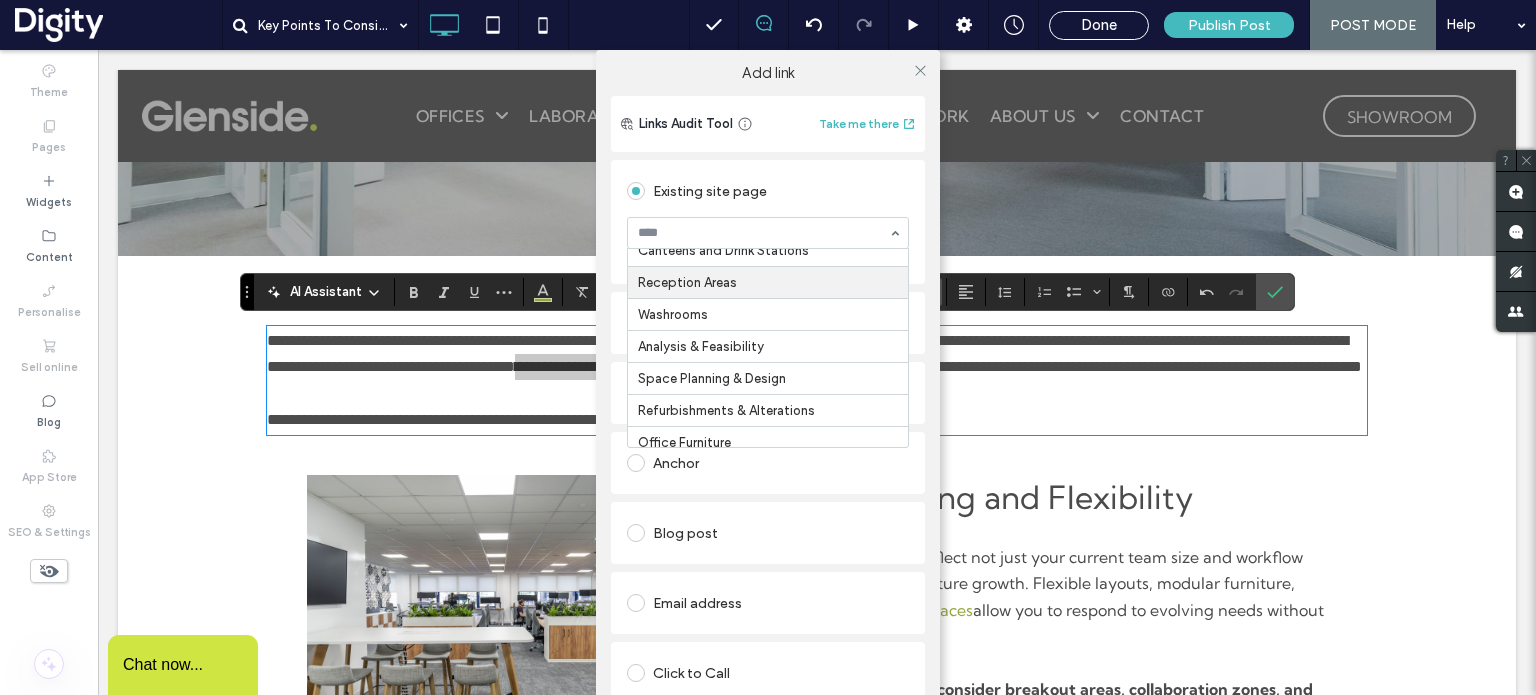 scroll, scrollTop: 247, scrollLeft: 0, axis: vertical 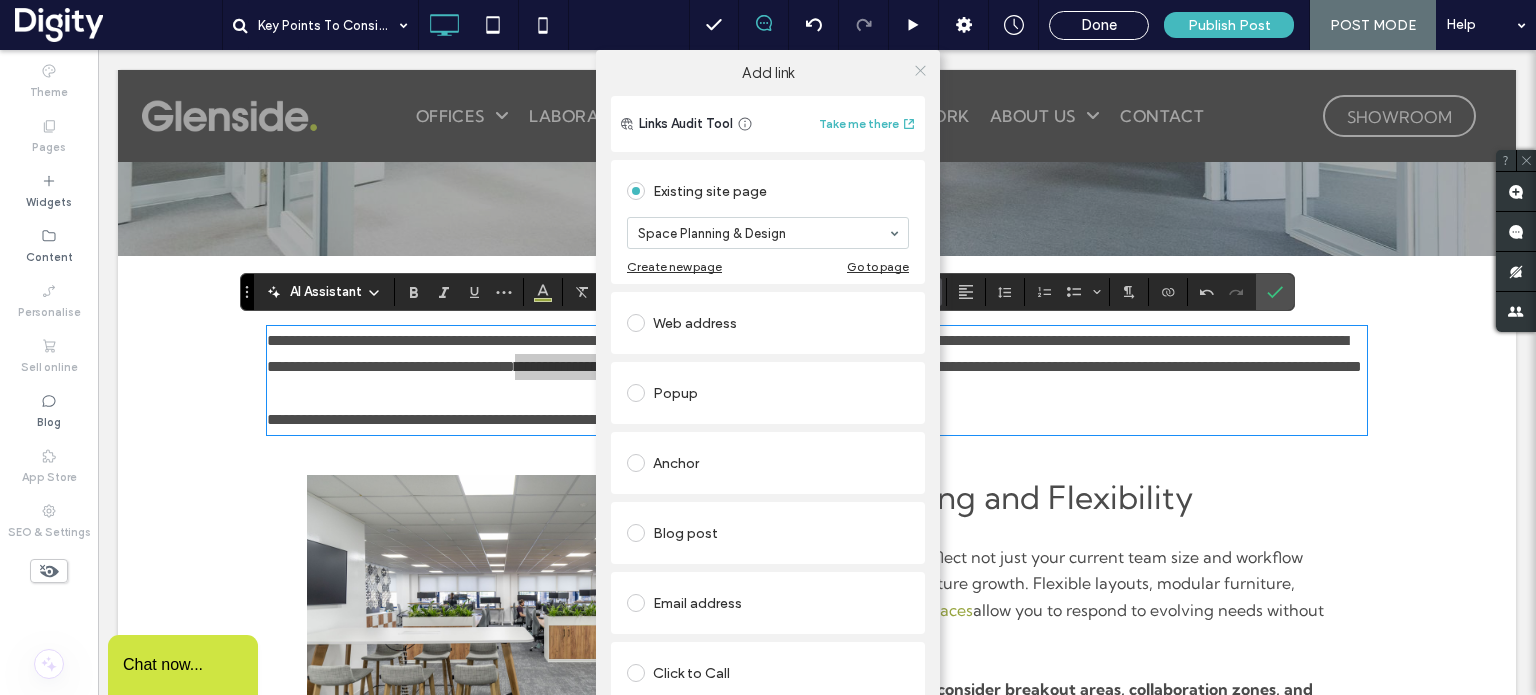 click 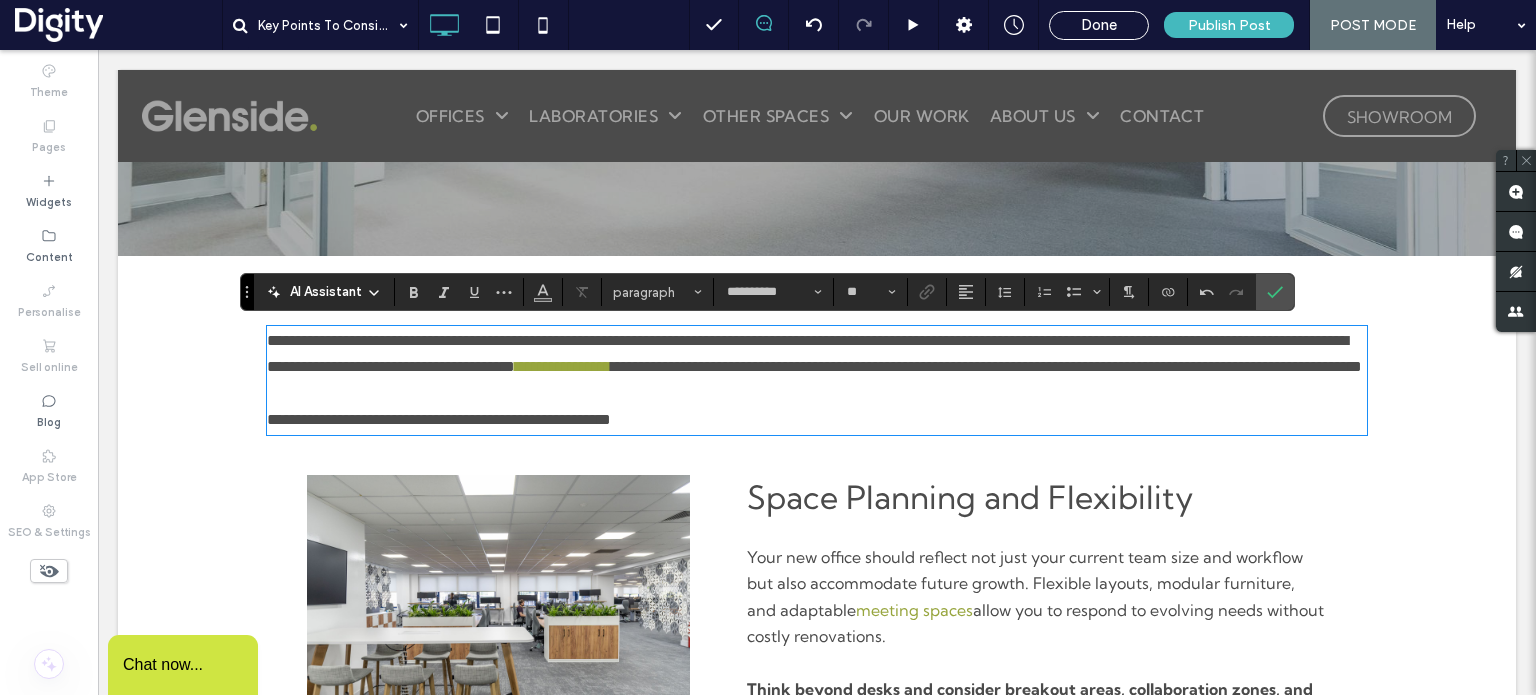 click on "**********" at bounding box center (817, 406) 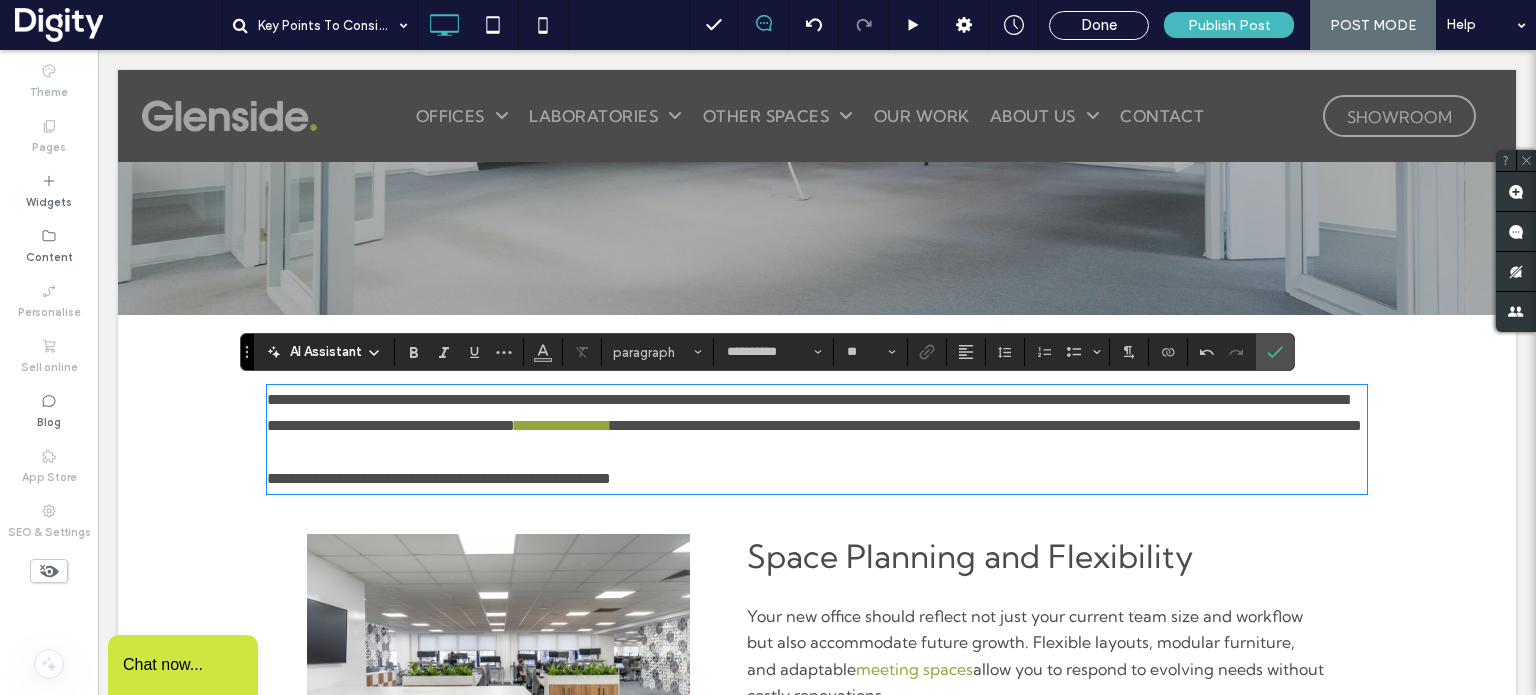 scroll, scrollTop: 230, scrollLeft: 0, axis: vertical 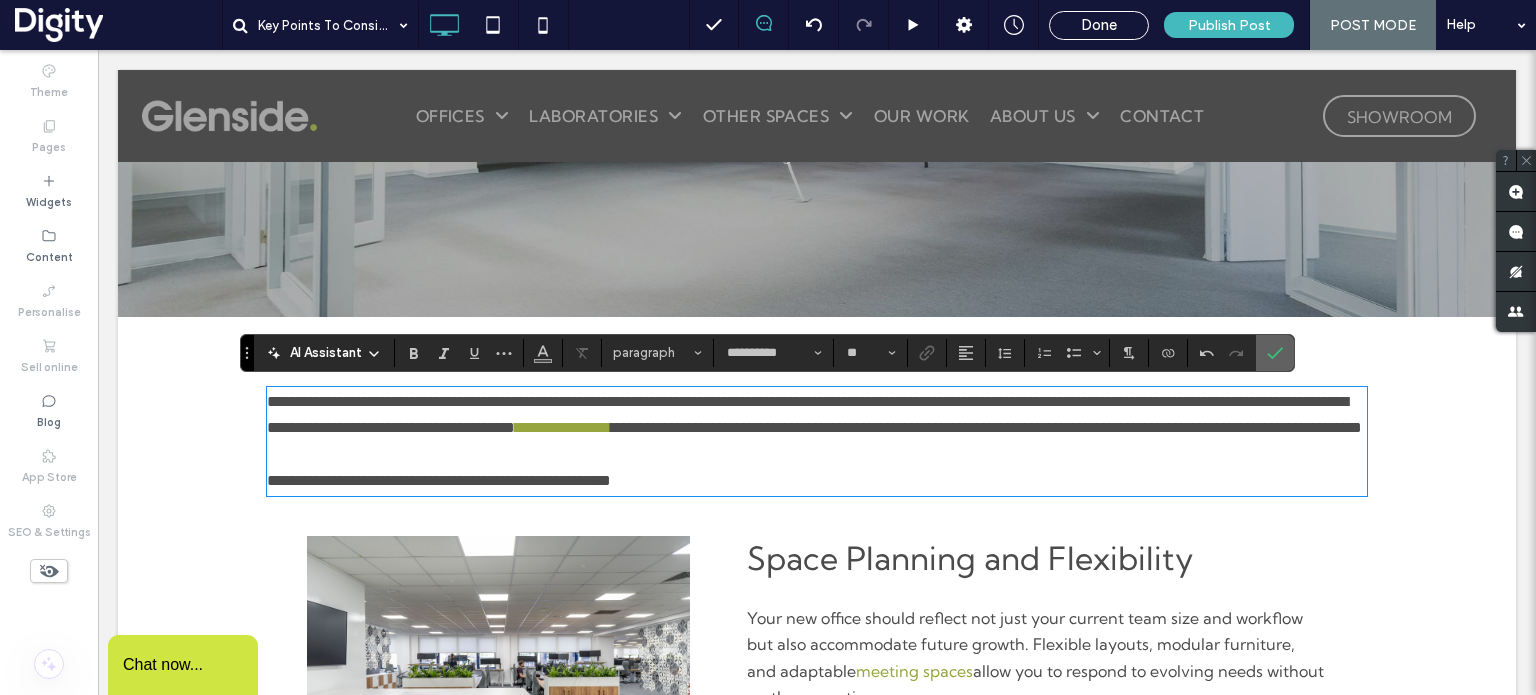 click 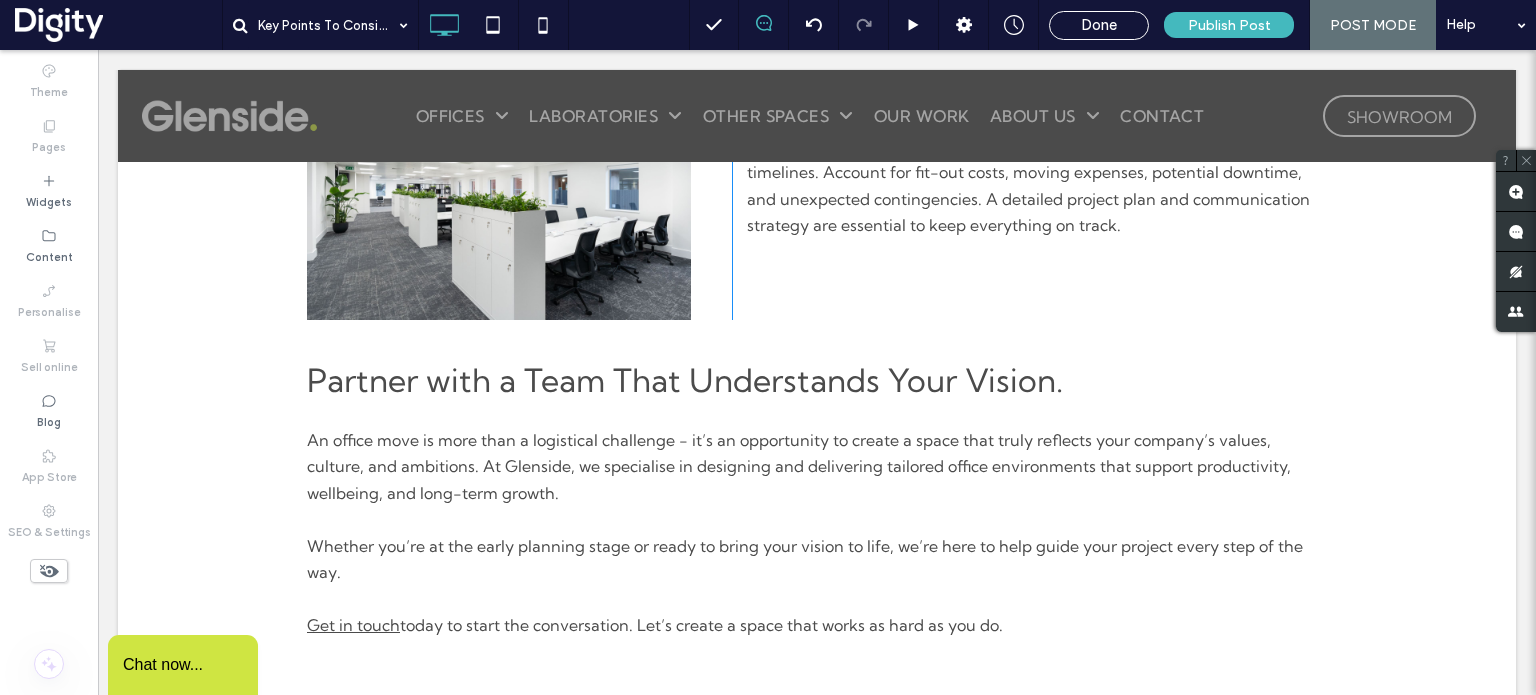 scroll, scrollTop: 2110, scrollLeft: 0, axis: vertical 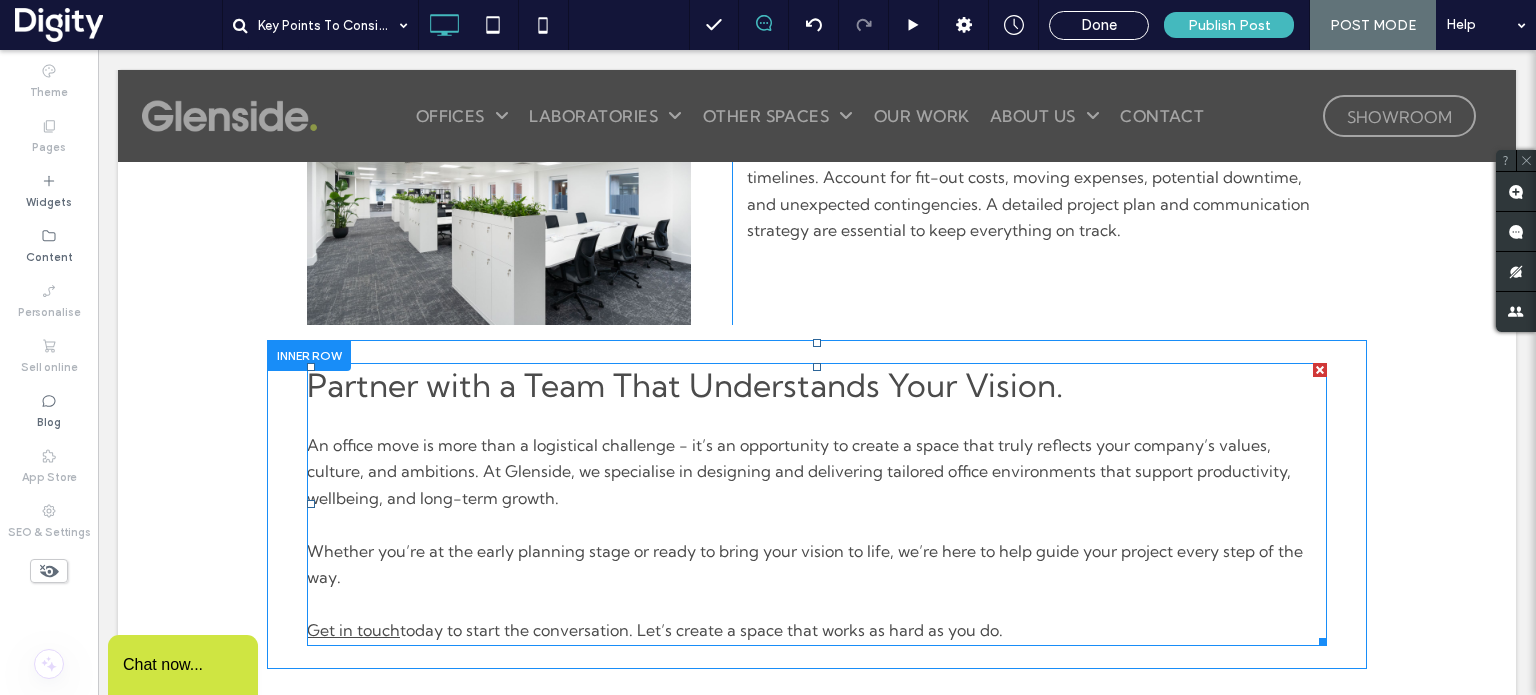 click on "An office move is more than a logistical challenge - it’s an opportunity to create a space that truly reflects your company’s values, culture, and ambitions. At Glenside, we specialise in designing and delivering tailored office environments that support productivity, wellbeing, and long-term growth." at bounding box center (799, 471) 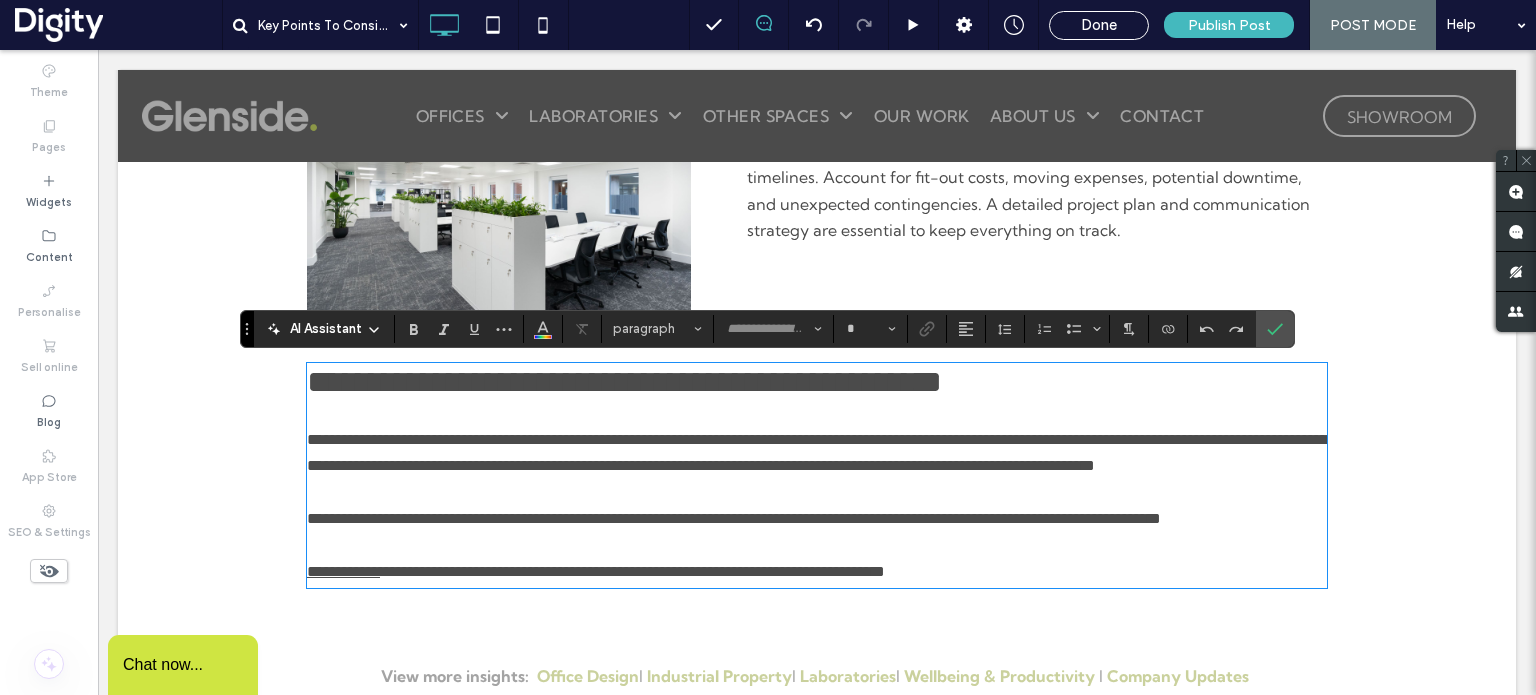 type on "**********" 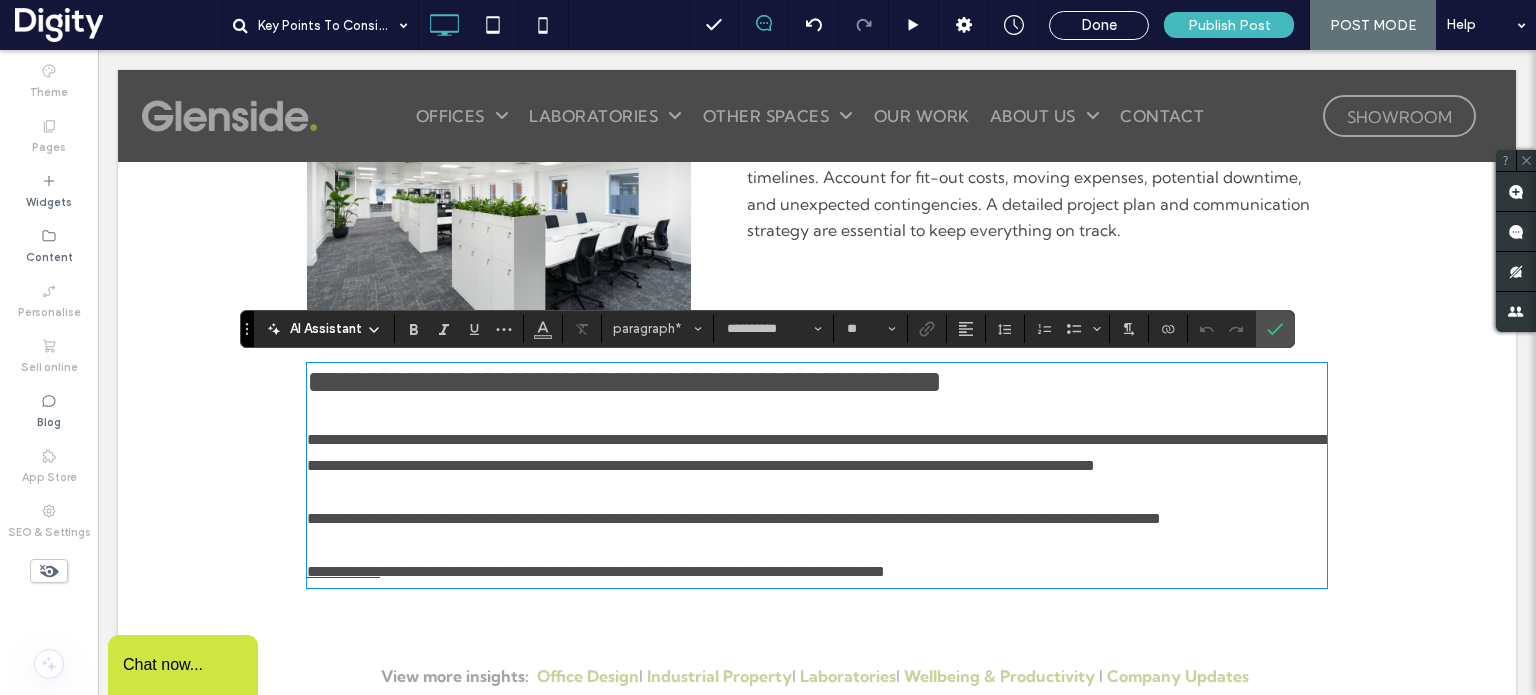 click on "**********" at bounding box center [817, 452] 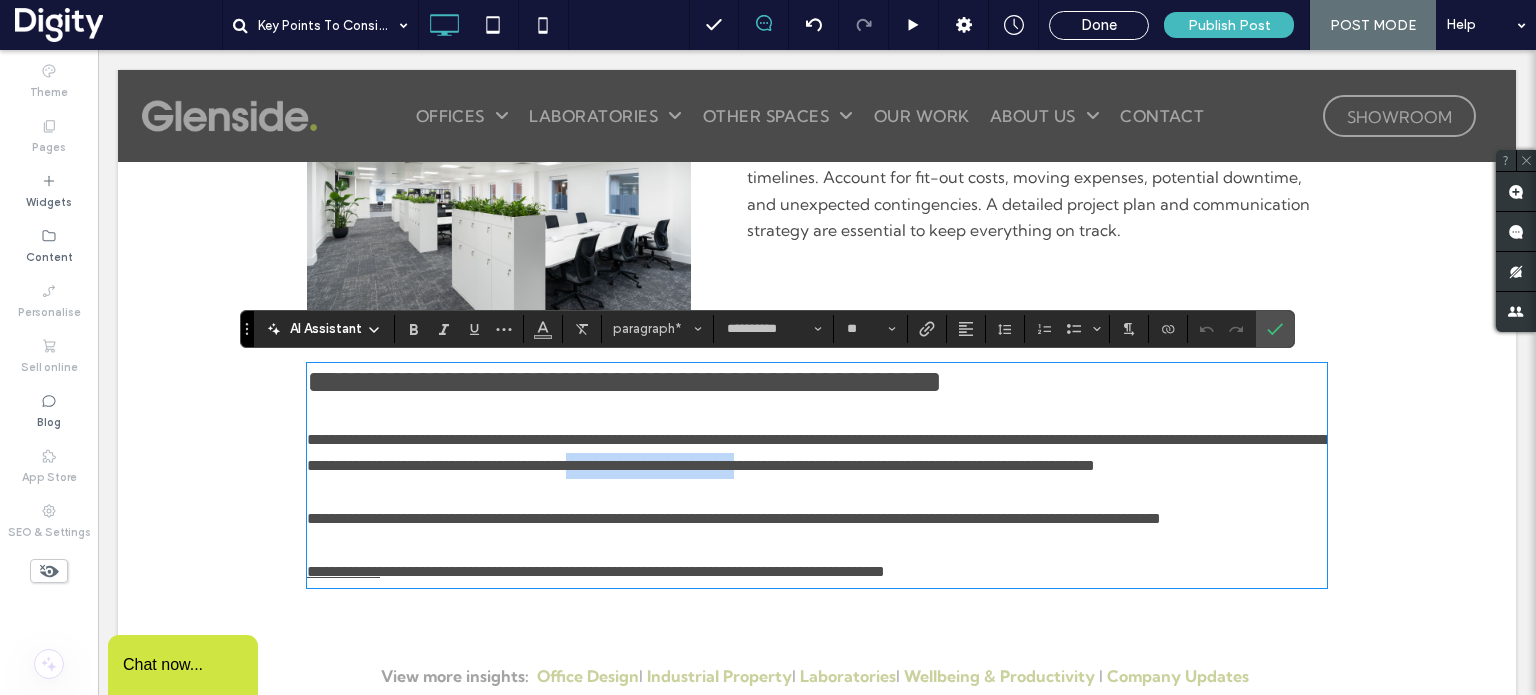 drag, startPoint x: 810, startPoint y: 473, endPoint x: 1015, endPoint y: 471, distance: 205.00975 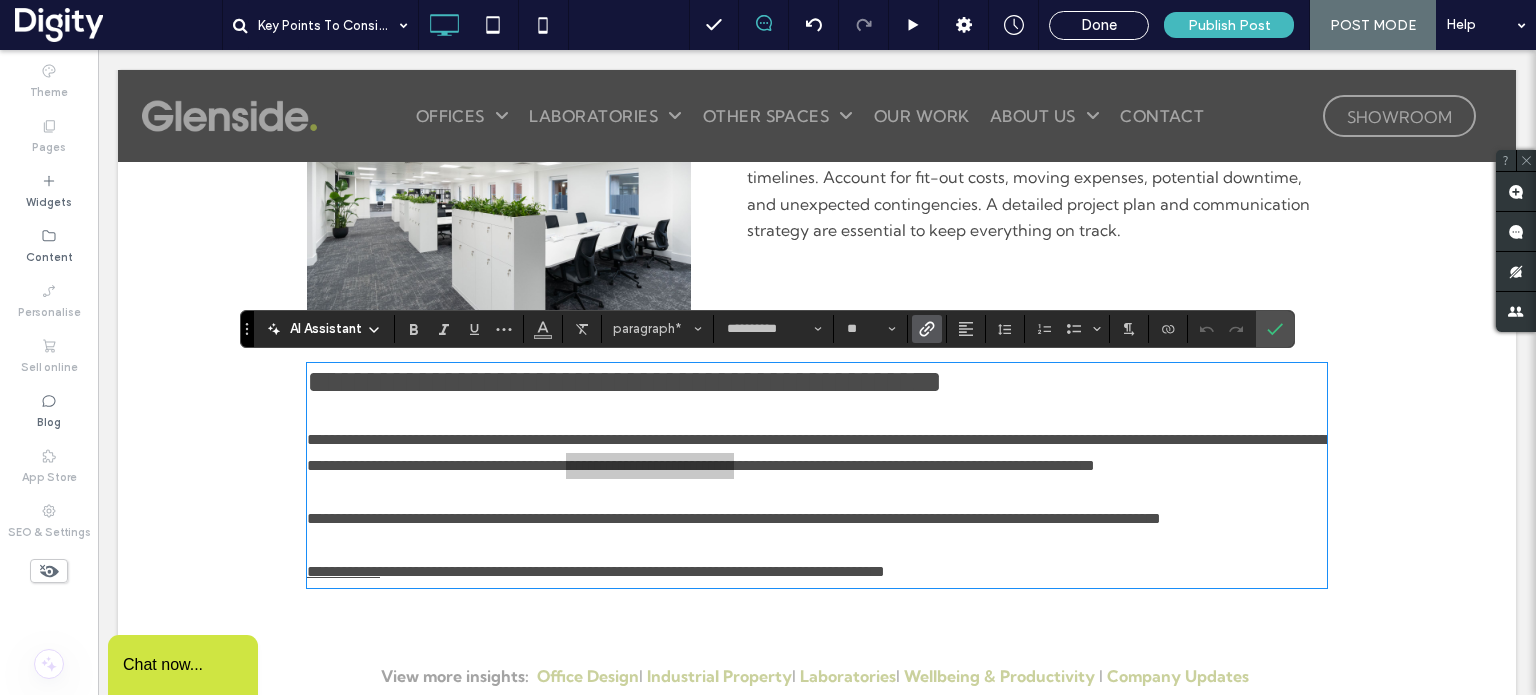 click 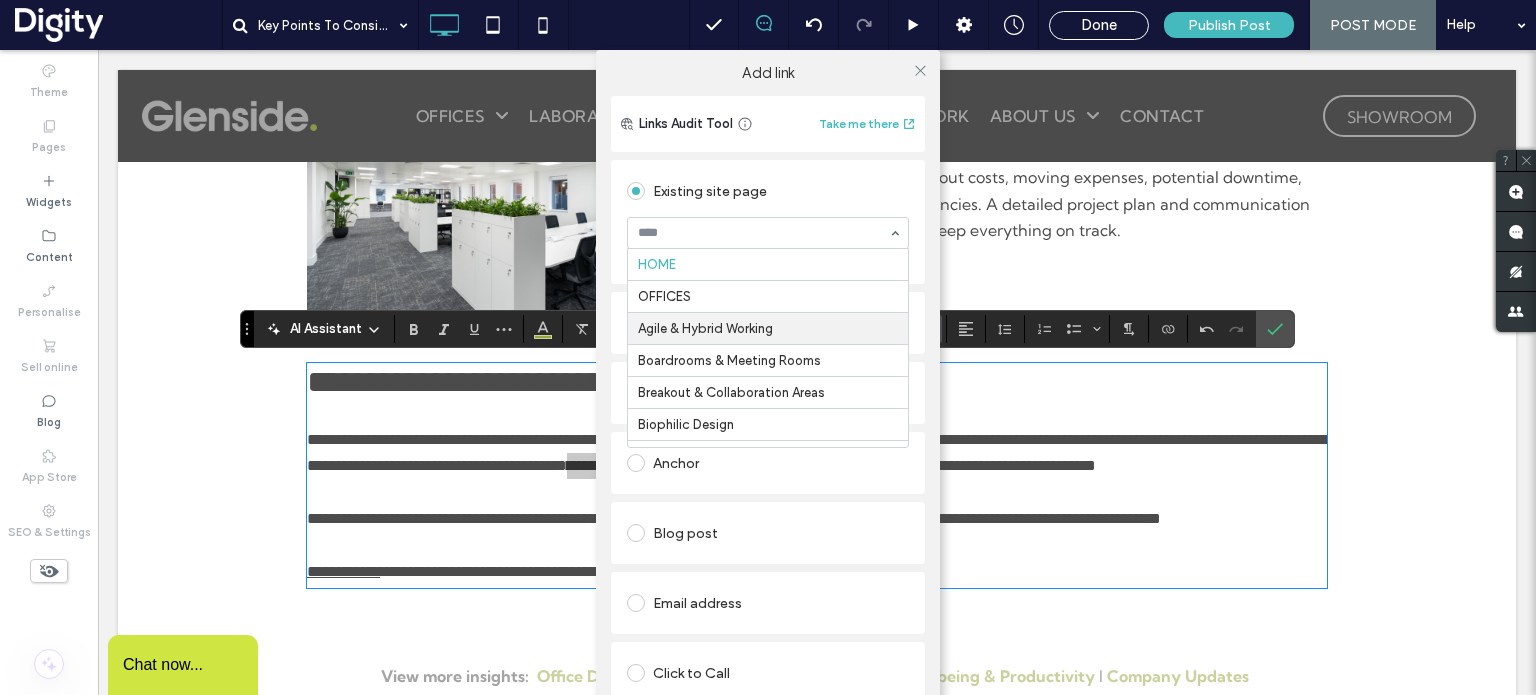 scroll, scrollTop: 0, scrollLeft: 0, axis: both 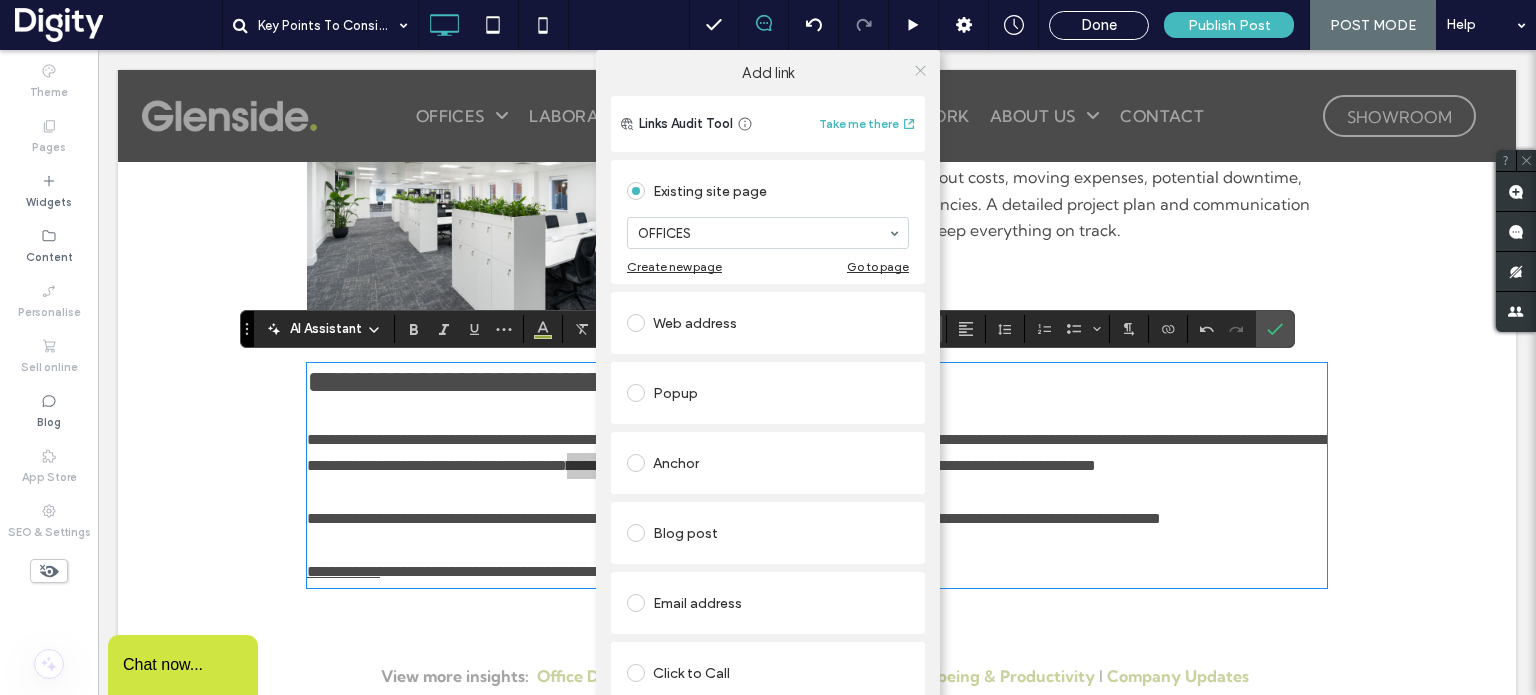 click 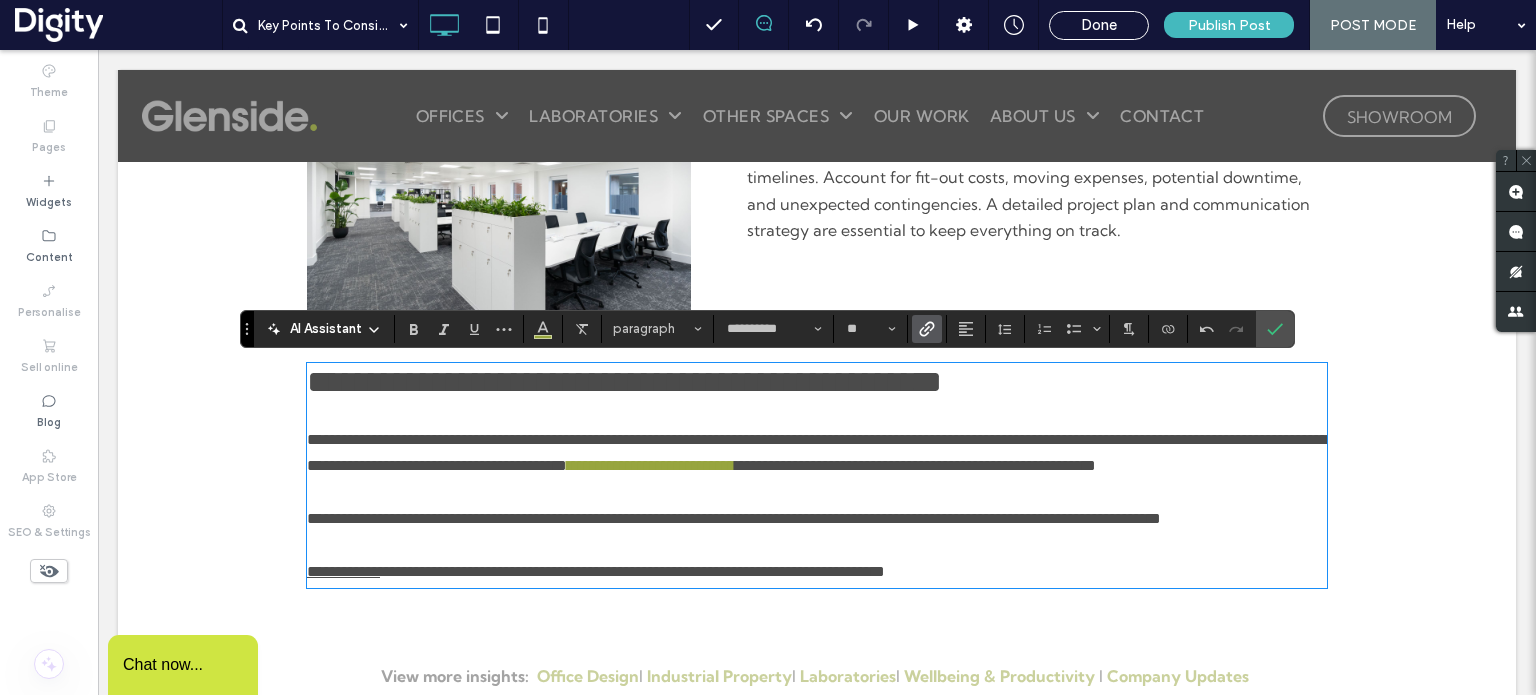 click on "**********" at bounding box center [817, 452] 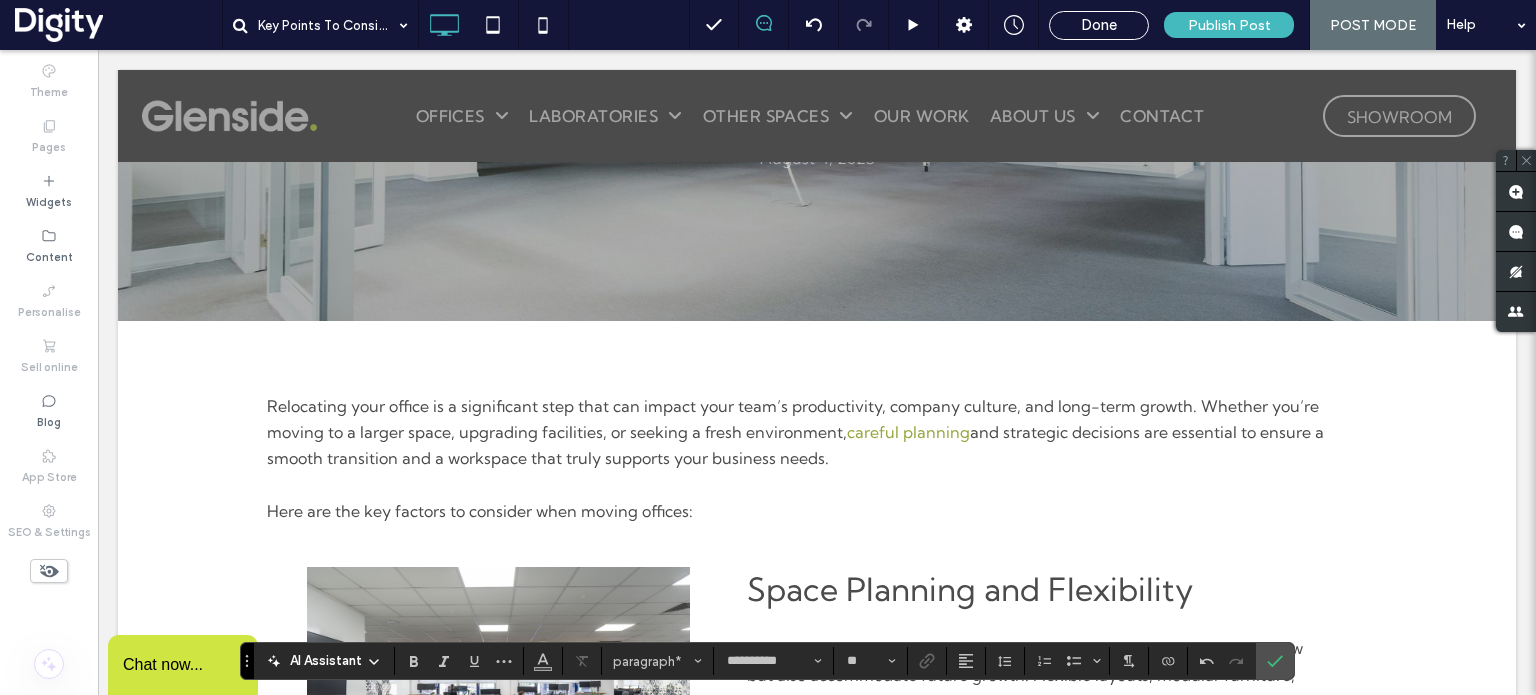 scroll, scrollTop: 0, scrollLeft: 0, axis: both 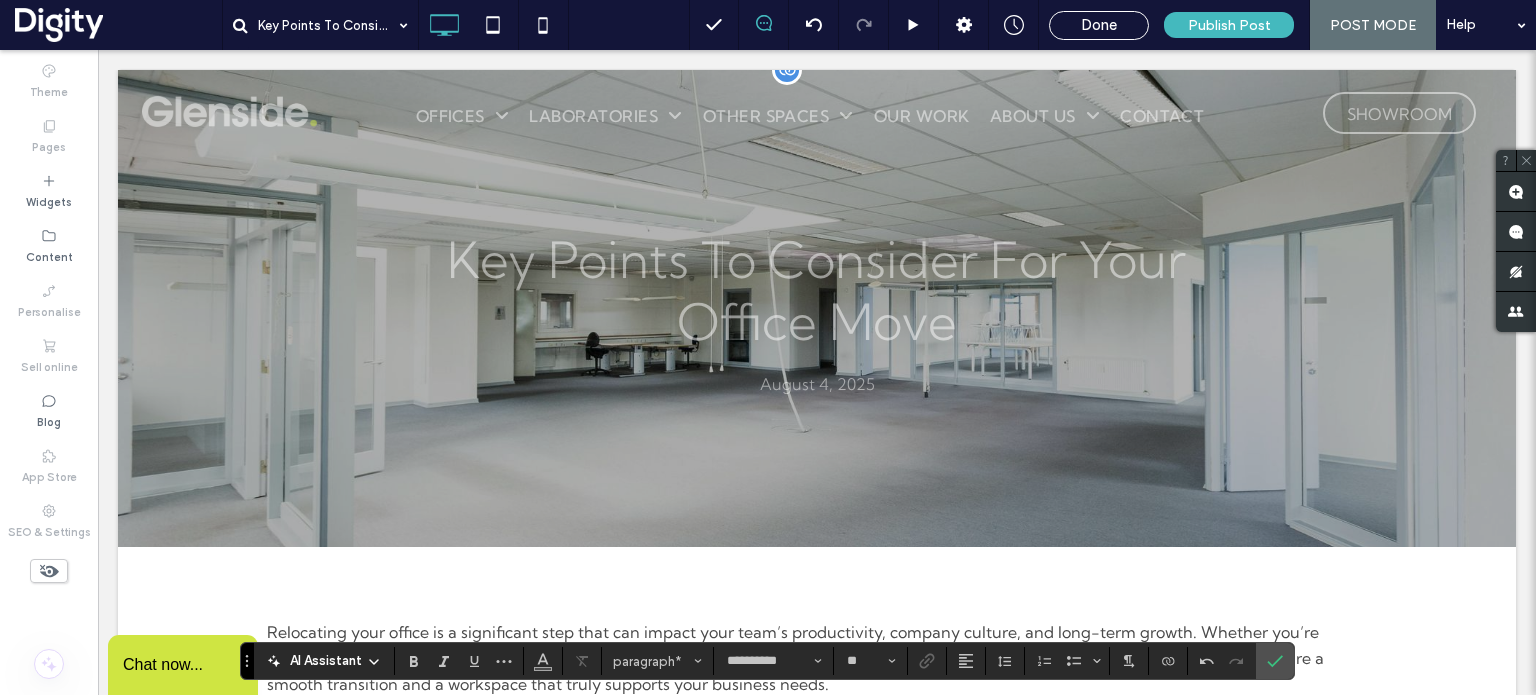 click on "Key Points To Consider For Your Office Move
August 4, 2025 Click To Paste
Row + Add Section" at bounding box center [817, 308] 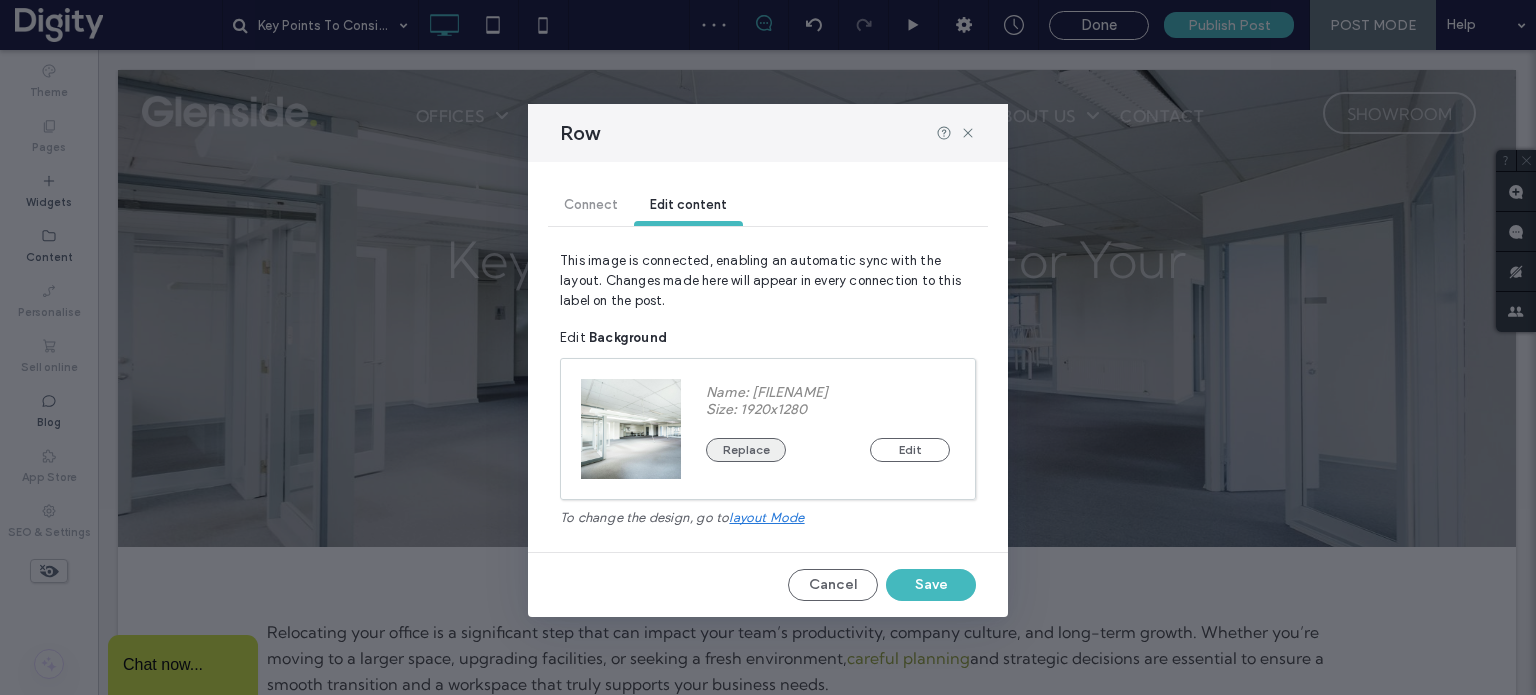 click on "Replace" at bounding box center [746, 450] 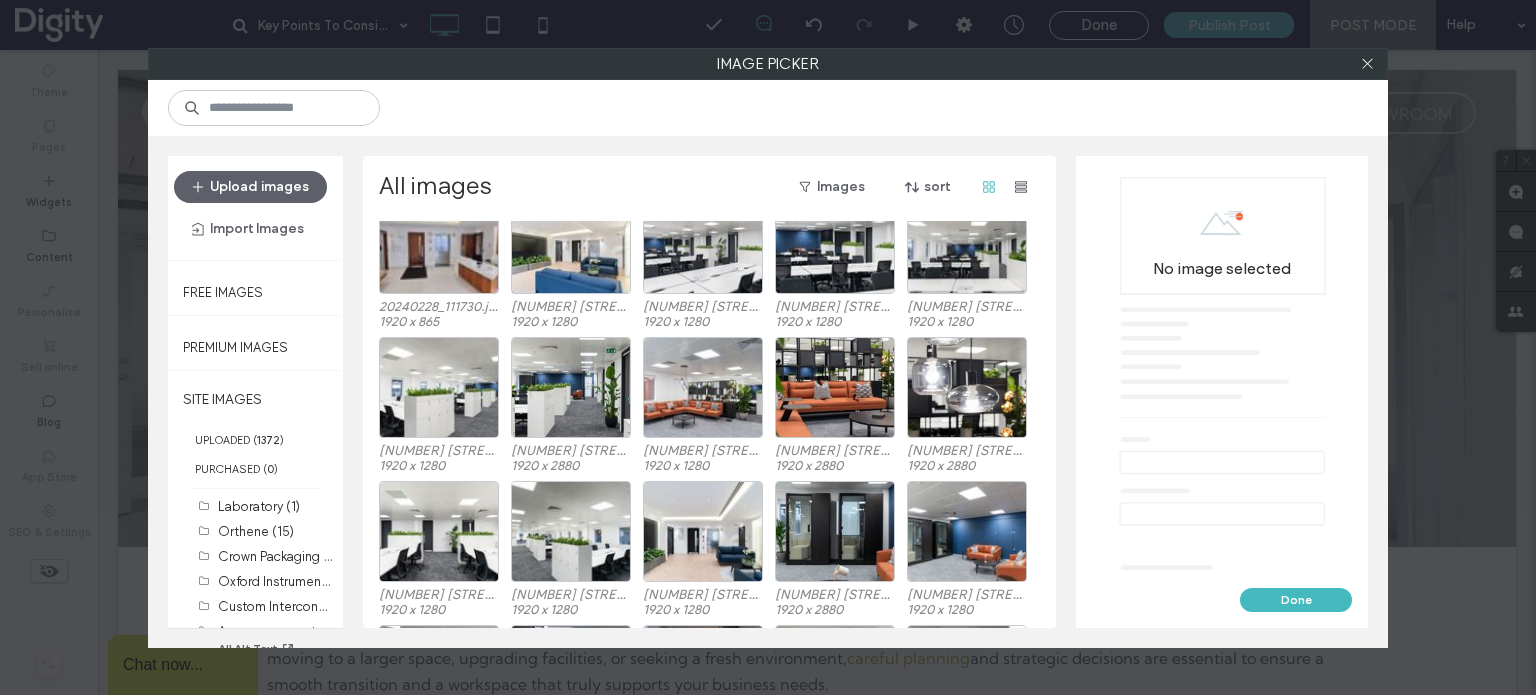 scroll, scrollTop: 2228, scrollLeft: 0, axis: vertical 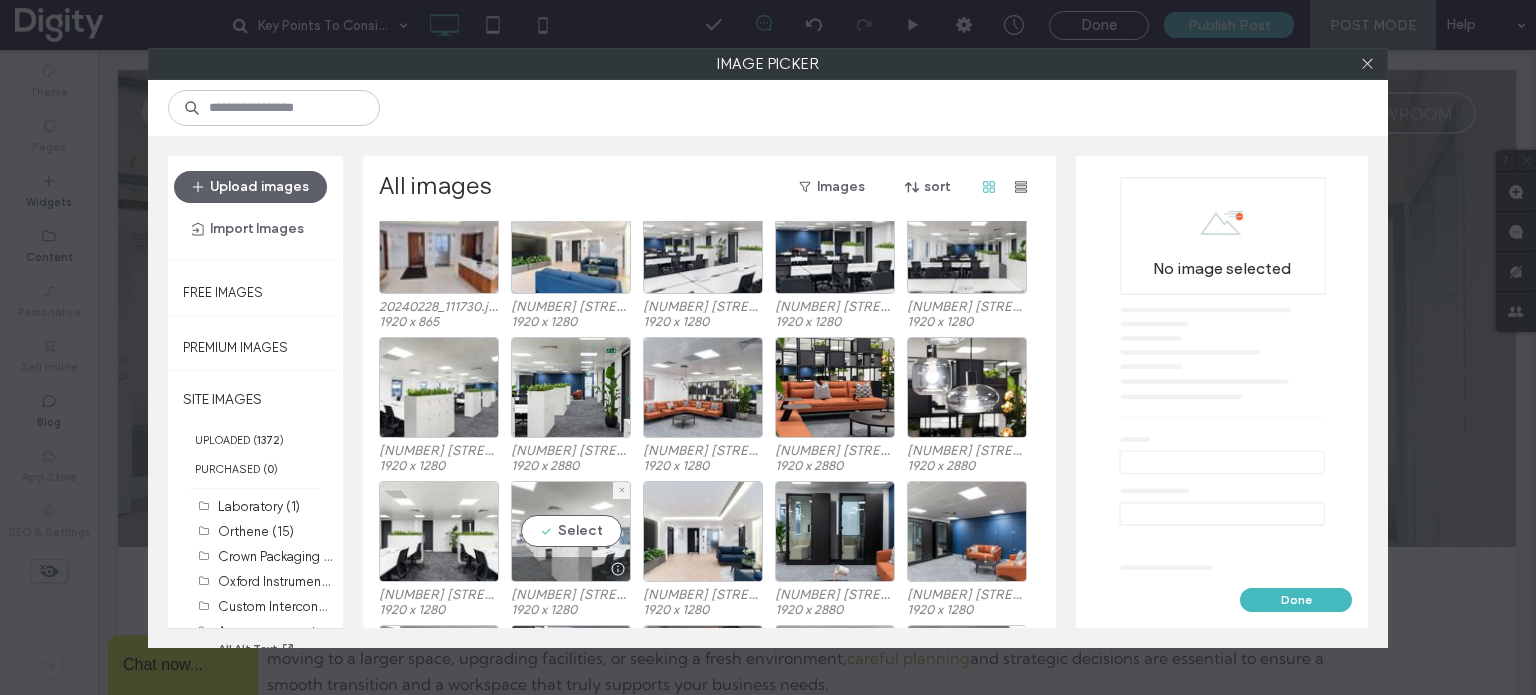 click on "Select" at bounding box center (571, 531) 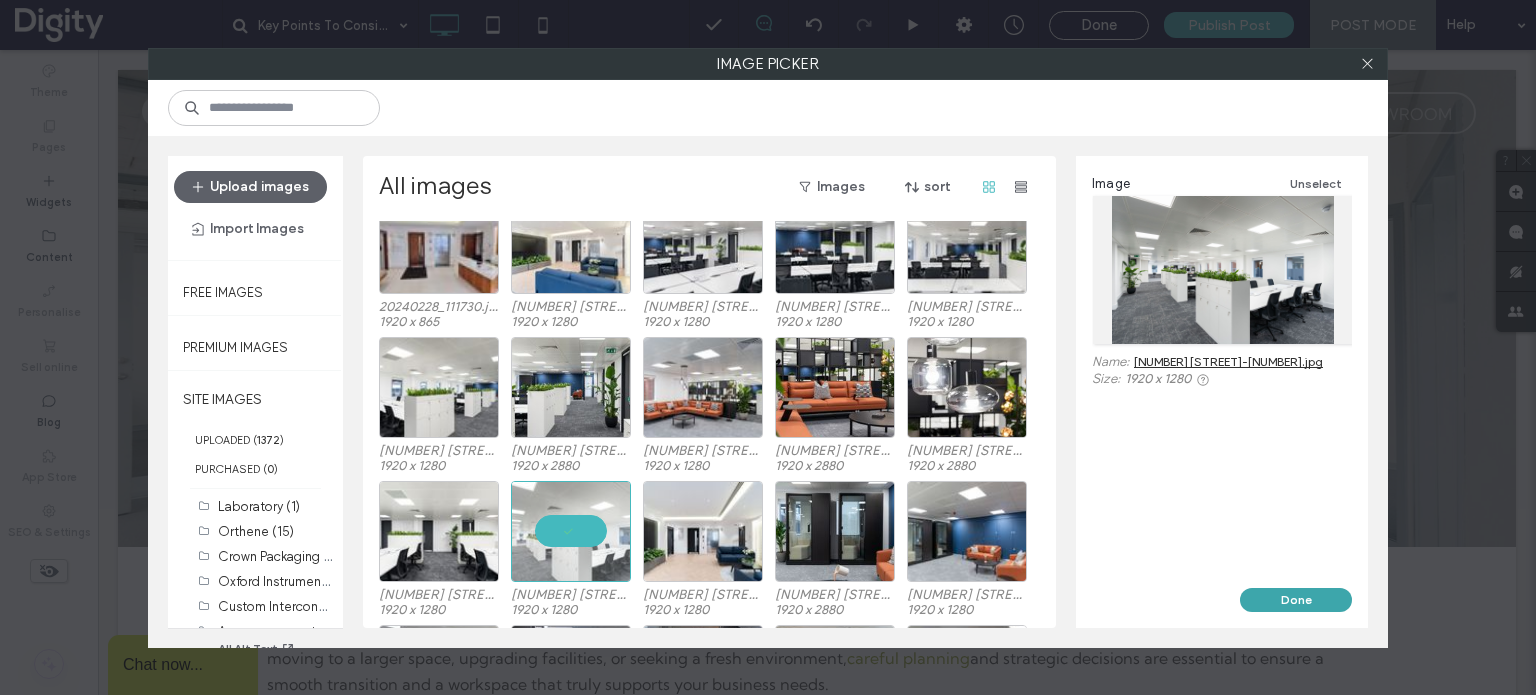 click on "Done" at bounding box center [1296, 600] 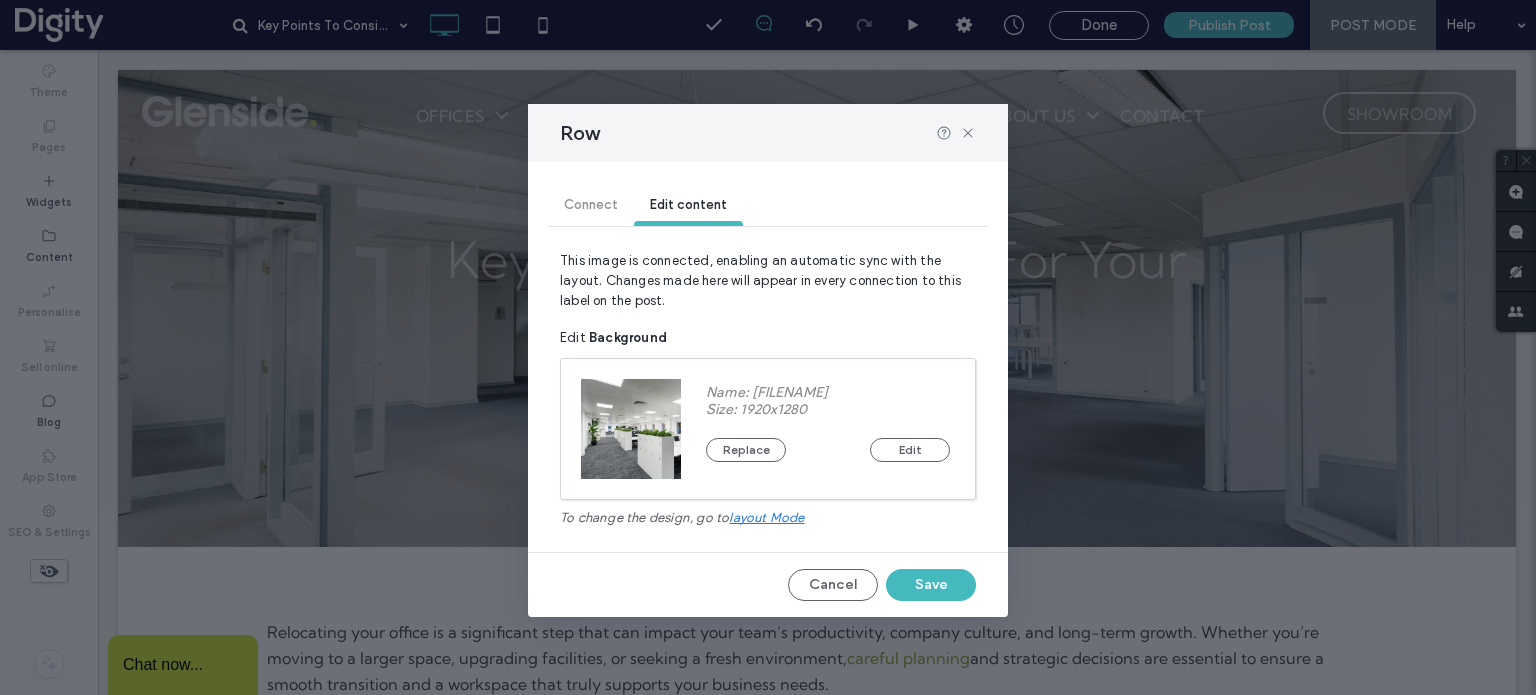 click on "Connect Edit content This image is connected, enabling an automatic sync with the layout.
Changes made here will appear in every connection to this label on the post. Edit   Background Name: 6+Bell+St-19.jpg Size: 1920x1280 Replace Edit To change the design, go to  layout mode Cancel Save" at bounding box center [768, 389] 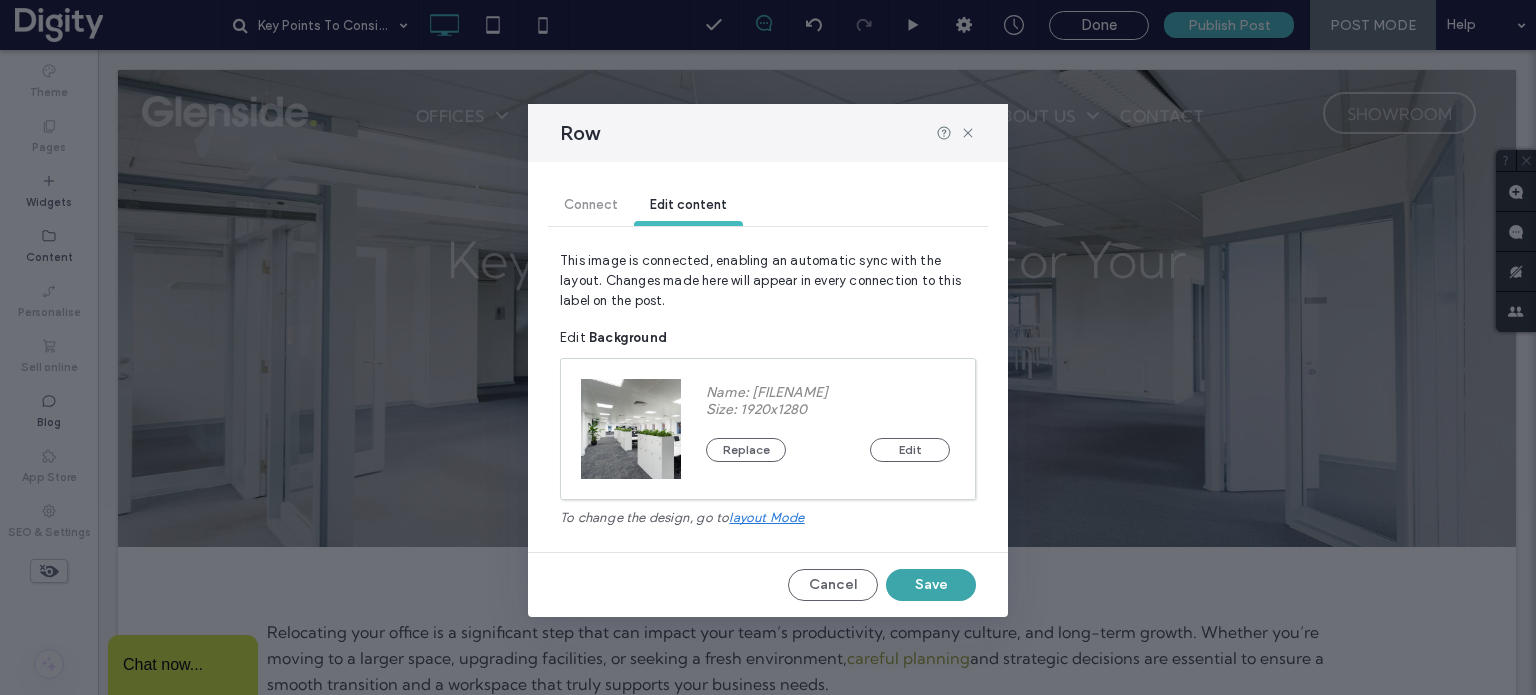 click on "Save" at bounding box center [931, 585] 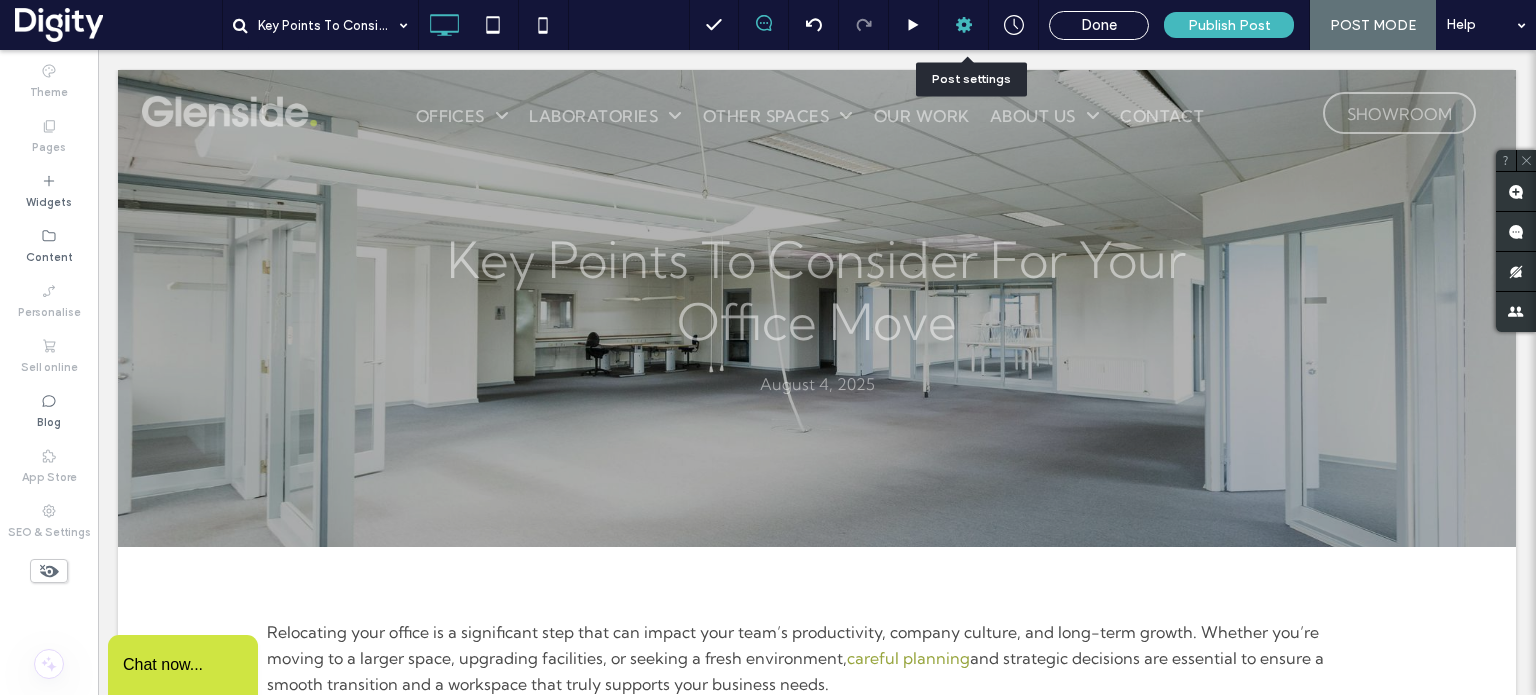 click at bounding box center (964, 25) 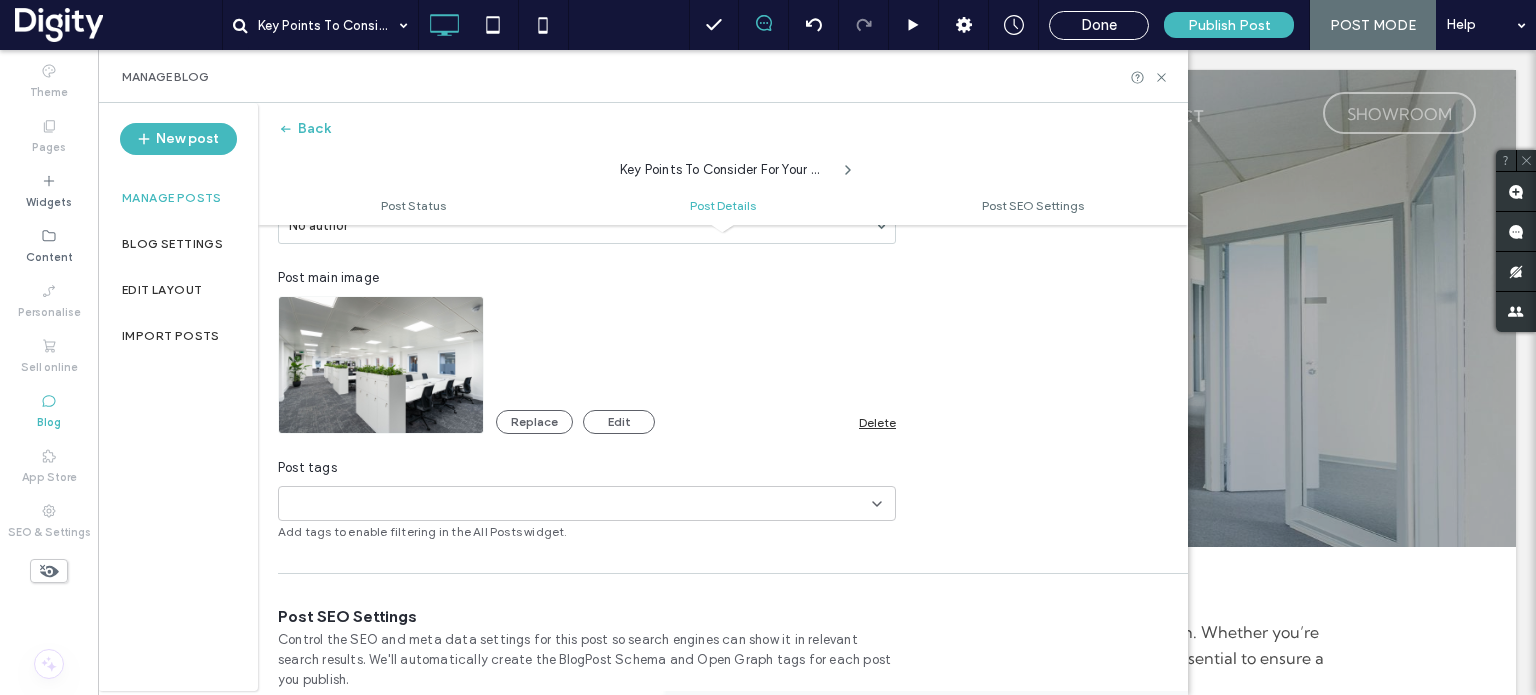 scroll, scrollTop: 508, scrollLeft: 0, axis: vertical 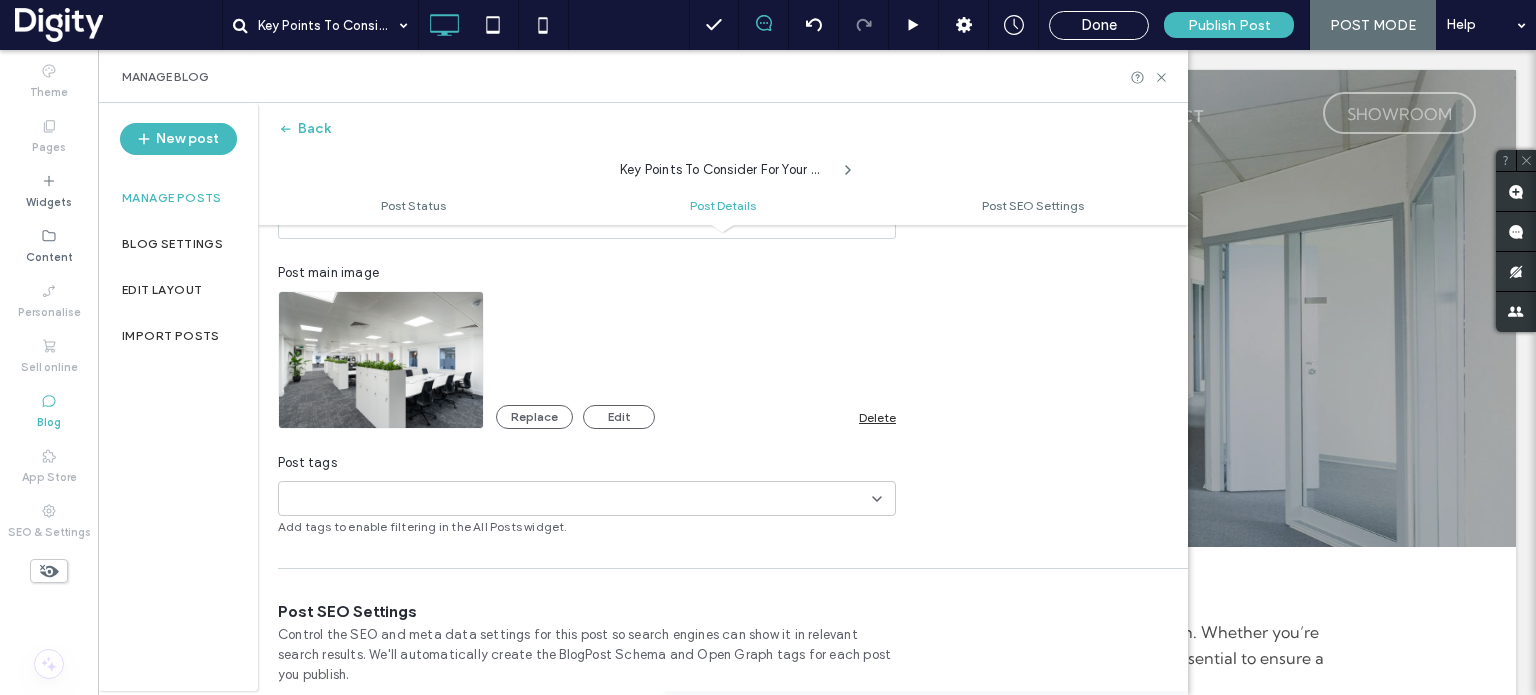 click on "+0 +0" at bounding box center [579, 498] 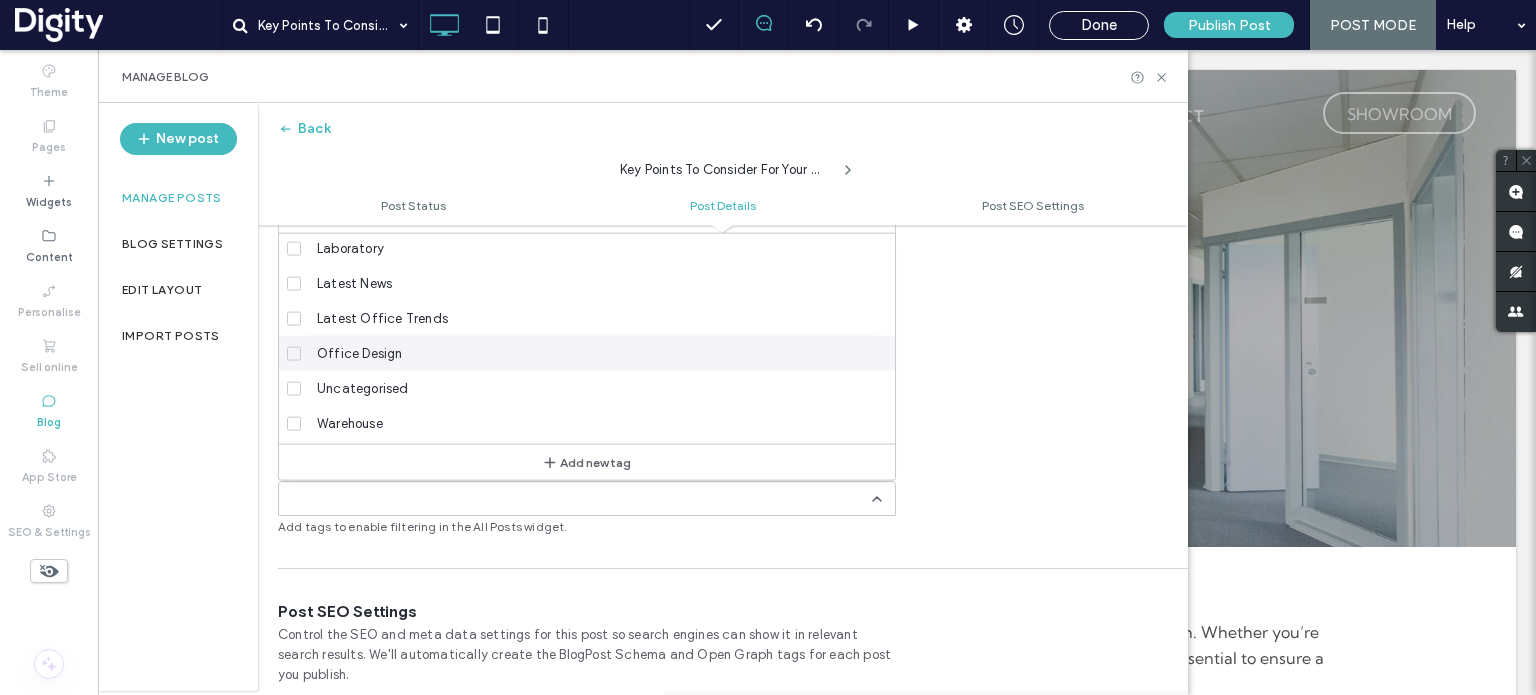 scroll, scrollTop: 250, scrollLeft: 0, axis: vertical 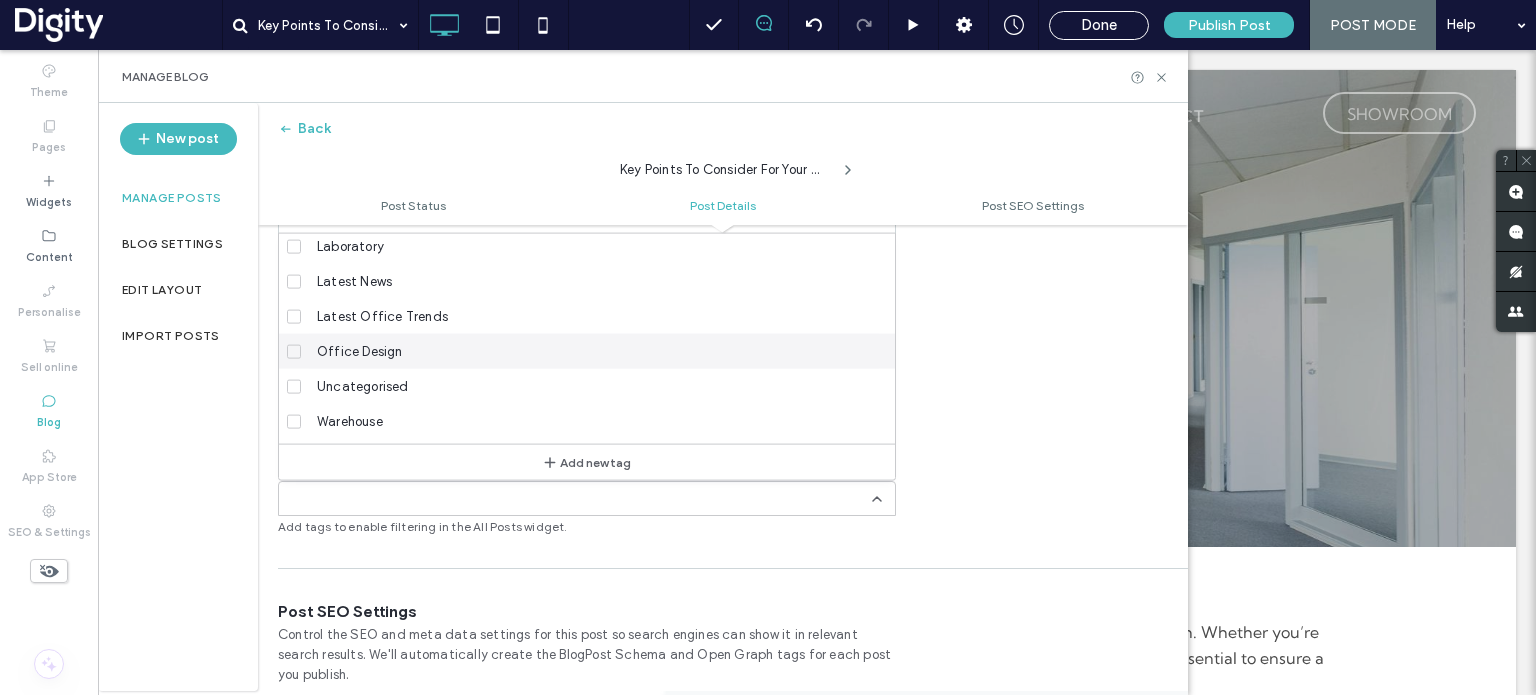 click on "Office Design" at bounding box center (594, 351) 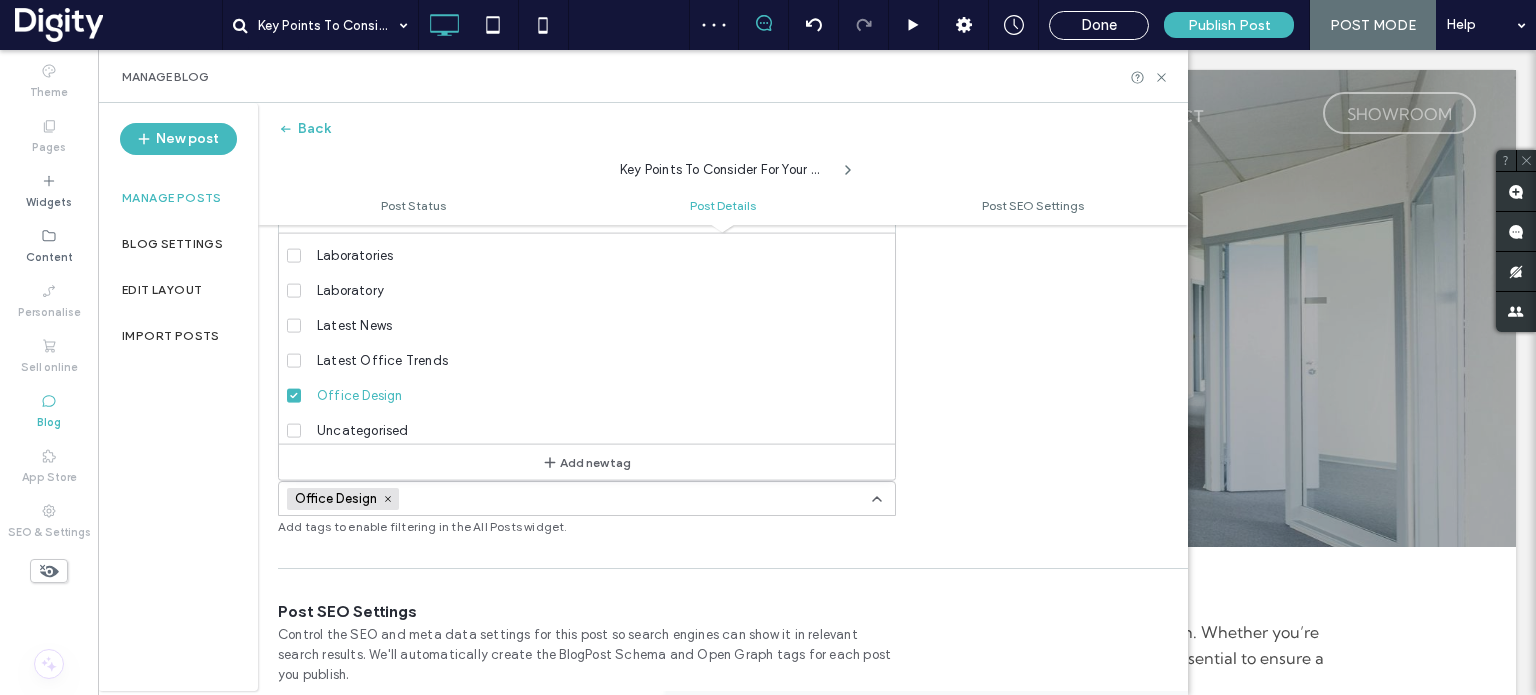 scroll, scrollTop: 349, scrollLeft: 0, axis: vertical 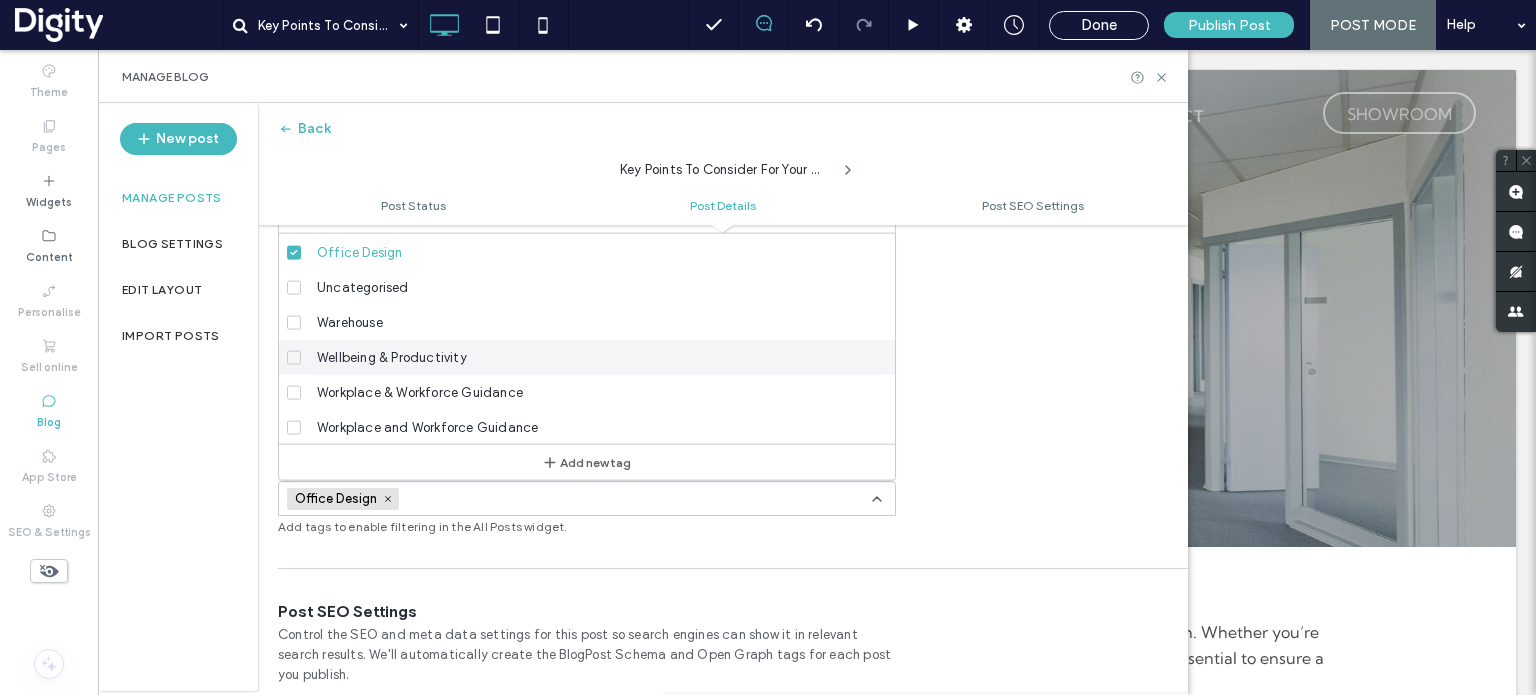 click on "**********" at bounding box center [723, 267] 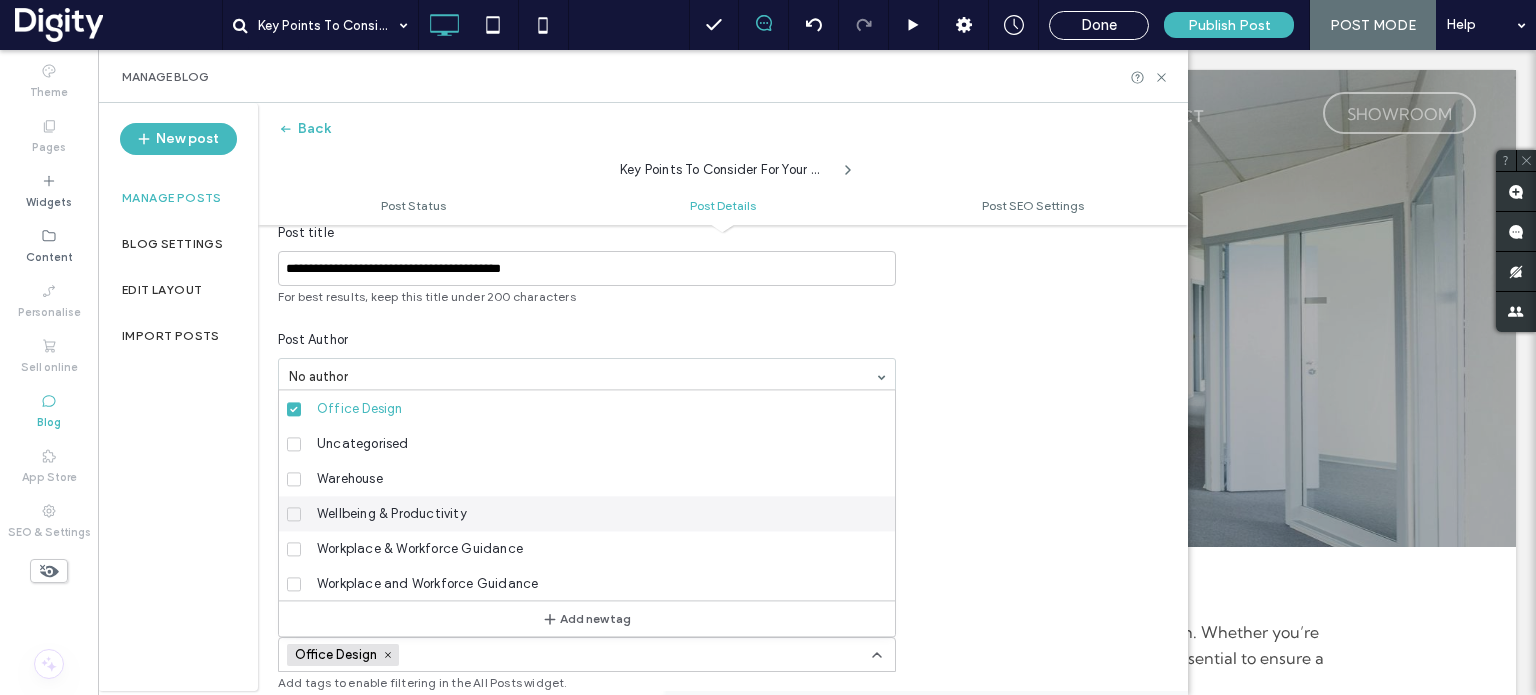scroll, scrollTop: 349, scrollLeft: 0, axis: vertical 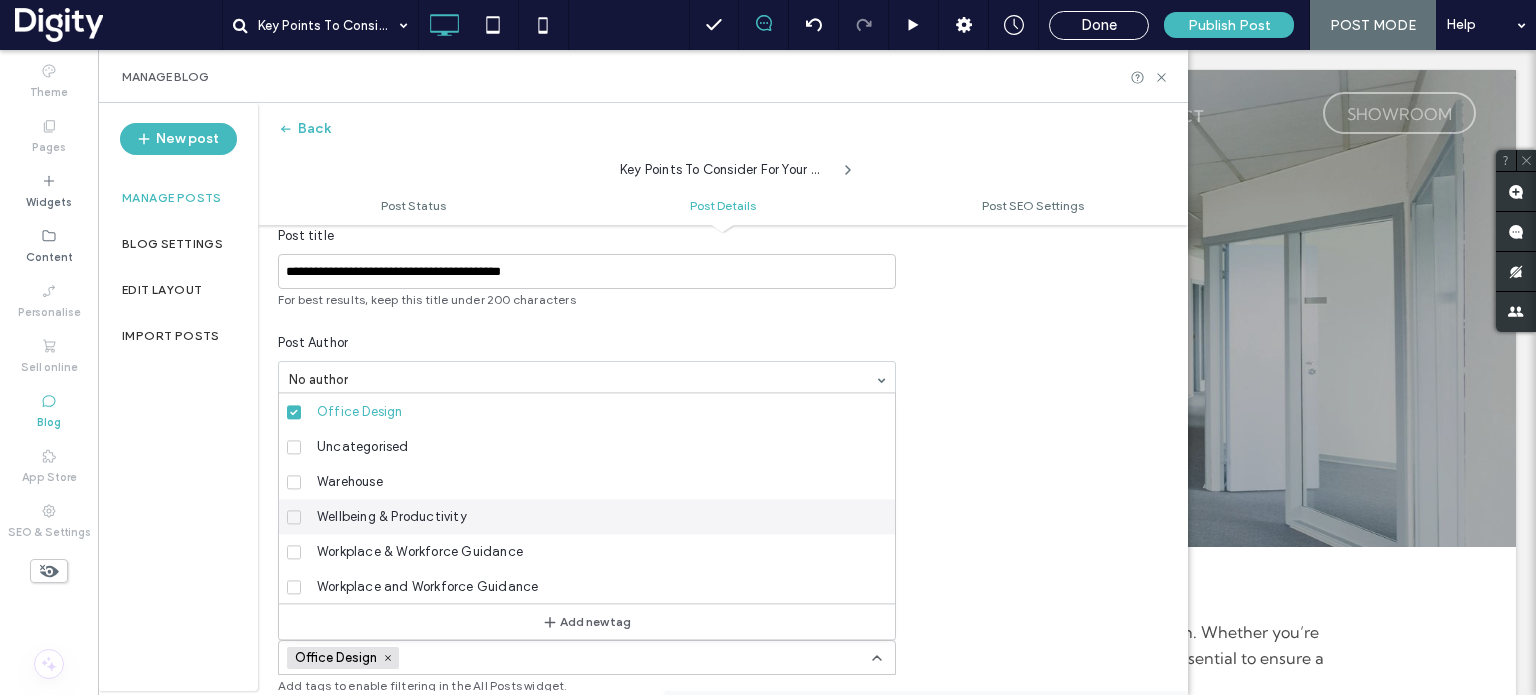 click on "**********" at bounding box center (587, 426) 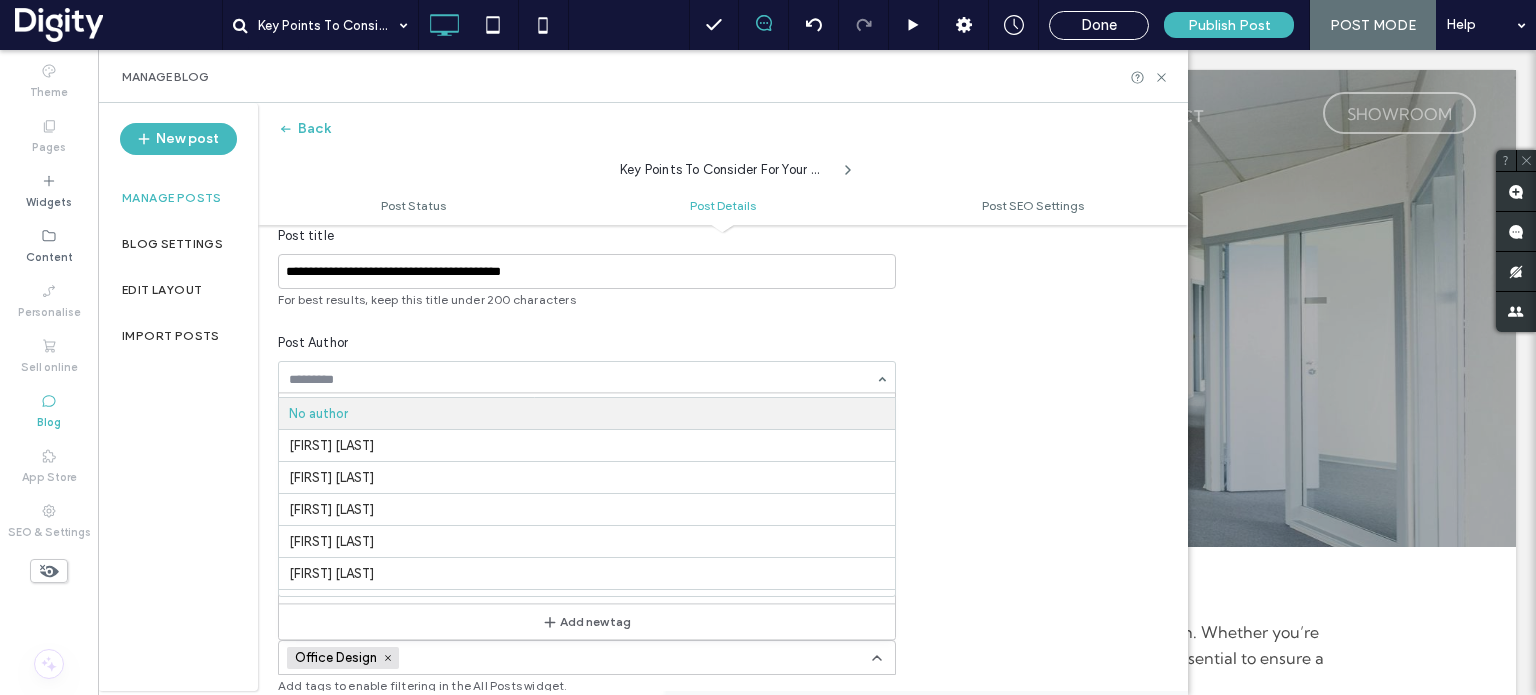 click on "No author Charlie Port Charlie Hide Chris Lunn Gemma Parker Gerald Lindsell Chris Lunn Koryn White Leanne  Gresswell Mariam Kousar Ryan White Susan Richards Tabitha Pearson" at bounding box center (587, 379) 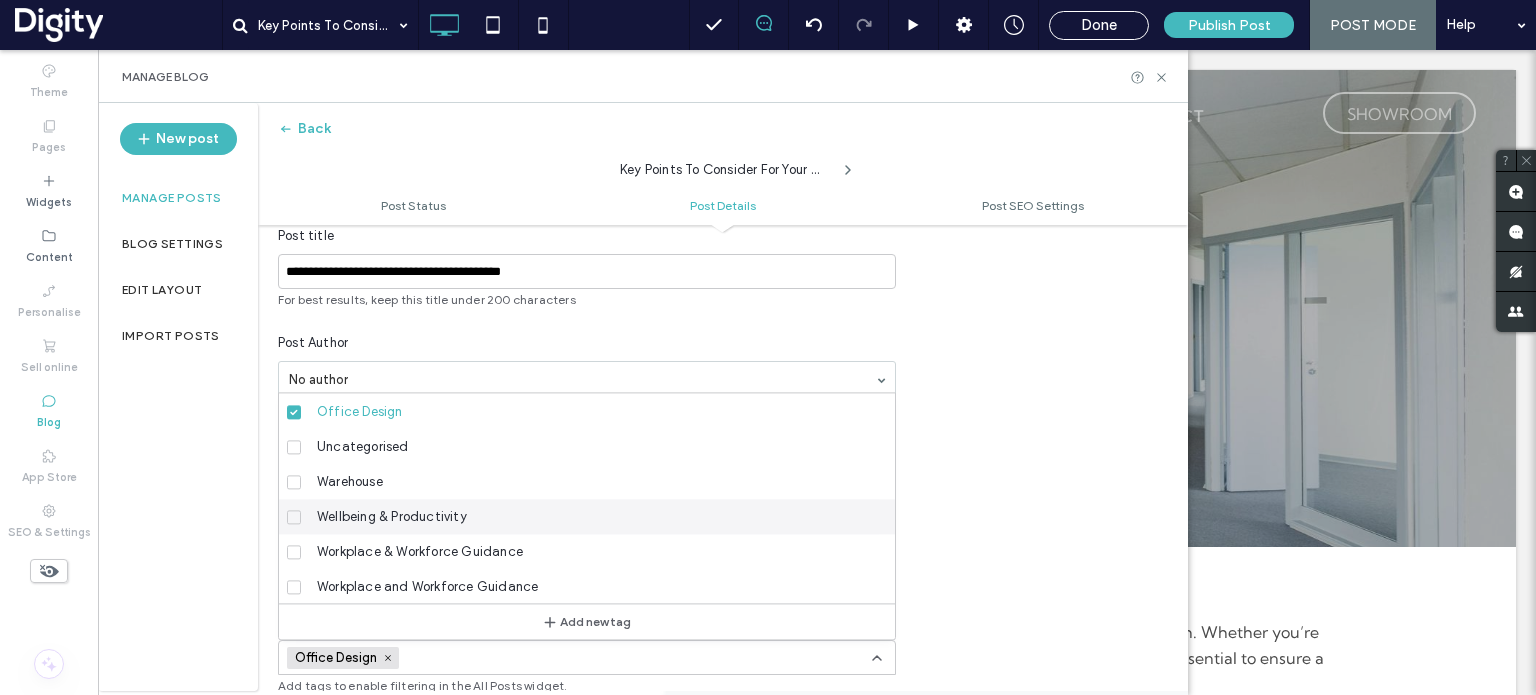 click on "**********" at bounding box center (723, 426) 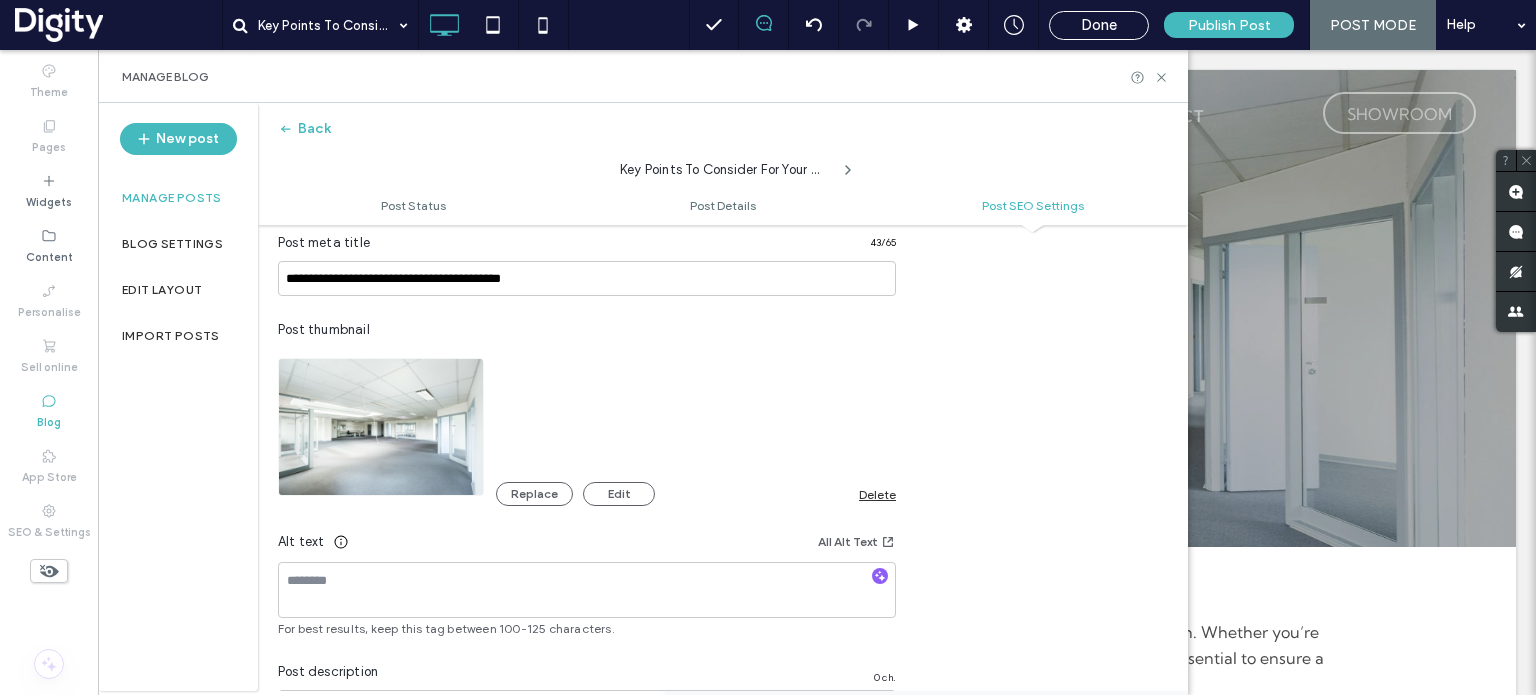 scroll, scrollTop: 1077, scrollLeft: 0, axis: vertical 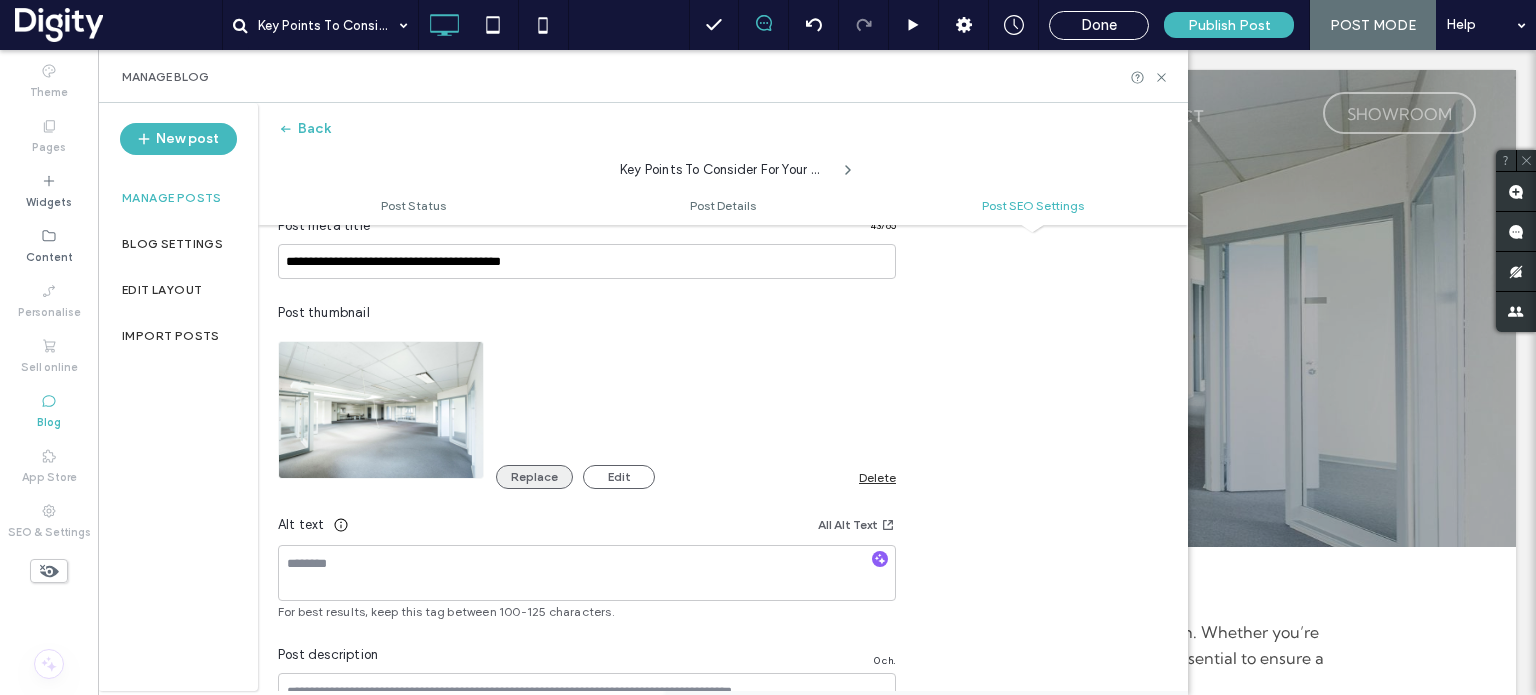 click on "Replace" at bounding box center [534, 477] 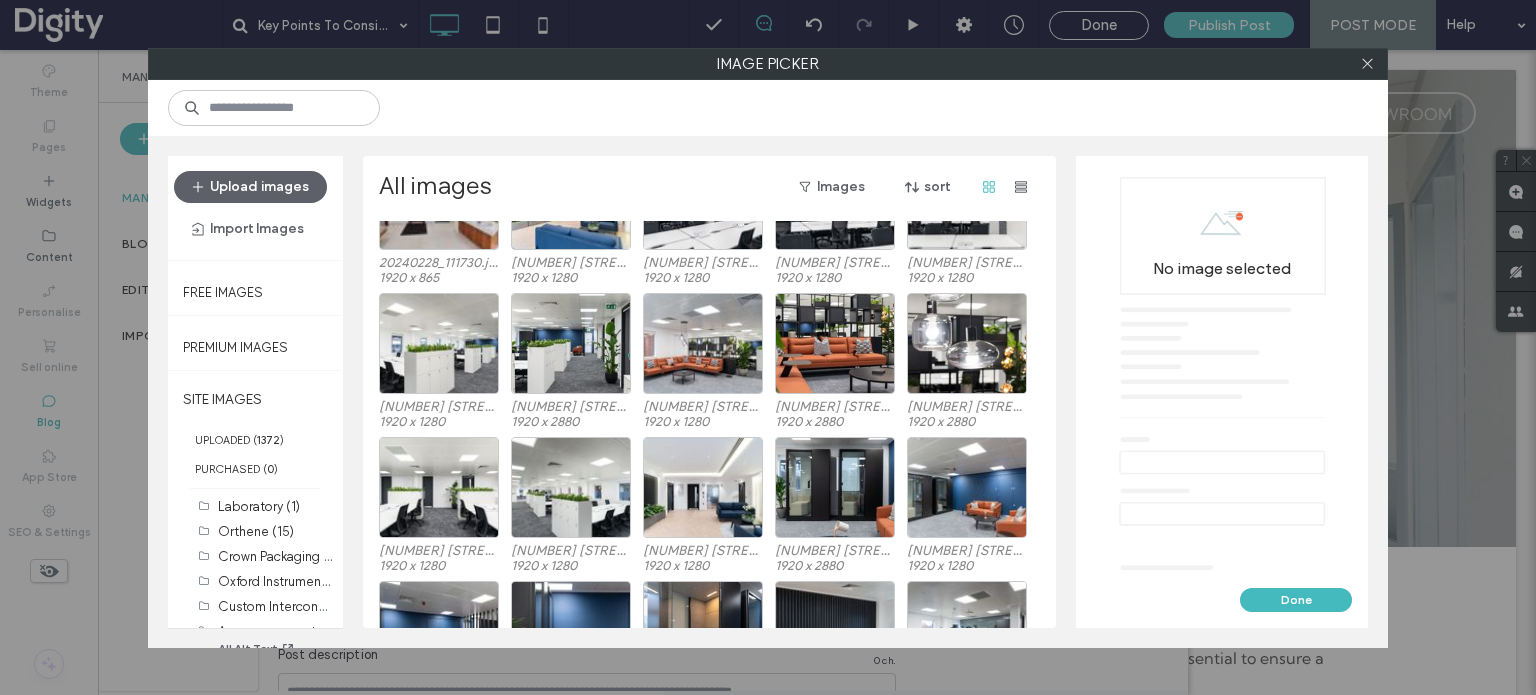 scroll, scrollTop: 2280, scrollLeft: 0, axis: vertical 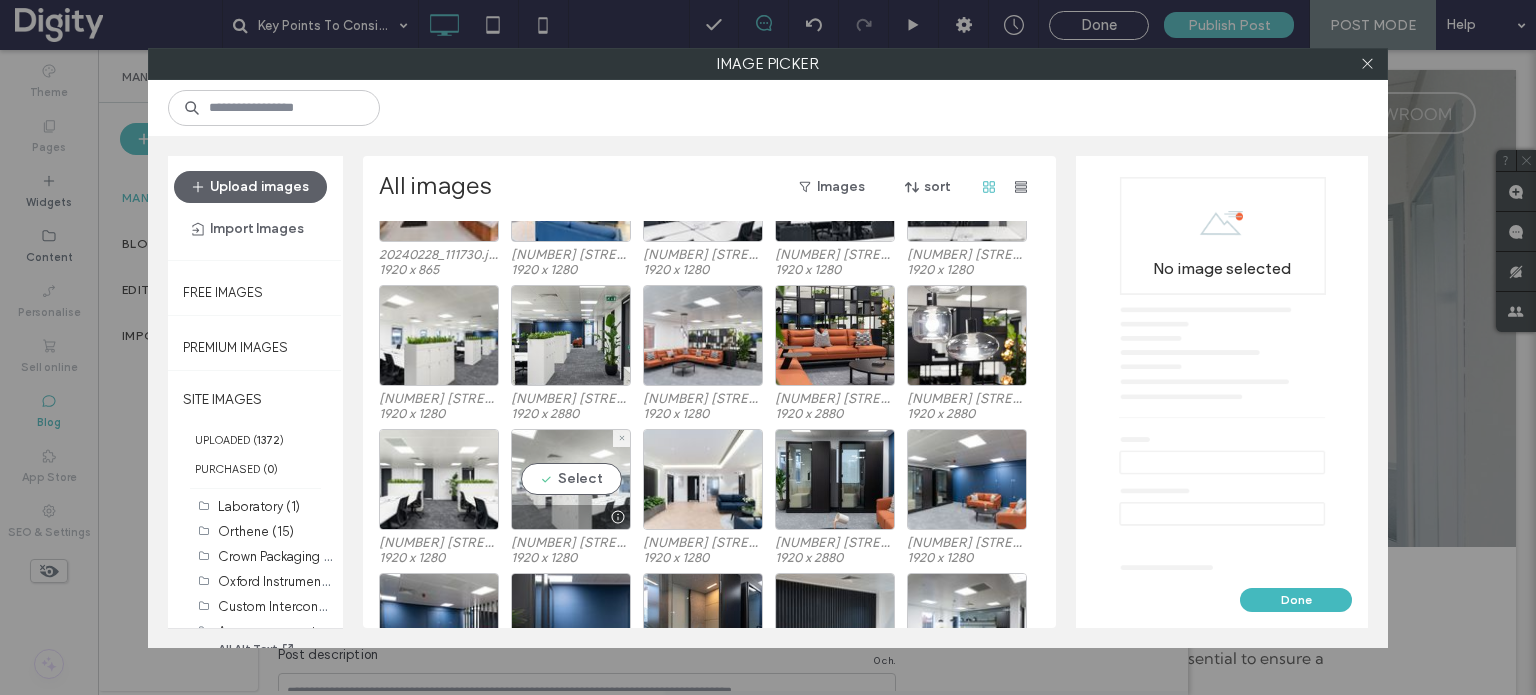 click on "Select" at bounding box center [571, 479] 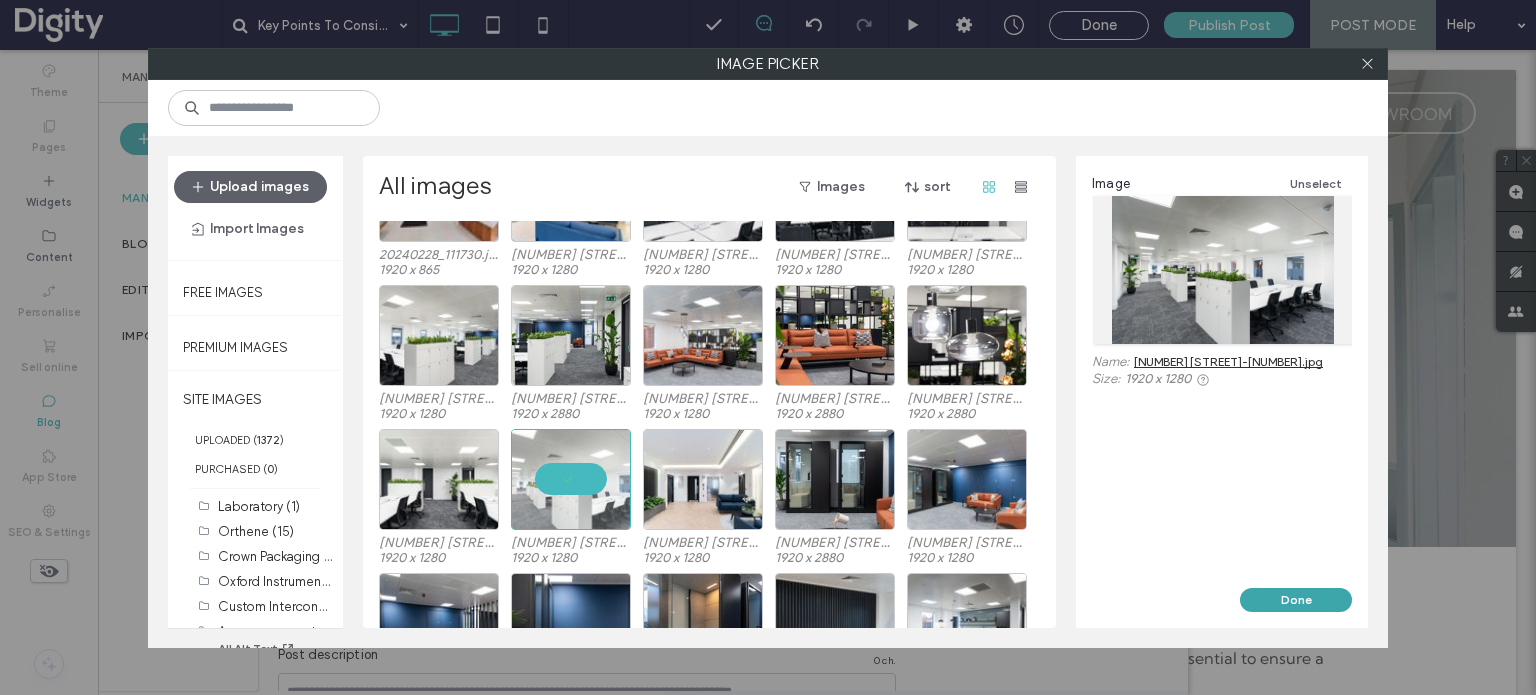 click on "Done" at bounding box center [1296, 600] 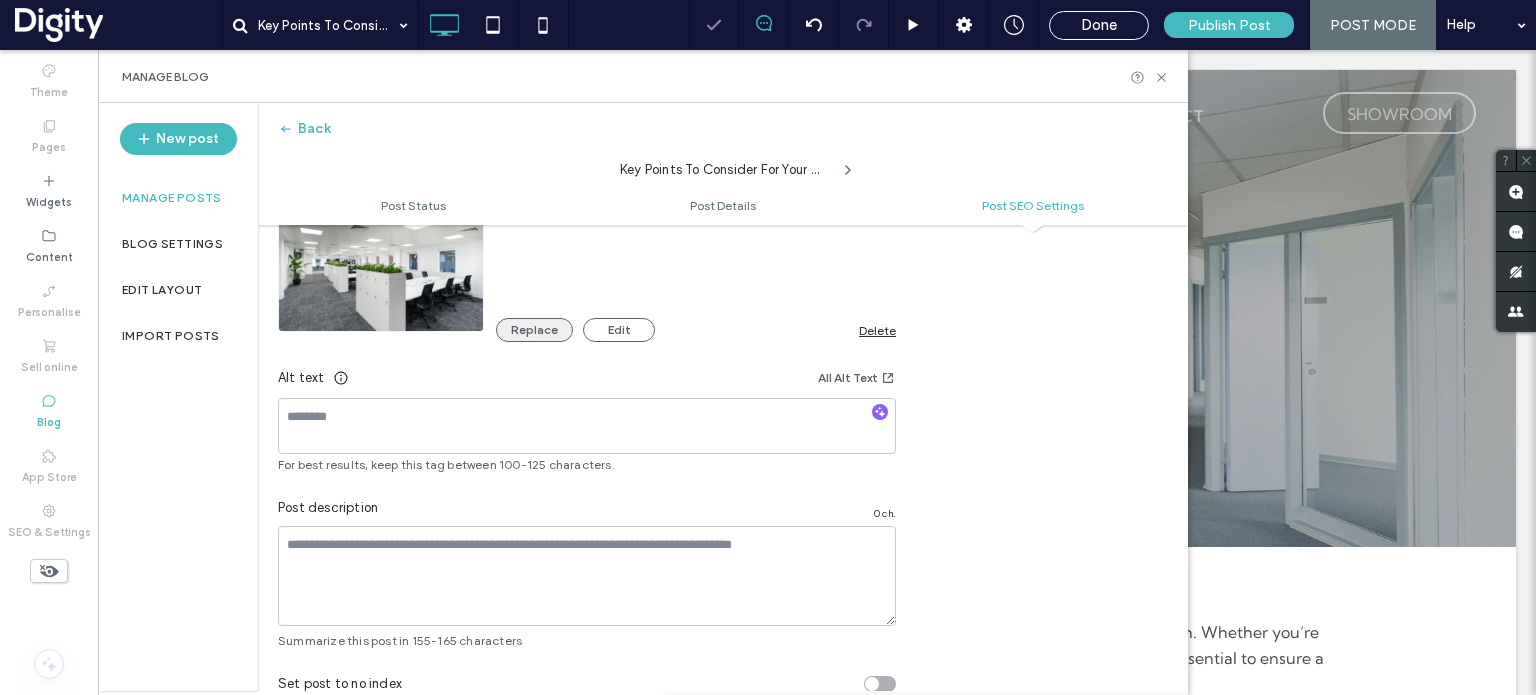 scroll, scrollTop: 1239, scrollLeft: 0, axis: vertical 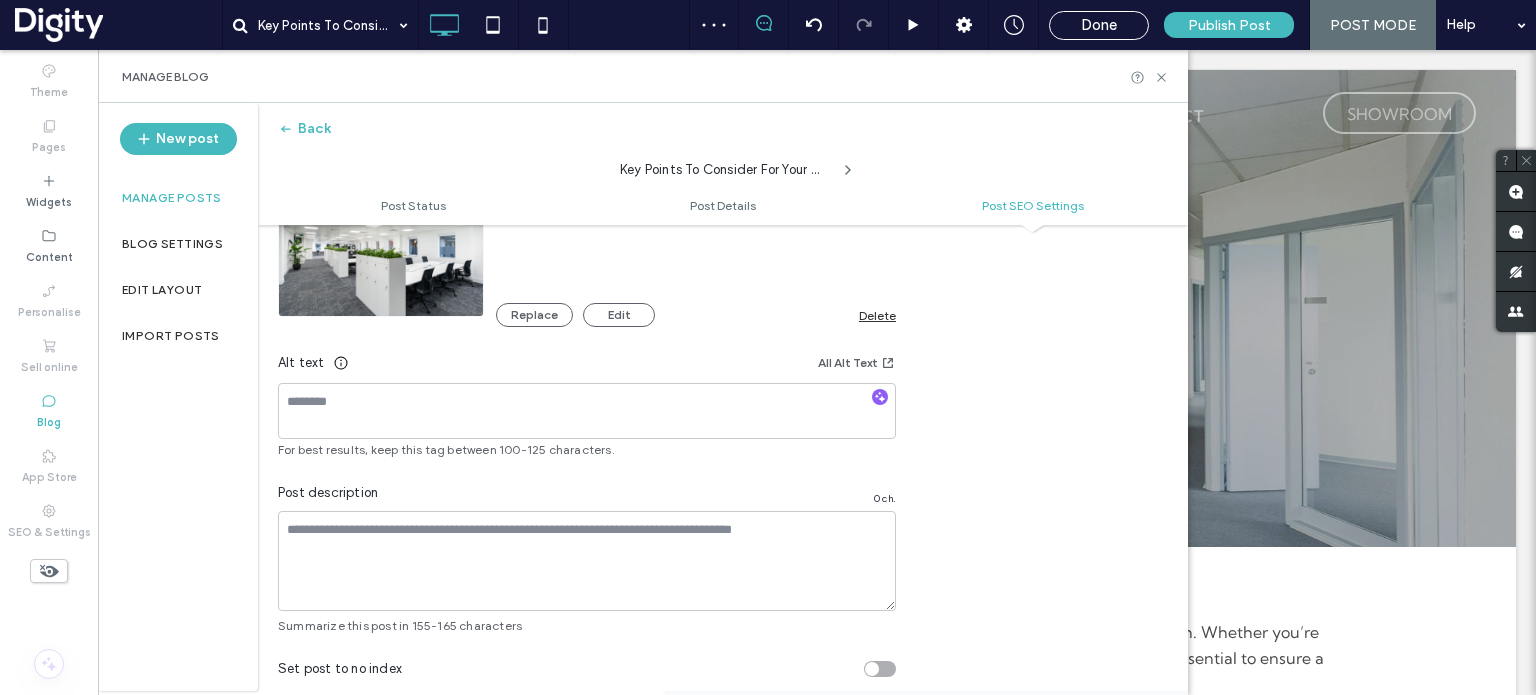 click at bounding box center (880, 398) 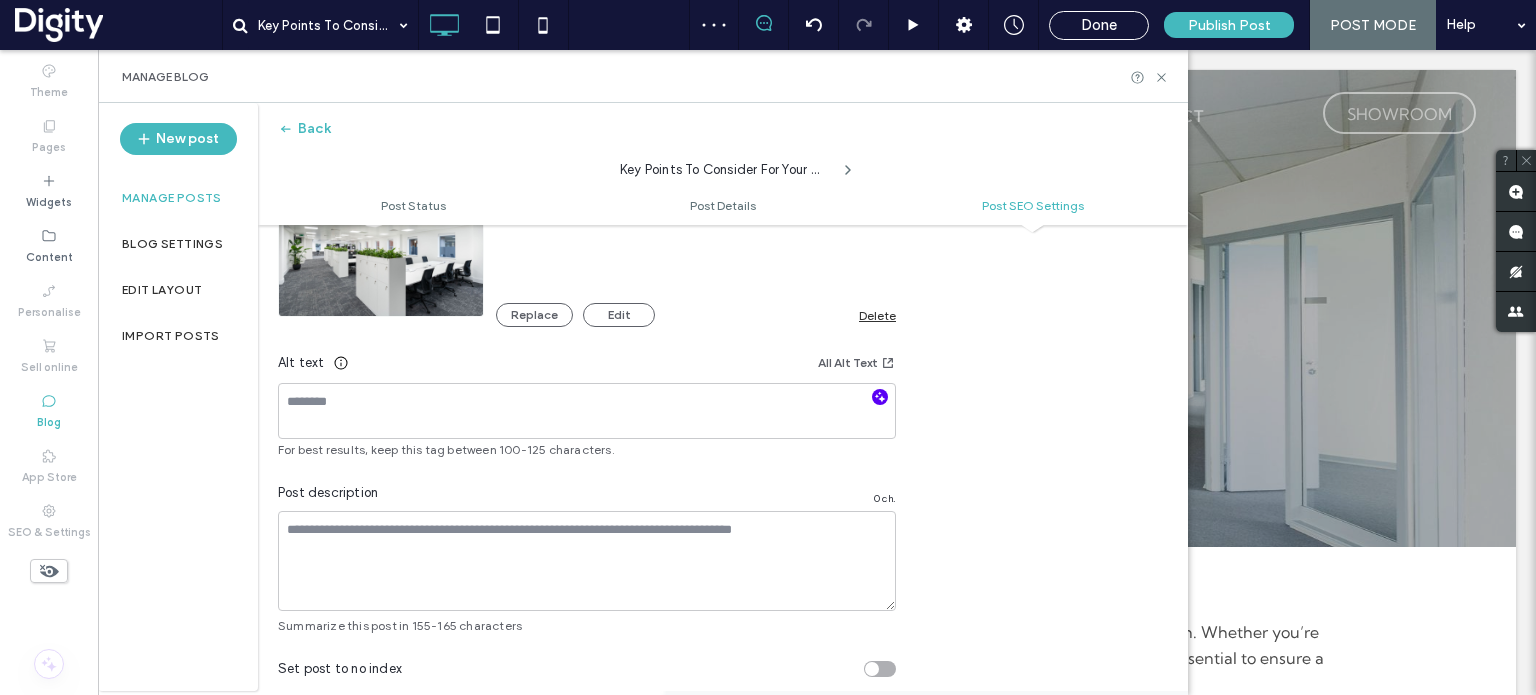click 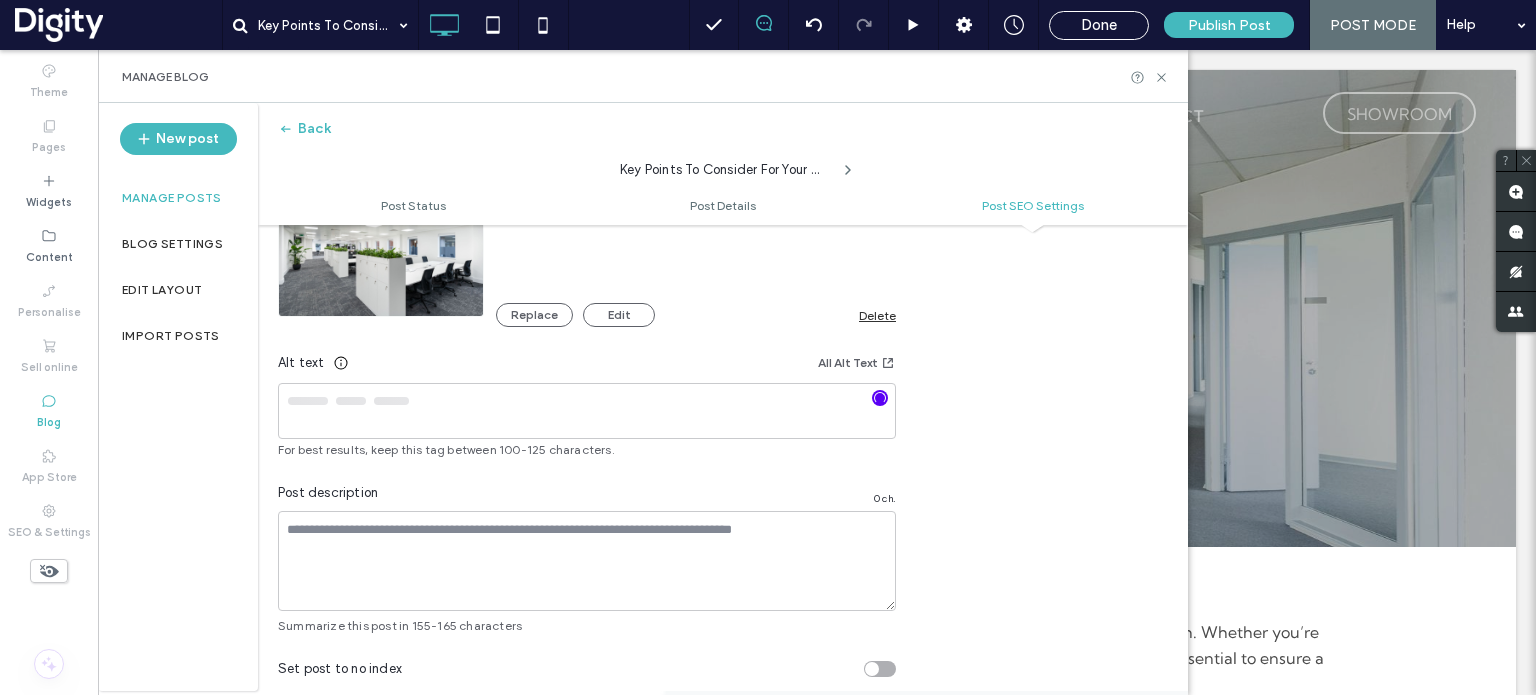 type on "**********" 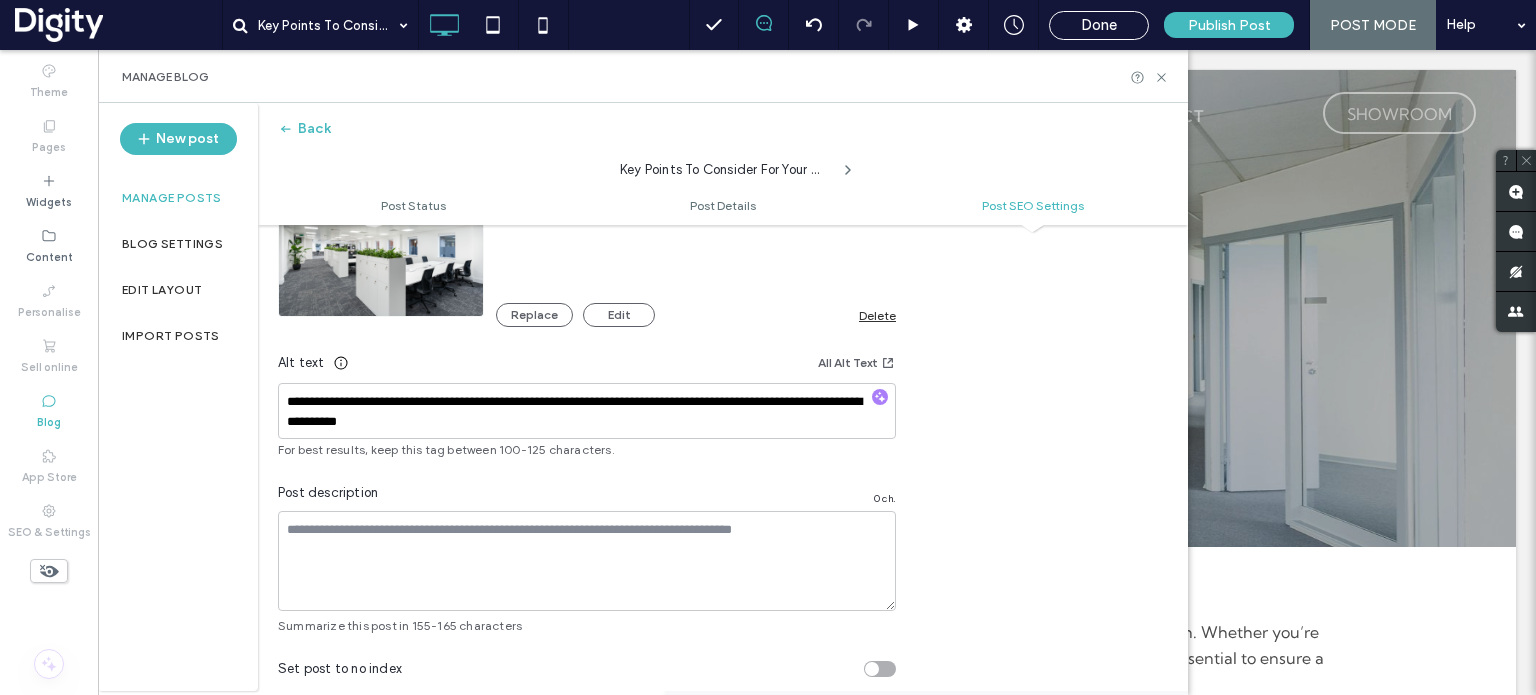 click at bounding box center (768, 347) 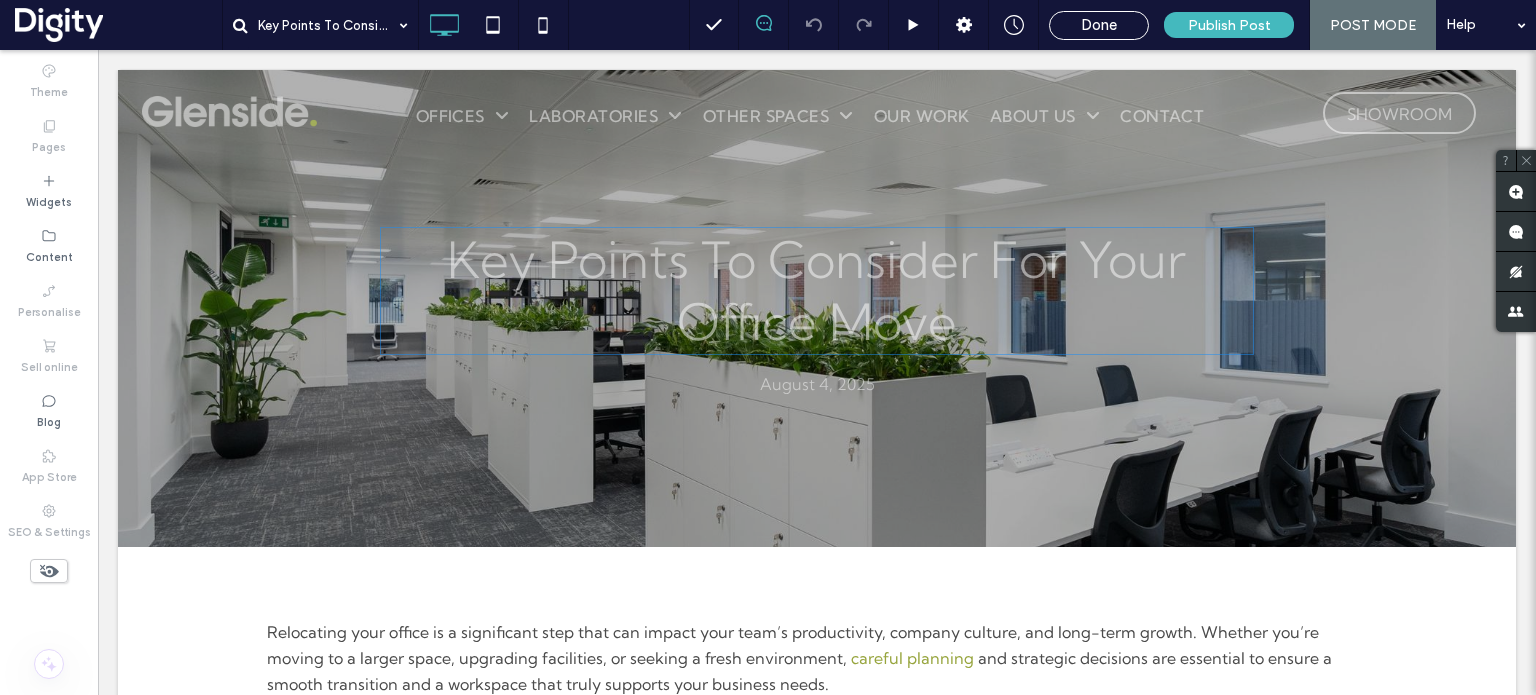 scroll, scrollTop: 0, scrollLeft: 0, axis: both 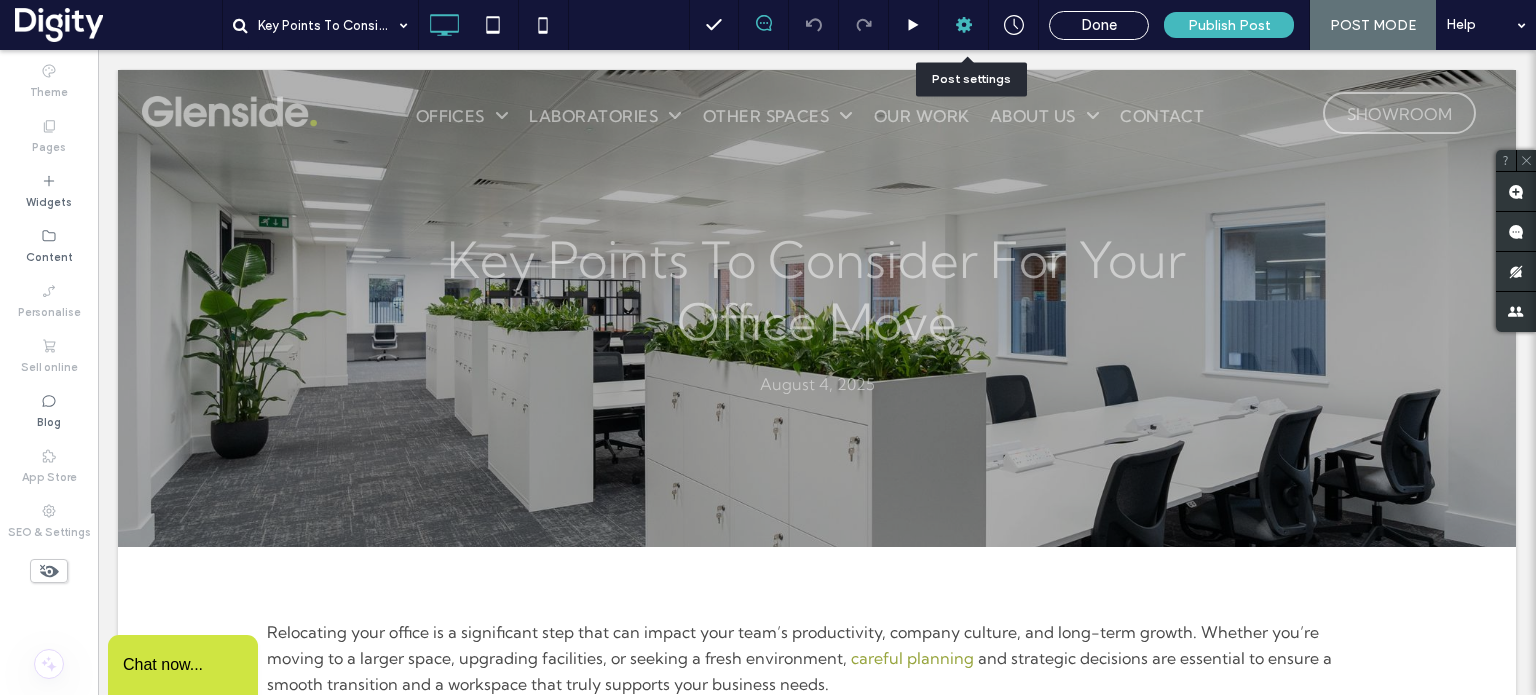 click 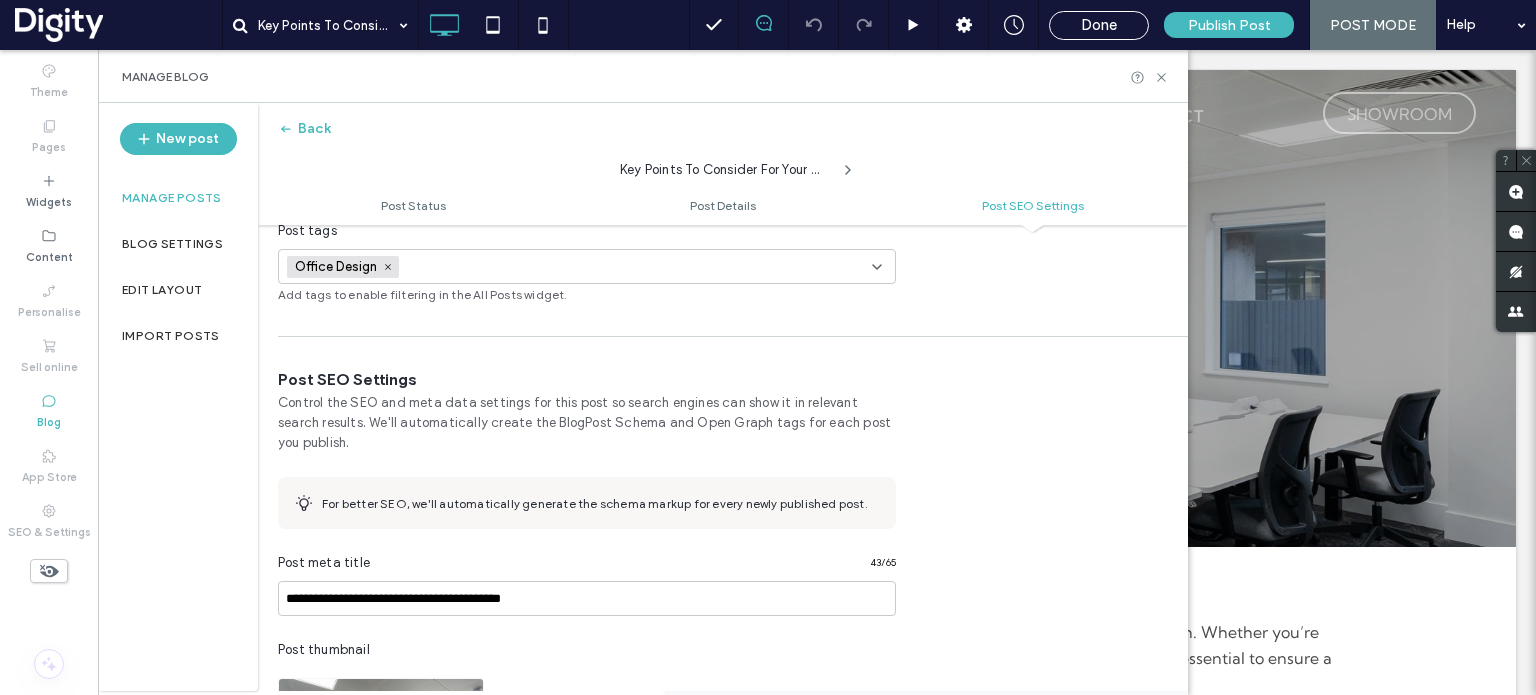 scroll, scrollTop: 912, scrollLeft: 0, axis: vertical 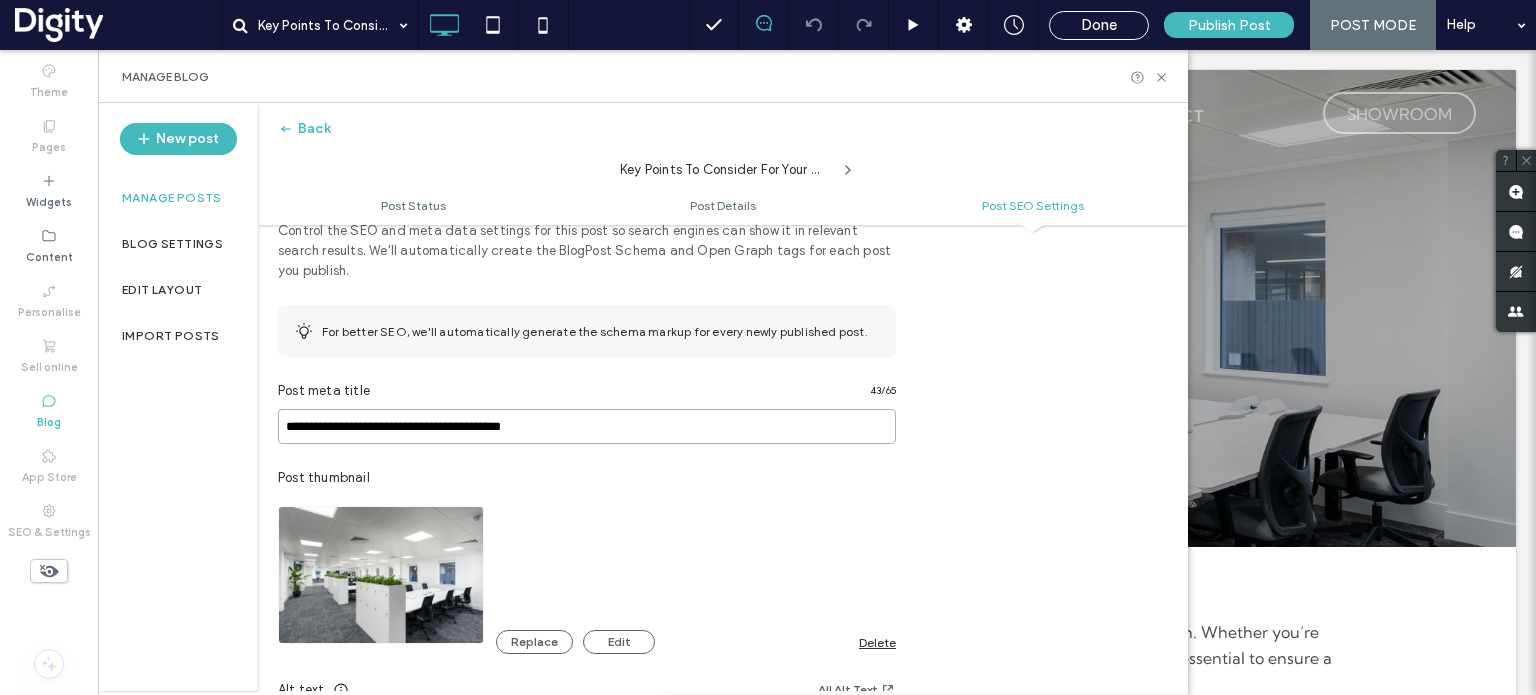 click on "**********" at bounding box center (587, 426) 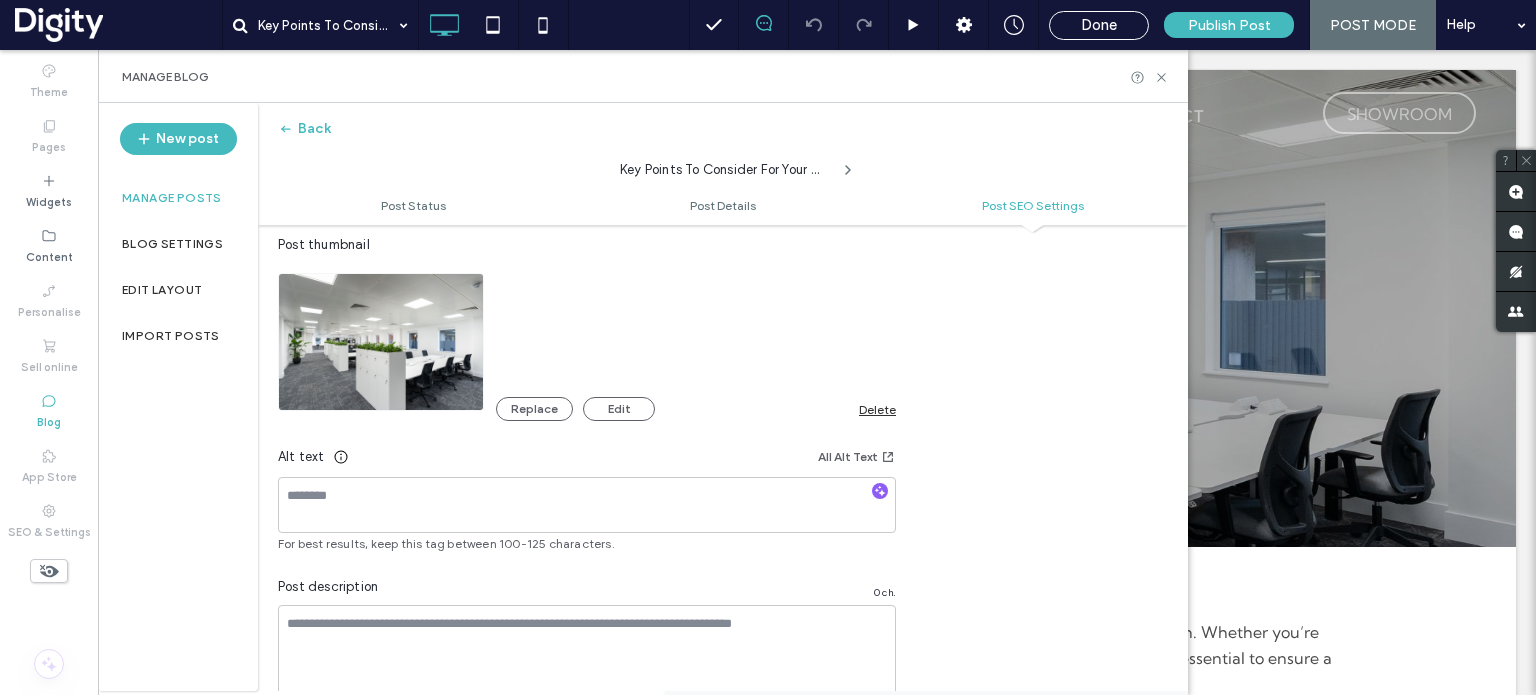 scroll, scrollTop: 1160, scrollLeft: 0, axis: vertical 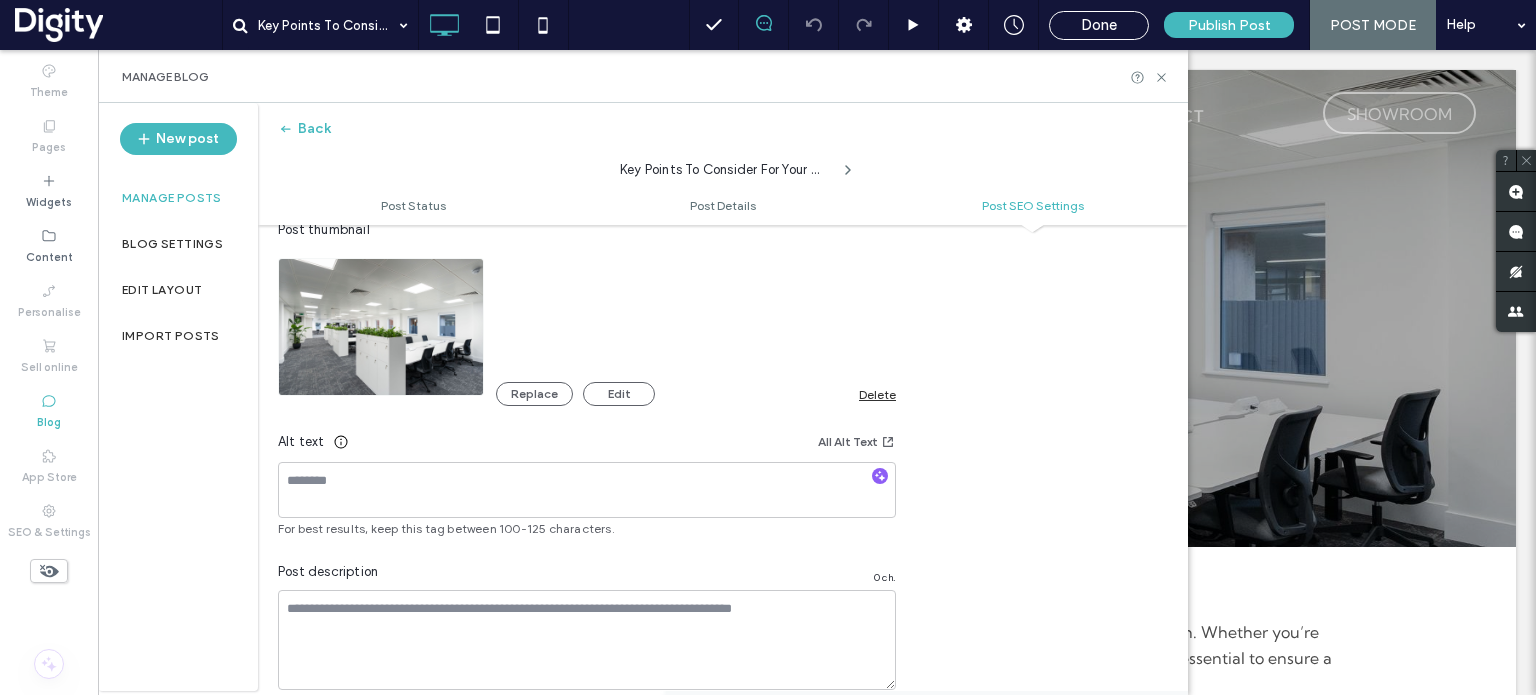 type on "**********" 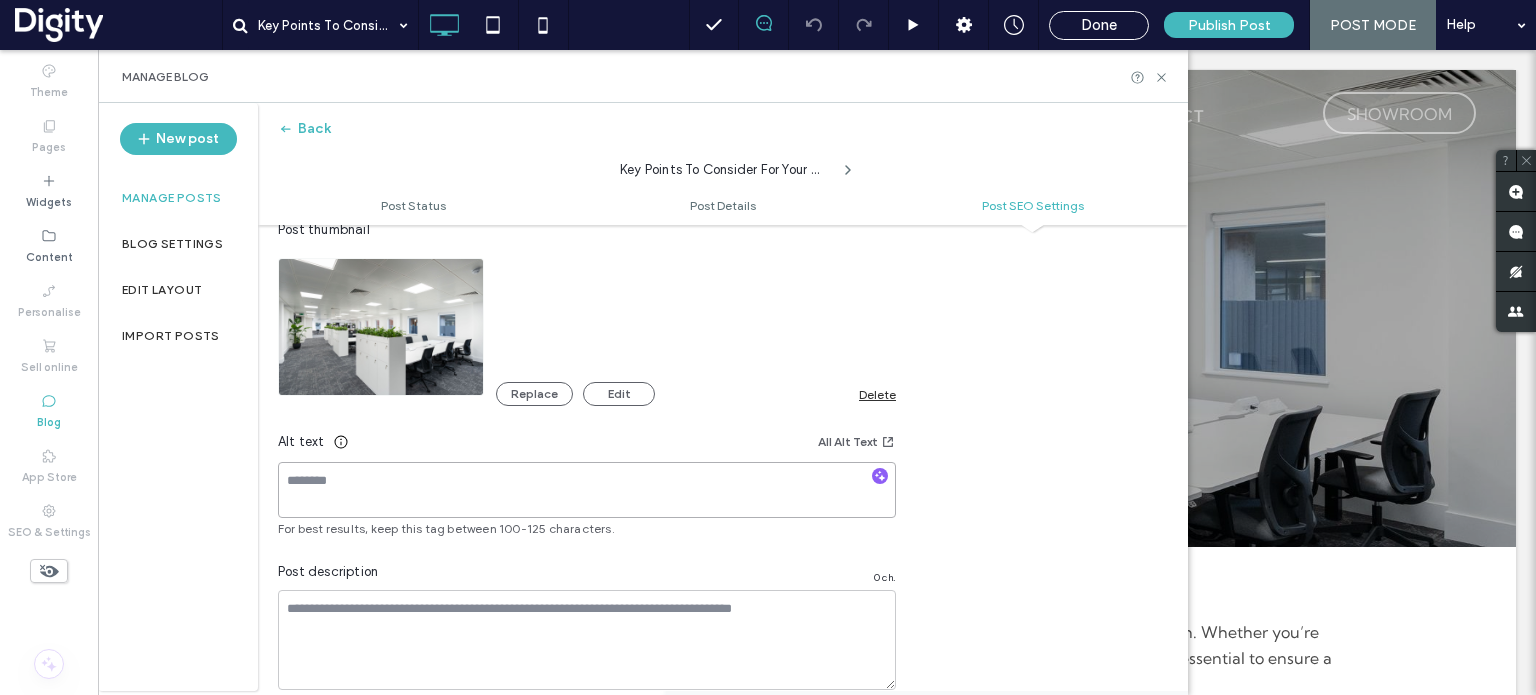 scroll, scrollTop: 1180, scrollLeft: 0, axis: vertical 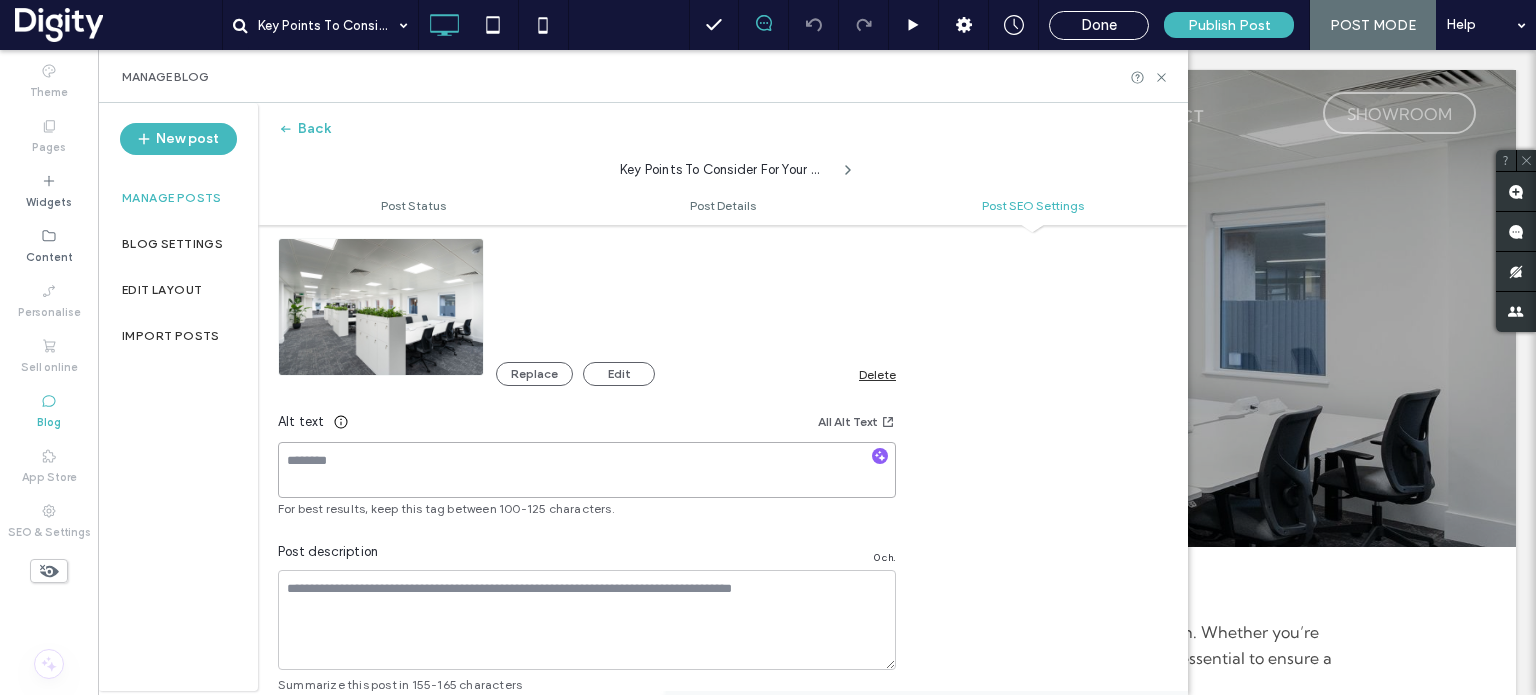 click at bounding box center [587, 470] 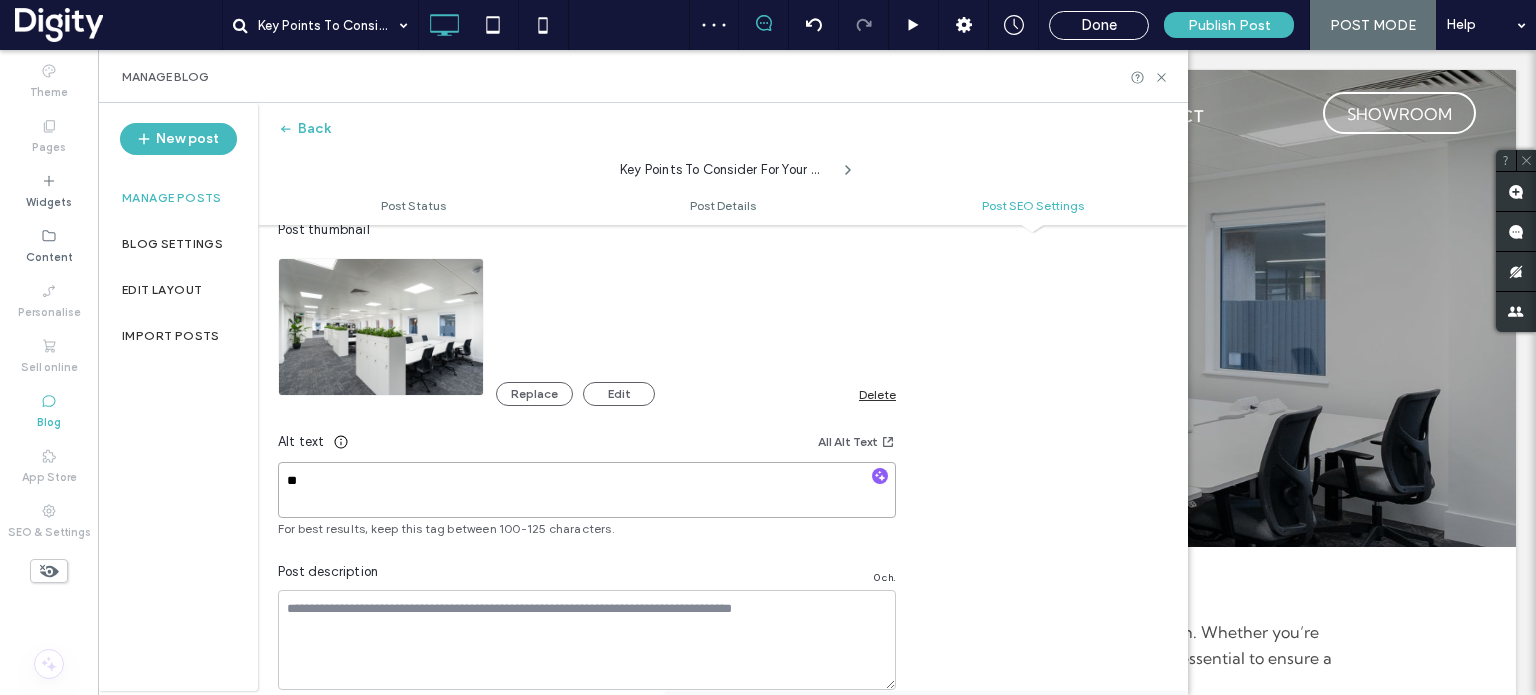 scroll, scrollTop: 0, scrollLeft: 0, axis: both 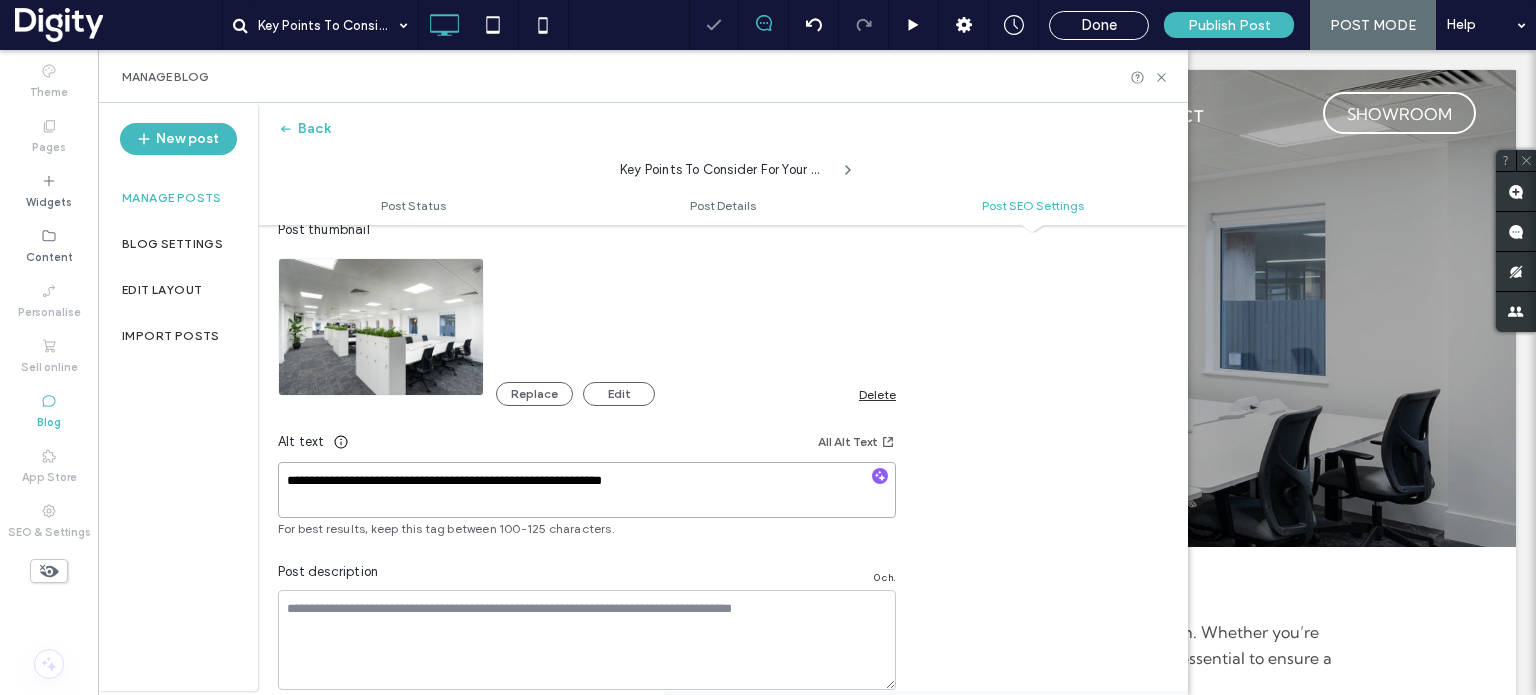 type on "**********" 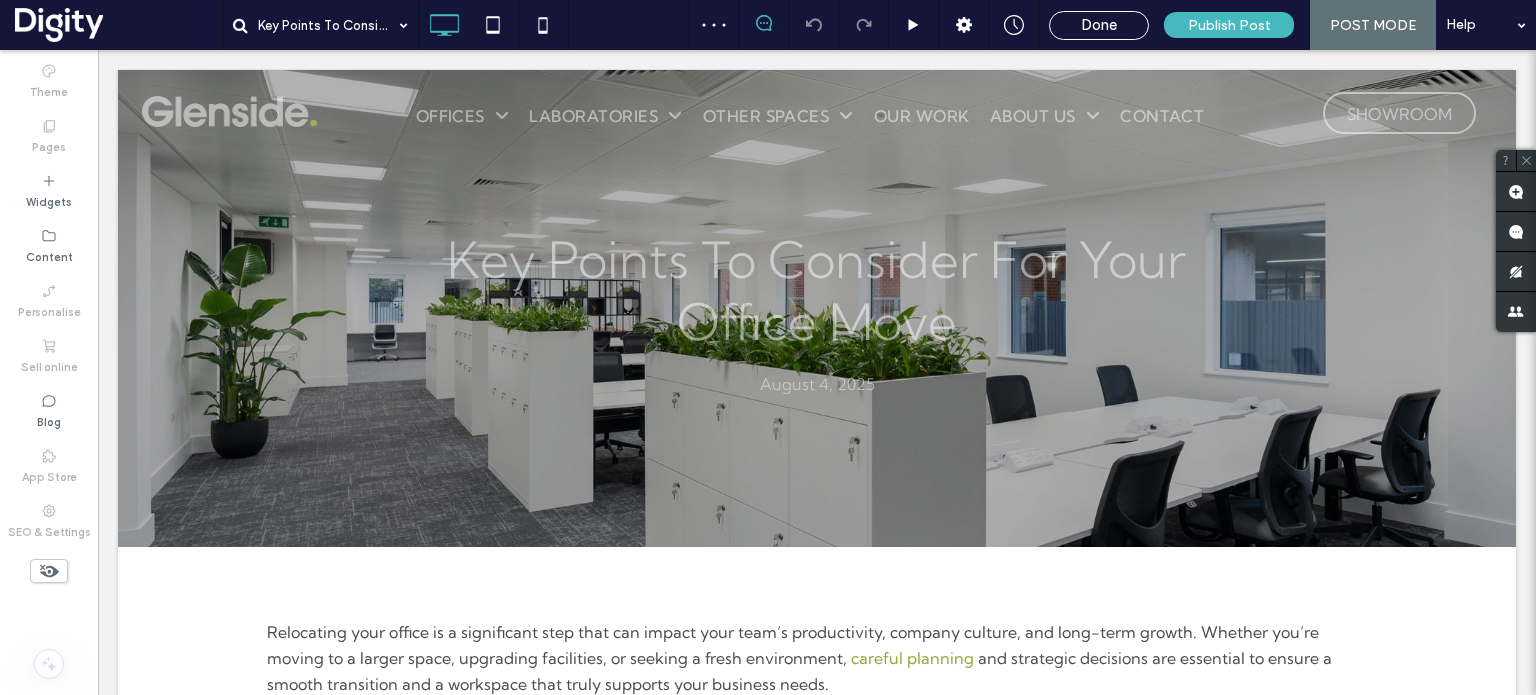 scroll, scrollTop: 0, scrollLeft: 0, axis: both 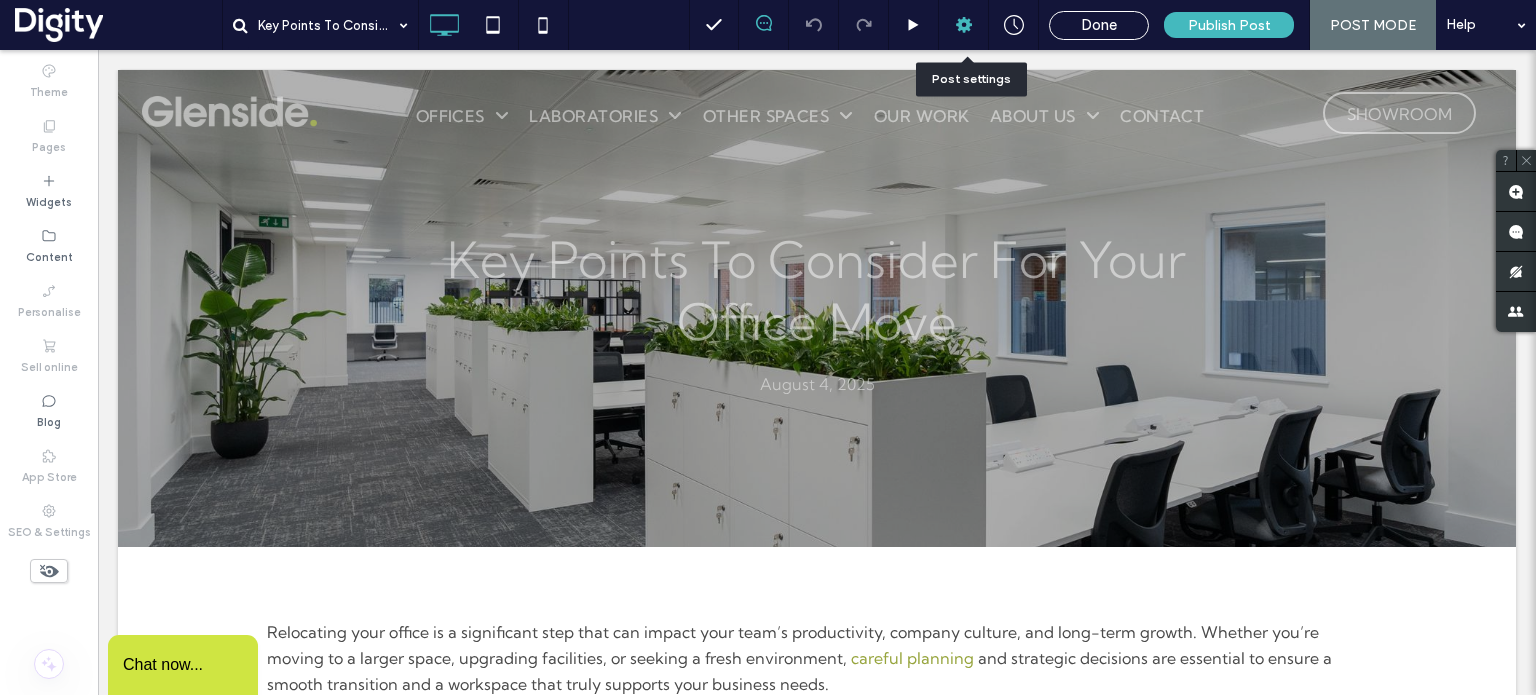click 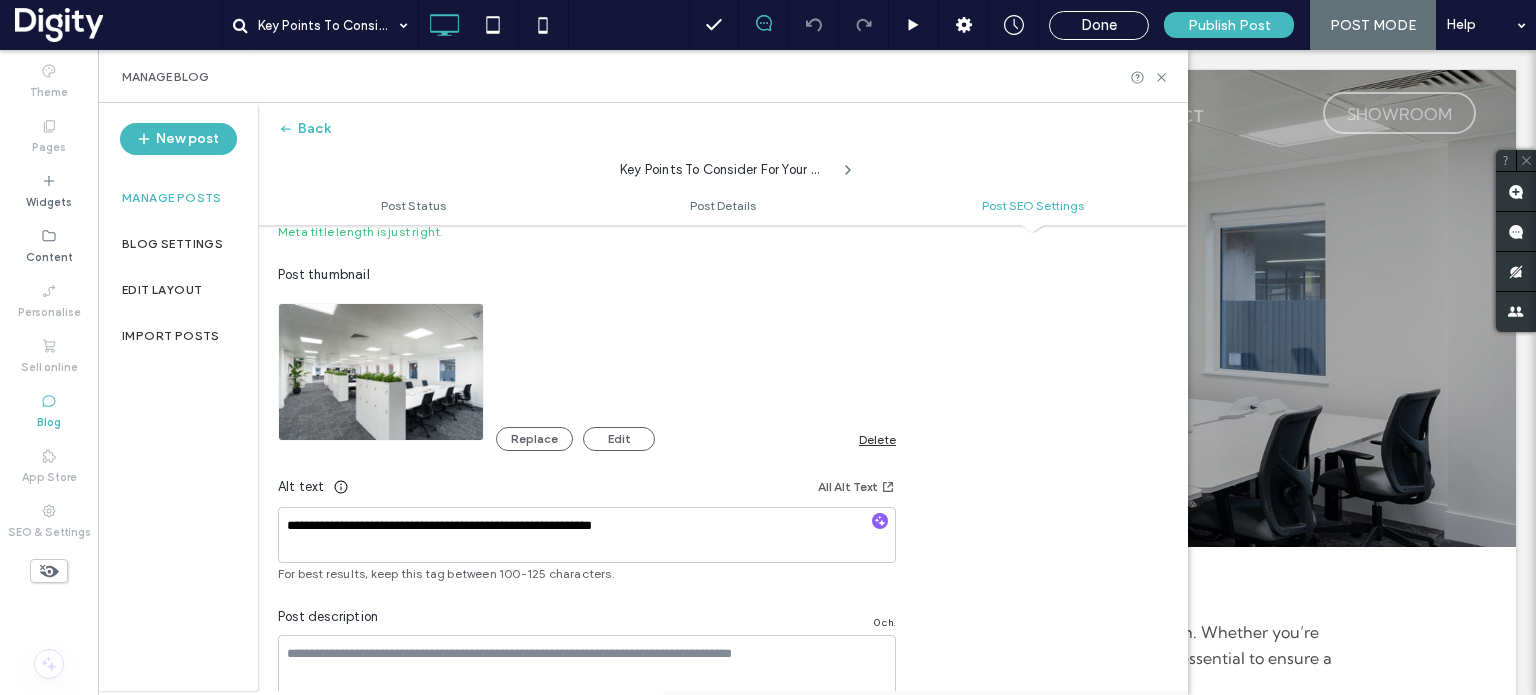 scroll, scrollTop: 1143, scrollLeft: 0, axis: vertical 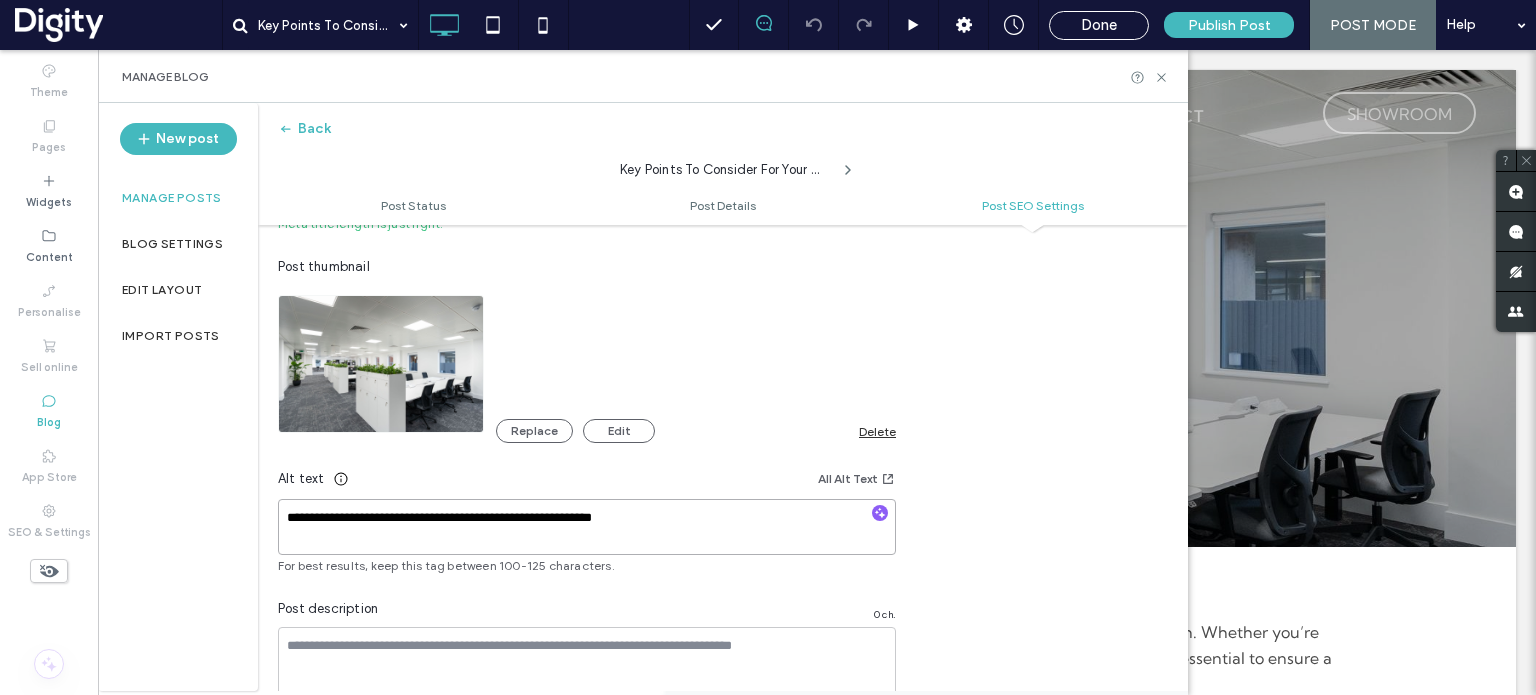 click on "**********" at bounding box center (587, 527) 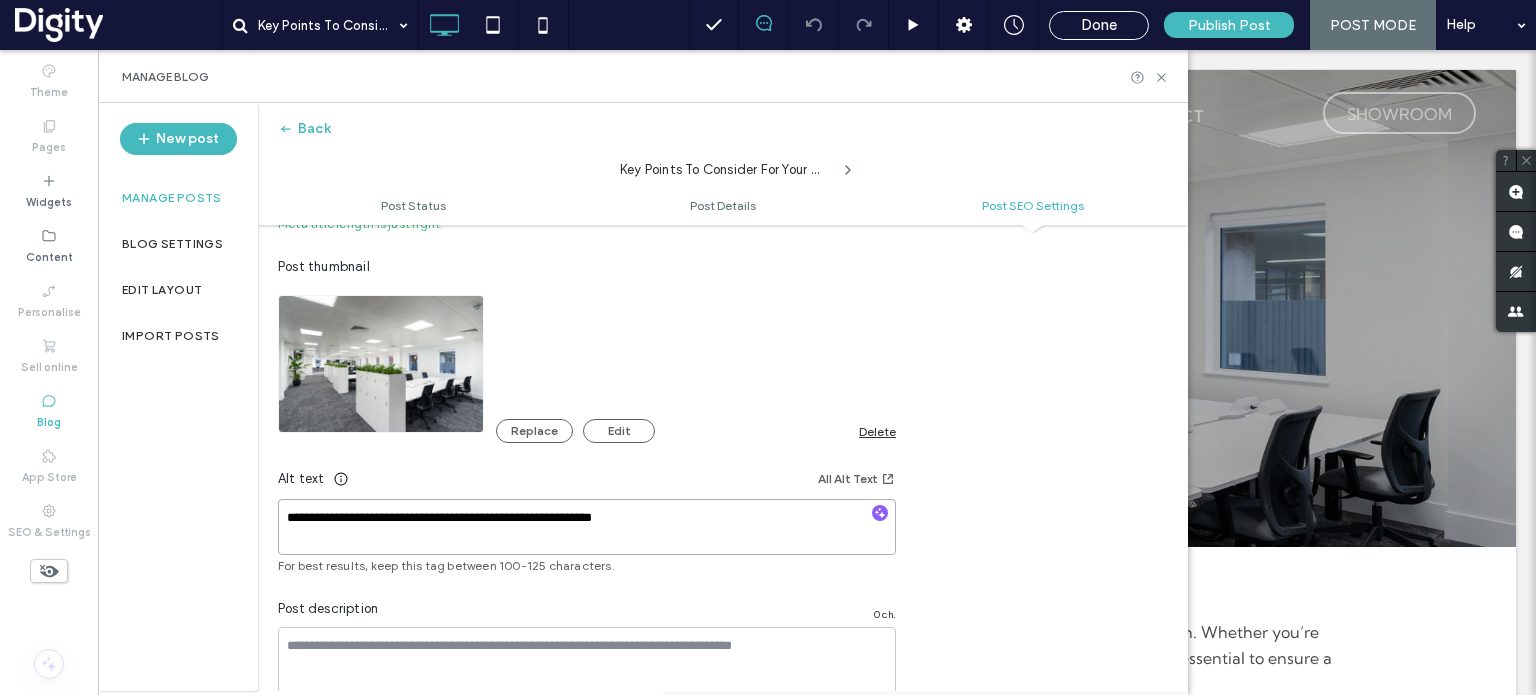 click on "**********" at bounding box center [587, 527] 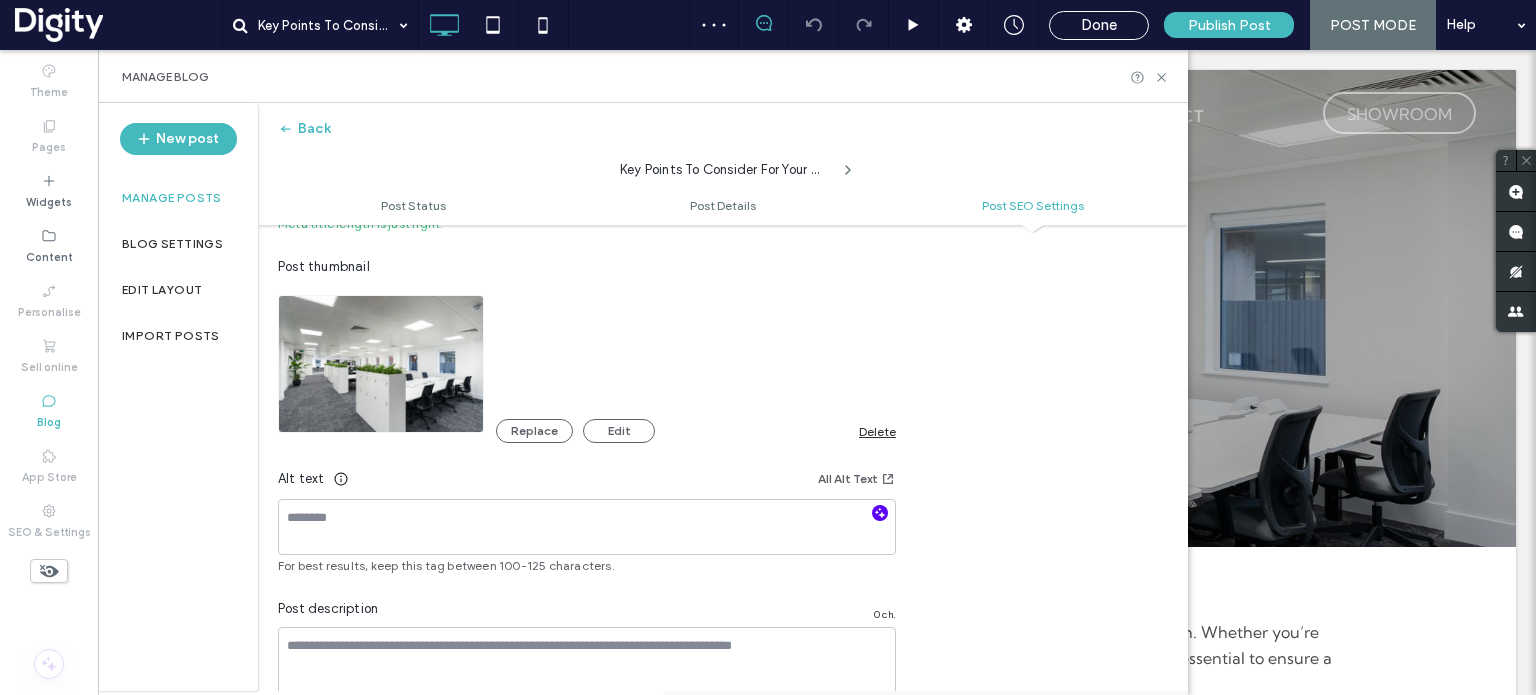 click 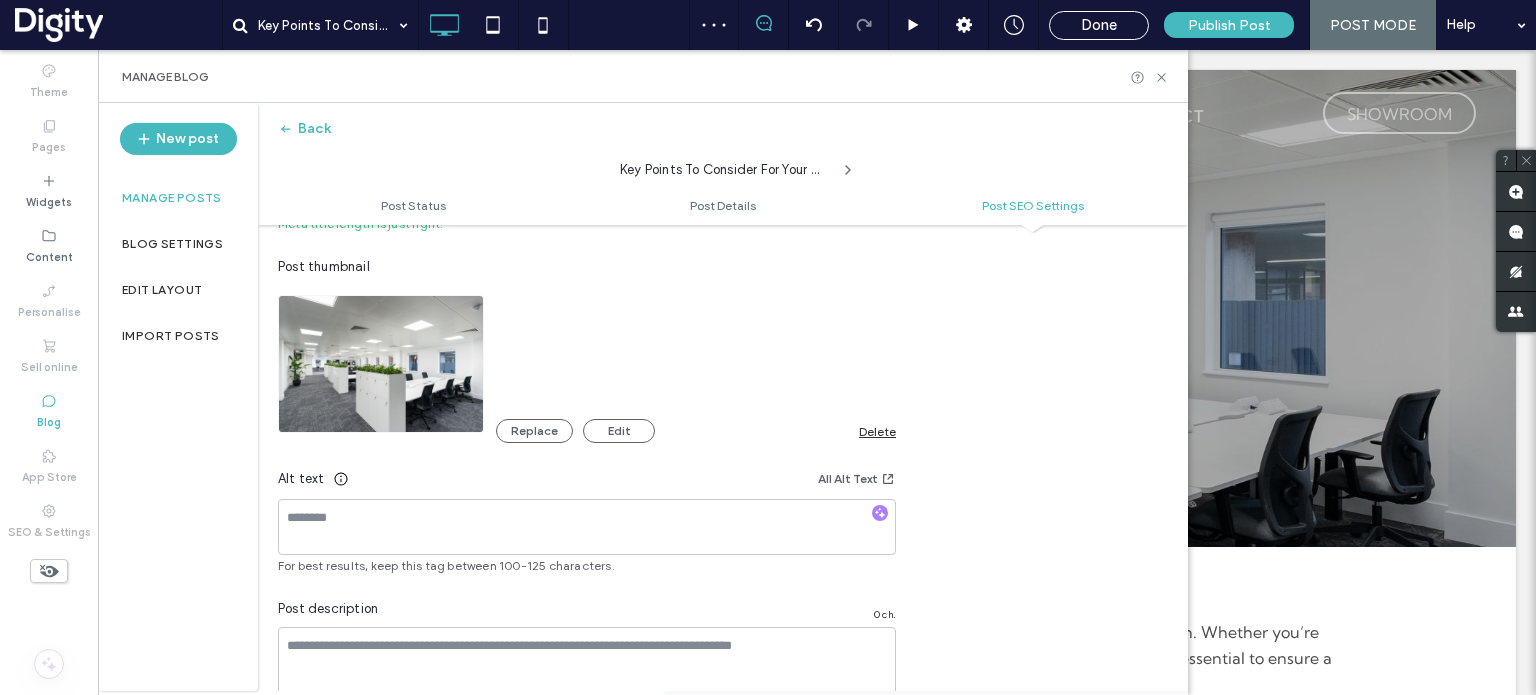 type on "**********" 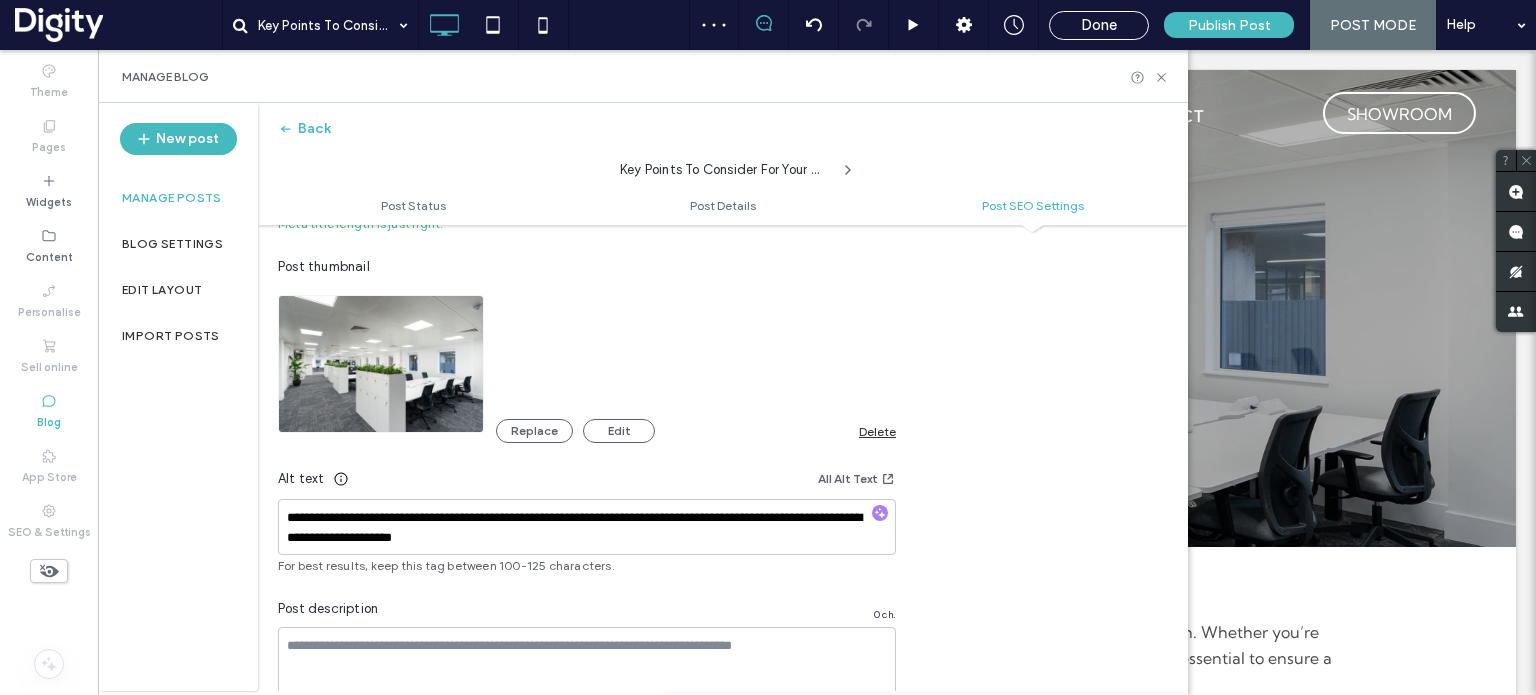 scroll, scrollTop: 0, scrollLeft: 0, axis: both 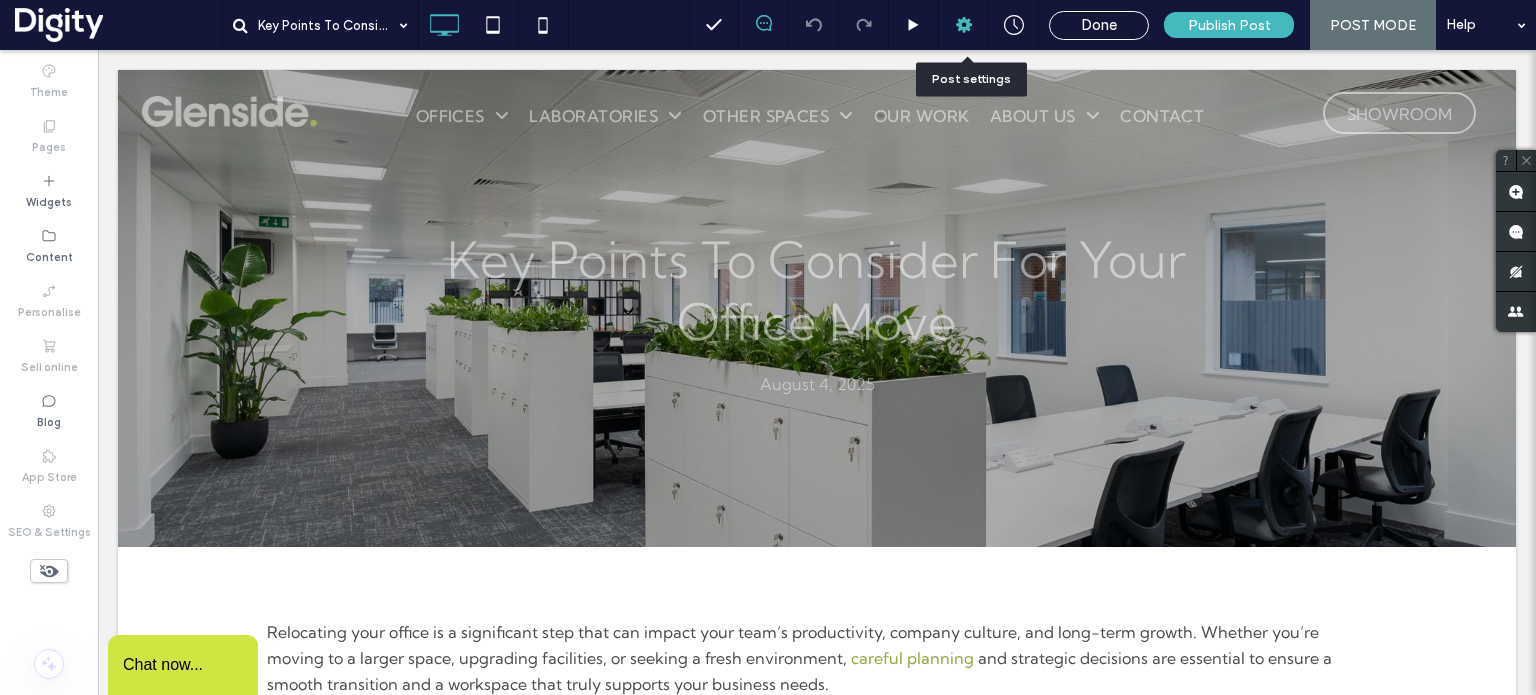 click 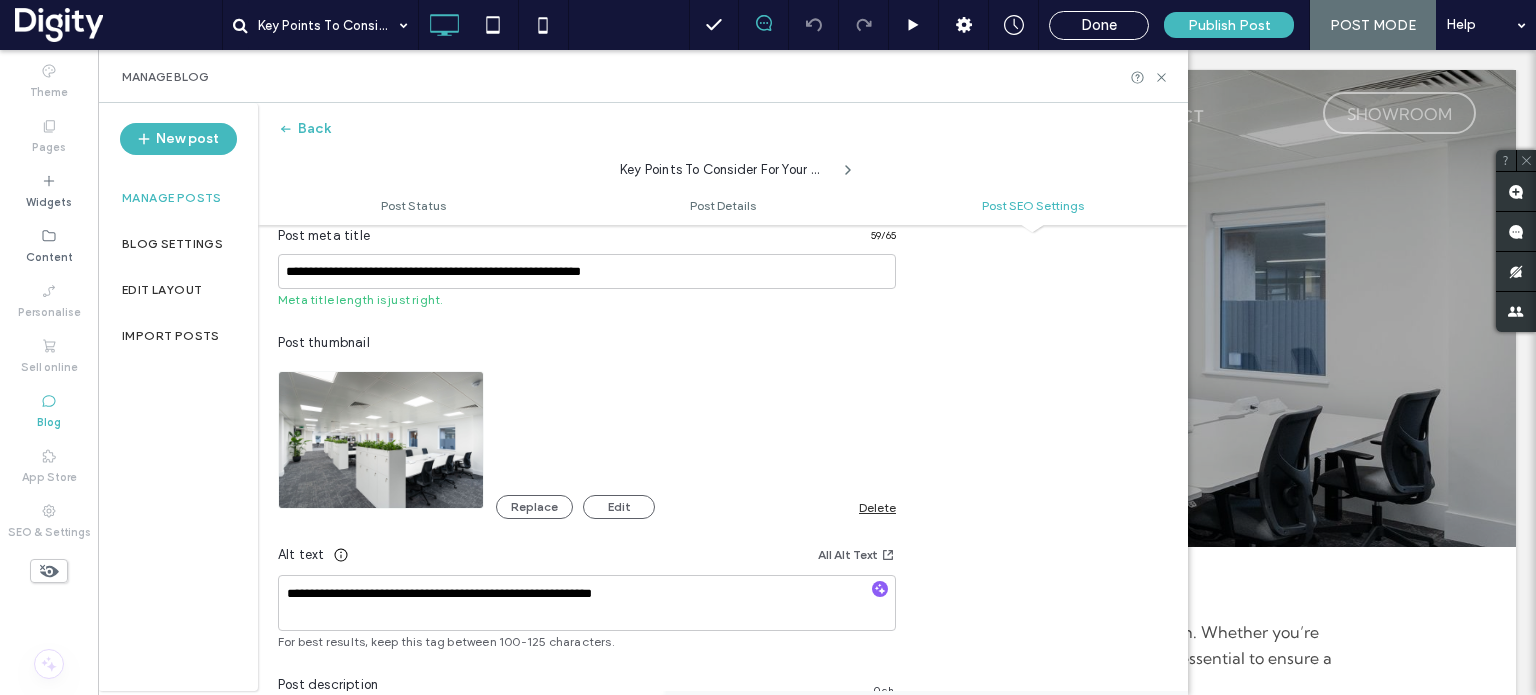 scroll, scrollTop: 1208, scrollLeft: 0, axis: vertical 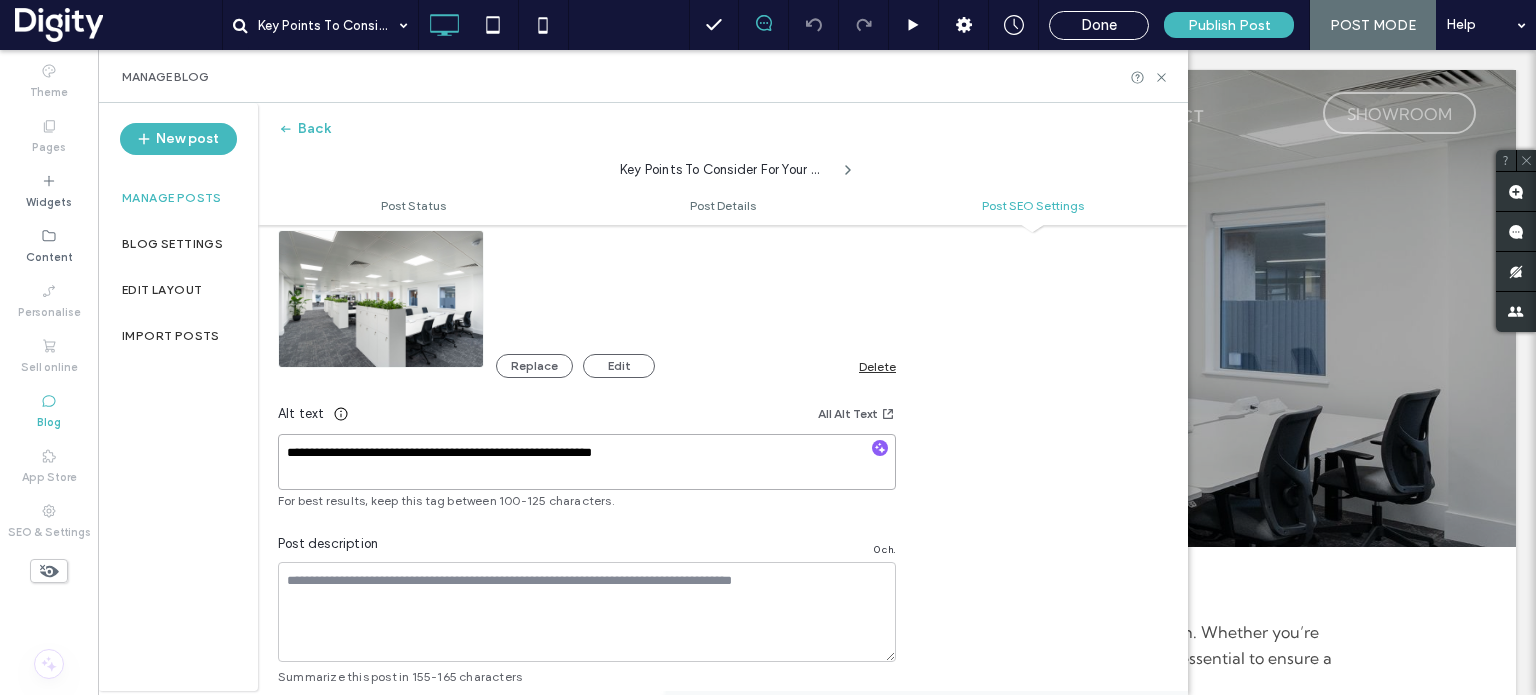 click on "**********" at bounding box center [587, 462] 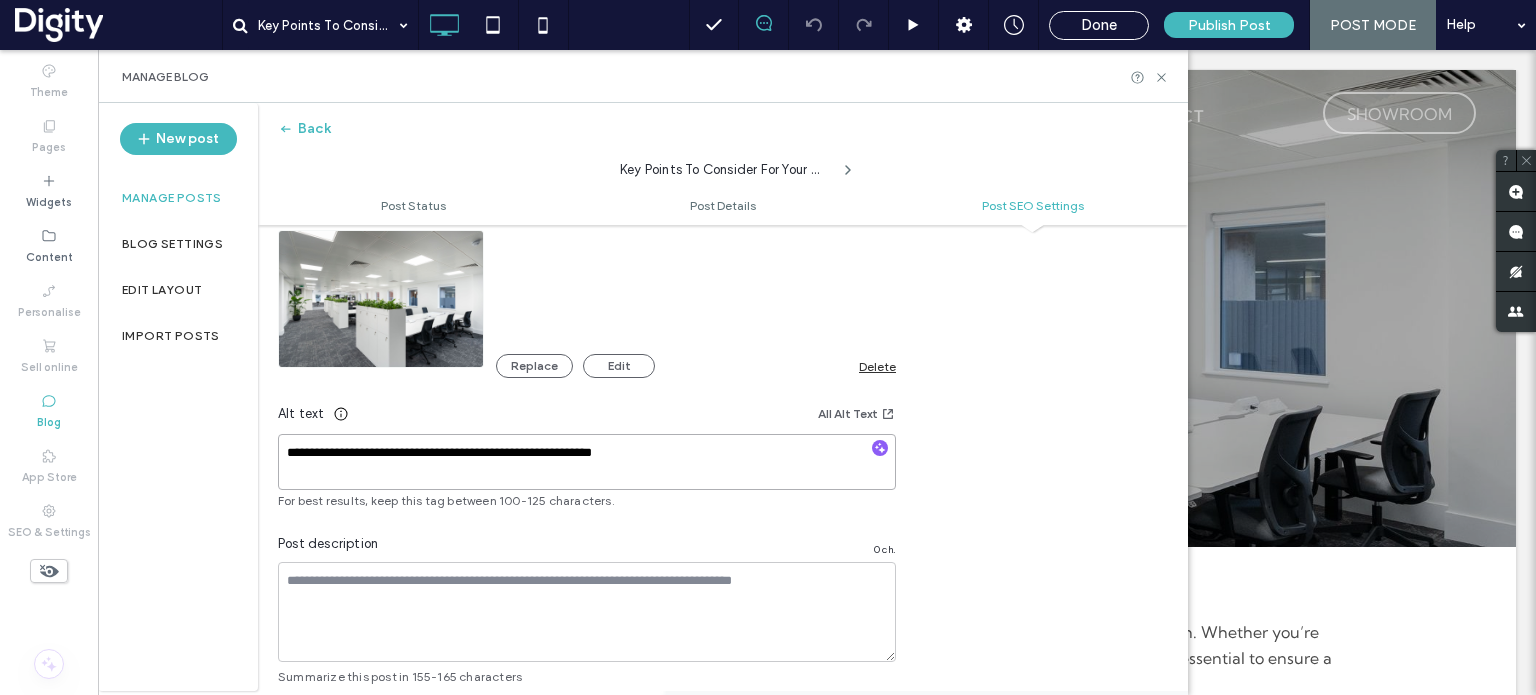 click on "**********" at bounding box center (587, 462) 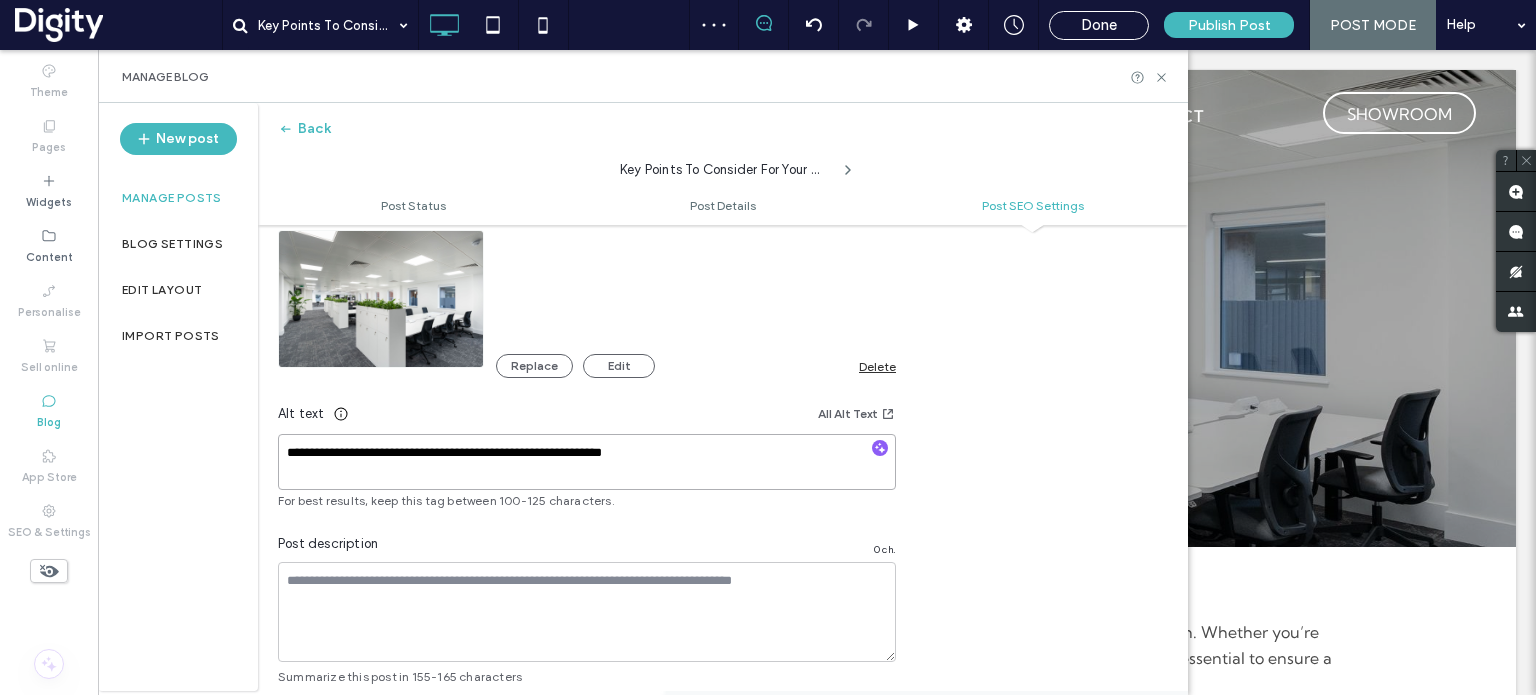 scroll, scrollTop: 0, scrollLeft: 0, axis: both 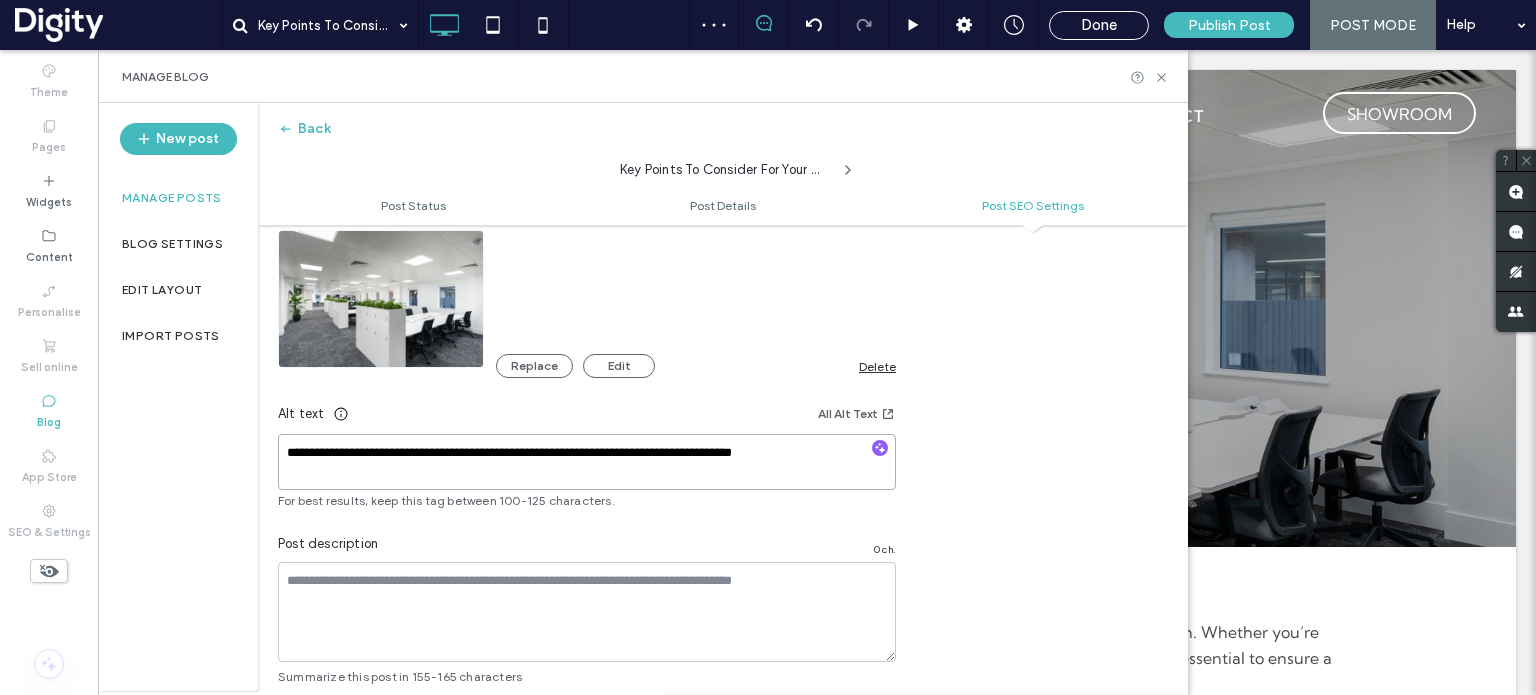 type on "**********" 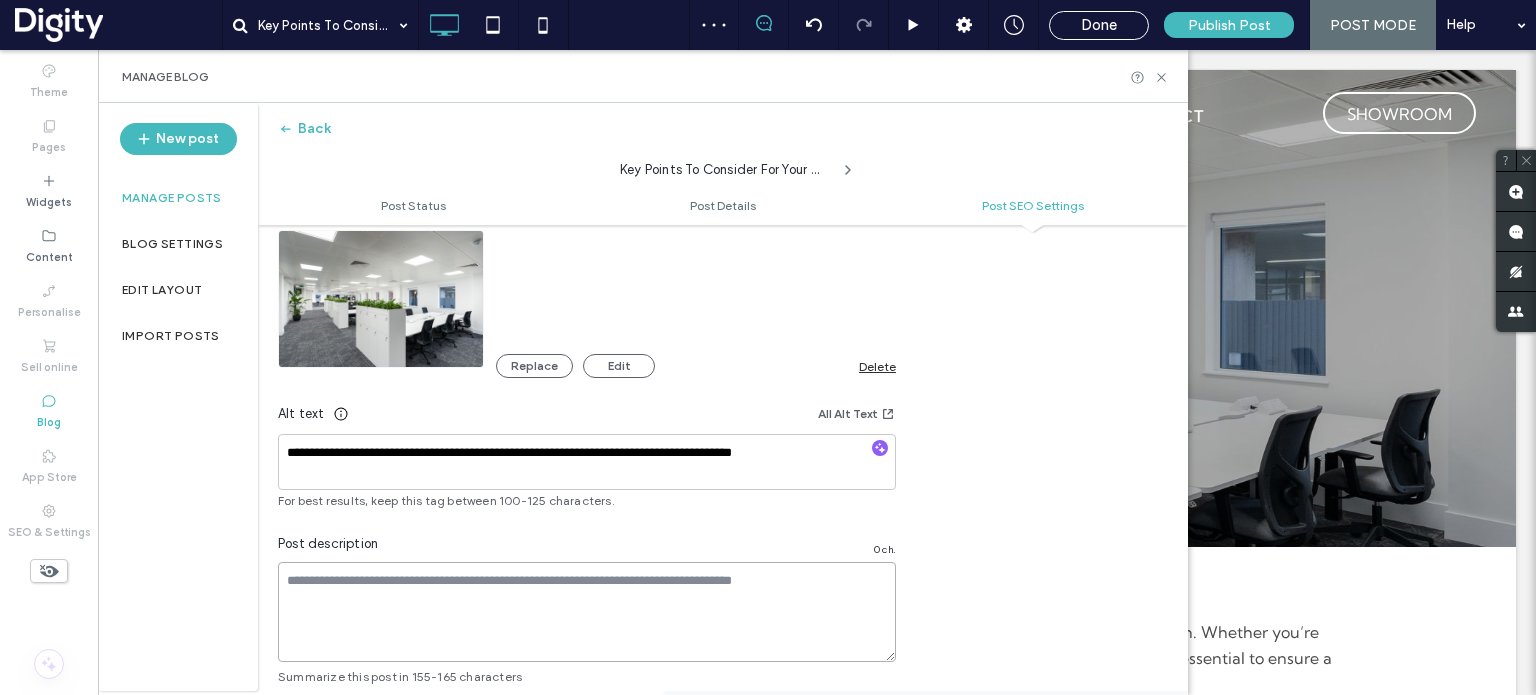 click at bounding box center (587, 612) 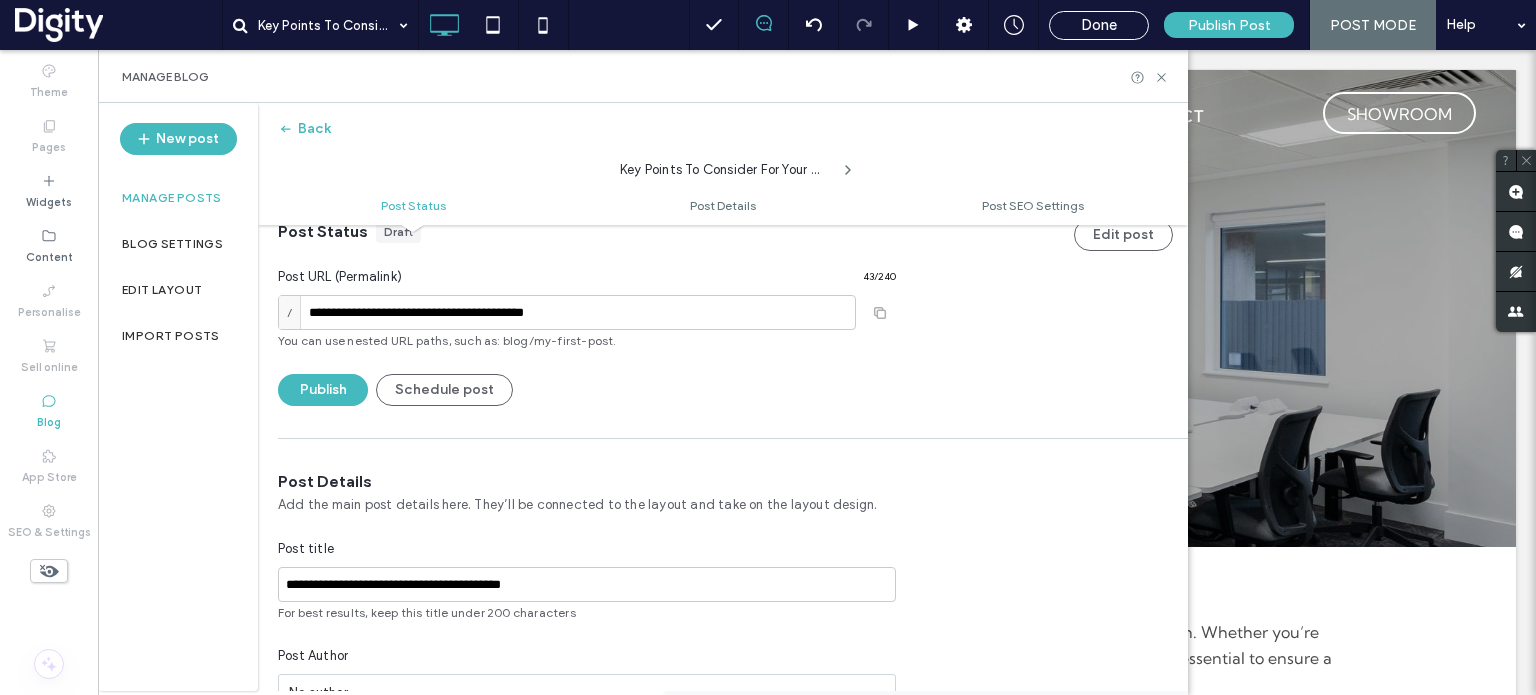 scroll, scrollTop: 0, scrollLeft: 0, axis: both 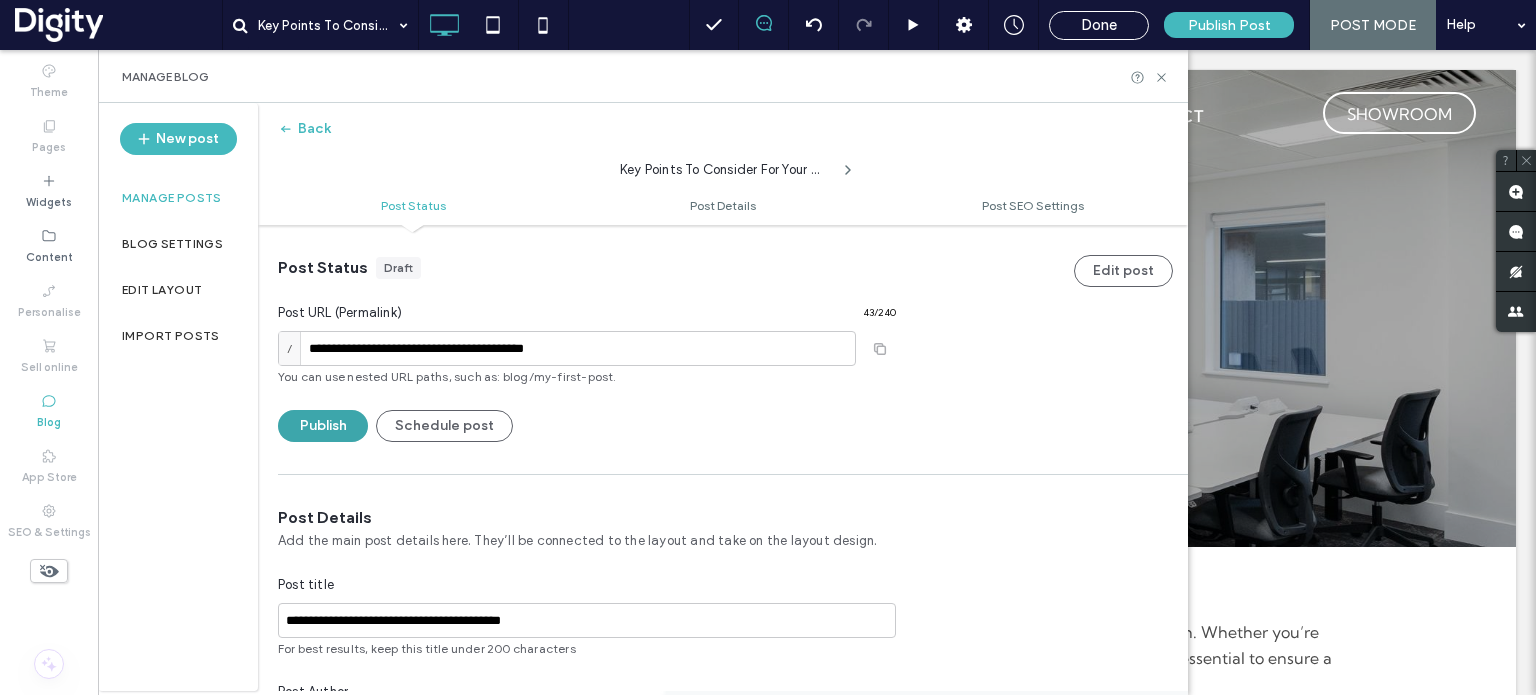 click on "Publish" at bounding box center (323, 426) 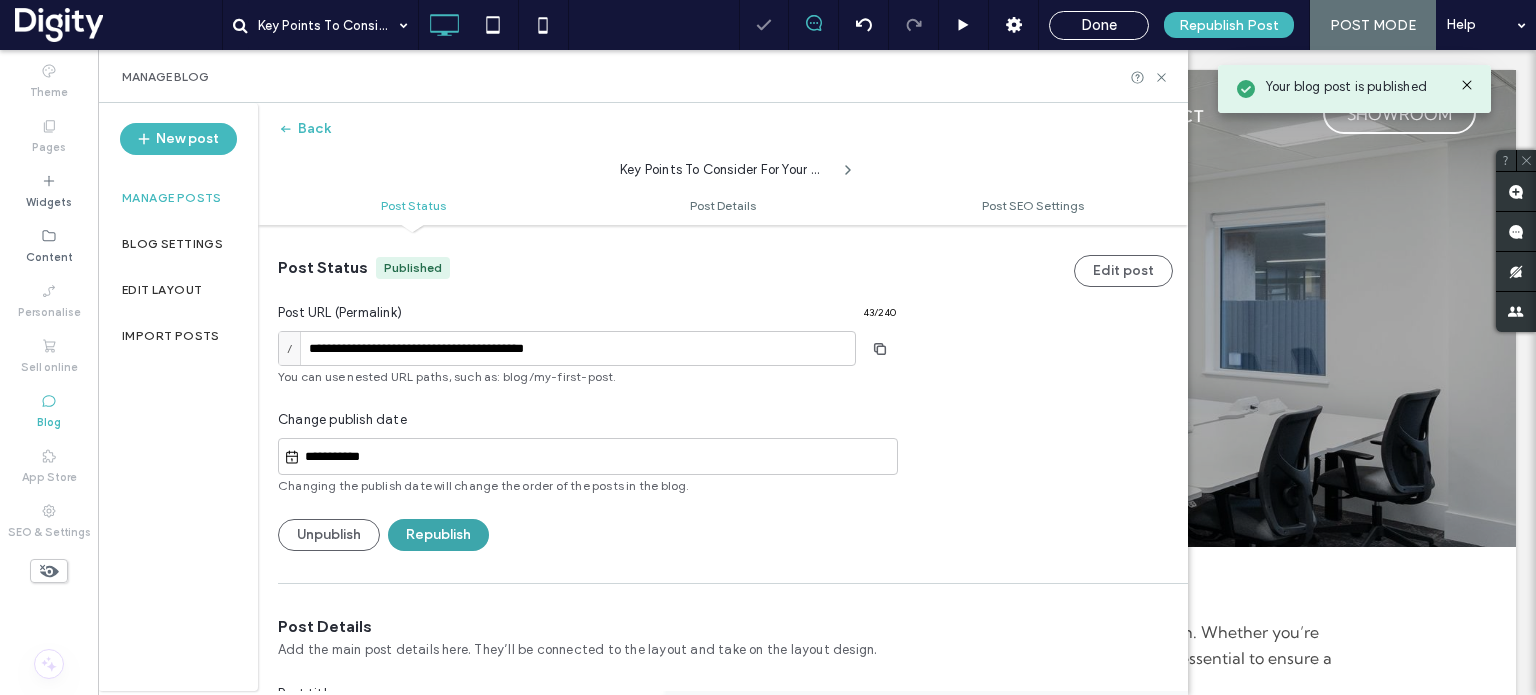 scroll, scrollTop: 0, scrollLeft: 0, axis: both 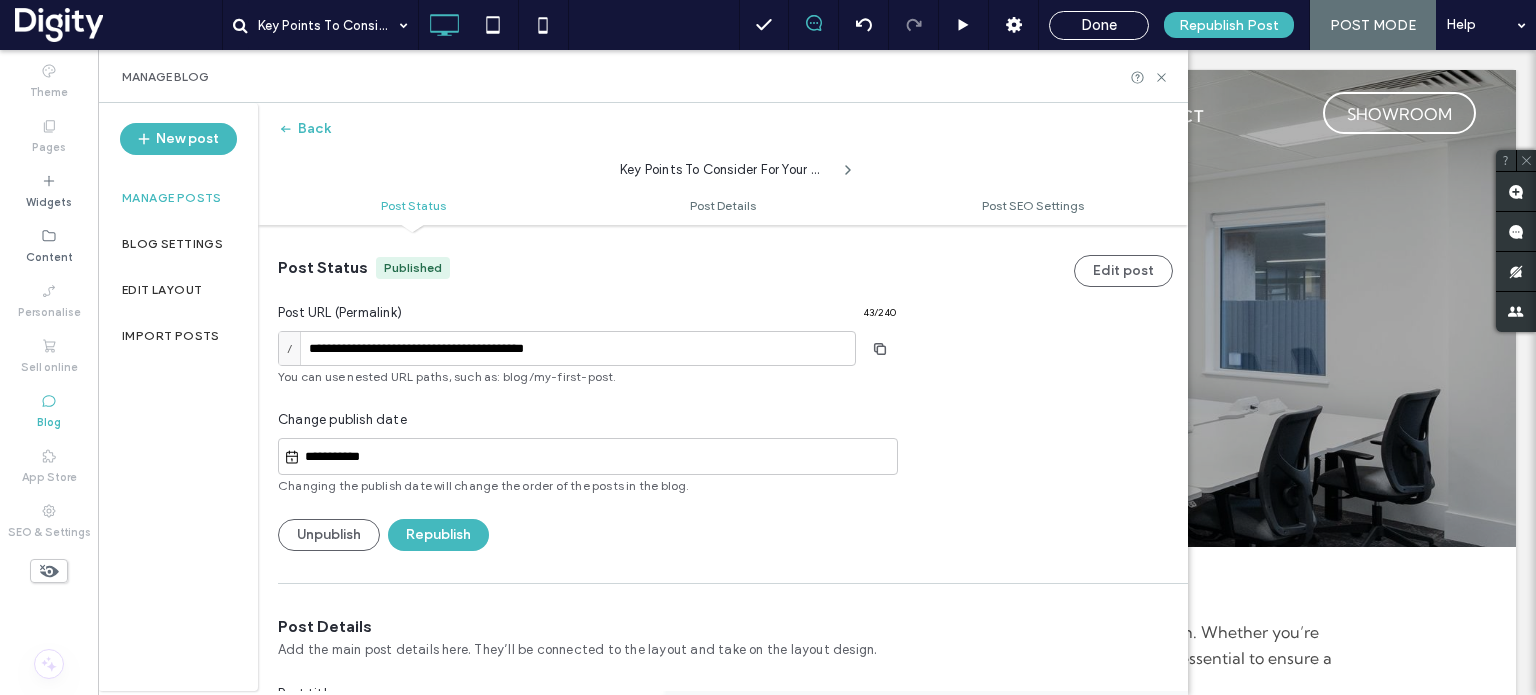 click on "Manage posts" at bounding box center [172, 198] 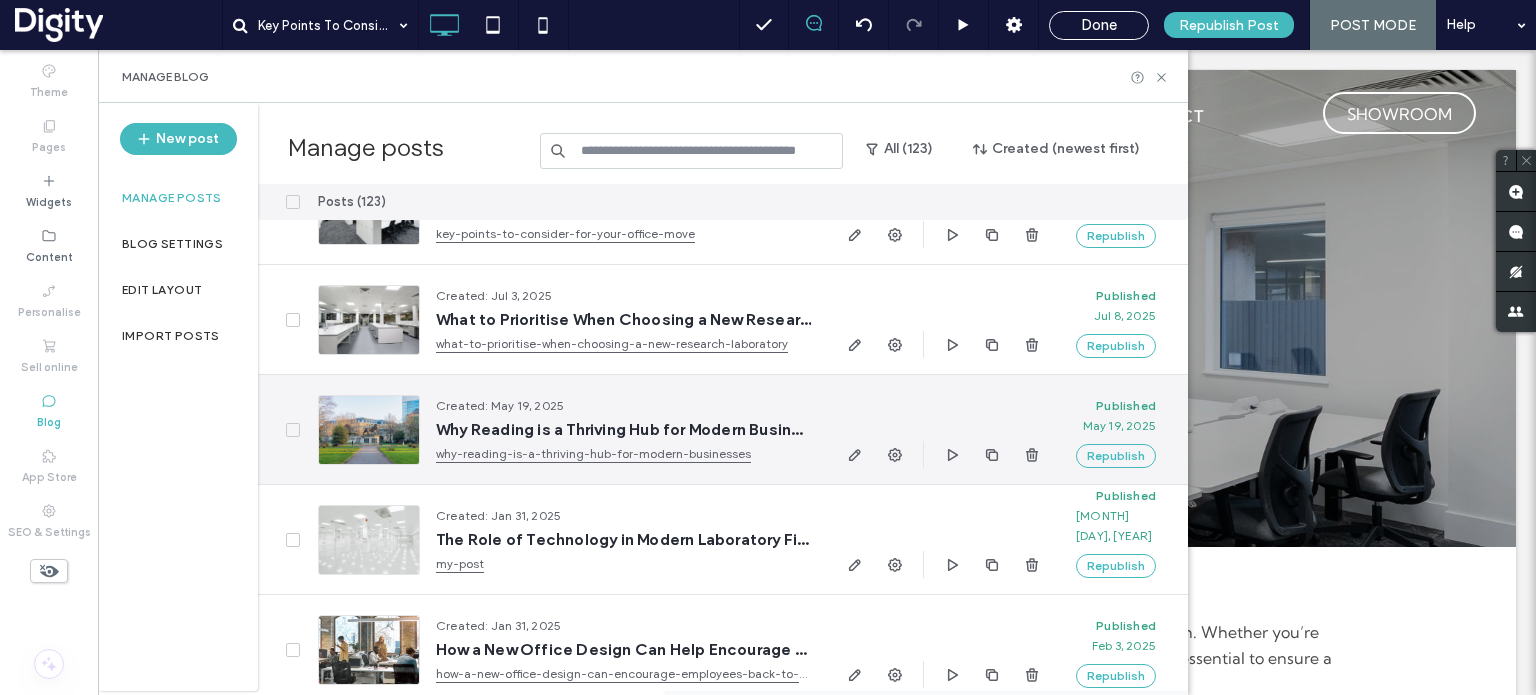scroll, scrollTop: 70, scrollLeft: 0, axis: vertical 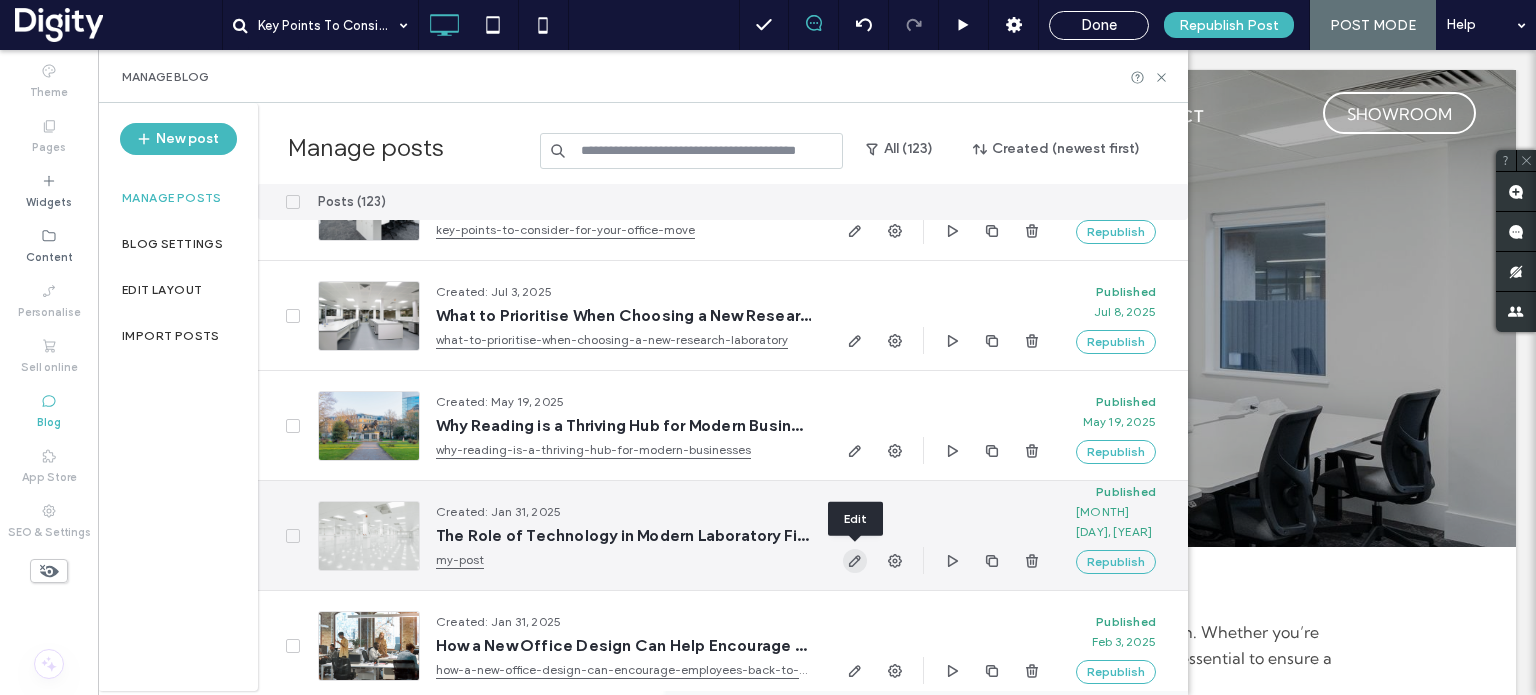 click 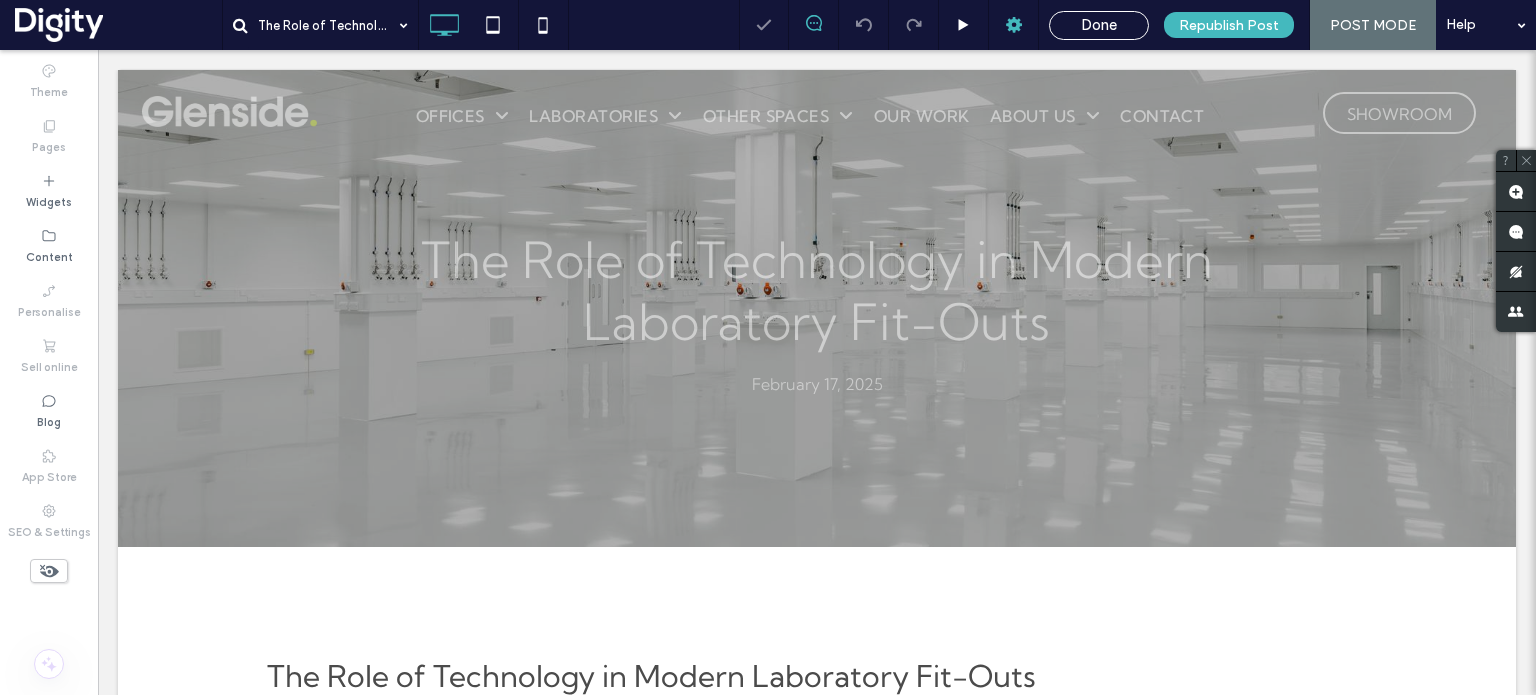 scroll, scrollTop: 0, scrollLeft: 0, axis: both 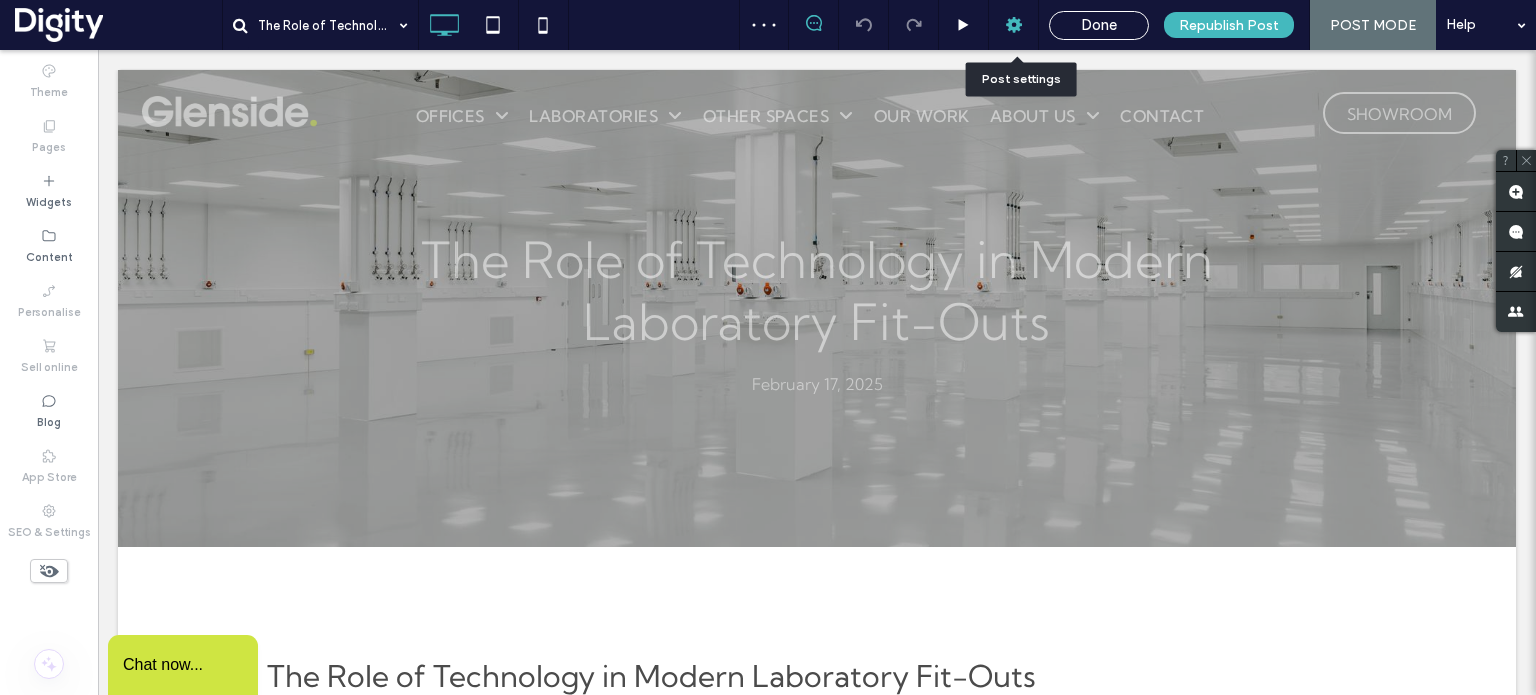 click at bounding box center [1013, 25] 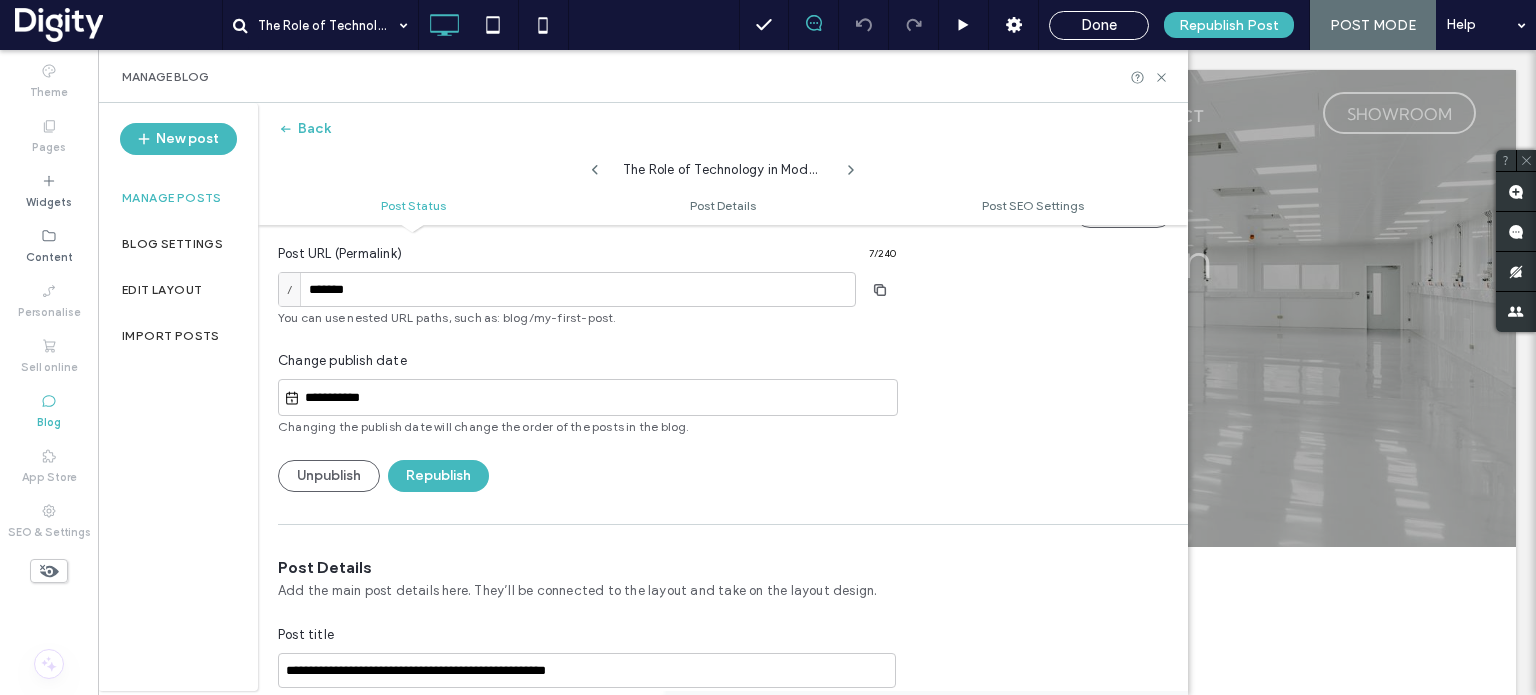 scroll, scrollTop: 60, scrollLeft: 0, axis: vertical 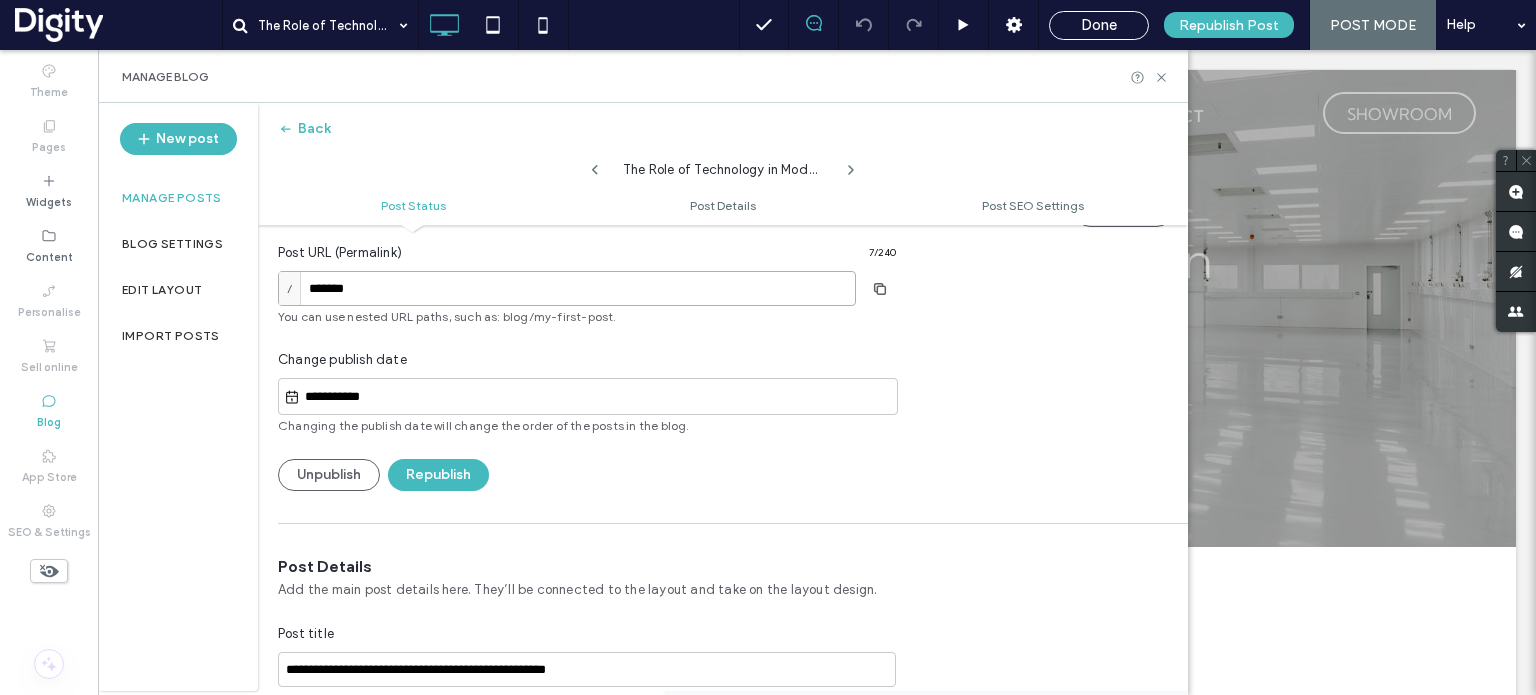 click on "*******" at bounding box center [567, 288] 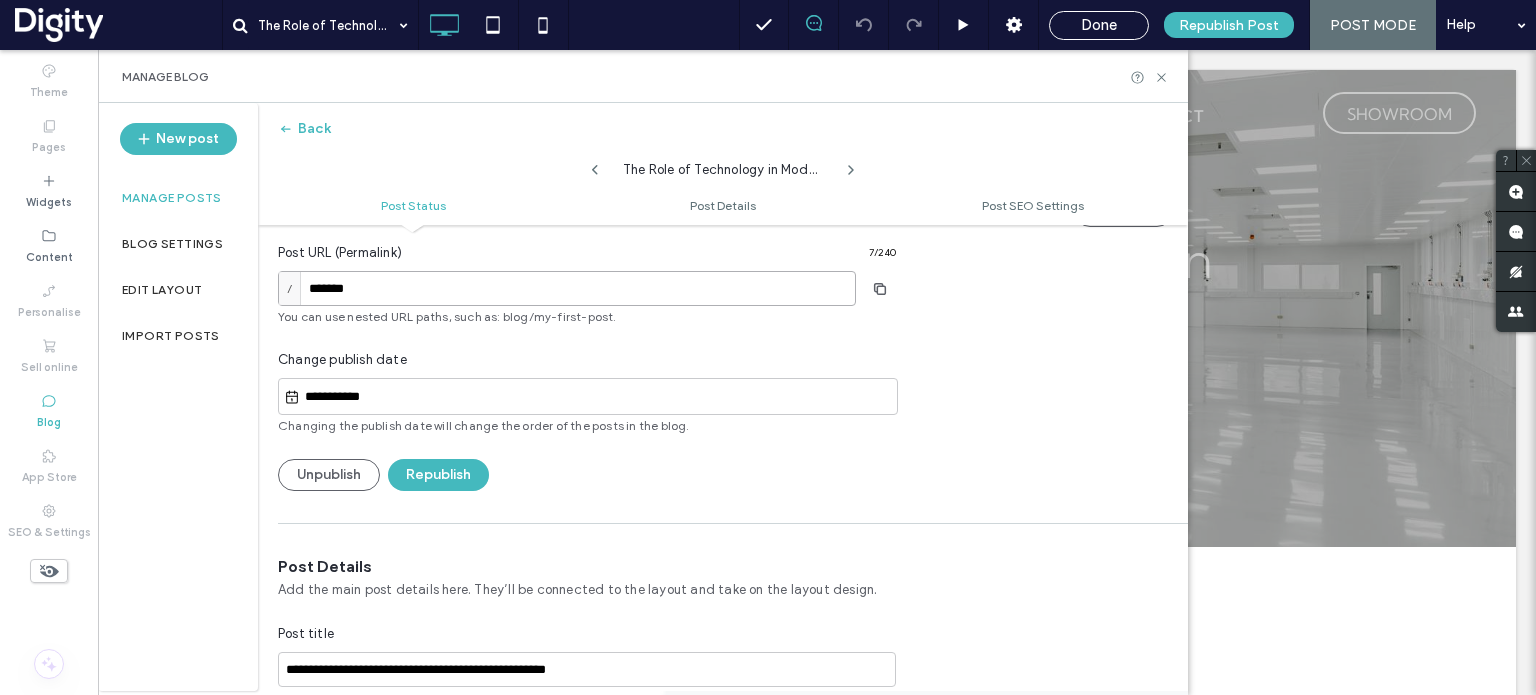 click on "*******" at bounding box center [567, 288] 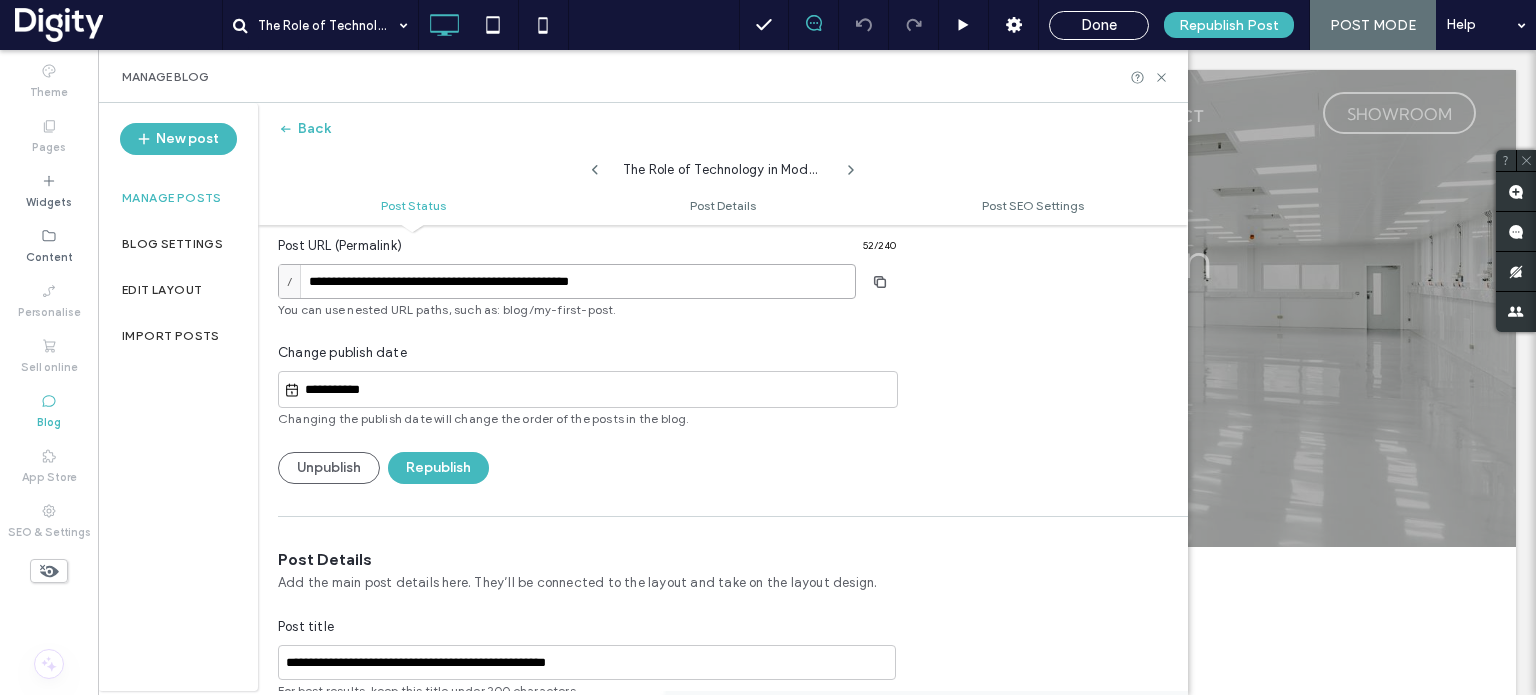 scroll, scrollTop: 68, scrollLeft: 0, axis: vertical 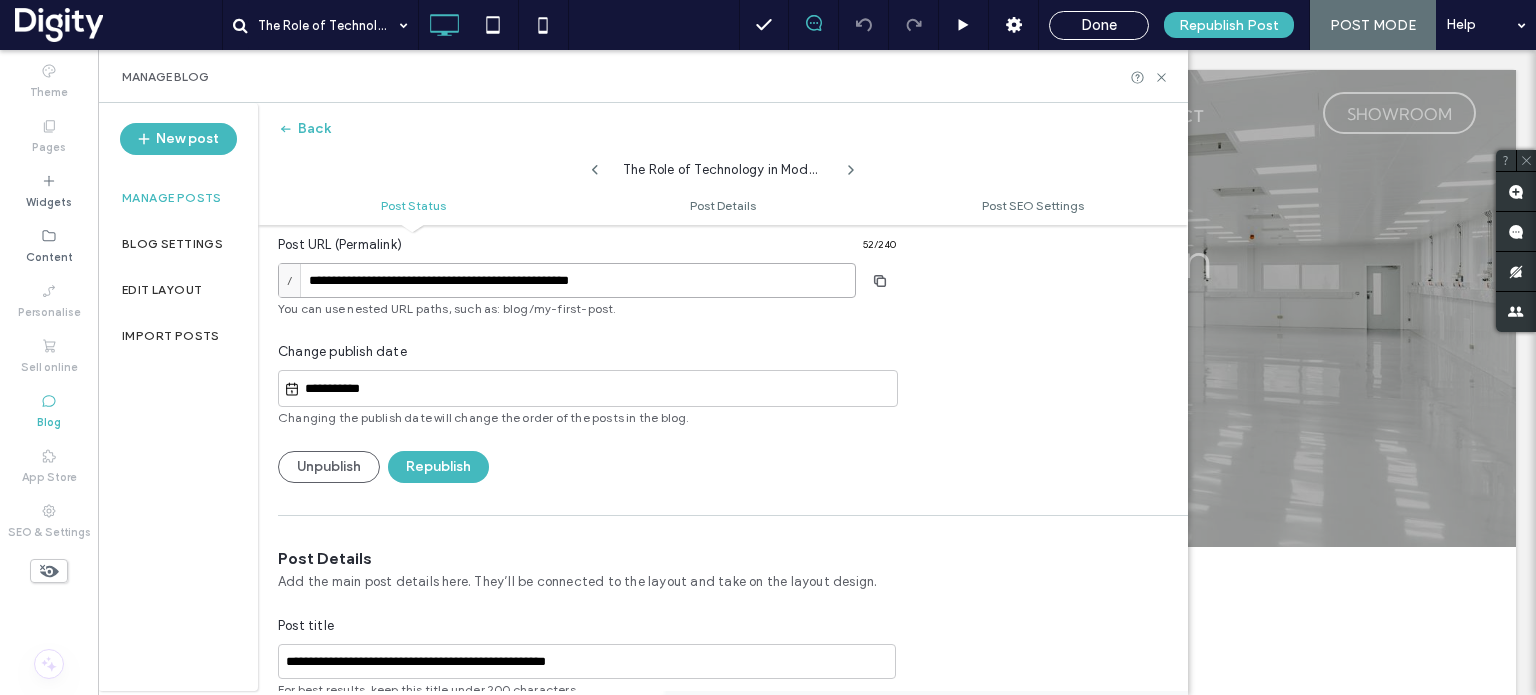 type on "**********" 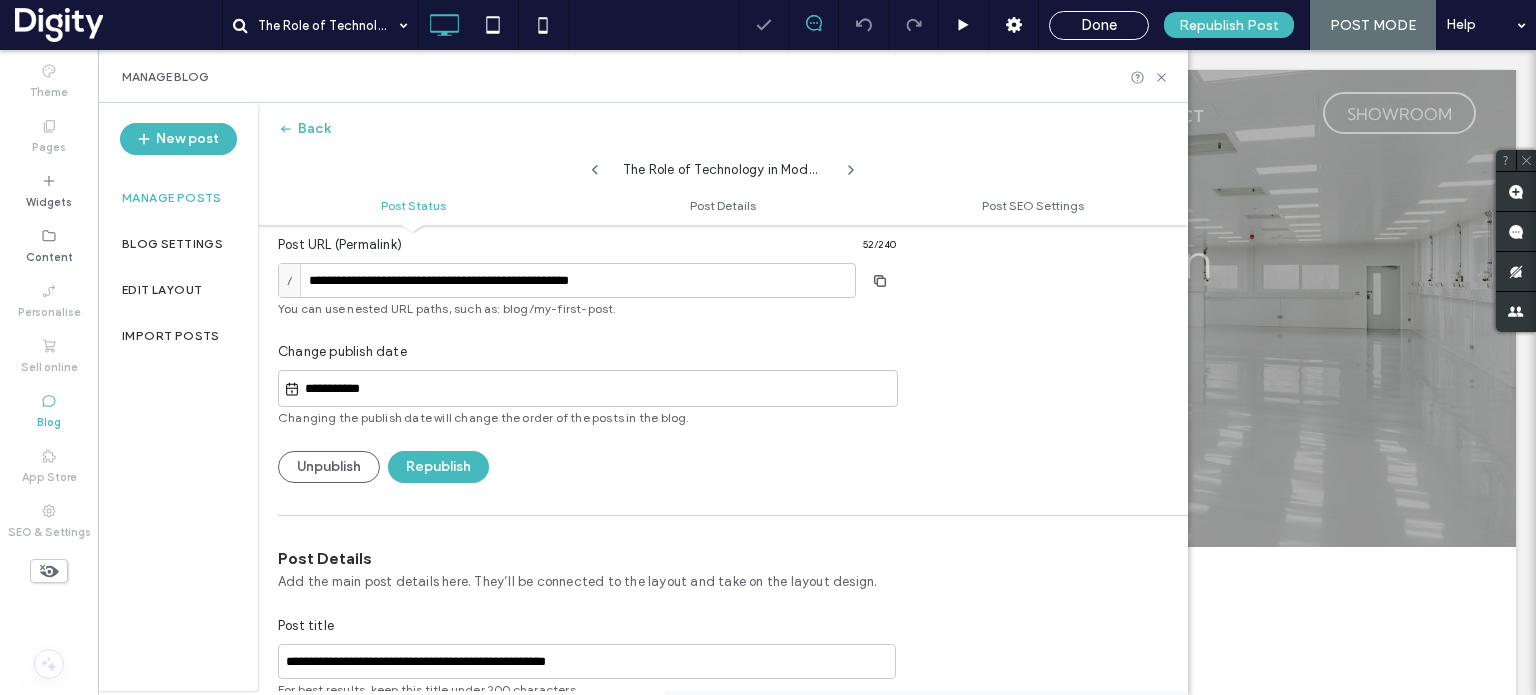click on "**********" at bounding box center (723, 320) 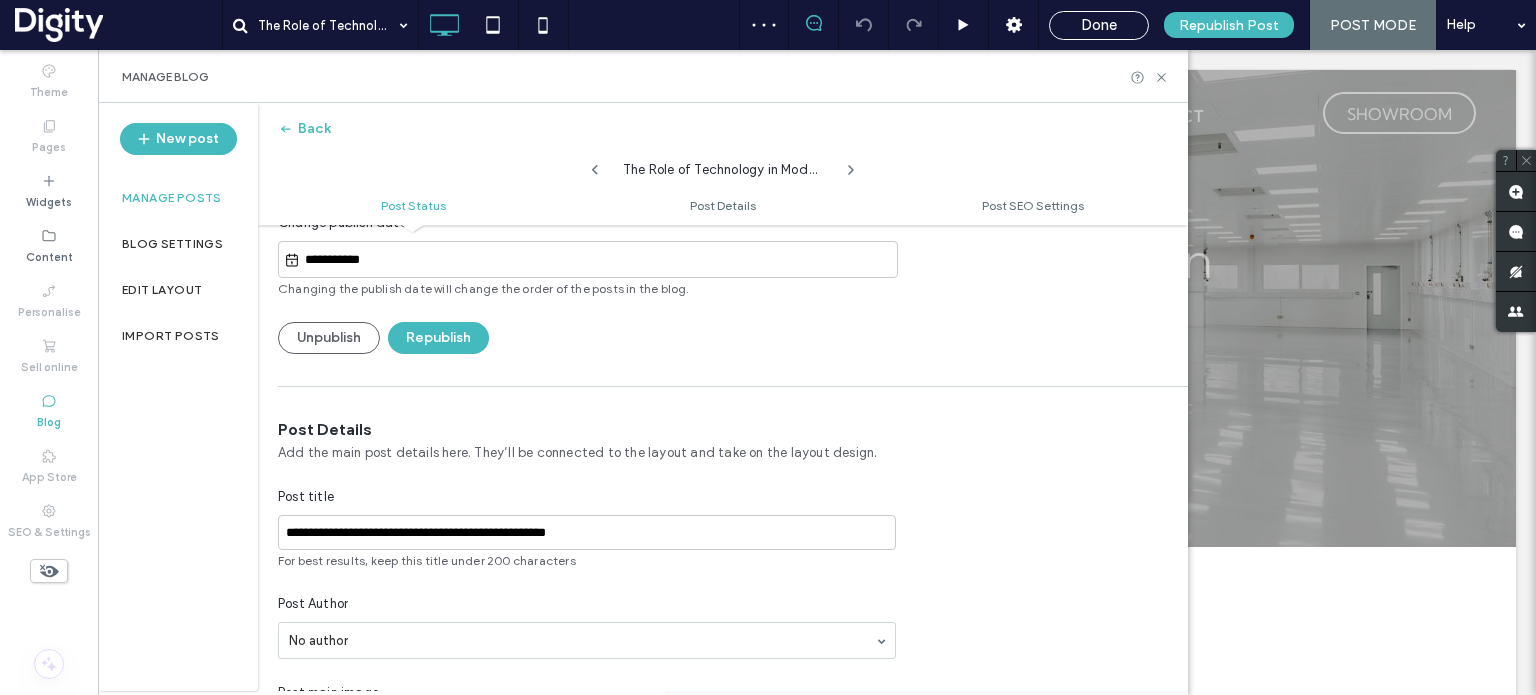 scroll, scrollTop: 120, scrollLeft: 0, axis: vertical 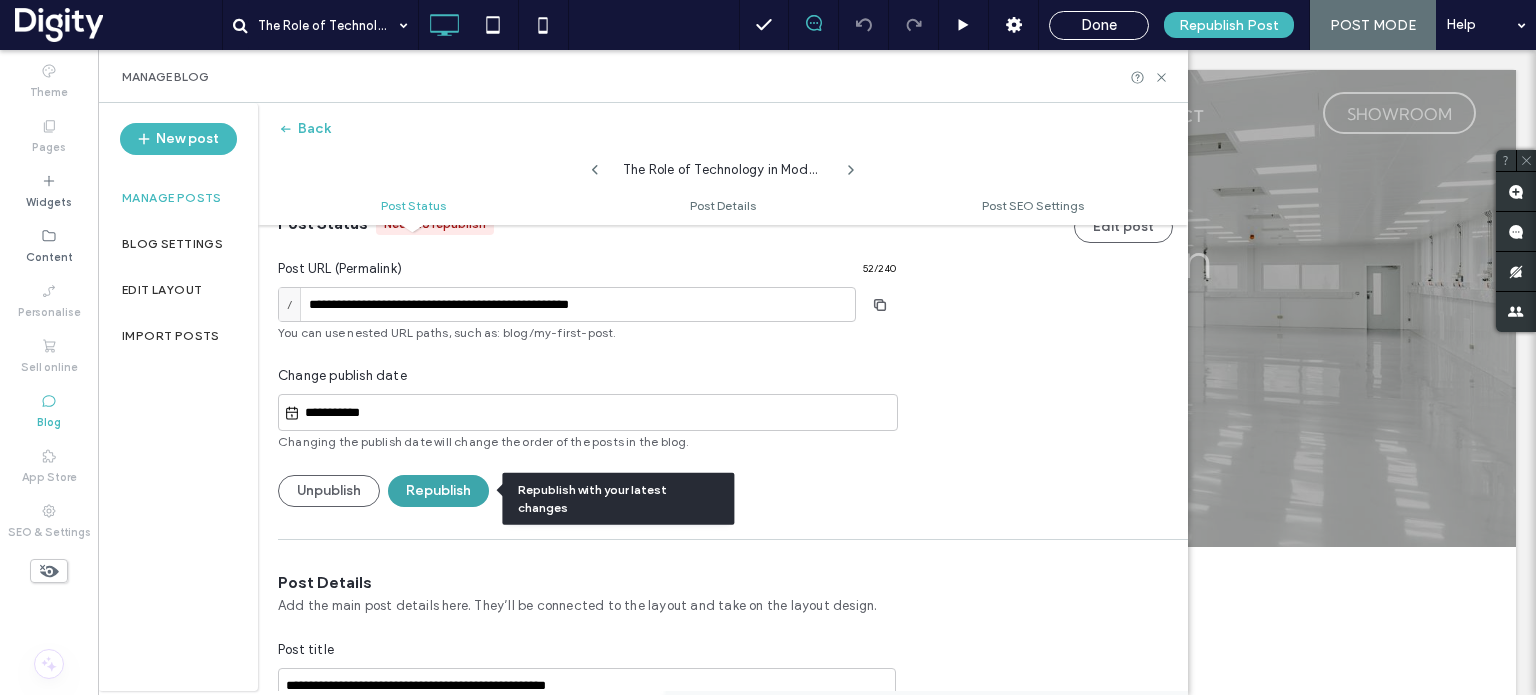 click on "Republish" at bounding box center (438, 491) 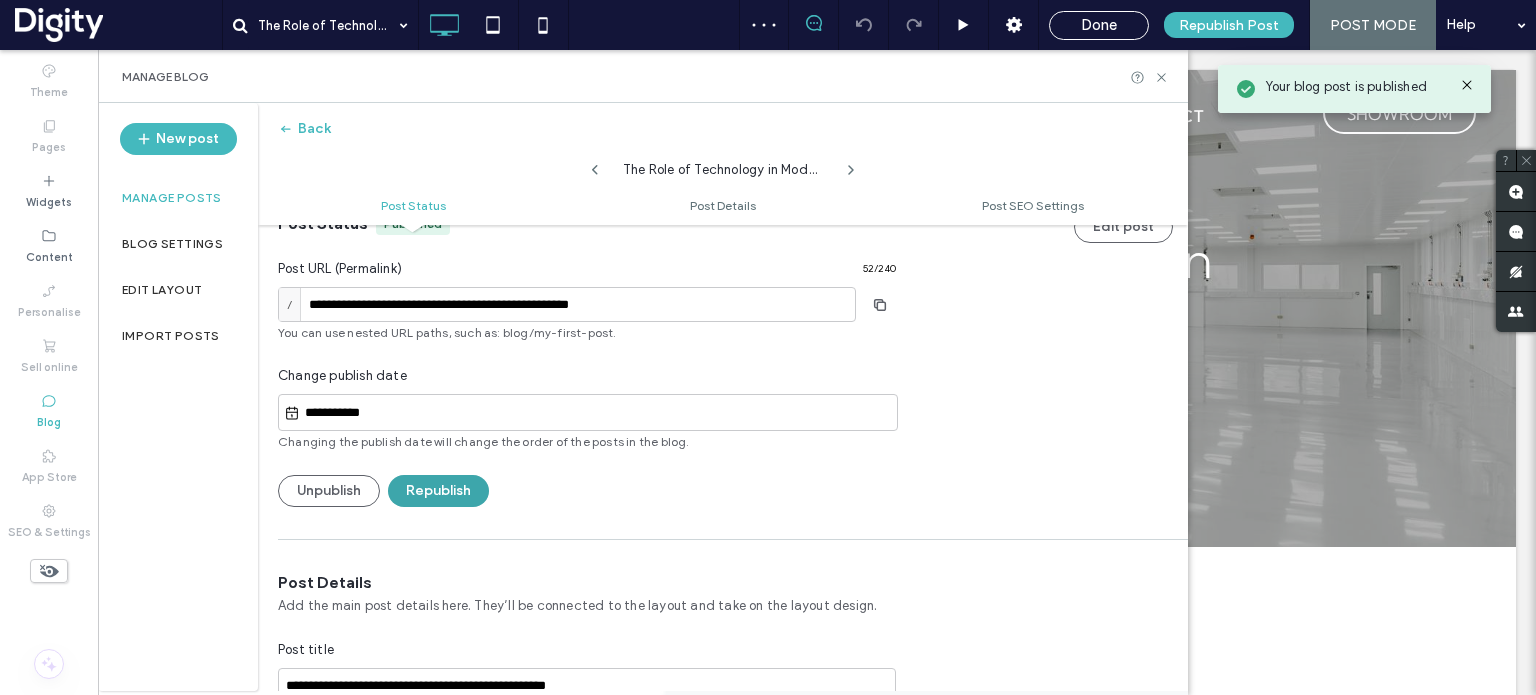 scroll, scrollTop: 0, scrollLeft: 0, axis: both 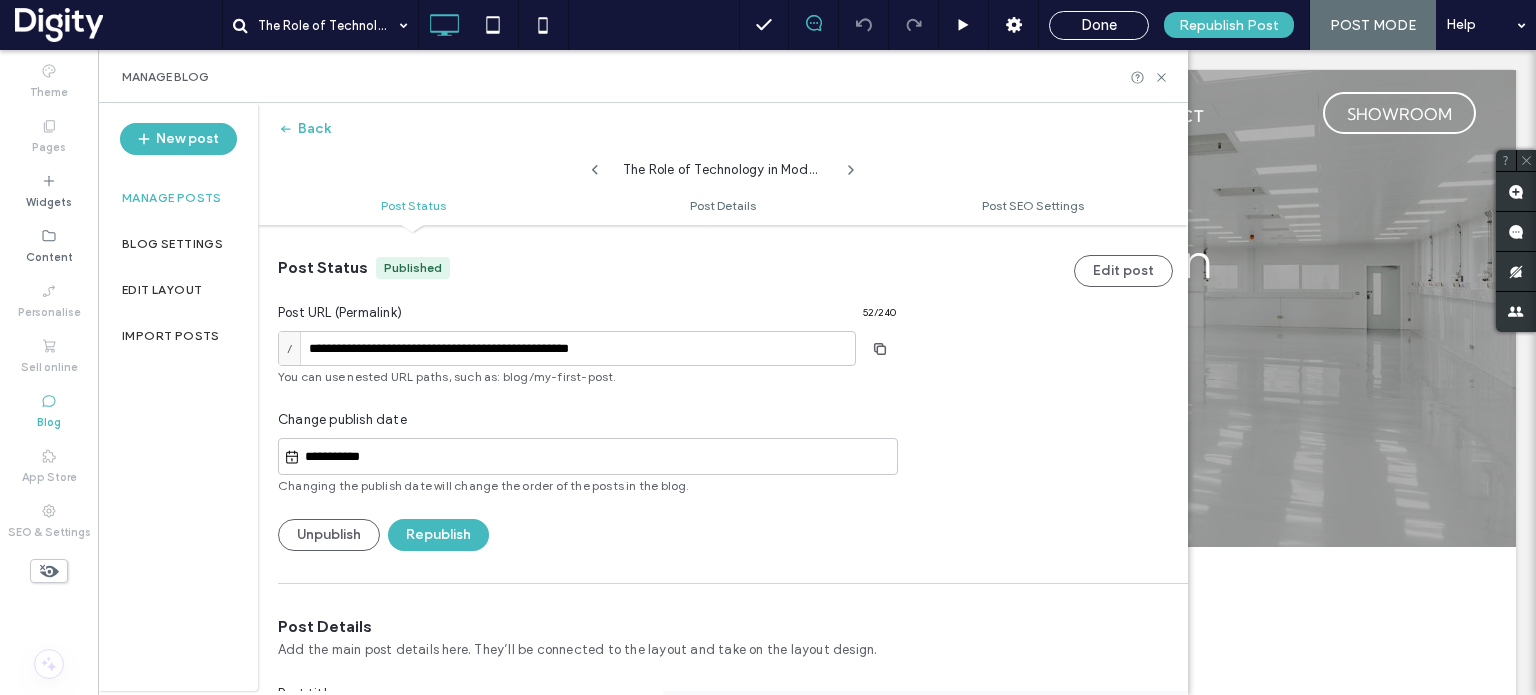click on "Blog" at bounding box center [49, 420] 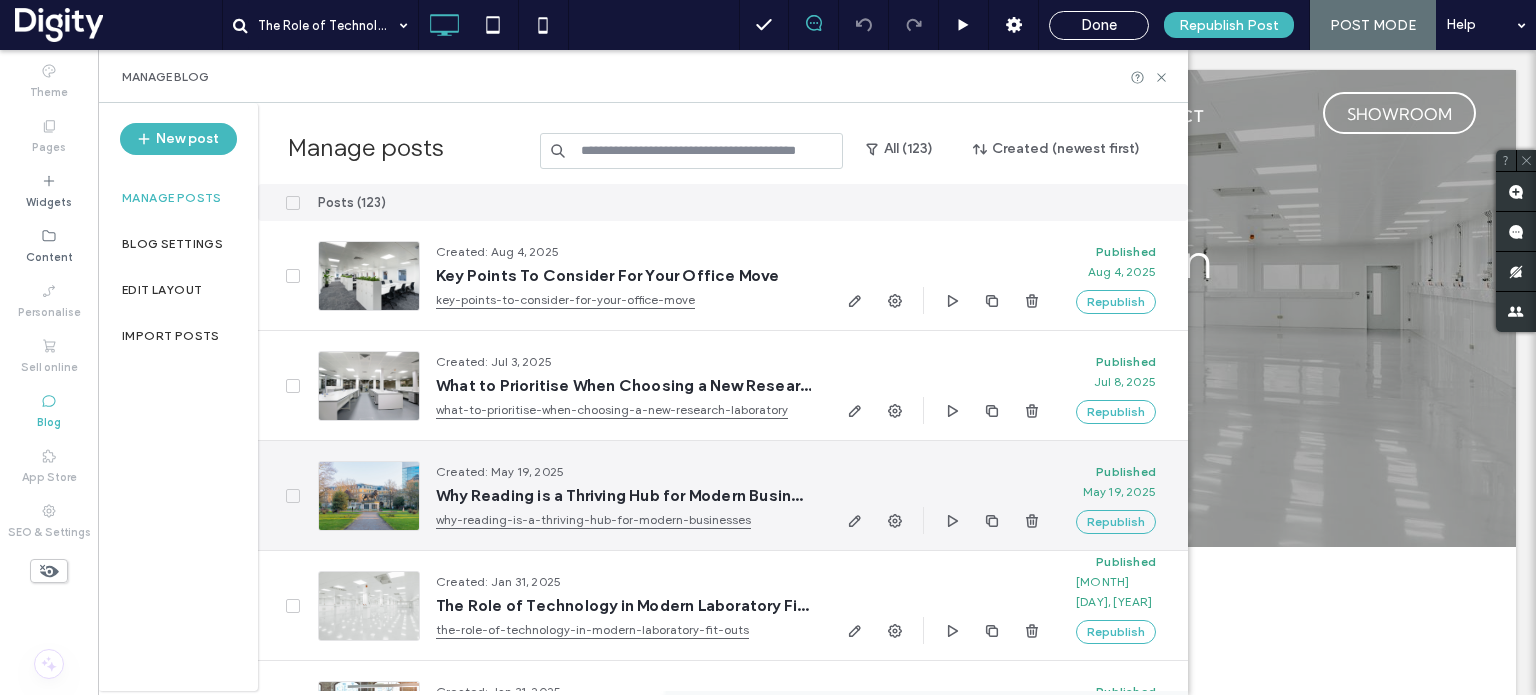 scroll, scrollTop: 44, scrollLeft: 0, axis: vertical 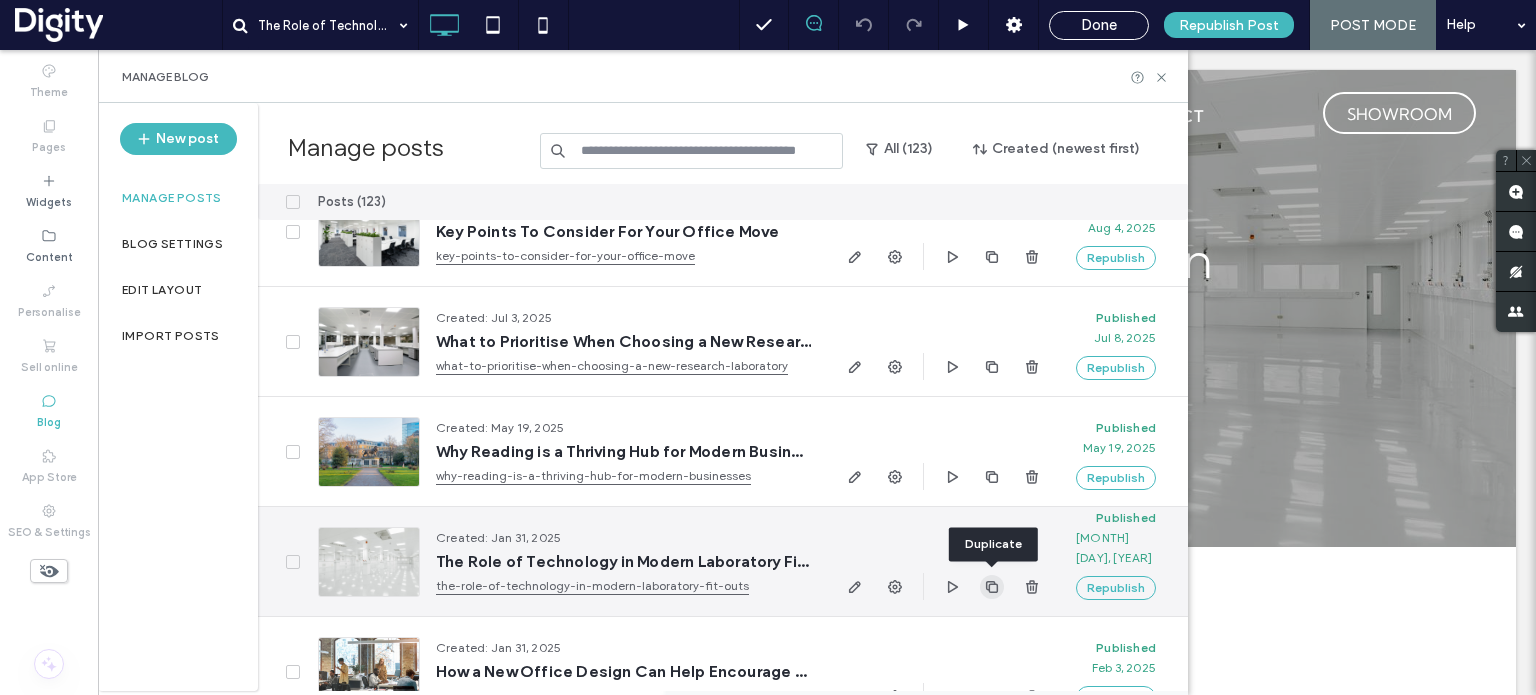 click 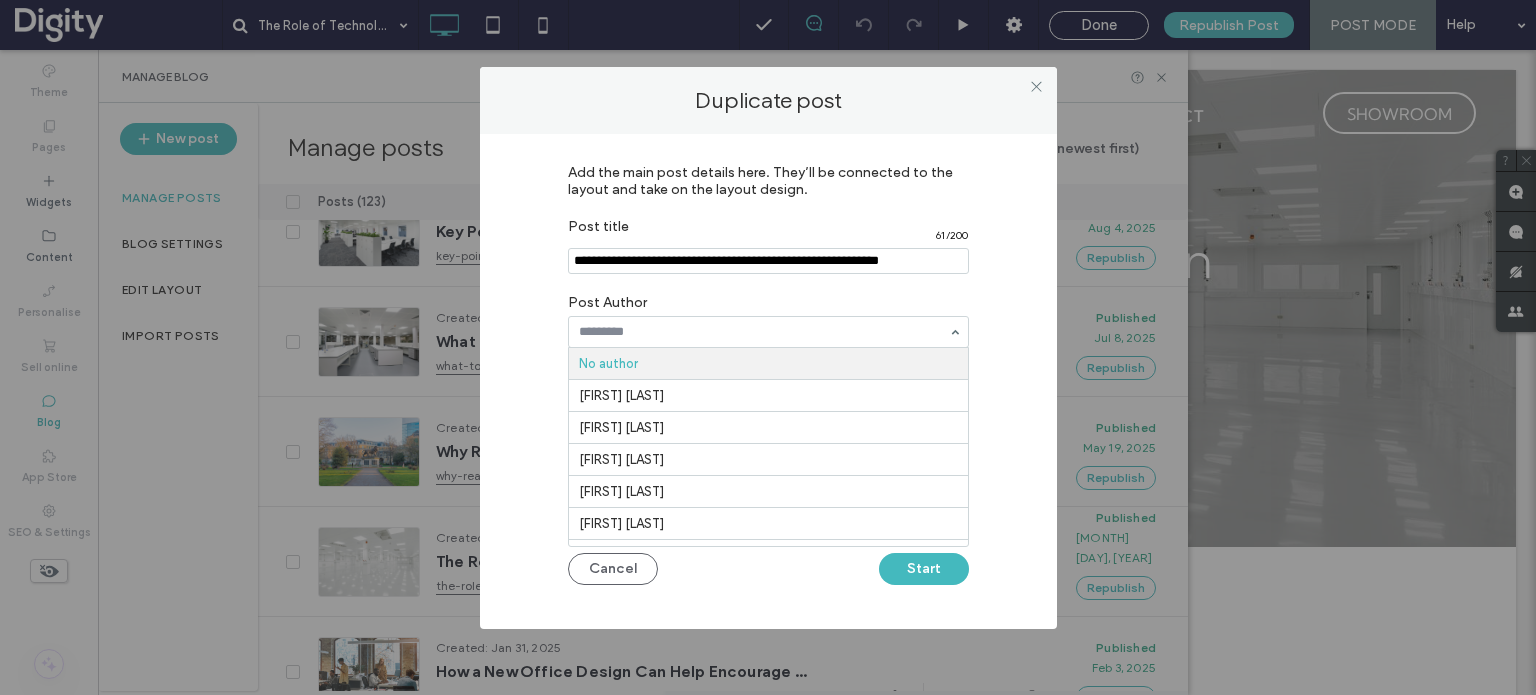 click at bounding box center (768, 261) 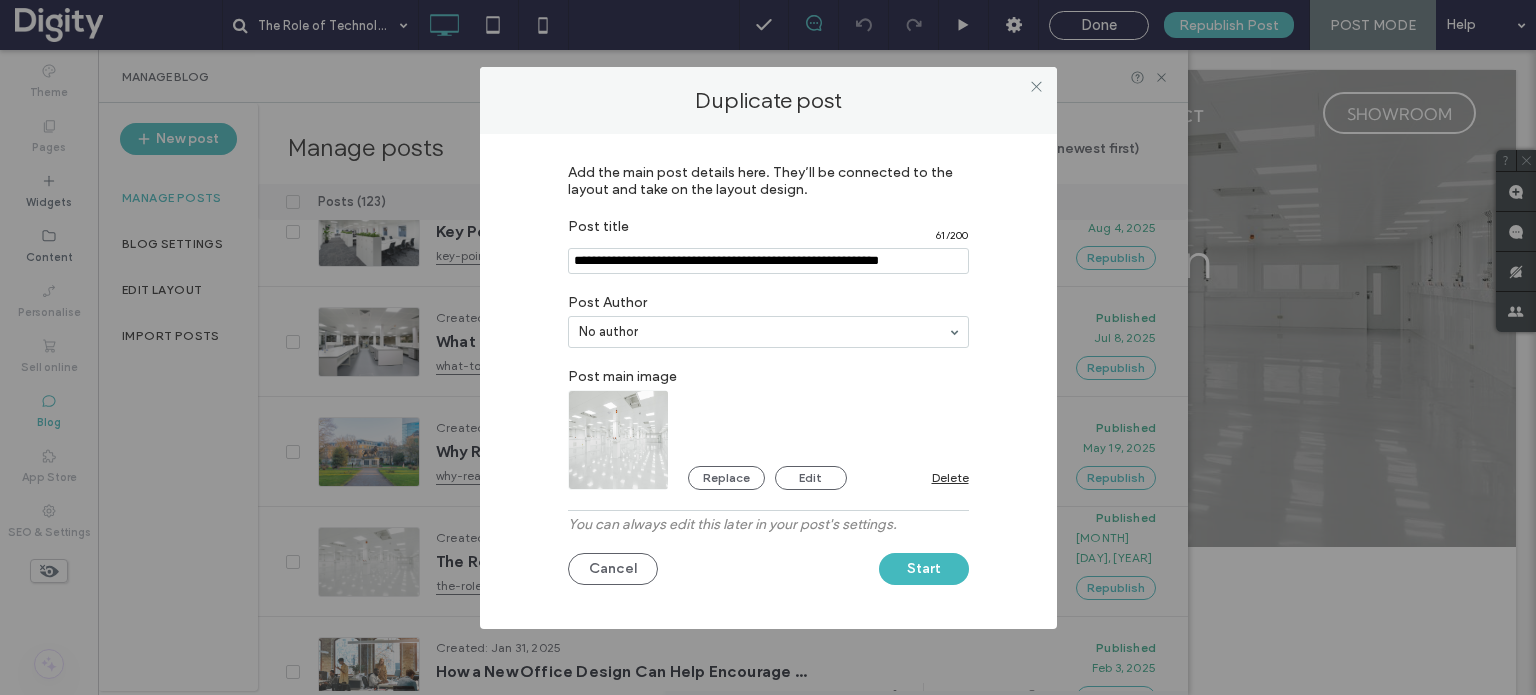 click at bounding box center [768, 261] 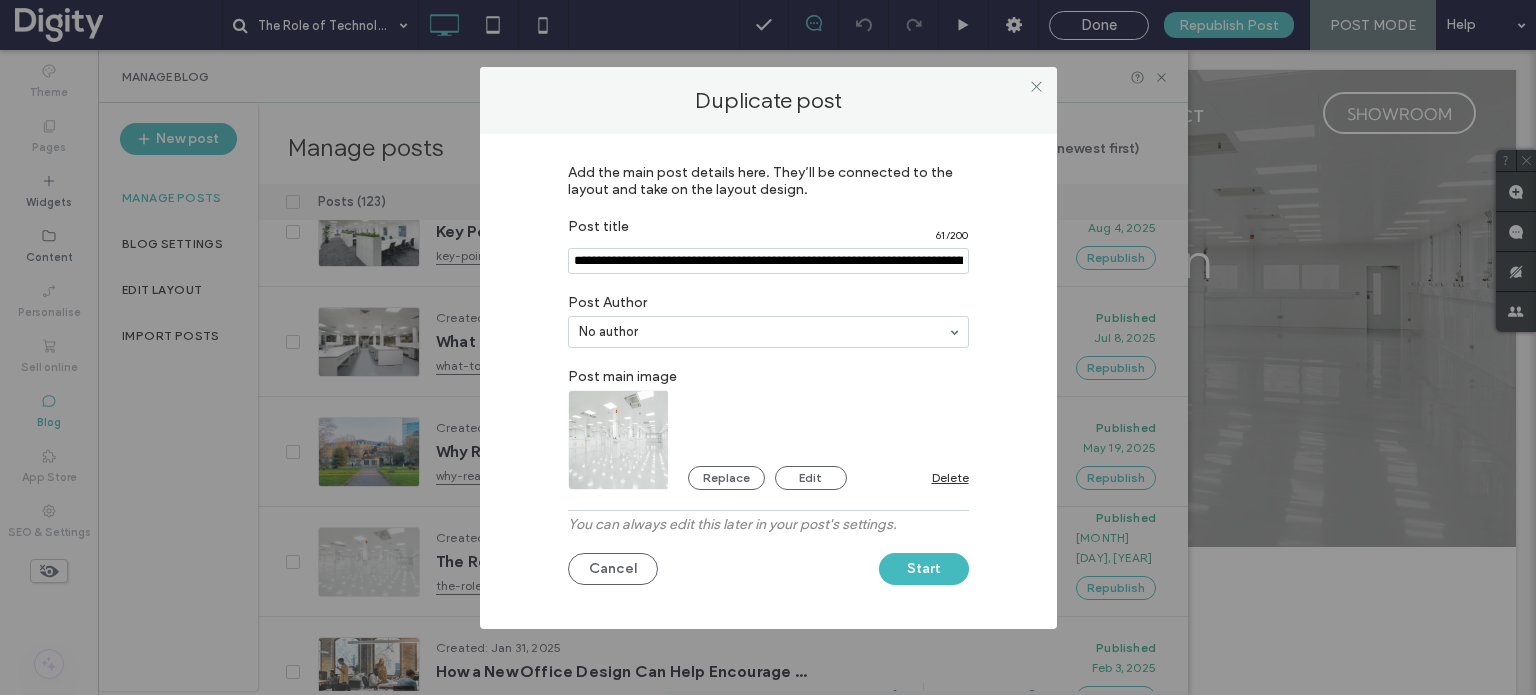 scroll, scrollTop: 0, scrollLeft: 96, axis: horizontal 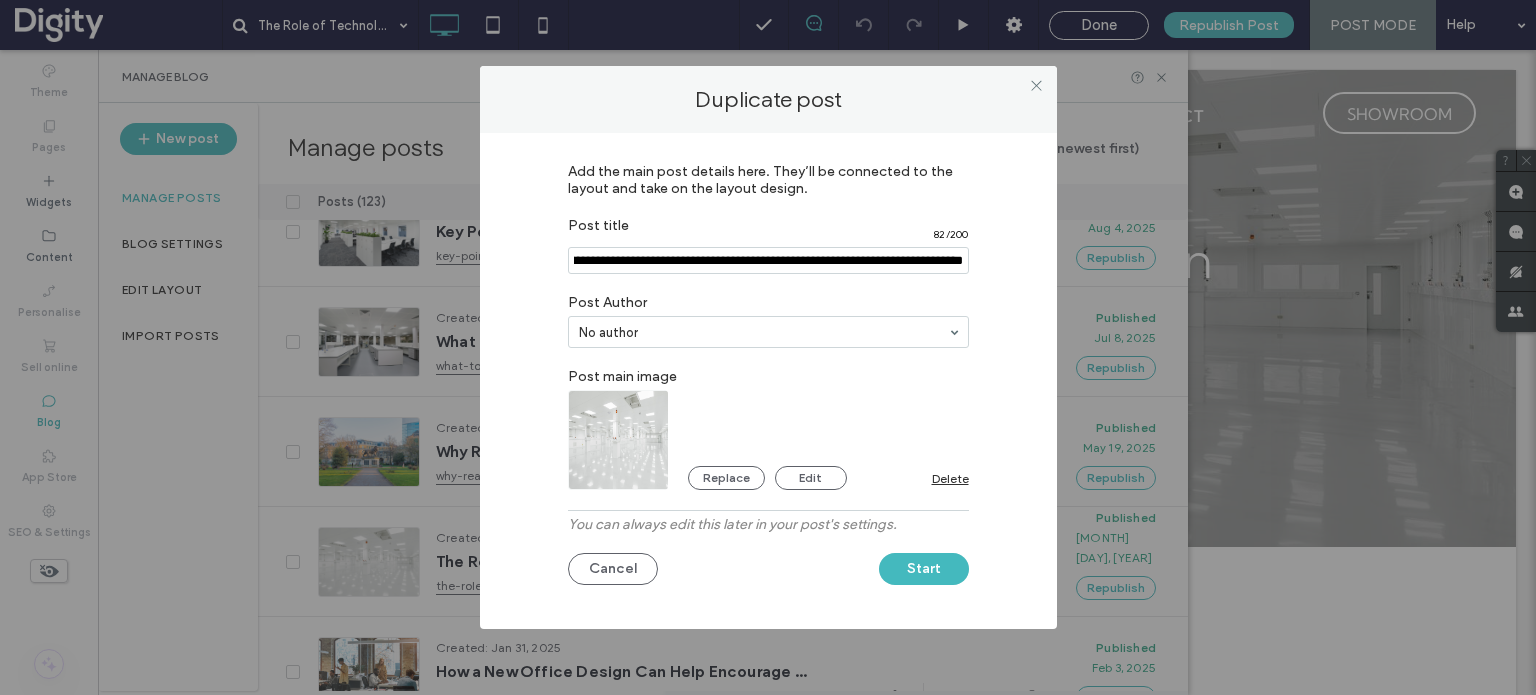 click at bounding box center (768, 261) 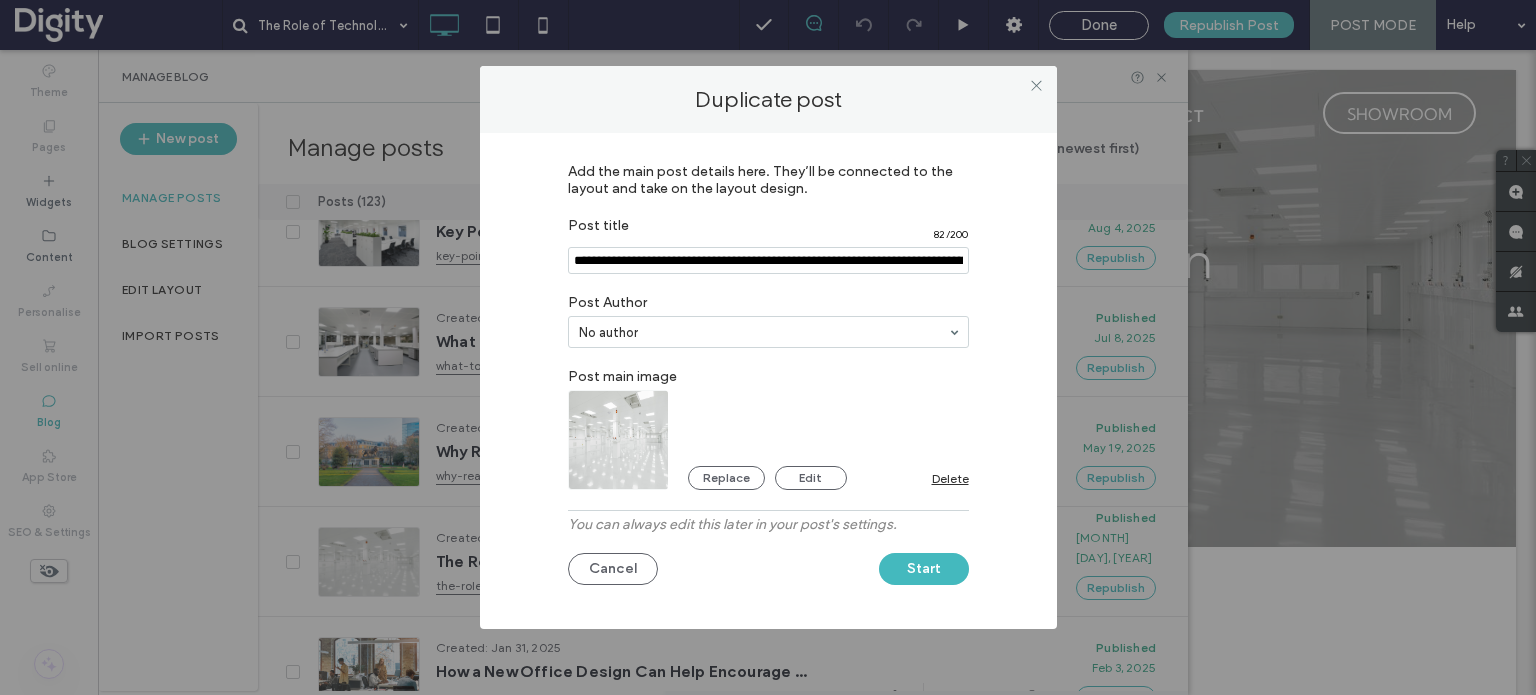 click on "Post Author" at bounding box center (768, 300) 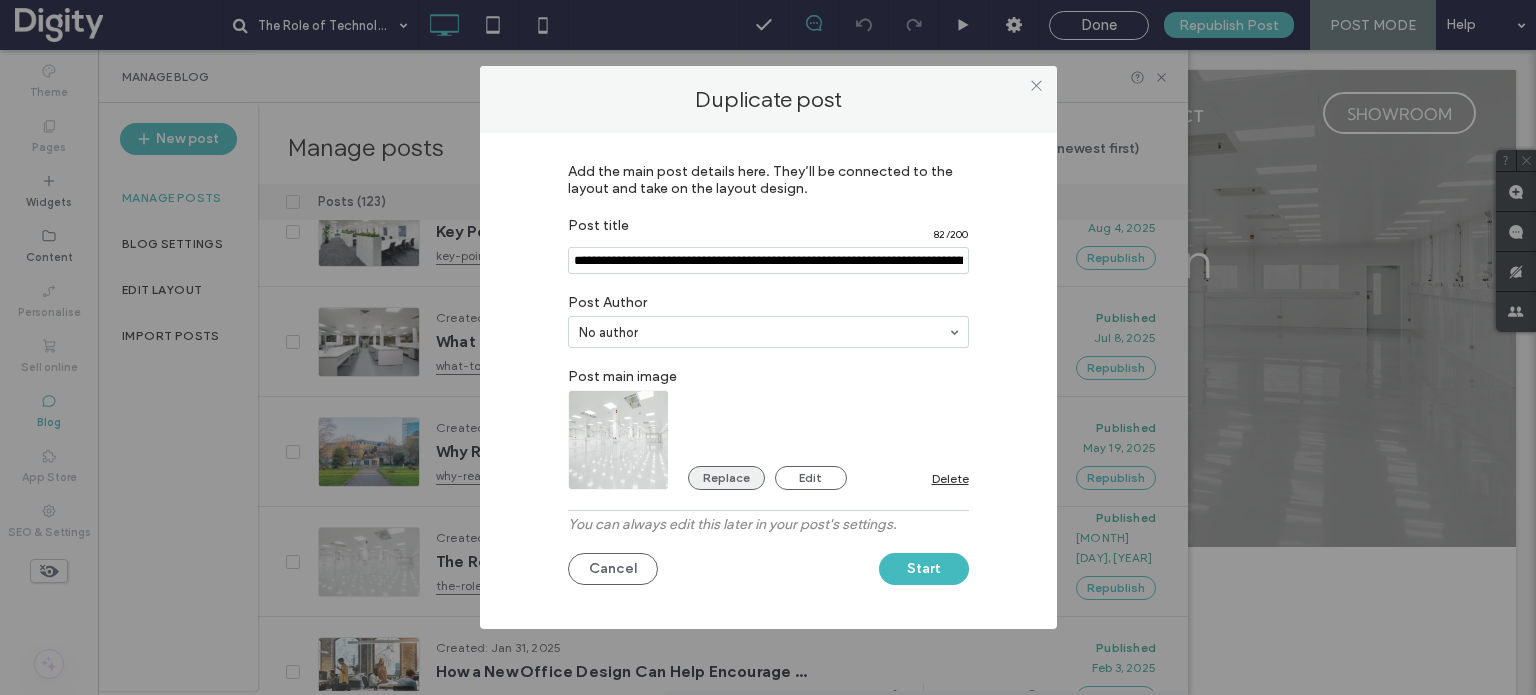 click on "Replace" at bounding box center [726, 478] 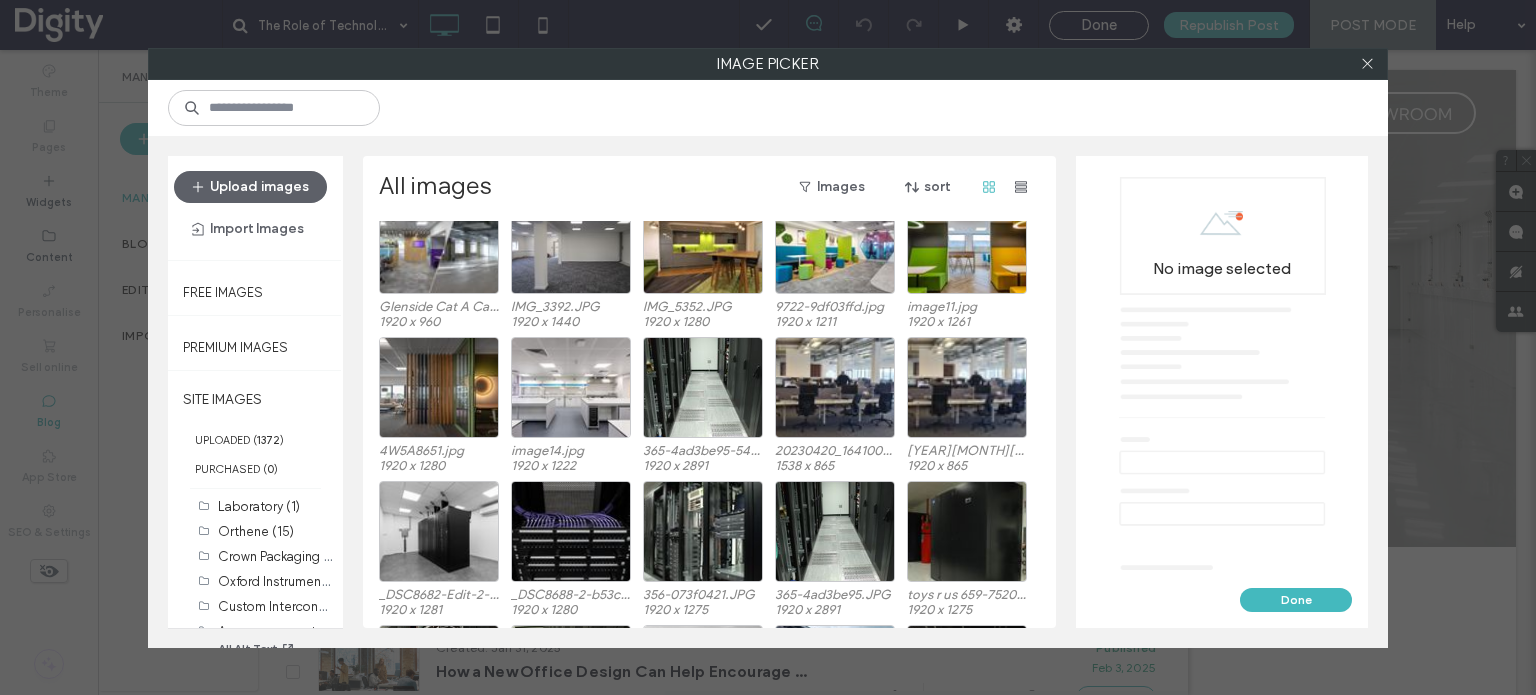 scroll, scrollTop: 6142, scrollLeft: 0, axis: vertical 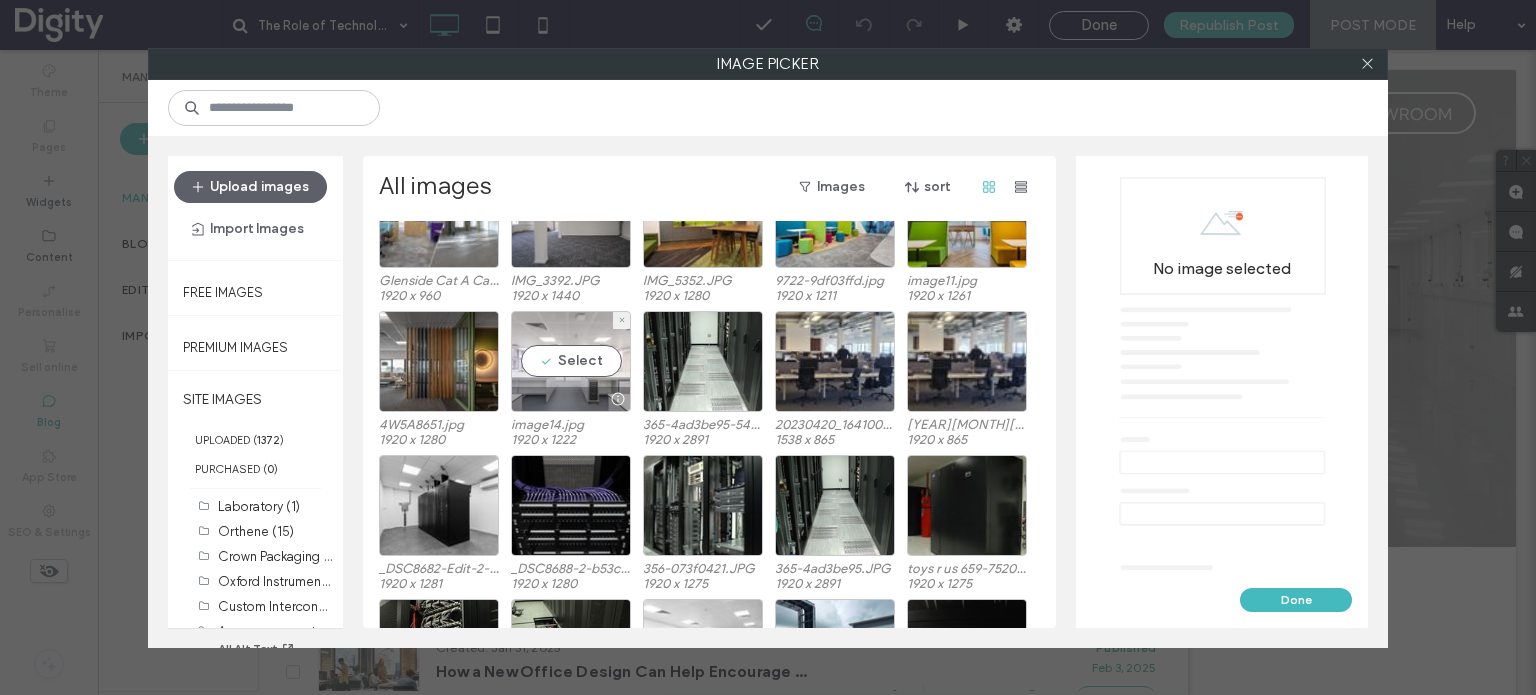 click on "Select" at bounding box center (571, 361) 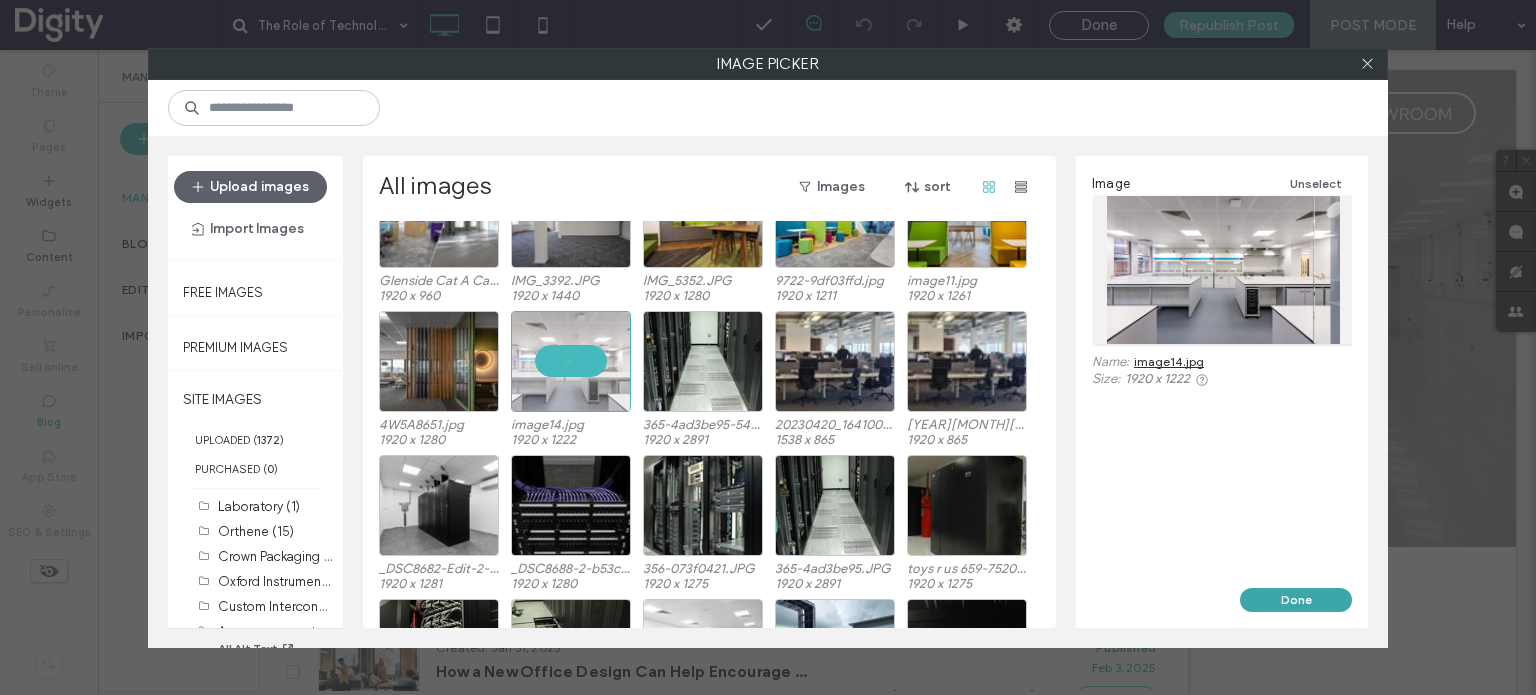 click on "Done" at bounding box center (1296, 600) 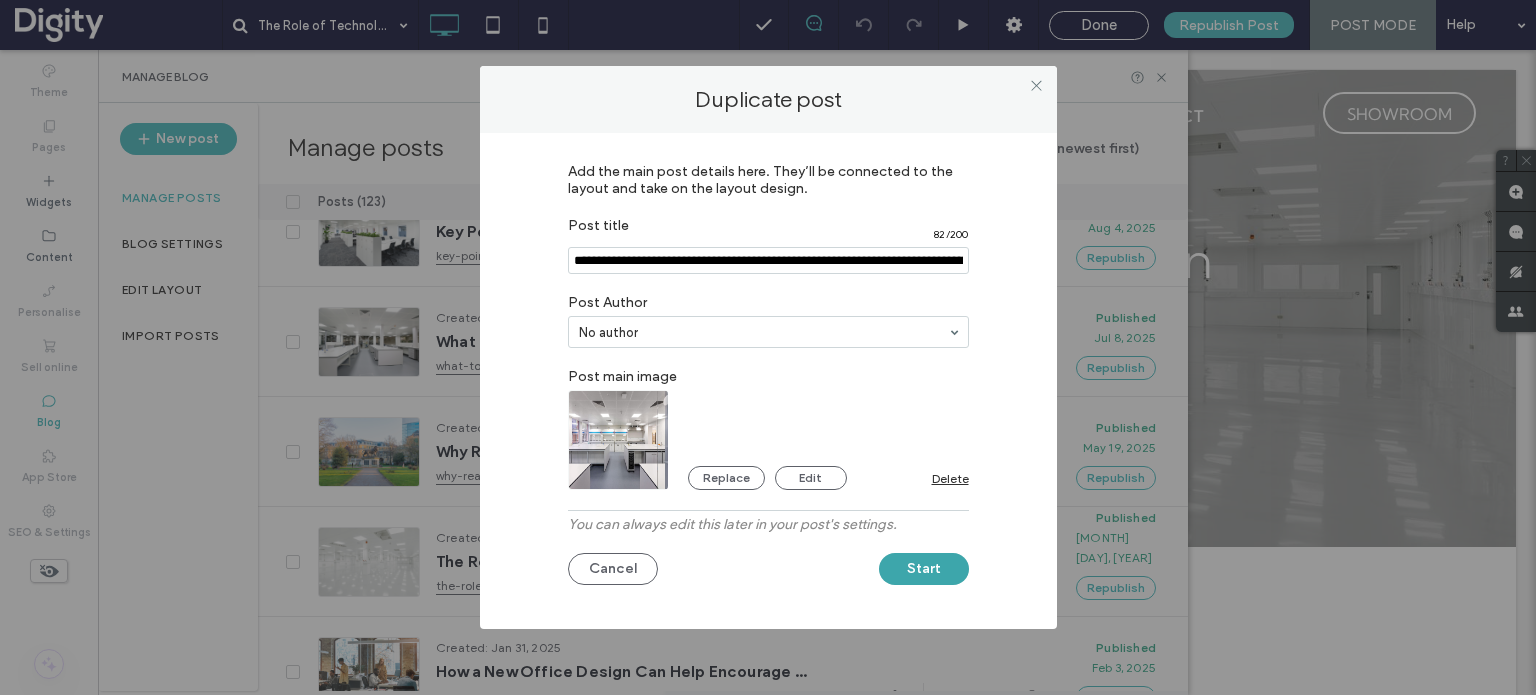 click on "Start" at bounding box center [924, 569] 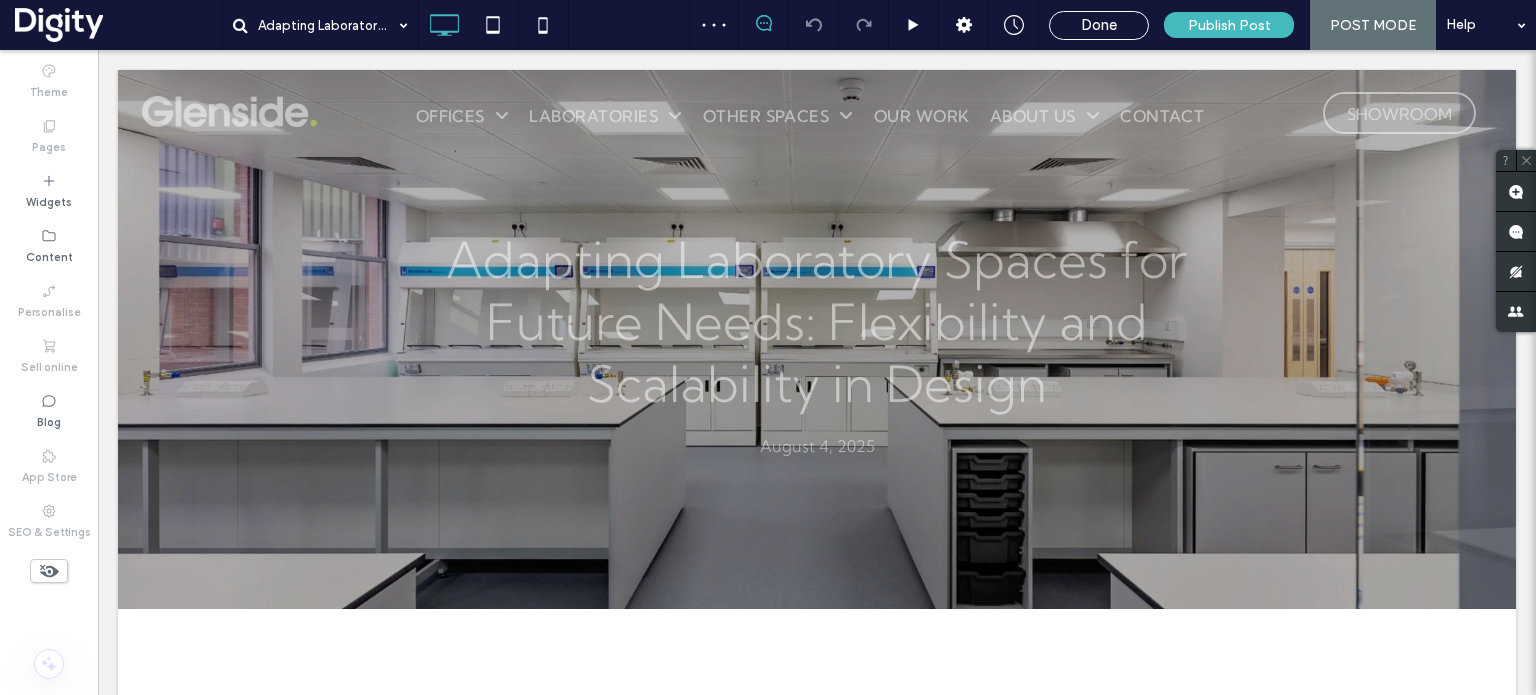 scroll, scrollTop: 0, scrollLeft: 0, axis: both 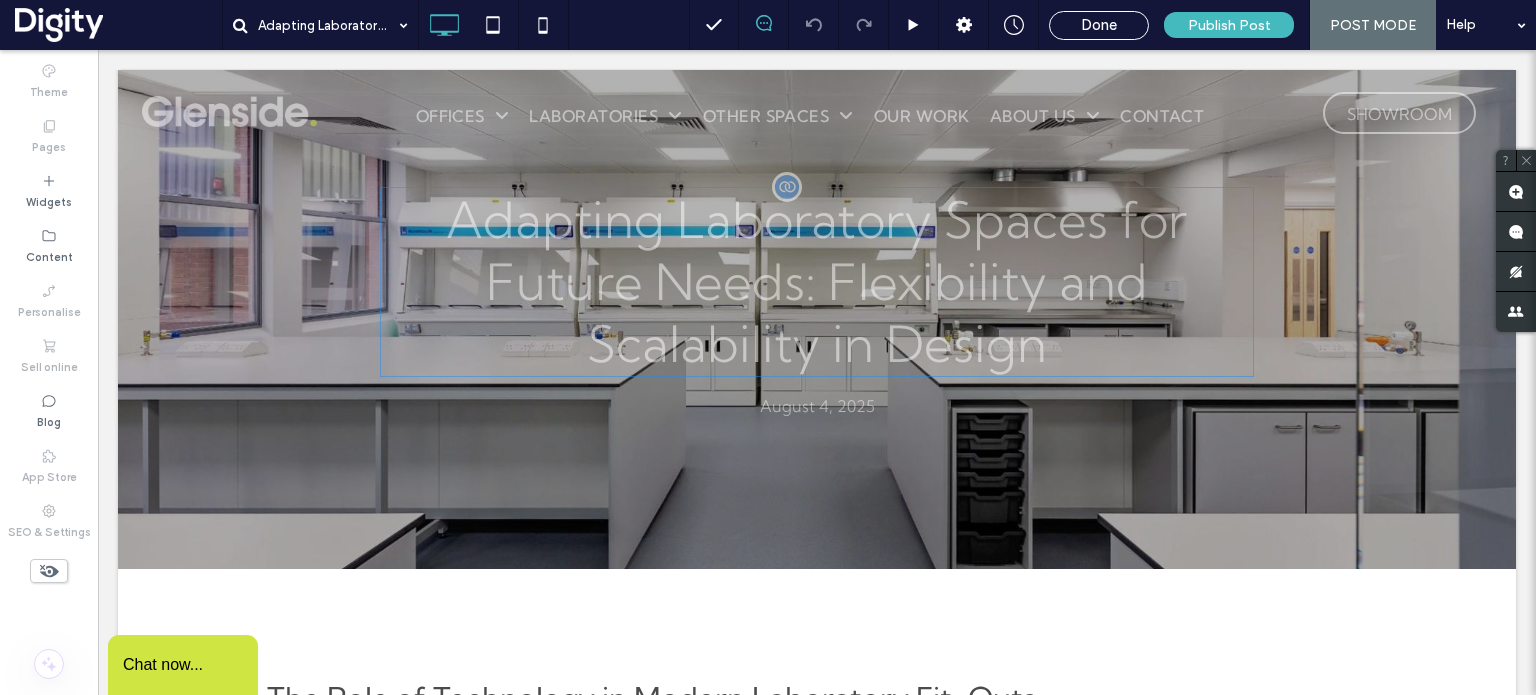 click on "Adapting Laboratory Spaces for Future Needs: Flexibility and Scalability in Design" at bounding box center [817, 282] 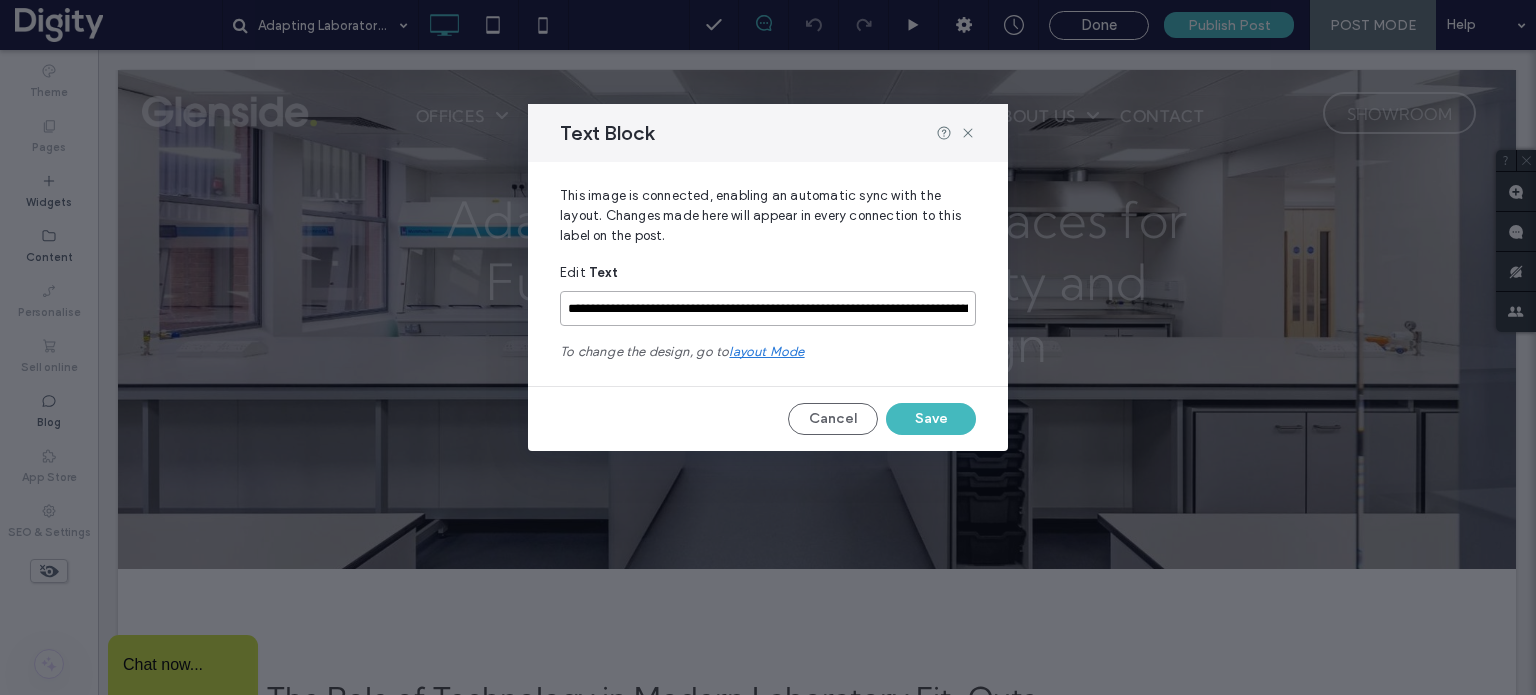 click on "**********" at bounding box center (768, 308) 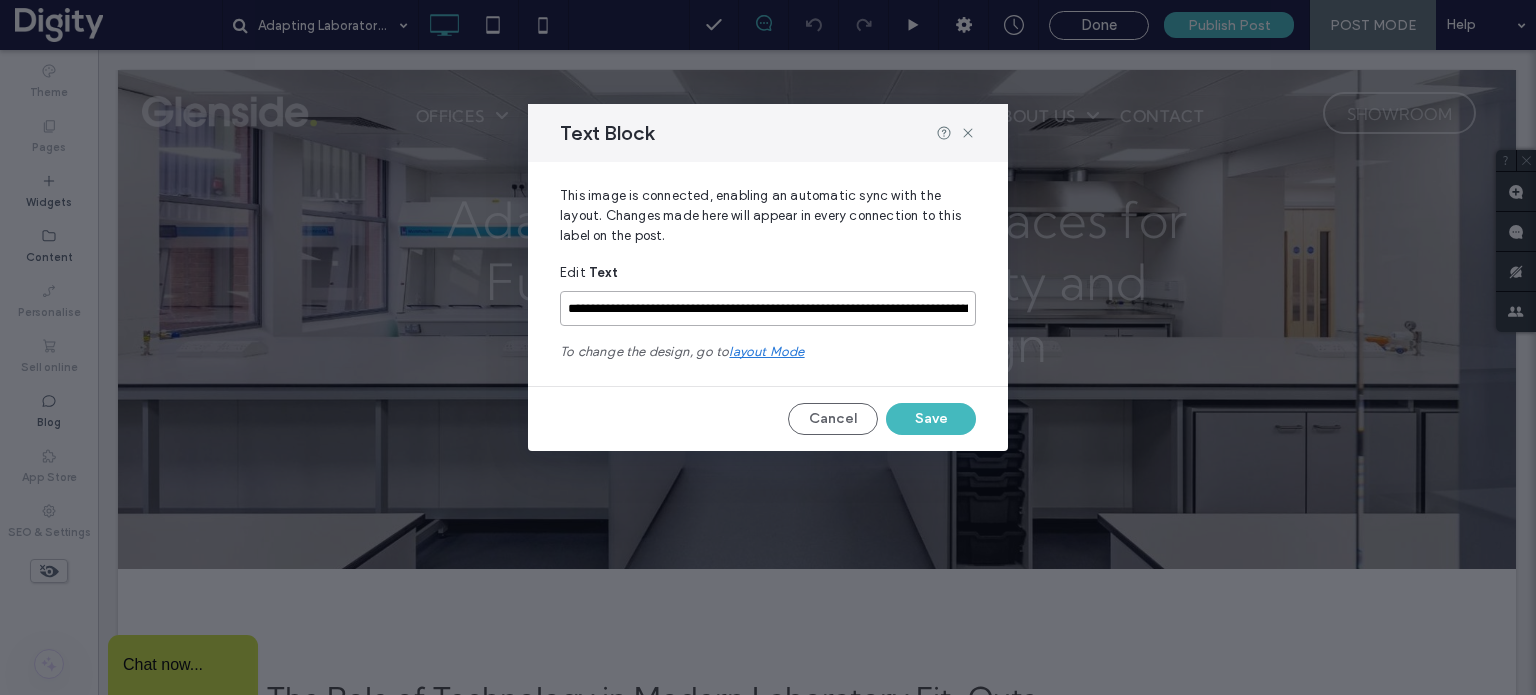 click on "**********" at bounding box center [768, 308] 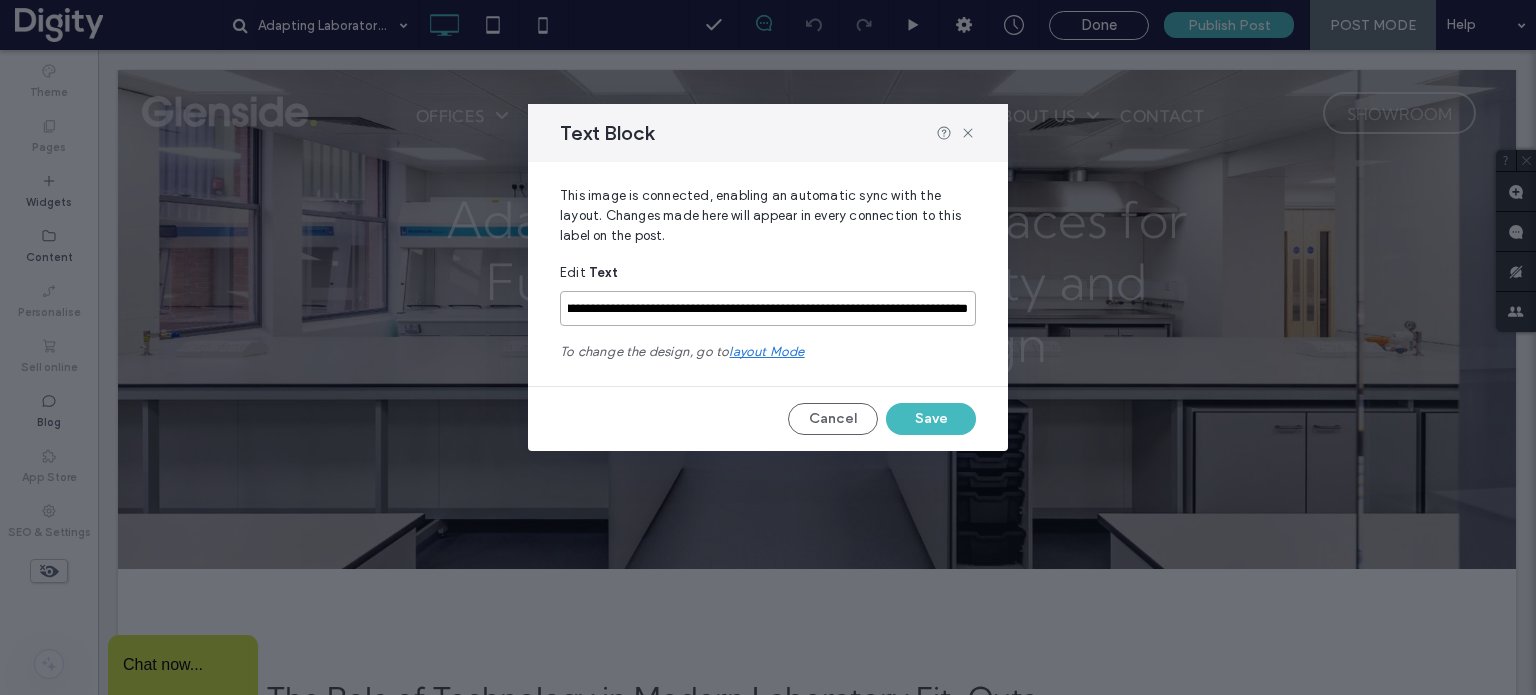 drag, startPoint x: 842, startPoint y: 308, endPoint x: 1390, endPoint y: 259, distance: 550.18634 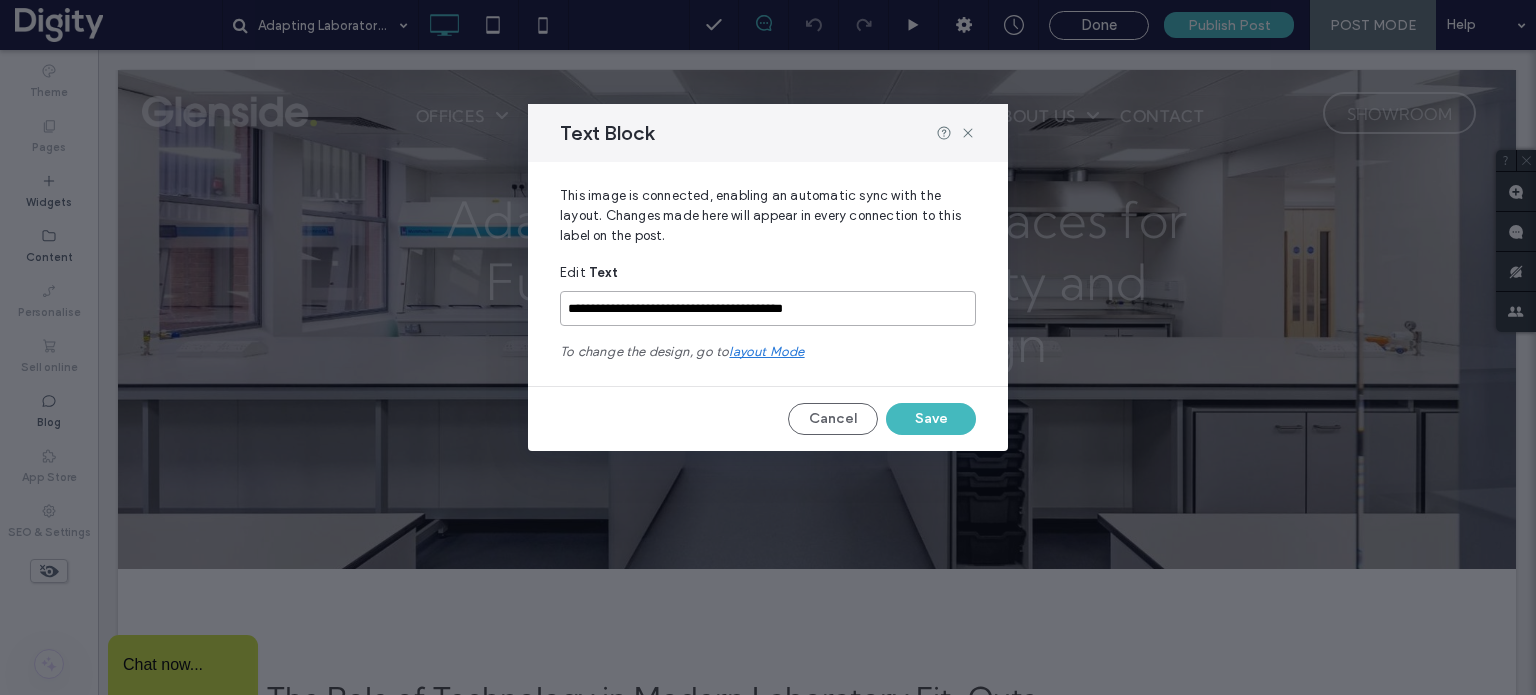 scroll, scrollTop: 0, scrollLeft: 0, axis: both 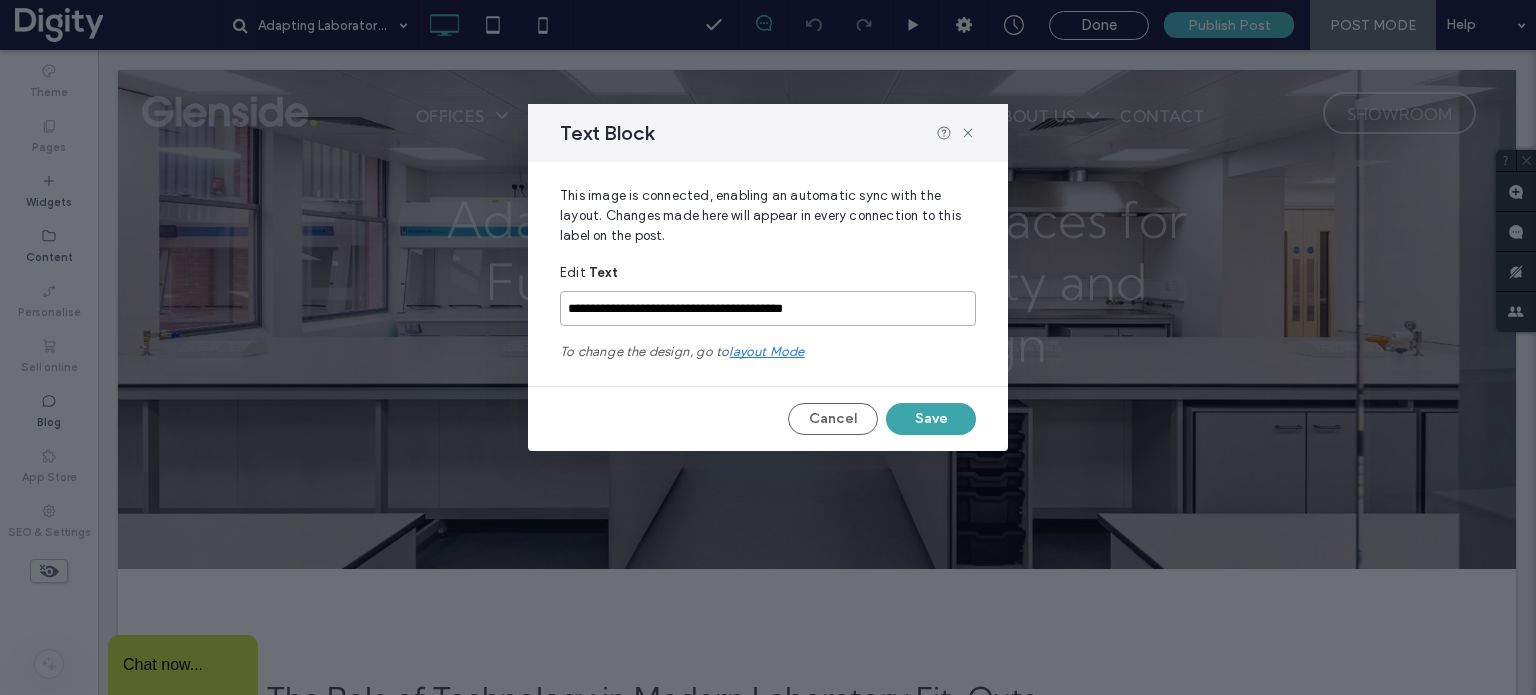 type on "**********" 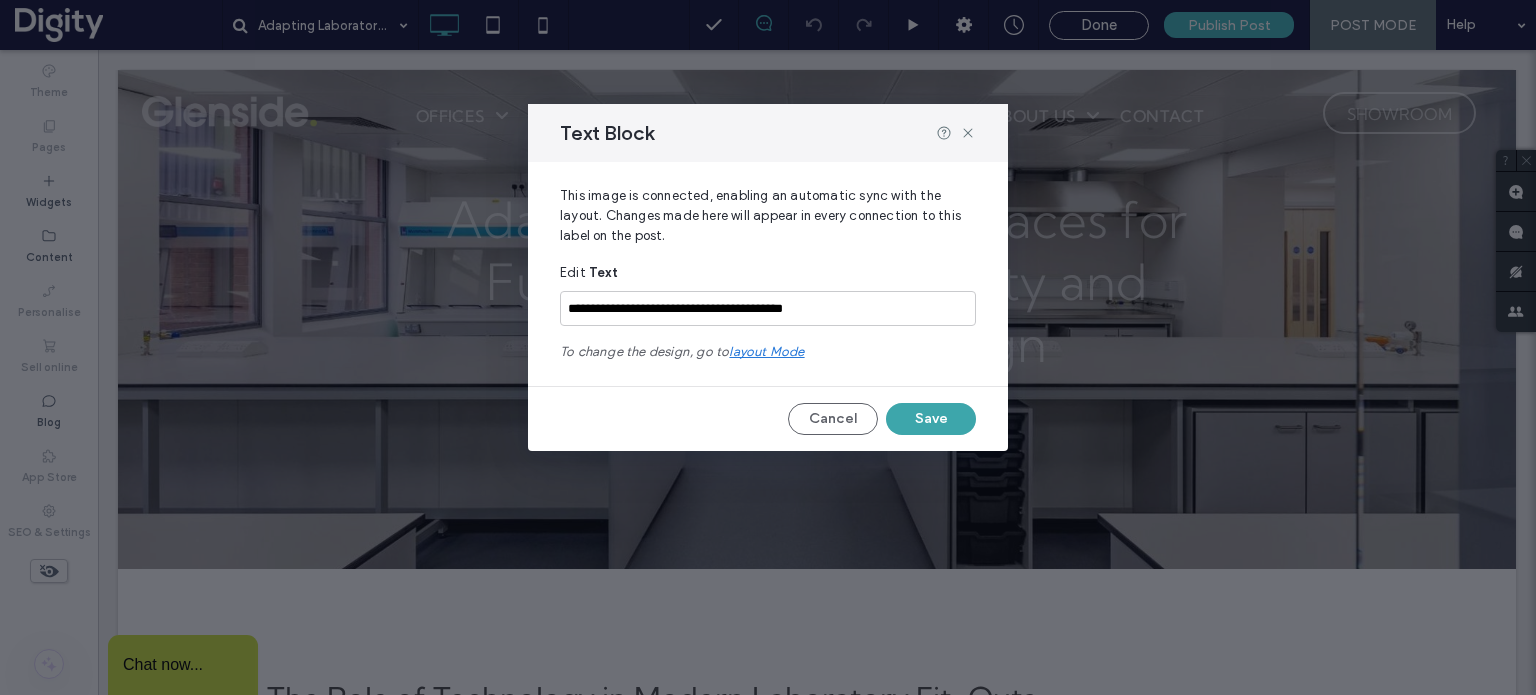 click on "Save" at bounding box center (931, 419) 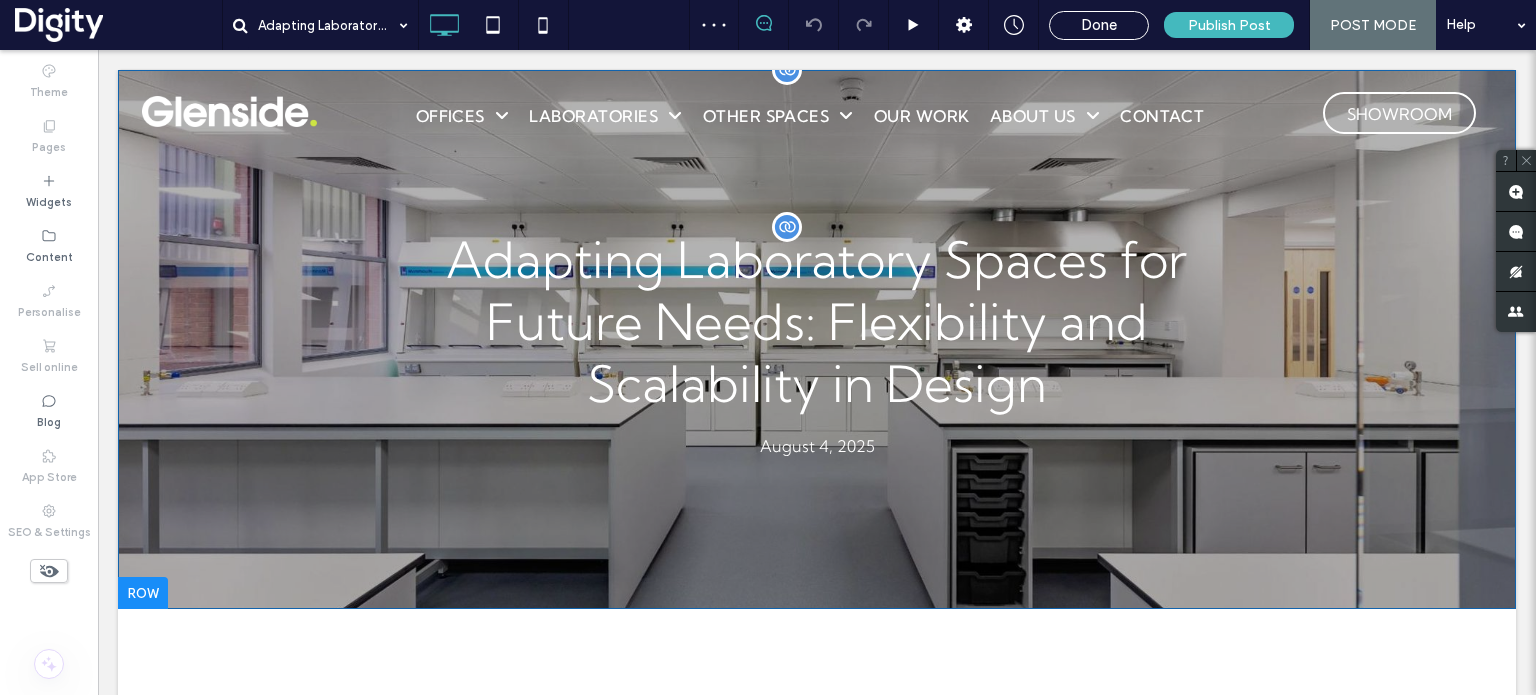 scroll, scrollTop: 0, scrollLeft: 0, axis: both 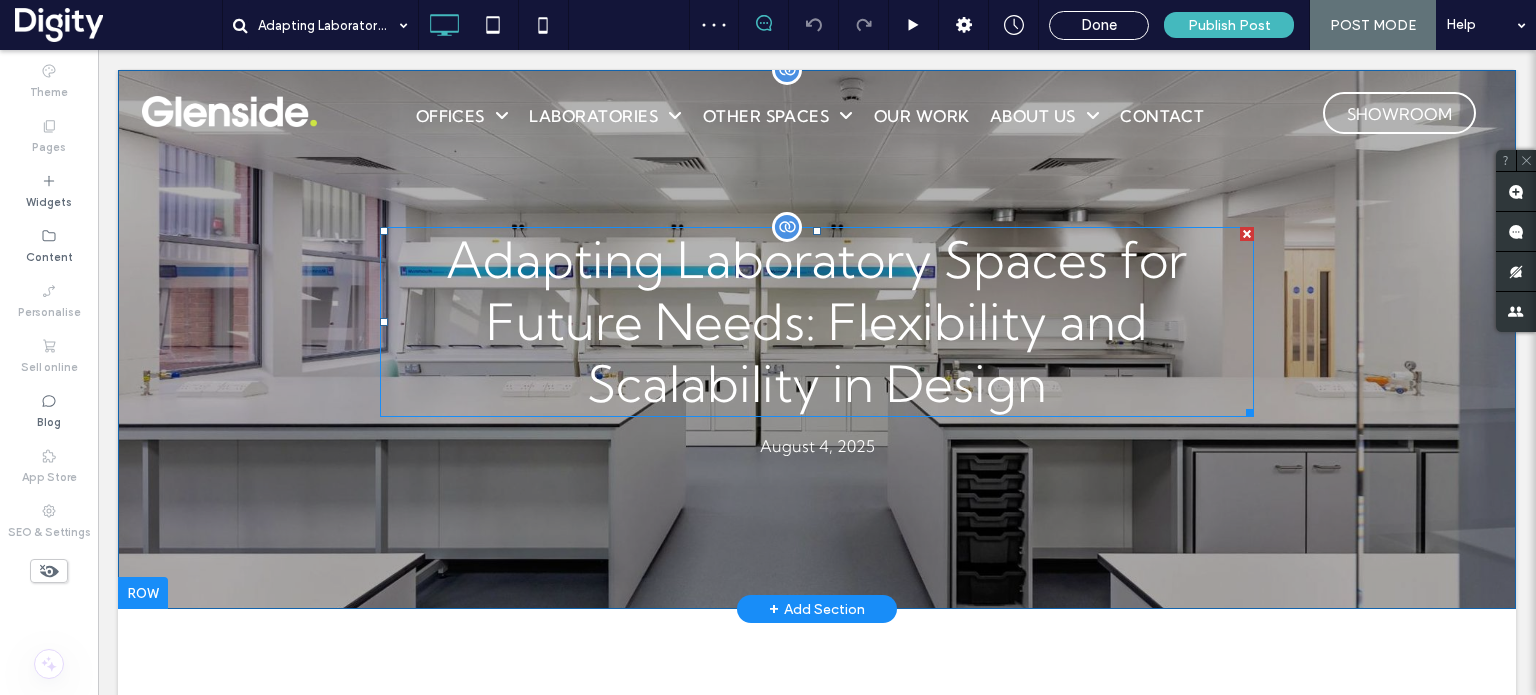click on "Adapting Laboratory Spaces for Future Needs: Flexibility and Scalability in Design" at bounding box center (817, 322) 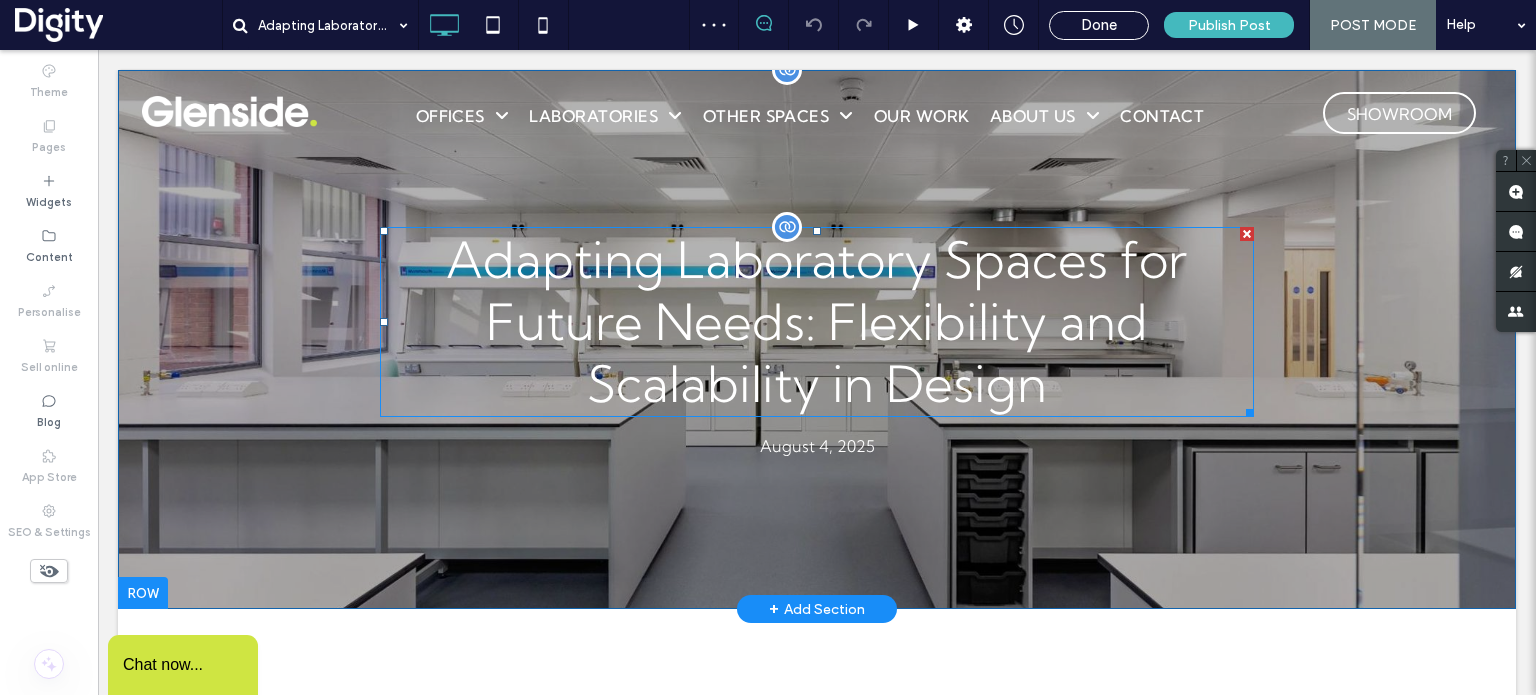 scroll, scrollTop: 0, scrollLeft: 0, axis: both 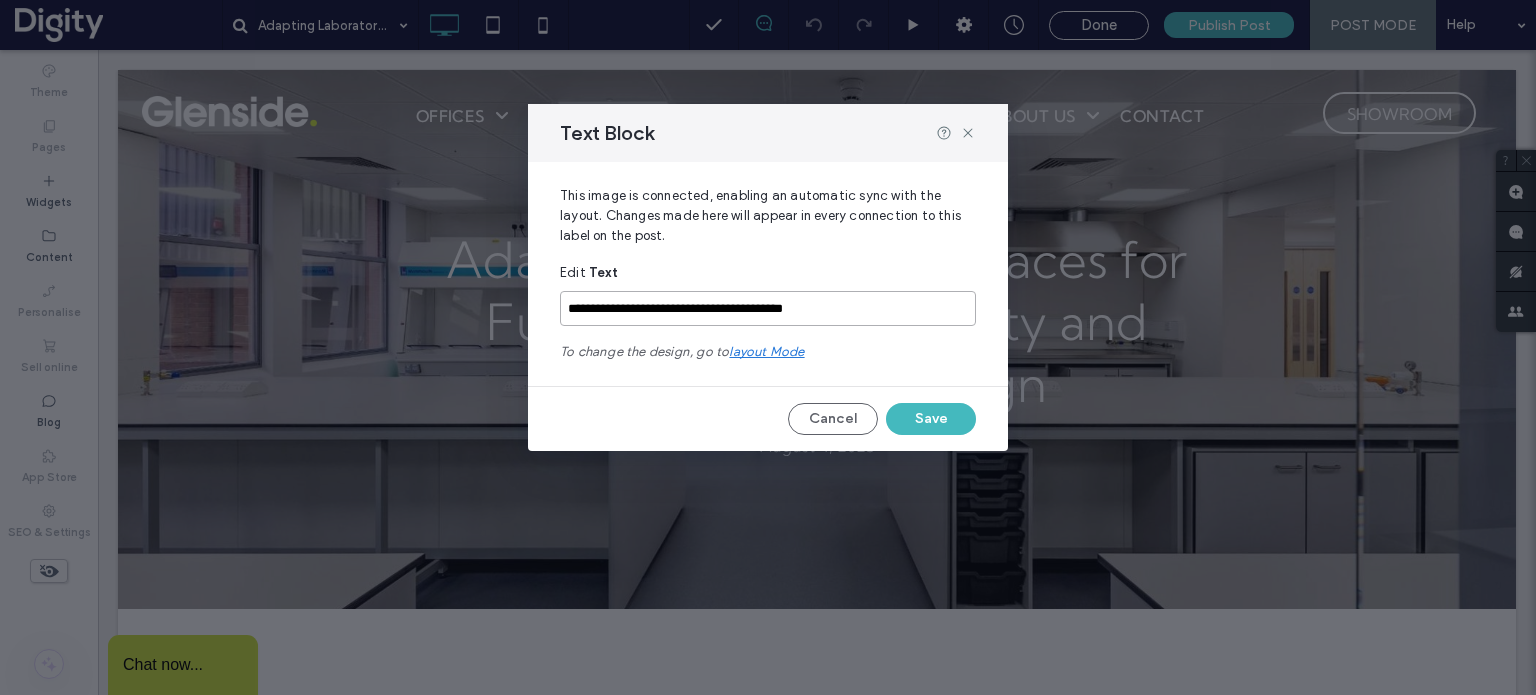 click on "**********" at bounding box center [768, 308] 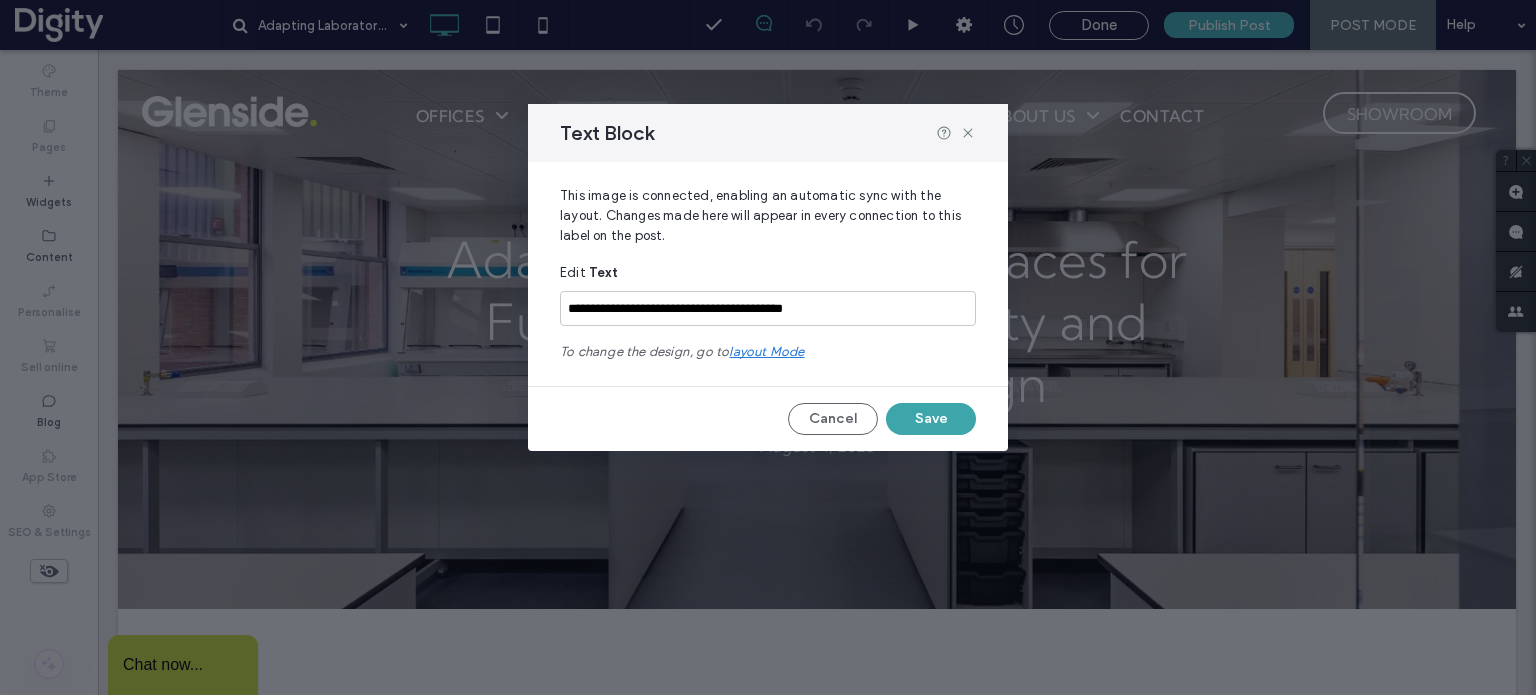 click on "Save" at bounding box center [931, 419] 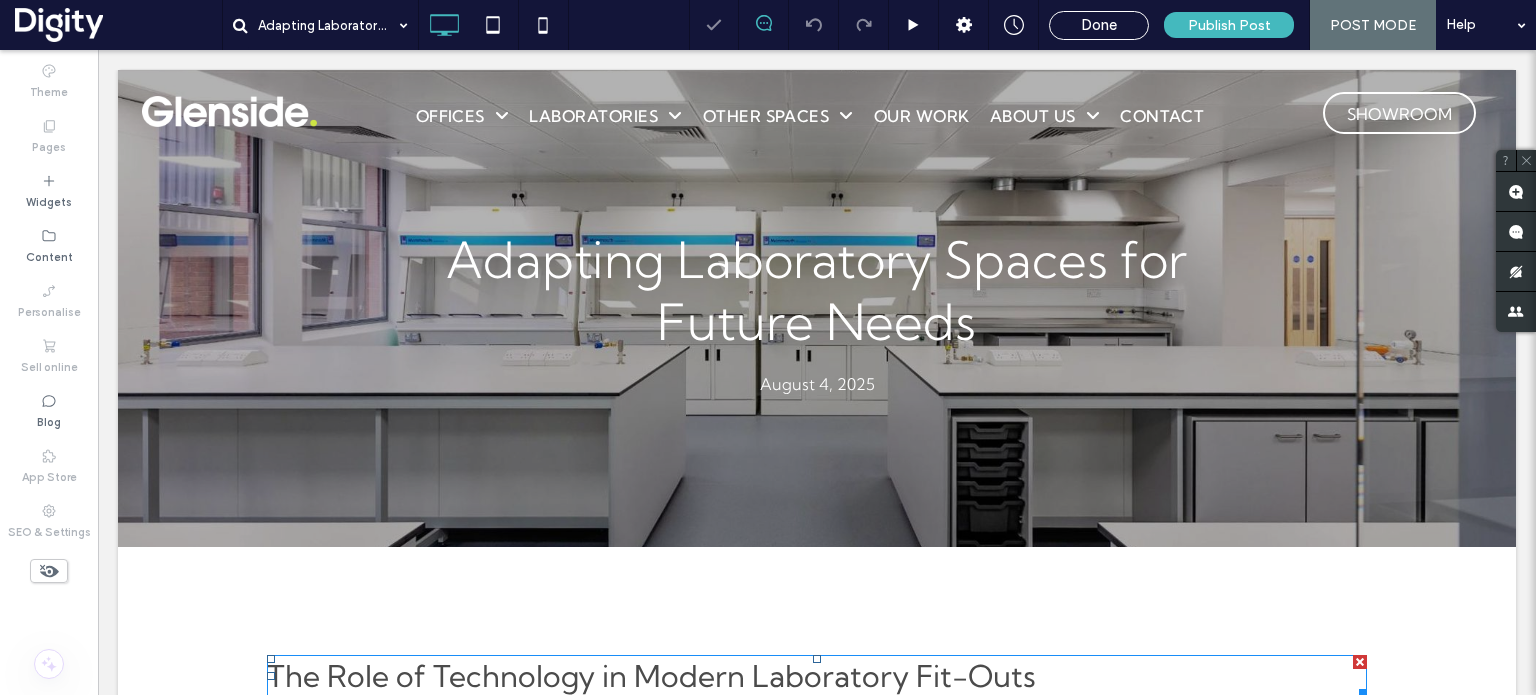 click on "The Role of Technology in Modern Laboratory Fit-Outs" at bounding box center (651, 676) 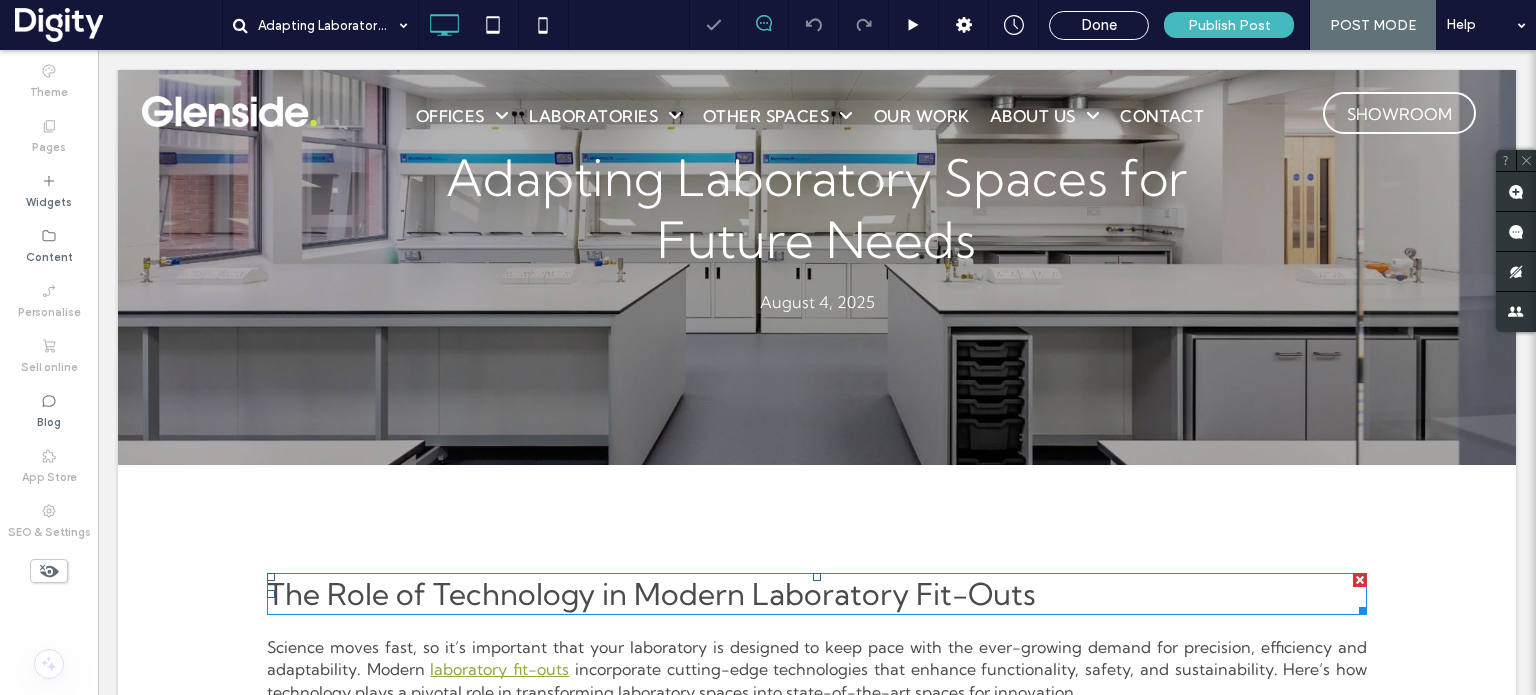 click on "The Role of Technology in Modern Laboratory Fit-Outs" at bounding box center (651, 594) 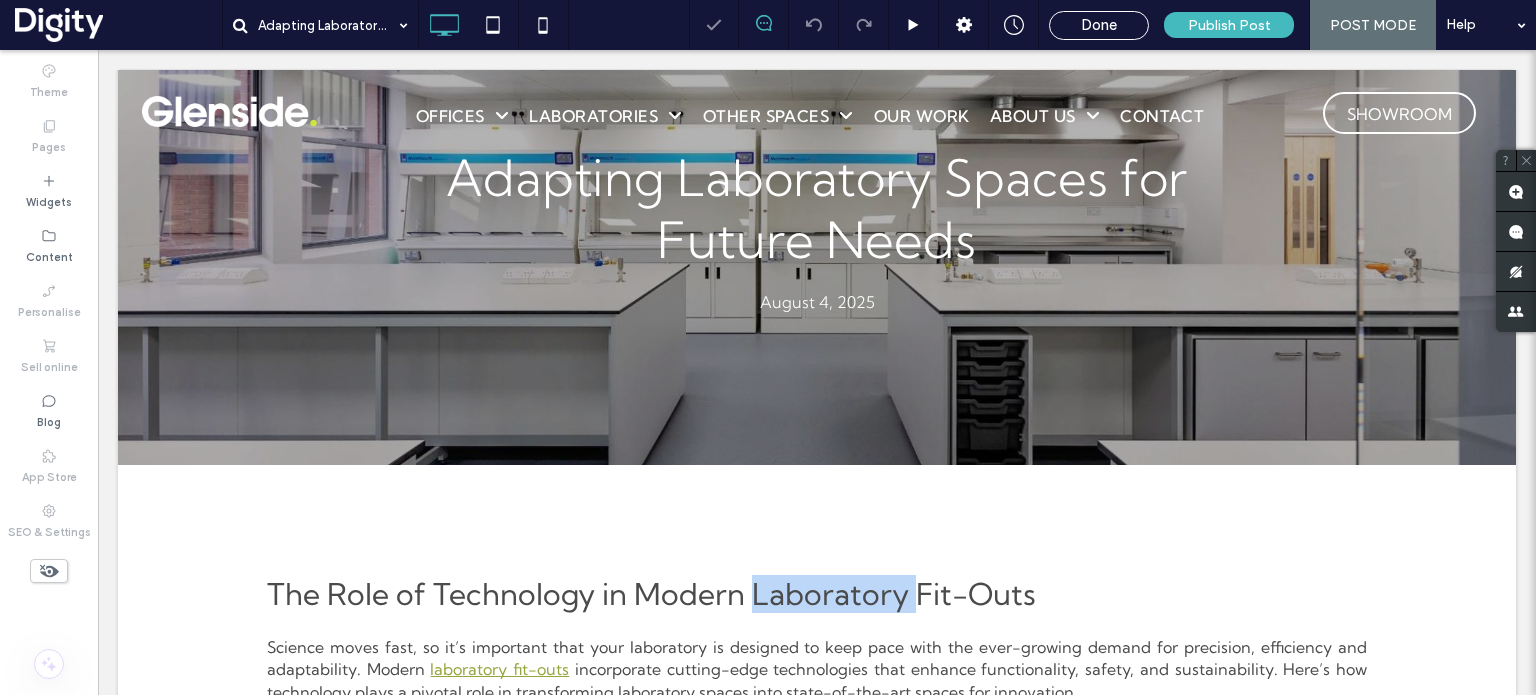 scroll, scrollTop: 82, scrollLeft: 0, axis: vertical 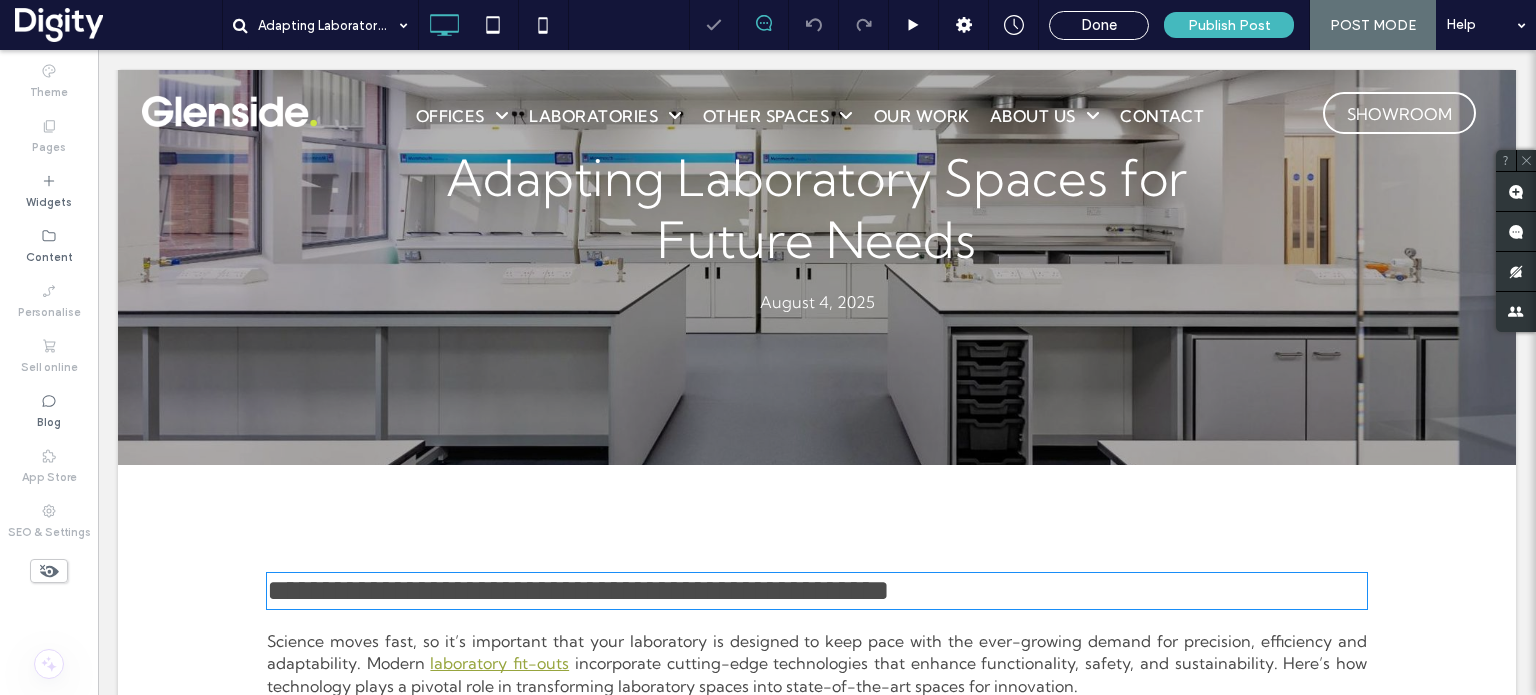 click on "**********" at bounding box center (578, 590) 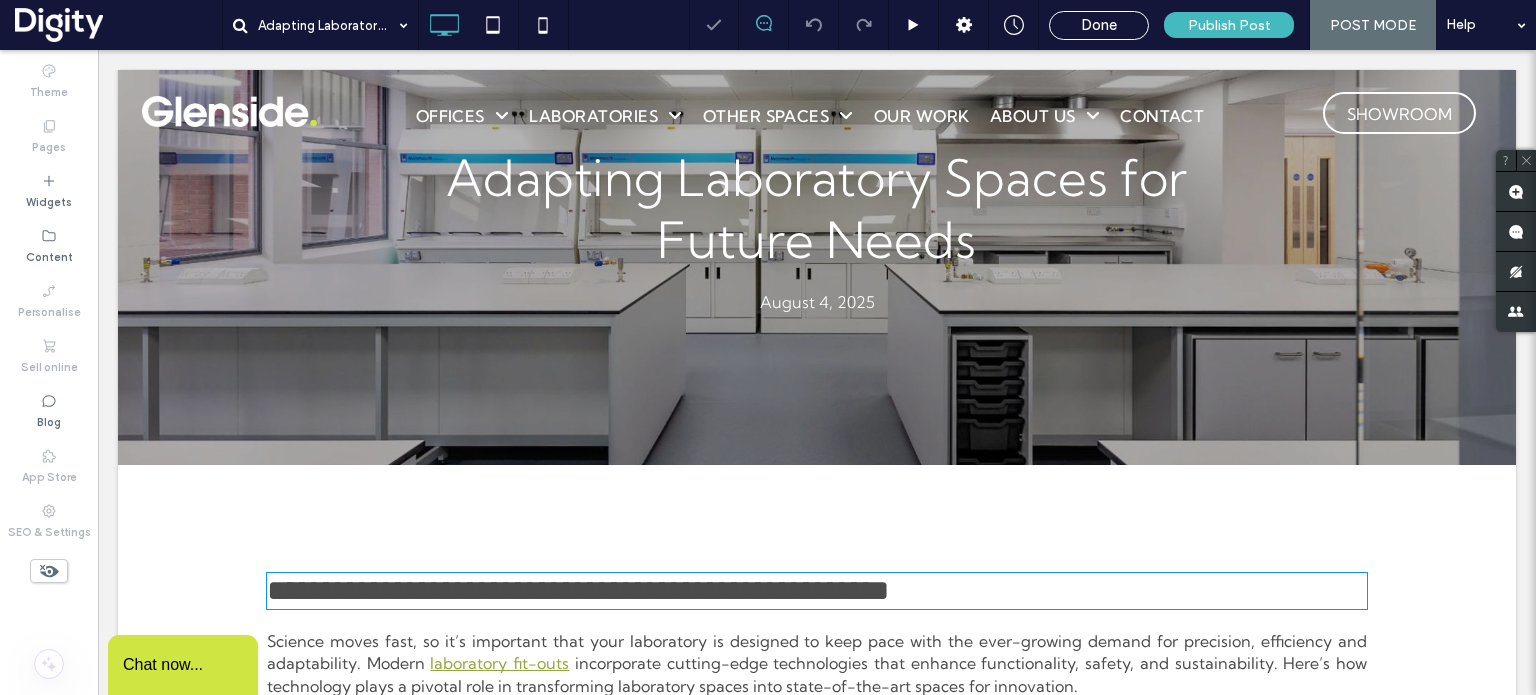 type on "**********" 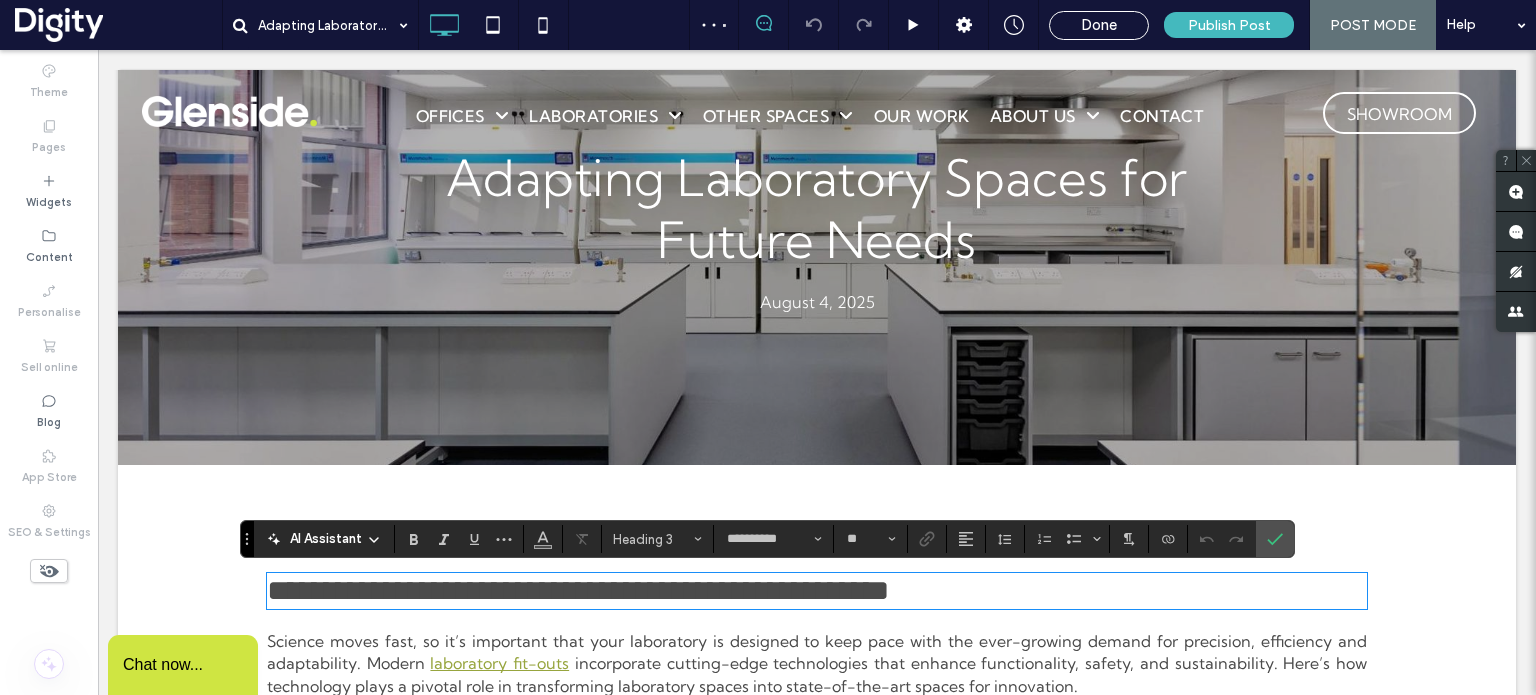 scroll, scrollTop: 0, scrollLeft: 0, axis: both 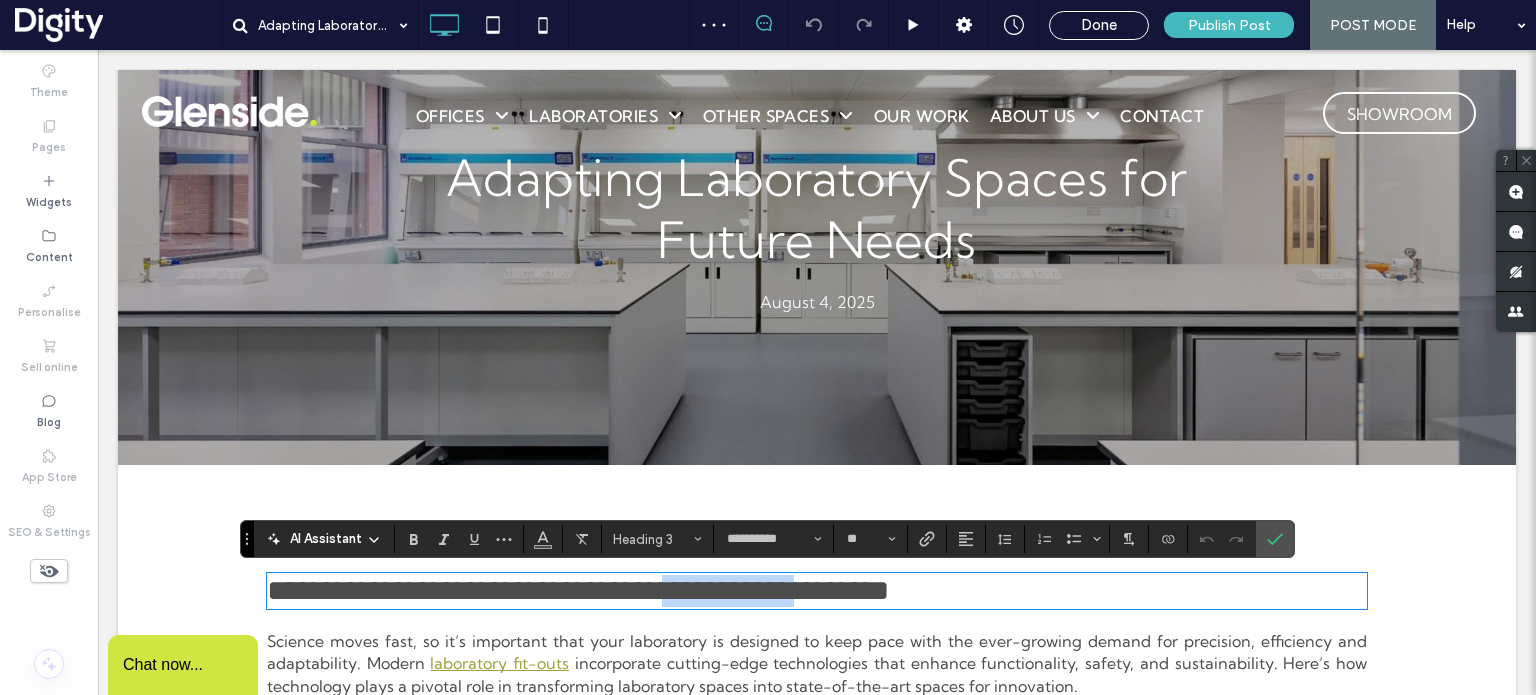 click on "**********" at bounding box center [578, 590] 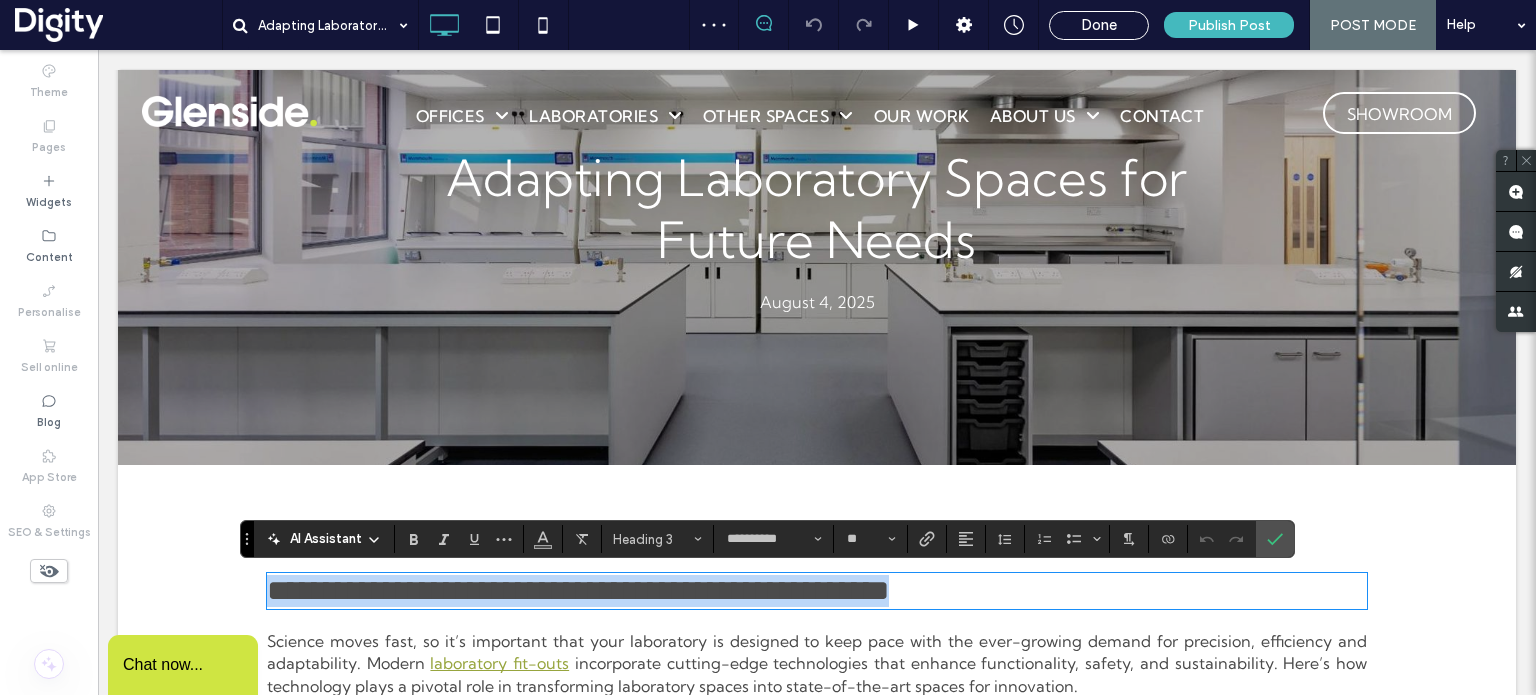 click on "**********" at bounding box center [578, 590] 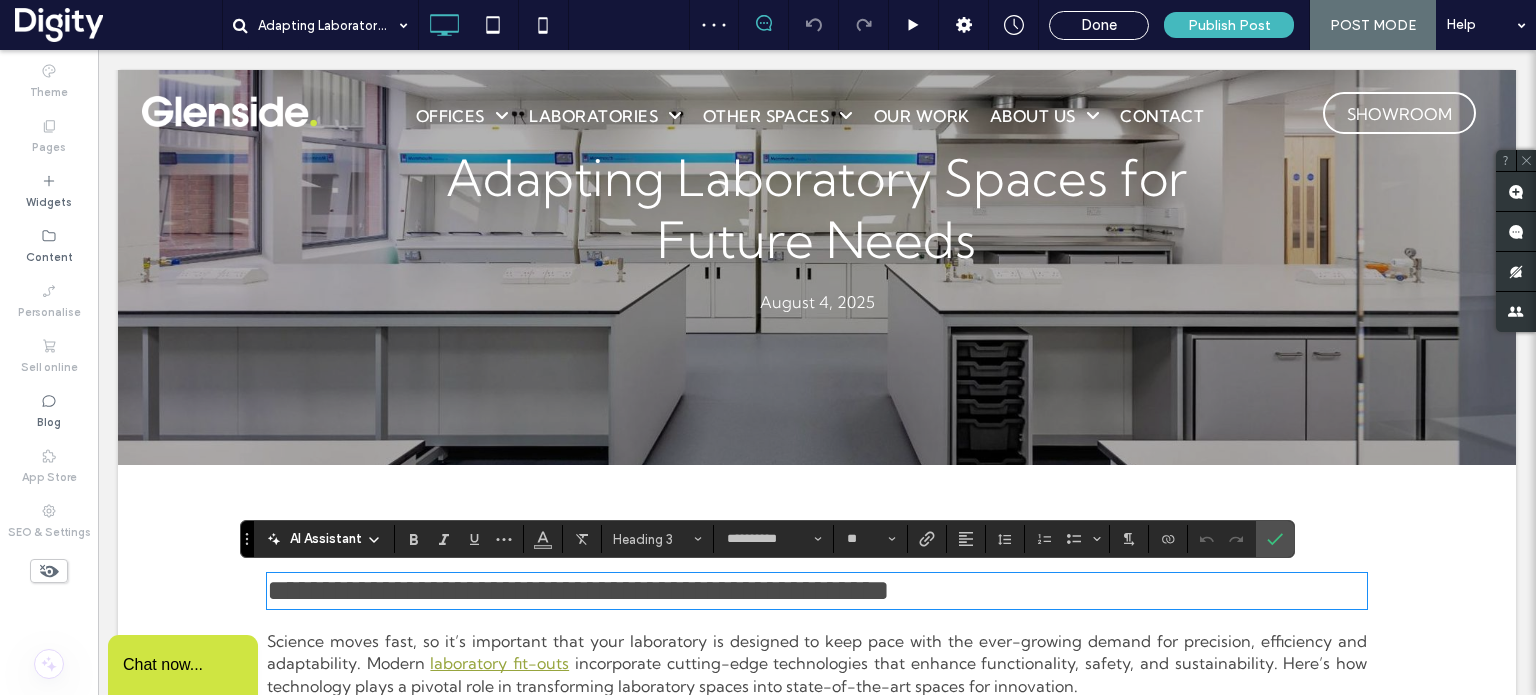 type on "**" 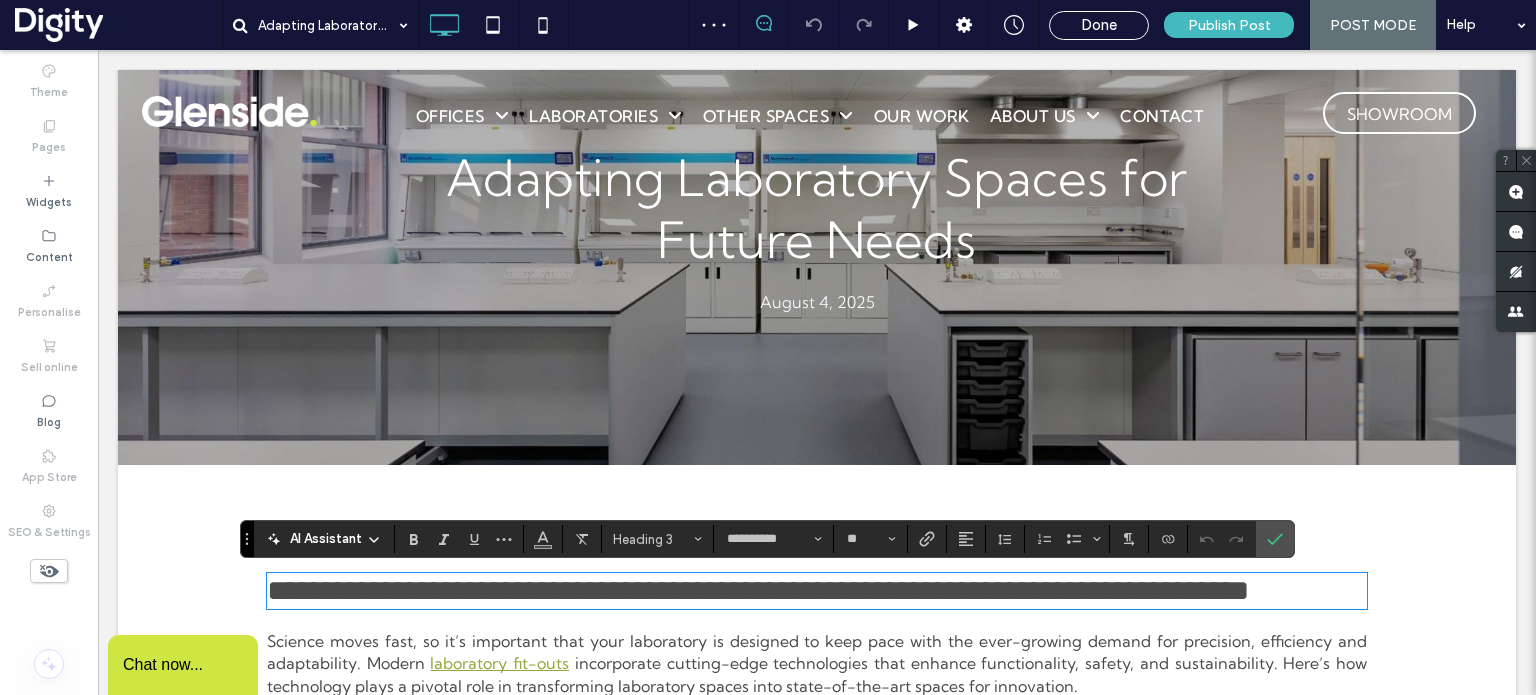 scroll, scrollTop: 0, scrollLeft: 0, axis: both 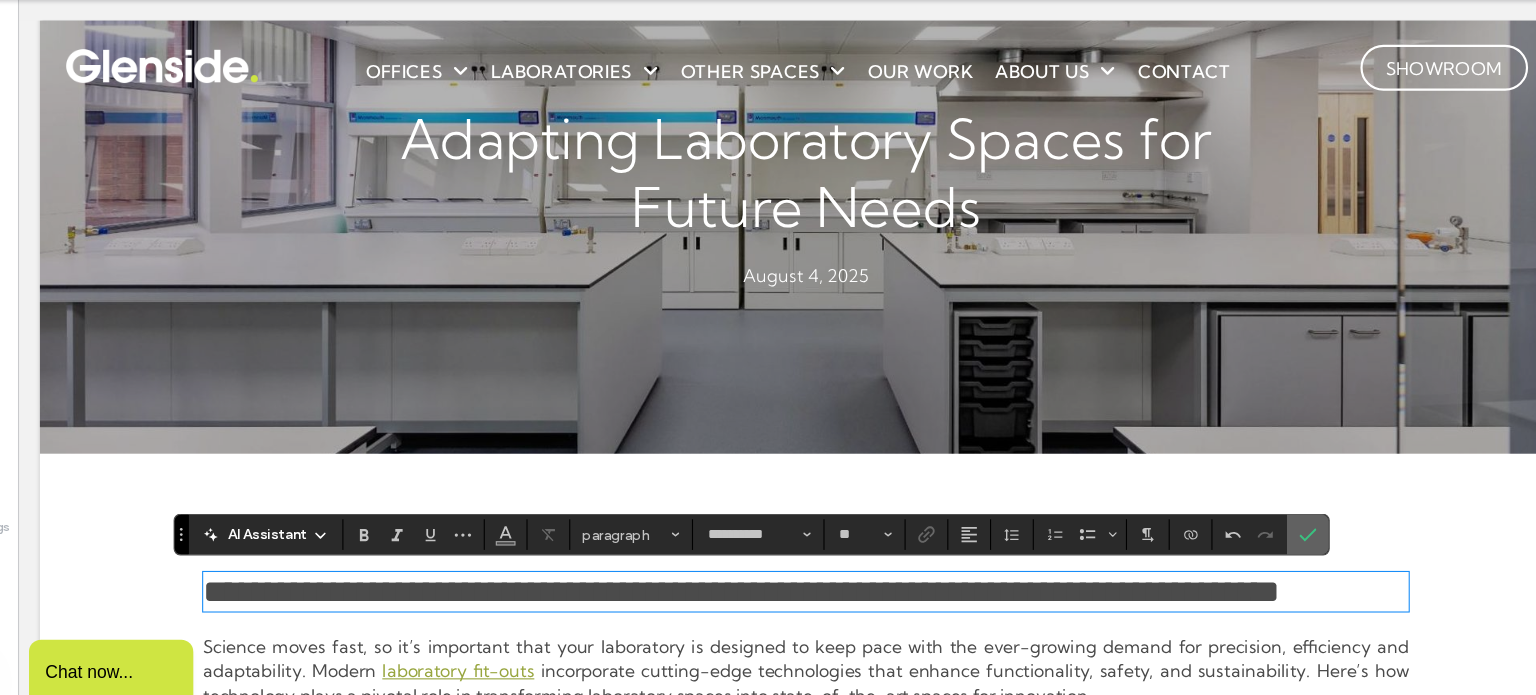 drag, startPoint x: 1256, startPoint y: 543, endPoint x: 1152, endPoint y: 489, distance: 117.18362 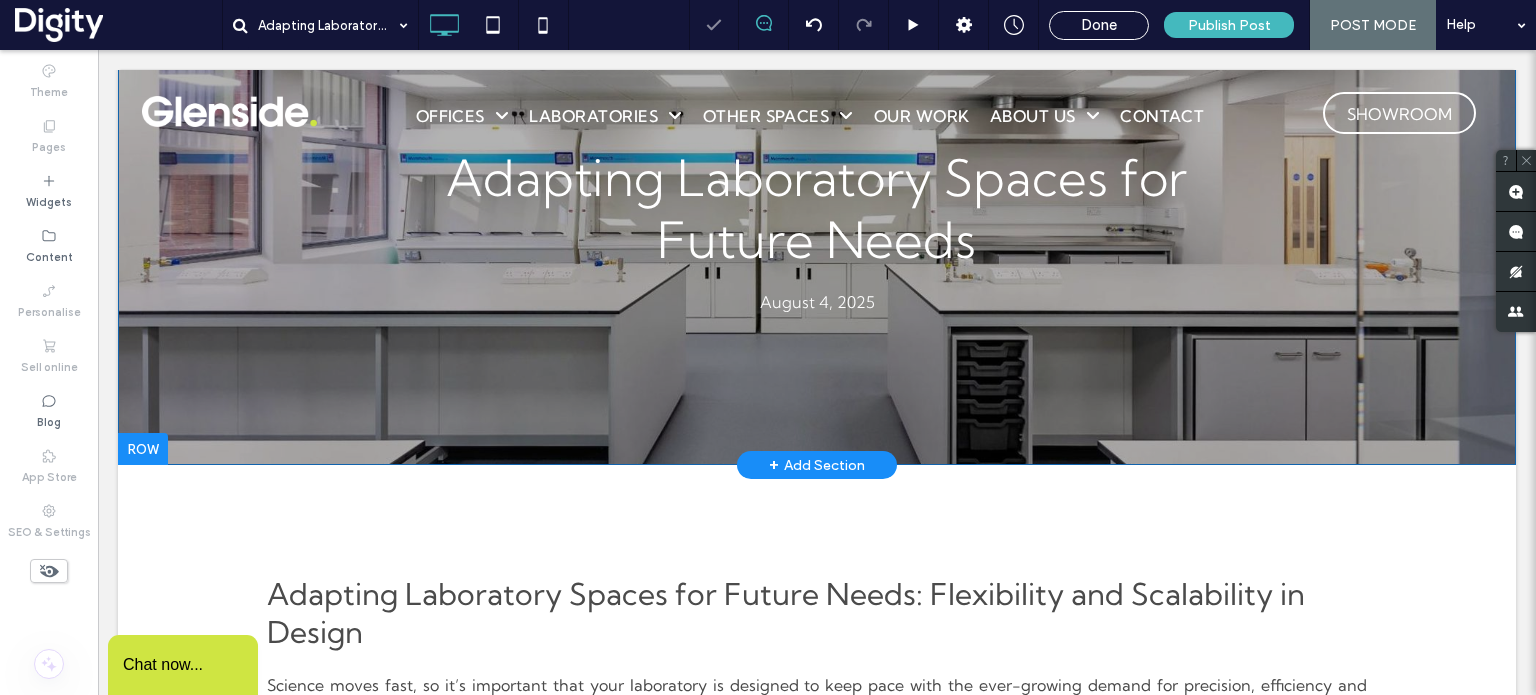 scroll, scrollTop: 396, scrollLeft: 0, axis: vertical 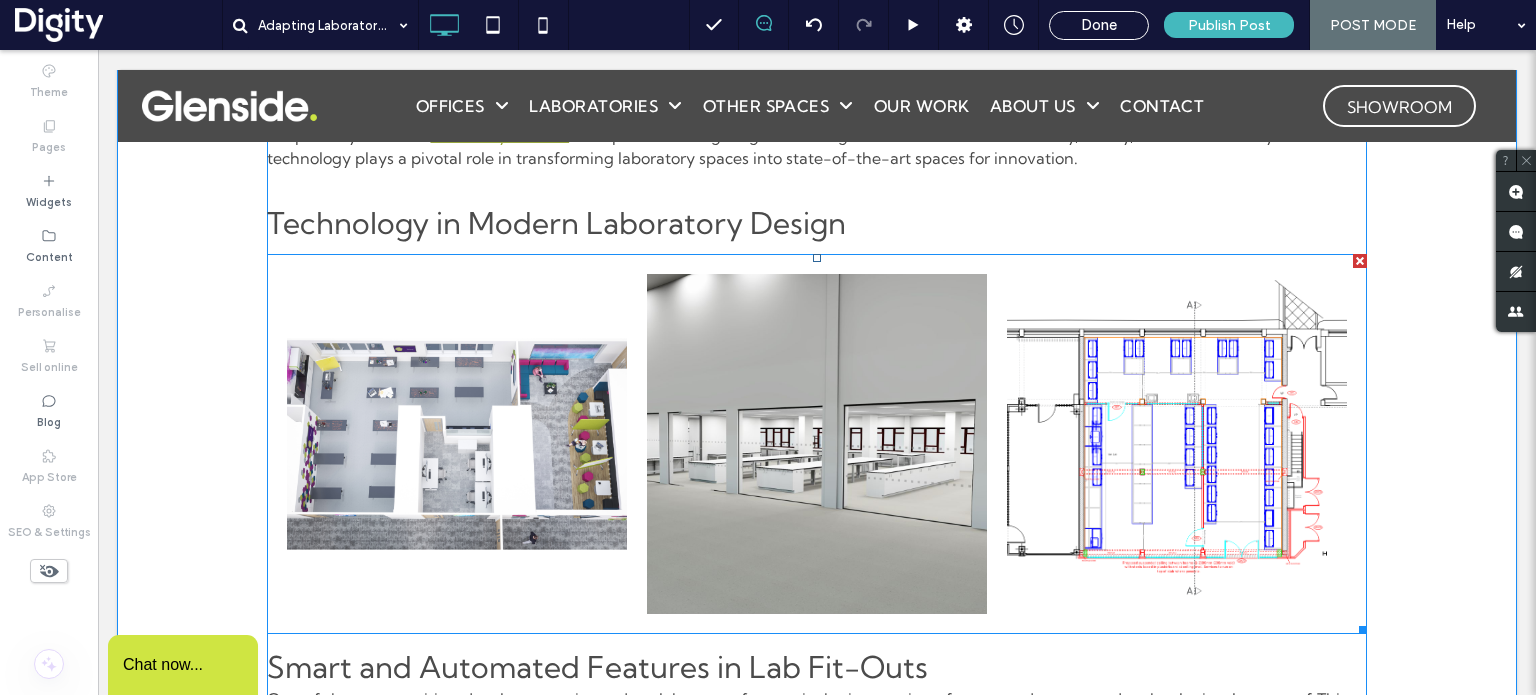click at bounding box center (1360, 261) 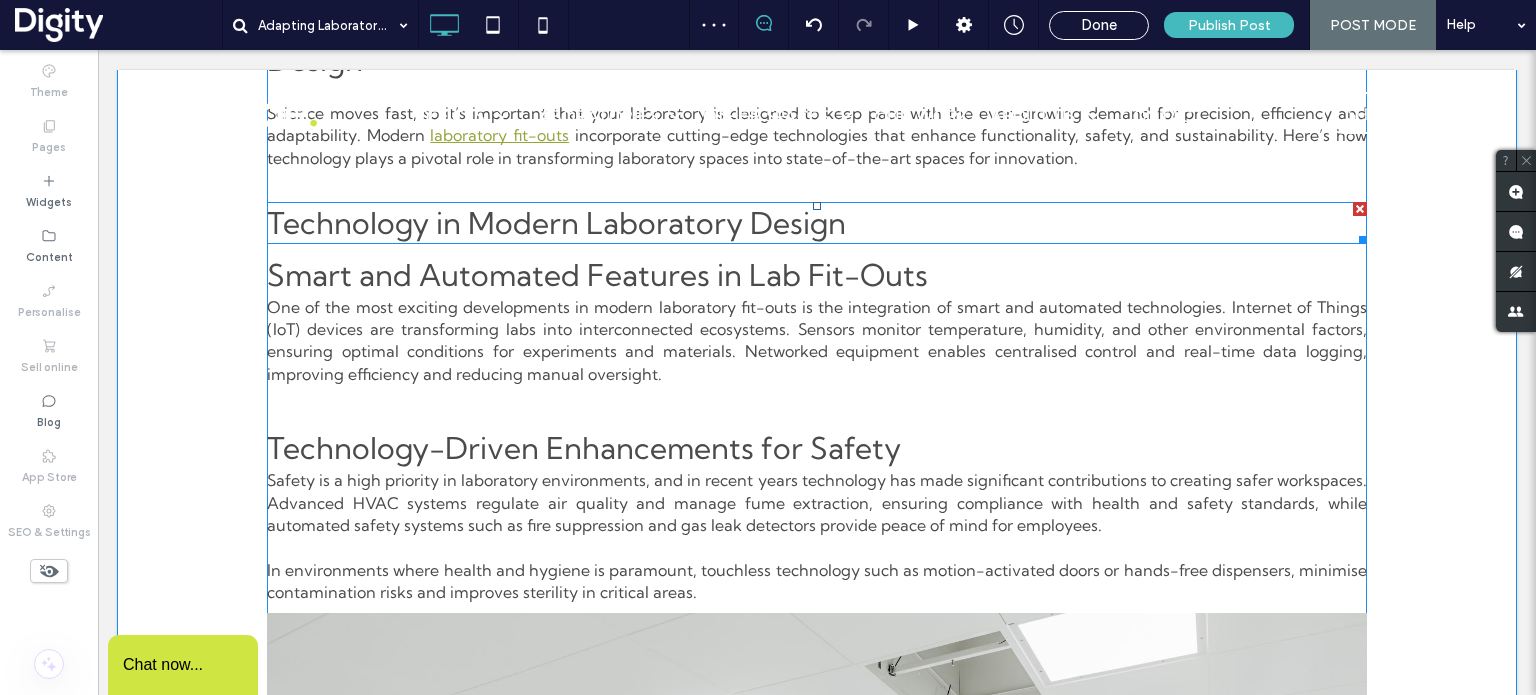 click at bounding box center [1360, 209] 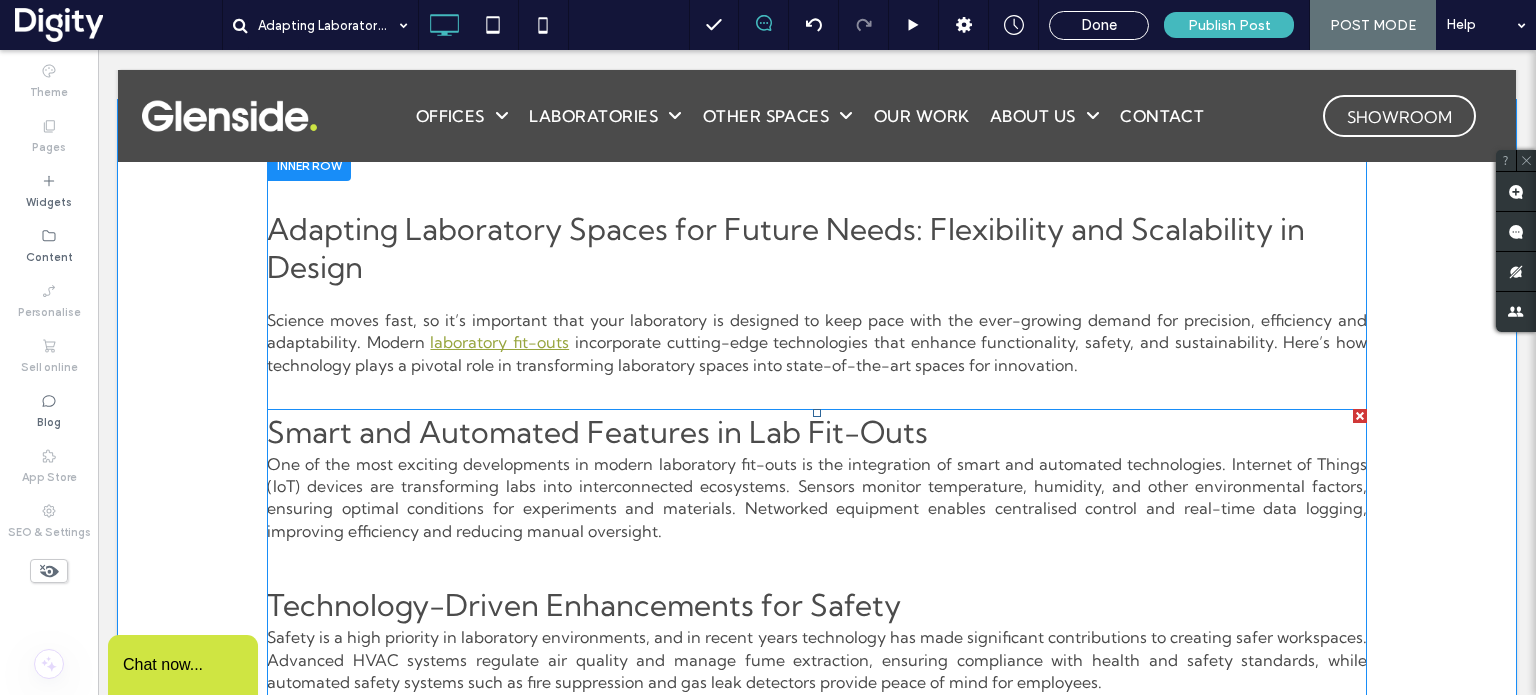 scroll, scrollTop: 444, scrollLeft: 0, axis: vertical 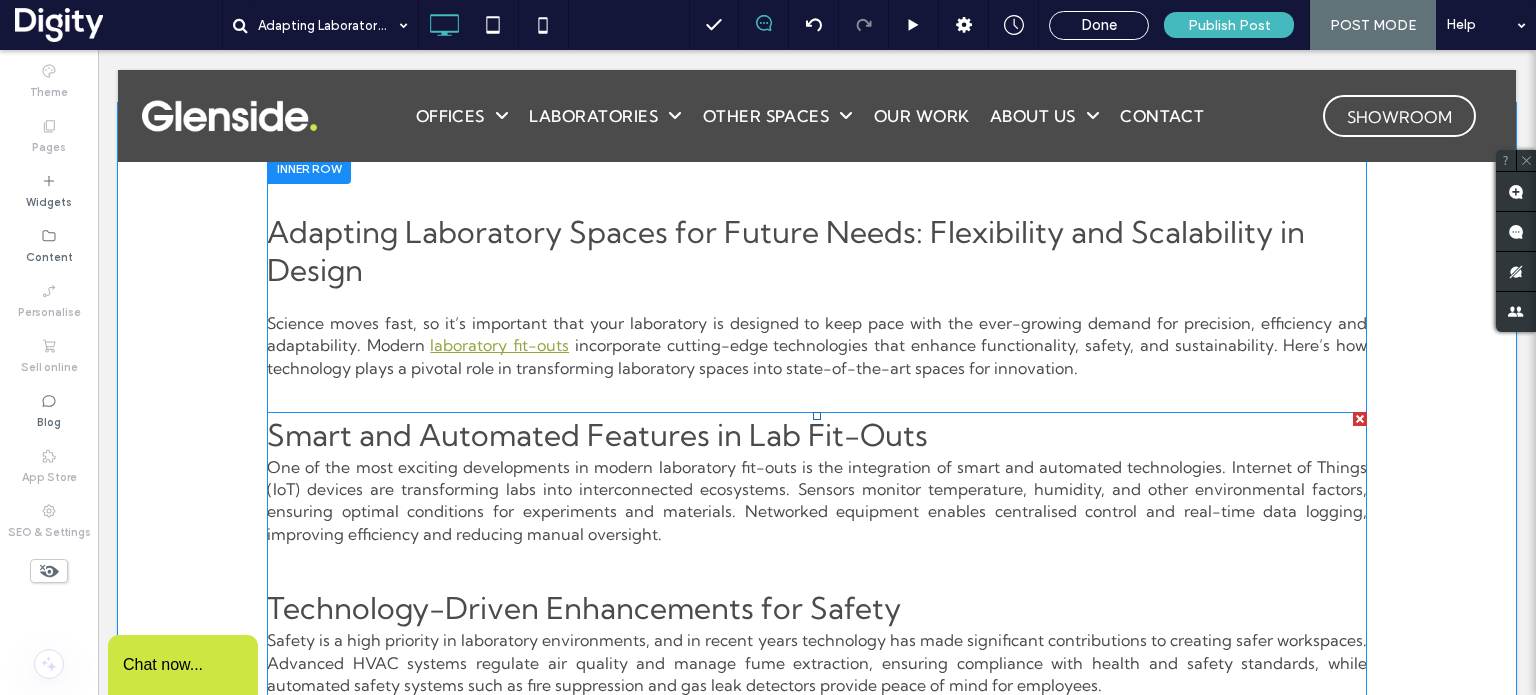click at bounding box center (1360, 419) 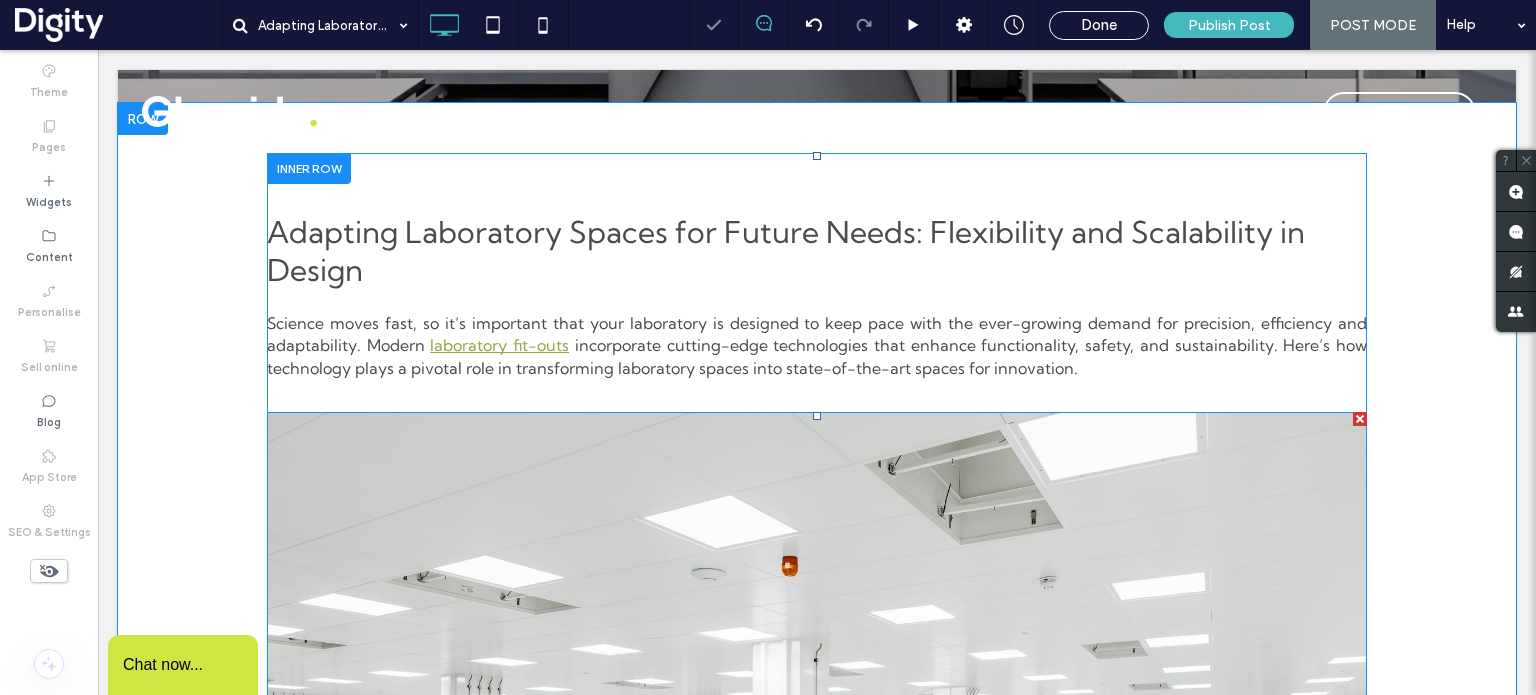 click at bounding box center (1360, 419) 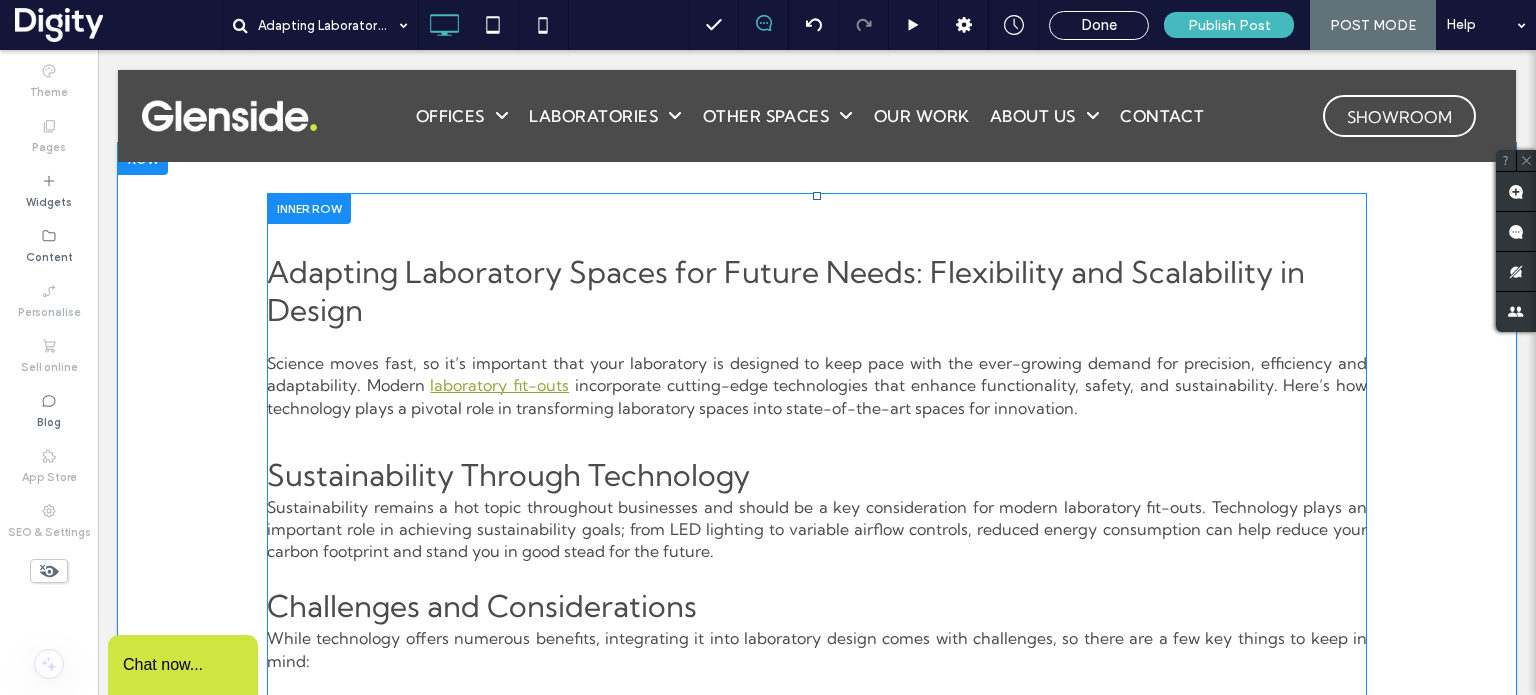 scroll, scrollTop: 402, scrollLeft: 0, axis: vertical 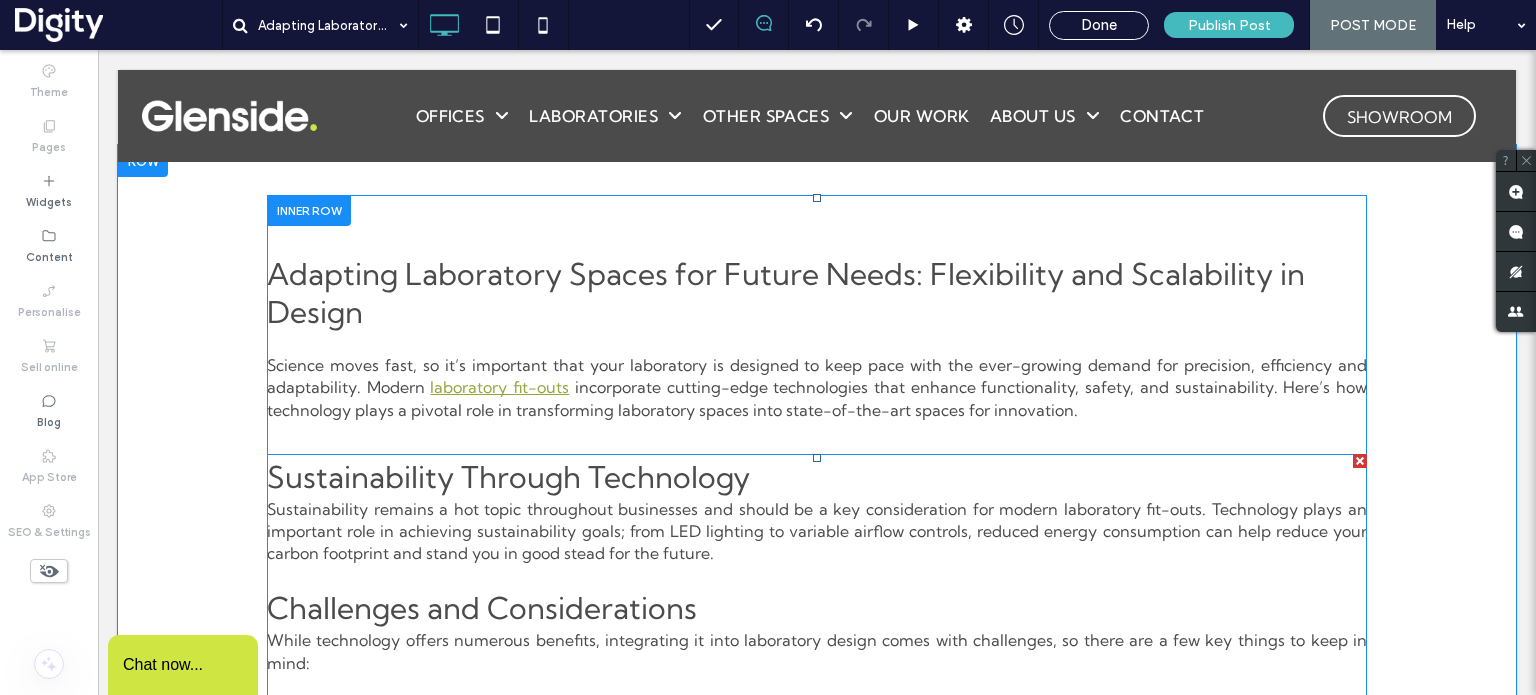 click at bounding box center (1360, 461) 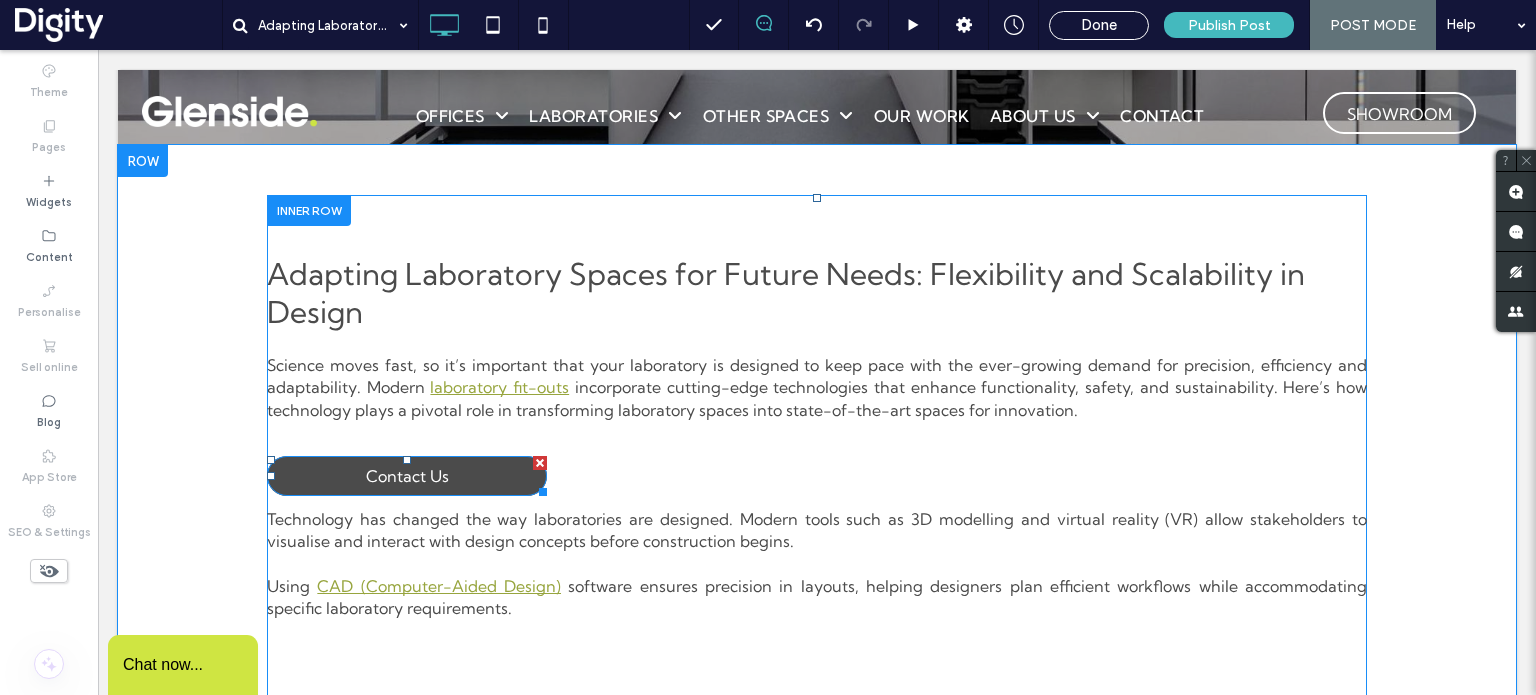 click at bounding box center [540, 463] 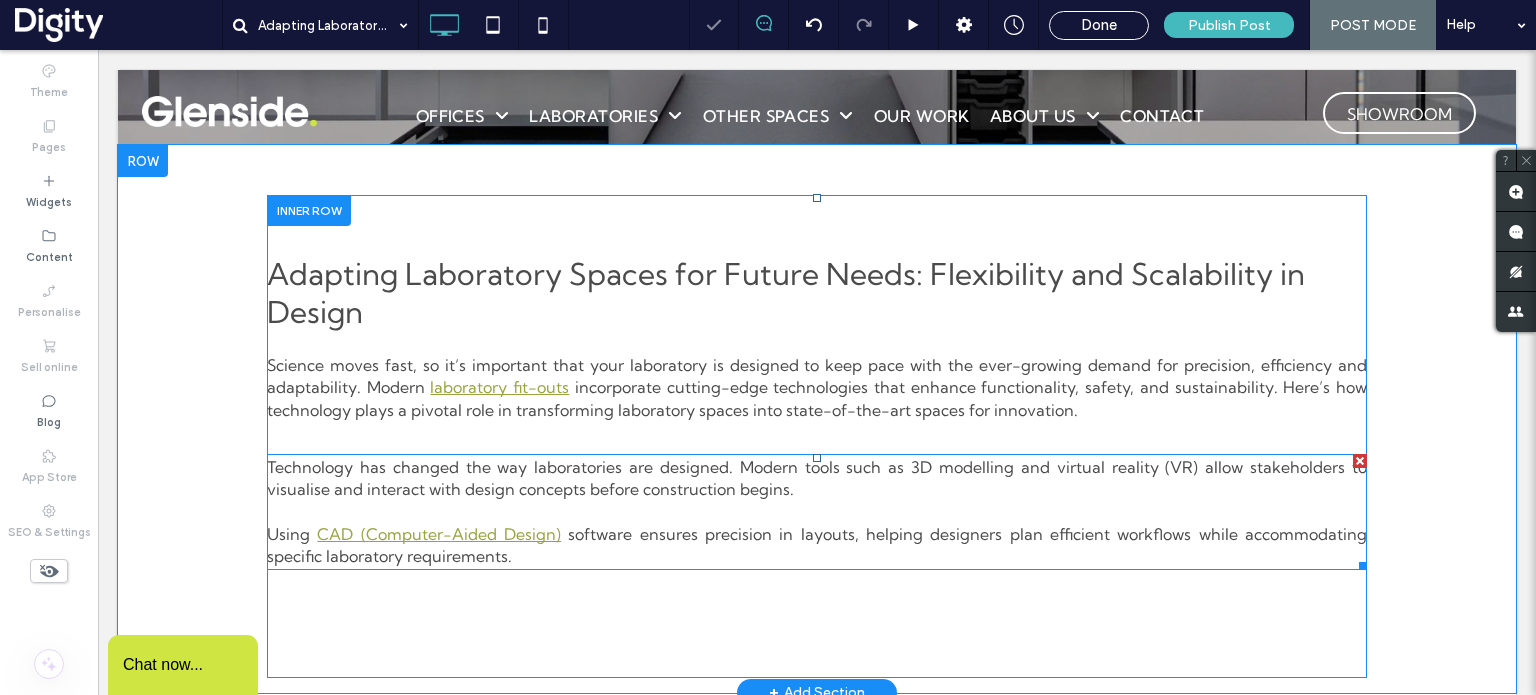 click at bounding box center (1360, 461) 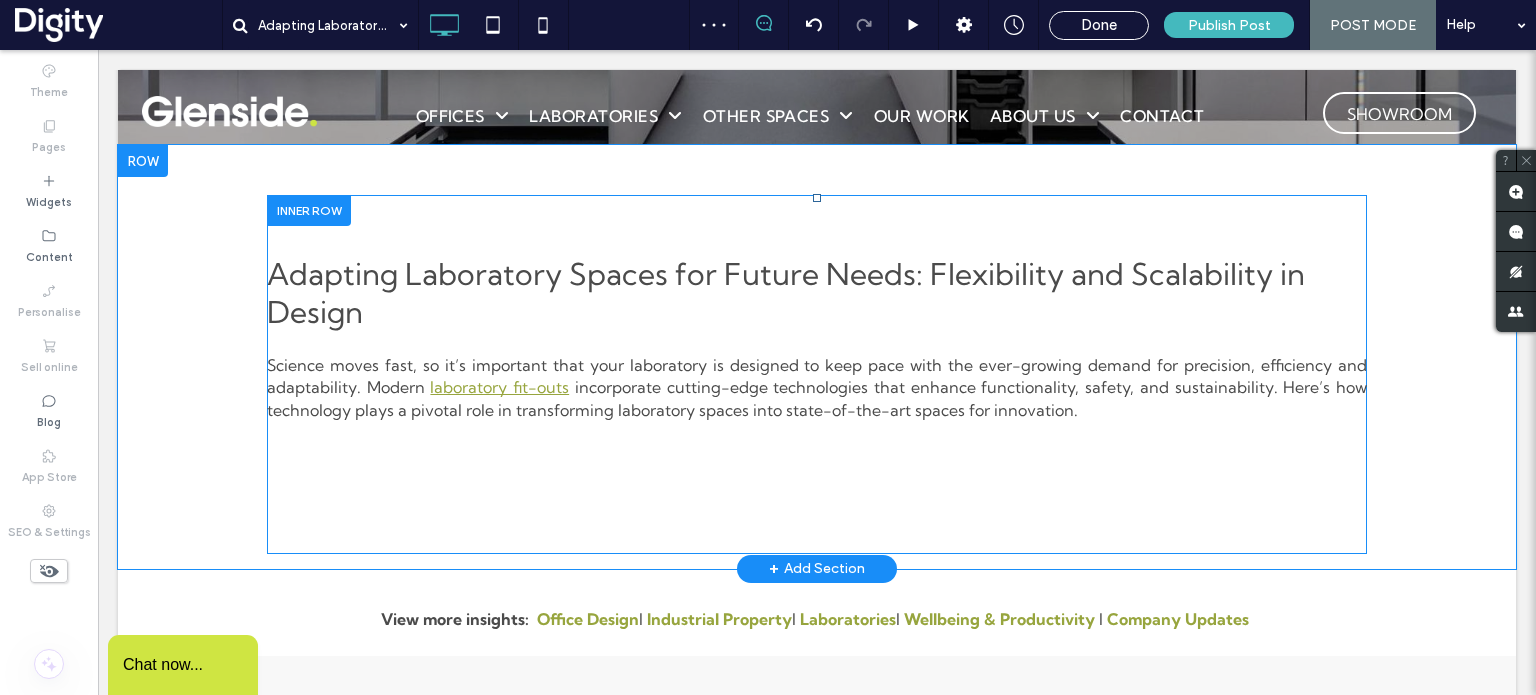 click on "Adapting Laboratory Spaces for Future Needs: Flexibility and Scalability in Design   Science moves fast, so it’s important that your laboratory is designed to keep pace with the ever-growing demand for precision, efficiency and adaptability. Modern
laboratory fit-outs   incorporate cutting-edge technologies that enhance functionality, safety, and sustainability. Here’s how technology plays a pivotal role in transforming laboratory spaces into state-of-the-art spaces for innovation.
Click To Paste" at bounding box center [817, 374] 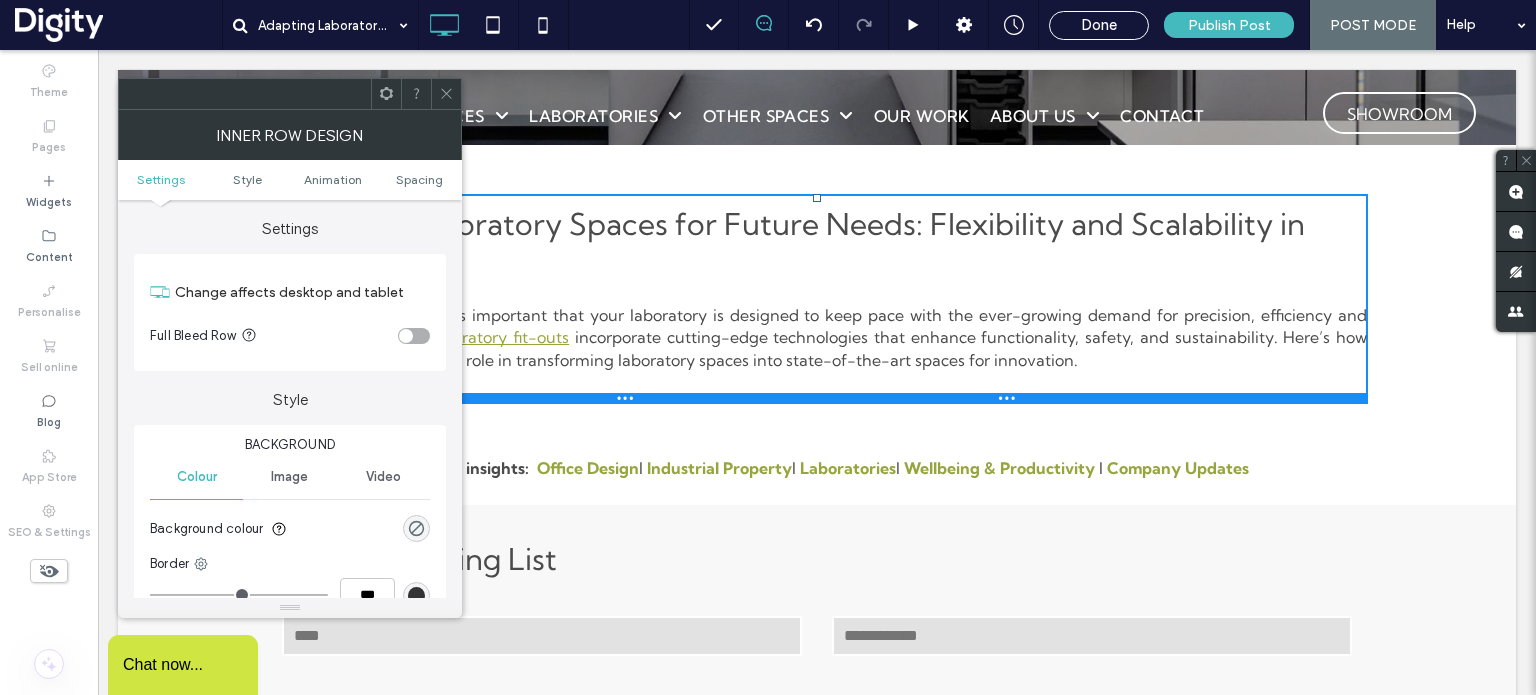 drag, startPoint x: 960, startPoint y: 551, endPoint x: 492, endPoint y: 165, distance: 606.64655 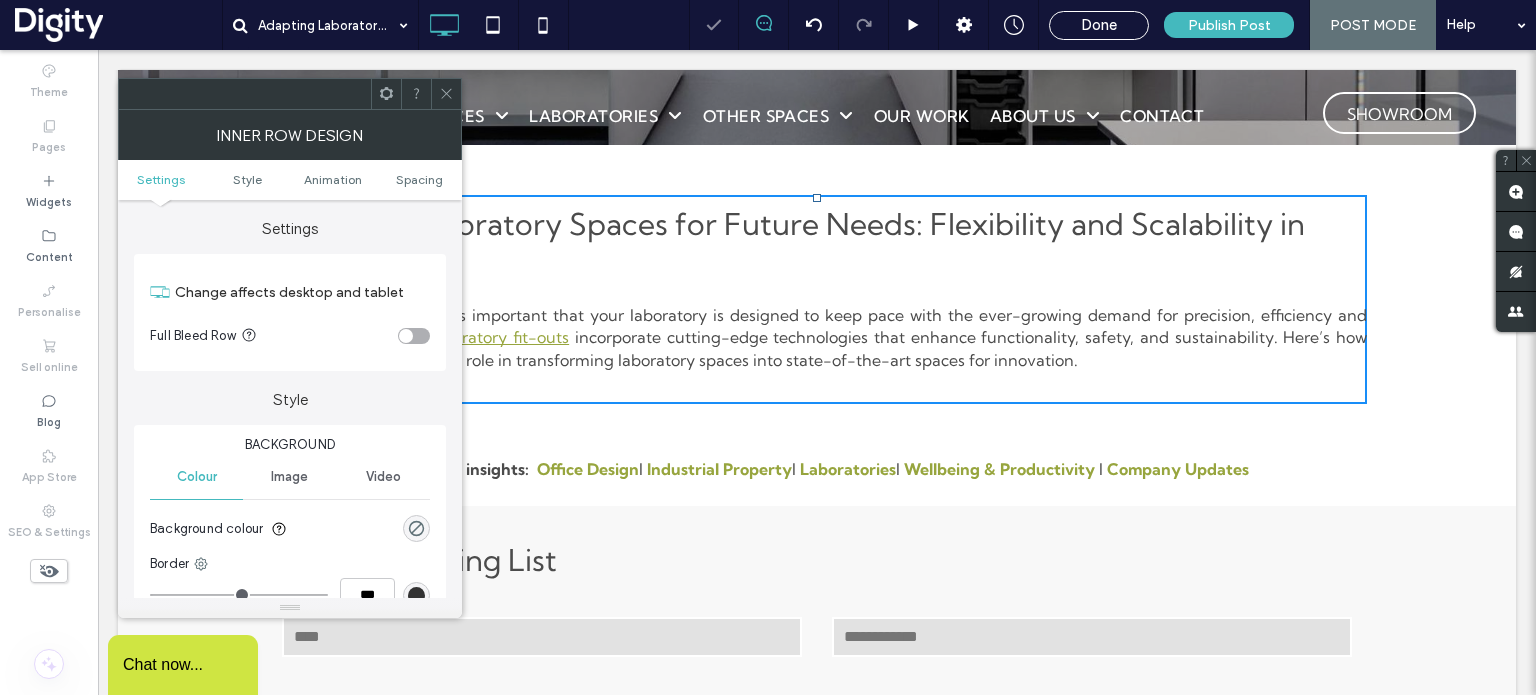 click 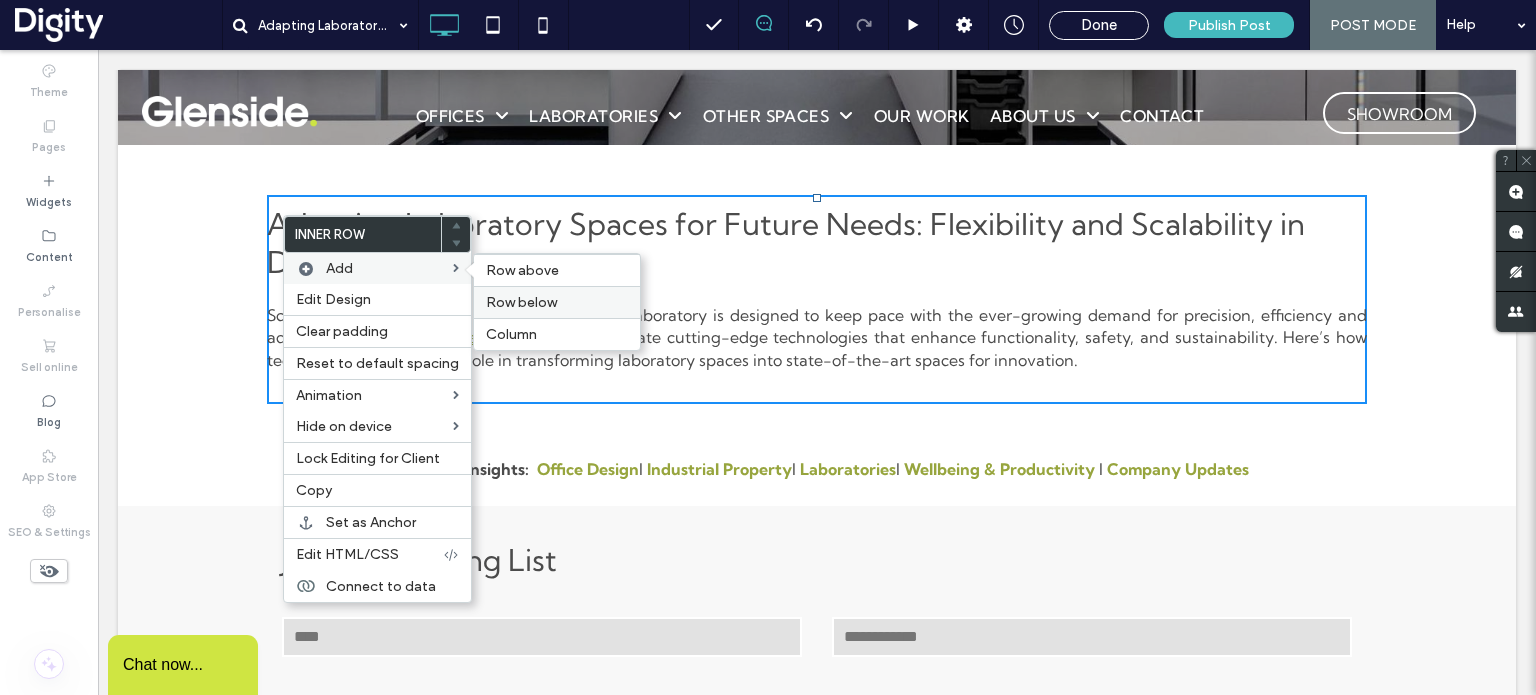 click on "Row below" at bounding box center [521, 302] 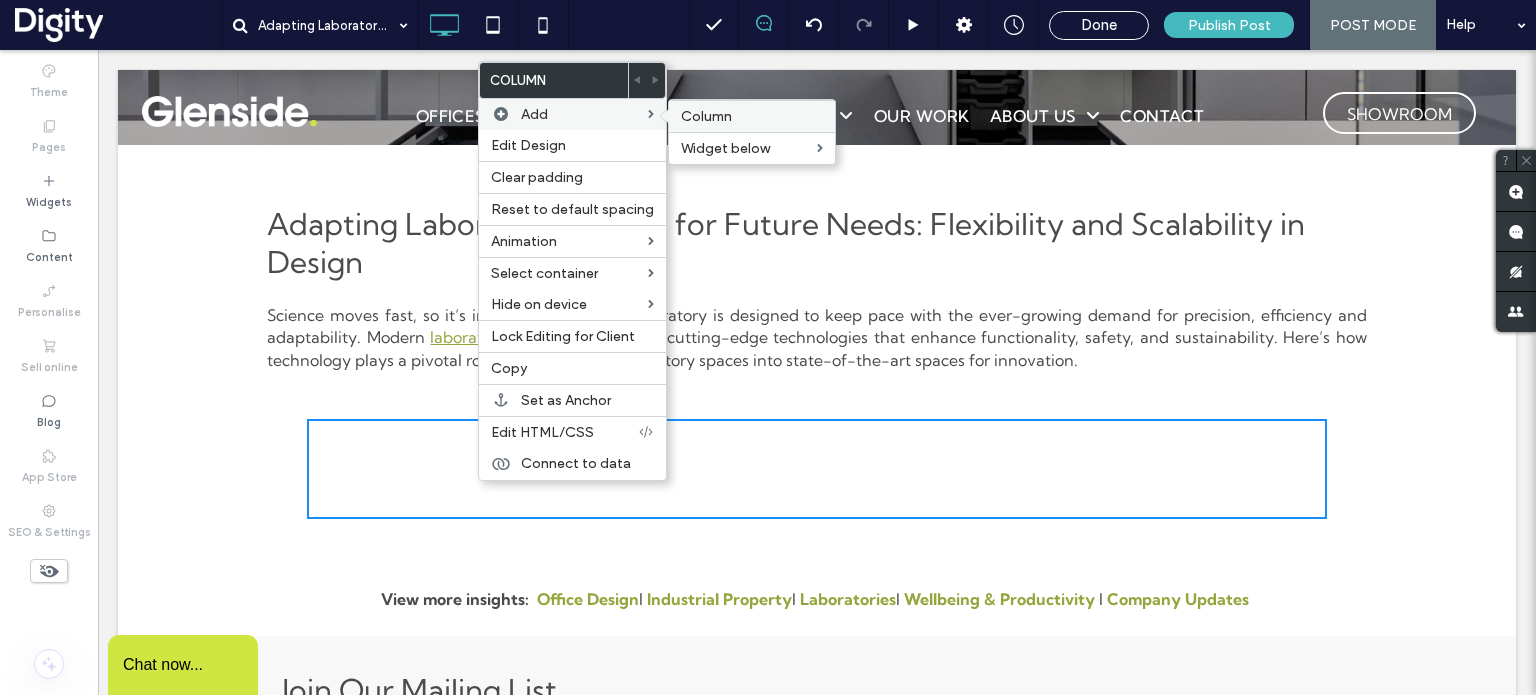click on "Column" at bounding box center [706, 116] 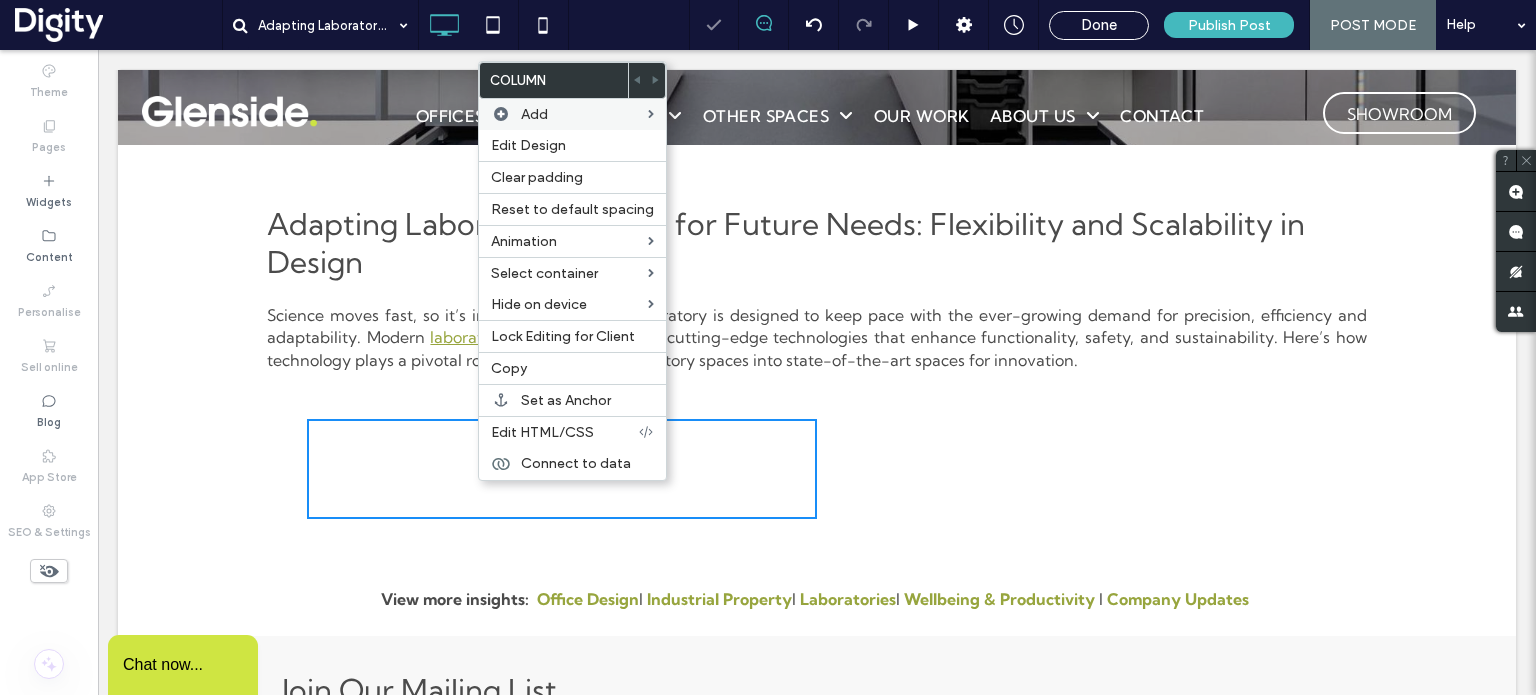 click on "Click To Paste     Click To Paste" at bounding box center (1072, 469) 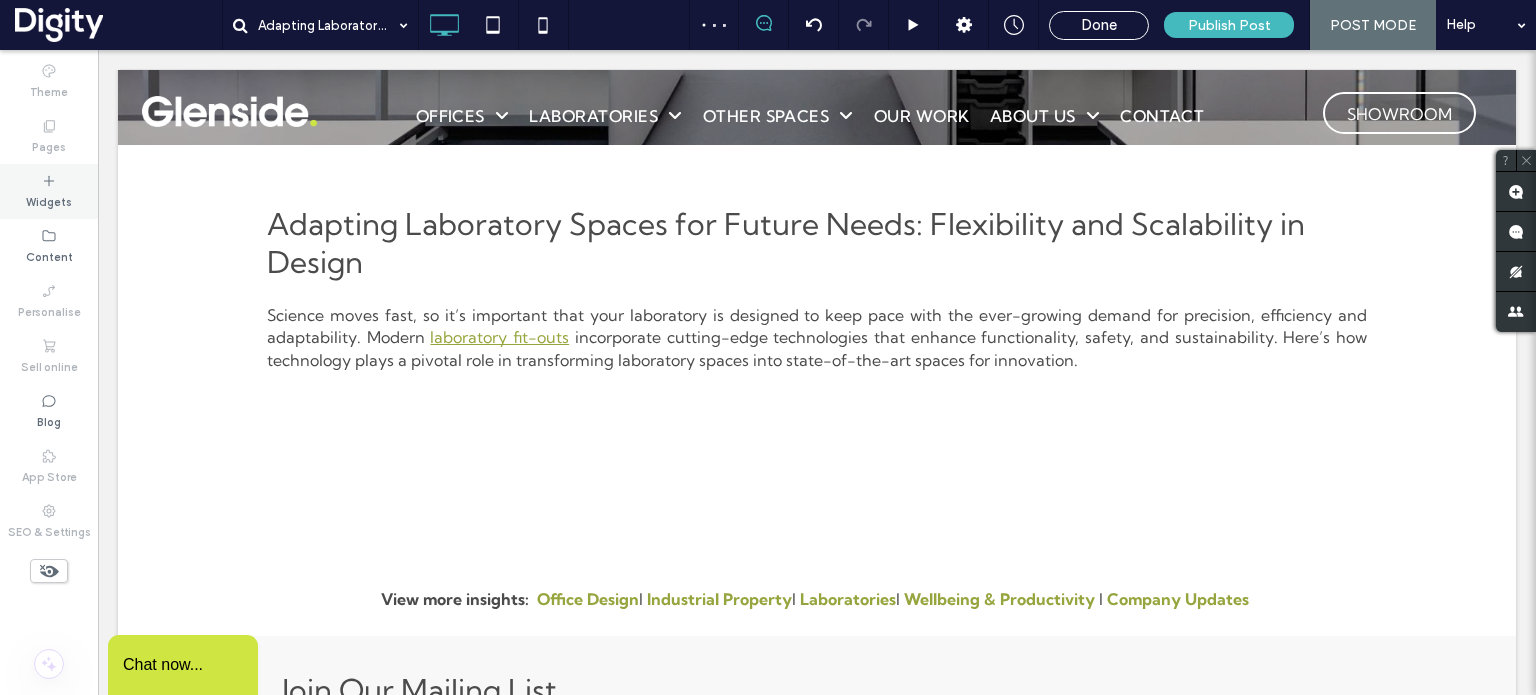 click on "Widgets" at bounding box center (49, 200) 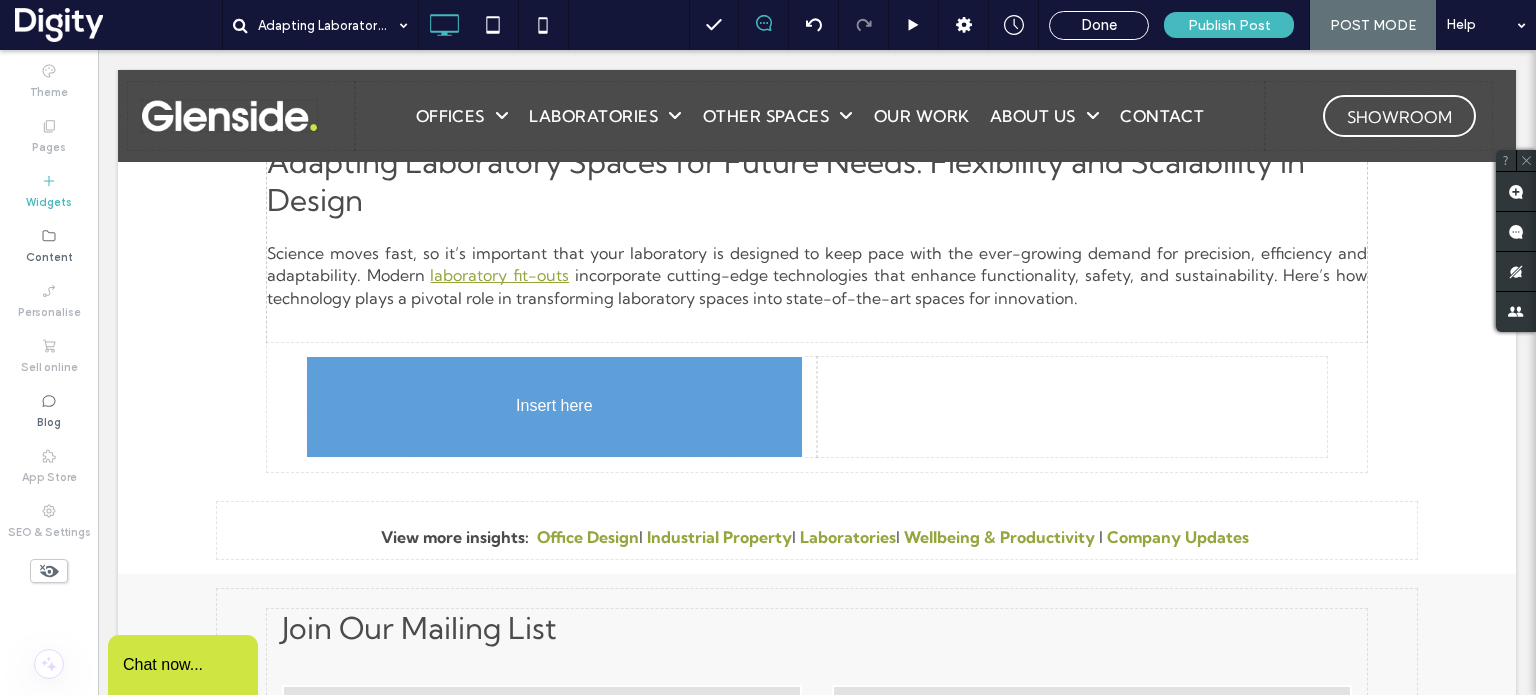 scroll, scrollTop: 469, scrollLeft: 0, axis: vertical 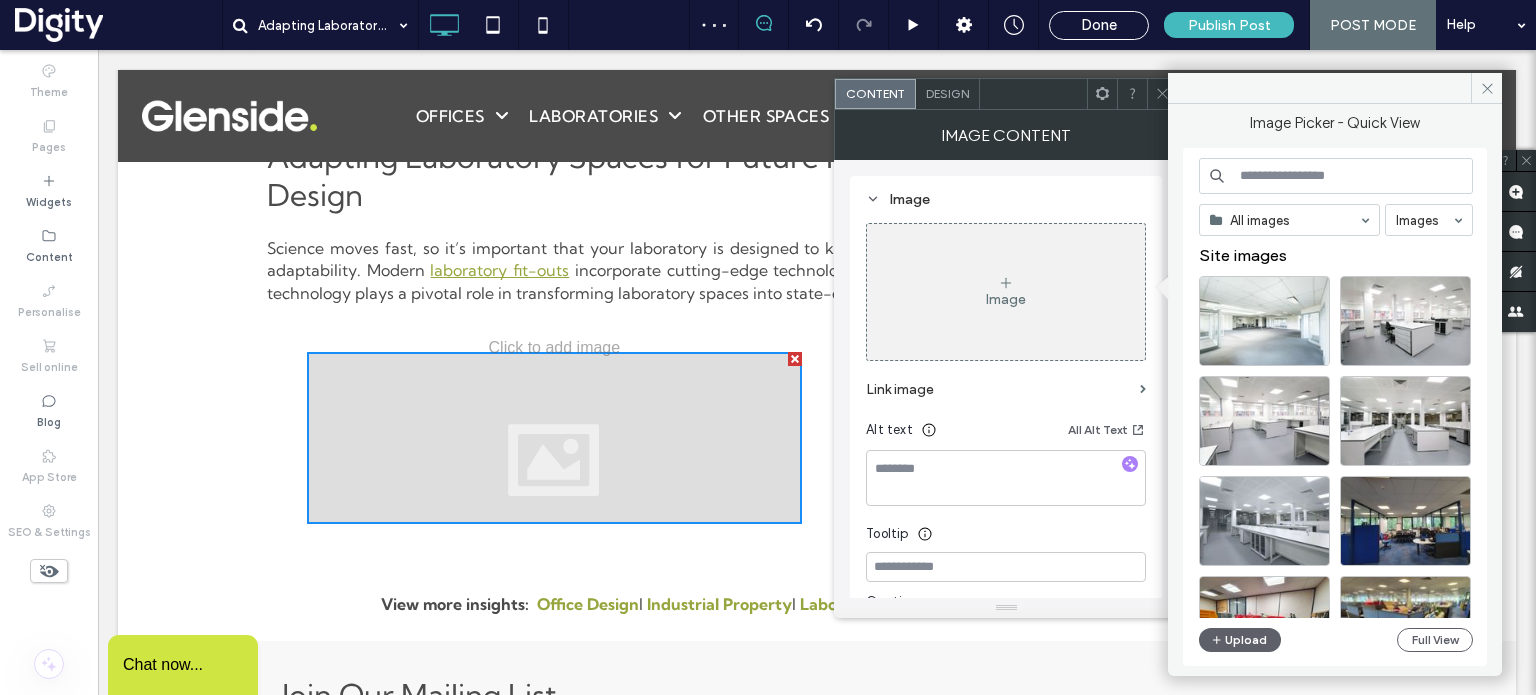 click 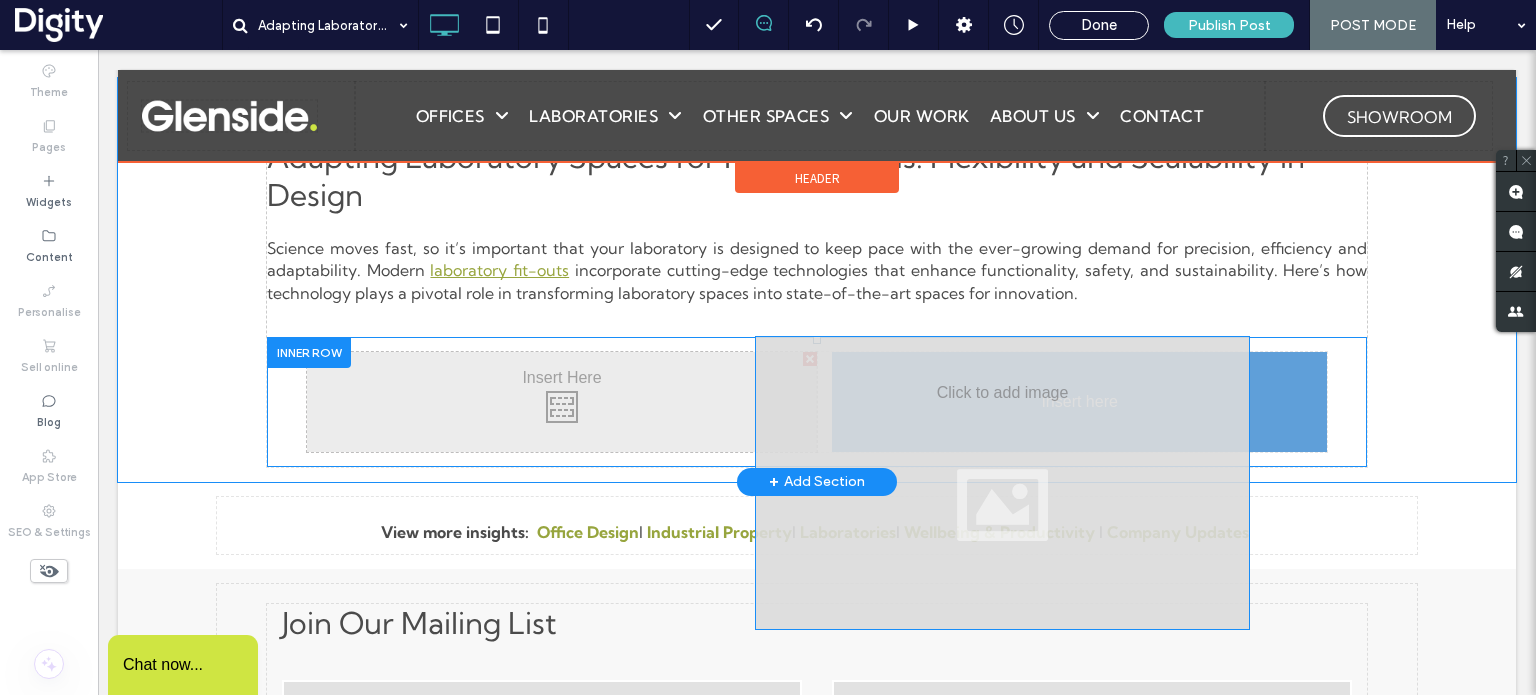 drag, startPoint x: 542, startPoint y: 442, endPoint x: 889, endPoint y: 426, distance: 347.36868 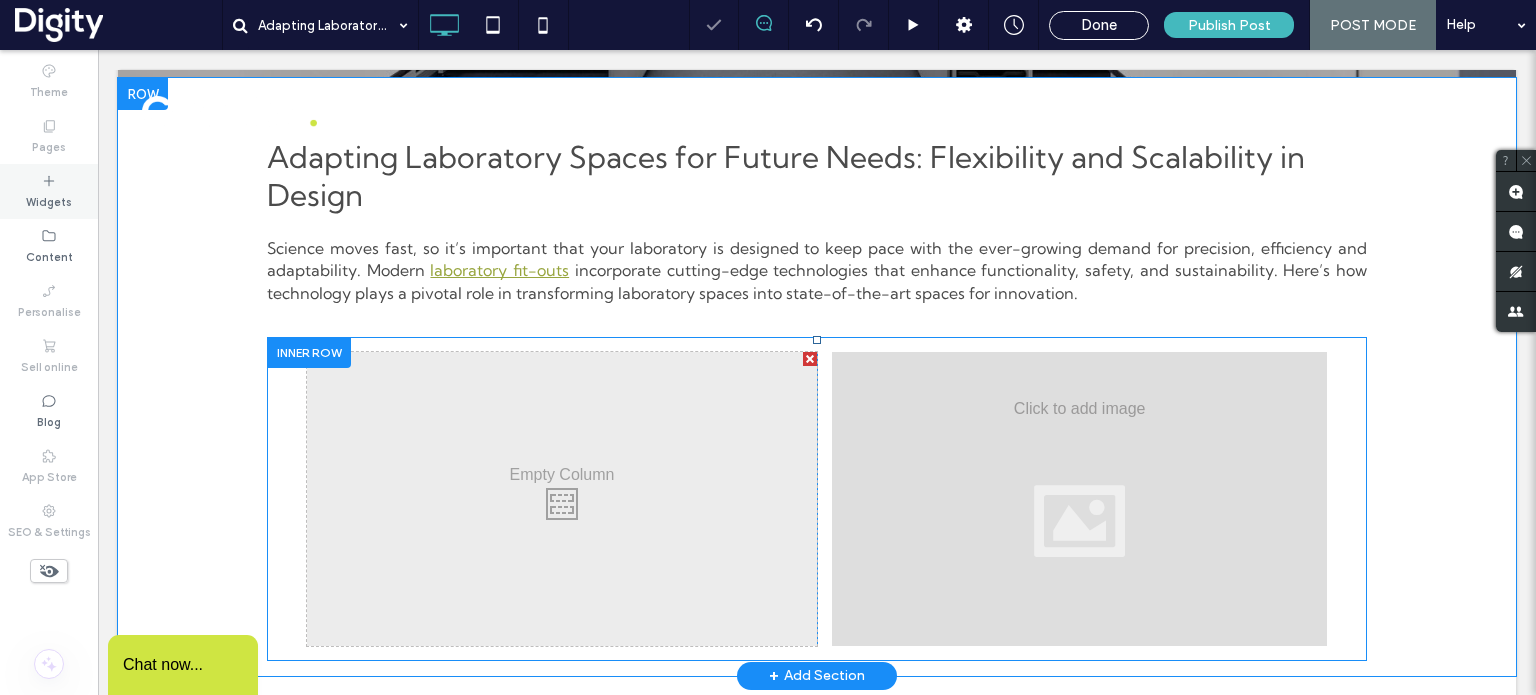 click on "Widgets" at bounding box center (49, 191) 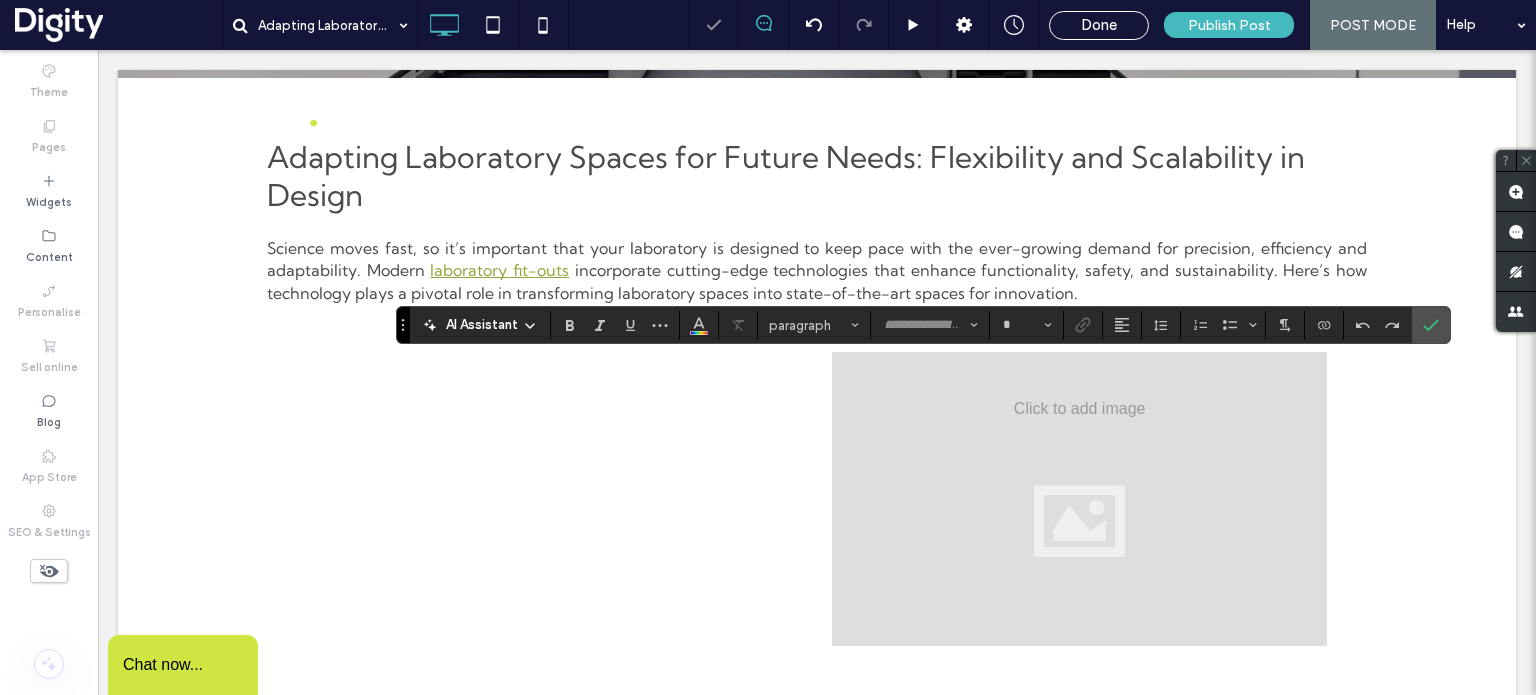 type on "**********" 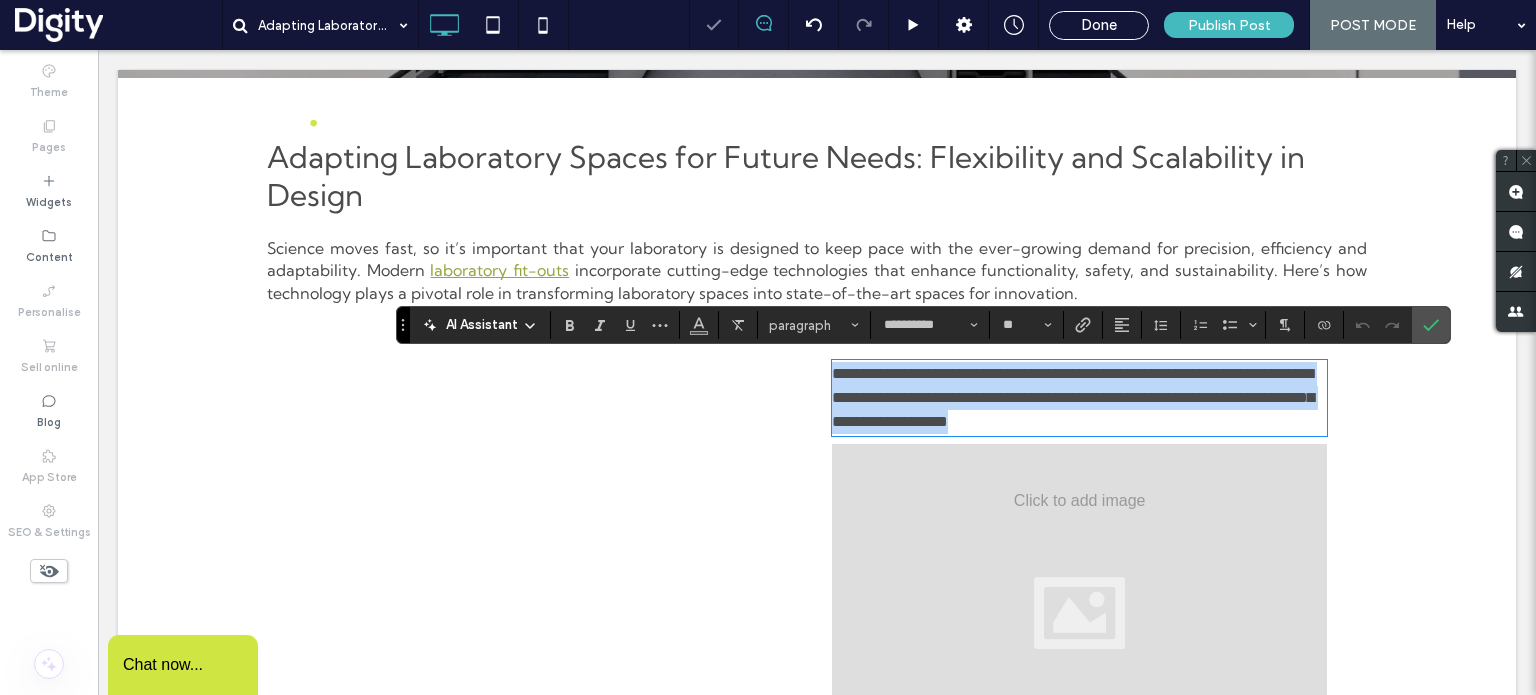 drag, startPoint x: 956, startPoint y: 515, endPoint x: 567, endPoint y: 443, distance: 395.60712 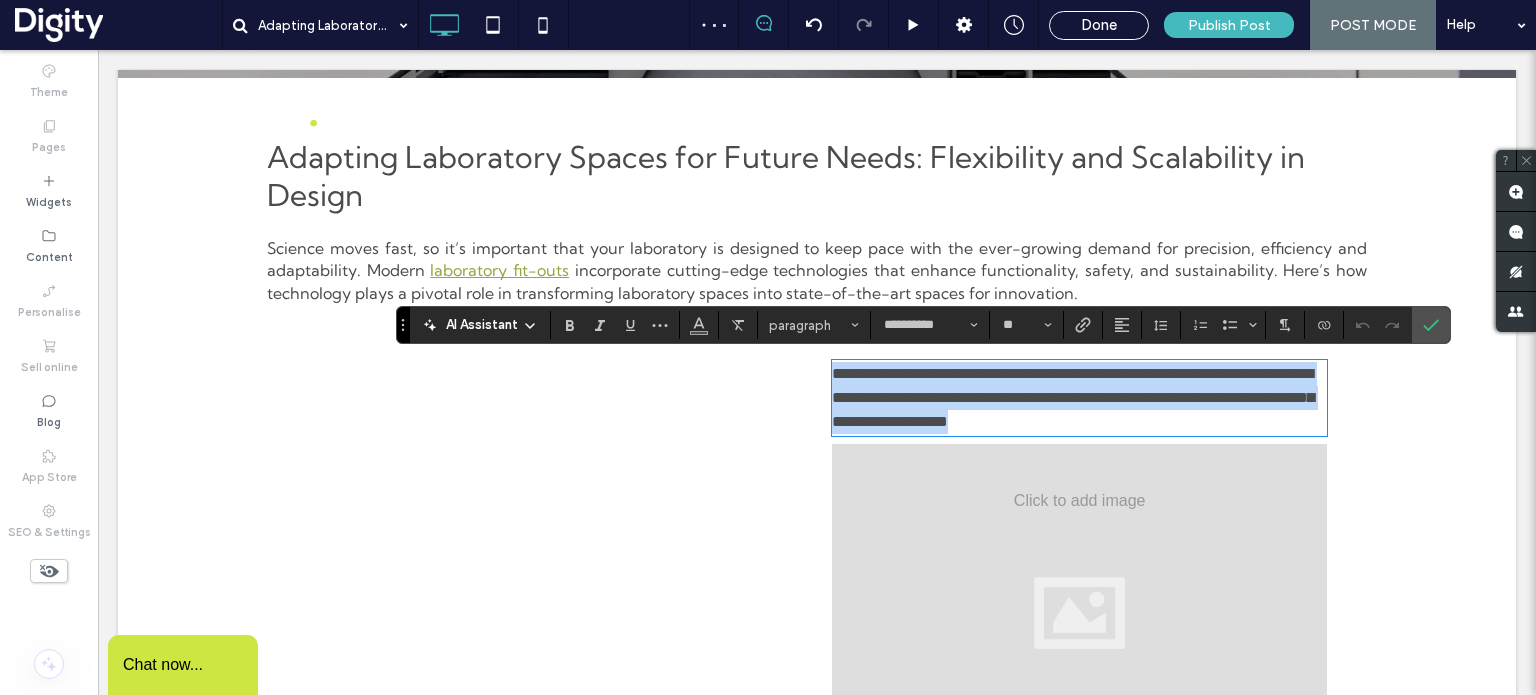 click at bounding box center [1079, 591] 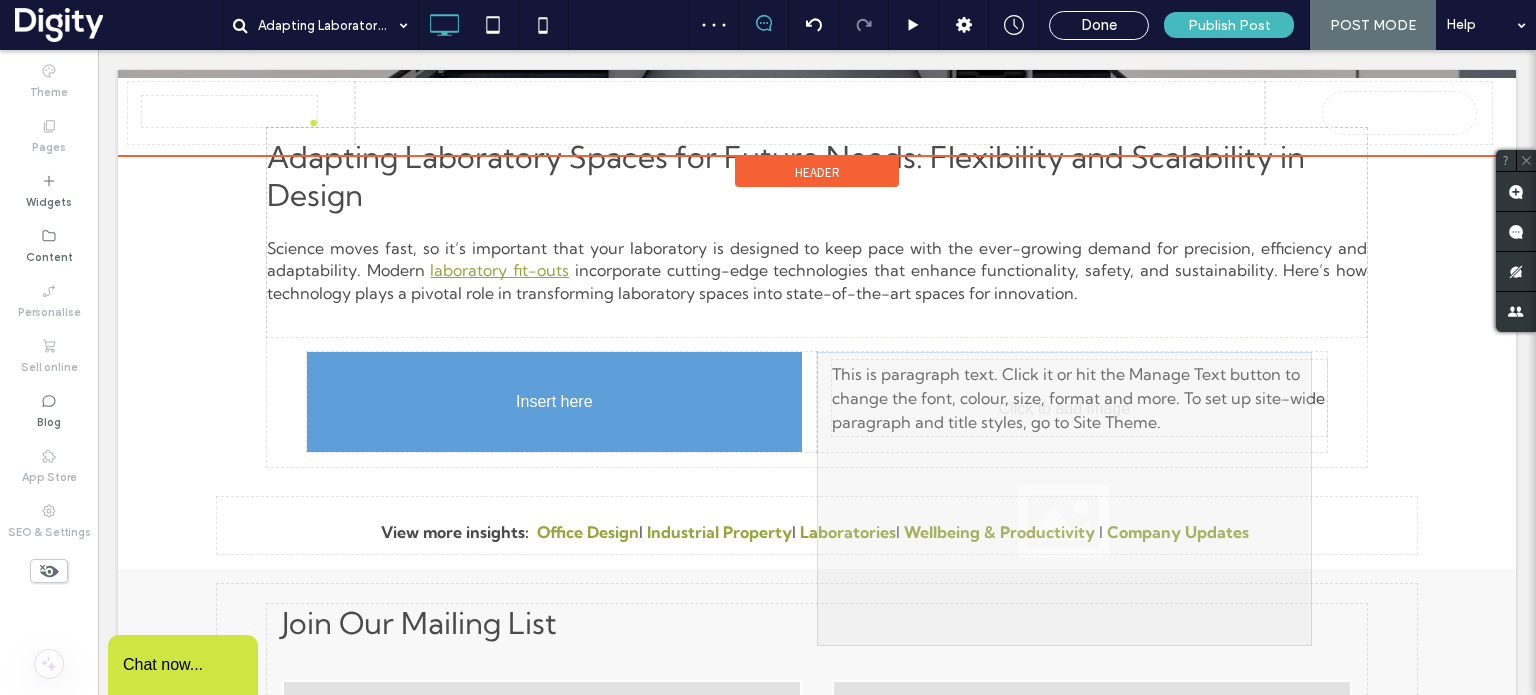 drag, startPoint x: 1031, startPoint y: 567, endPoint x: 640, endPoint y: 482, distance: 400.13248 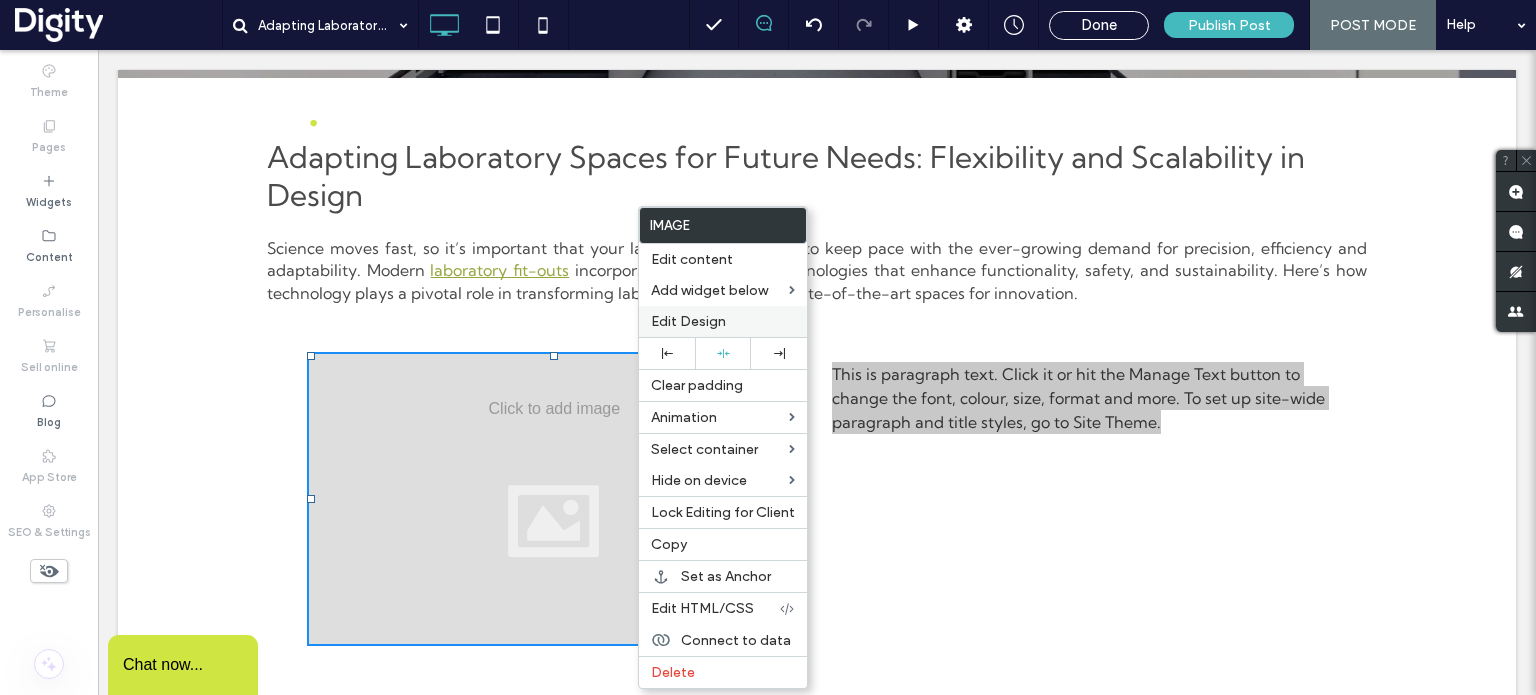 click on "Edit Design" at bounding box center [688, 321] 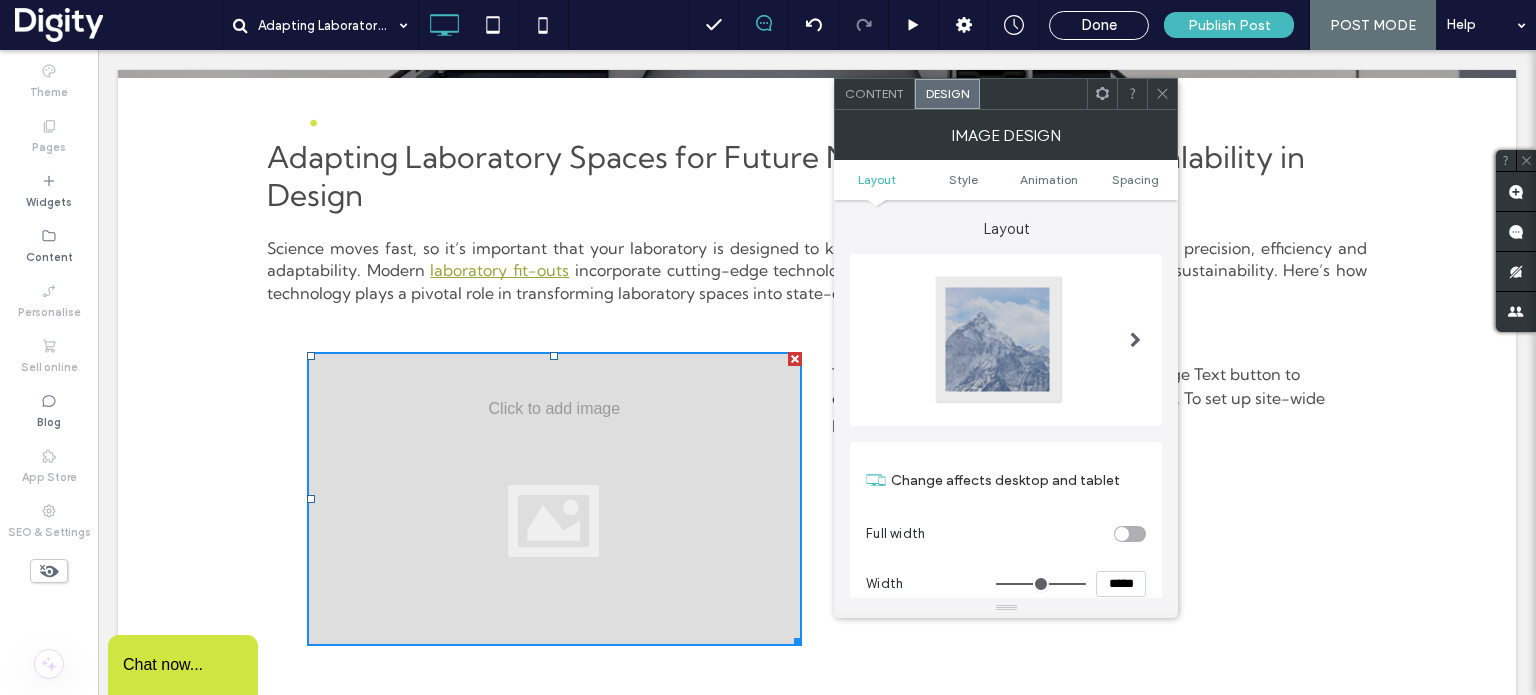 click on "*****" at bounding box center [1121, 584] 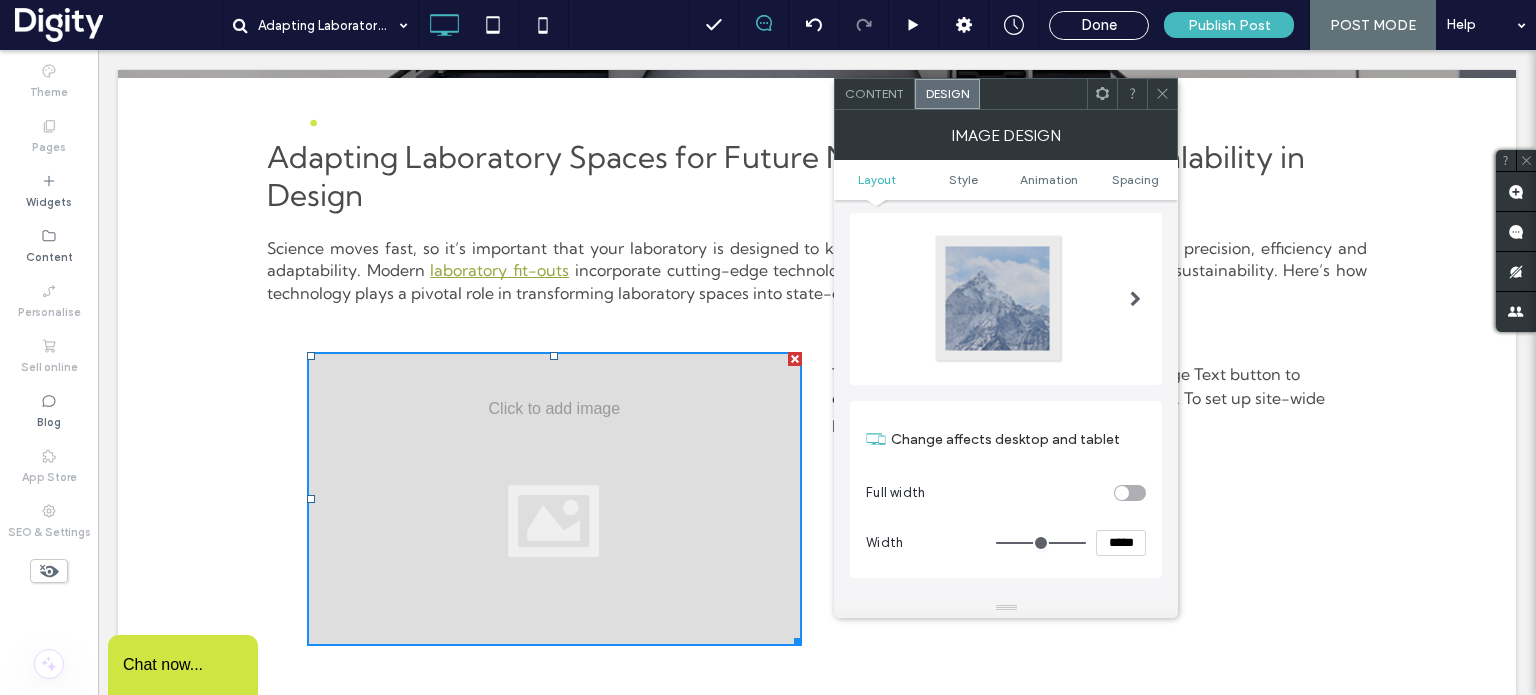 drag, startPoint x: 1126, startPoint y: 587, endPoint x: 1060, endPoint y: 583, distance: 66.1211 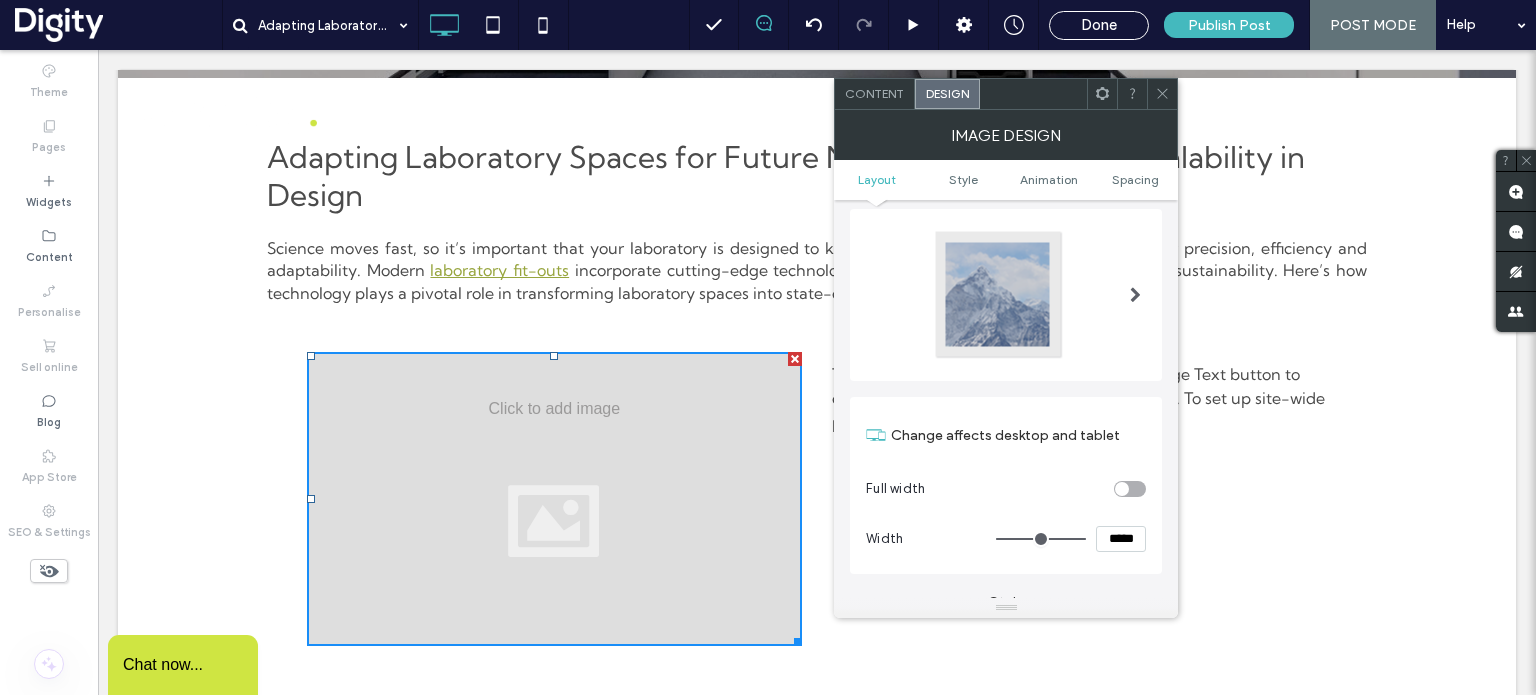 type on "*****" 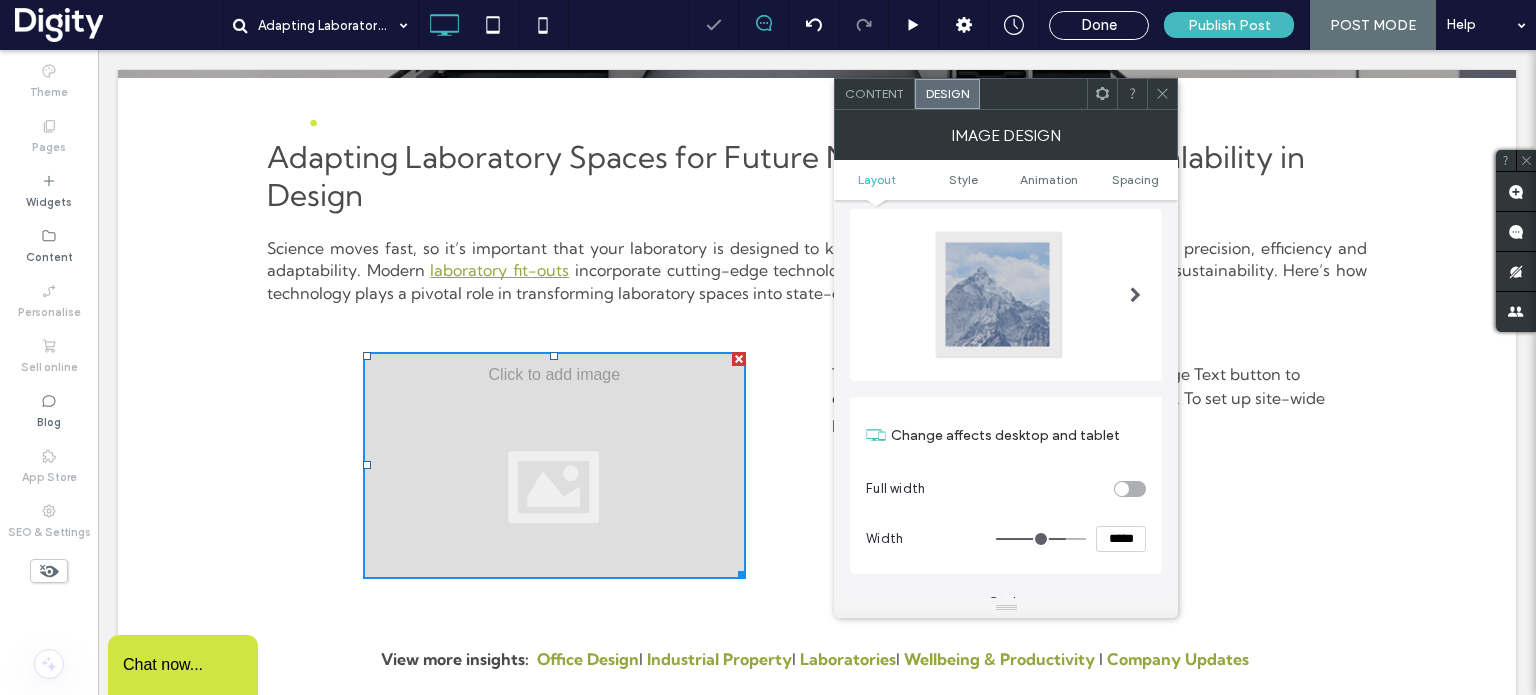 click at bounding box center [1162, 94] 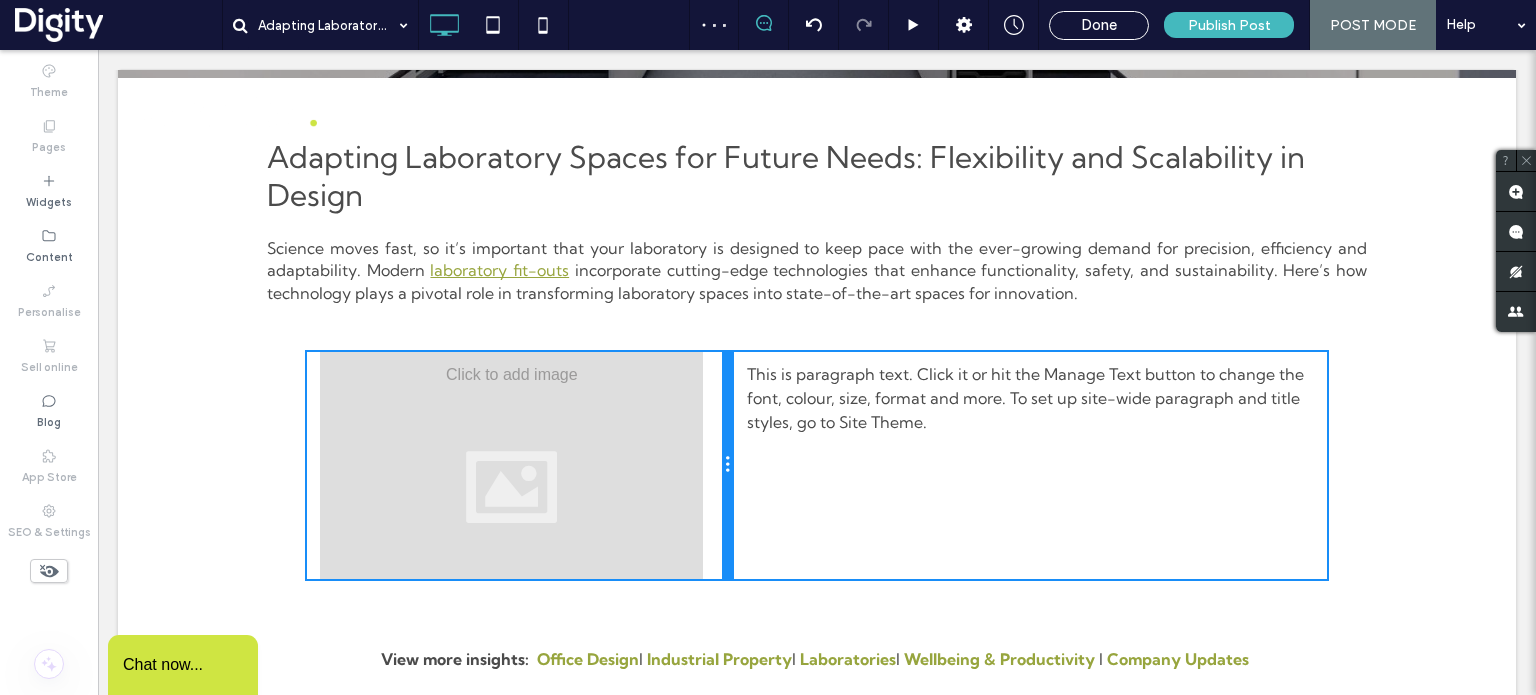 drag, startPoint x: 806, startPoint y: 423, endPoint x: 698, endPoint y: 425, distance: 108.01852 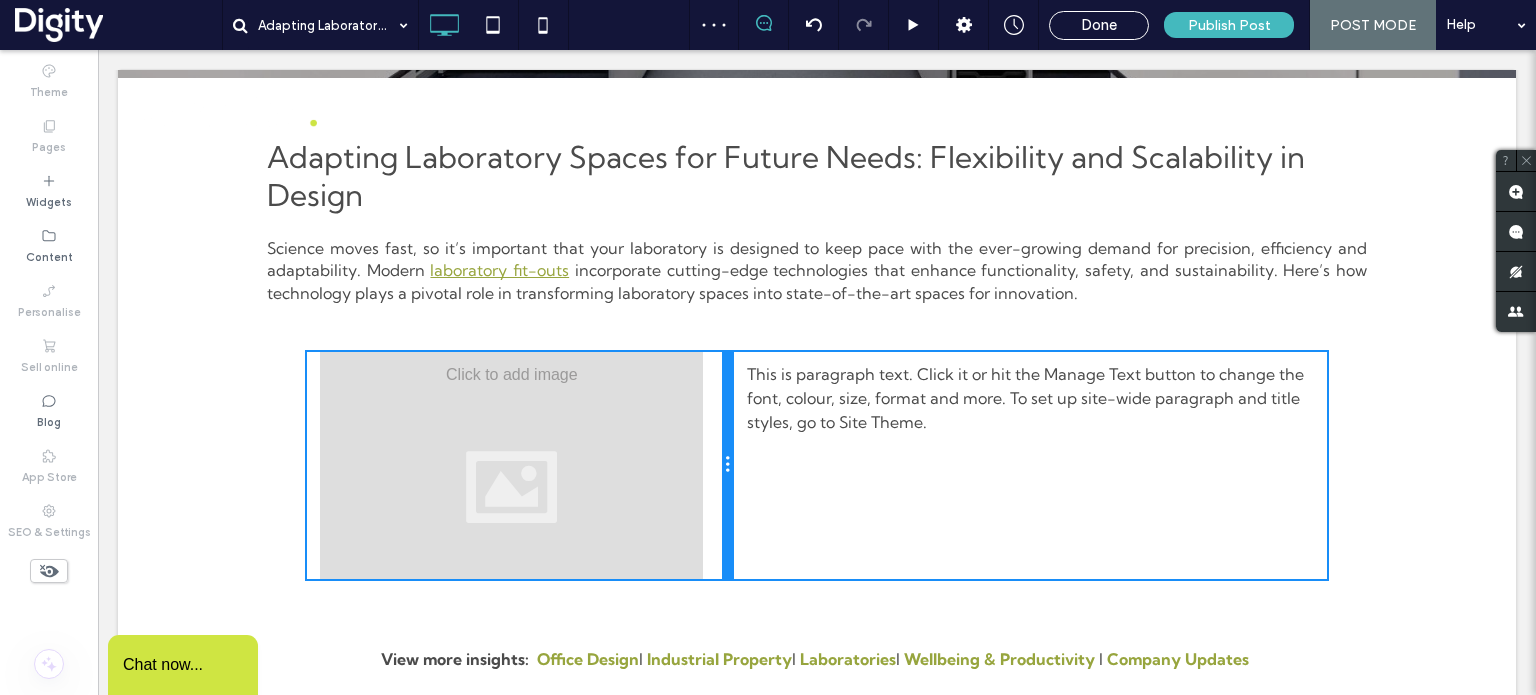 click on "Click To Paste     Click To Paste" at bounding box center [519, 465] 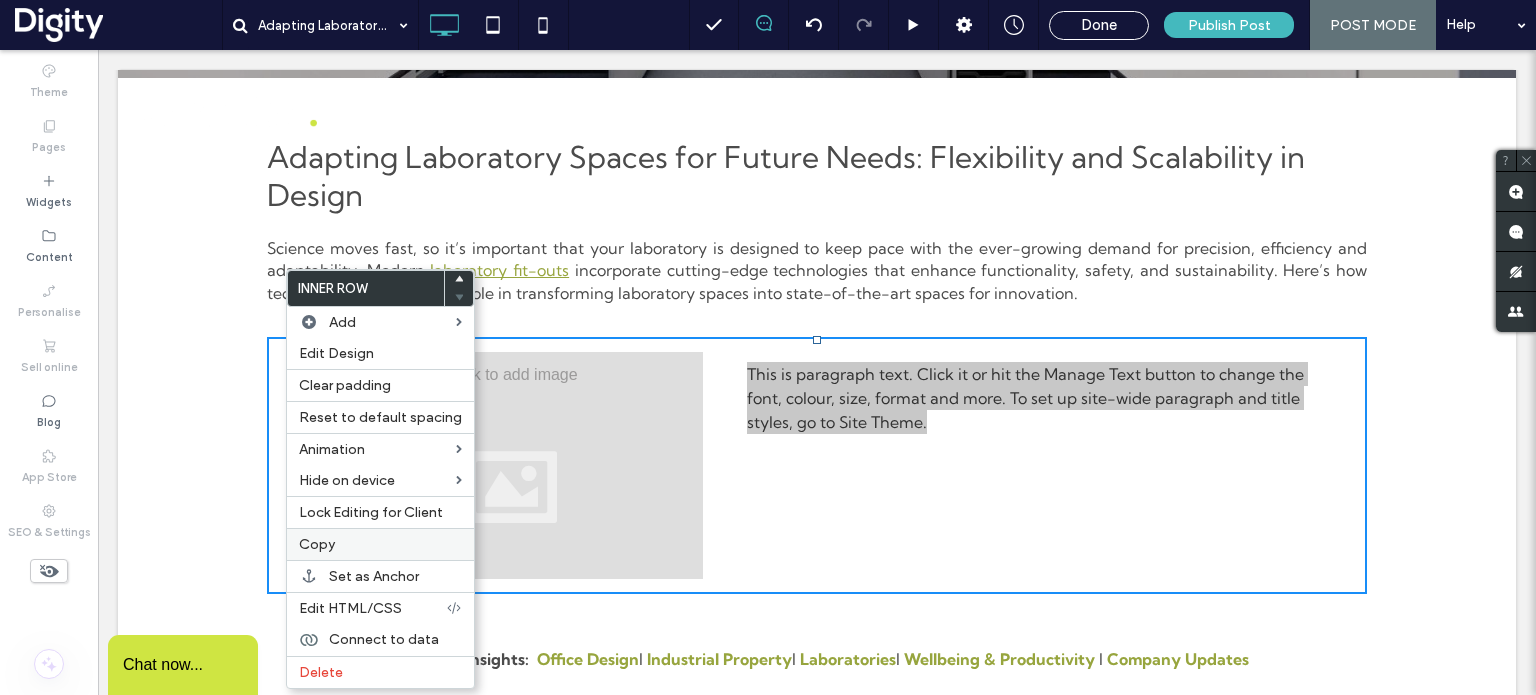 click on "Copy" at bounding box center [380, 544] 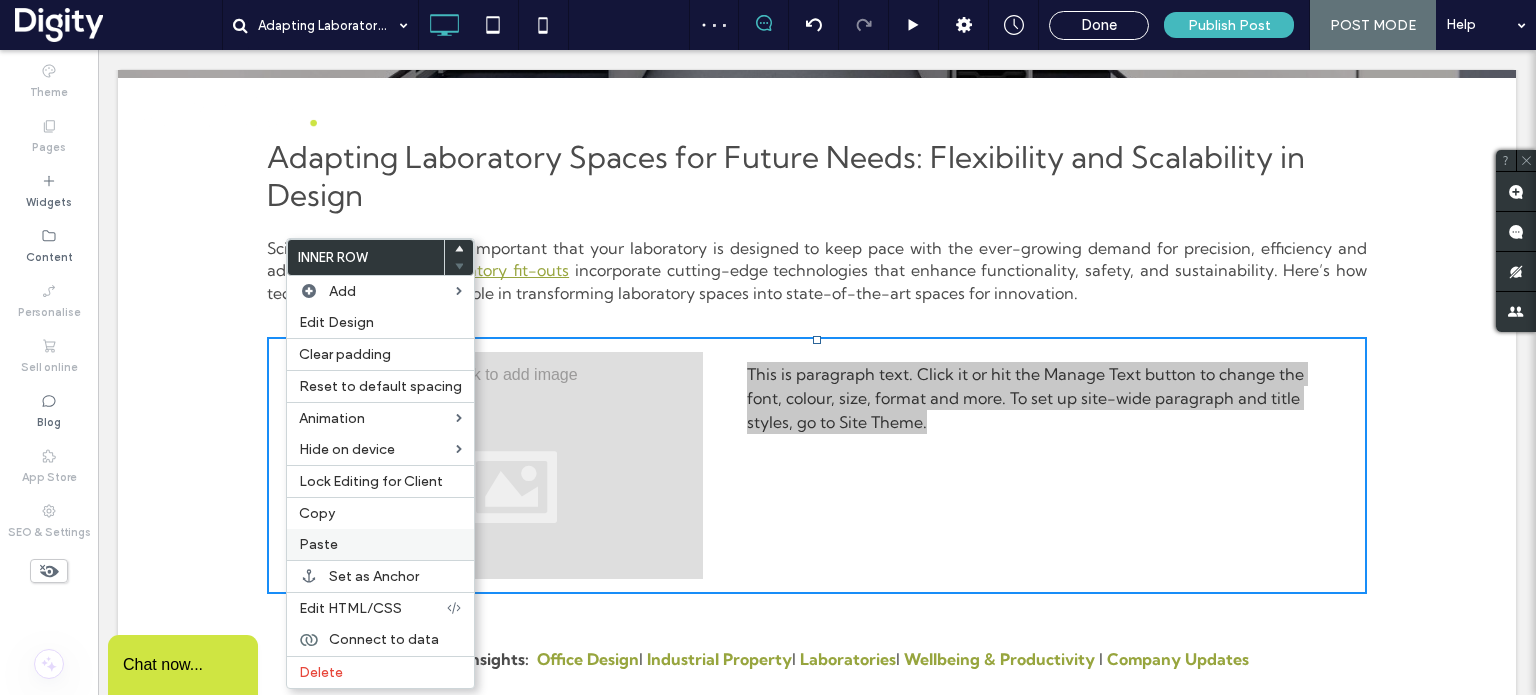 click on "Paste" at bounding box center [380, 544] 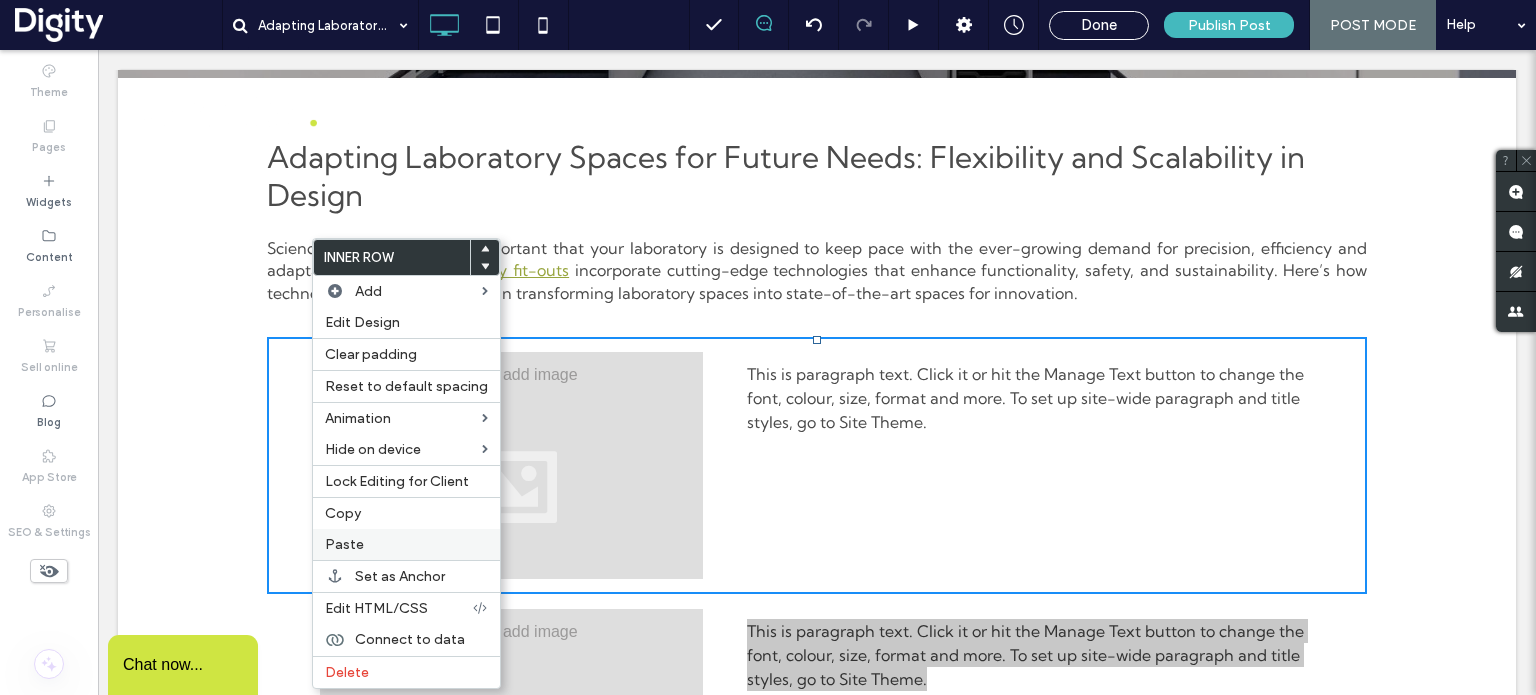 click on "Paste" at bounding box center (406, 544) 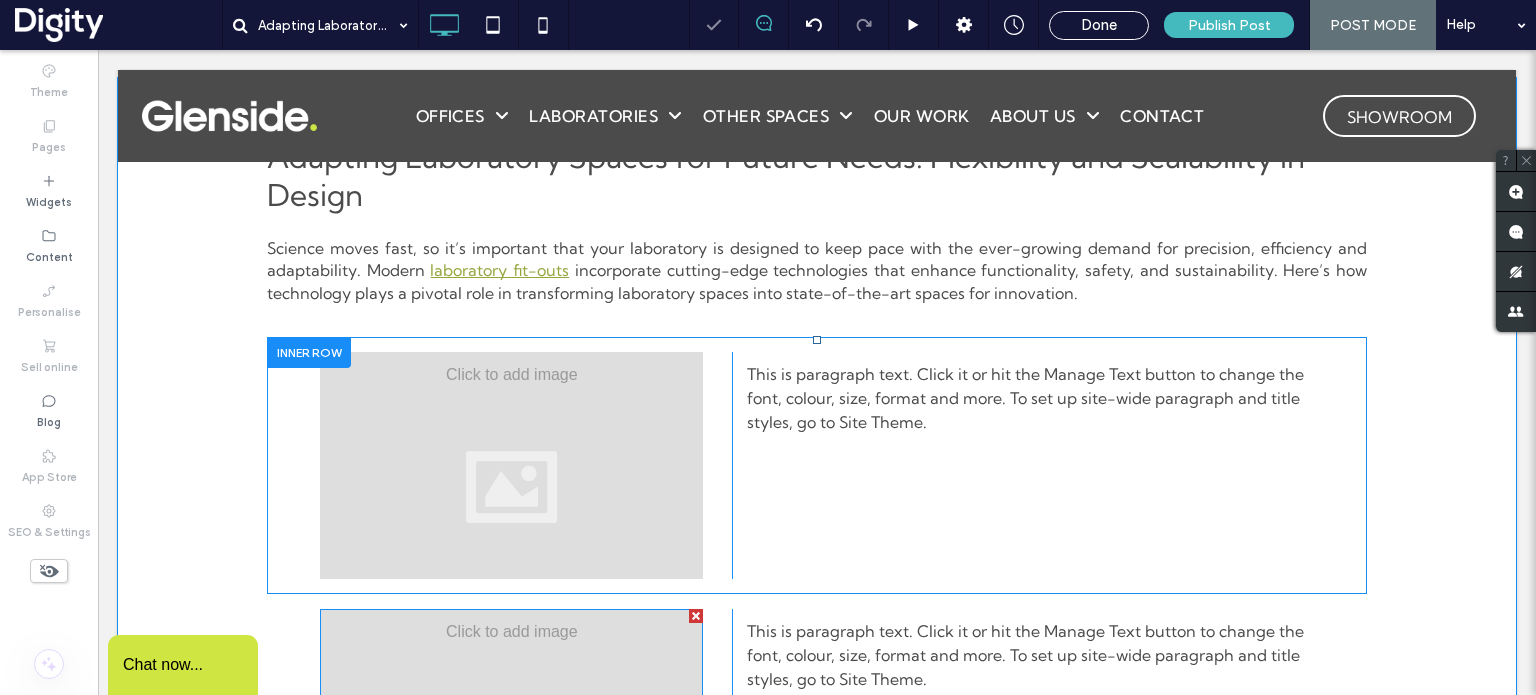 scroll, scrollTop: 917, scrollLeft: 0, axis: vertical 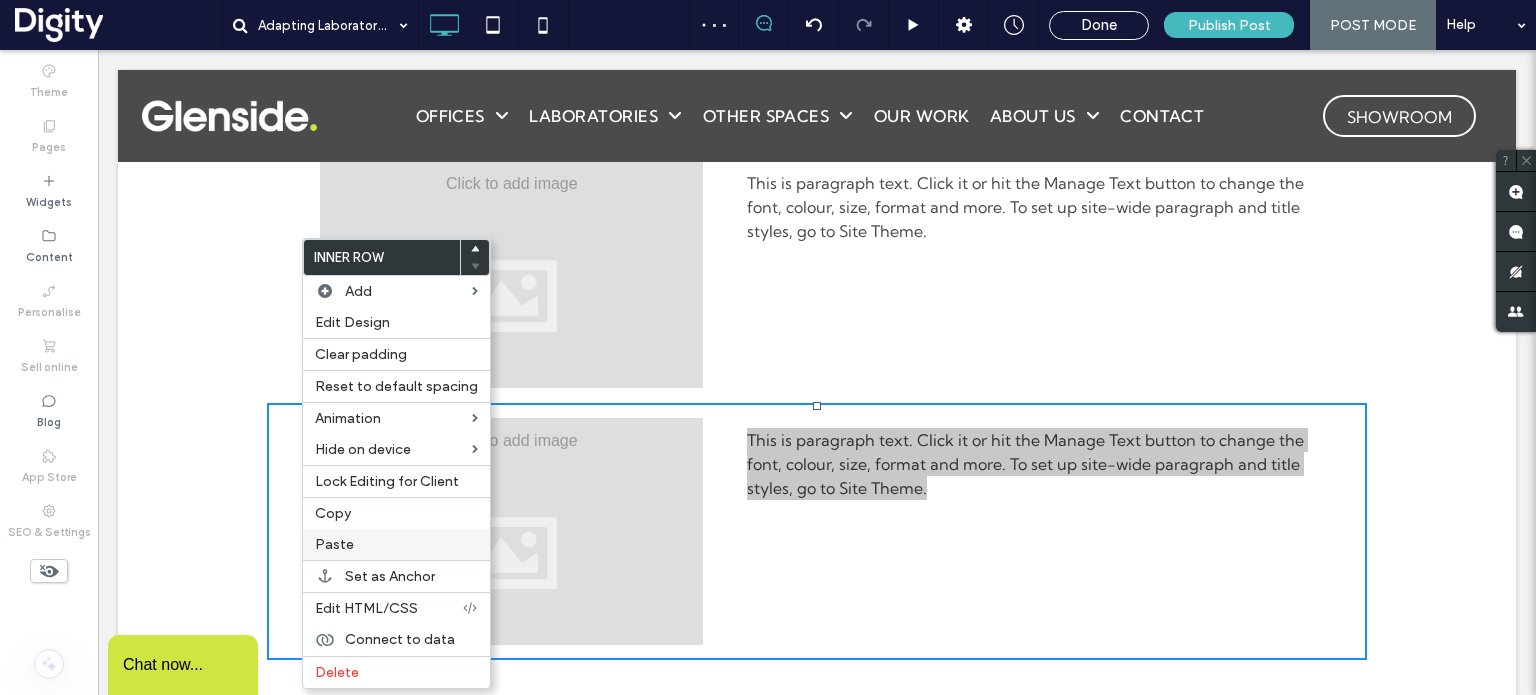click on "Paste" at bounding box center (396, 544) 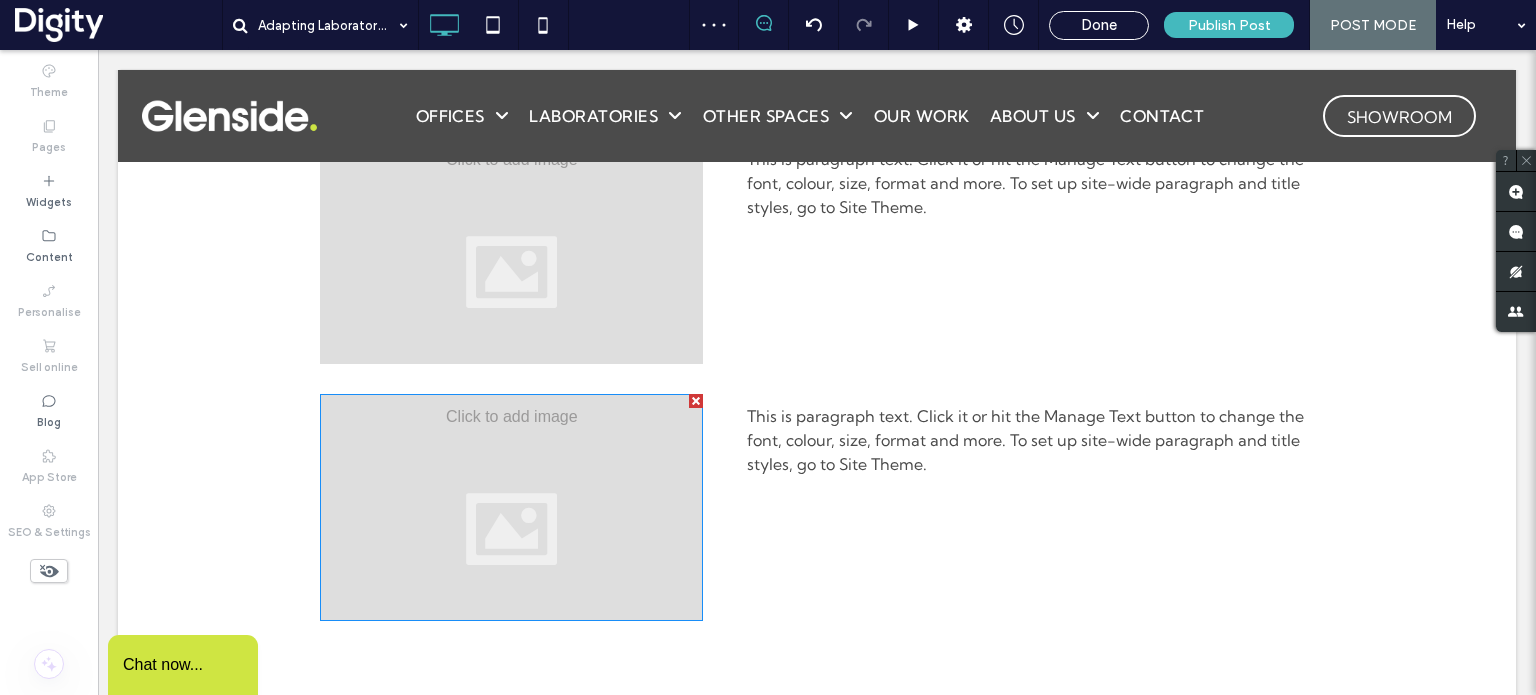 scroll, scrollTop: 1231, scrollLeft: 0, axis: vertical 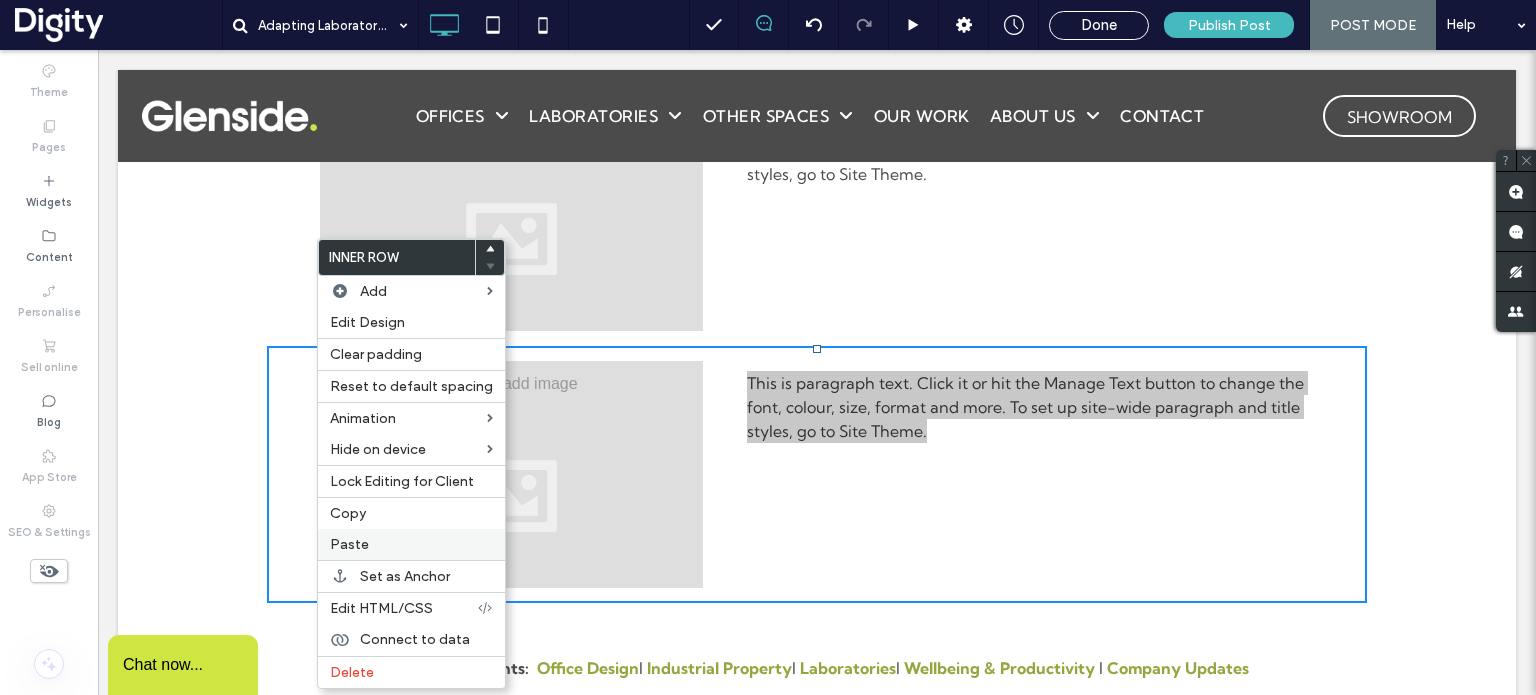 click on "Paste" at bounding box center (411, 544) 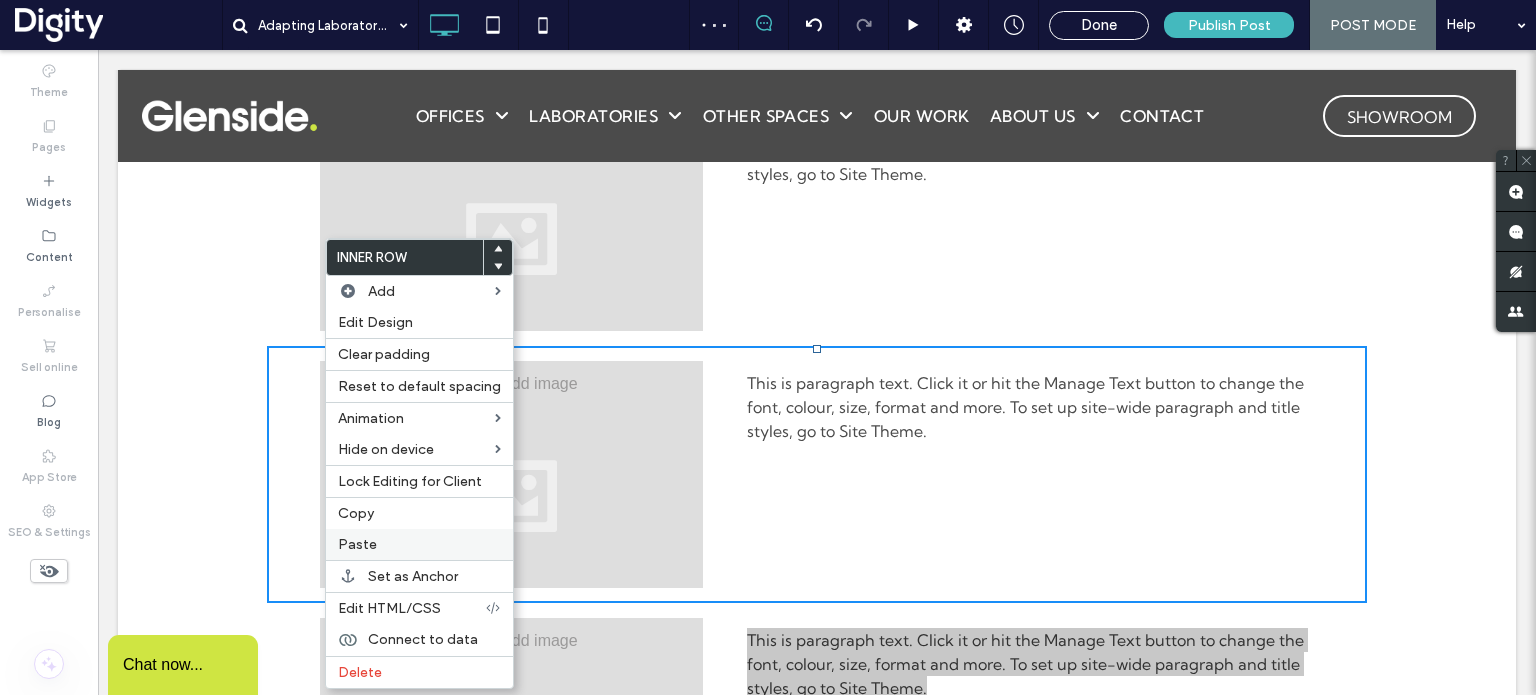 click on "Paste" at bounding box center (357, 544) 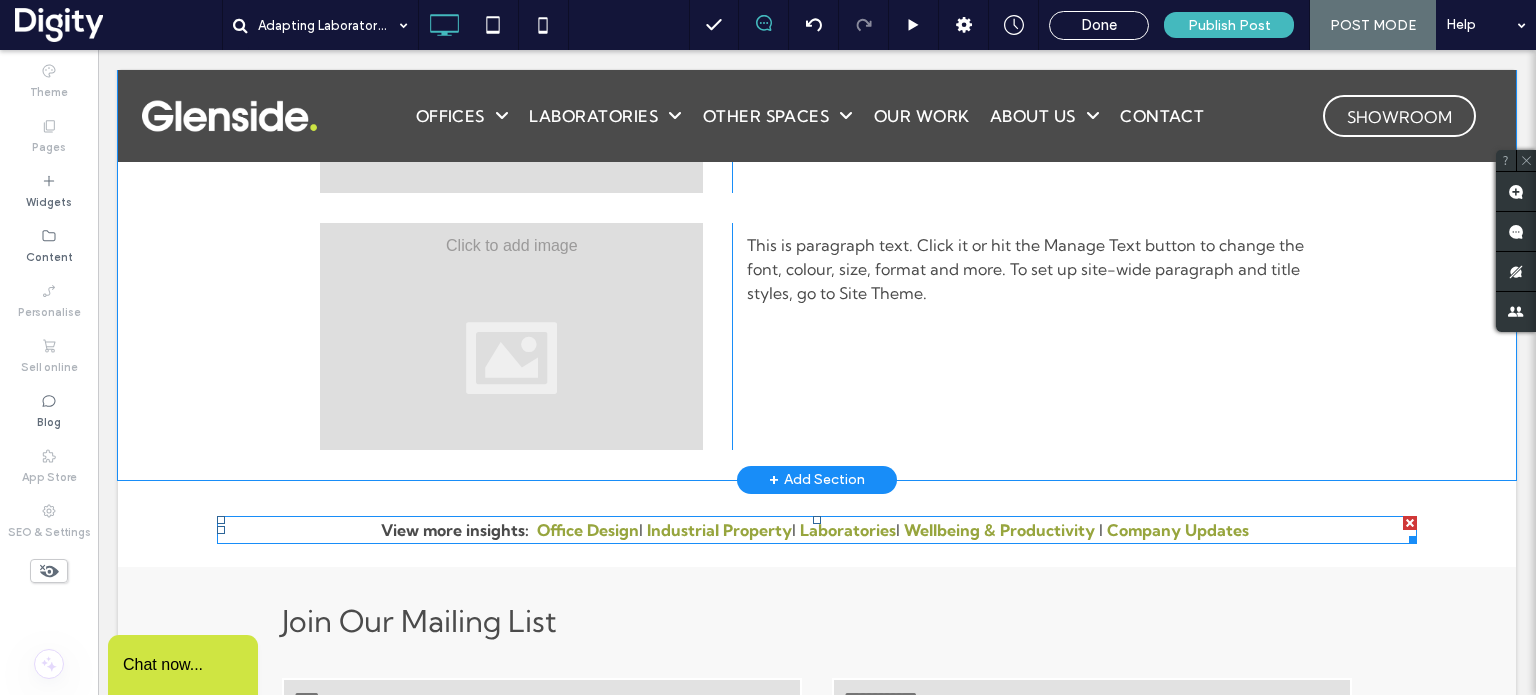scroll, scrollTop: 1922, scrollLeft: 0, axis: vertical 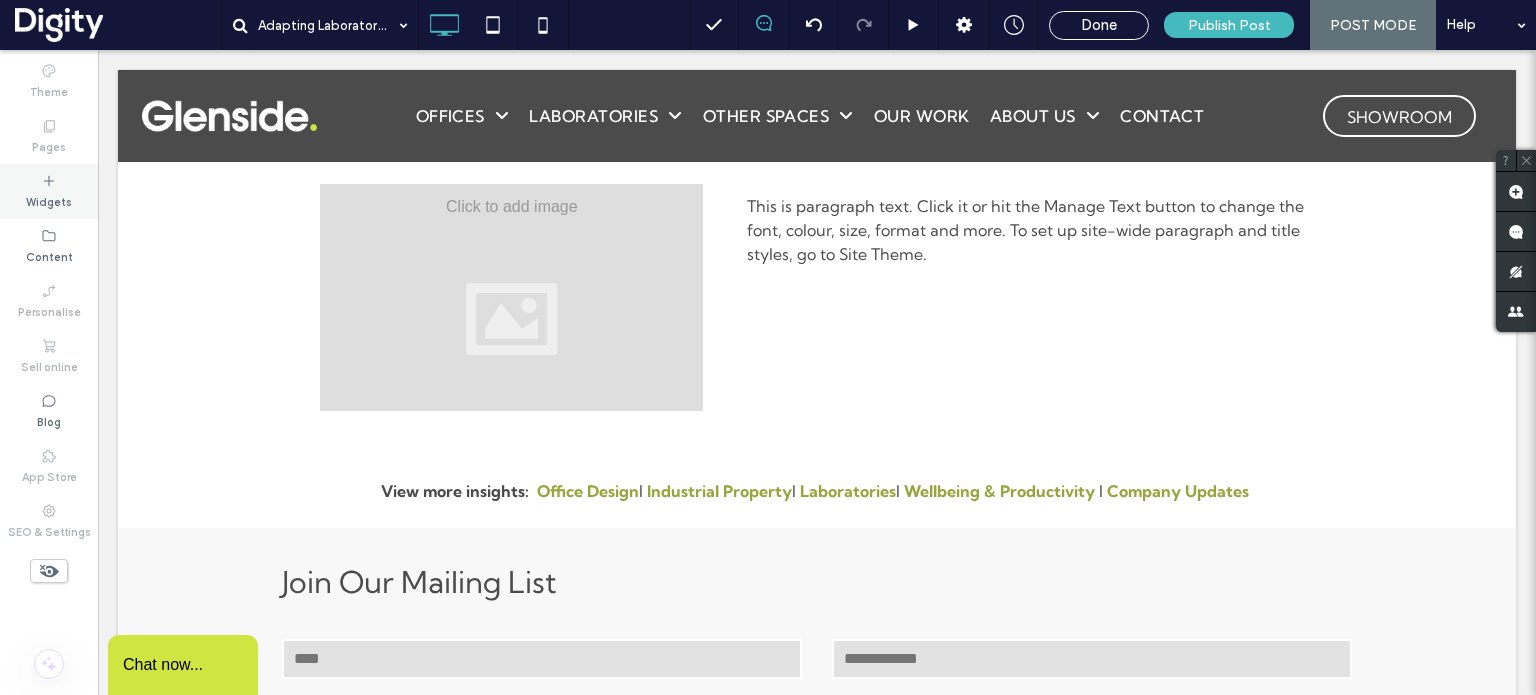 click on "Widgets" at bounding box center [49, 200] 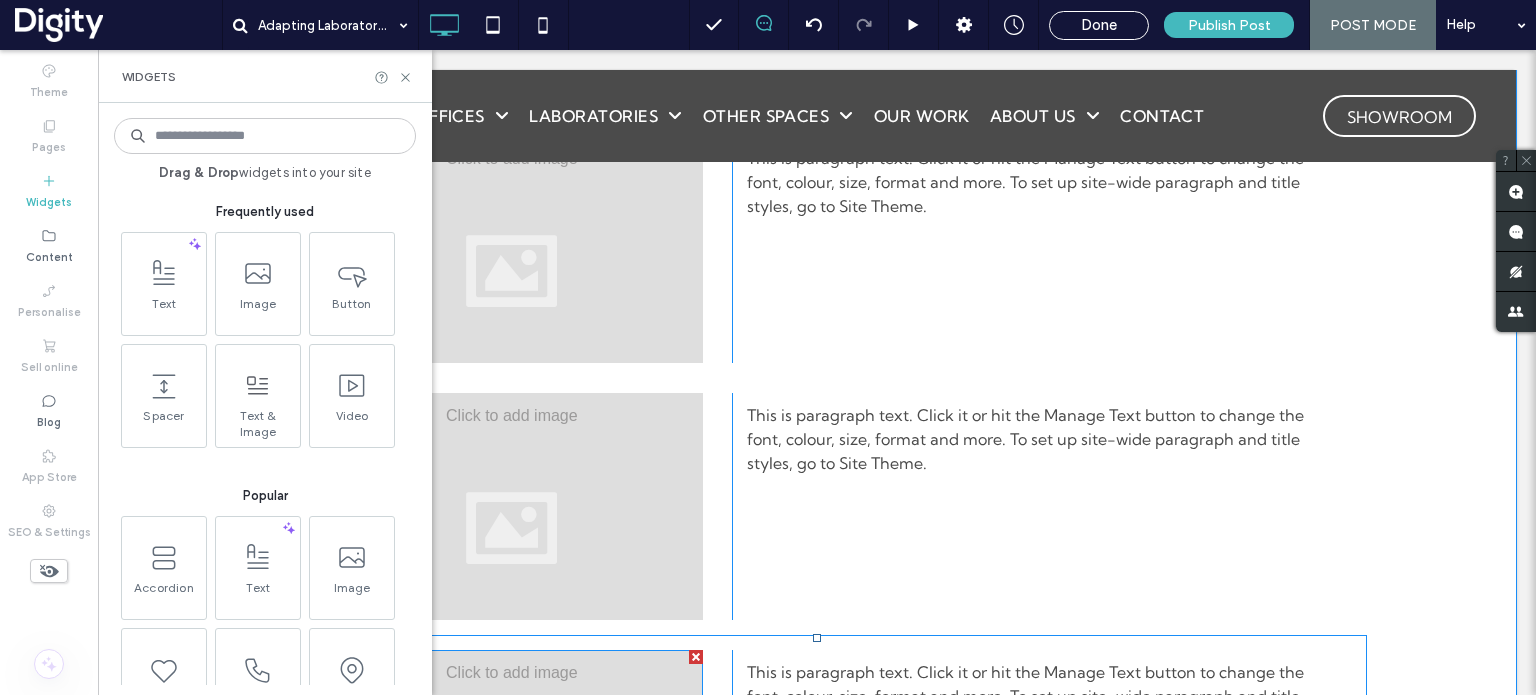 scroll, scrollTop: 1397, scrollLeft: 0, axis: vertical 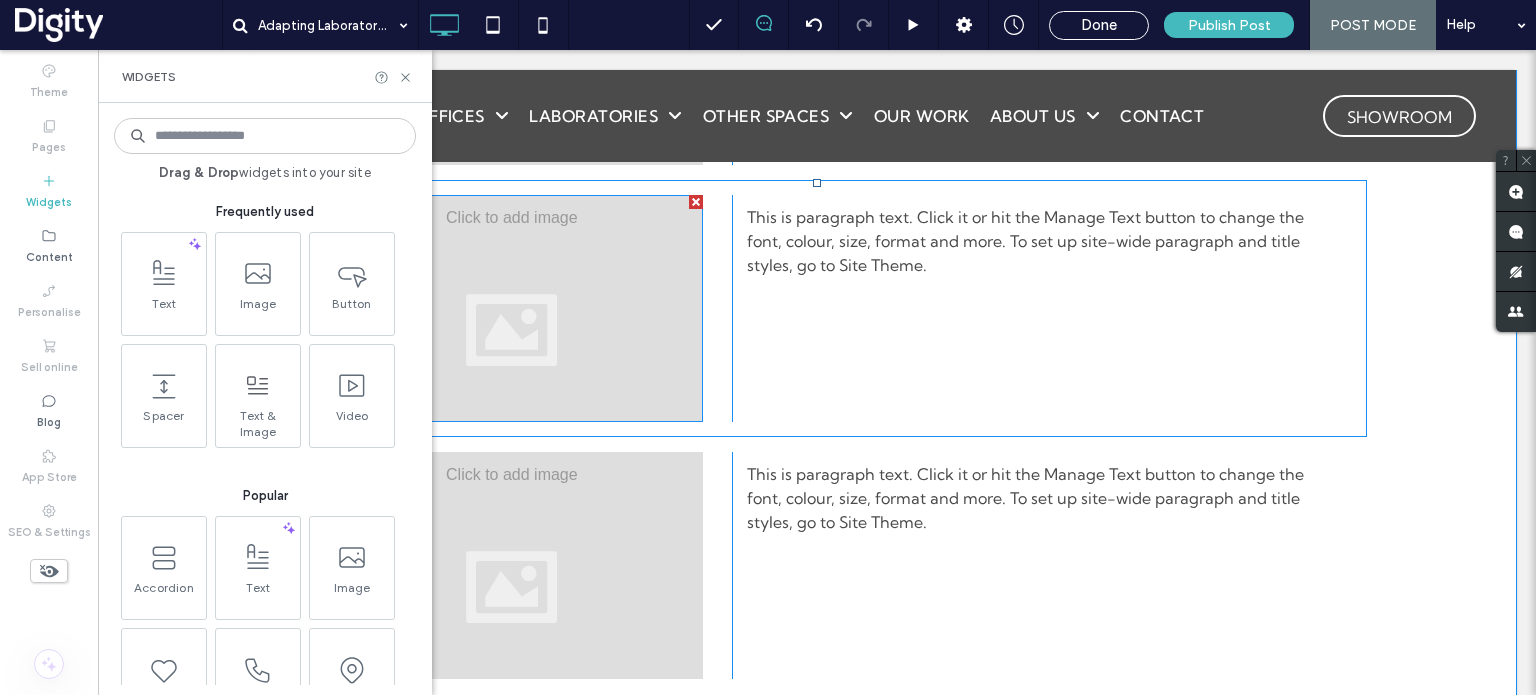 click at bounding box center (511, 308) 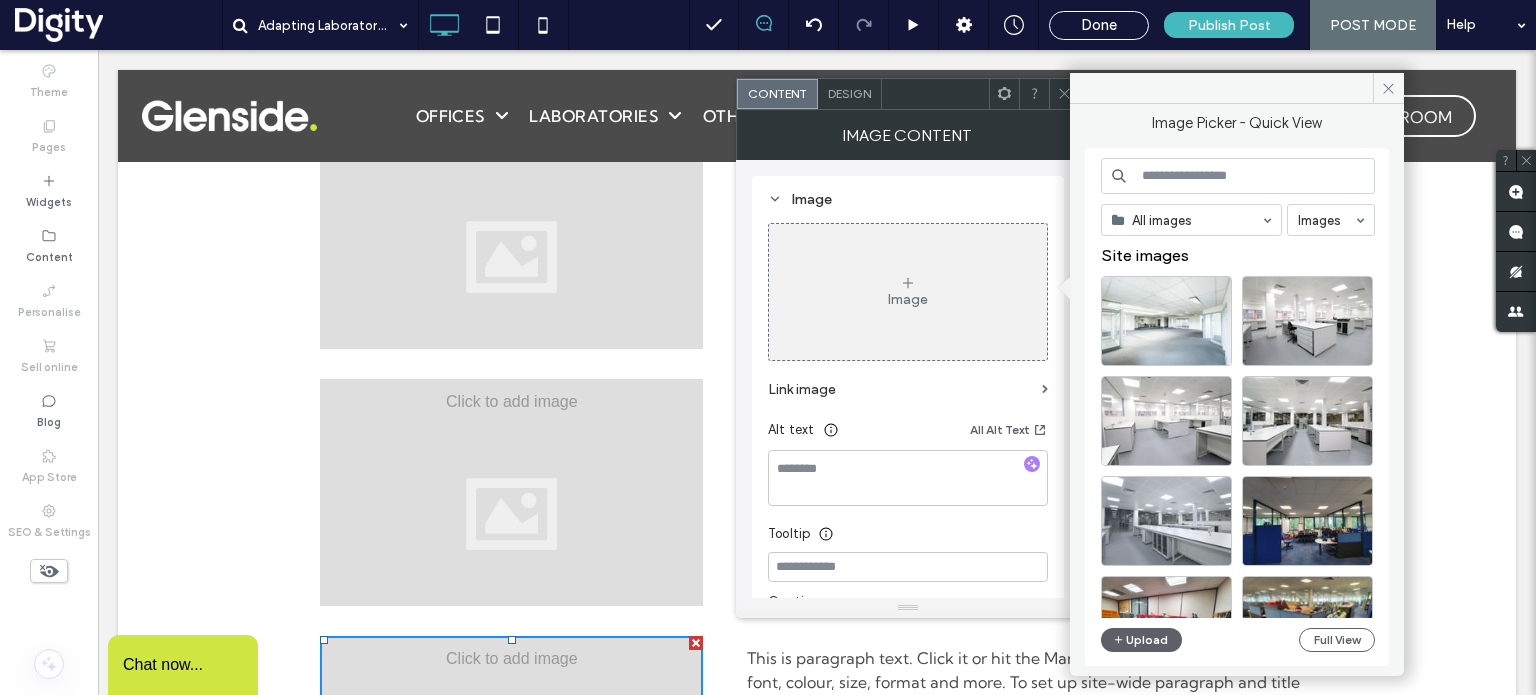 scroll, scrollTop: 109, scrollLeft: 0, axis: vertical 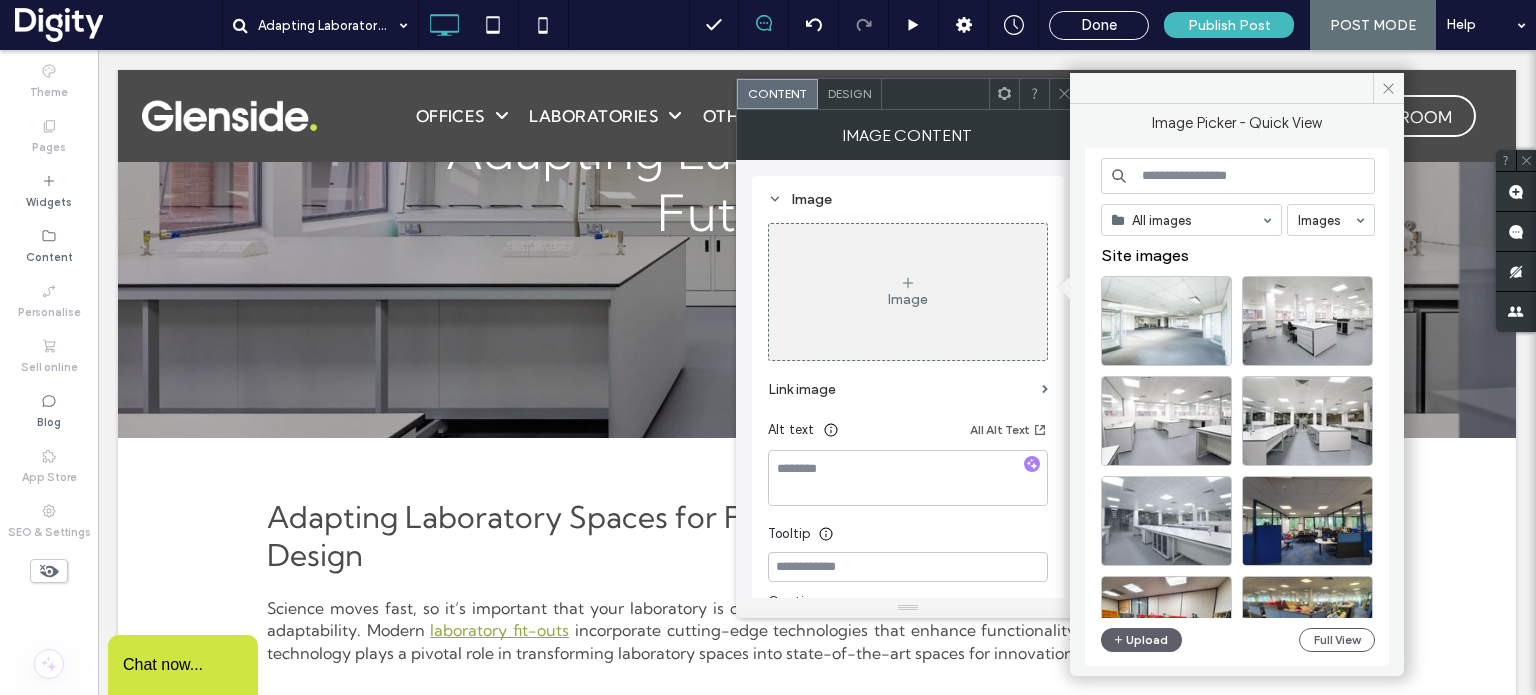 click on "Adapting Laboratory Spaces for Future Needs: Flexibility and Scalability in Design" at bounding box center [786, 536] 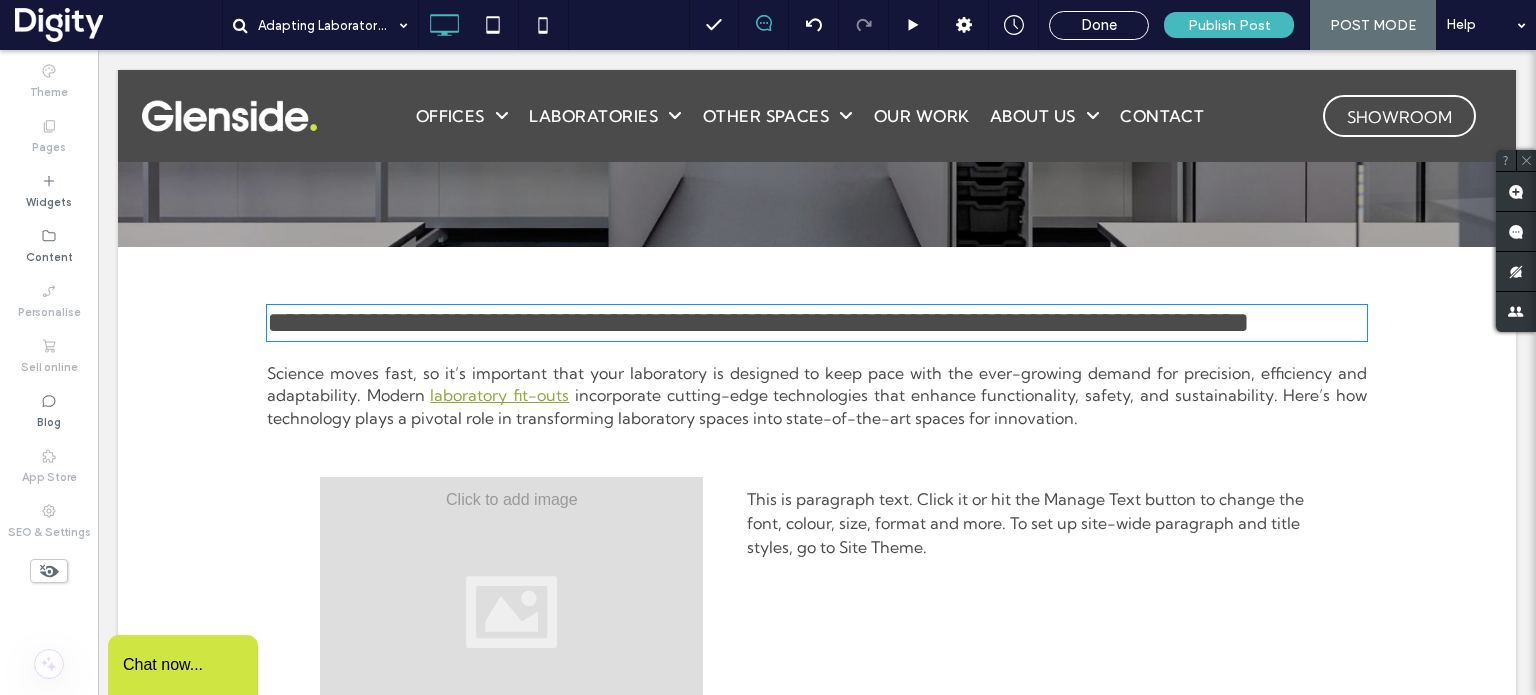 type on "**********" 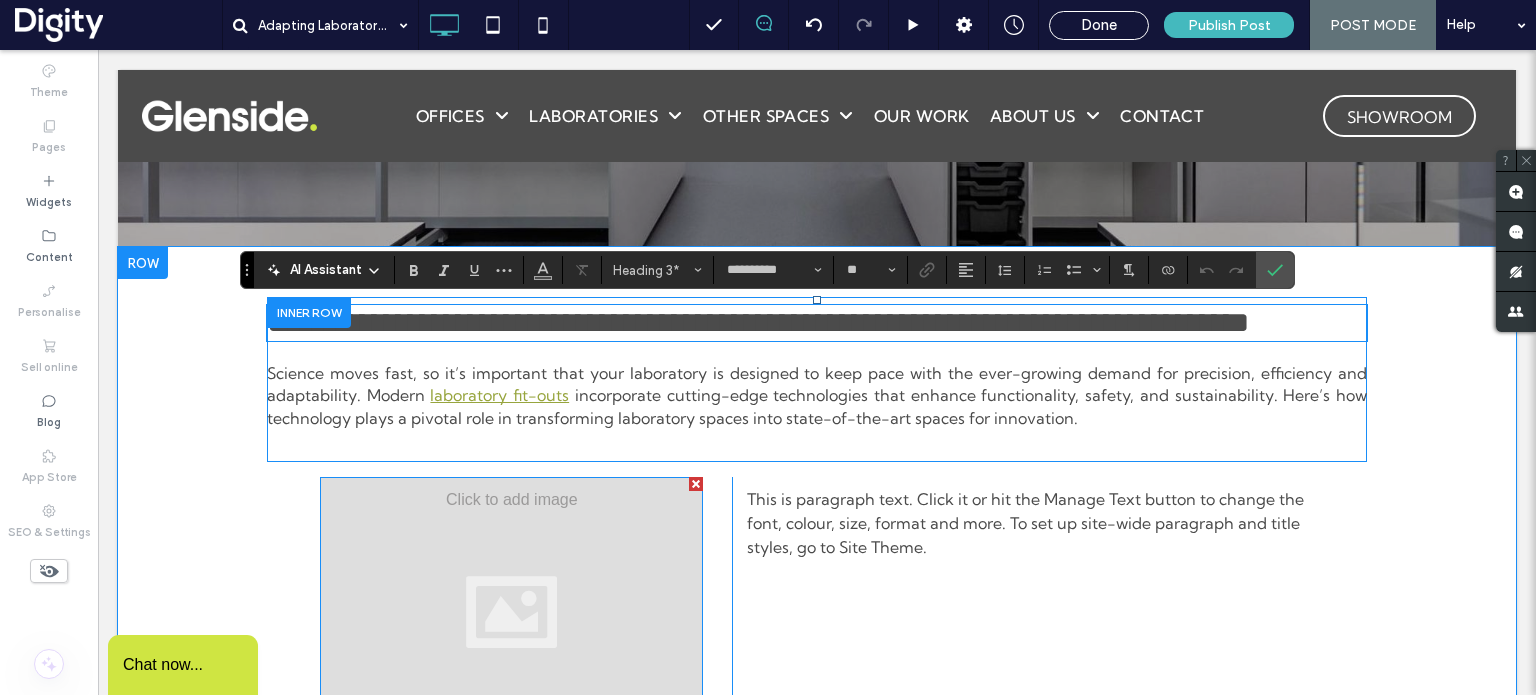 scroll, scrollTop: 301, scrollLeft: 0, axis: vertical 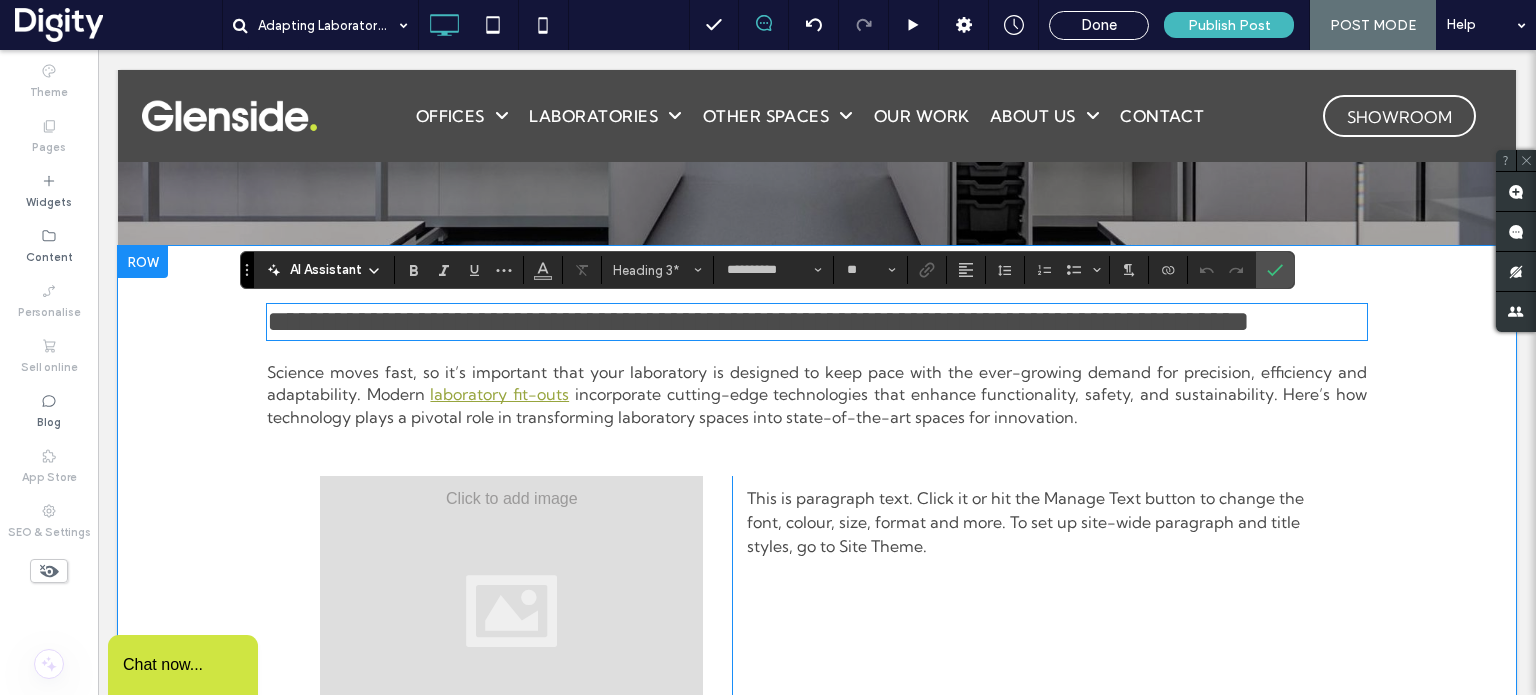 drag, startPoint x: 277, startPoint y: 319, endPoint x: 203, endPoint y: 329, distance: 74.672615 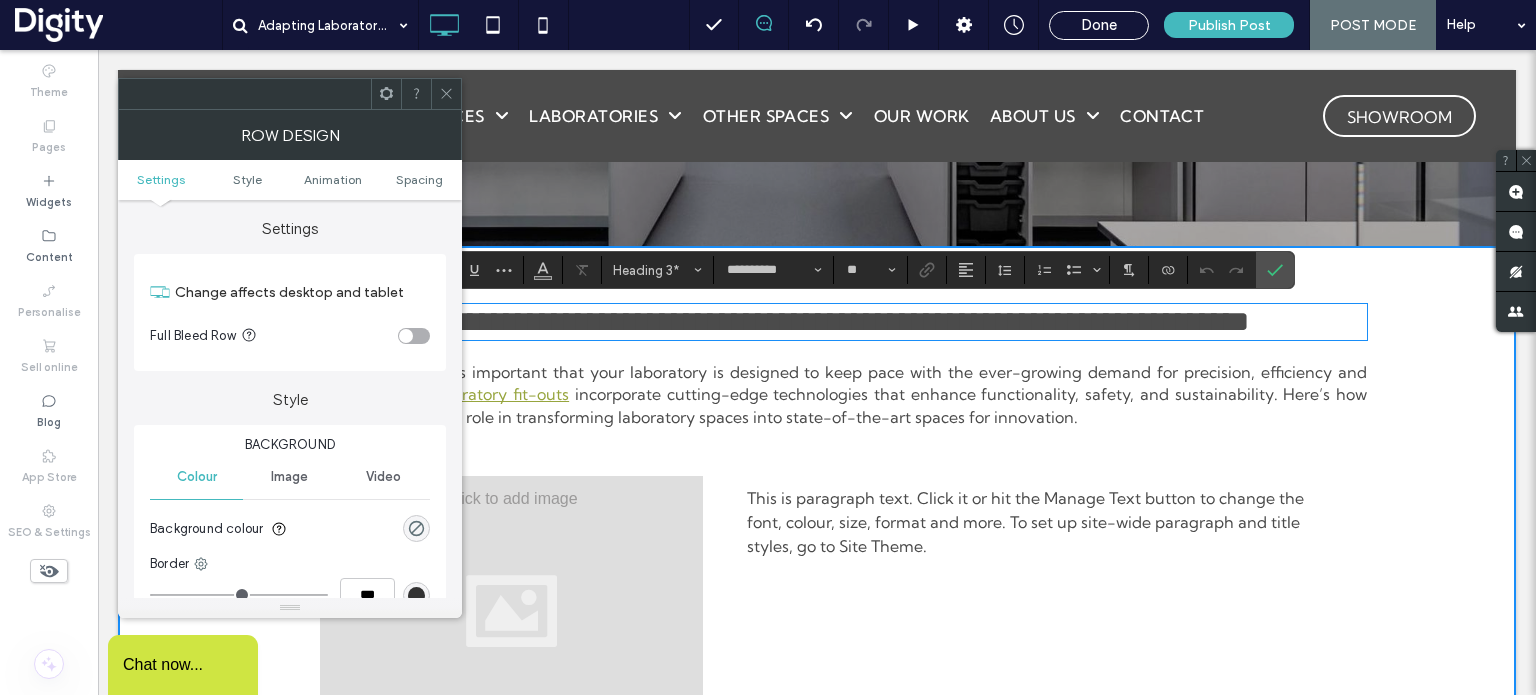 click 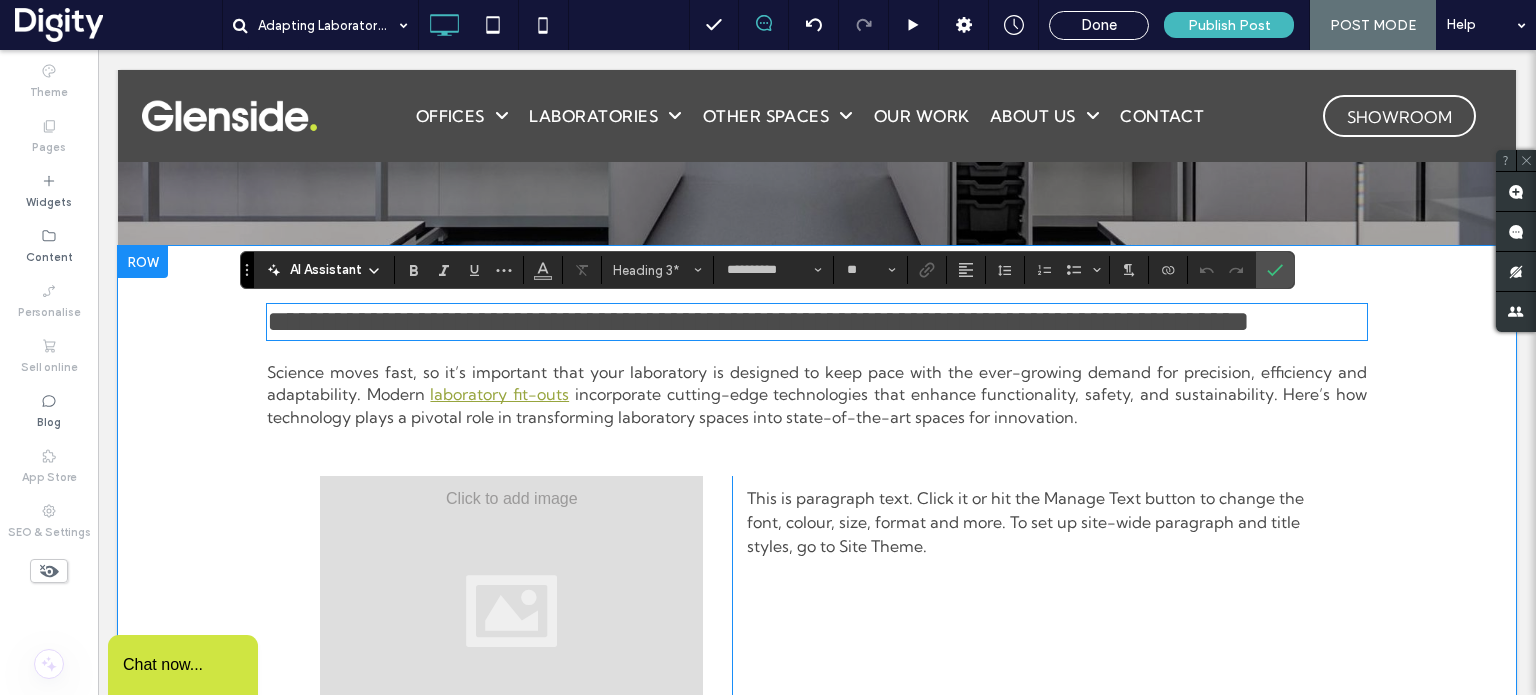 drag, startPoint x: 265, startPoint y: 313, endPoint x: 204, endPoint y: 395, distance: 102.20078 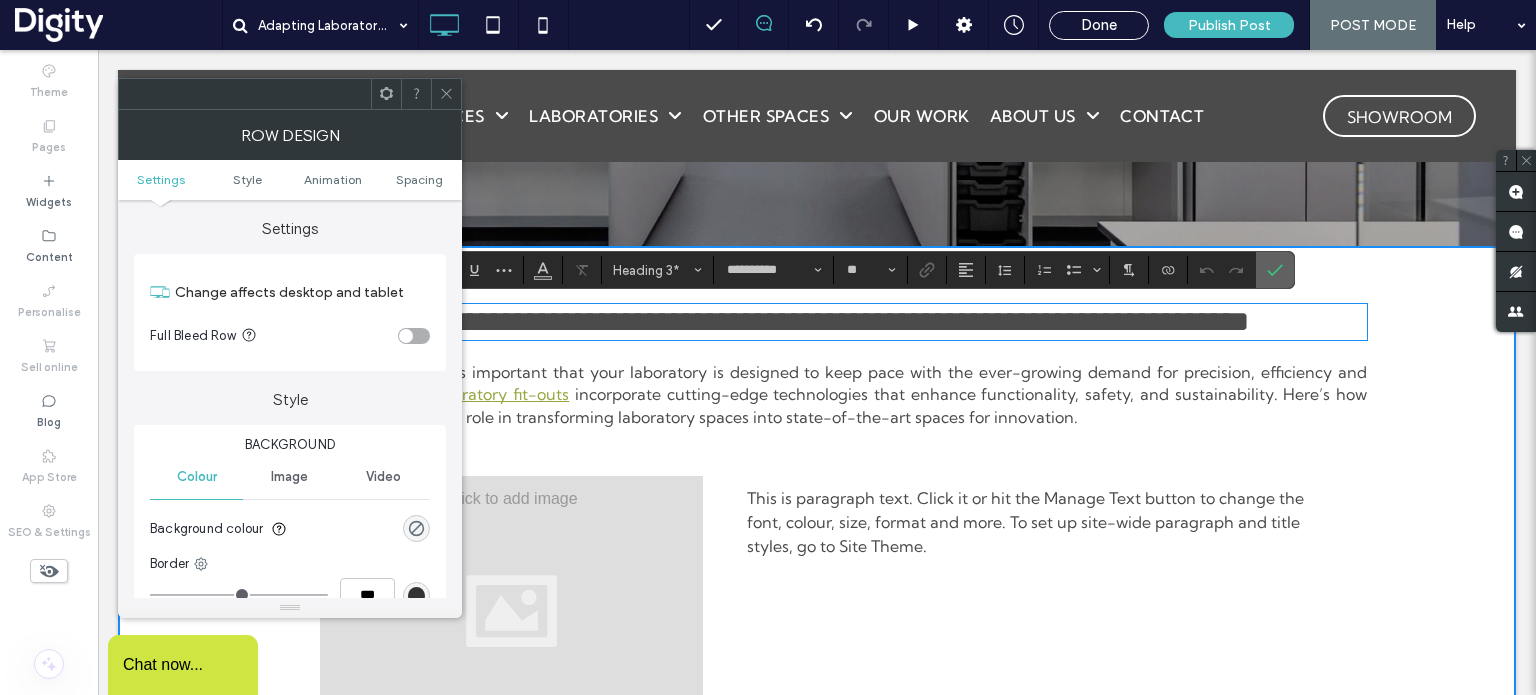 click 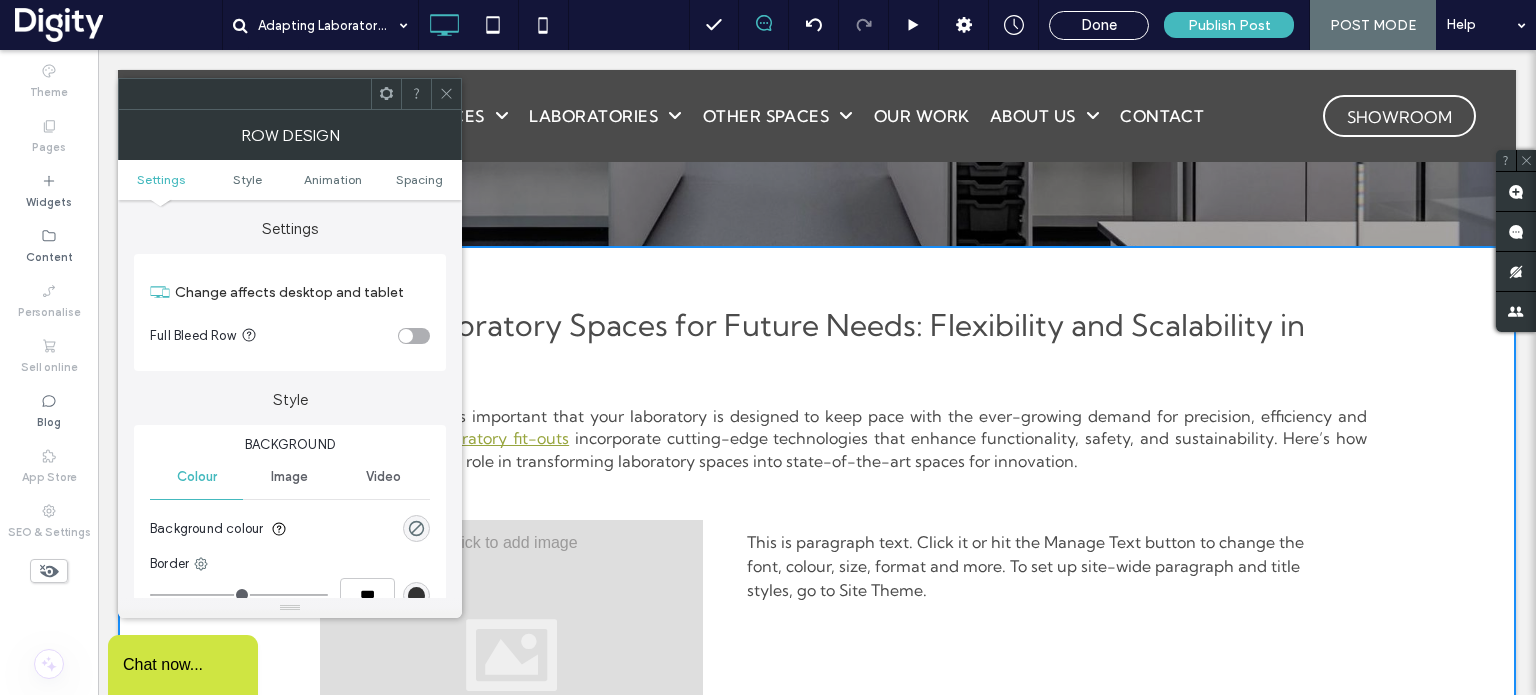 click 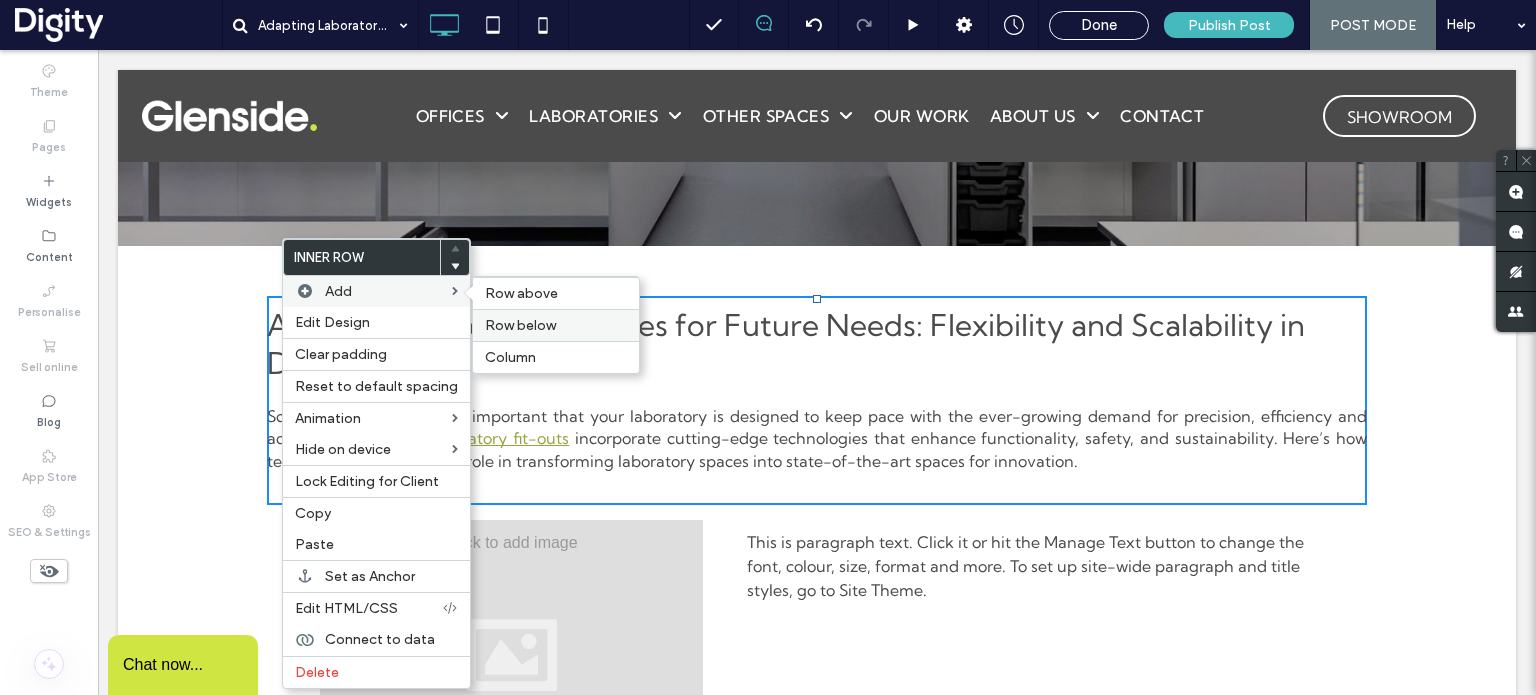 click on "Row below" at bounding box center (520, 325) 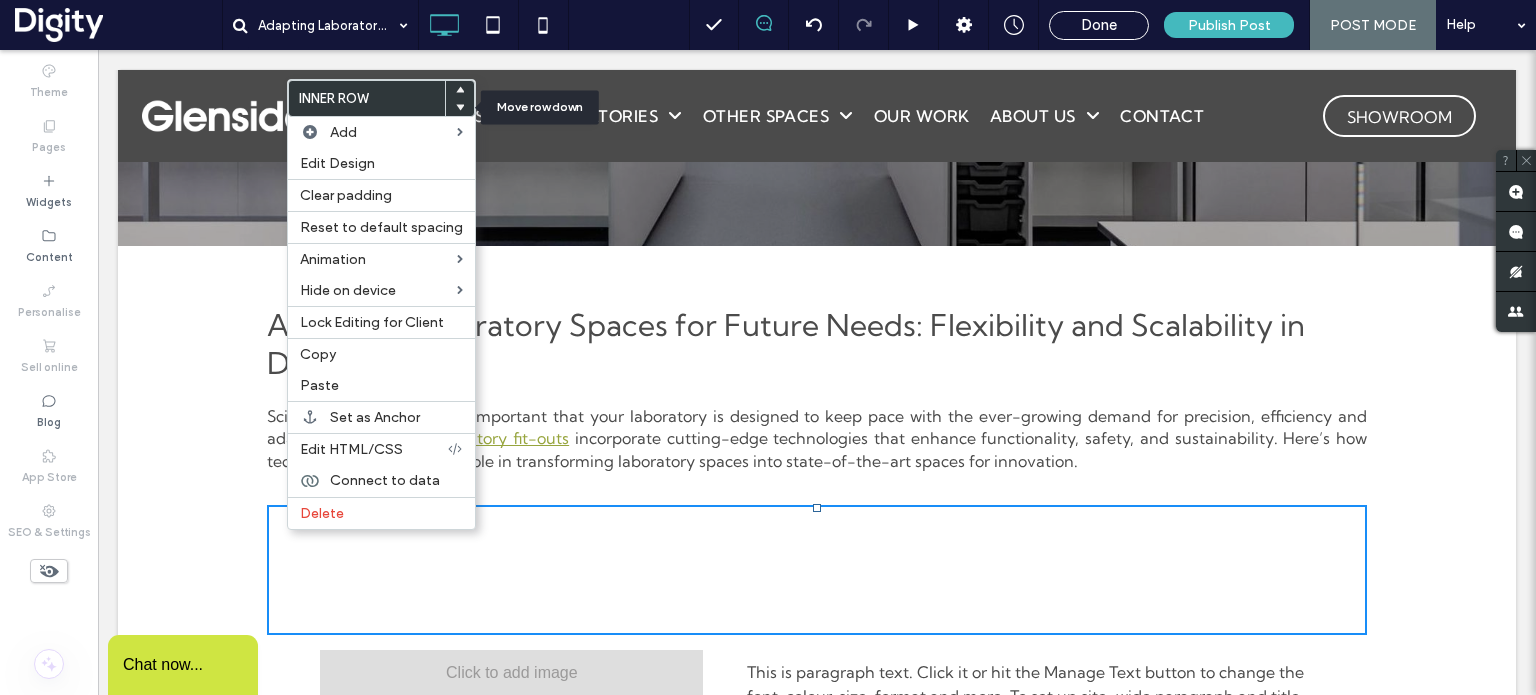 click 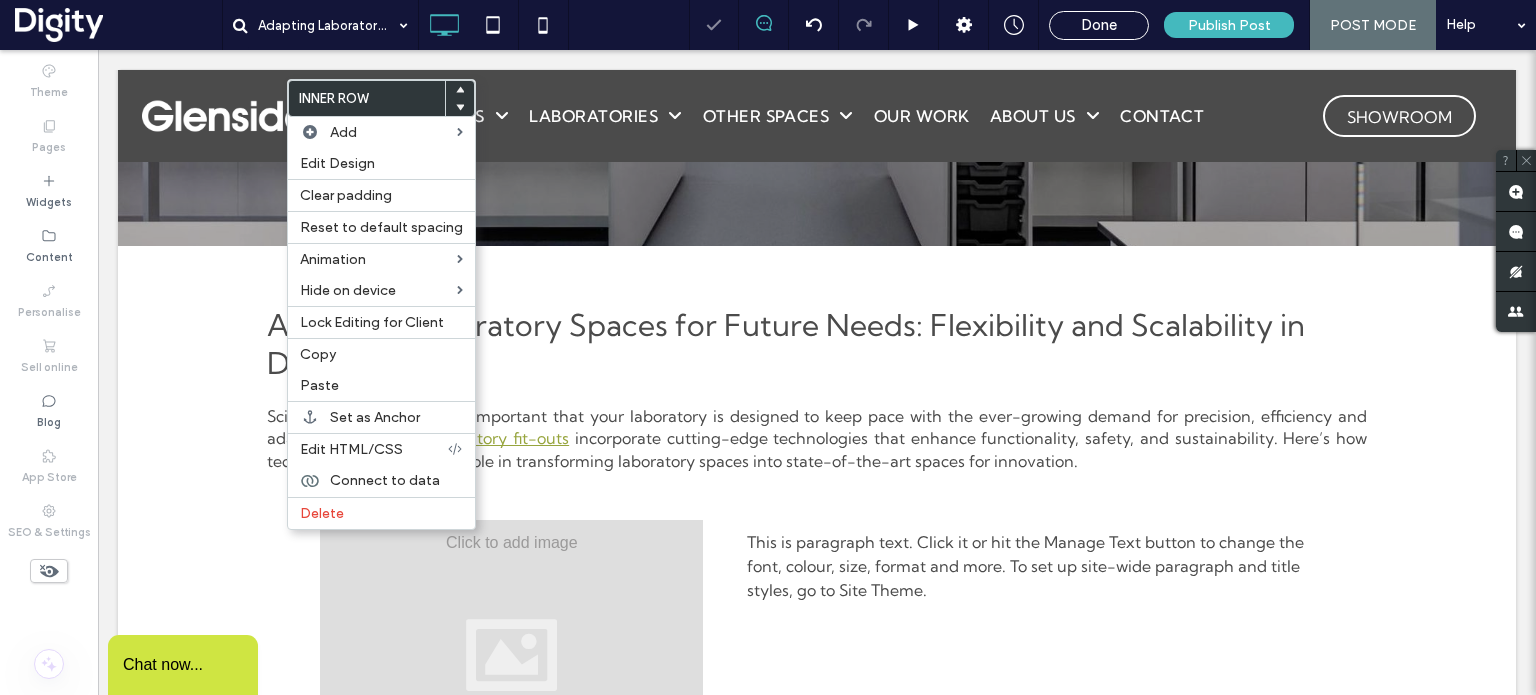 click on "Adapting Laboratory Spaces for Future Needs: Flexibility and Scalability in Design" at bounding box center [817, 344] 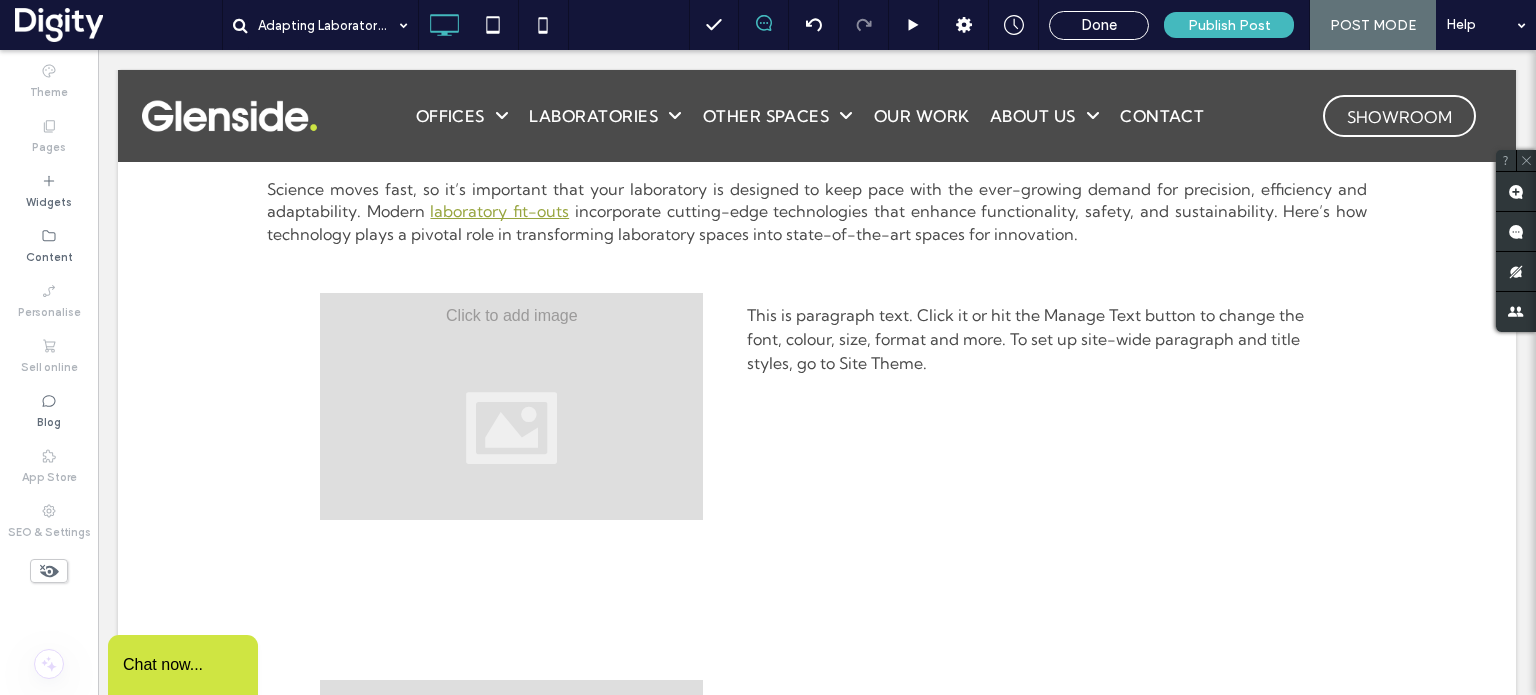 scroll, scrollTop: 531, scrollLeft: 0, axis: vertical 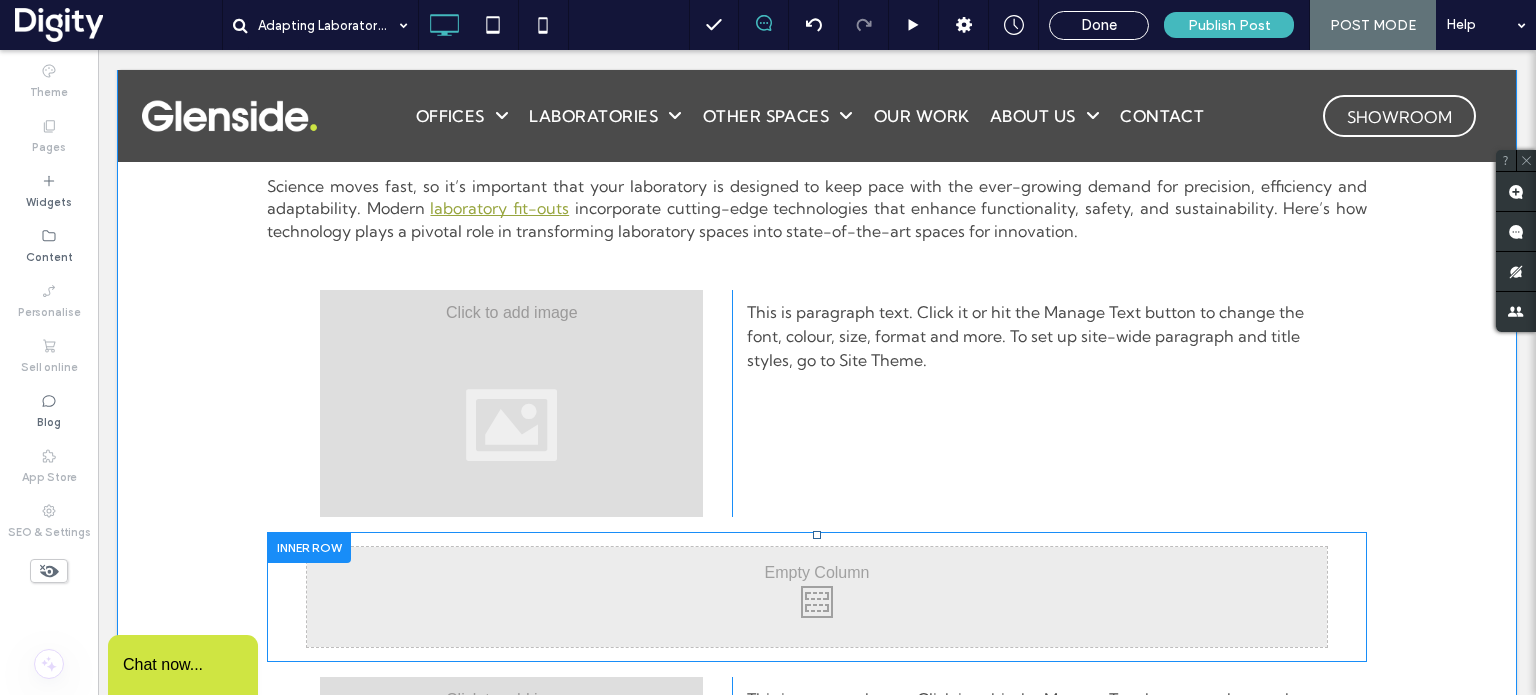 click at bounding box center (309, 547) 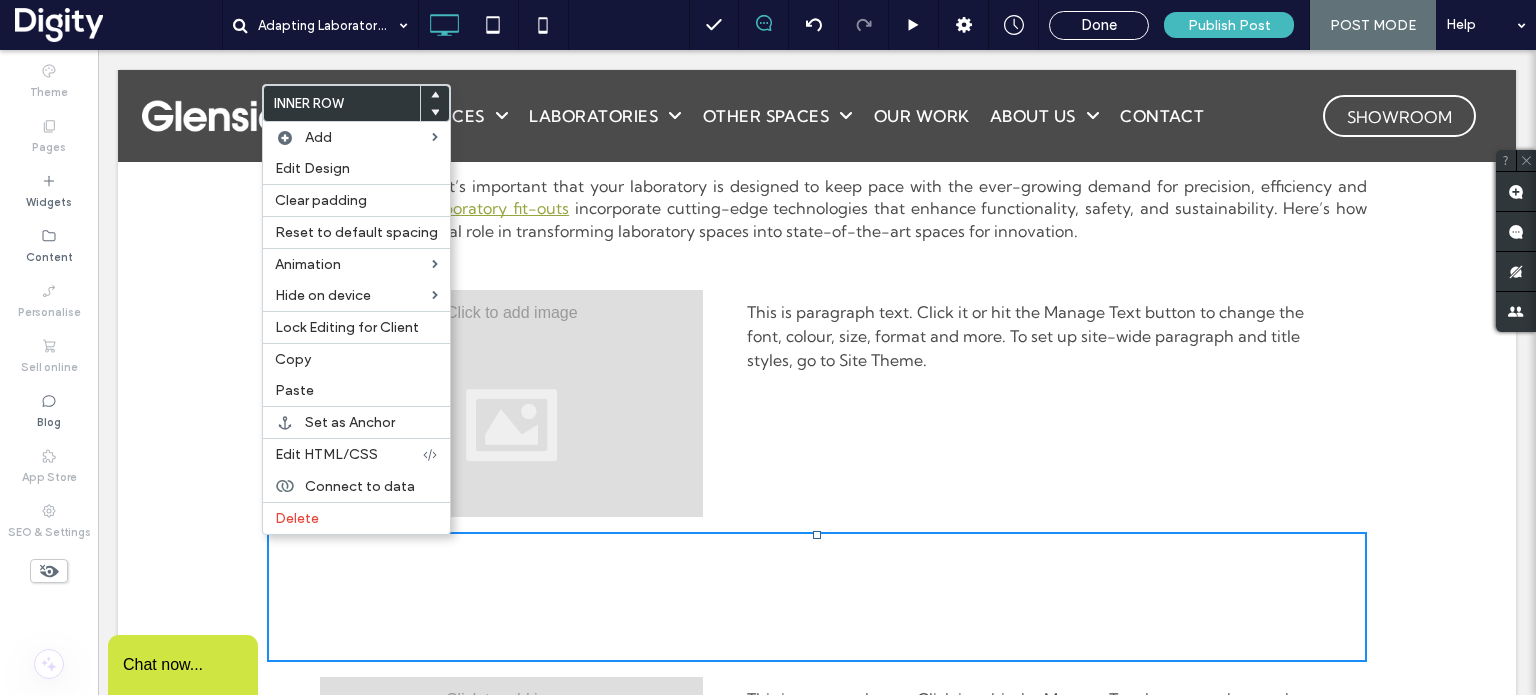 click 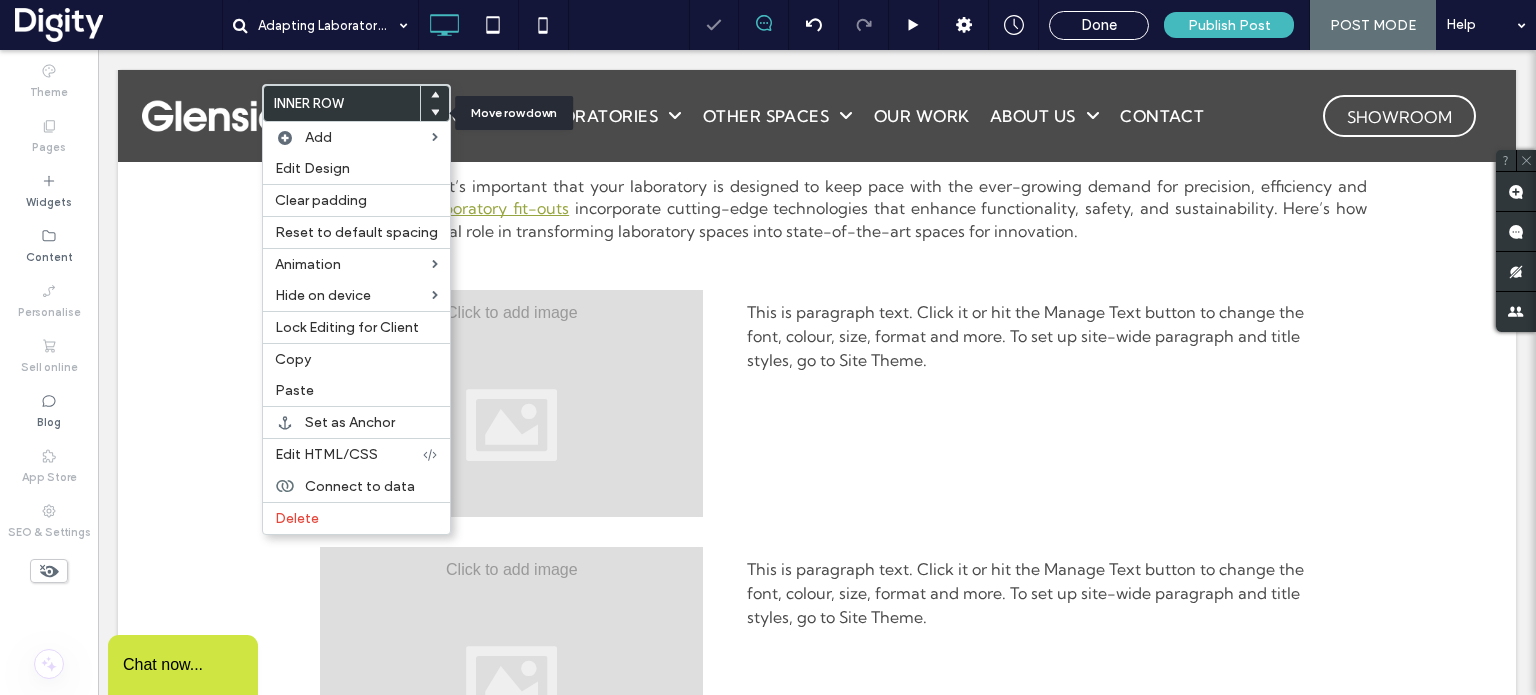 click 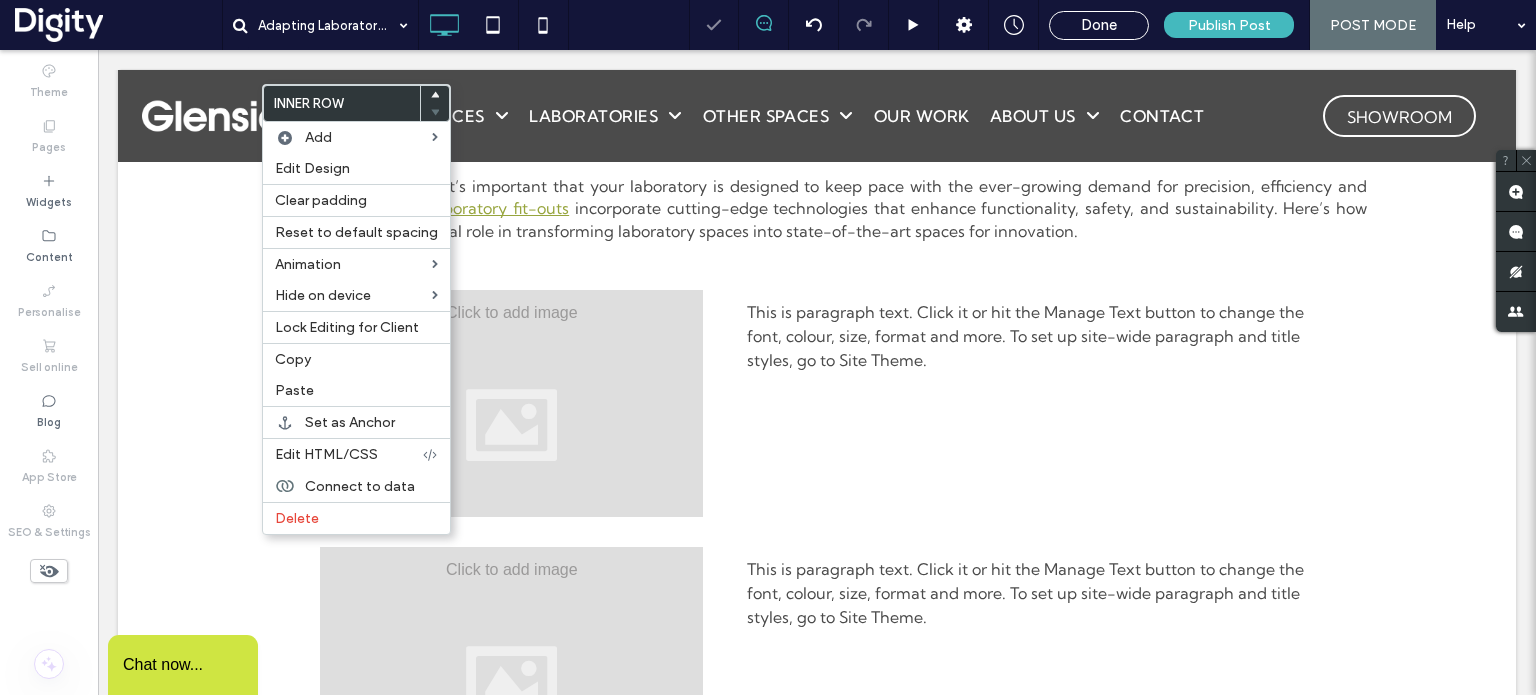 click on "This is paragraph text. Click it or hit the Manage Text button to change the font, colour, size, format and more. To set up site-wide paragraph and title styles, go to Site Theme.
Click To Paste     Click To Paste" at bounding box center [1029, 403] 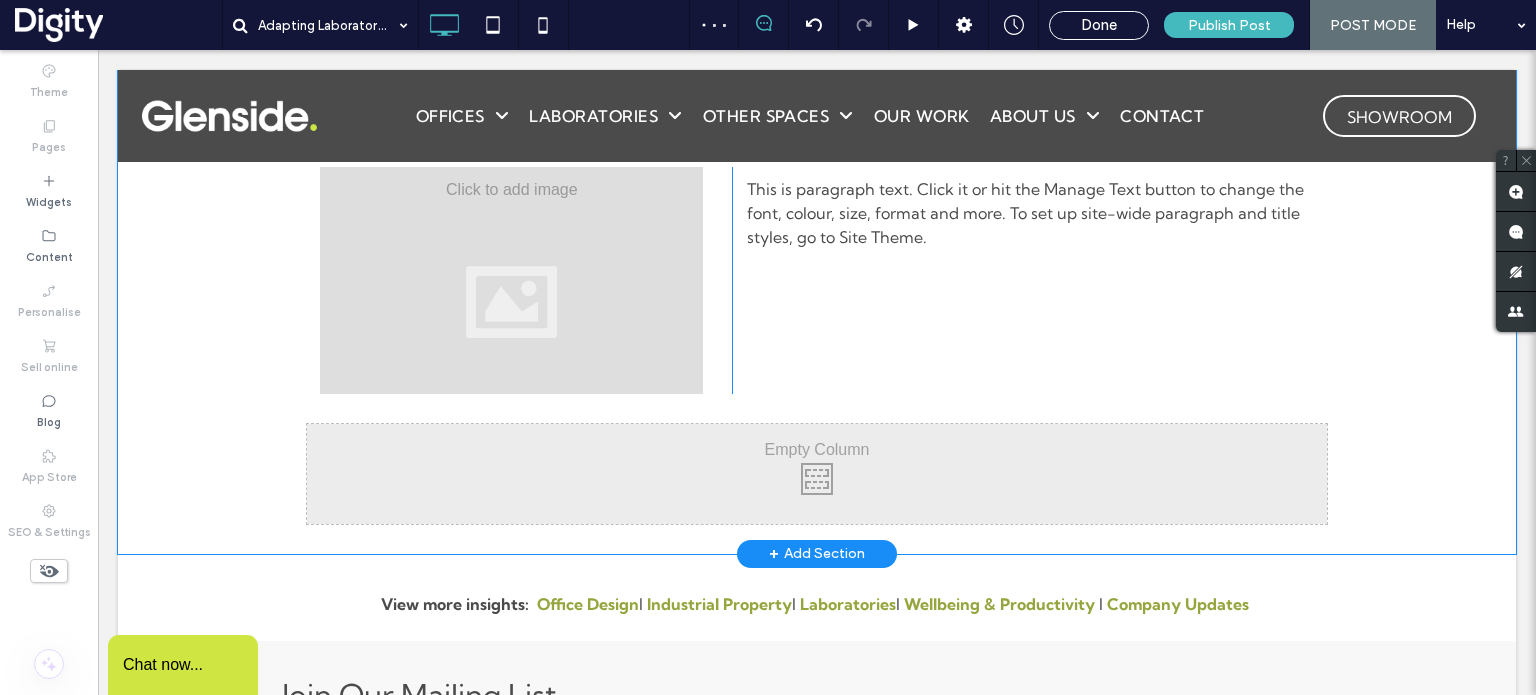 scroll, scrollTop: 1937, scrollLeft: 0, axis: vertical 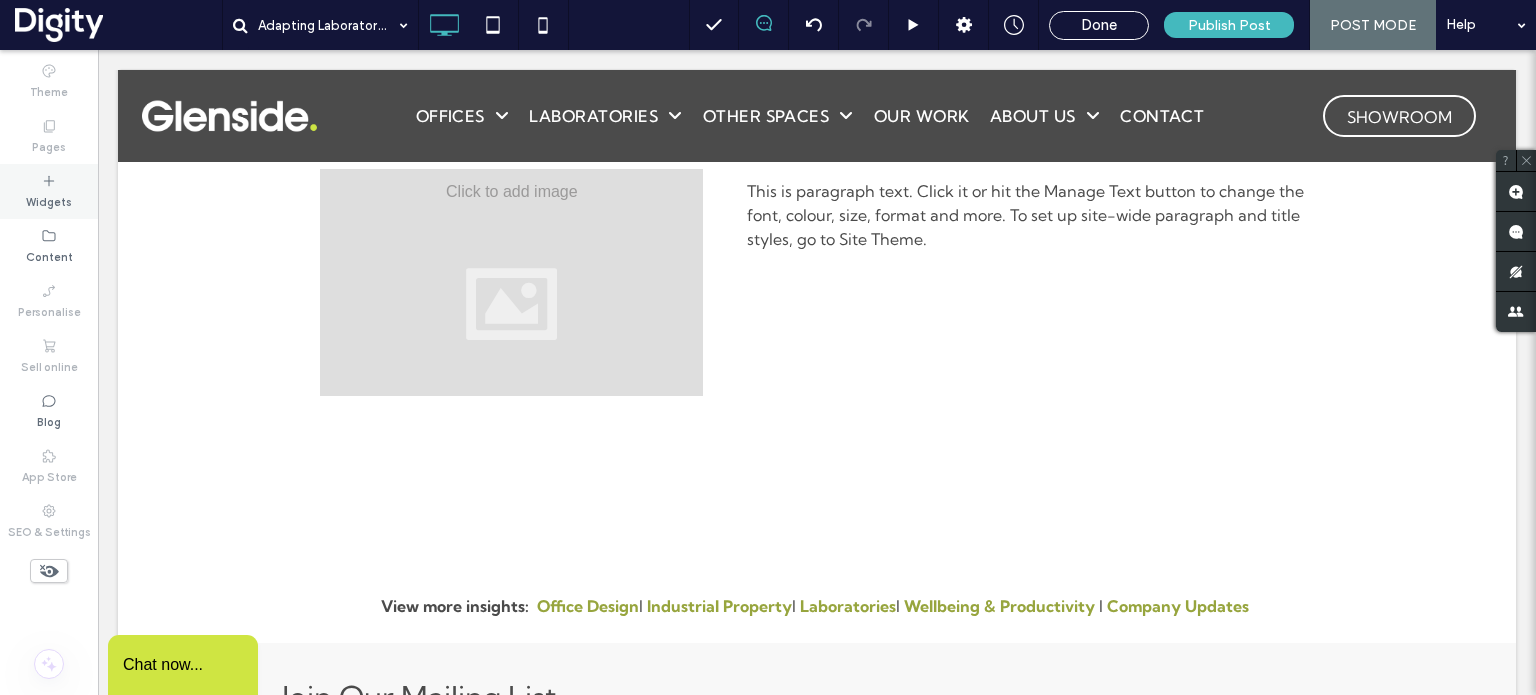 click on "Widgets" at bounding box center [49, 200] 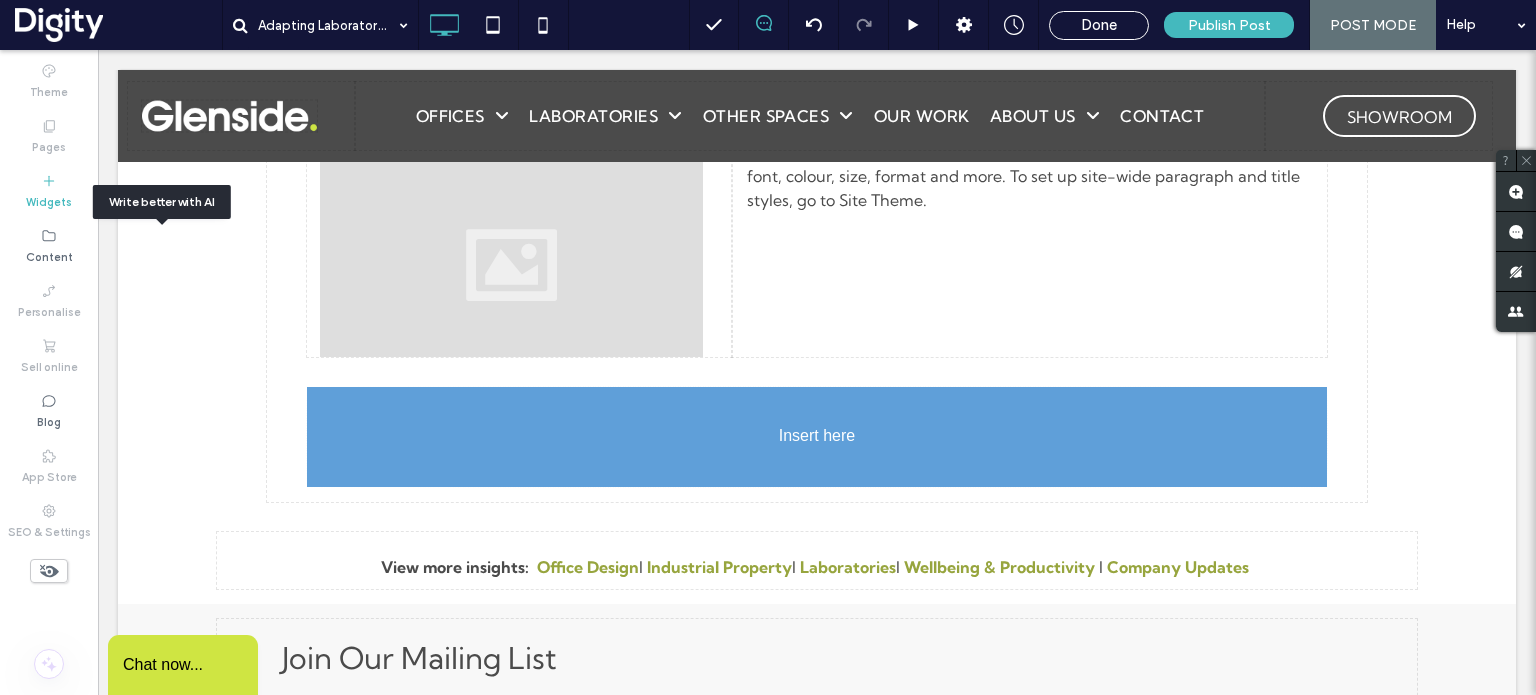 scroll, scrollTop: 1980, scrollLeft: 0, axis: vertical 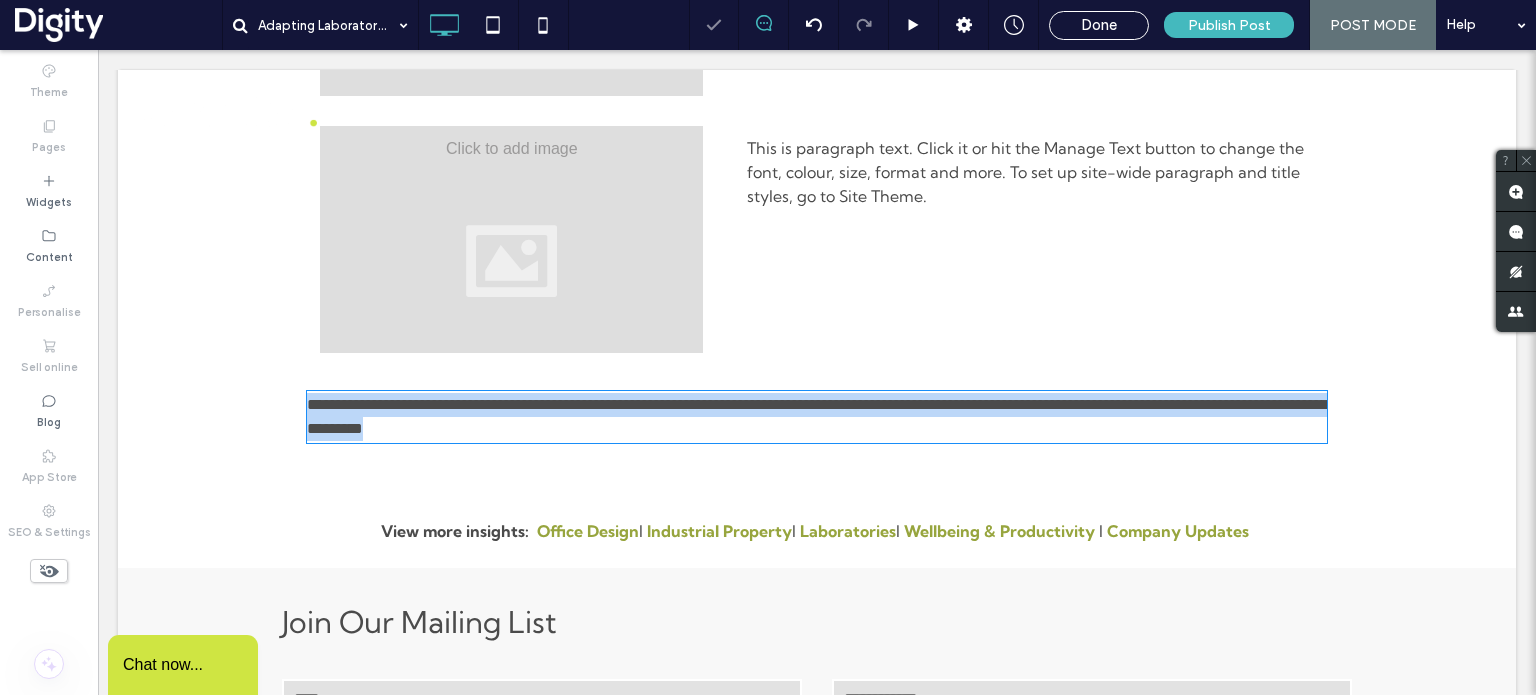 type on "**********" 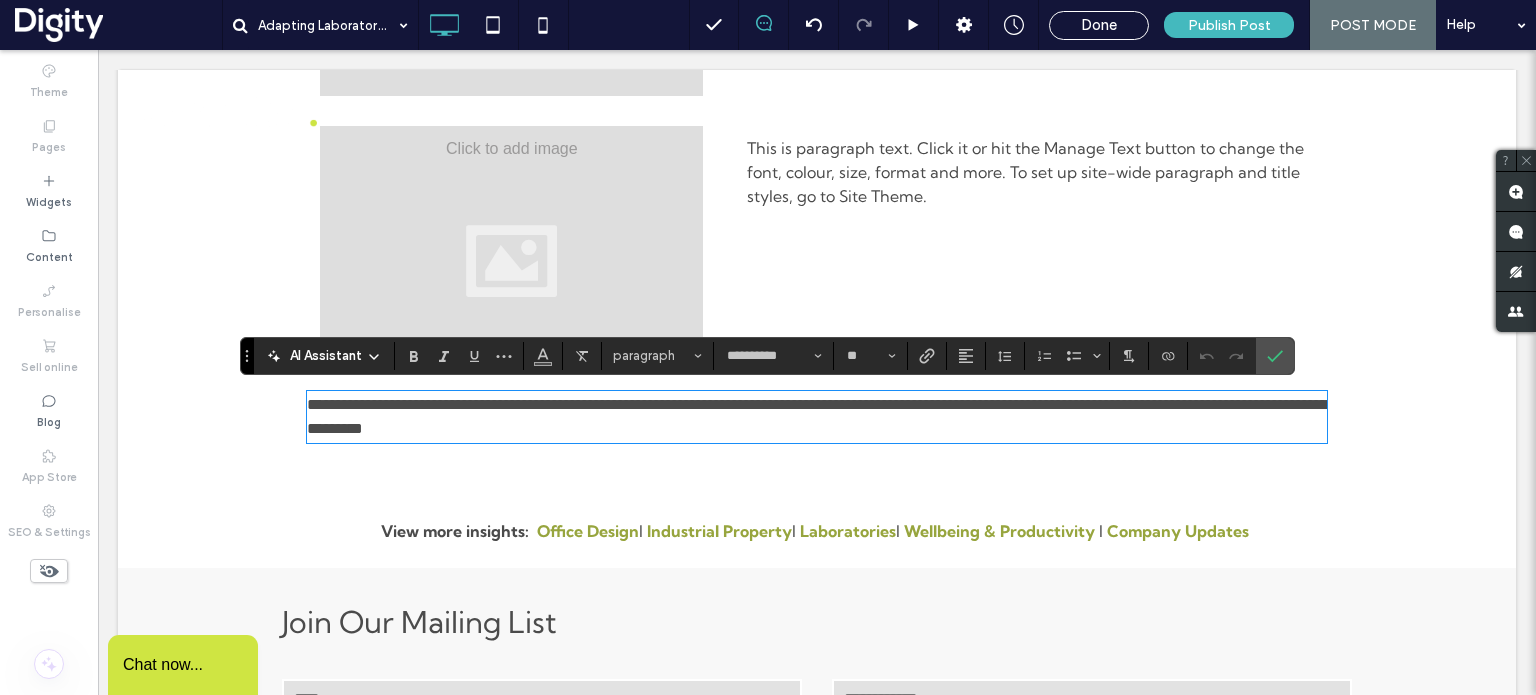 click on "Click To Paste     Click To Paste     This is paragraph text. Click it or hit the Manage Text button to change the font, colour, size, format and more. To set up site-wide paragraph and title styles, go to Site Theme." at bounding box center (1029, 239) 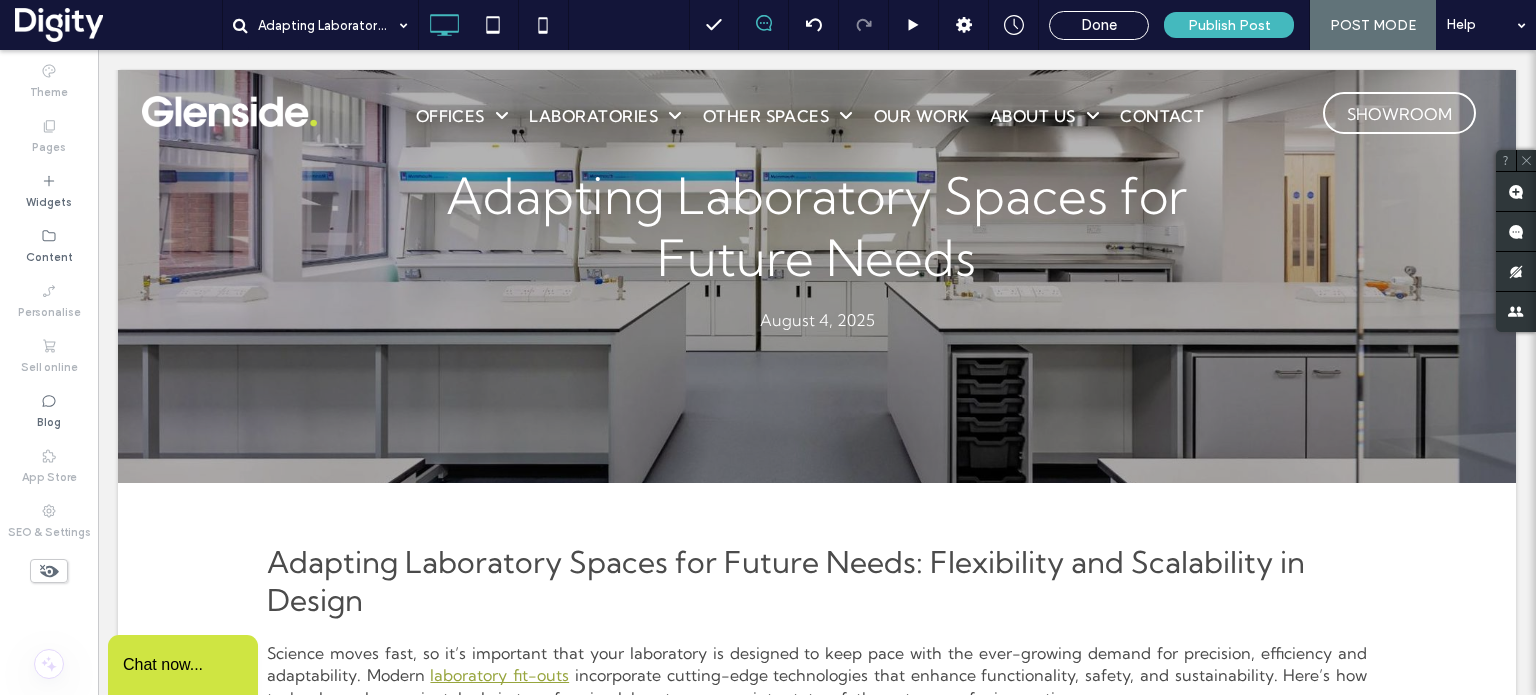 scroll, scrollTop: 315, scrollLeft: 0, axis: vertical 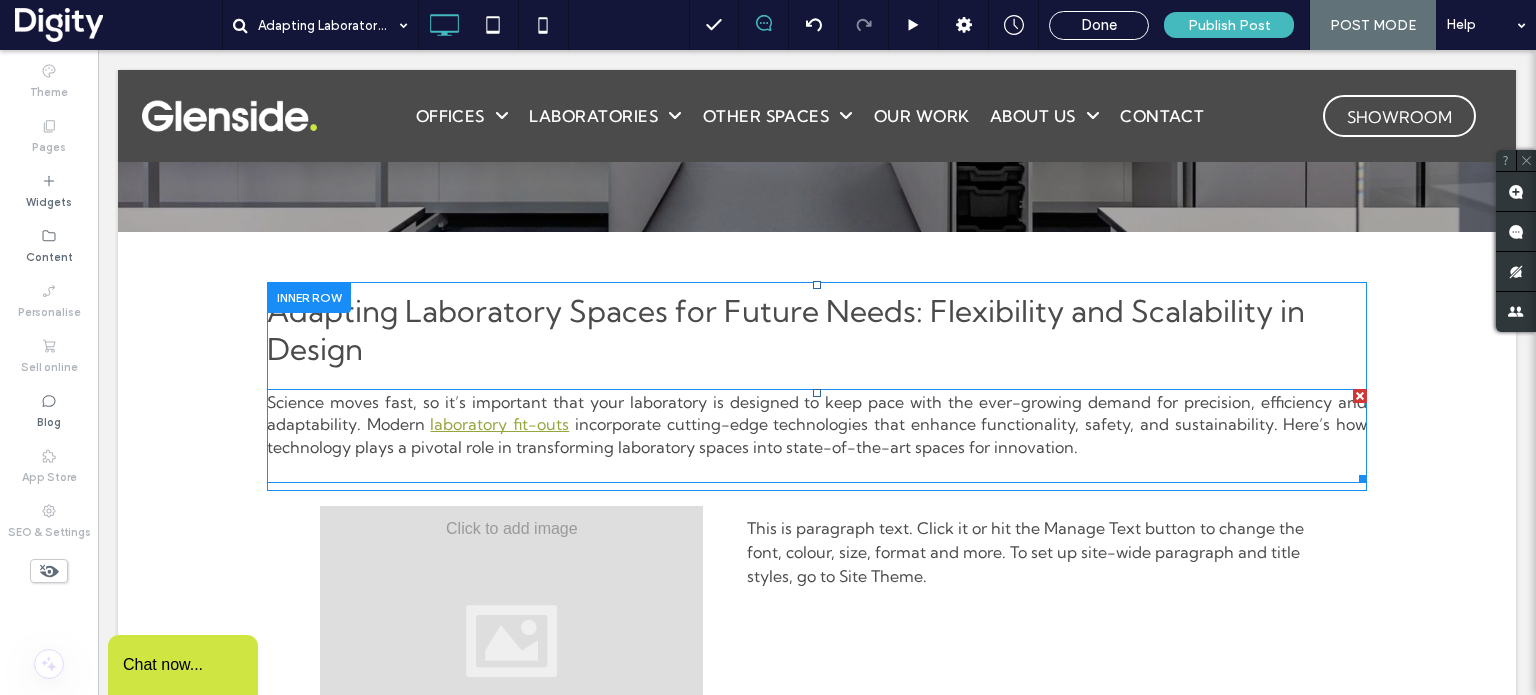click on "incorporate cutting-edge technologies that enhance functionality, safety, and sustainability. Here’s how technology plays a pivotal role in transforming laboratory spaces into state-of-the-art spaces for innovation." at bounding box center [817, 435] 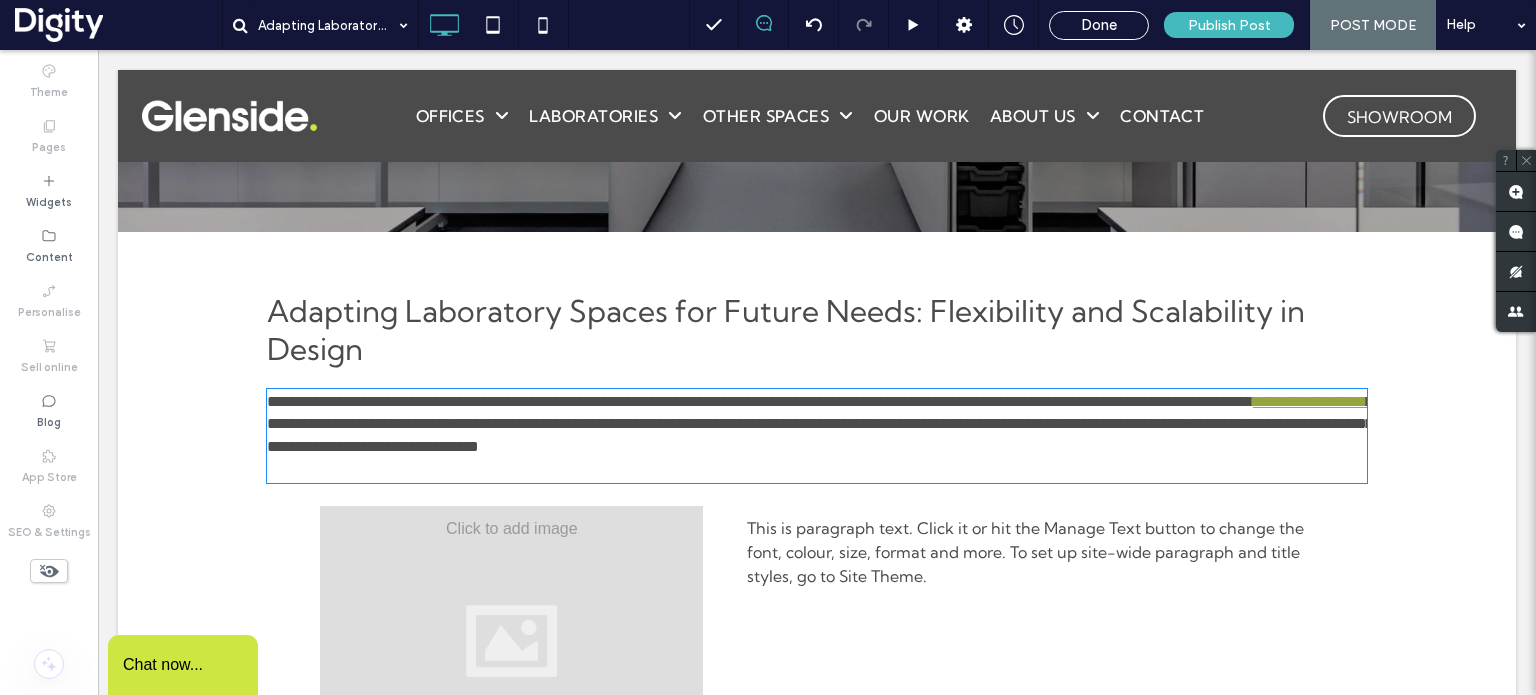 type on "**********" 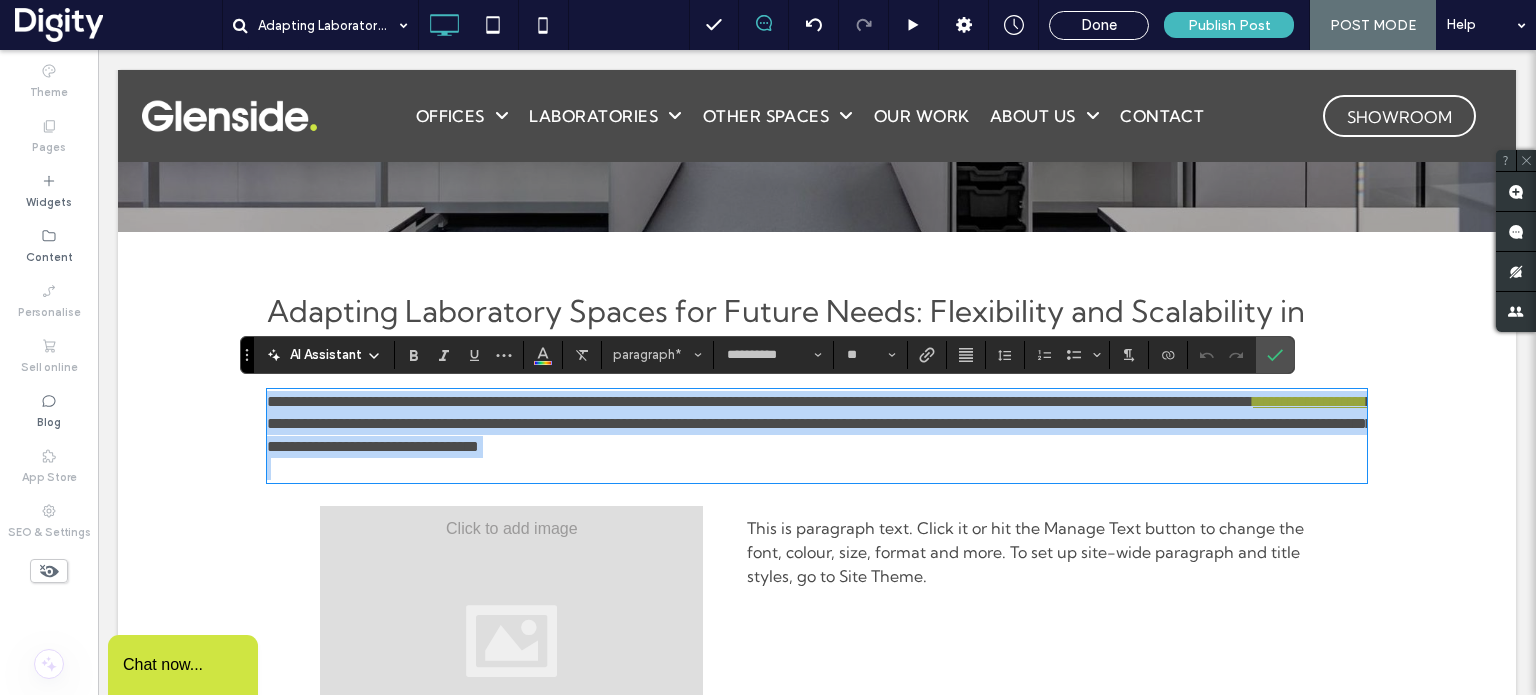 scroll, scrollTop: 0, scrollLeft: 0, axis: both 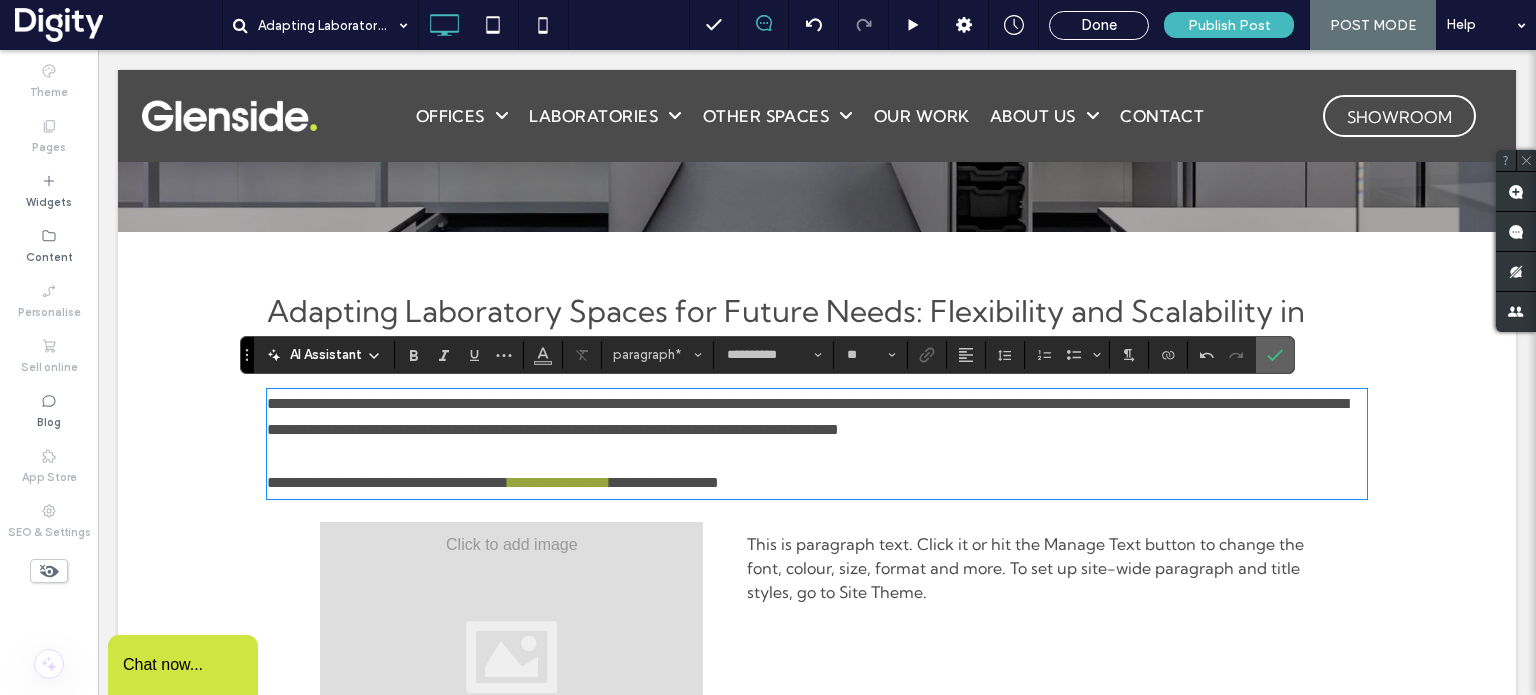 click at bounding box center [1275, 355] 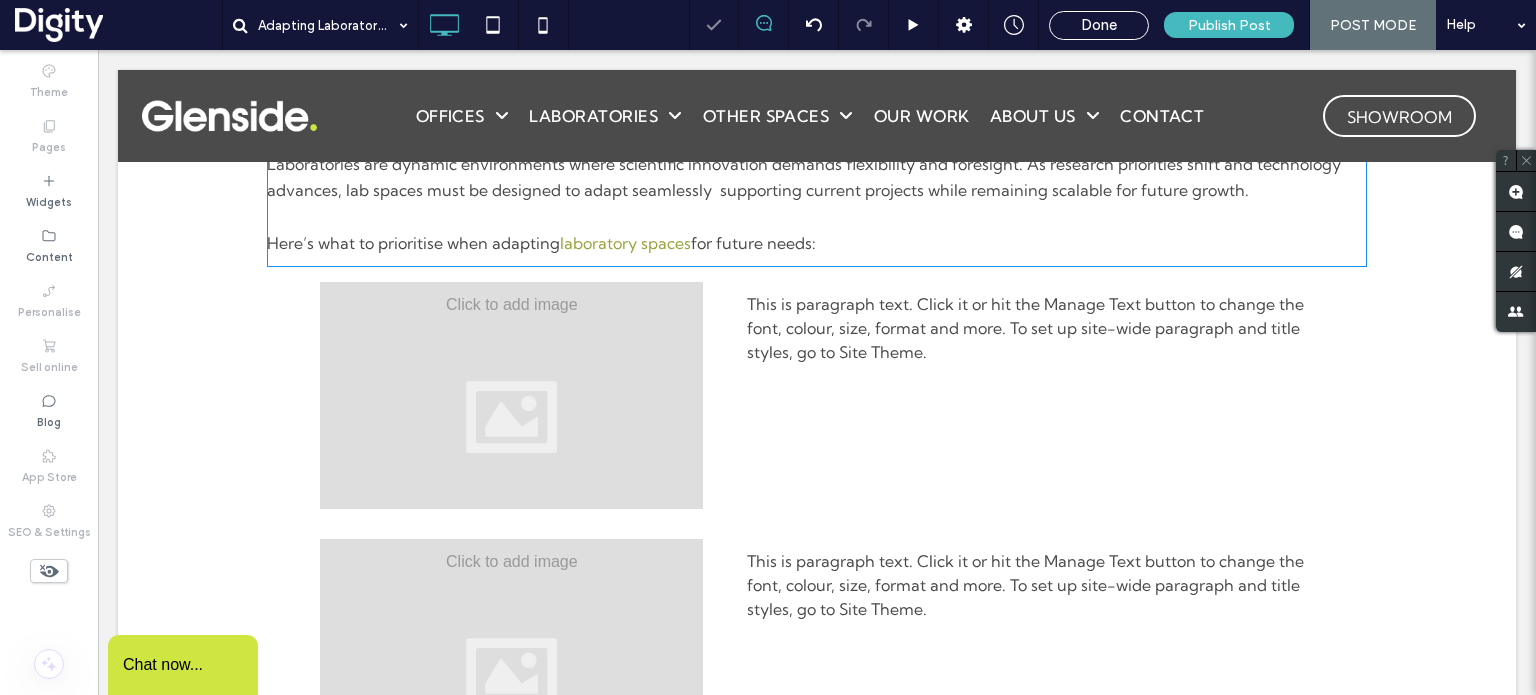 scroll, scrollTop: 556, scrollLeft: 0, axis: vertical 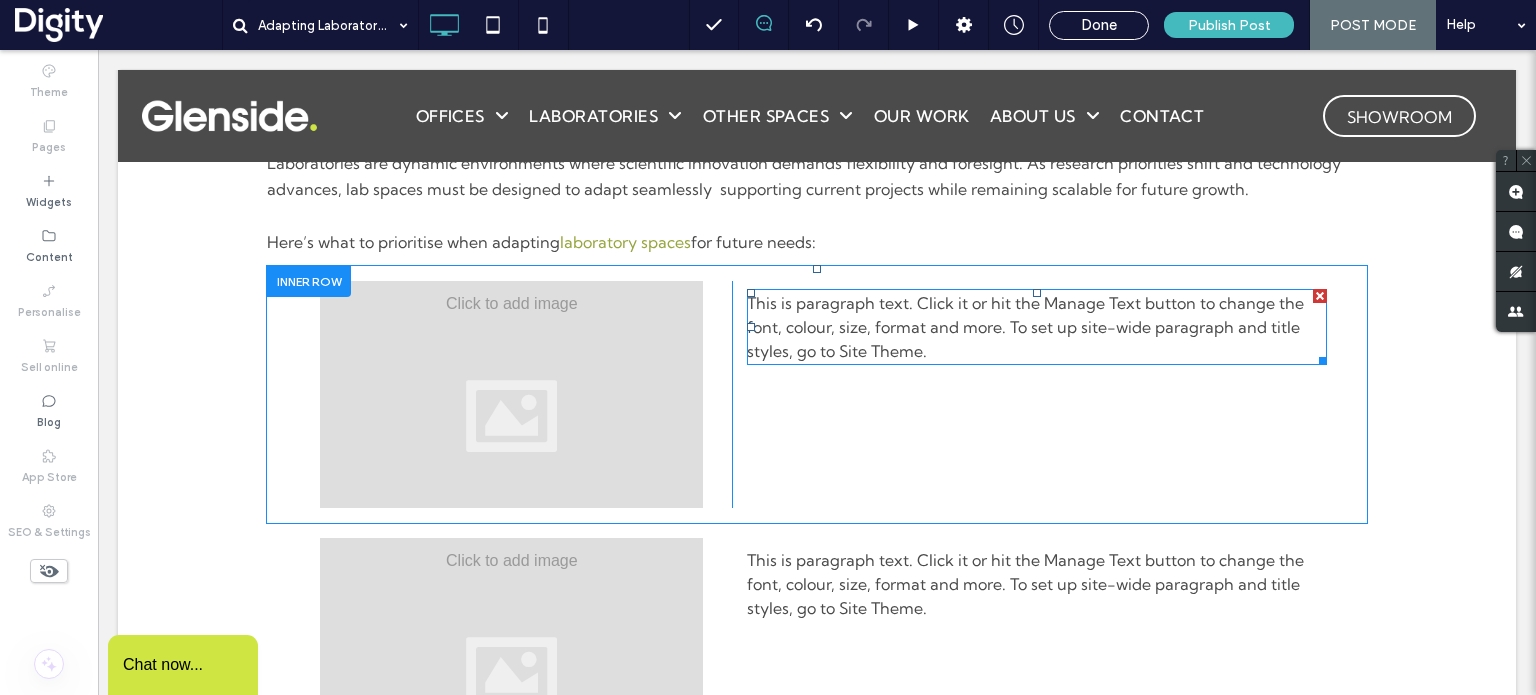 click on "This is paragraph text. Click it or hit the Manage Text button to change the font, colour, size, format and more. To set up site-wide paragraph and title styles, go to Site Theme." at bounding box center (1025, 327) 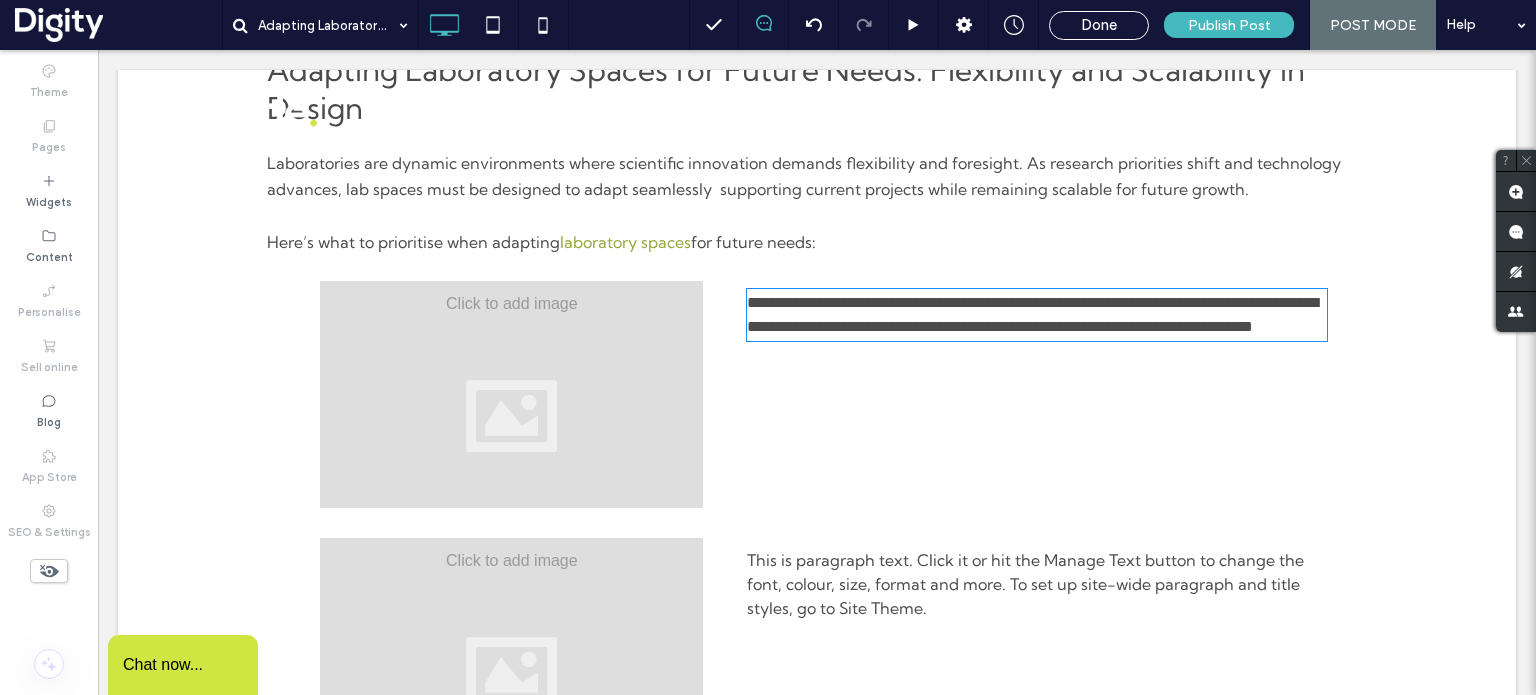 type on "**********" 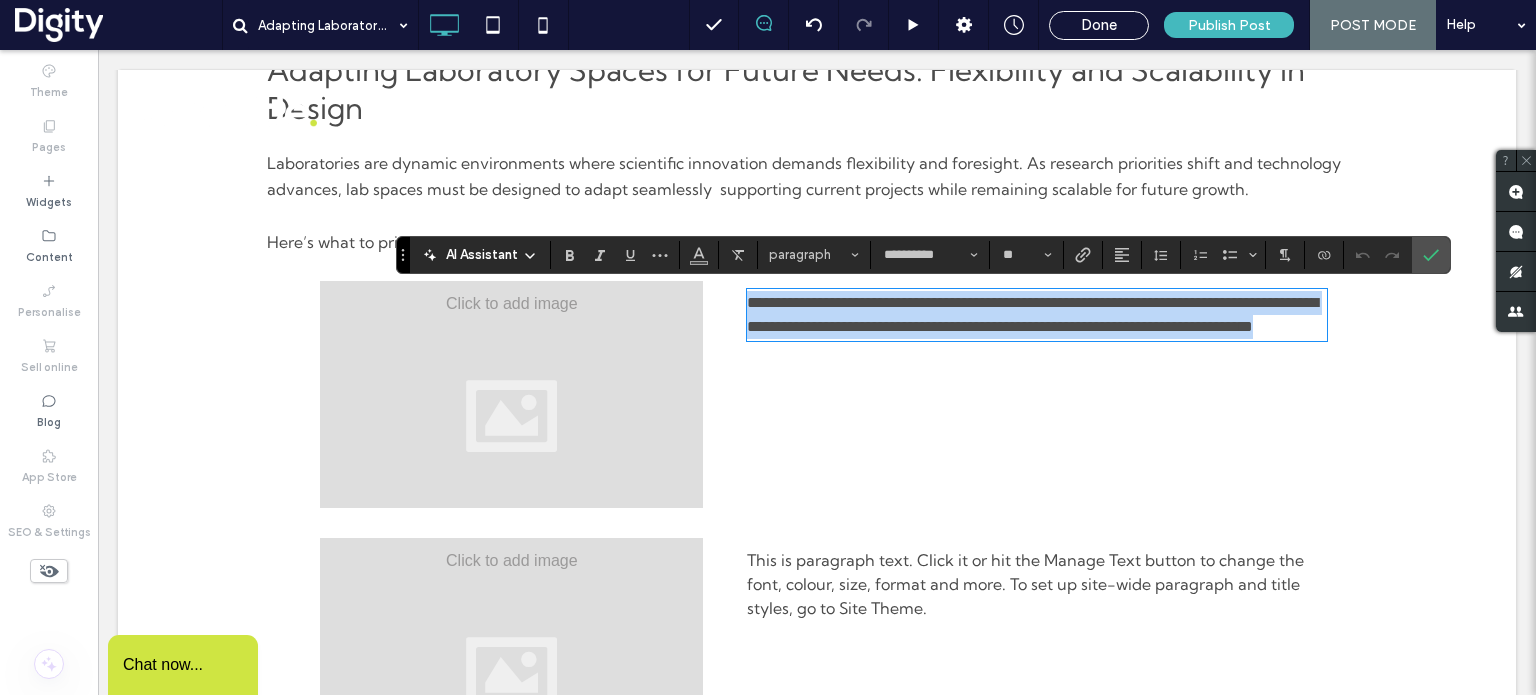 paste 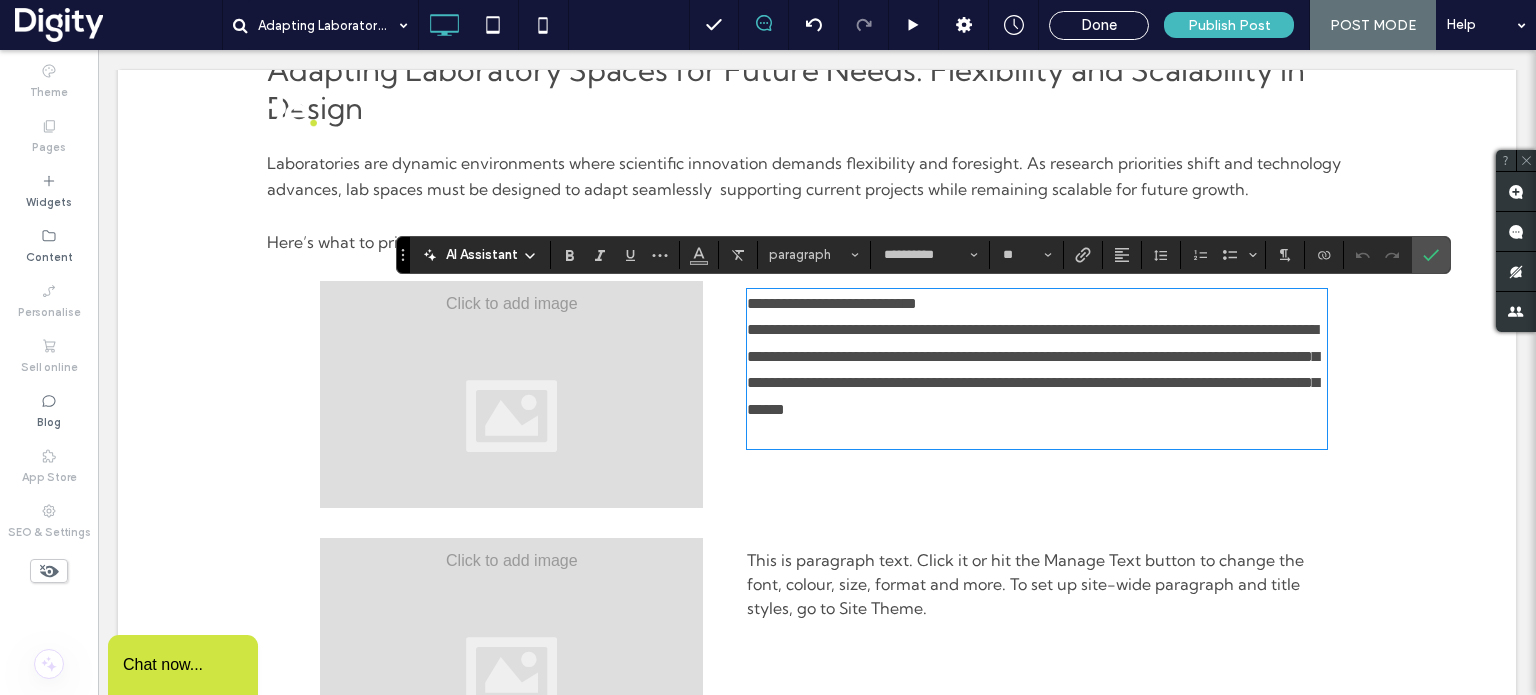 scroll, scrollTop: 0, scrollLeft: 0, axis: both 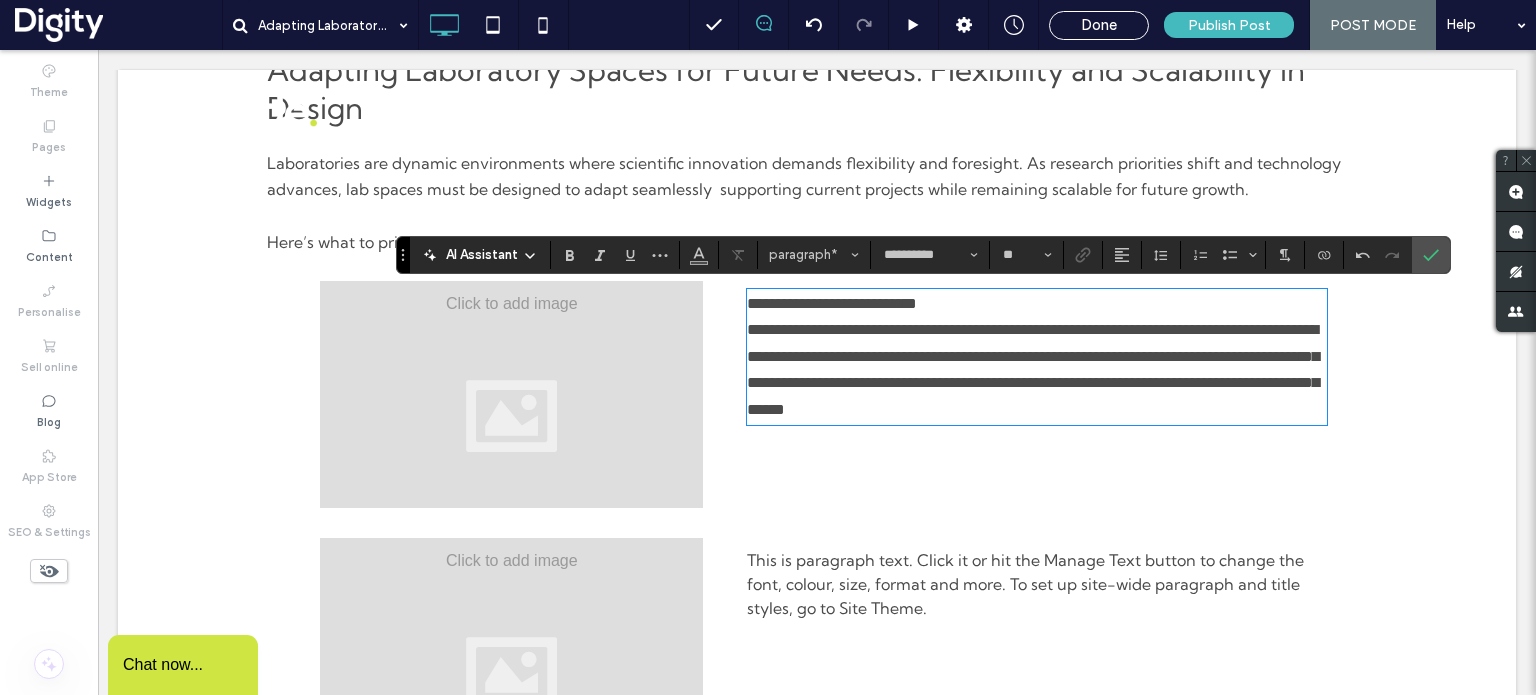 click on "**********" at bounding box center (1037, 304) 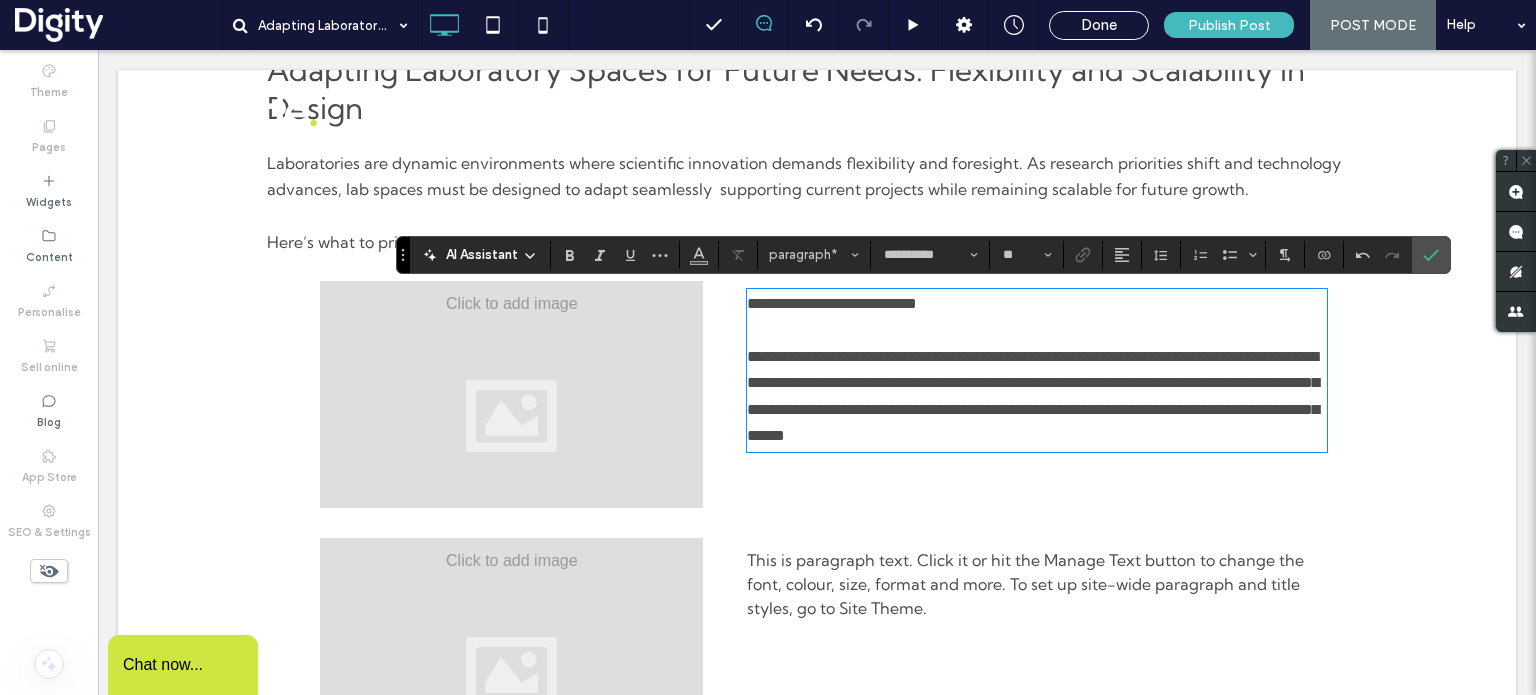 click on "**********" at bounding box center (832, 303) 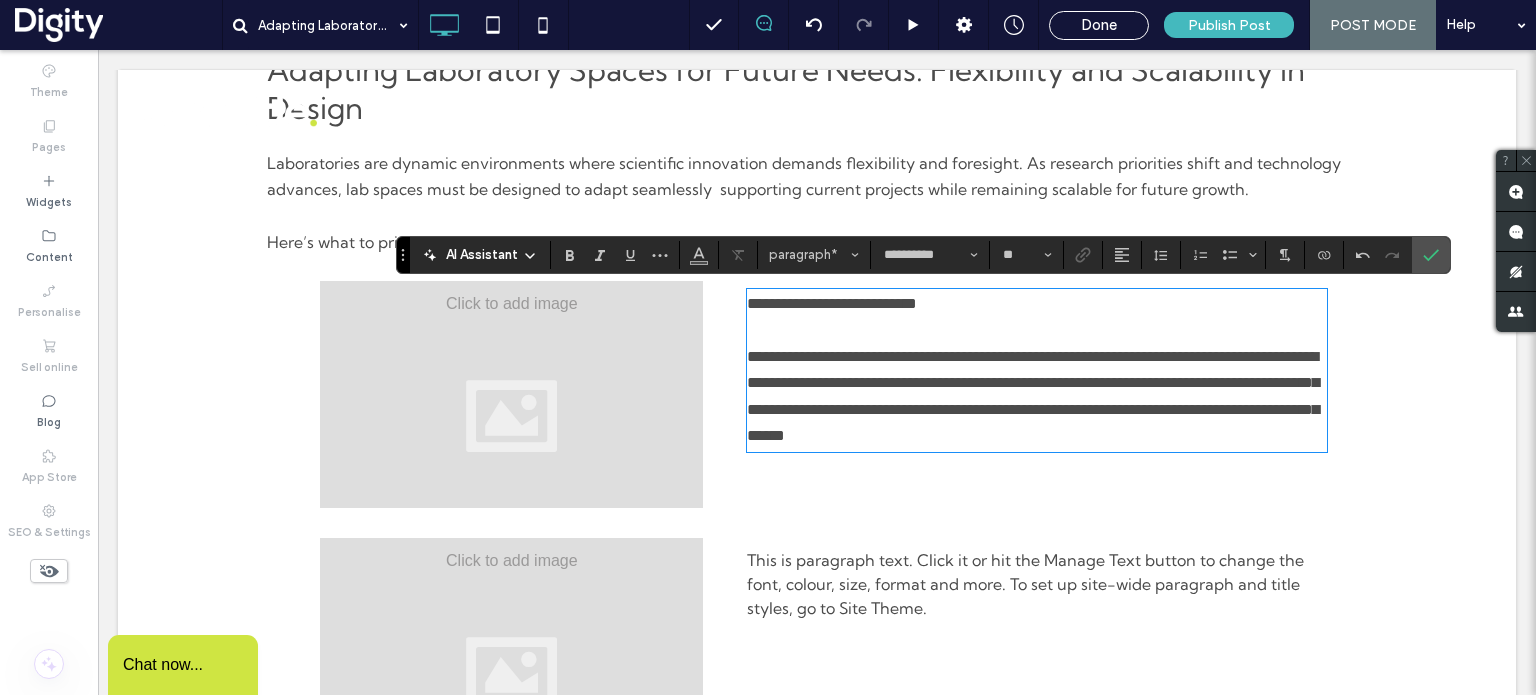 click on "**********" at bounding box center (832, 303) 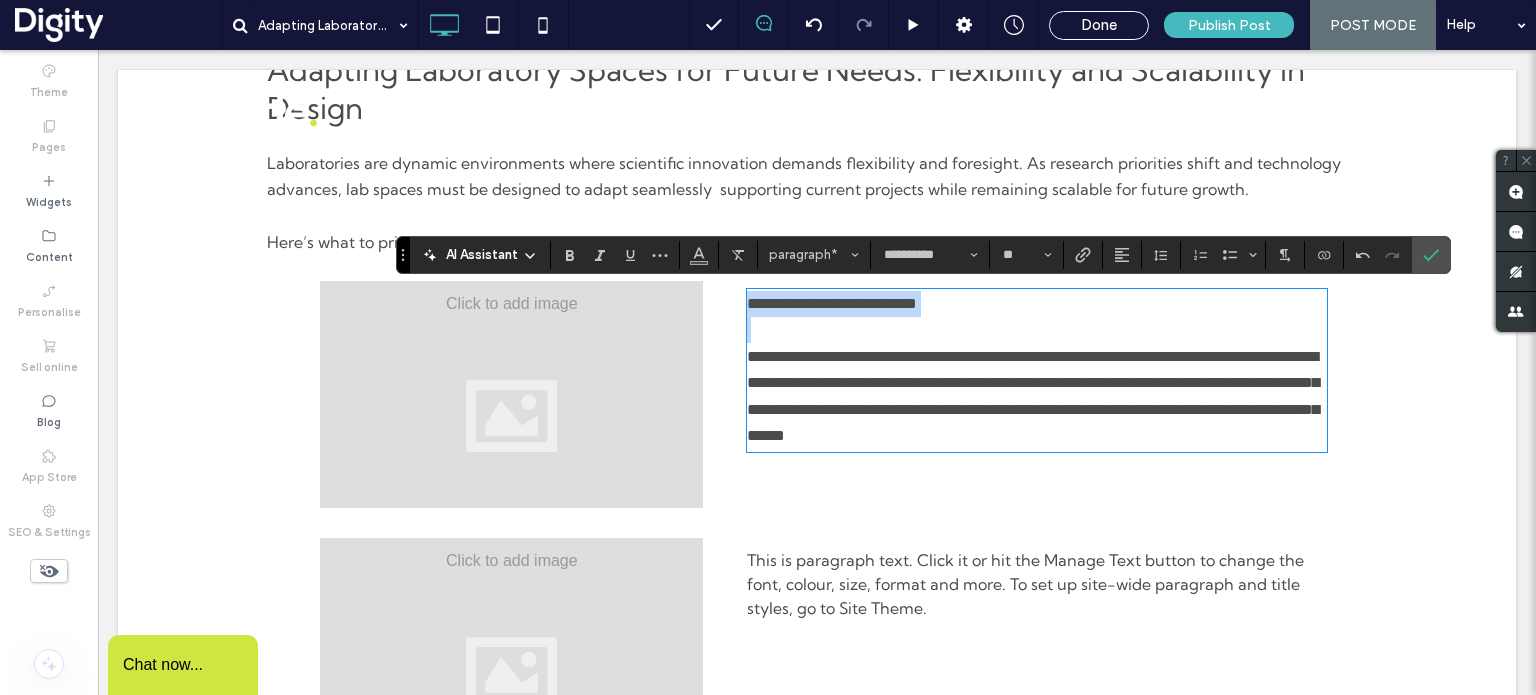 click on "**********" at bounding box center (832, 303) 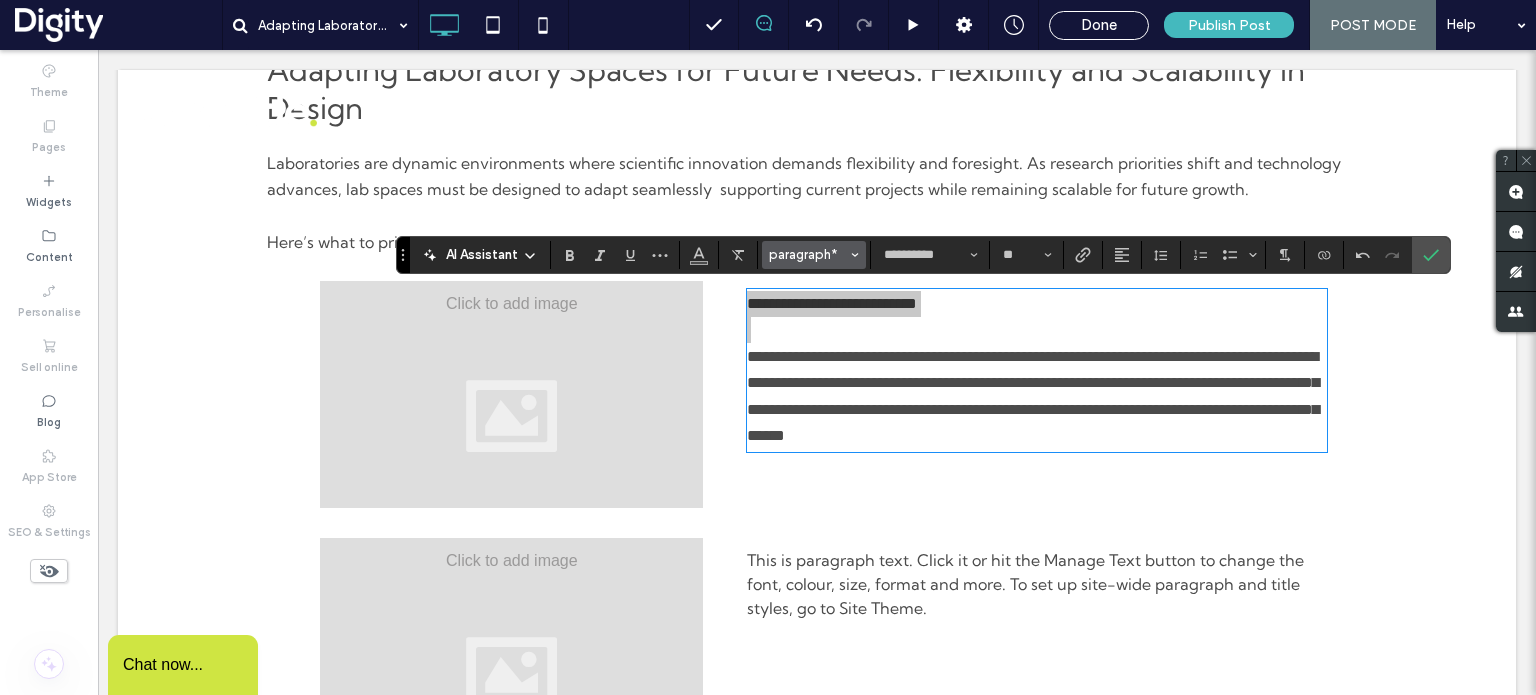 click on "paragraph*" at bounding box center (808, 254) 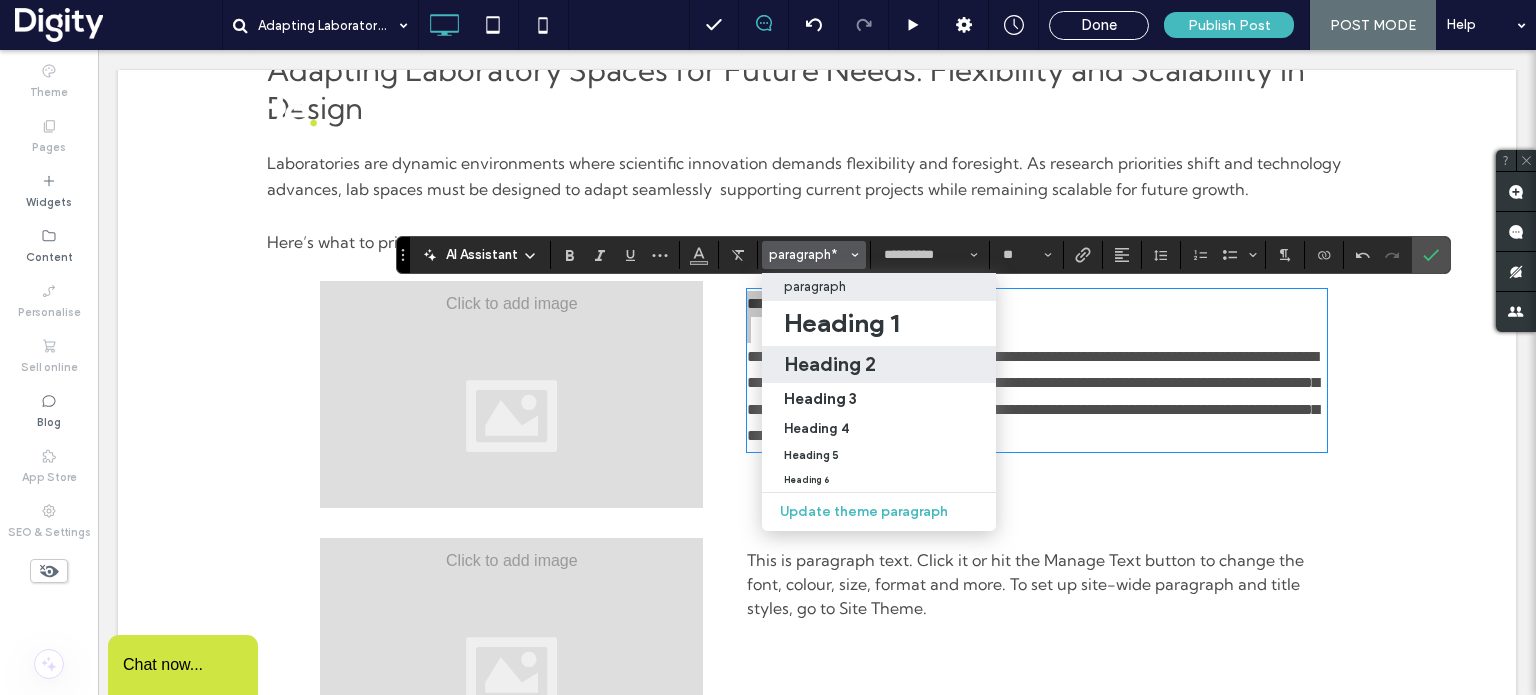 click on "Heading 2" at bounding box center [830, 364] 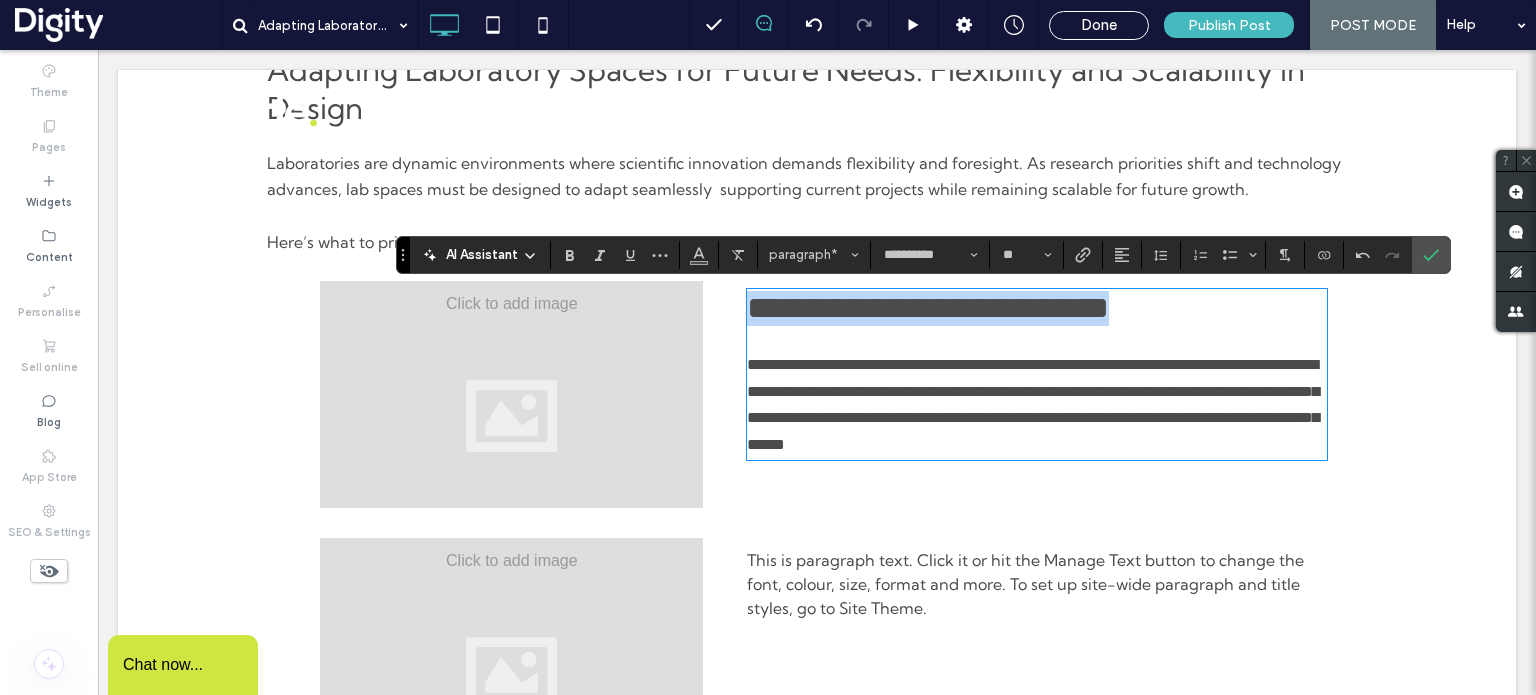 type on "*" 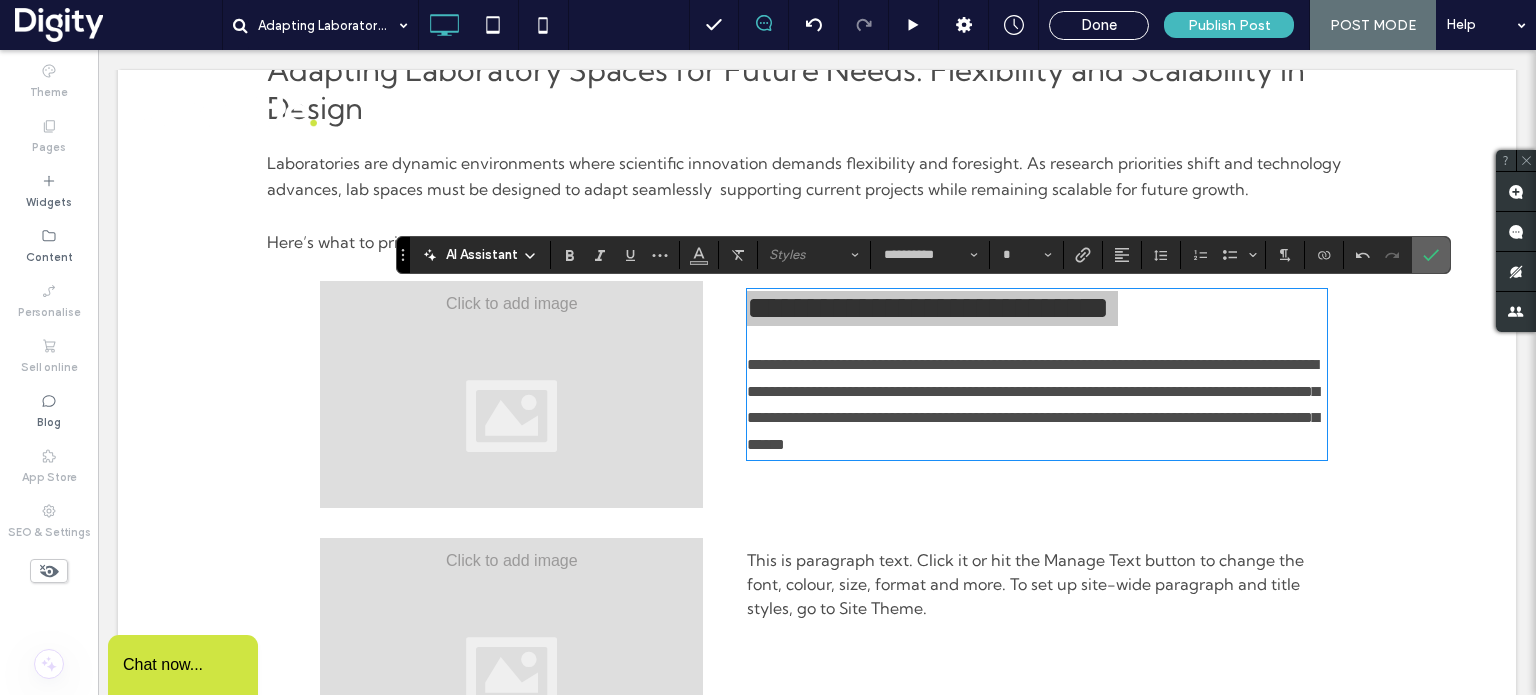 click at bounding box center (1431, 255) 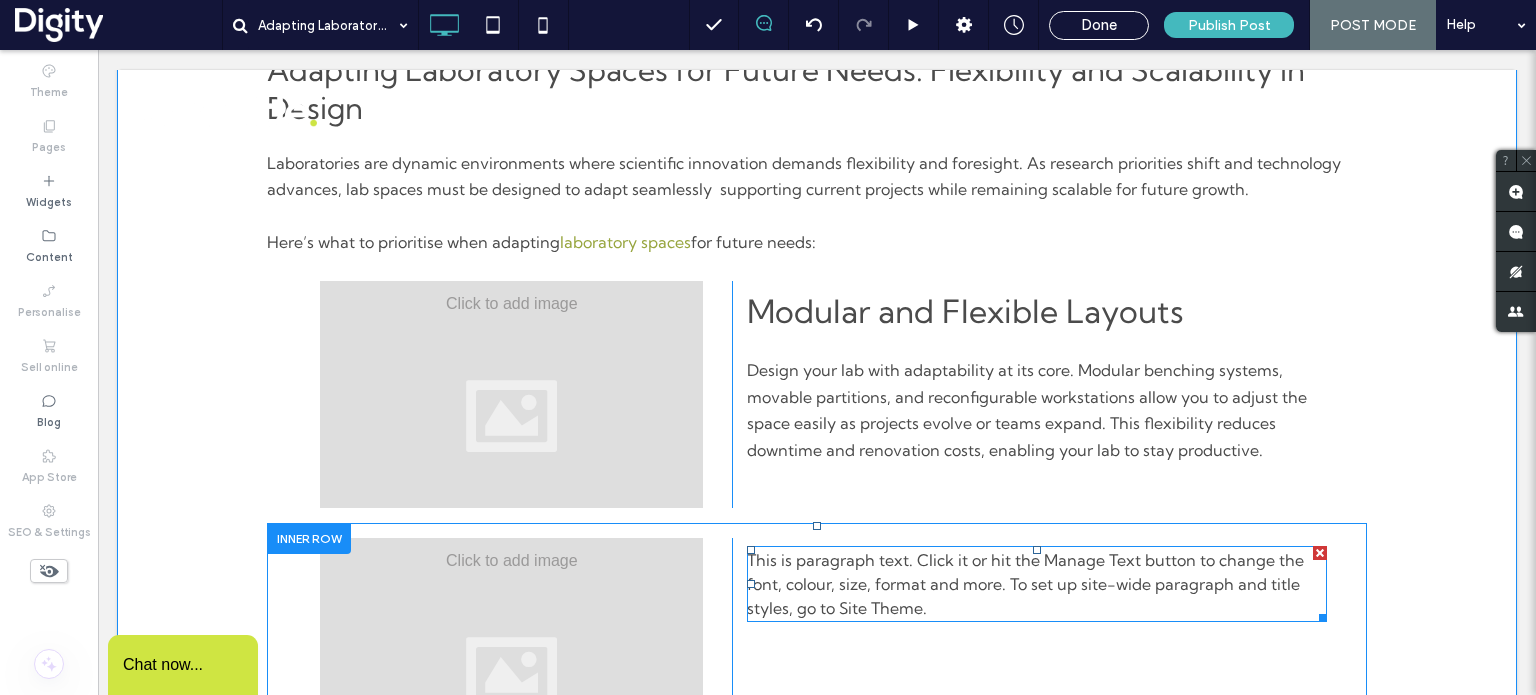 click on "This is paragraph text. Click it or hit the Manage Text button to change the font, colour, size, format and more. To set up site-wide paragraph and title styles, go to Site Theme." at bounding box center [1025, 584] 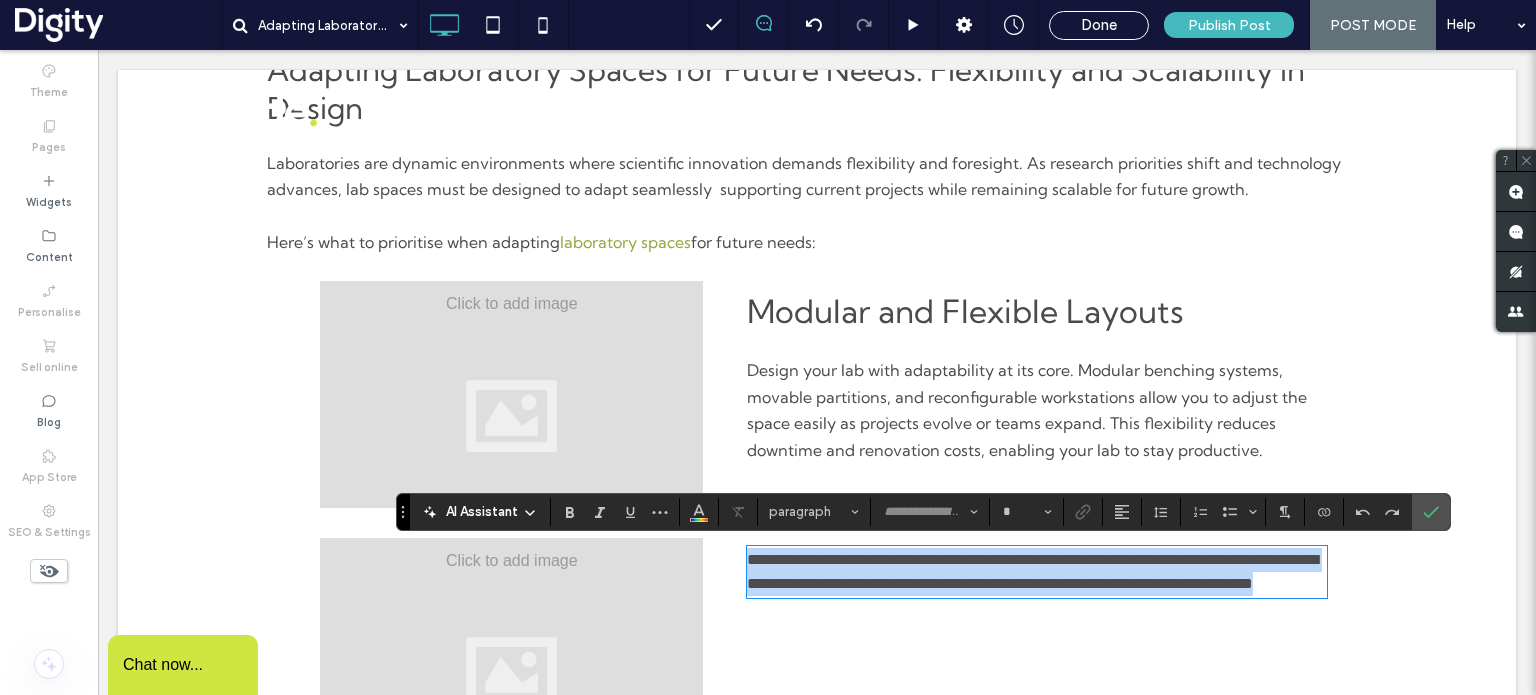 type on "**********" 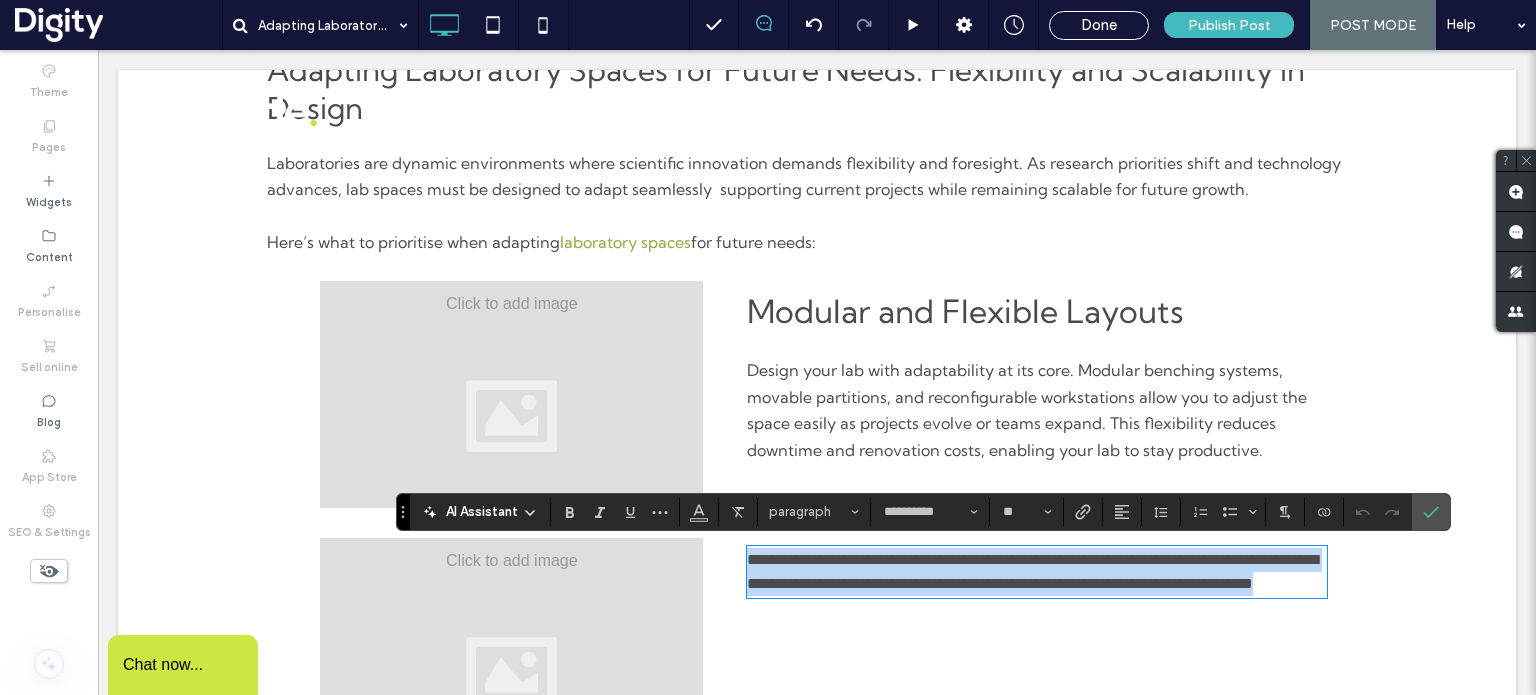 paste 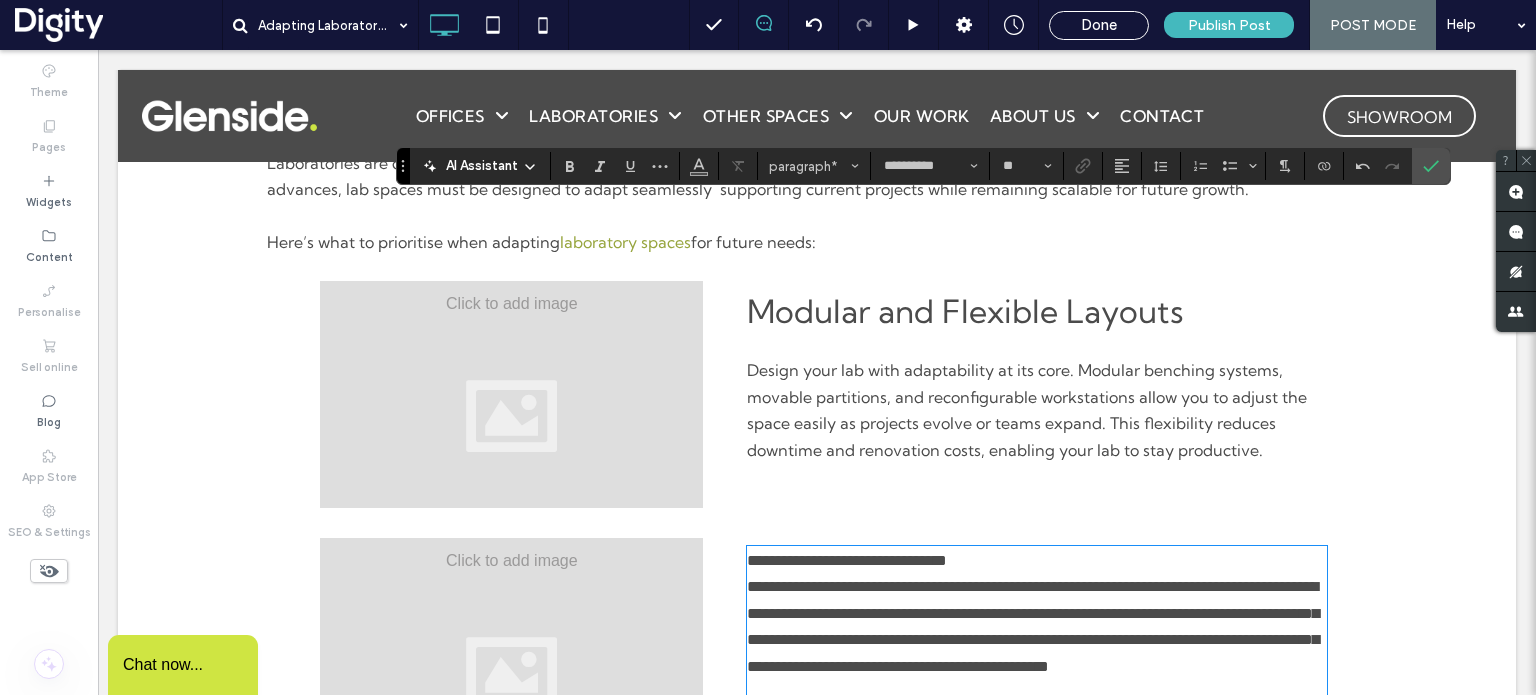 scroll, scrollTop: 0, scrollLeft: 0, axis: both 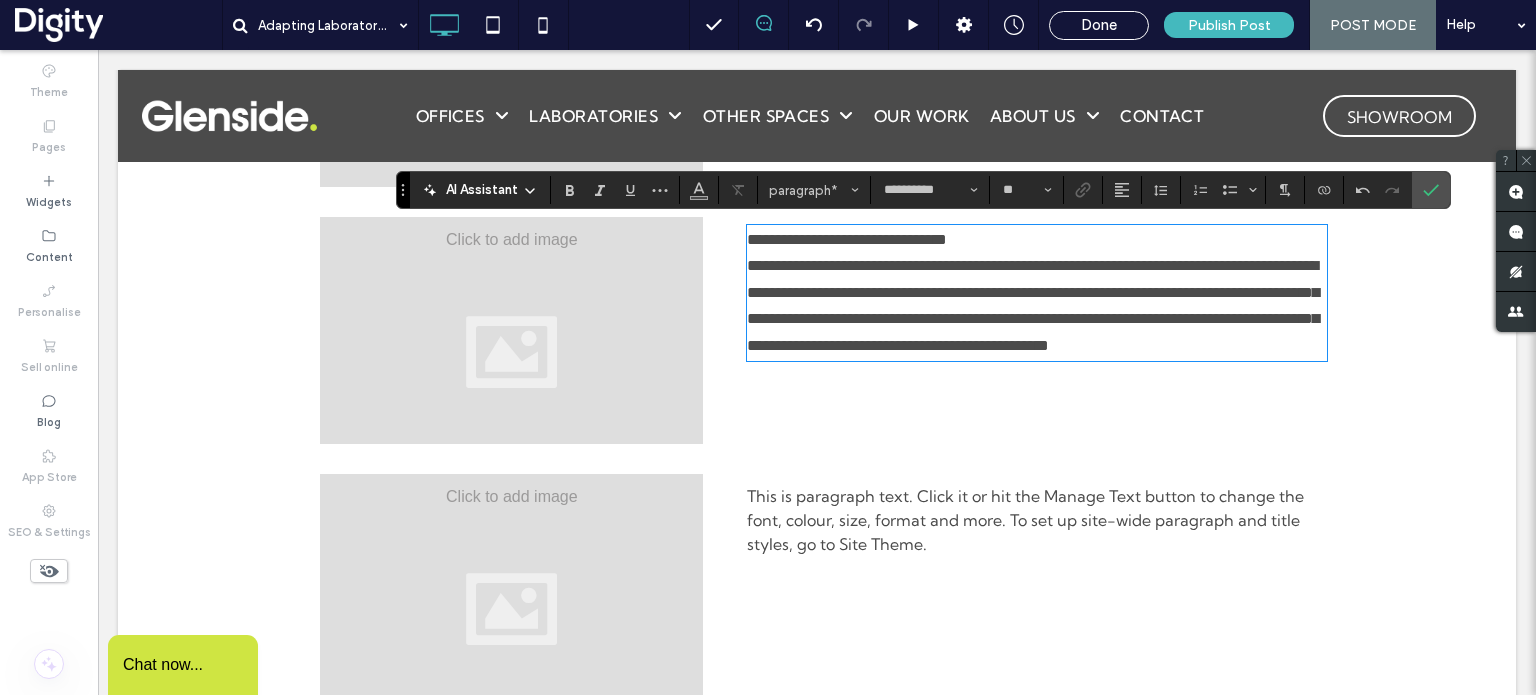 click on "**********" at bounding box center (1037, 240) 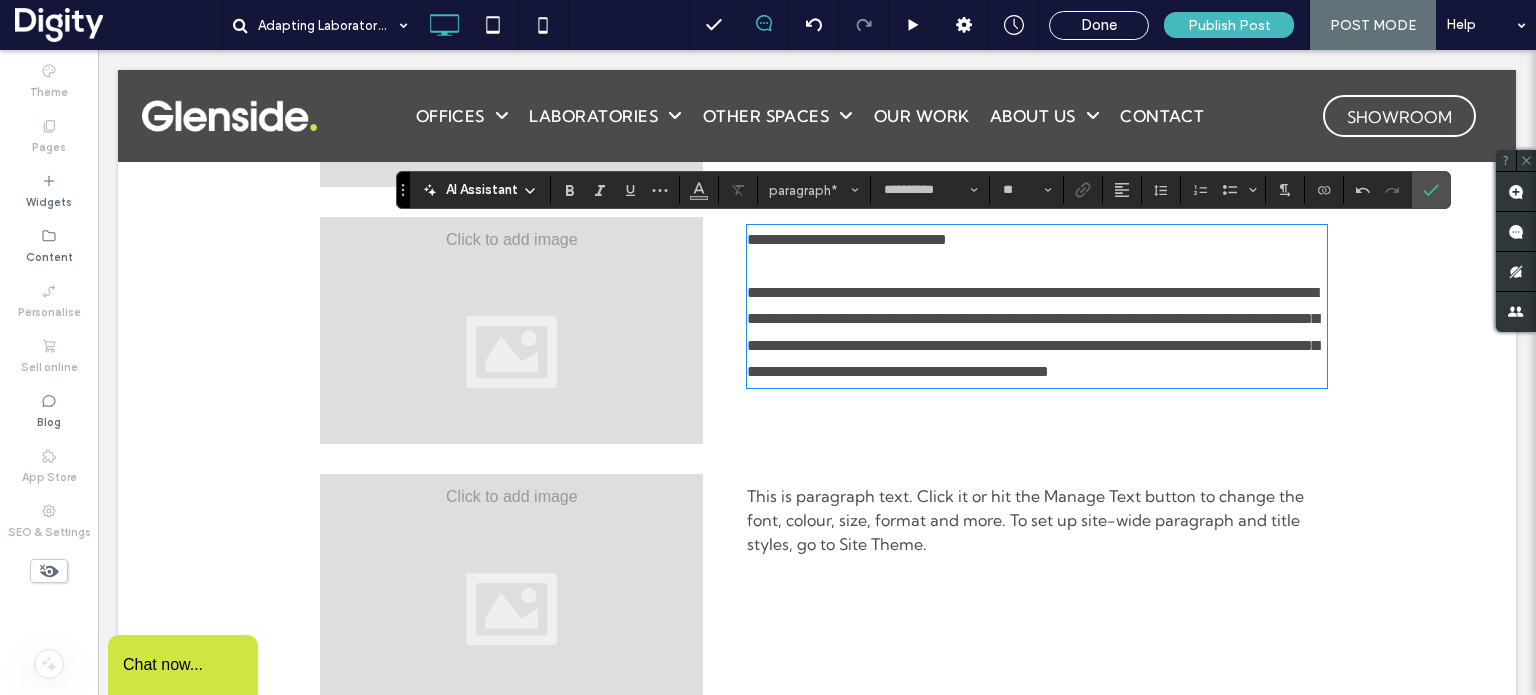 click on "**********" at bounding box center (1029, 330) 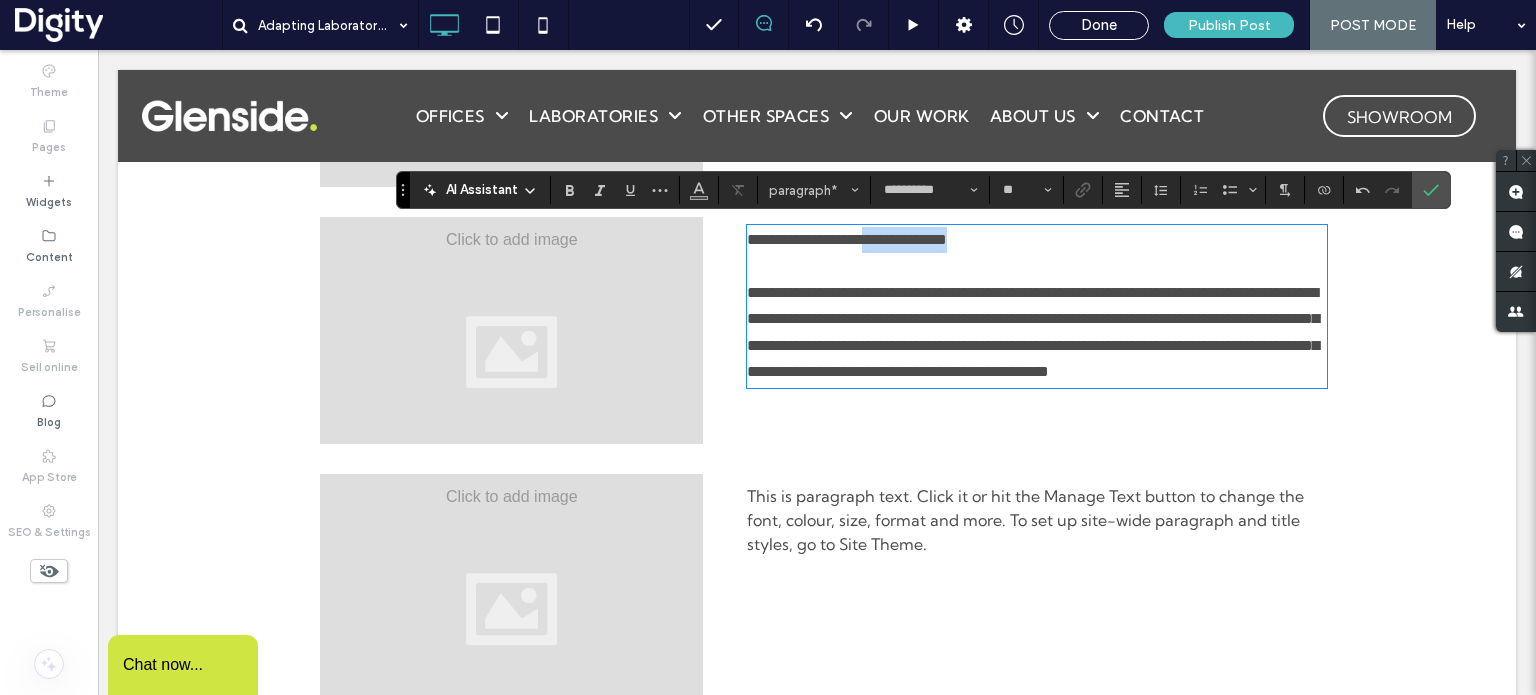 click on "**********" at bounding box center [847, 239] 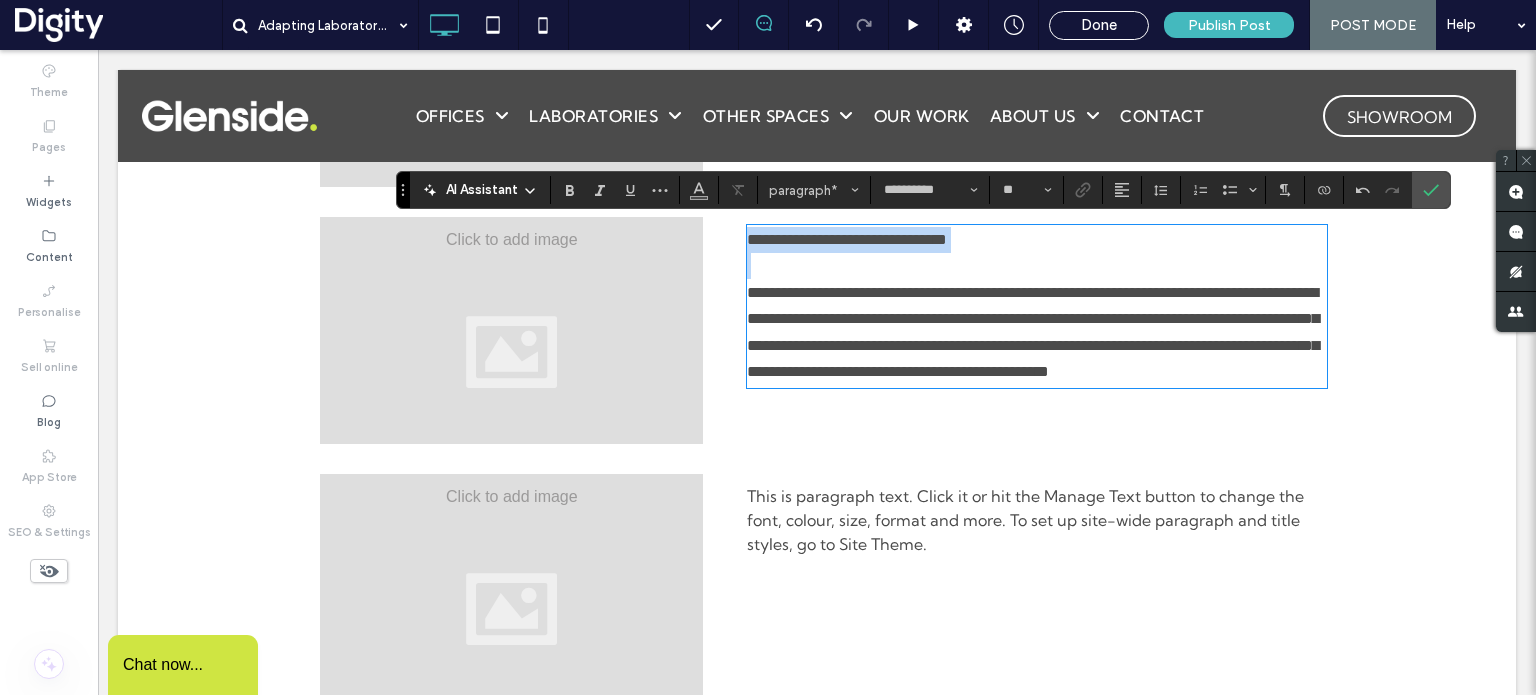 click on "**********" at bounding box center (847, 239) 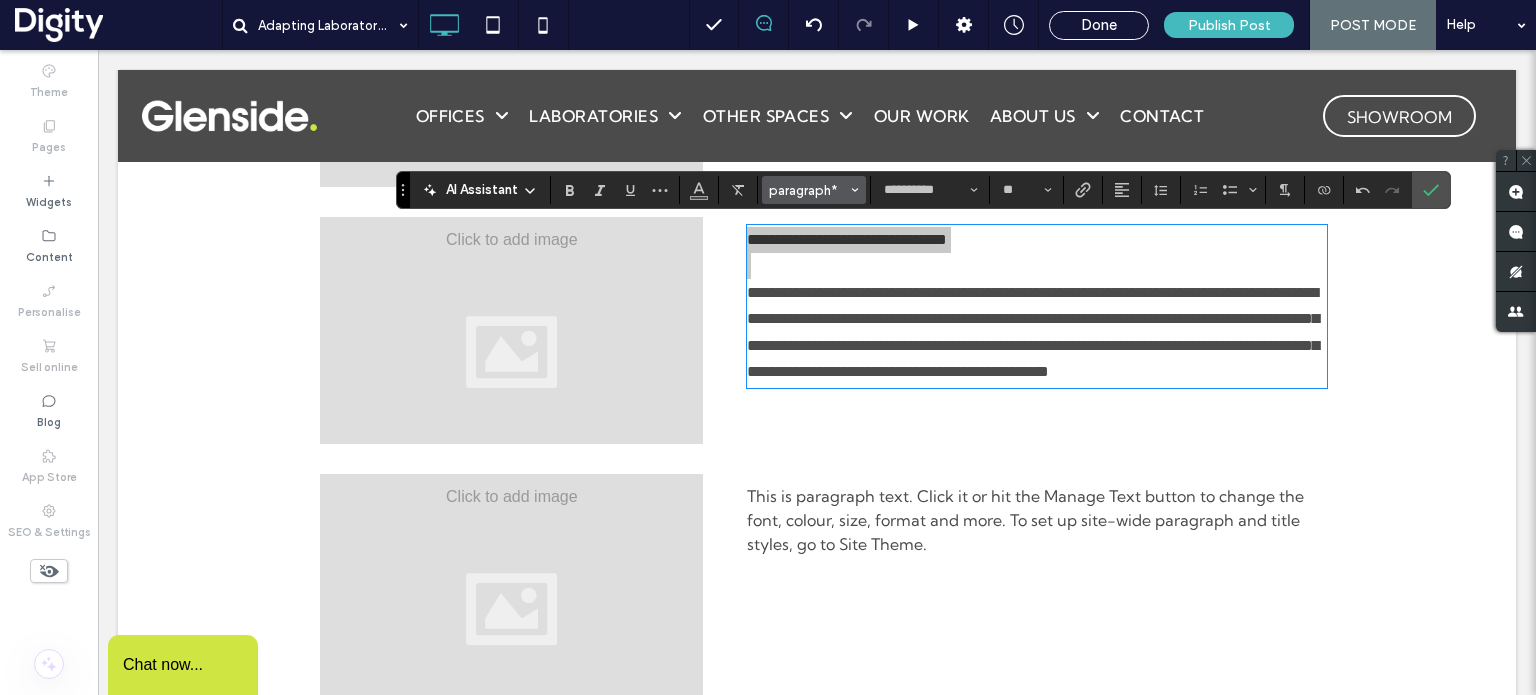 click on "paragraph*" at bounding box center (808, 190) 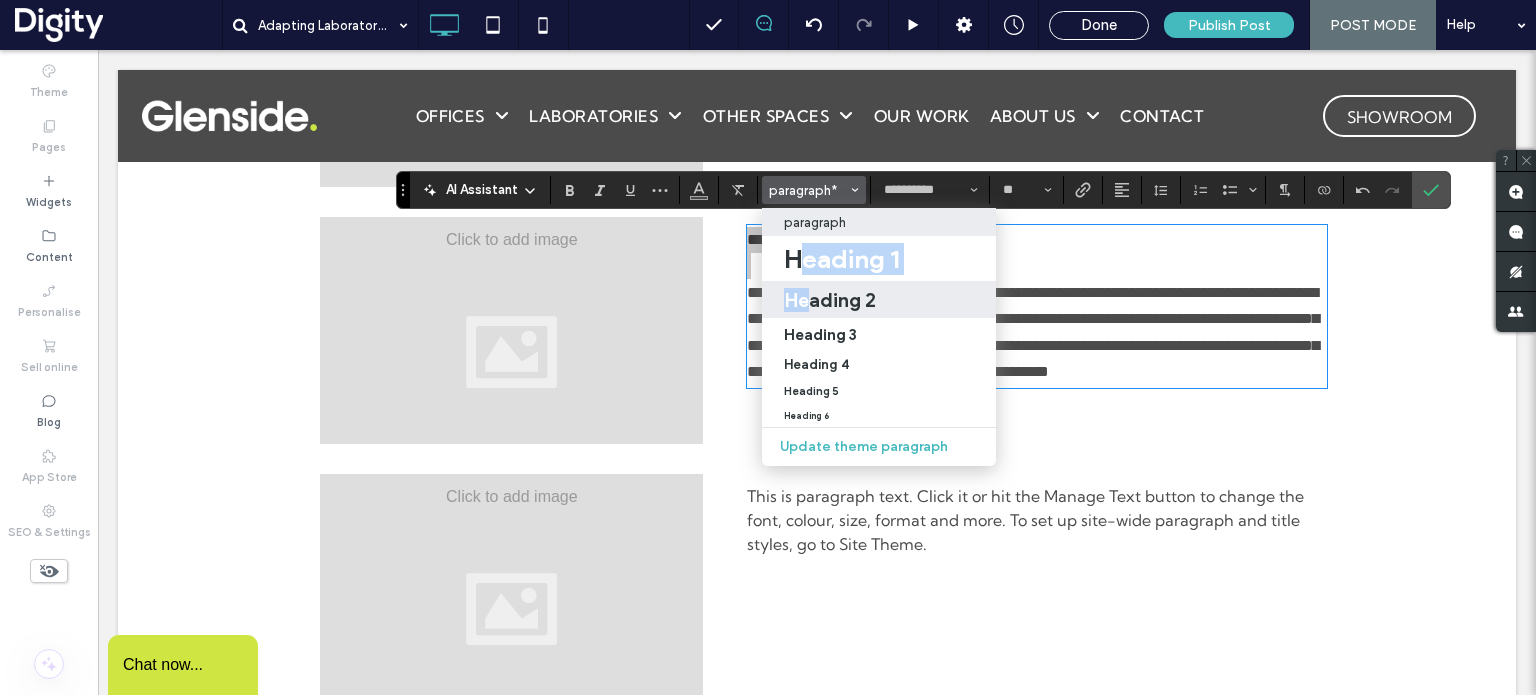 drag, startPoint x: 804, startPoint y: 279, endPoint x: 804, endPoint y: 292, distance: 13 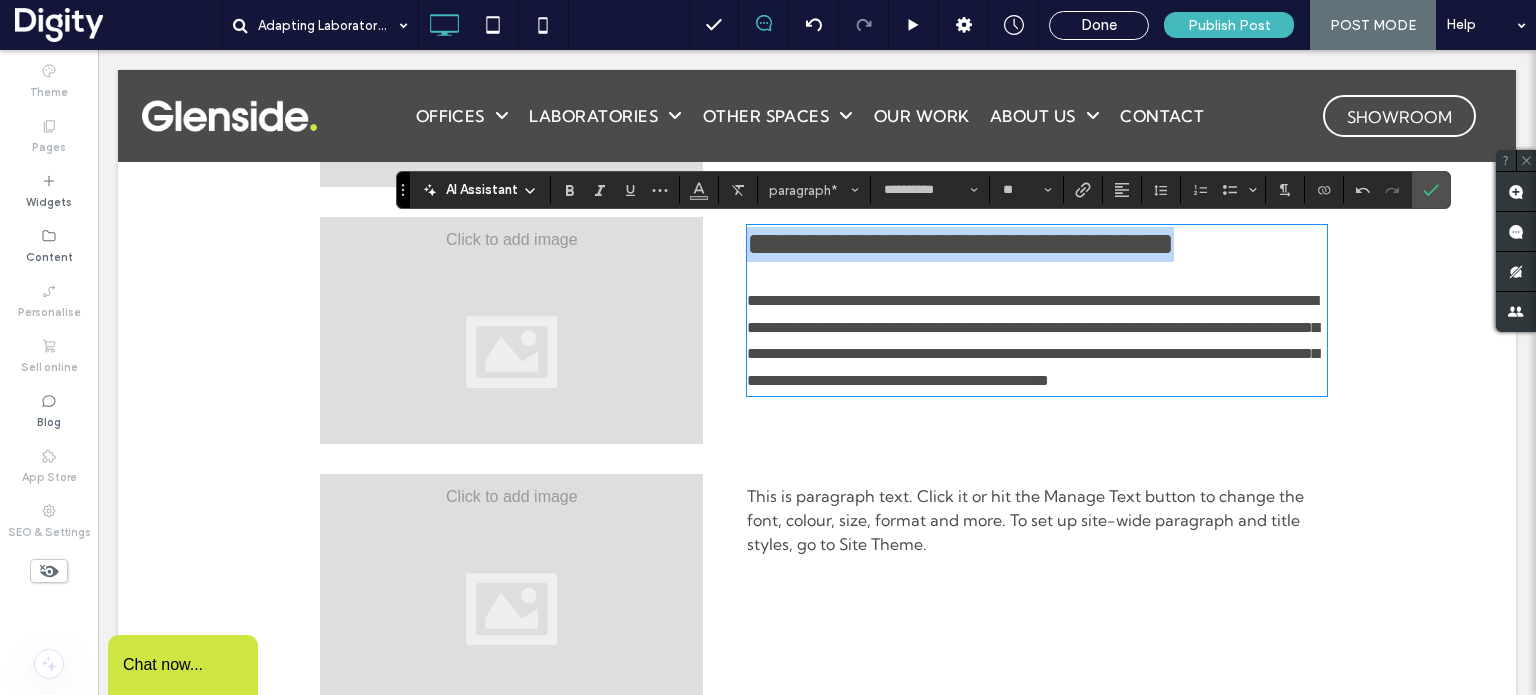 type on "*" 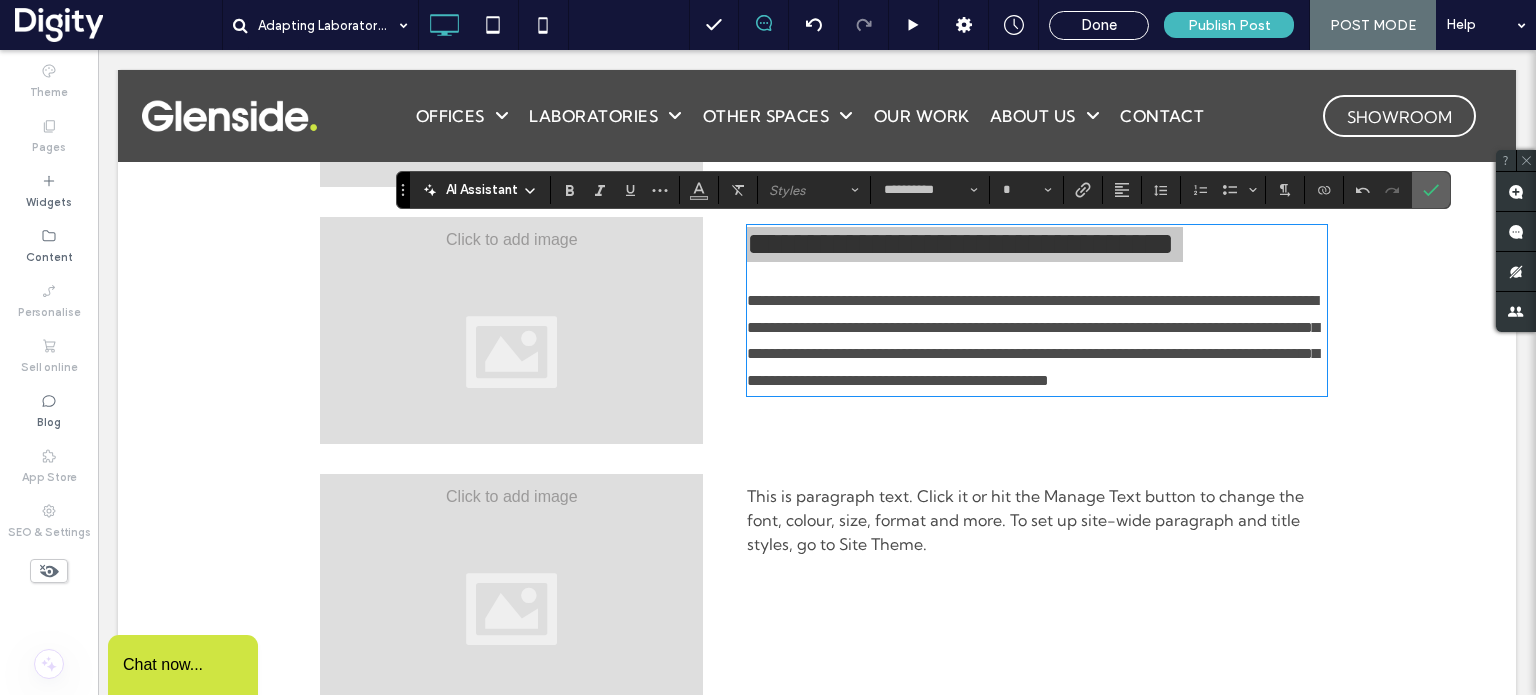 drag, startPoint x: 1433, startPoint y: 189, endPoint x: 1312, endPoint y: 149, distance: 127.440186 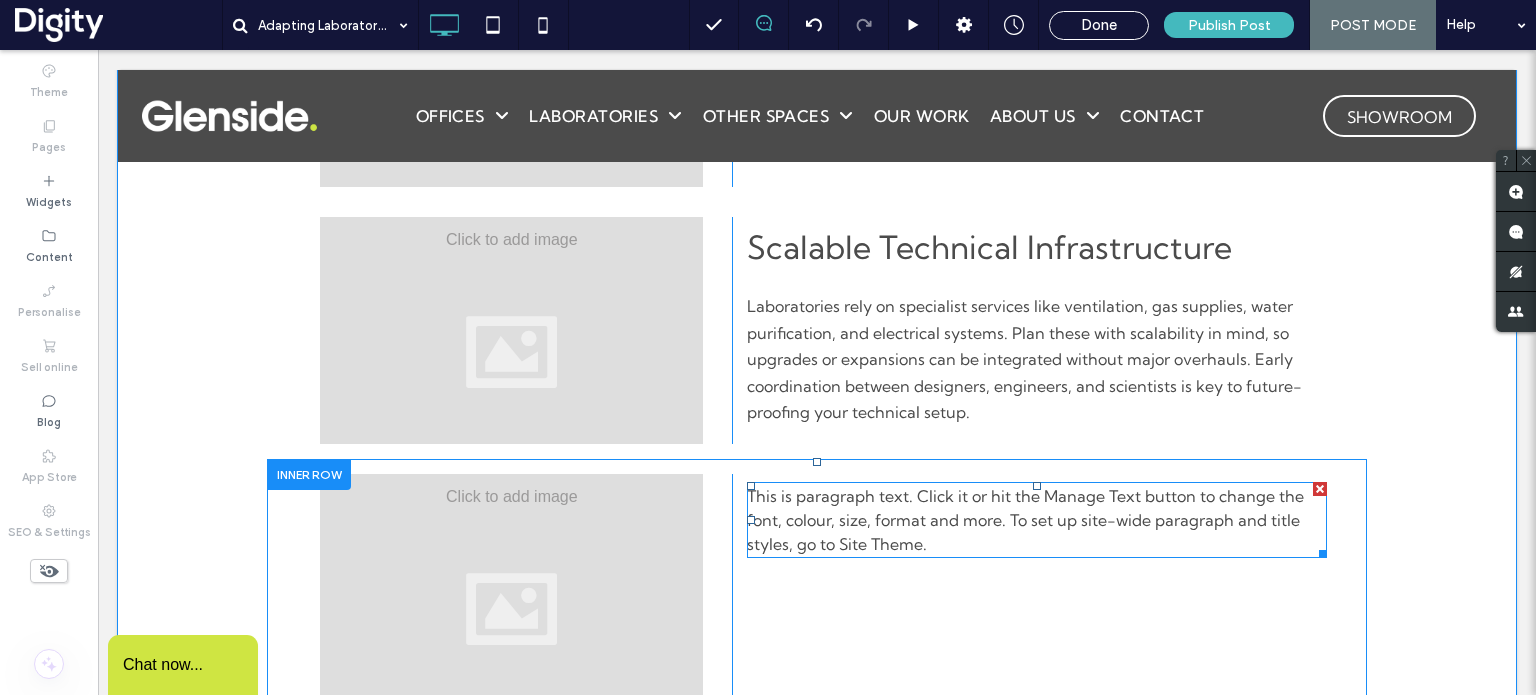 click on "This is paragraph text. Click it or hit the Manage Text button to change the font, colour, size, format and more. To set up site-wide paragraph and title styles, go to Site Theme." at bounding box center [1025, 520] 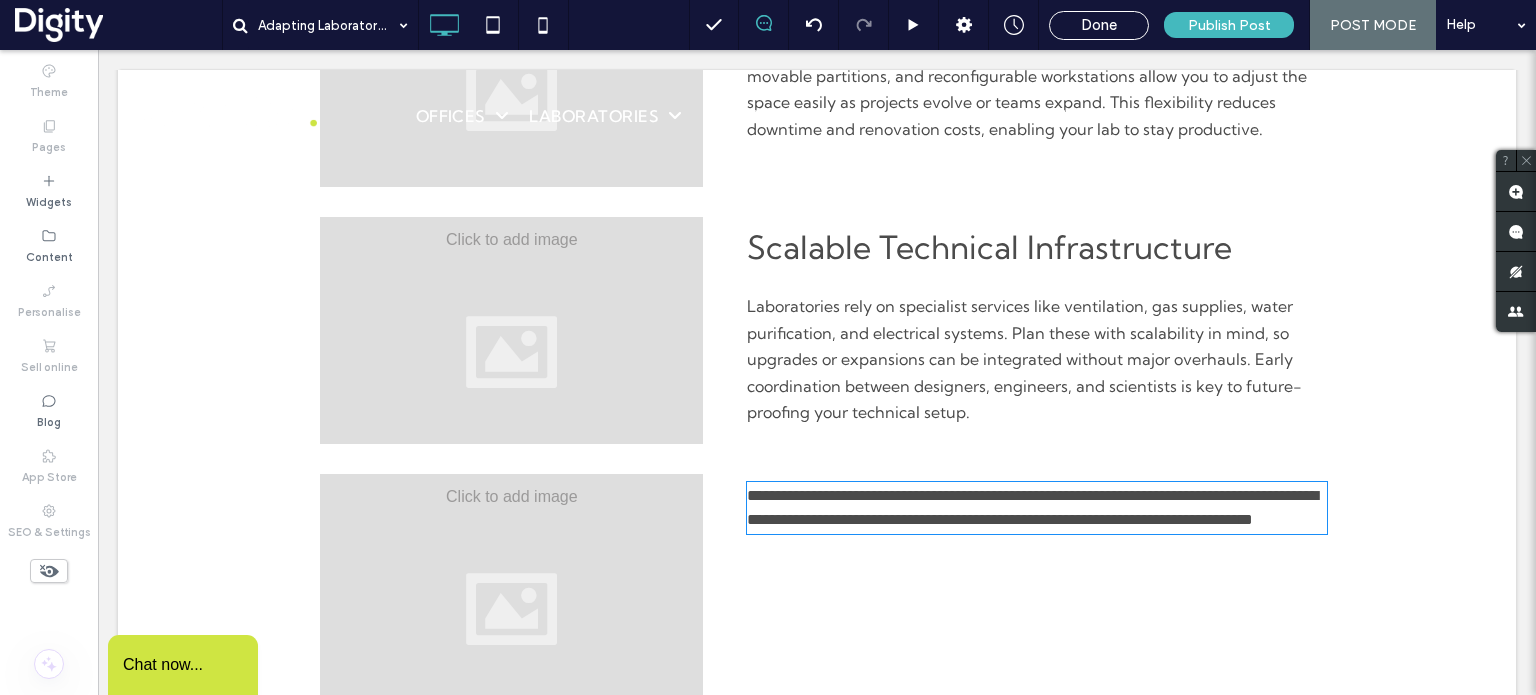click on "**********" at bounding box center (1032, 507) 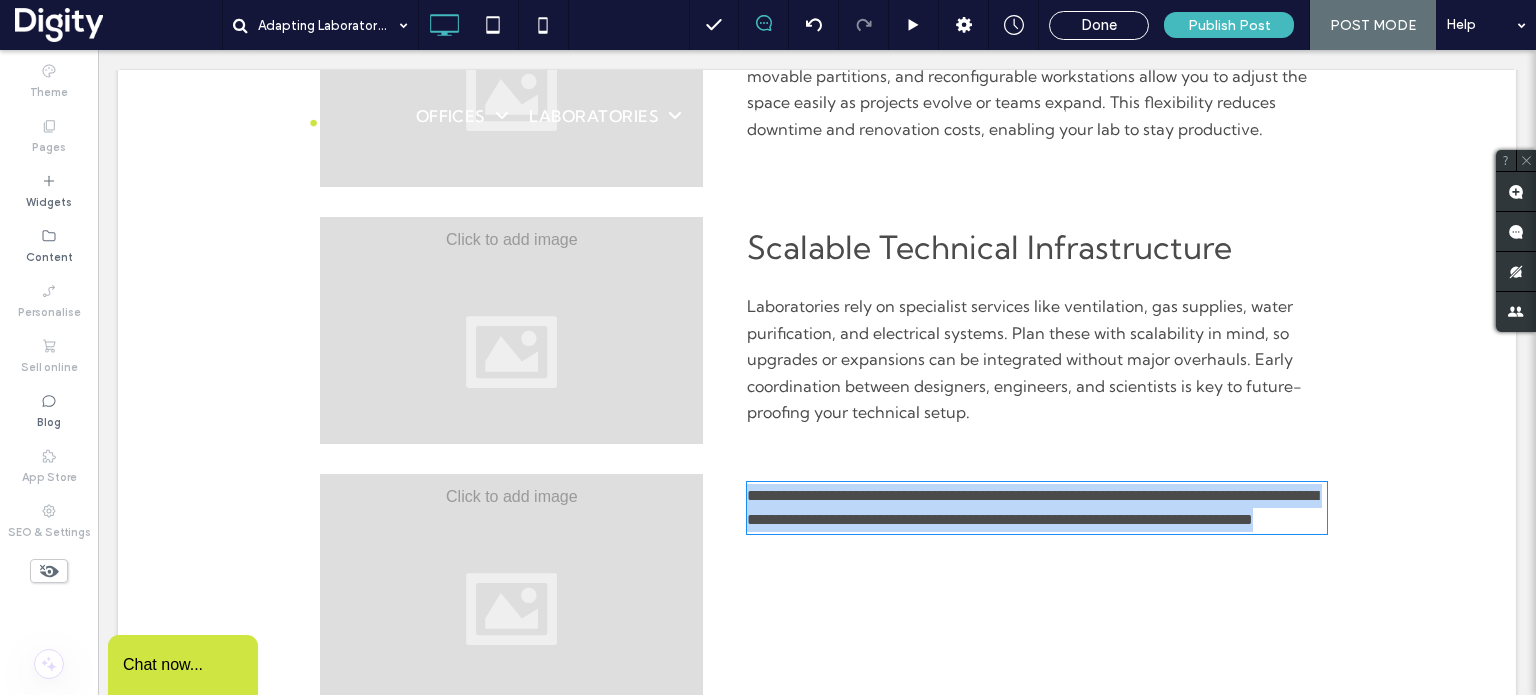 type on "**********" 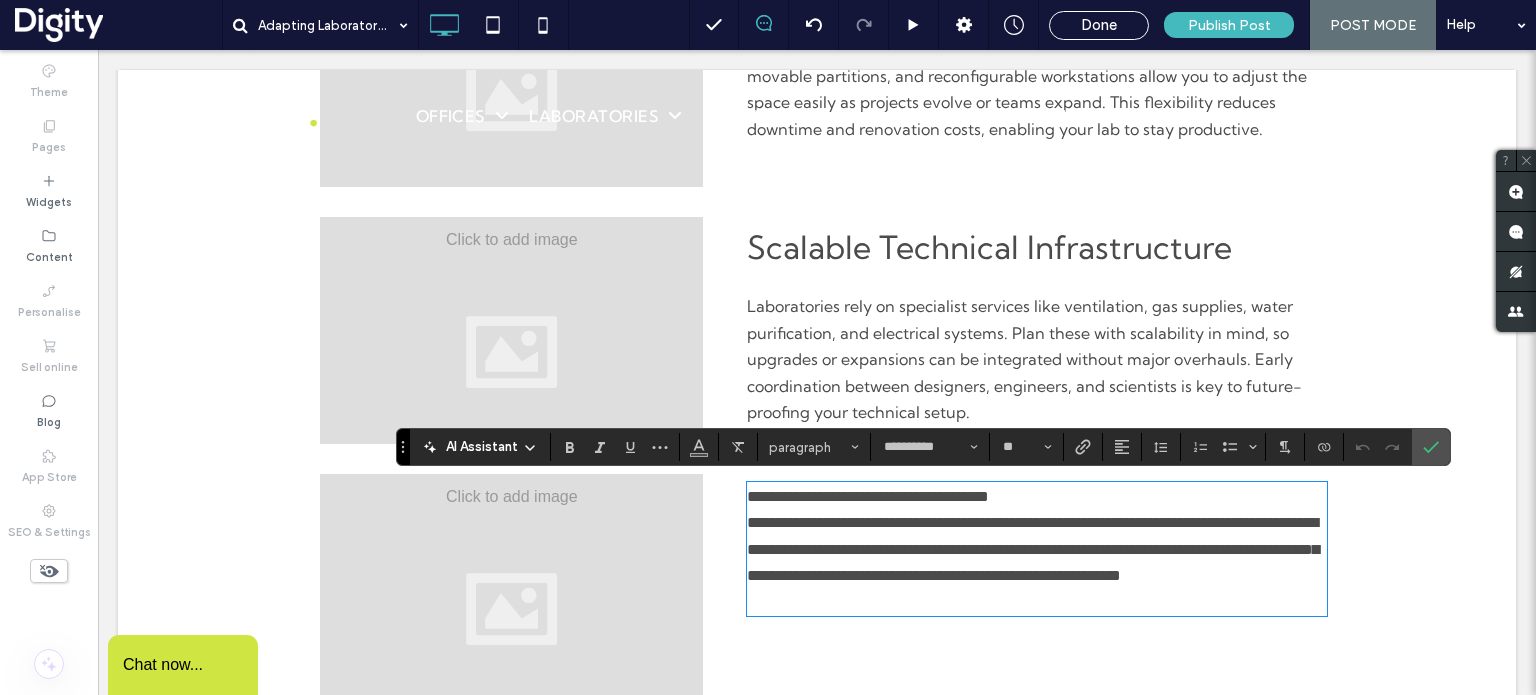 scroll, scrollTop: 0, scrollLeft: 0, axis: both 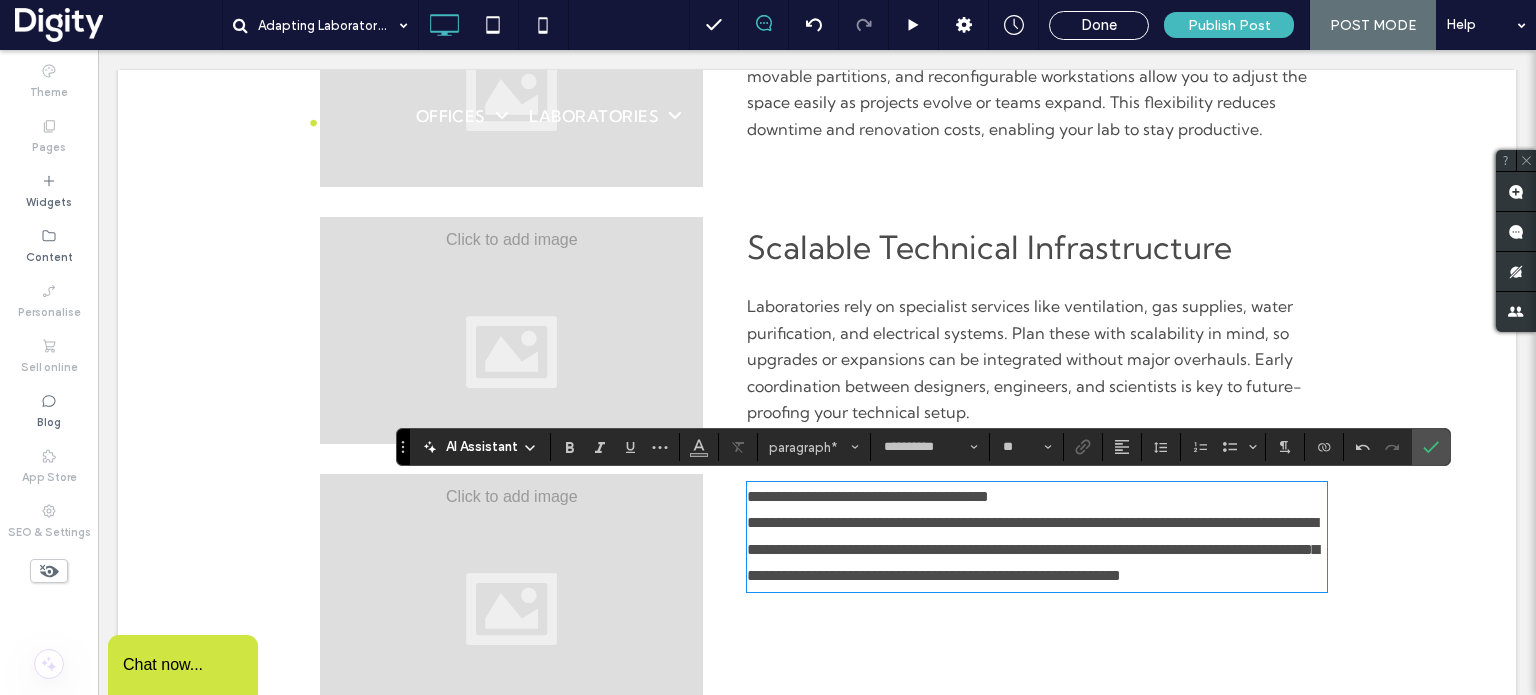 click on "**********" at bounding box center (1037, 497) 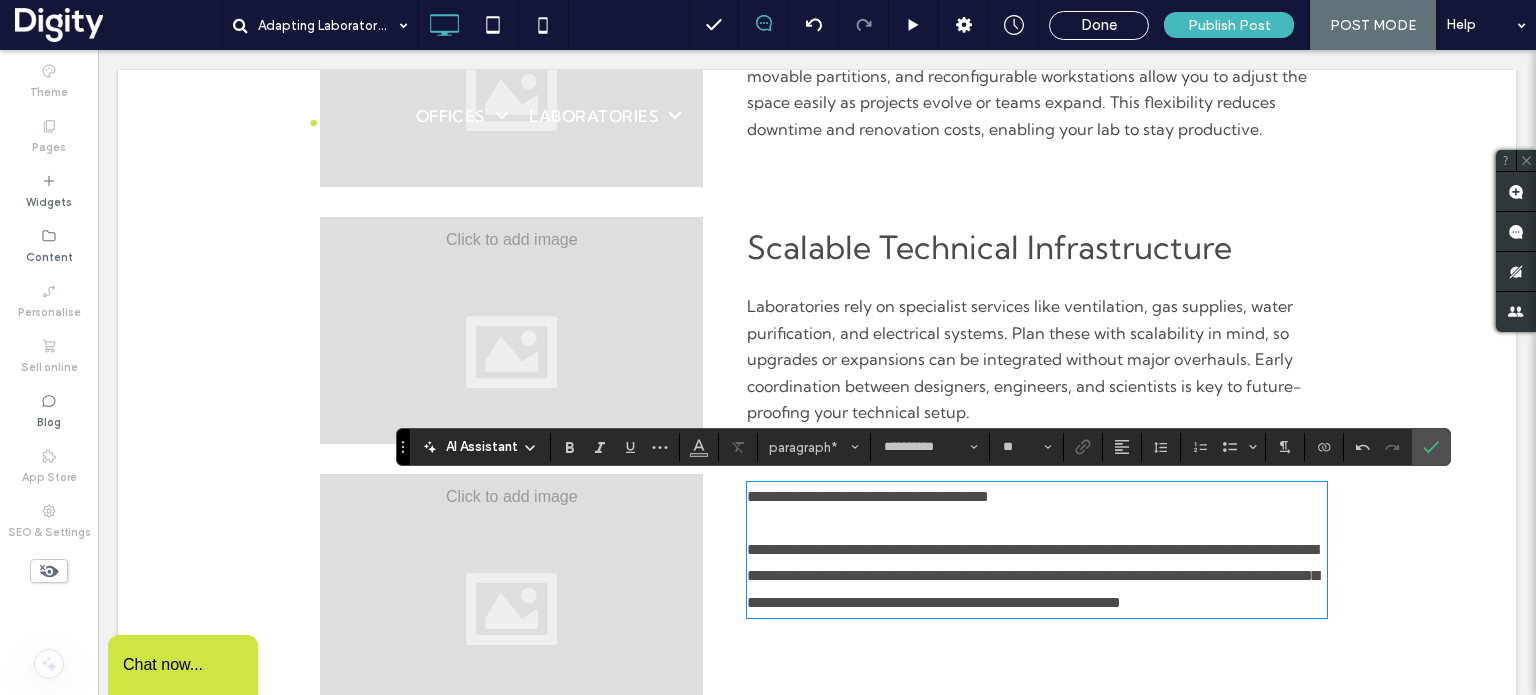 click on "**********" at bounding box center [868, 496] 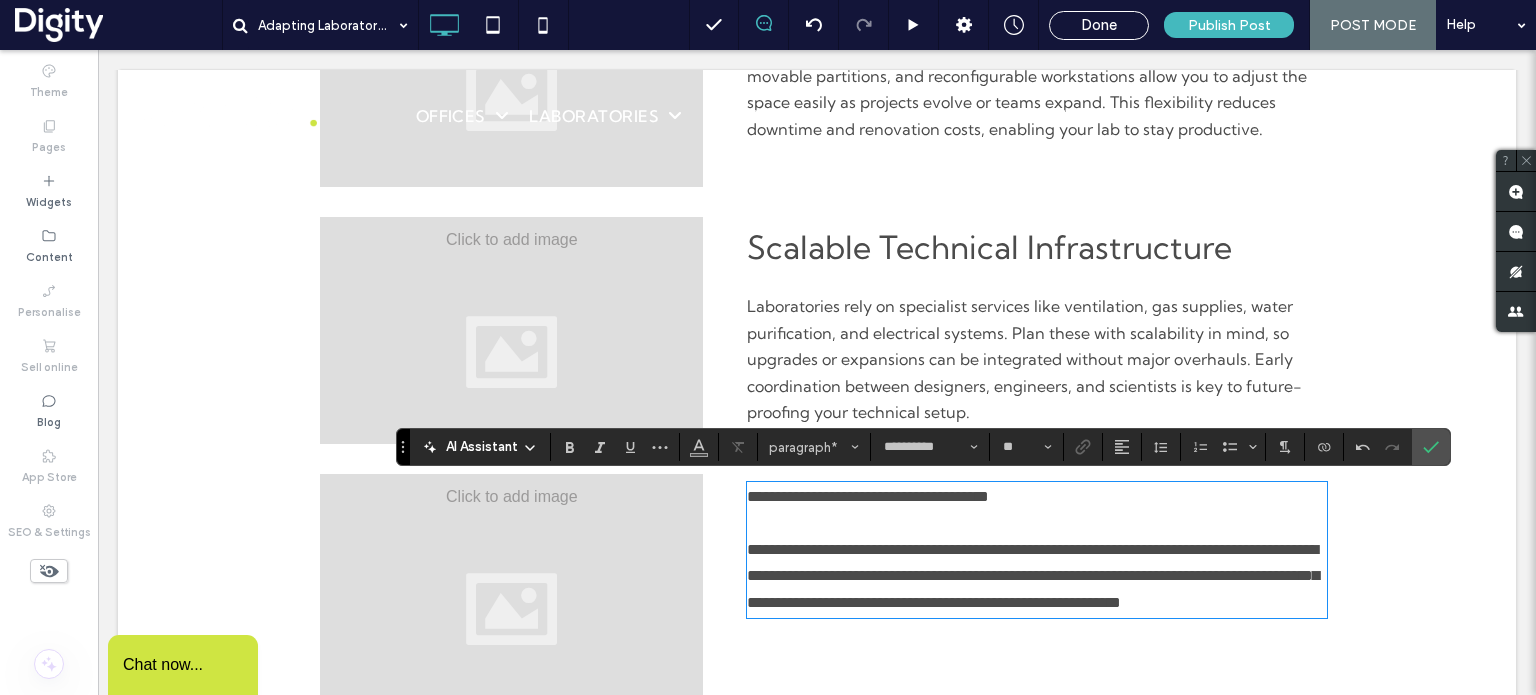 click on "**********" at bounding box center (868, 496) 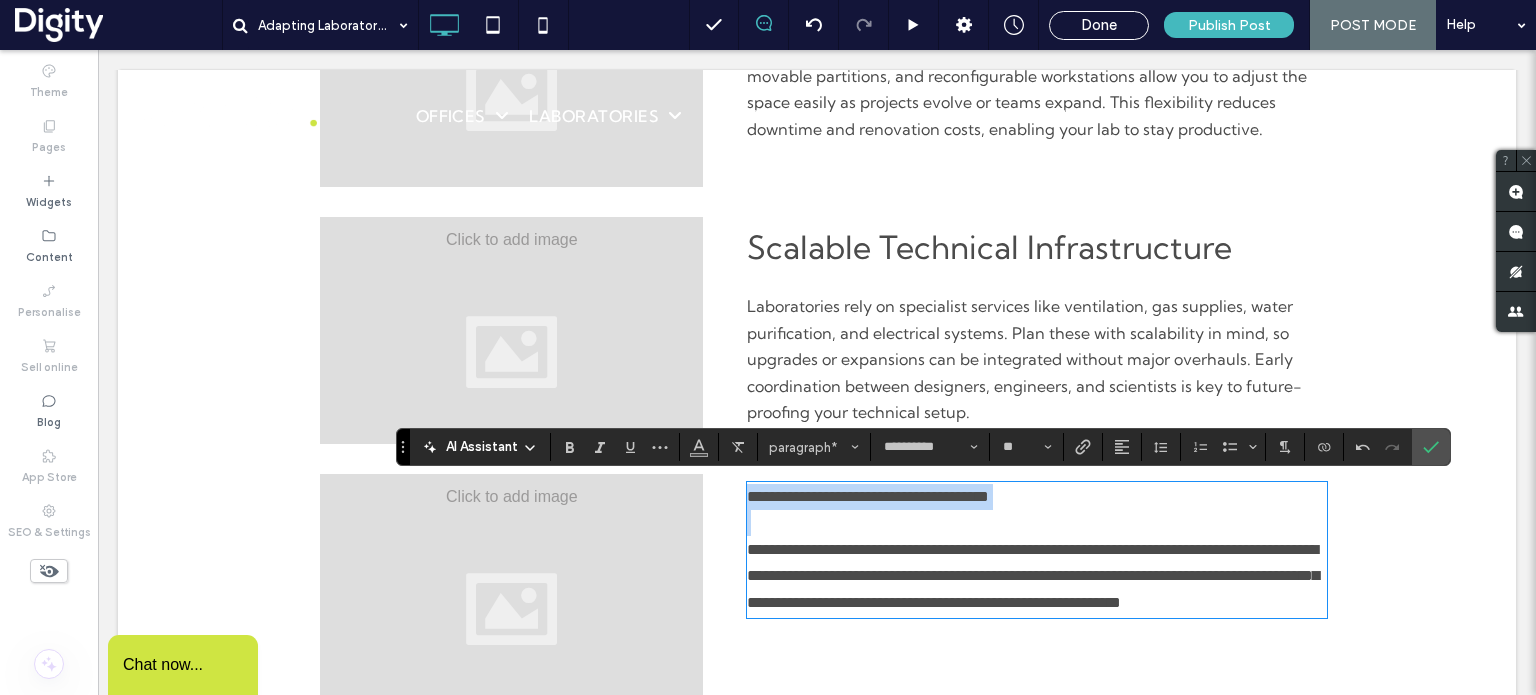 click on "**********" at bounding box center [868, 496] 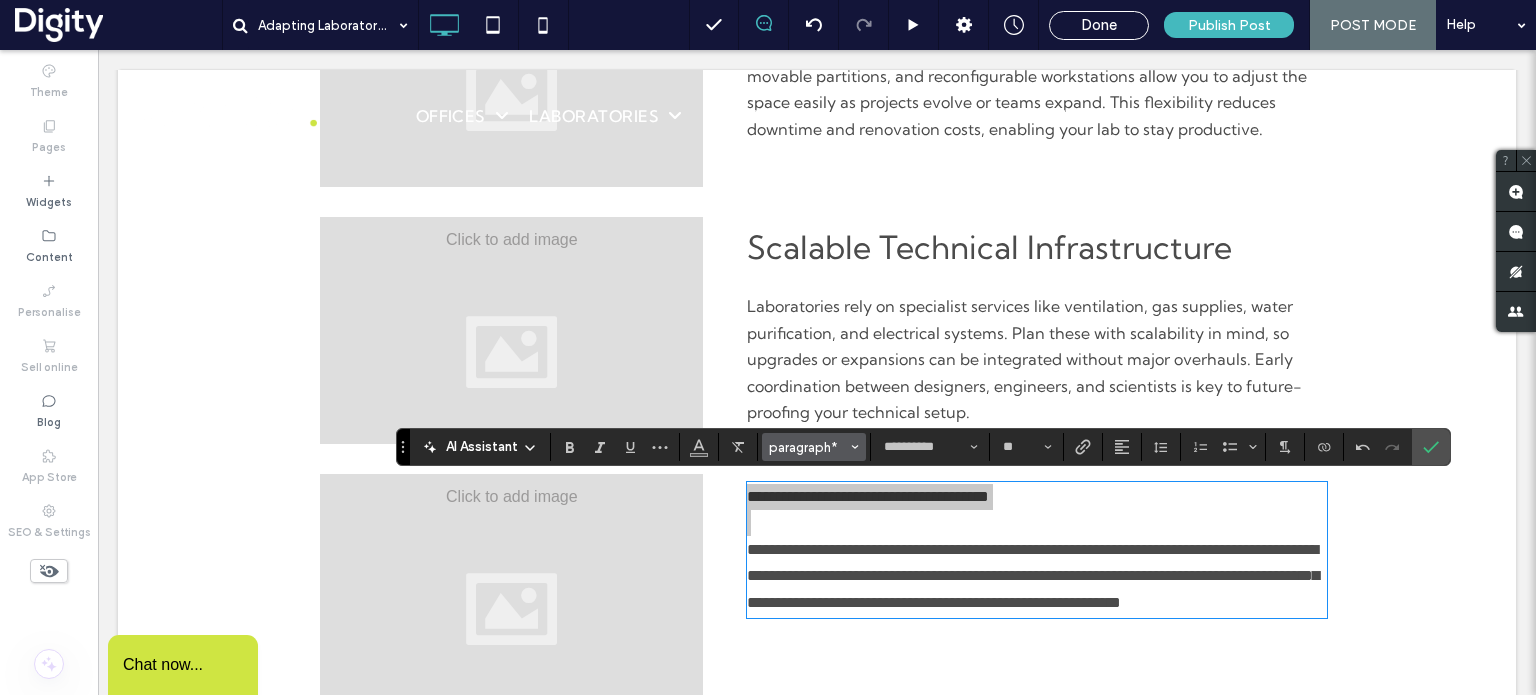click on "paragraph*" at bounding box center [808, 447] 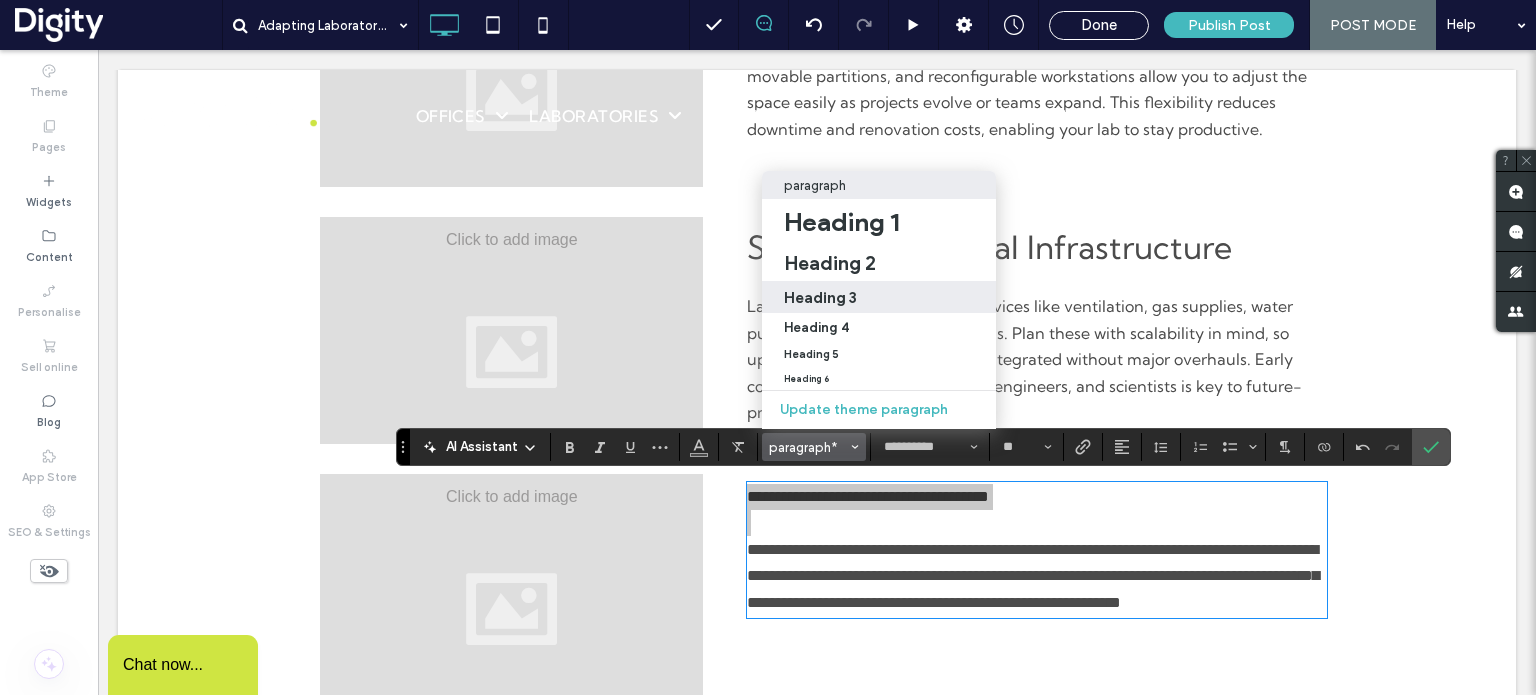 click on "Heading 3" at bounding box center (879, 297) 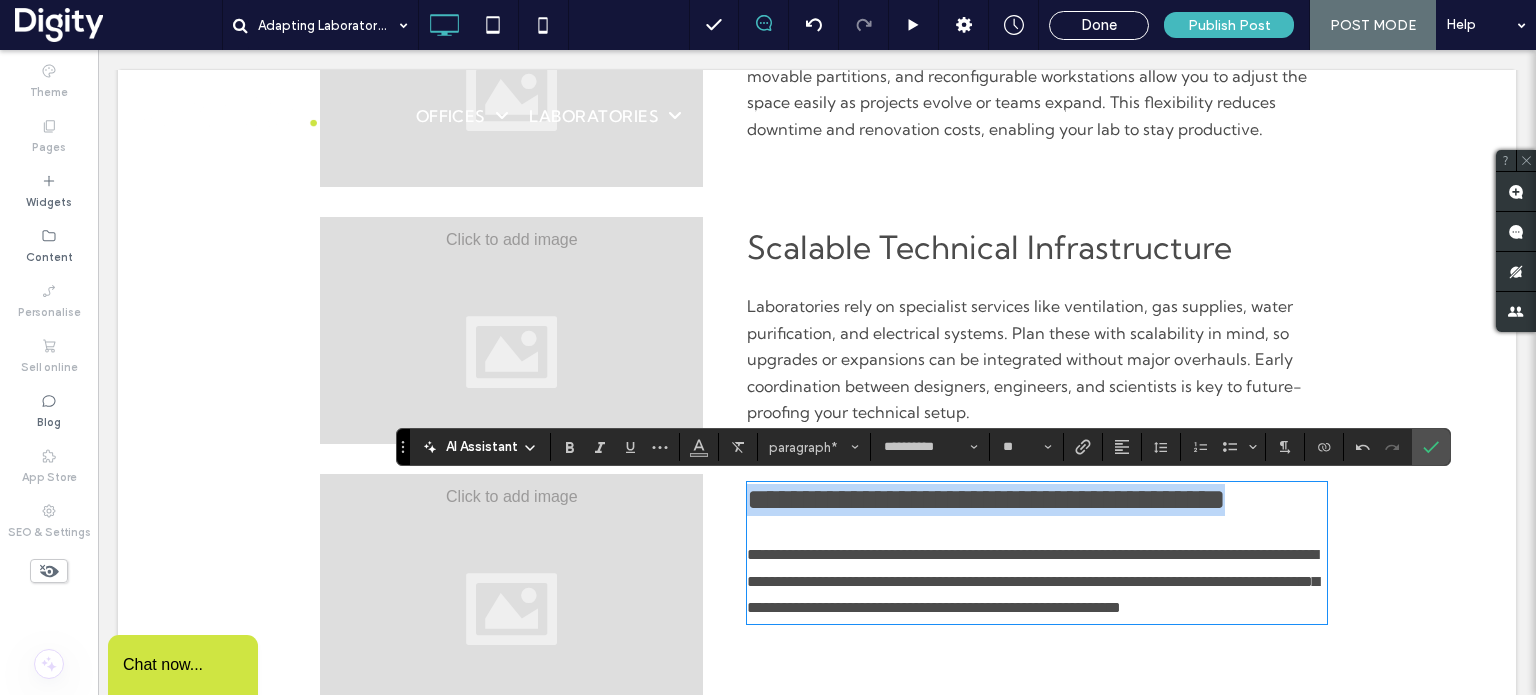 type on "*" 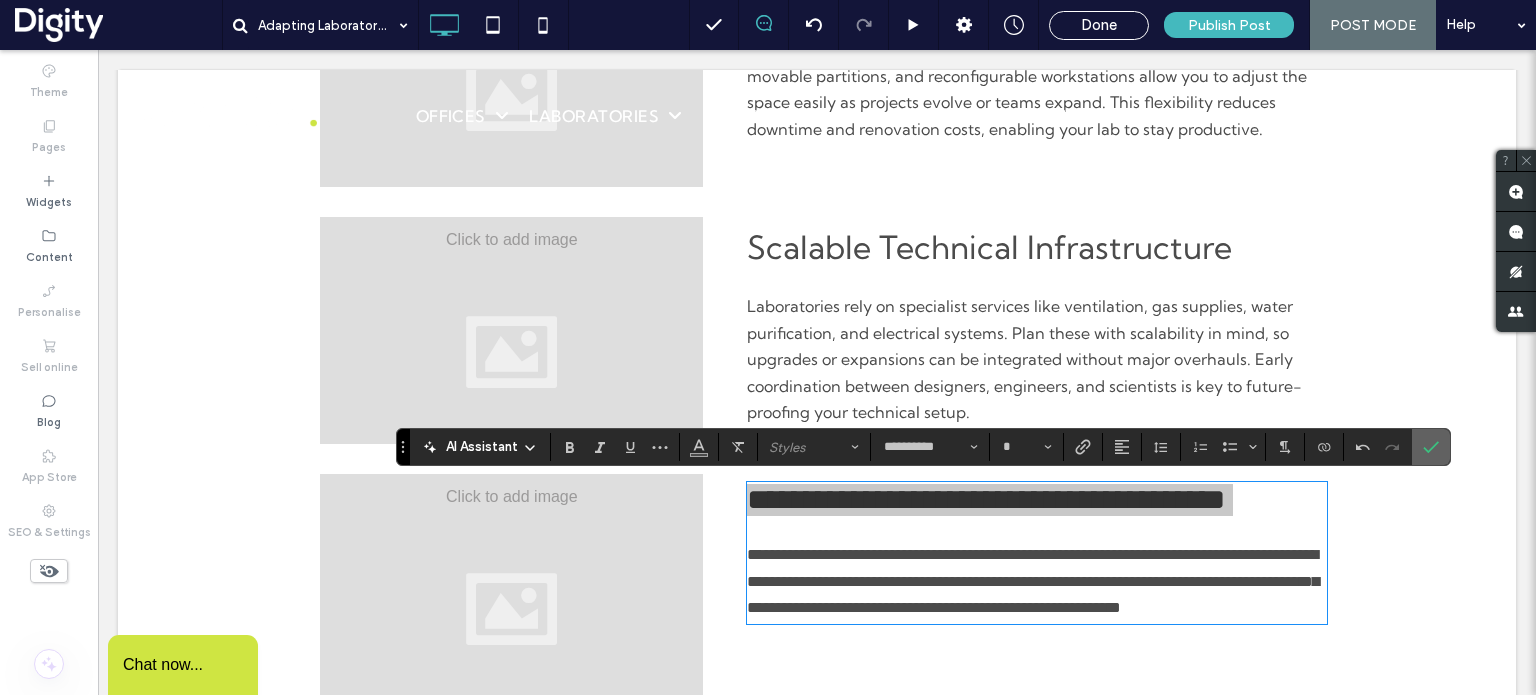 click 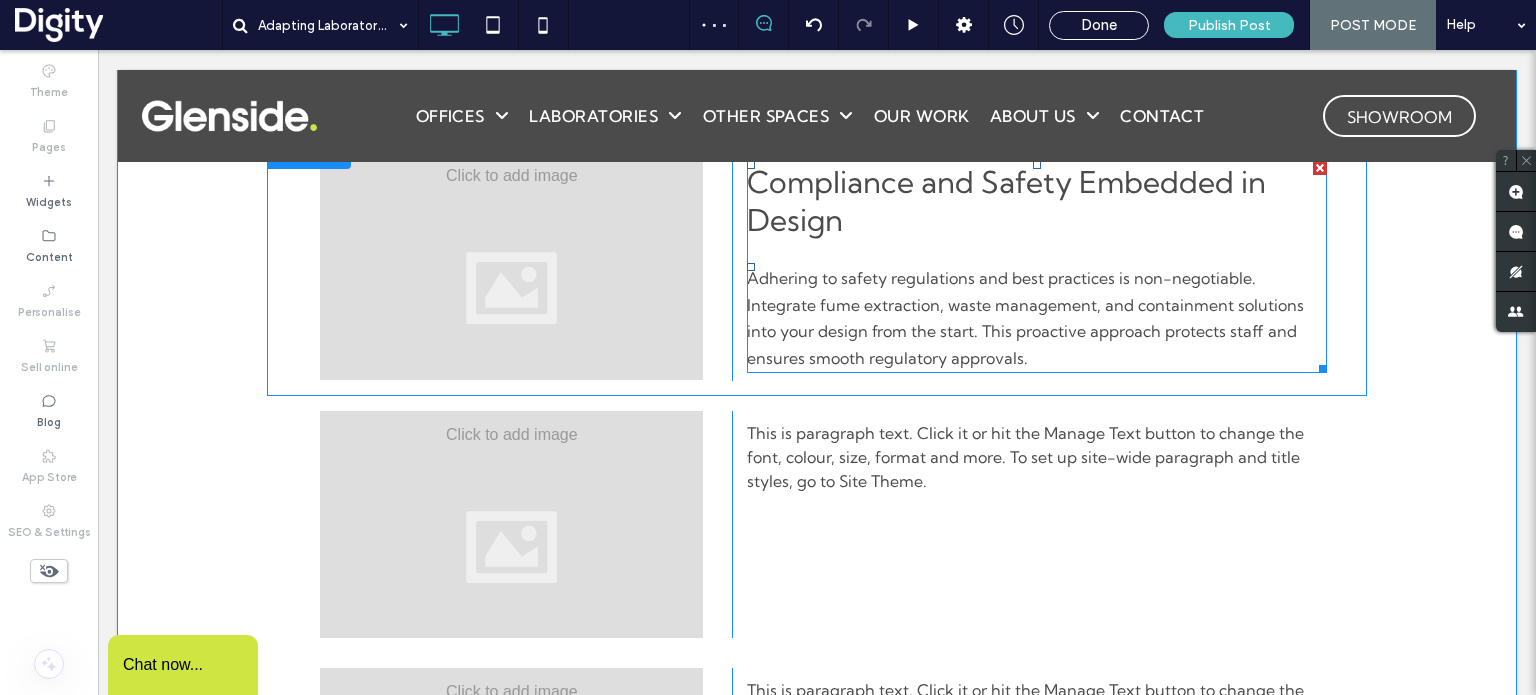 scroll, scrollTop: 1201, scrollLeft: 0, axis: vertical 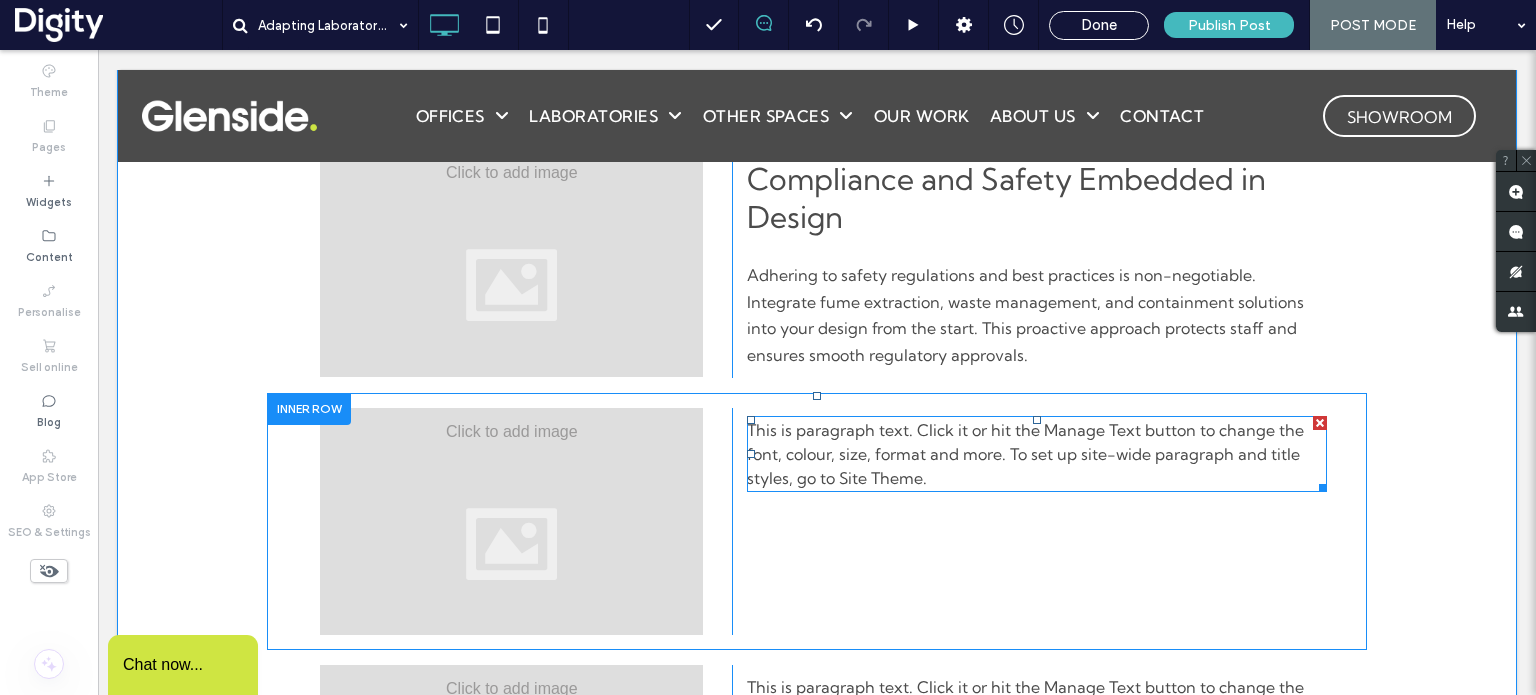 click on "This is paragraph text. Click it or hit the Manage Text button to change the font, colour, size, format and more. To set up site-wide paragraph and title styles, go to Site Theme." at bounding box center [1025, 454] 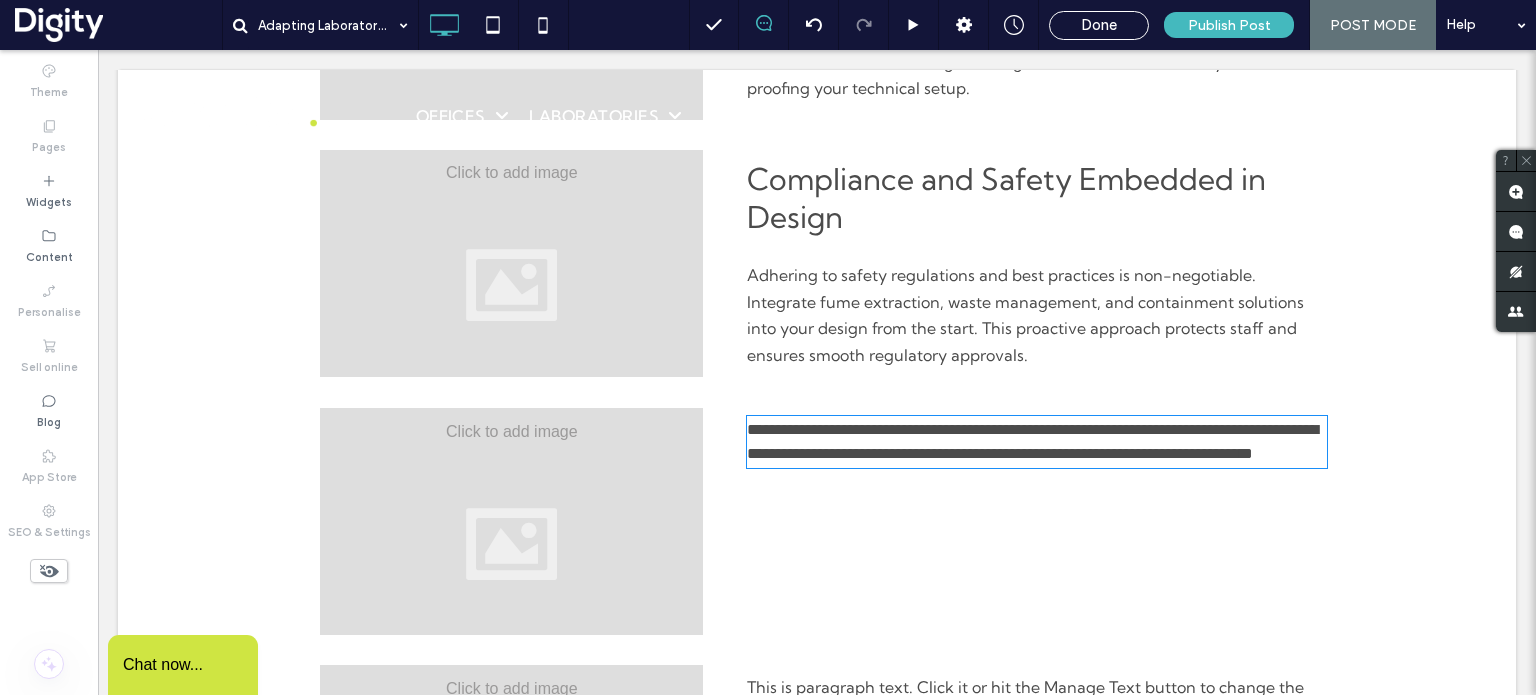 click on "**********" at bounding box center [1032, 441] 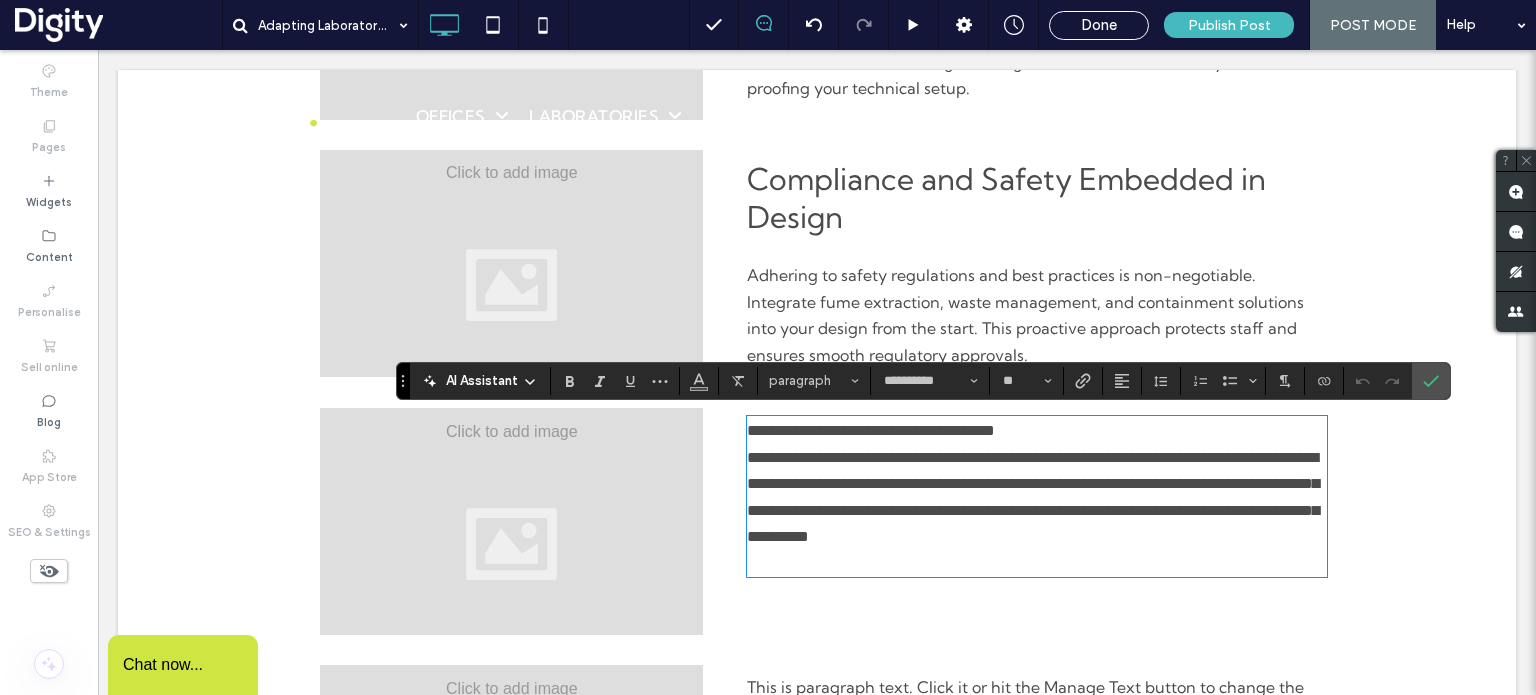 scroll, scrollTop: 0, scrollLeft: 0, axis: both 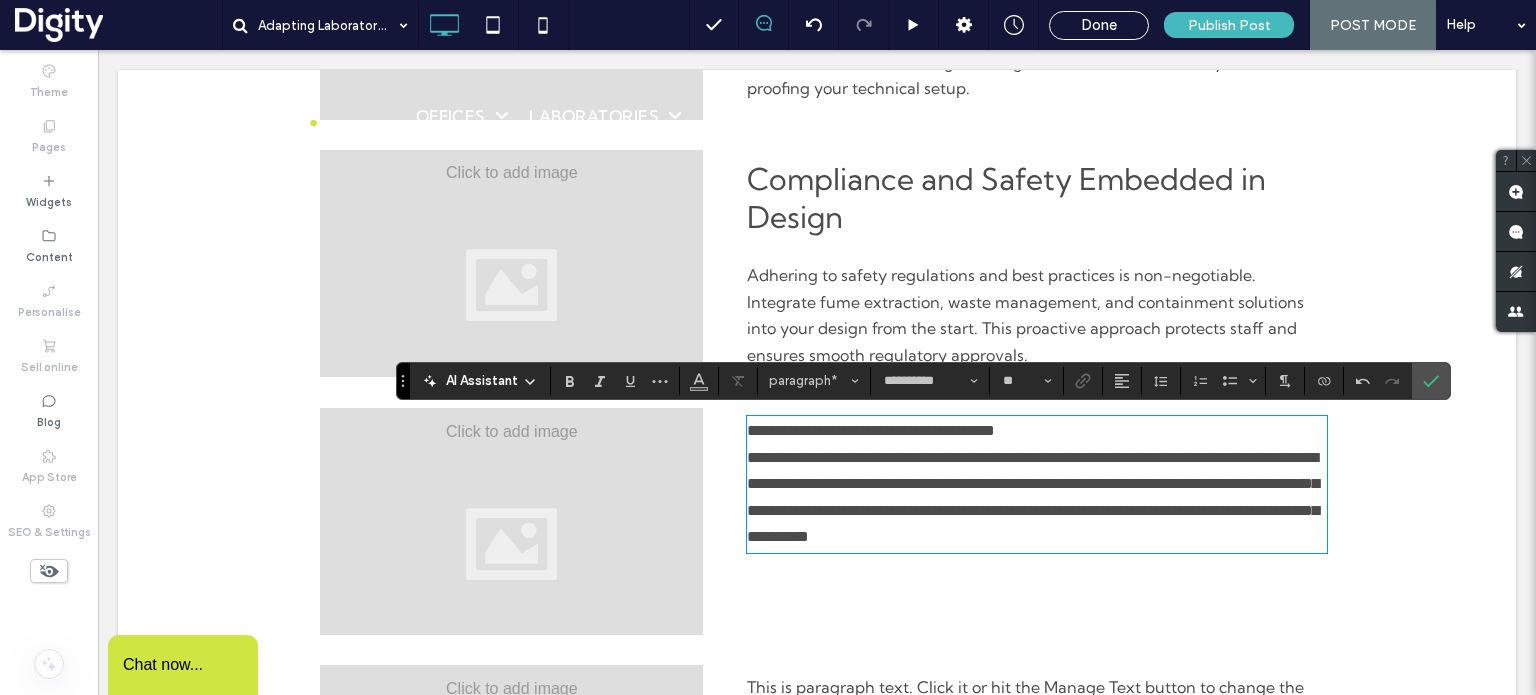 click on "**********" at bounding box center [871, 430] 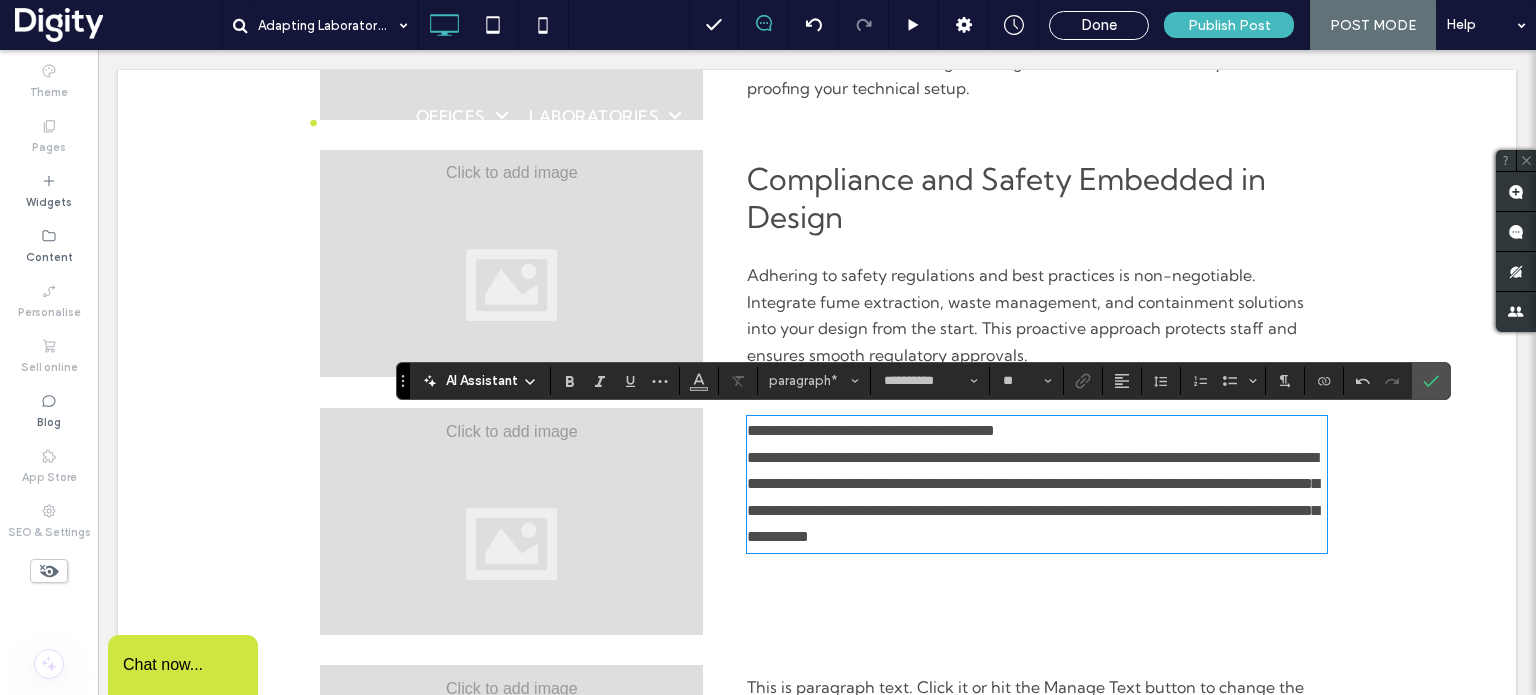 click on "**********" at bounding box center [871, 430] 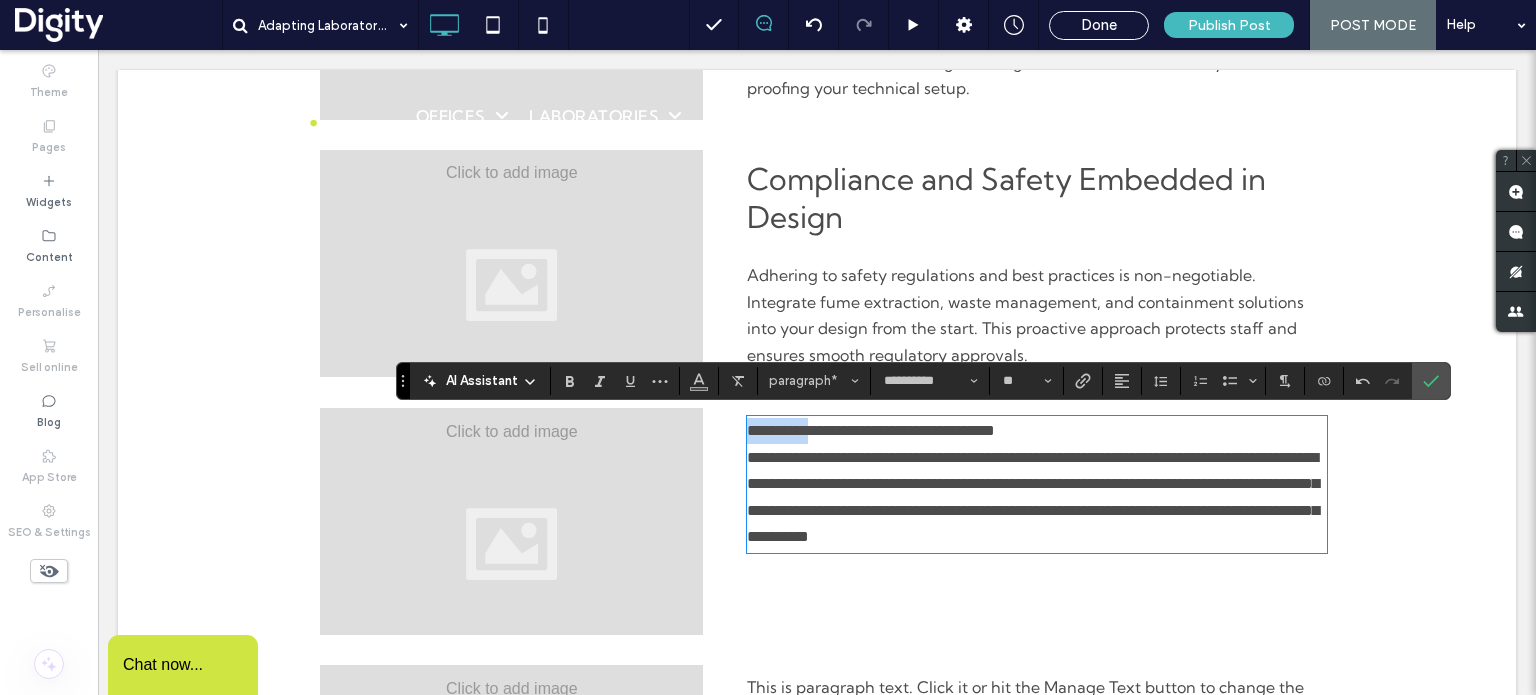 click on "**********" at bounding box center (871, 430) 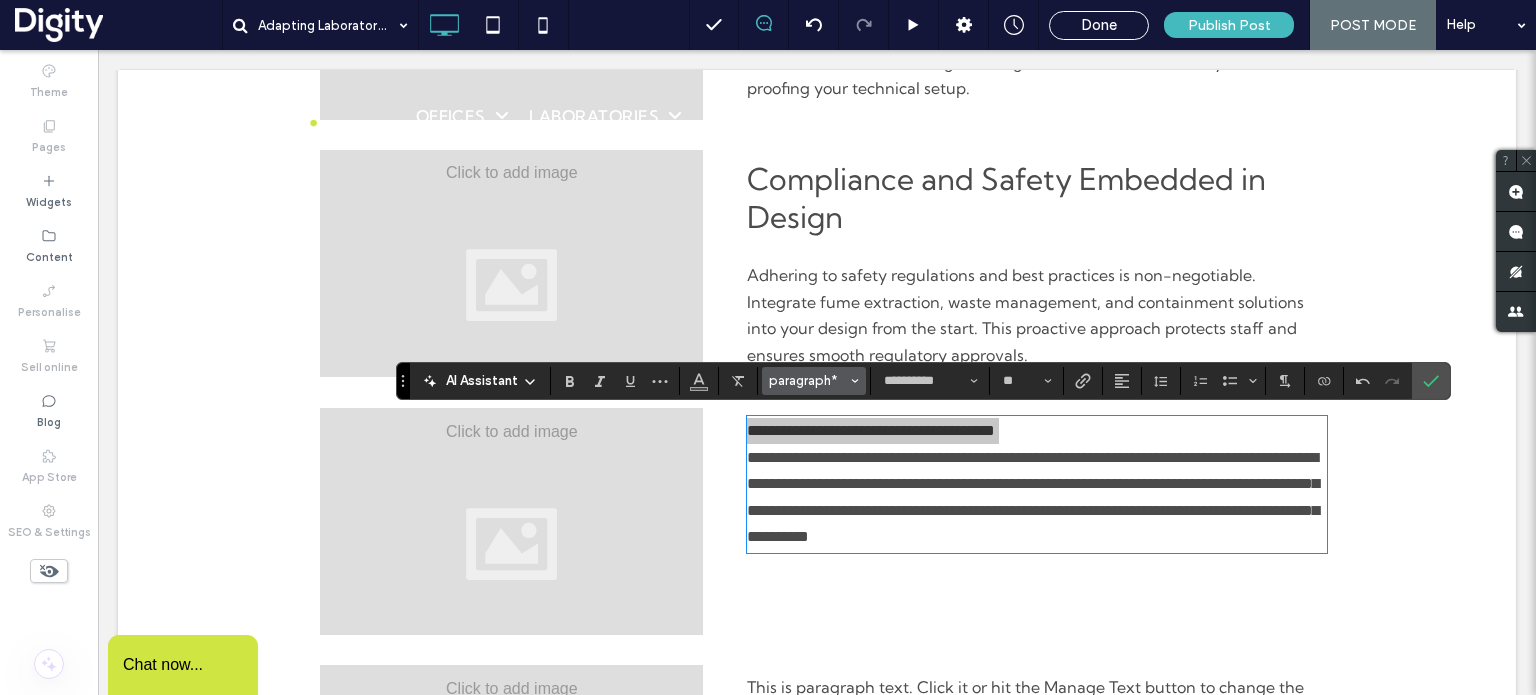 click on "paragraph*" at bounding box center [808, 380] 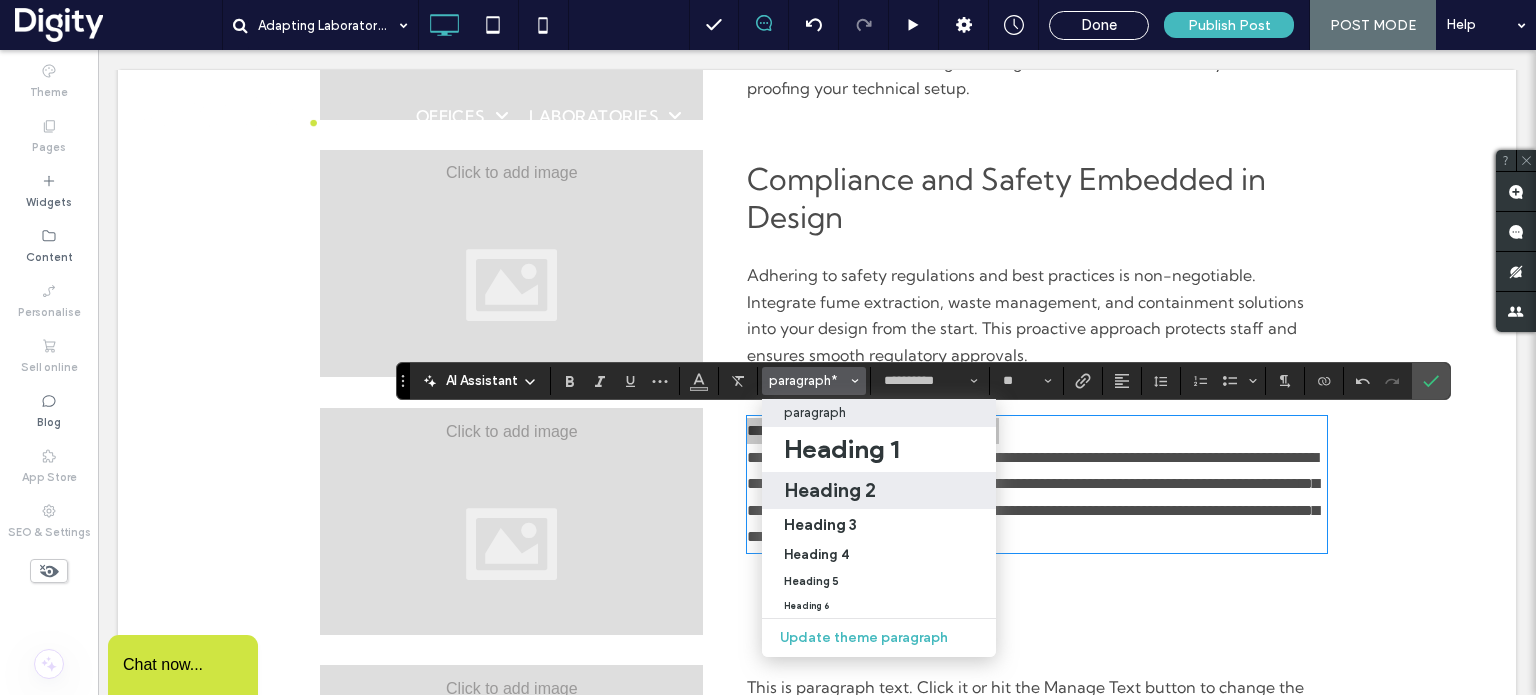 click on "Heading 2" at bounding box center (830, 490) 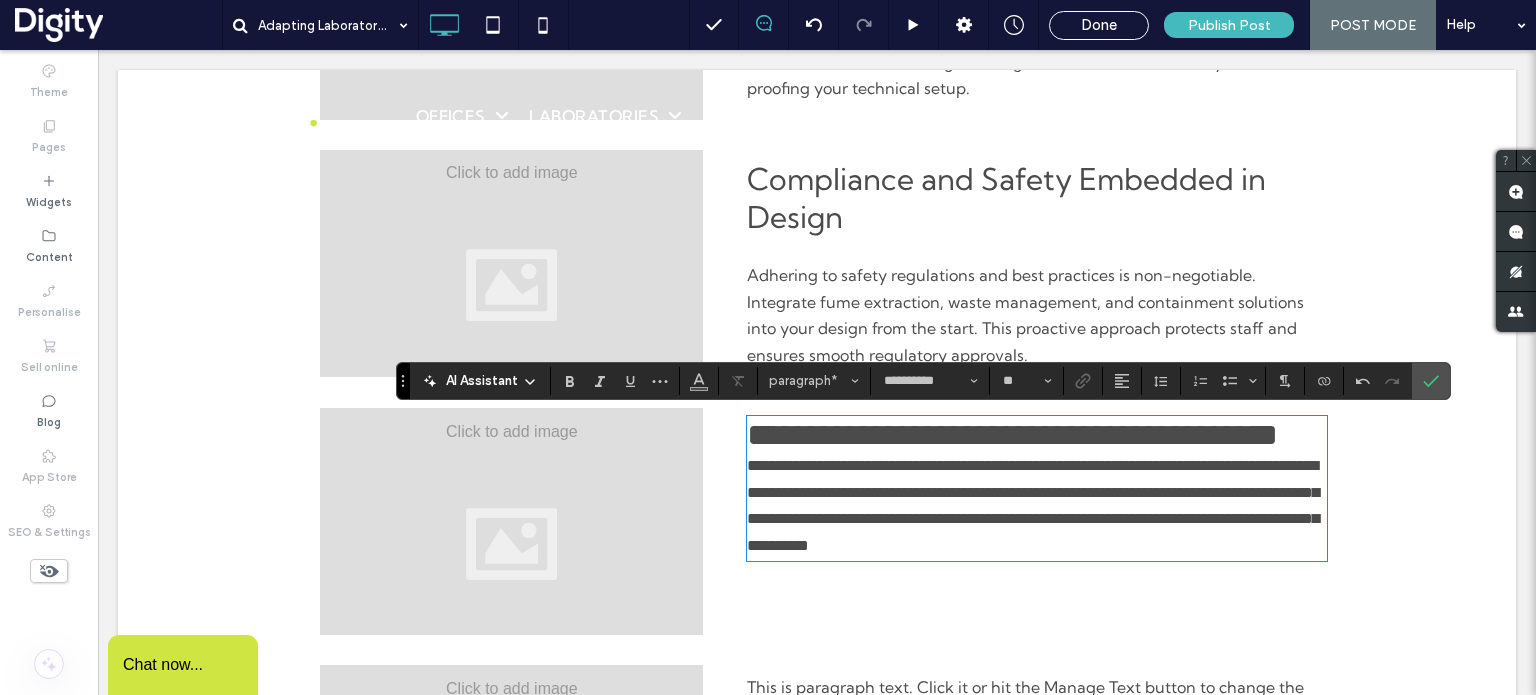 click on "**********" at bounding box center [1033, 505] 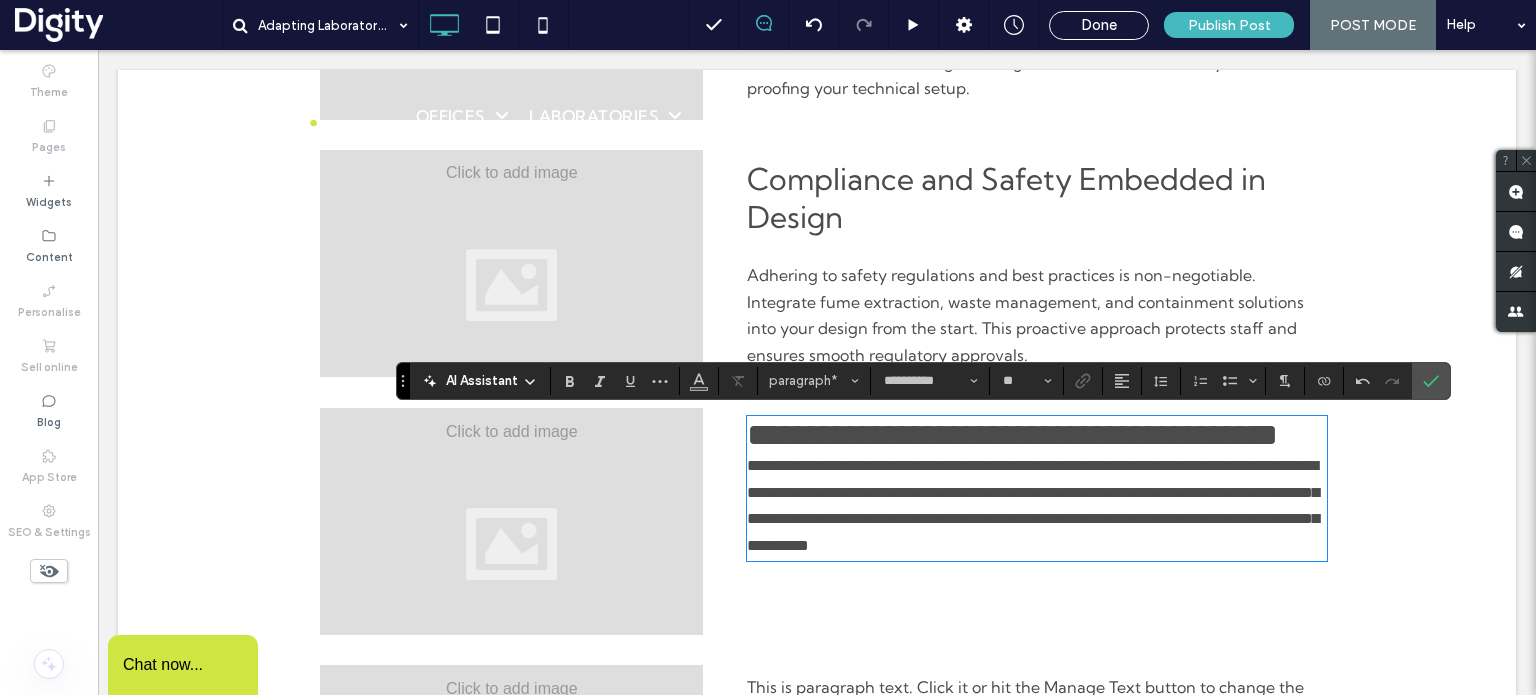 click on "**********" at bounding box center [1037, 435] 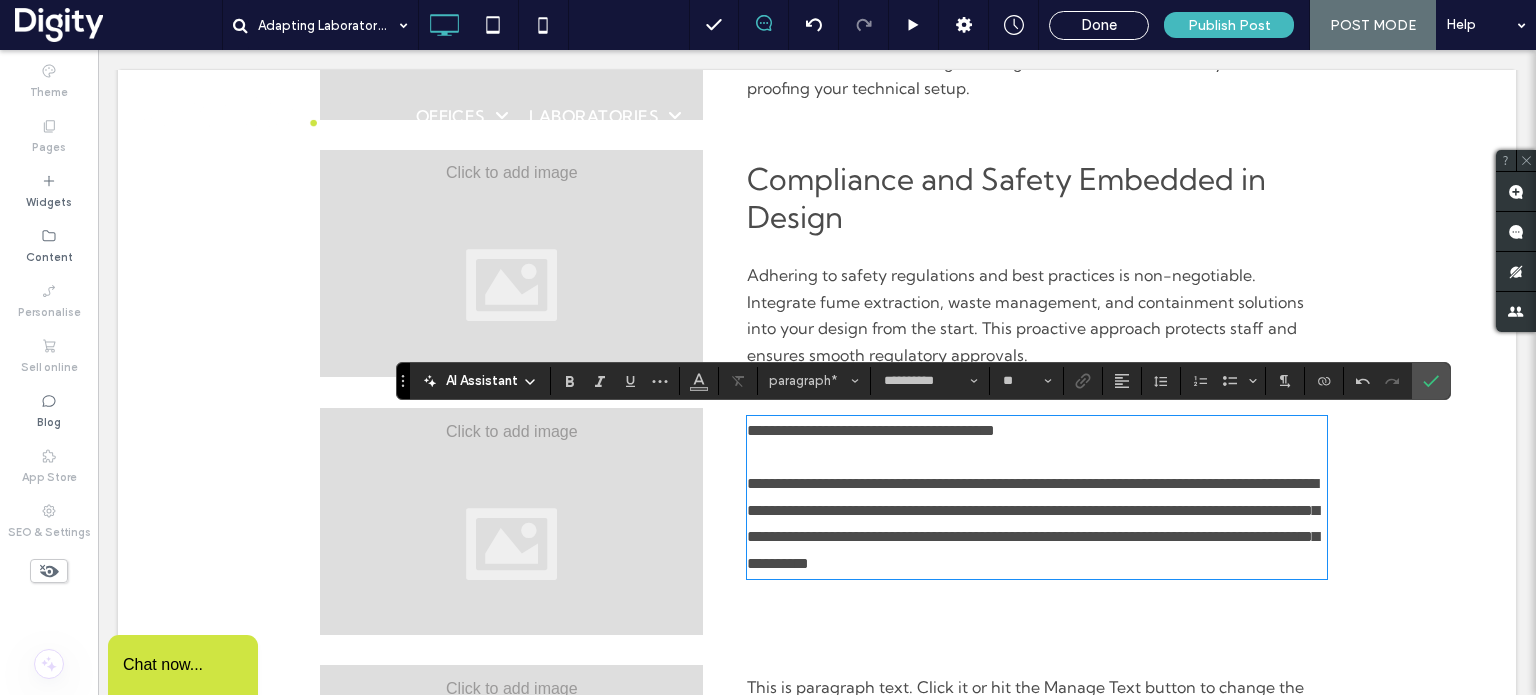 click on "**********" at bounding box center (871, 430) 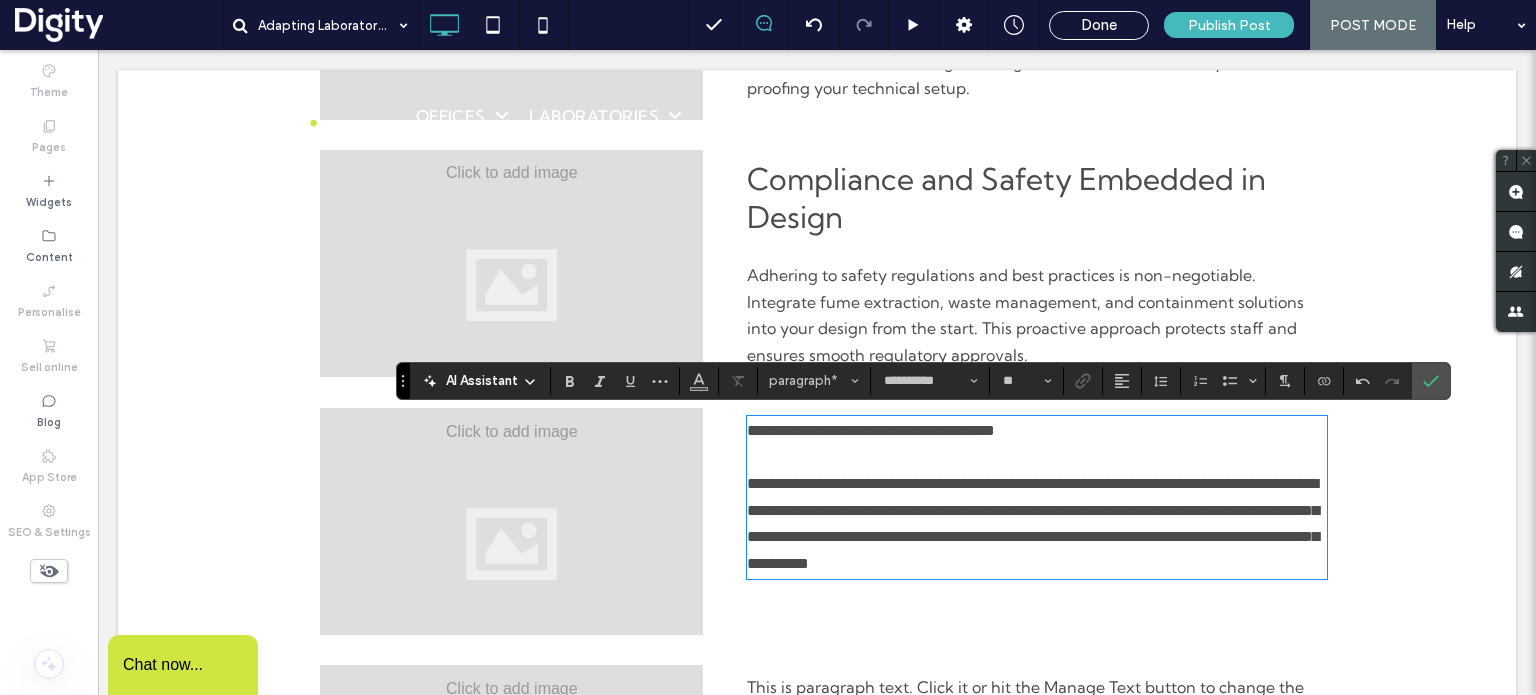 click on "**********" at bounding box center [871, 430] 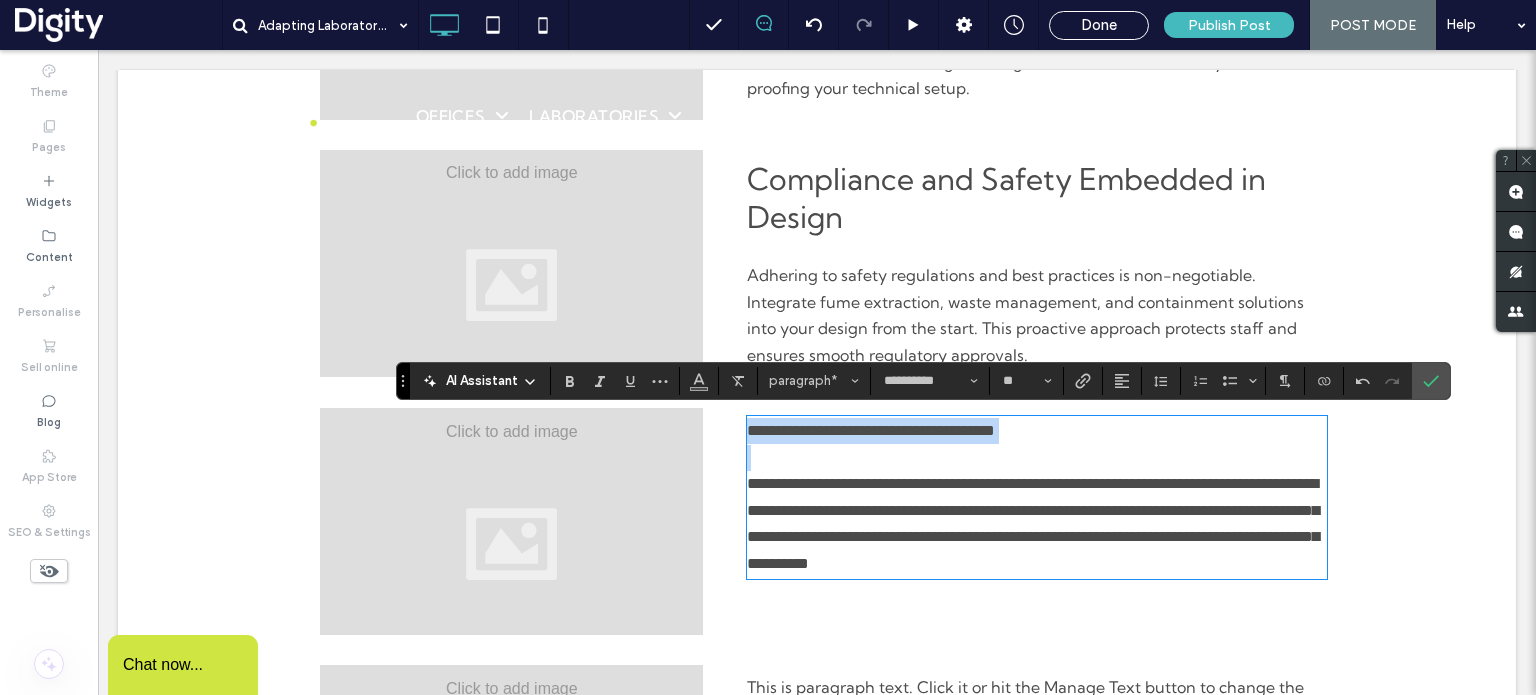 click on "**********" at bounding box center (871, 430) 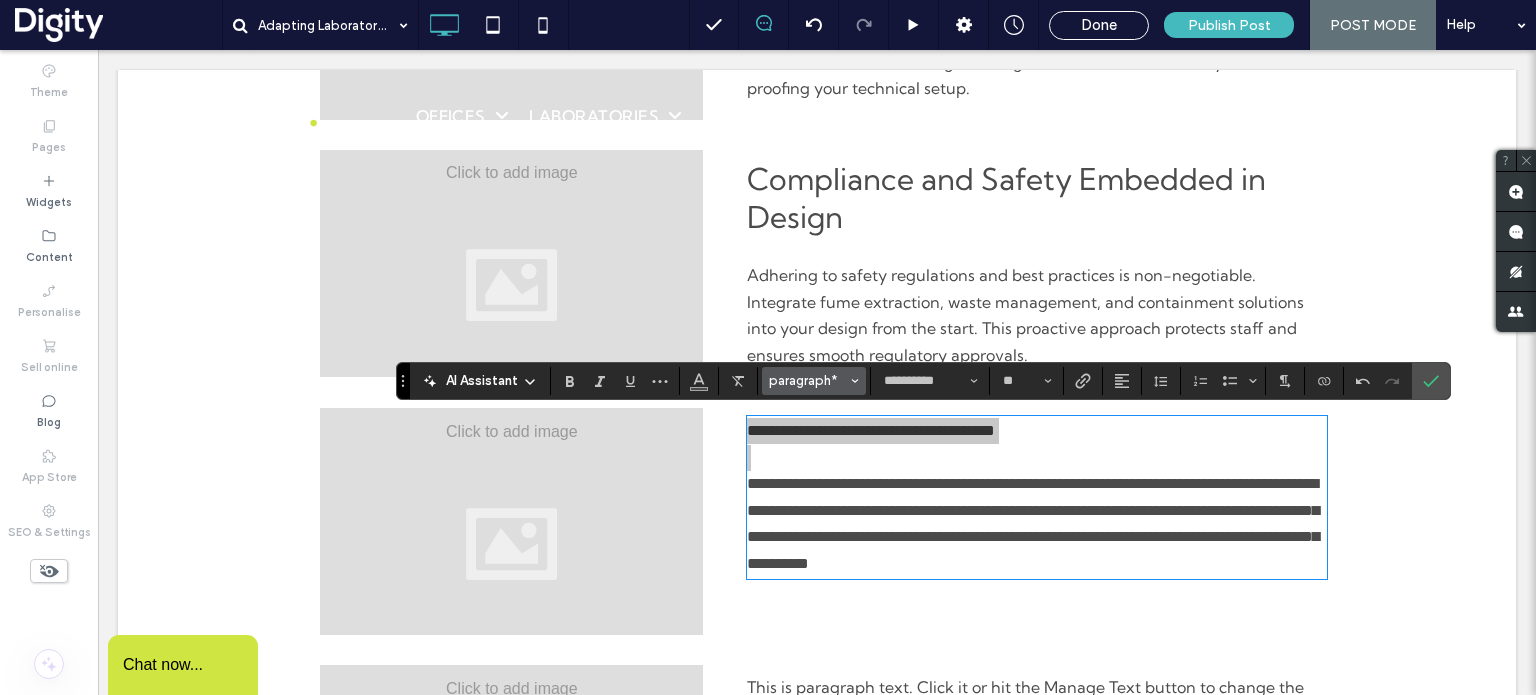 click on "paragraph*" at bounding box center [808, 380] 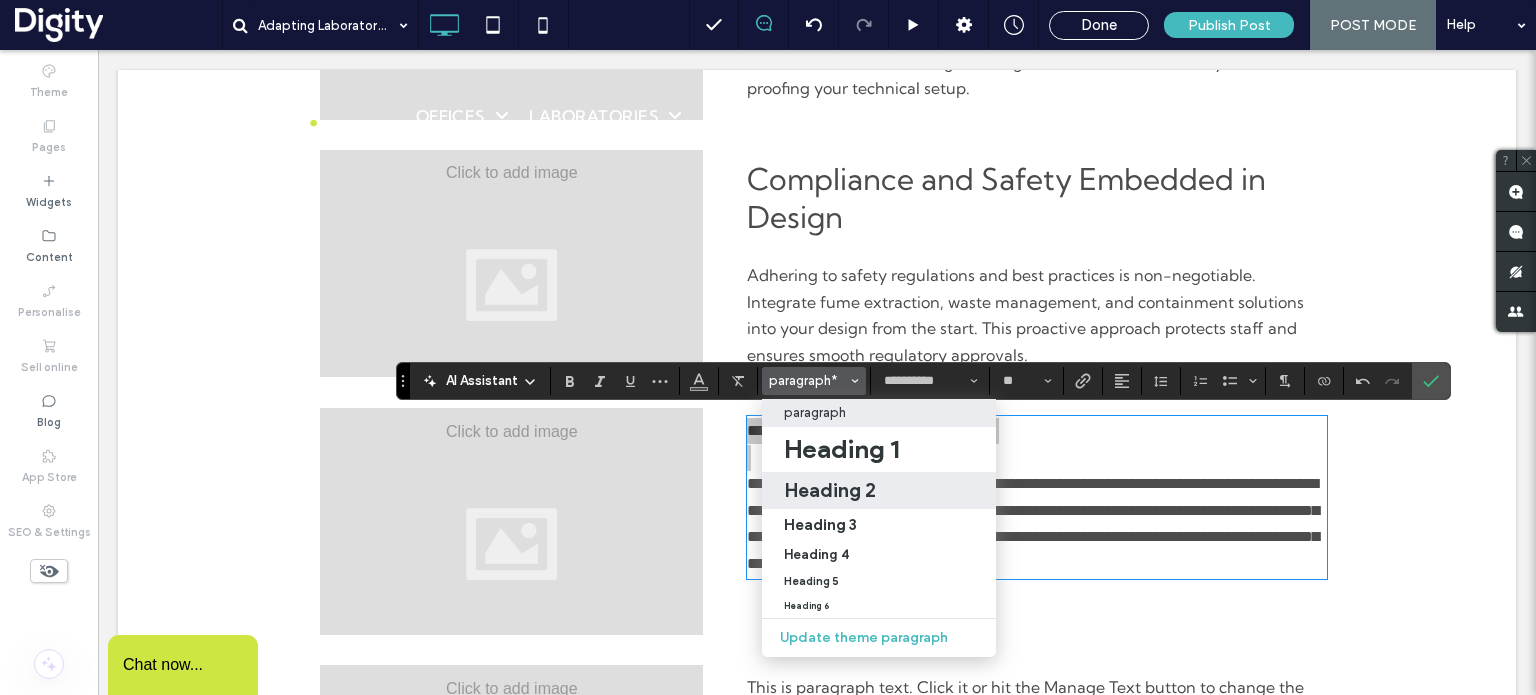 click on "Heading 2" at bounding box center [830, 490] 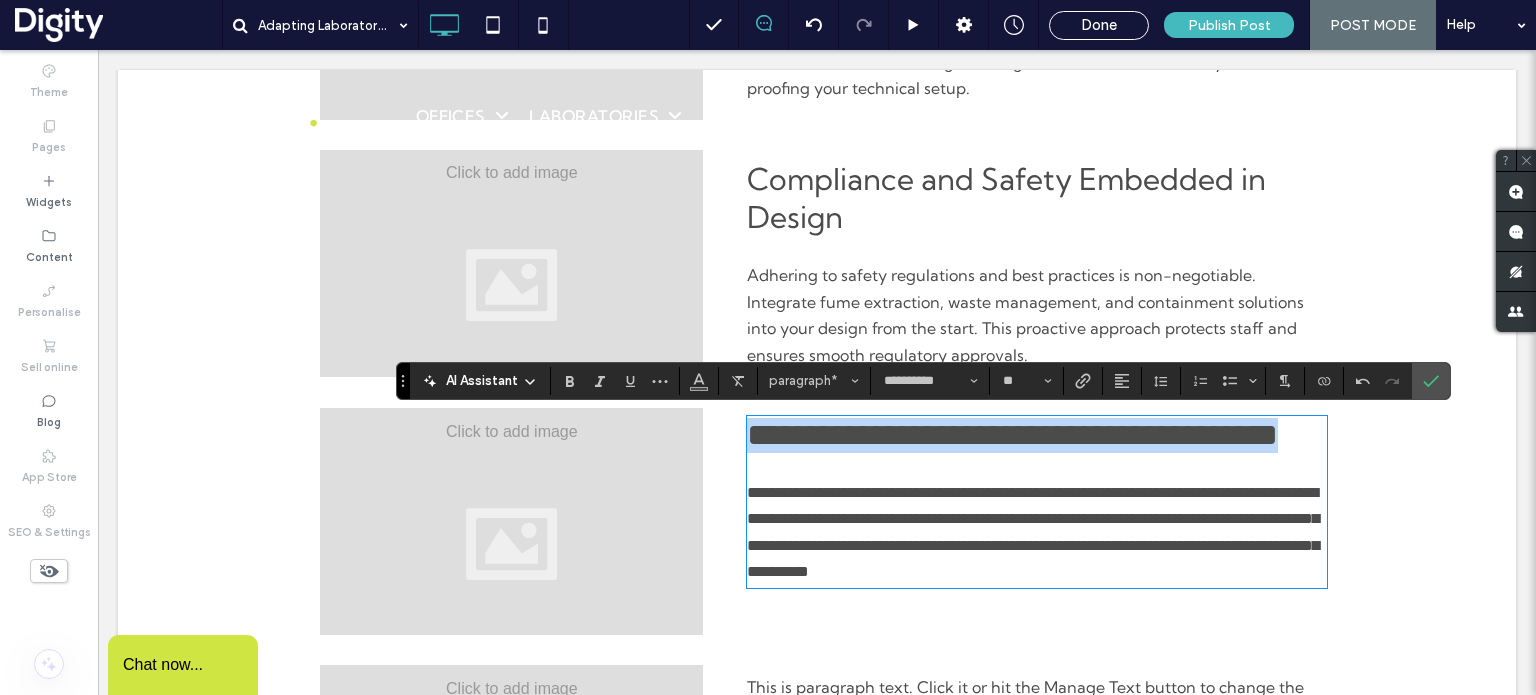 type on "*" 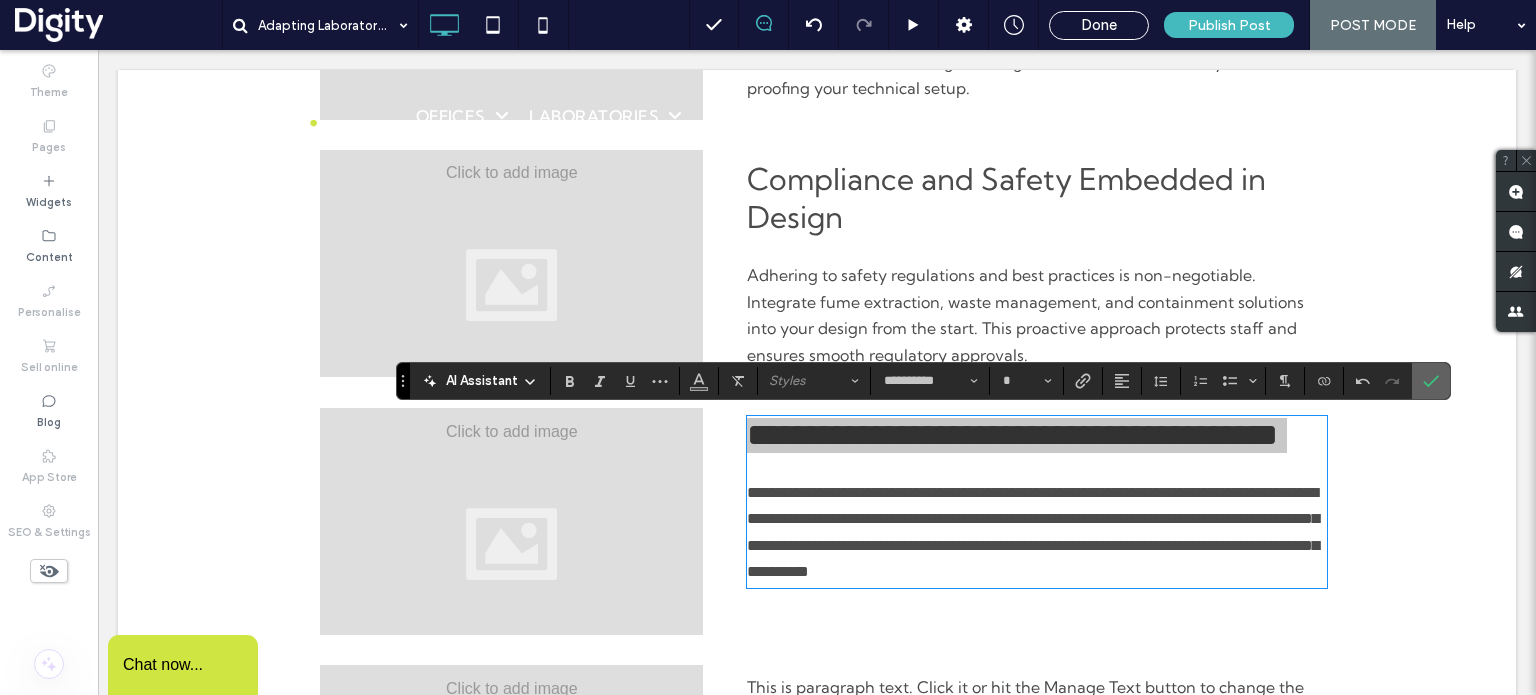 click at bounding box center [1431, 381] 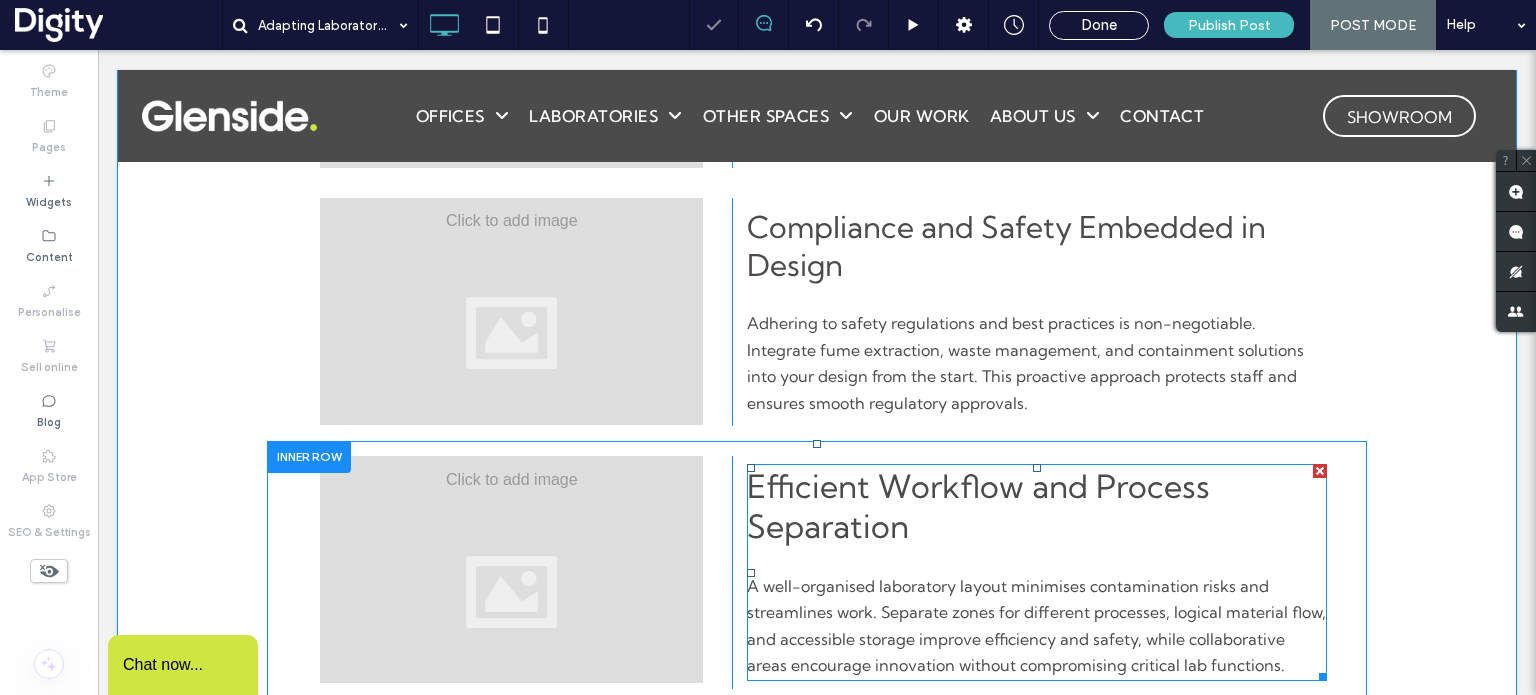 scroll, scrollTop: 1128, scrollLeft: 0, axis: vertical 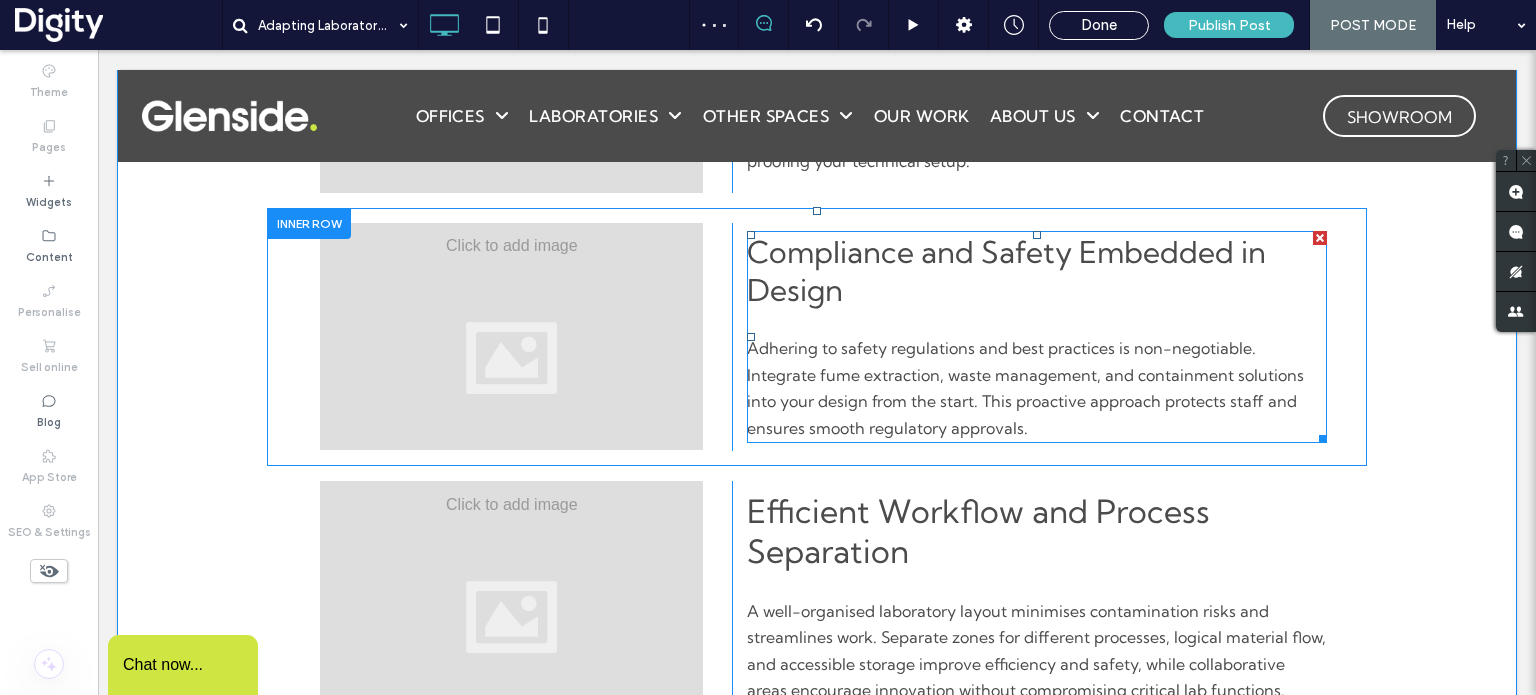 click on "Compliance and Safety Embedded in Design" at bounding box center [1037, 271] 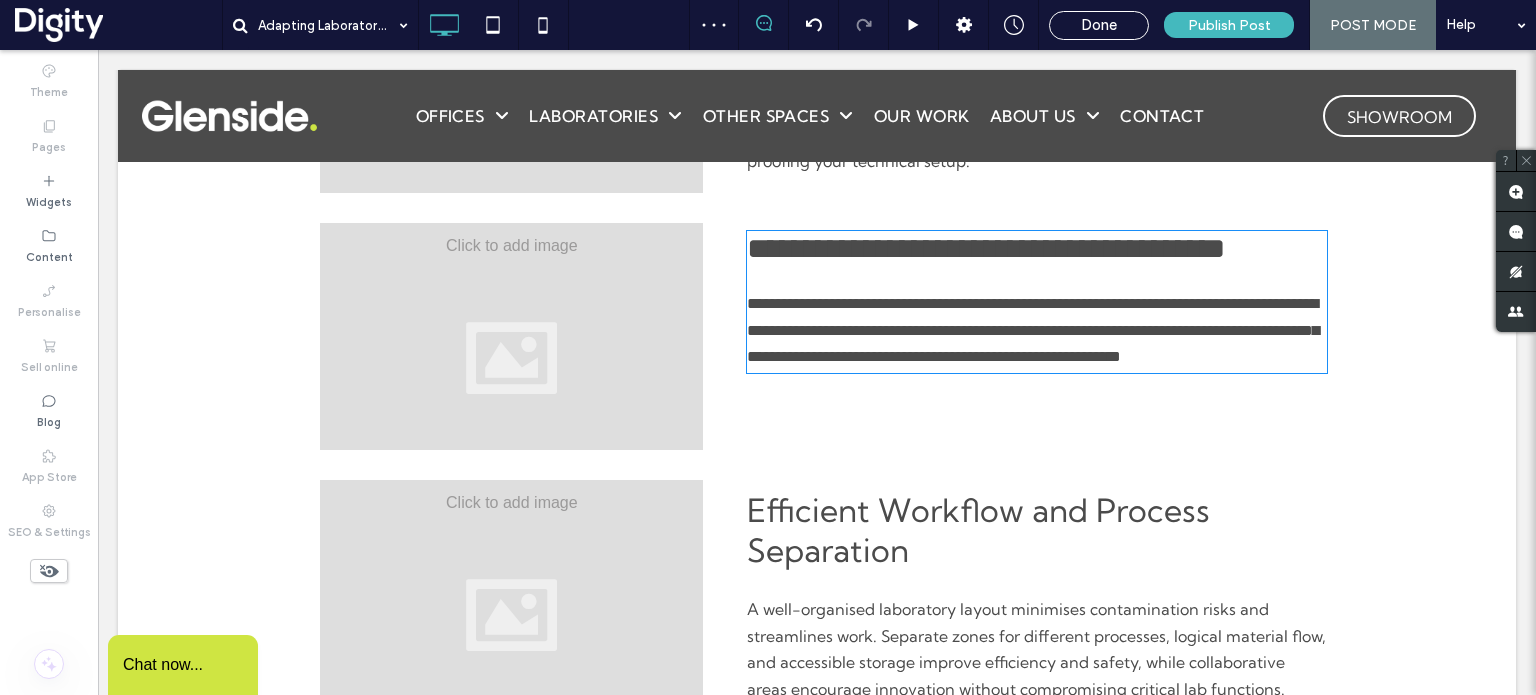 type on "**********" 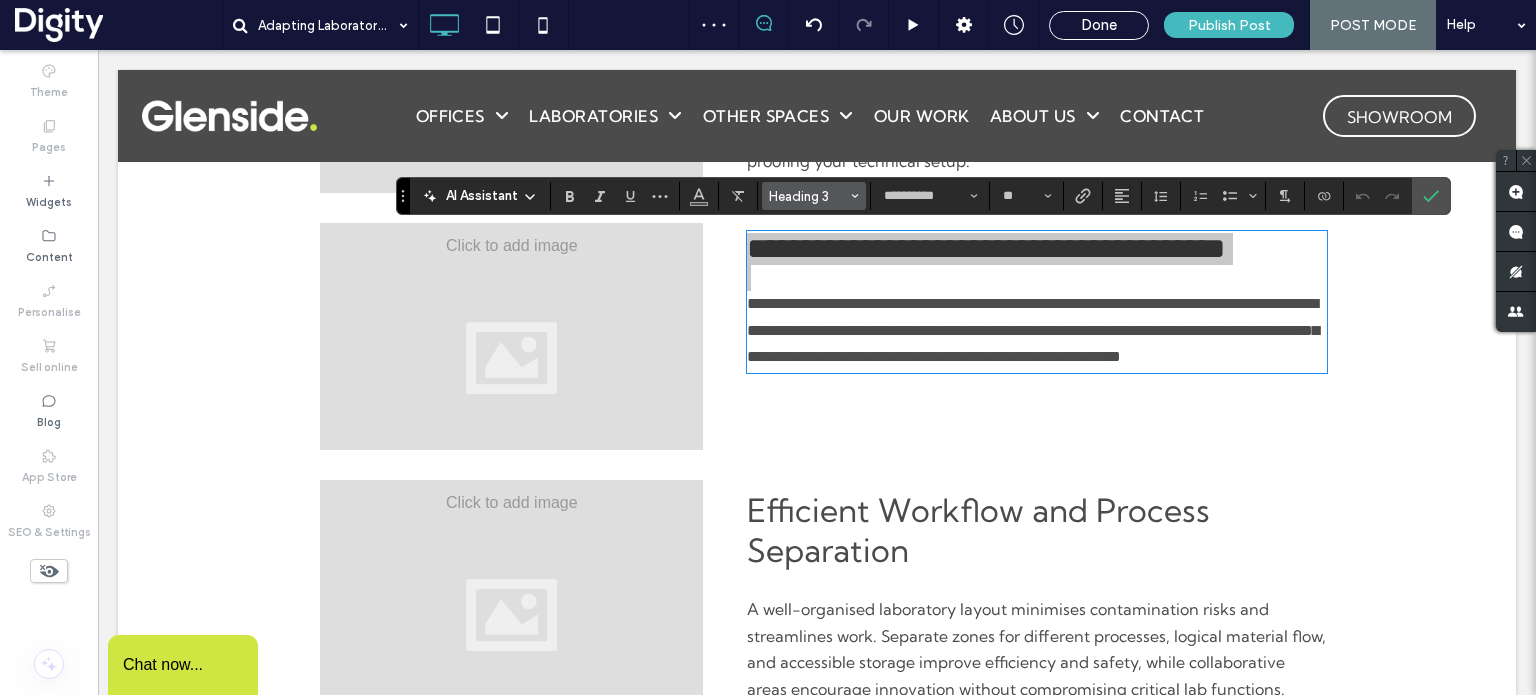 click on "Heading 3" at bounding box center (808, 196) 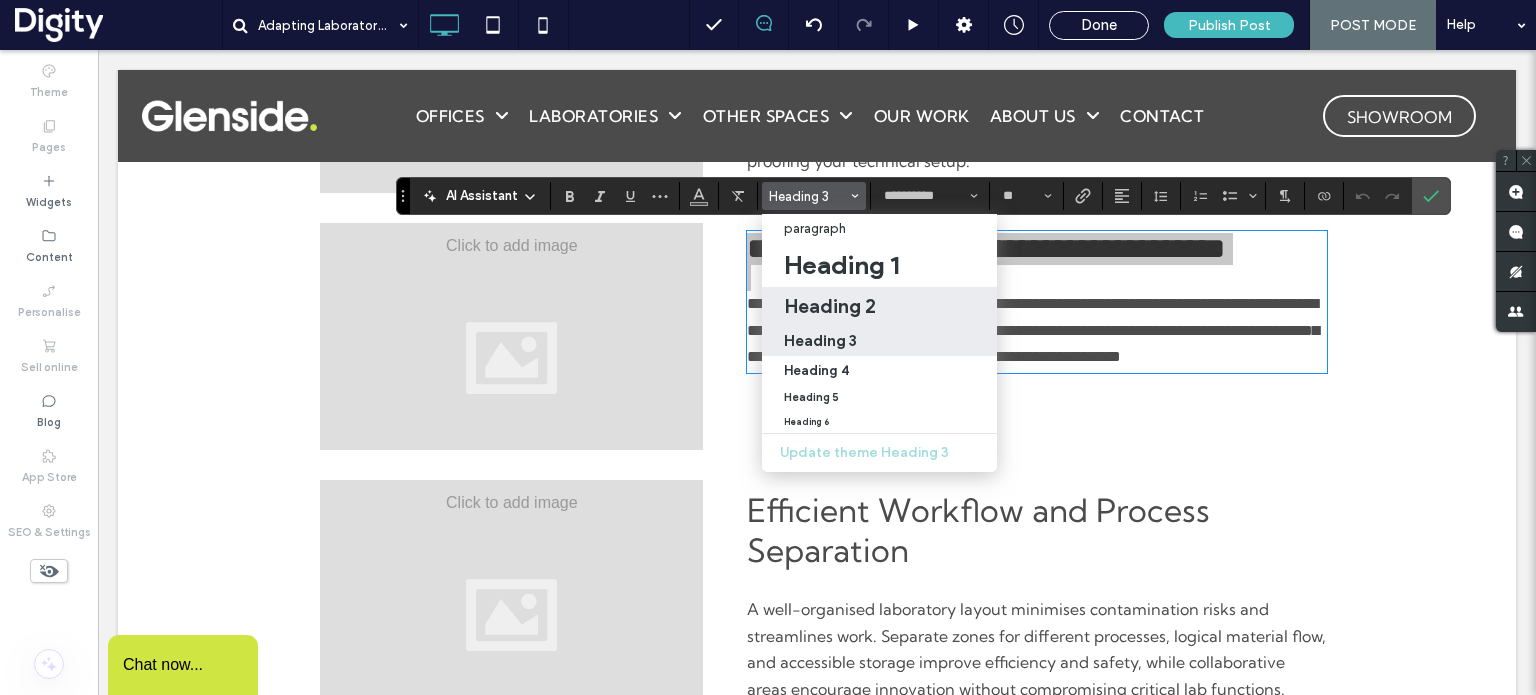 click on "Heading 2" at bounding box center [830, 306] 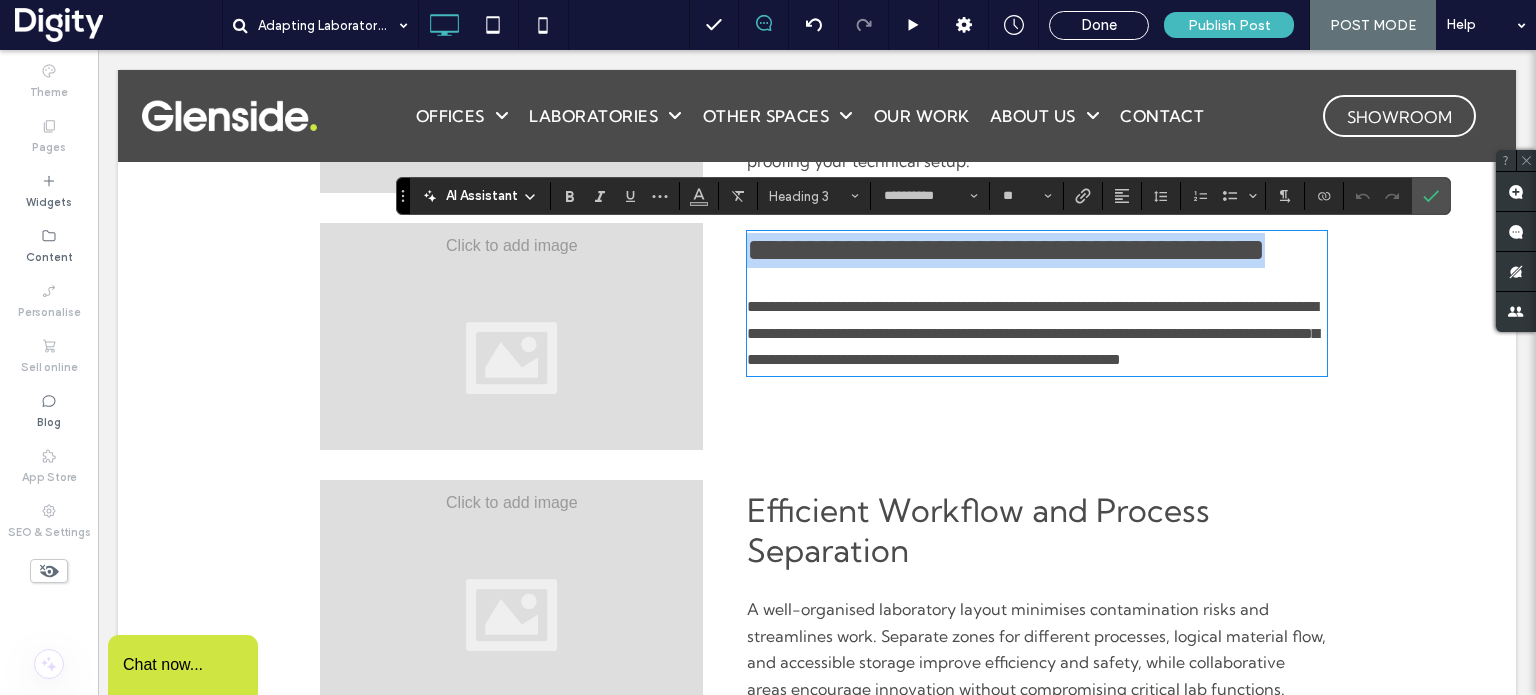 type on "*" 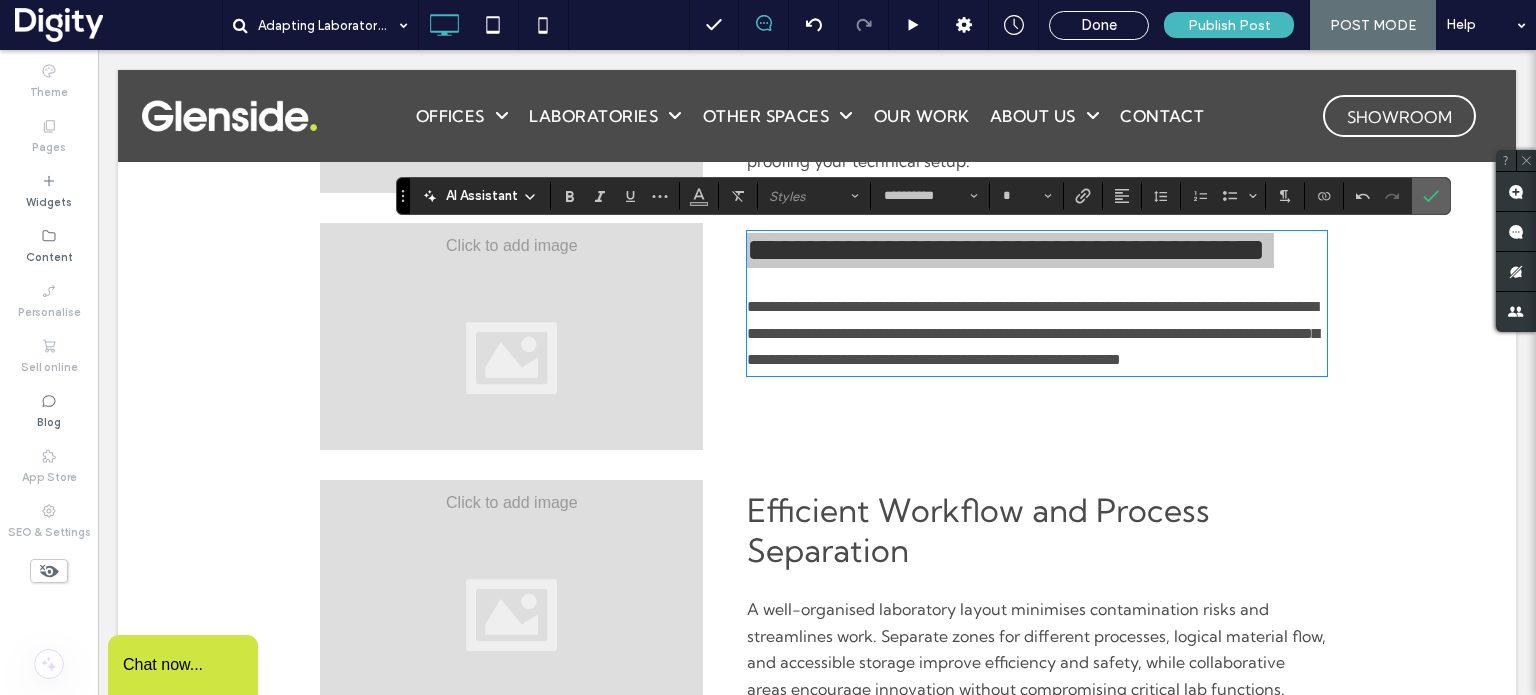 click 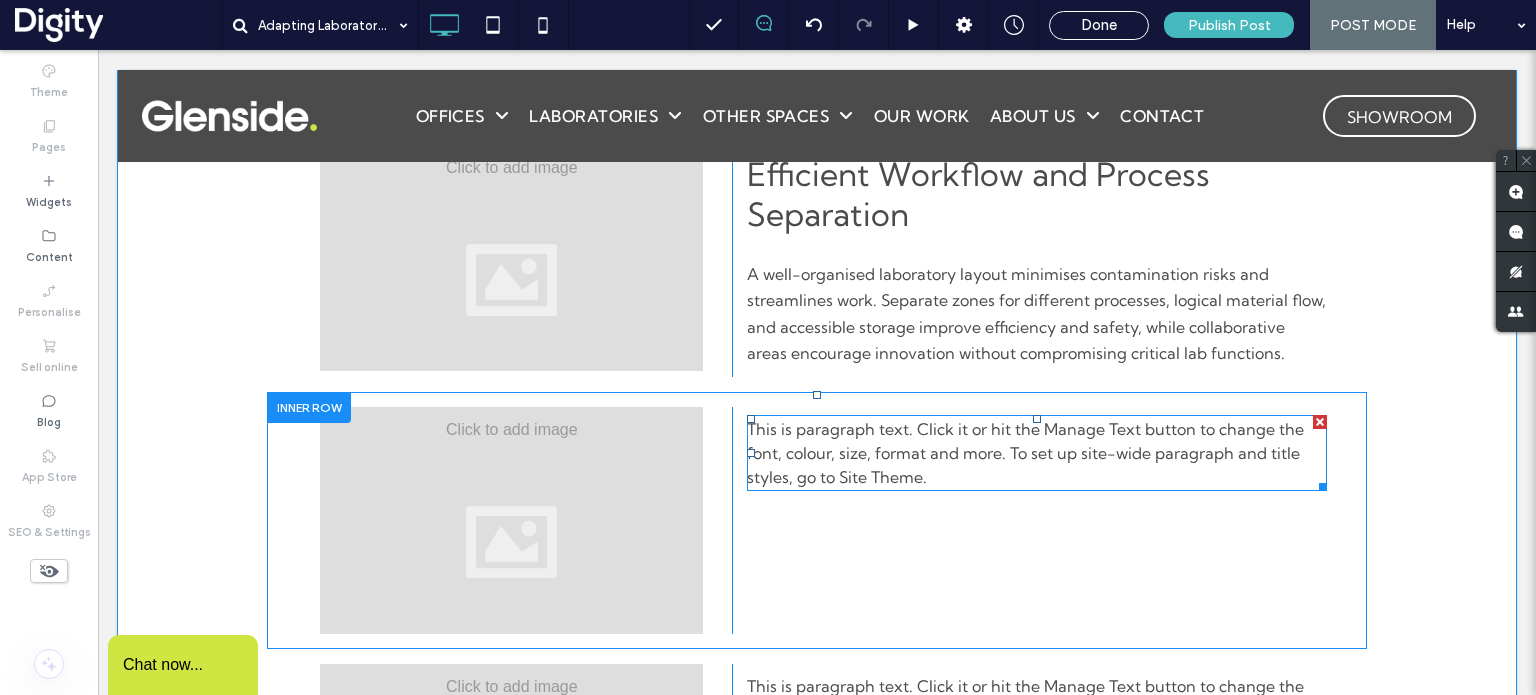 scroll, scrollTop: 1468, scrollLeft: 0, axis: vertical 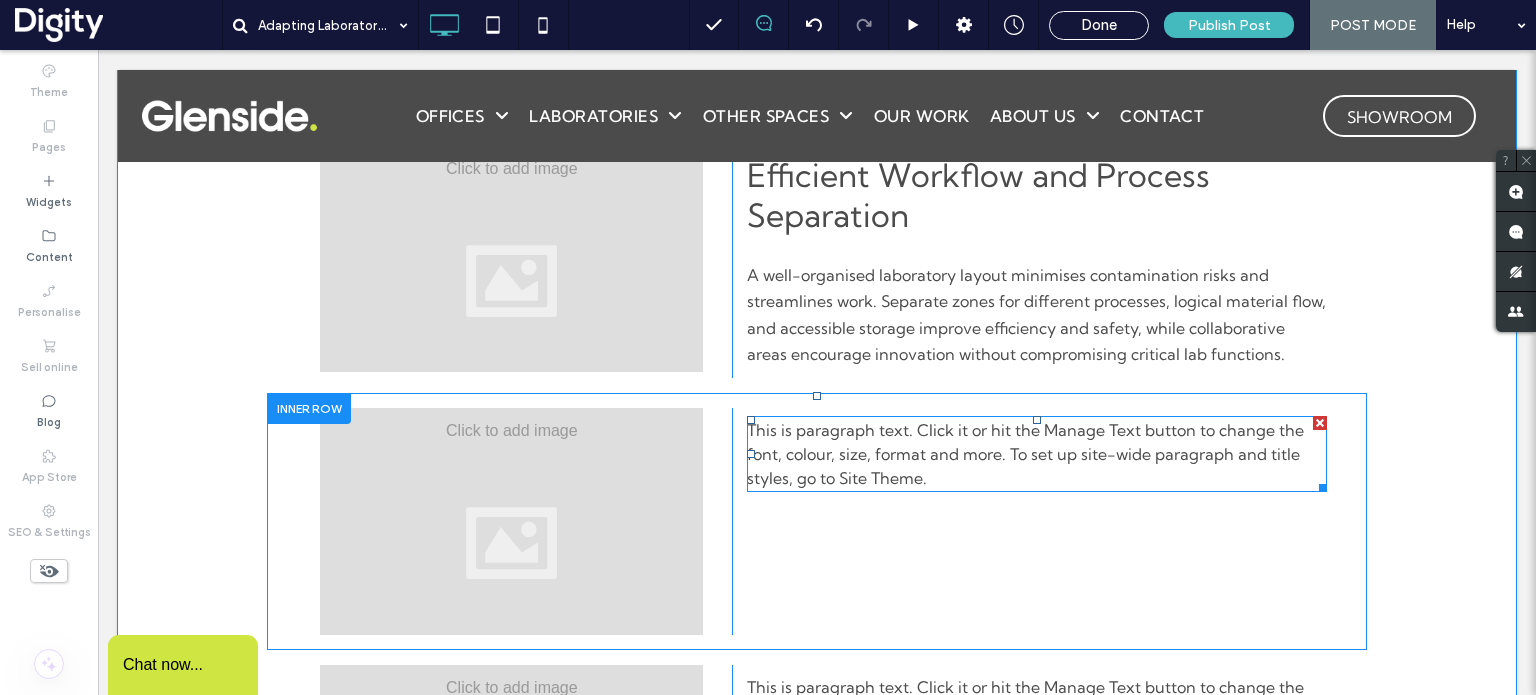click on "This is paragraph text. Click it or hit the Manage Text button to change the font, colour, size, format and more. To set up site-wide paragraph and title styles, go to Site Theme." at bounding box center [1025, 454] 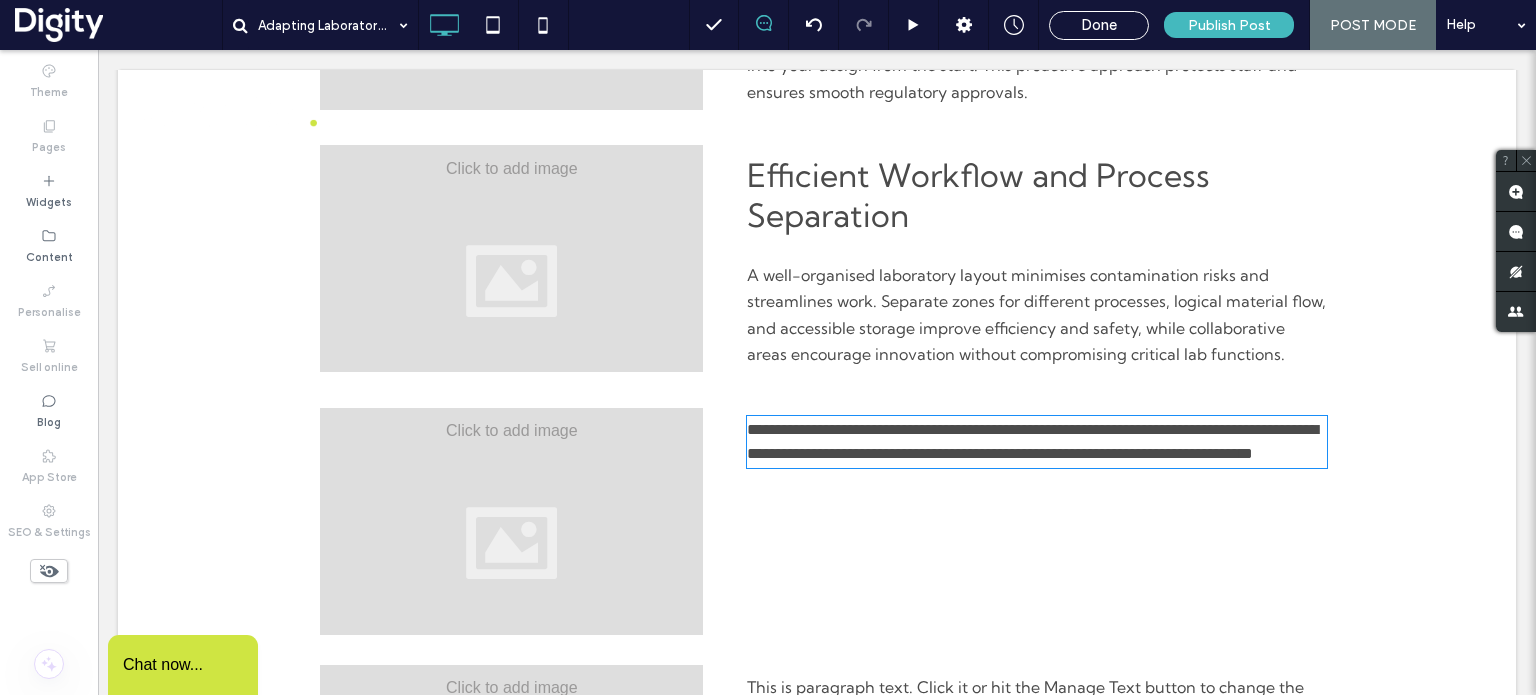 click on "**********" at bounding box center (1032, 441) 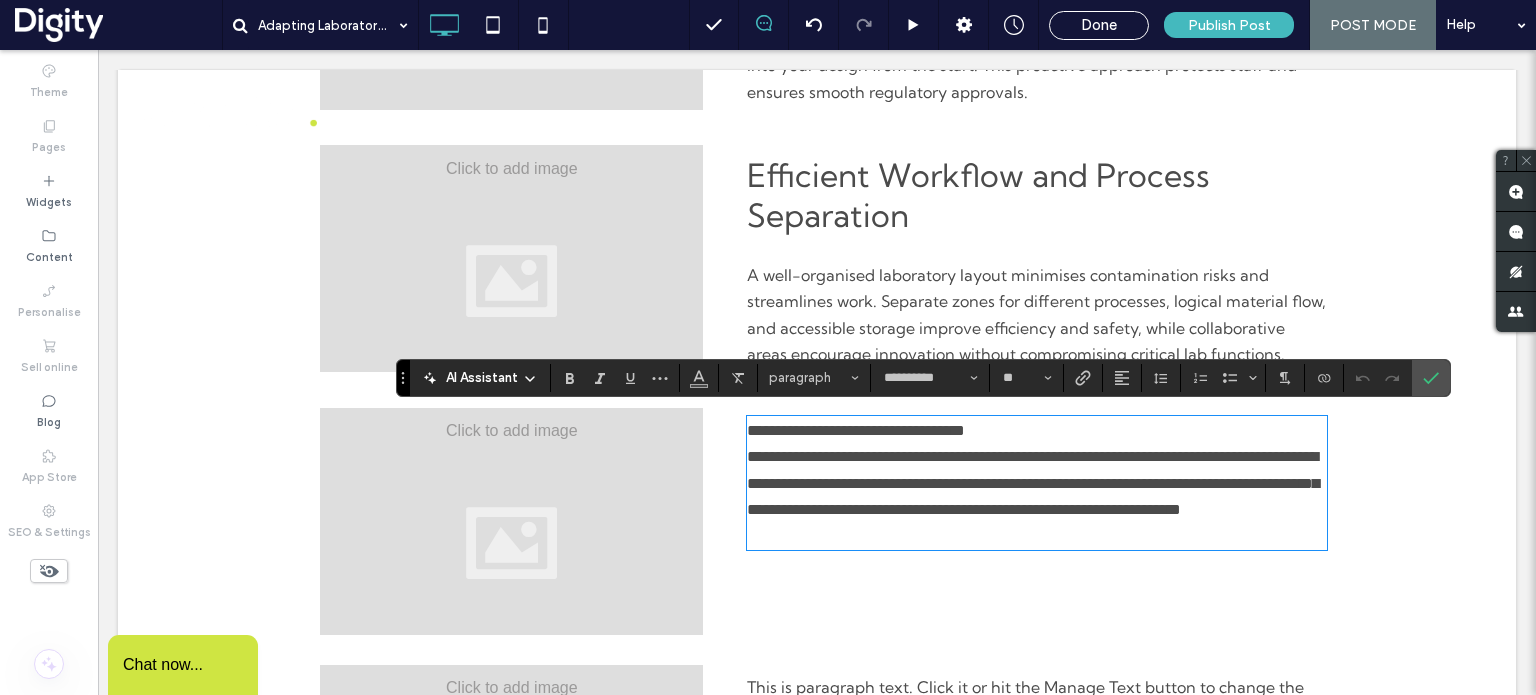 scroll, scrollTop: 0, scrollLeft: 0, axis: both 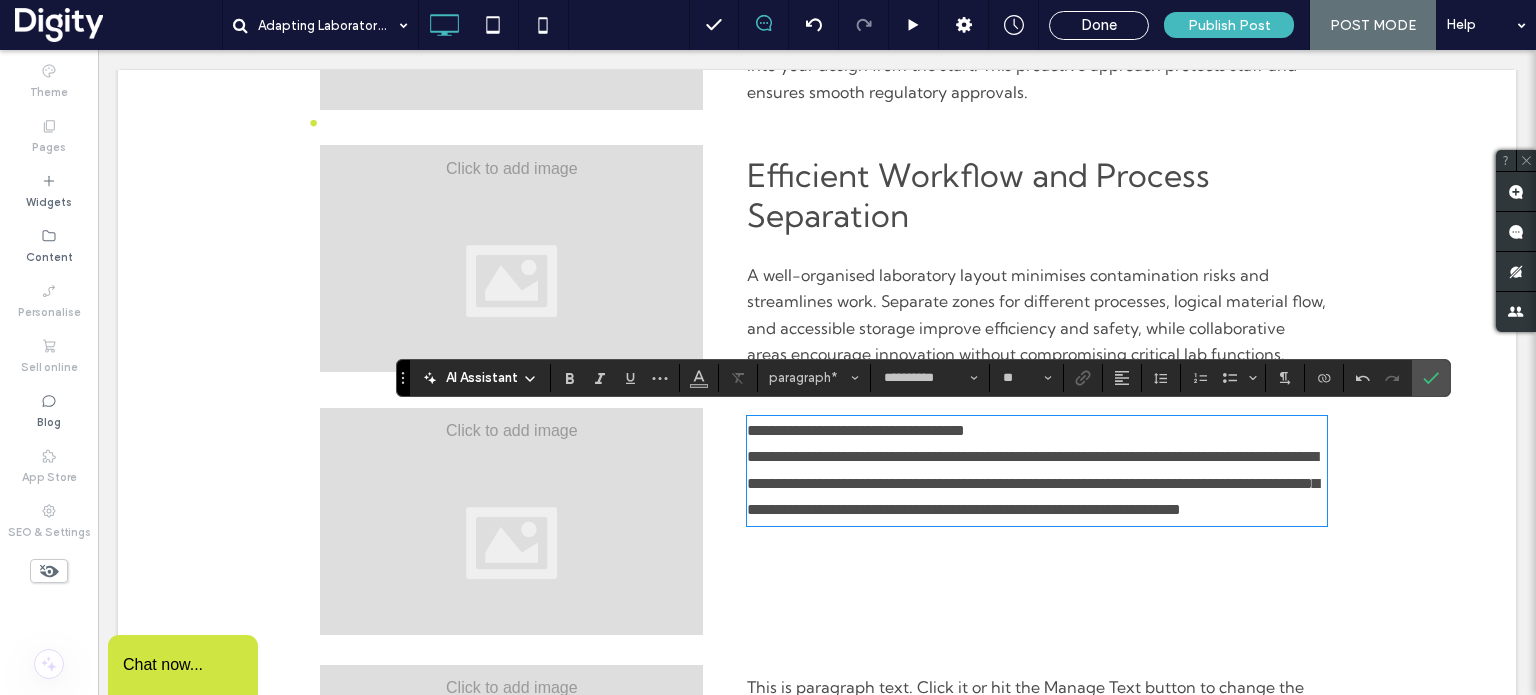 click on "**********" at bounding box center (1037, 431) 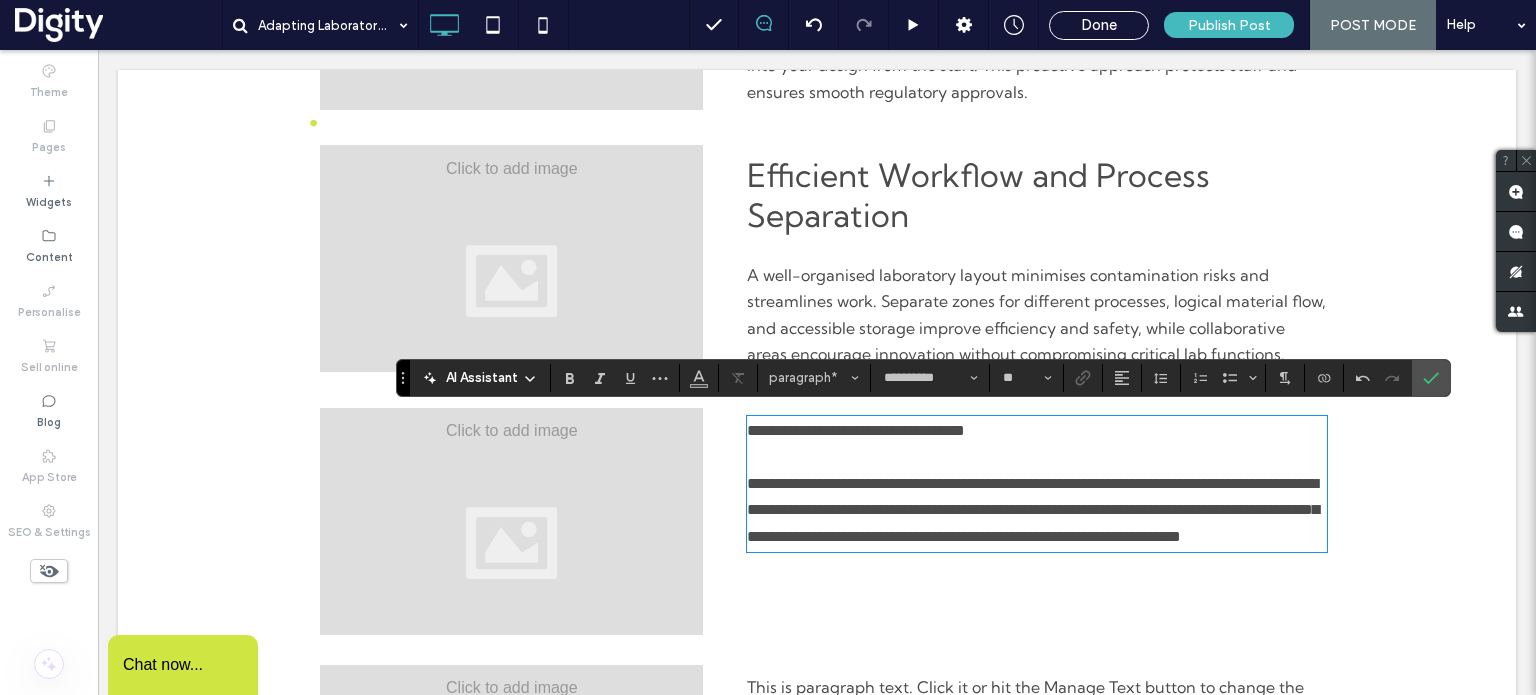 click on "**********" at bounding box center (856, 430) 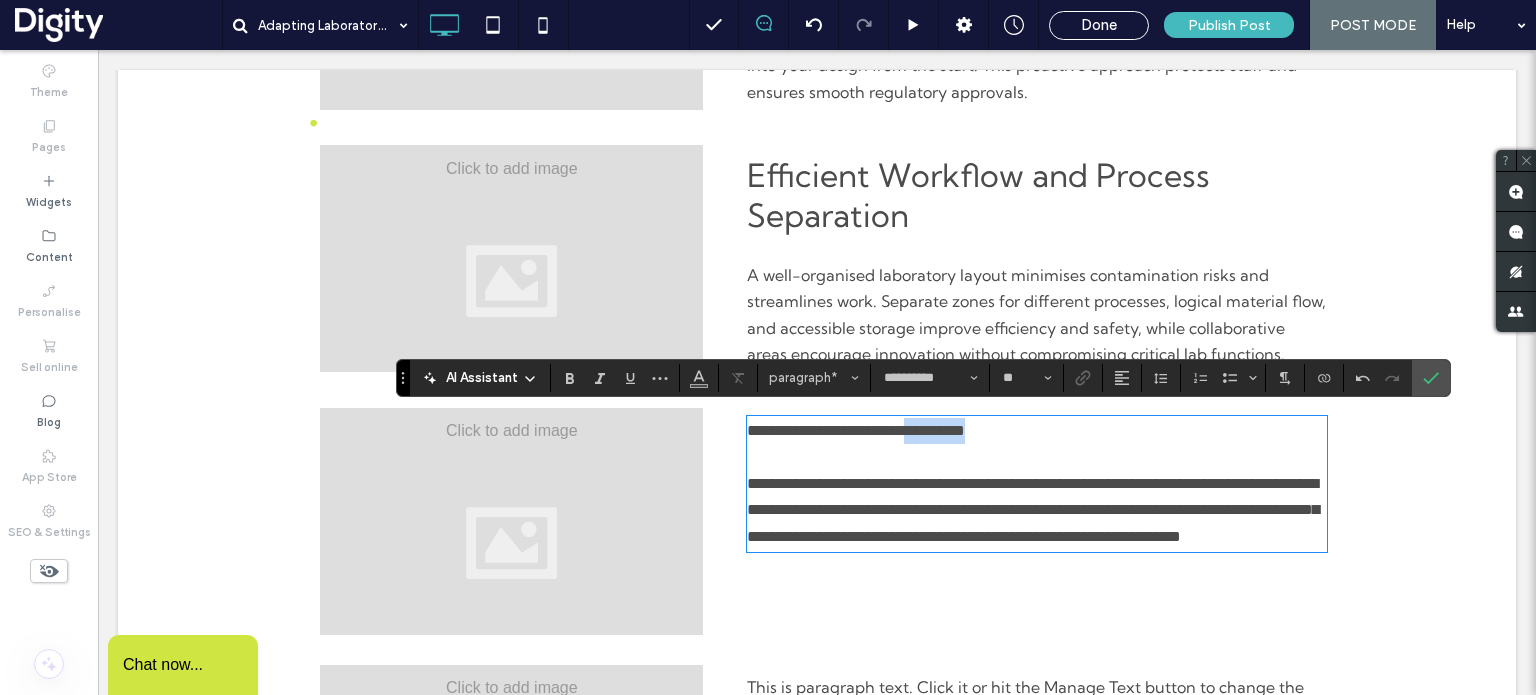 click on "**********" at bounding box center [856, 430] 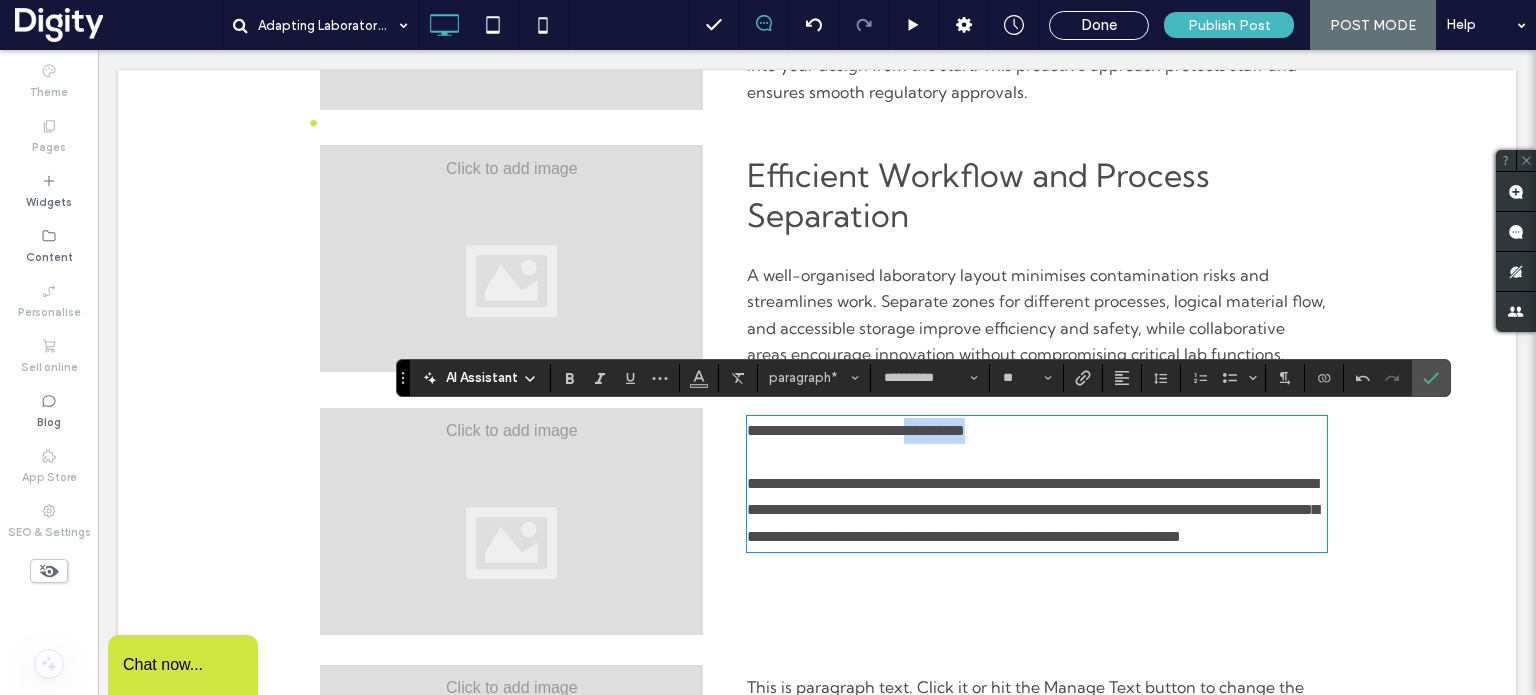 click on "**********" at bounding box center [856, 430] 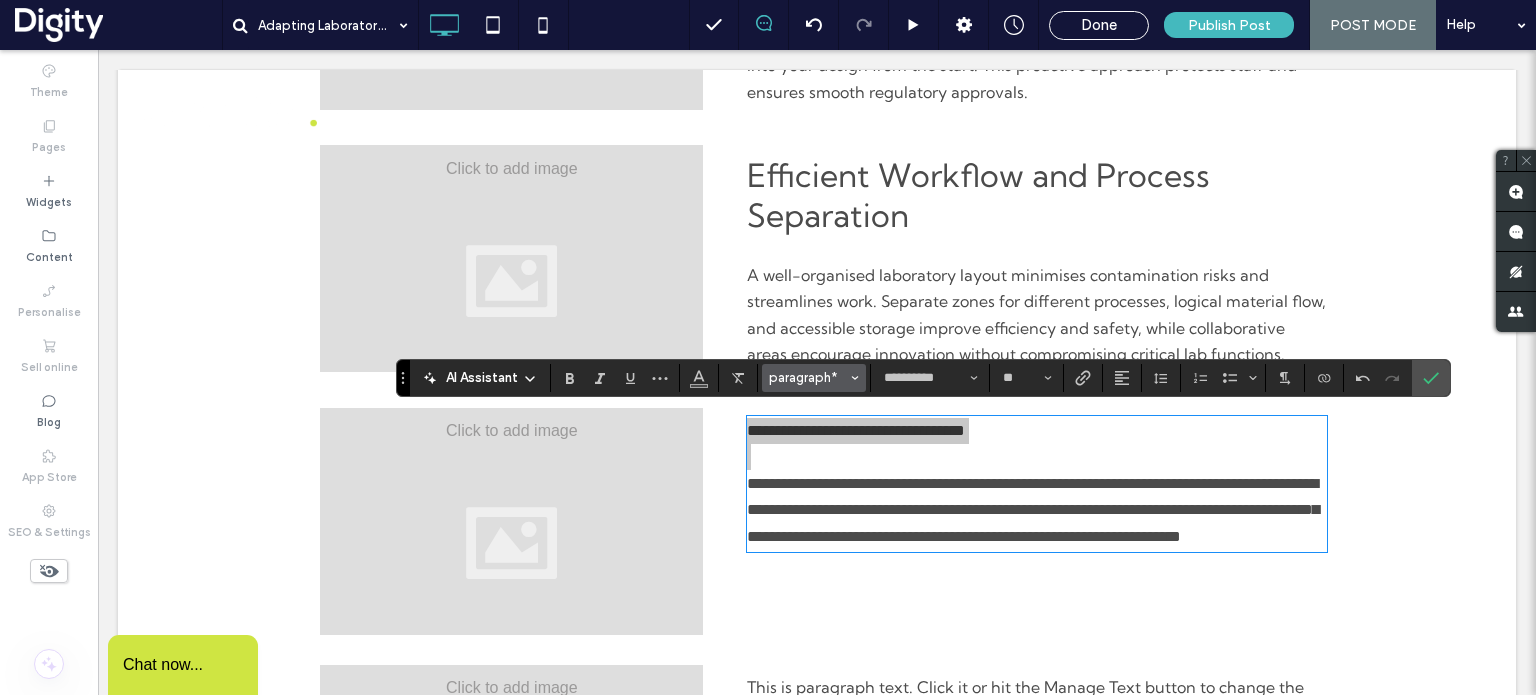 click on "paragraph*" at bounding box center (808, 377) 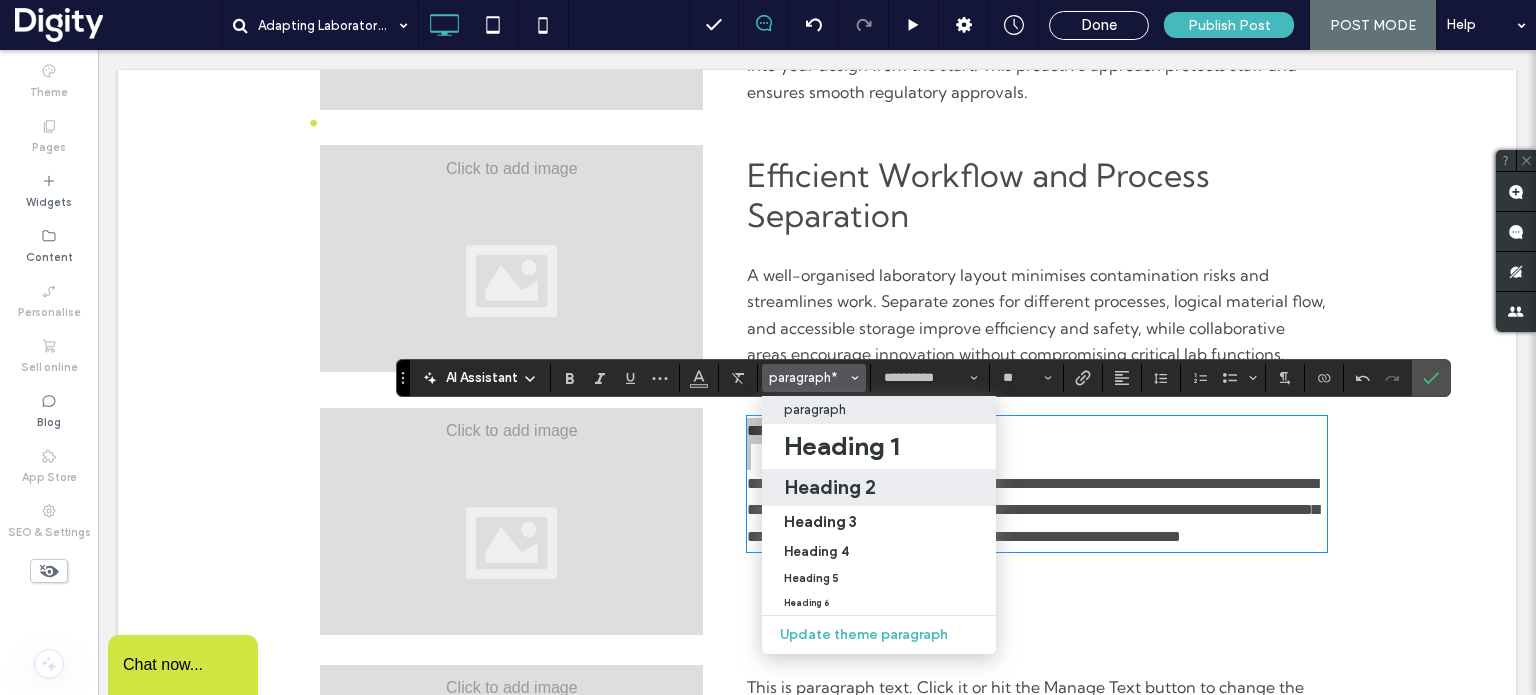 click on "Heading 2" at bounding box center [879, 487] 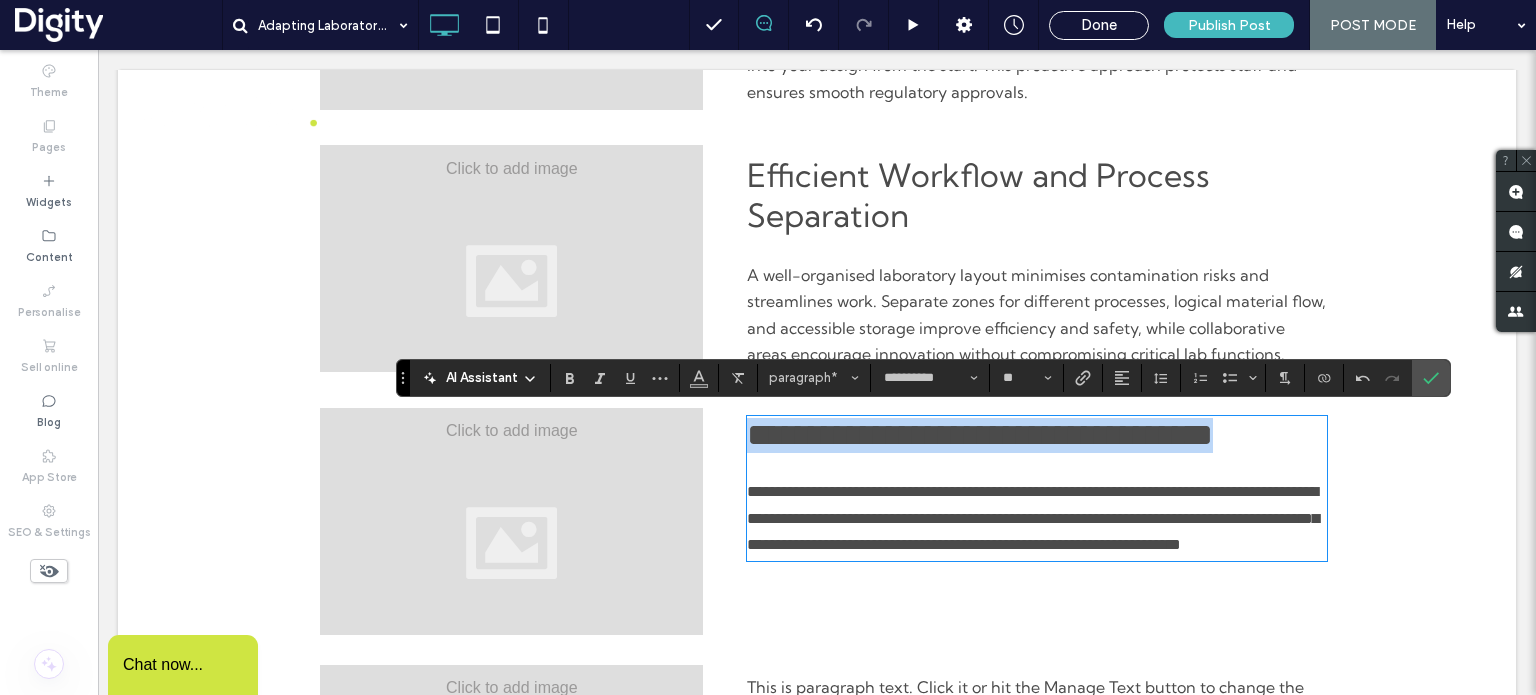 type on "*" 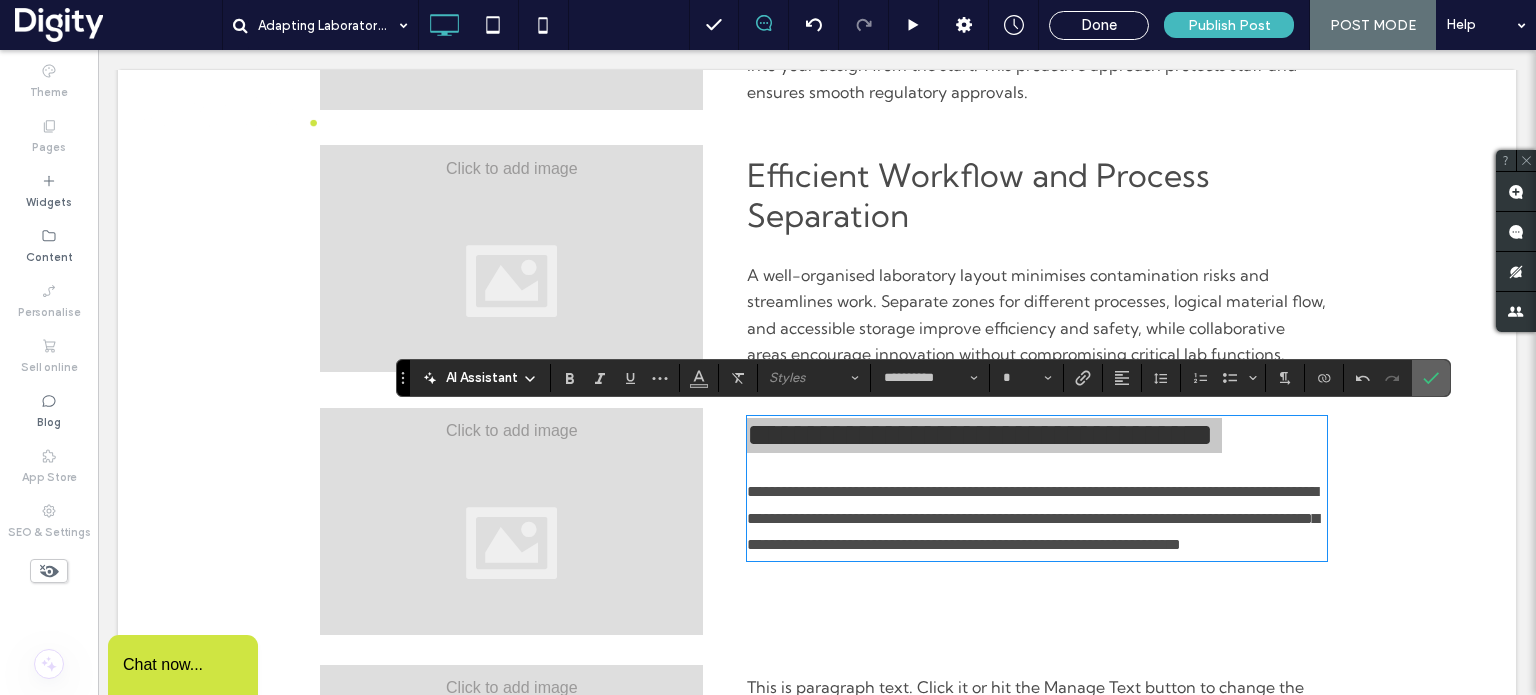 click 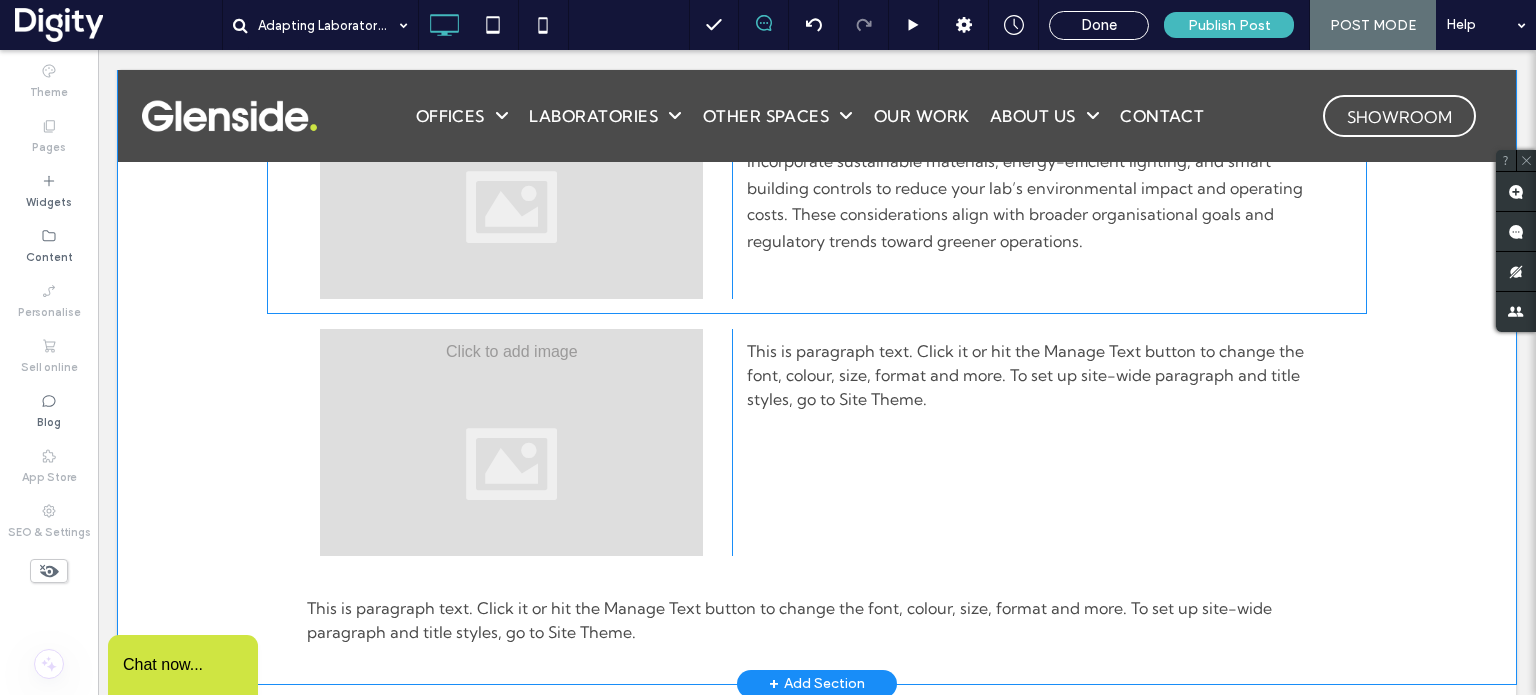 scroll, scrollTop: 1805, scrollLeft: 0, axis: vertical 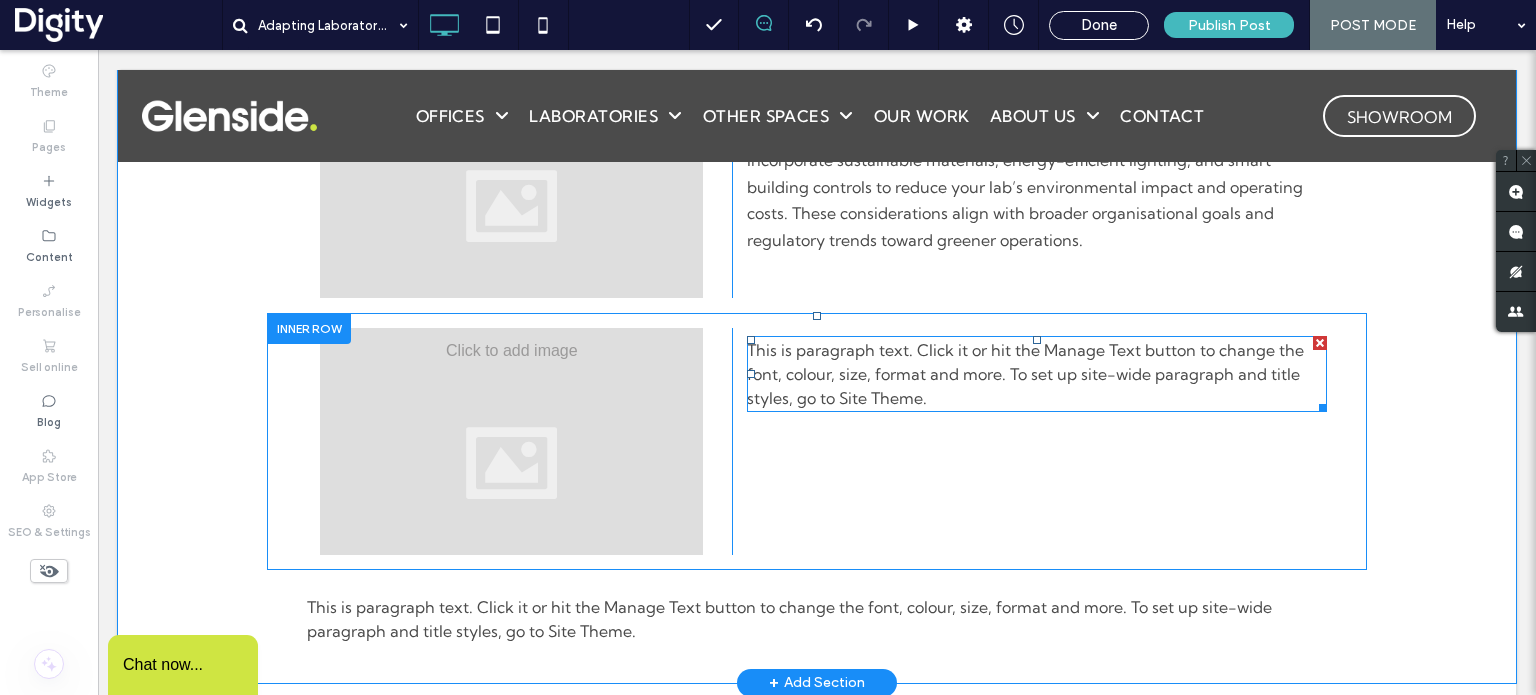 click on "This is paragraph text. Click it or hit the Manage Text button to change the font, colour, size, format and more. To set up site-wide paragraph and title styles, go to Site Theme." at bounding box center (1025, 374) 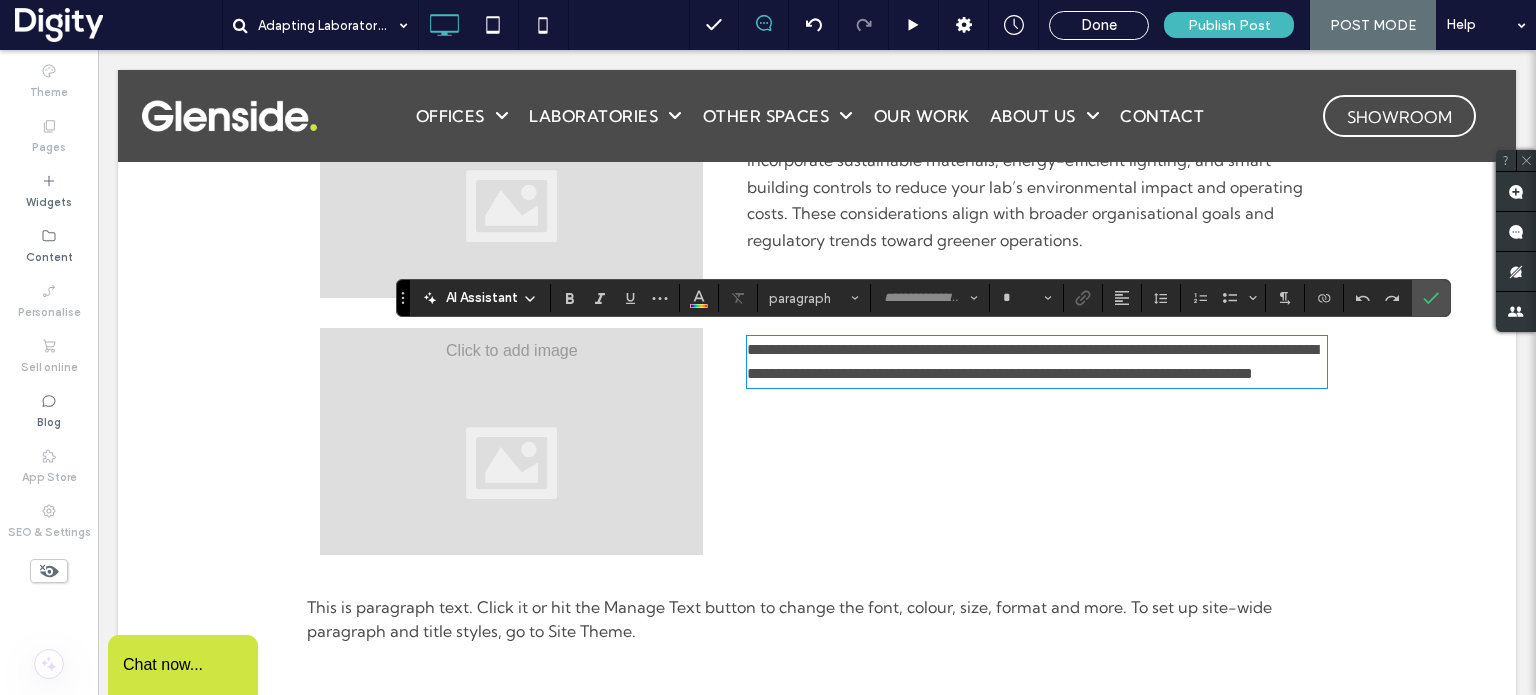 click on "**********" at bounding box center (1032, 361) 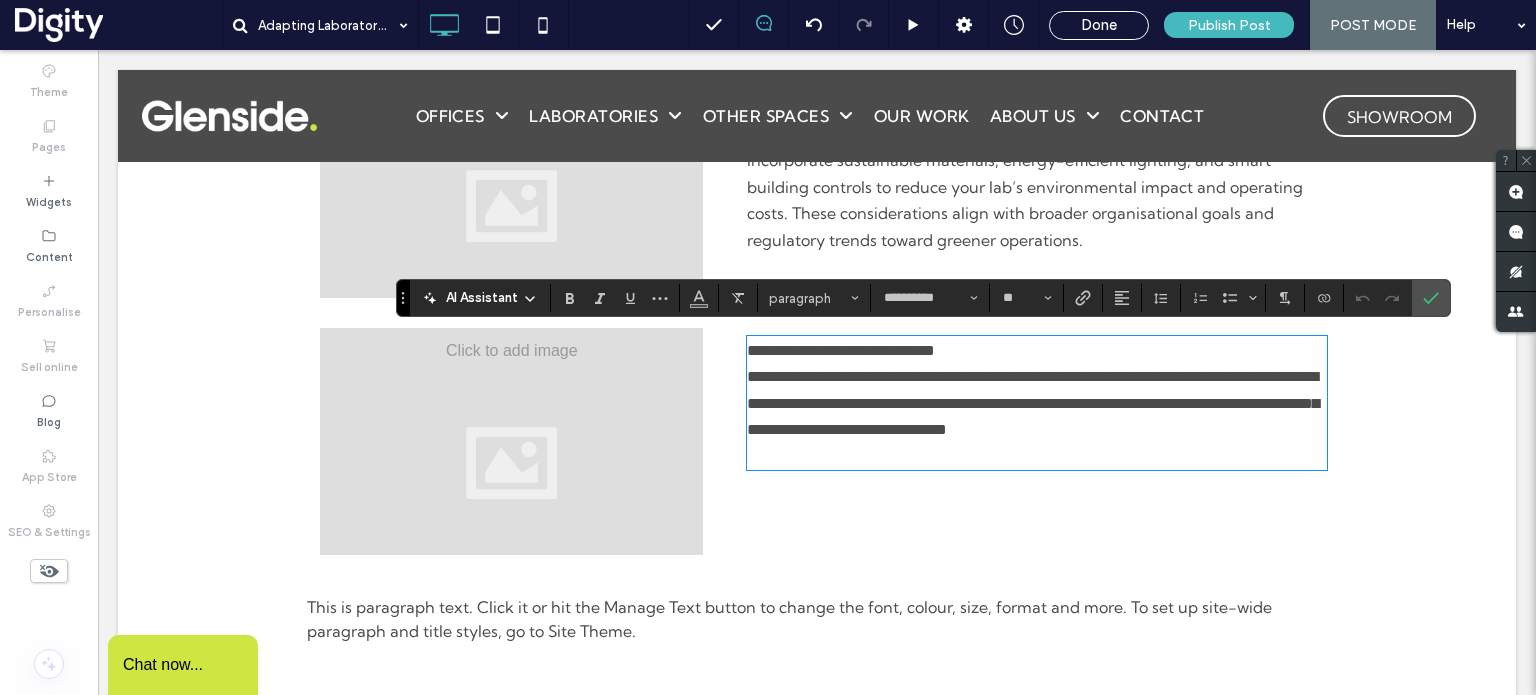 scroll, scrollTop: 0, scrollLeft: 0, axis: both 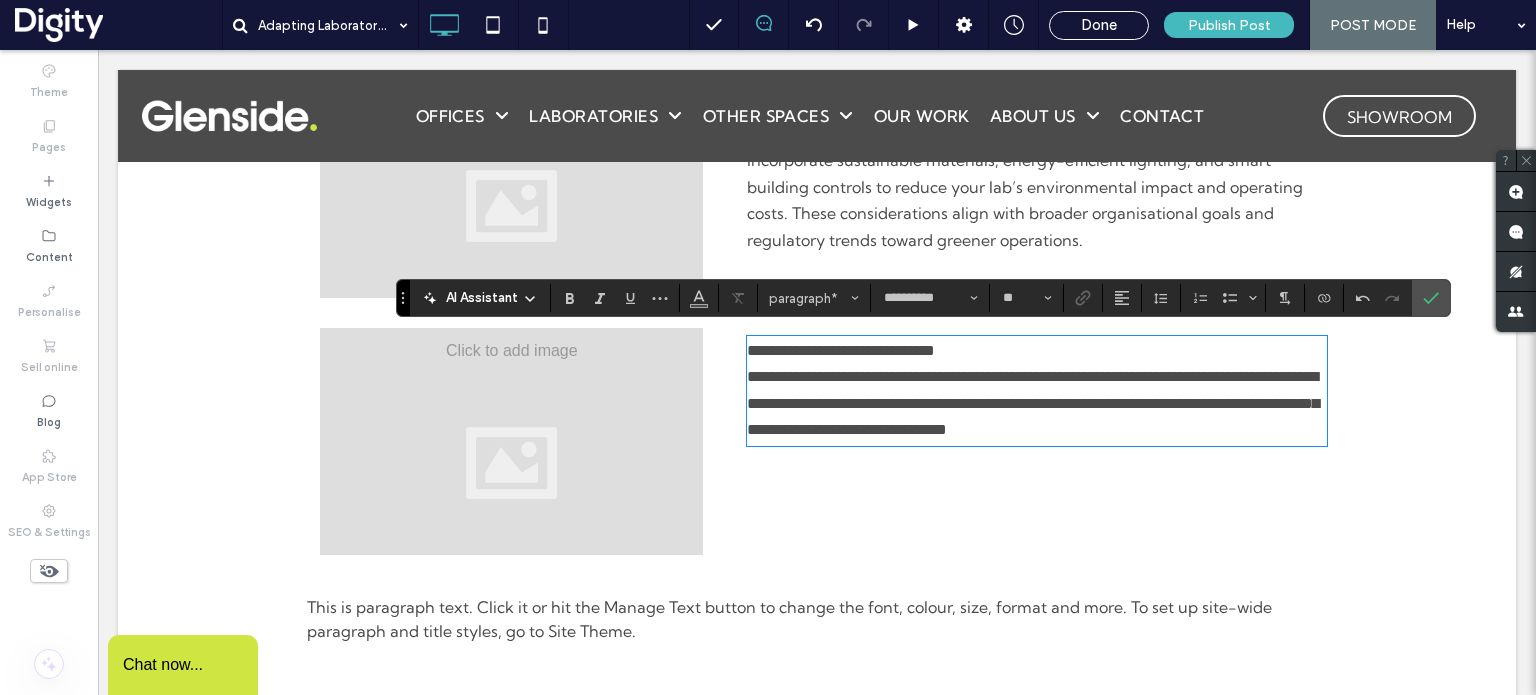 click on "**********" at bounding box center (1037, 351) 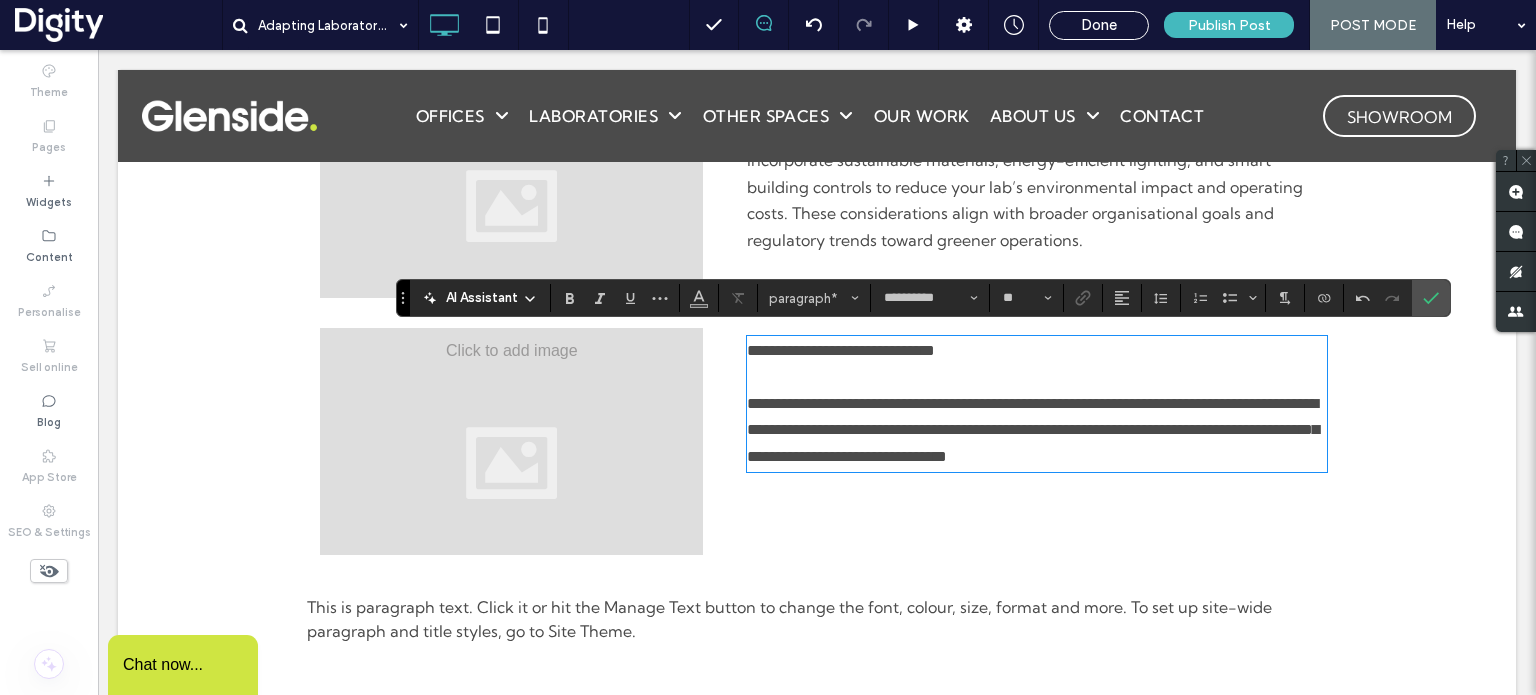click on "**********" at bounding box center (841, 350) 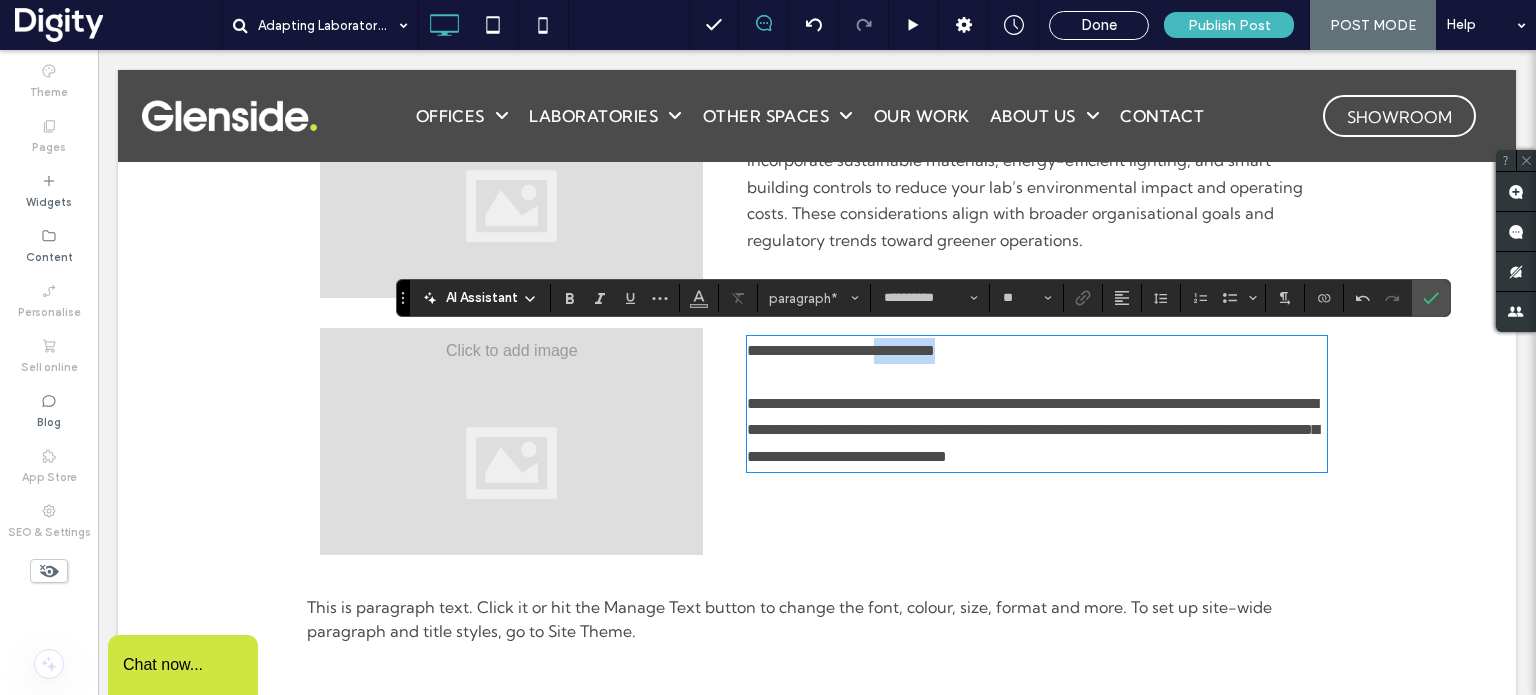 click on "**********" at bounding box center (841, 350) 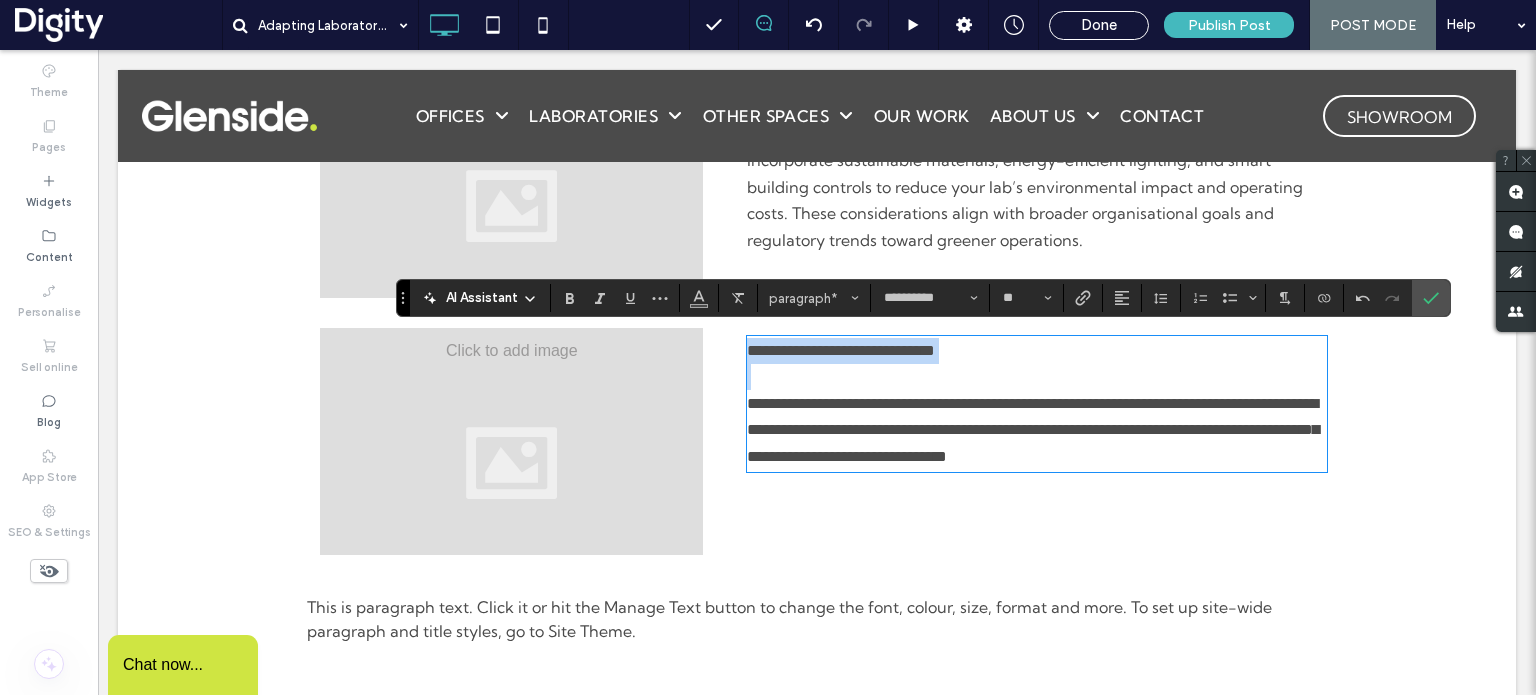 click on "**********" at bounding box center [841, 350] 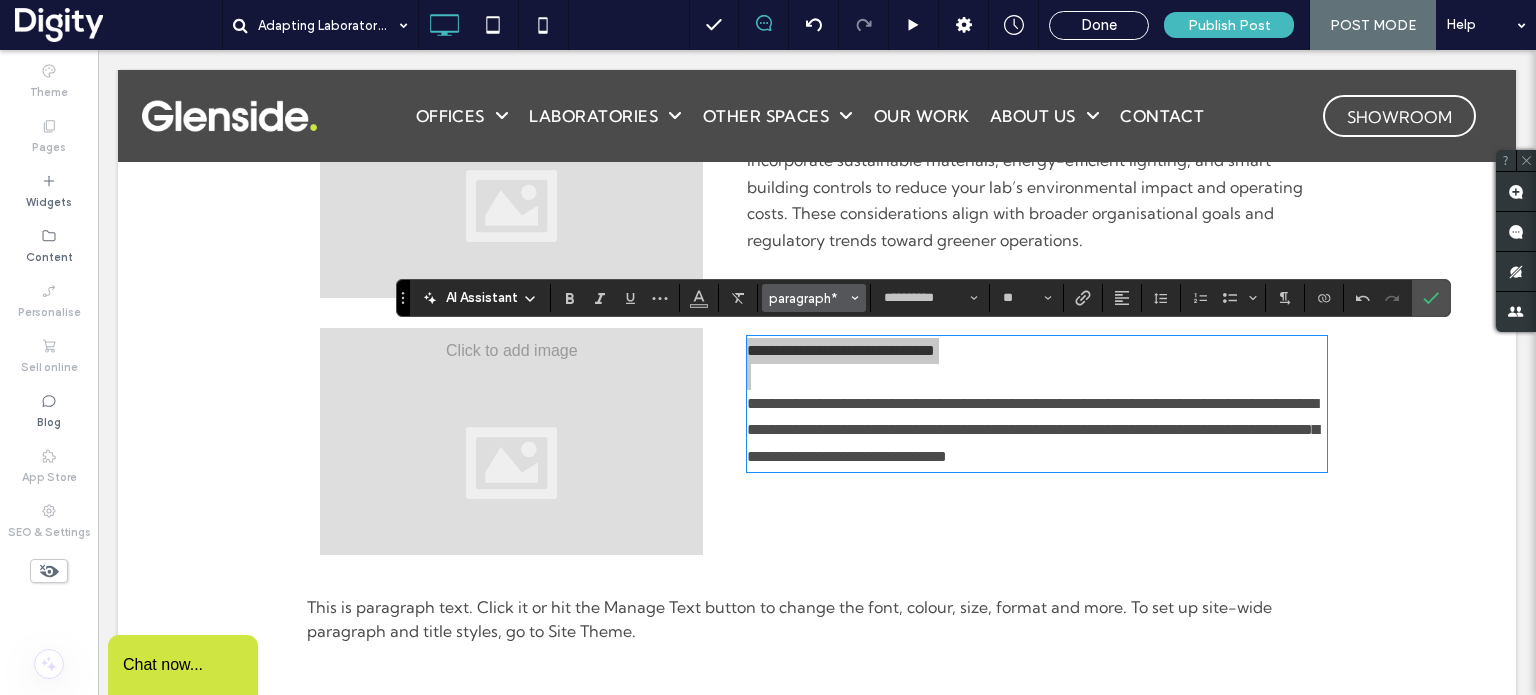 click on "paragraph*" at bounding box center (808, 298) 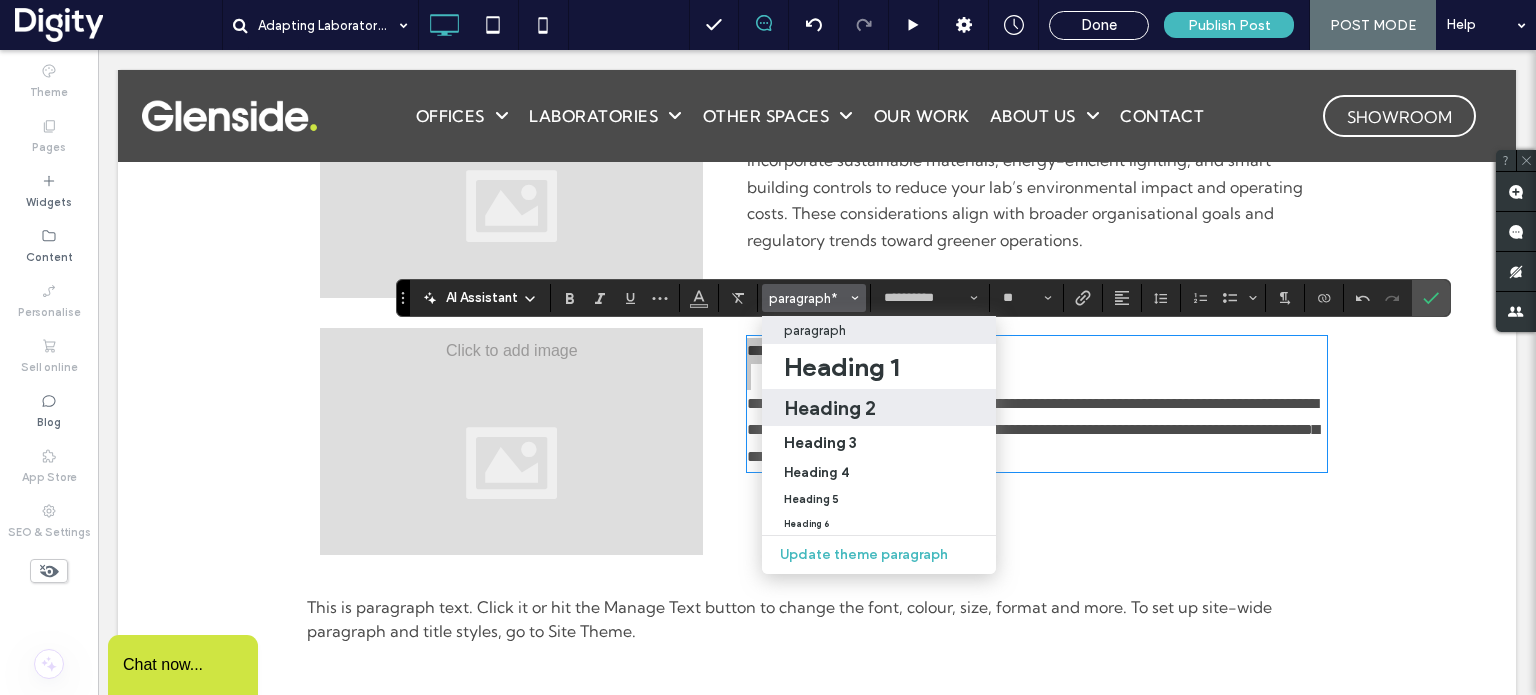 click on "Heading 2" at bounding box center (830, 408) 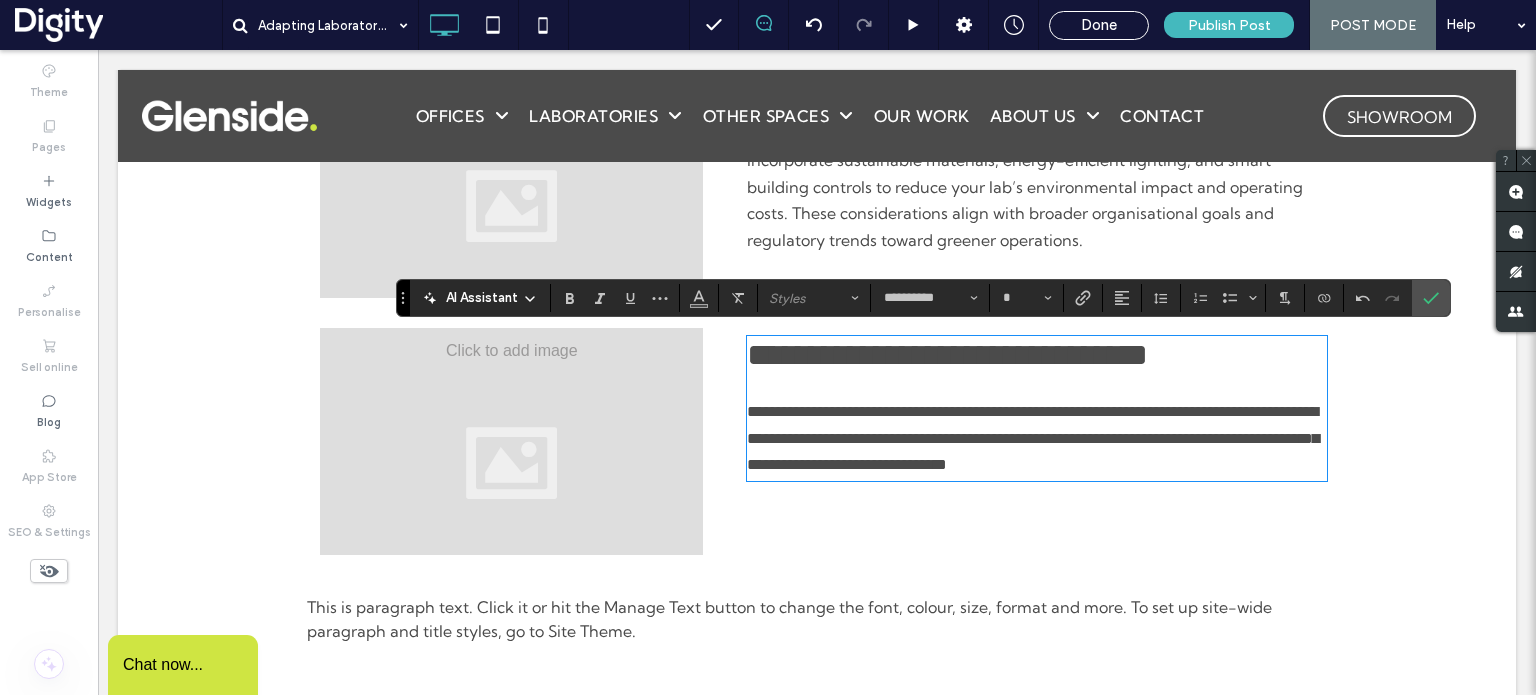 click on "**********" at bounding box center (1033, 438) 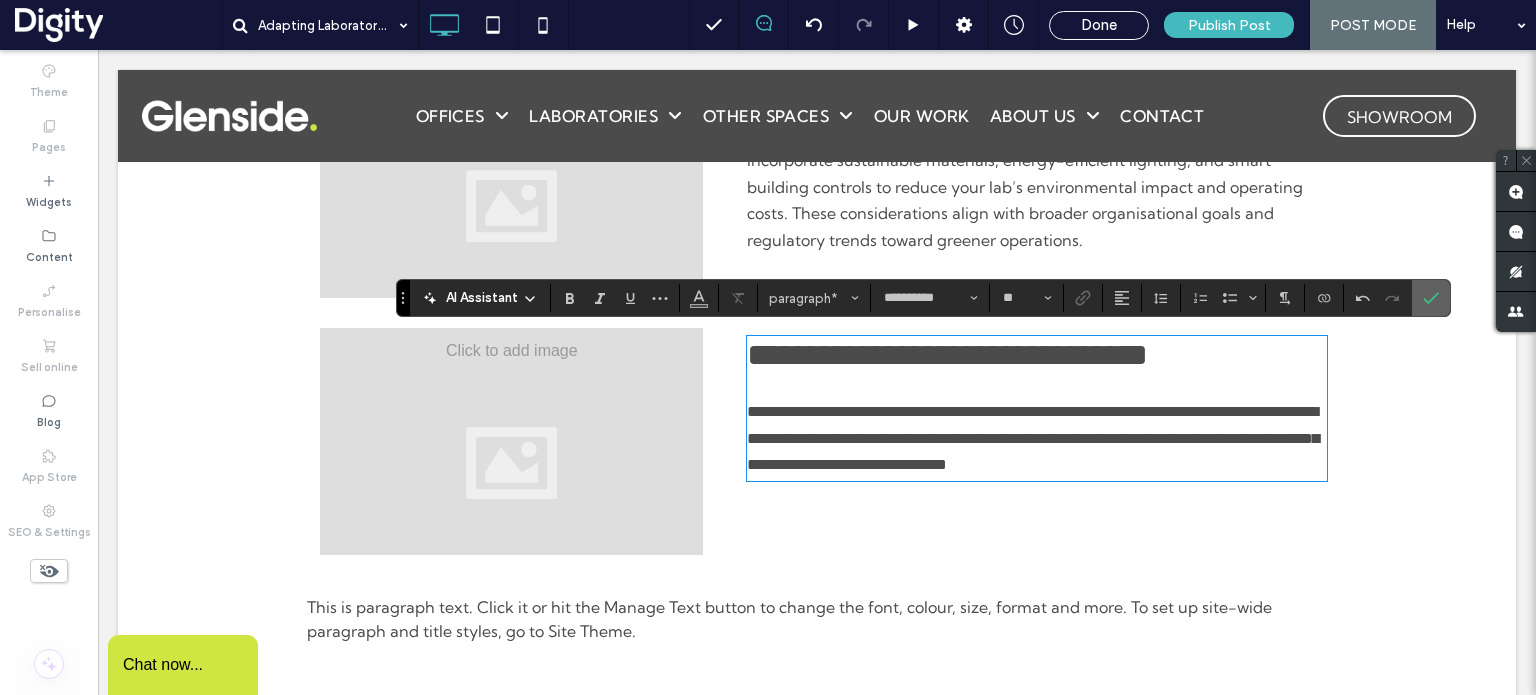 click 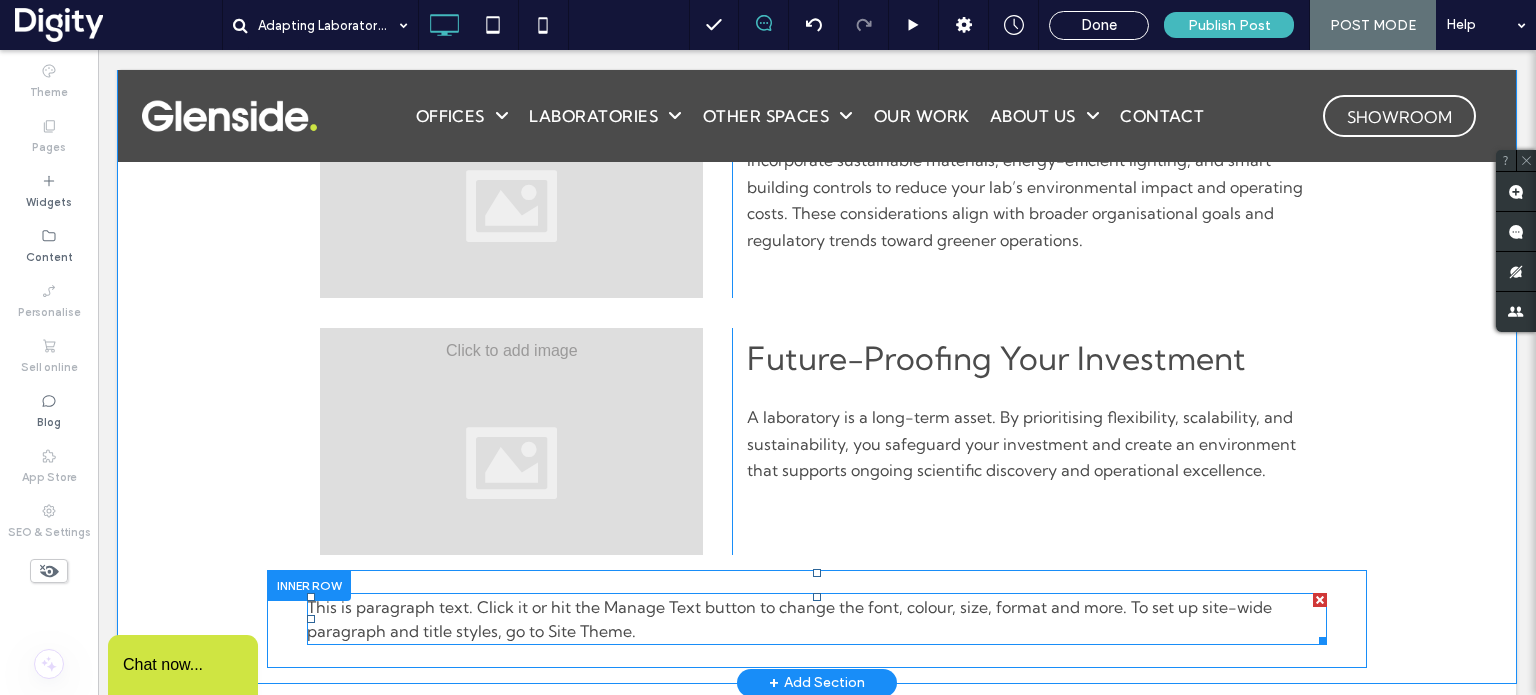 click on "This is paragraph text. Click it or hit the Manage Text button to change the font, colour, size, format and more. To set up site-wide paragraph and title styles, go to Site Theme." at bounding box center [789, 619] 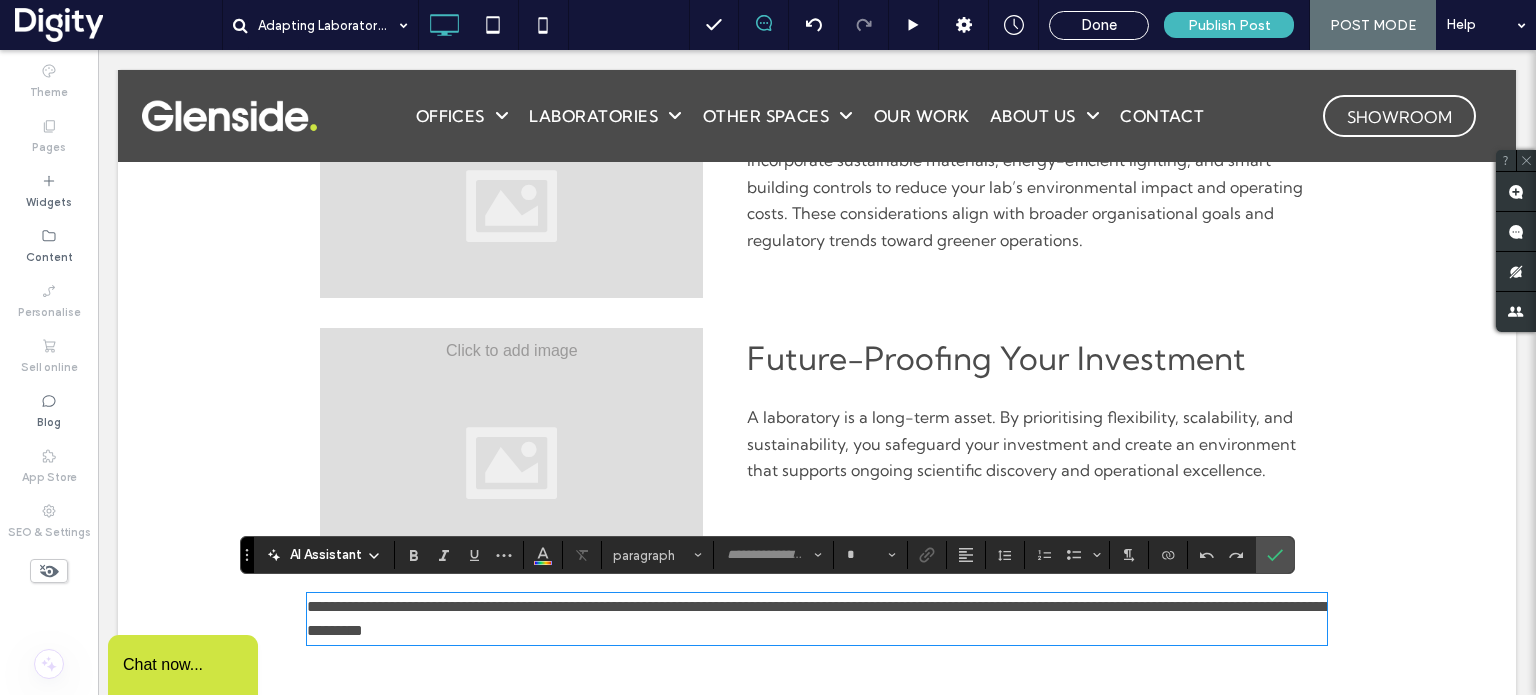 click on "**********" at bounding box center [817, 618] 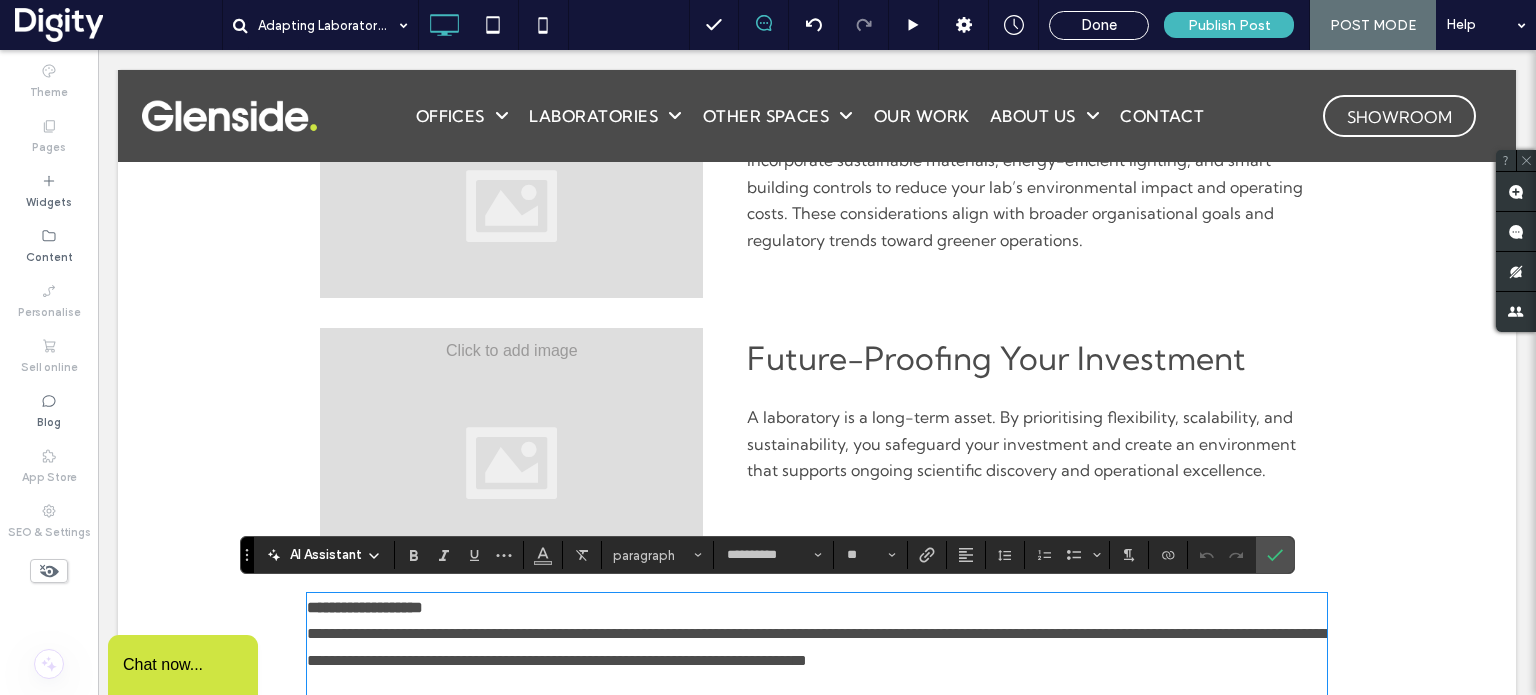 scroll, scrollTop: 2153, scrollLeft: 0, axis: vertical 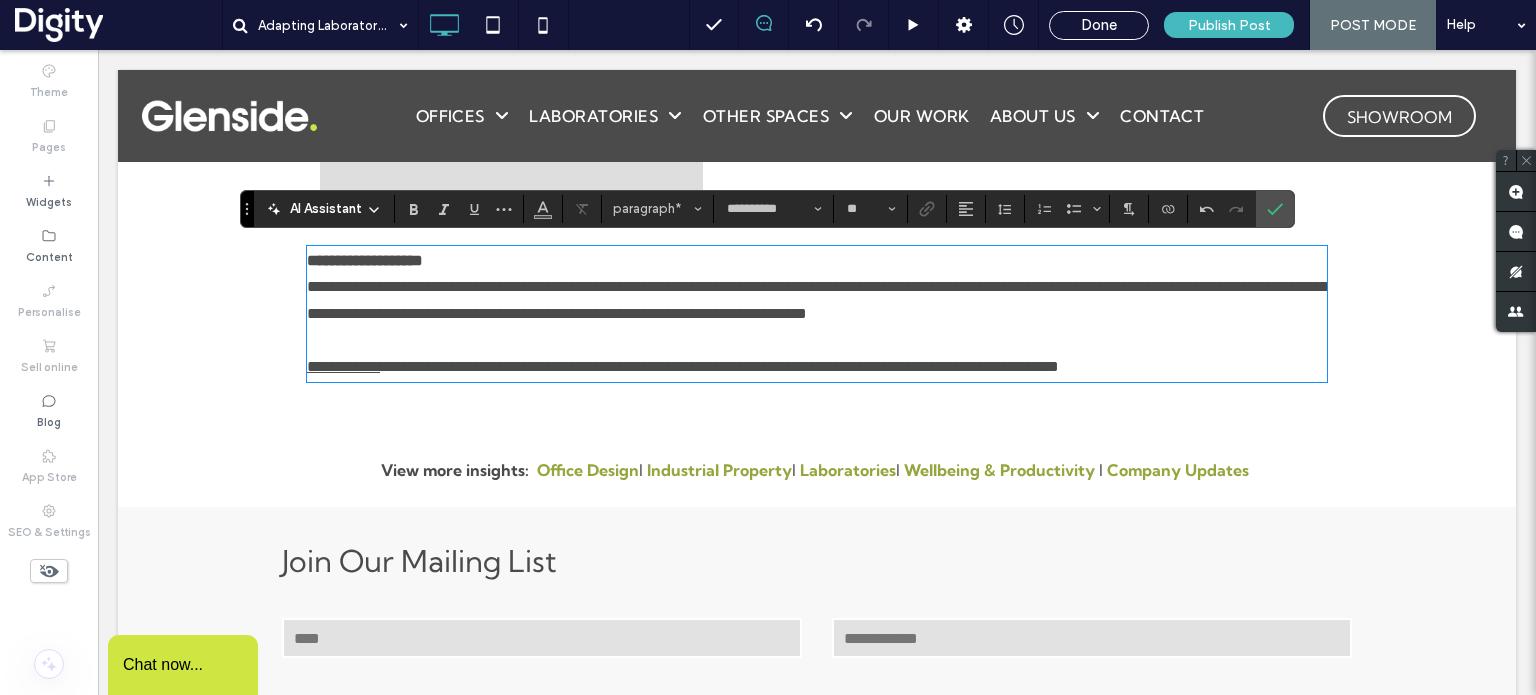 click on "**********" at bounding box center [817, 261] 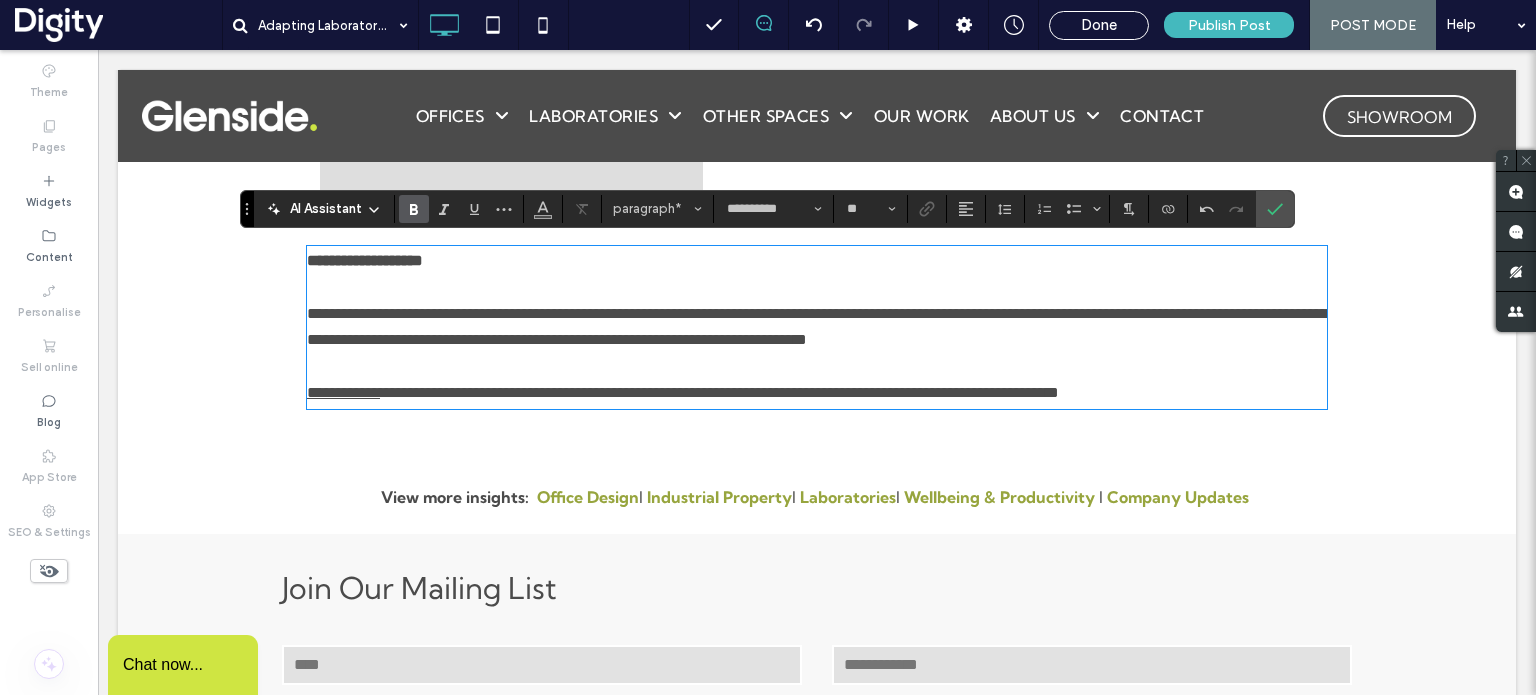 click on "**********" at bounding box center (365, 260) 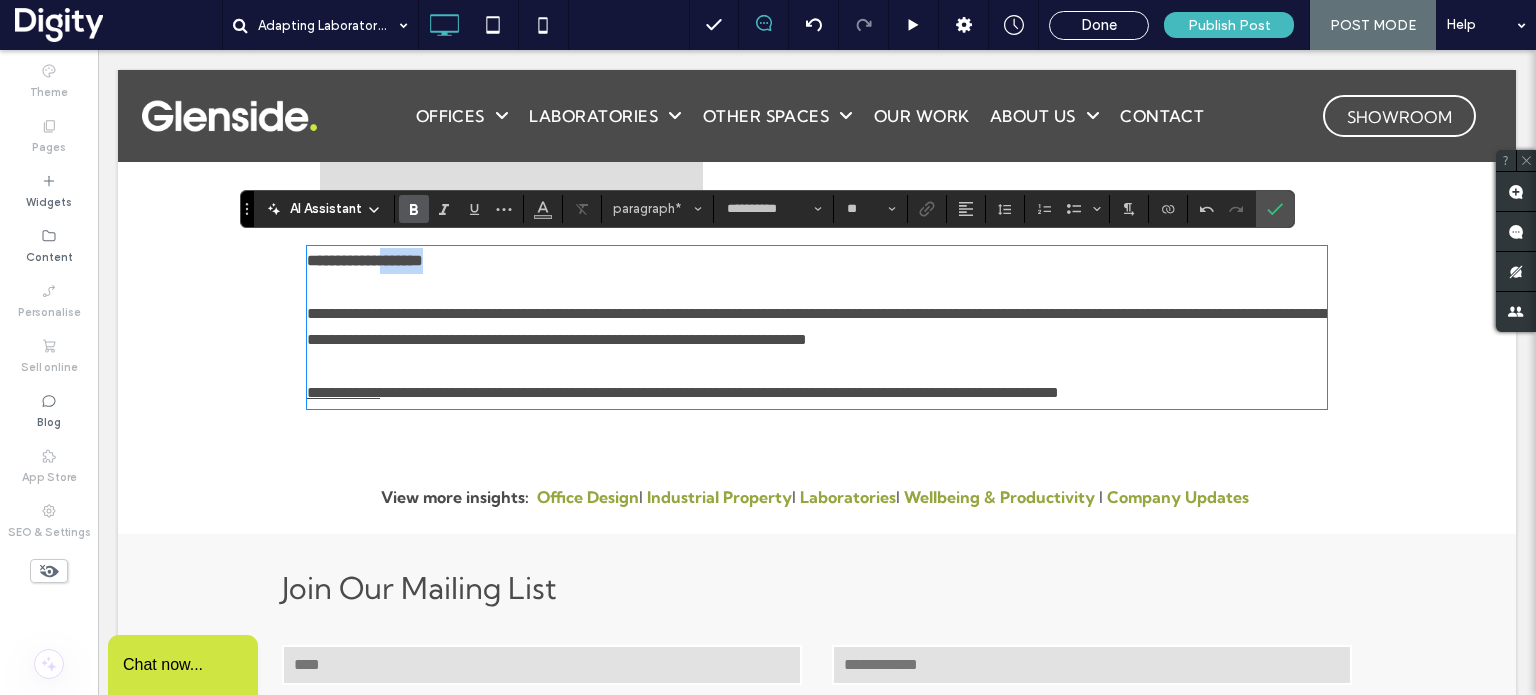 click on "**********" at bounding box center [365, 260] 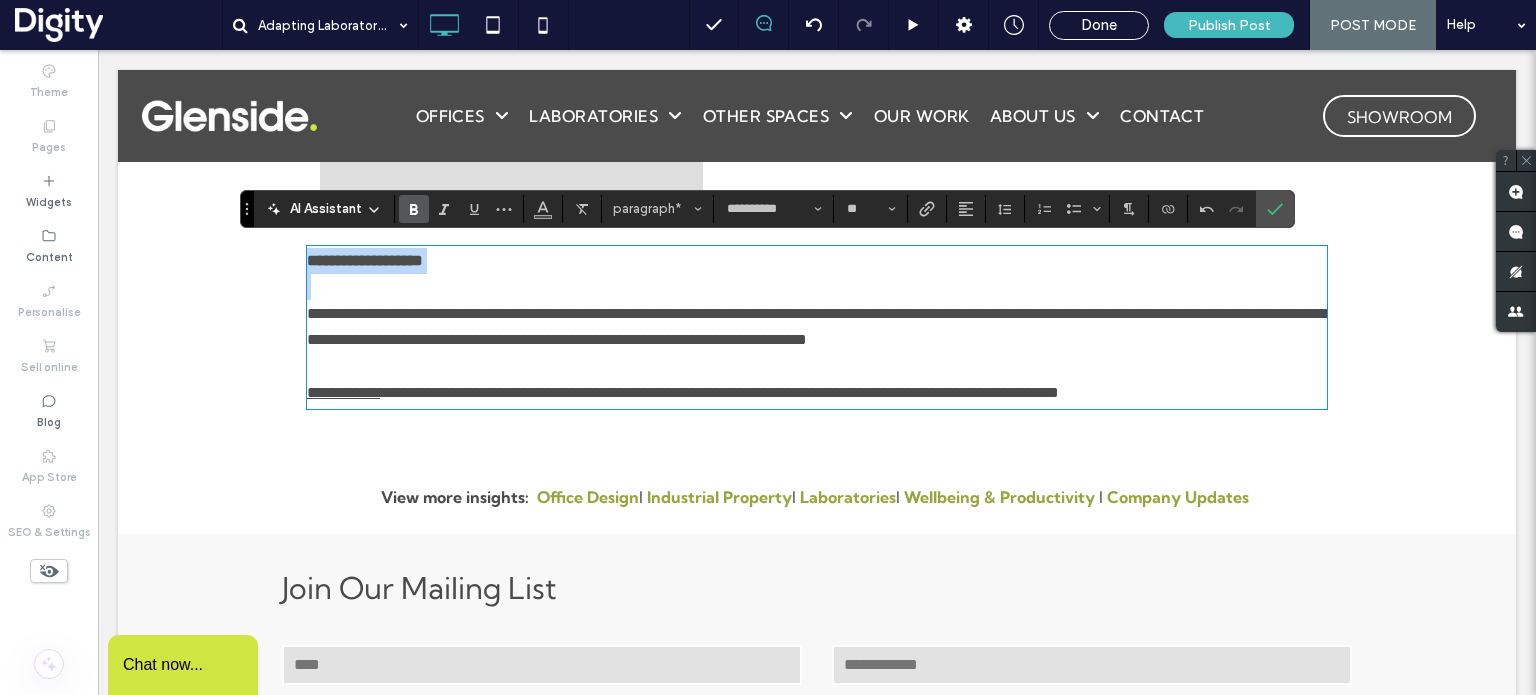 click on "**********" at bounding box center (365, 260) 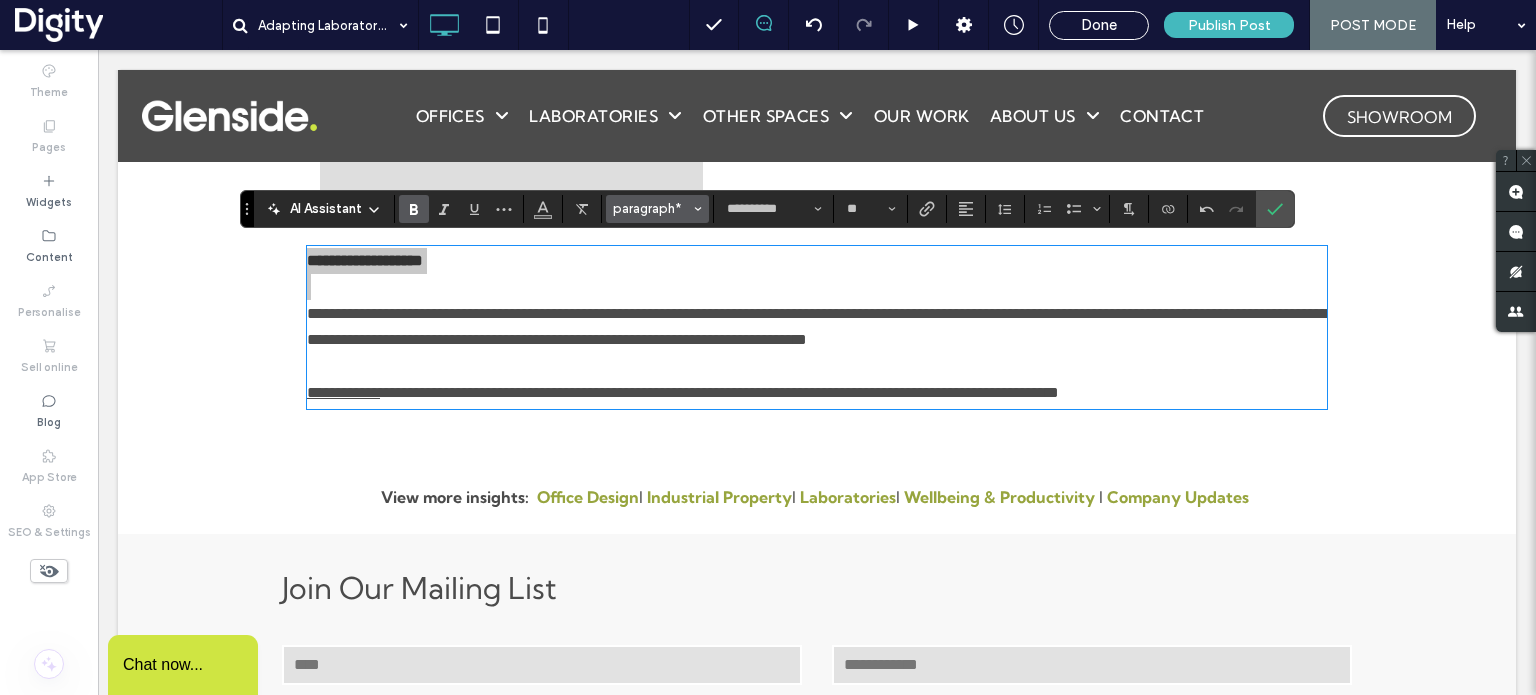 click on "paragraph*" at bounding box center (652, 208) 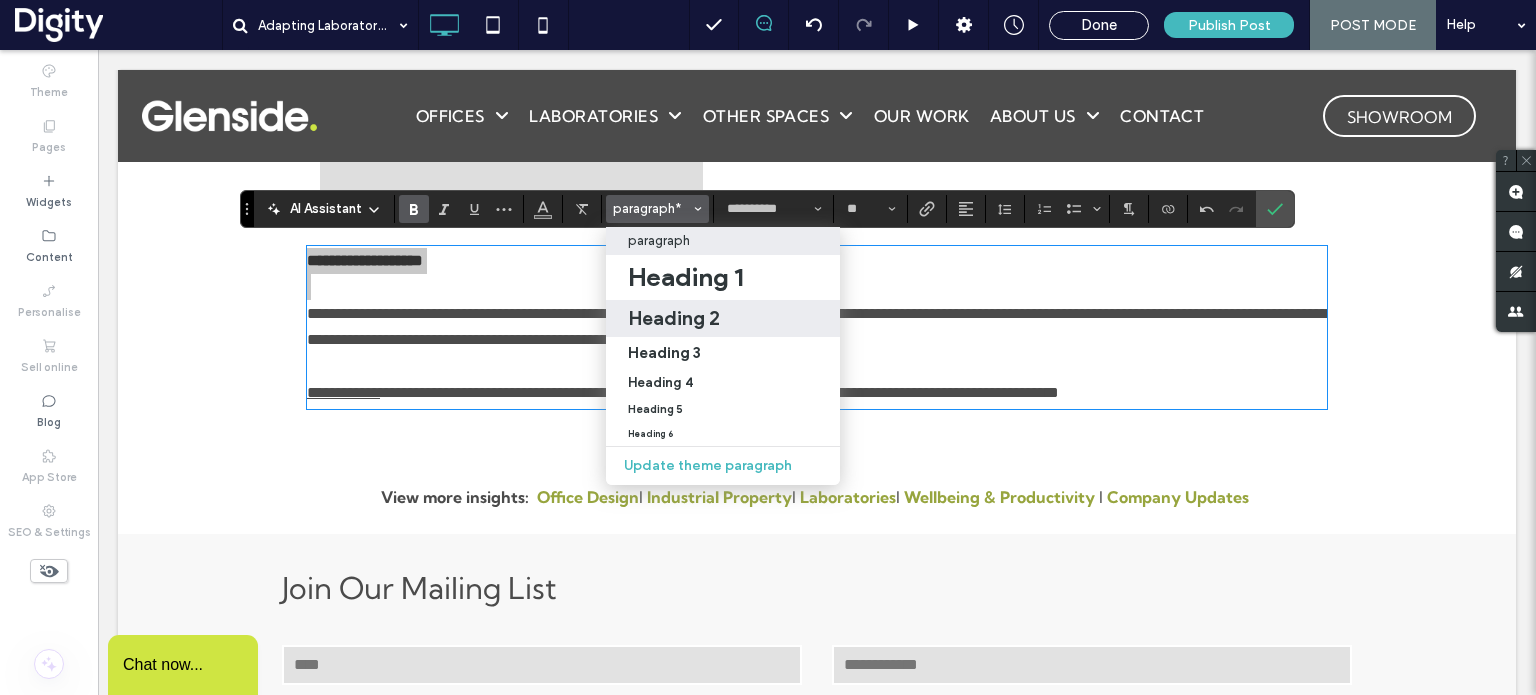 click on "Heading 2" at bounding box center (674, 318) 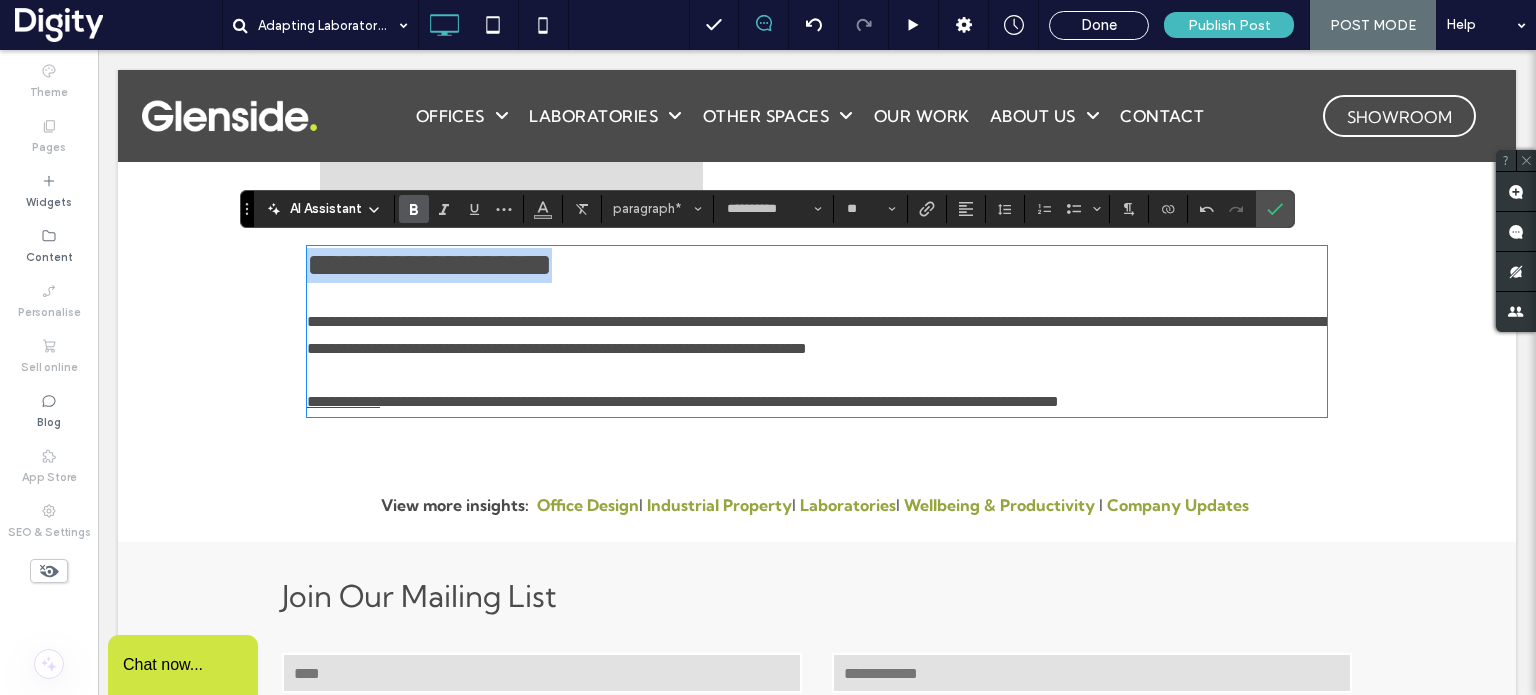 type on "*" 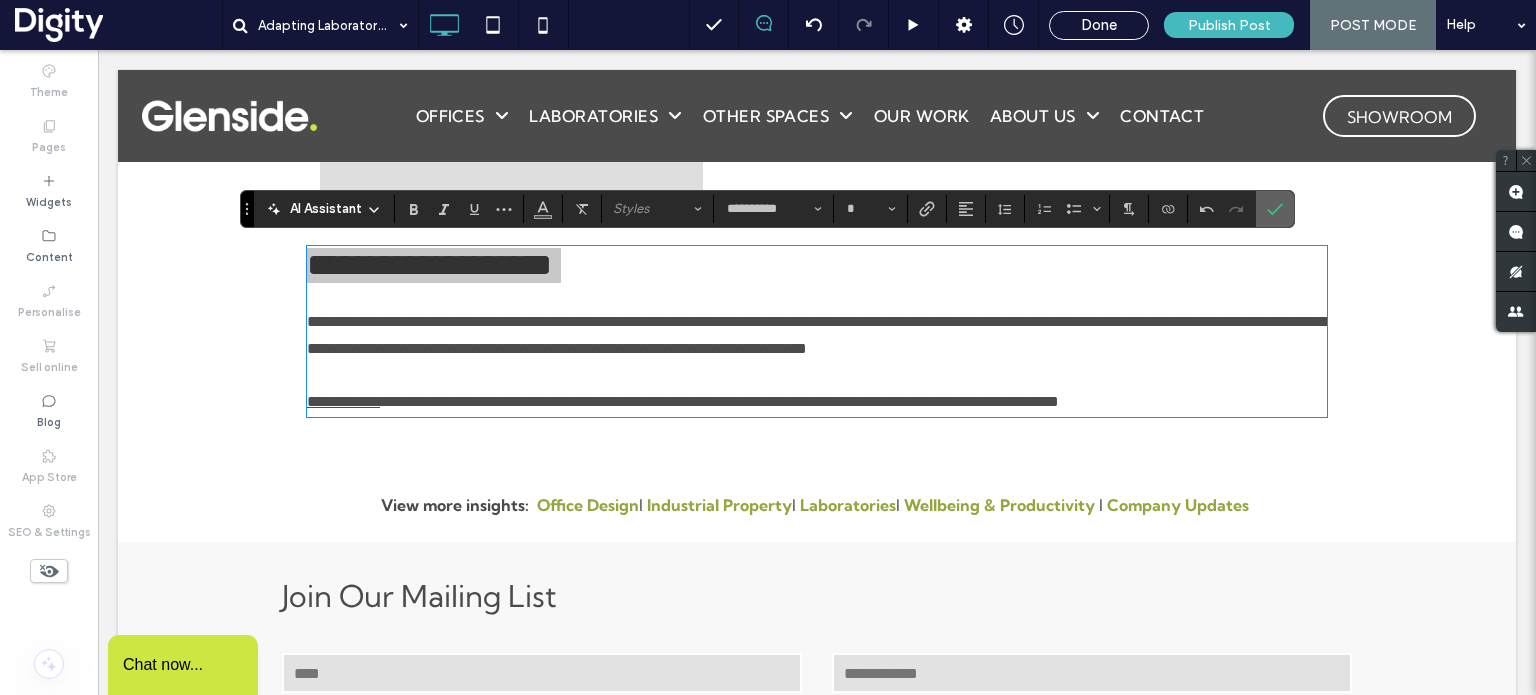 click at bounding box center (1271, 209) 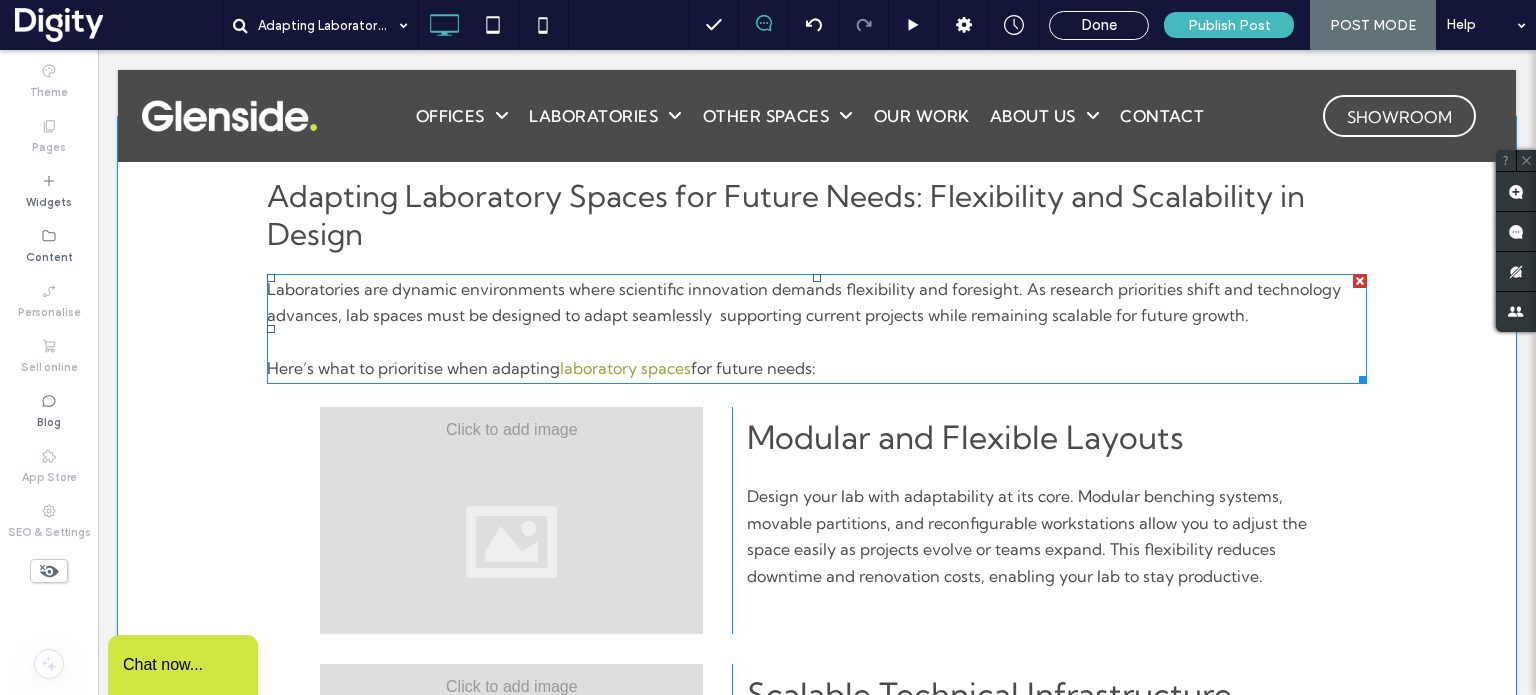 scroll, scrollTop: 440, scrollLeft: 0, axis: vertical 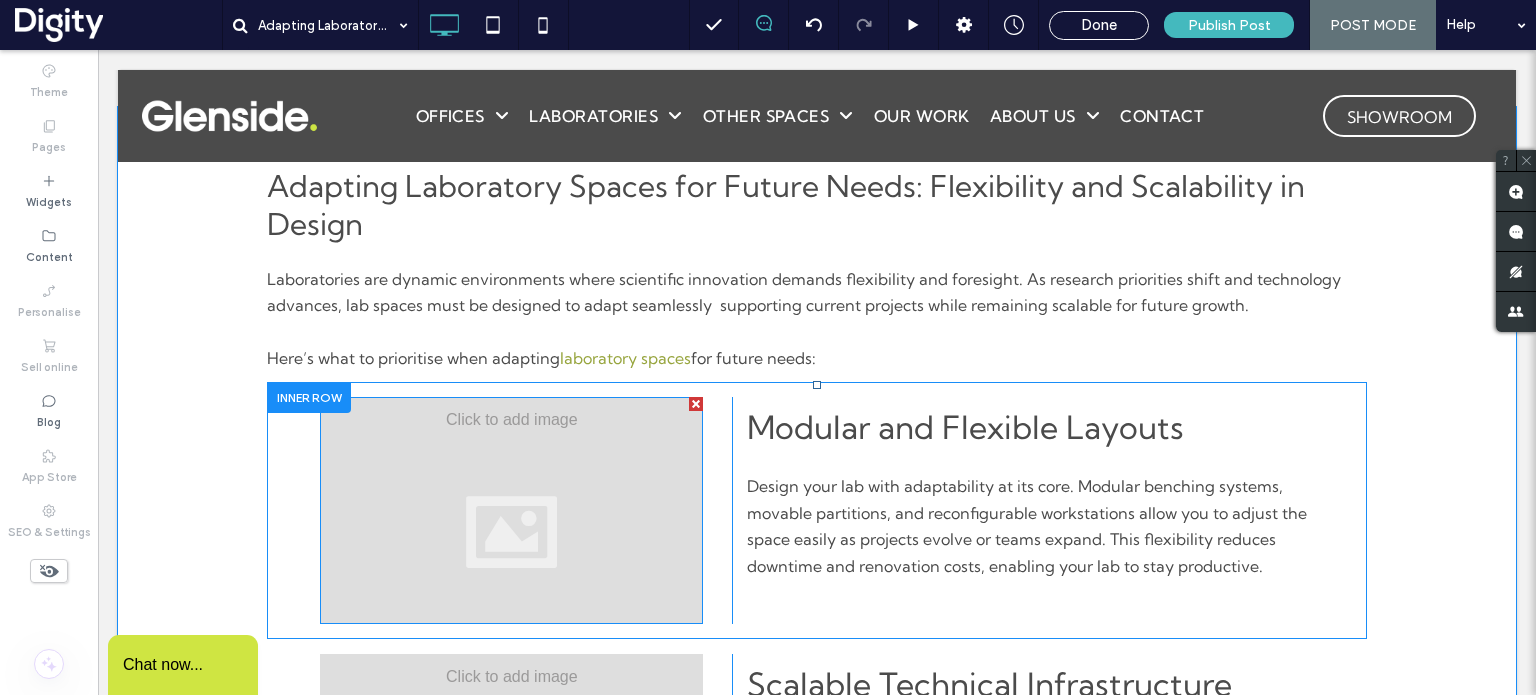 click at bounding box center (511, 510) 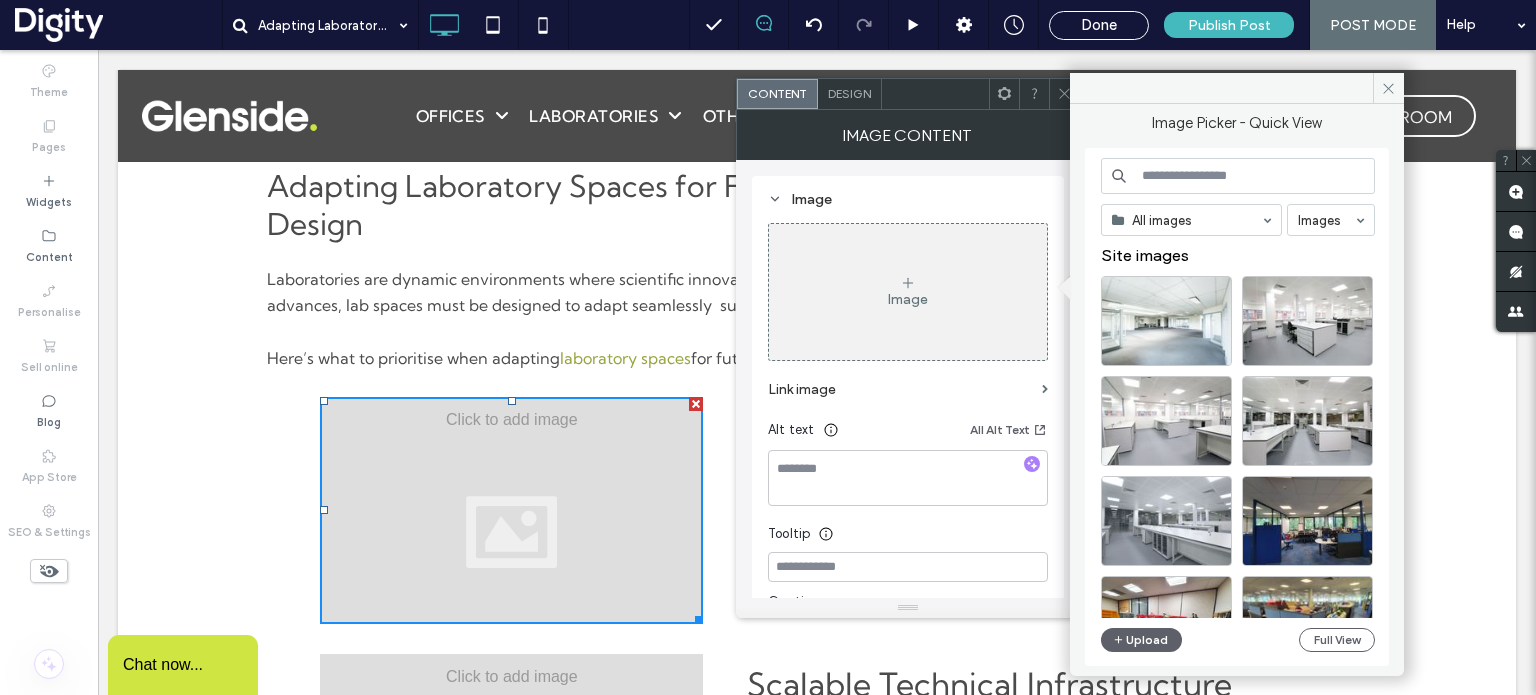click on "Adapting Laboratory Spaces for Future Needs: Flexibility and Scalability in Design   Laboratories are dynamic environments where scientific innovation demands flexibility and foresight. As research priorities shift and technology advances, lab spaces must be designed to adapt seamlessly  supporting current projects while remaining scalable for future growth. Here’s what to prioritise when adapting  laboratory spaces  for future needs:
Click To Paste
Click To Paste     Click To Paste
Modular and Flexible Layouts ﻿ Design your lab with adaptability at its core. Modular benching systems, movable partitions, and reconfigurable workstations allow you to adjust the space easily as projects evolve or teams expand. This flexibility reduces downtime and renovation costs, enabling your lab to stay productive.
Click To Paste     Click To Paste
Click To Paste     Click To Paste
Scalable Technical Infrastructure ﻿" at bounding box center [817, 1157] 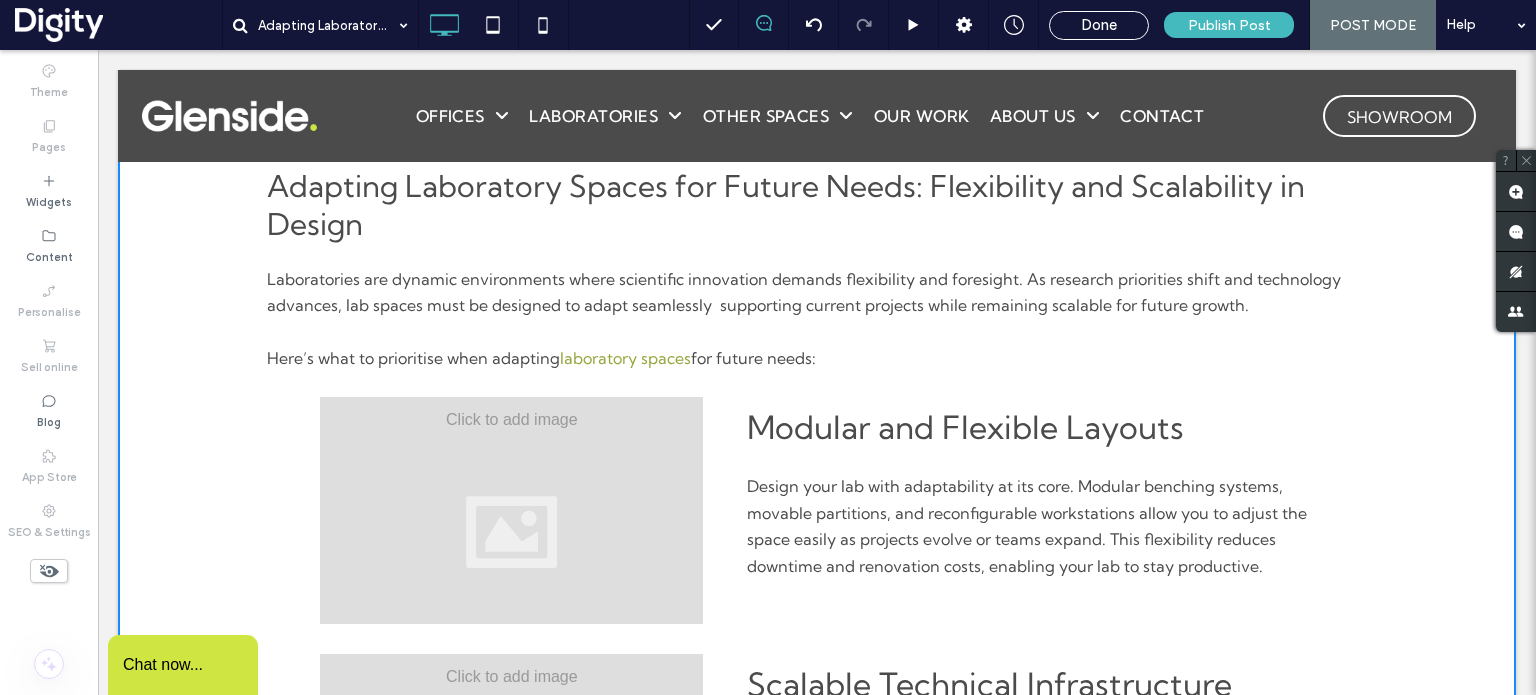 click at bounding box center [511, 510] 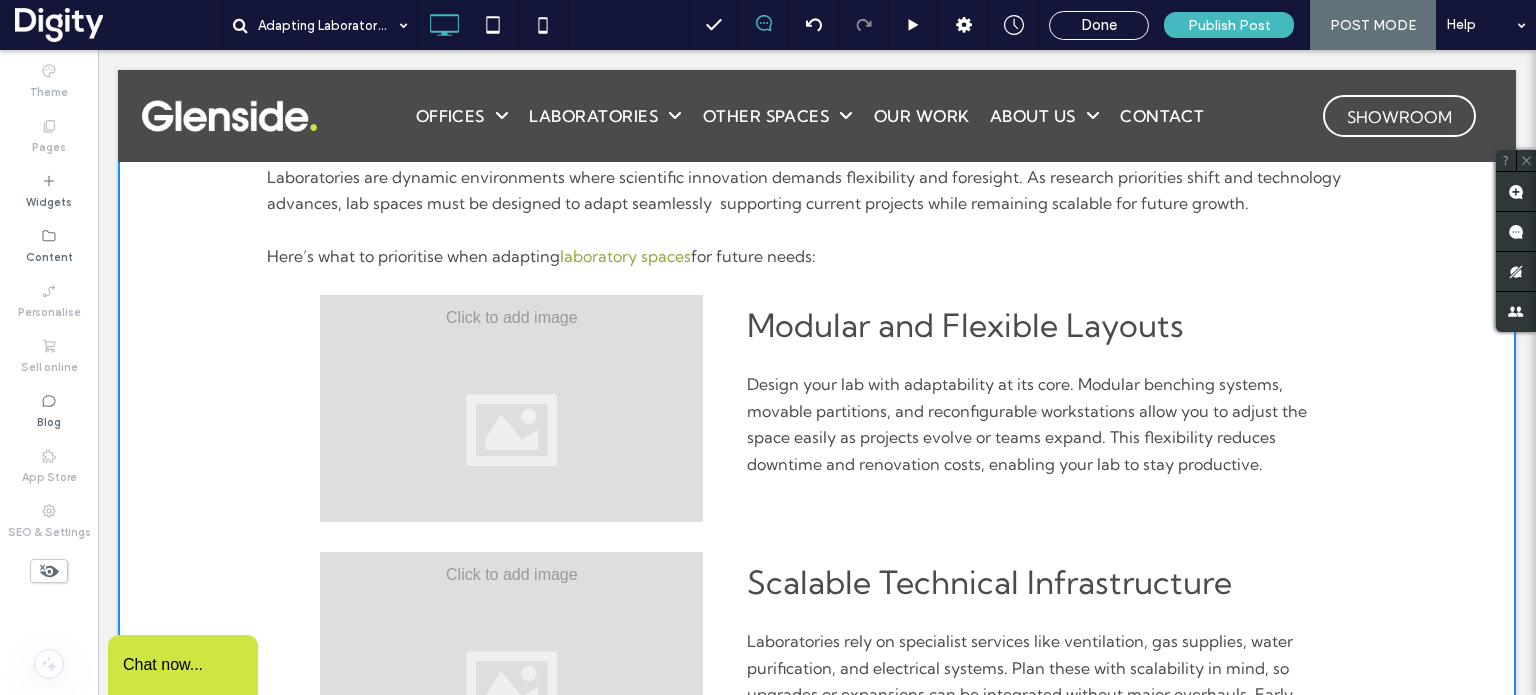 scroll, scrollTop: 540, scrollLeft: 0, axis: vertical 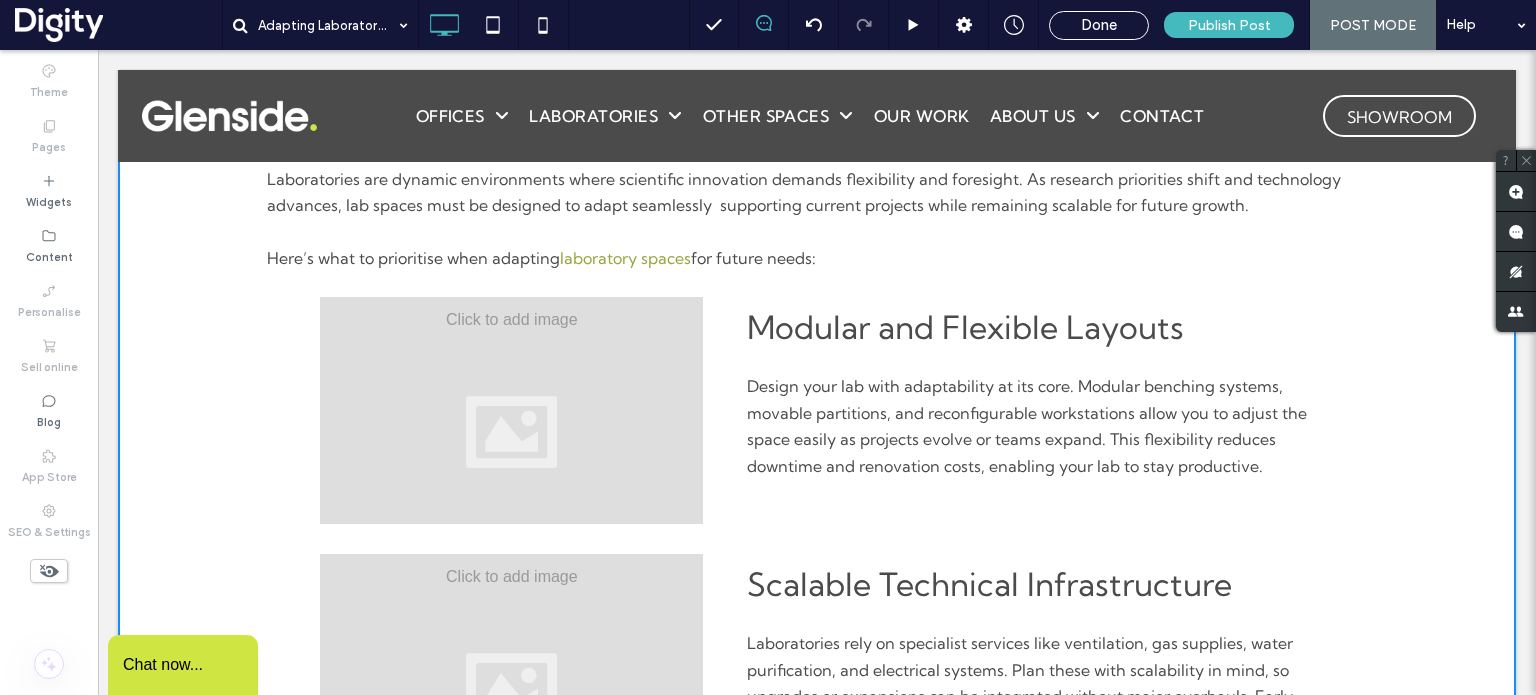 click at bounding box center [511, 410] 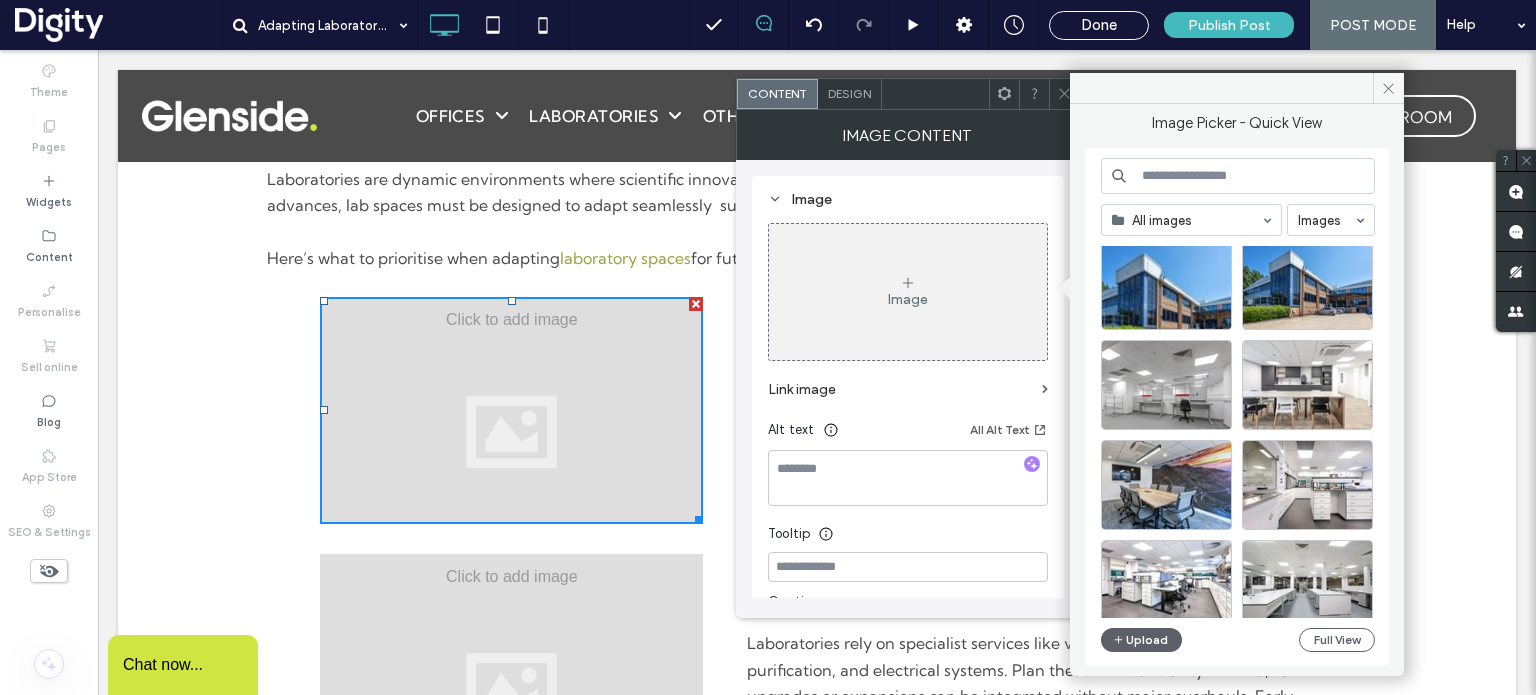 scroll, scrollTop: 19216, scrollLeft: 0, axis: vertical 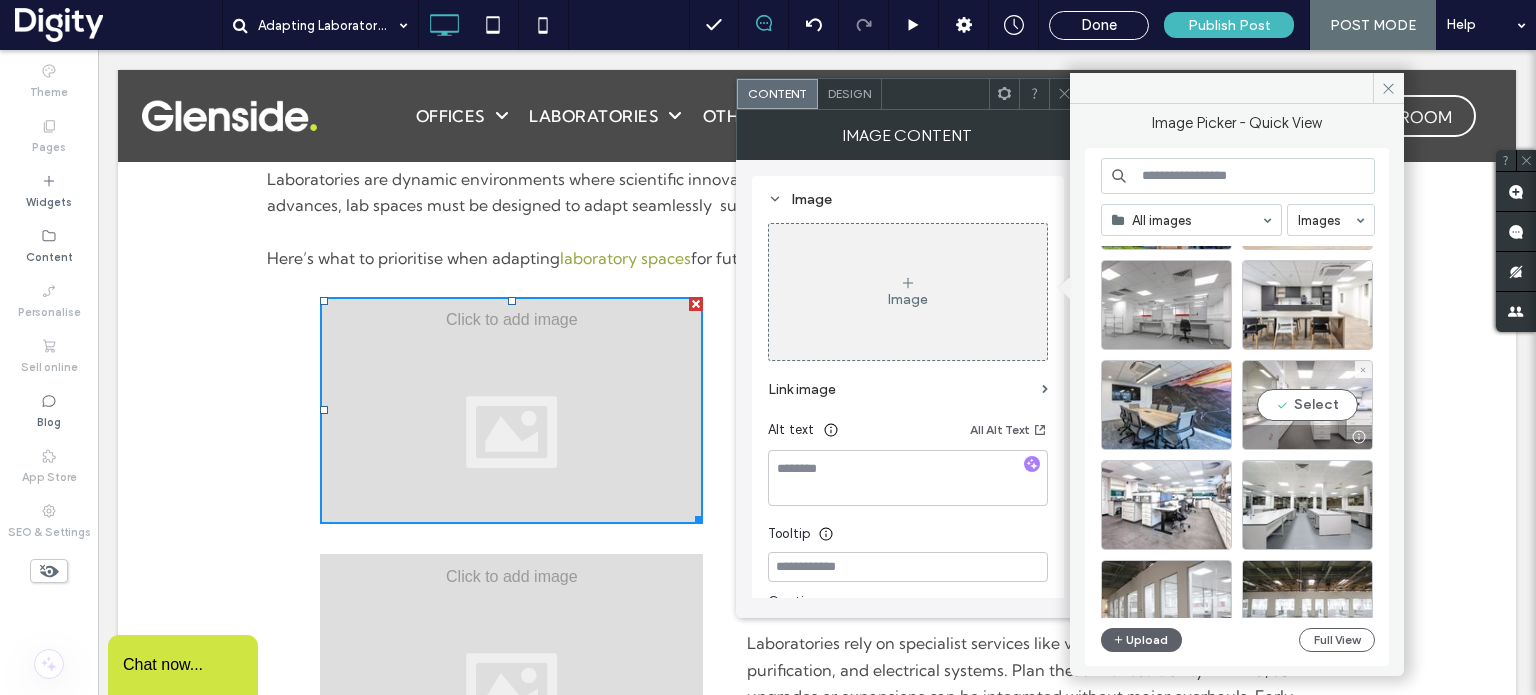 click on "Select" at bounding box center [1307, 405] 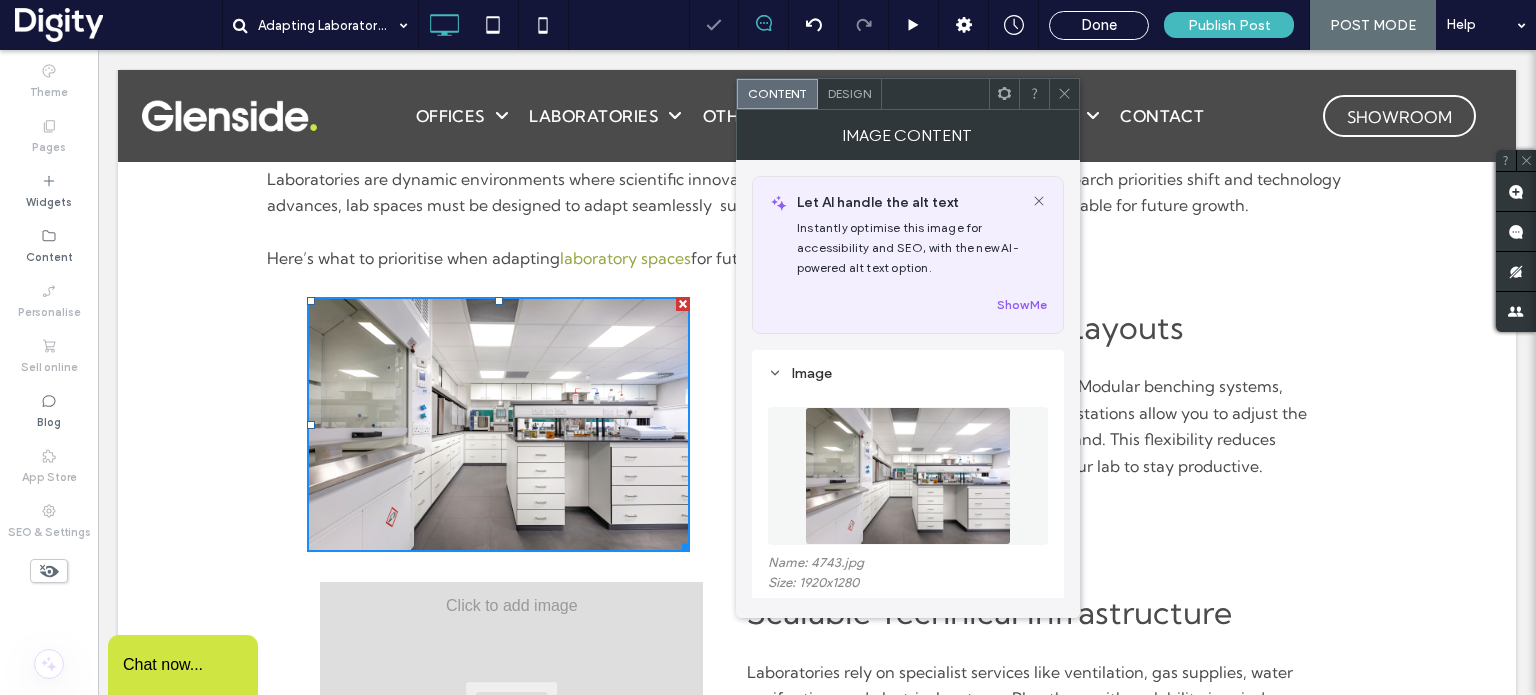 click 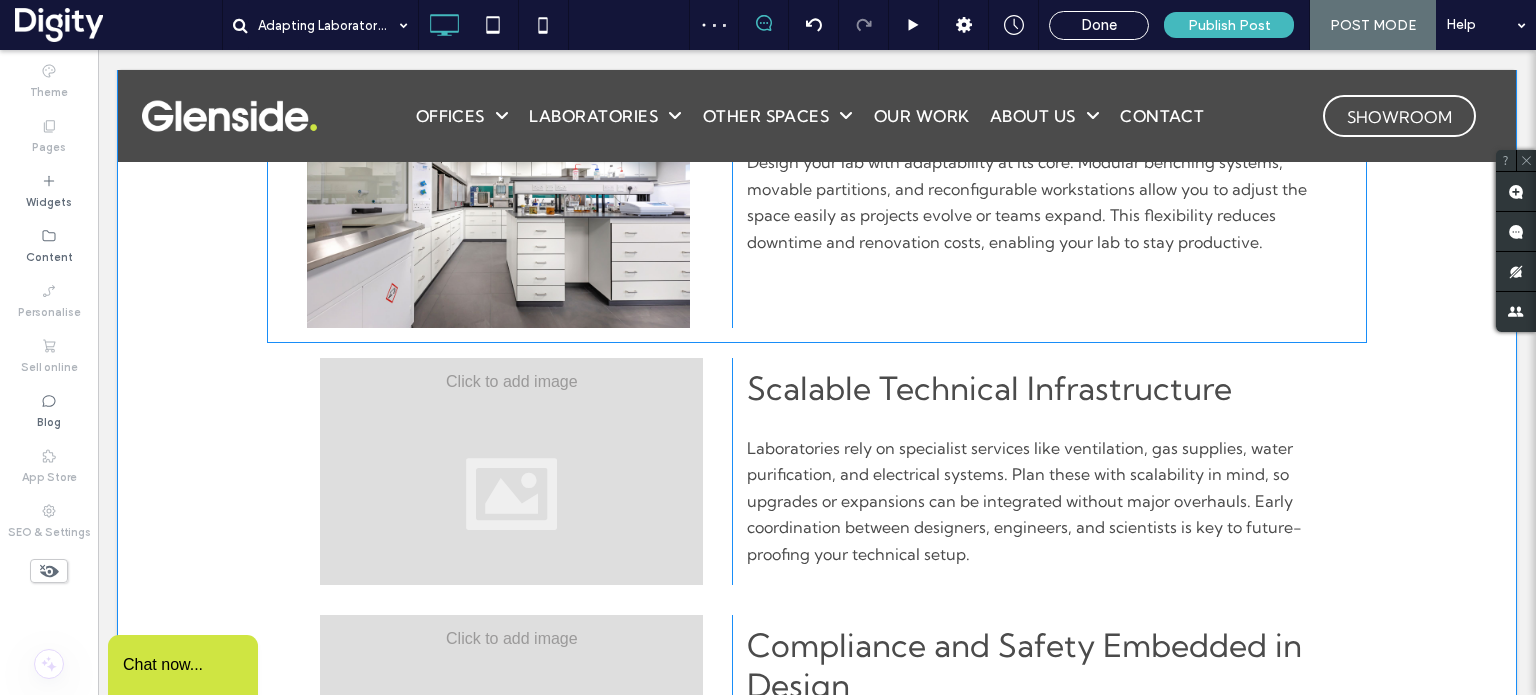 scroll, scrollTop: 770, scrollLeft: 0, axis: vertical 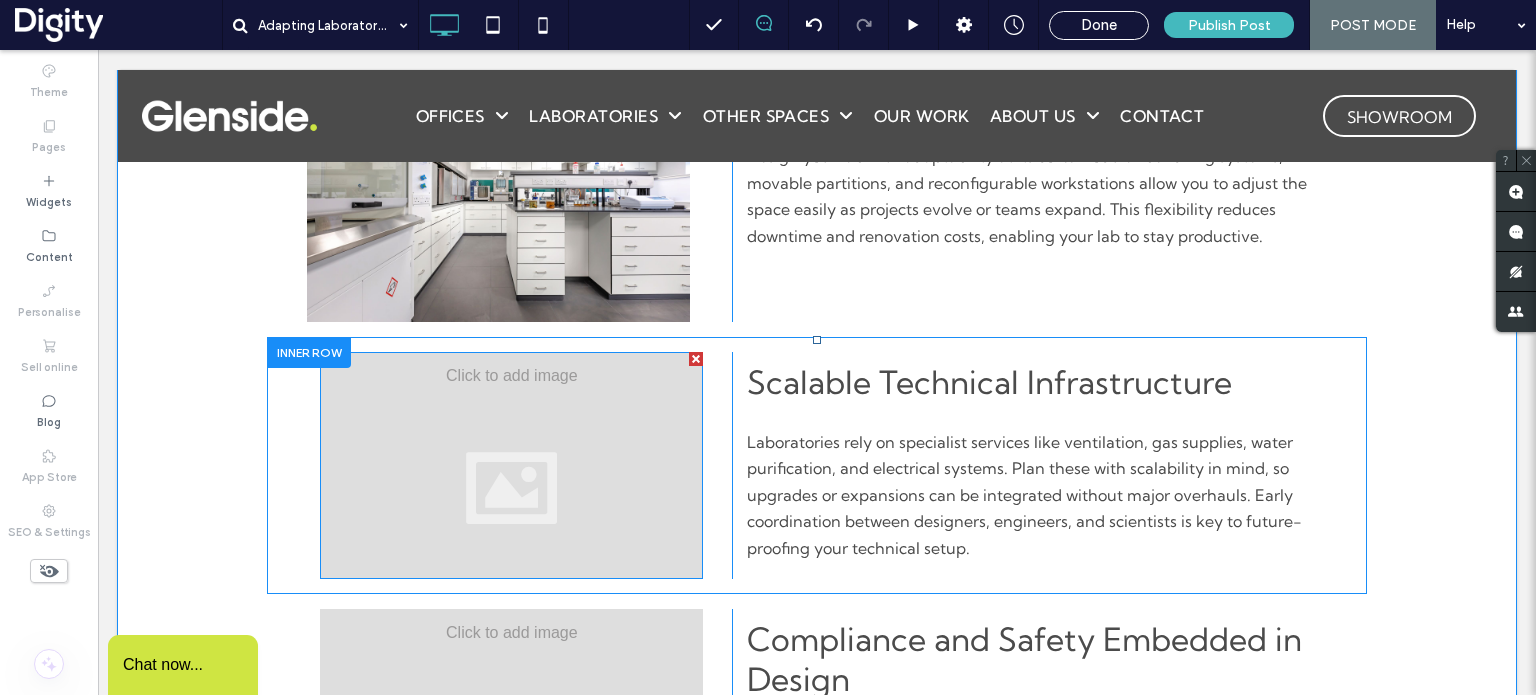 click at bounding box center (511, 465) 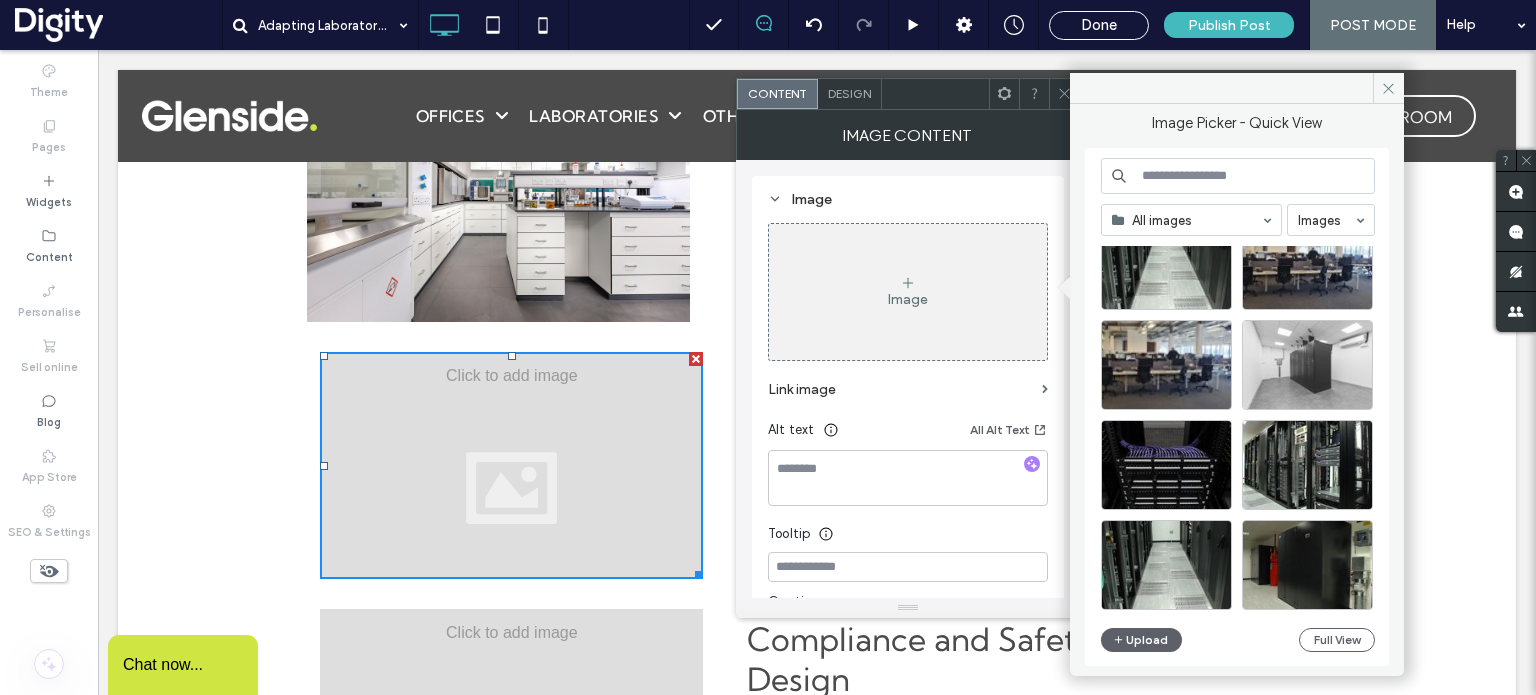 scroll, scrollTop: 11852, scrollLeft: 0, axis: vertical 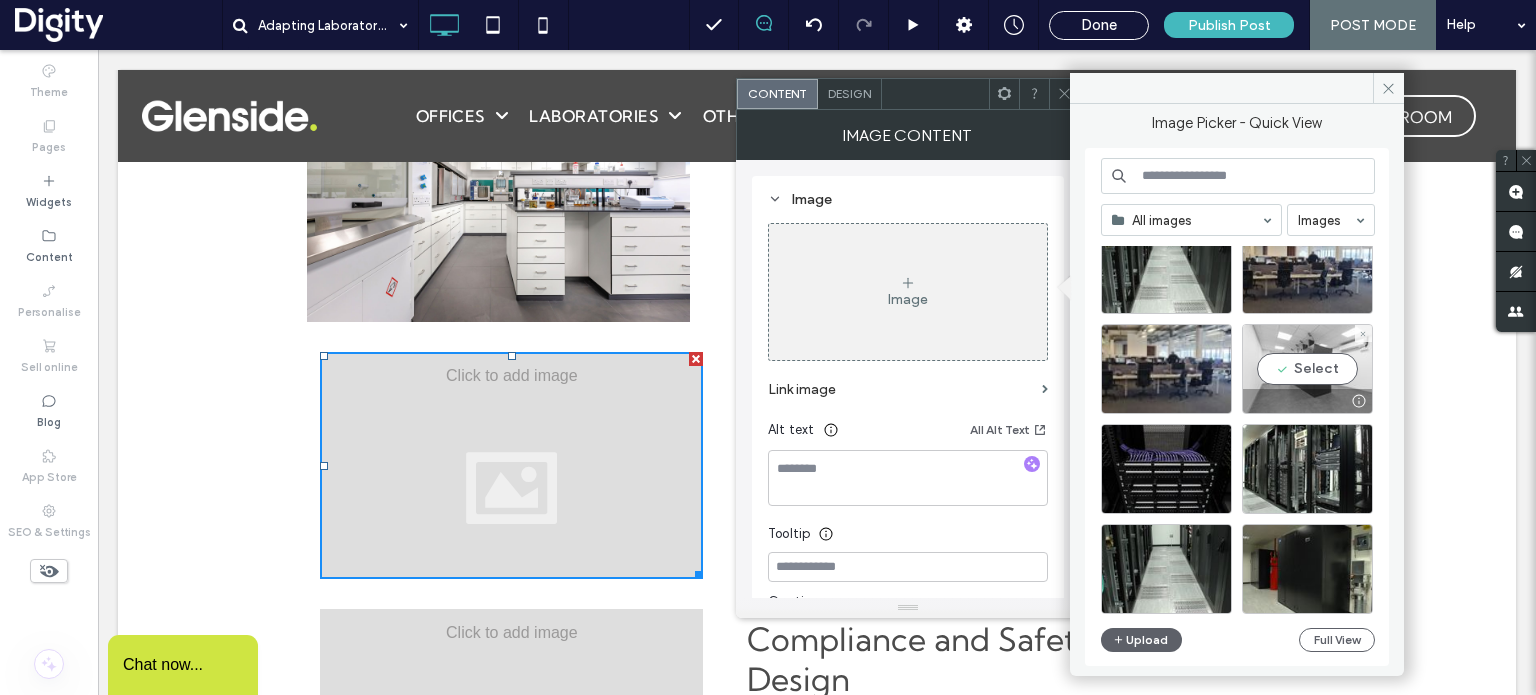 click on "Select" at bounding box center [1307, 369] 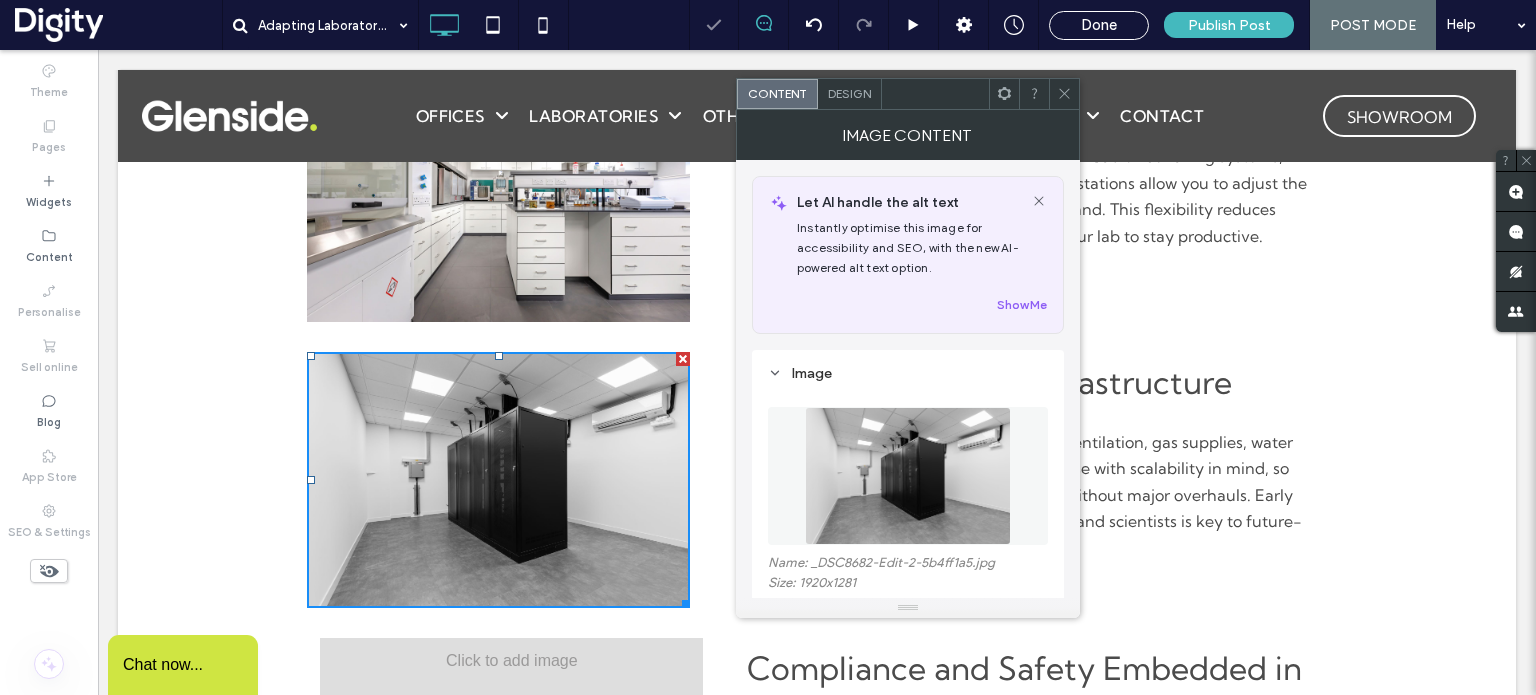 click 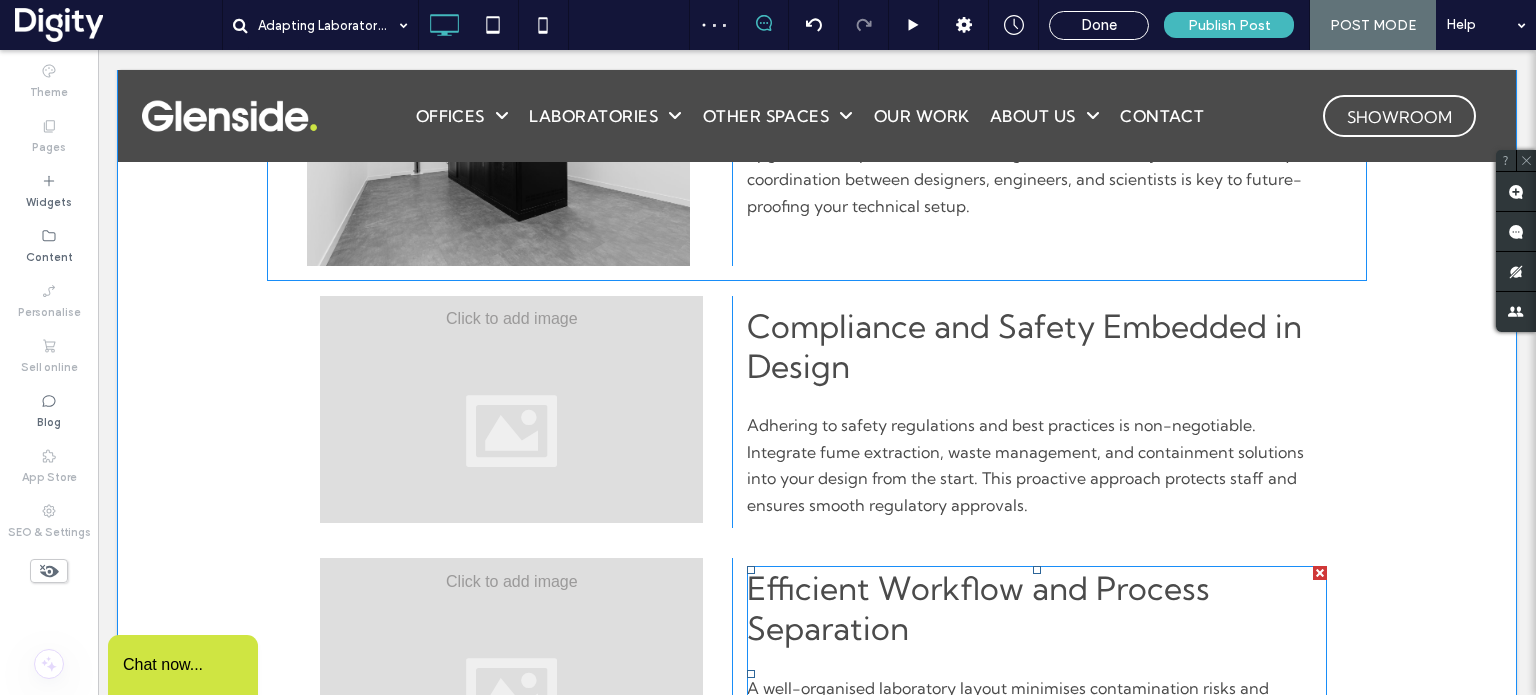 scroll, scrollTop: 1112, scrollLeft: 0, axis: vertical 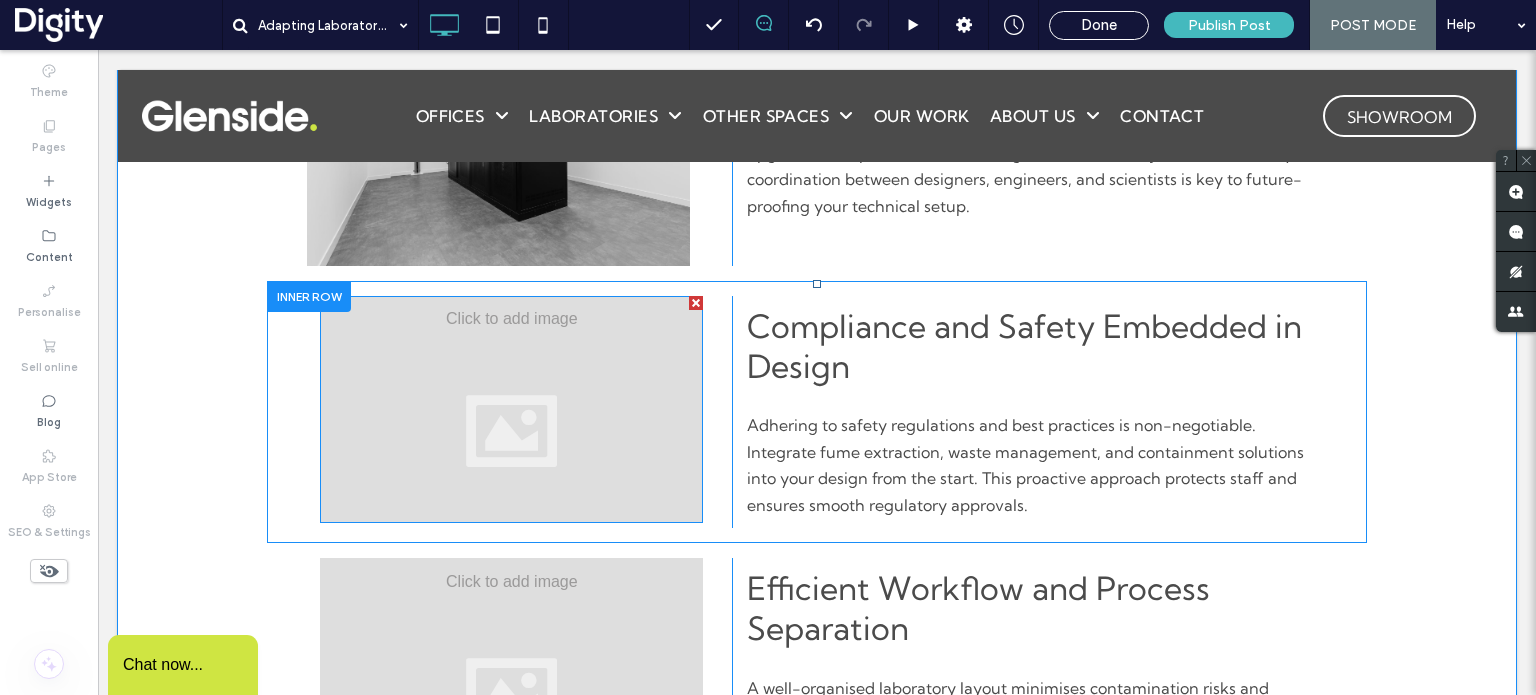 click at bounding box center (511, 409) 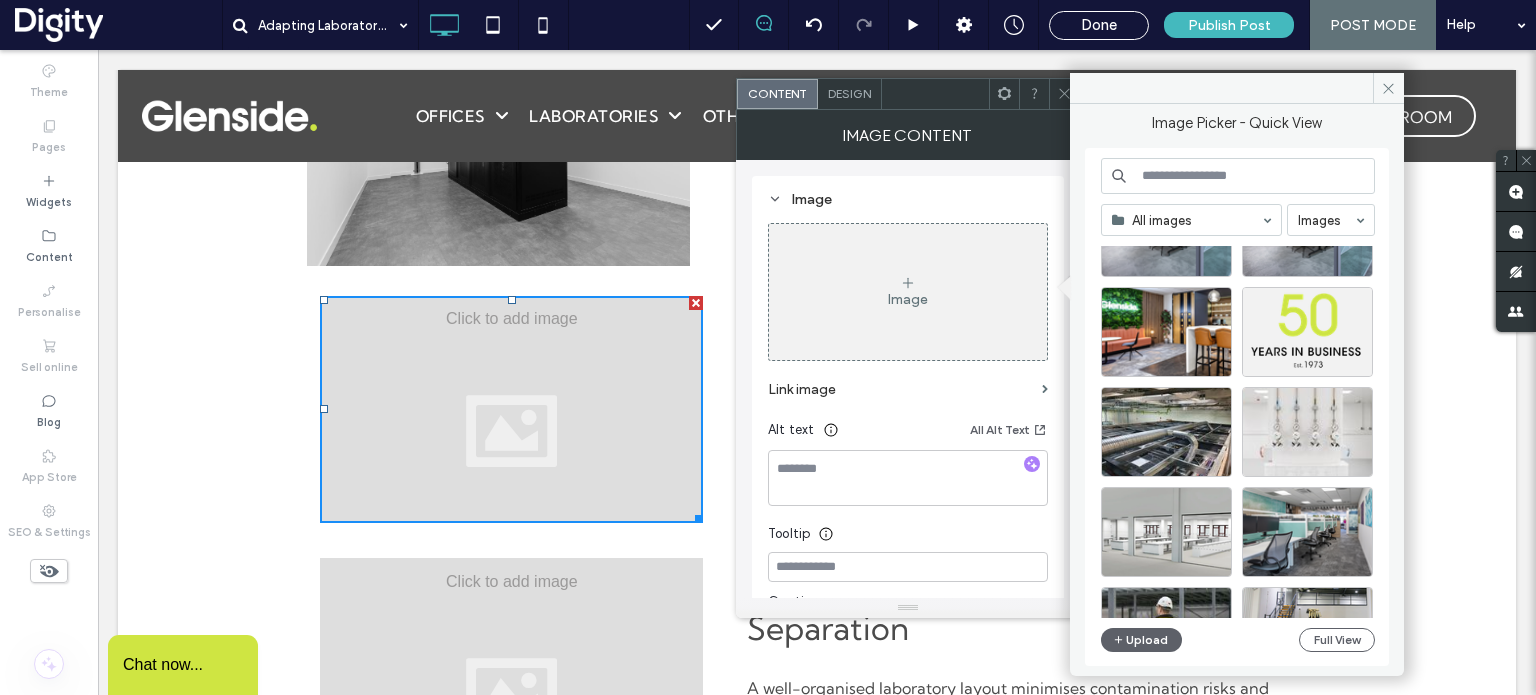 scroll, scrollTop: 11000, scrollLeft: 0, axis: vertical 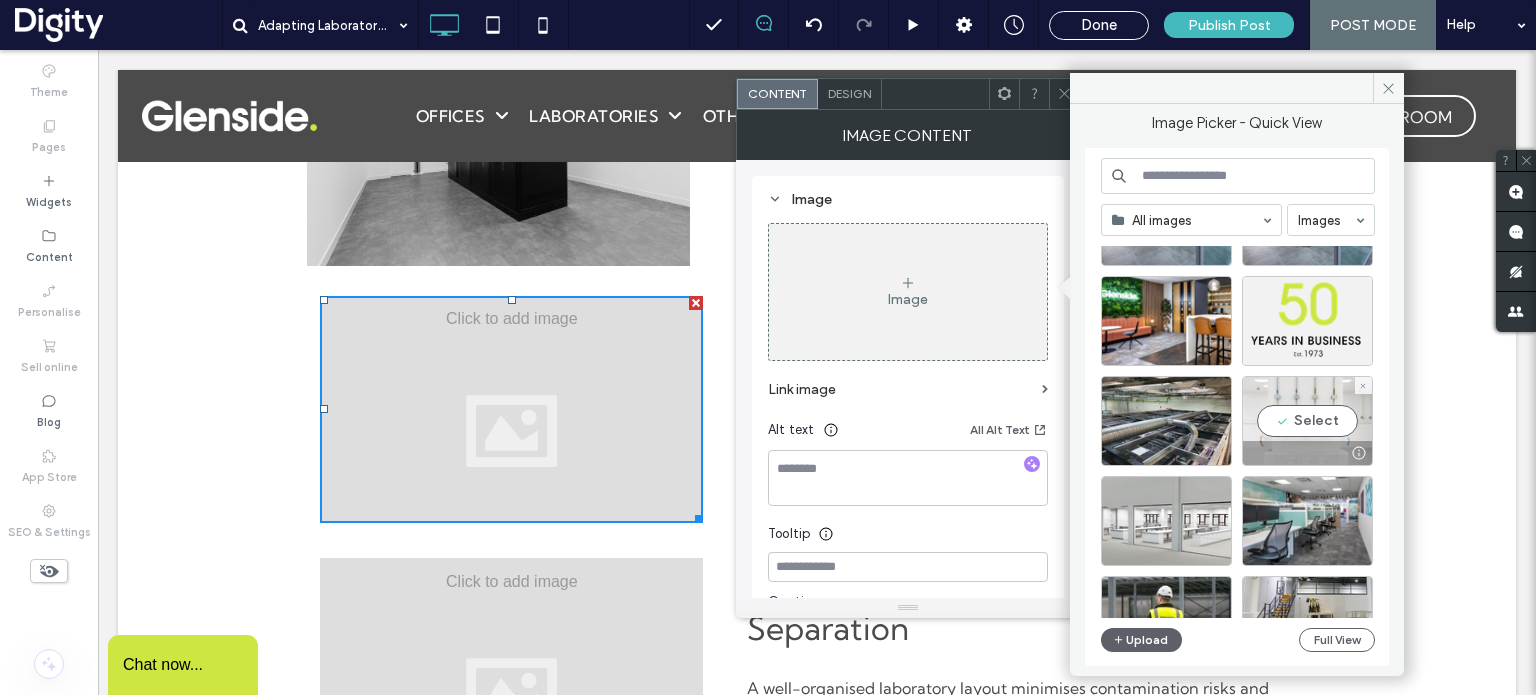click on "Select" at bounding box center [1307, 421] 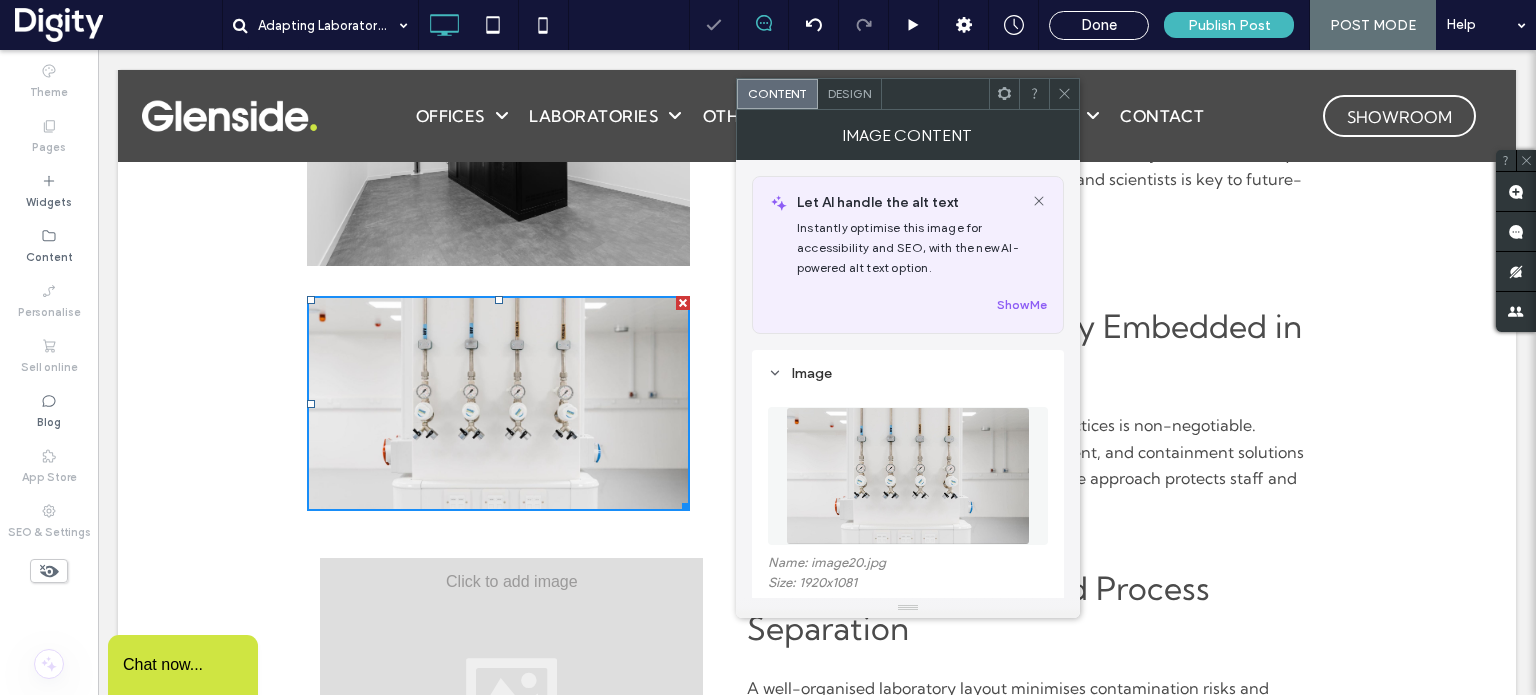 click at bounding box center [1064, 94] 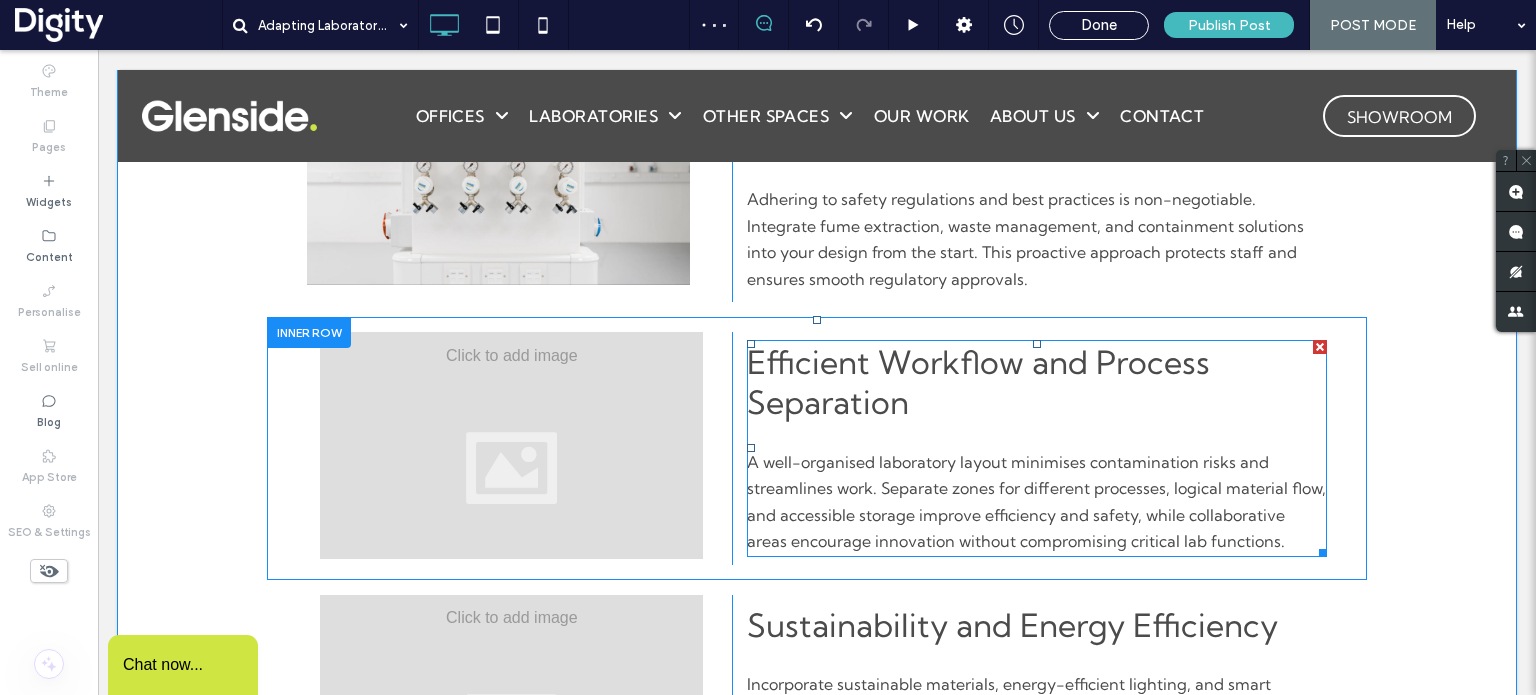 scroll, scrollTop: 1351, scrollLeft: 0, axis: vertical 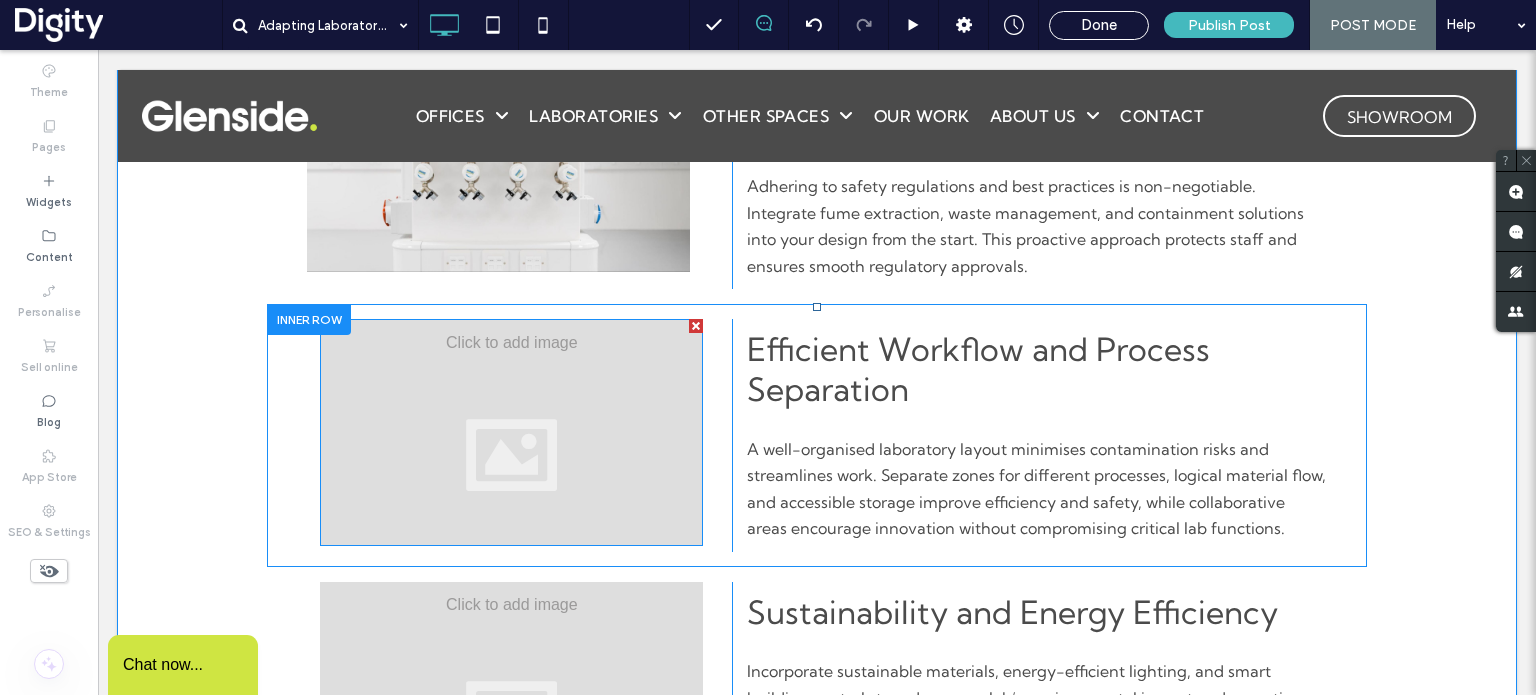 click at bounding box center [511, 432] 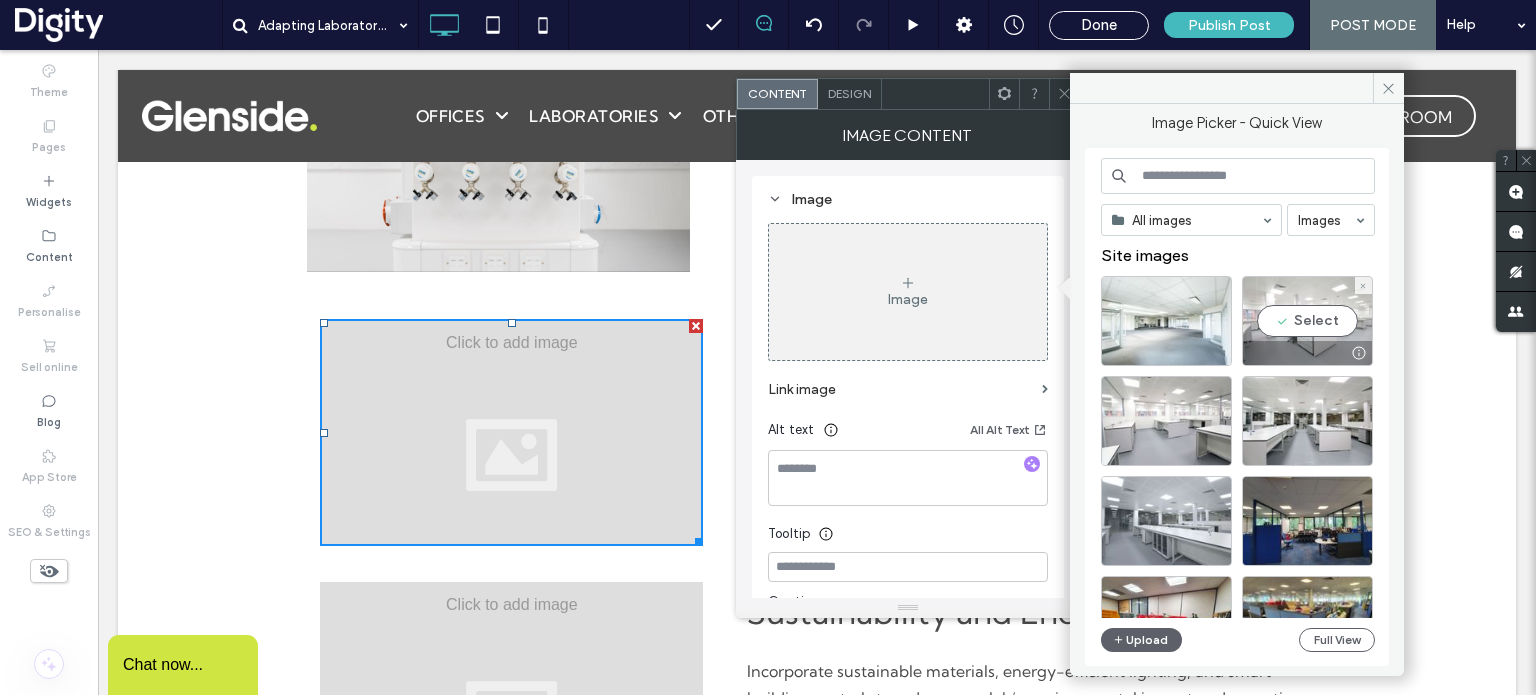 click on "Select" at bounding box center [1307, 321] 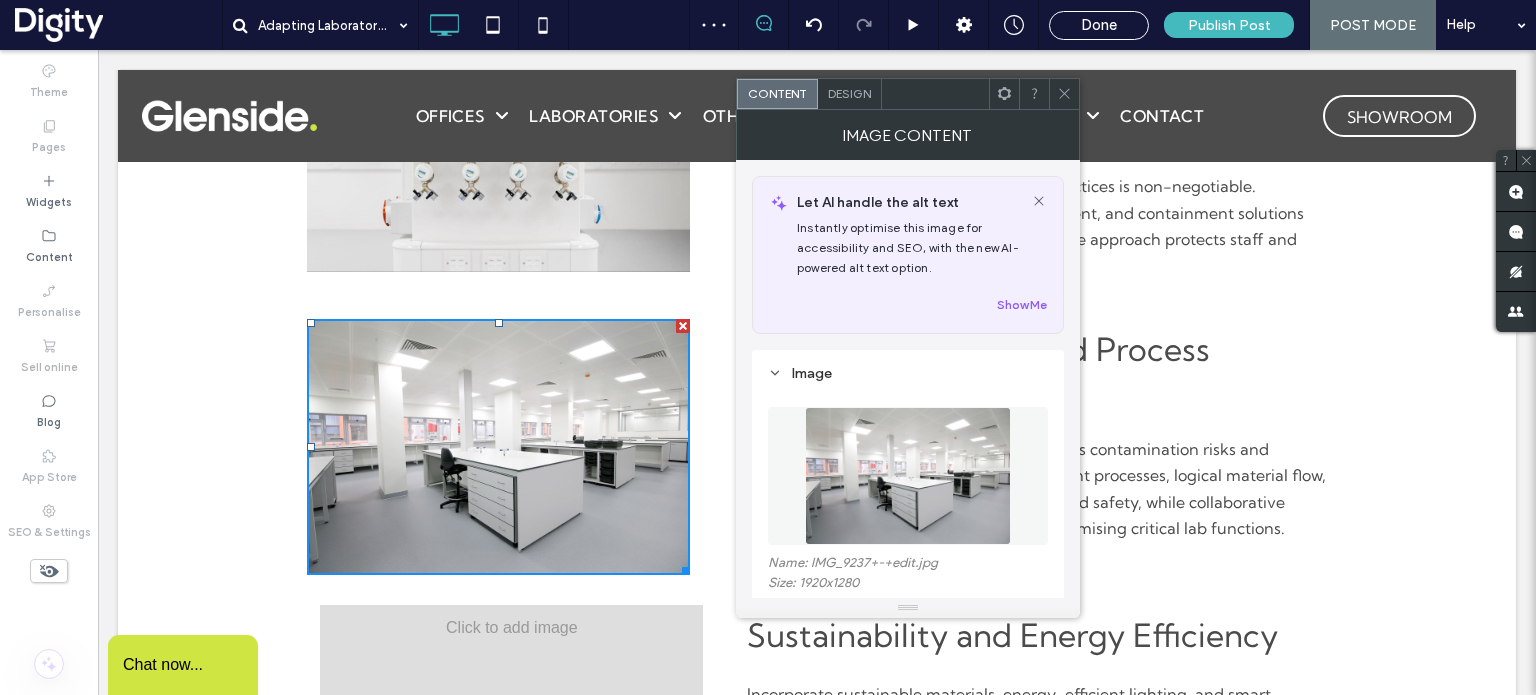 click 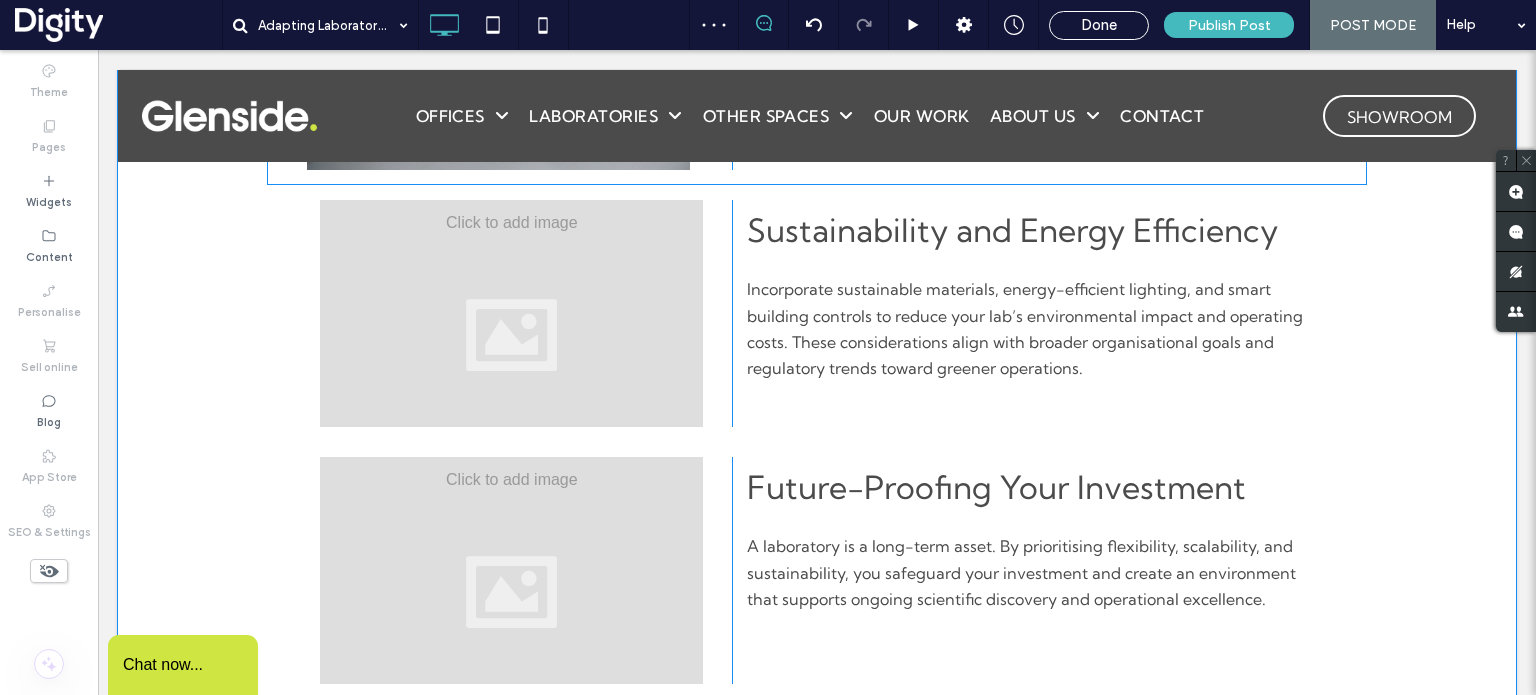 scroll, scrollTop: 1763, scrollLeft: 0, axis: vertical 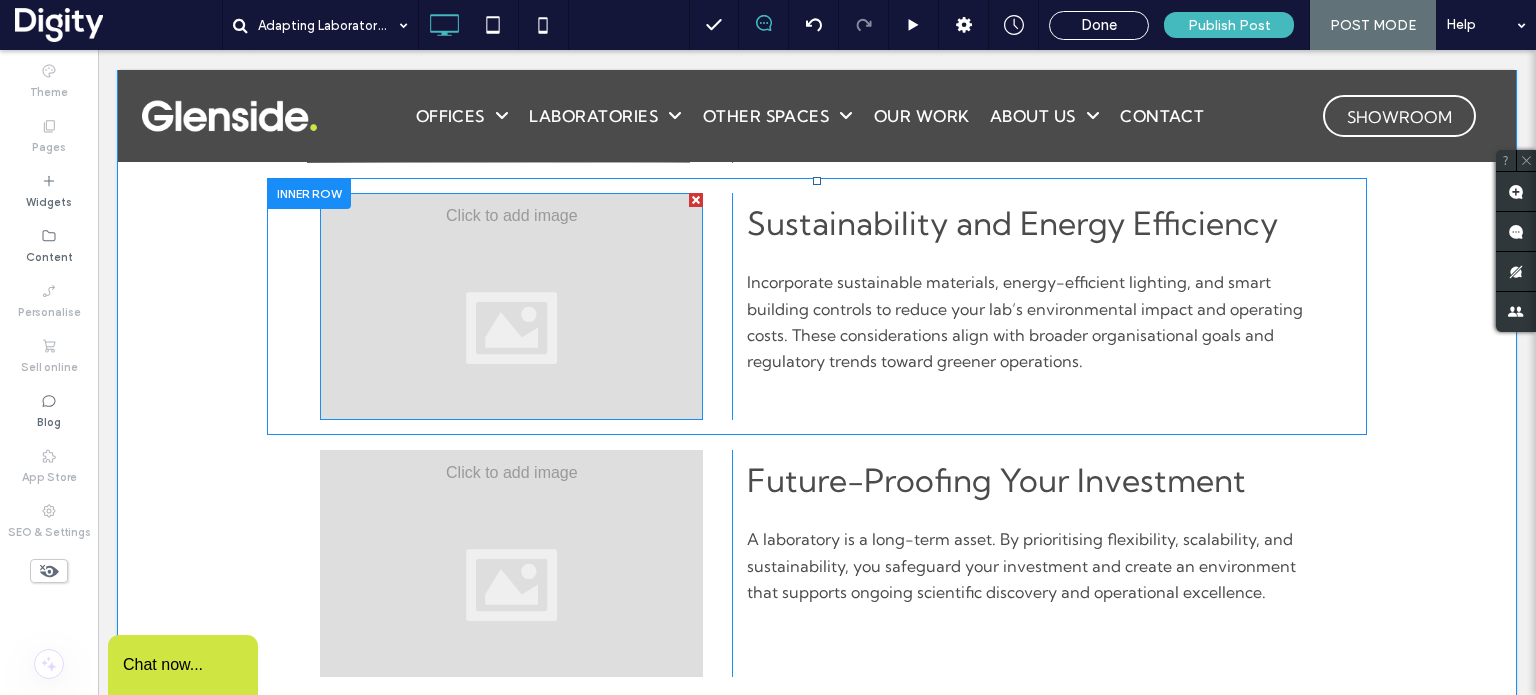 click at bounding box center (511, 306) 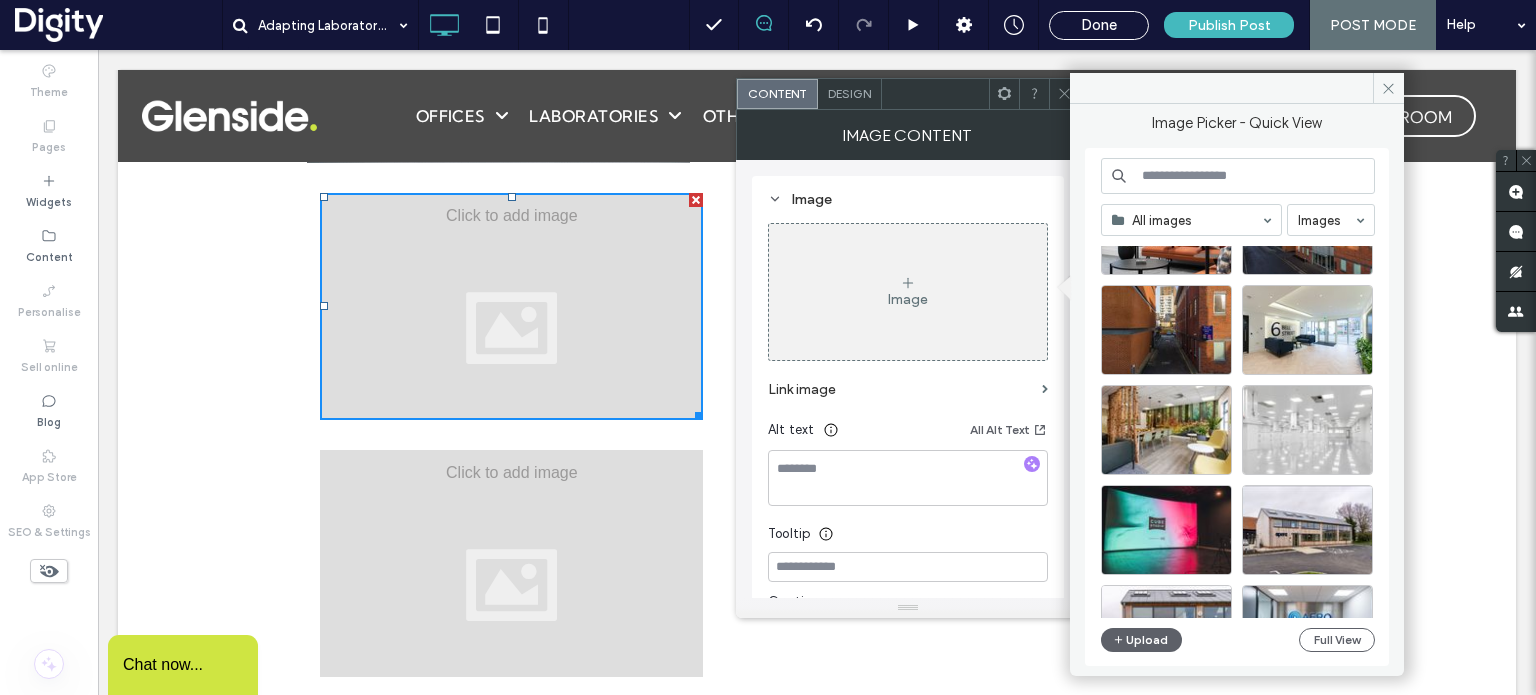 scroll, scrollTop: 6401, scrollLeft: 0, axis: vertical 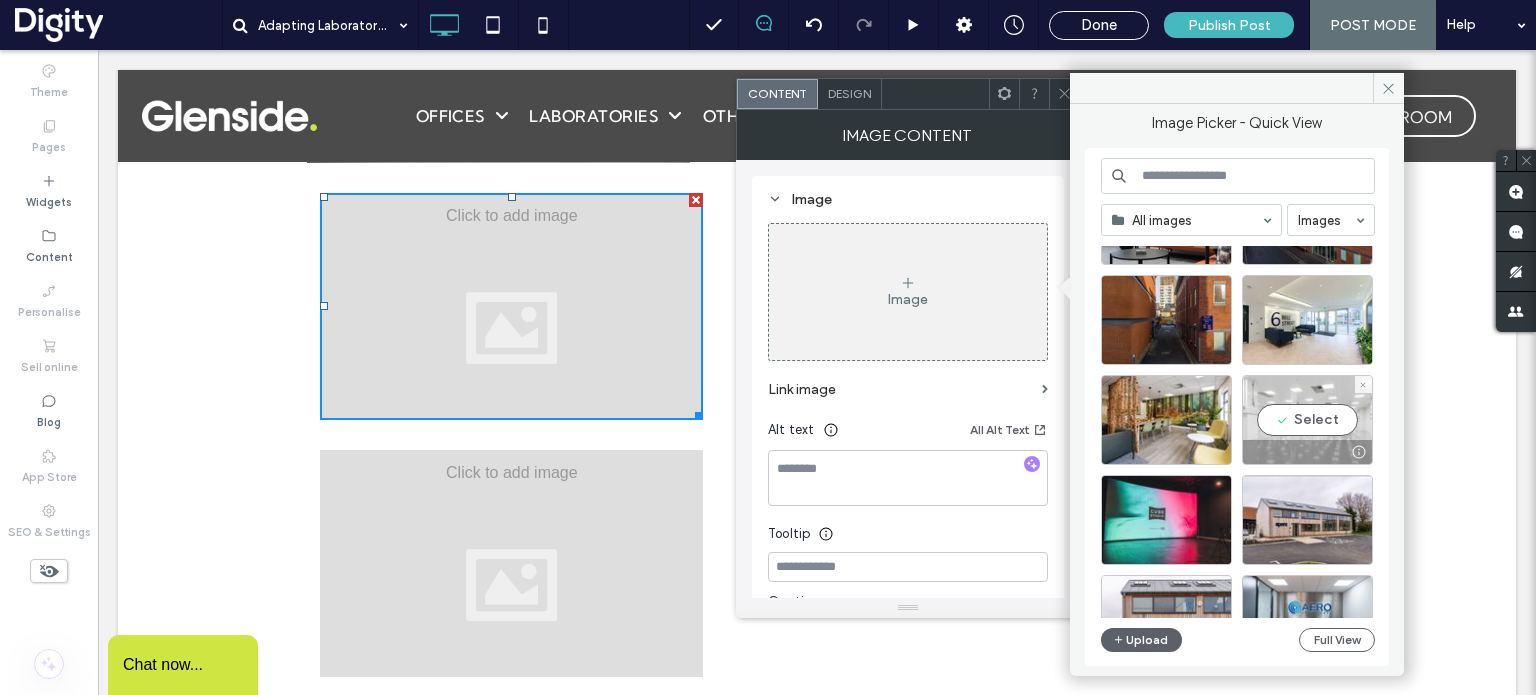 click on "Select" at bounding box center [1307, 420] 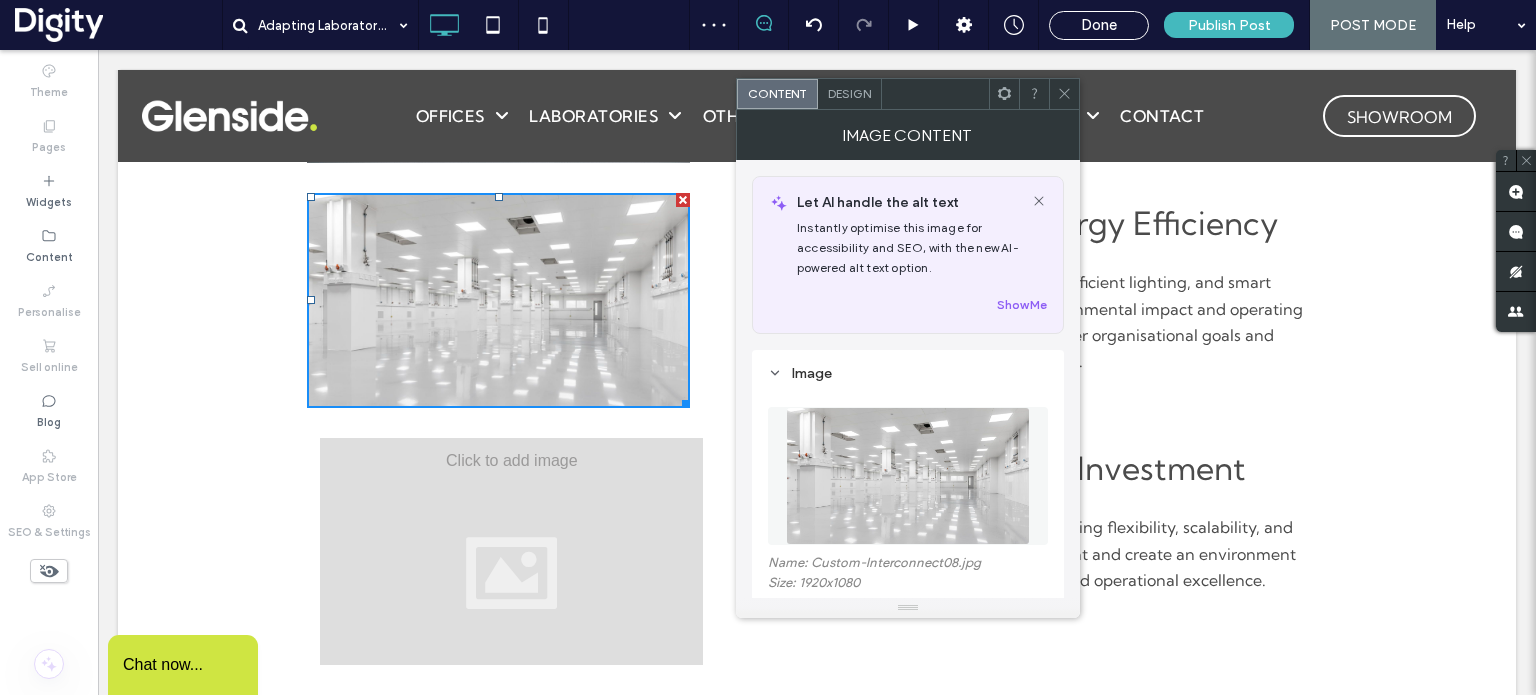 click 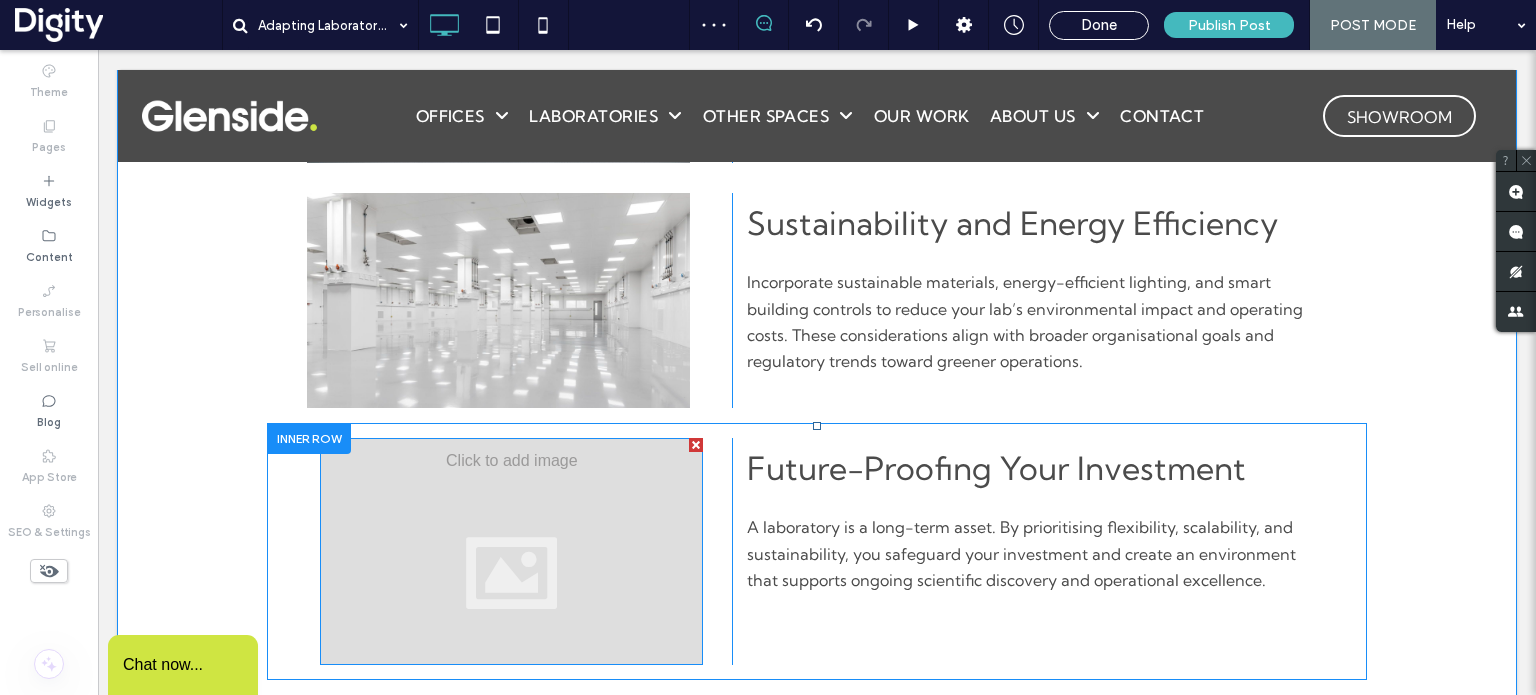 click at bounding box center (511, 551) 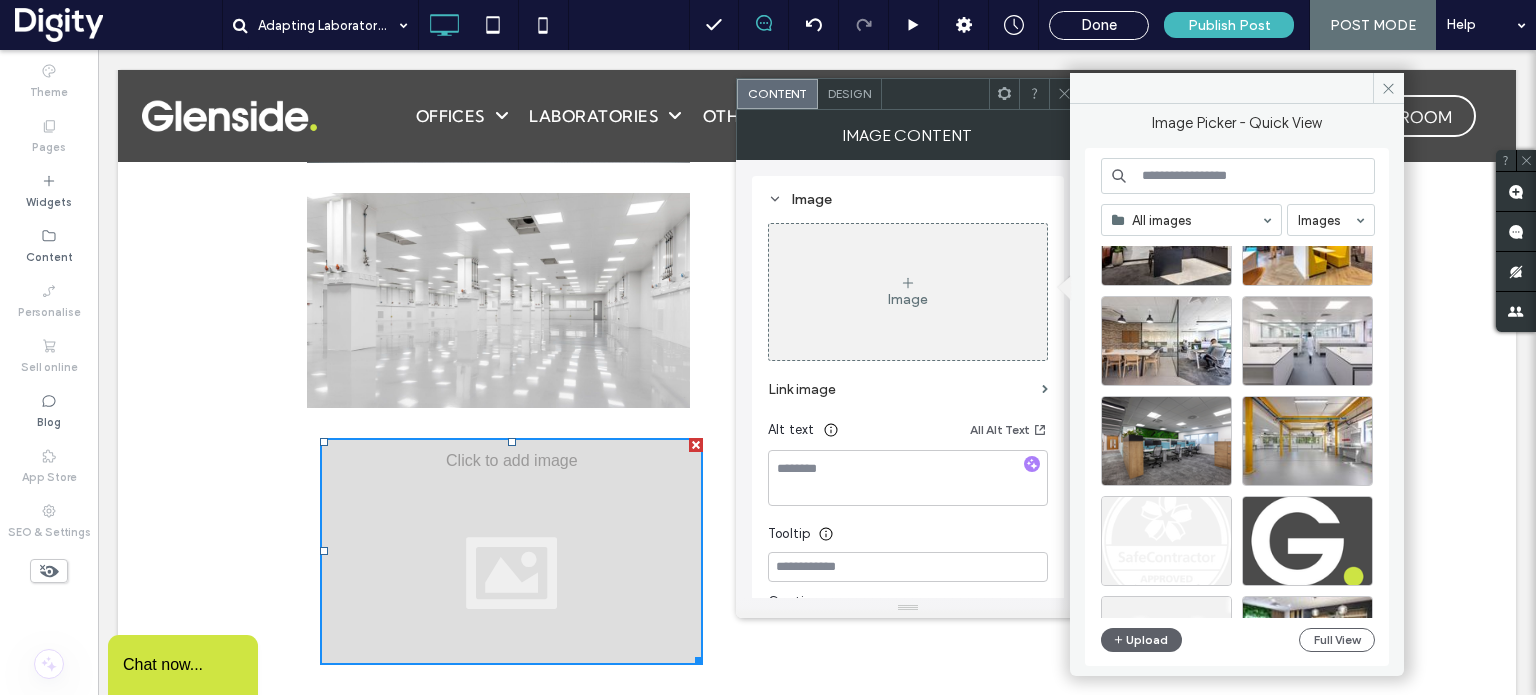 scroll, scrollTop: 10281, scrollLeft: 0, axis: vertical 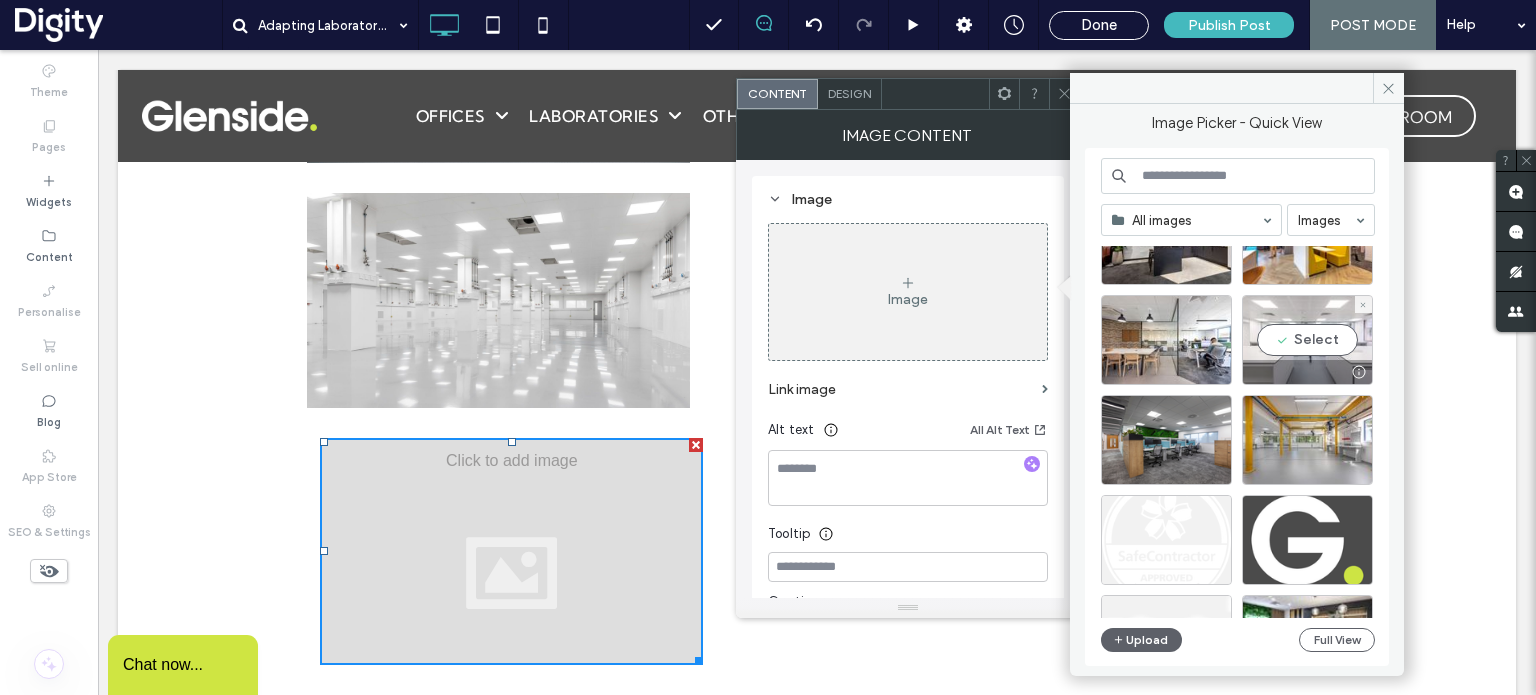 click on "Select" at bounding box center [1307, 340] 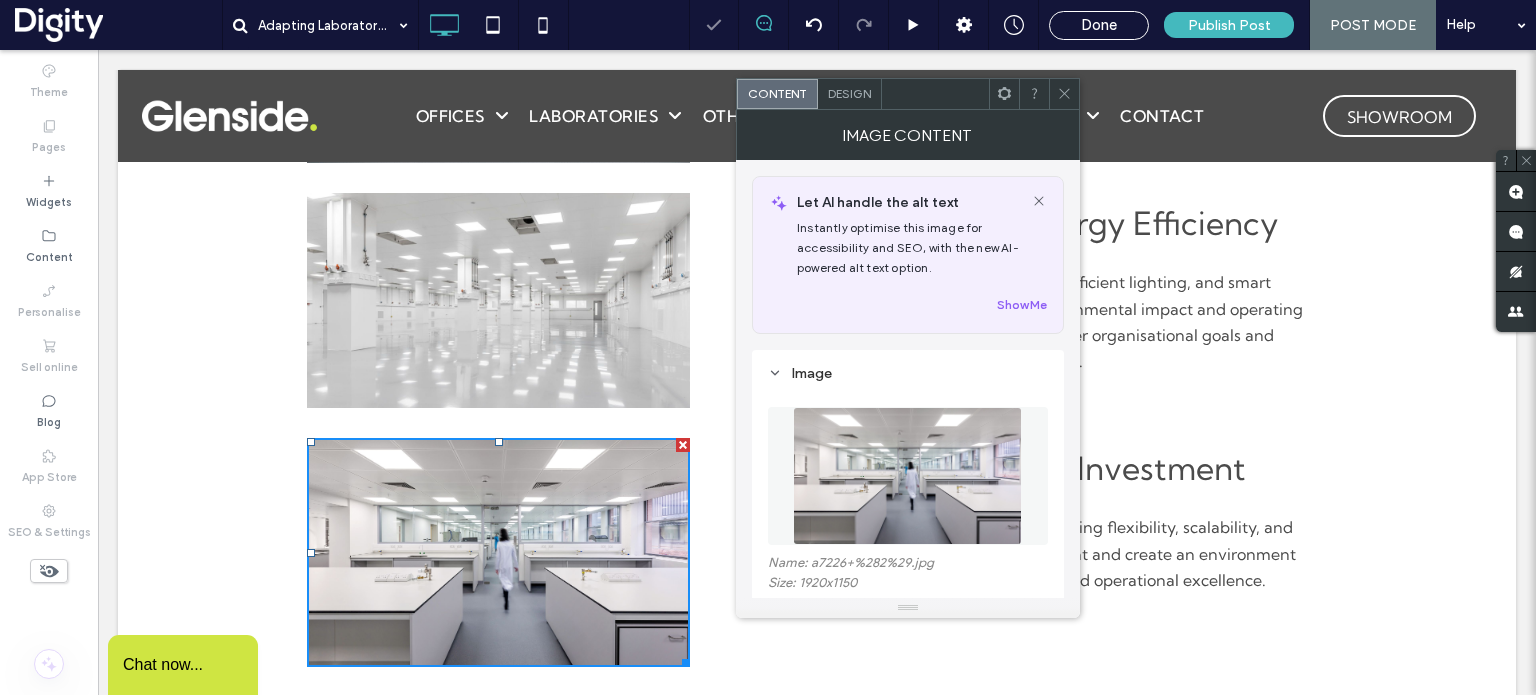 click 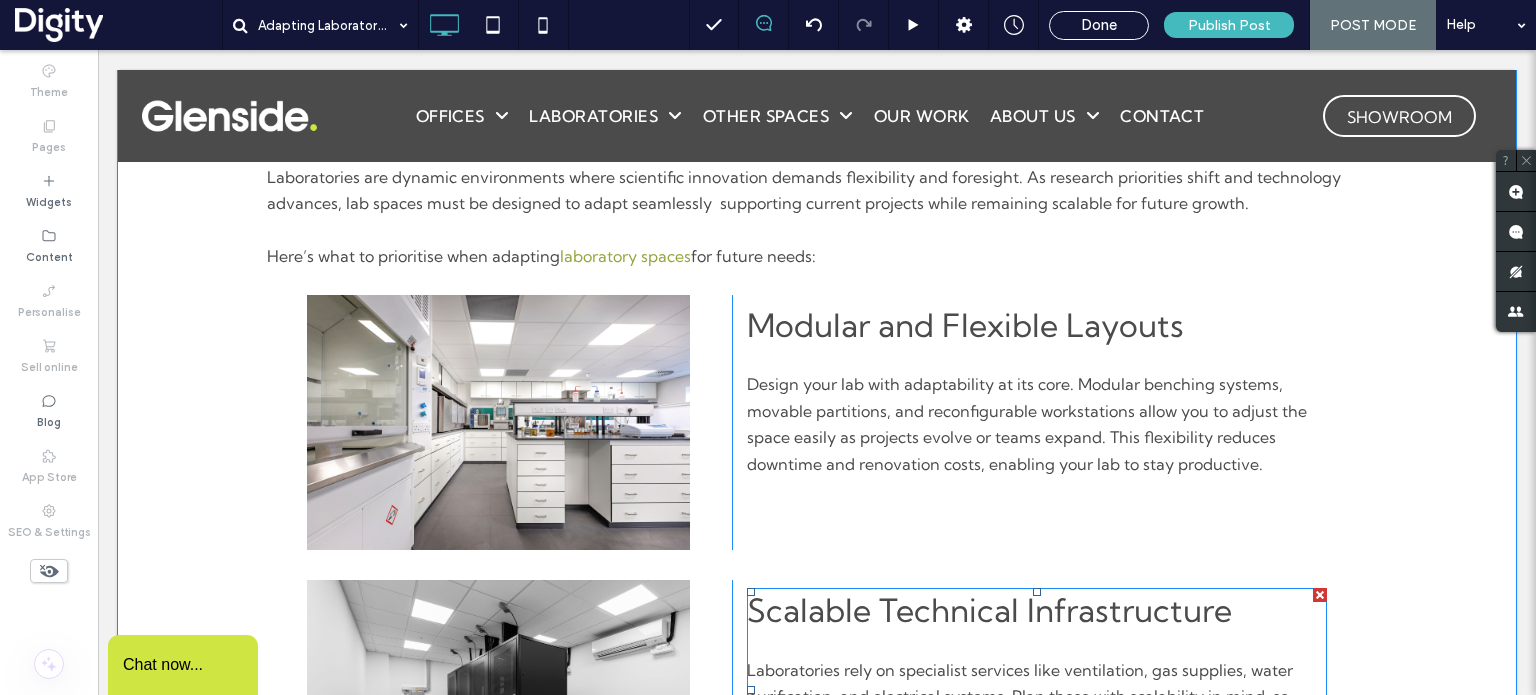 scroll, scrollTop: 548, scrollLeft: 0, axis: vertical 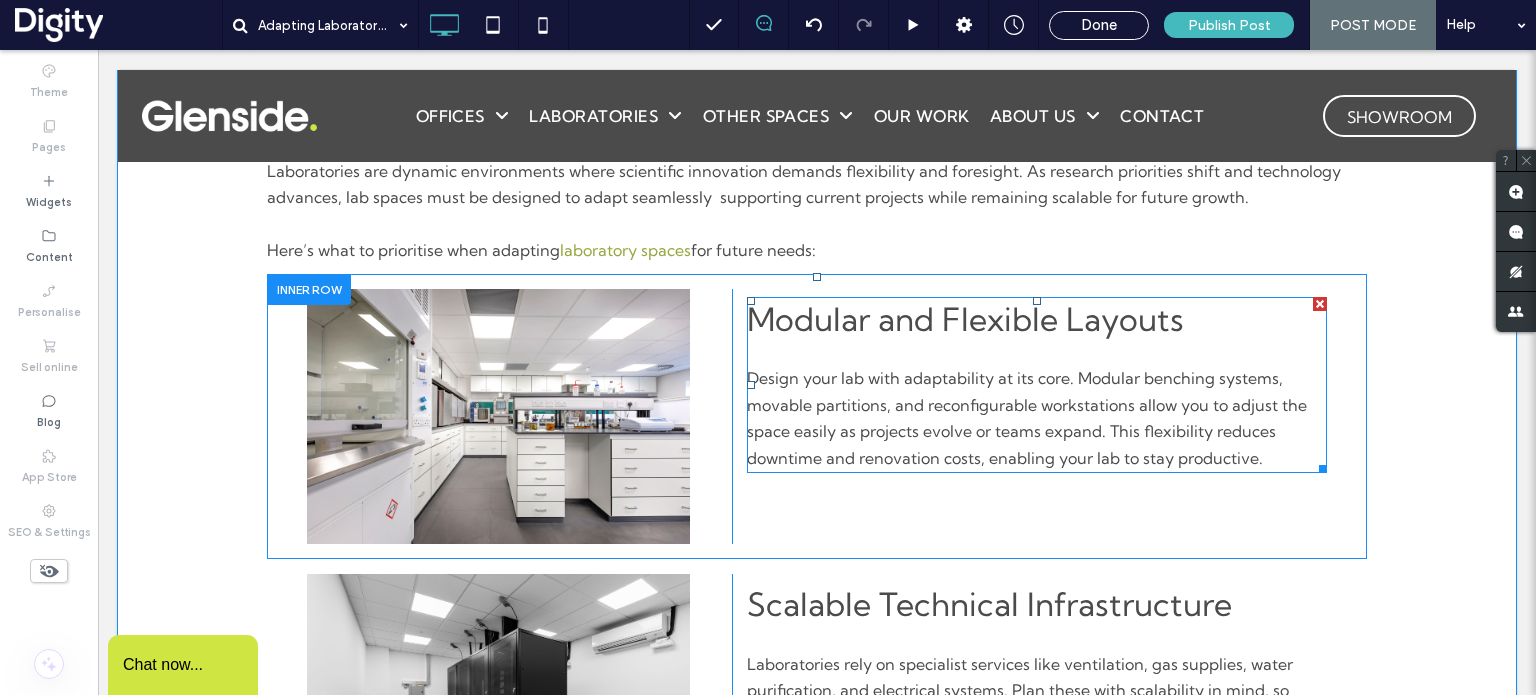 click on "Design your lab with adaptability at its core. Modular benching systems, movable partitions, and reconfigurable workstations allow you to adjust the space easily as projects evolve or teams expand. This flexibility reduces downtime and renovation costs, enabling your lab to stay productive." at bounding box center [1037, 418] 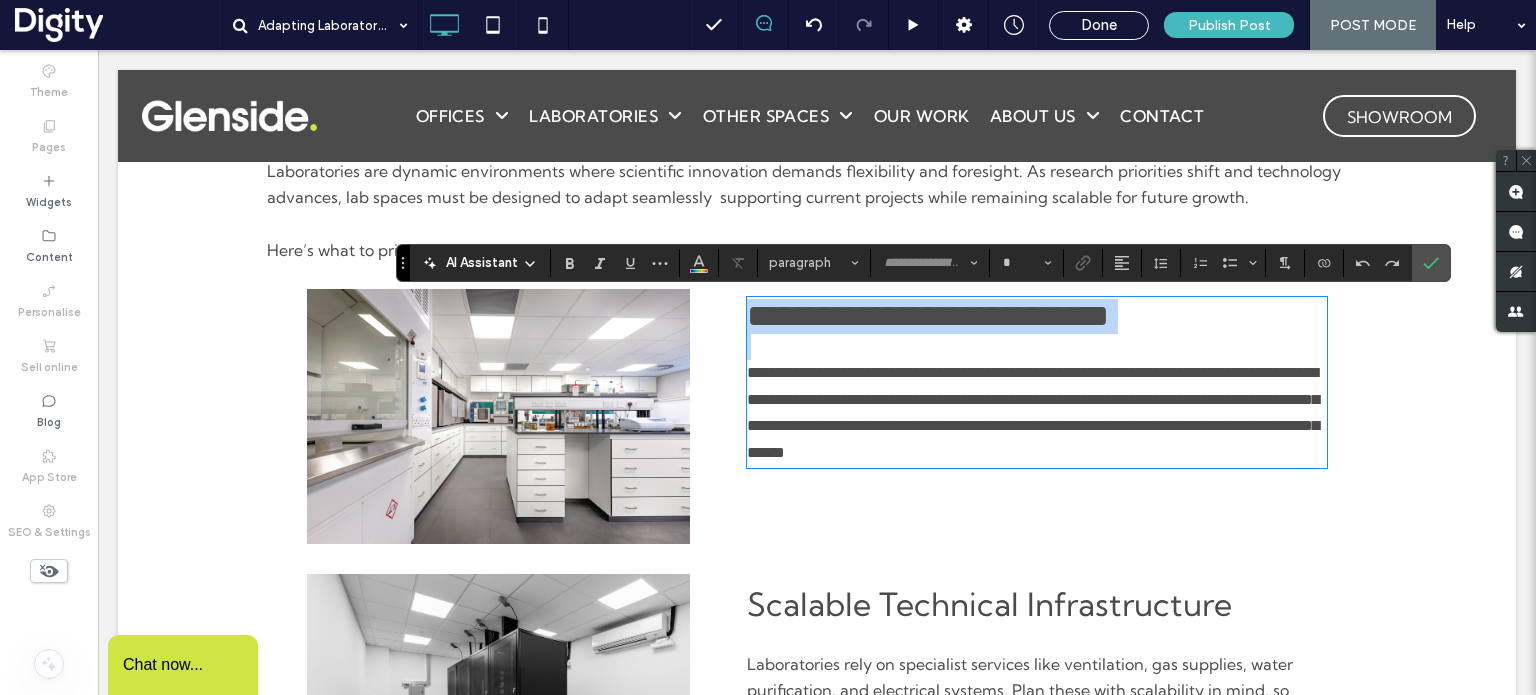 type on "**********" 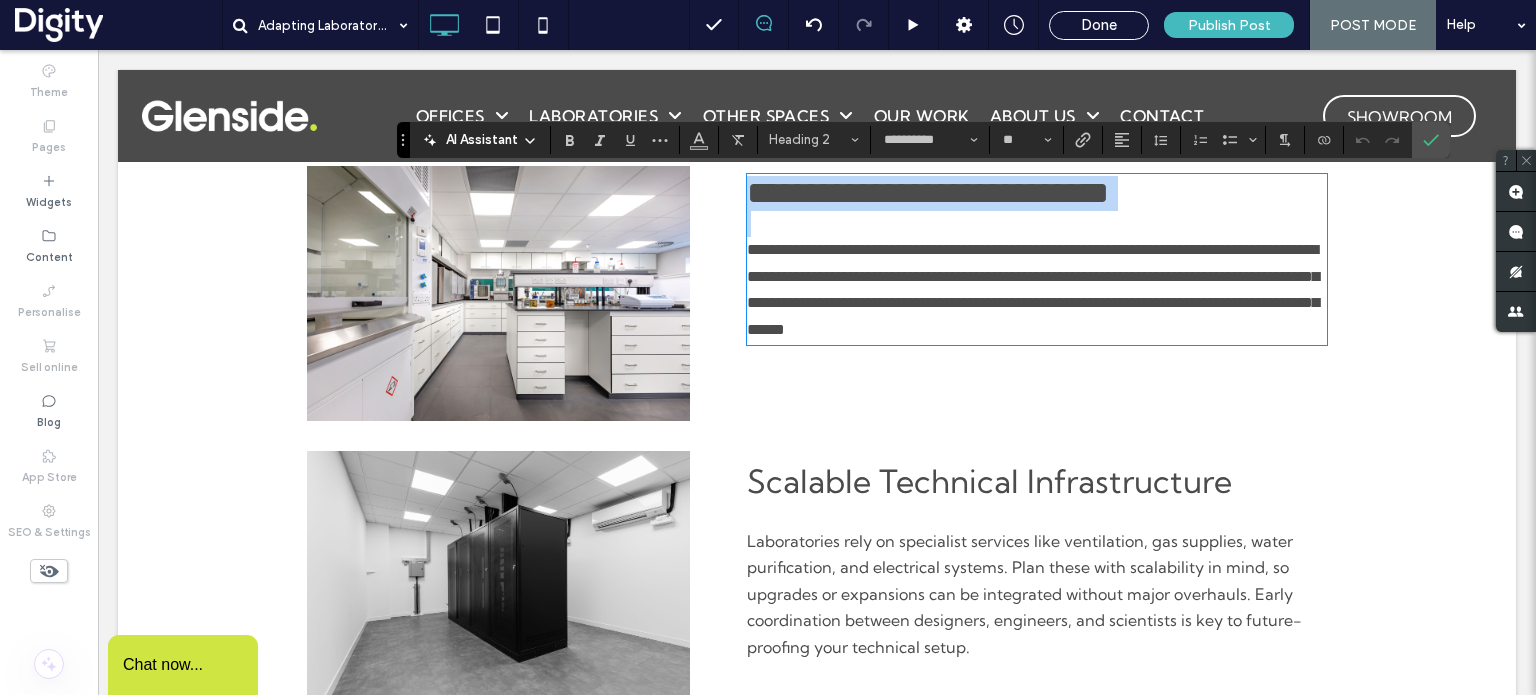 scroll, scrollTop: 736, scrollLeft: 0, axis: vertical 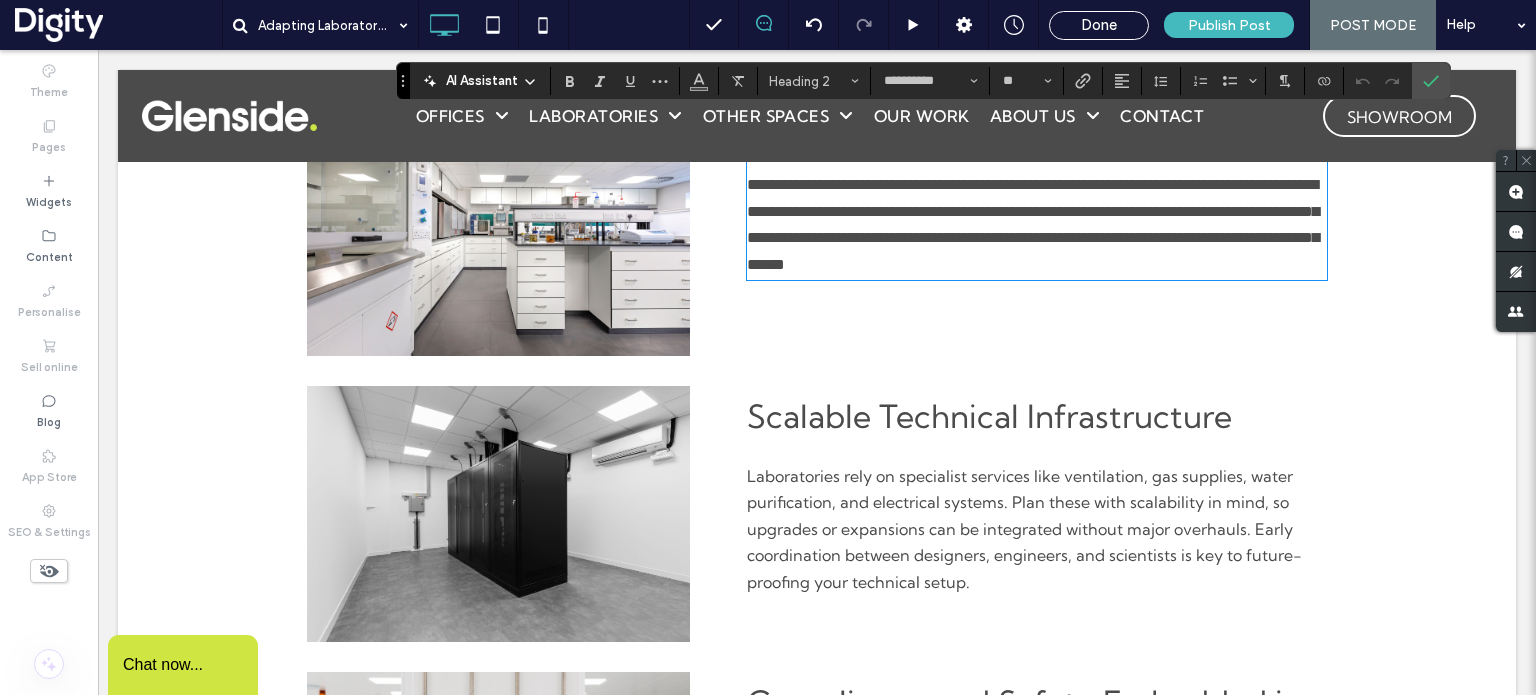 click on "Laboratories rely on specialist services like ventilation, gas supplies, water purification, and electrical systems. Plan these with scalability in mind, so upgrades or expansions can be integrated without major overhauls. Early coordination between designers, engineers, and scientists is key to future-proofing your technical setup." at bounding box center [1037, 529] 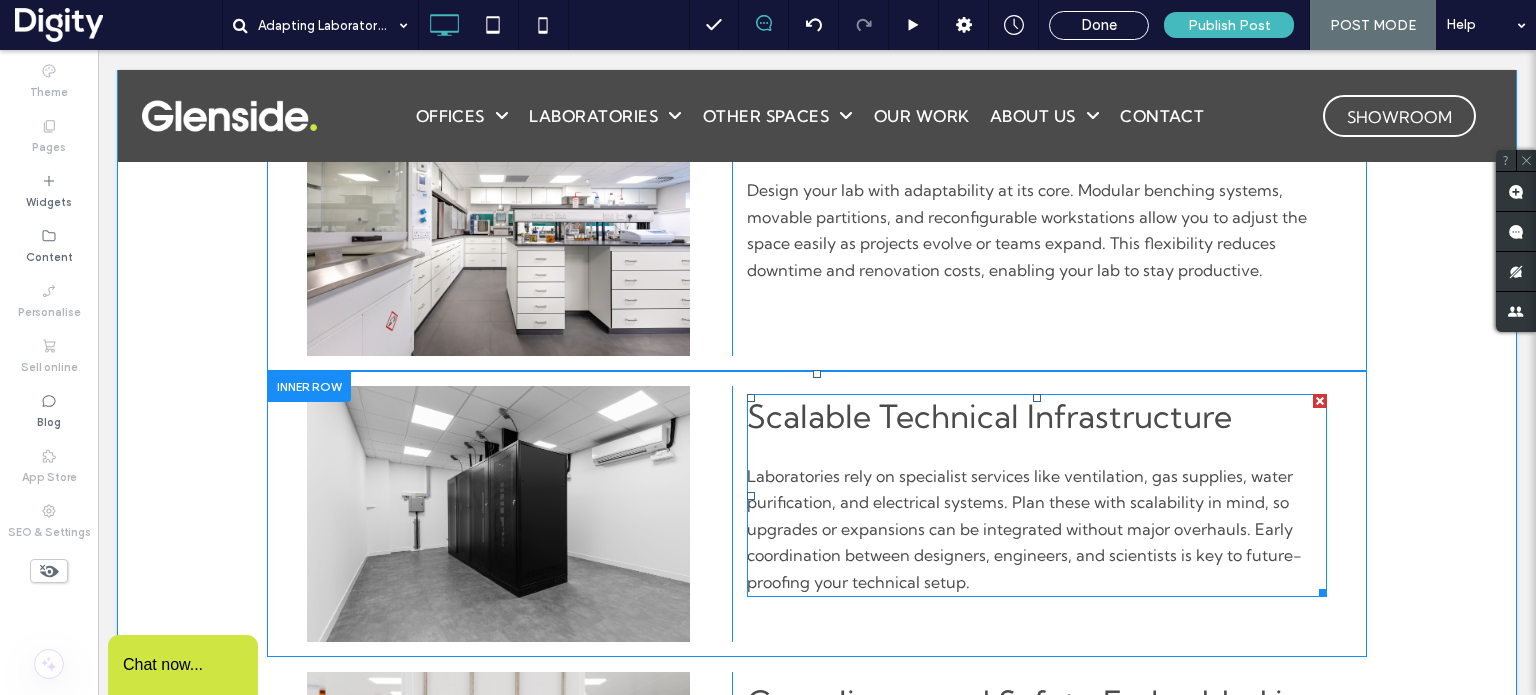 click on "Laboratories rely on specialist services like ventilation, gas supplies, water purification, and electrical systems. Plan these with scalability in mind, so upgrades or expansions can be integrated without major overhauls. Early coordination between designers, engineers, and scientists is key to future-proofing your technical setup." at bounding box center (1024, 529) 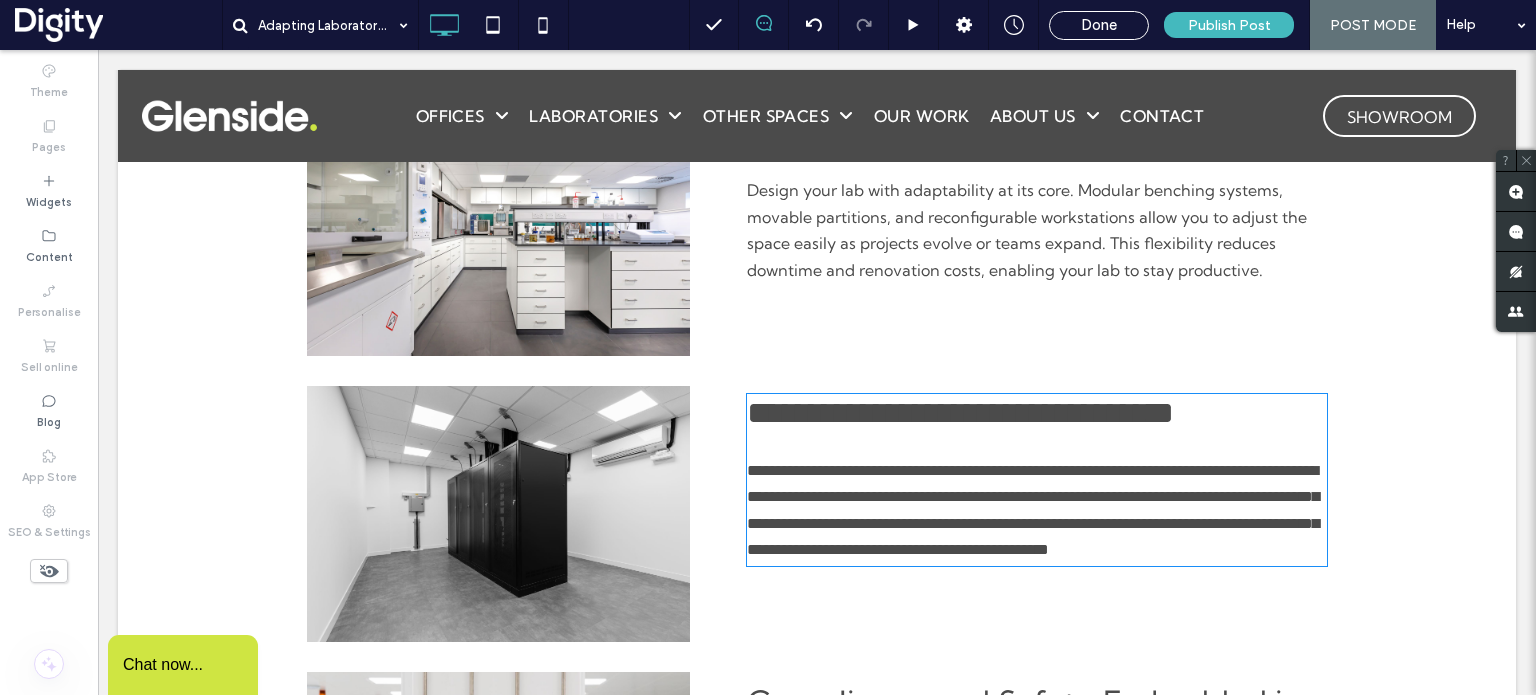 type on "**********" 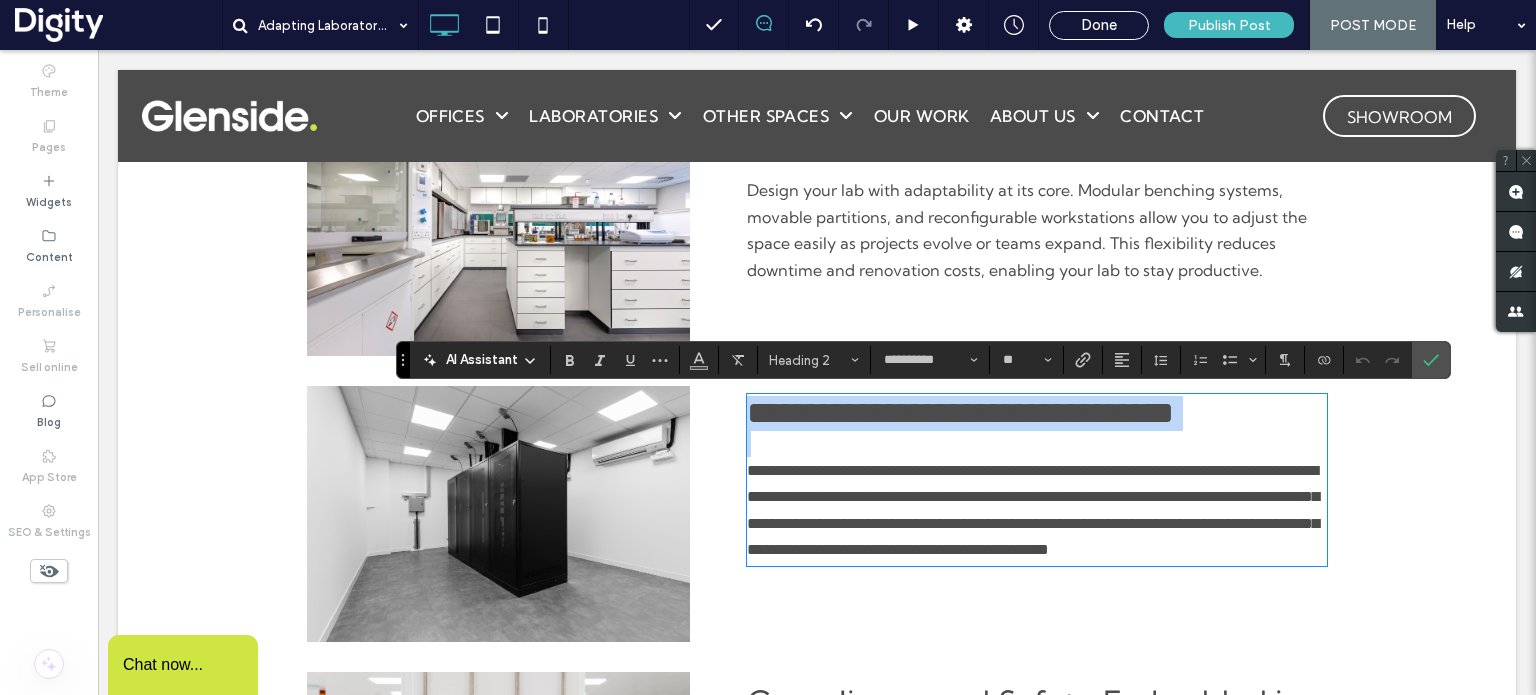 type on "**" 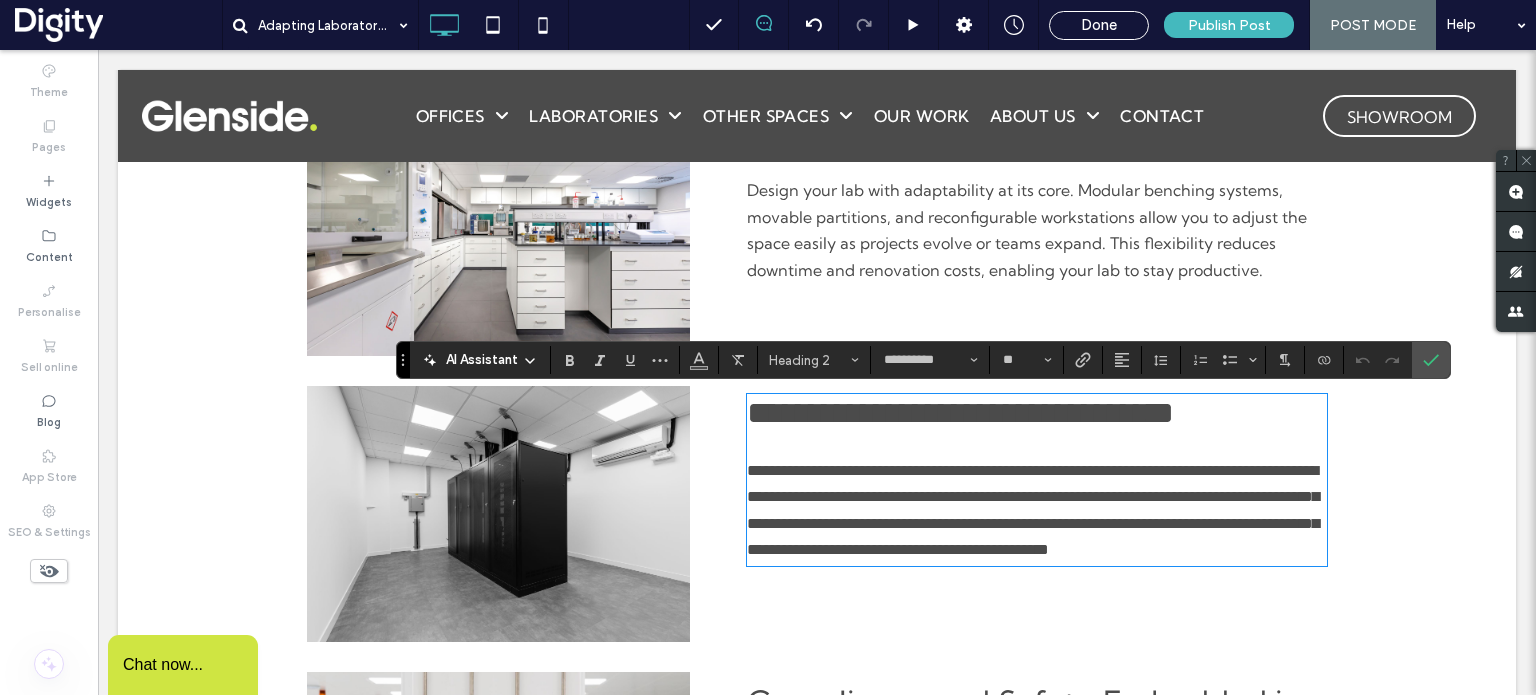 click on "**********" at bounding box center (1033, 510) 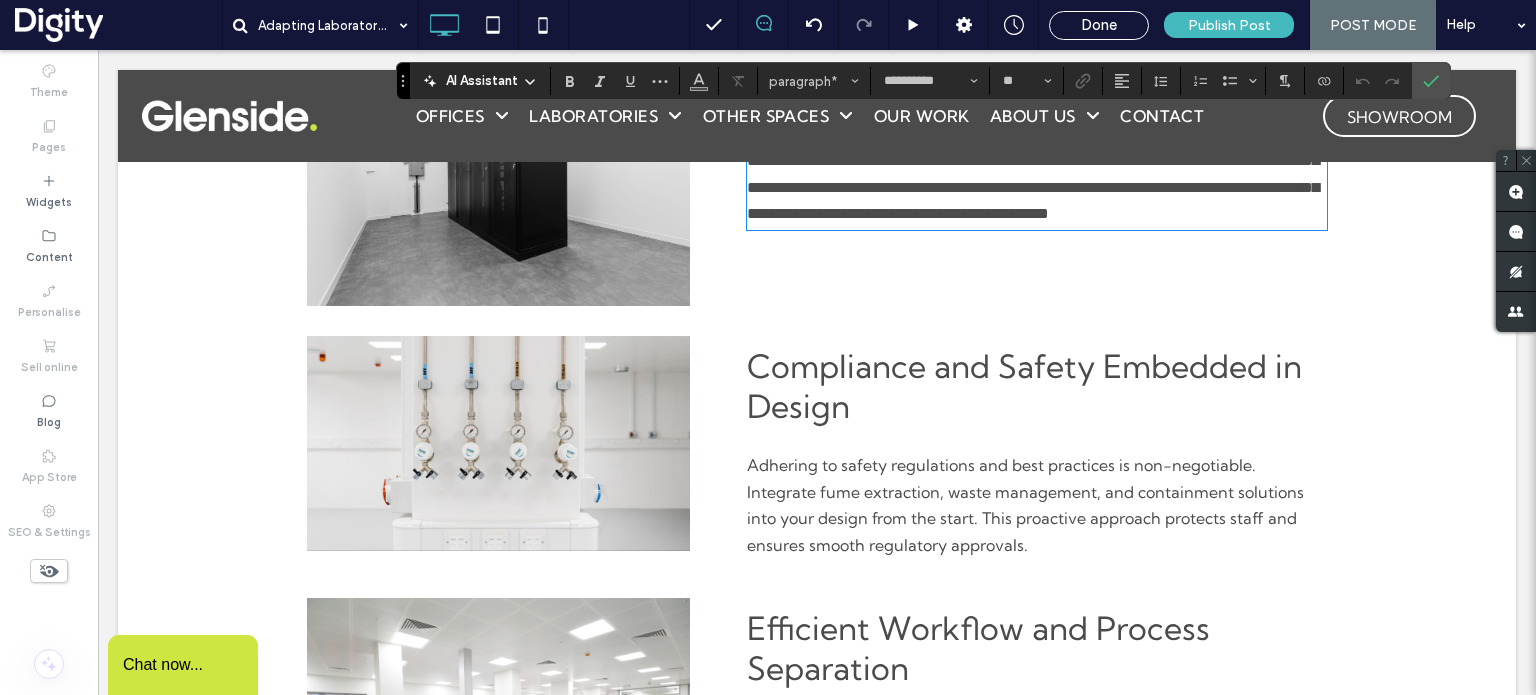 scroll, scrollTop: 1076, scrollLeft: 0, axis: vertical 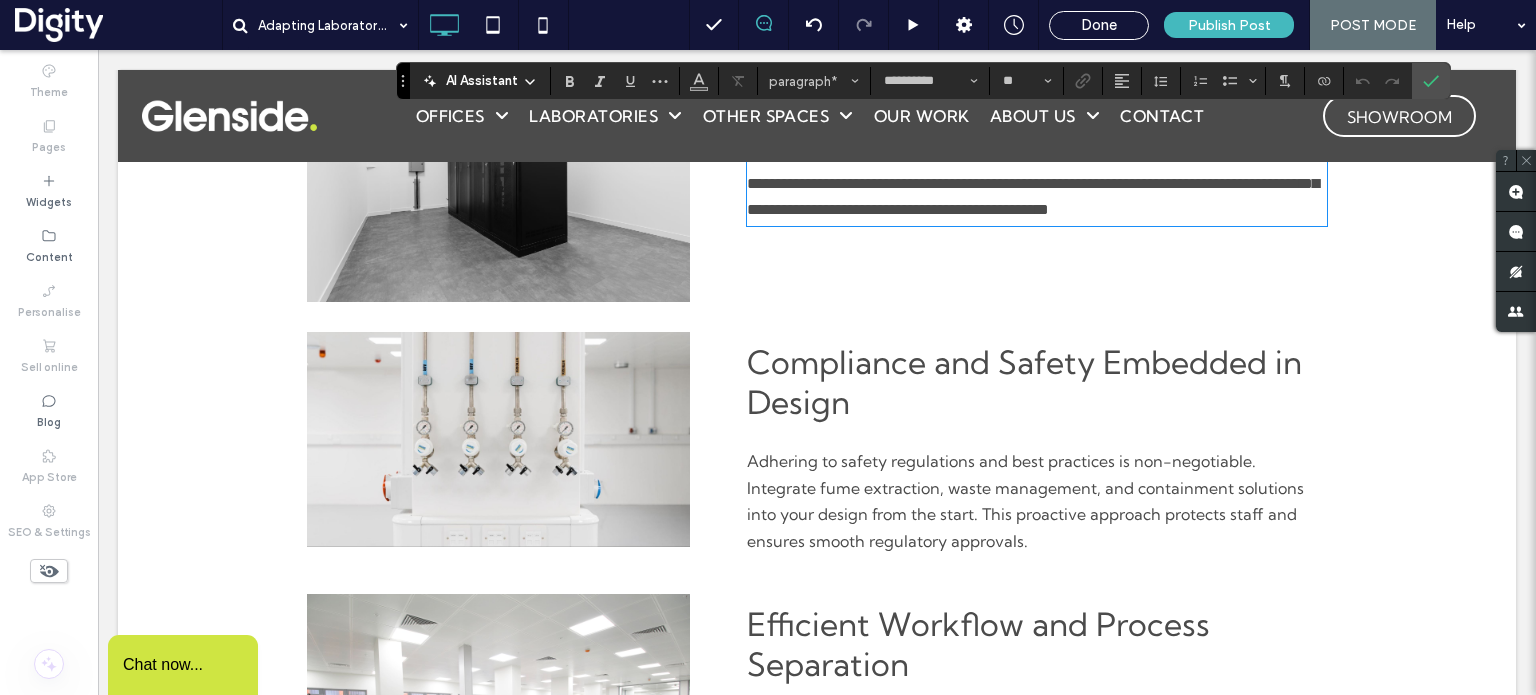 click on "Adhering to safety regulations and best practices is non-negotiable. Integrate fume extraction, waste management, and containment solutions into your design from the start. This proactive approach protects staff and ensures smooth regulatory approvals." at bounding box center (1025, 500) 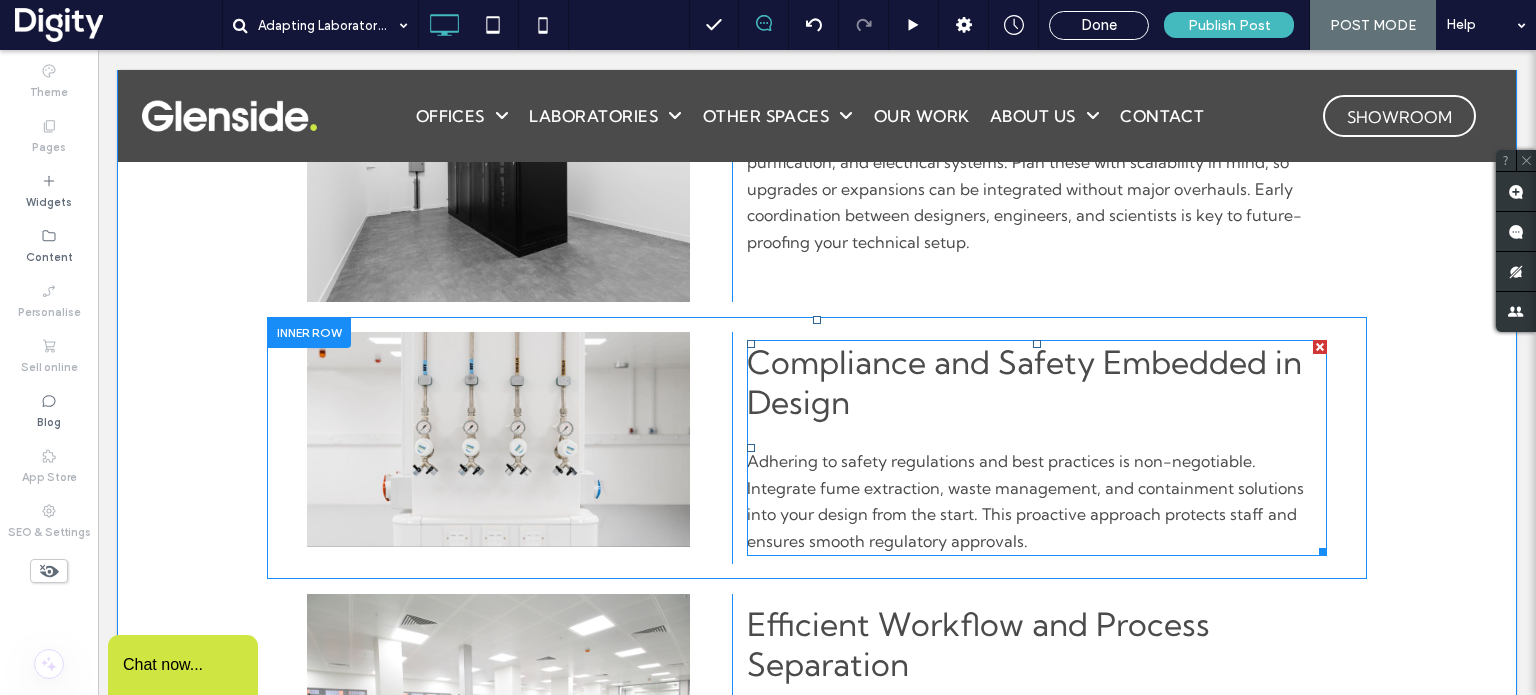 click on "Adhering to safety regulations and best practices is non-negotiable. Integrate fume extraction, waste management, and containment solutions into your design from the start. This proactive approach protects staff and ensures smooth regulatory approvals." at bounding box center [1025, 500] 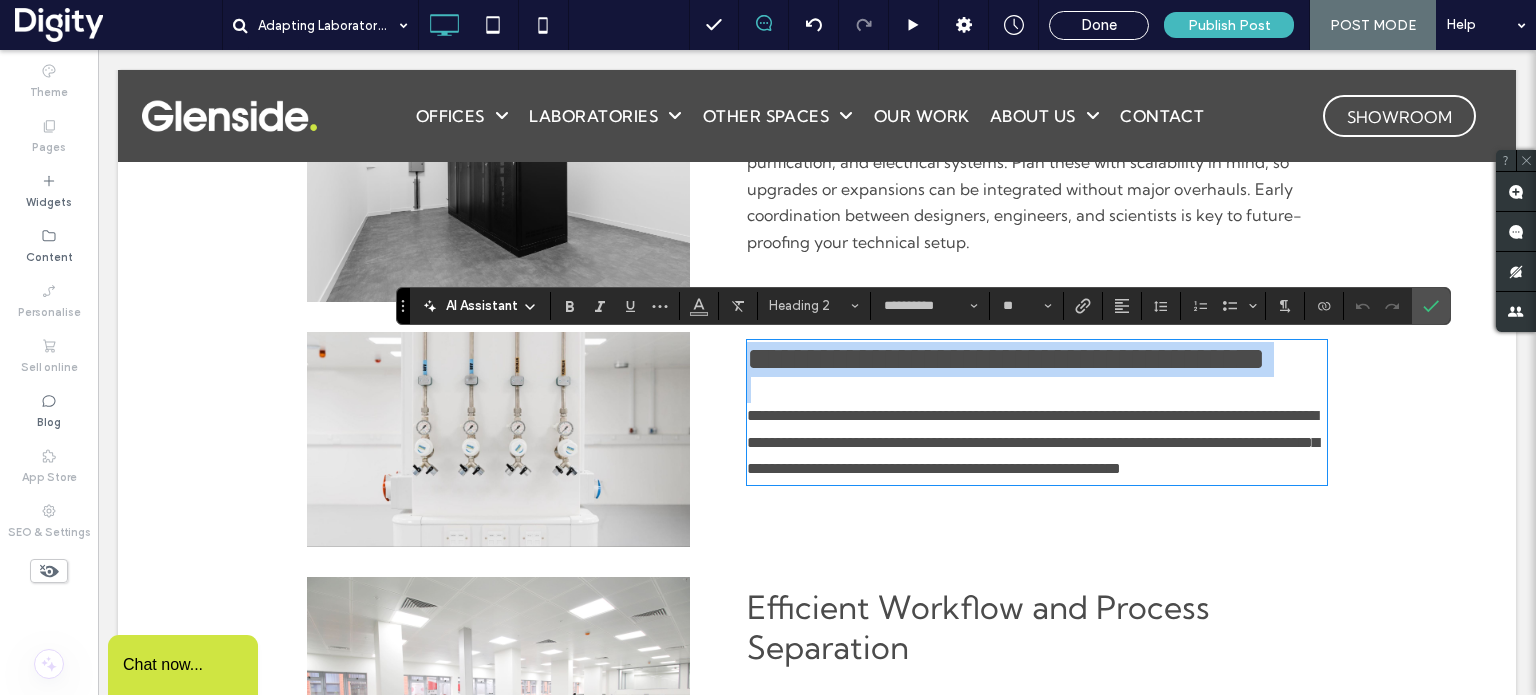 type on "**" 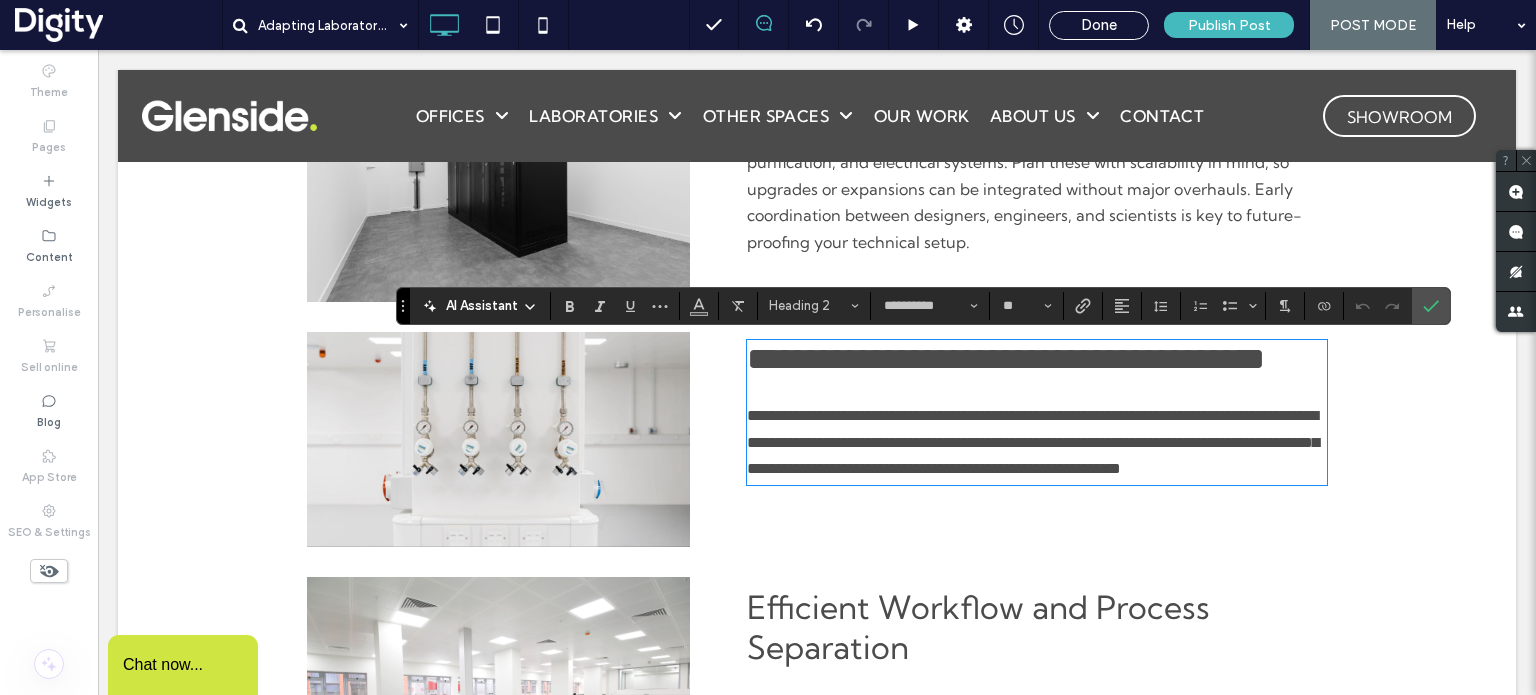 click on "**********" at bounding box center (1037, 442) 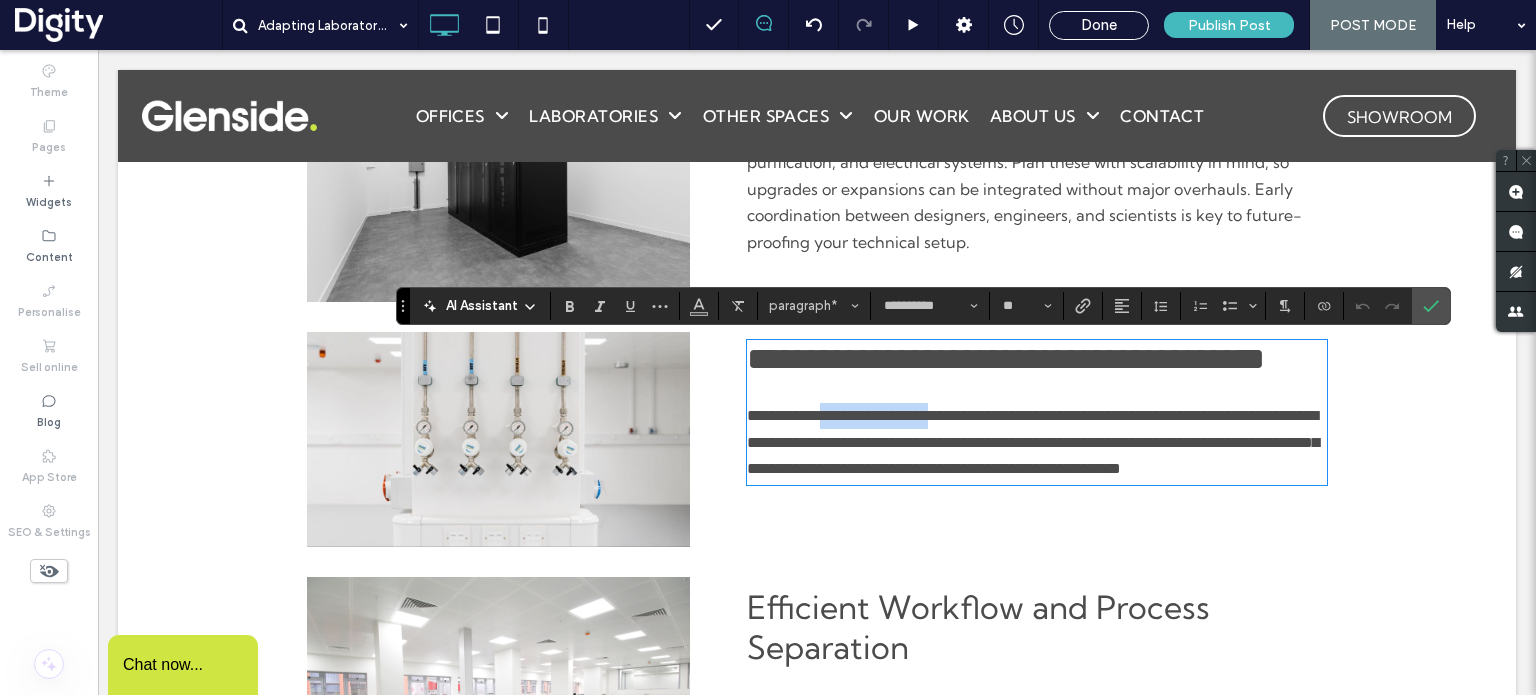drag, startPoint x: 834, startPoint y: 461, endPoint x: 965, endPoint y: 467, distance: 131.13733 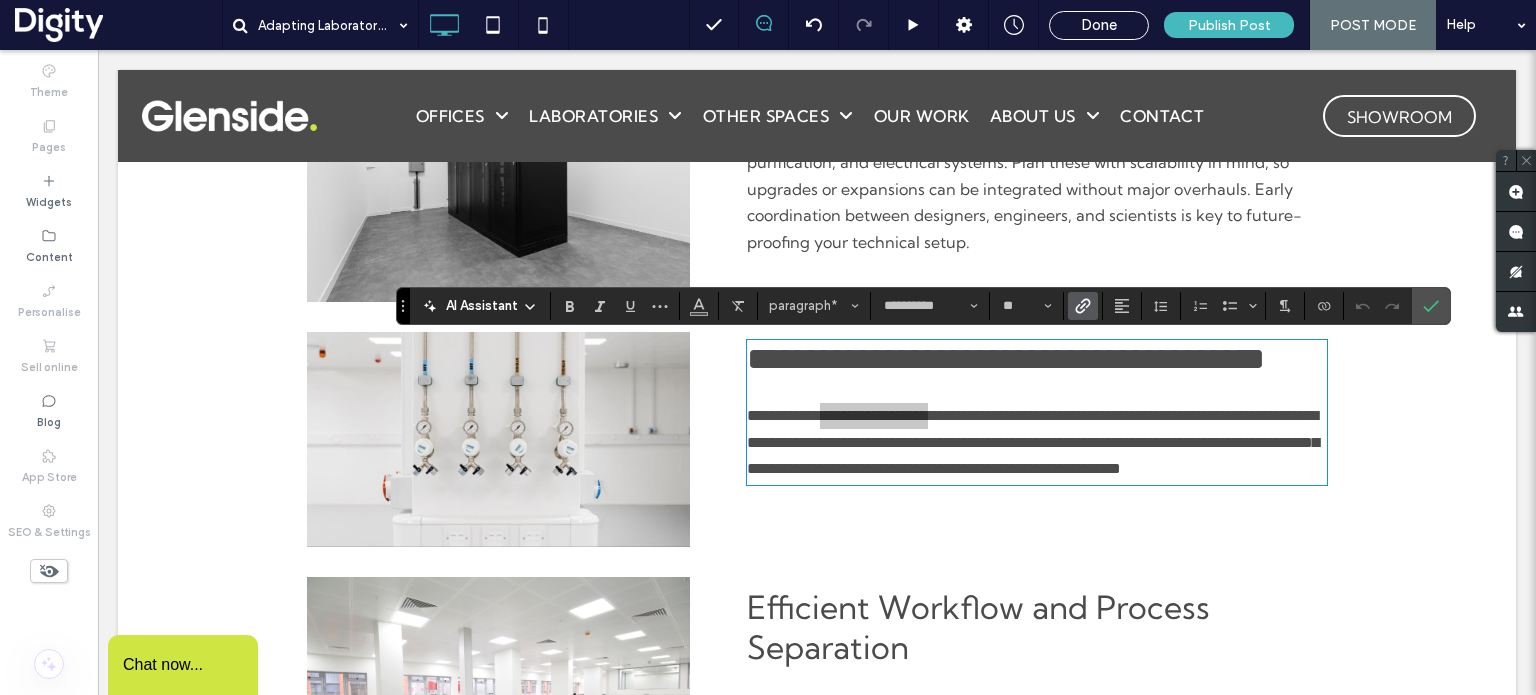 click 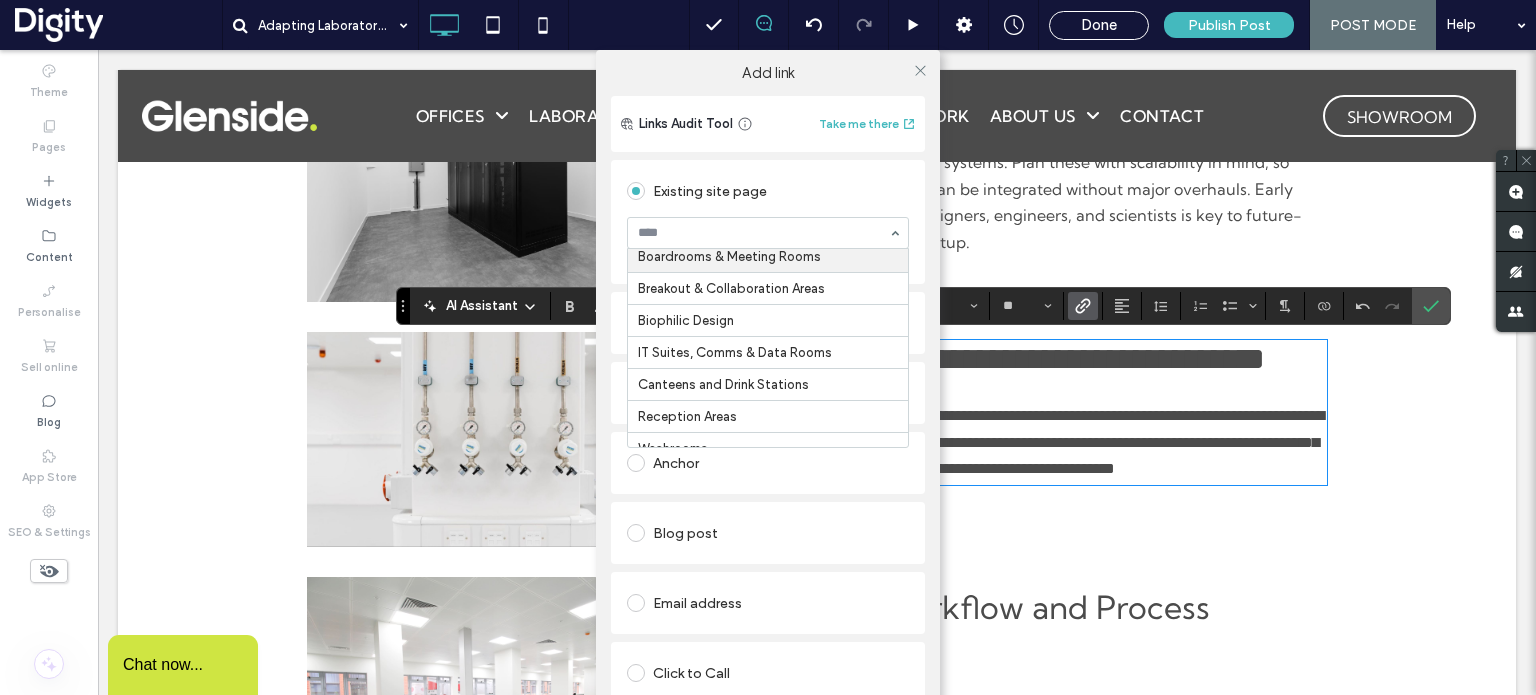 scroll, scrollTop: 104, scrollLeft: 0, axis: vertical 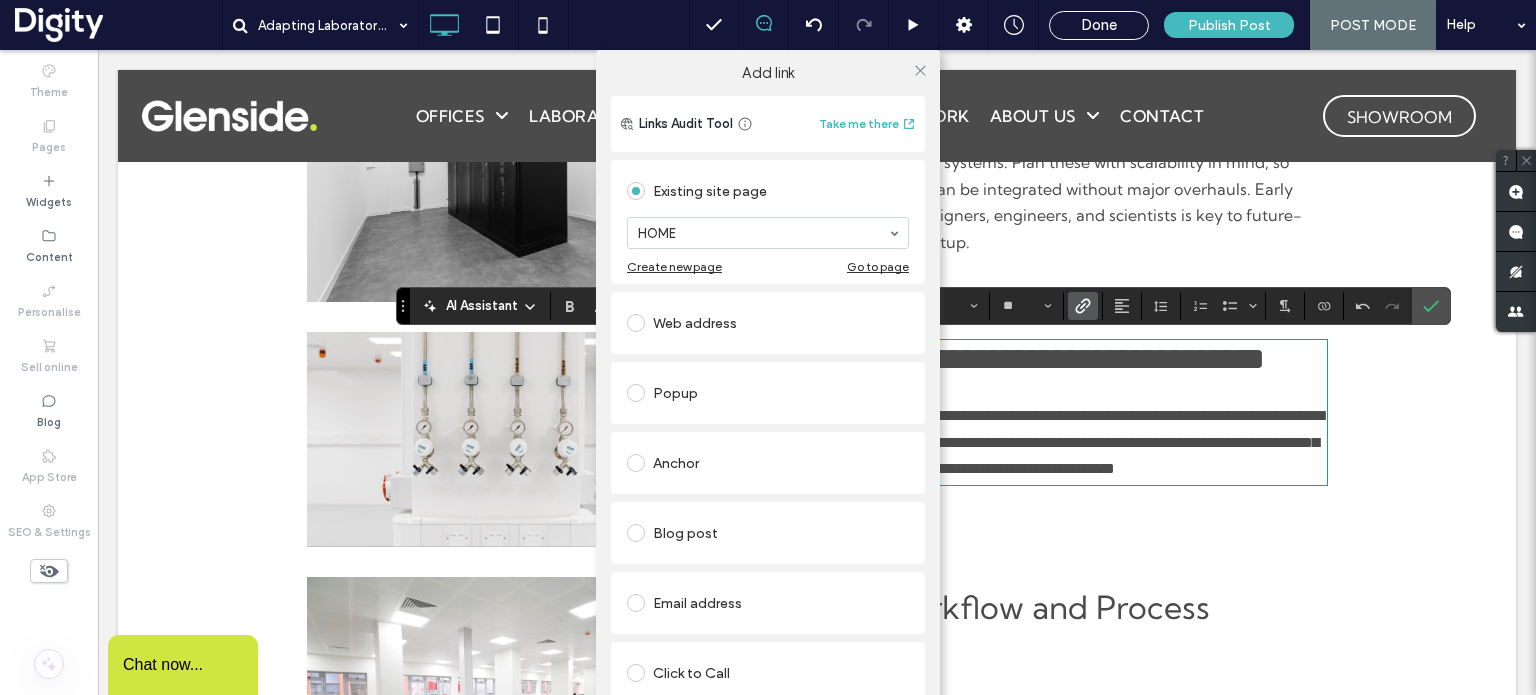click on "Links Audit Tool Take me there Existing site page HOME Create new page Go to page Web address Popup Anchor Blog post Email address Click to Call File for download REMOVE LINK" at bounding box center (768, 463) 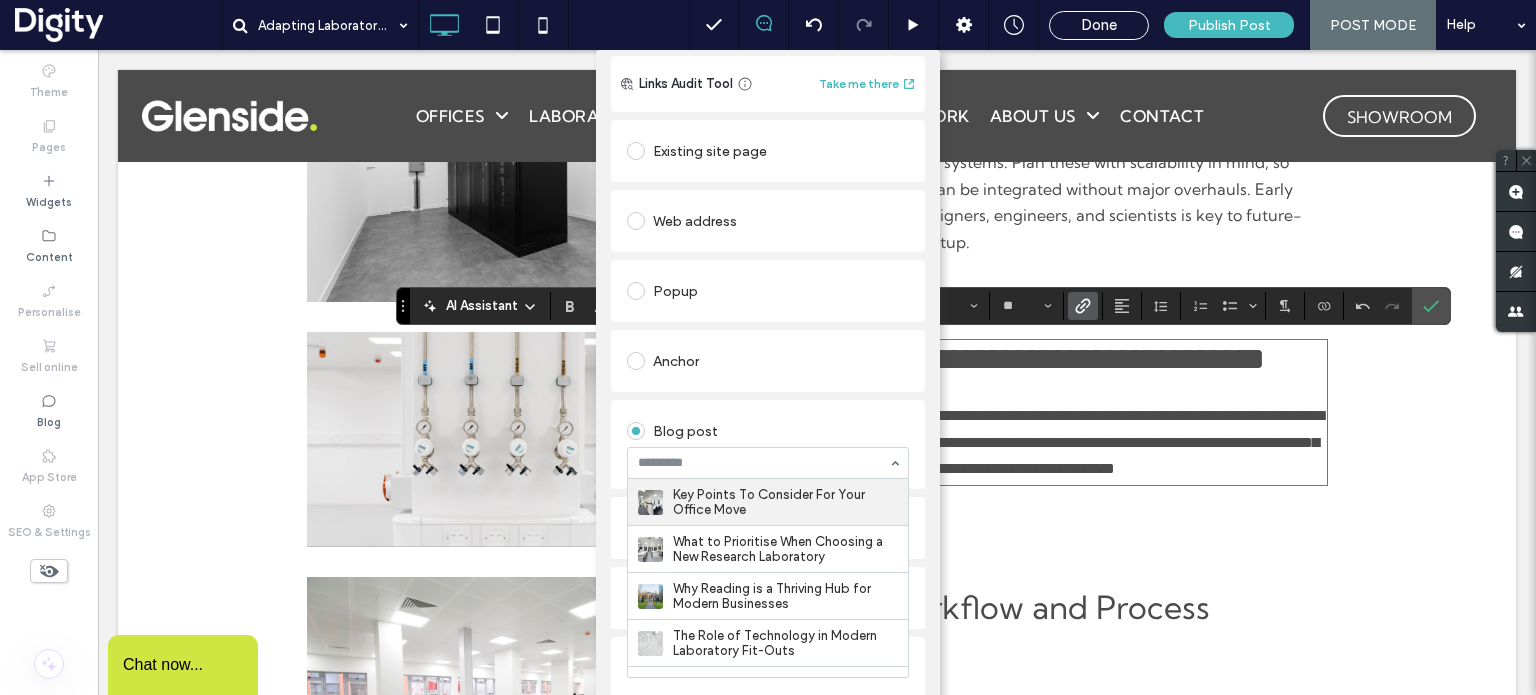 scroll, scrollTop: 49, scrollLeft: 0, axis: vertical 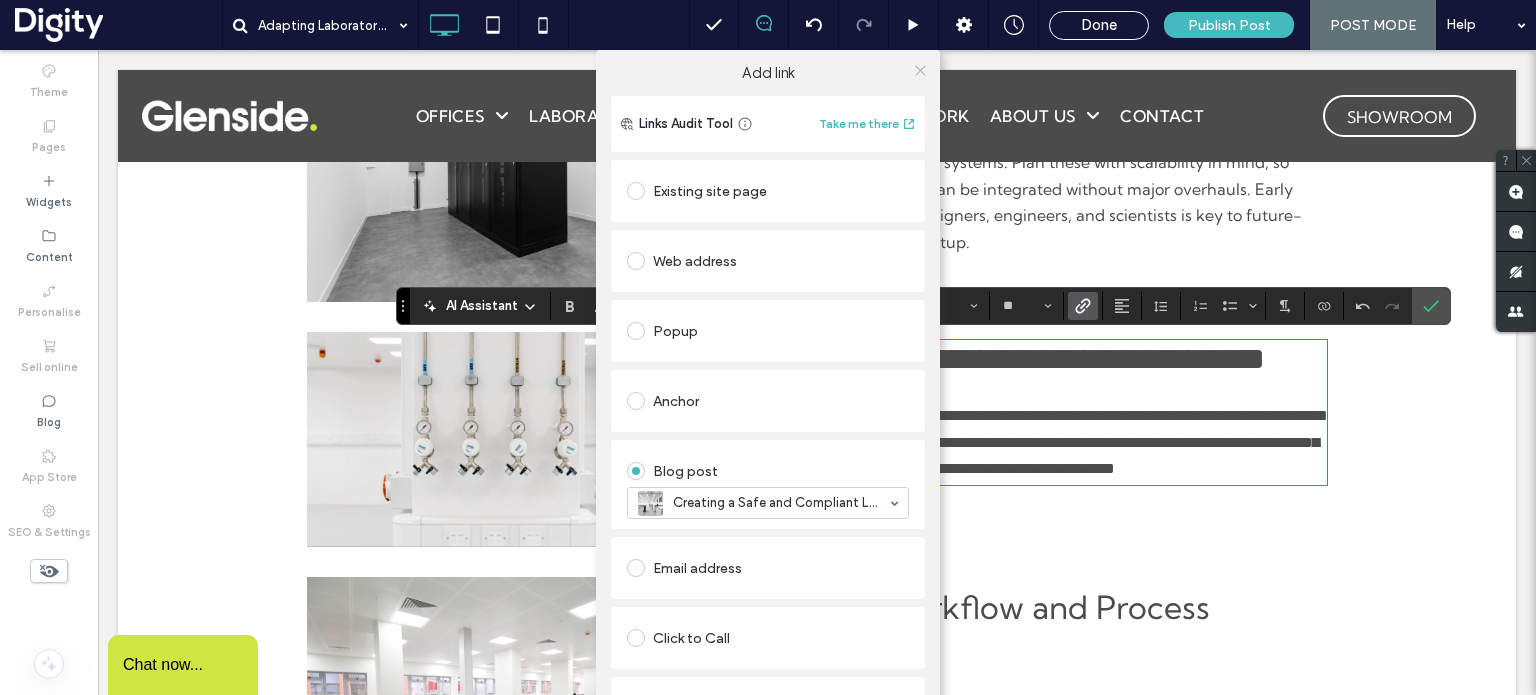 click 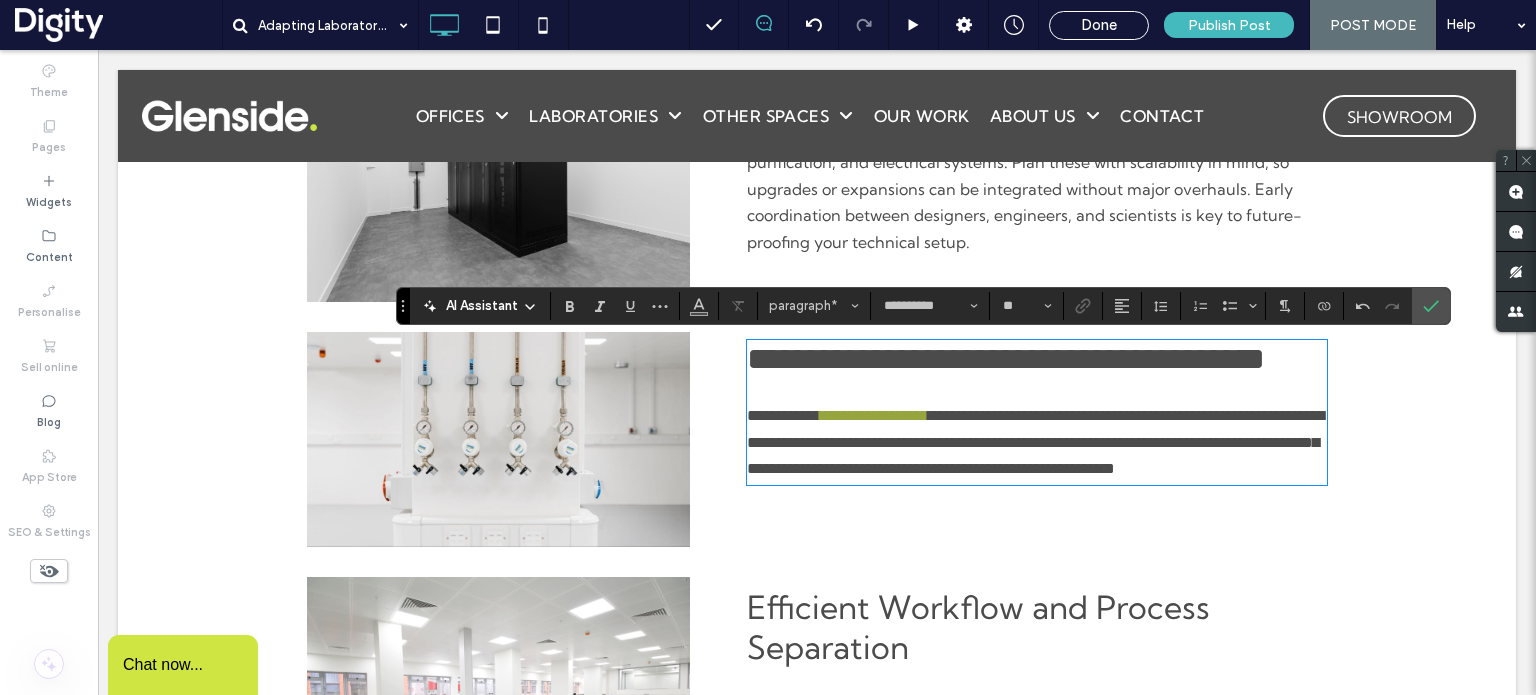 click on "**********" at bounding box center [1037, 442] 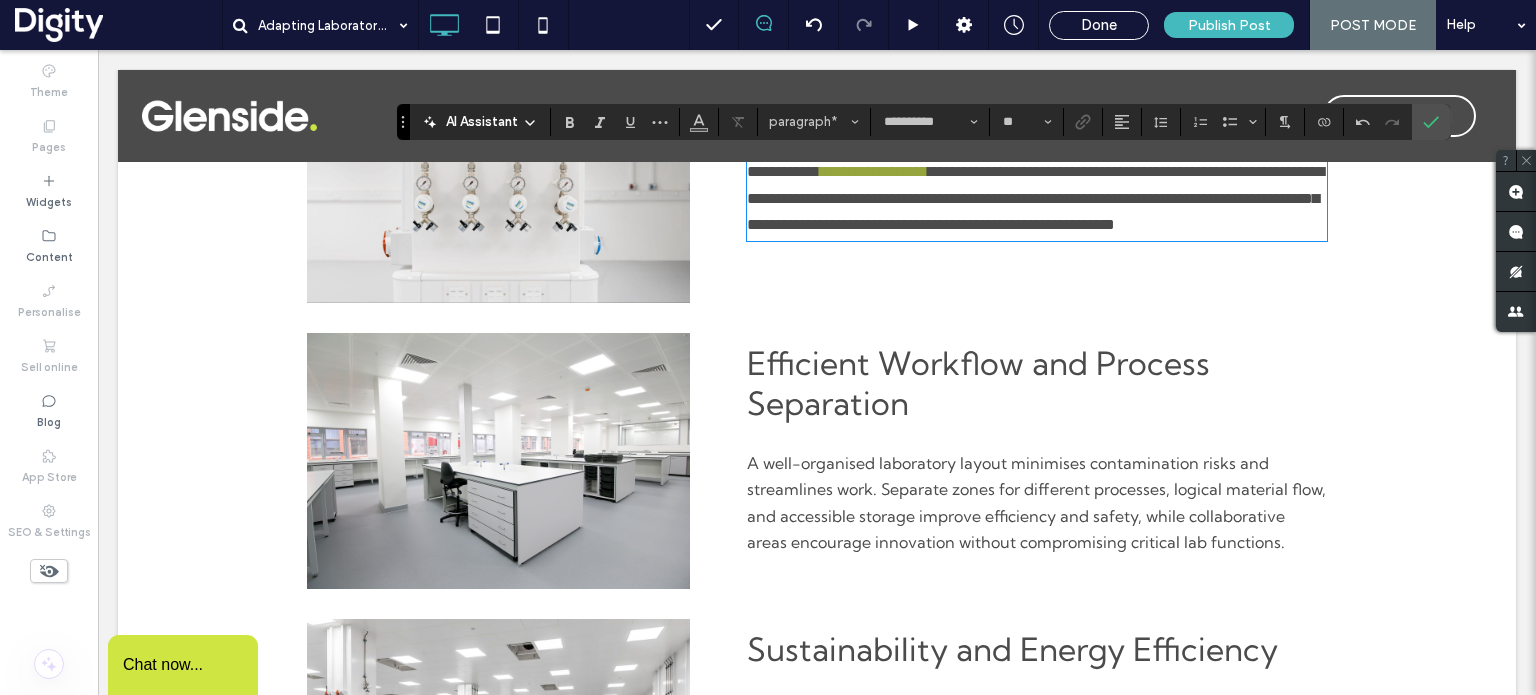 scroll, scrollTop: 1322, scrollLeft: 0, axis: vertical 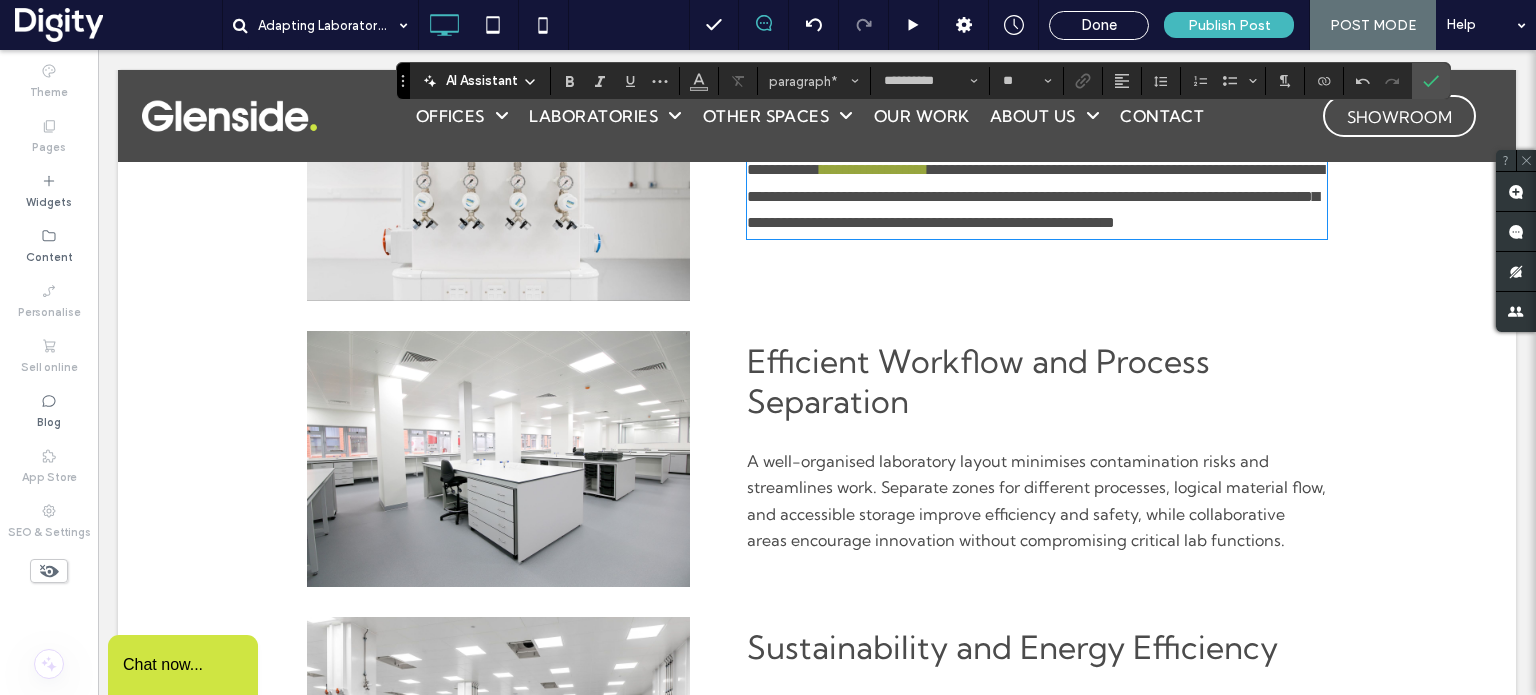 click on "A well-organised laboratory layout minimises contamination risks and streamlines work. Separate zones for different processes, logical material flow, and accessible storage improve efficiency and safety, while collaborative areas encourage innovation without compromising critical lab functions." at bounding box center [1036, 500] 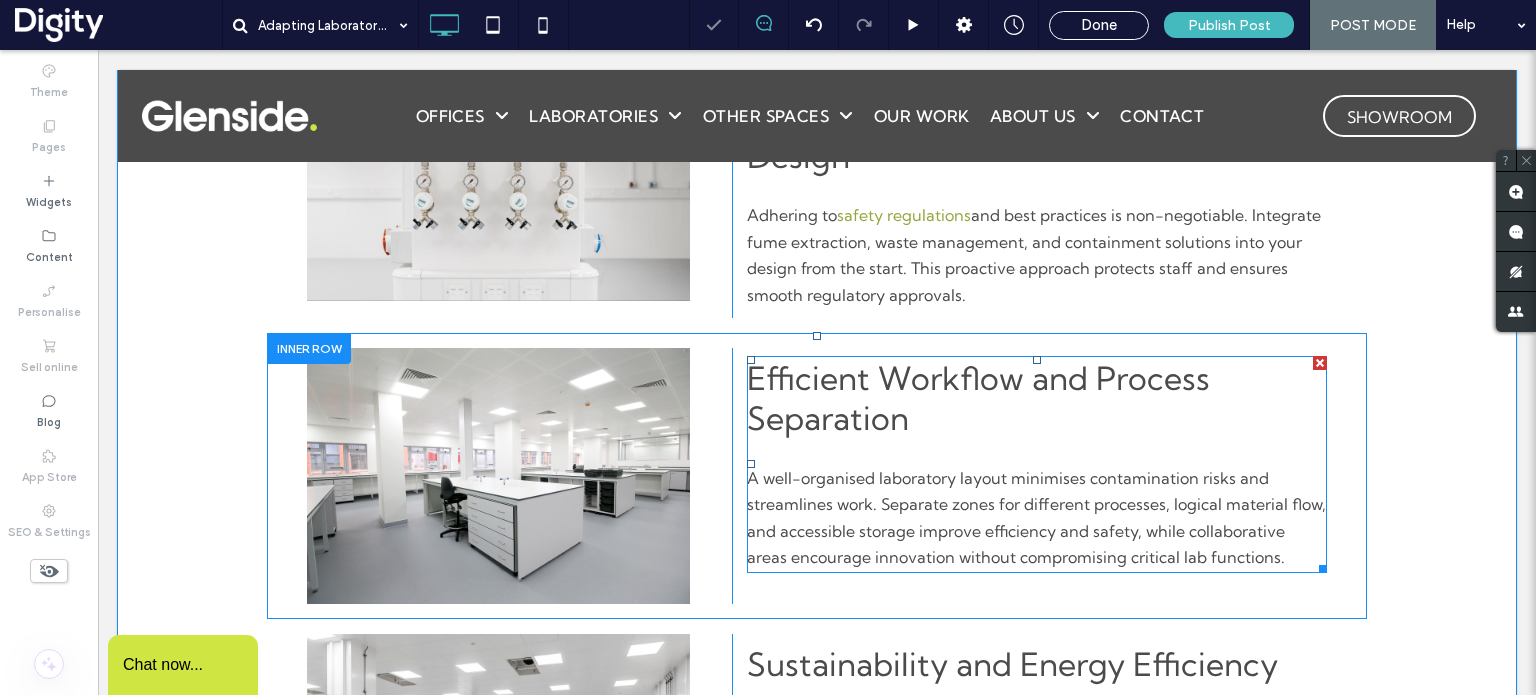 click on "A well-organised laboratory layout minimises contamination risks and streamlines work. Separate zones for different processes, logical material flow, and accessible storage improve efficiency and safety, while collaborative areas encourage innovation without compromising critical lab functions." at bounding box center (1036, 517) 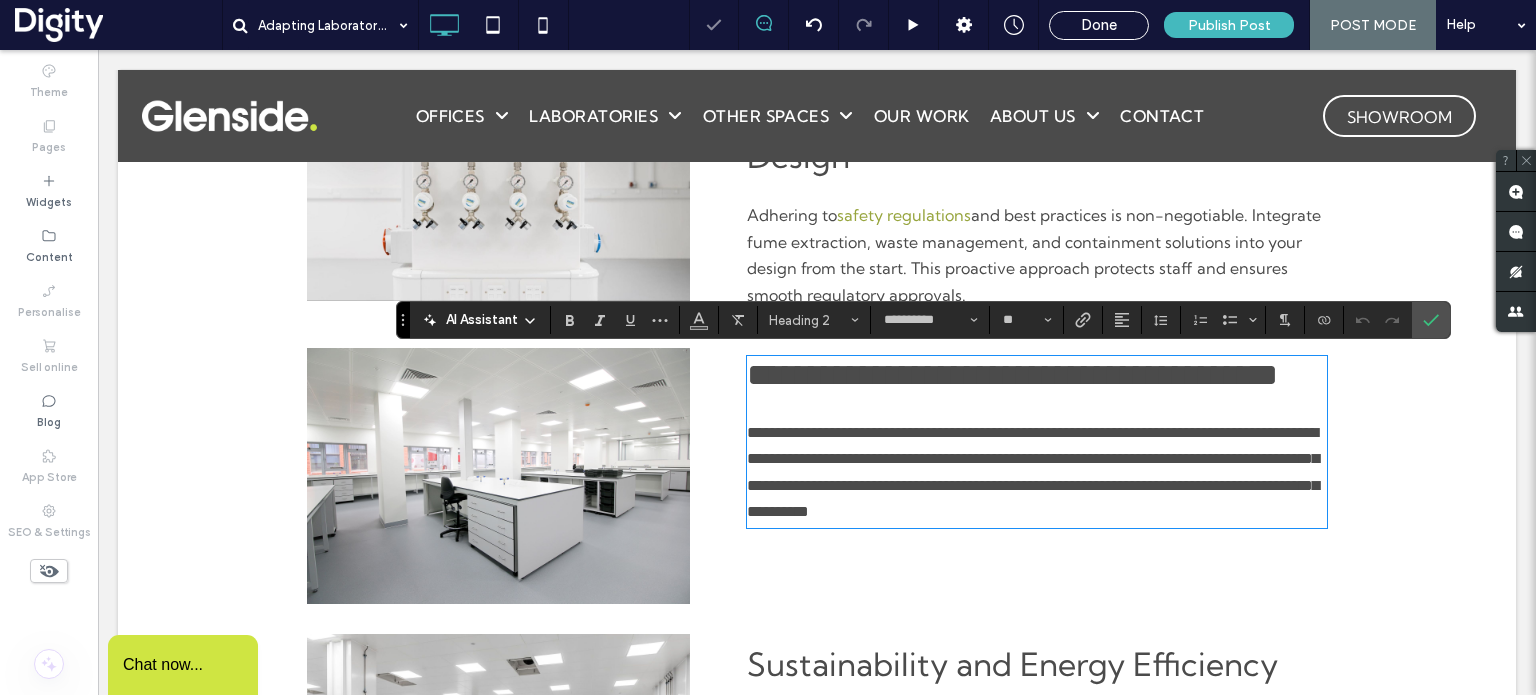 type on "**" 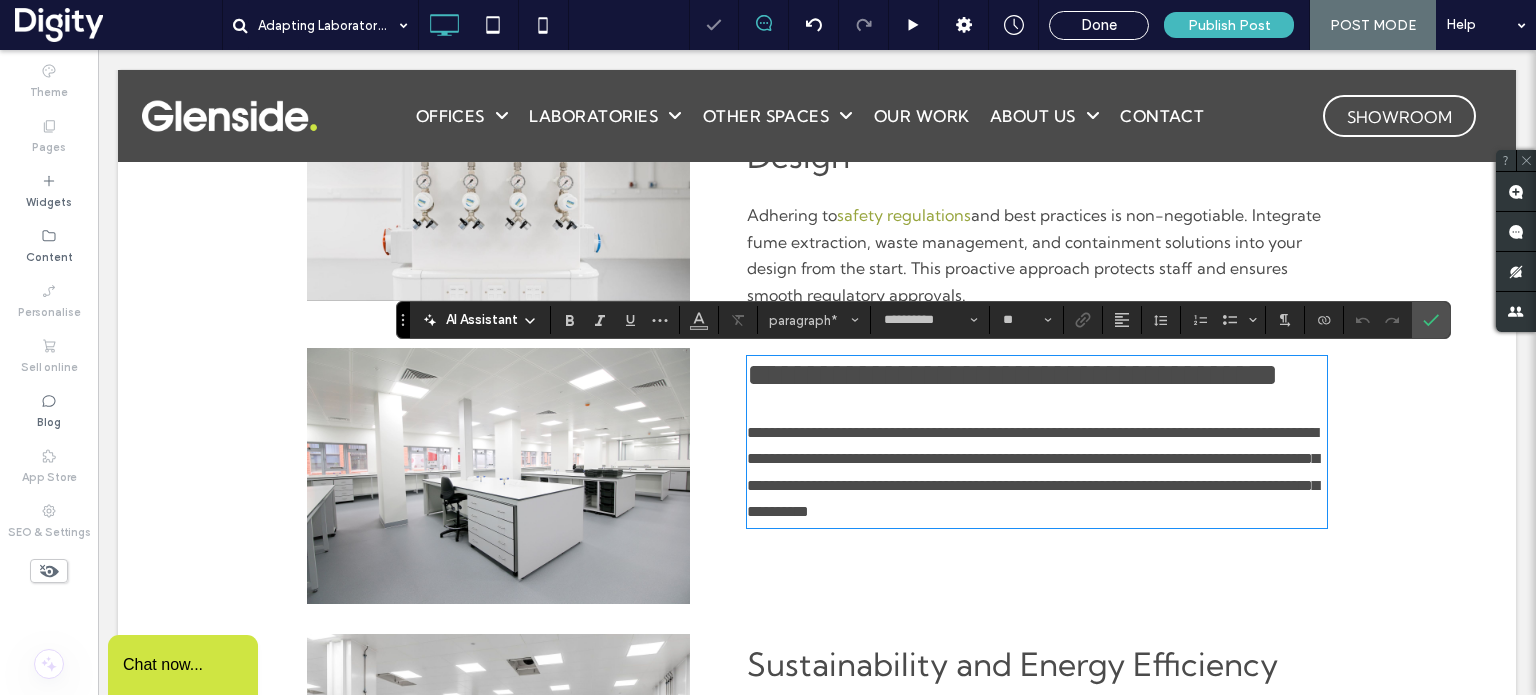 click on "**********" at bounding box center (1033, 472) 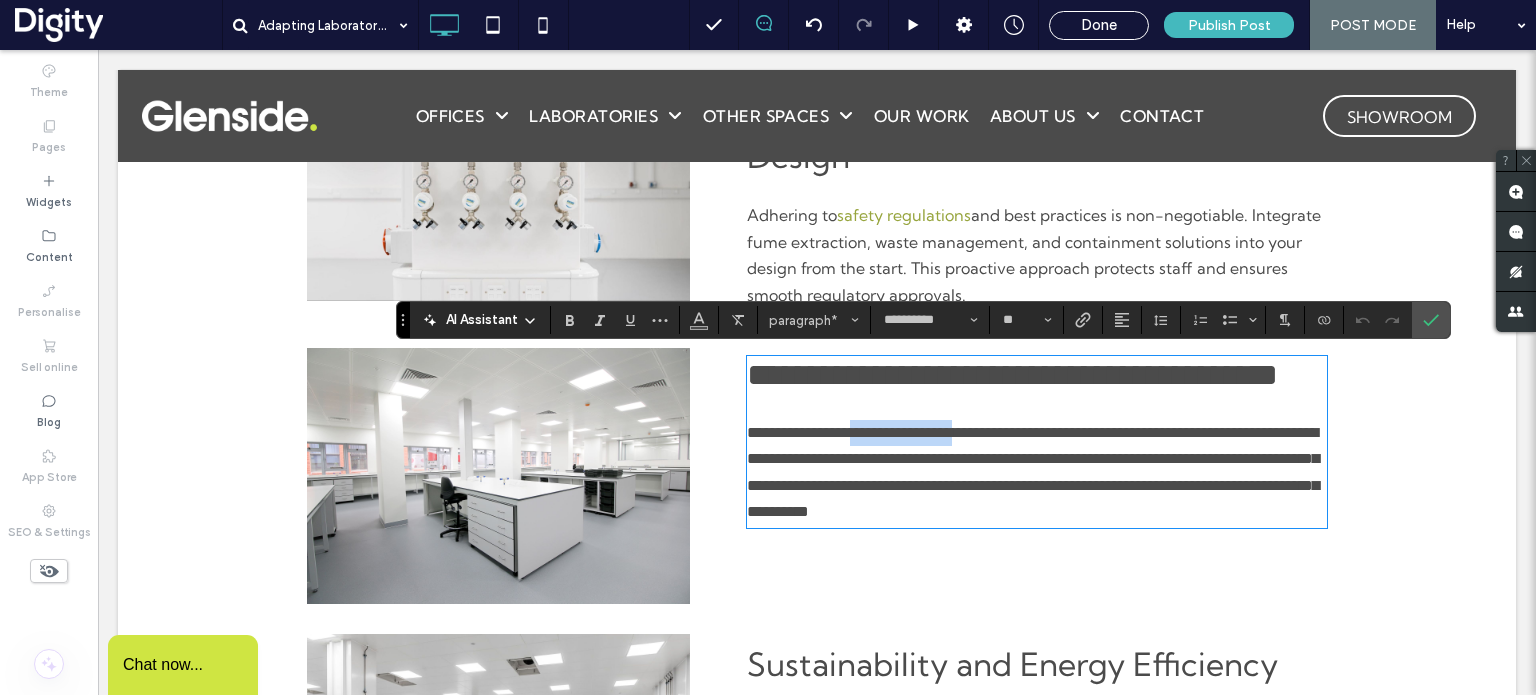 drag, startPoint x: 868, startPoint y: 478, endPoint x: 997, endPoint y: 471, distance: 129.18979 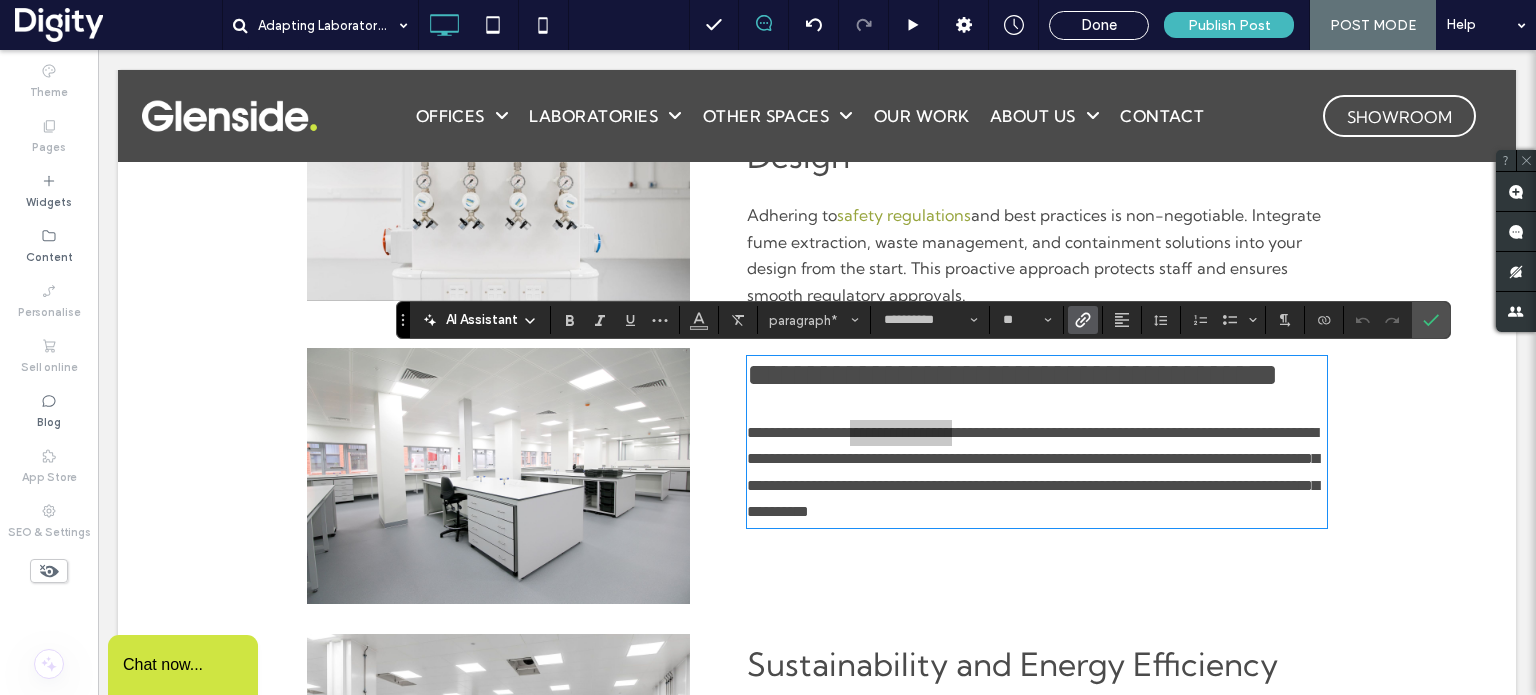 click at bounding box center (1083, 320) 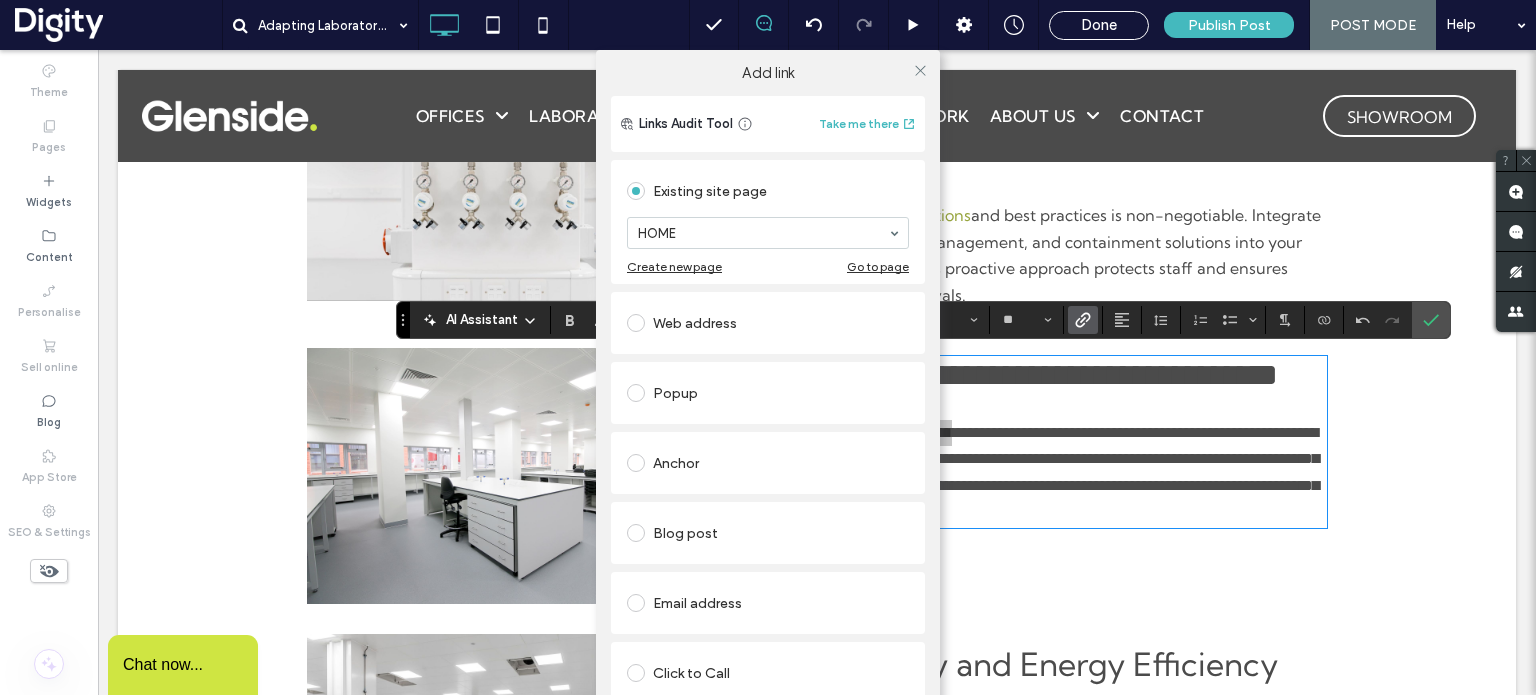 click on "Blog post" at bounding box center [768, 533] 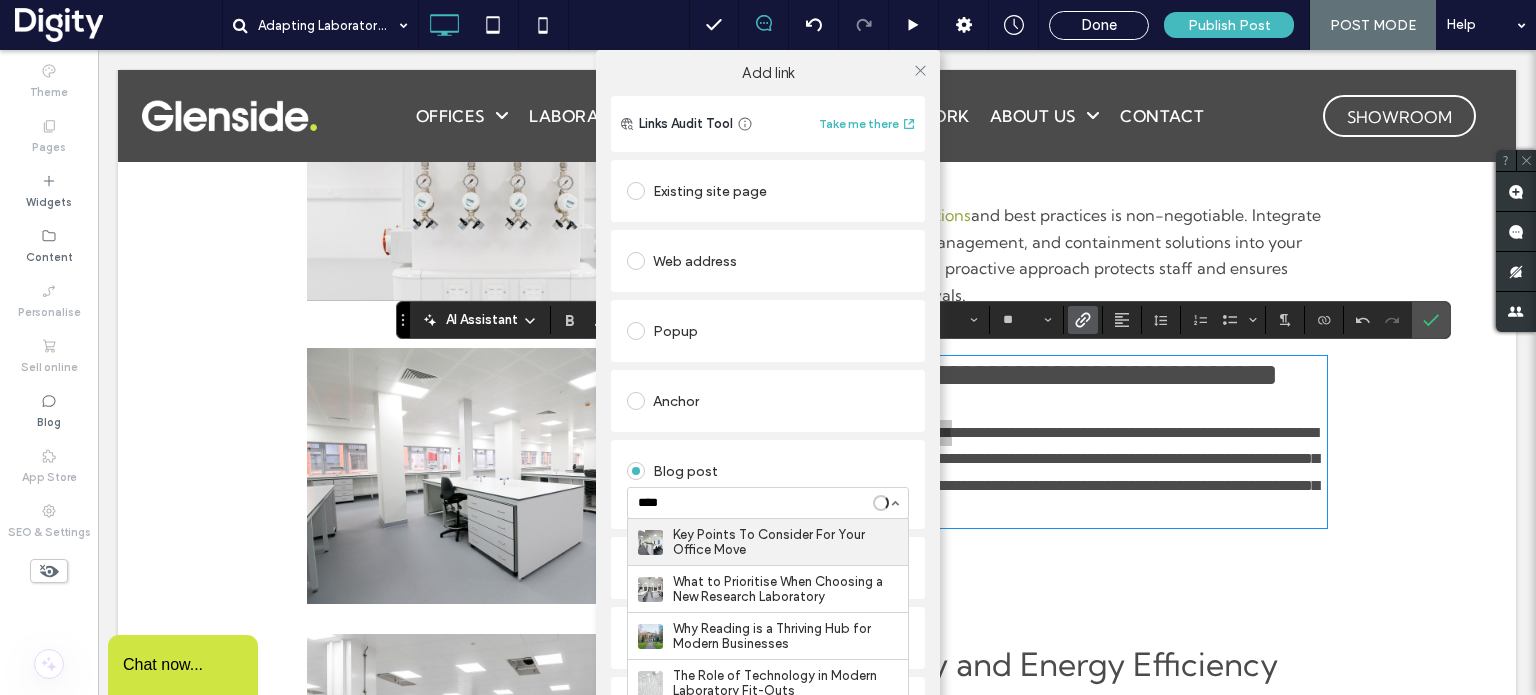 type on "*****" 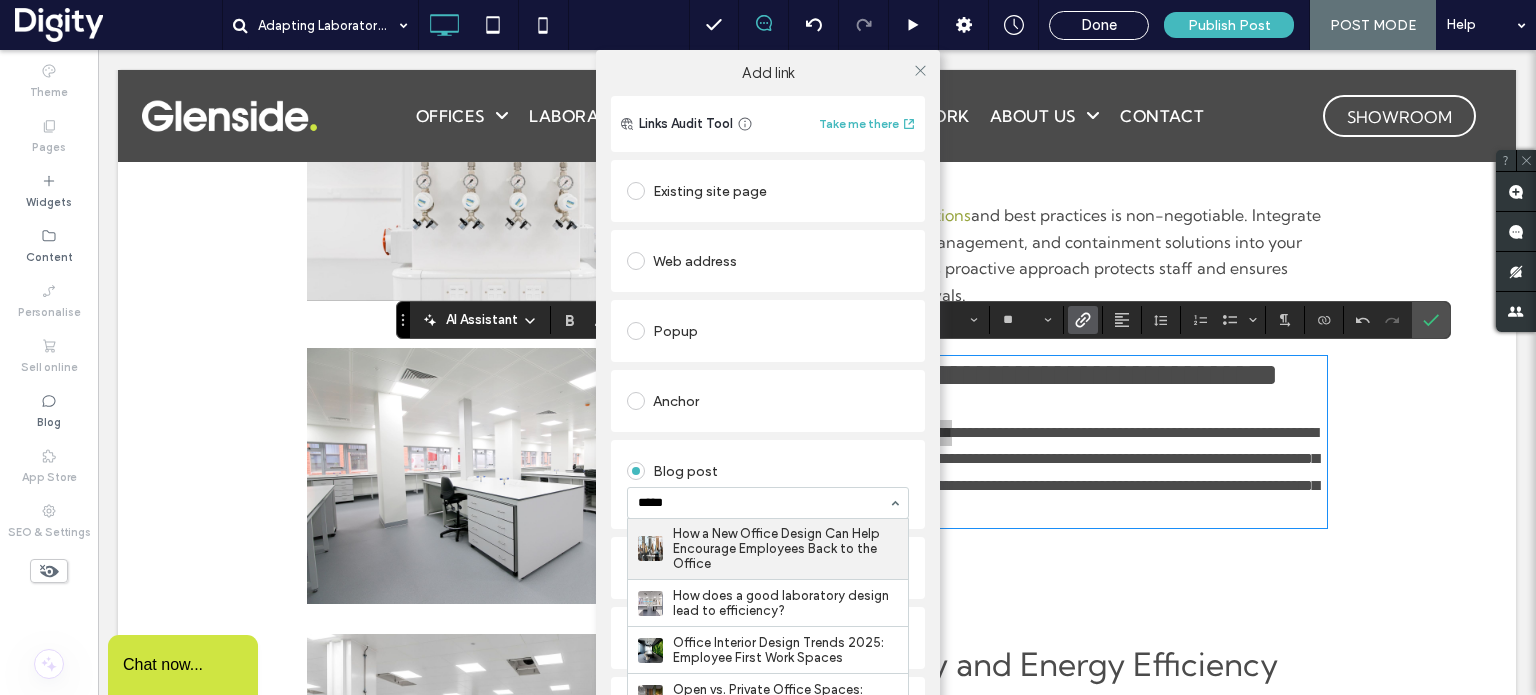 scroll, scrollTop: 96, scrollLeft: 0, axis: vertical 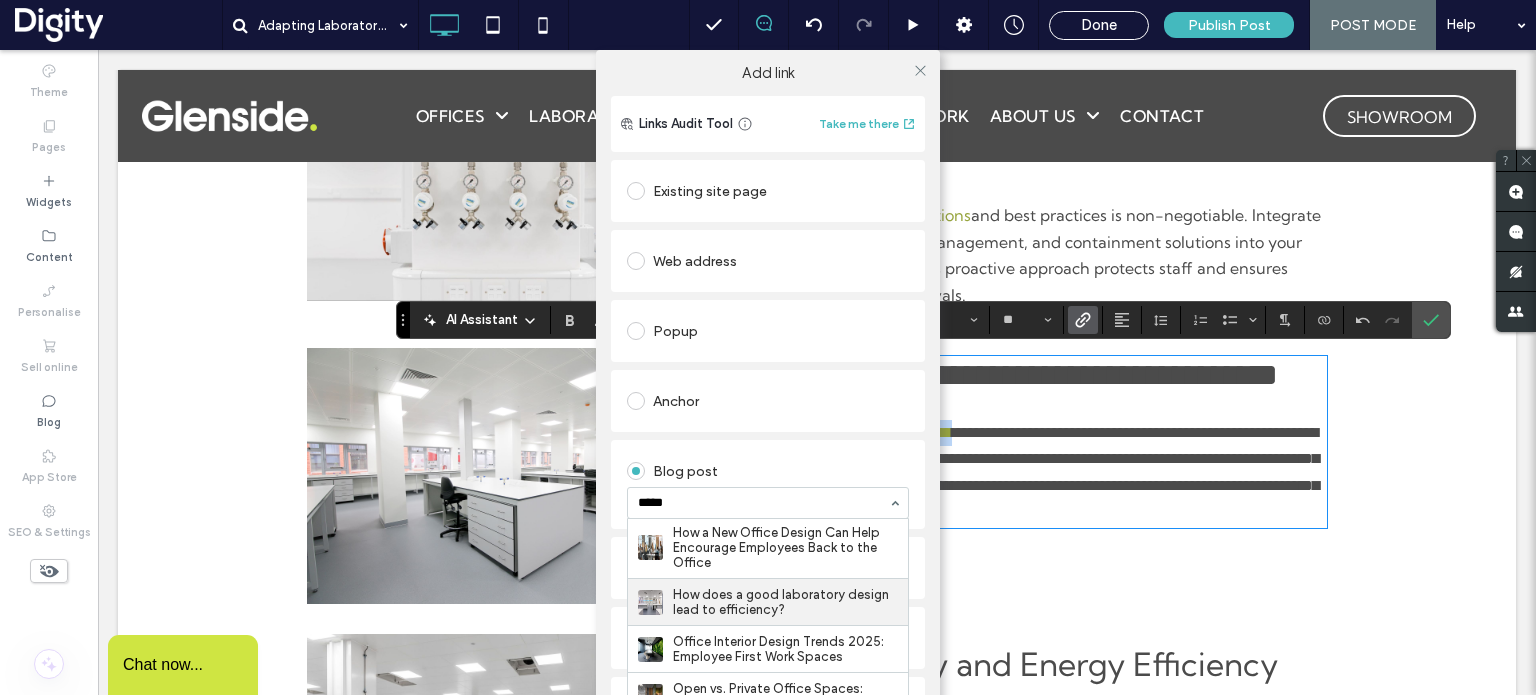 type 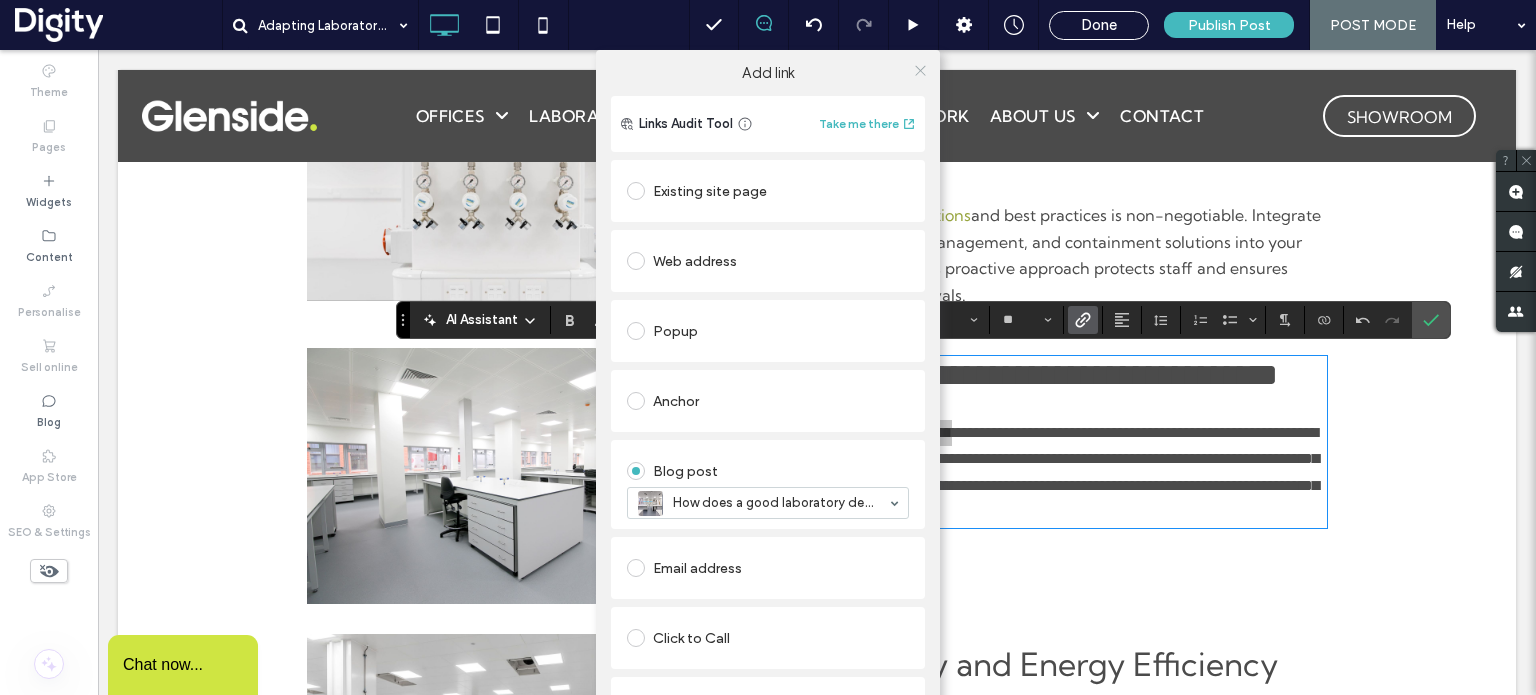 click 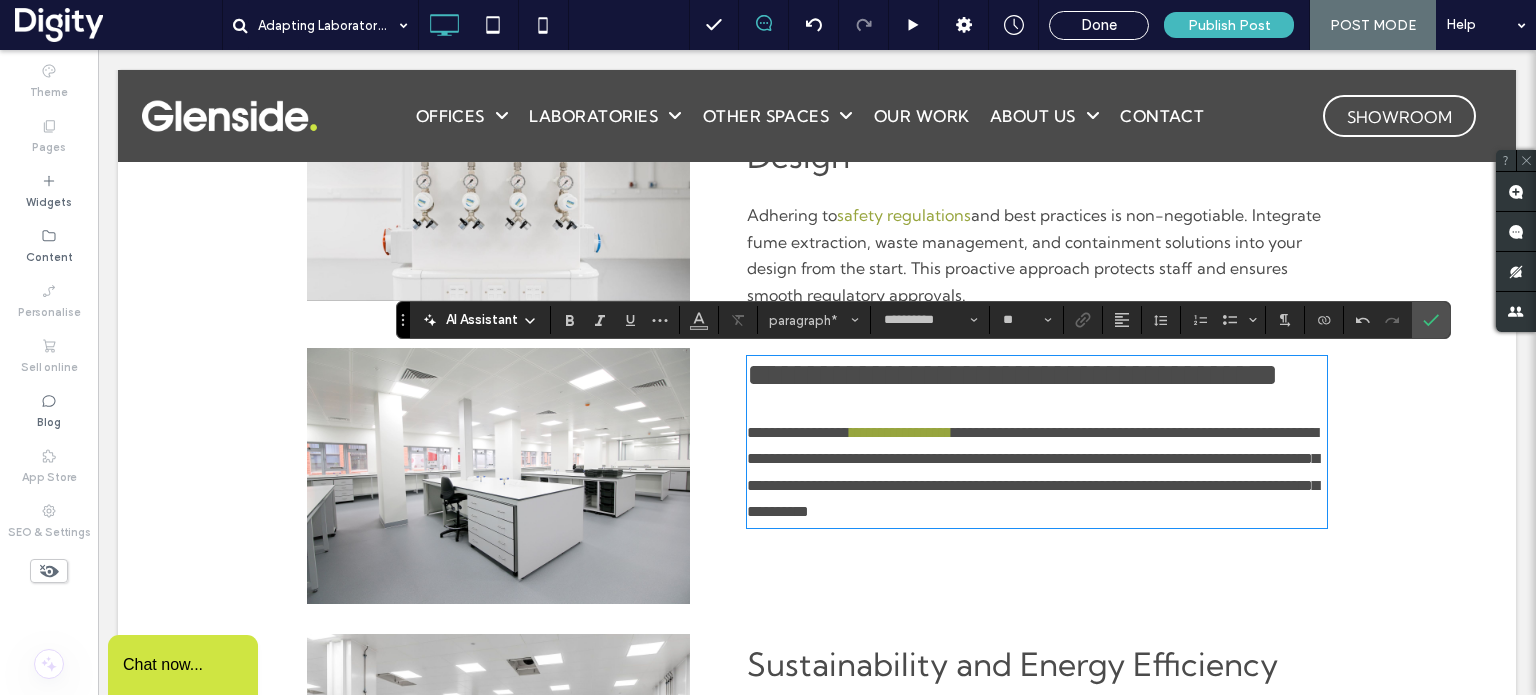 click on "**********" at bounding box center (1033, 472) 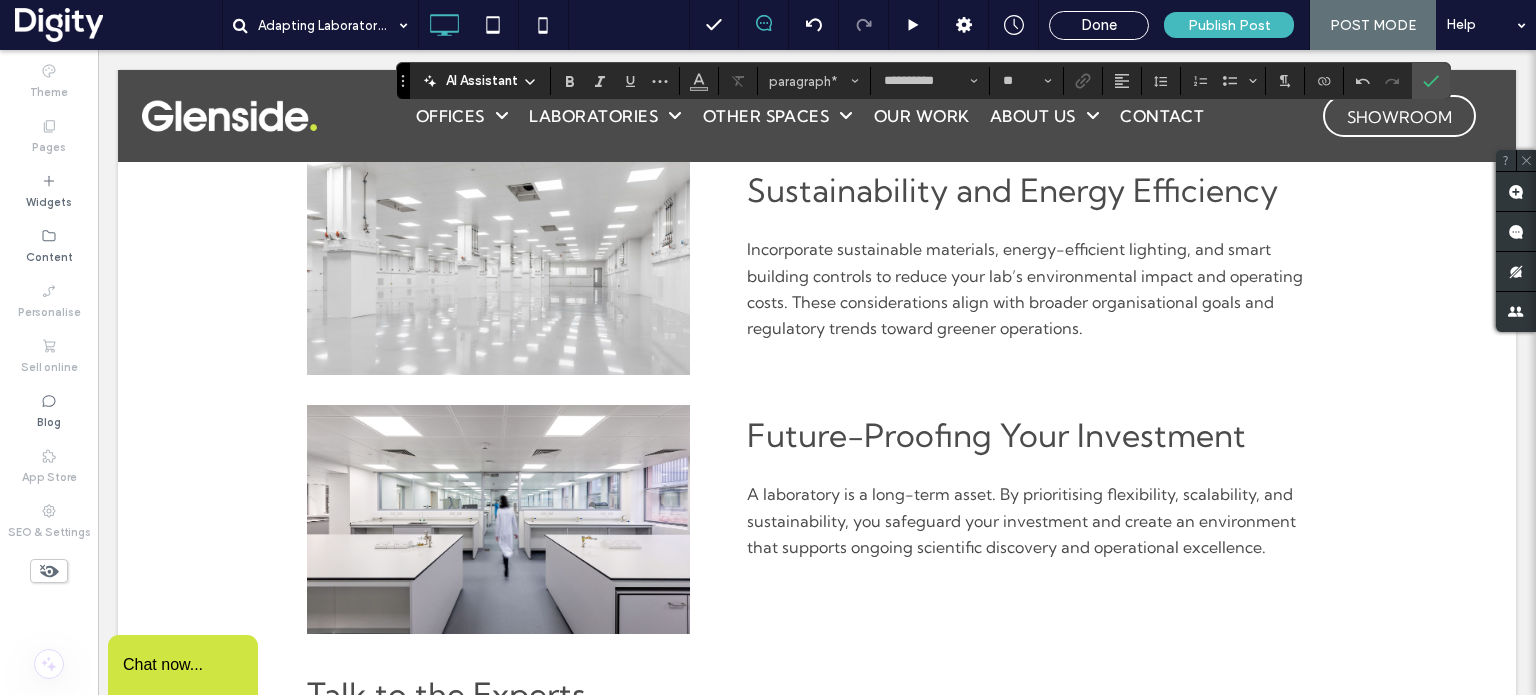 scroll, scrollTop: 1804, scrollLeft: 0, axis: vertical 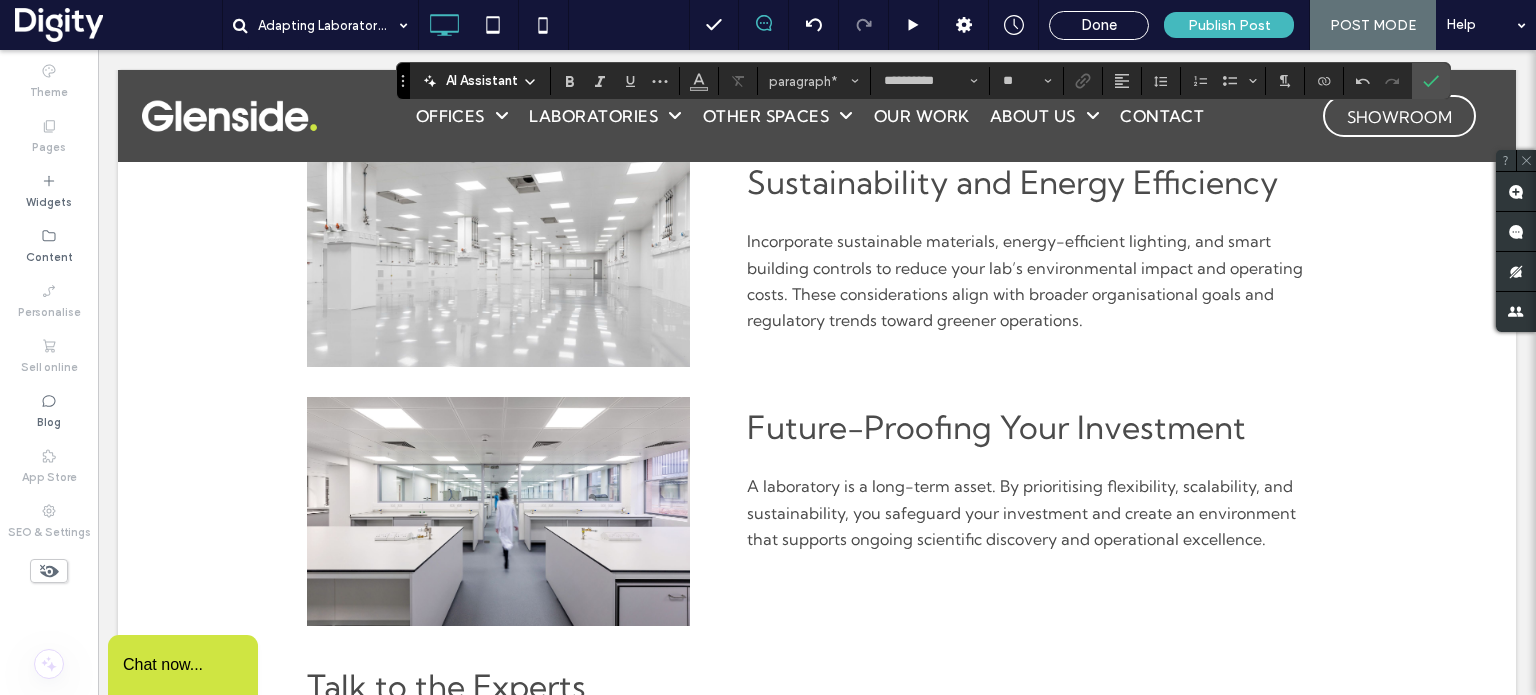 click on "A laboratory is a long-term asset. By prioritising flexibility, scalability, and sustainability, you safeguard your investment and create an environment that supports ongoing scientific discovery and operational excellence." at bounding box center (1021, 512) 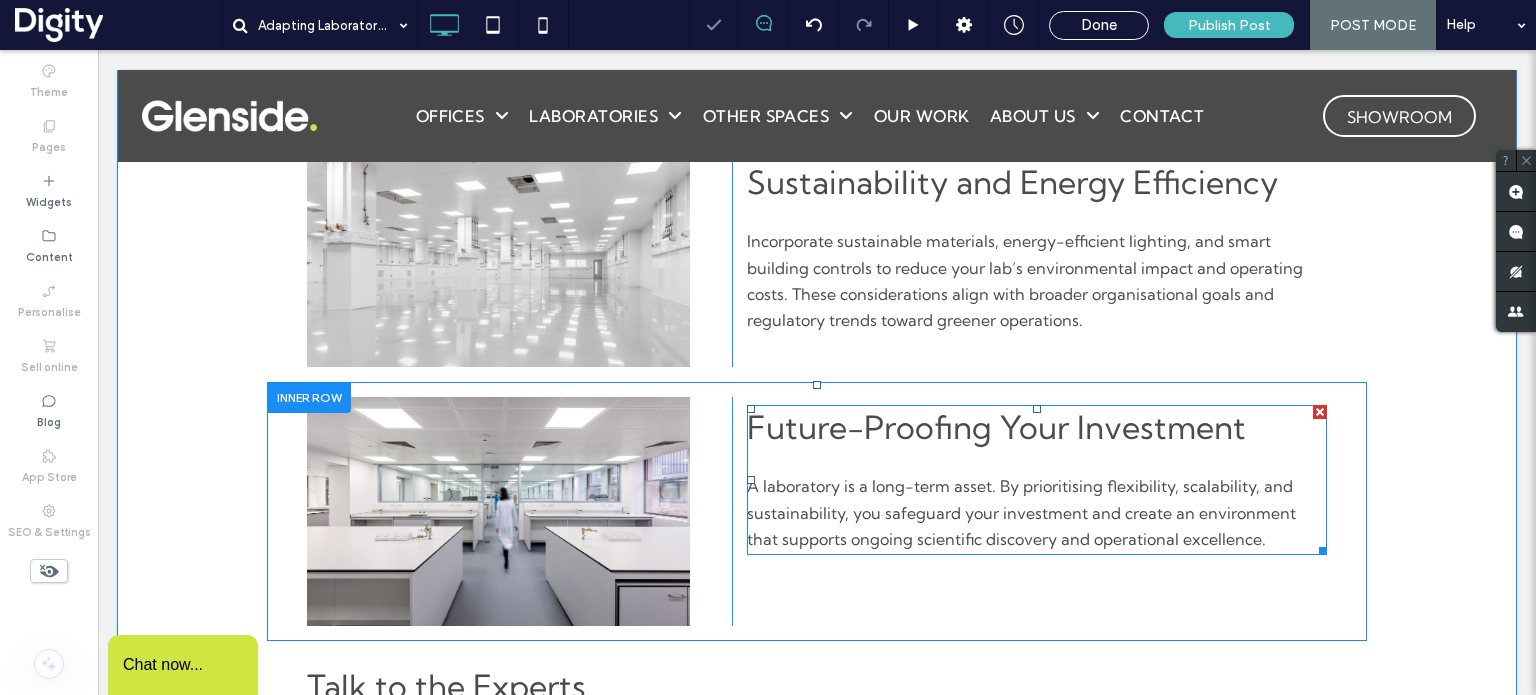click on "A laboratory is a long-term asset. By prioritising flexibility, scalability, and sustainability, you safeguard your investment and create an environment that supports ongoing scientific discovery and operational excellence." at bounding box center (1021, 512) 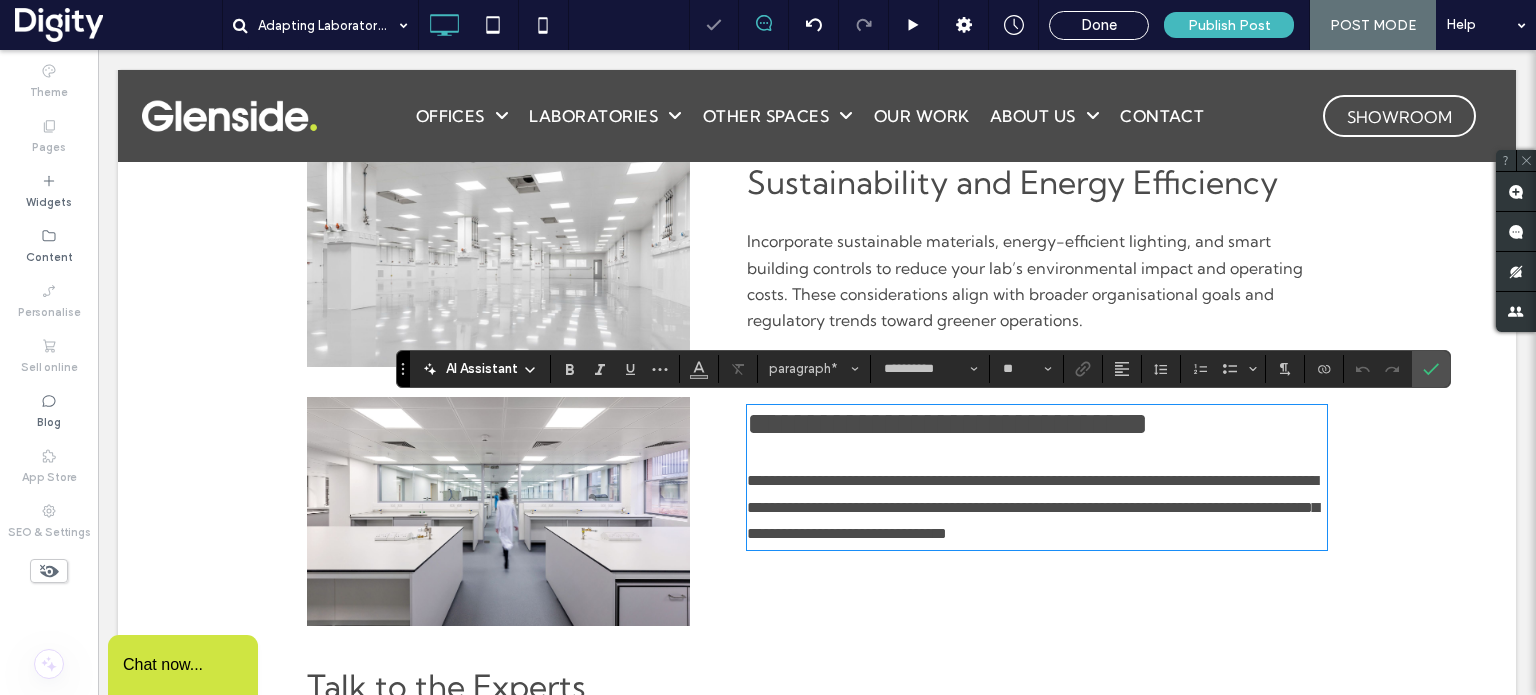 click on "**********" at bounding box center [1037, 507] 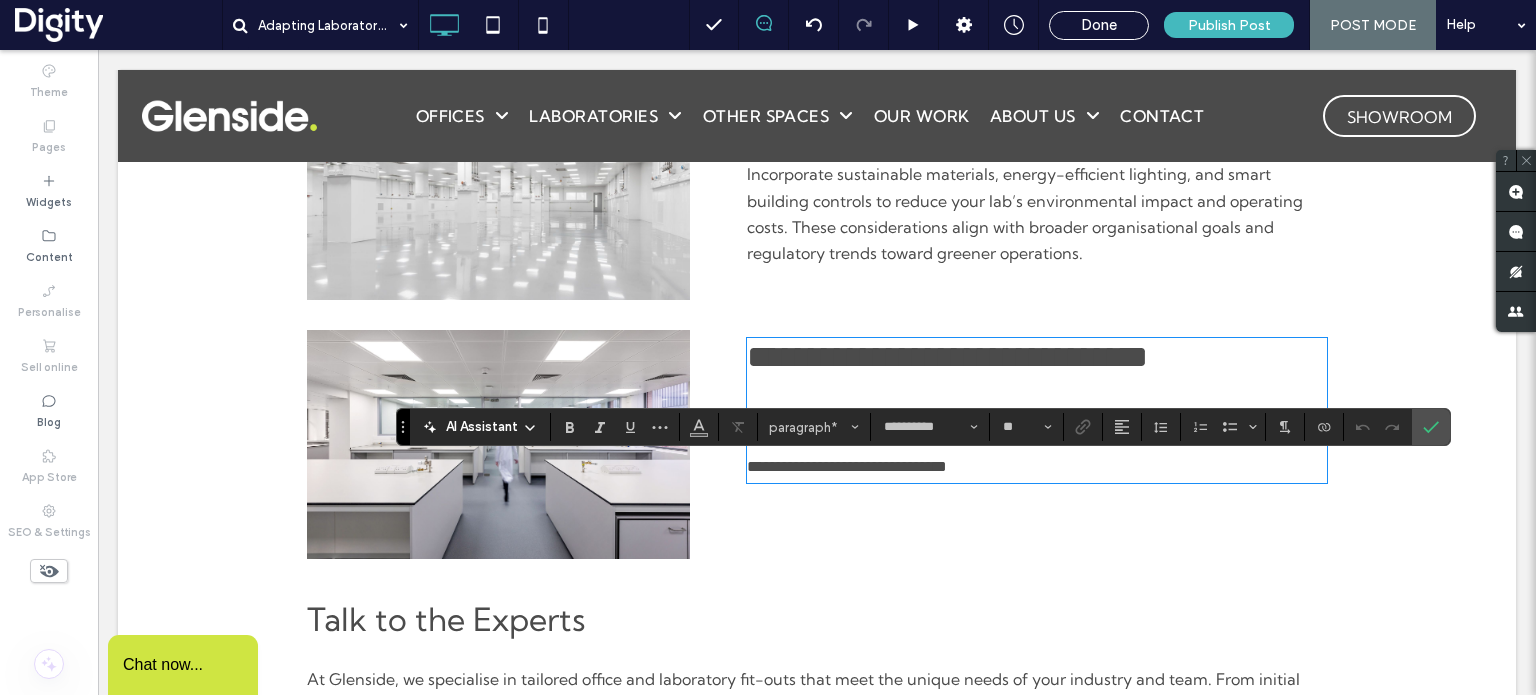 scroll, scrollTop: 1876, scrollLeft: 0, axis: vertical 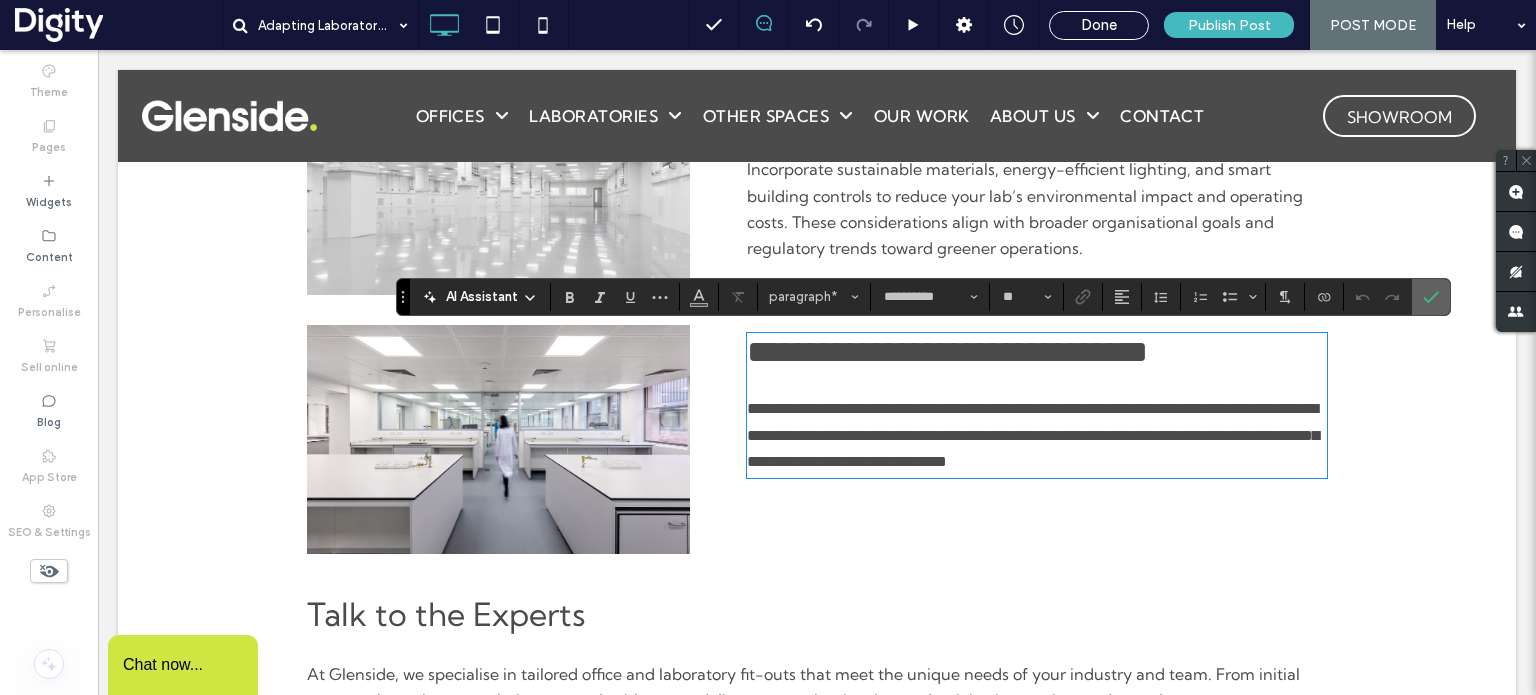click at bounding box center [1431, 297] 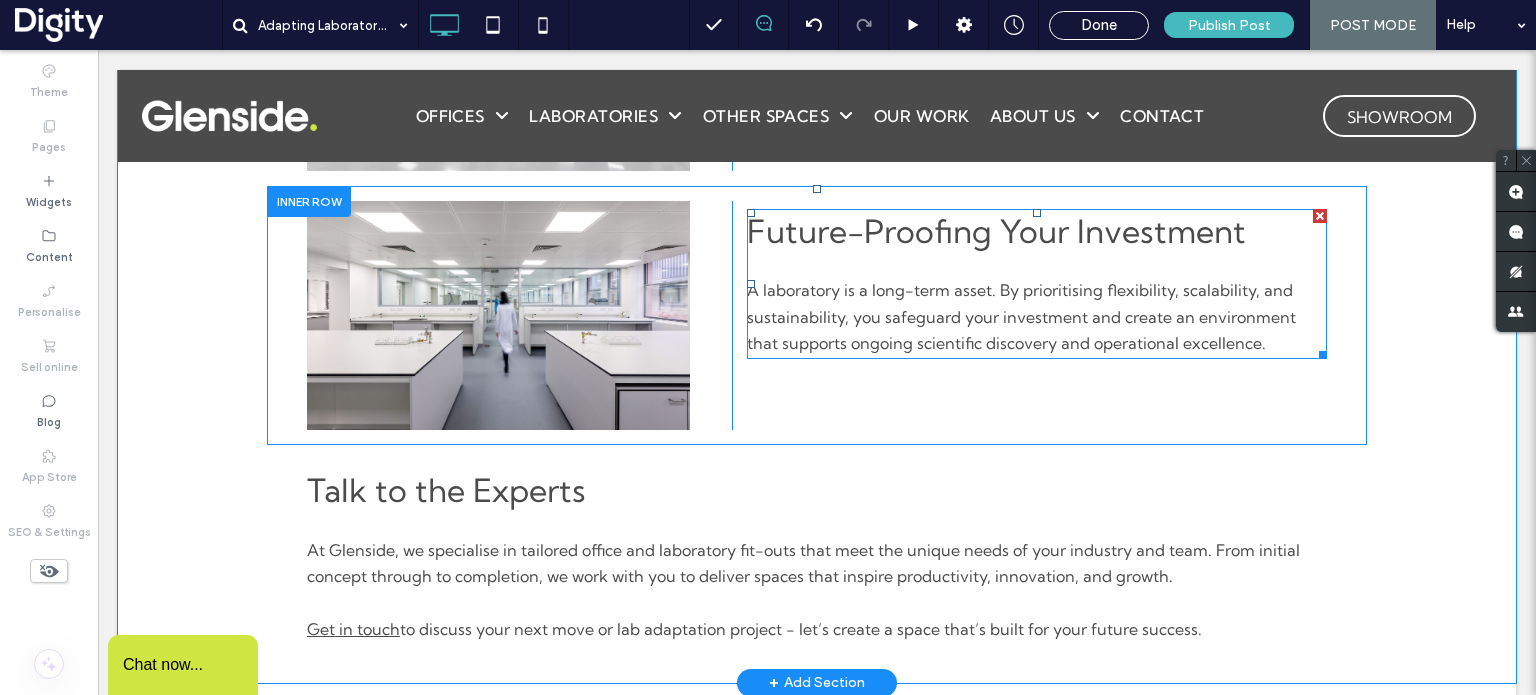 scroll, scrollTop: 2020, scrollLeft: 0, axis: vertical 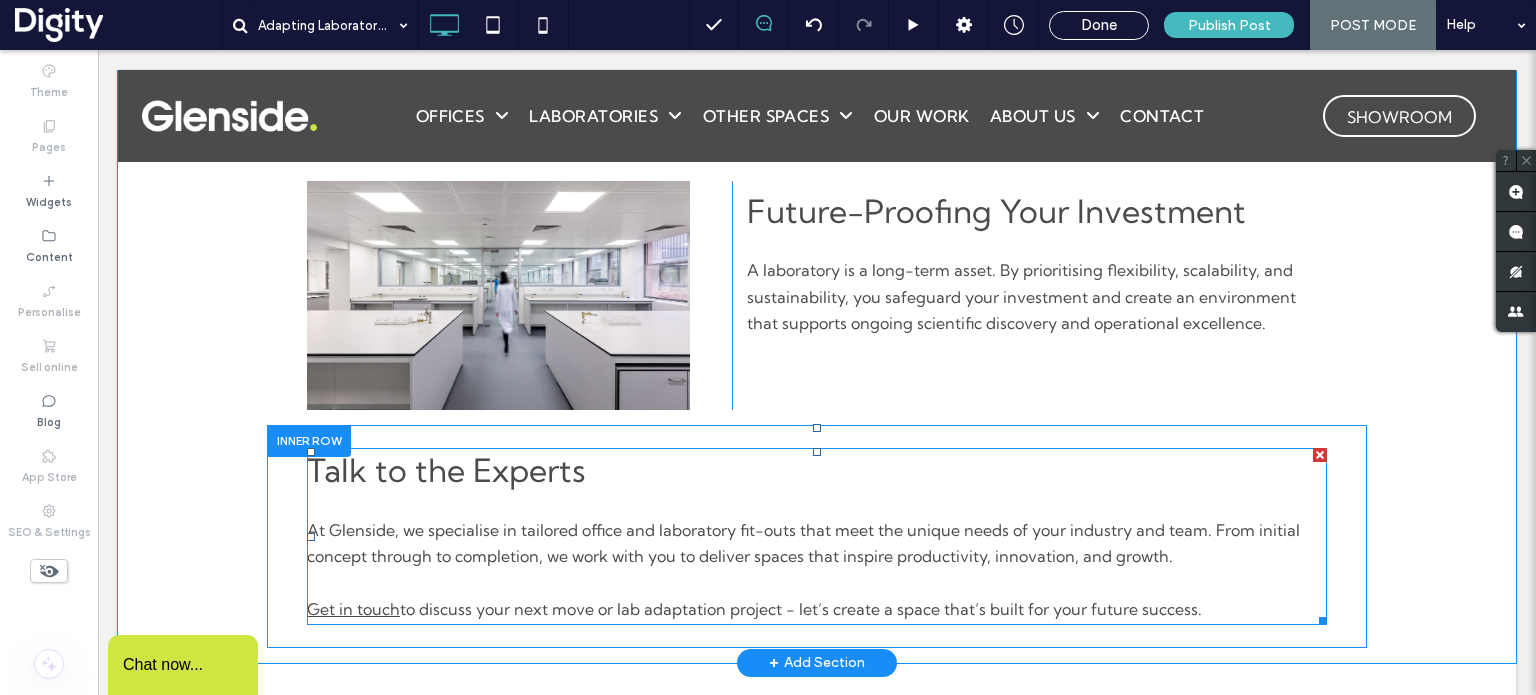 click on "Get in touch" at bounding box center (353, 609) 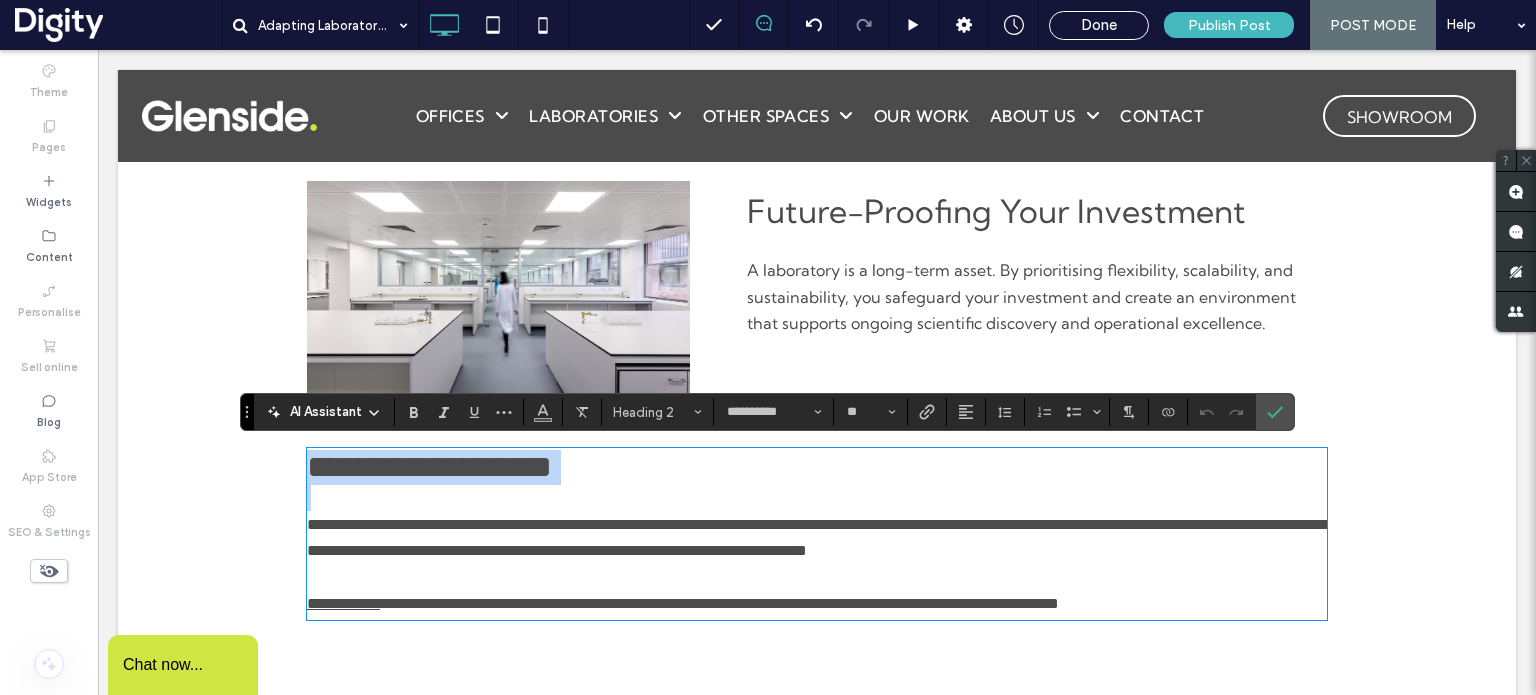 type on "**" 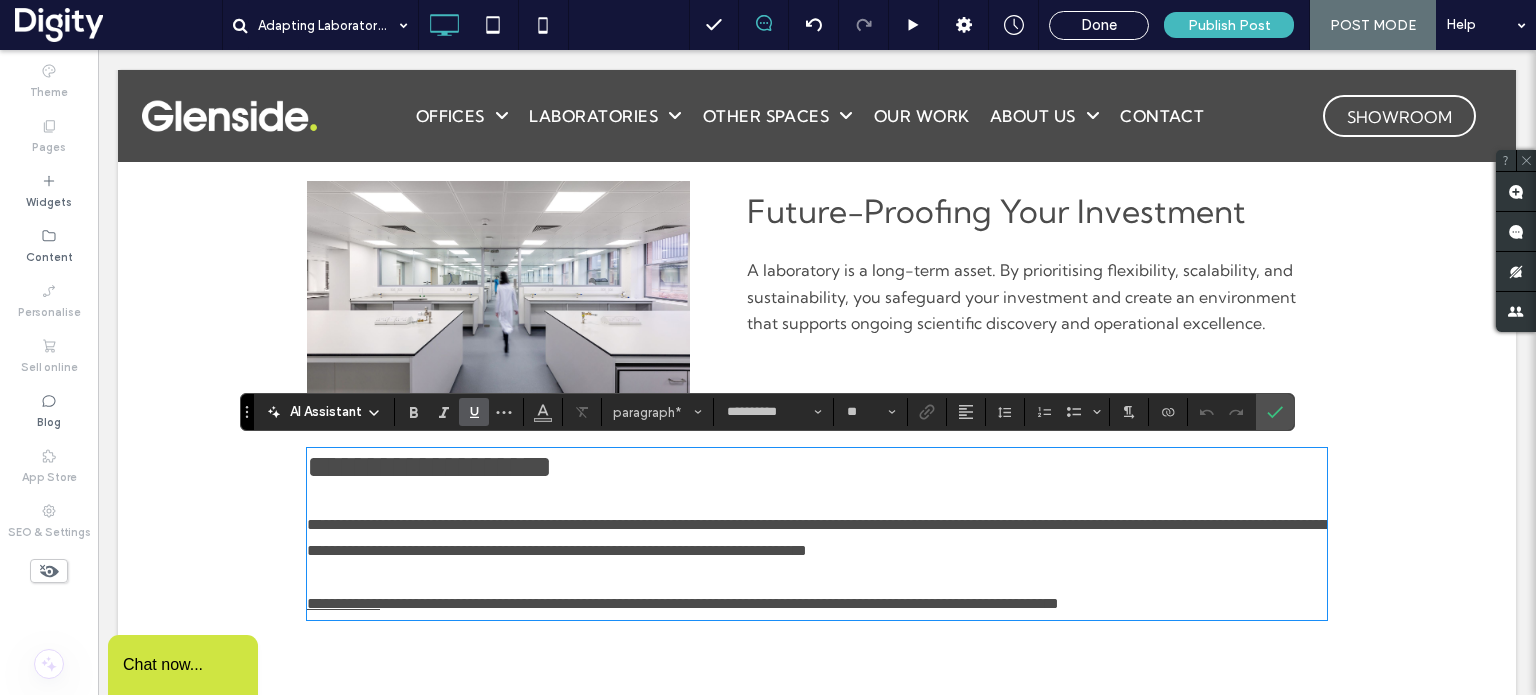 click on "**********" at bounding box center (343, 603) 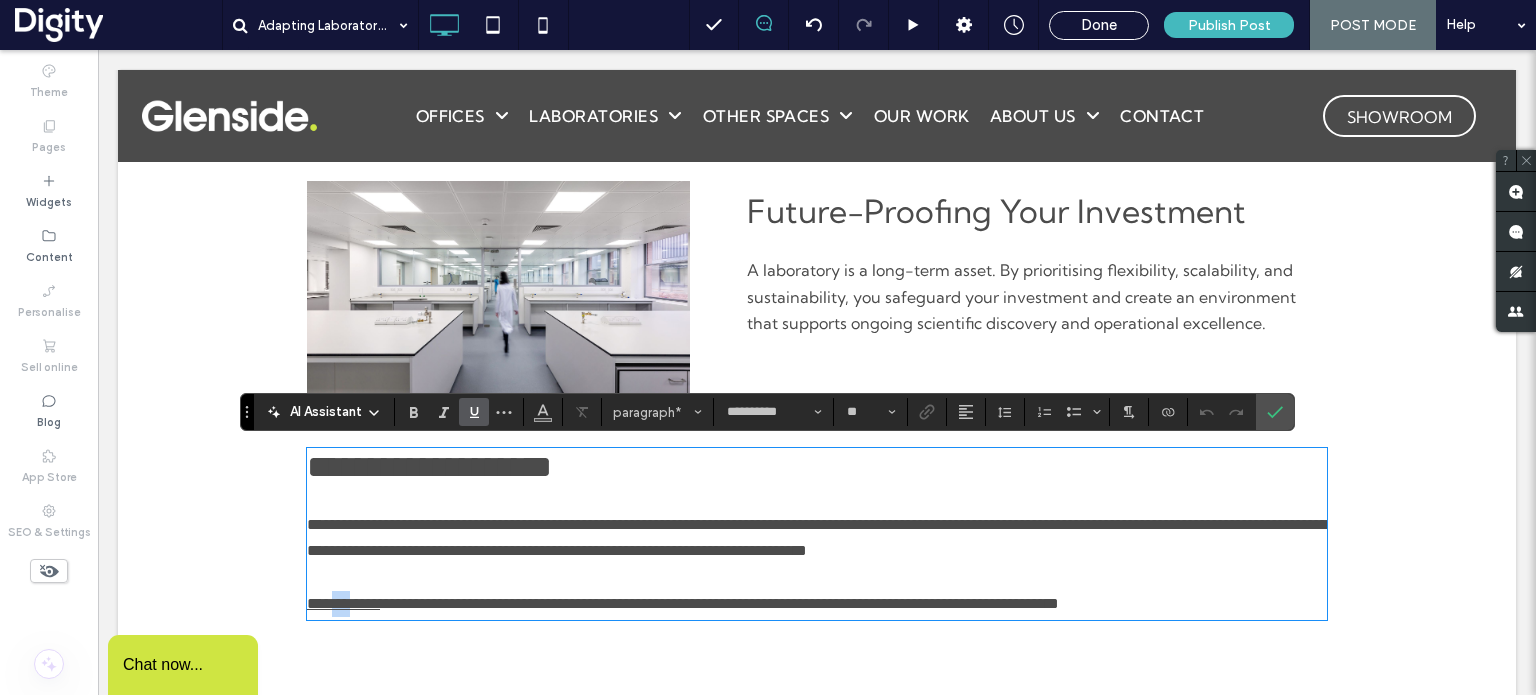 click on "**********" at bounding box center [343, 603] 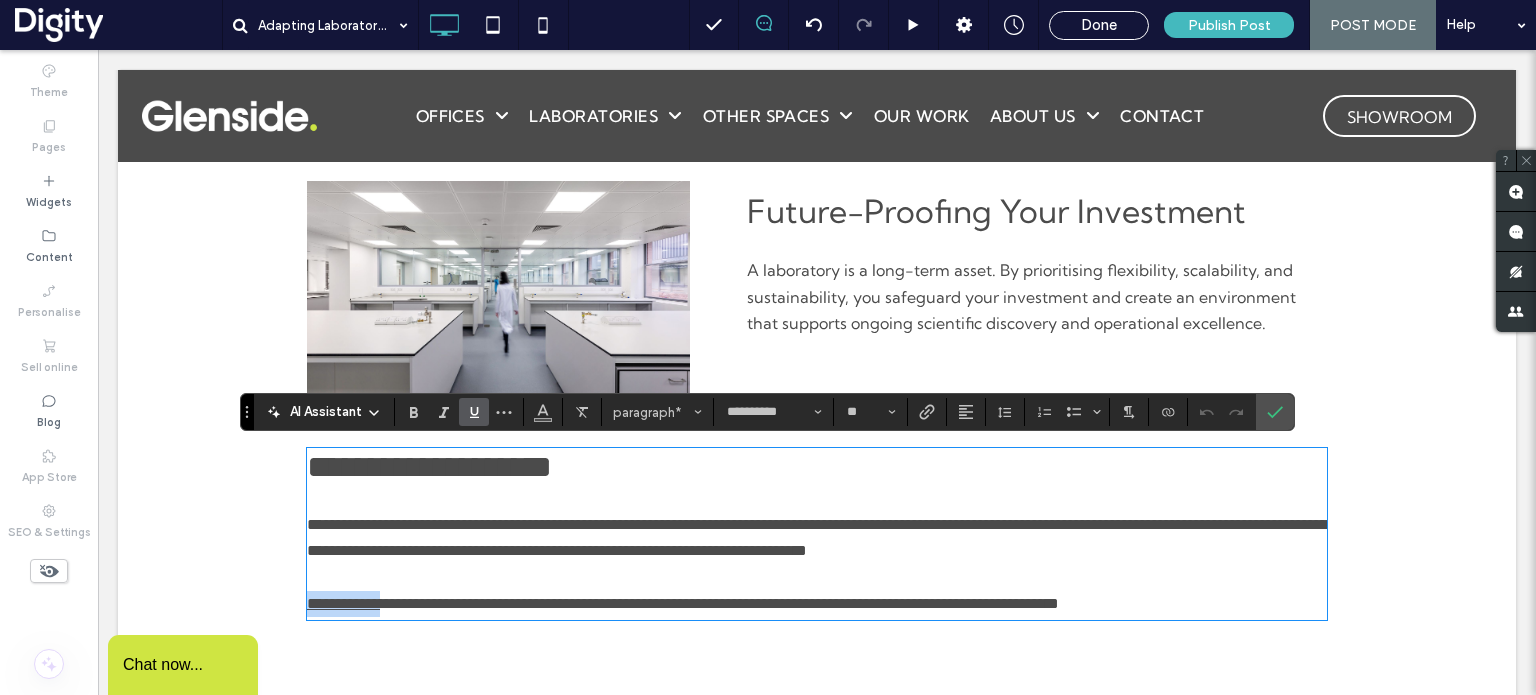 drag, startPoint x: 390, startPoint y: 601, endPoint x: 392, endPoint y: 611, distance: 10.198039 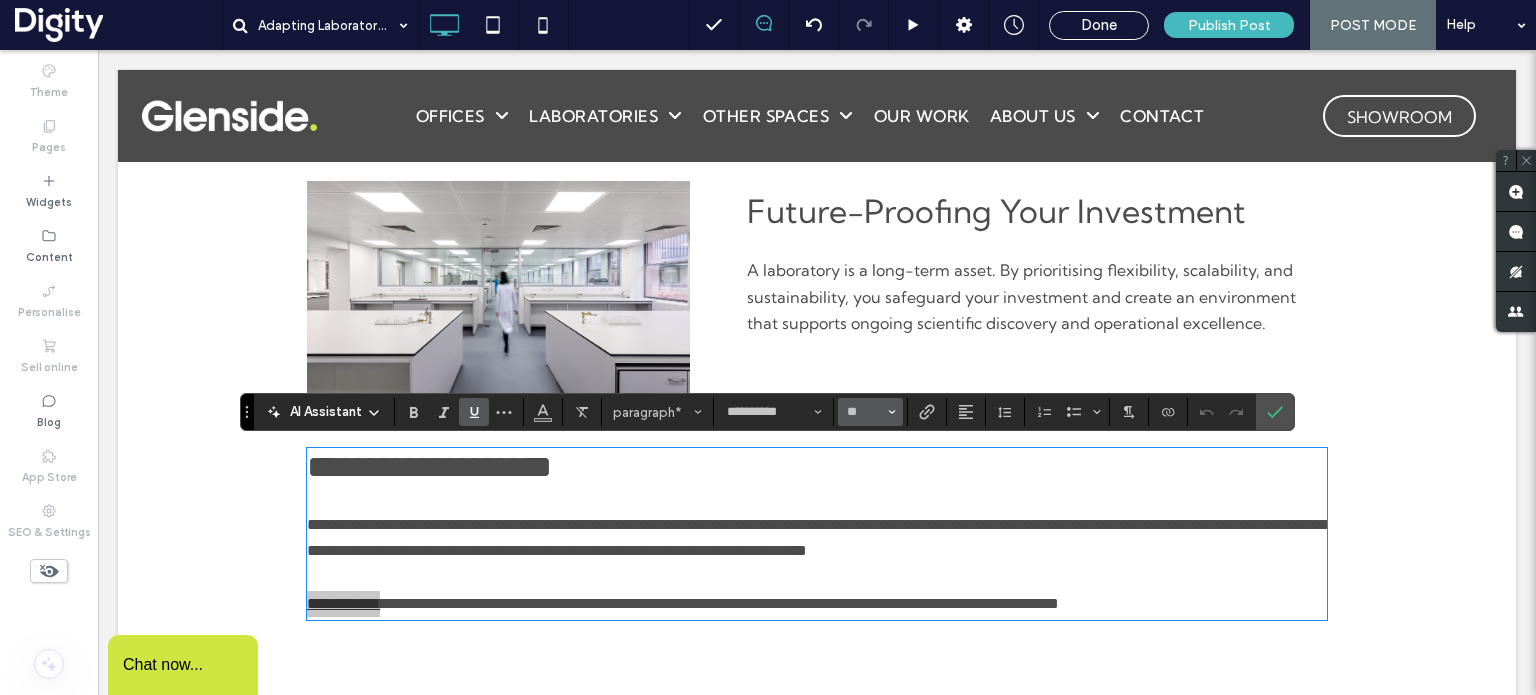 click on "**" at bounding box center [870, 412] 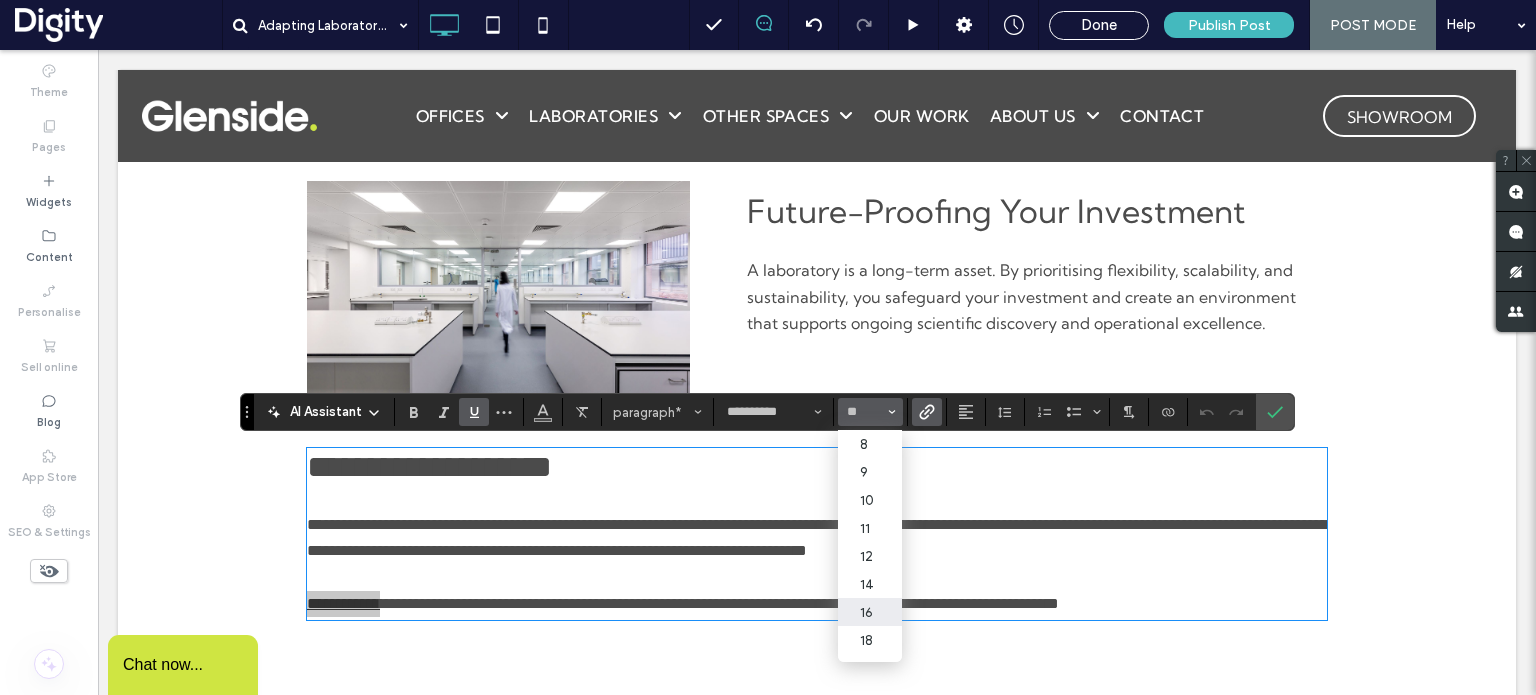 click 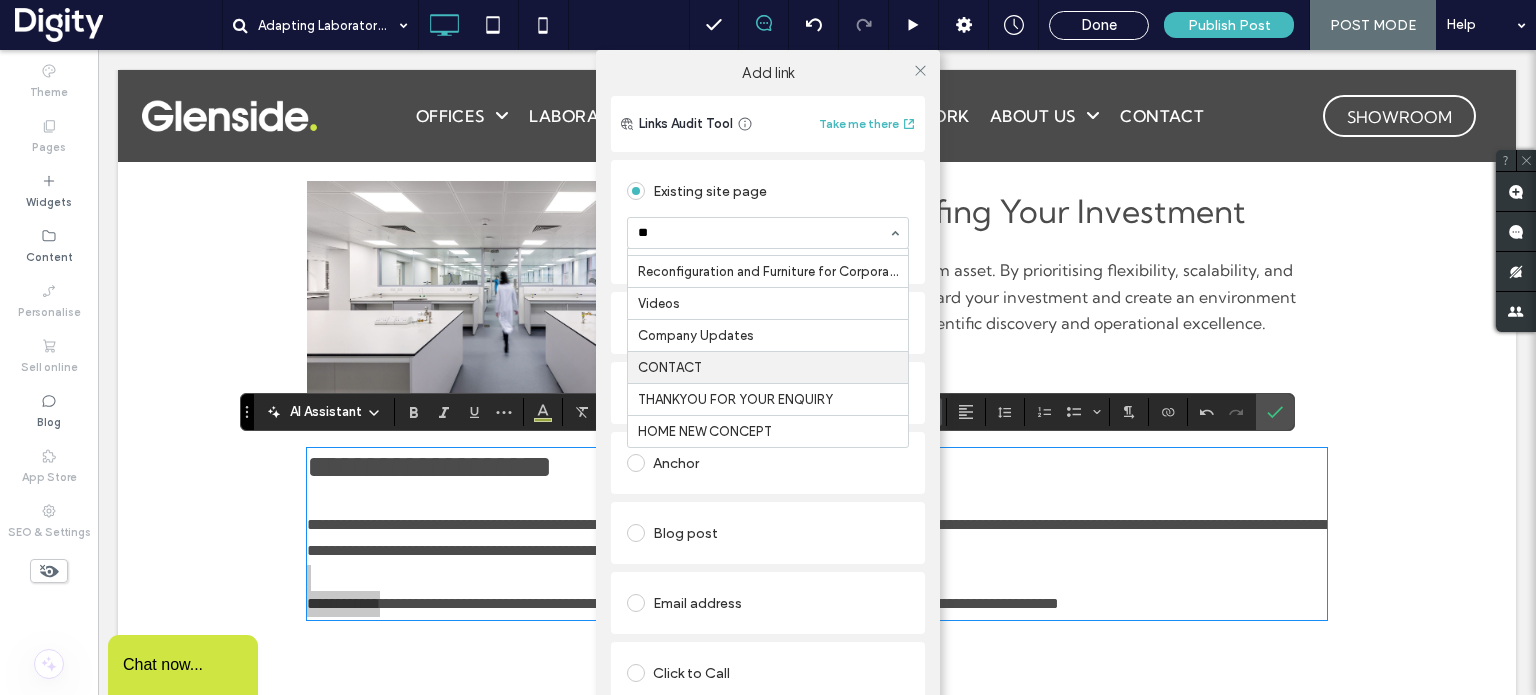 type on "***" 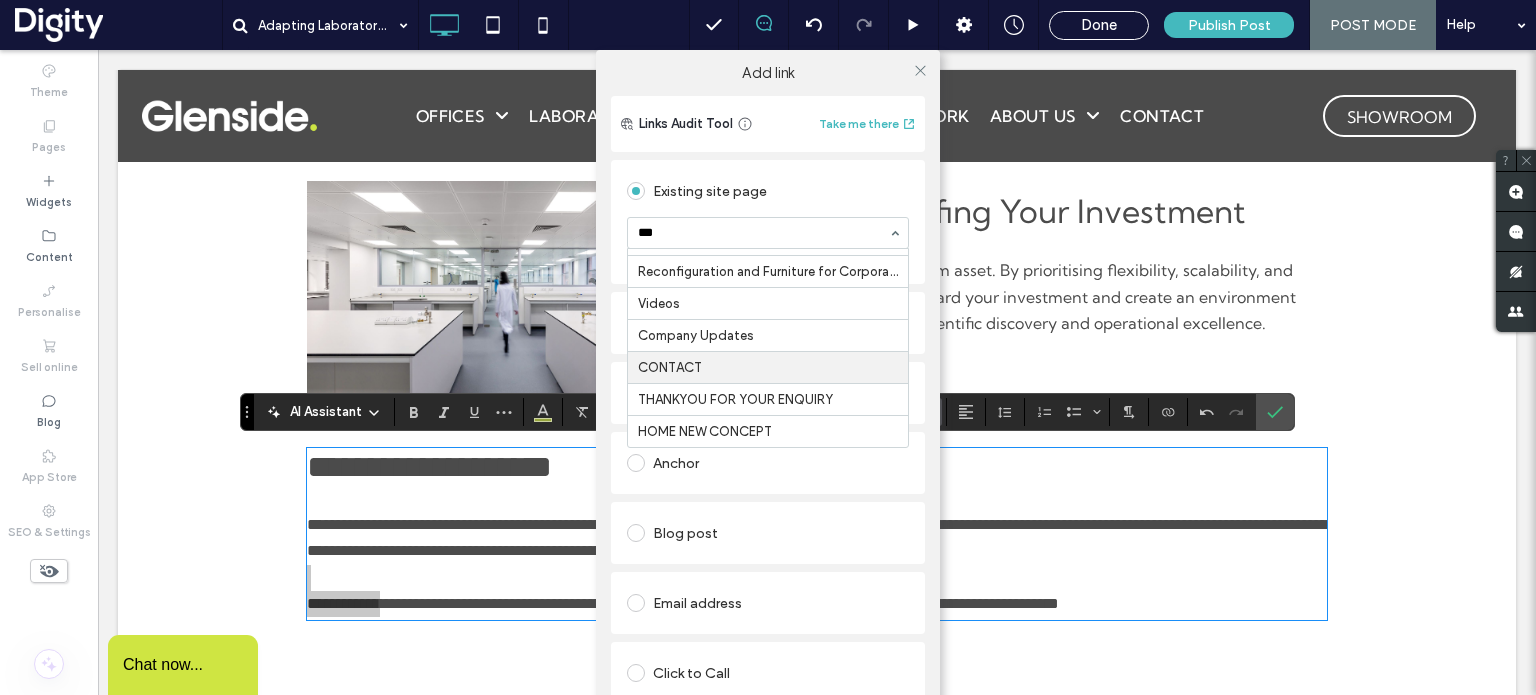 scroll, scrollTop: 128, scrollLeft: 0, axis: vertical 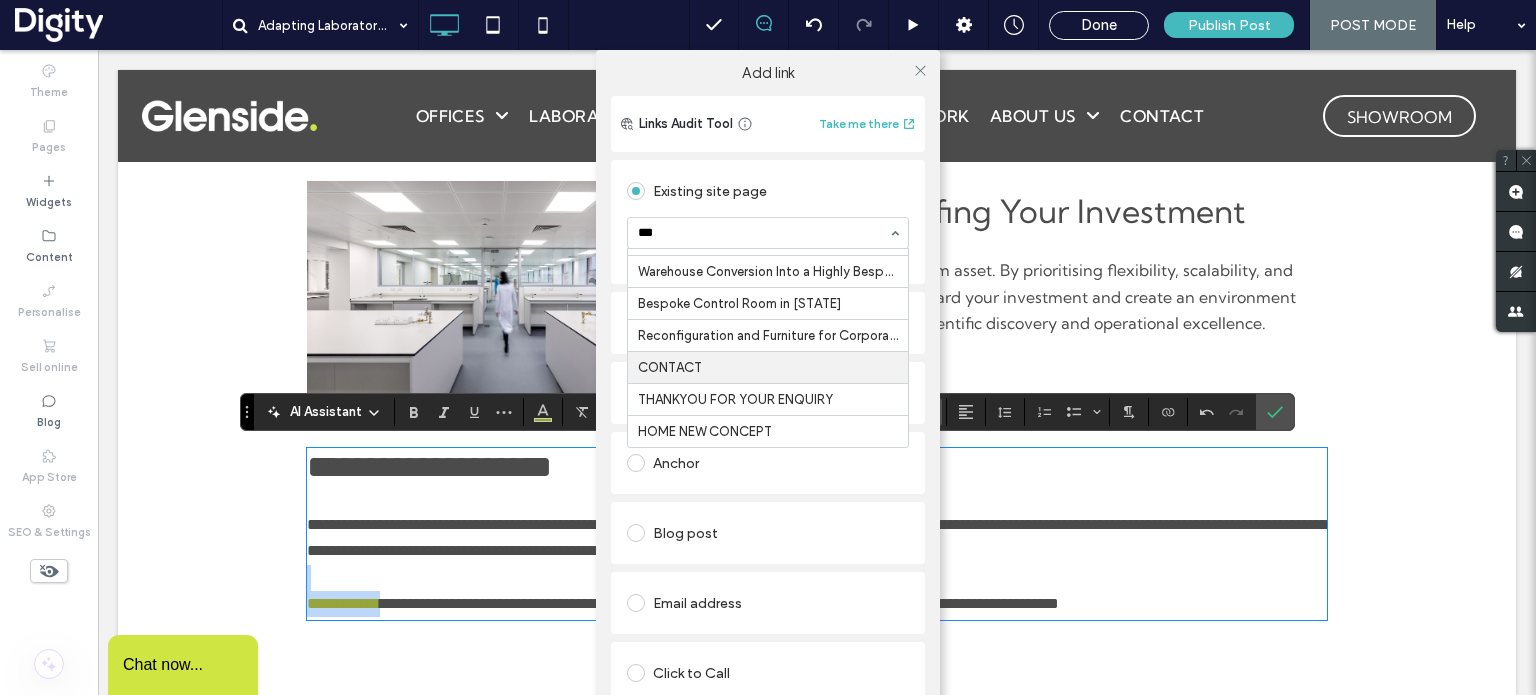 type 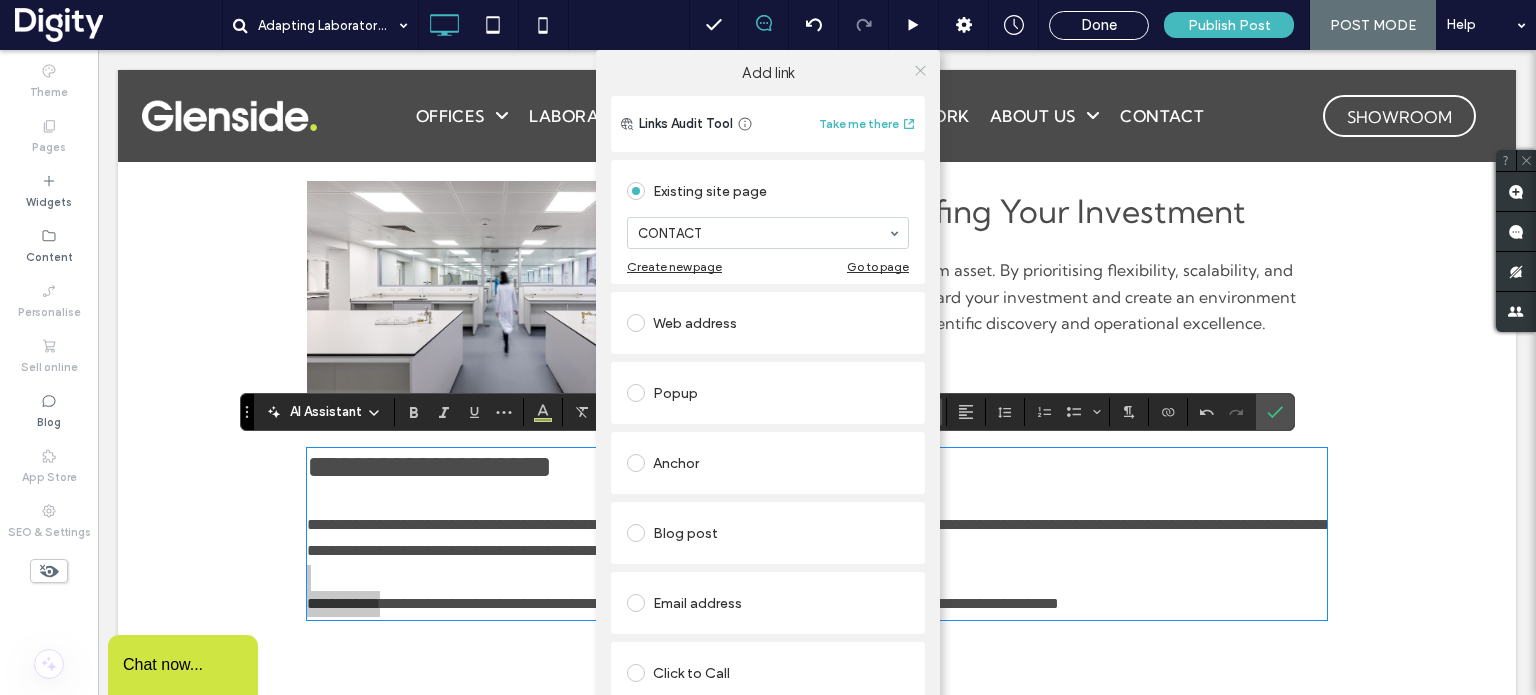 click 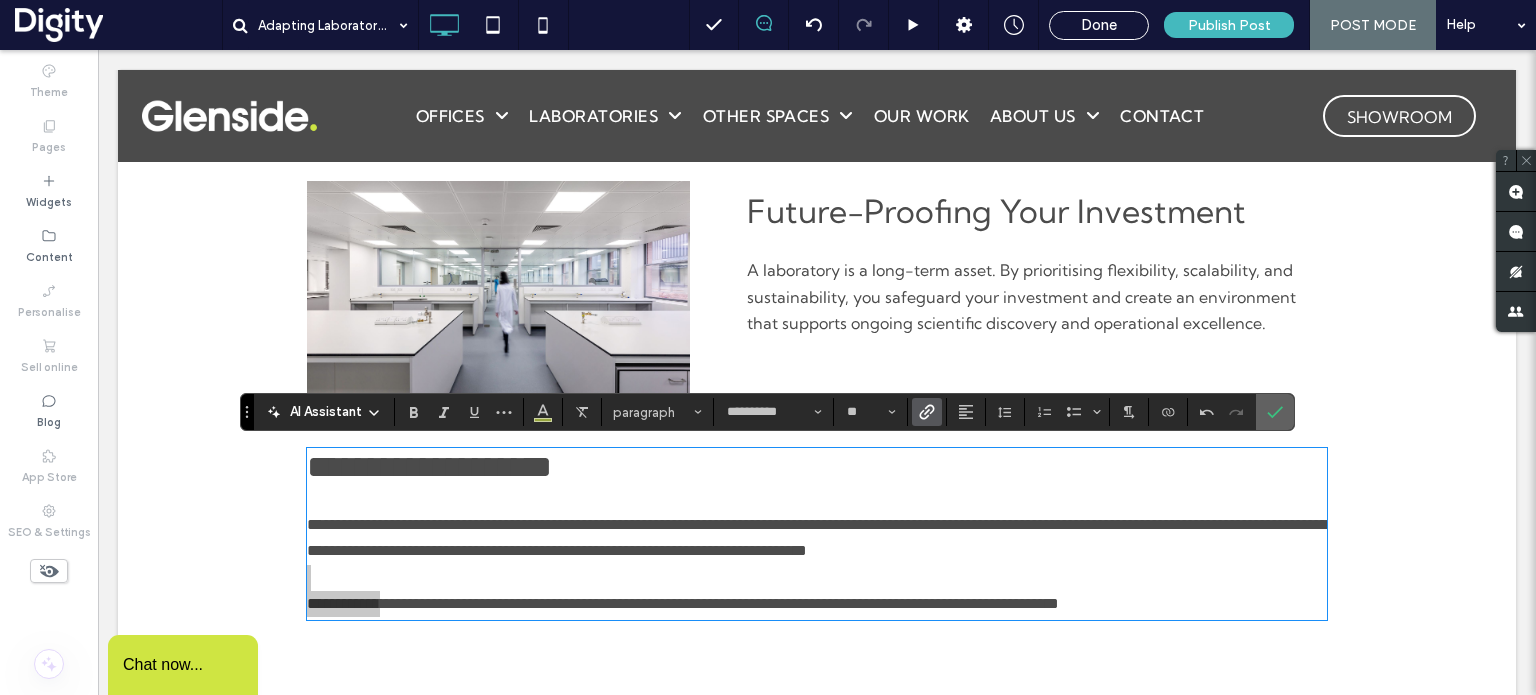 click 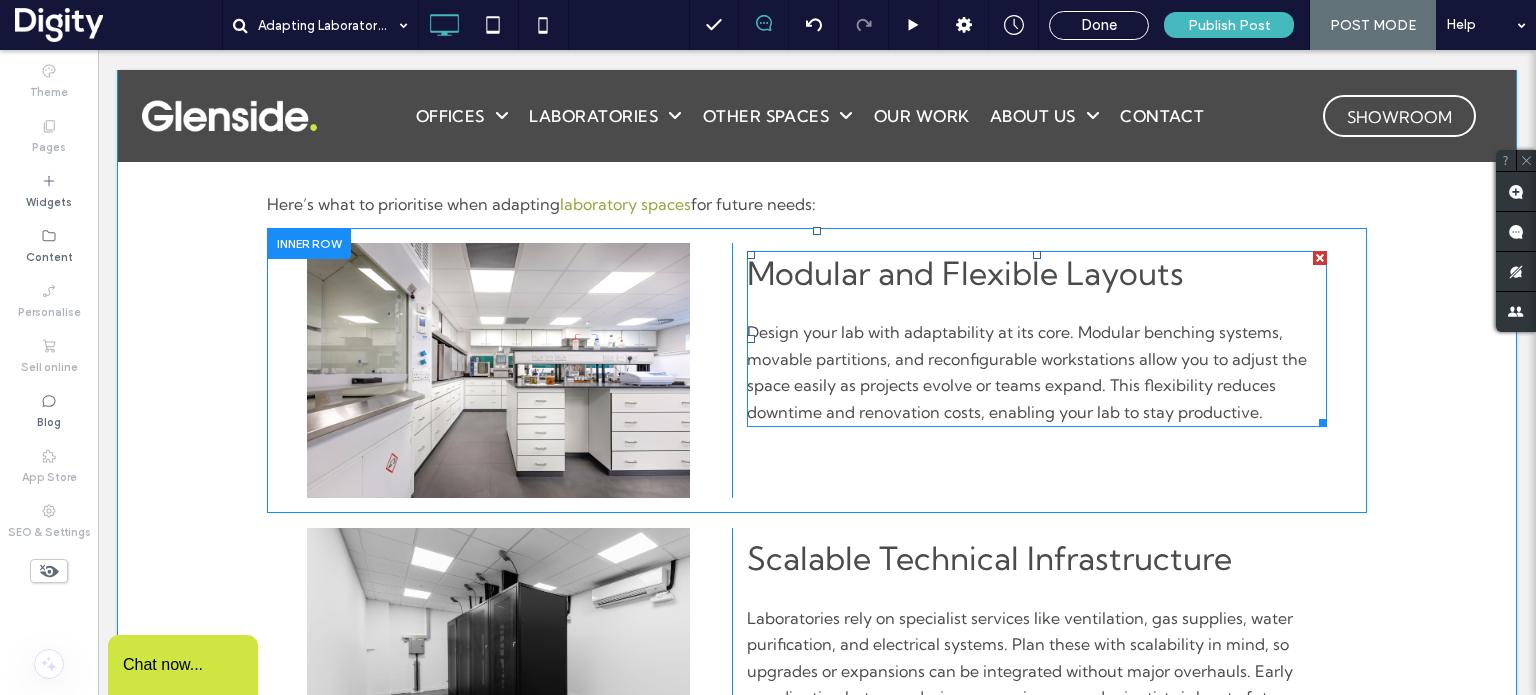 scroll, scrollTop: 592, scrollLeft: 0, axis: vertical 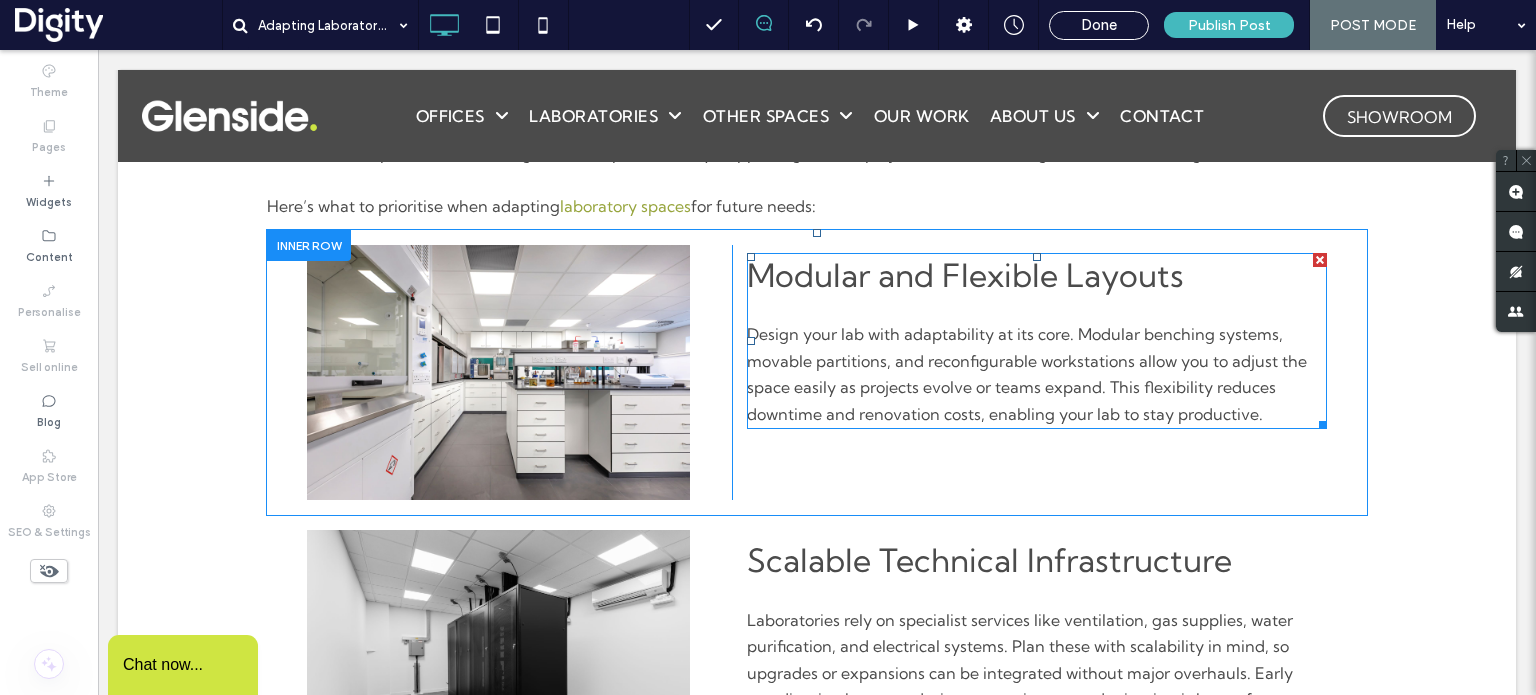click on "Design your lab with adaptability at its core. Modular benching systems, movable partitions, and reconfigurable workstations allow you to adjust the space easily as projects evolve or teams expand. This flexibility reduces downtime and renovation costs, enabling your lab to stay productive." at bounding box center [1027, 373] 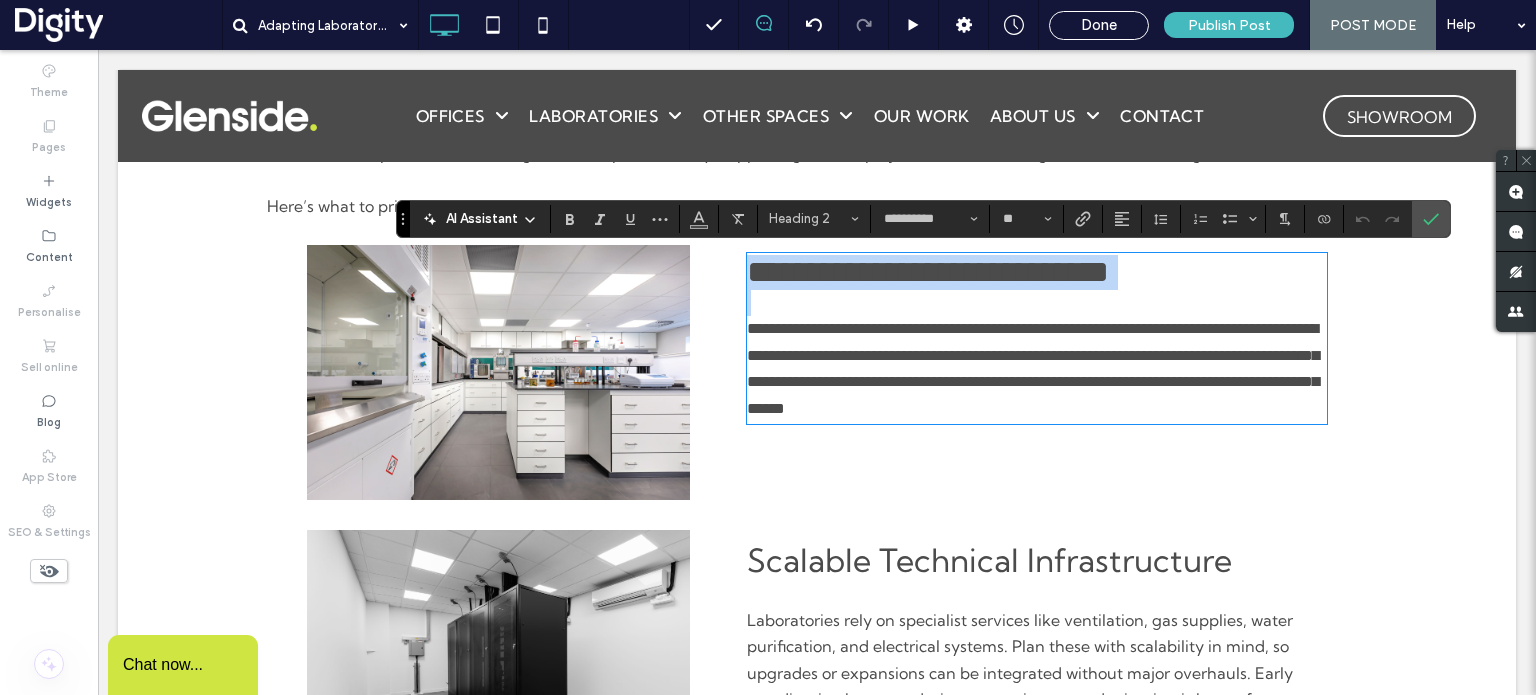 type on "**" 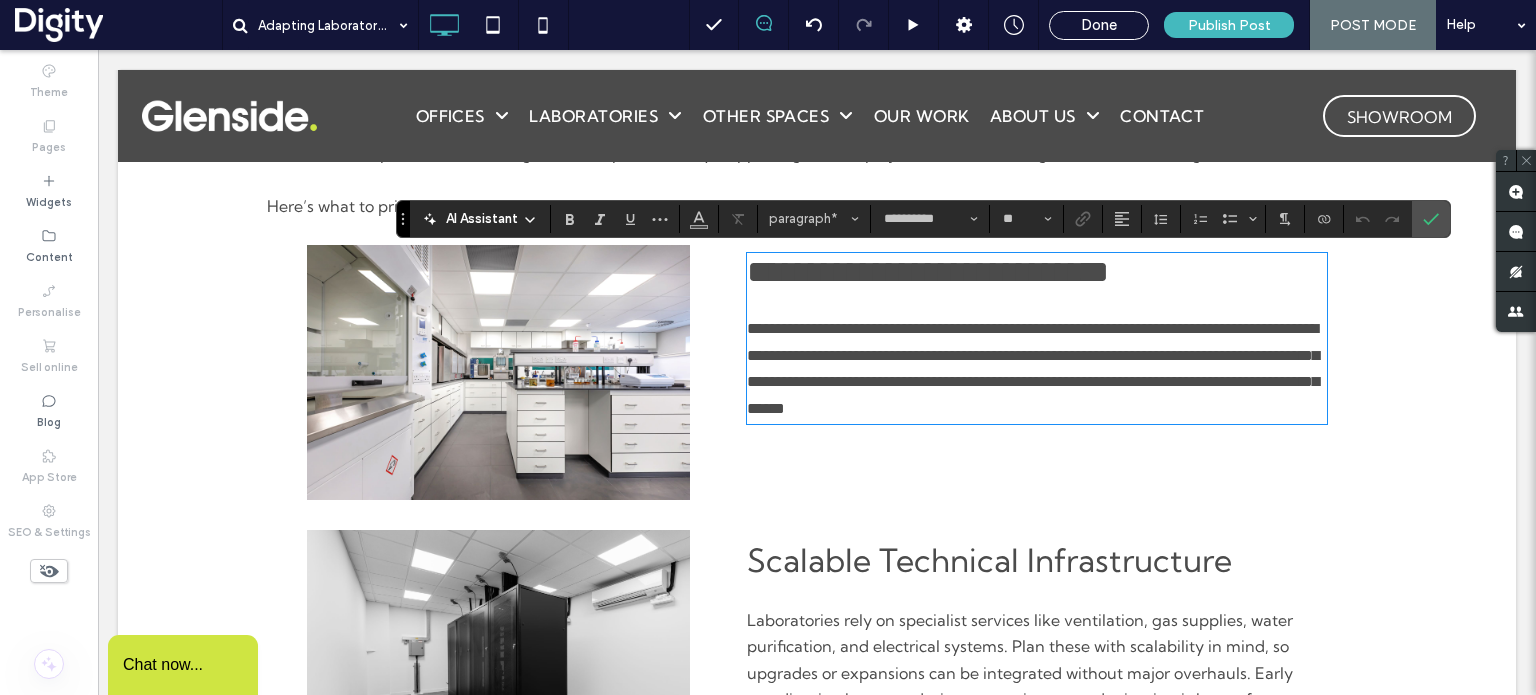 click on "**********" at bounding box center [1033, 368] 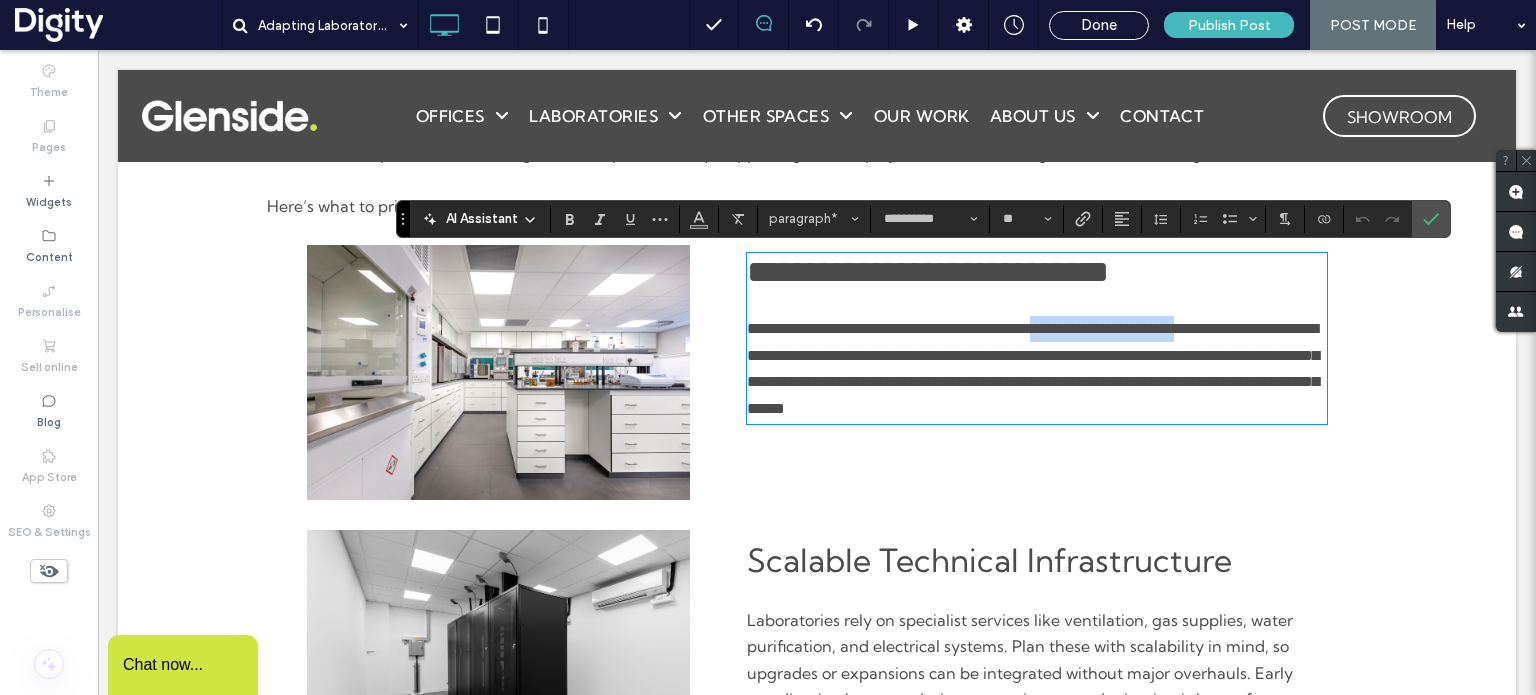 drag, startPoint x: 1070, startPoint y: 335, endPoint x: 1265, endPoint y: 331, distance: 195.04102 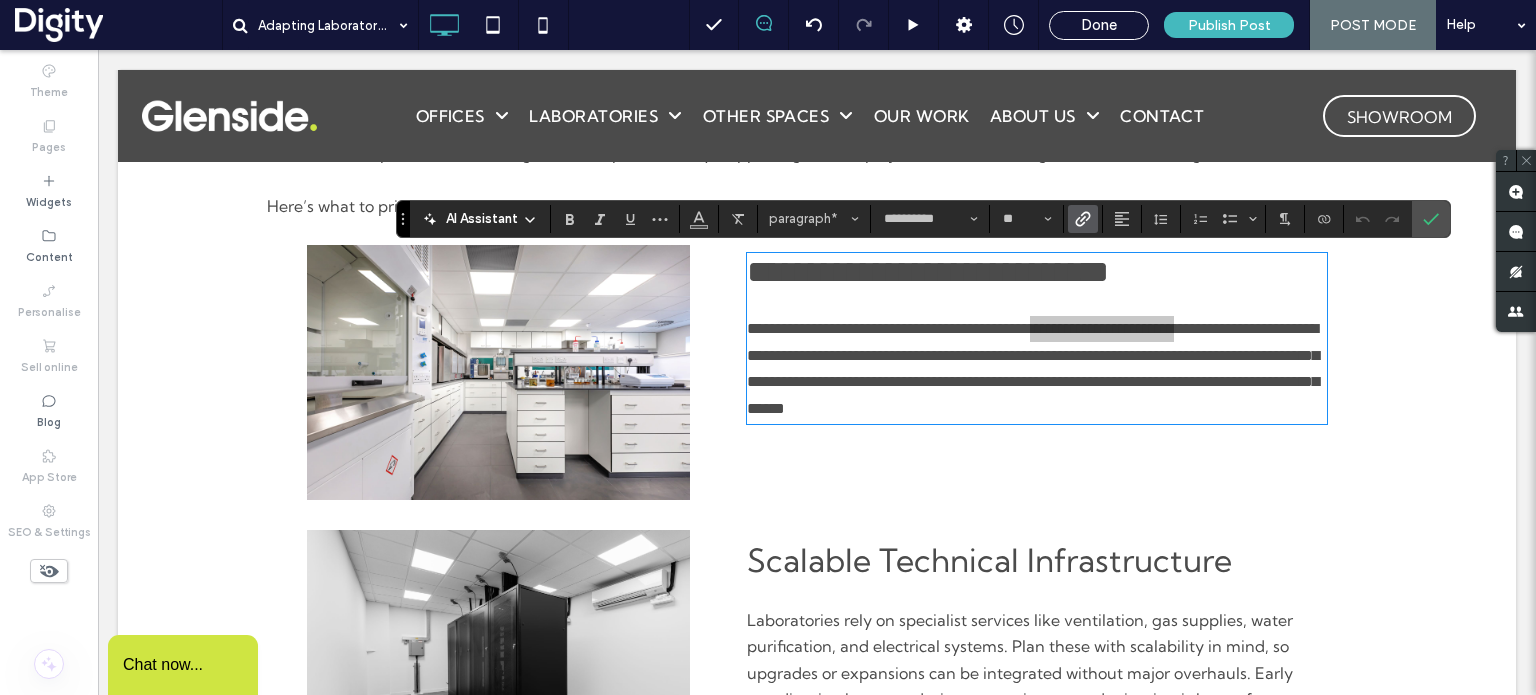 click 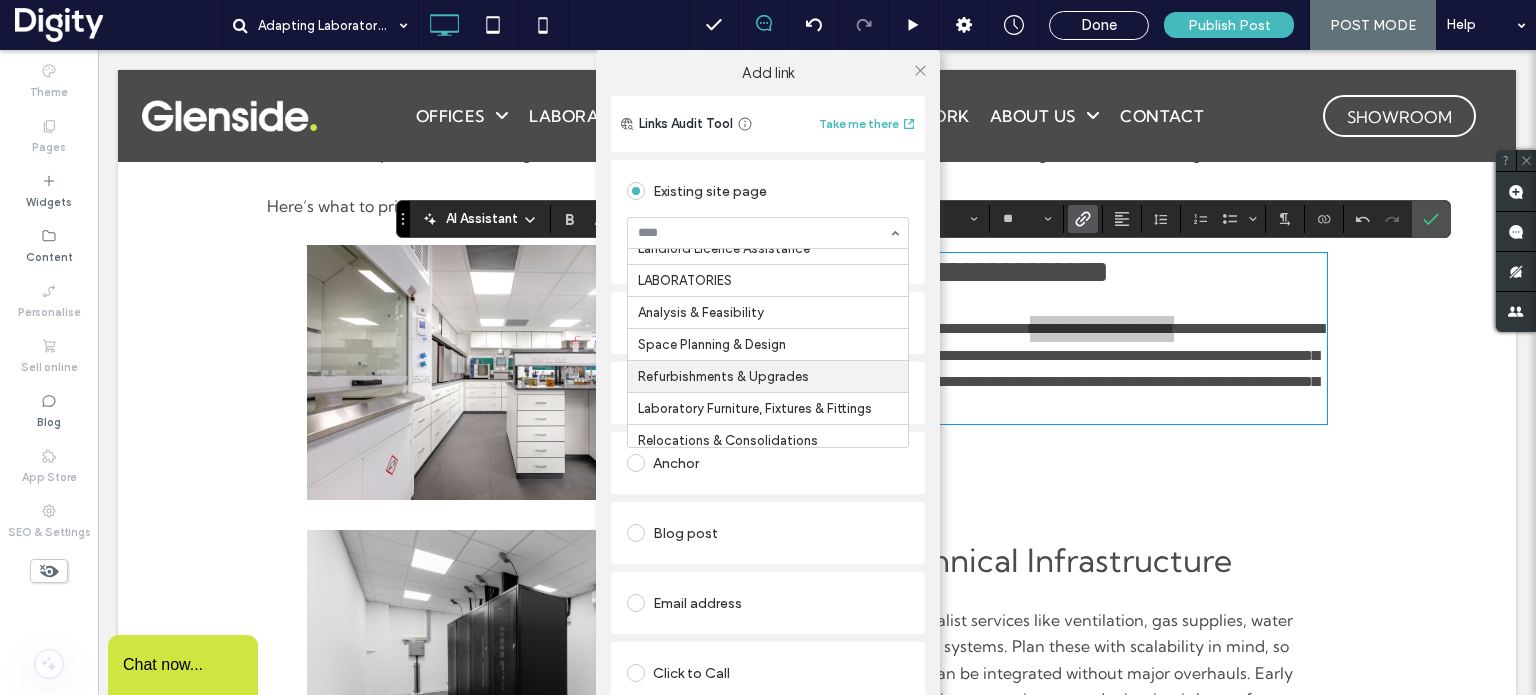 scroll, scrollTop: 550, scrollLeft: 0, axis: vertical 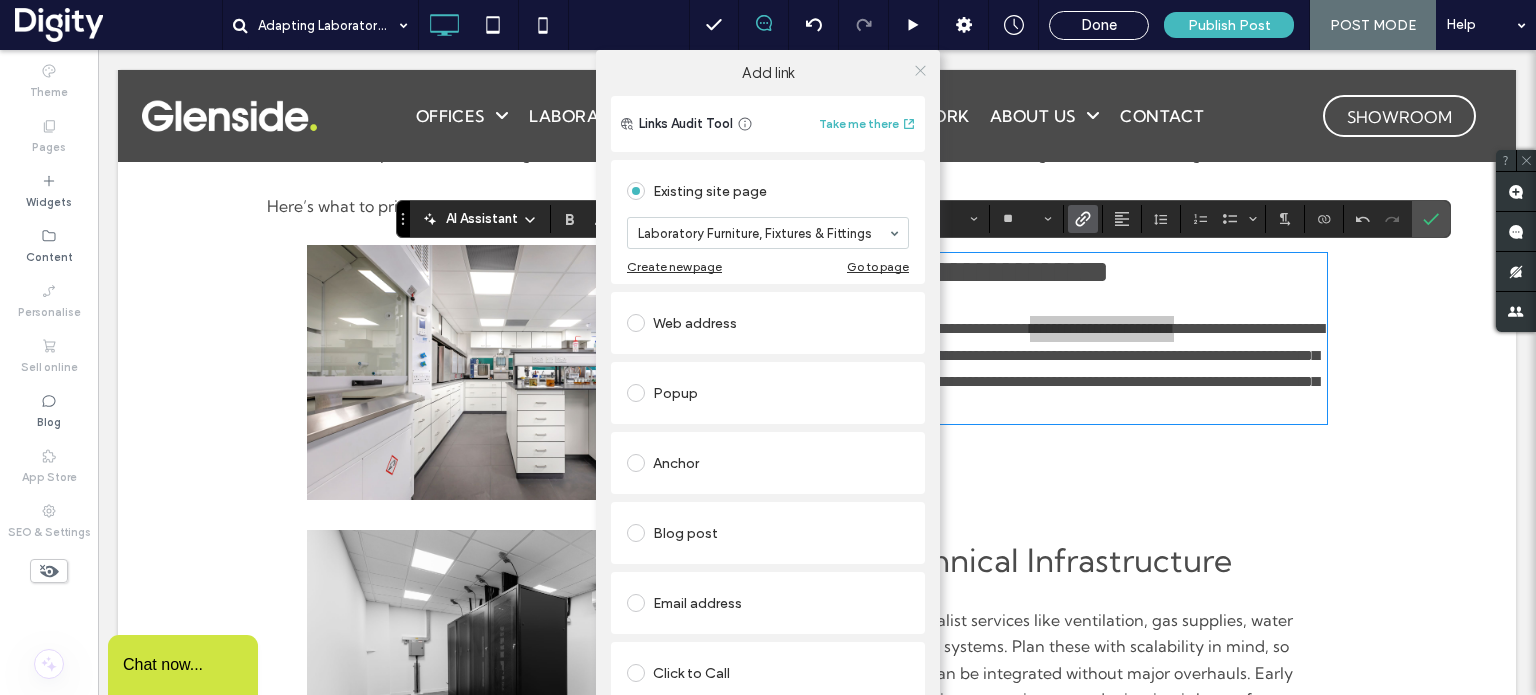 click 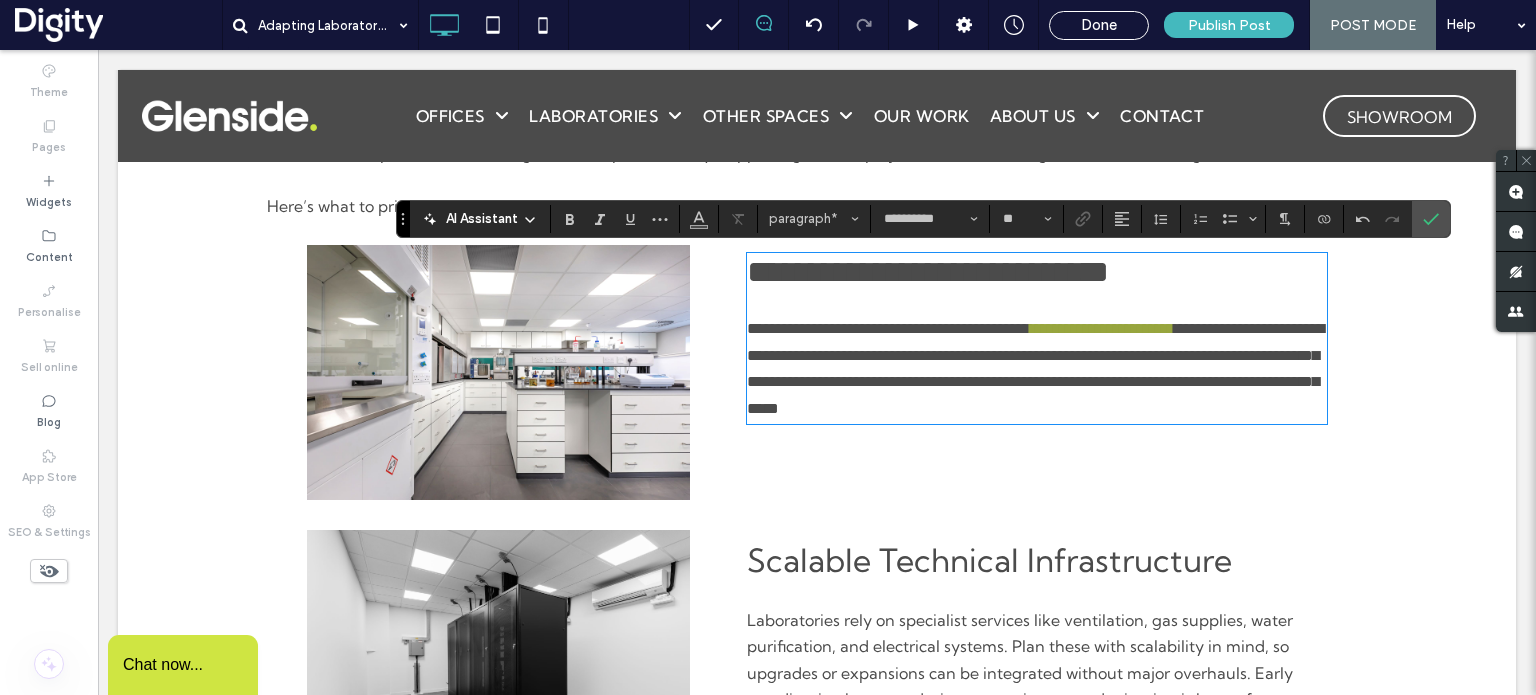 click on "**********" at bounding box center [1035, 368] 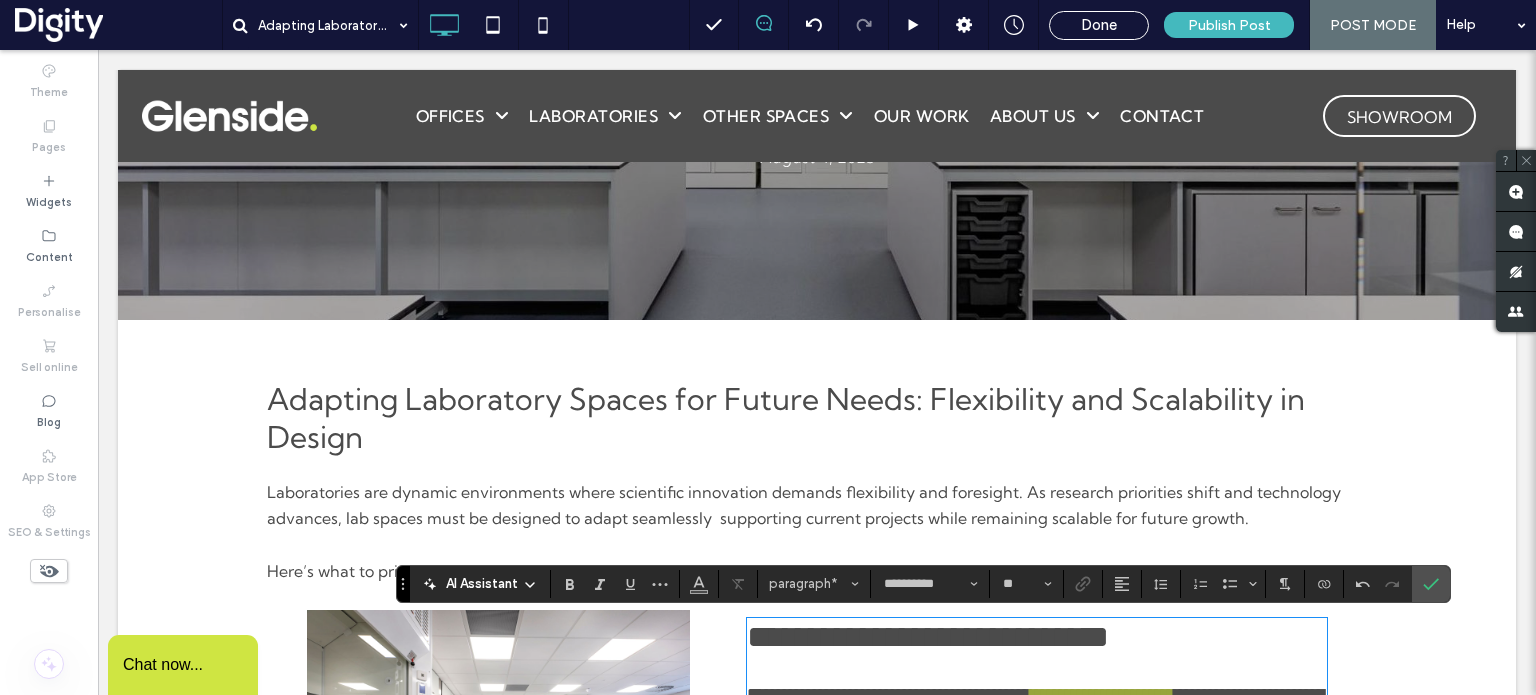scroll, scrollTop: 308, scrollLeft: 0, axis: vertical 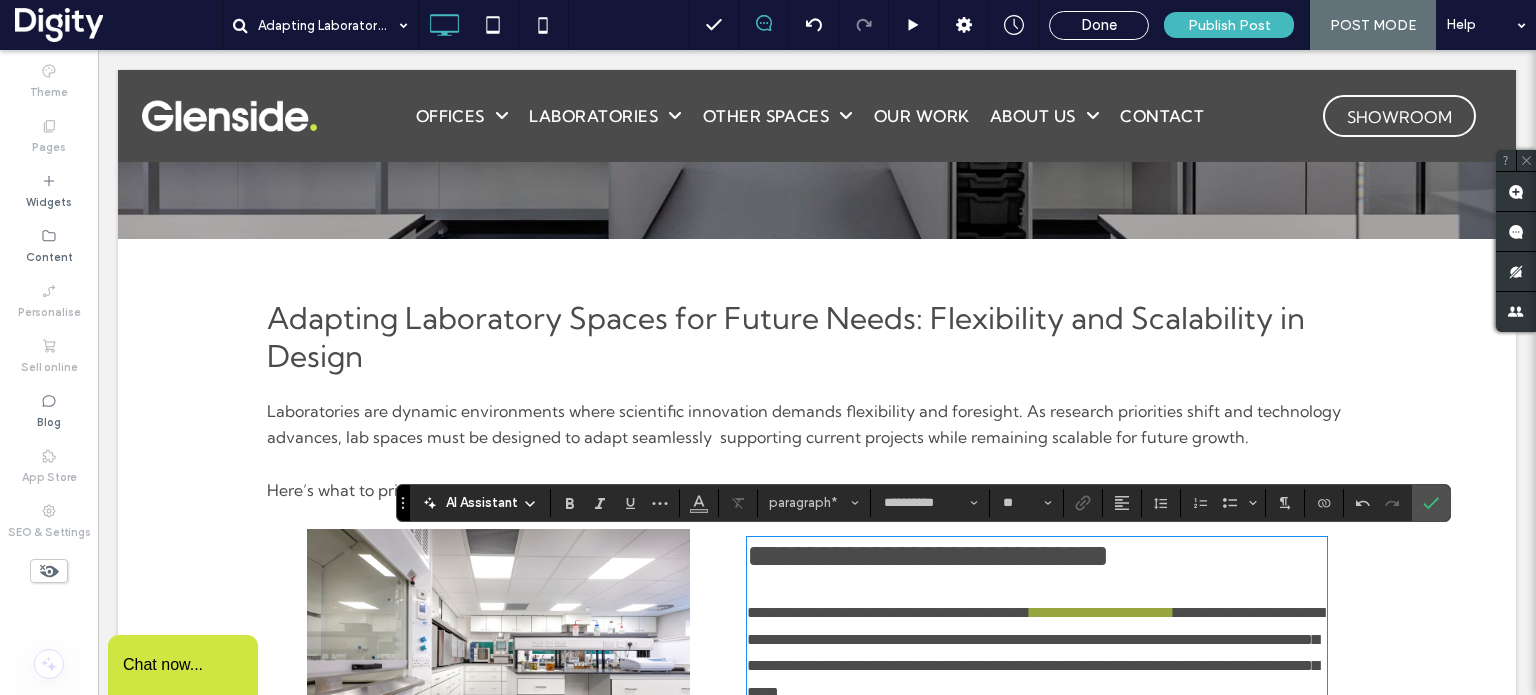 click on "Laboratories are dynamic environments where scientific innovation demands flexibility and foresight. As research priorities shift and technology advances, lab spaces must be designed to adapt seamlessly  supporting current projects while remaining scalable for future growth." at bounding box center [804, 424] 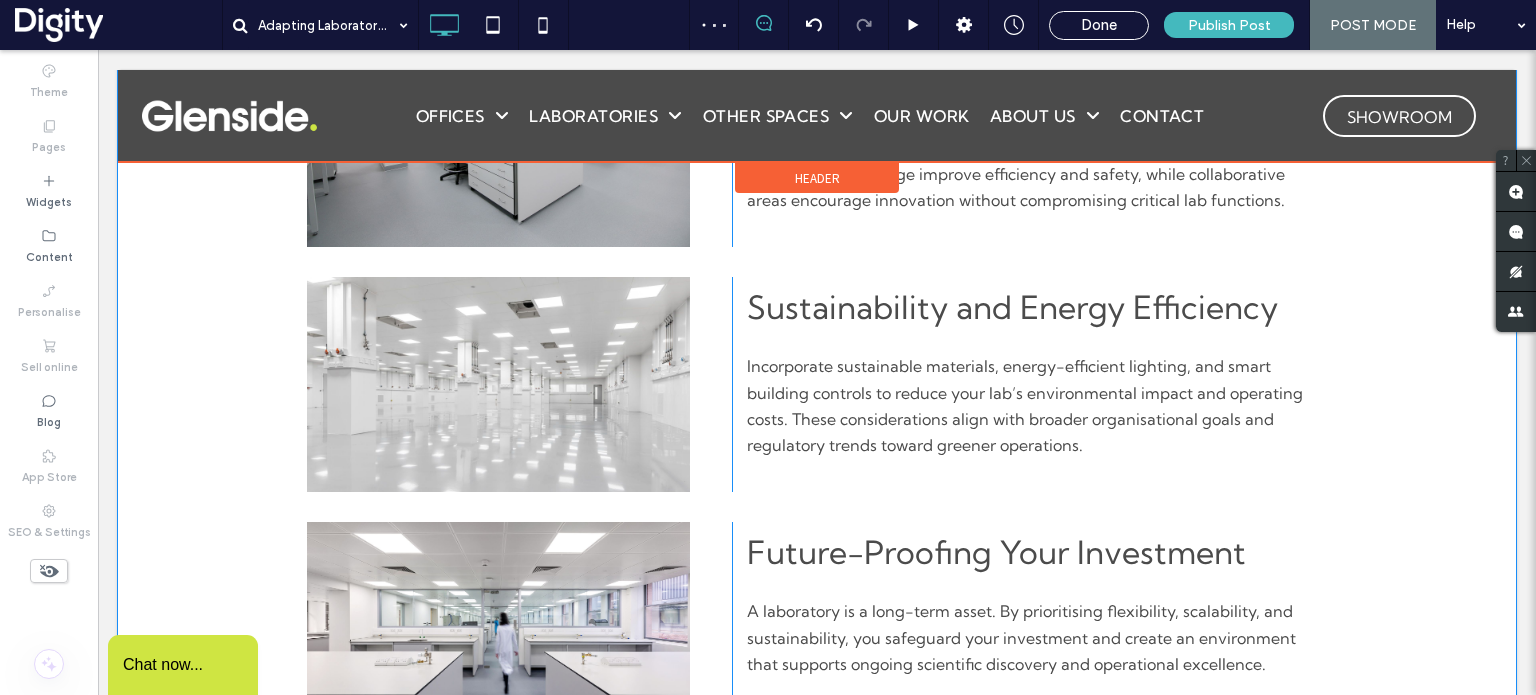scroll, scrollTop: 1676, scrollLeft: 0, axis: vertical 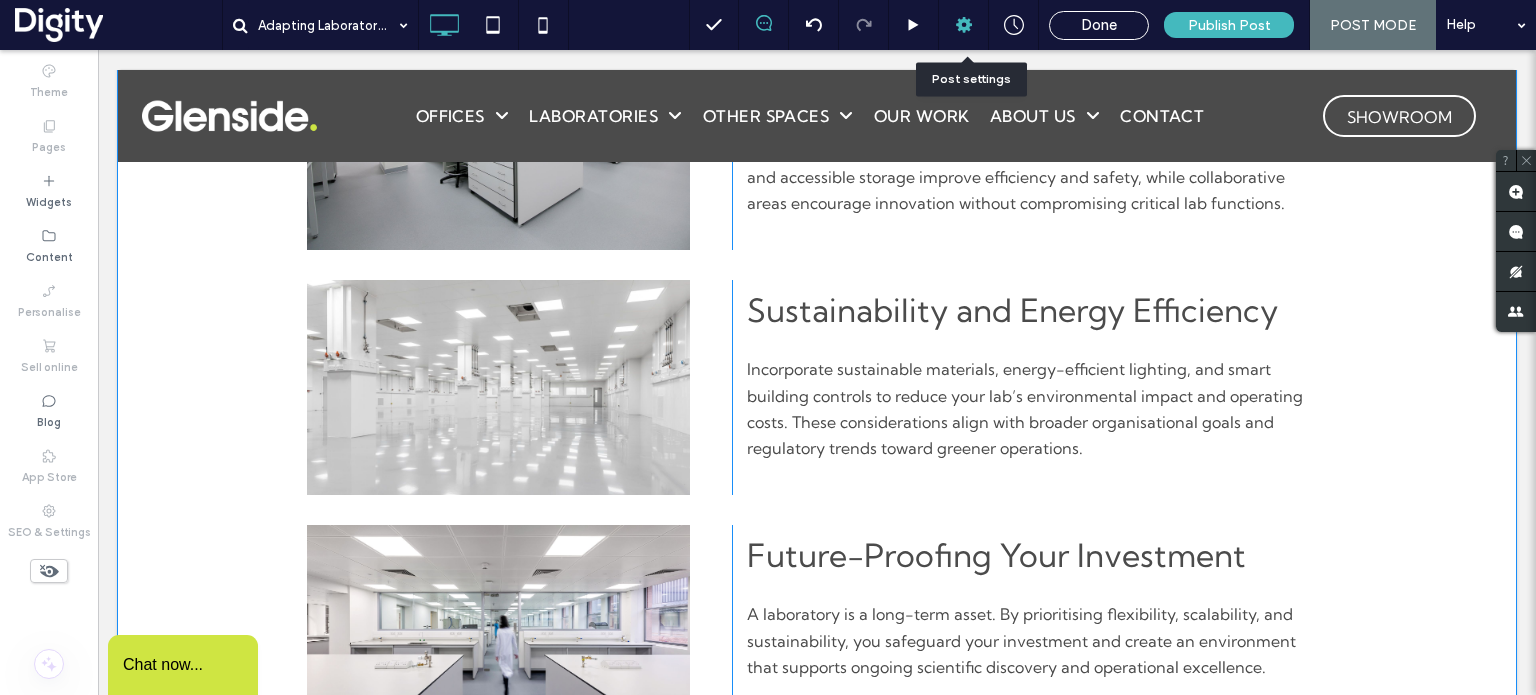 click 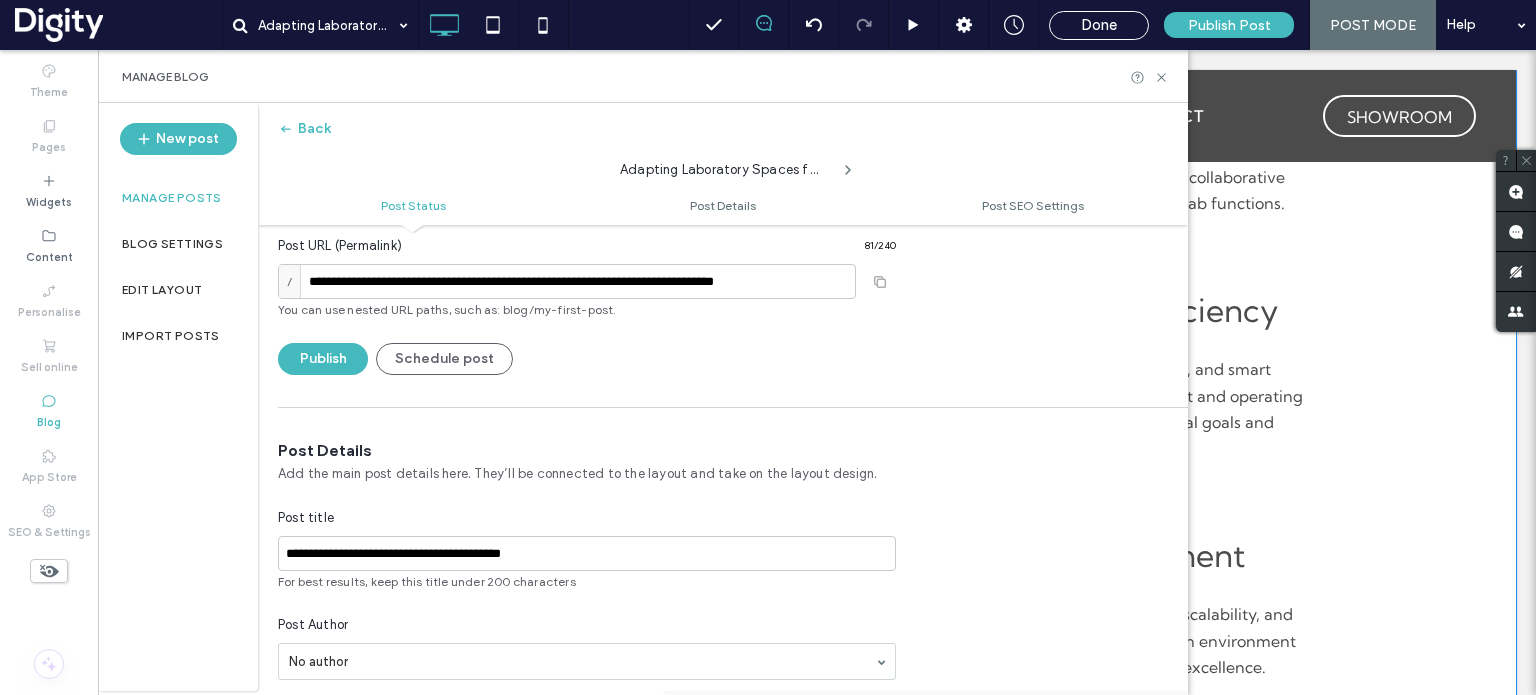 scroll, scrollTop: 40, scrollLeft: 0, axis: vertical 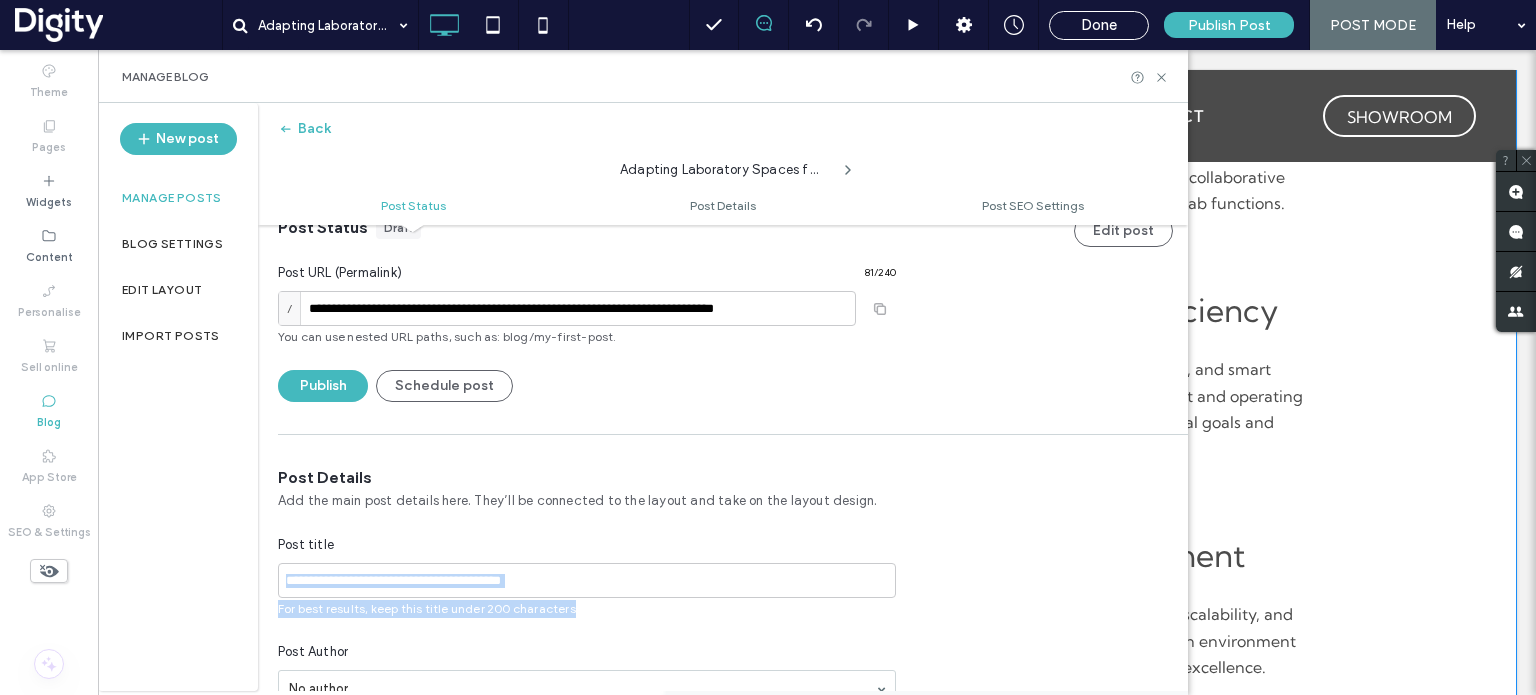 drag, startPoint x: 700, startPoint y: 598, endPoint x: 687, endPoint y: 562, distance: 38.27532 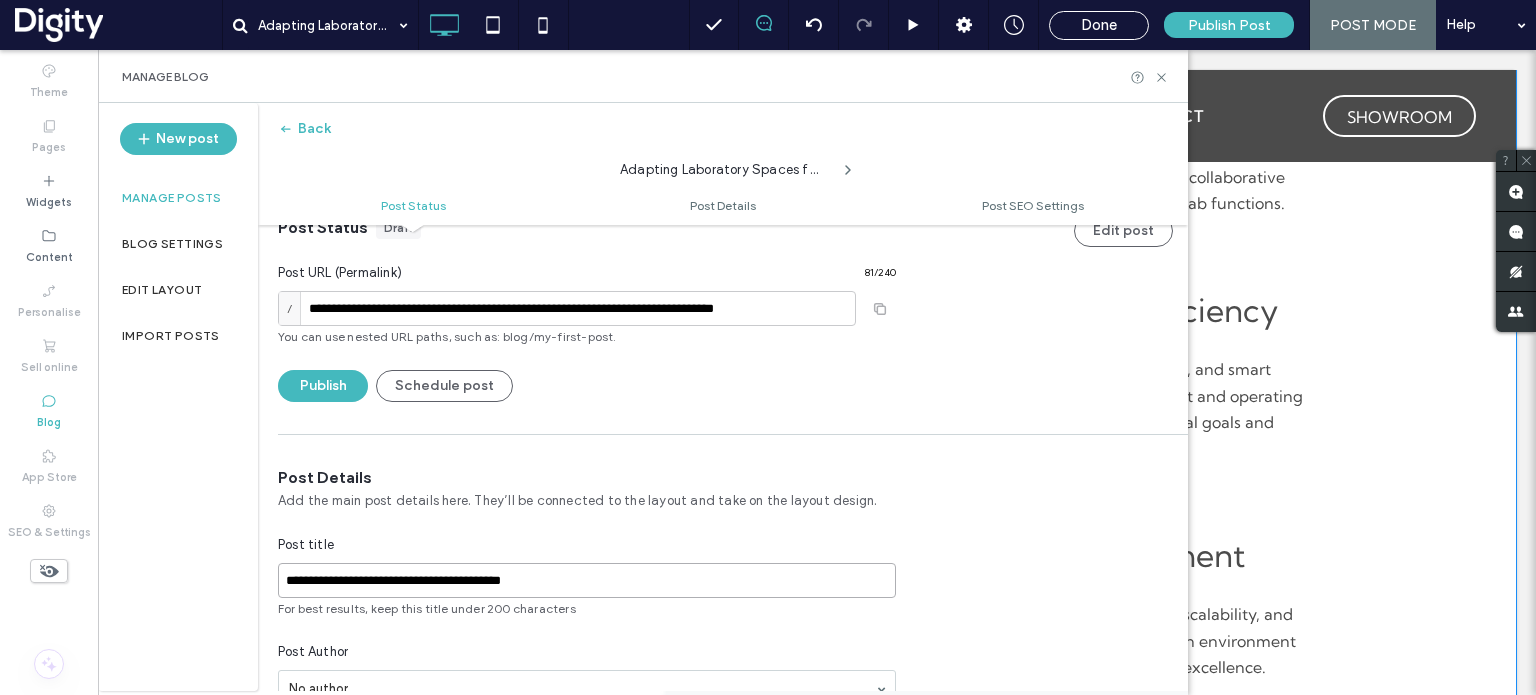 click on "**********" at bounding box center [587, 580] 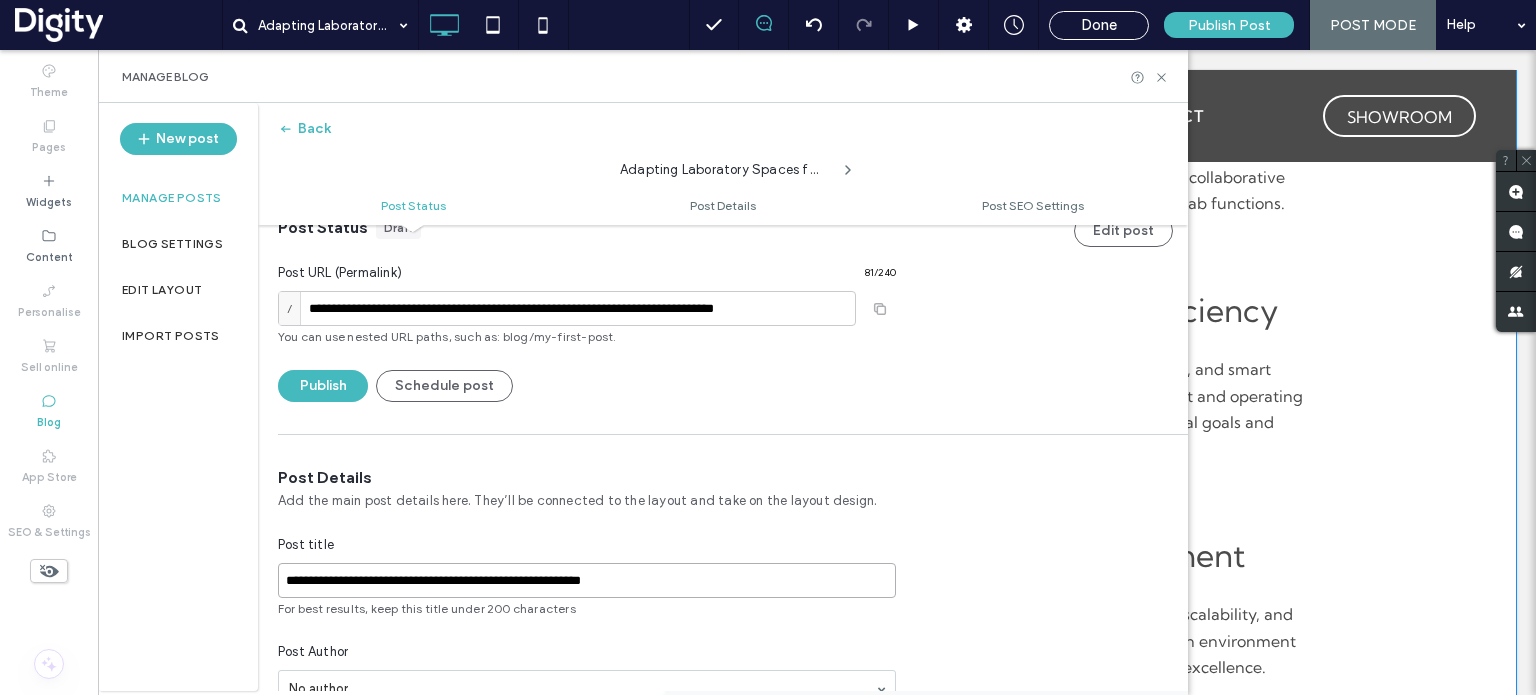 type on "**********" 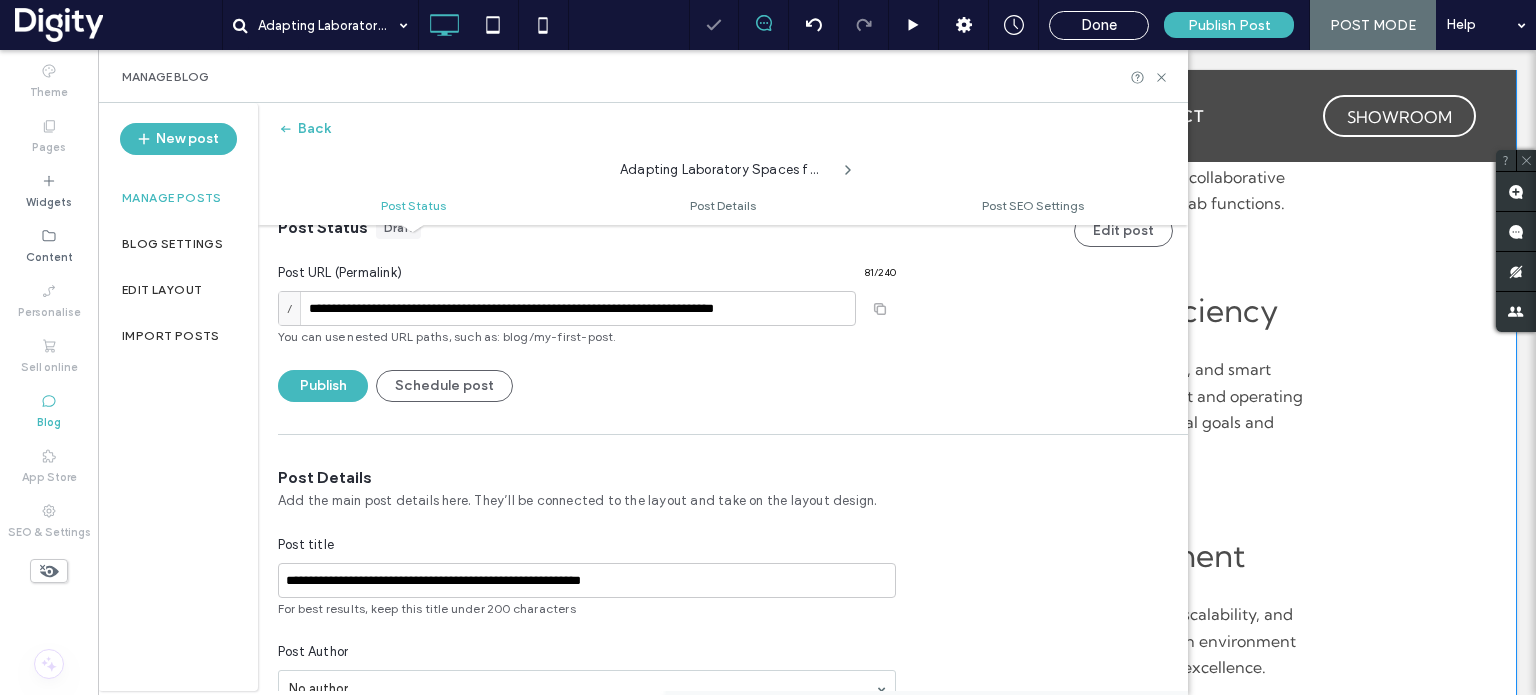 type on "**********" 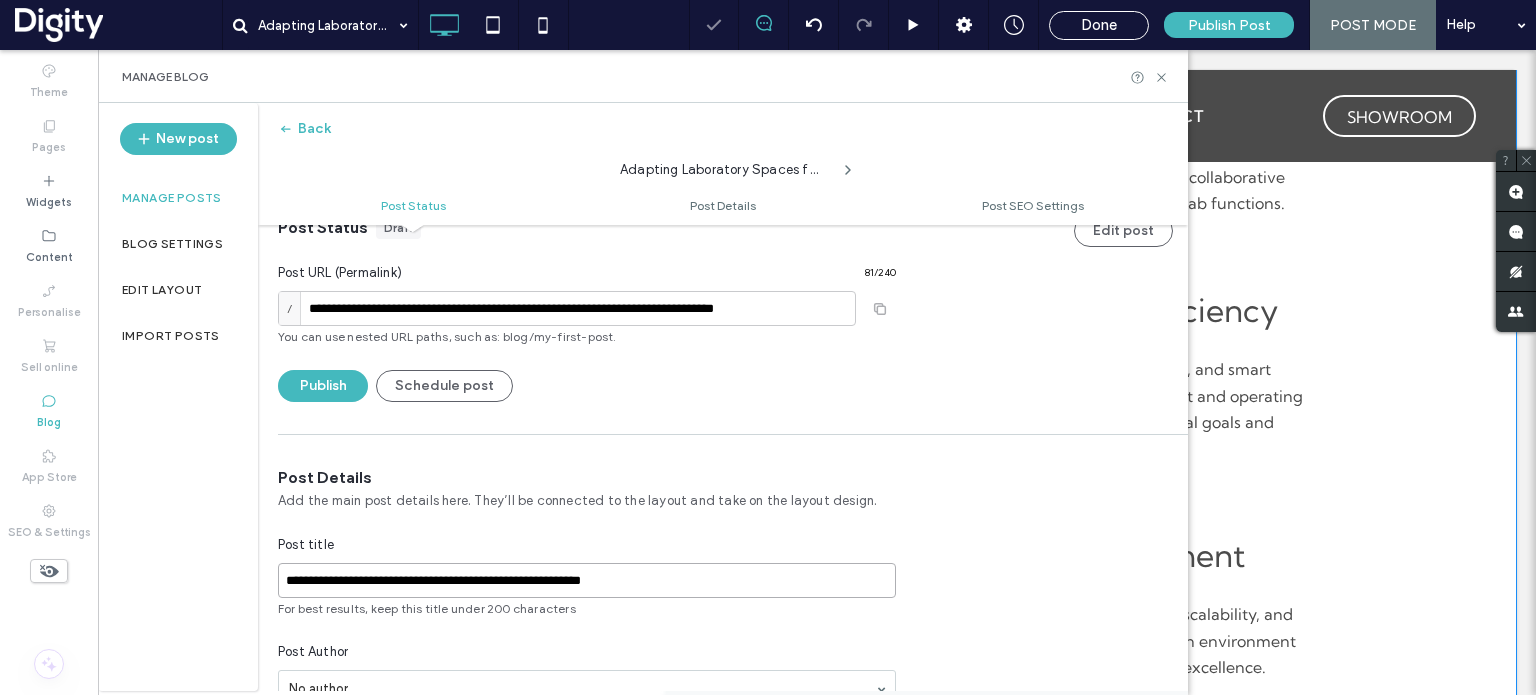 click on "**********" at bounding box center [587, 580] 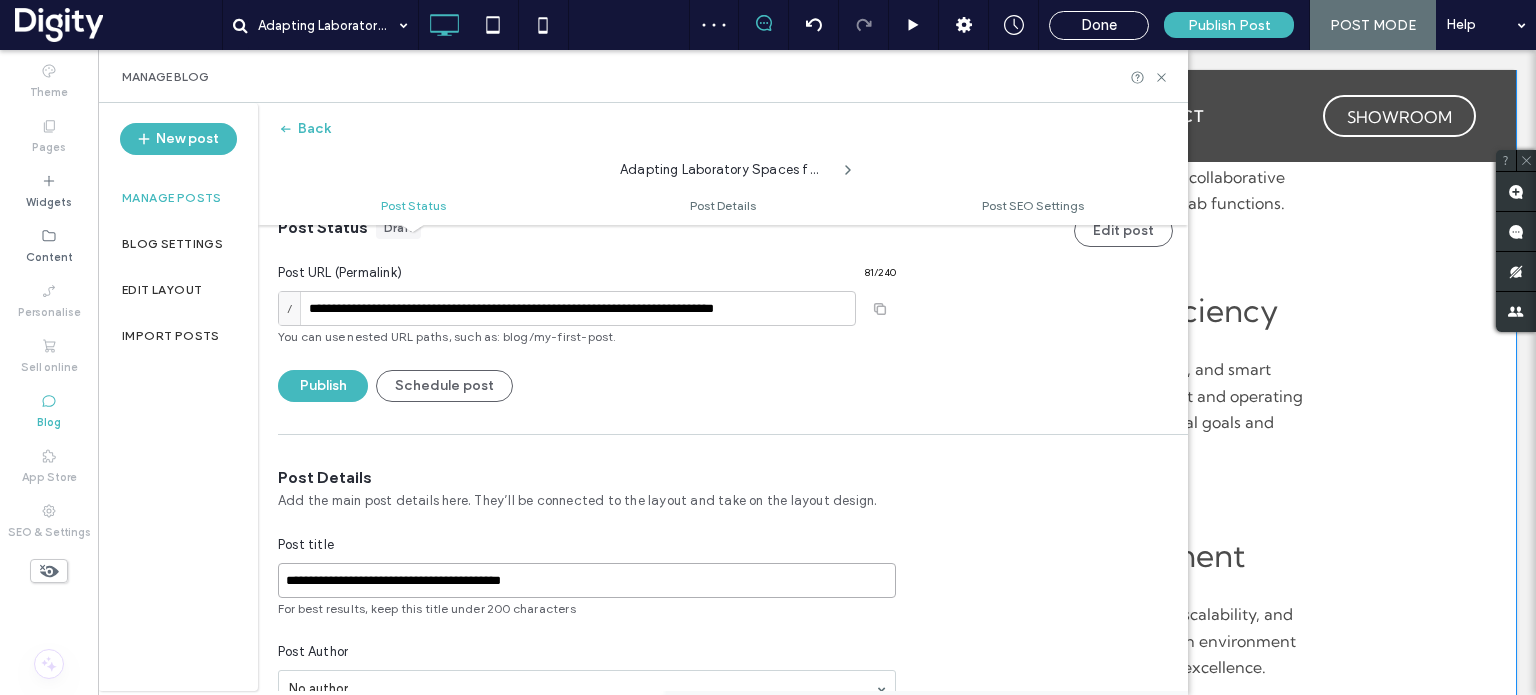 type on "**********" 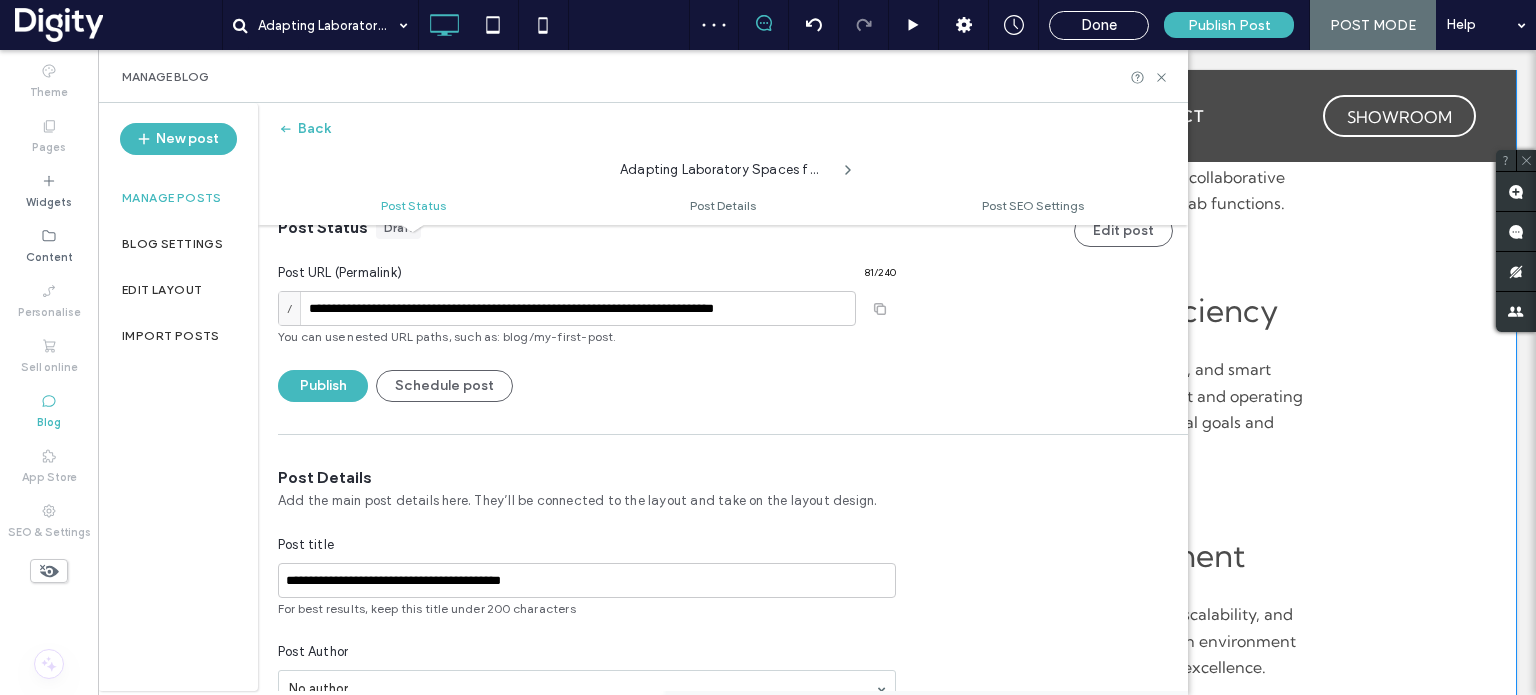 type on "**********" 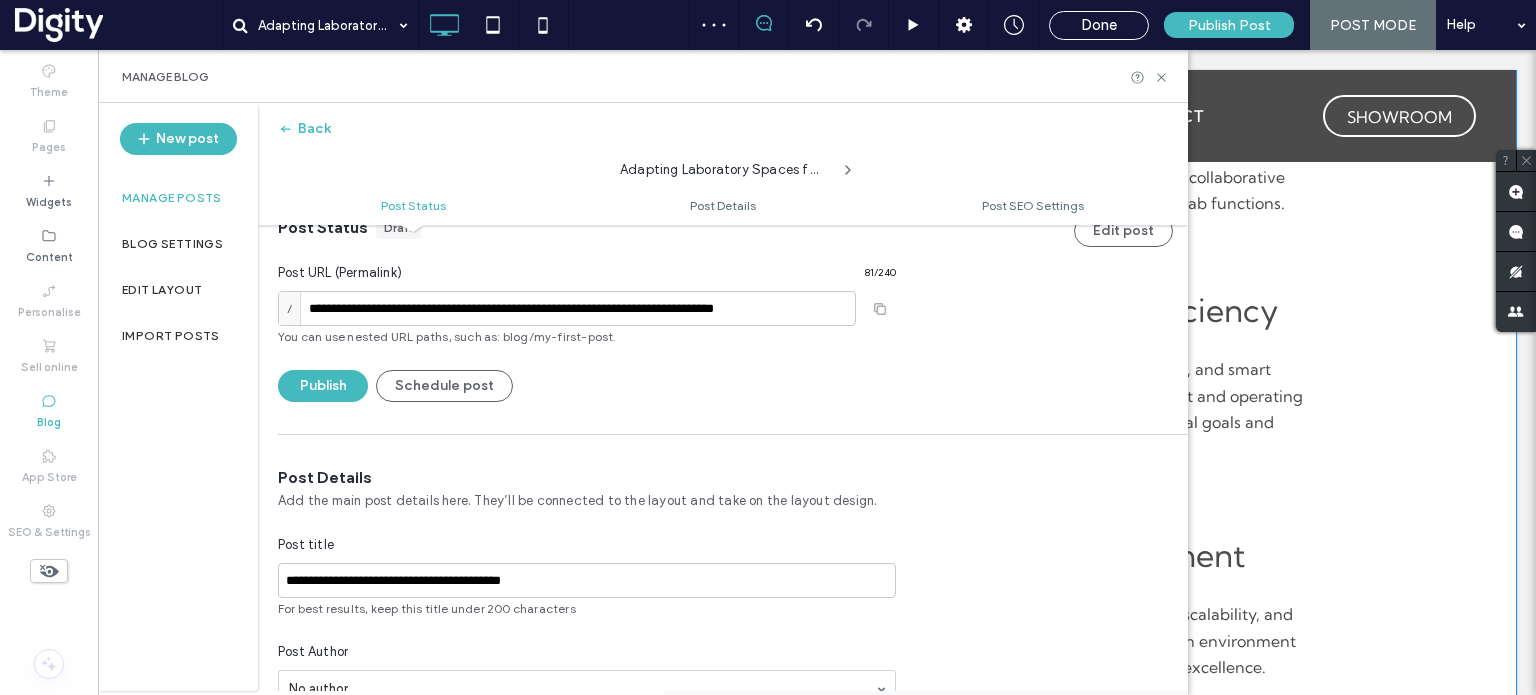 click on "Post Details" at bounding box center (587, 478) 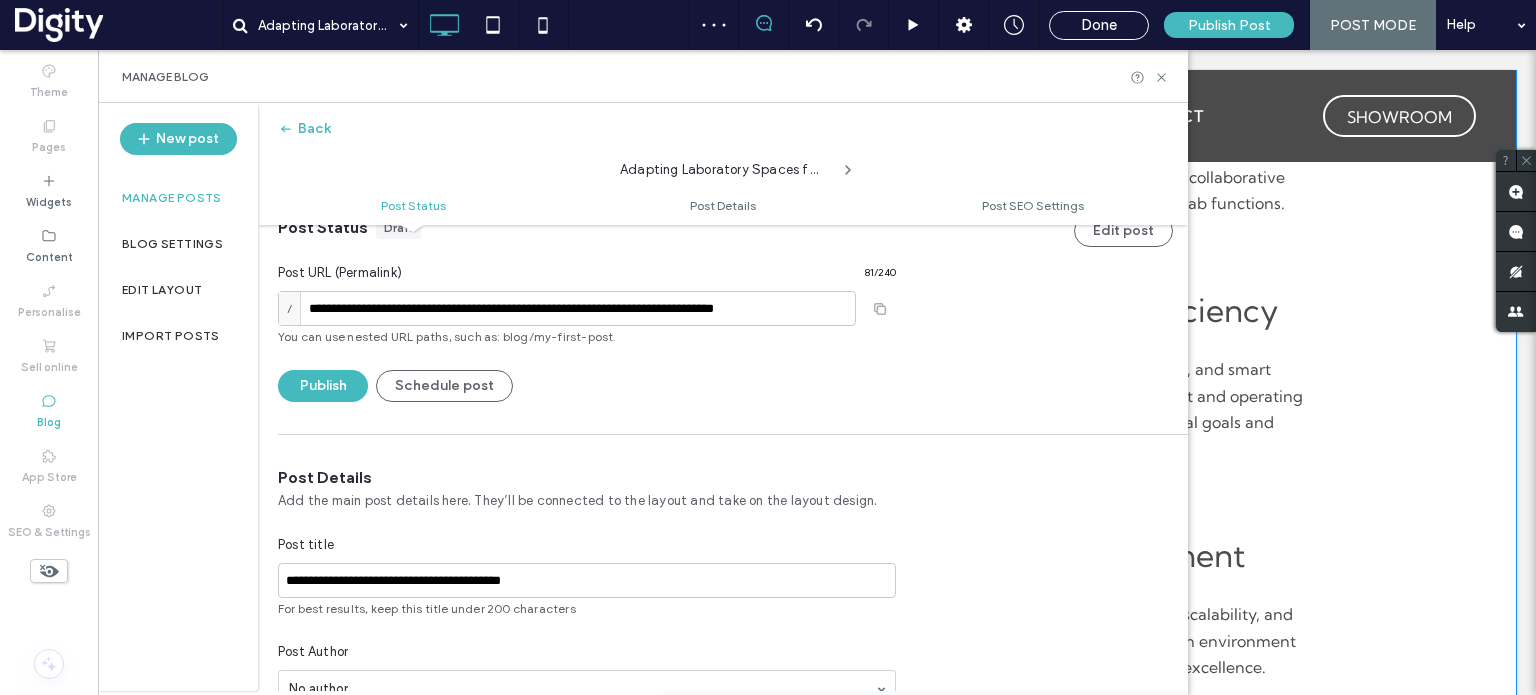 scroll, scrollTop: 44, scrollLeft: 0, axis: vertical 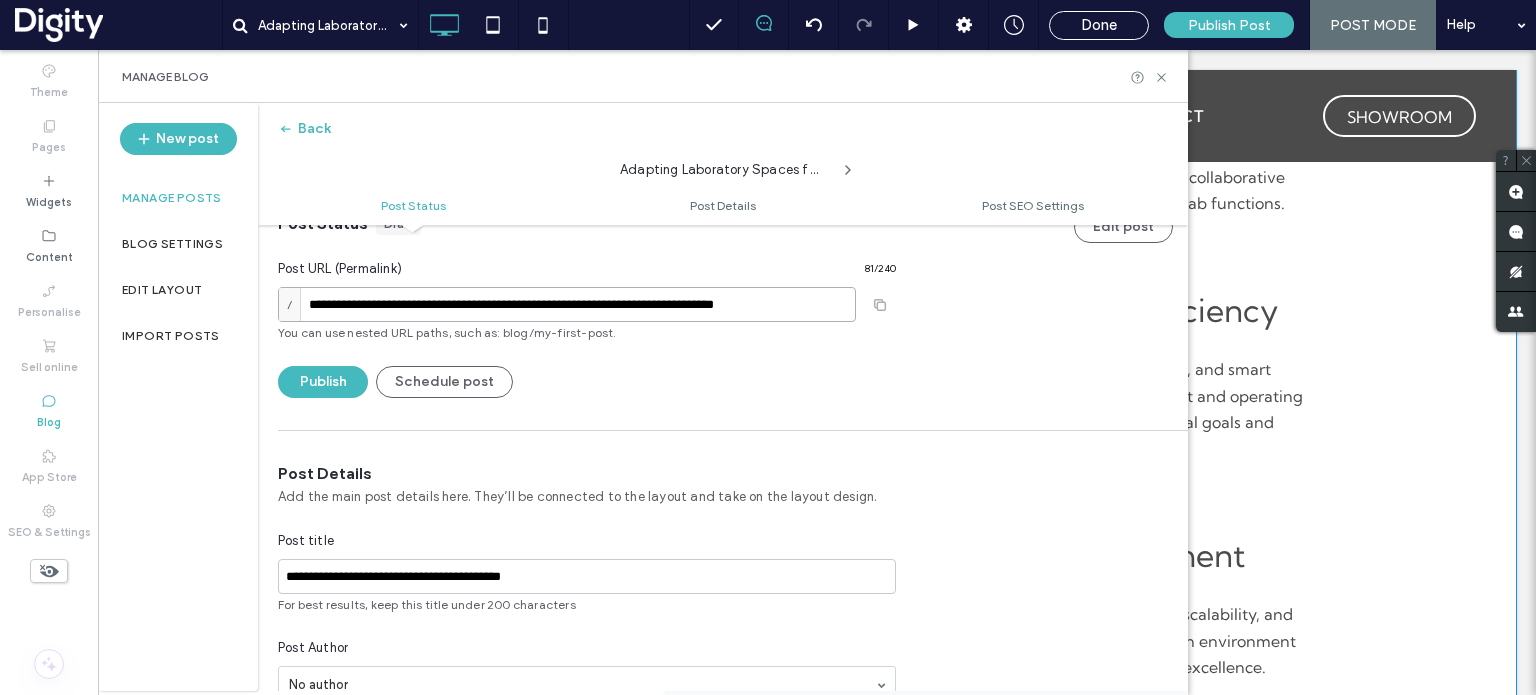 drag, startPoint x: 814, startPoint y: 305, endPoint x: 591, endPoint y: 313, distance: 223.14345 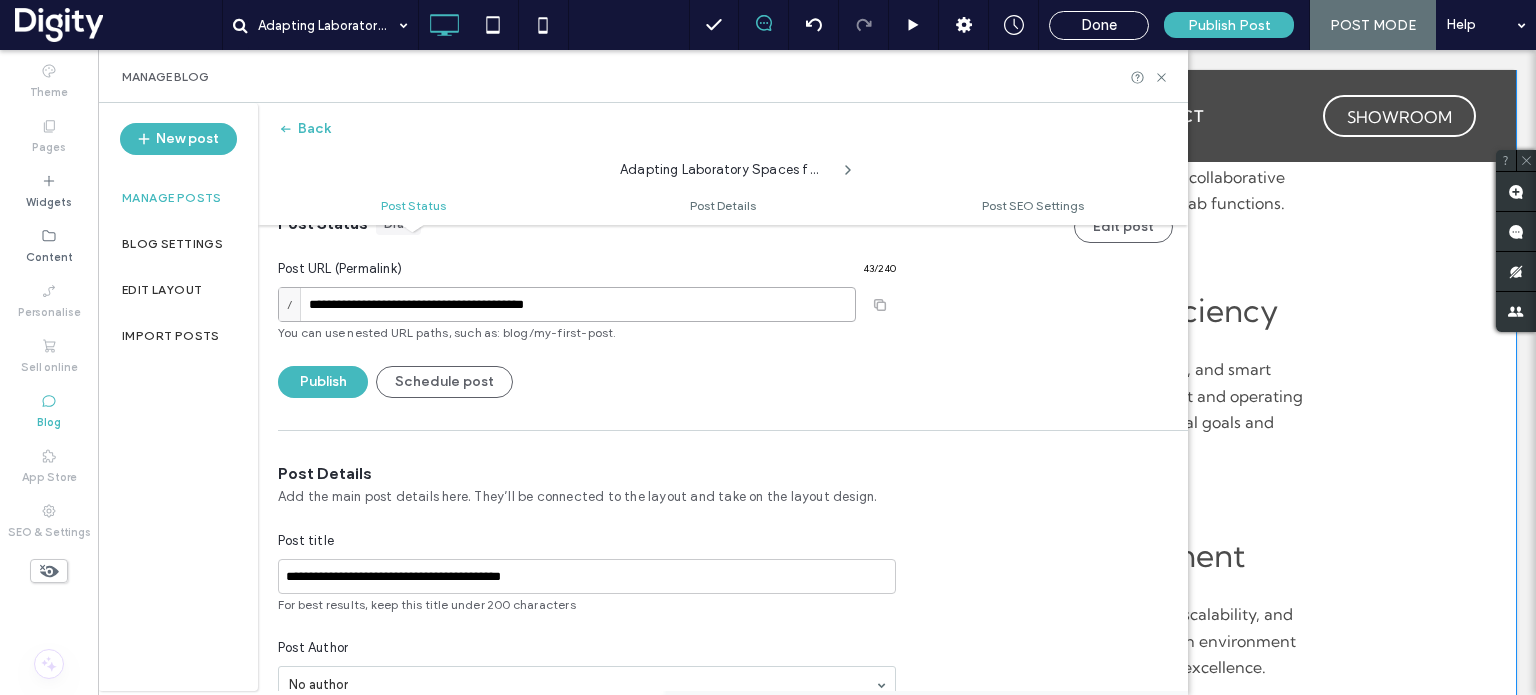 type on "**********" 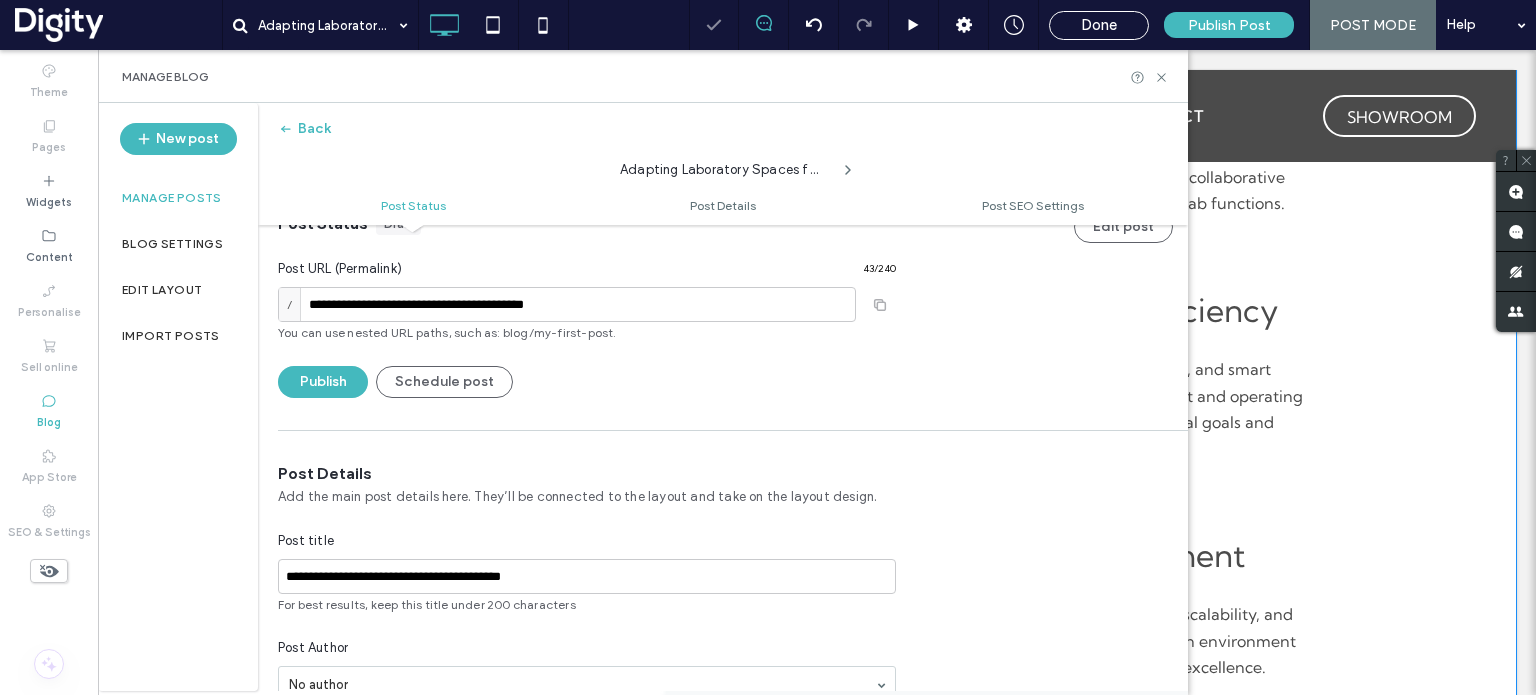 click on "Post Details" at bounding box center (587, 474) 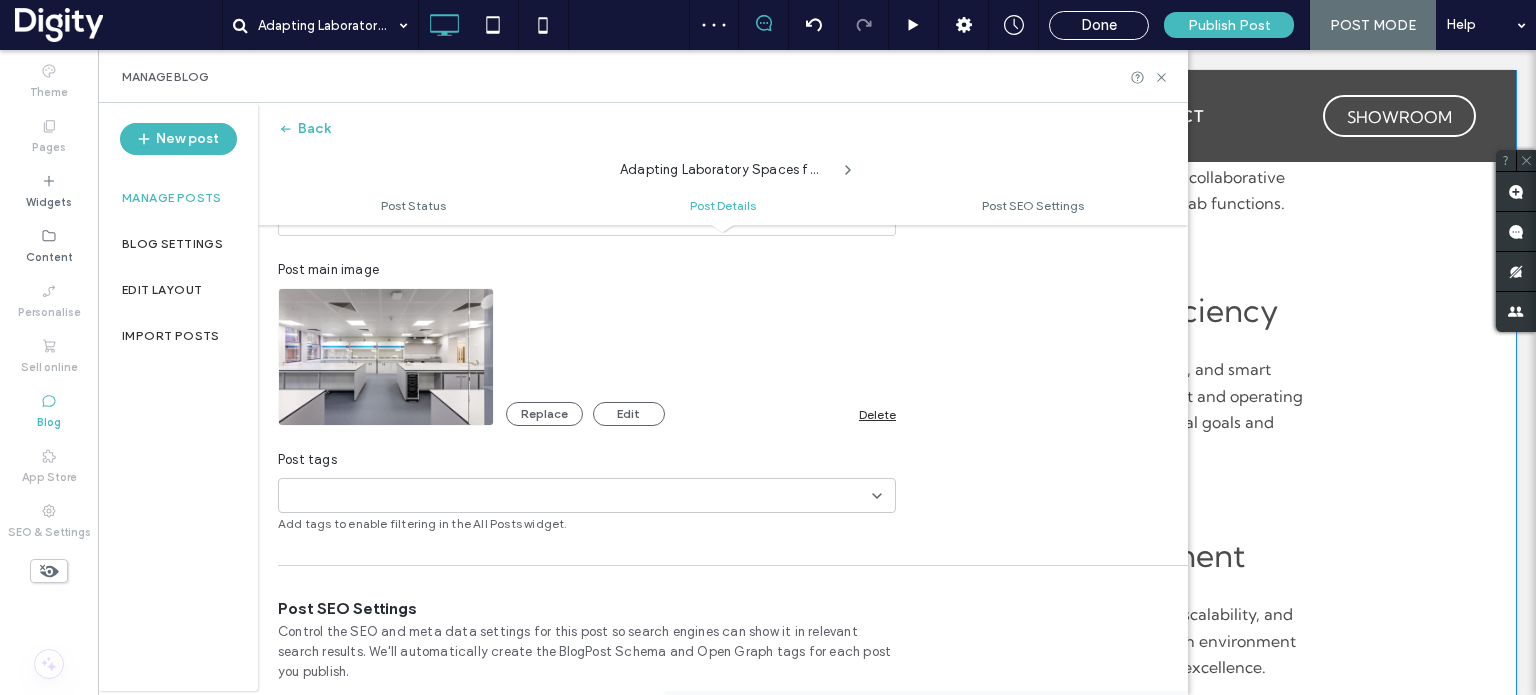 scroll, scrollTop: 516, scrollLeft: 0, axis: vertical 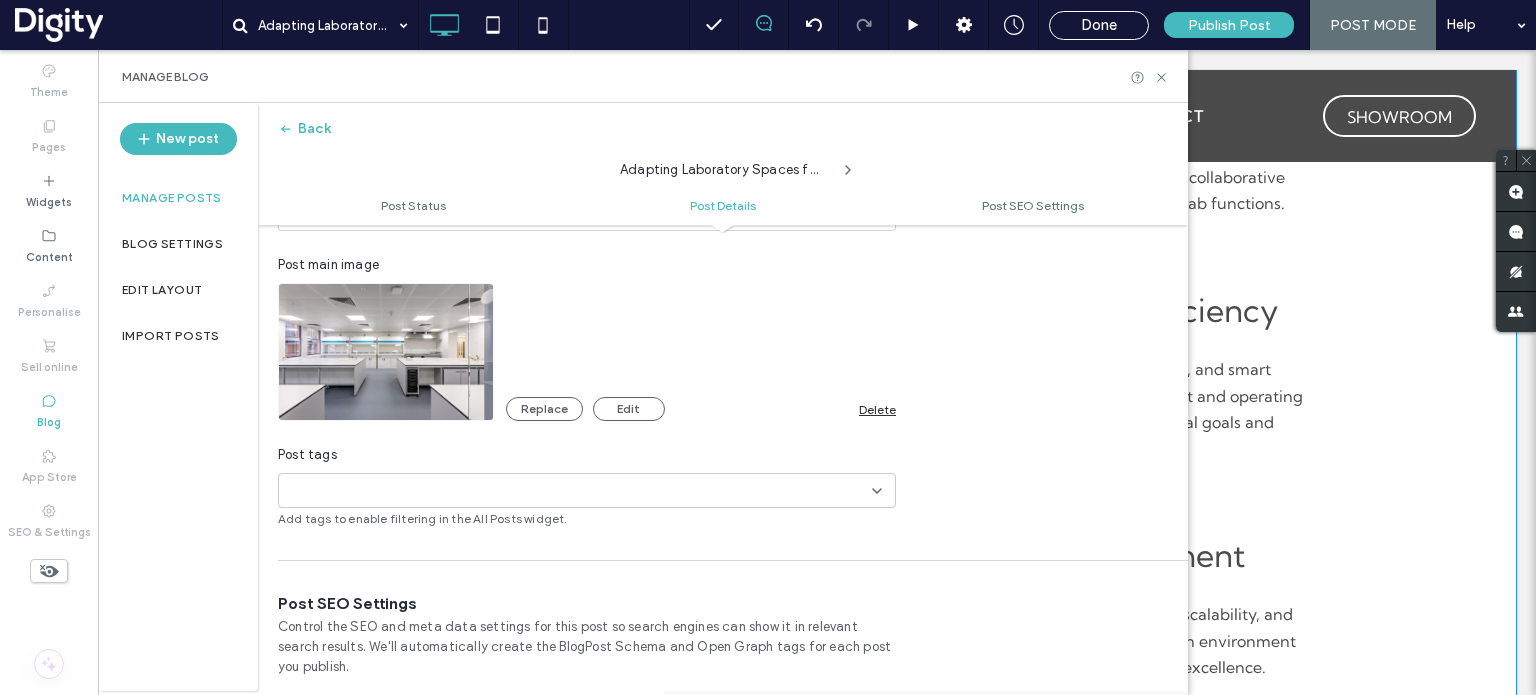 click on "+0 +0" at bounding box center (579, 490) 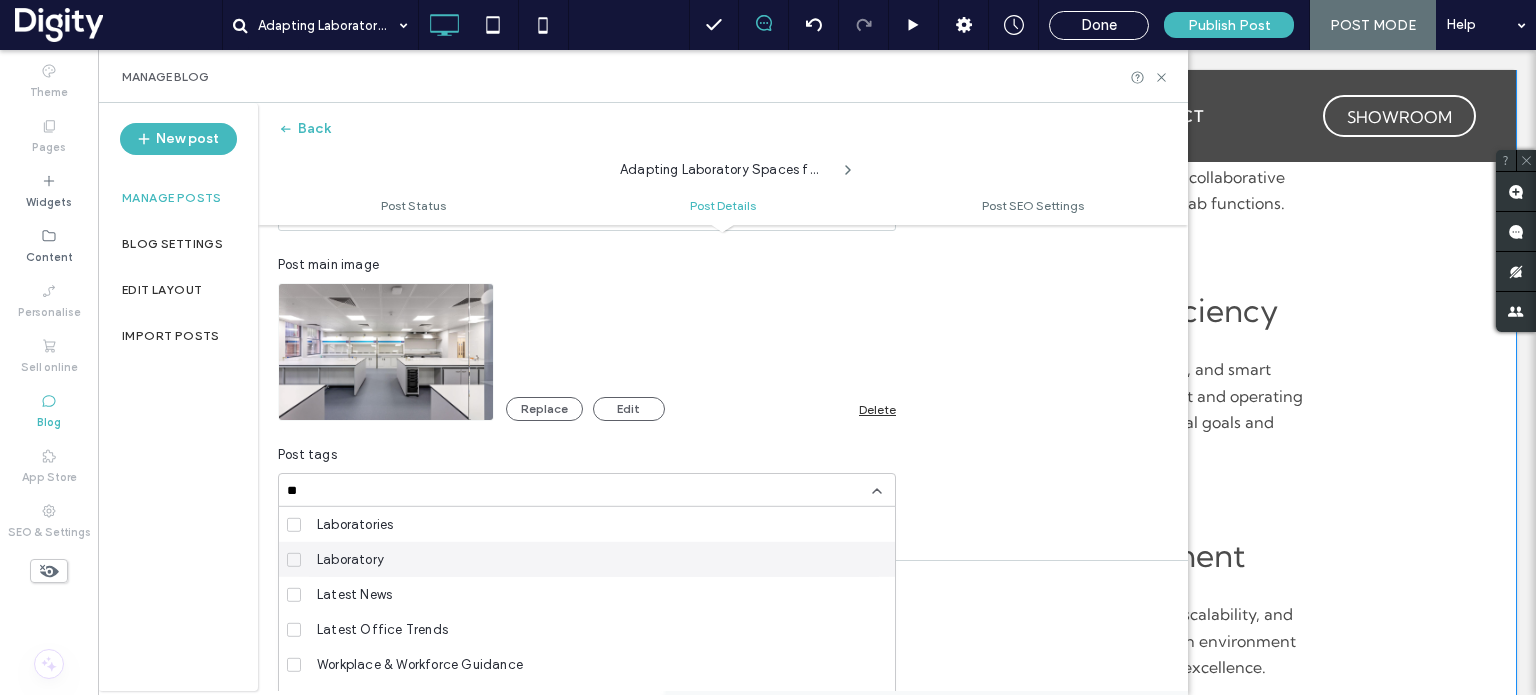 click on "Laboratory" at bounding box center [583, 559] 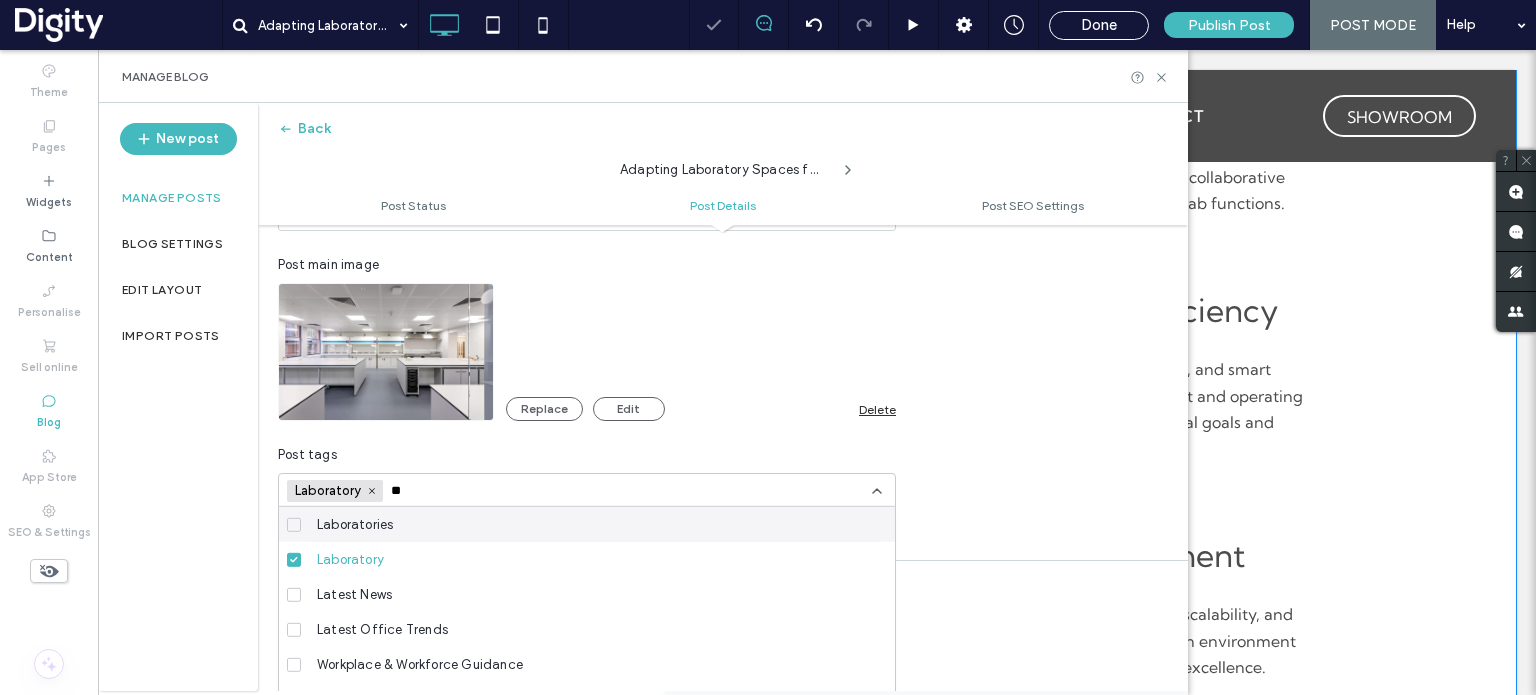 click 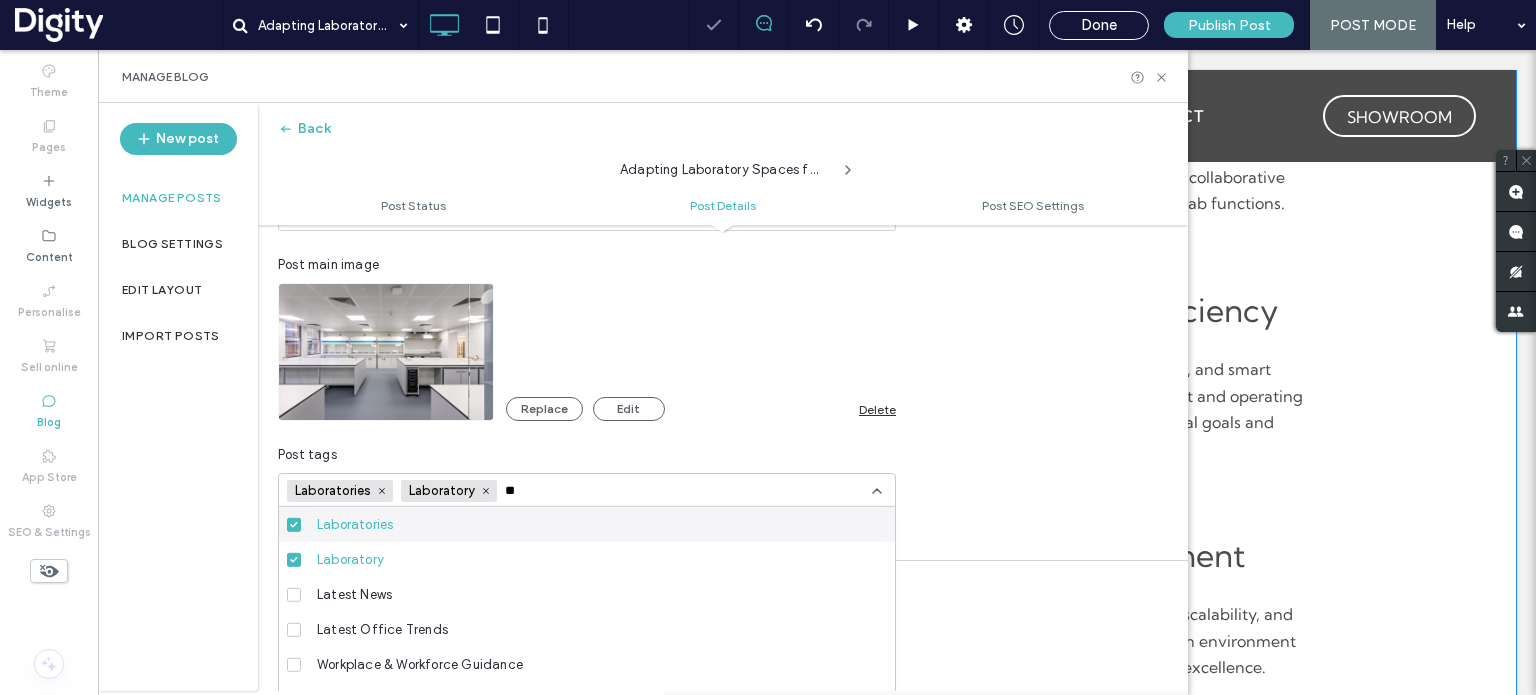 click on "**********" at bounding box center [723, 259] 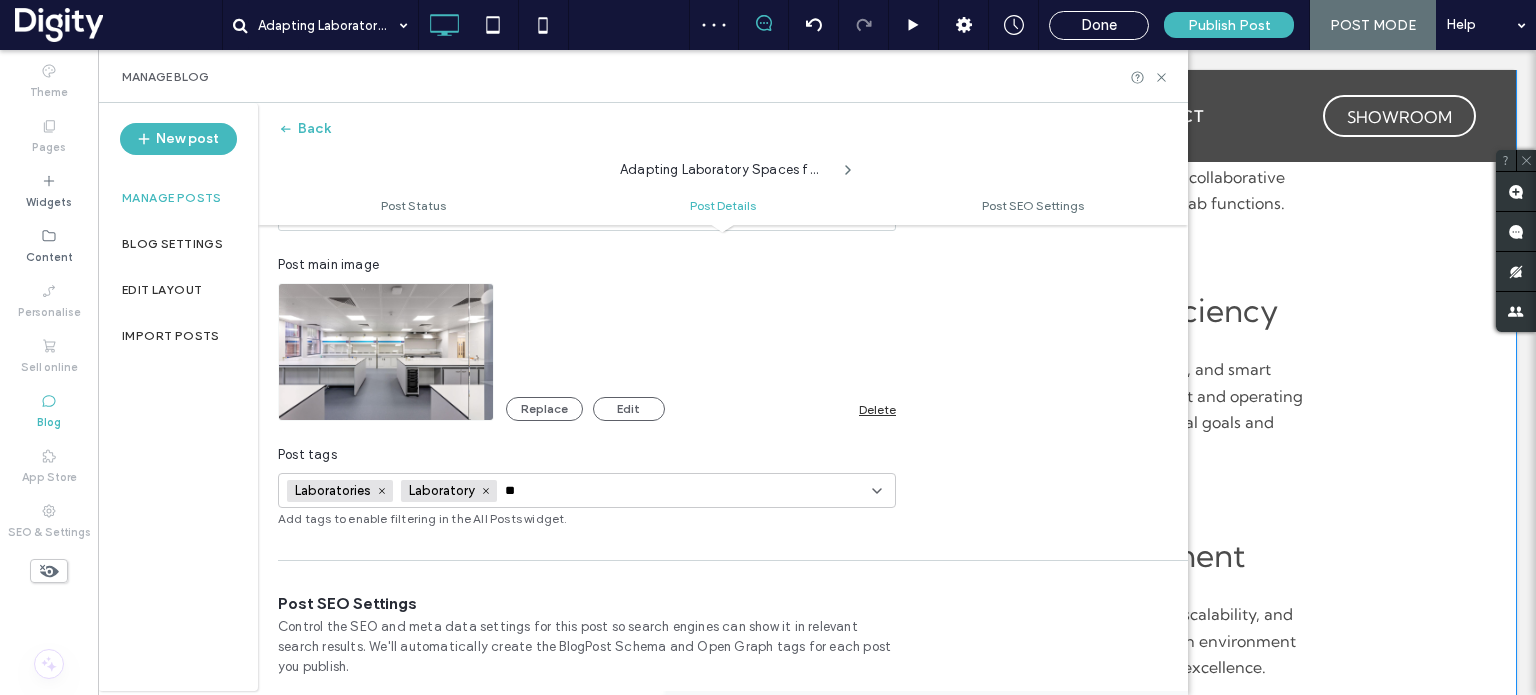click on "Laboratories Laboratory +0 Laboratories Laboratory +0 **" at bounding box center [579, 490] 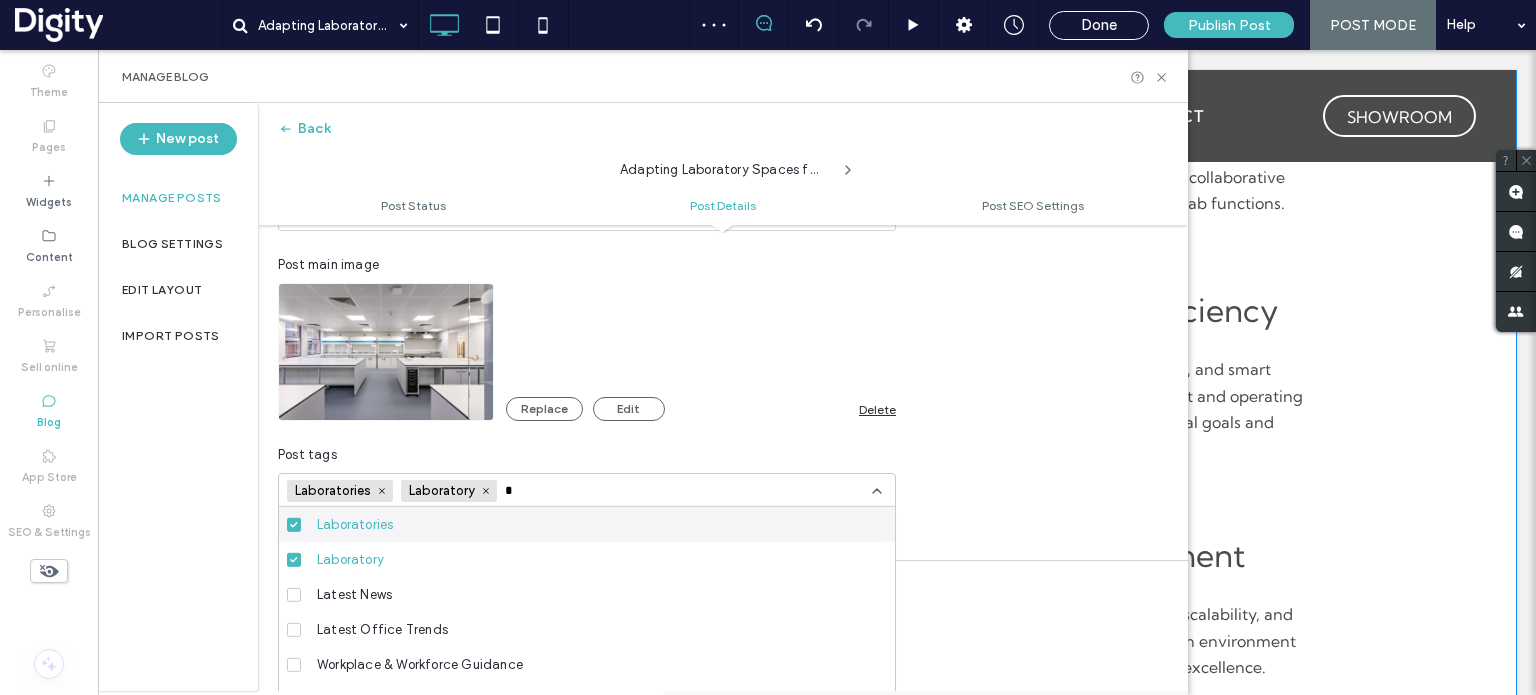 type on "*" 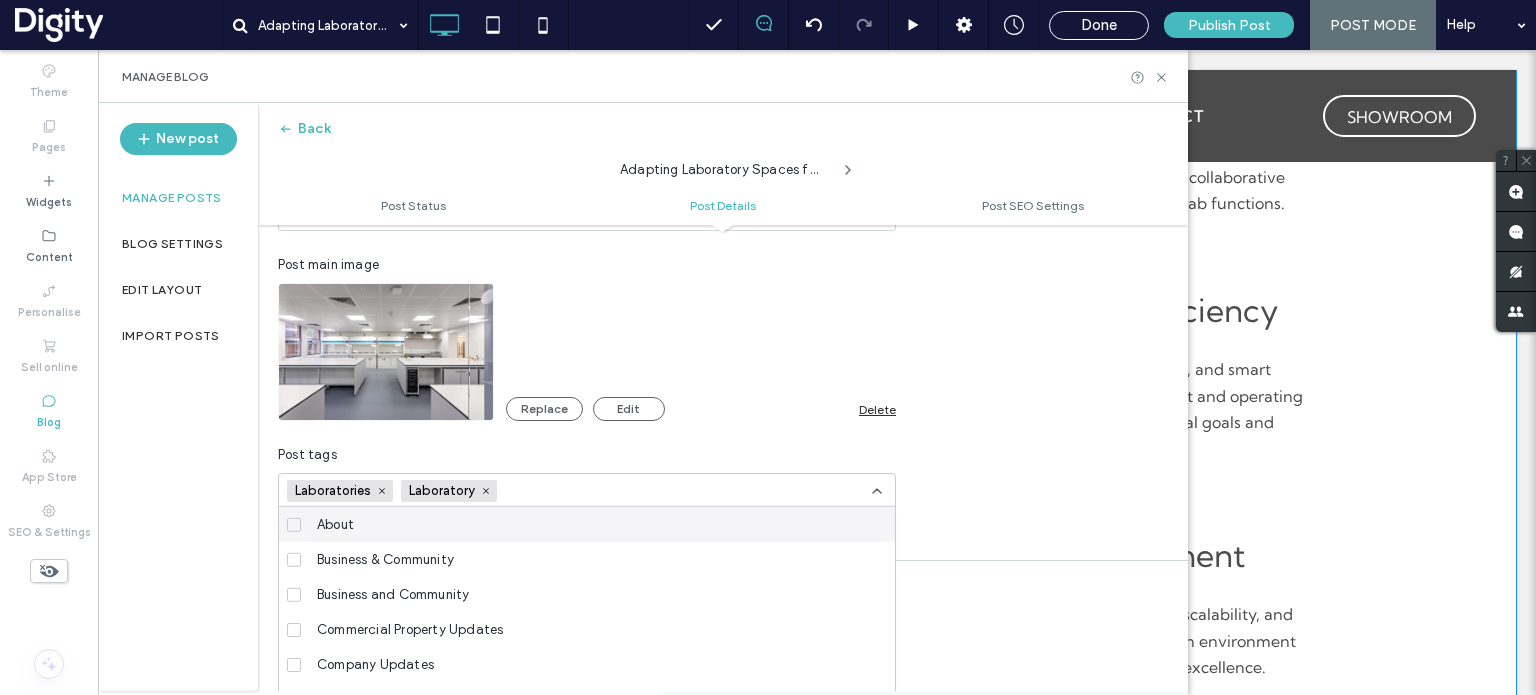 type 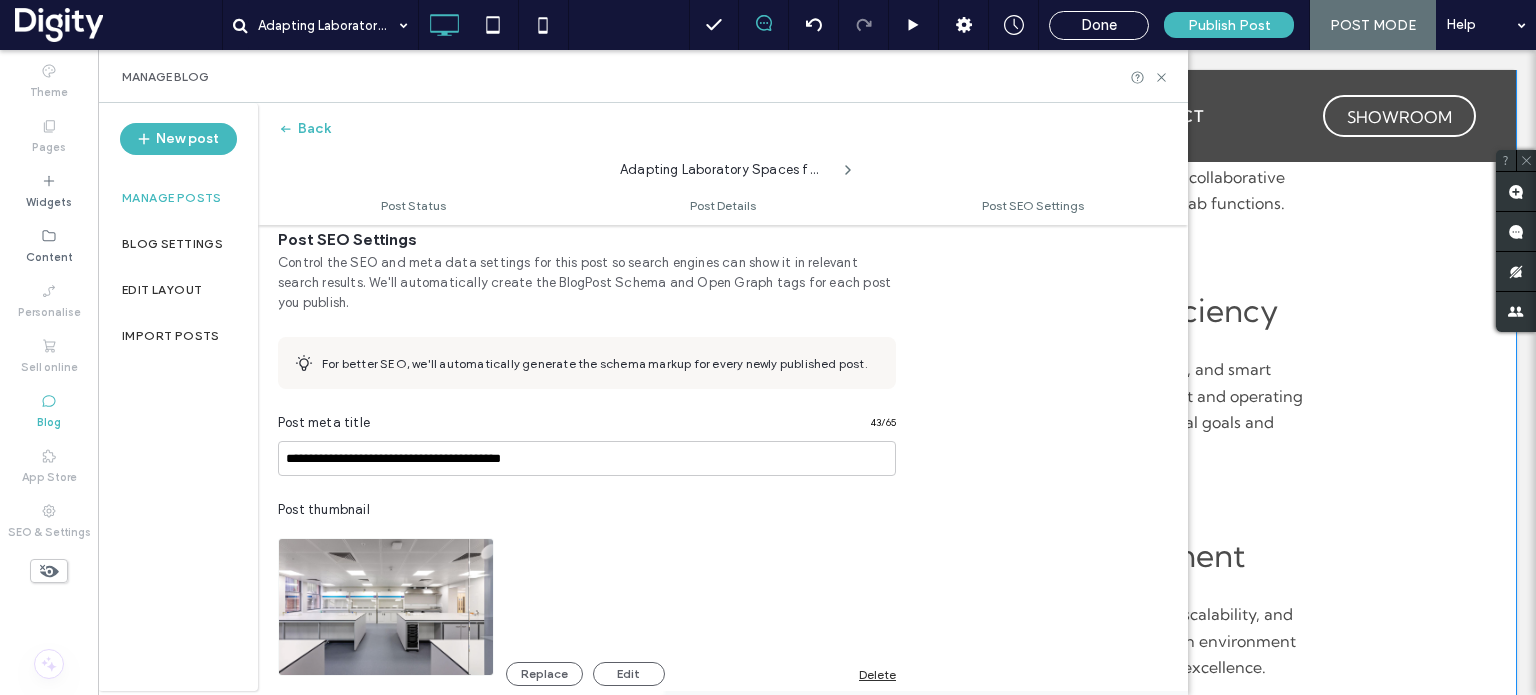 scroll, scrollTop: 883, scrollLeft: 0, axis: vertical 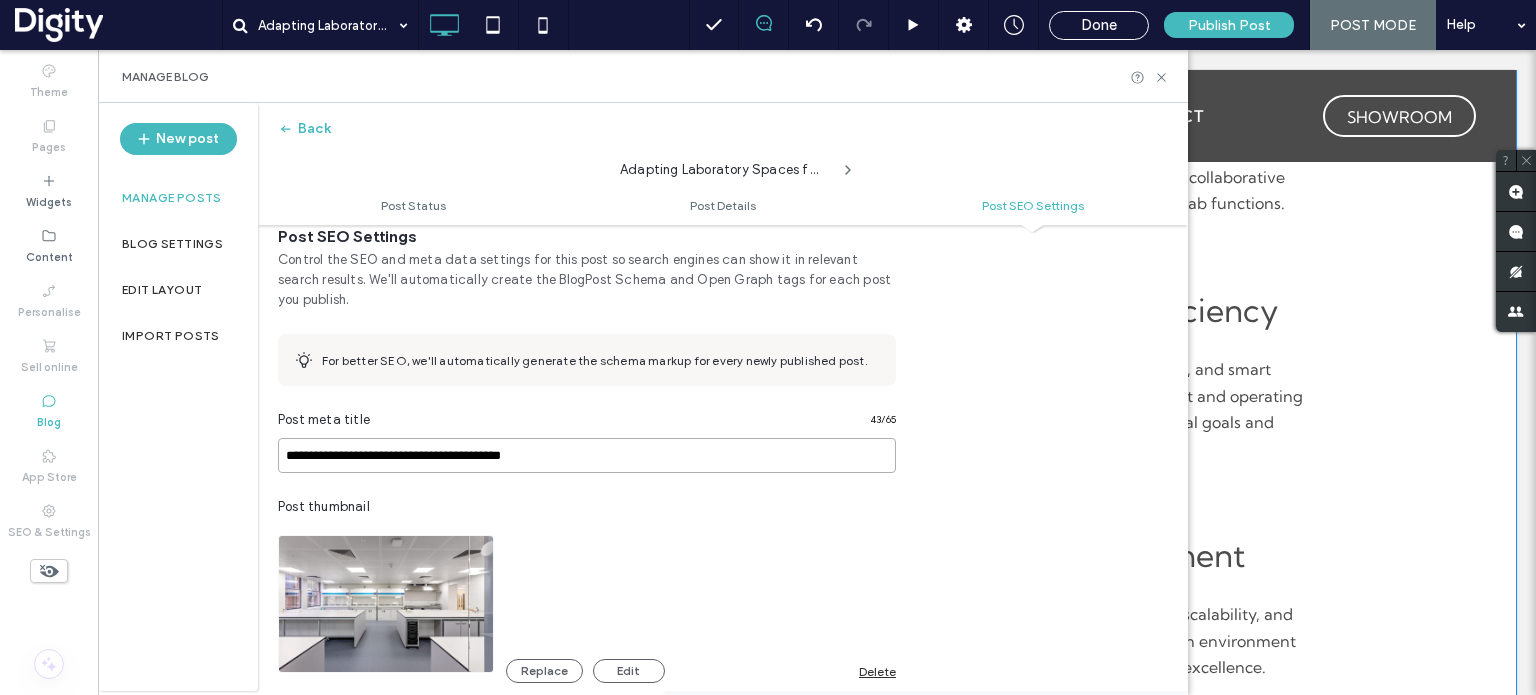 click on "**********" at bounding box center (587, 455) 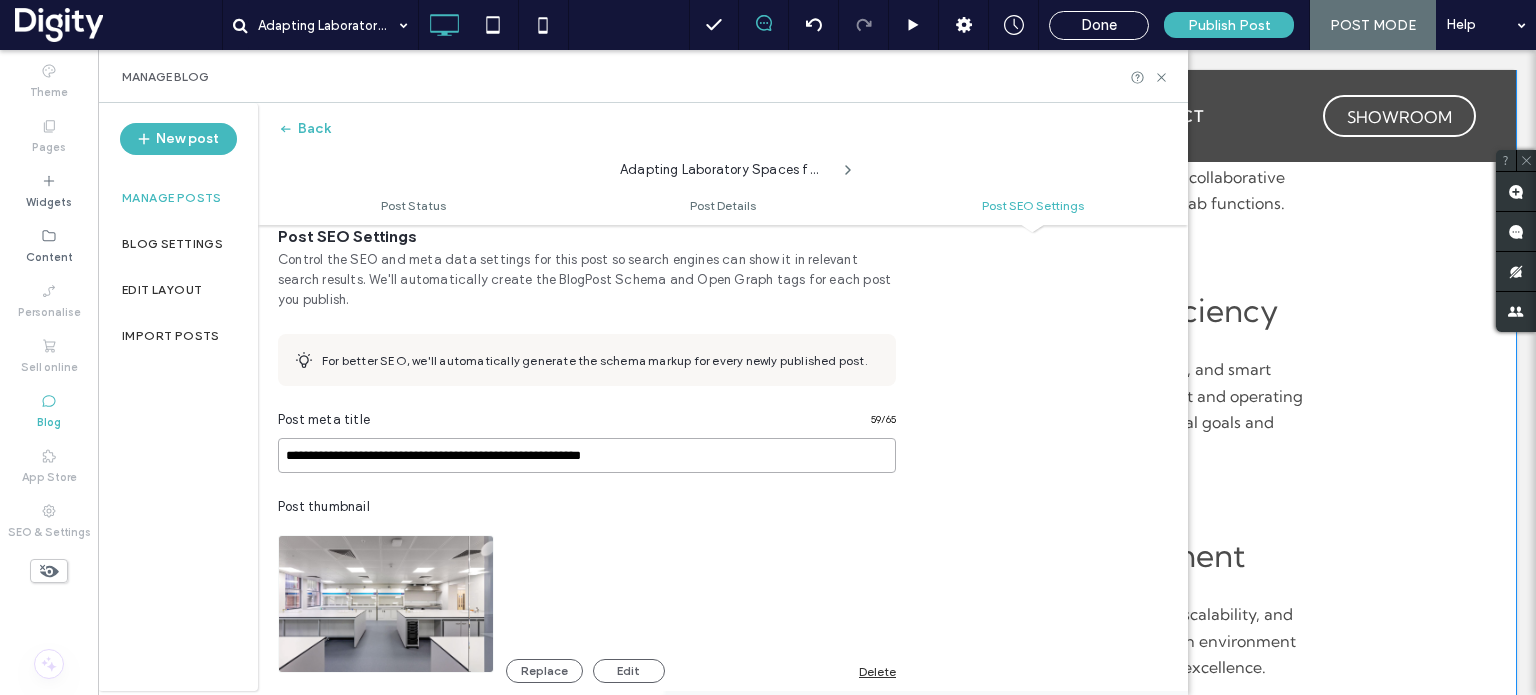 type on "**********" 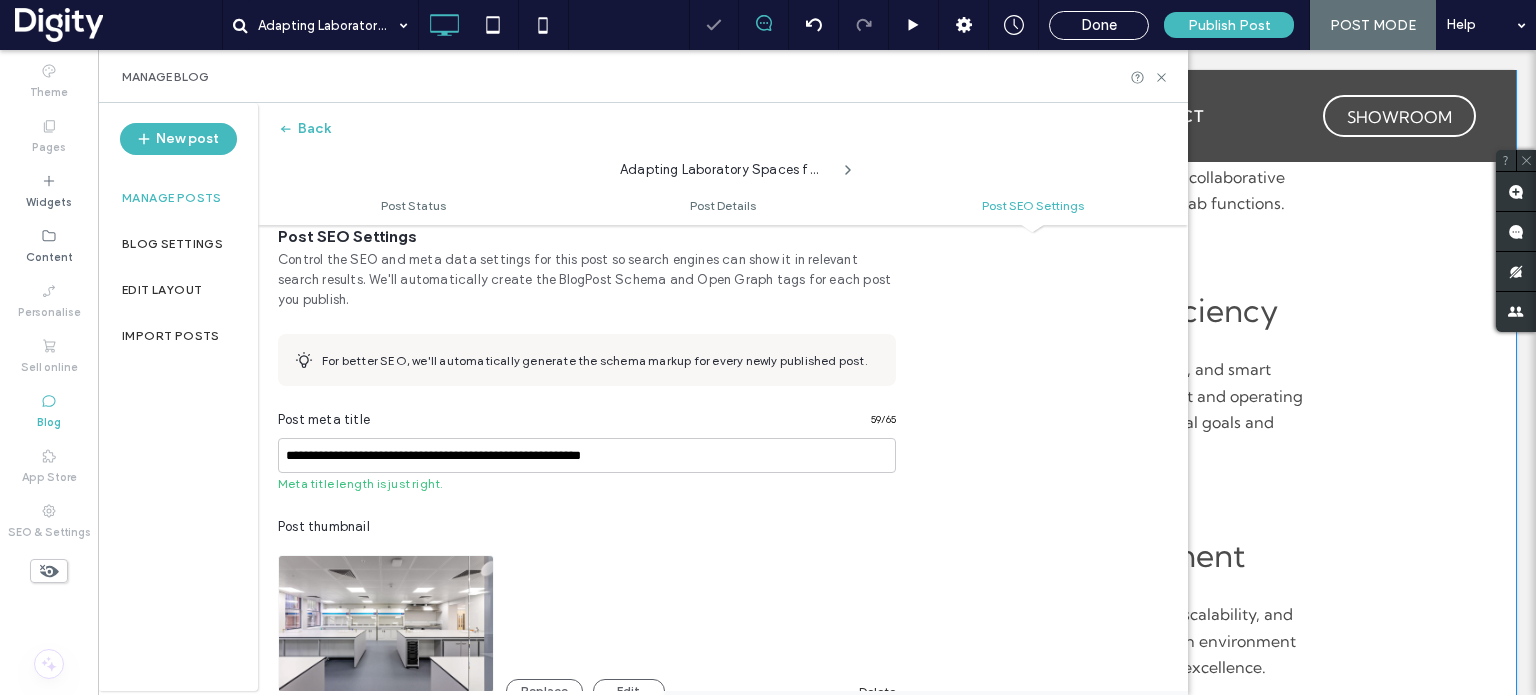 click on "**********" at bounding box center (723, 618) 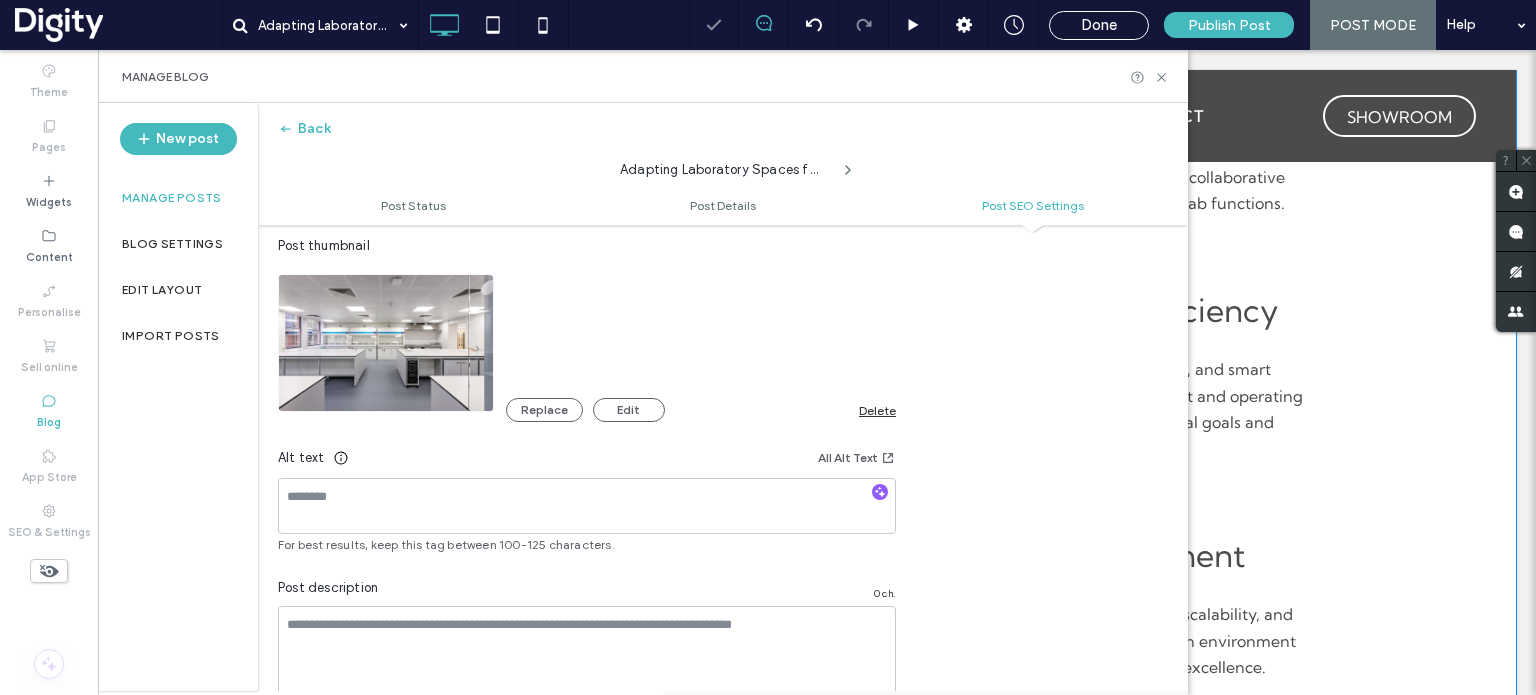 scroll, scrollTop: 1179, scrollLeft: 0, axis: vertical 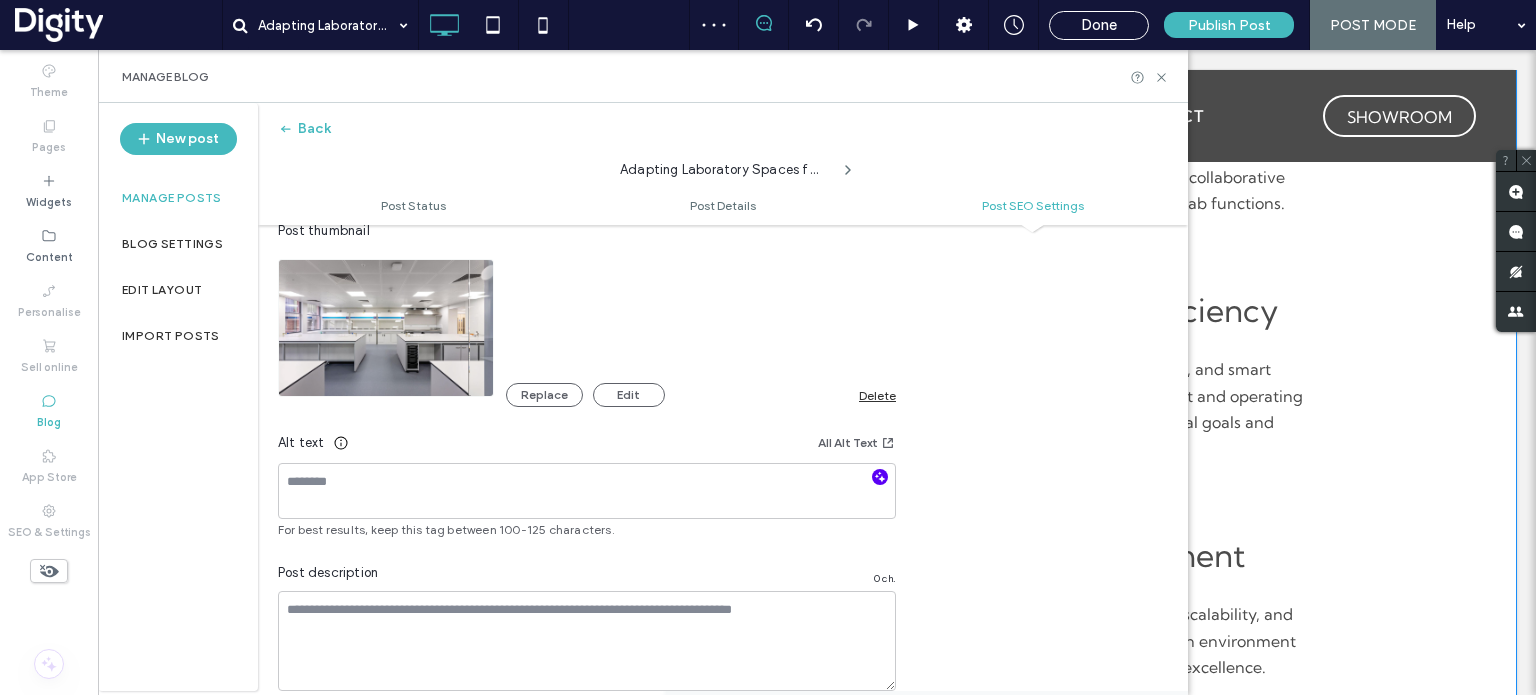 click 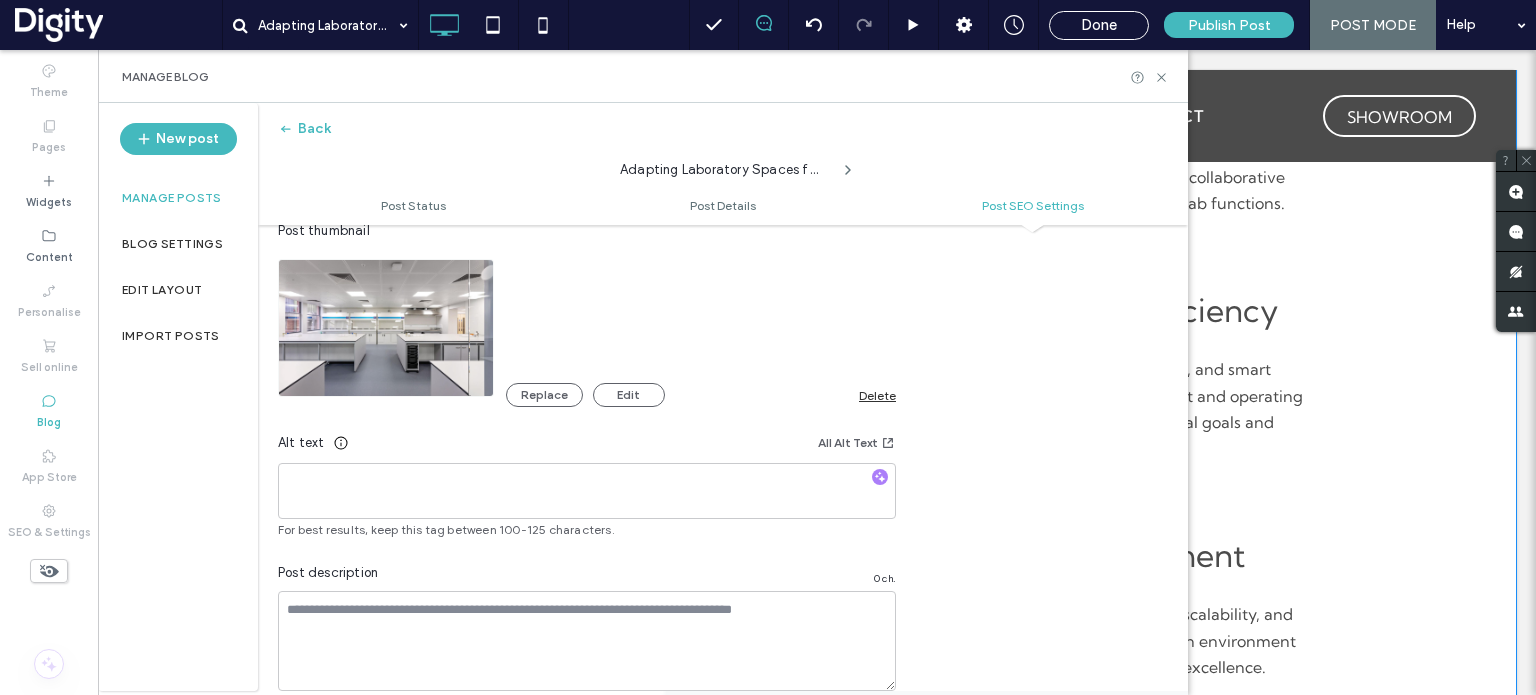 type on "**********" 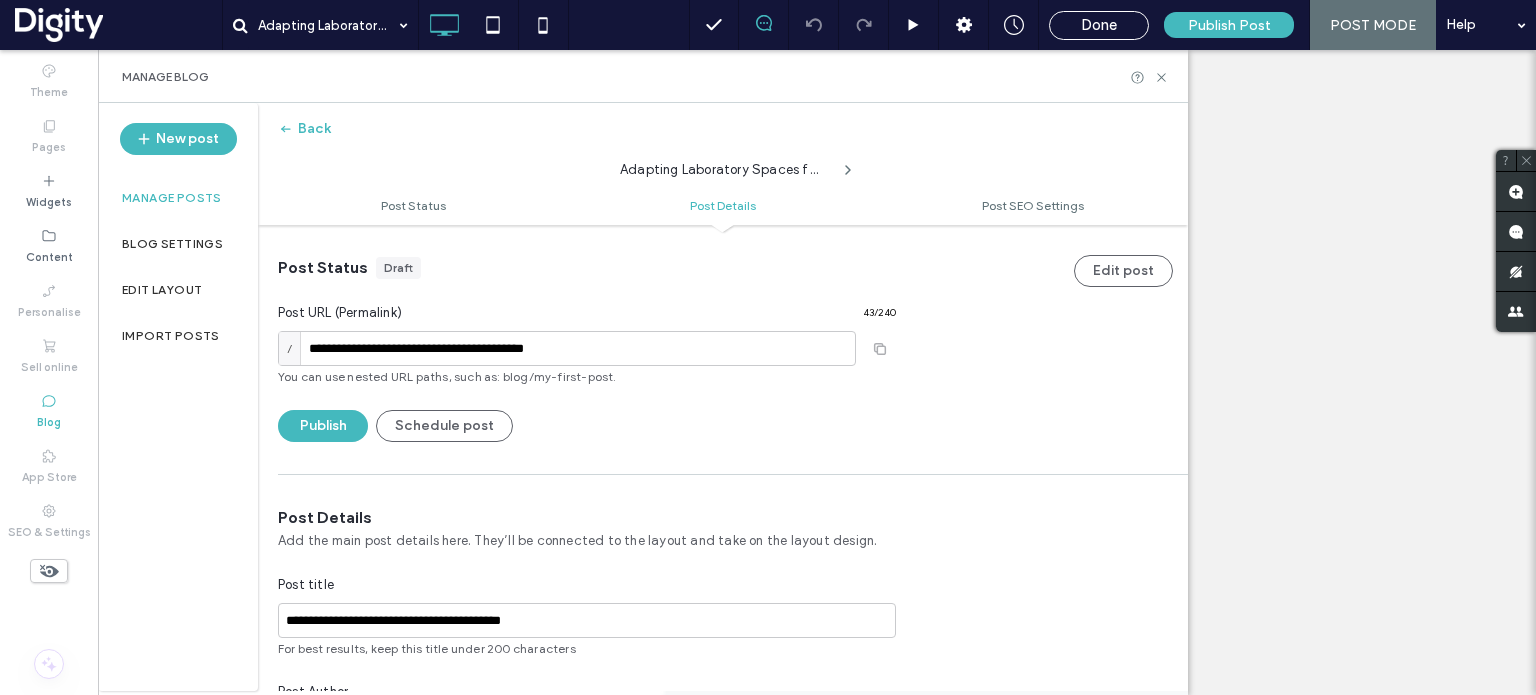 scroll, scrollTop: 0, scrollLeft: 0, axis: both 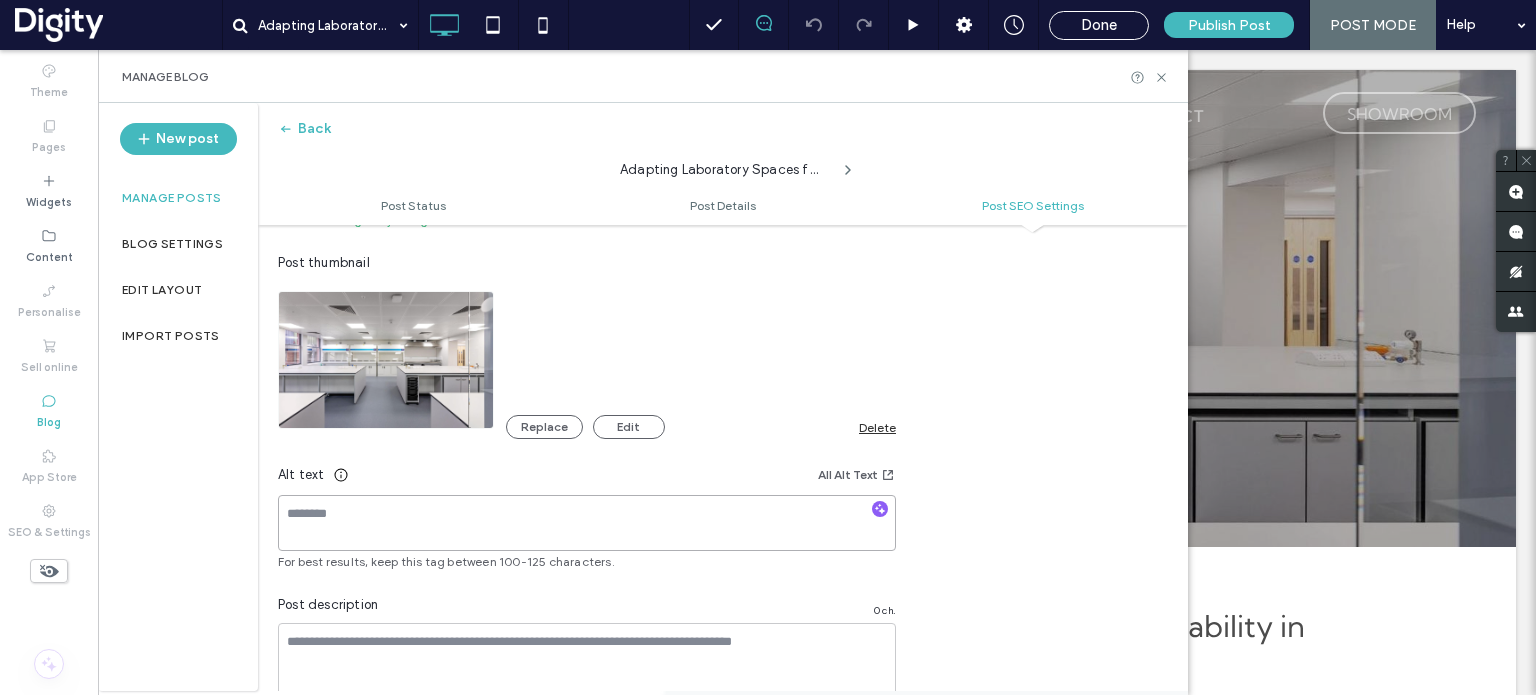 click at bounding box center (587, 523) 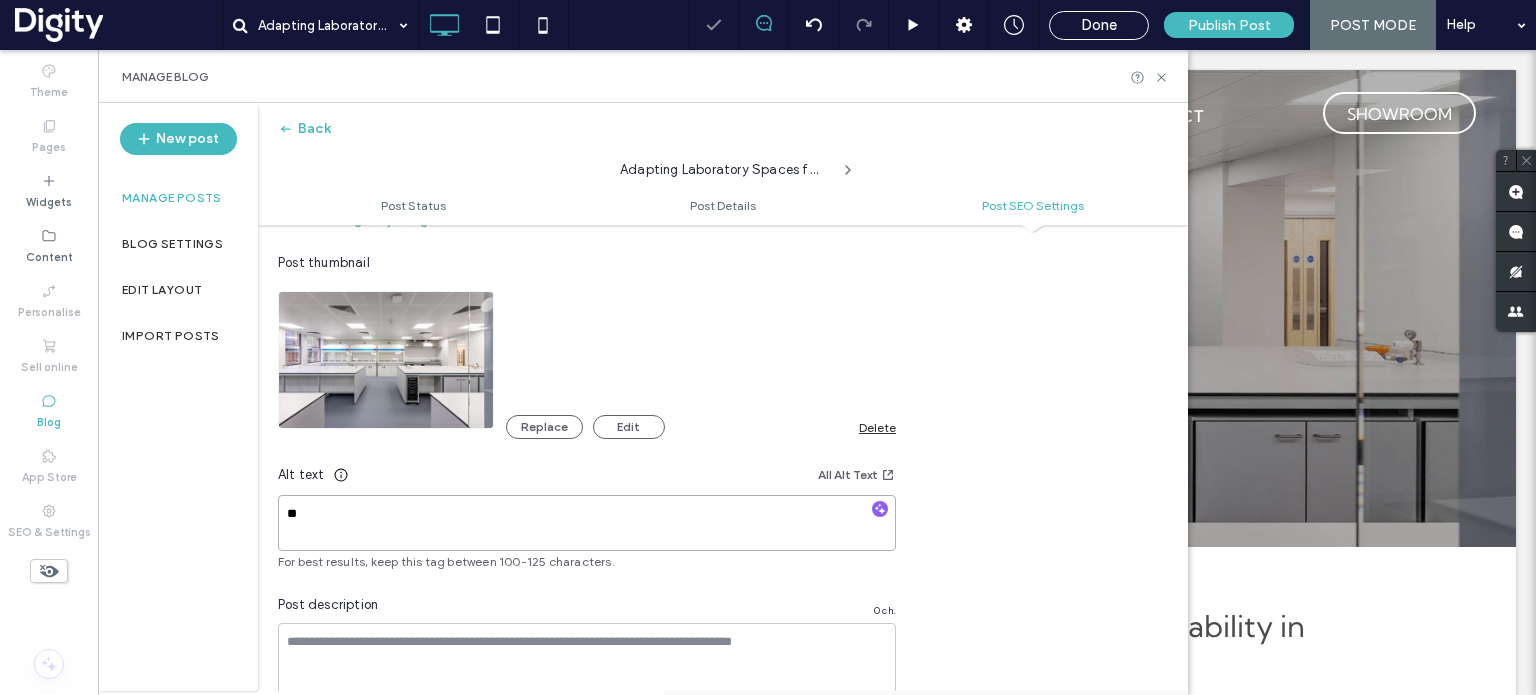 scroll, scrollTop: 0, scrollLeft: 0, axis: both 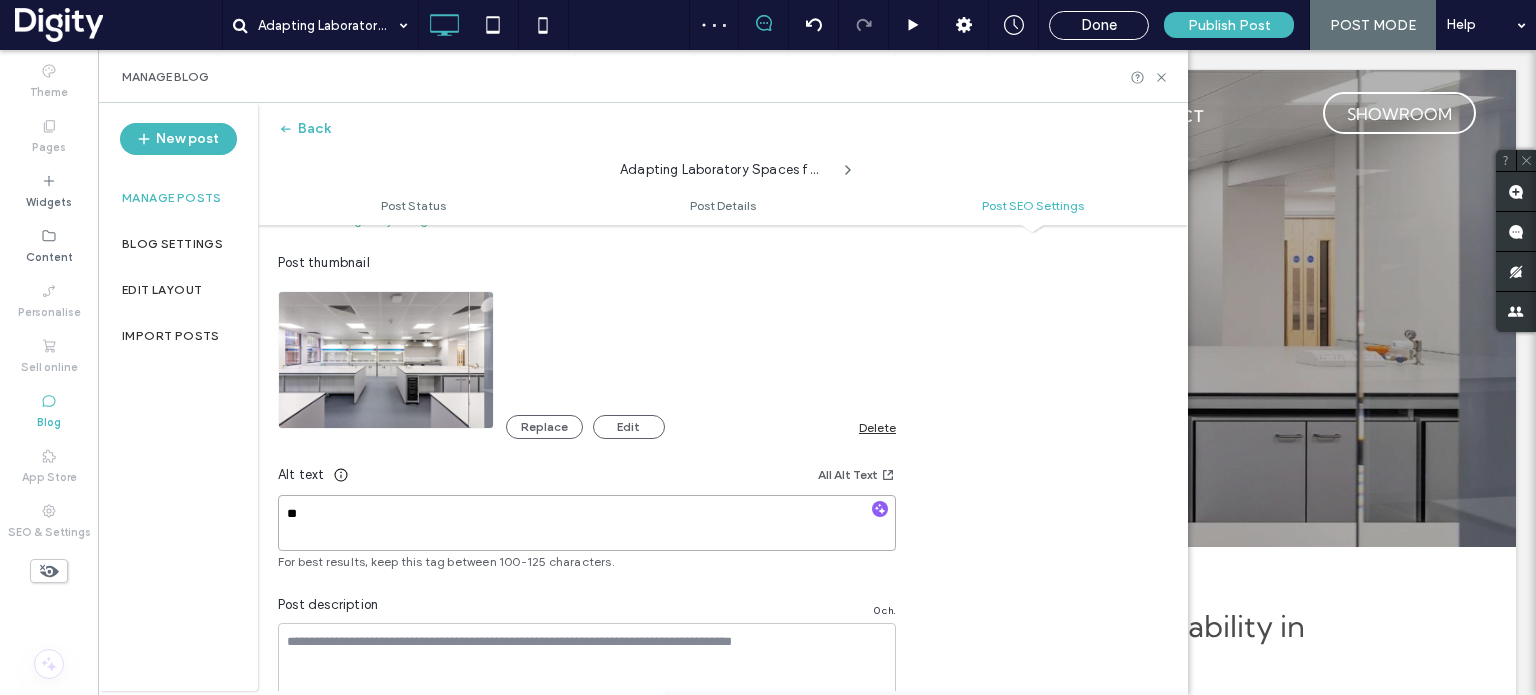 type on "*" 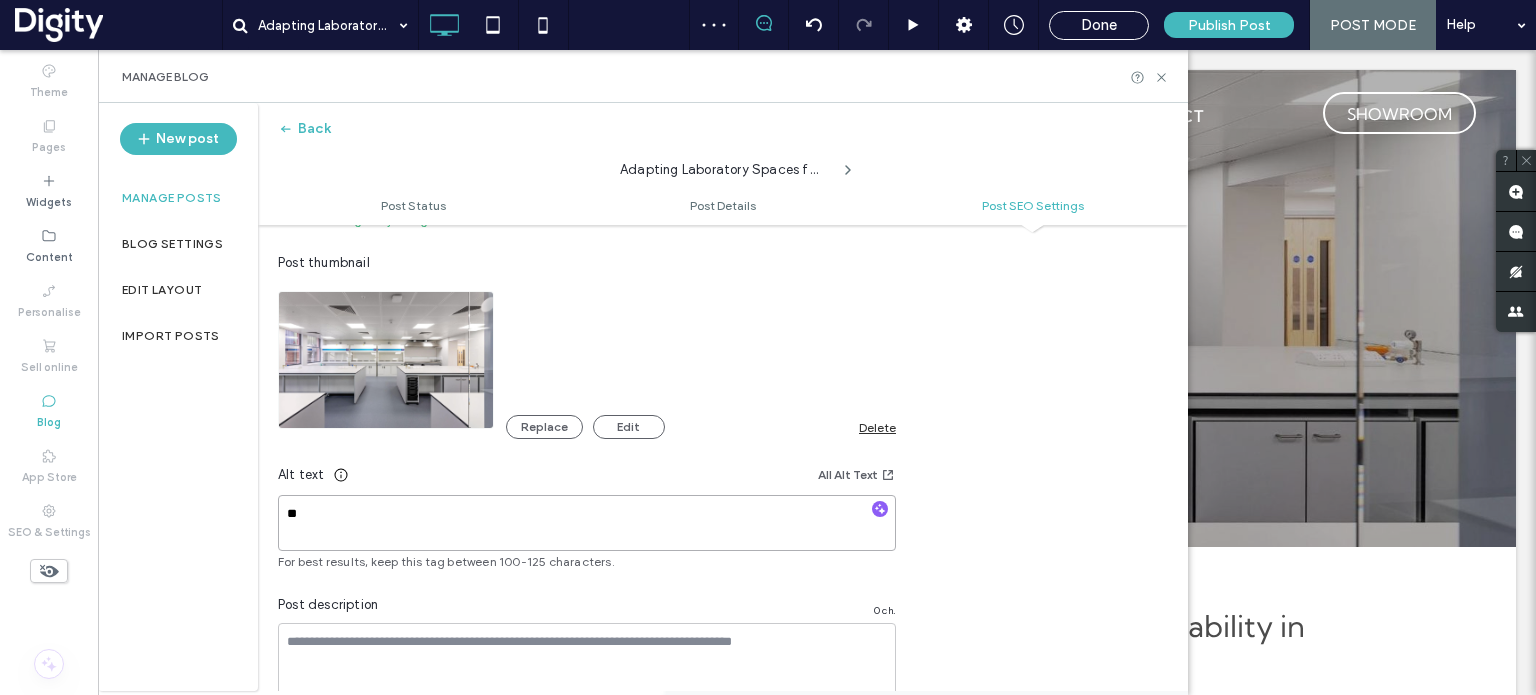 type on "*" 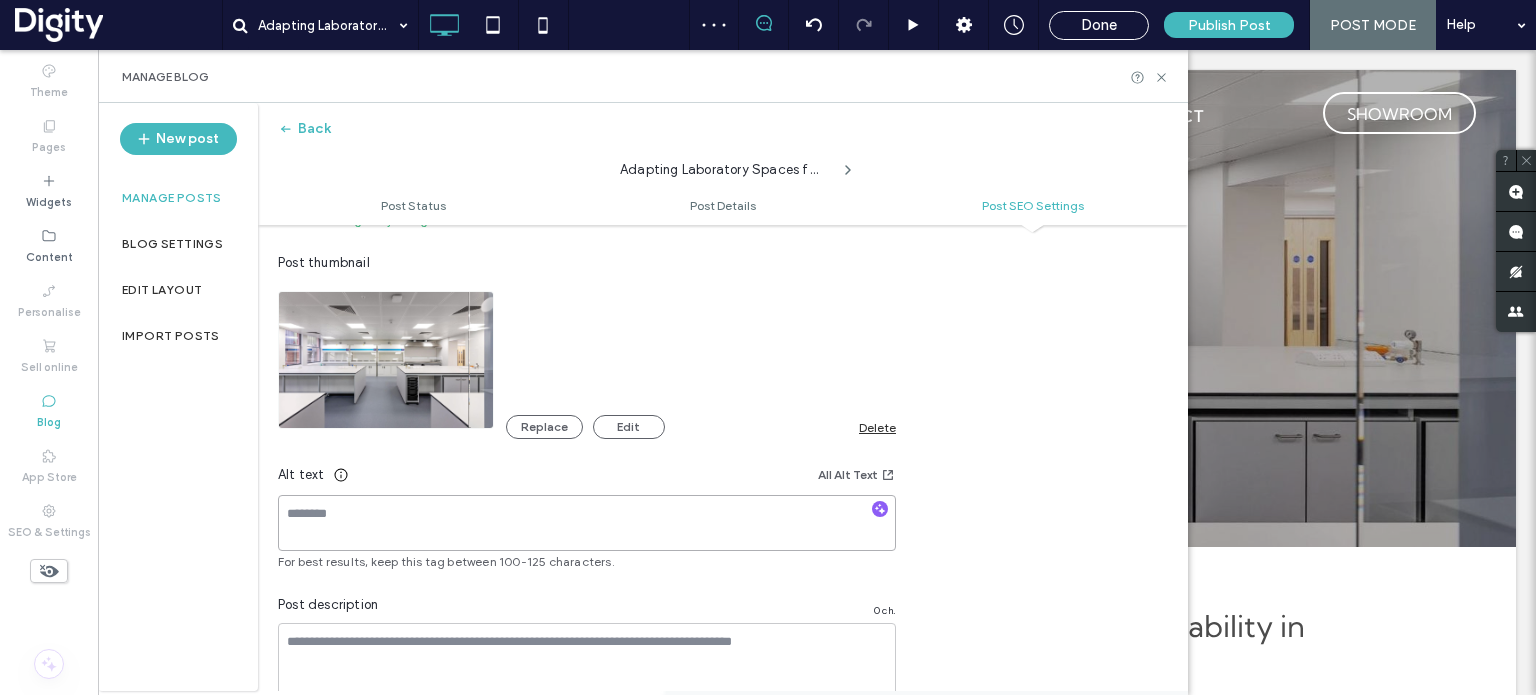 scroll, scrollTop: 0, scrollLeft: 0, axis: both 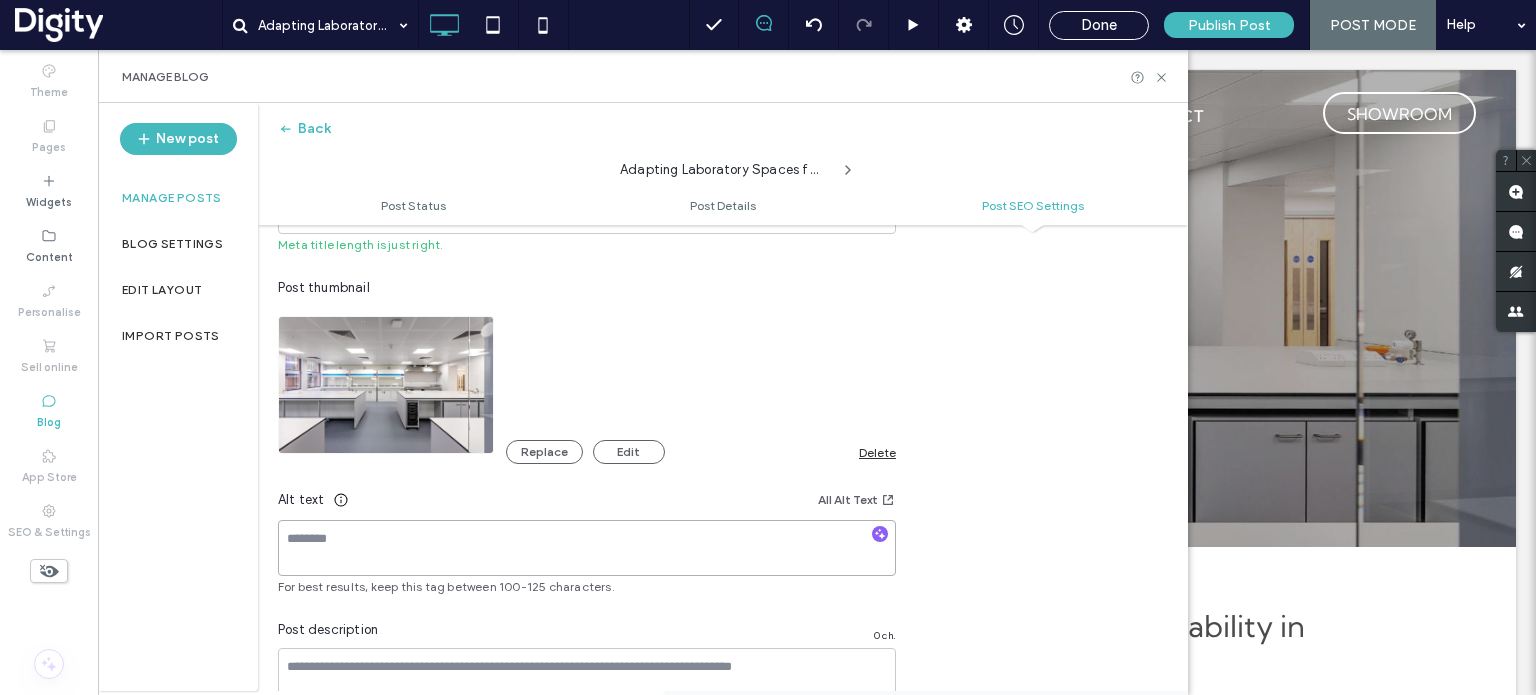 paste on "**********" 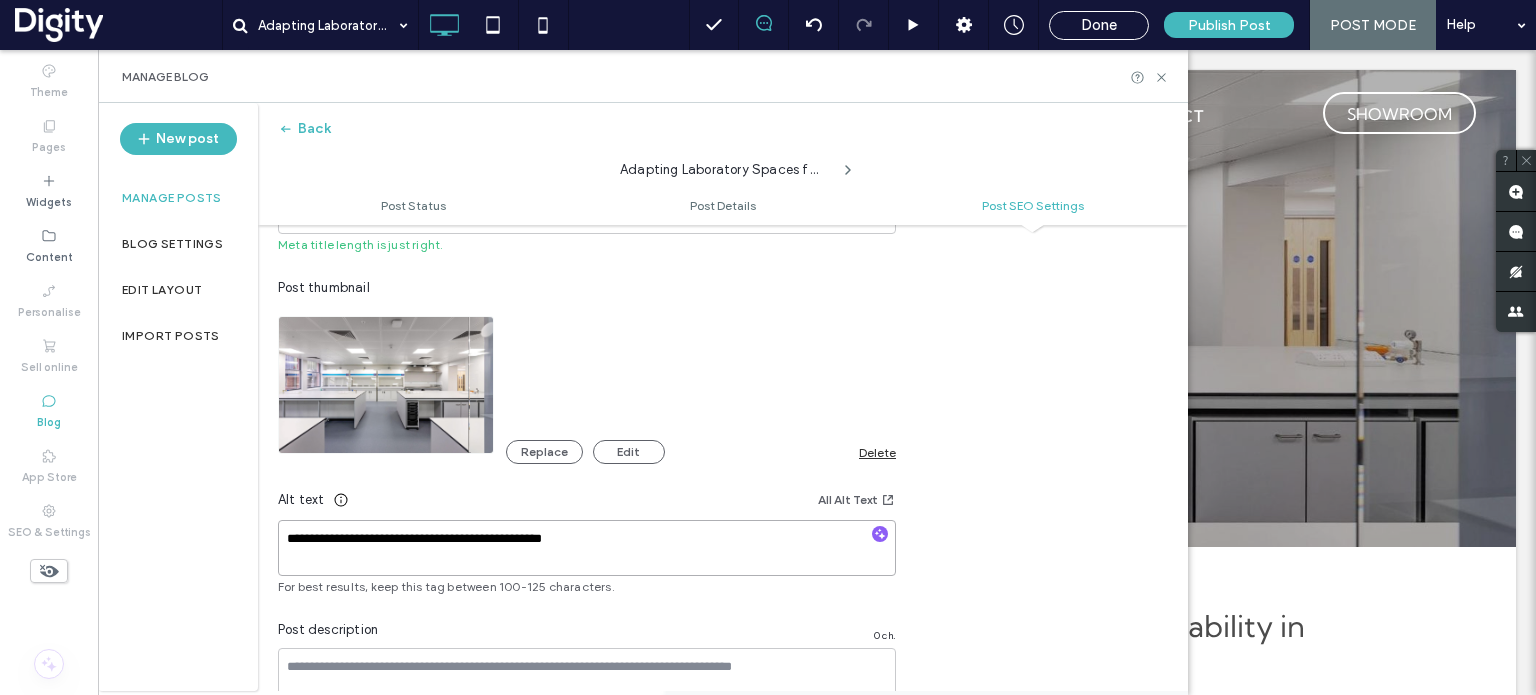 type on "*" 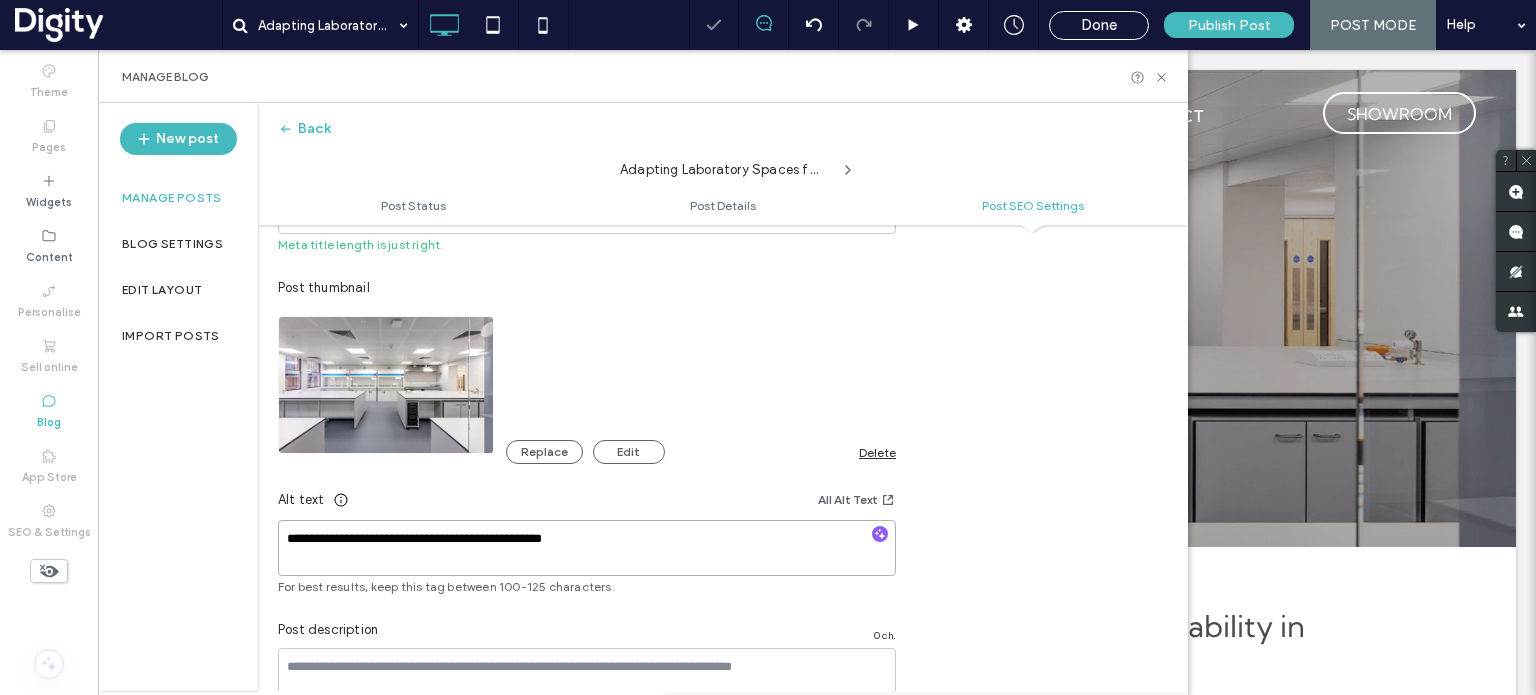 paste on "**********" 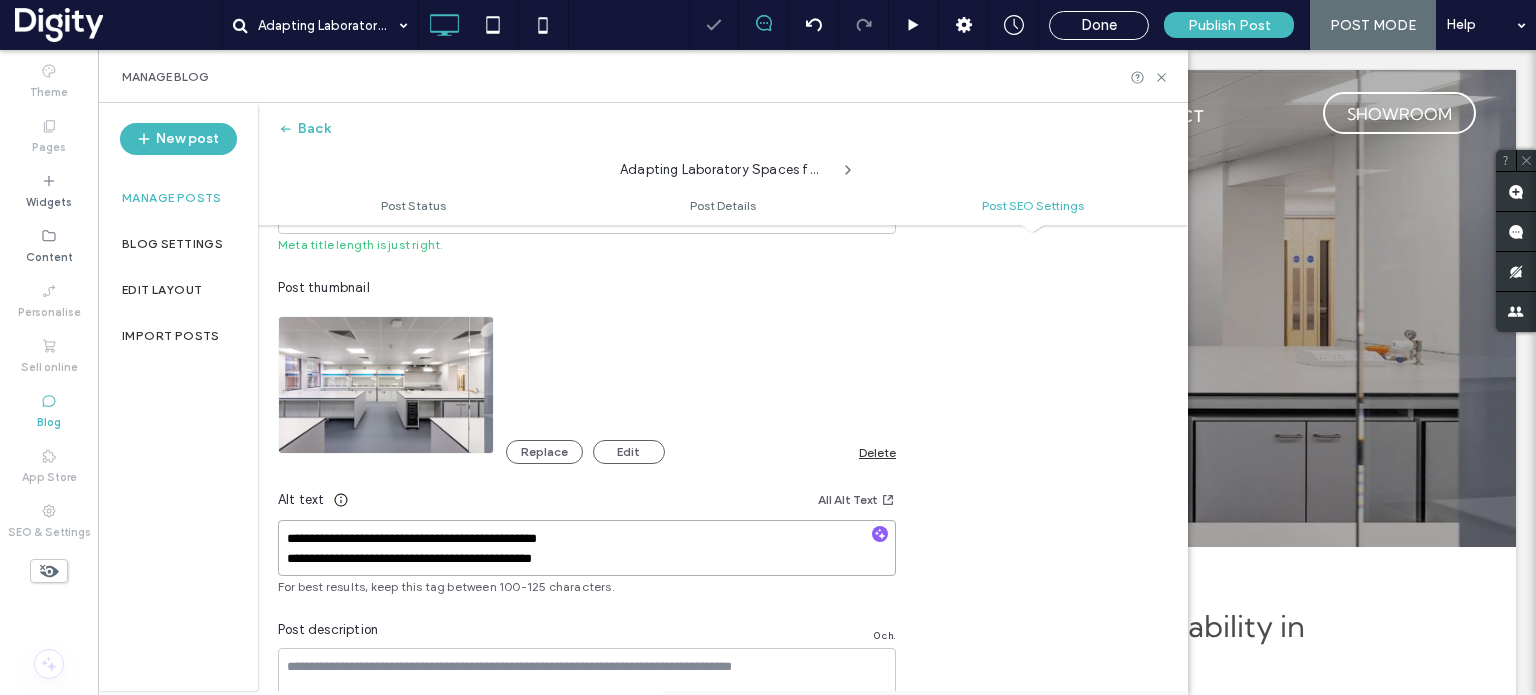 click on "**********" at bounding box center (587, 548) 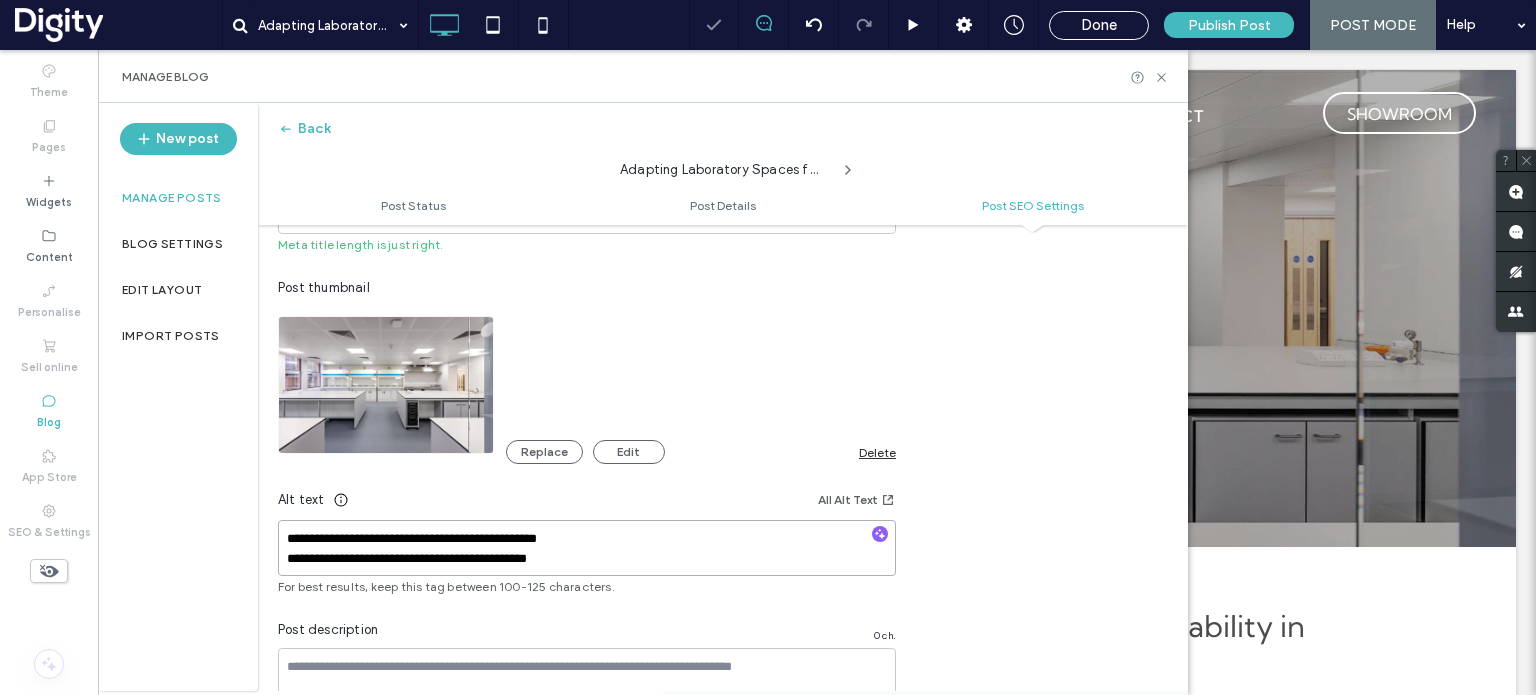 scroll, scrollTop: 0, scrollLeft: 0, axis: both 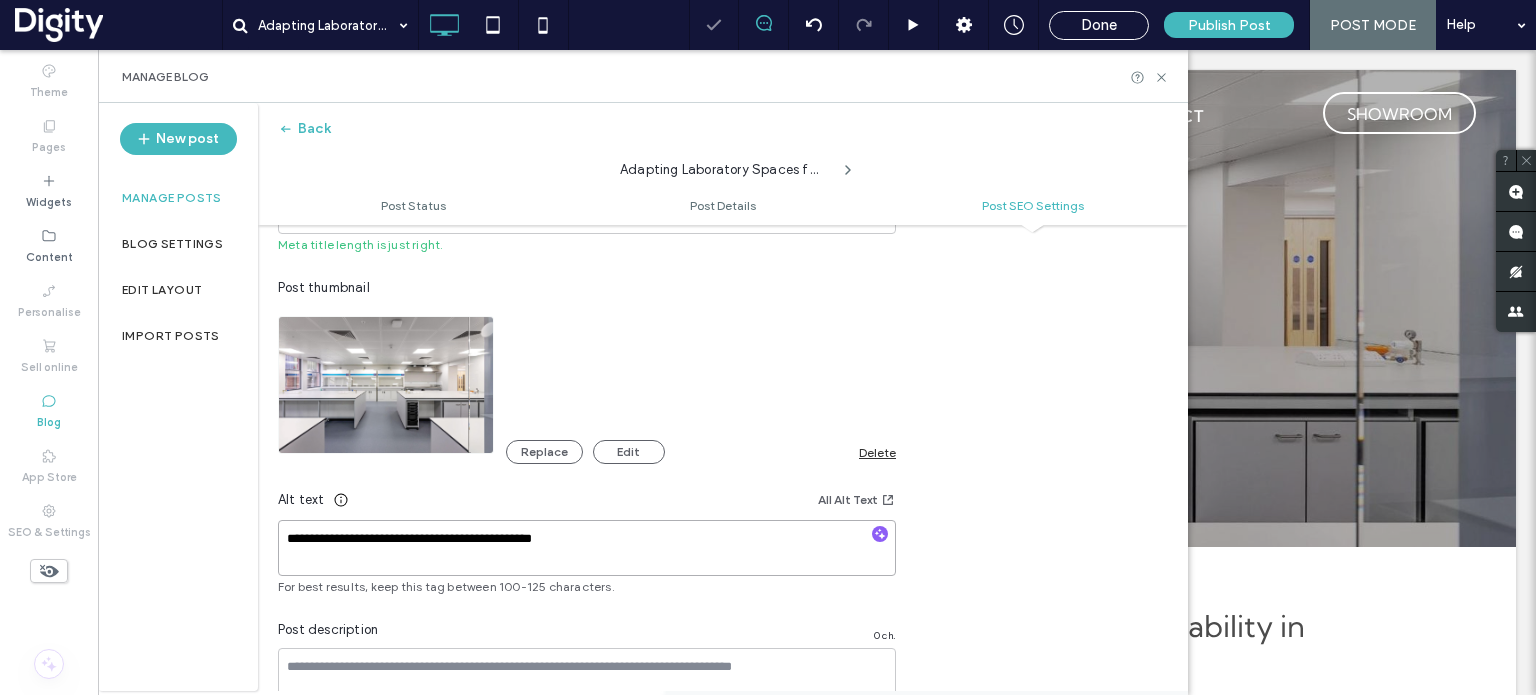 type on "**********" 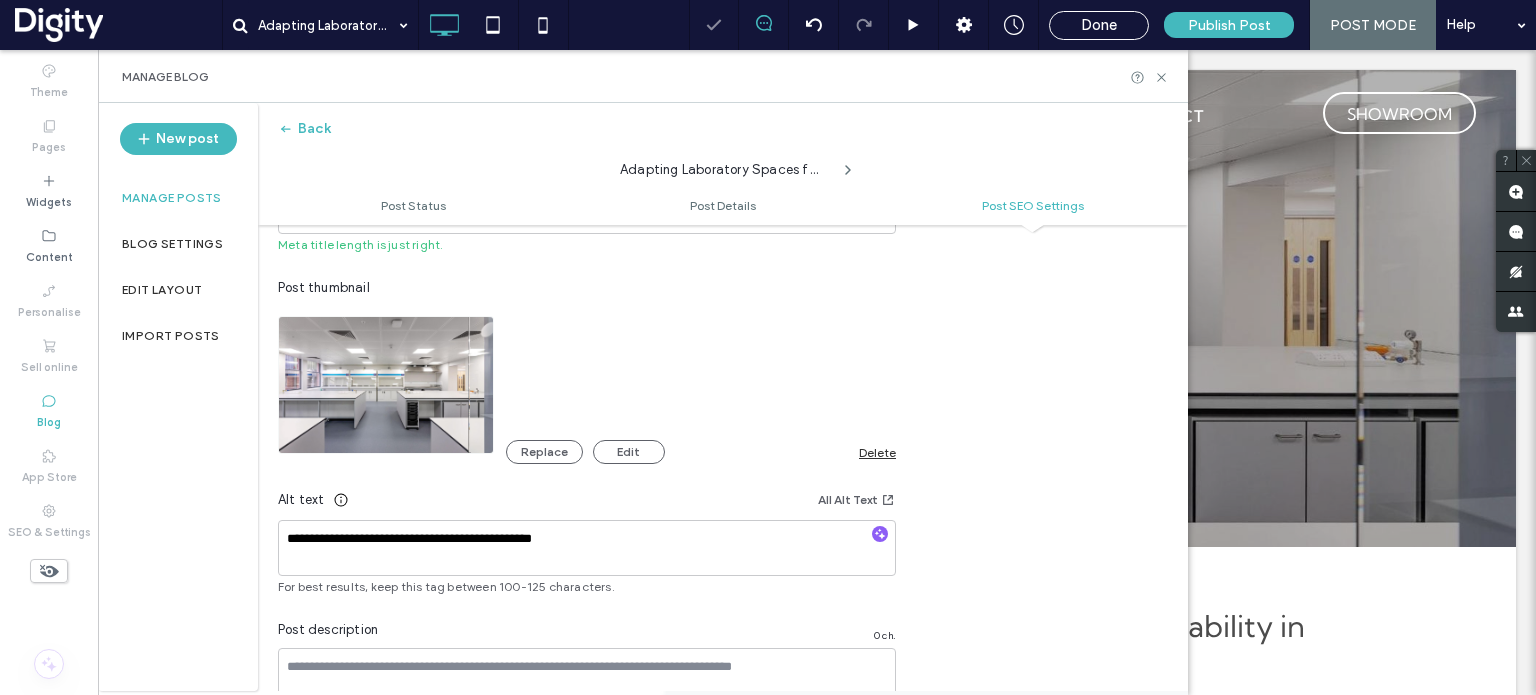 click on "**********" at bounding box center [723, 379] 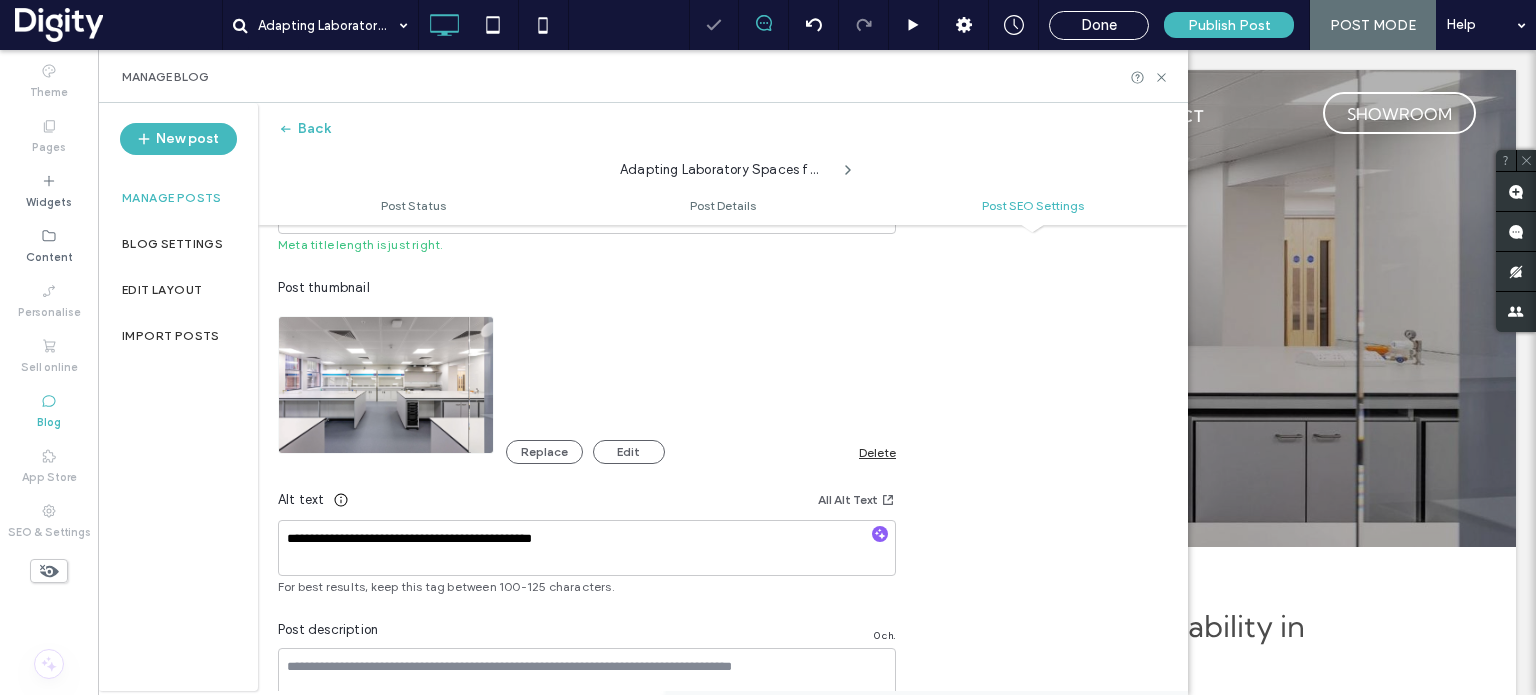 scroll, scrollTop: 0, scrollLeft: 0, axis: both 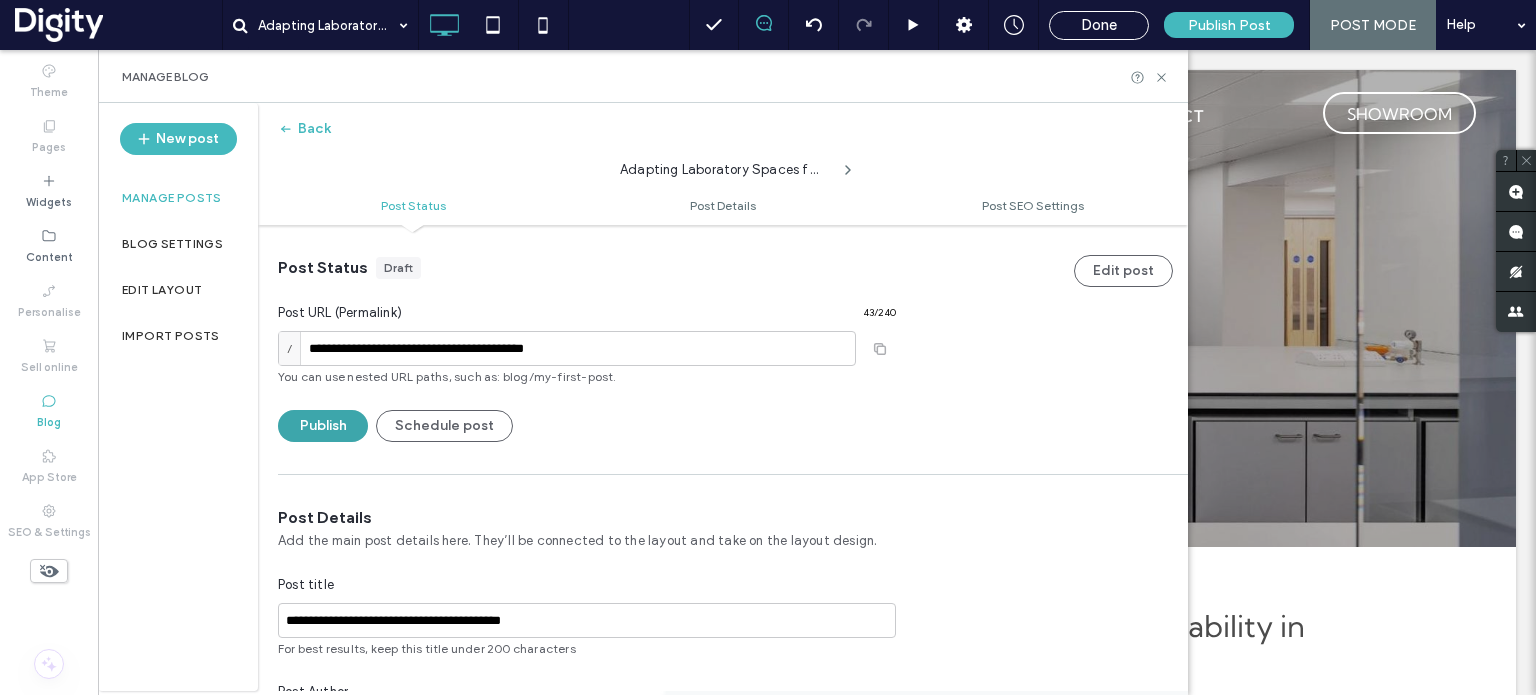 click on "Publish" at bounding box center [323, 426] 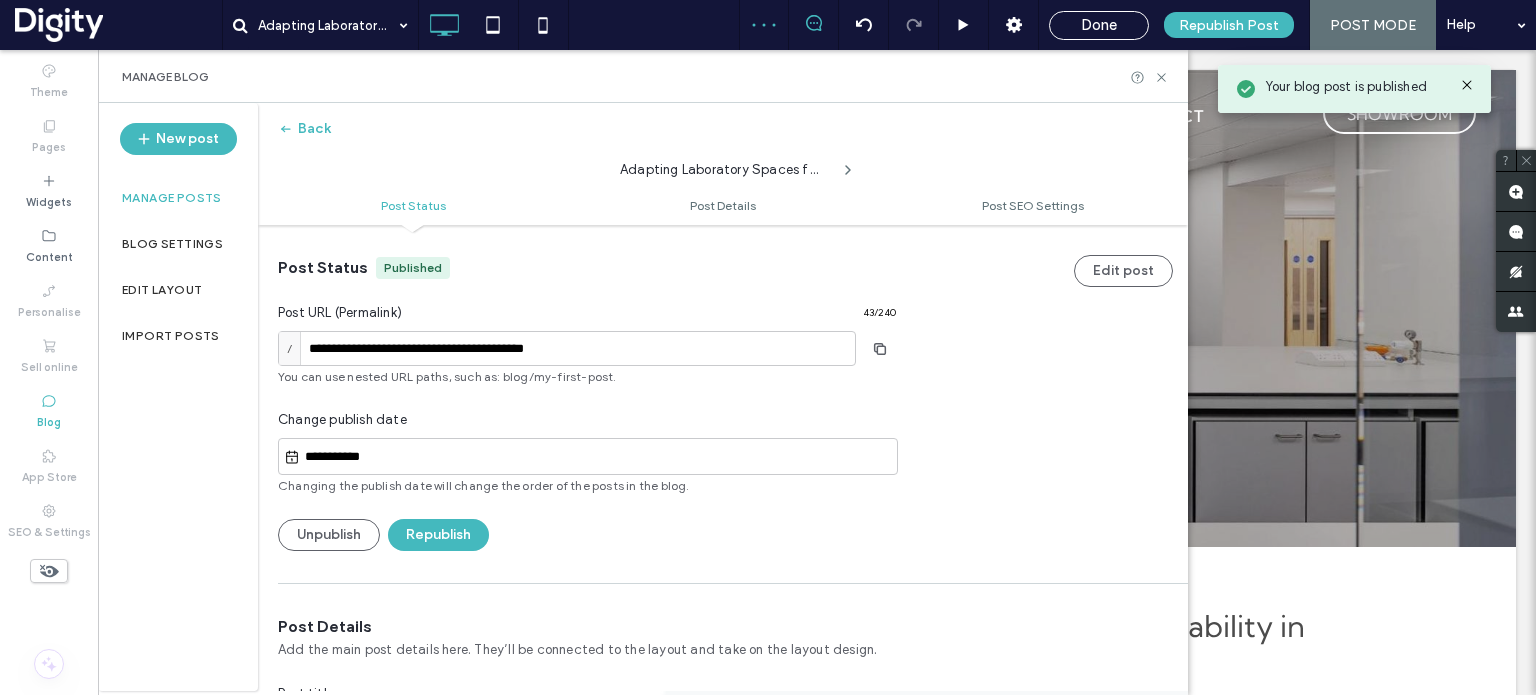scroll, scrollTop: 0, scrollLeft: 0, axis: both 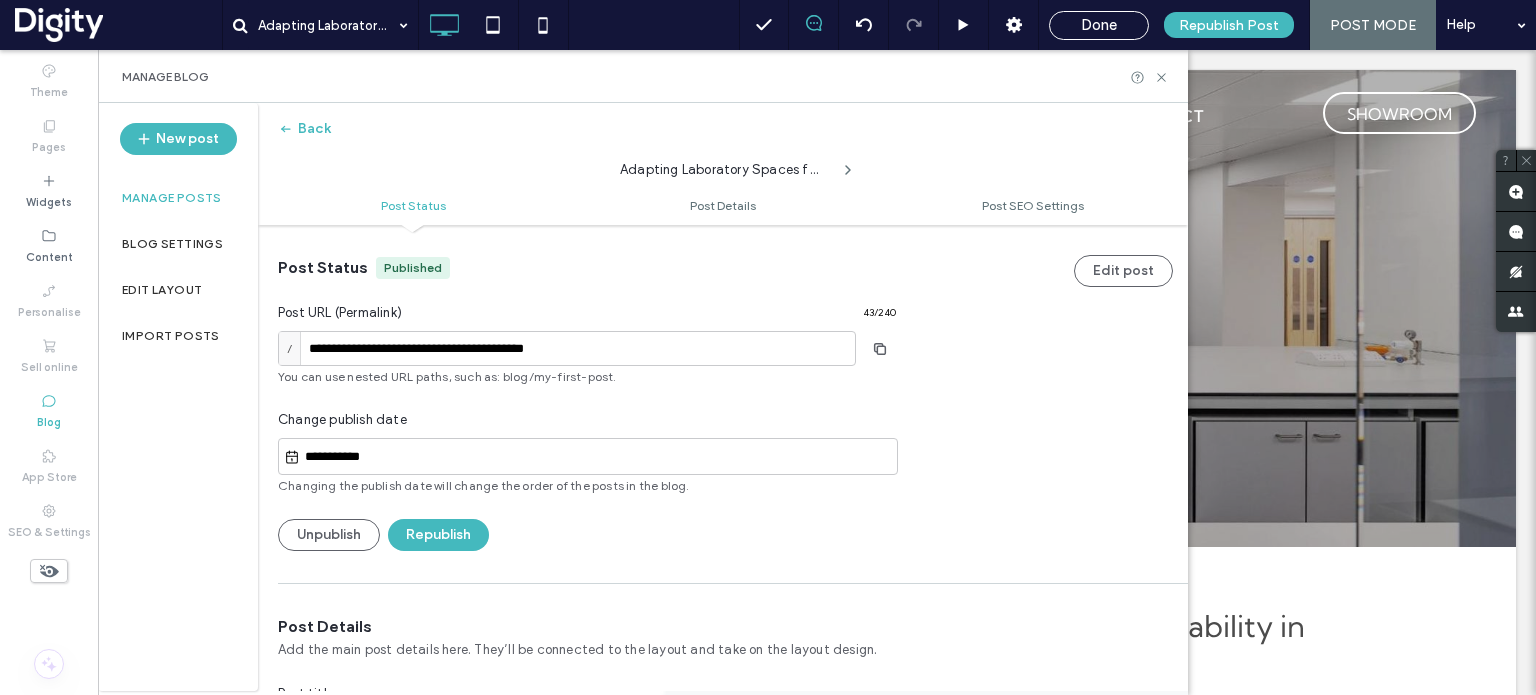 click on "Manage posts" at bounding box center (172, 198) 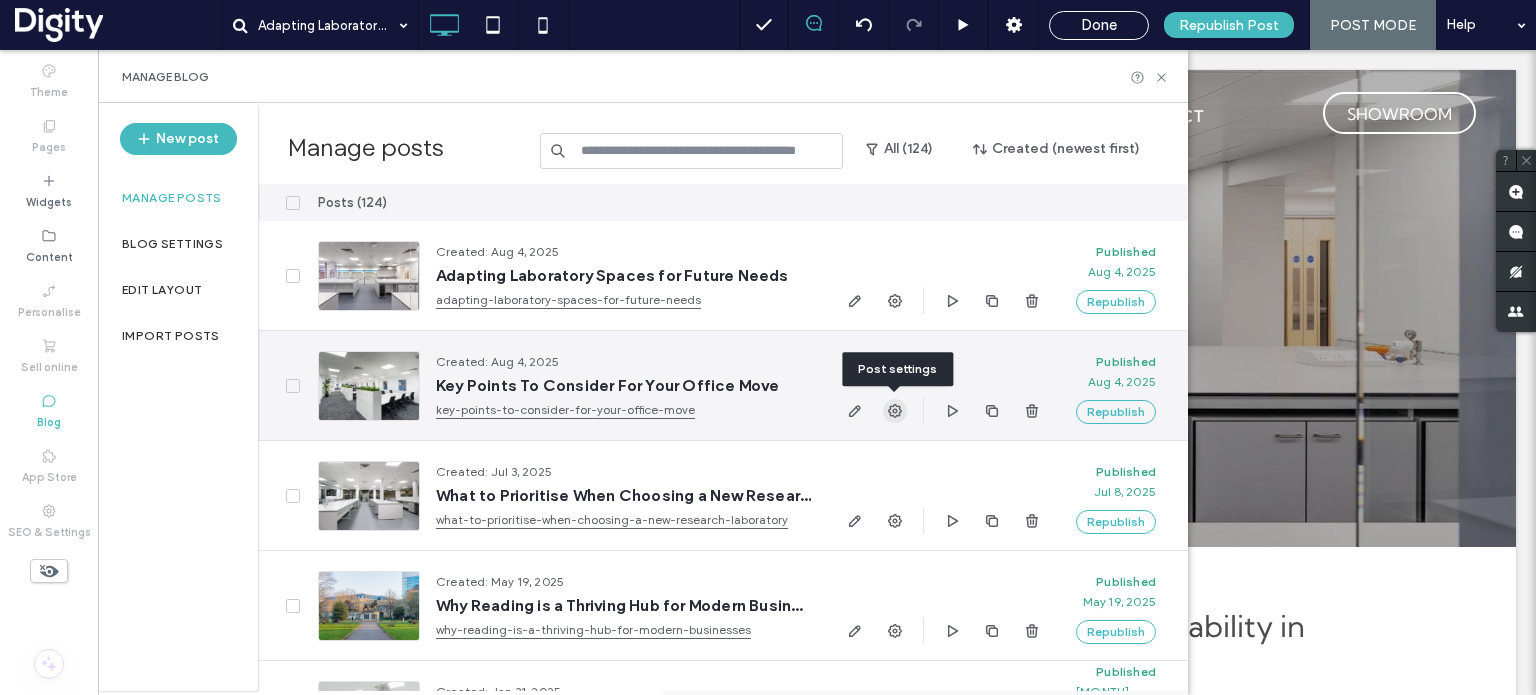 click 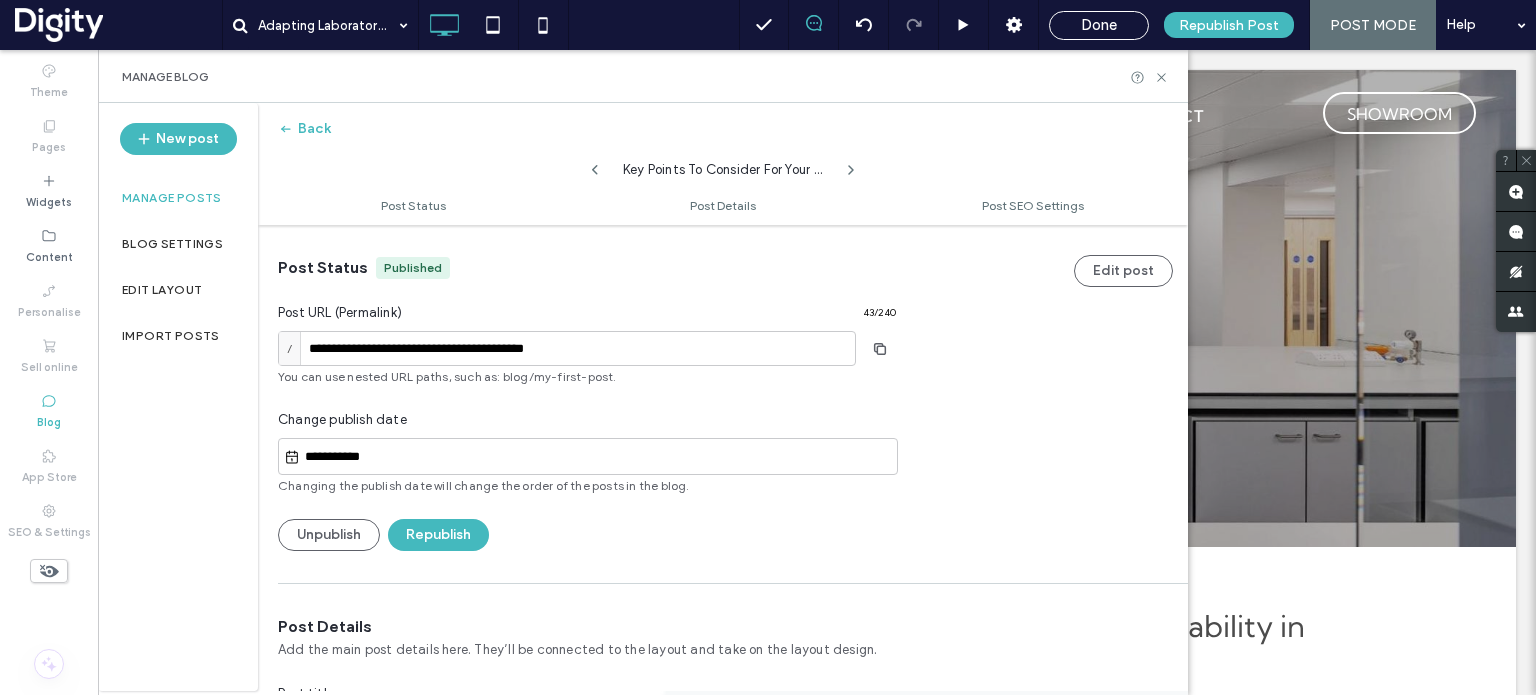 scroll, scrollTop: 0, scrollLeft: 0, axis: both 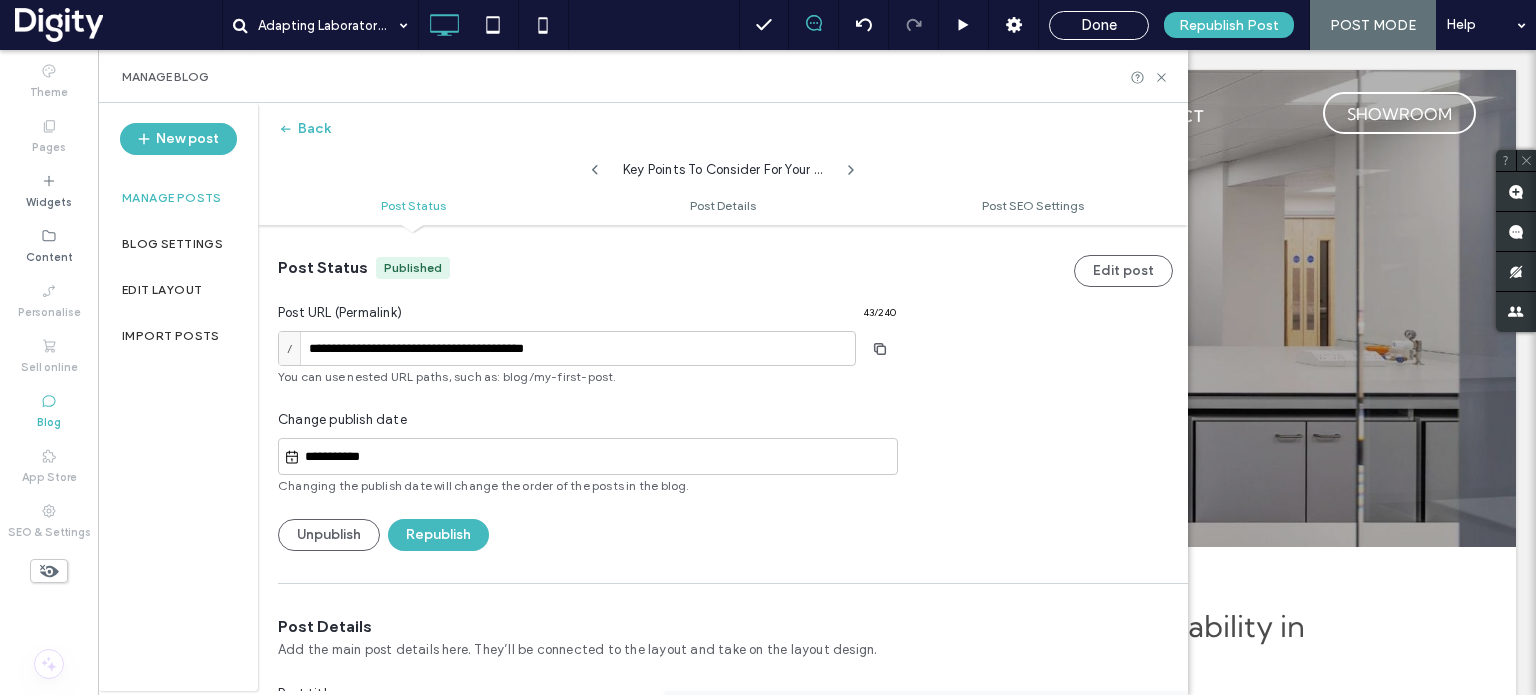 click on "Changing the publish date will change the order of the posts in the blog." at bounding box center (587, 486) 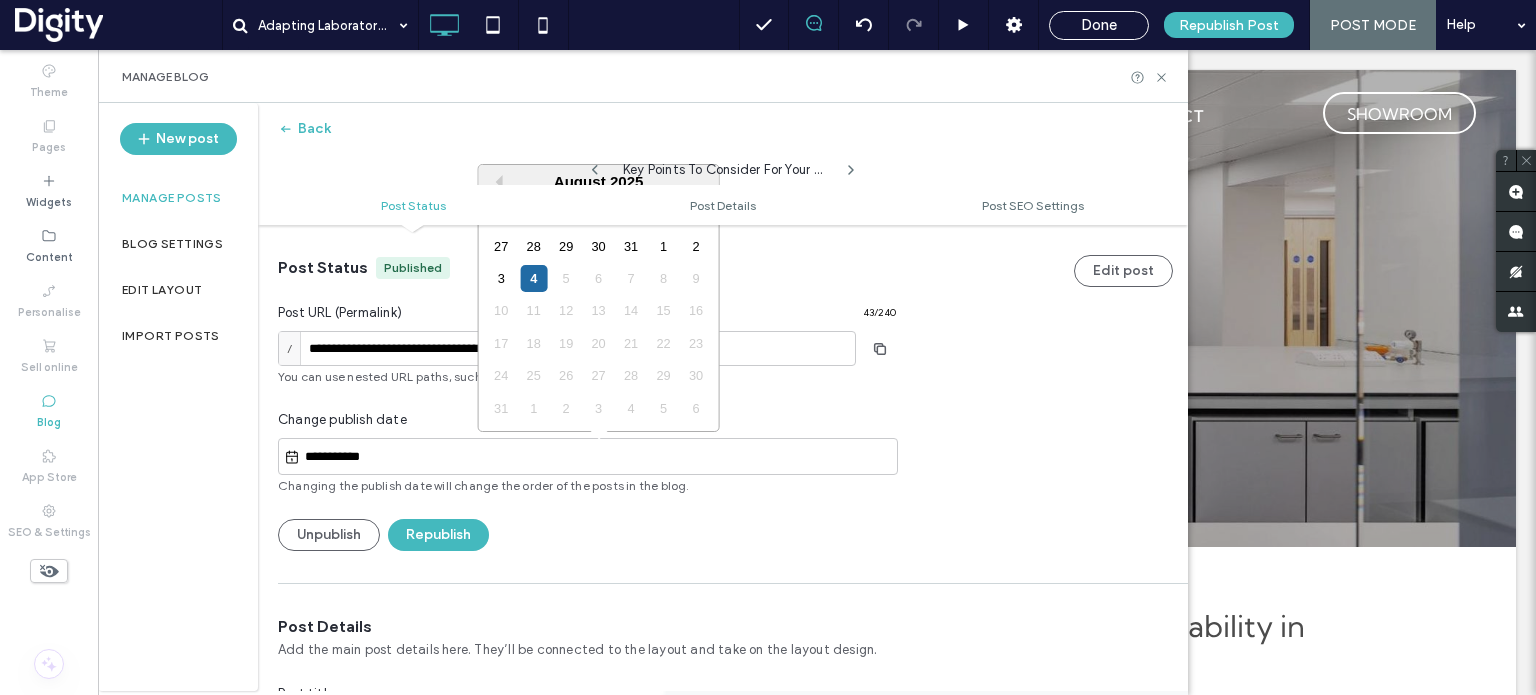 click on "**********" at bounding box center [598, 457] 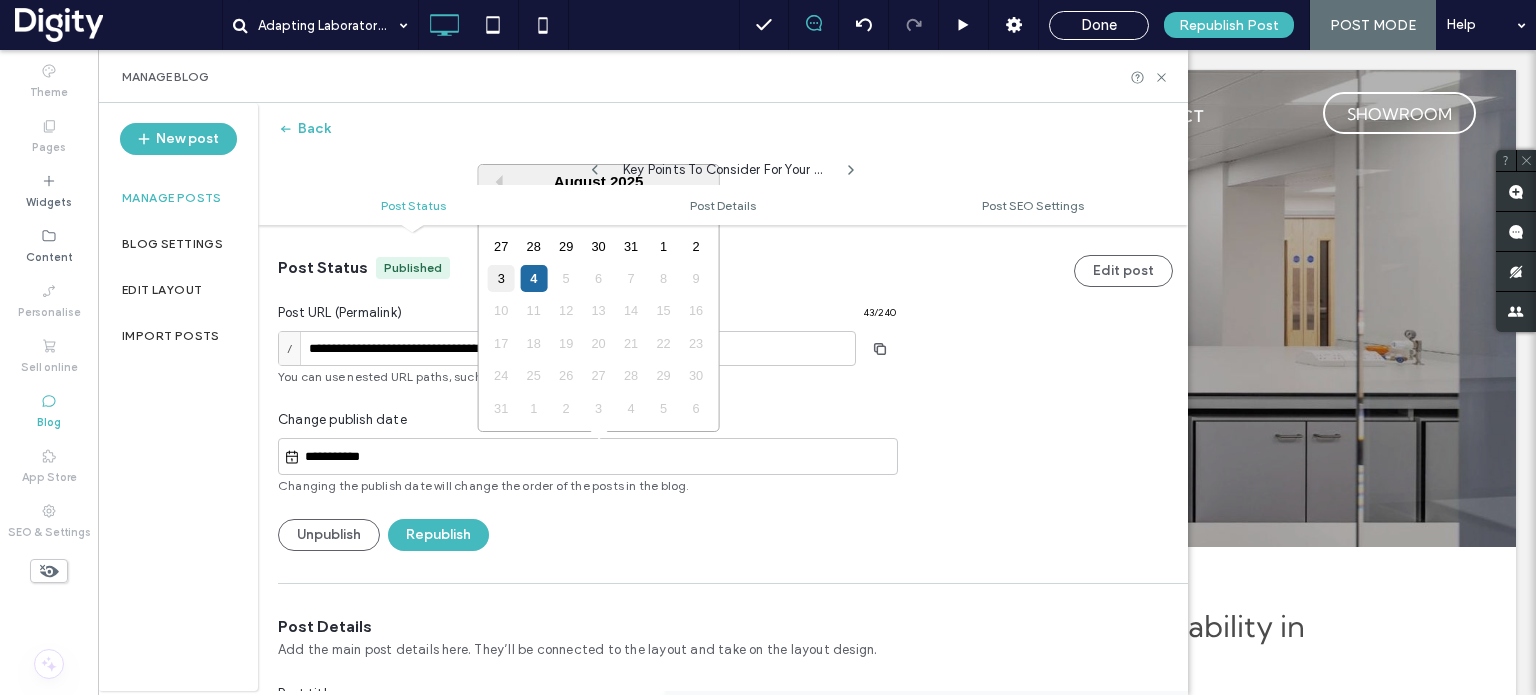 click on "3" at bounding box center [501, 278] 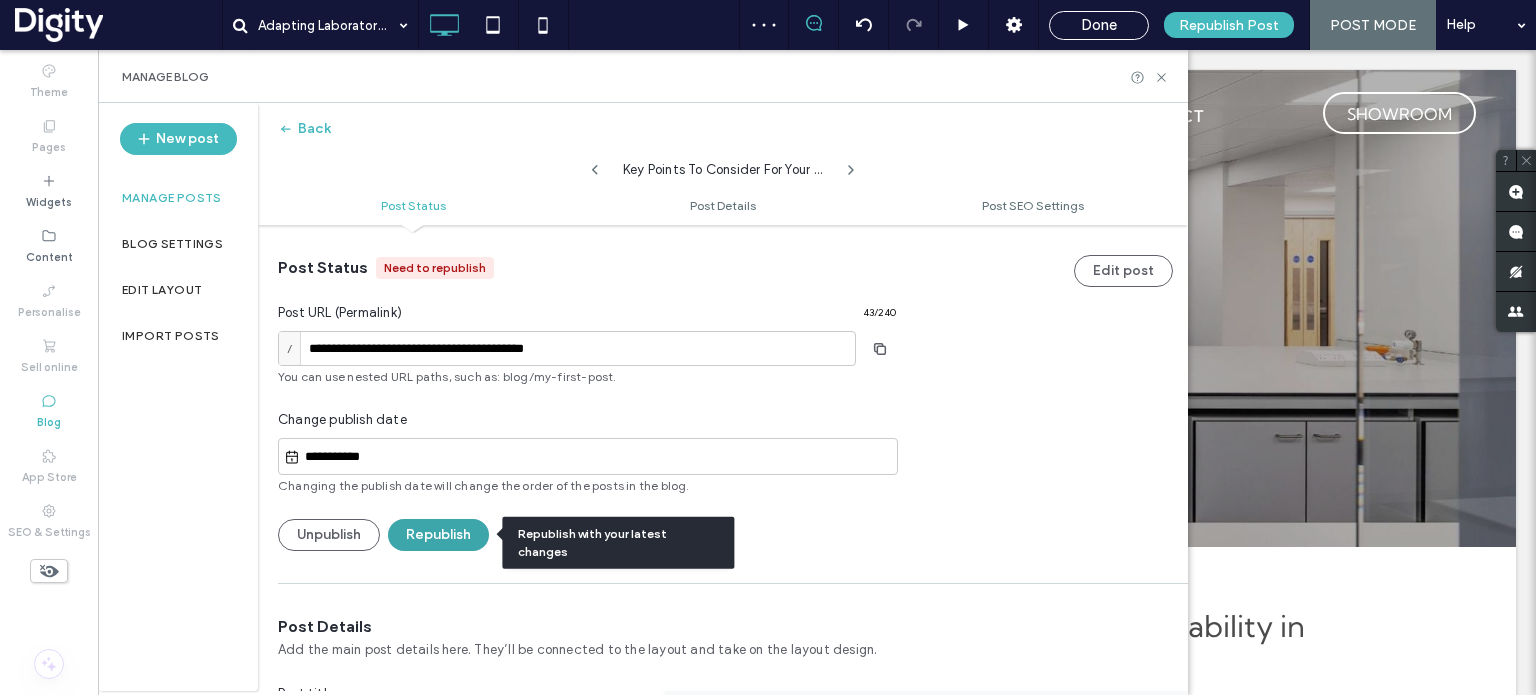 scroll, scrollTop: 0, scrollLeft: 0, axis: both 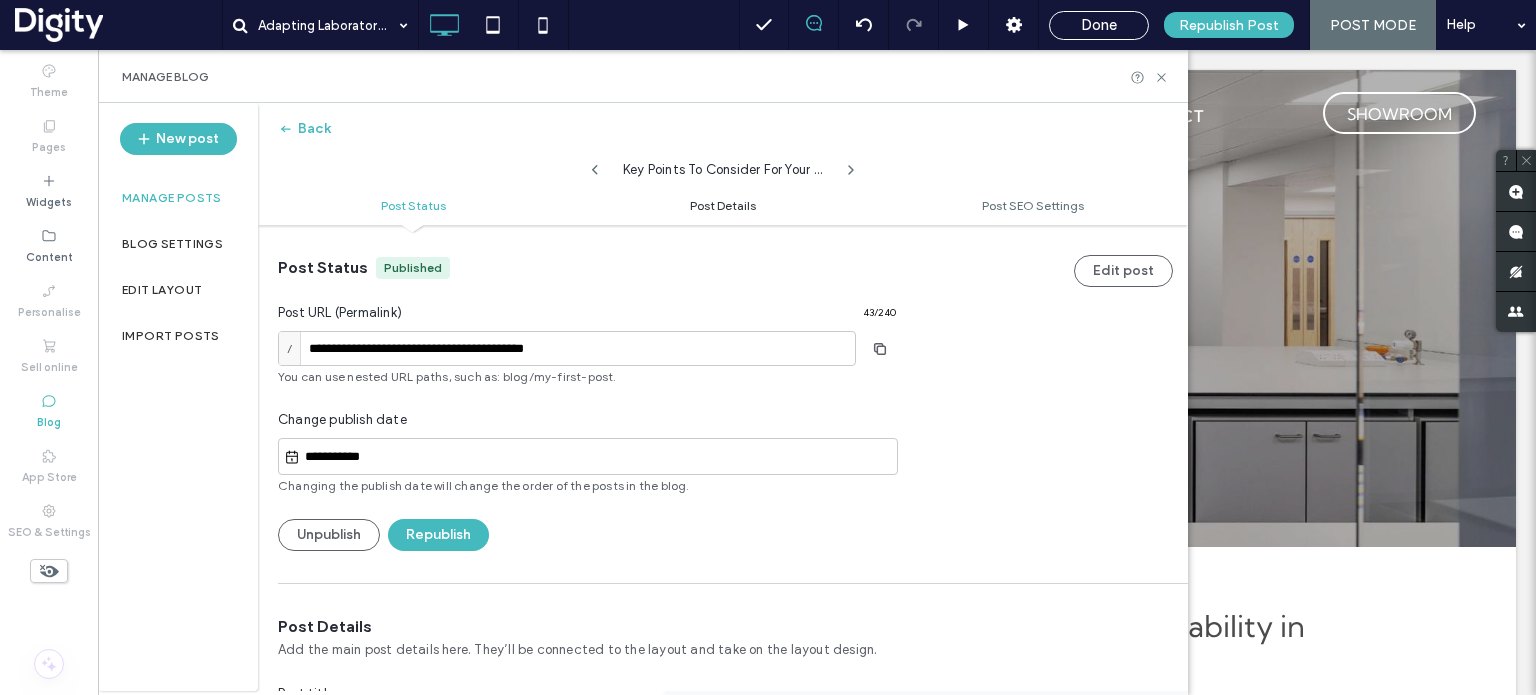 click on "Post Details" at bounding box center [723, 205] 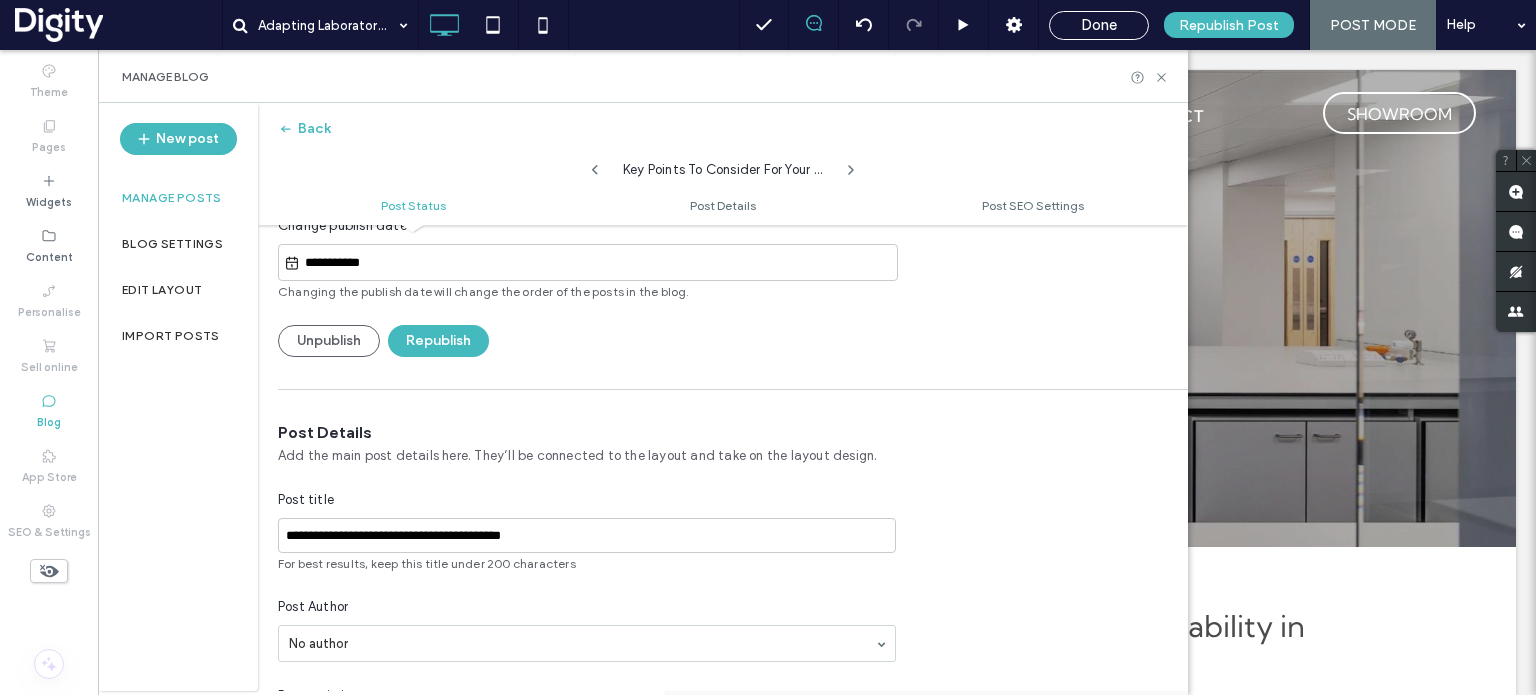 scroll, scrollTop: 102, scrollLeft: 0, axis: vertical 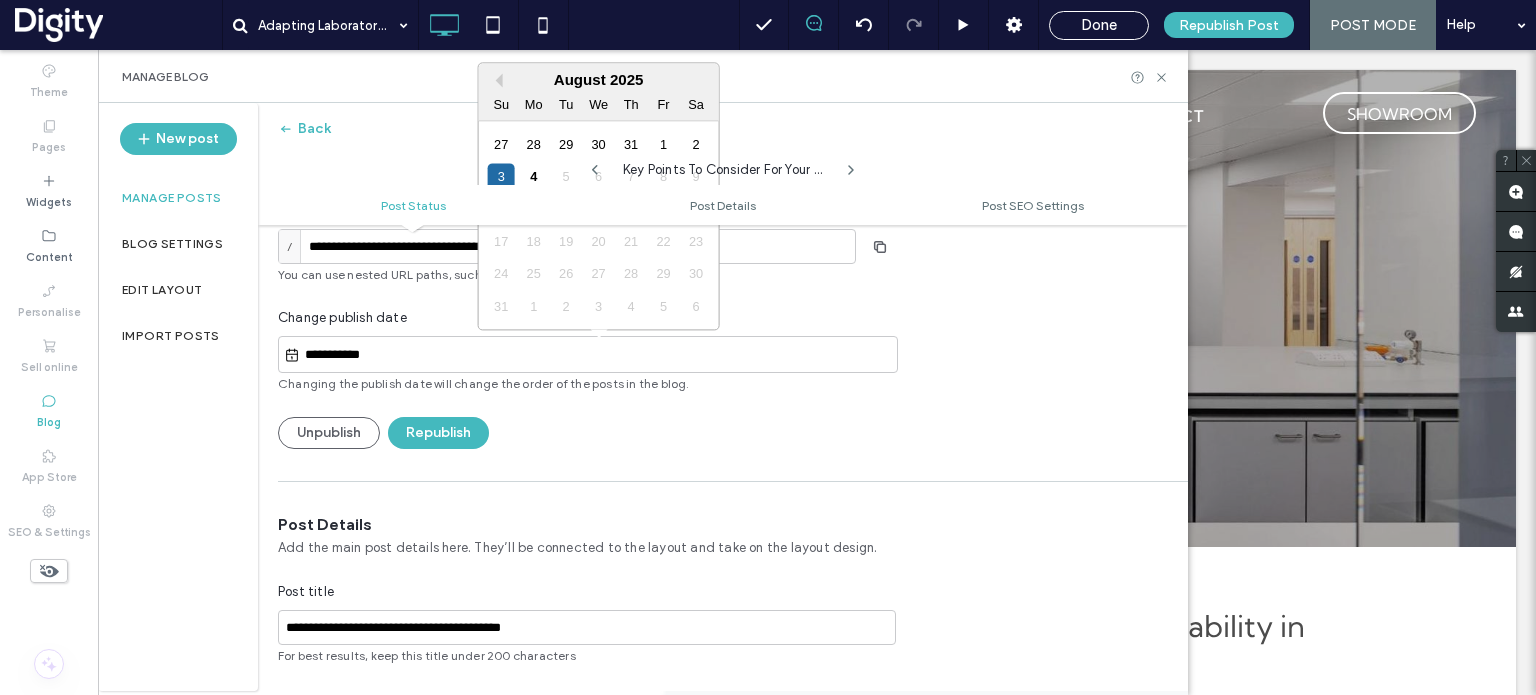 click on "**********" at bounding box center (598, 355) 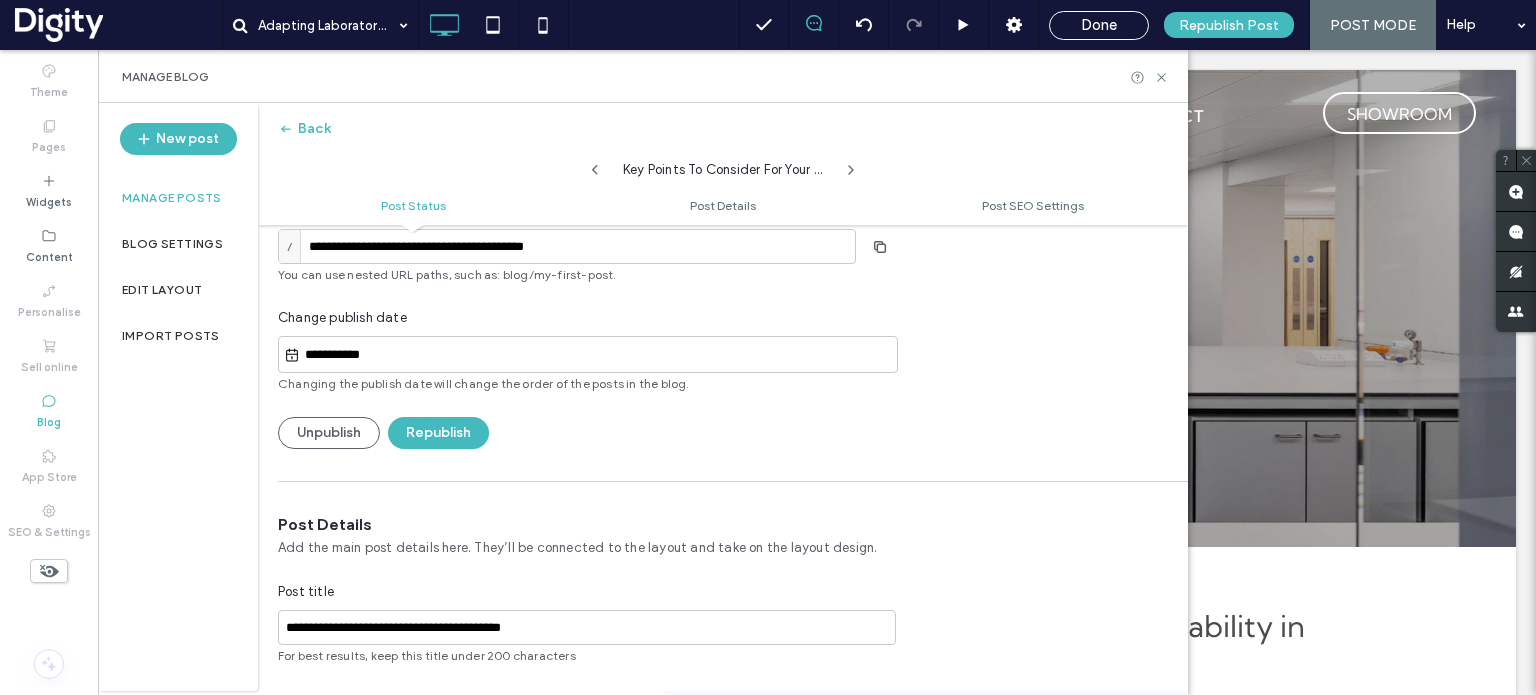 click on "Unpublish Republish" at bounding box center (587, 433) 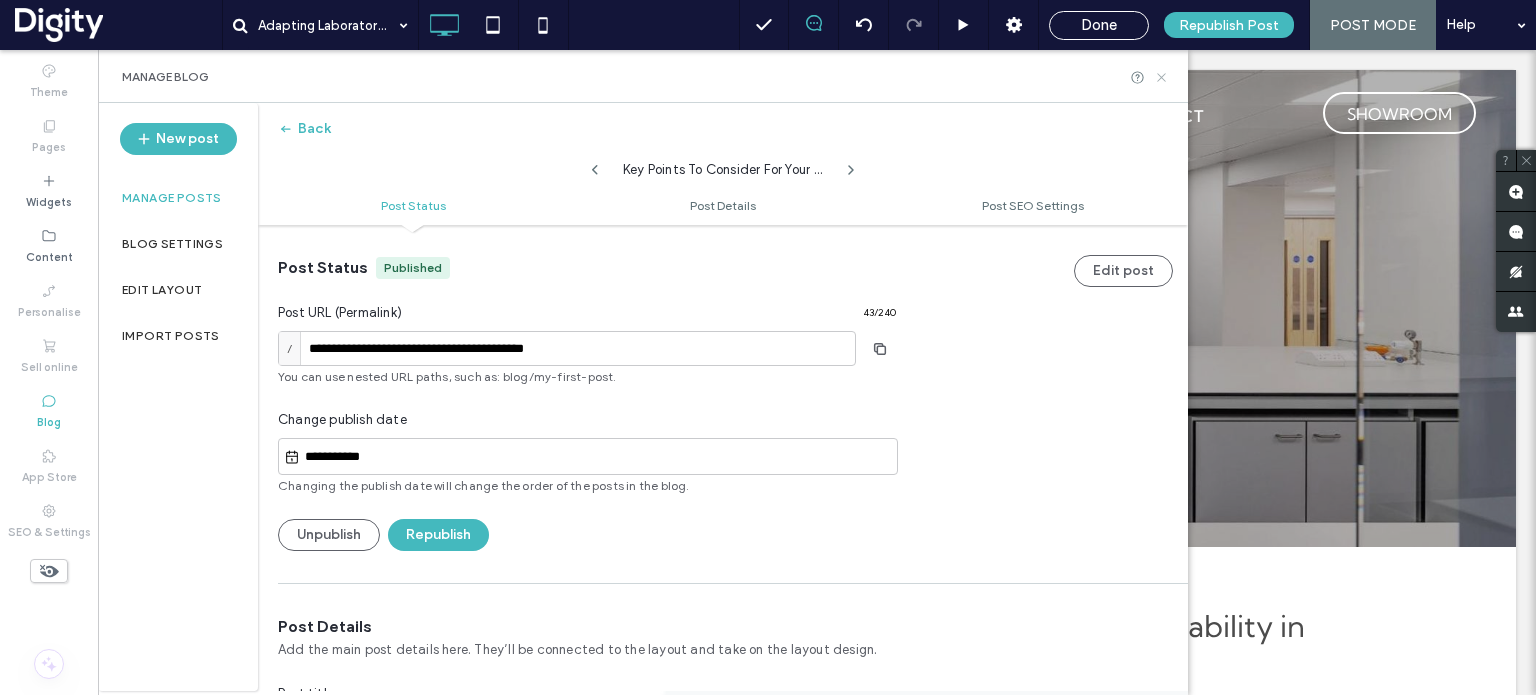 drag, startPoint x: 1164, startPoint y: 76, endPoint x: 923, endPoint y: 173, distance: 259.78836 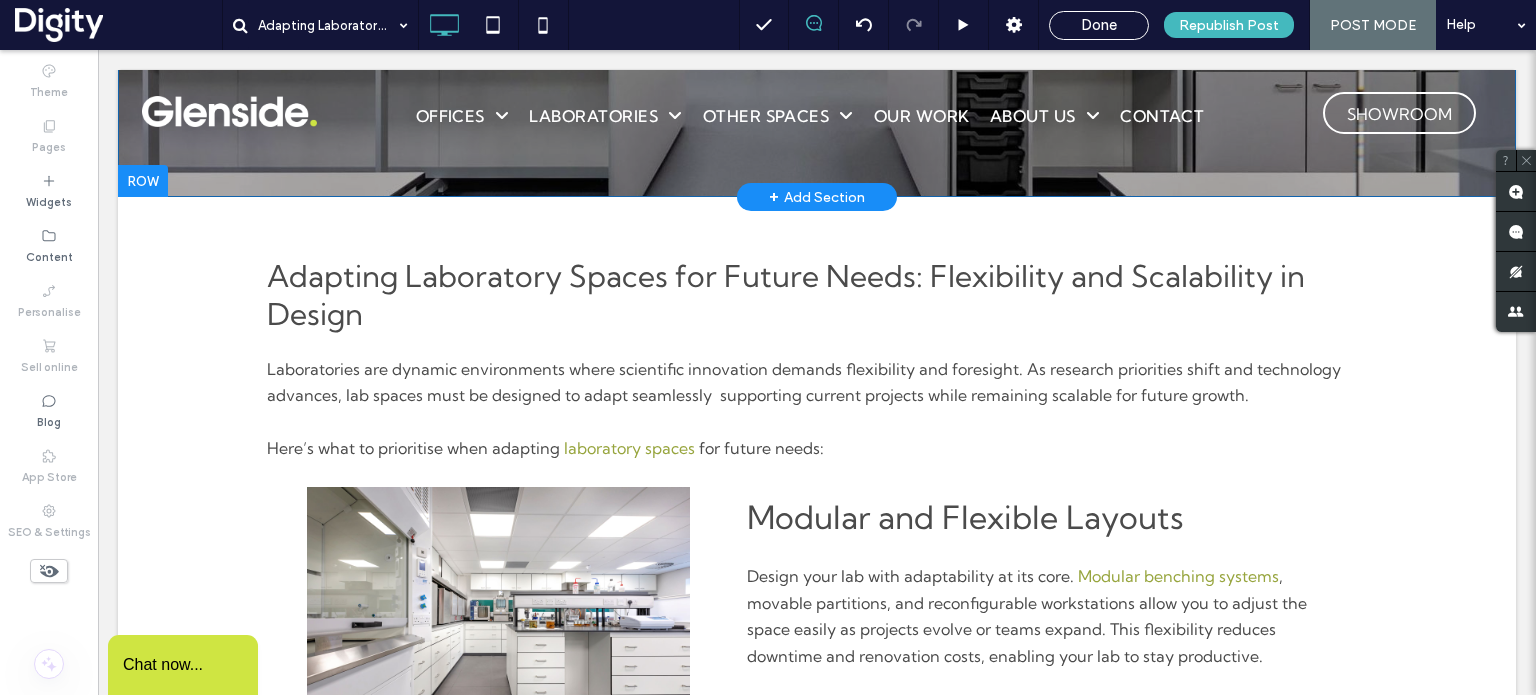 scroll, scrollTop: 0, scrollLeft: 0, axis: both 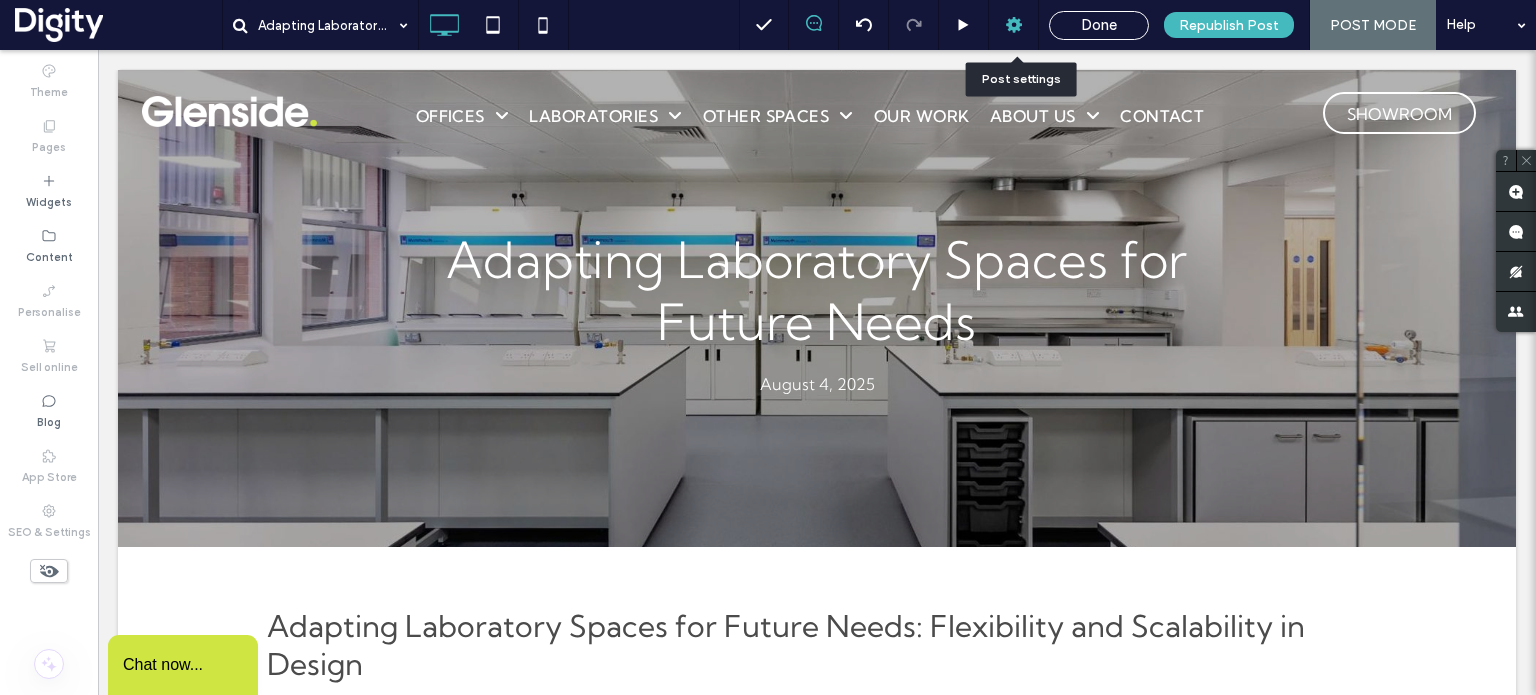 click at bounding box center (1014, 25) 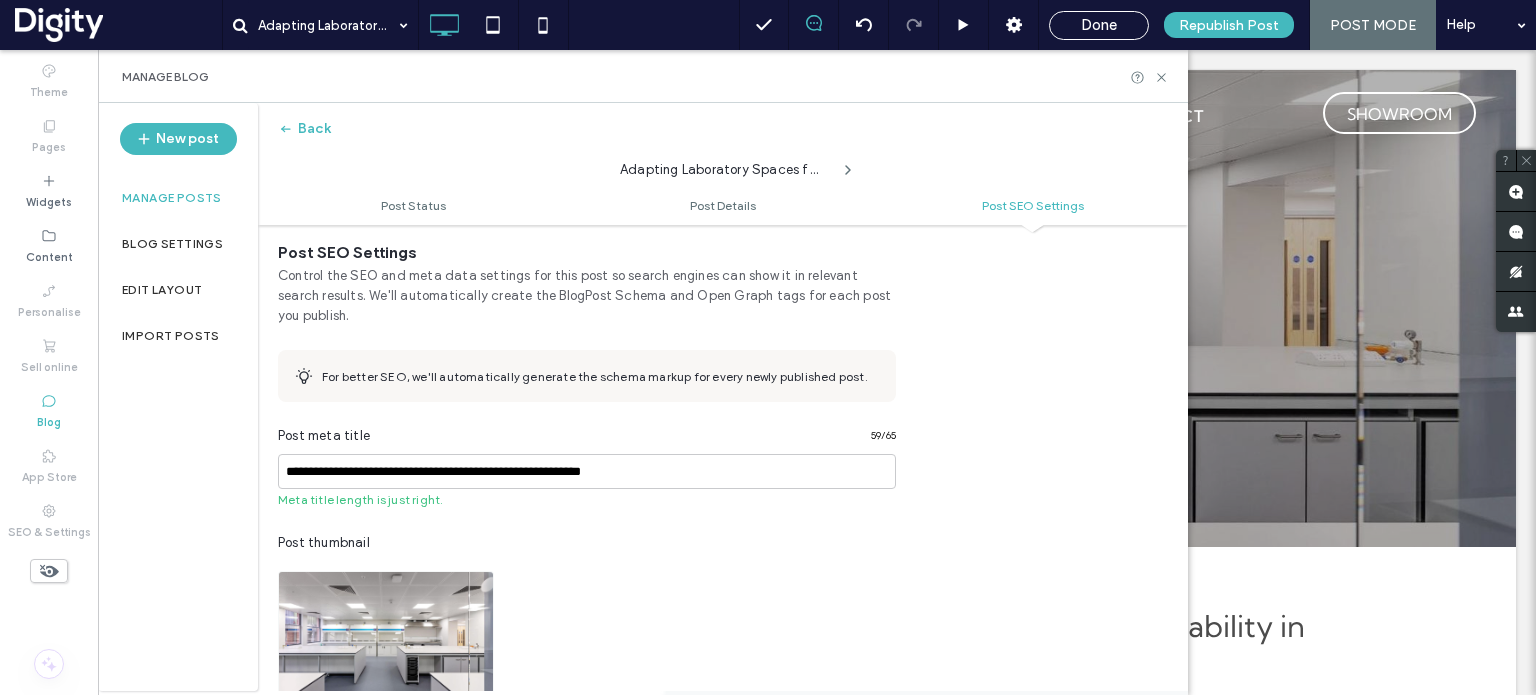 scroll, scrollTop: 1434, scrollLeft: 0, axis: vertical 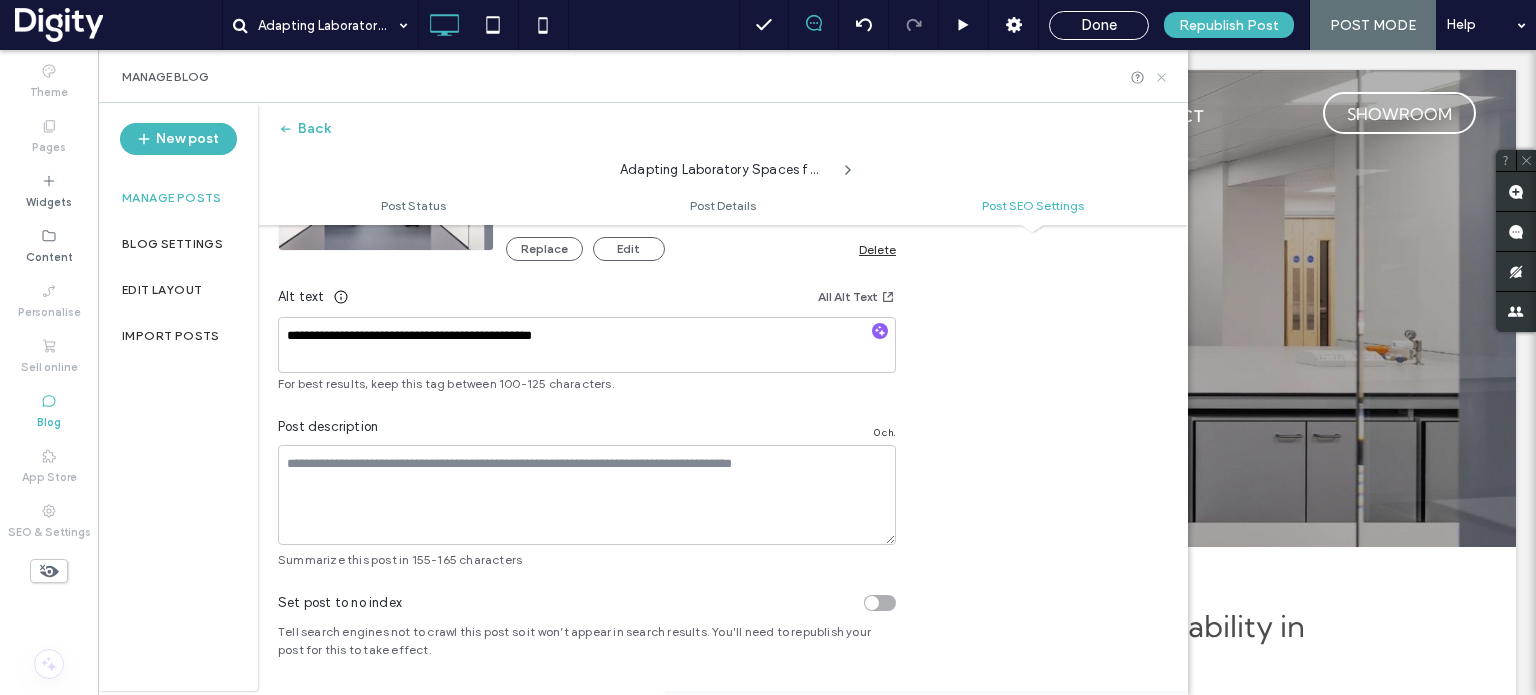 drag, startPoint x: 1162, startPoint y: 76, endPoint x: 1027, endPoint y: 50, distance: 137.48091 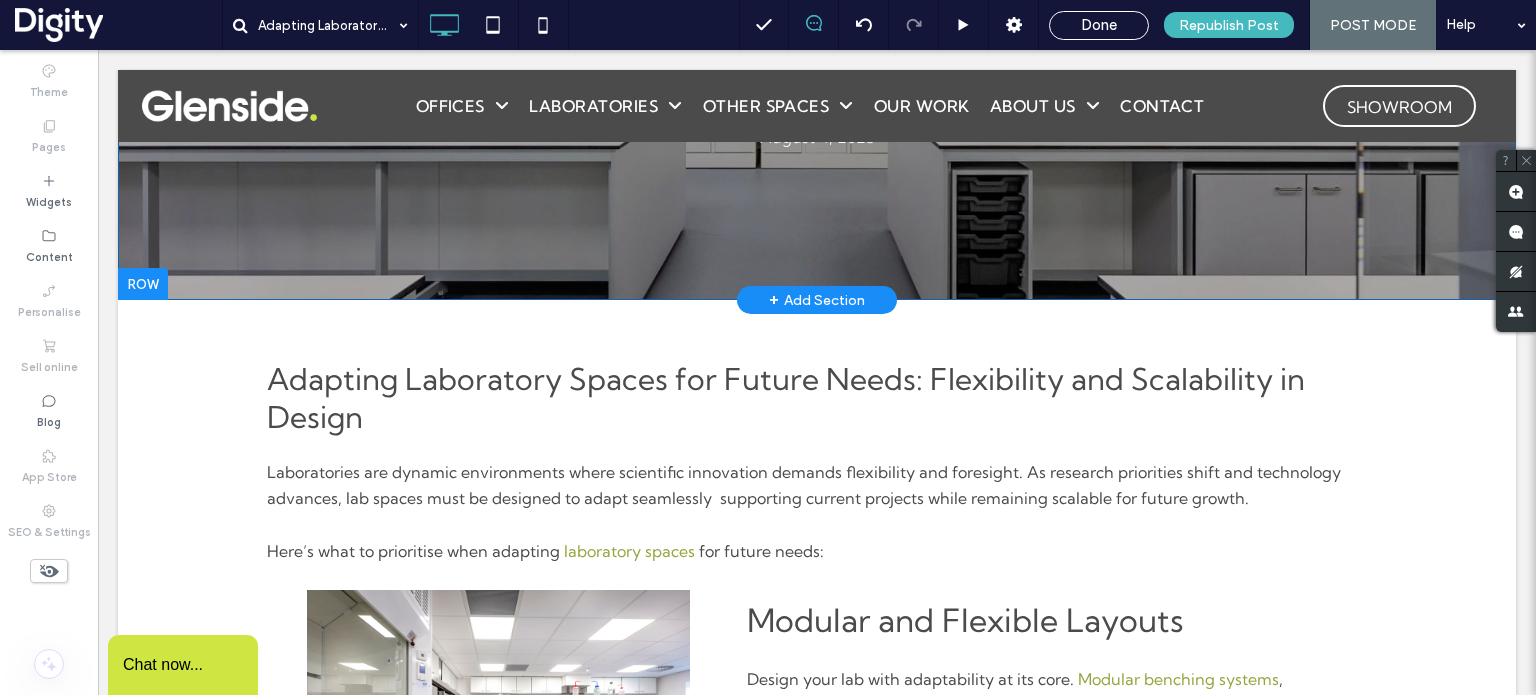 scroll, scrollTop: 0, scrollLeft: 0, axis: both 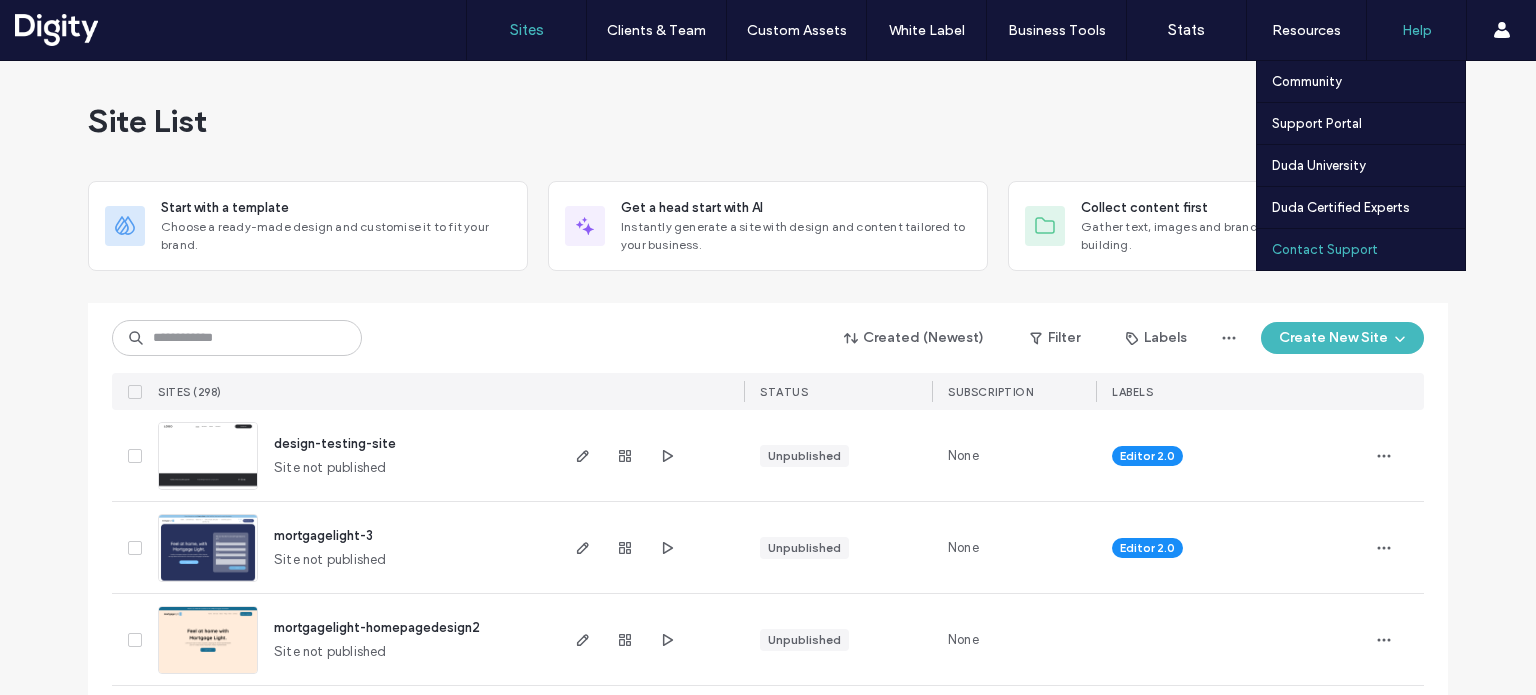 click on "Contact Support" at bounding box center [1325, 249] 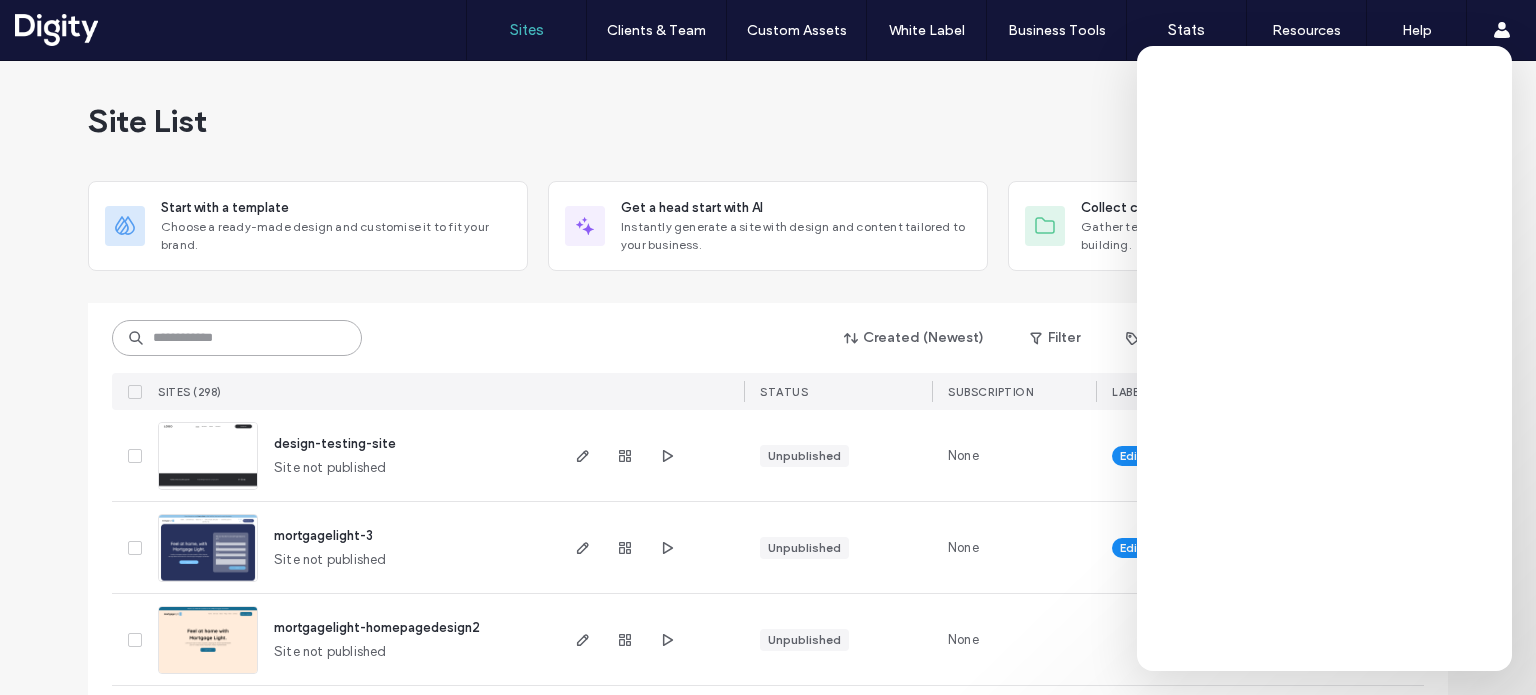 click at bounding box center [237, 338] 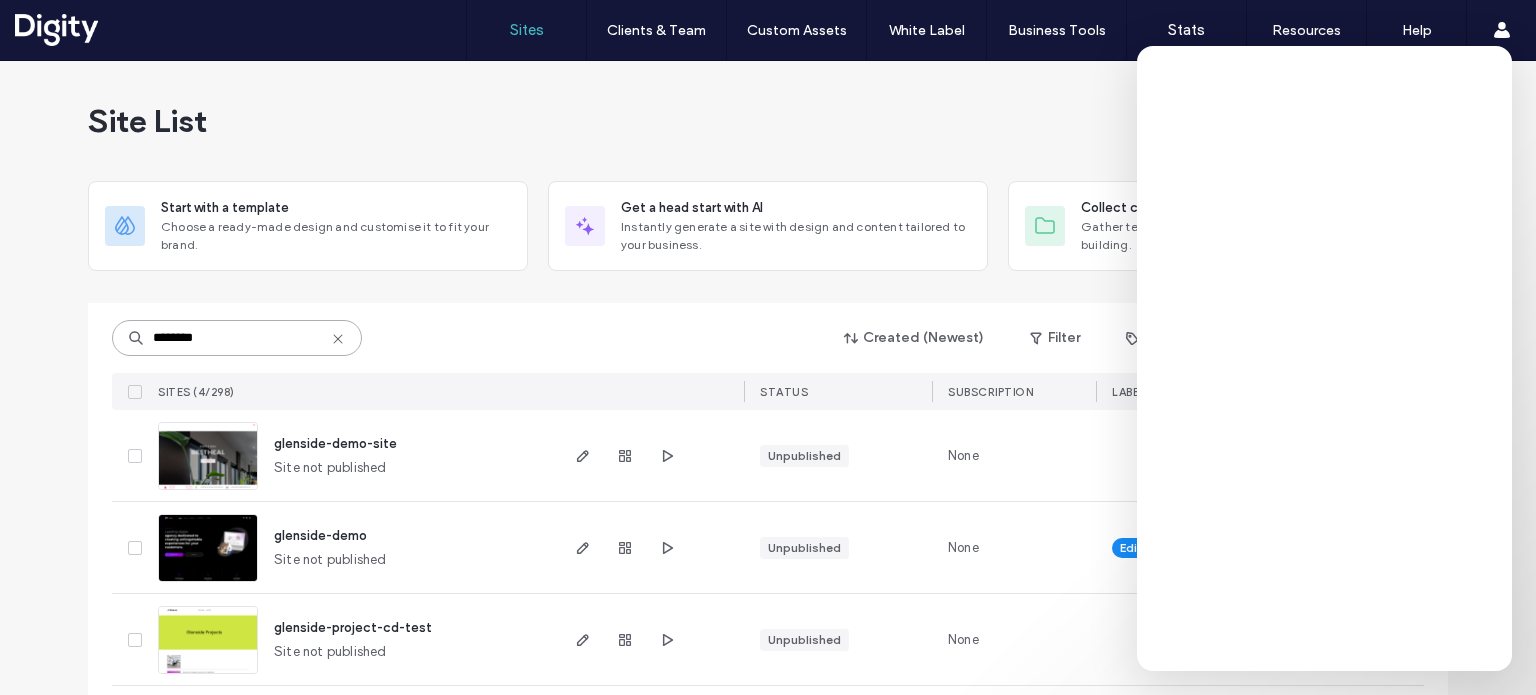 scroll, scrollTop: 106, scrollLeft: 0, axis: vertical 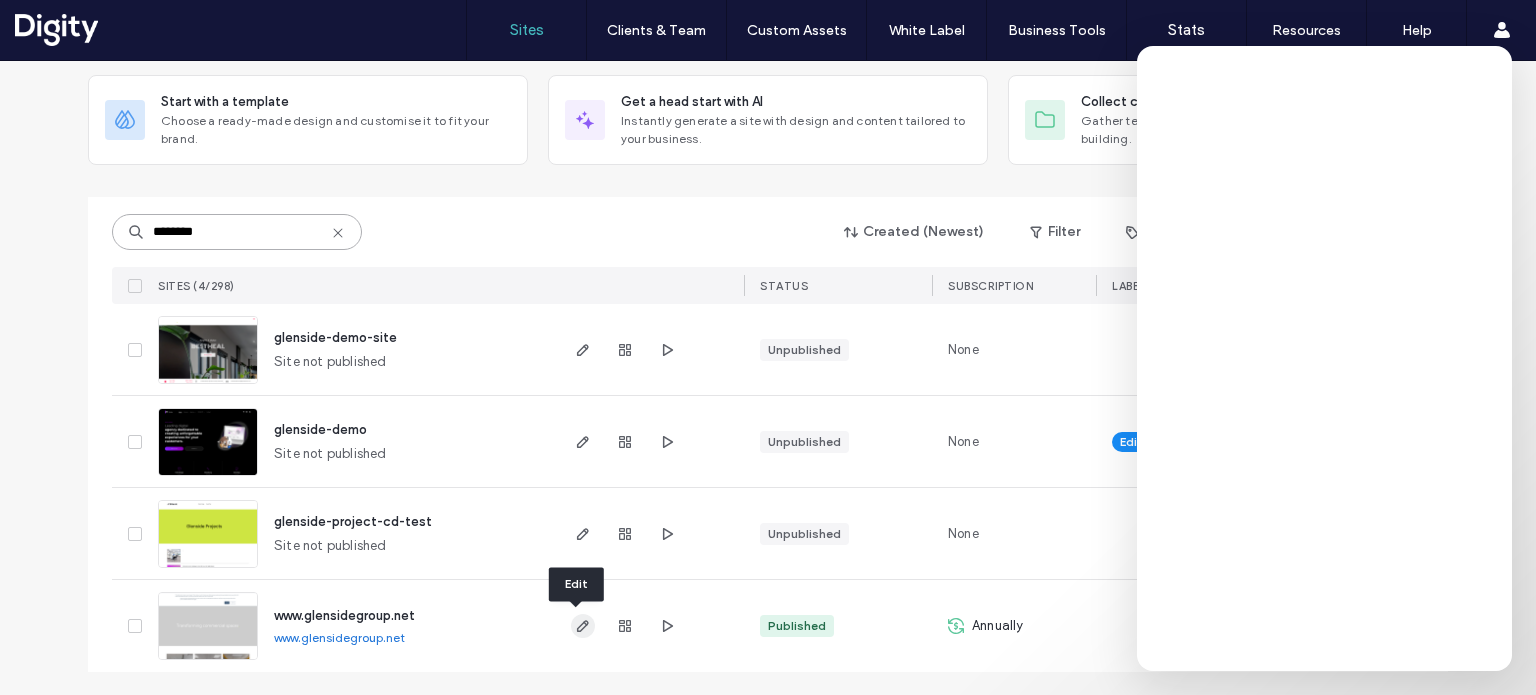 type on "********" 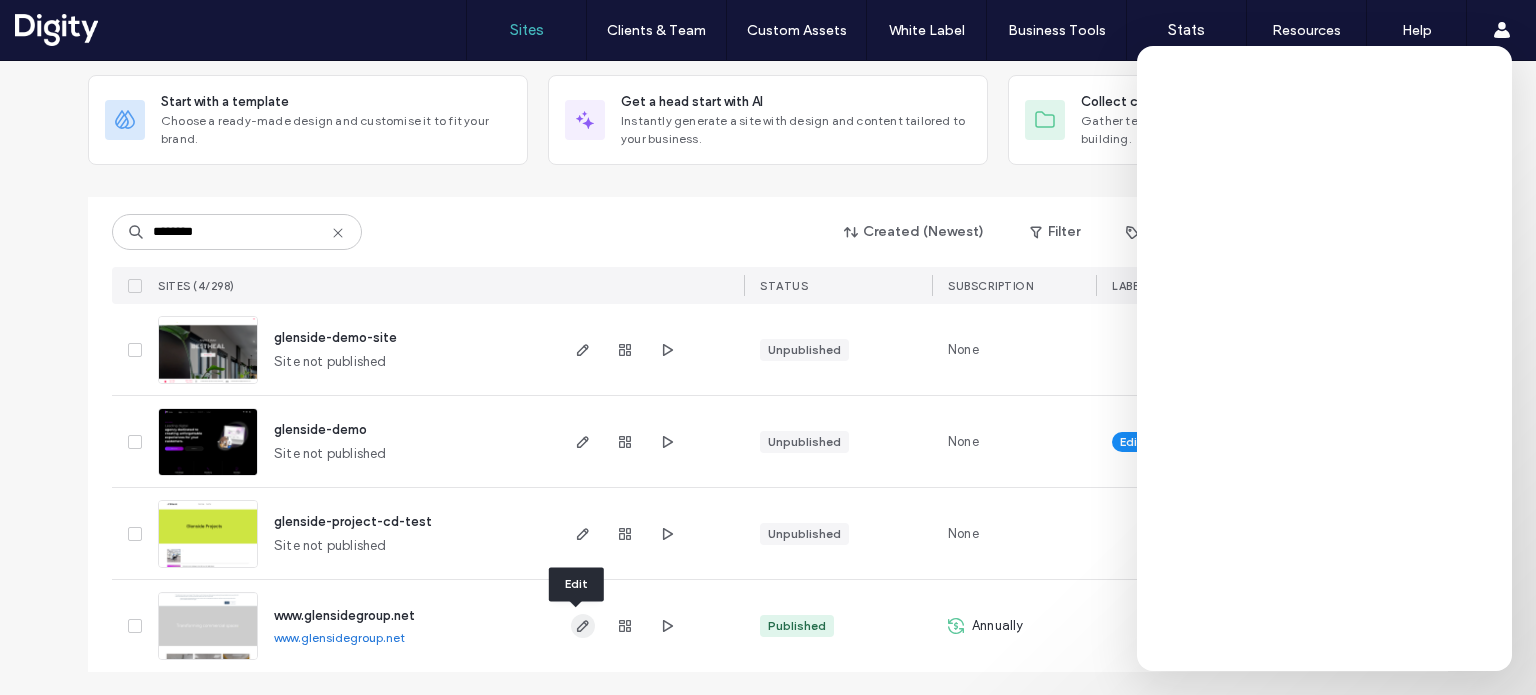 click 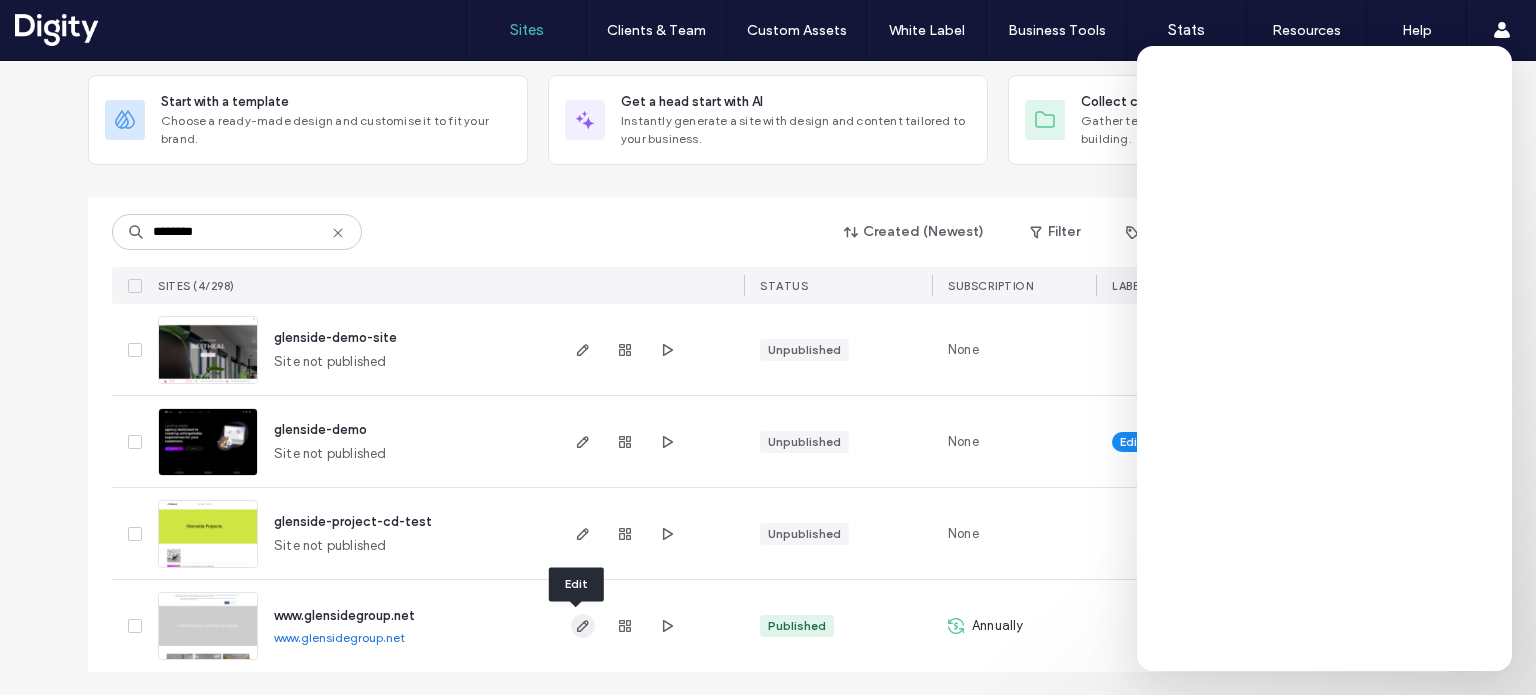 click 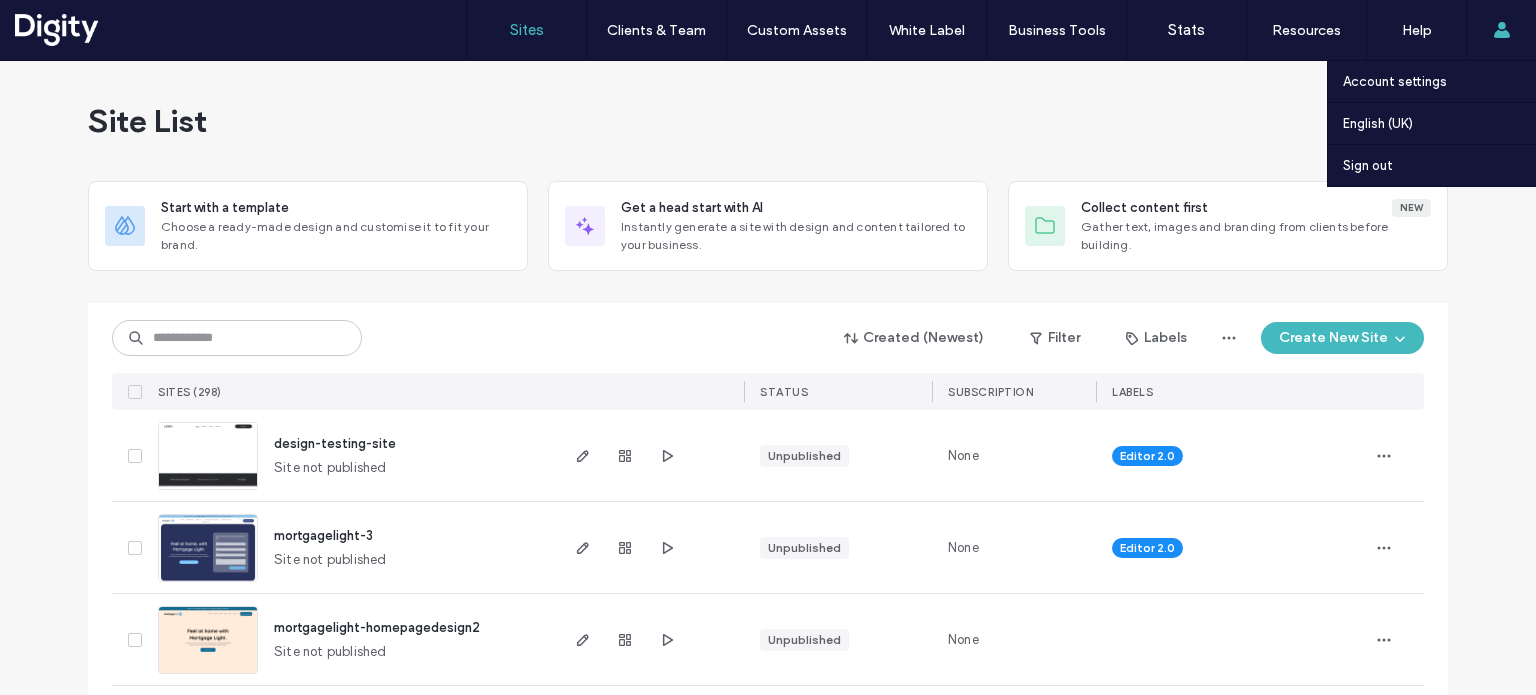 scroll, scrollTop: 0, scrollLeft: 0, axis: both 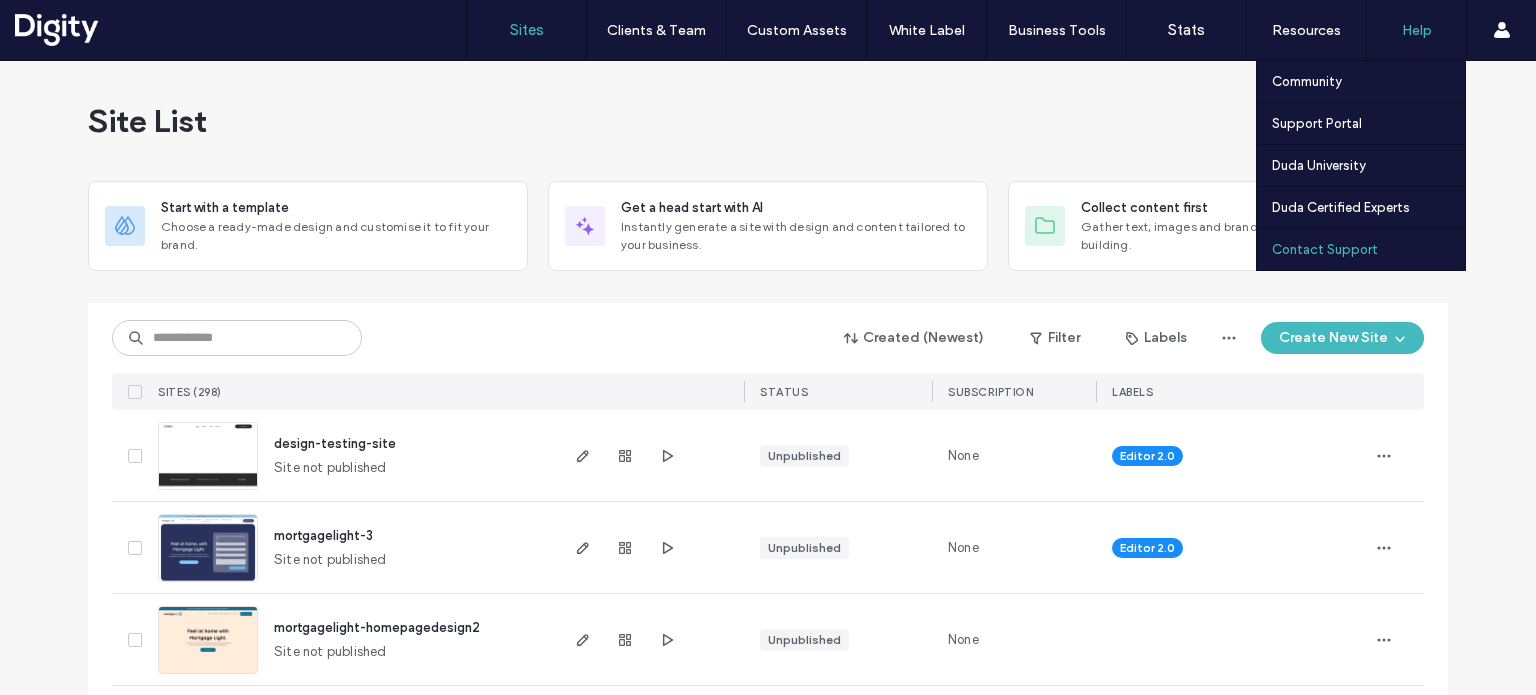 click on "Contact Support" at bounding box center (1325, 249) 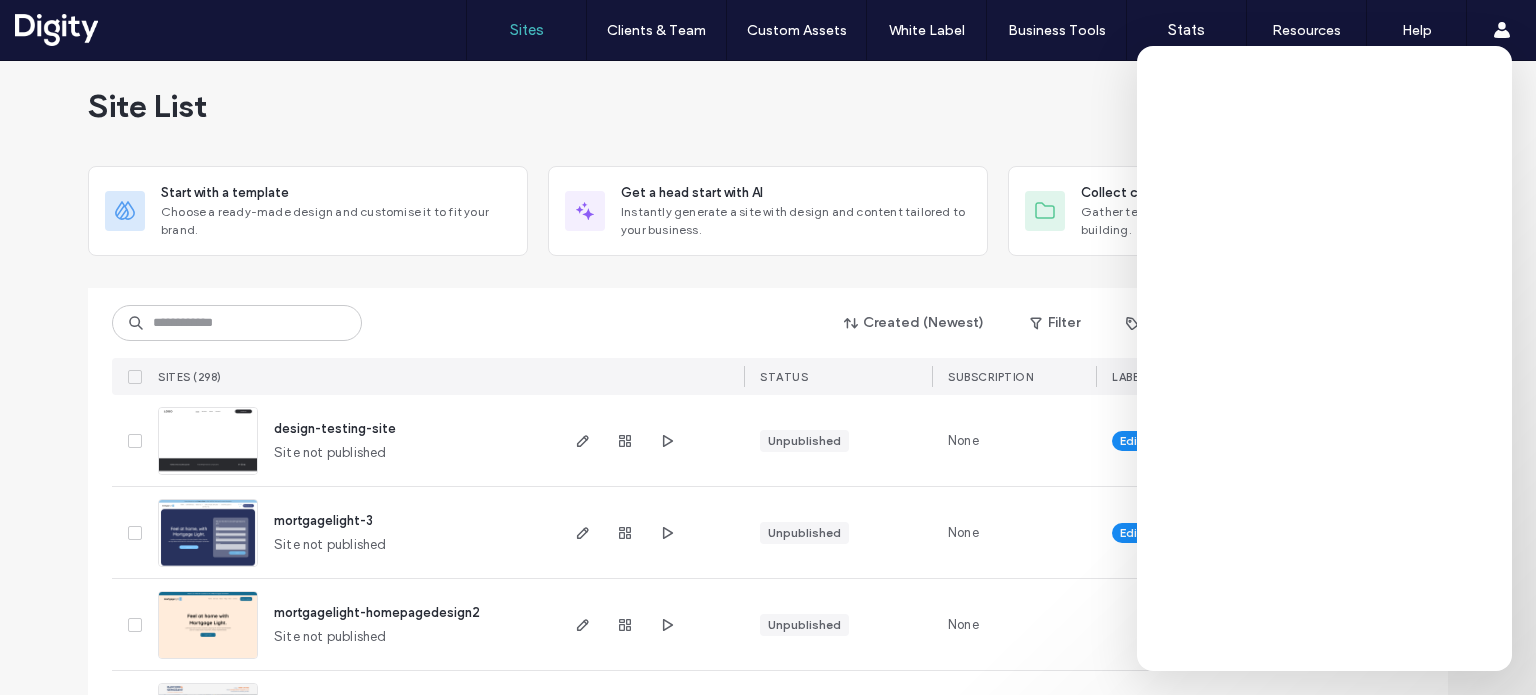 scroll, scrollTop: 0, scrollLeft: 0, axis: both 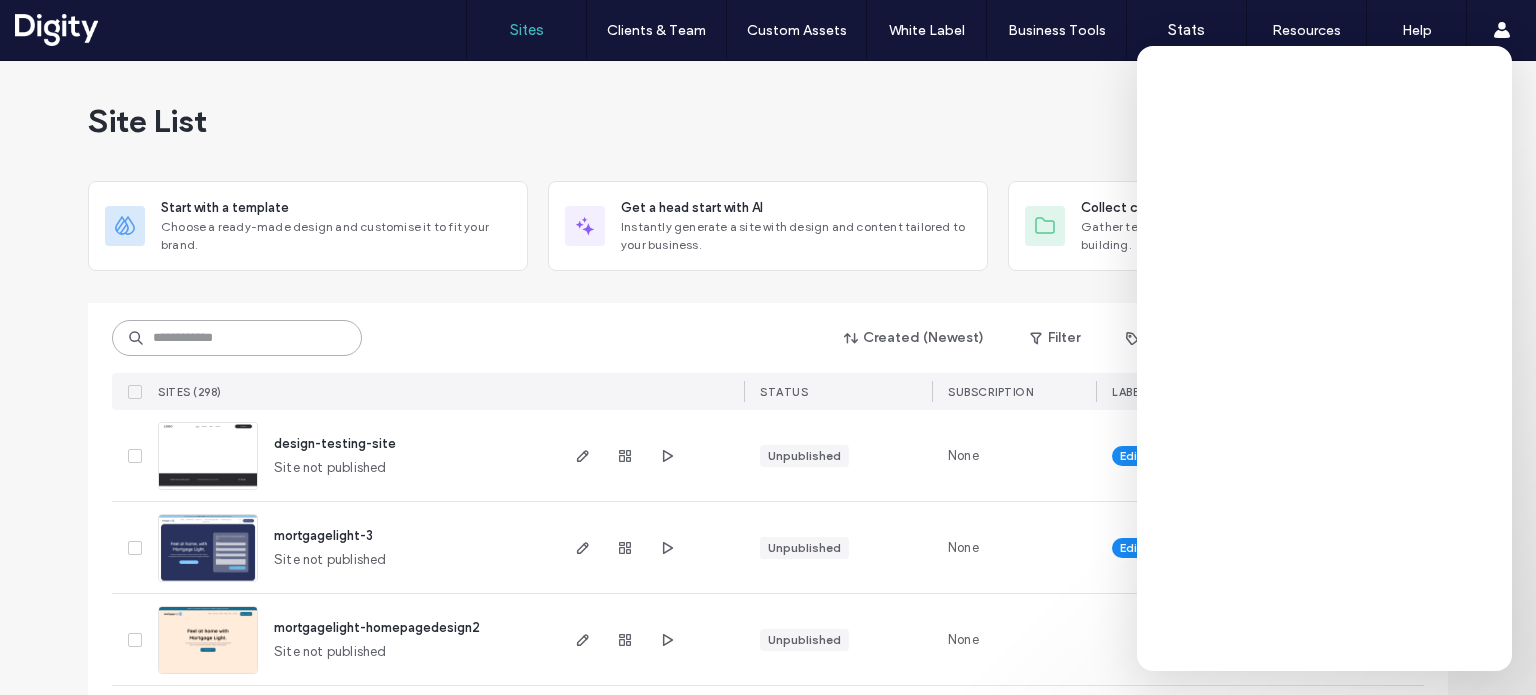 click at bounding box center (237, 338) 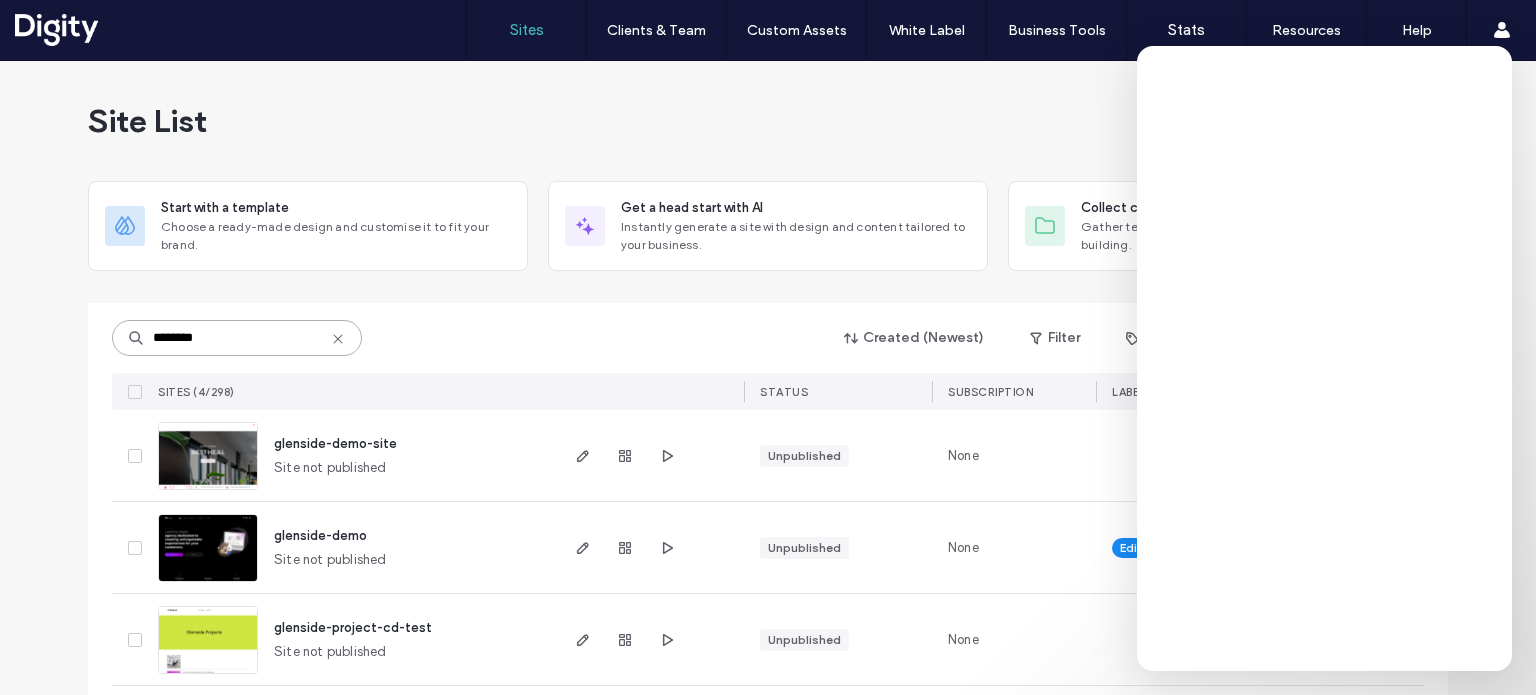 scroll, scrollTop: 106, scrollLeft: 0, axis: vertical 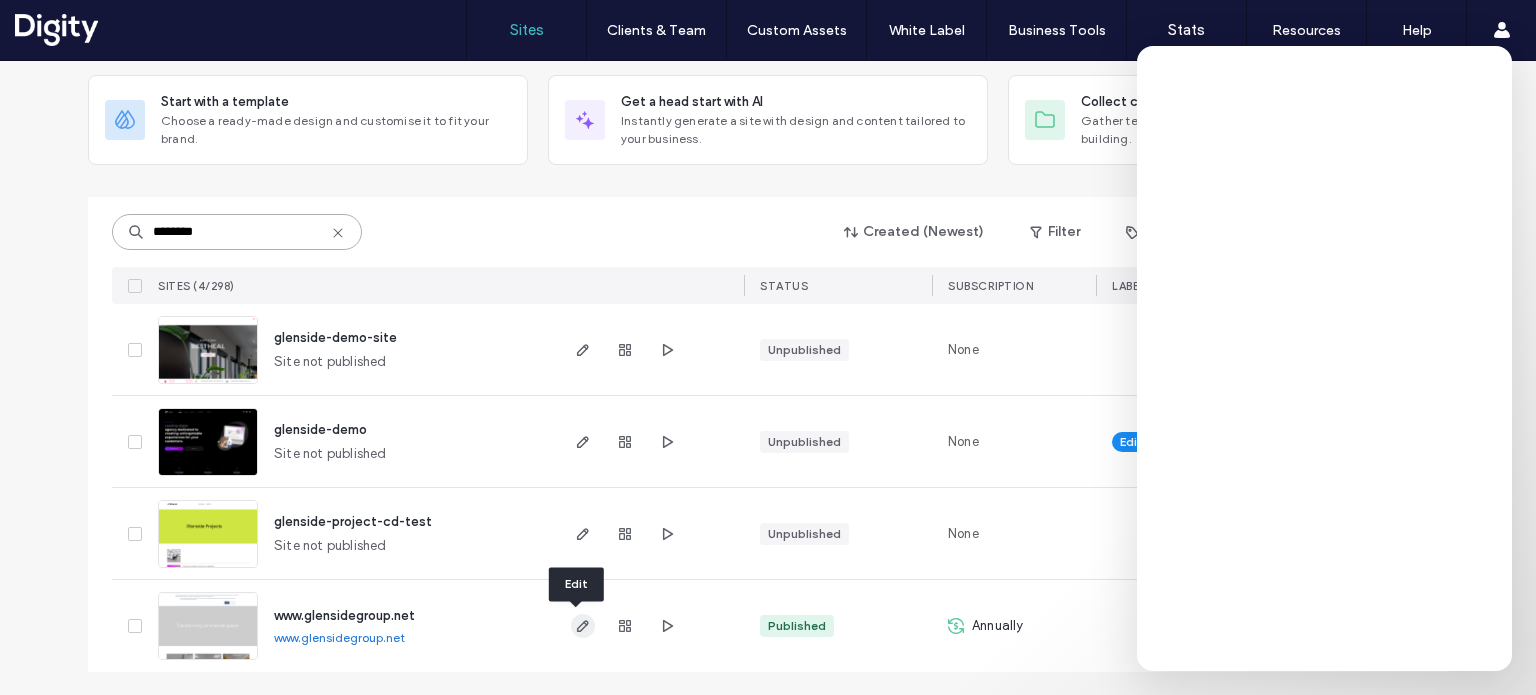 type on "********" 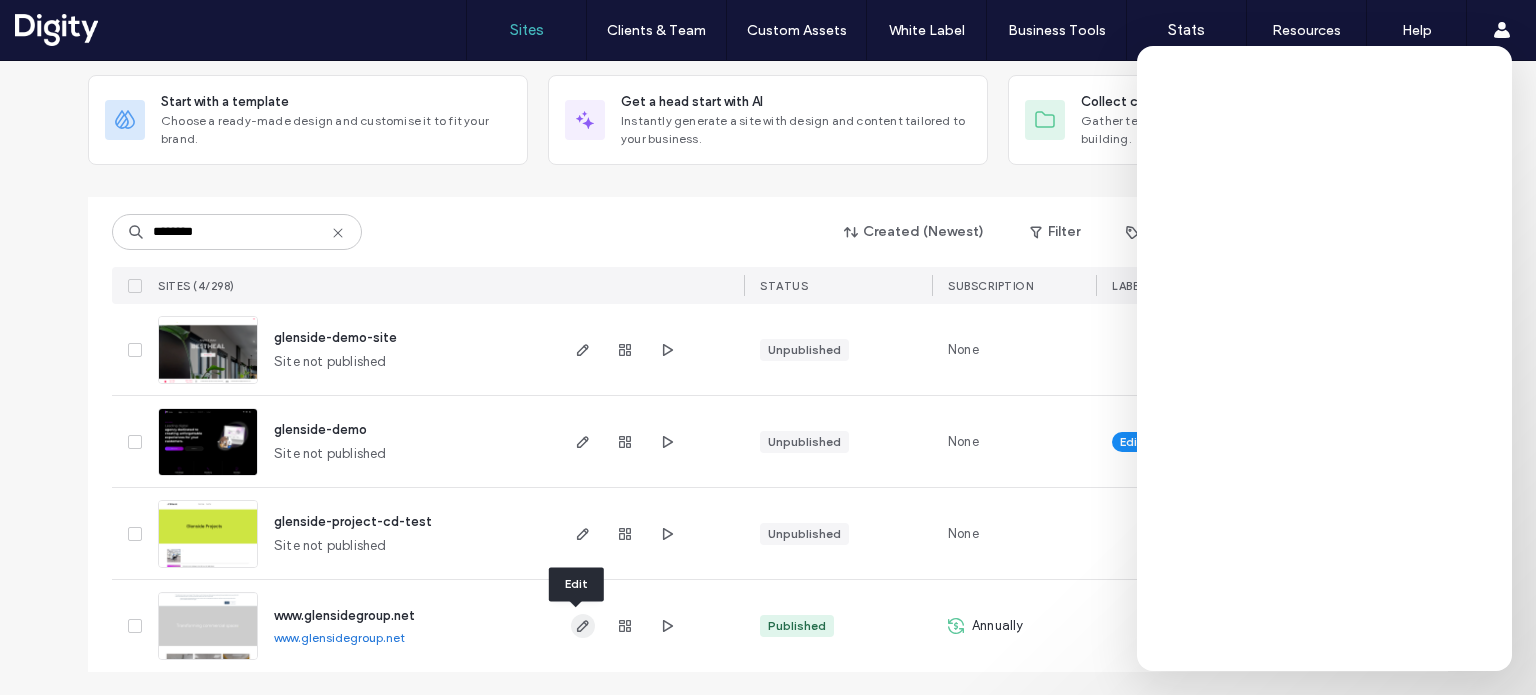 click at bounding box center [583, 626] 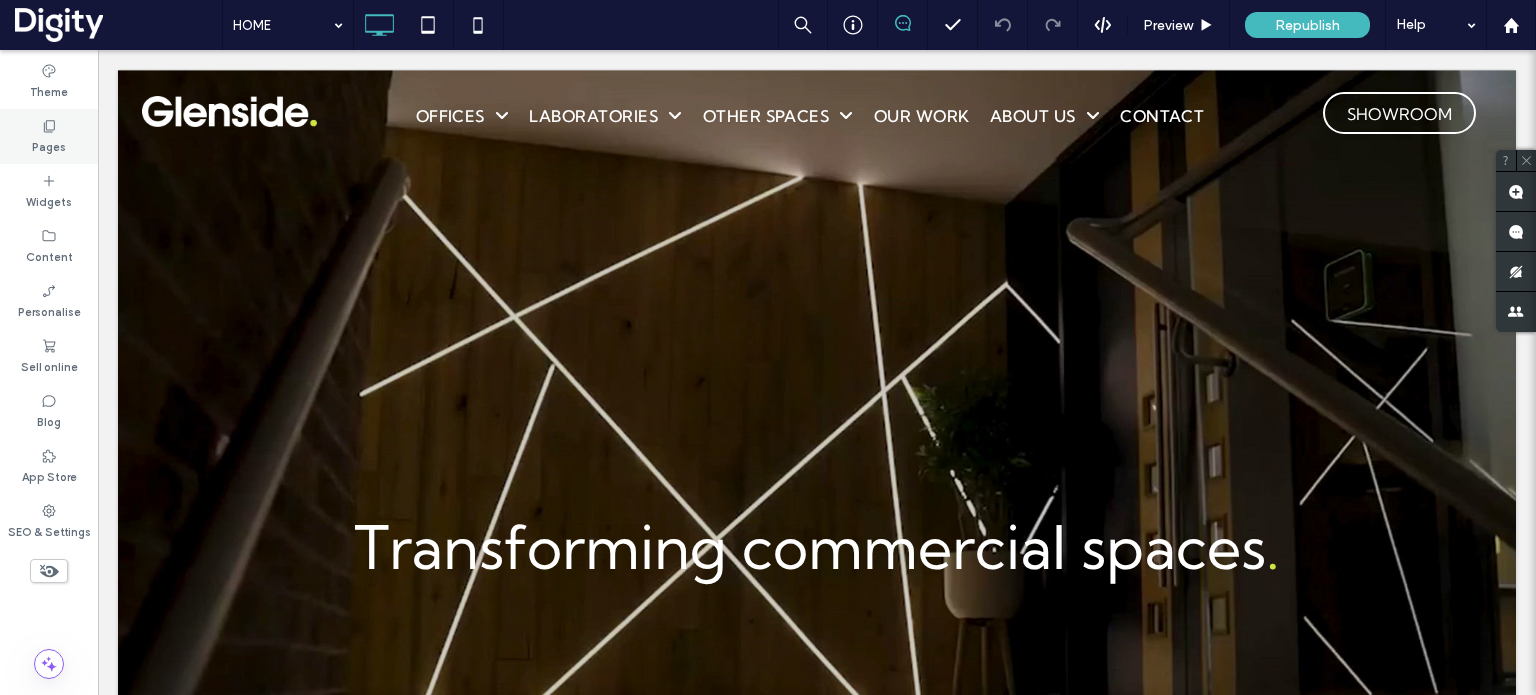 scroll, scrollTop: 0, scrollLeft: 0, axis: both 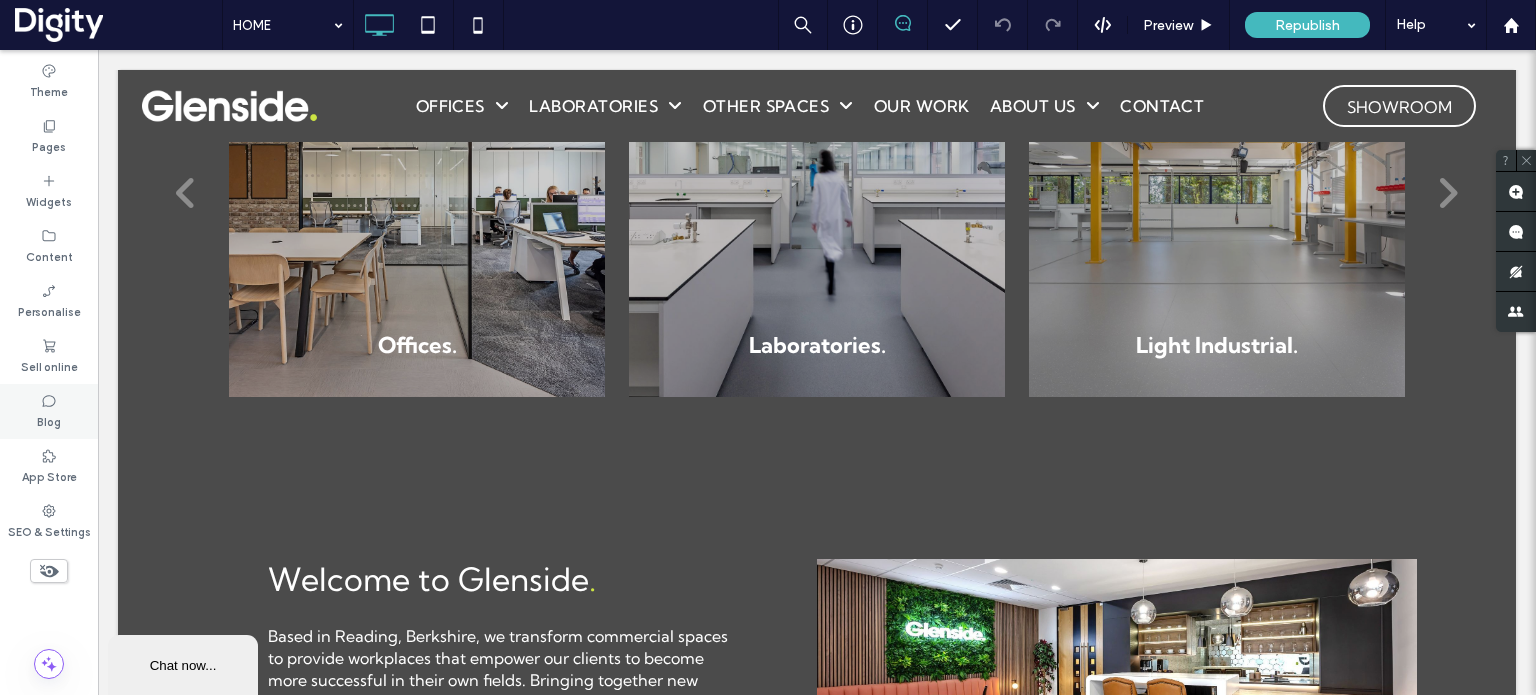 click on "Blog" at bounding box center [49, 420] 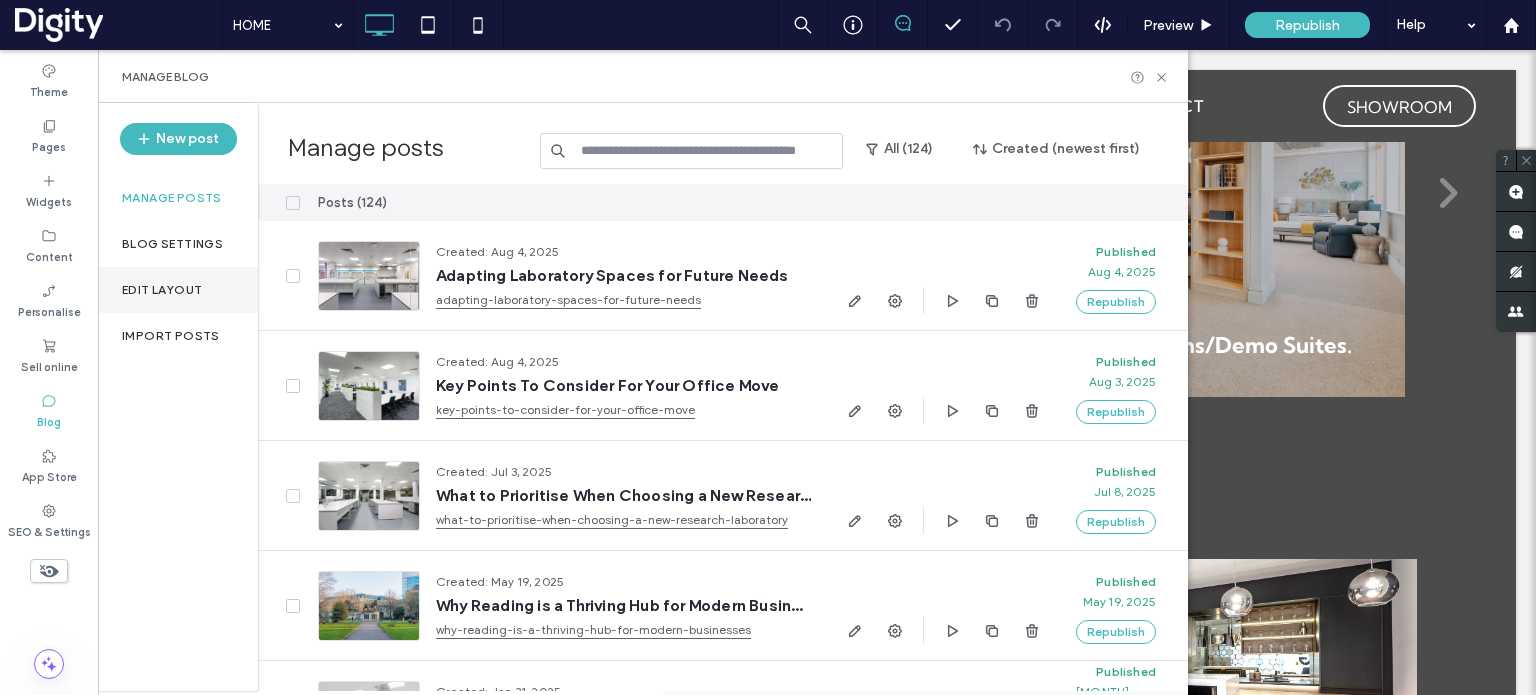 click on "Edit layout" at bounding box center (162, 290) 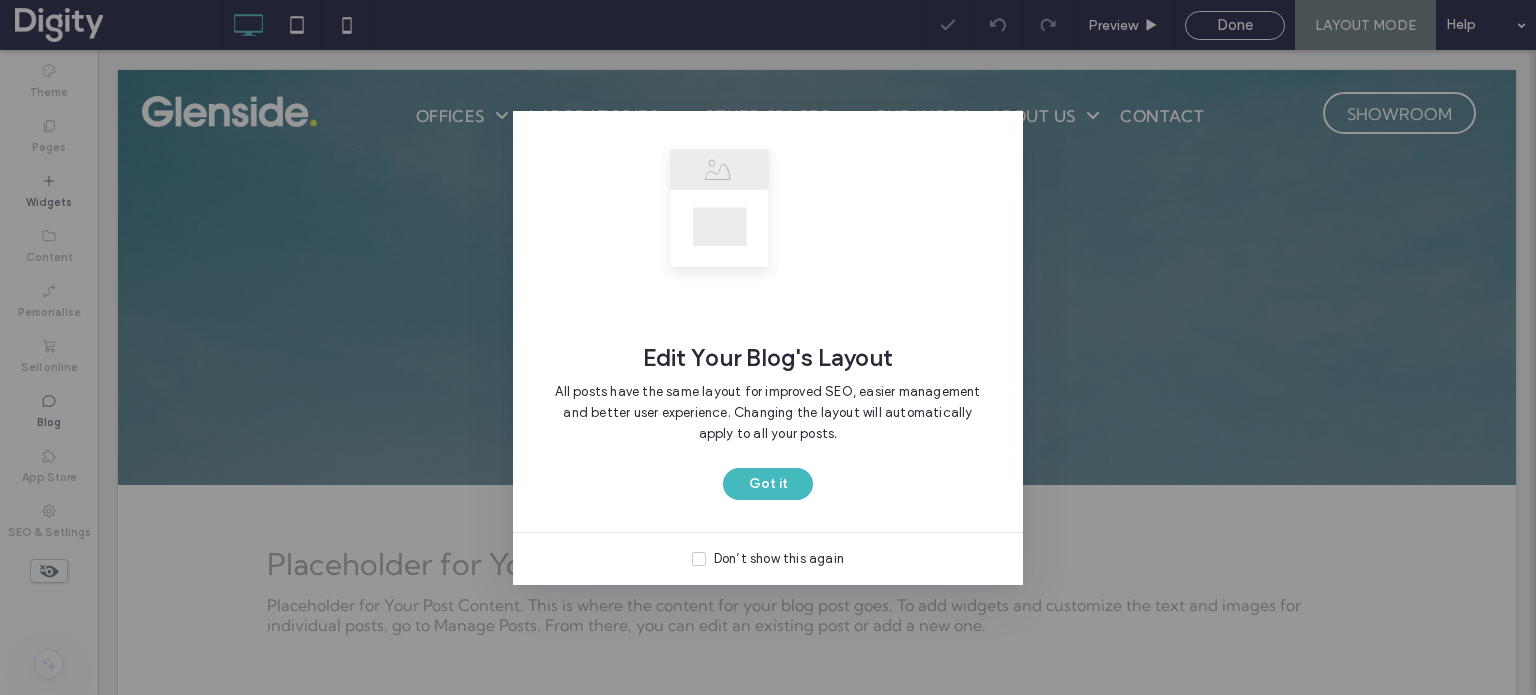 scroll, scrollTop: 0, scrollLeft: 0, axis: both 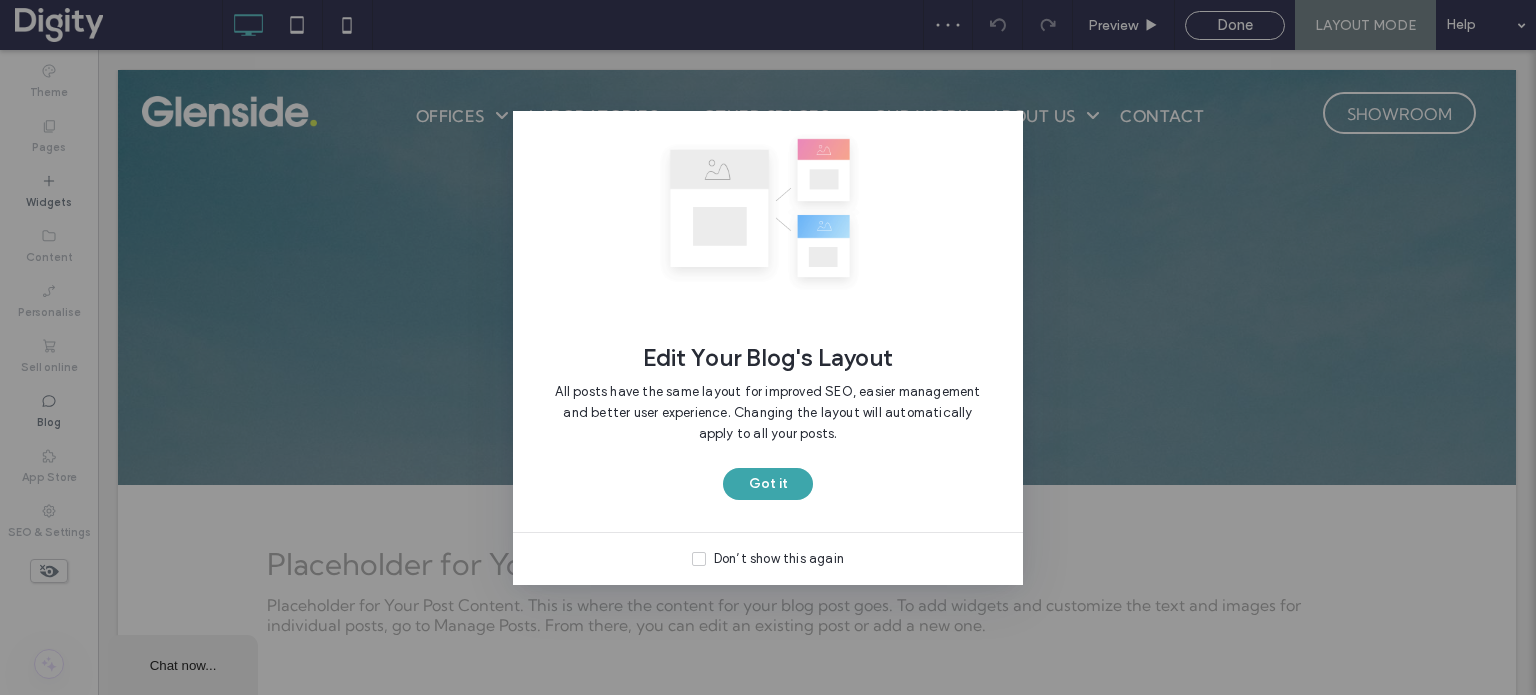 click on "Got it" at bounding box center (768, 484) 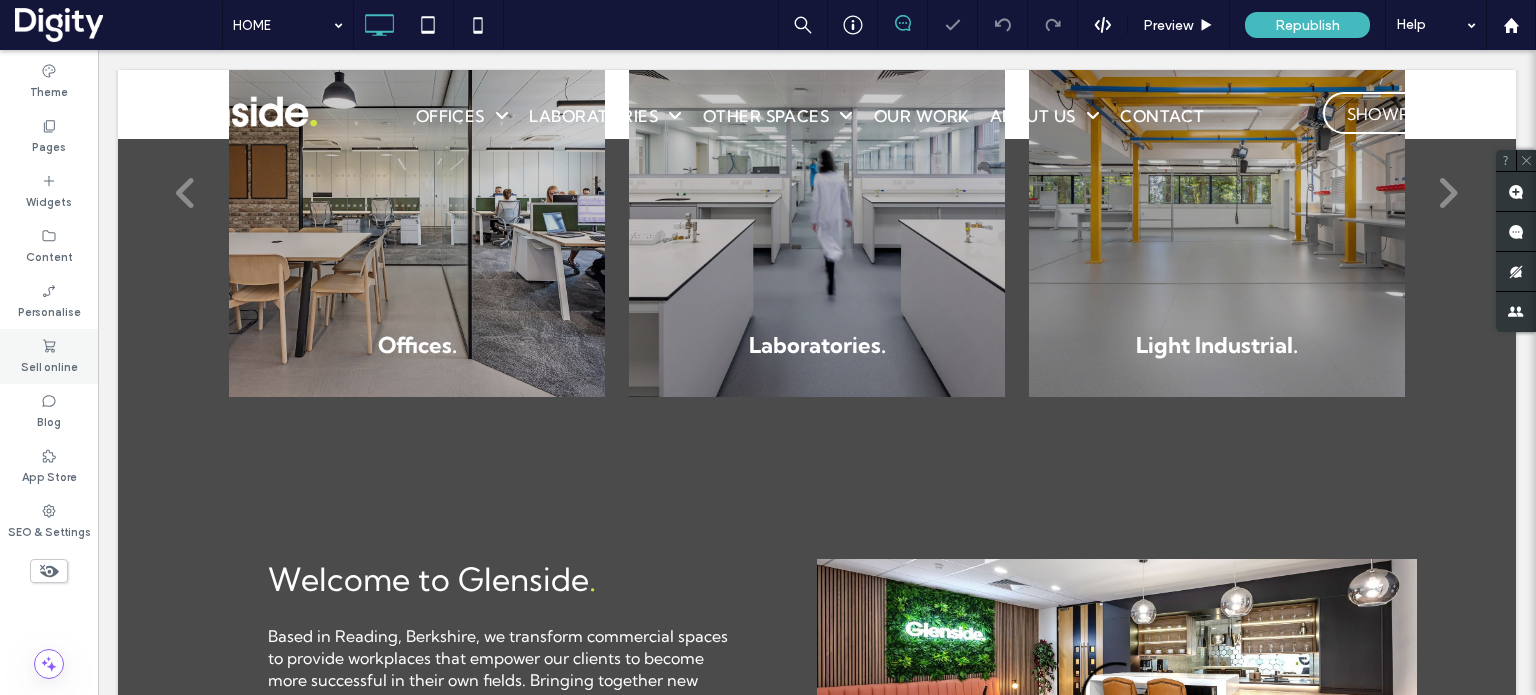 scroll, scrollTop: 974, scrollLeft: 0, axis: vertical 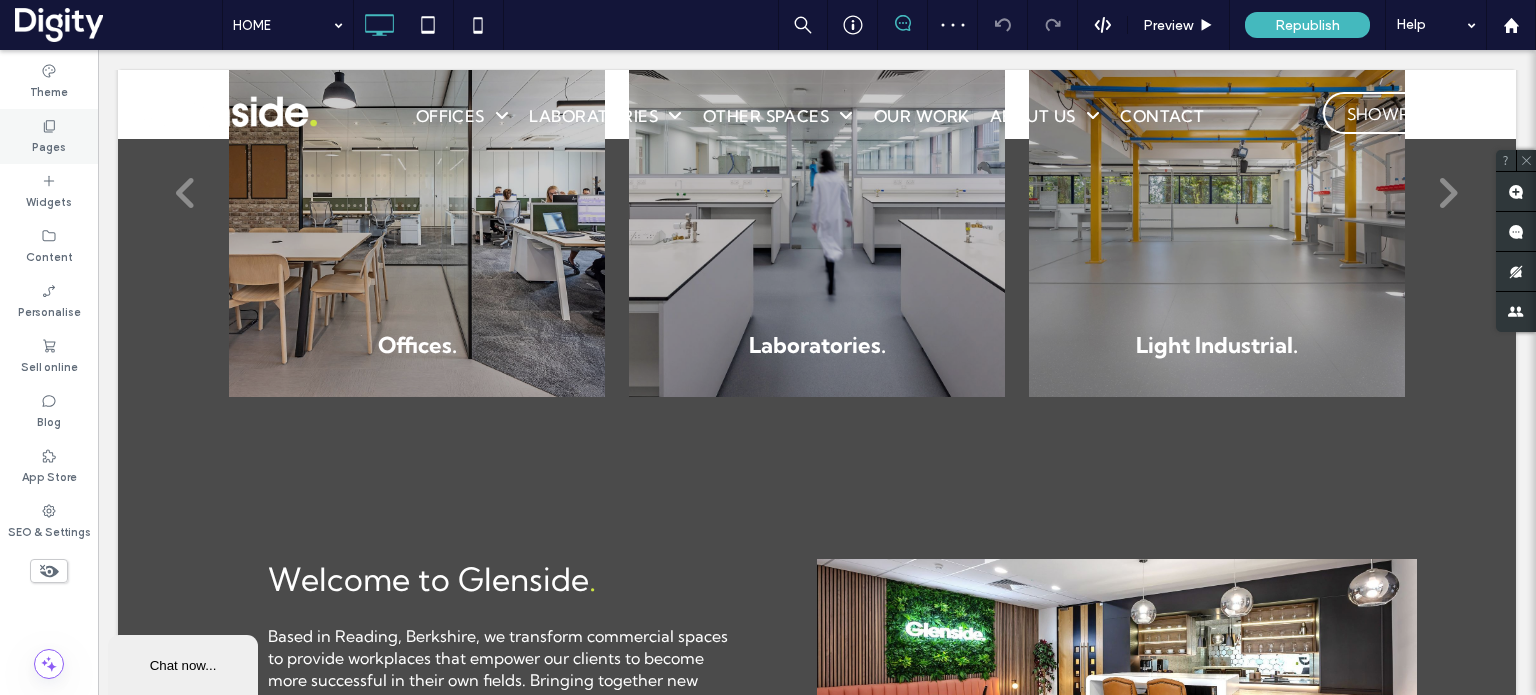 click on "Pages" at bounding box center [49, 145] 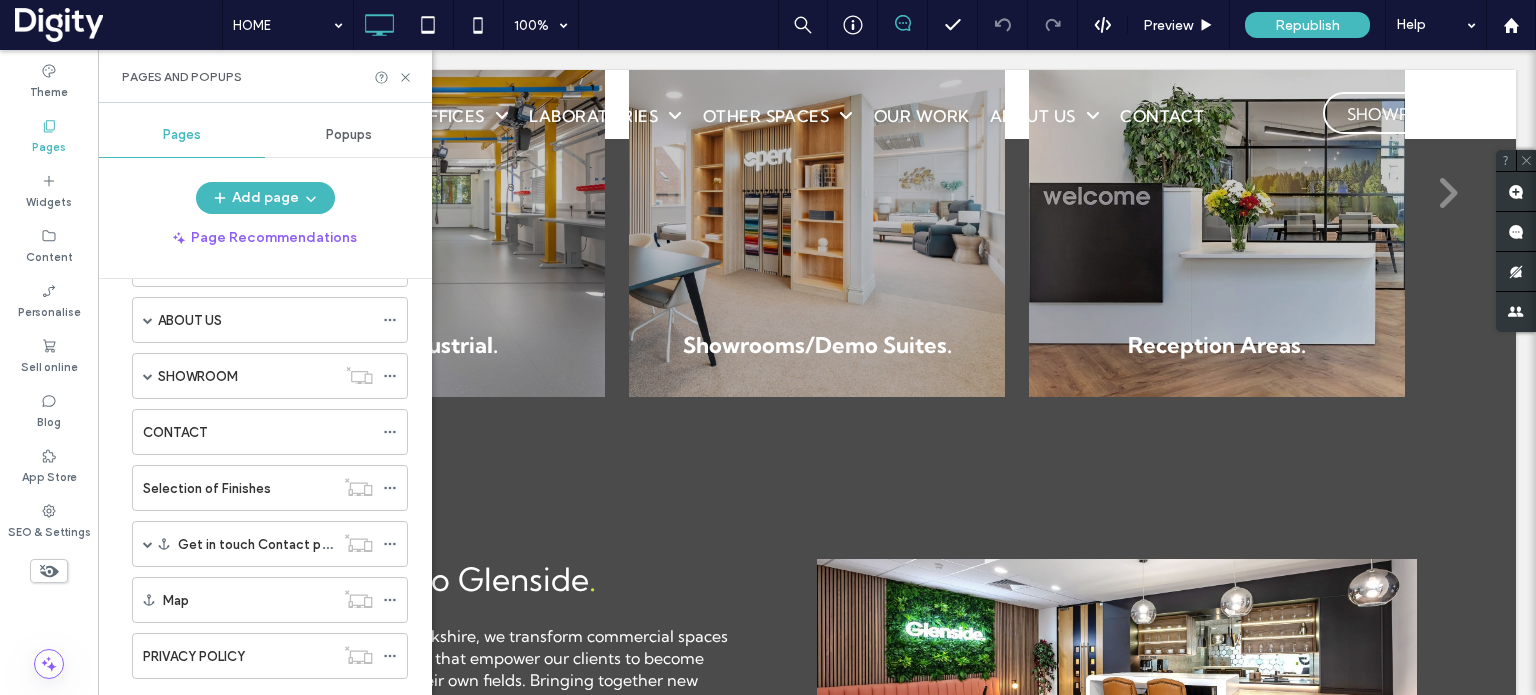 scroll, scrollTop: 320, scrollLeft: 0, axis: vertical 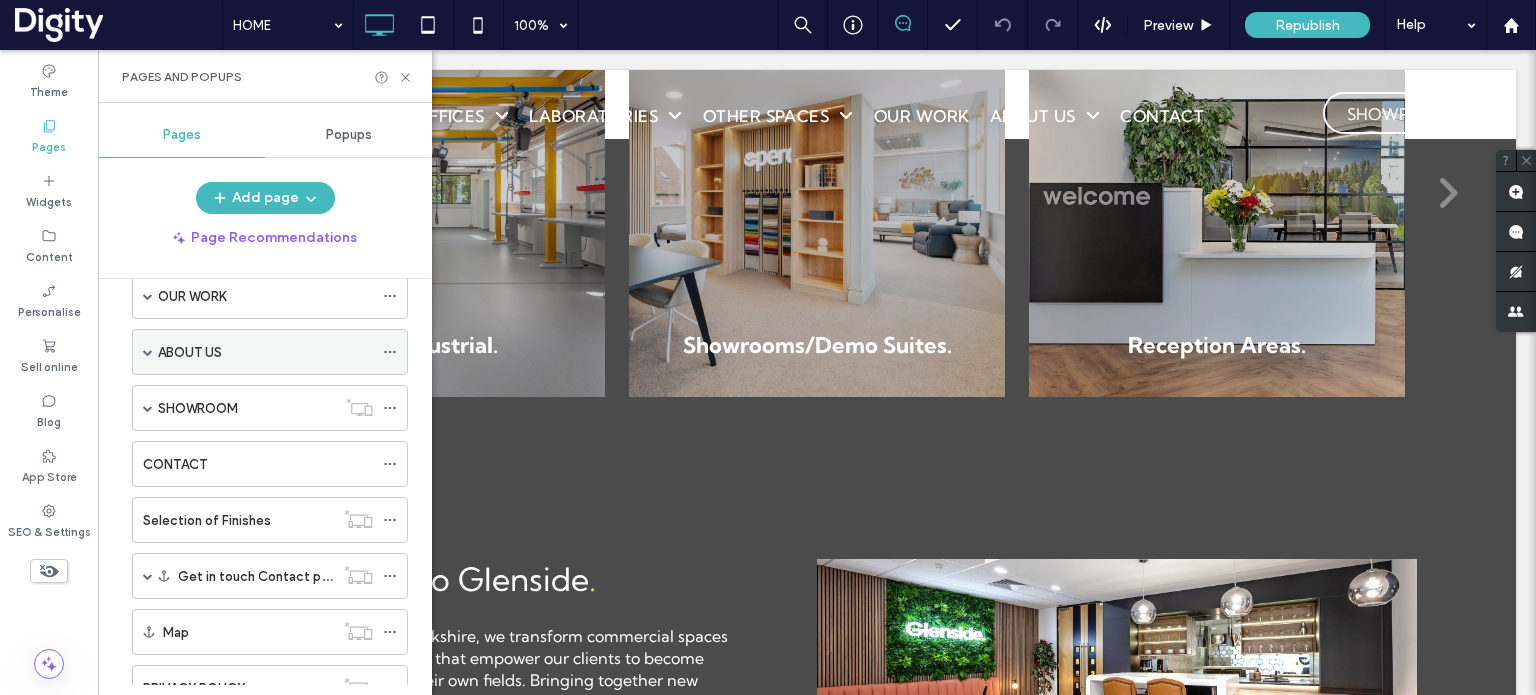 click at bounding box center (148, 352) 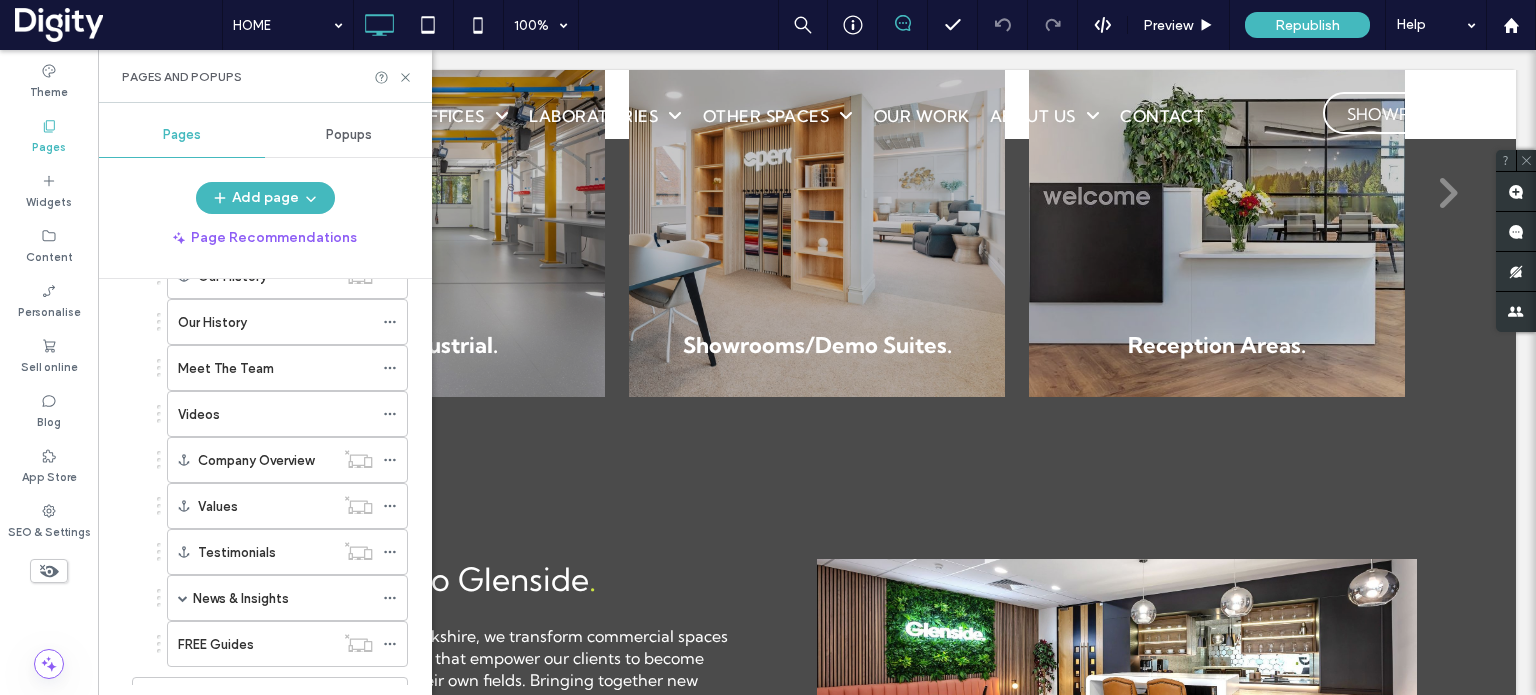 scroll, scrollTop: 444, scrollLeft: 0, axis: vertical 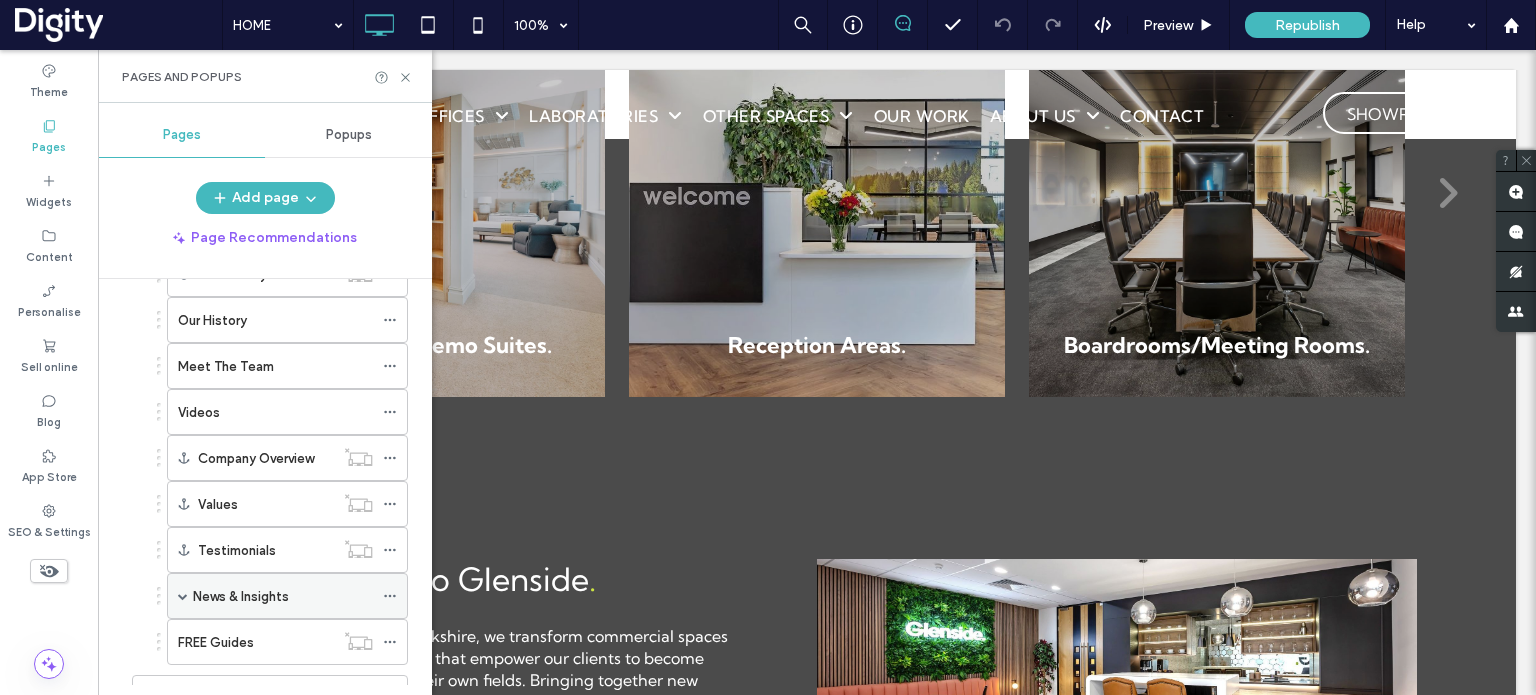 click on "News & Insights" at bounding box center (283, 596) 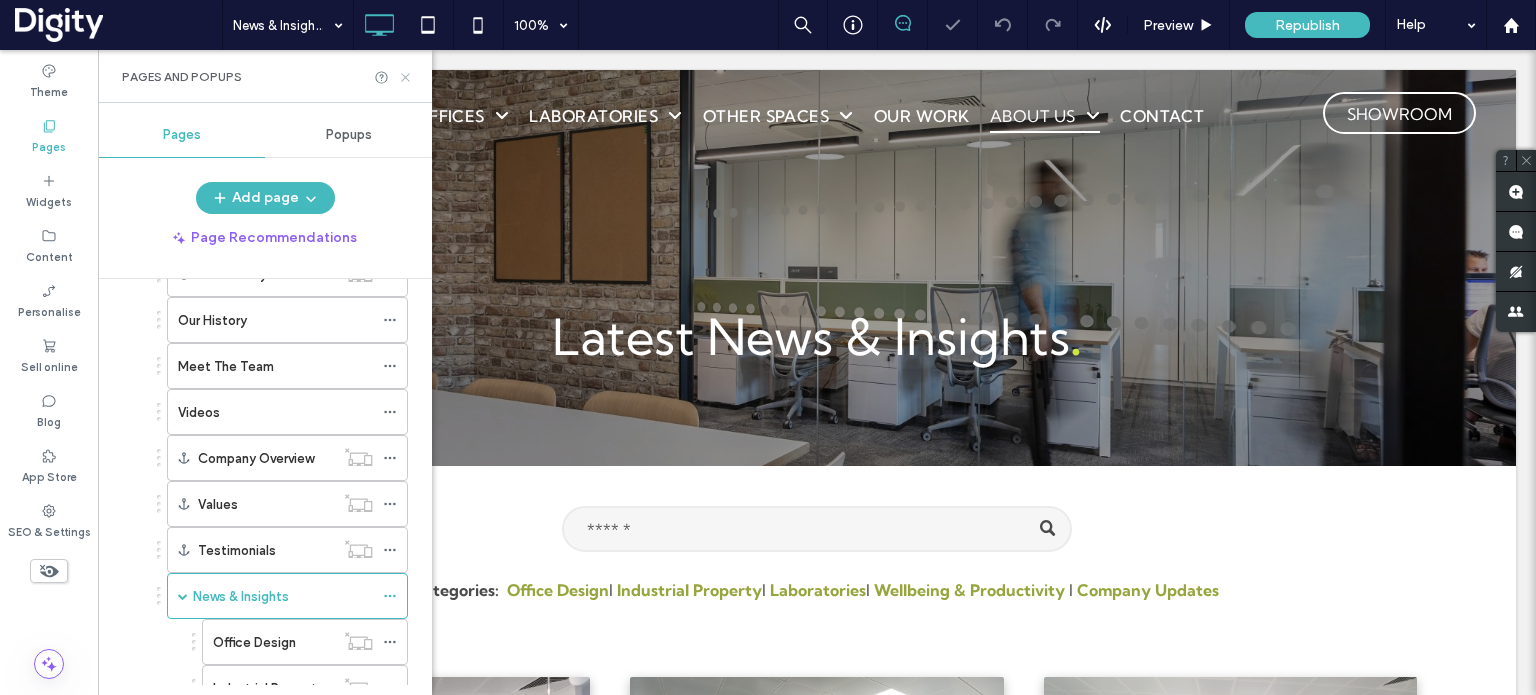 scroll, scrollTop: 0, scrollLeft: 0, axis: both 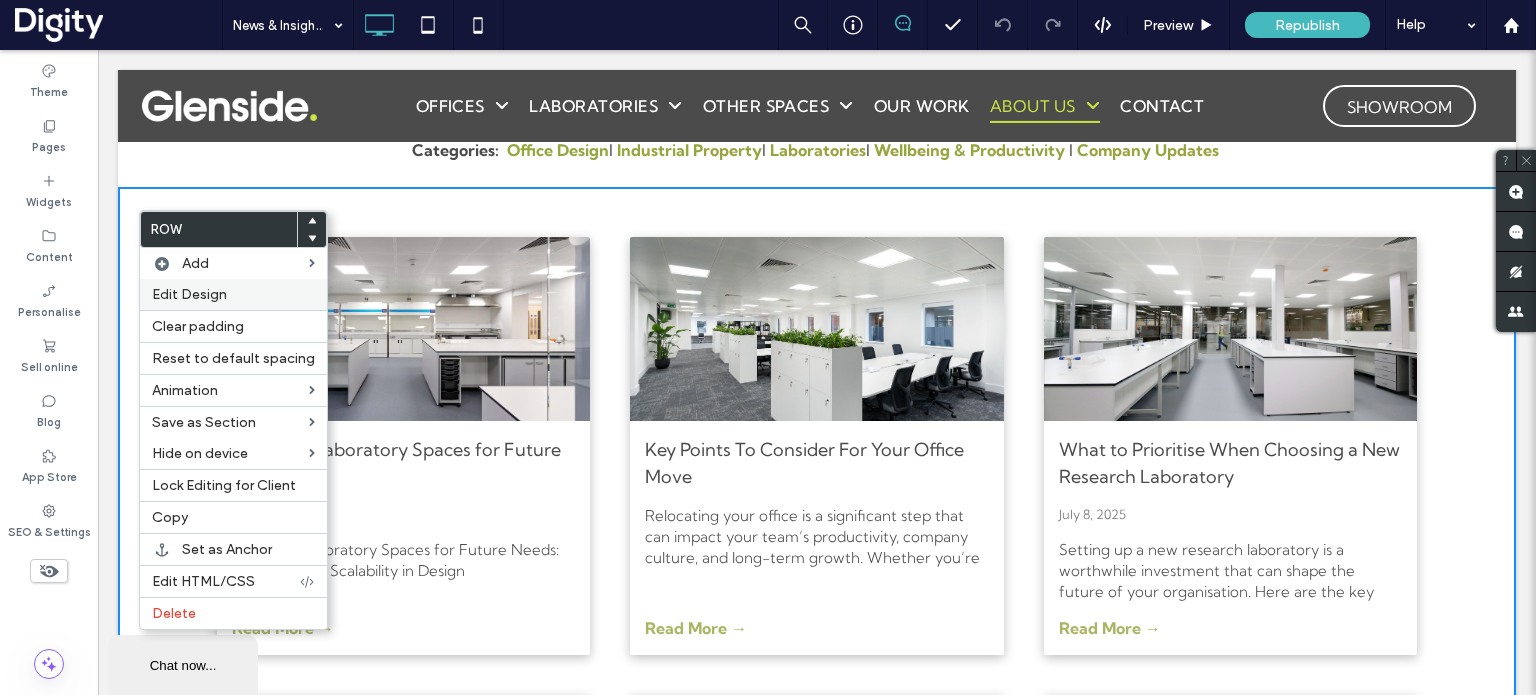 click on "Edit Design" at bounding box center (189, 294) 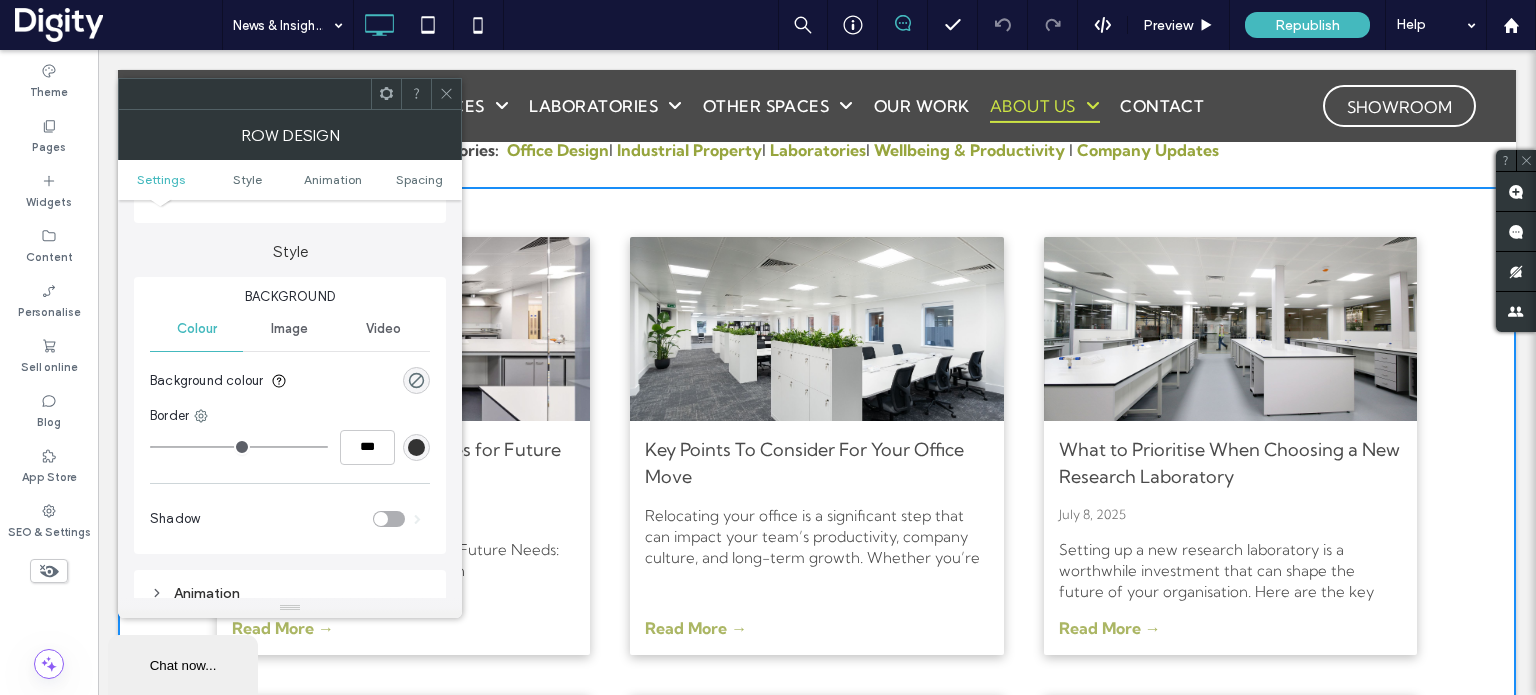 scroll, scrollTop: 144, scrollLeft: 0, axis: vertical 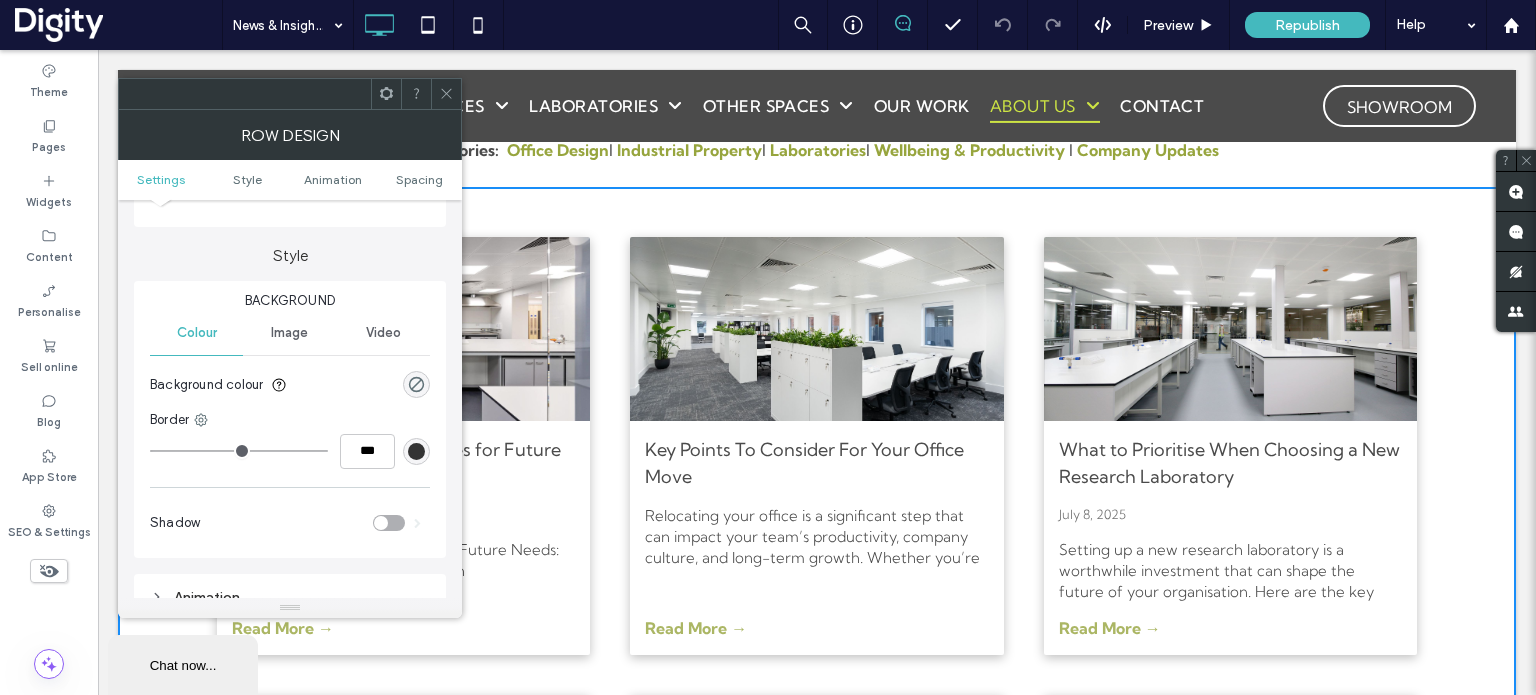 click on "Settings" at bounding box center (161, 179) 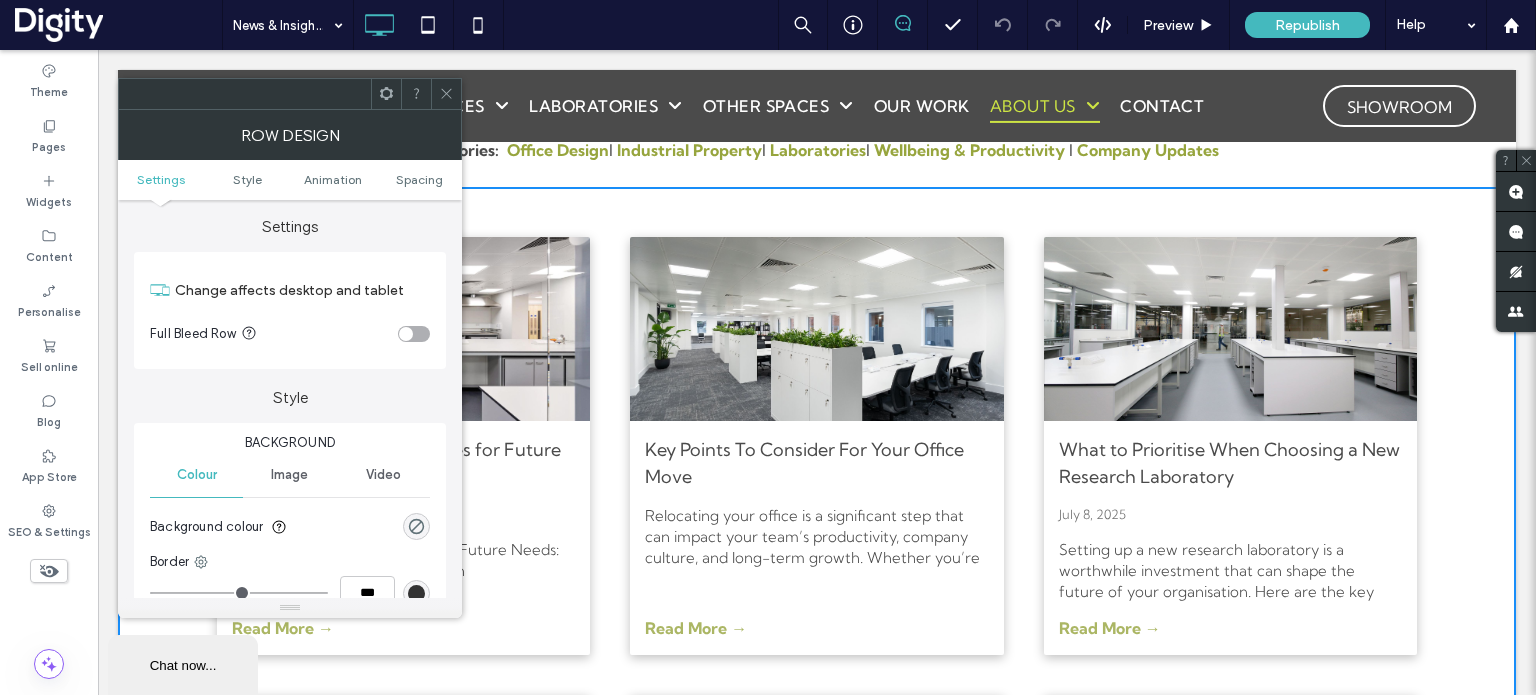 scroll, scrollTop: 0, scrollLeft: 0, axis: both 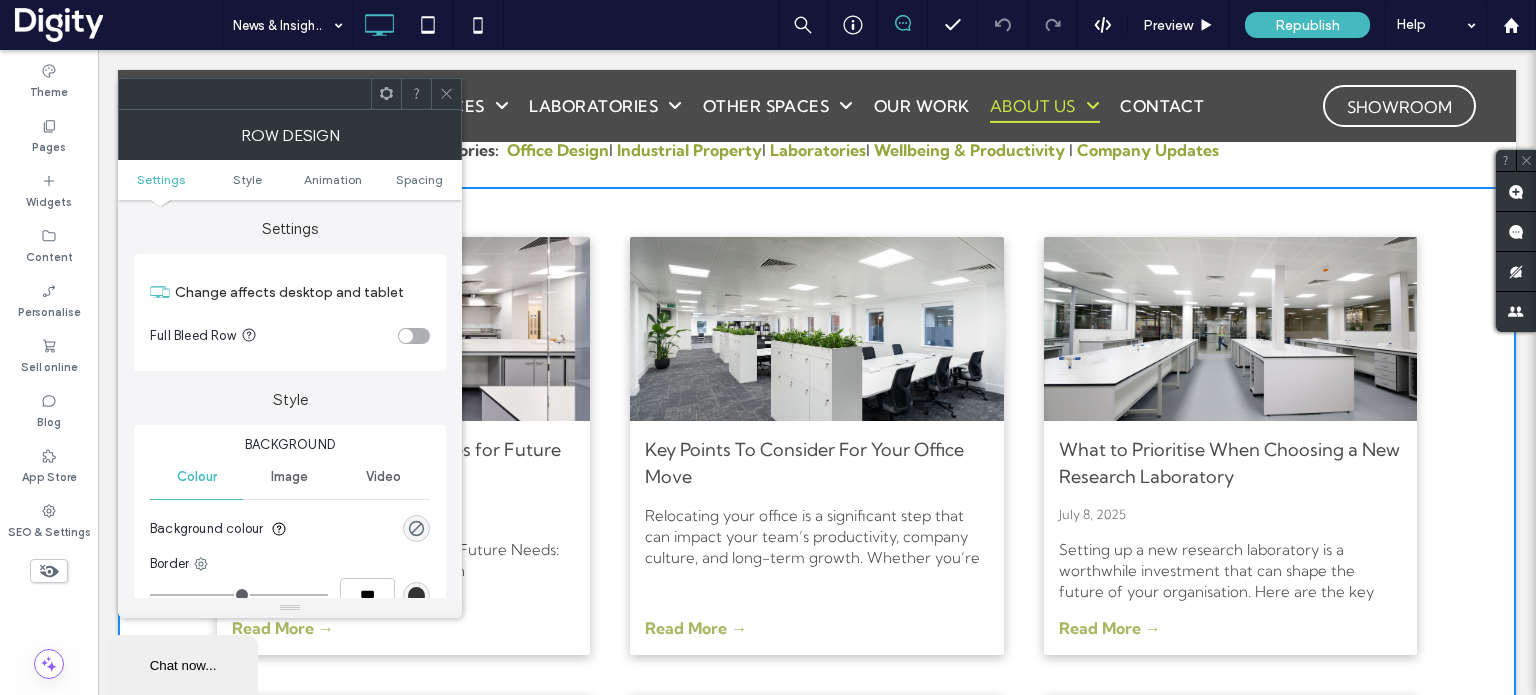 click 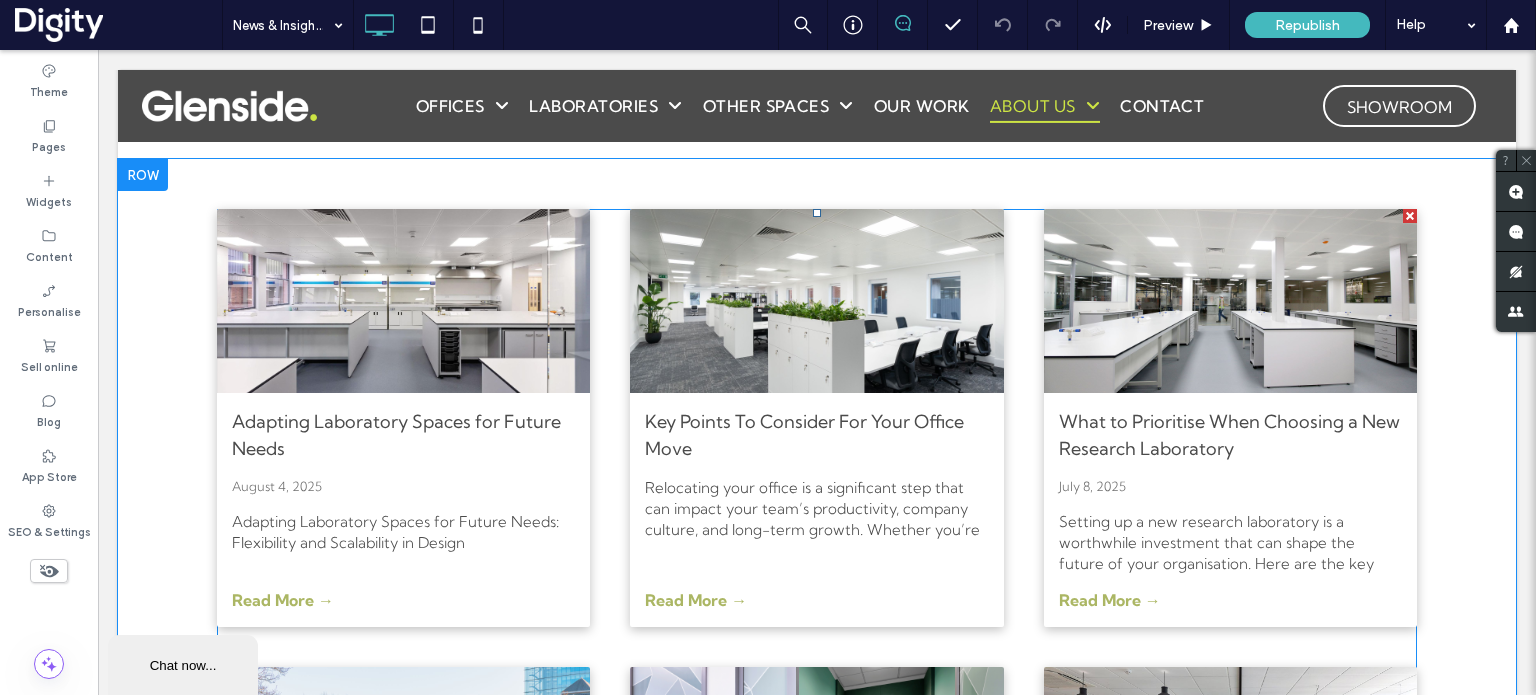 scroll, scrollTop: 478, scrollLeft: 0, axis: vertical 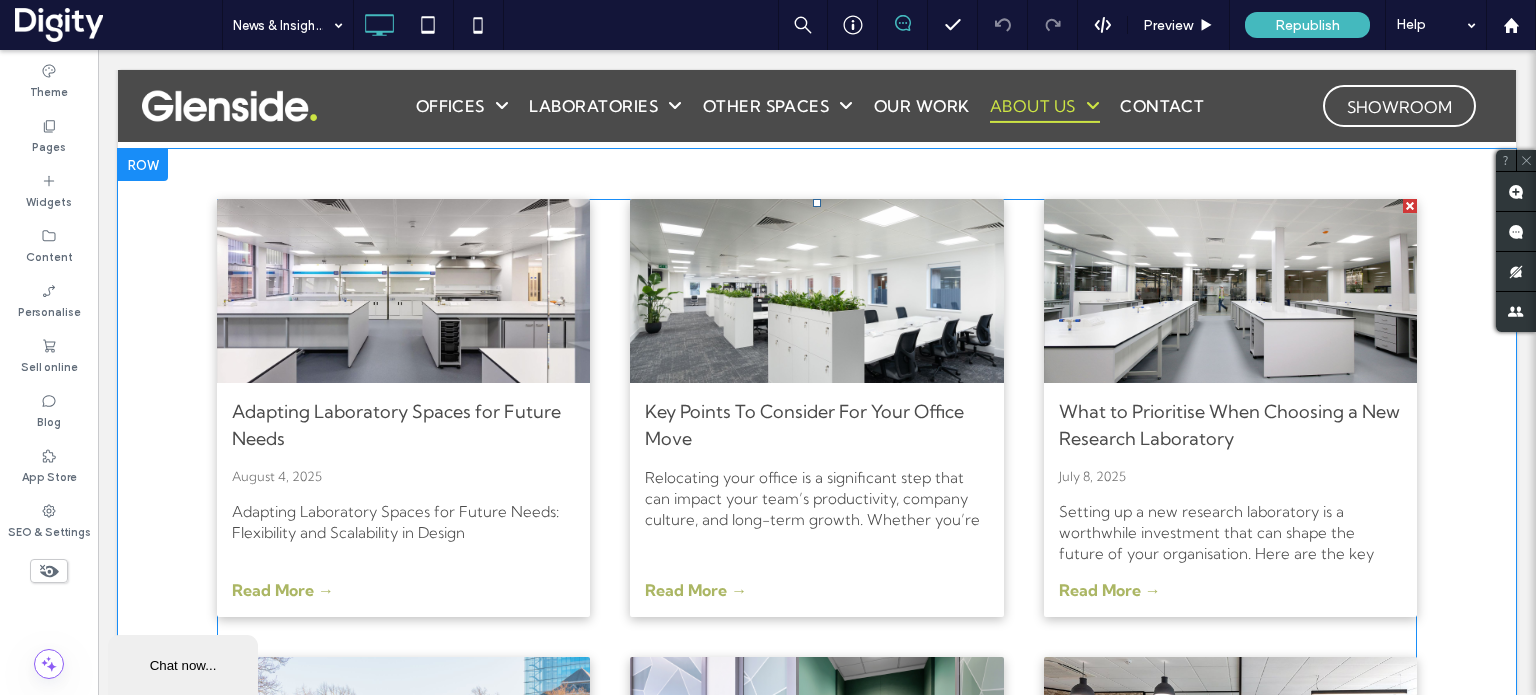 click on "Relocating your office is a significant step that can impact your team’s productivity, company culture, and long-term growth. Whether you’re moving to a larger space, upgrading facilities, or seeking a fresh environment,                                              careful planning                                               and strategic decisions are essential to ensure a smooth transition and a workspace that truly supports your business needs.                                                                              Here are the key factors to consider when moving offices:" at bounding box center [816, 498] 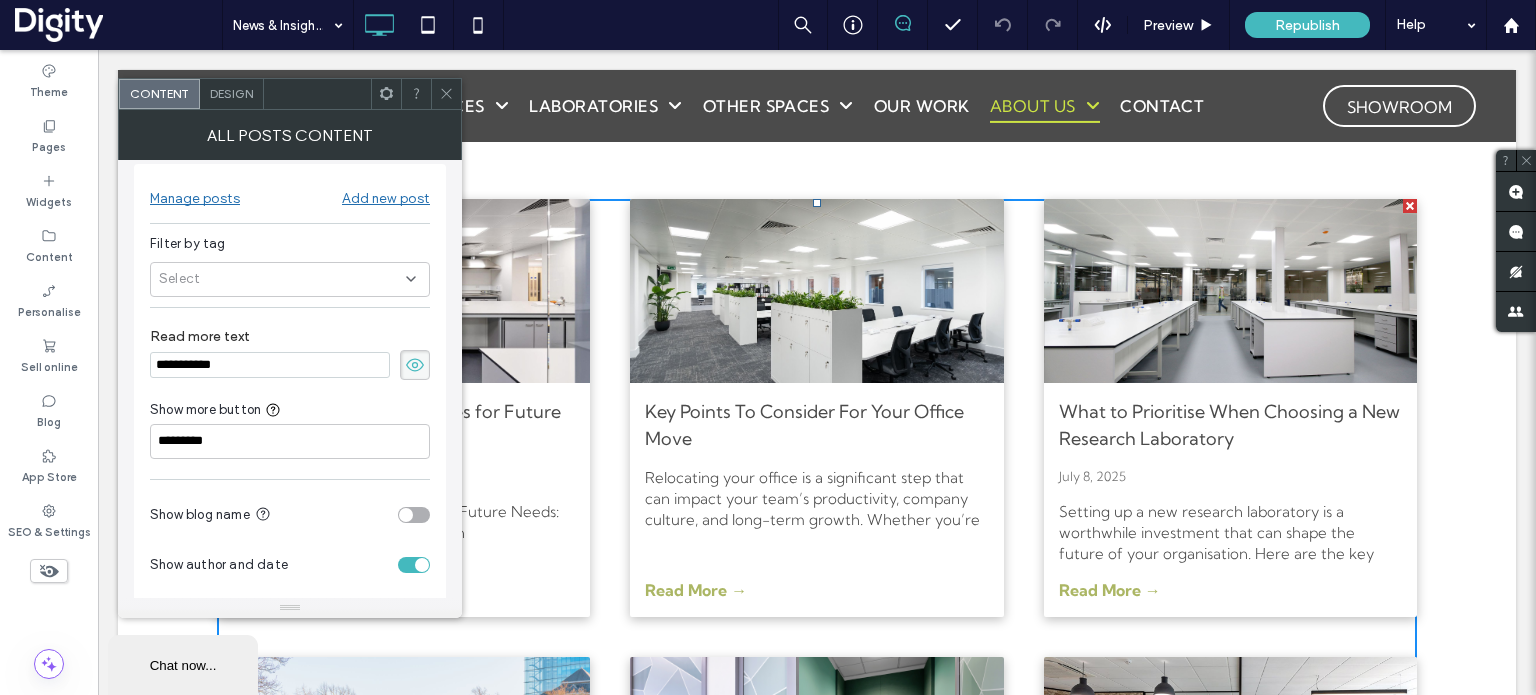 scroll, scrollTop: 122, scrollLeft: 0, axis: vertical 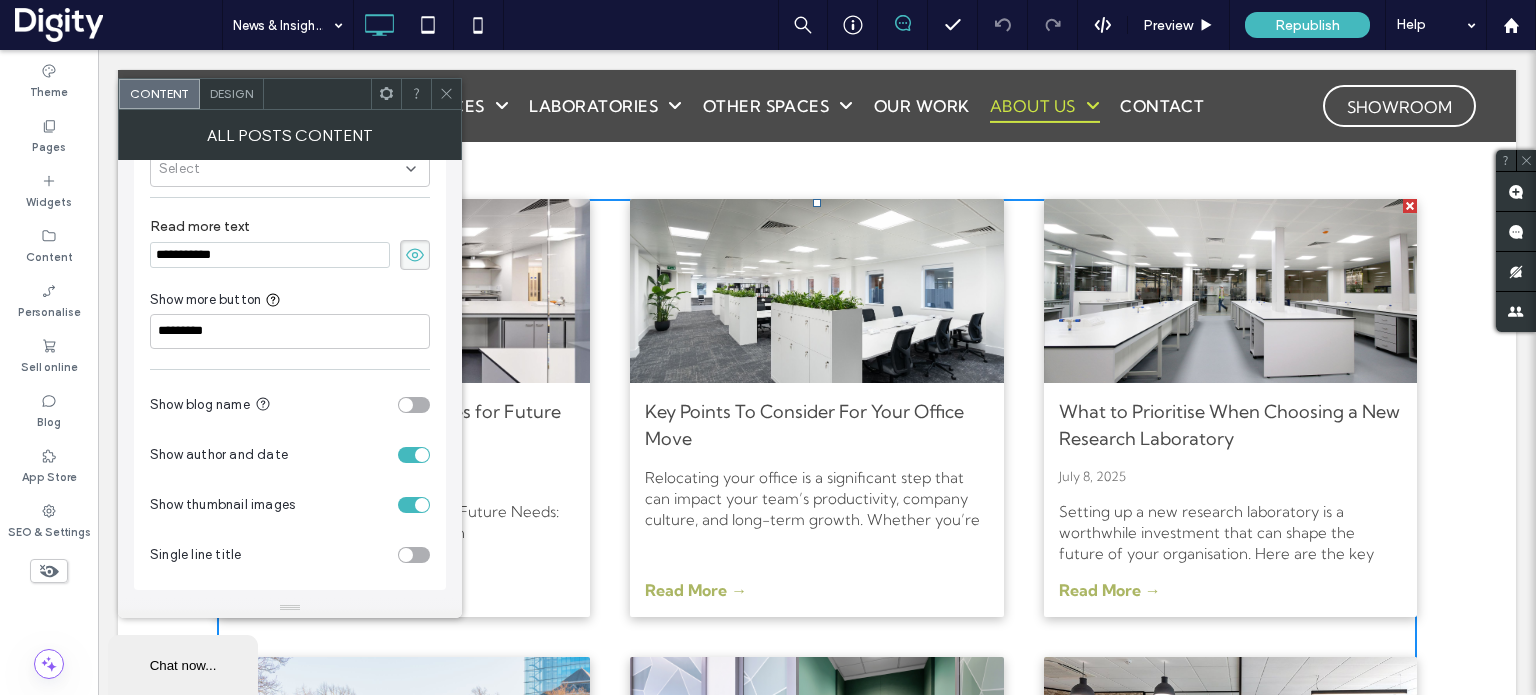 click at bounding box center [414, 455] 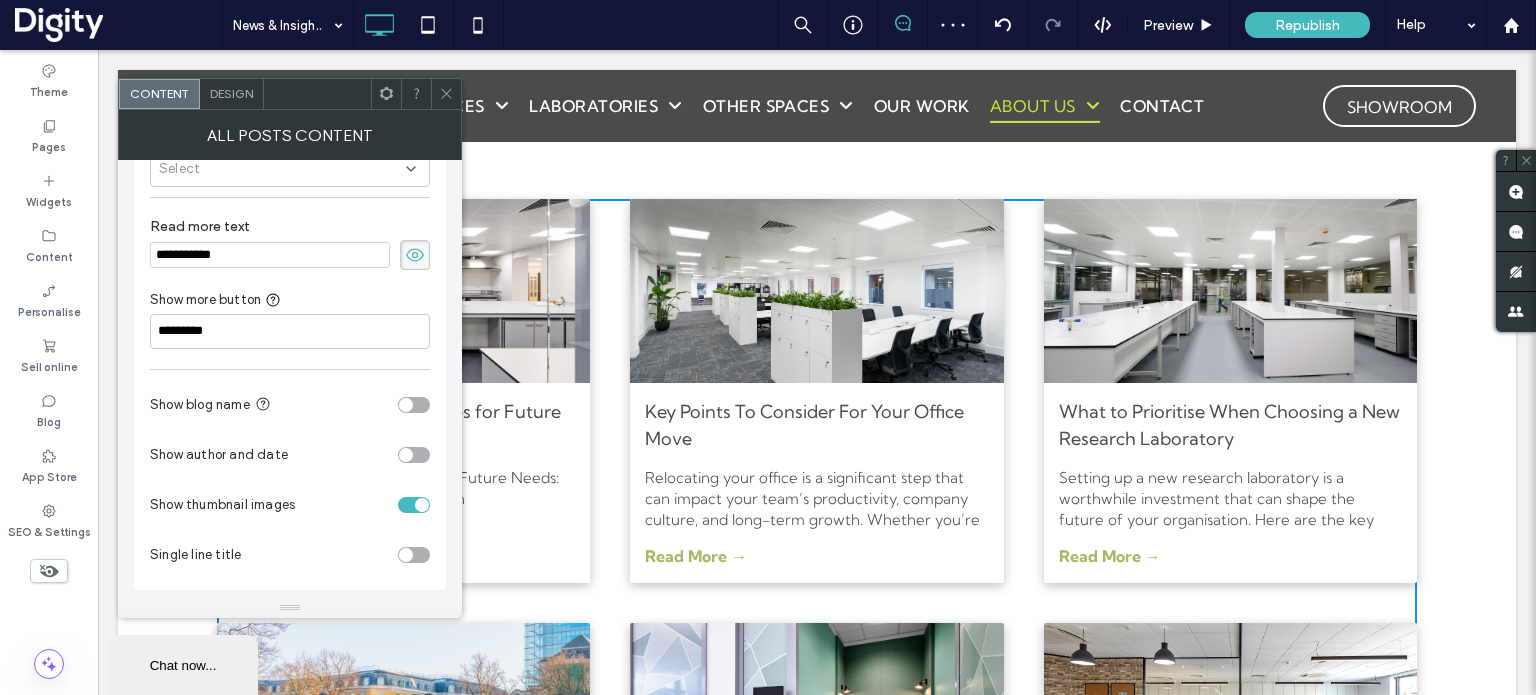 click at bounding box center (406, 455) 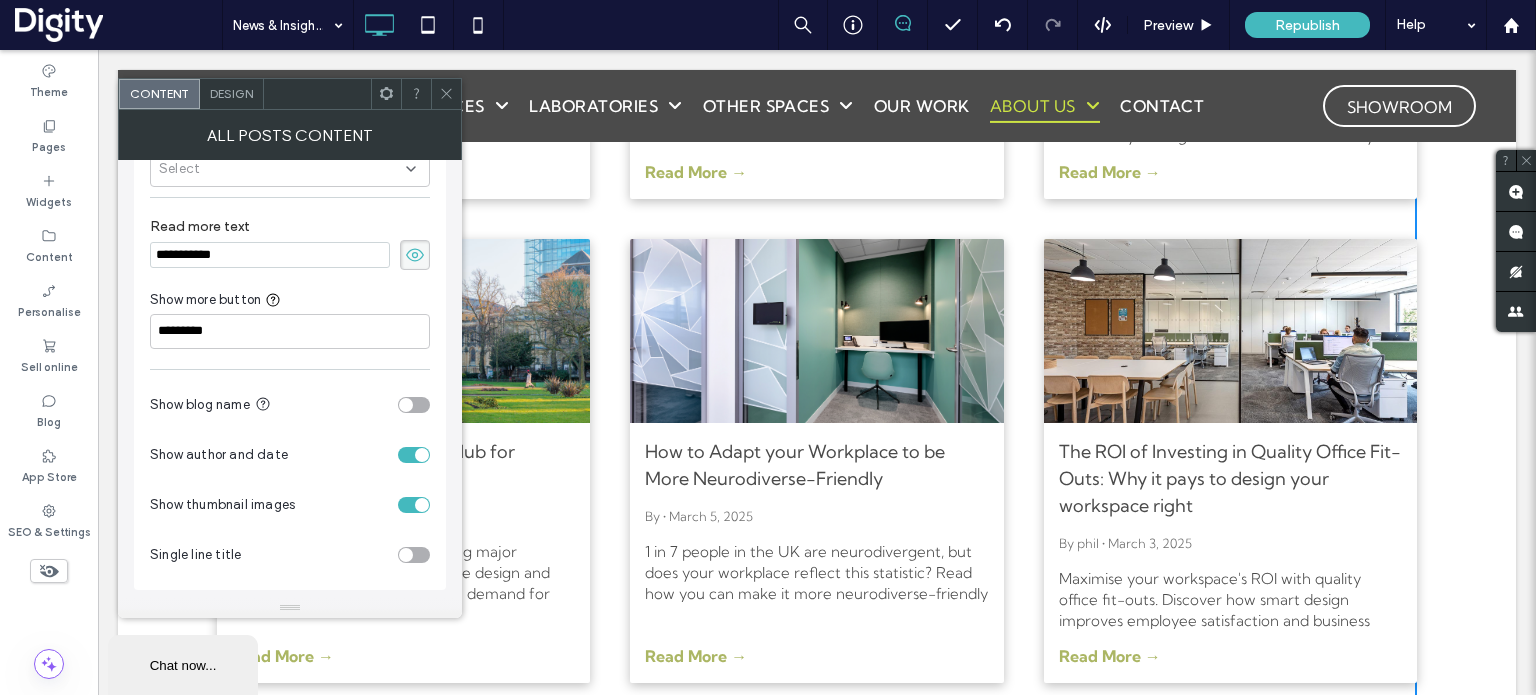 scroll, scrollTop: 896, scrollLeft: 0, axis: vertical 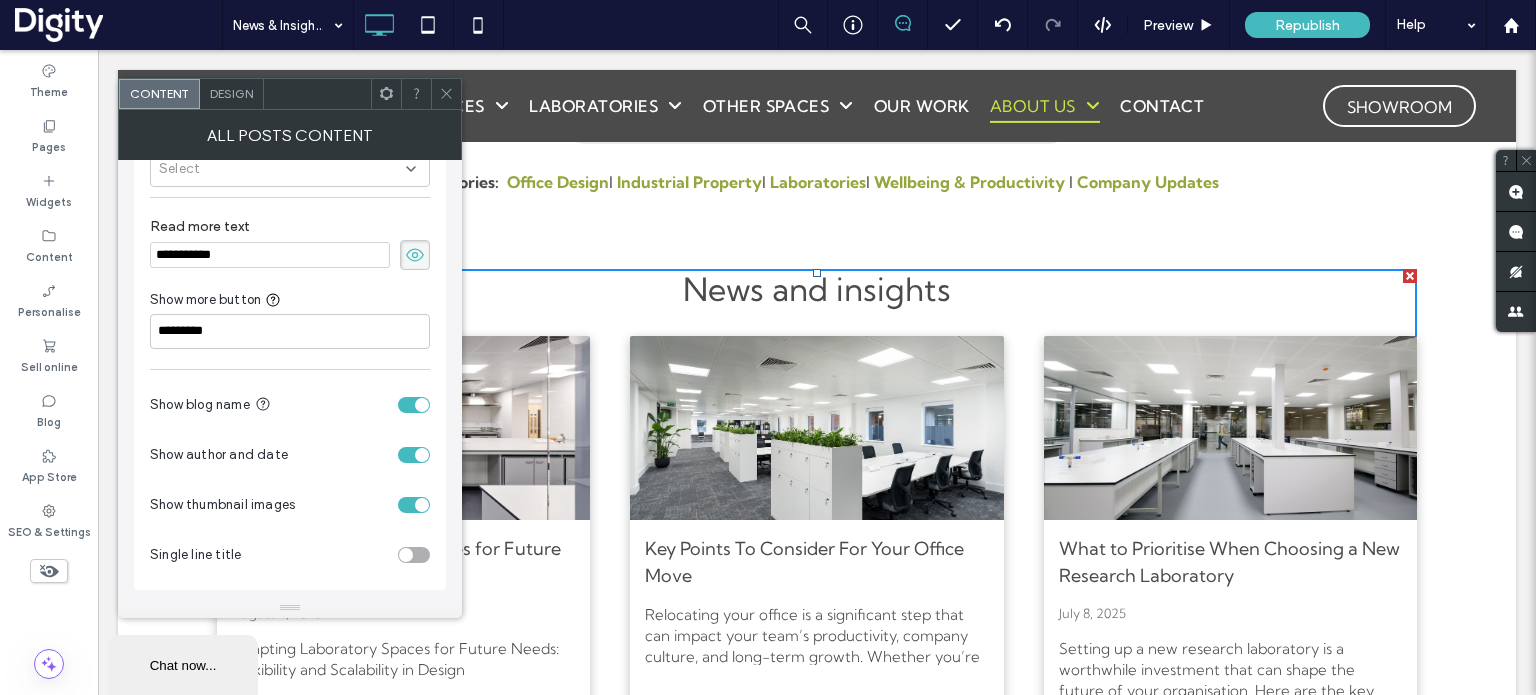 click at bounding box center (414, 405) 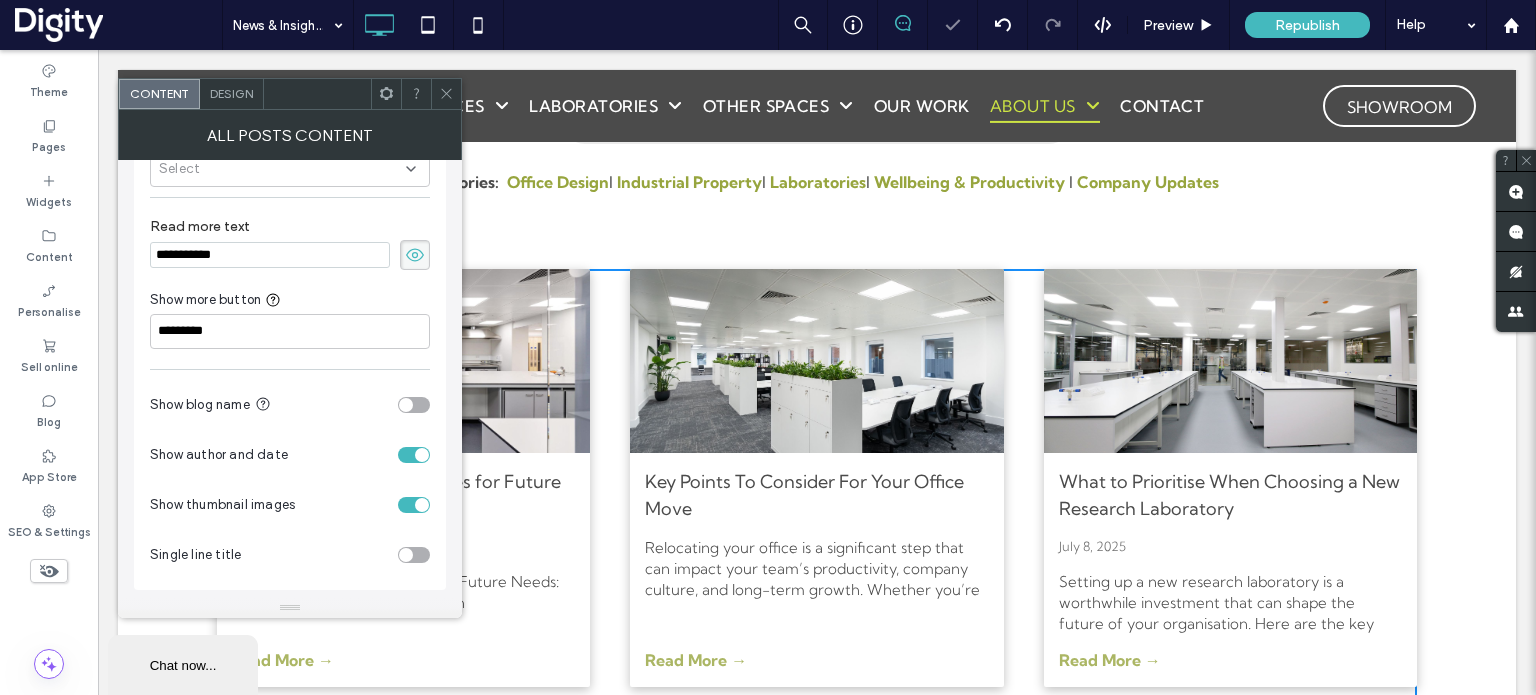 click at bounding box center (406, 405) 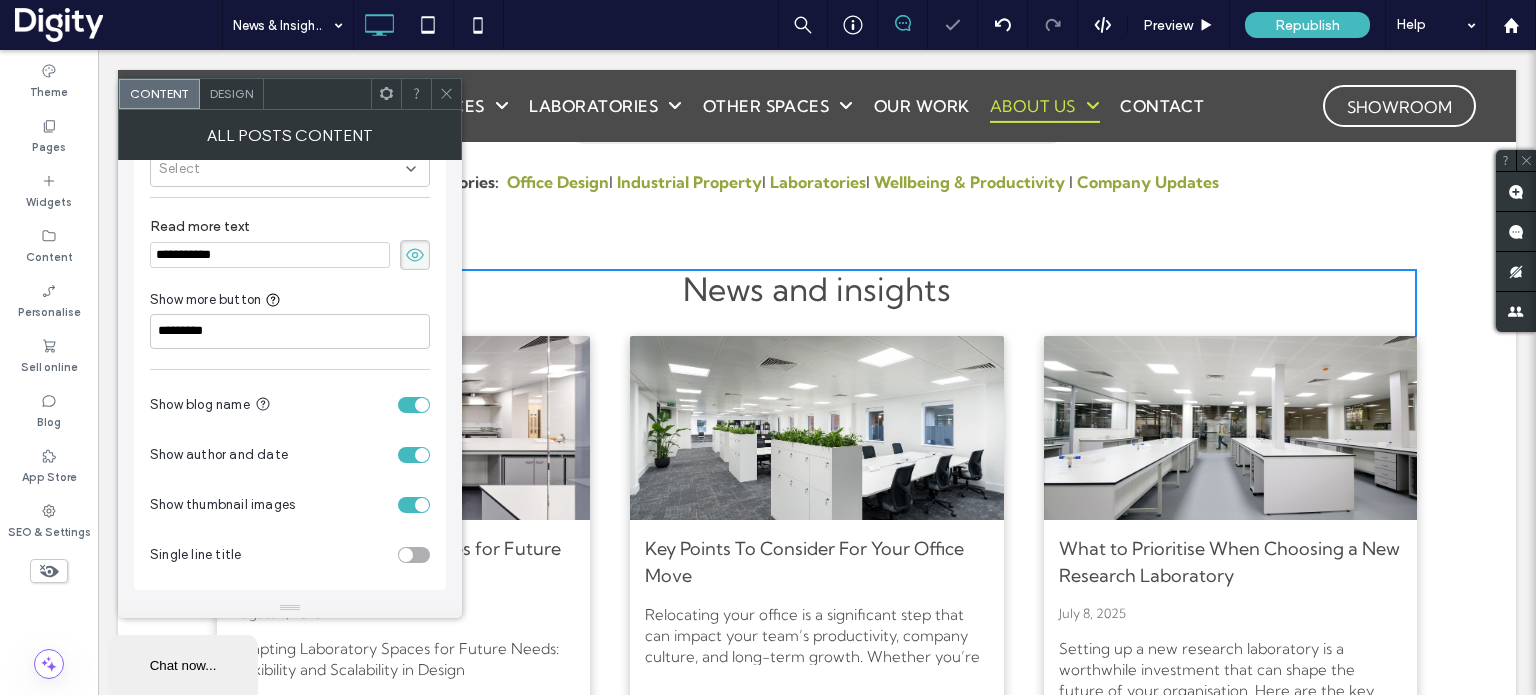 click at bounding box center (414, 405) 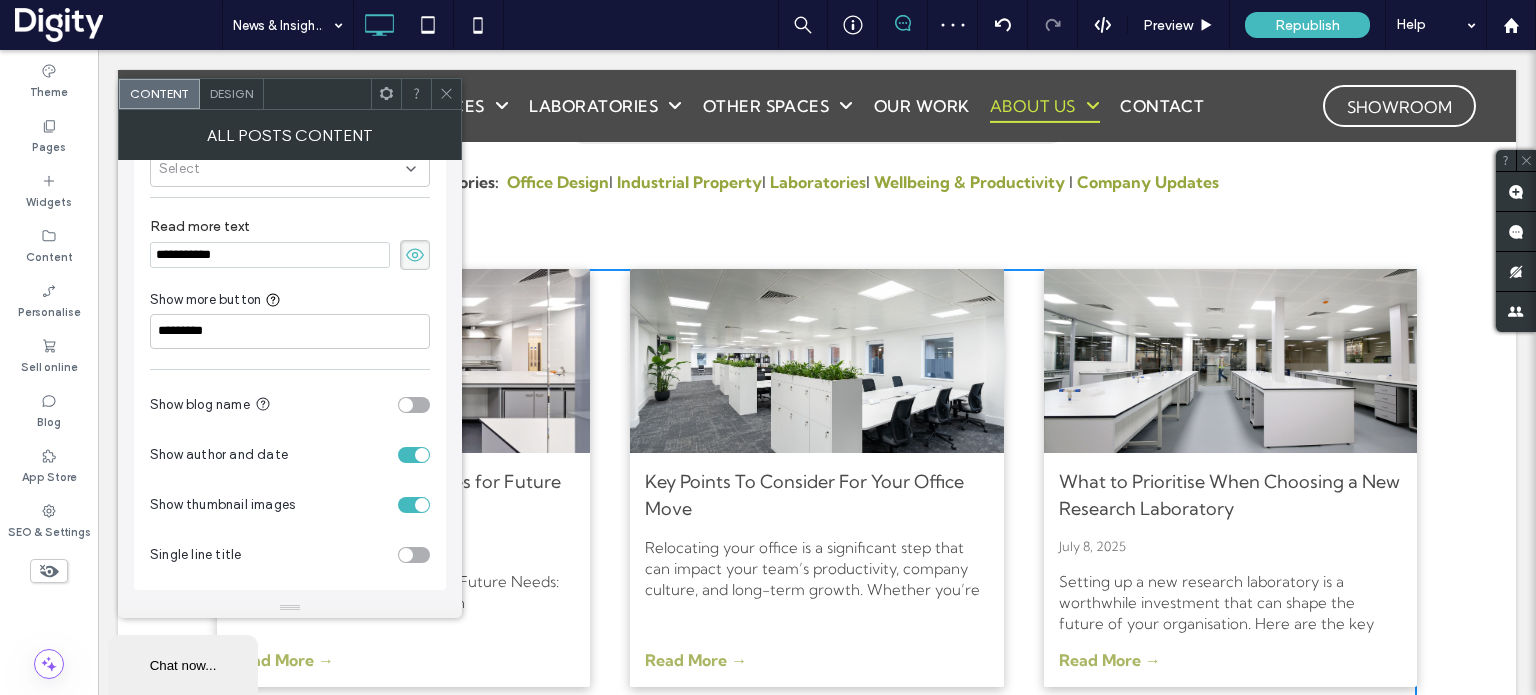 click 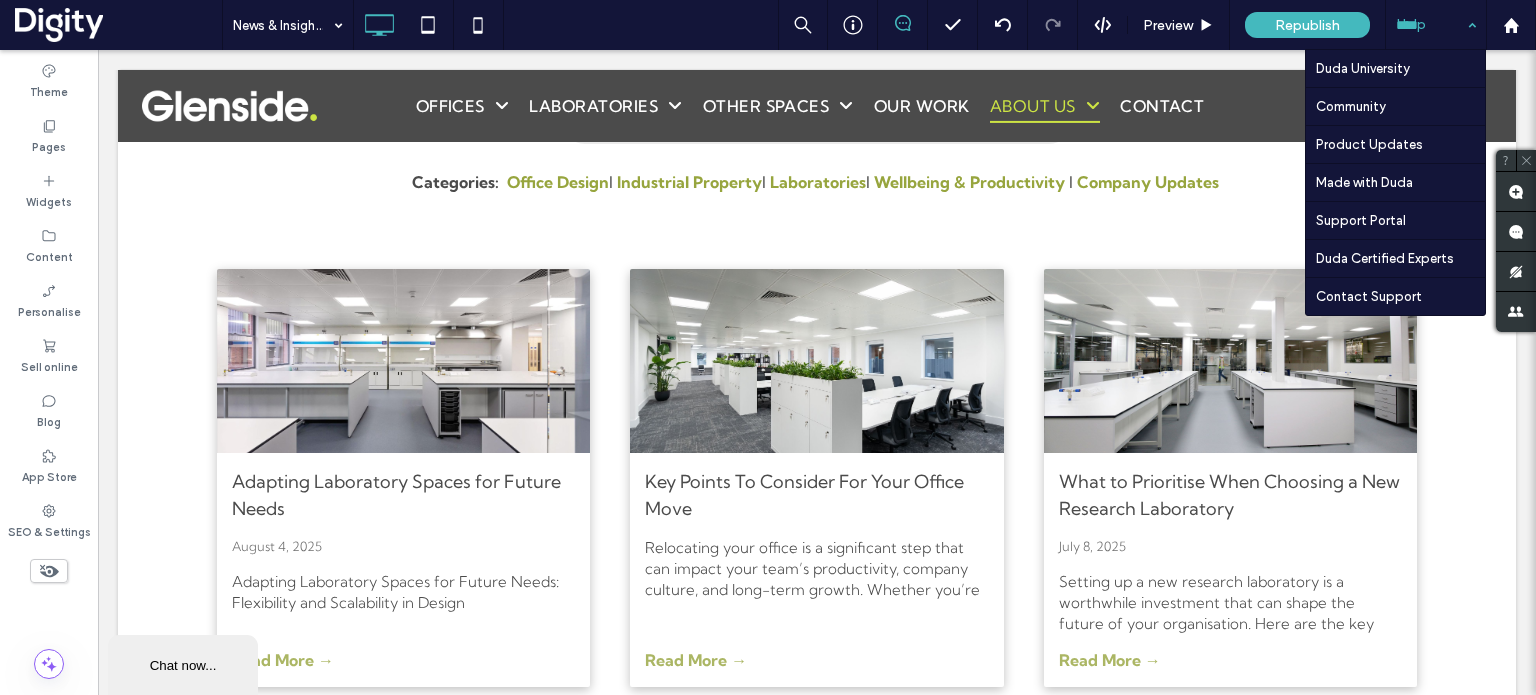 click on "Help" at bounding box center [1436, 25] 